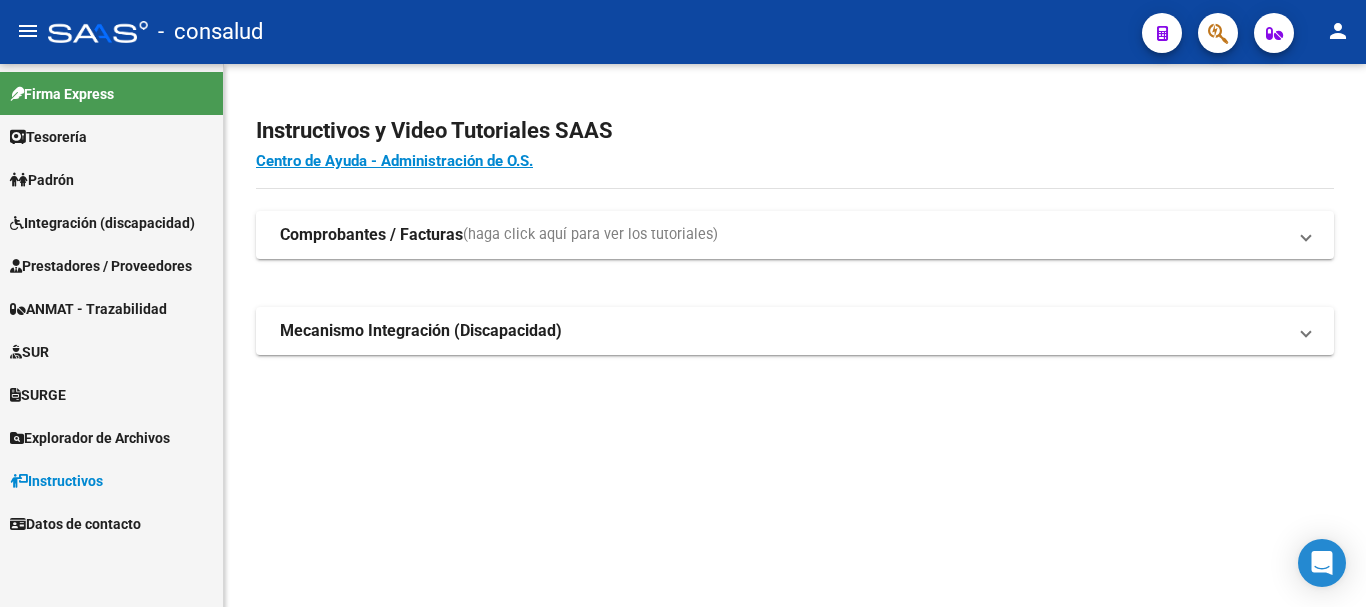 scroll, scrollTop: 0, scrollLeft: 0, axis: both 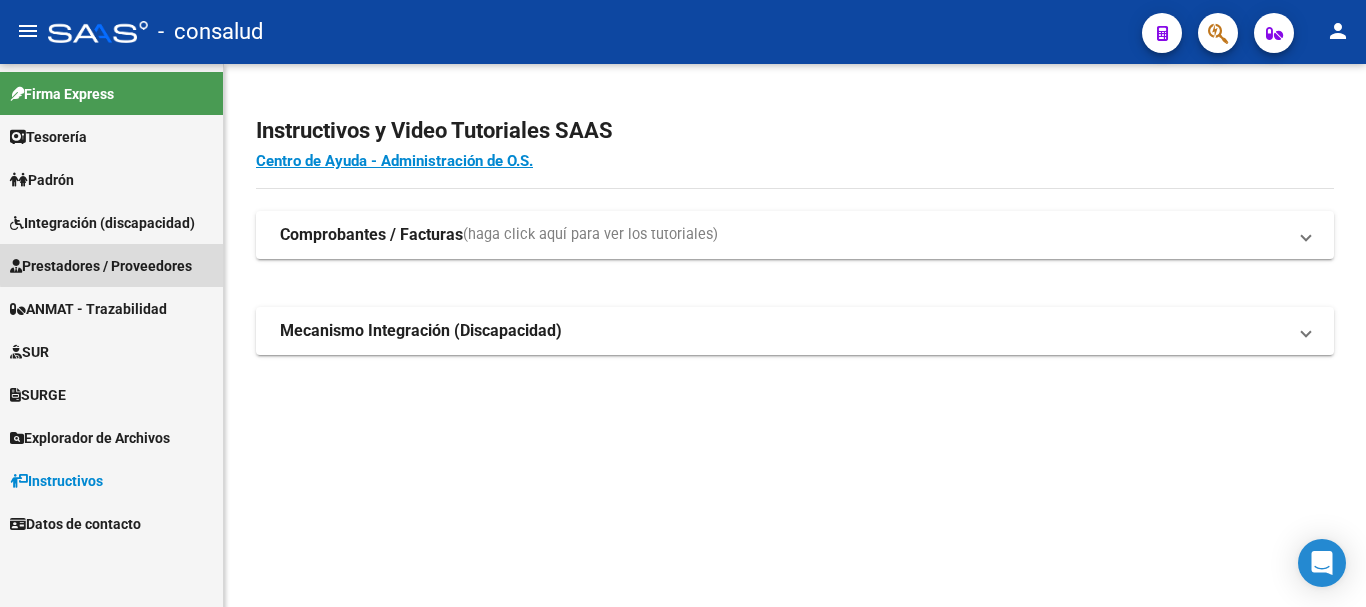 click on "Prestadores / Proveedores" at bounding box center (101, 266) 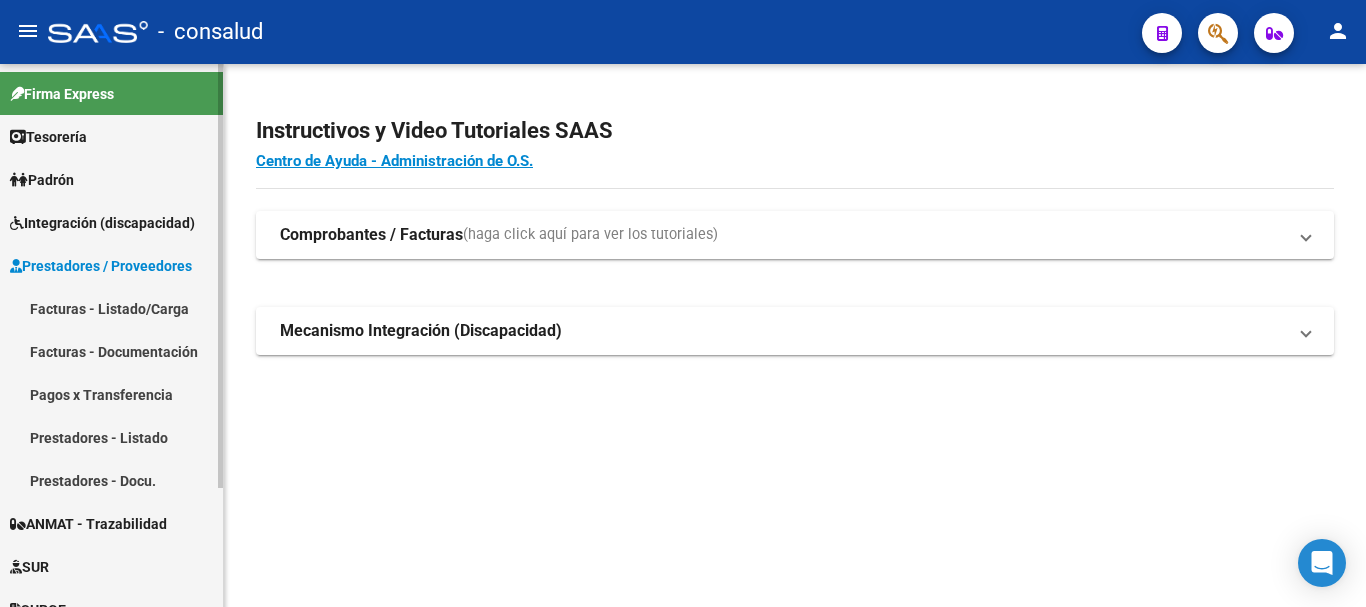 click on "Facturas - Listado/Carga" at bounding box center (111, 308) 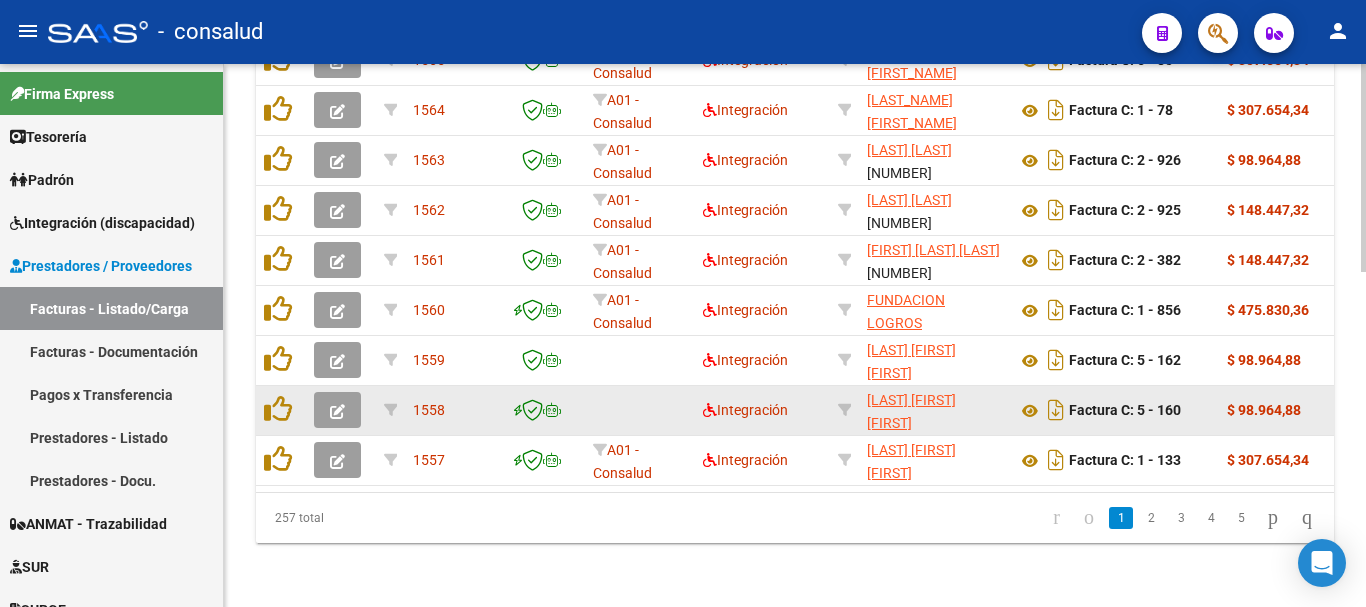scroll, scrollTop: 877, scrollLeft: 0, axis: vertical 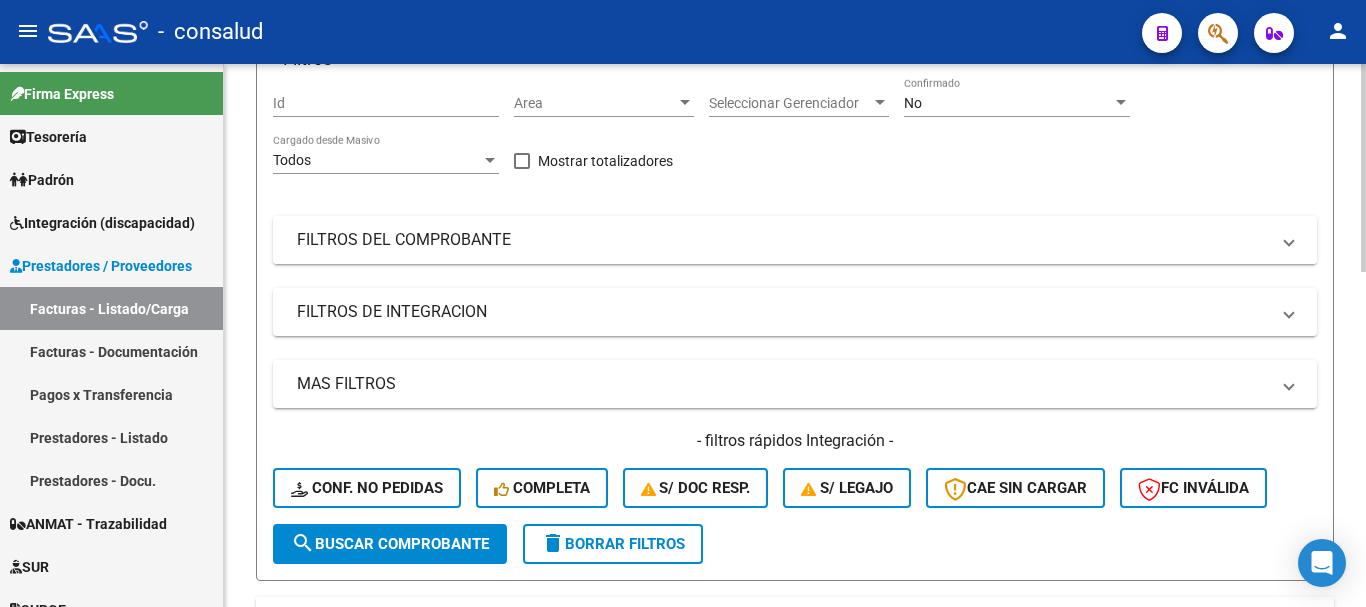 click on "FILTROS DEL COMPROBANTE" at bounding box center (783, 240) 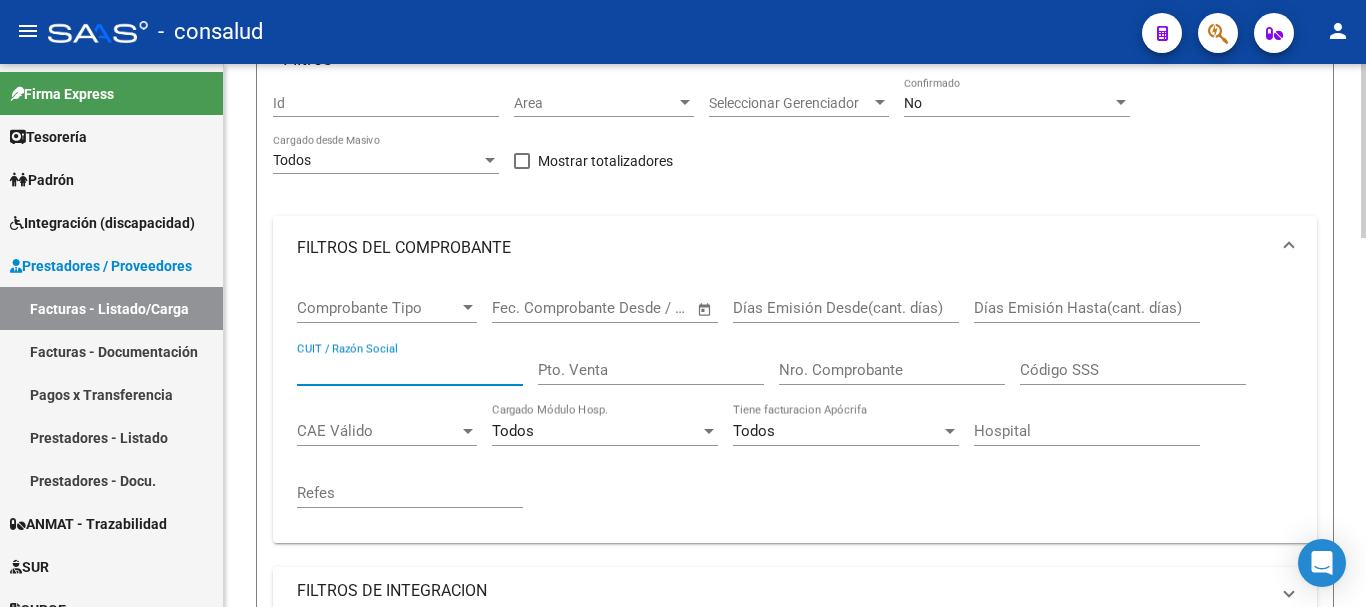 paste on "[NUMBER]" 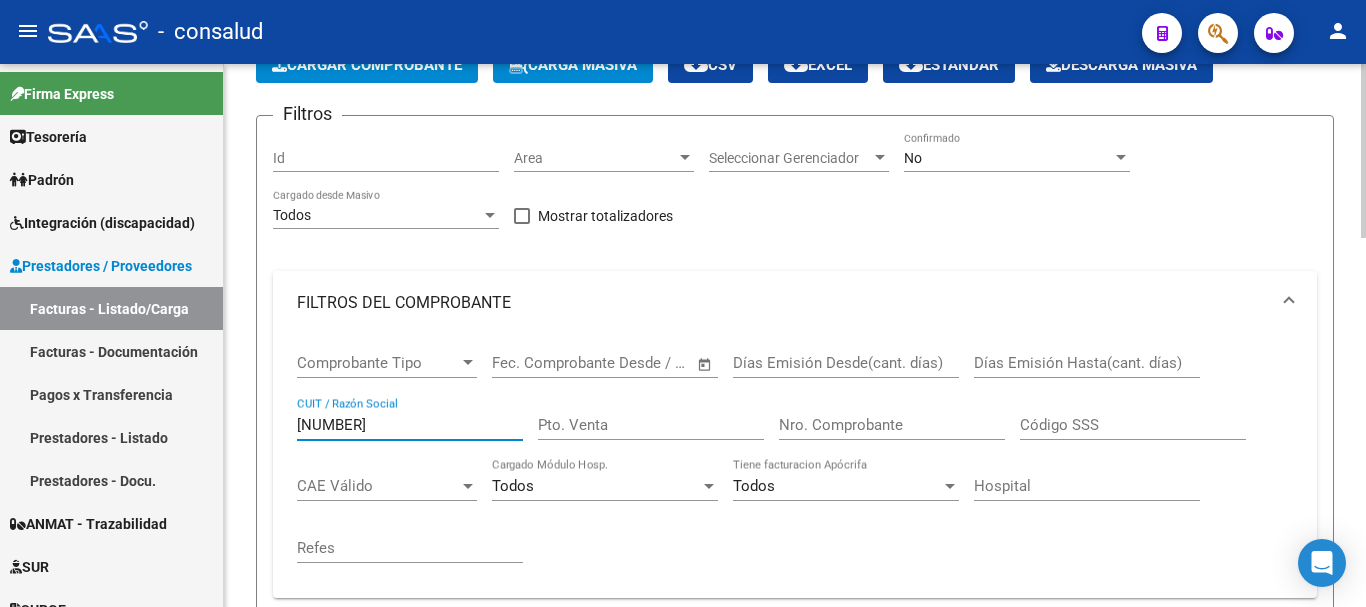 scroll, scrollTop: 0, scrollLeft: 0, axis: both 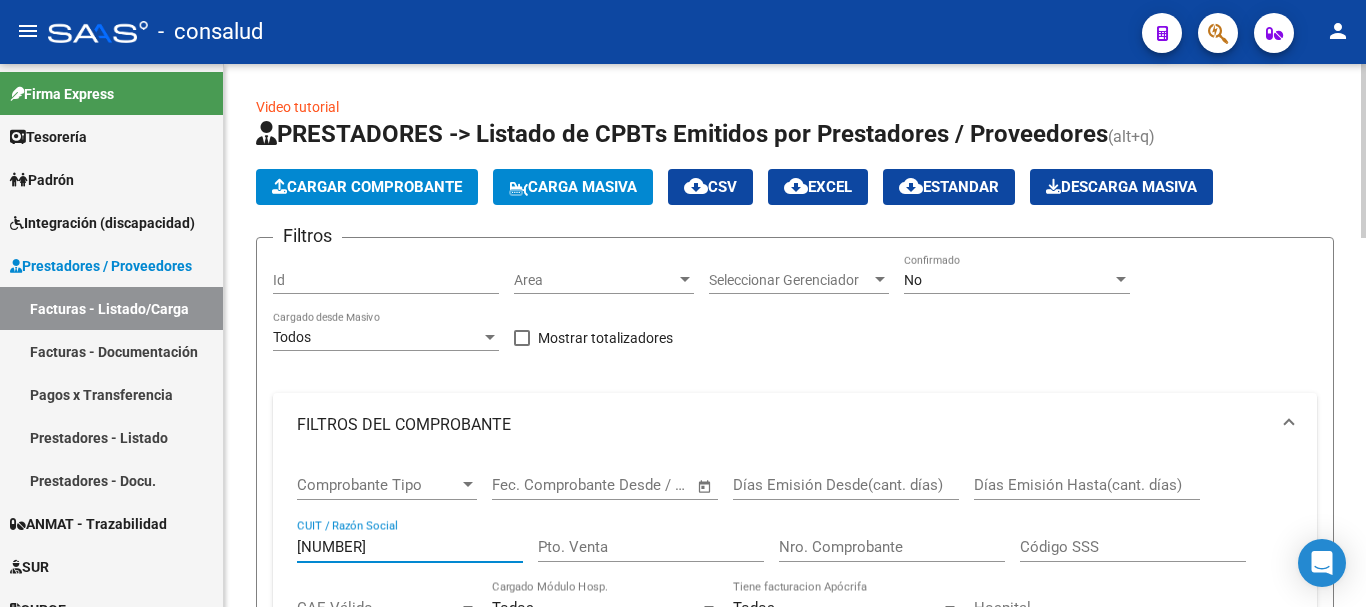type on "[NUMBER]" 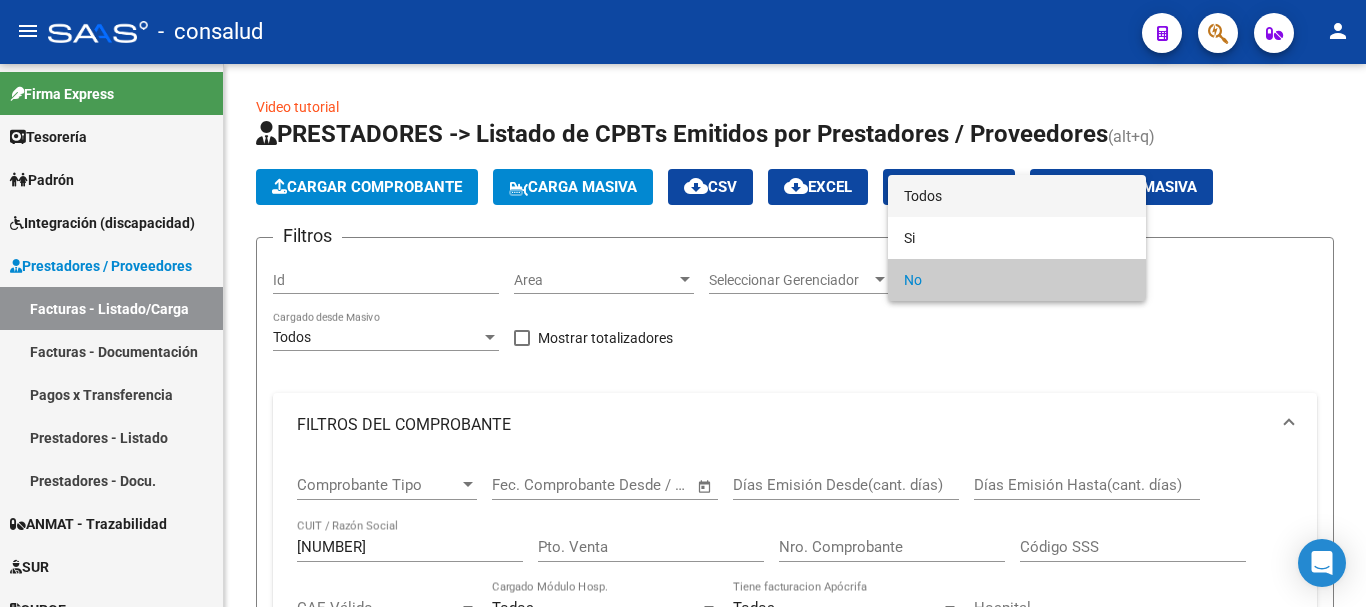click on "Todos" at bounding box center [1017, 196] 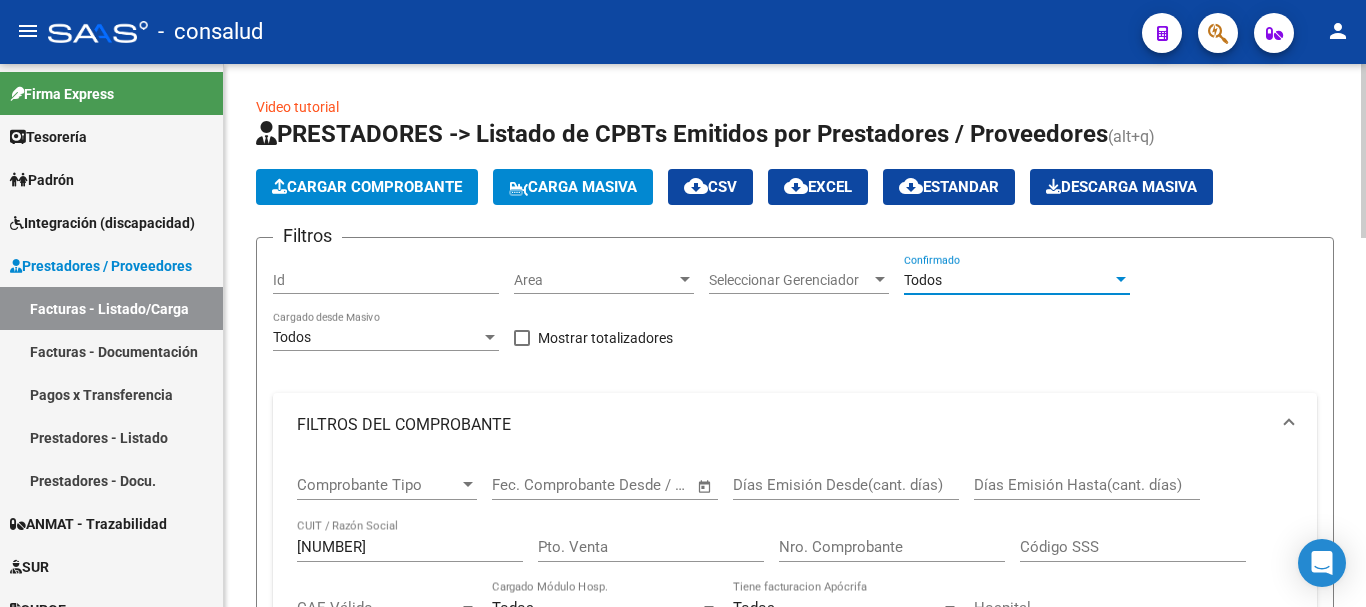 click on "Descarga Masiva" 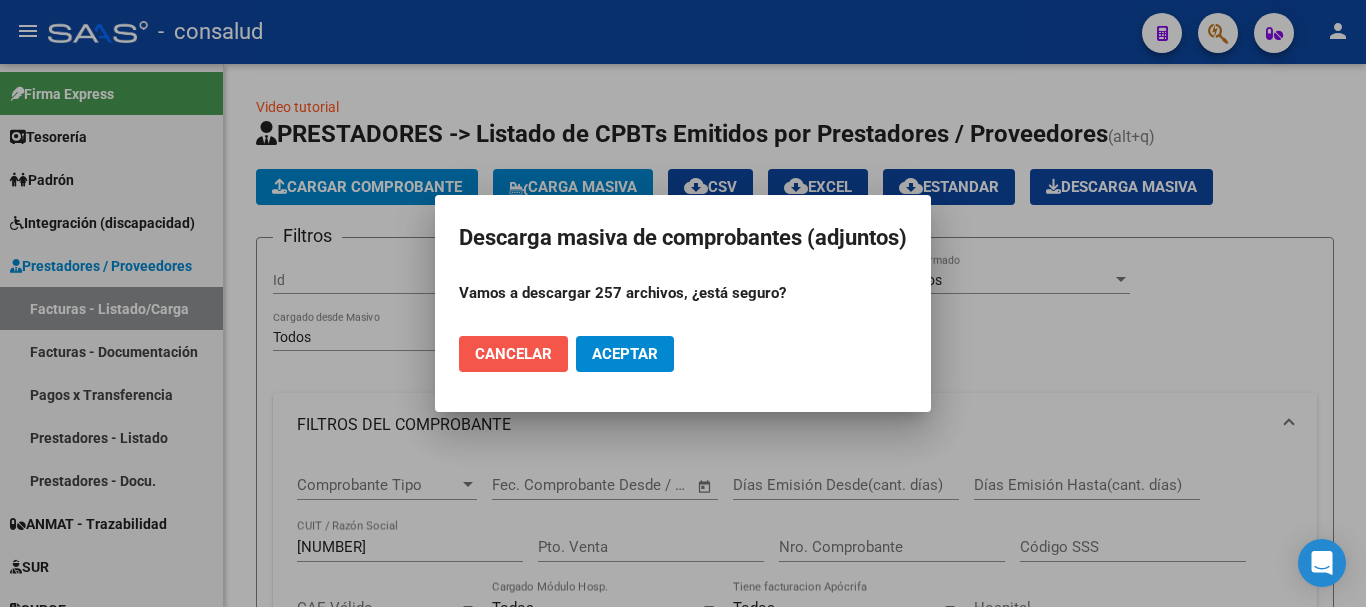 click on "Cancelar" 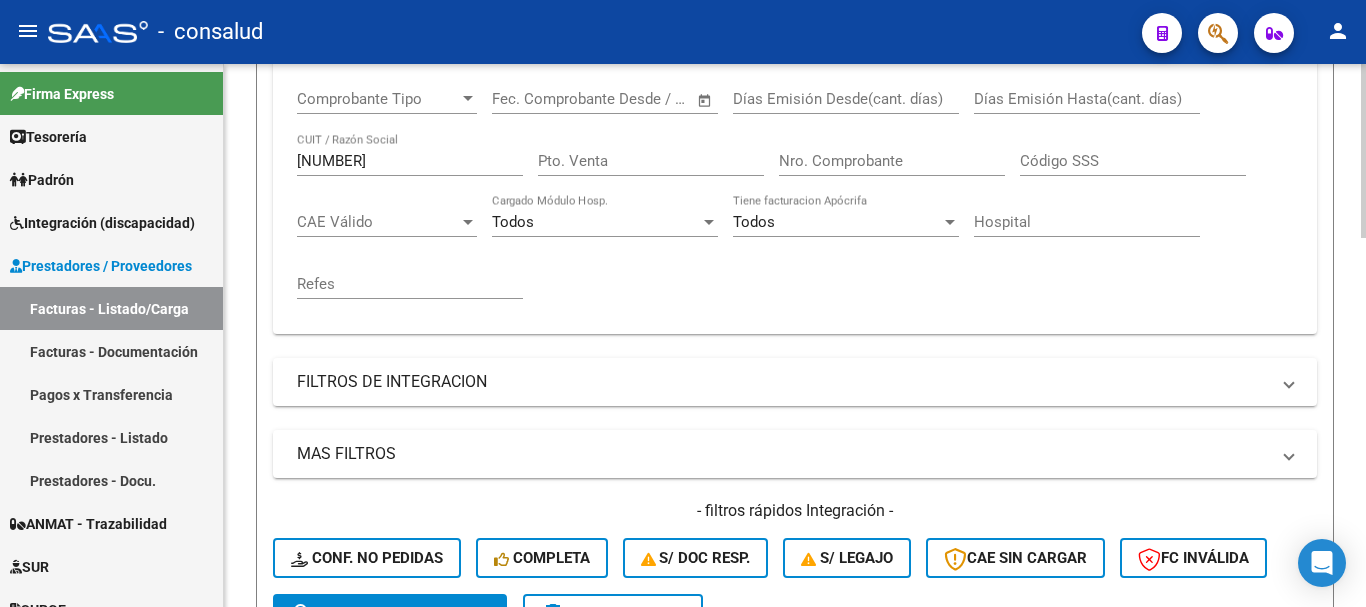 scroll, scrollTop: 800, scrollLeft: 0, axis: vertical 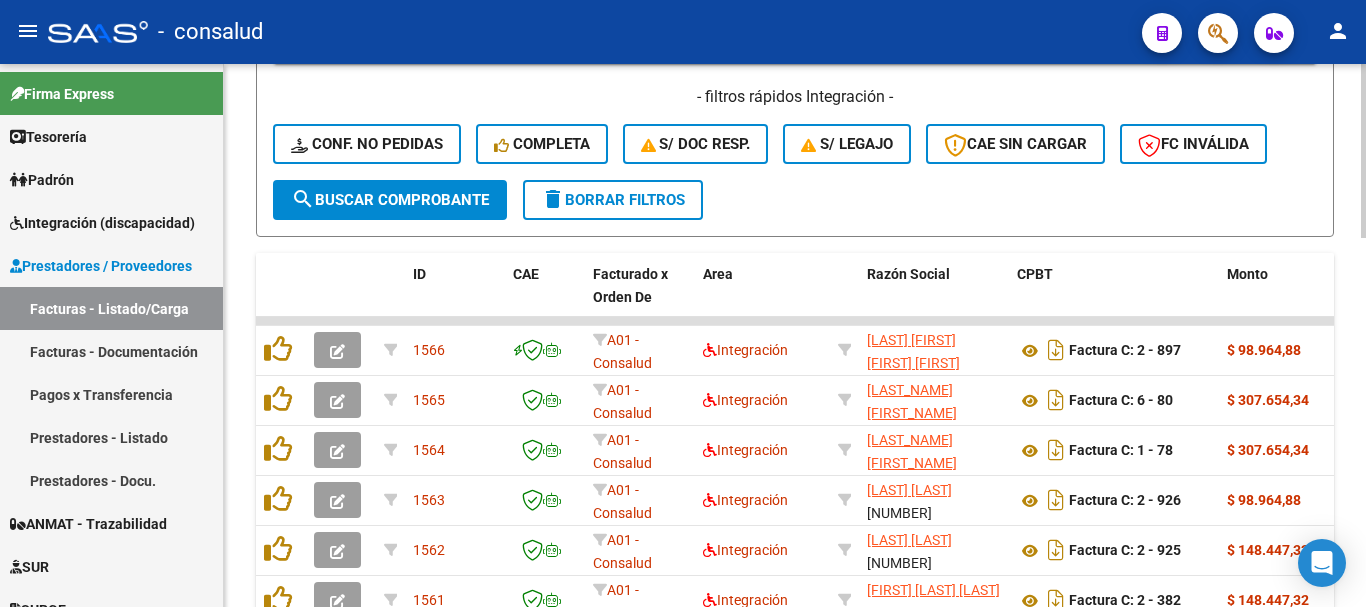 click on "search  Buscar Comprobante" 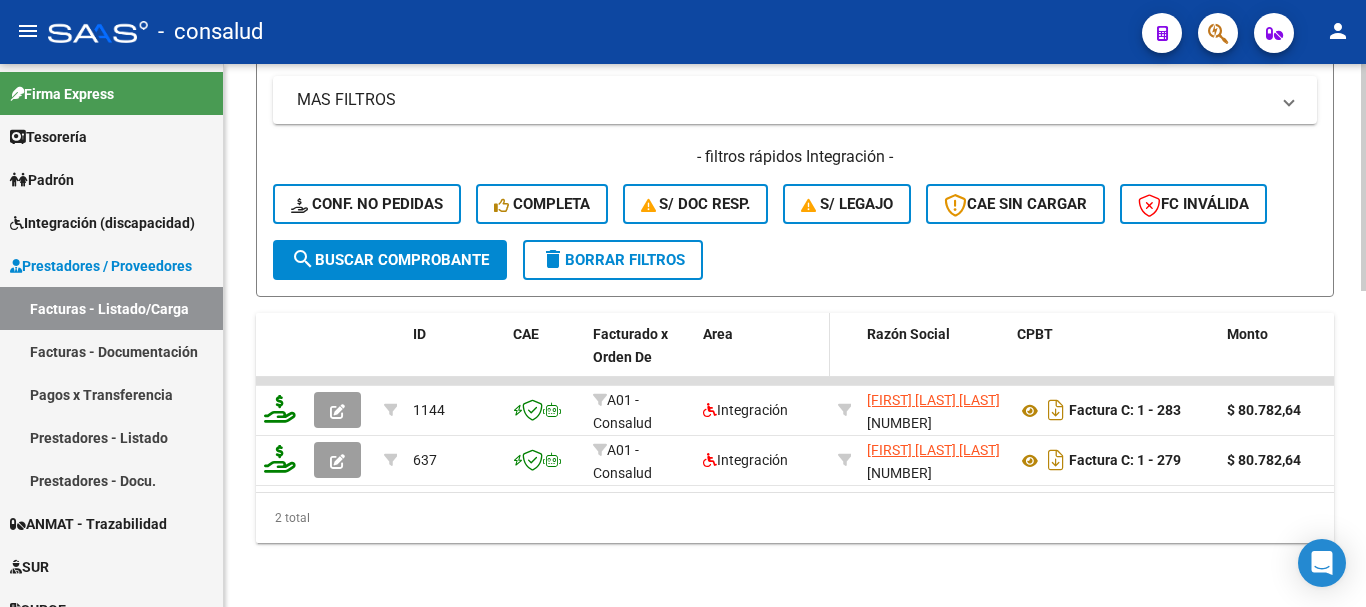 scroll, scrollTop: 756, scrollLeft: 0, axis: vertical 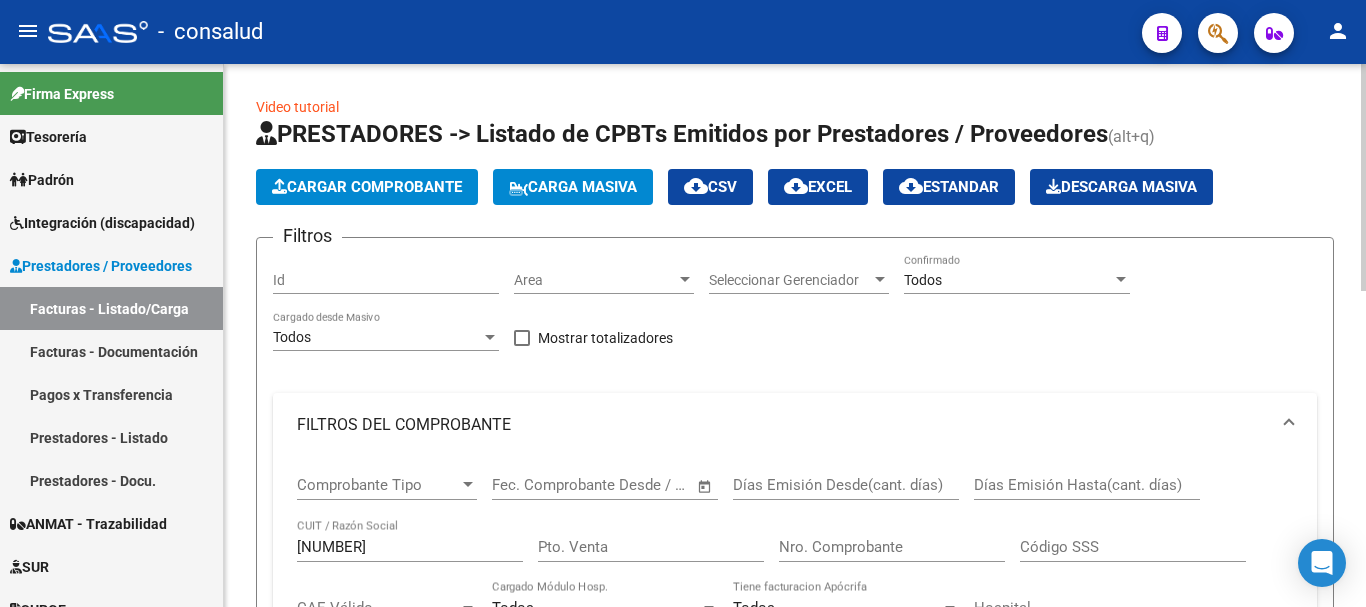 click on "Cargar Comprobante" 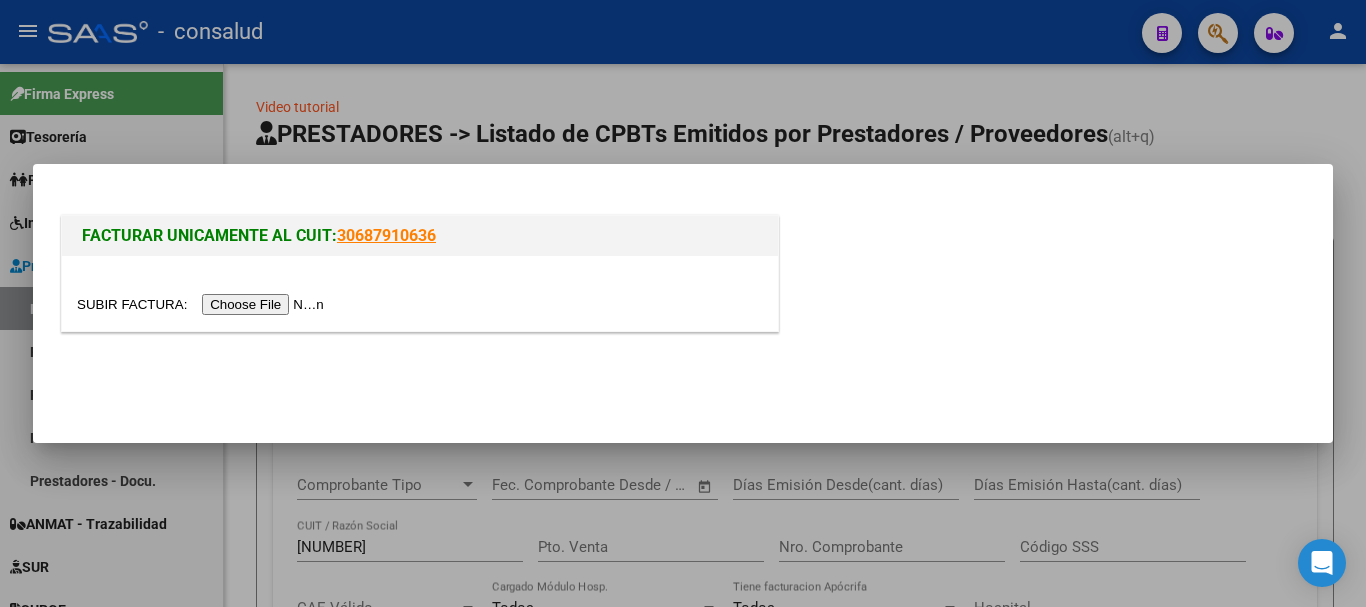 click at bounding box center [203, 304] 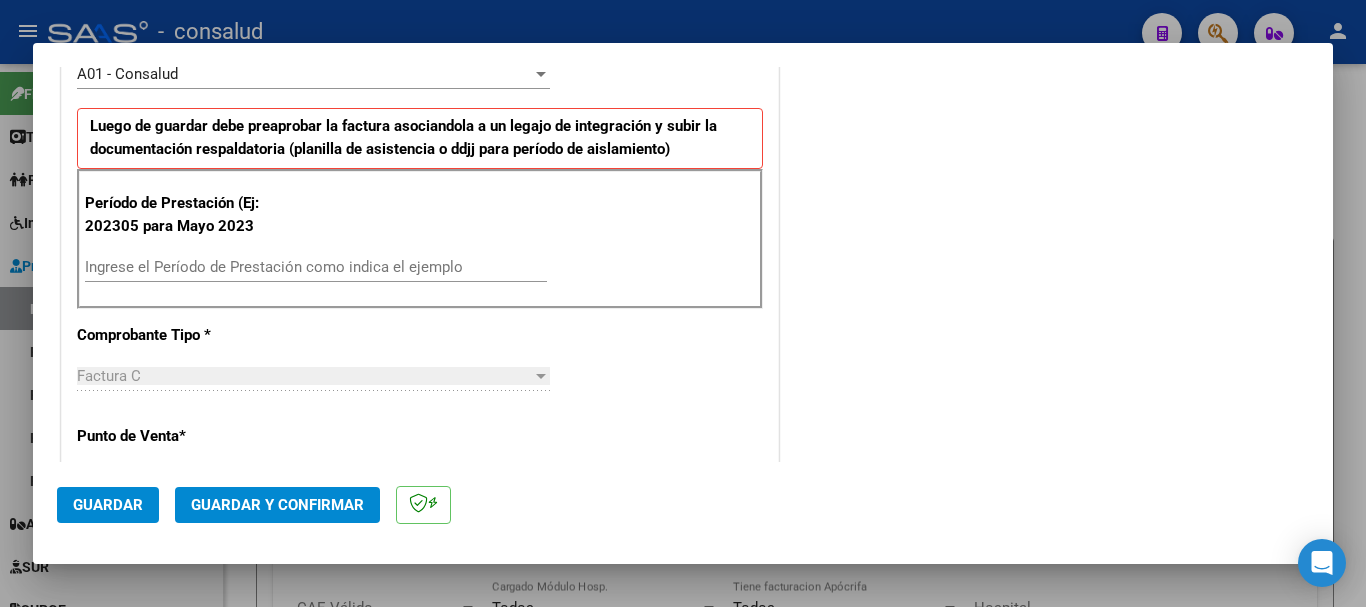 scroll, scrollTop: 700, scrollLeft: 0, axis: vertical 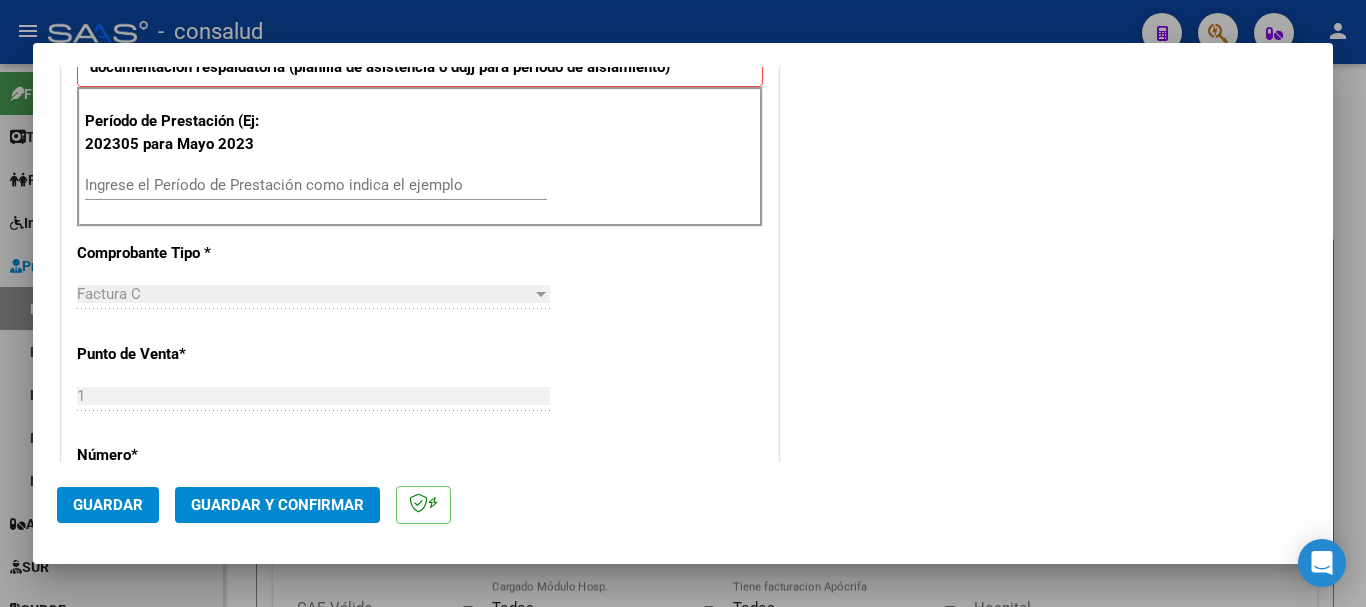 click on "Ingrese el Período de Prestación como indica el ejemplo" at bounding box center [316, 185] 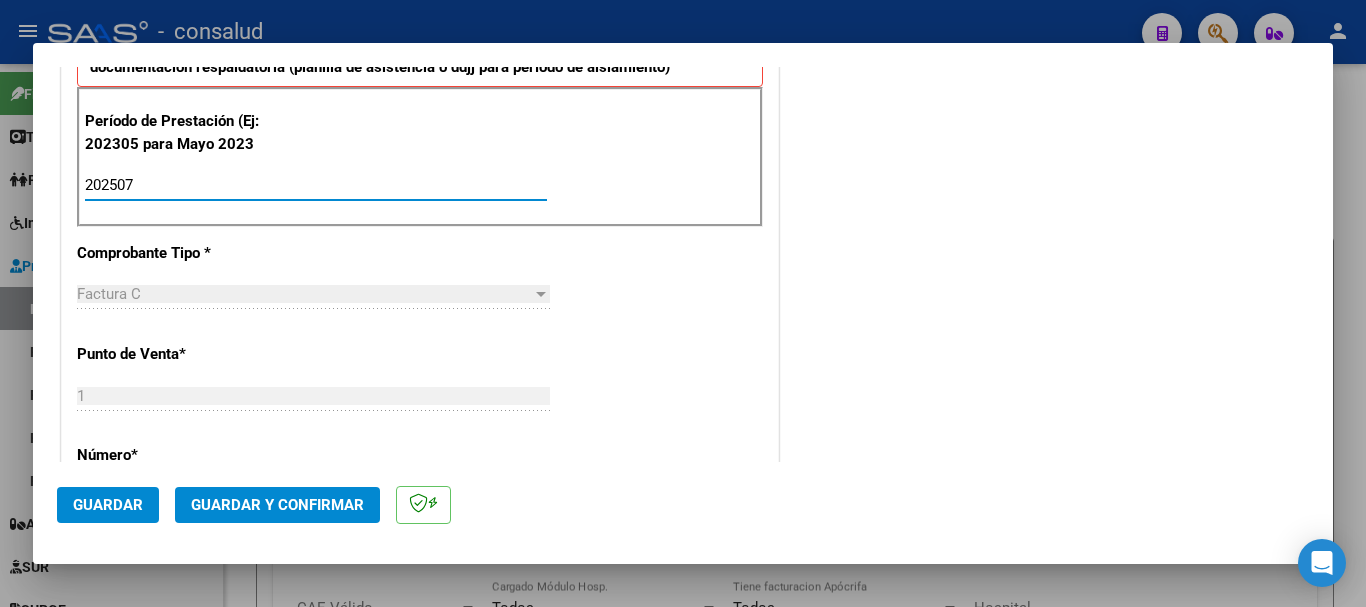 type on "202507" 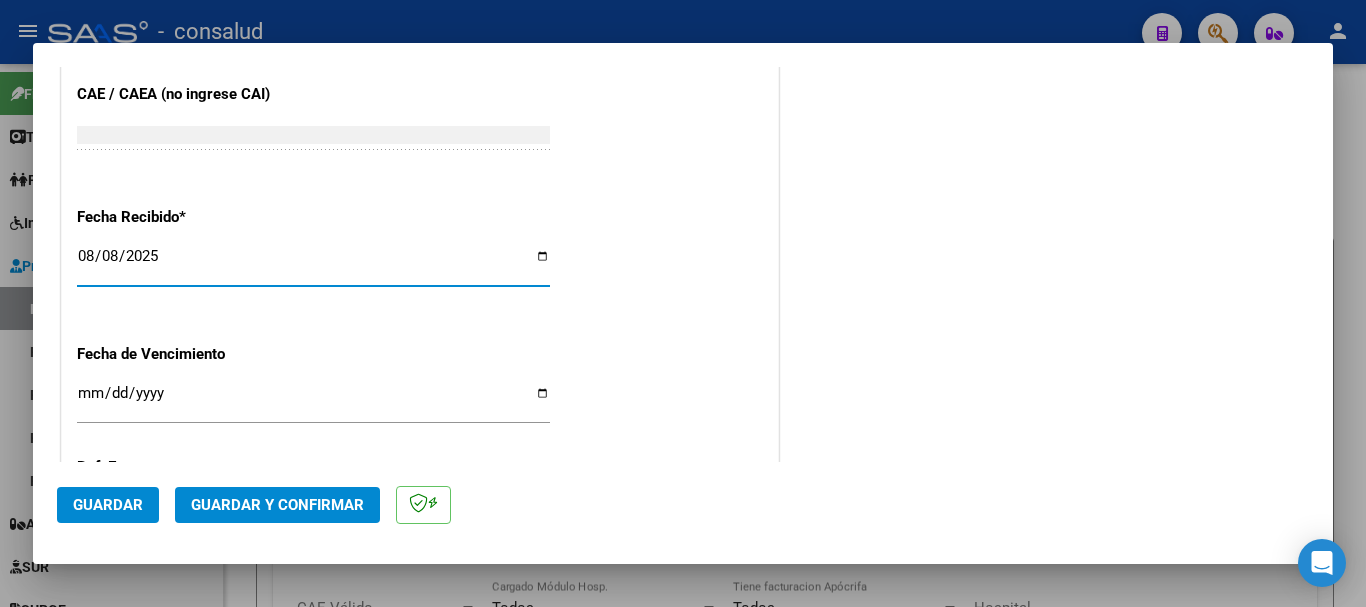click on "Guardar" 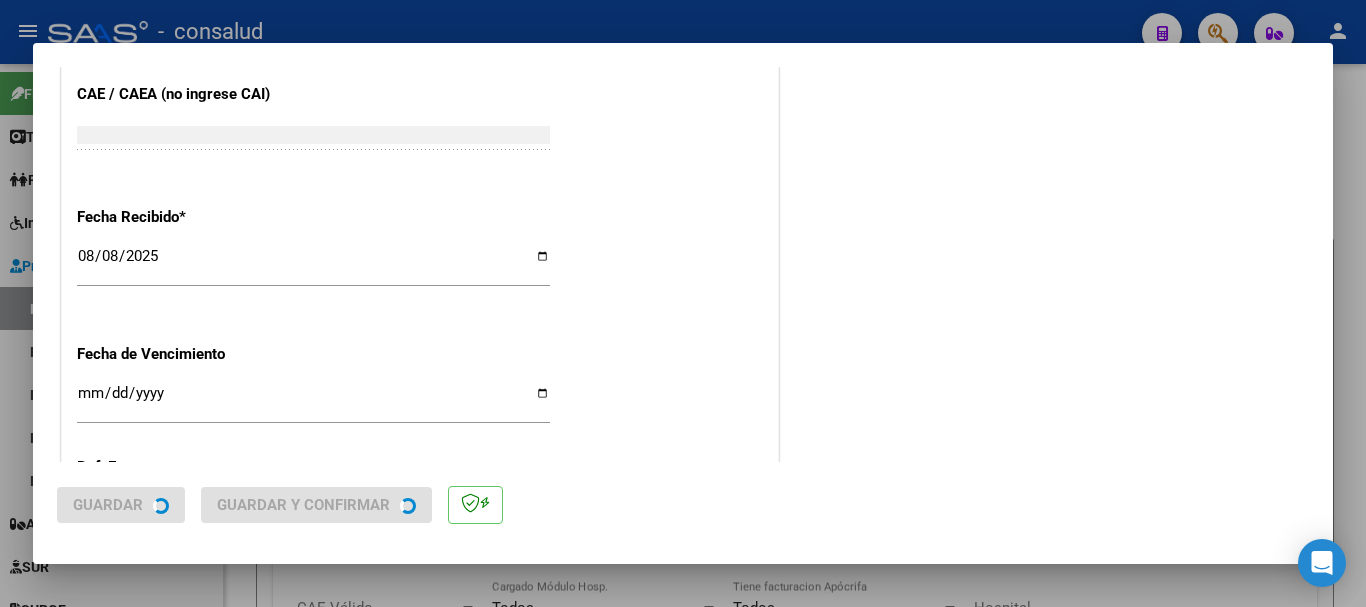 scroll, scrollTop: 0, scrollLeft: 0, axis: both 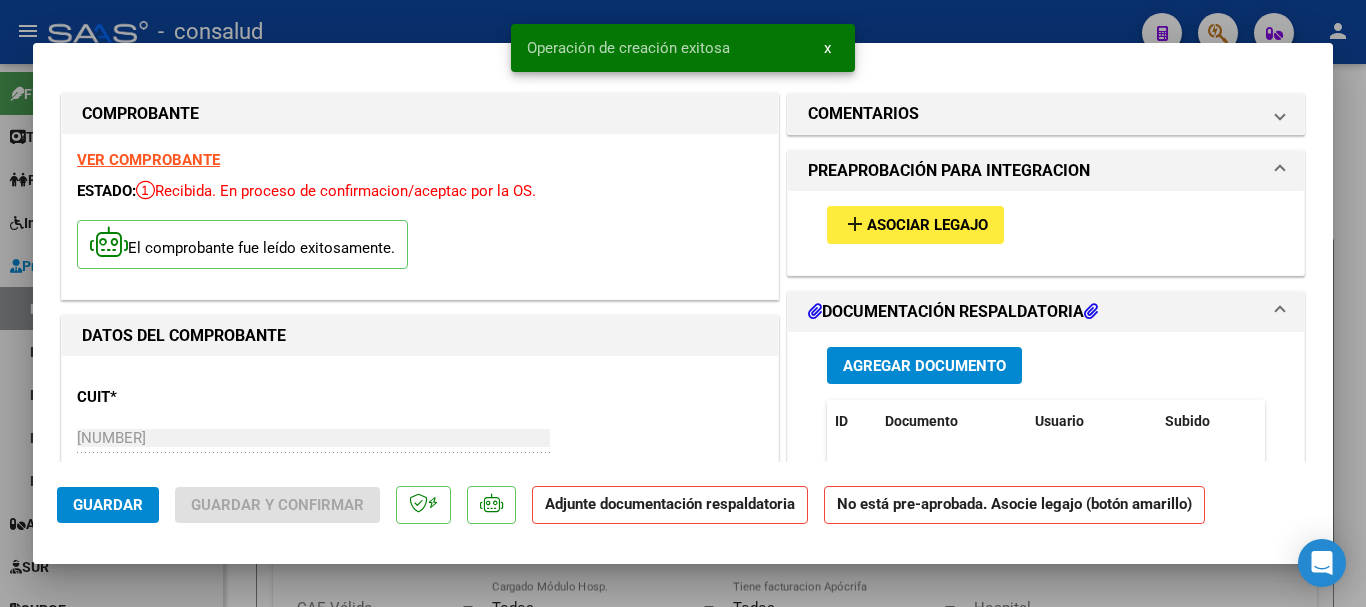 click on "Asociar Legajo" at bounding box center (927, 226) 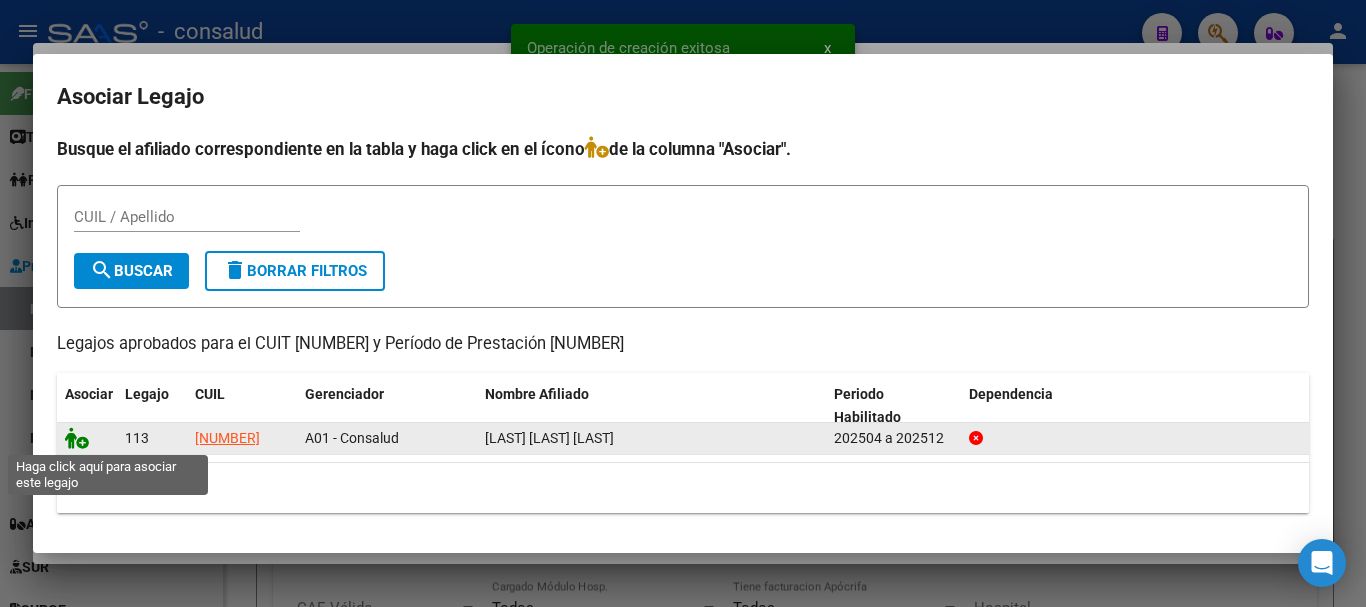 click 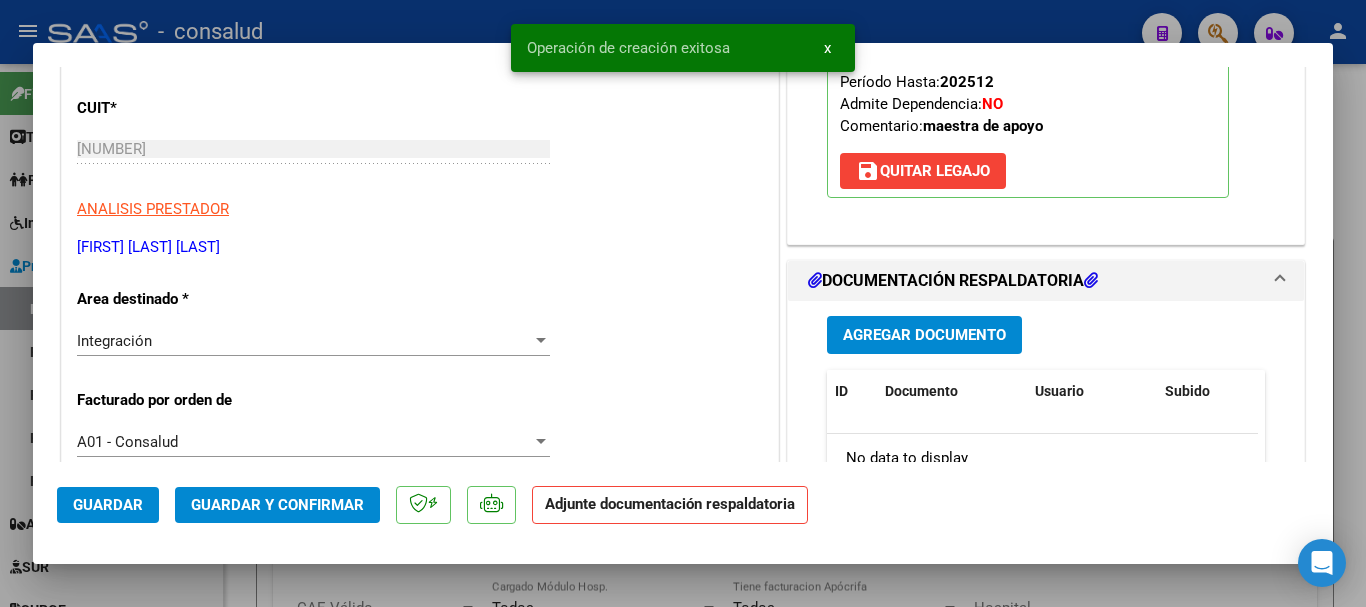 scroll, scrollTop: 300, scrollLeft: 0, axis: vertical 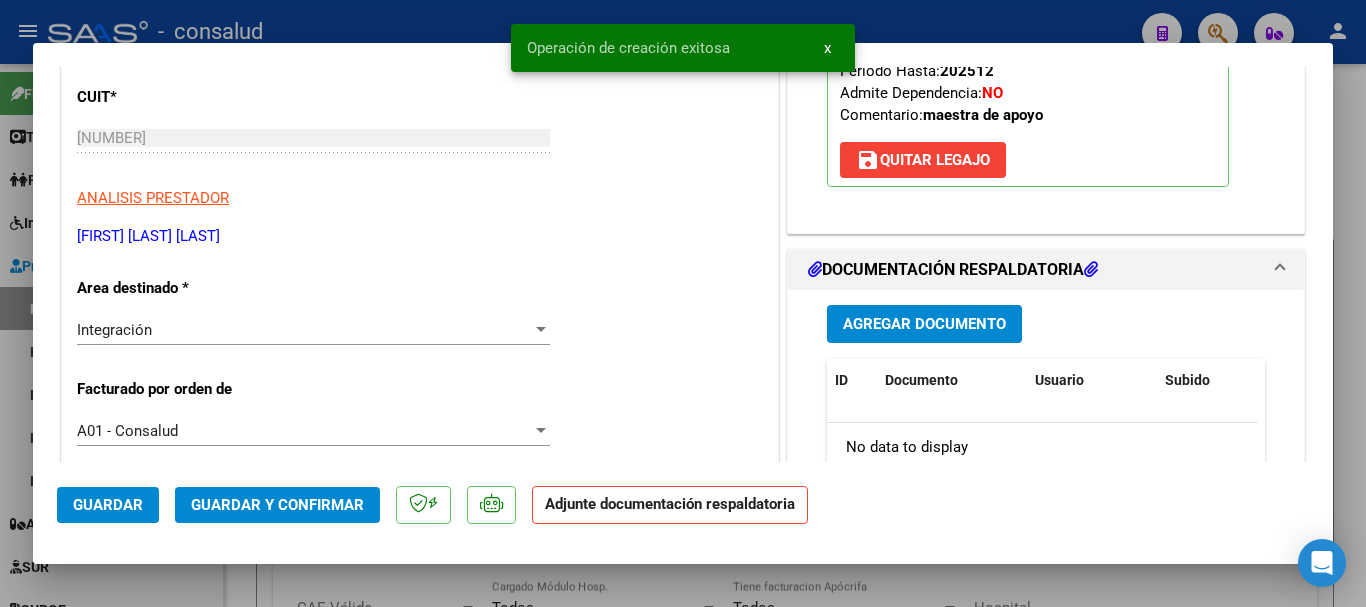 click on "Agregar Documento" at bounding box center [924, 325] 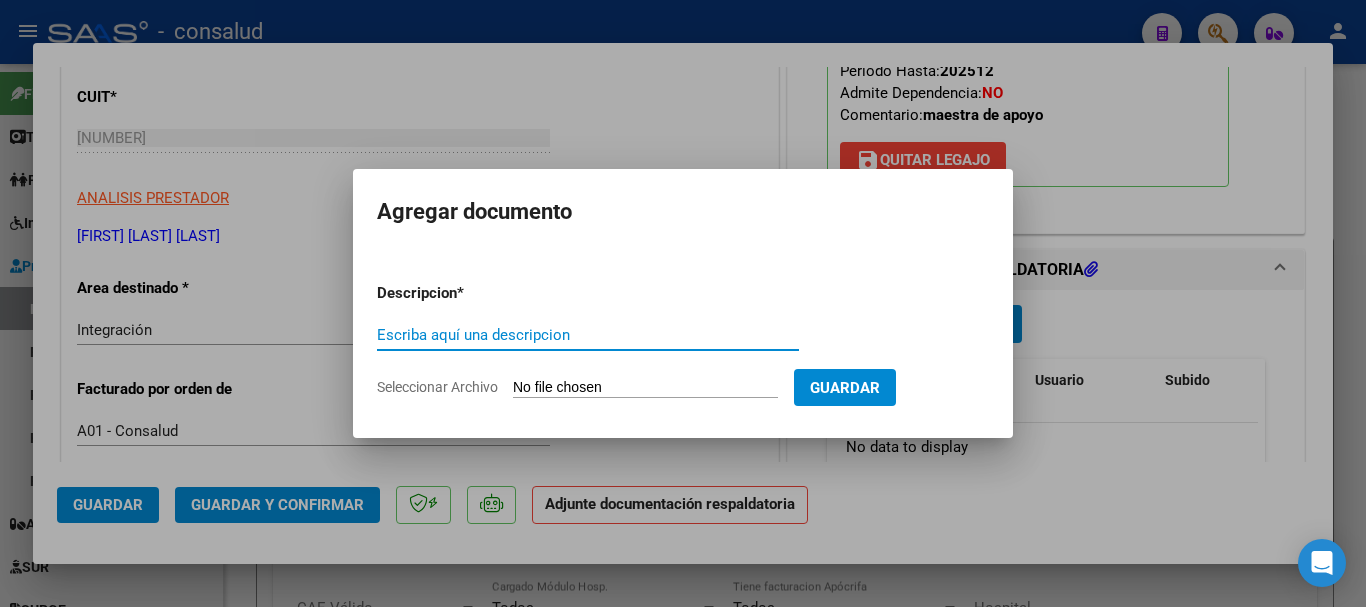 click on "Seleccionar Archivo" at bounding box center (645, 388) 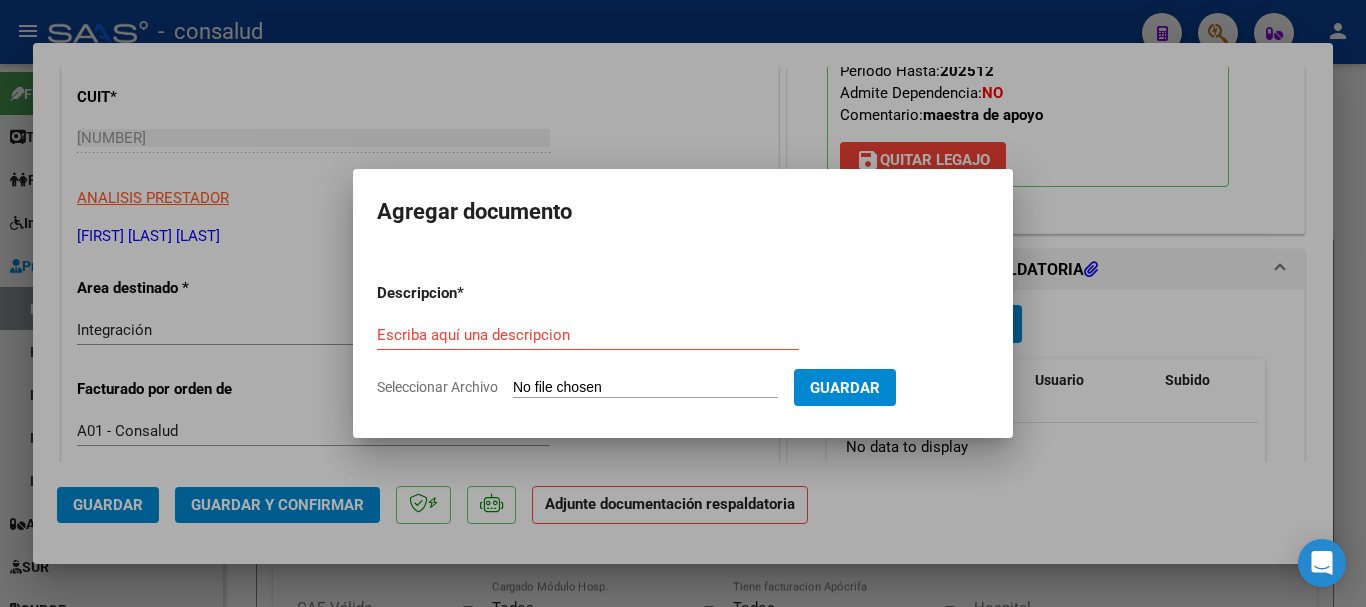 type on "C:\fakepath\[LAST] [FIRST]planilla MAESTRA 202507.pdf" 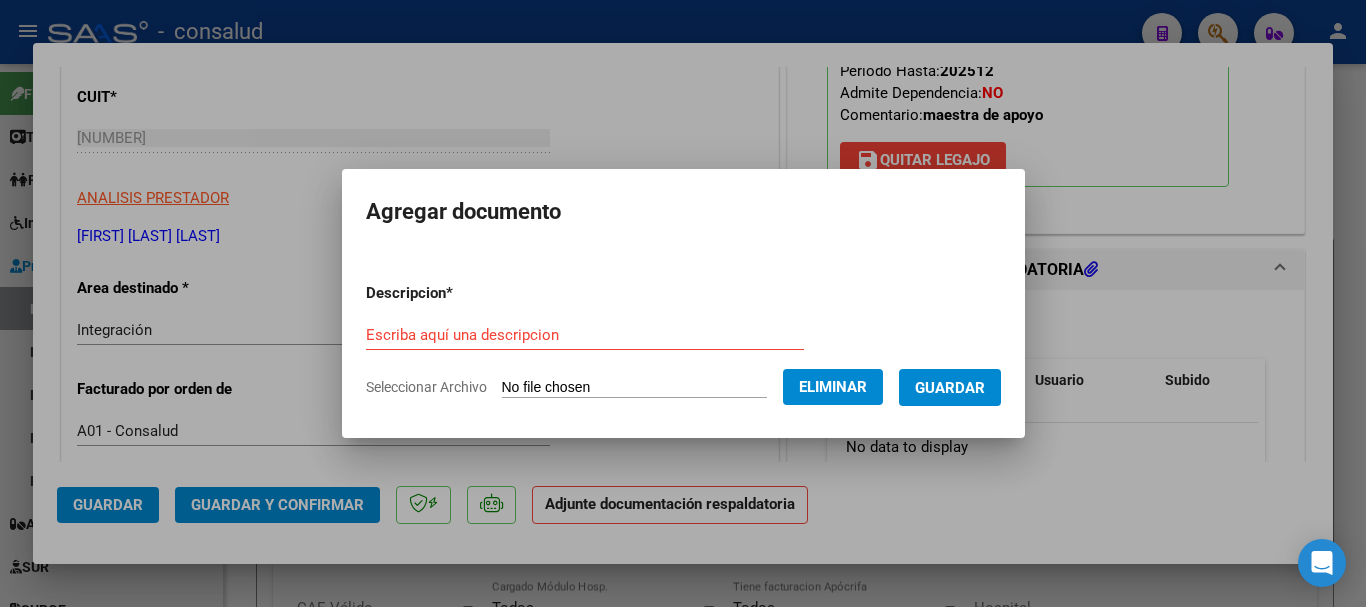 click on "Escriba aquí una descripcion" at bounding box center [585, 335] 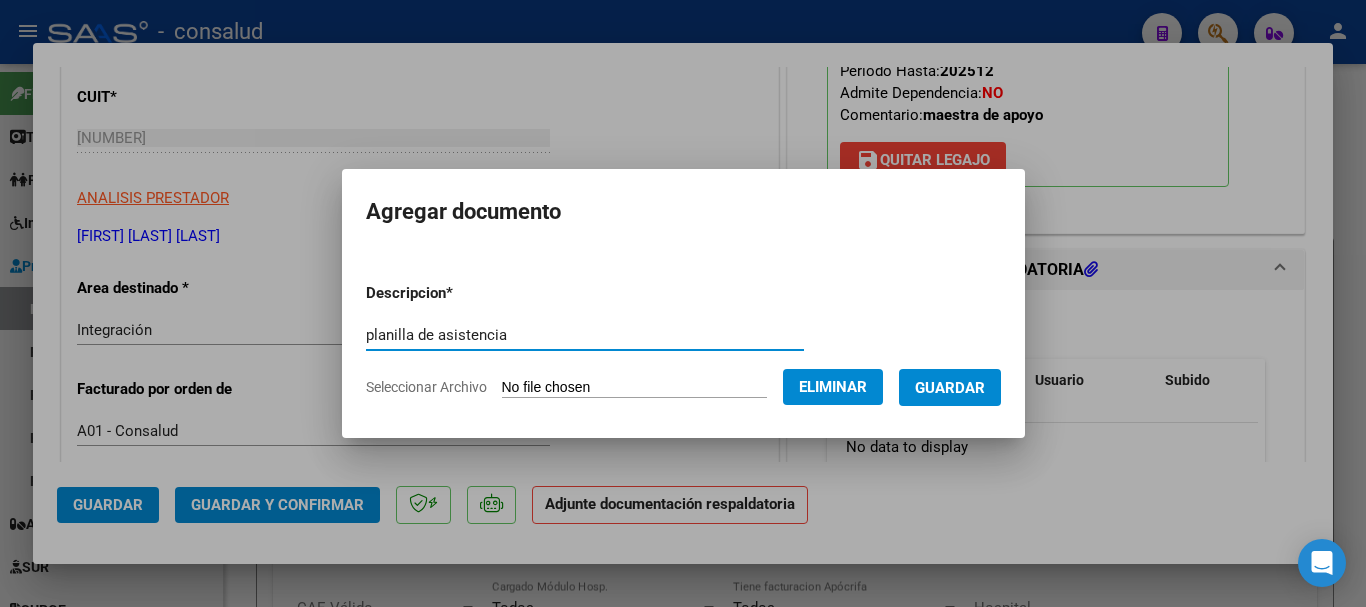 type on "planilla de asistencia" 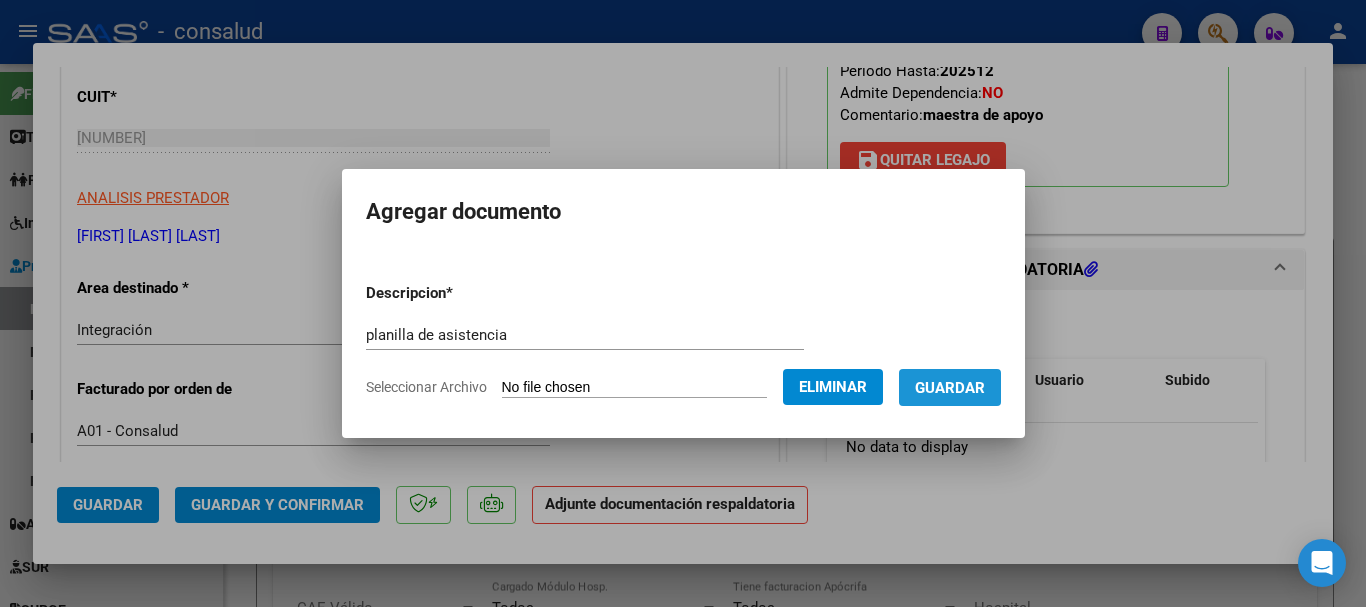 click on "Guardar" at bounding box center (950, 388) 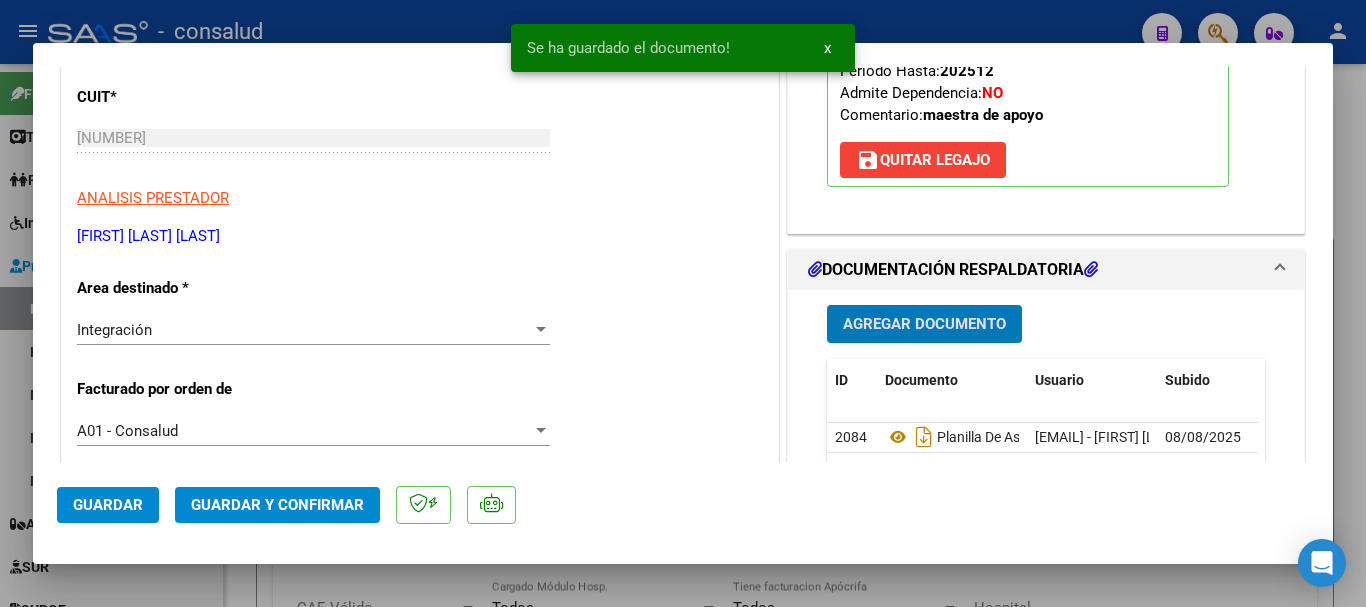click on "Guardar" 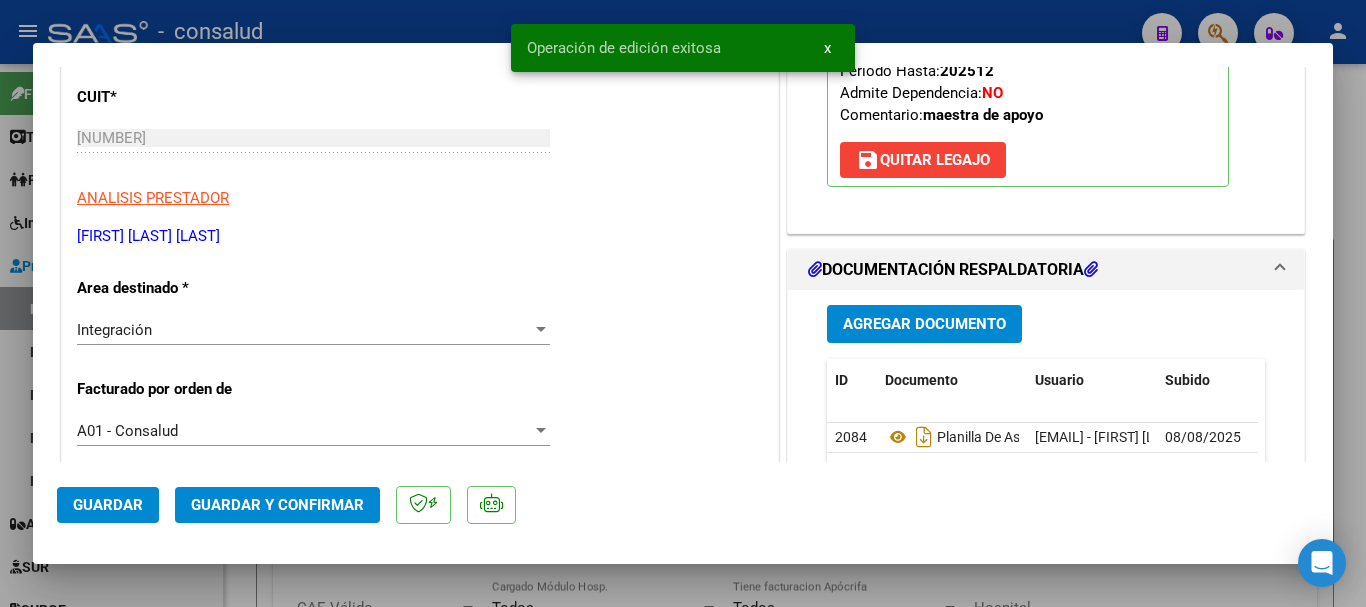 click on "Guardar y Confirmar" 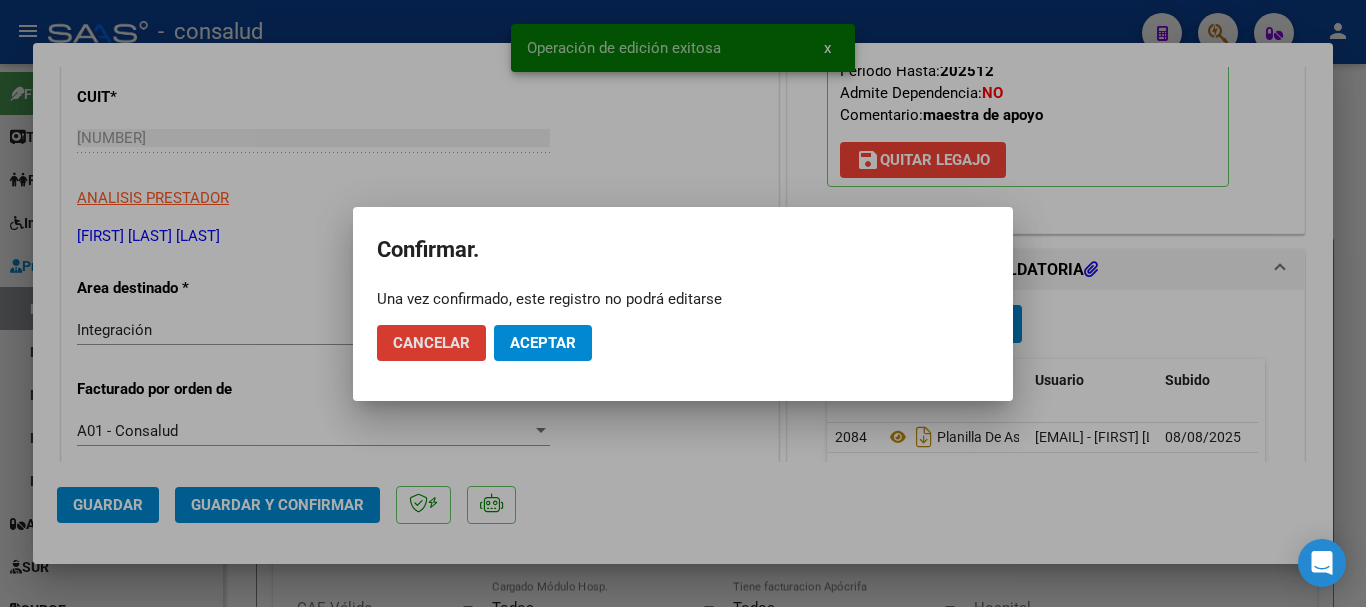 click on "Aceptar" 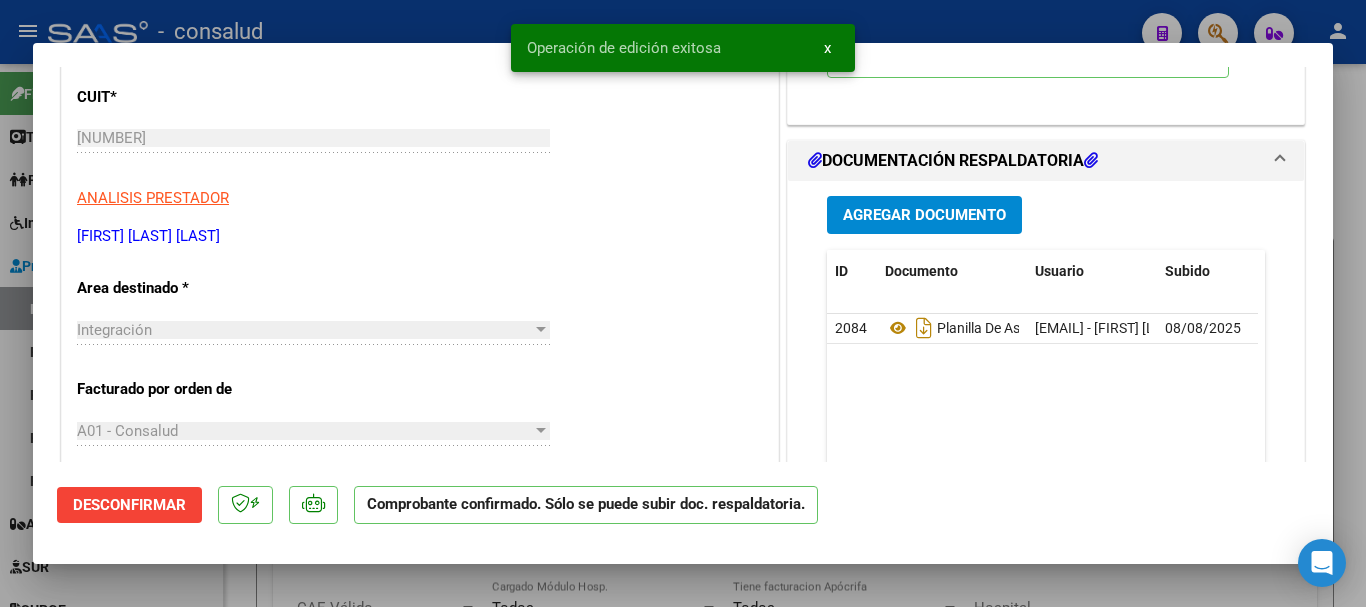 type 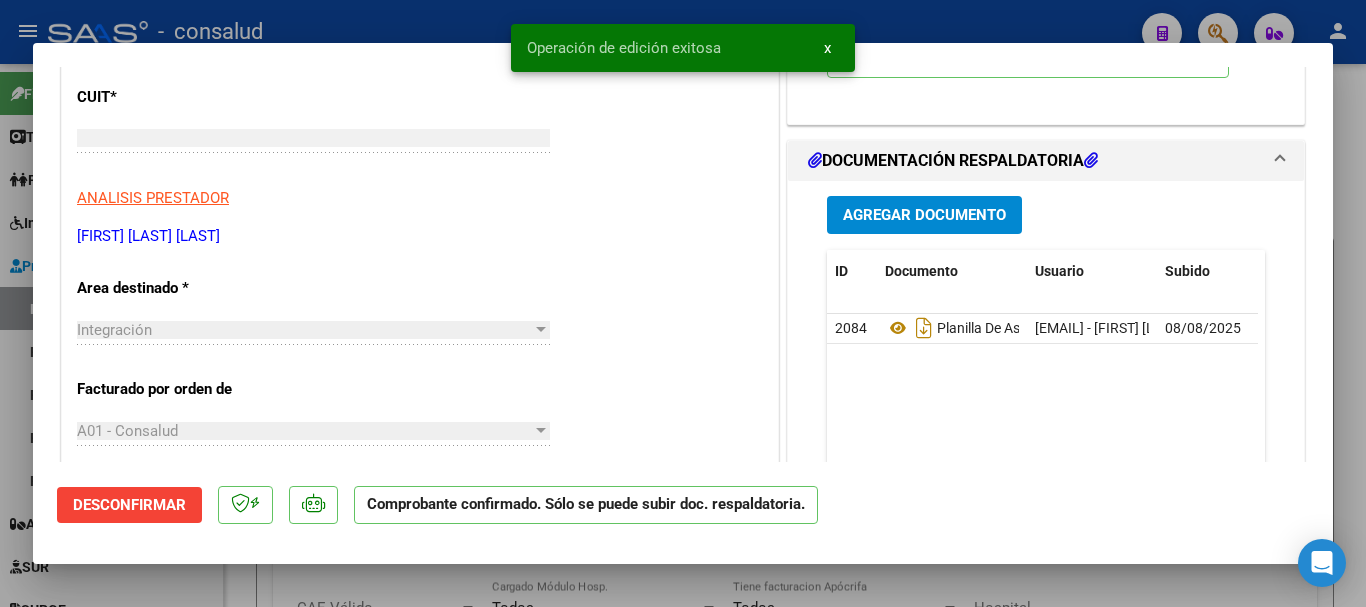 scroll, scrollTop: 0, scrollLeft: 0, axis: both 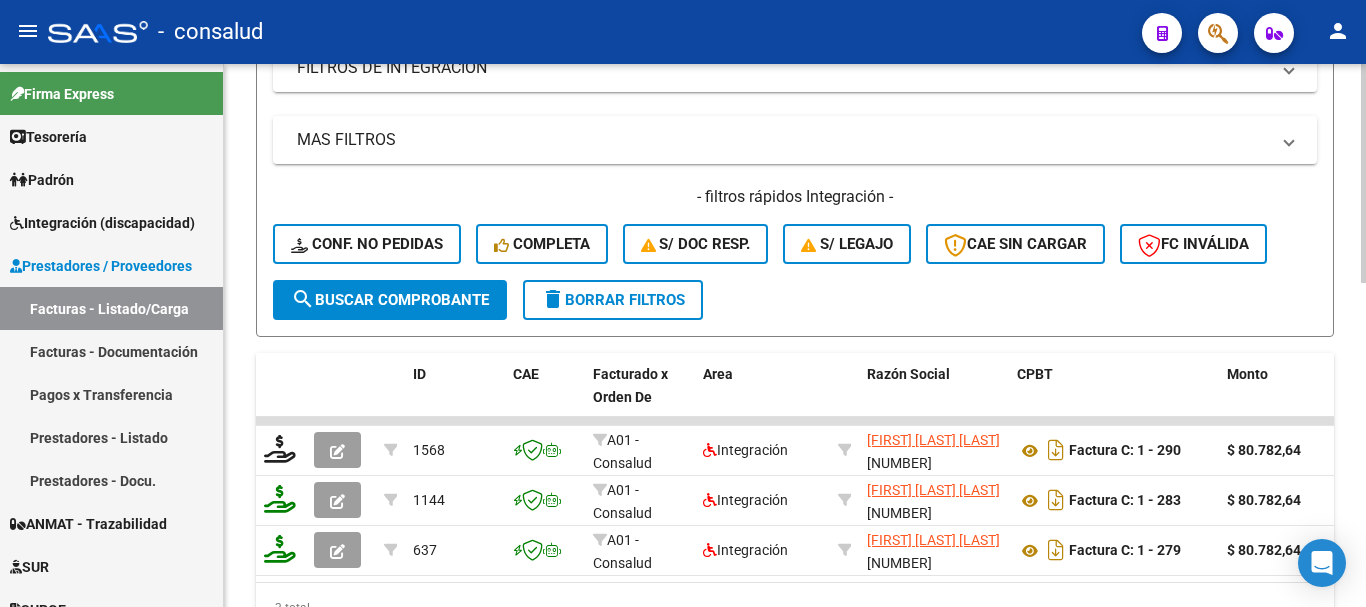 click on "Filtros Id Area Area Seleccionar Gerenciador Seleccionar Gerenciador Todos Confirmado Todos Cargado desde Masivo   Mostrar totalizadores   FILTROS DEL COMPROBANTE  Comprobante Tipo Comprobante Tipo Start date – End date Fec. Comprobante Desde / Hasta Días Emisión Desde(cant. días) Días Emisión Hasta(cant. días) 20371113666 CUIT / Razón Social Pto. Venta Nro. Comprobante Código SSS CAE Válido CAE Válido Todos Cargado Módulo Hosp. Todos Tiene facturacion Apócrifa Hospital Refes  FILTROS DE INTEGRACION  Todos Cargado en Para Enviar SSS Período De Prestación Campos del Archivo de Rendición Devuelto x SSS (dr_envio) Todos Rendido x SSS (dr_envio) Tipo de Registro Tipo de Registro Período Presentación Período Presentación Campos del Legajo Asociado (preaprobación) Afiliado Legajo (cuil/nombre) Todos Solo facturas preaprobadas  MAS FILTROS  Todos Con Doc. Respaldatoria Todos Con Trazabilidad Todos Asociado a Expediente Sur Auditoría Auditoría Auditoría Id Start date – End date Start date" 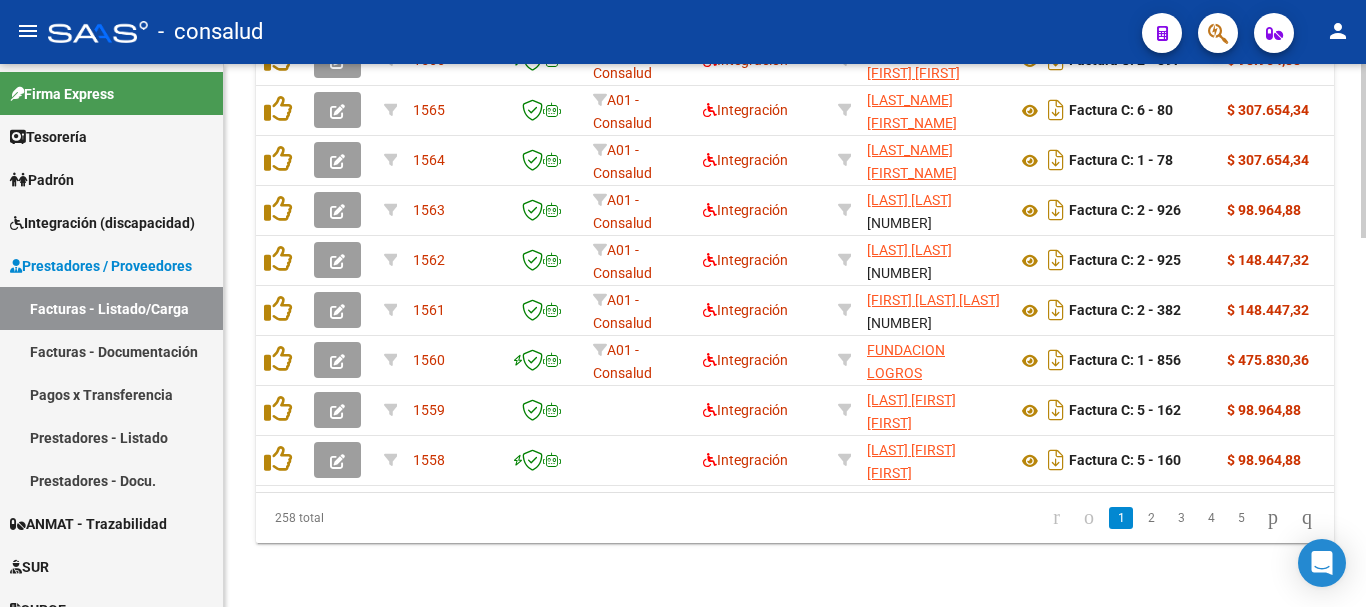 scroll, scrollTop: 1156, scrollLeft: 0, axis: vertical 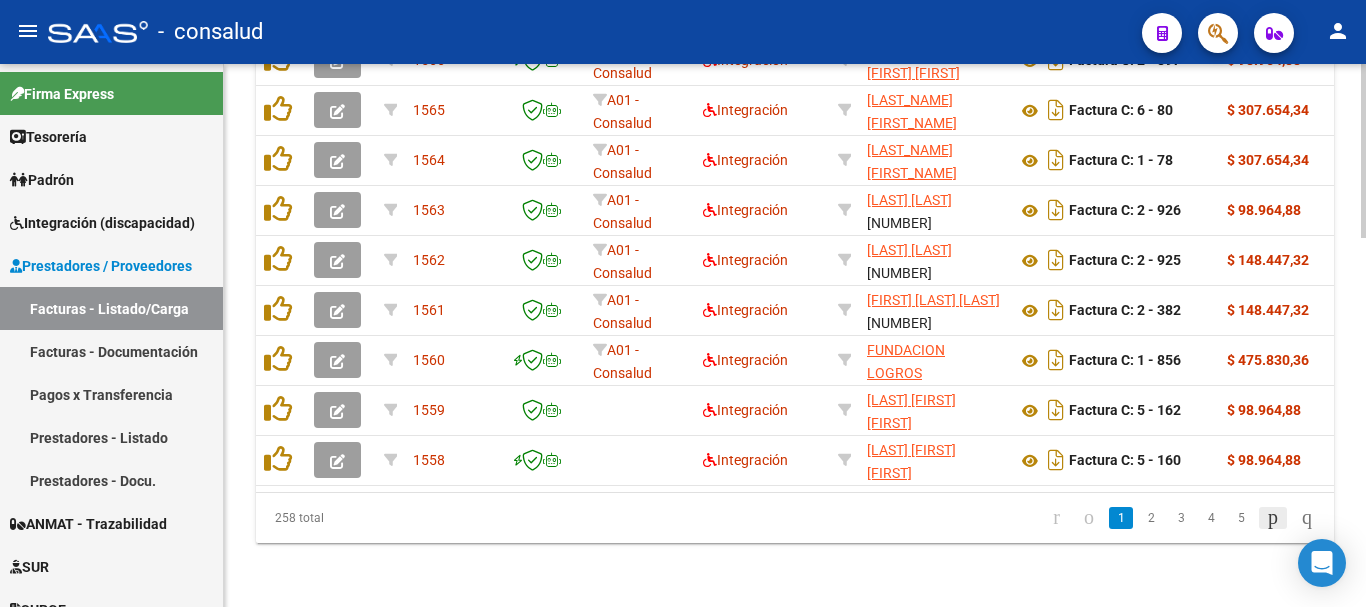 click 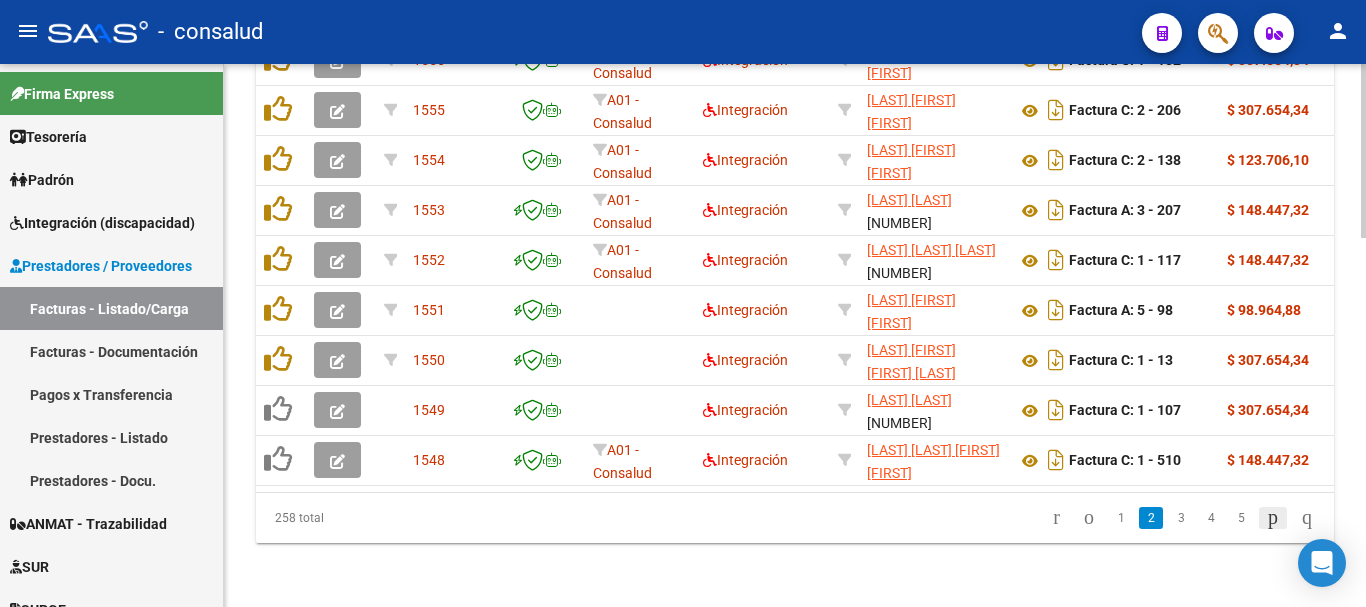 click 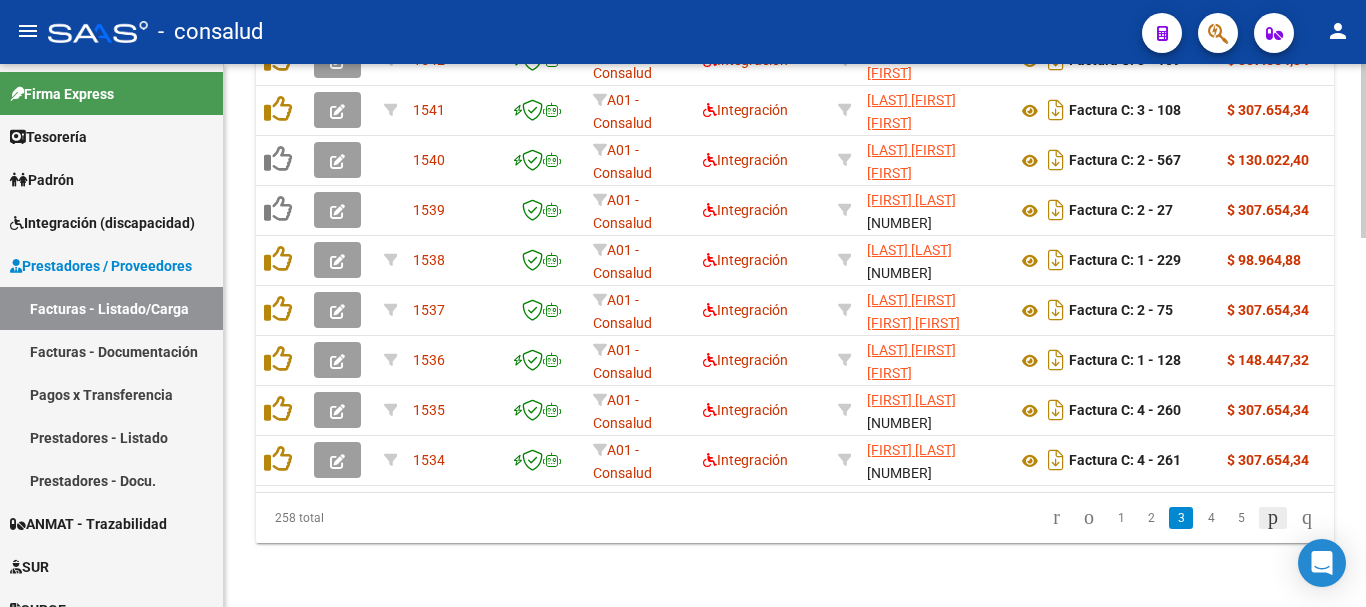 click 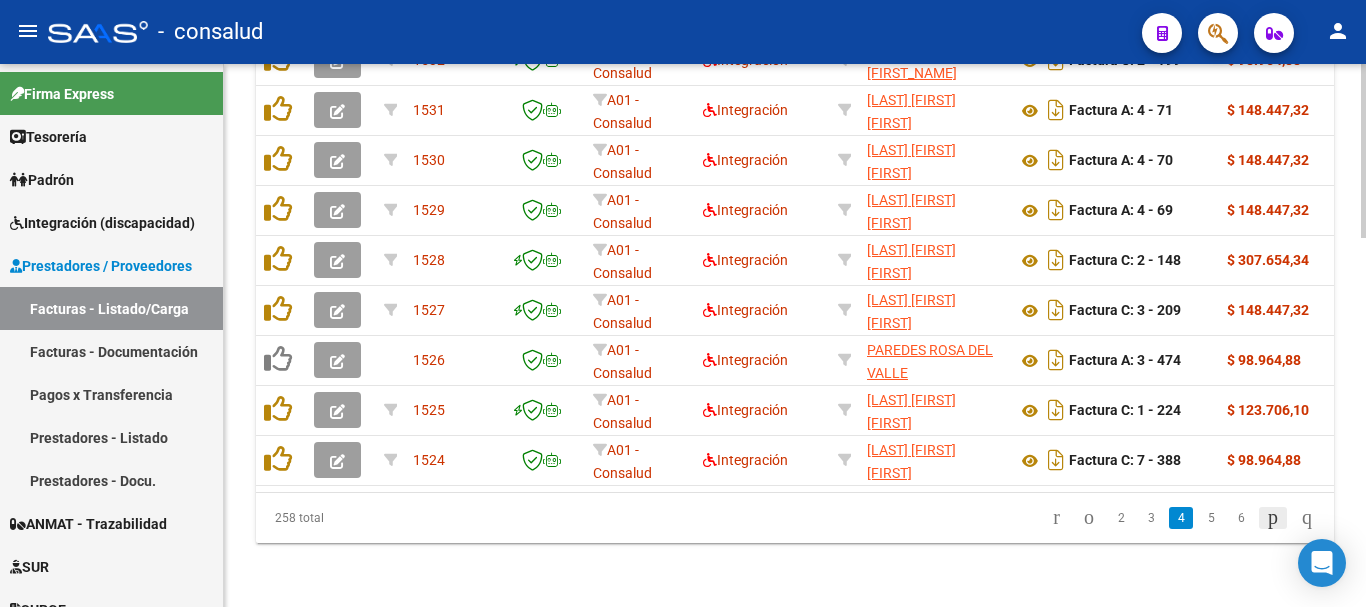 click 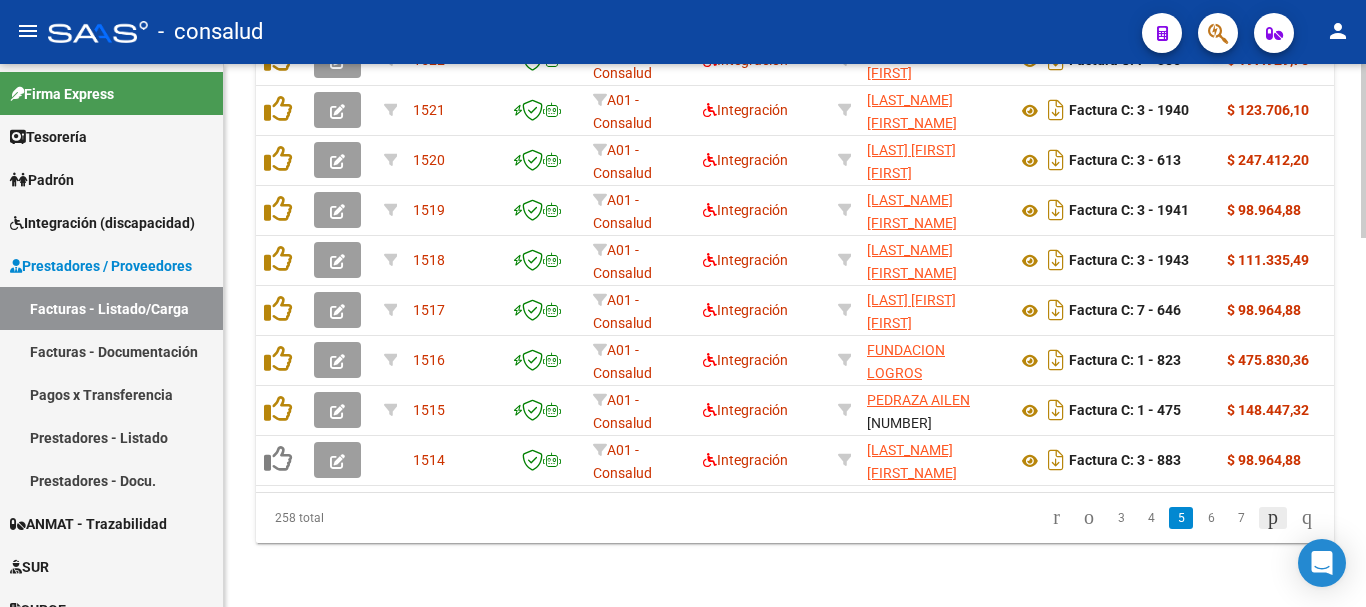 click 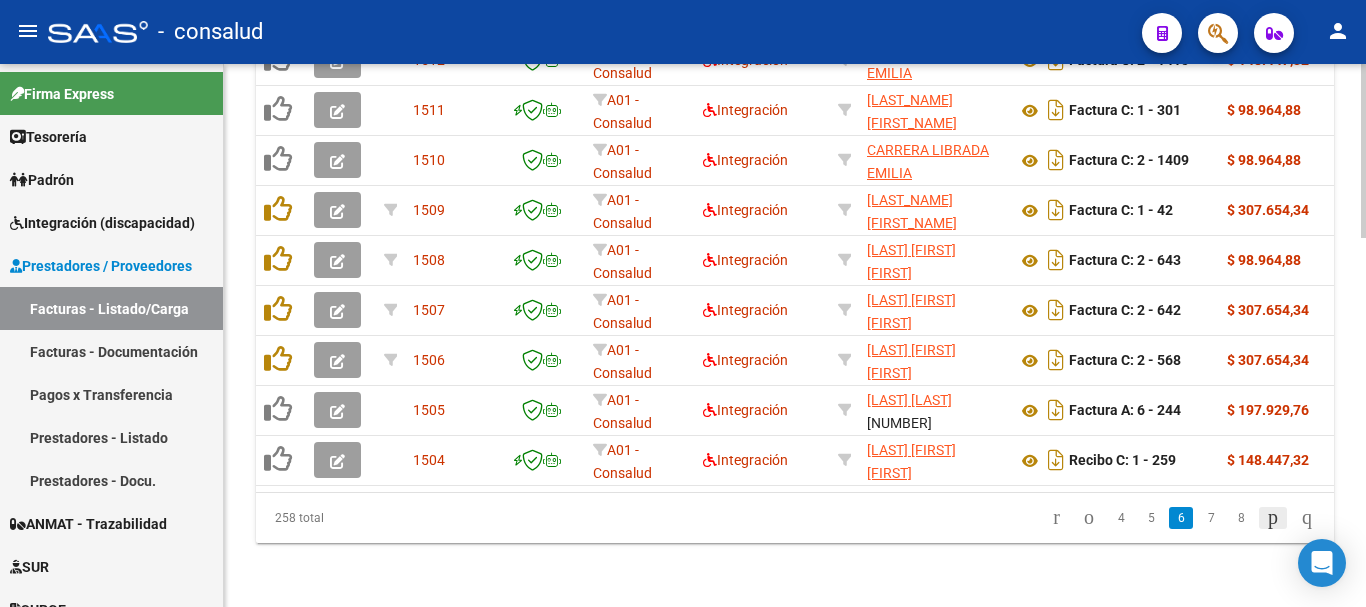 click 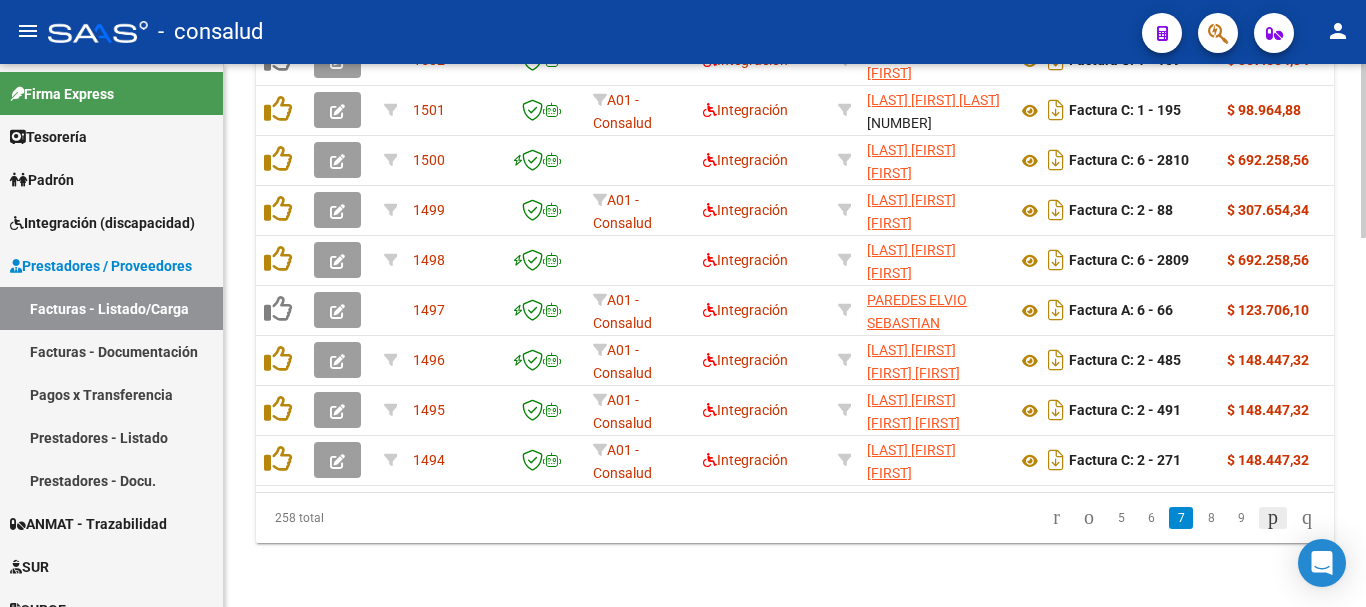click 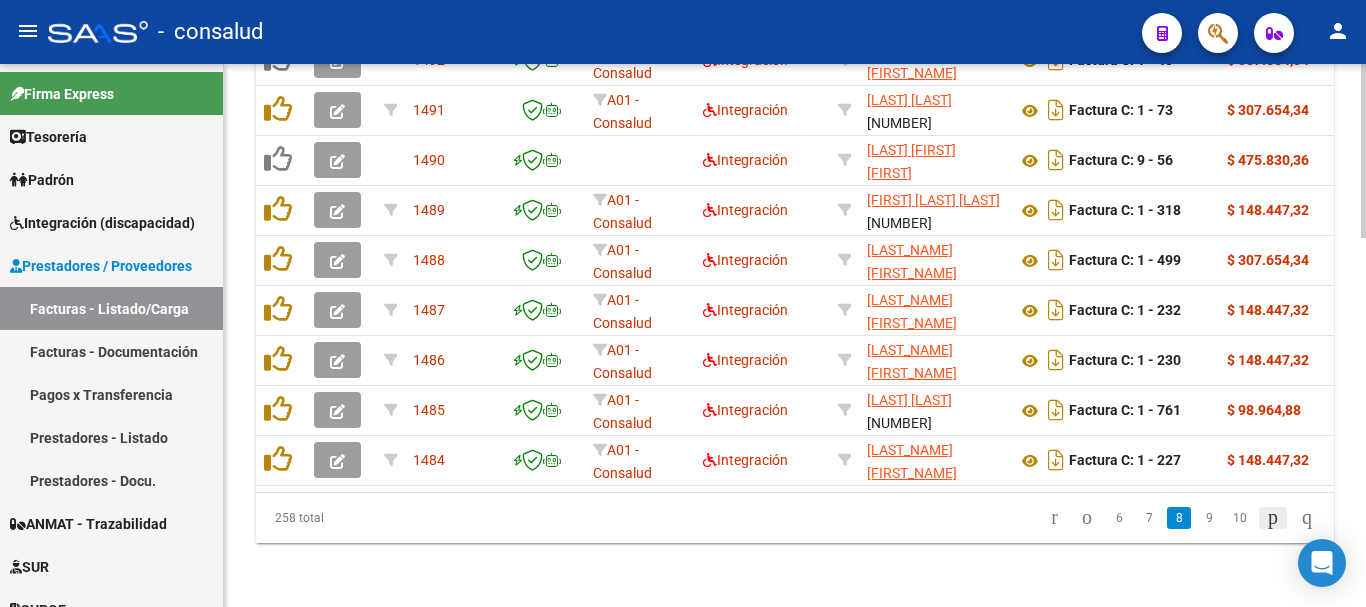 click 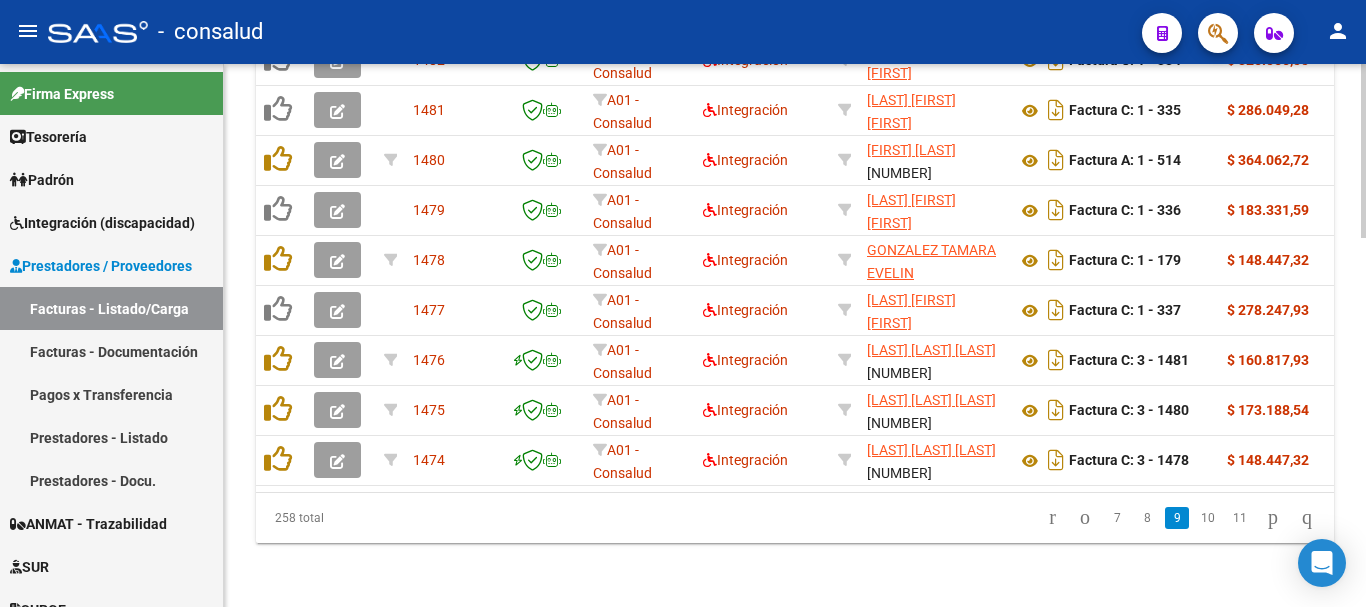 scroll, scrollTop: 1156, scrollLeft: 0, axis: vertical 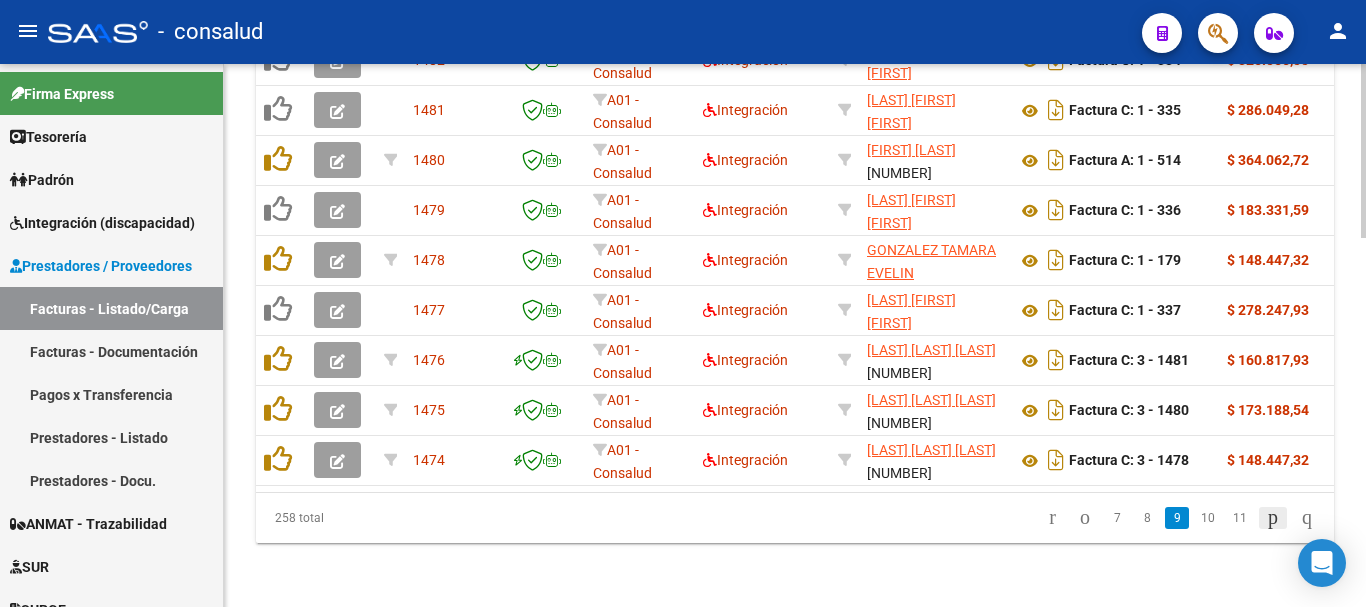 click 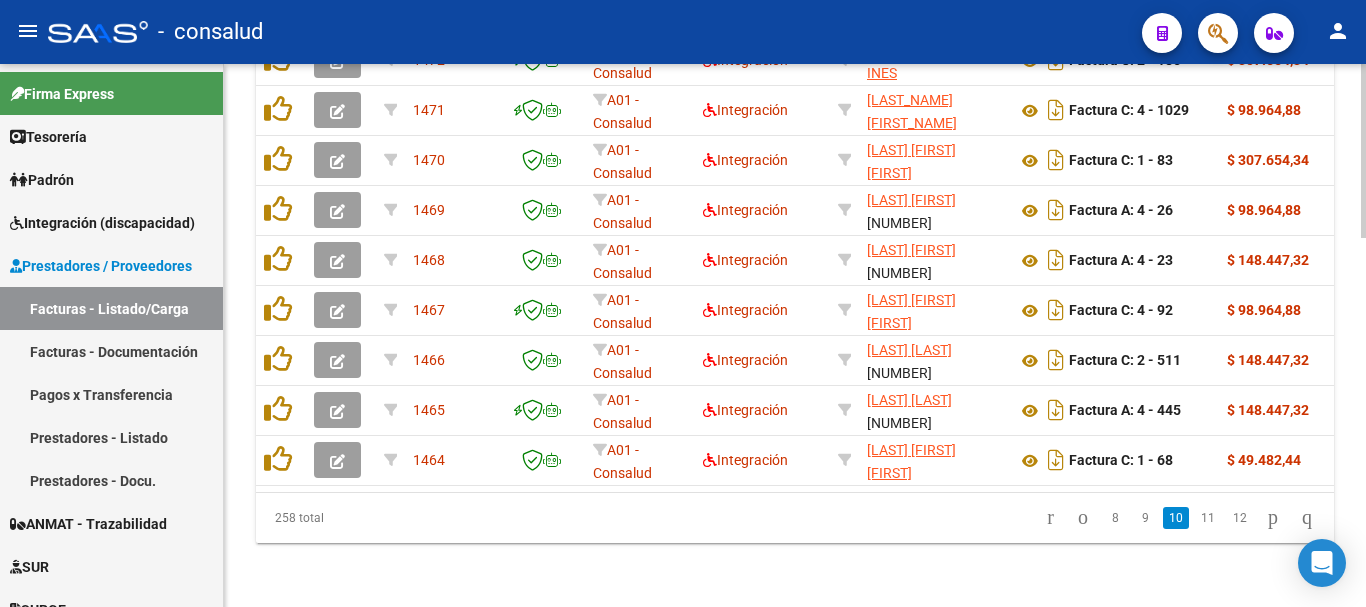 click 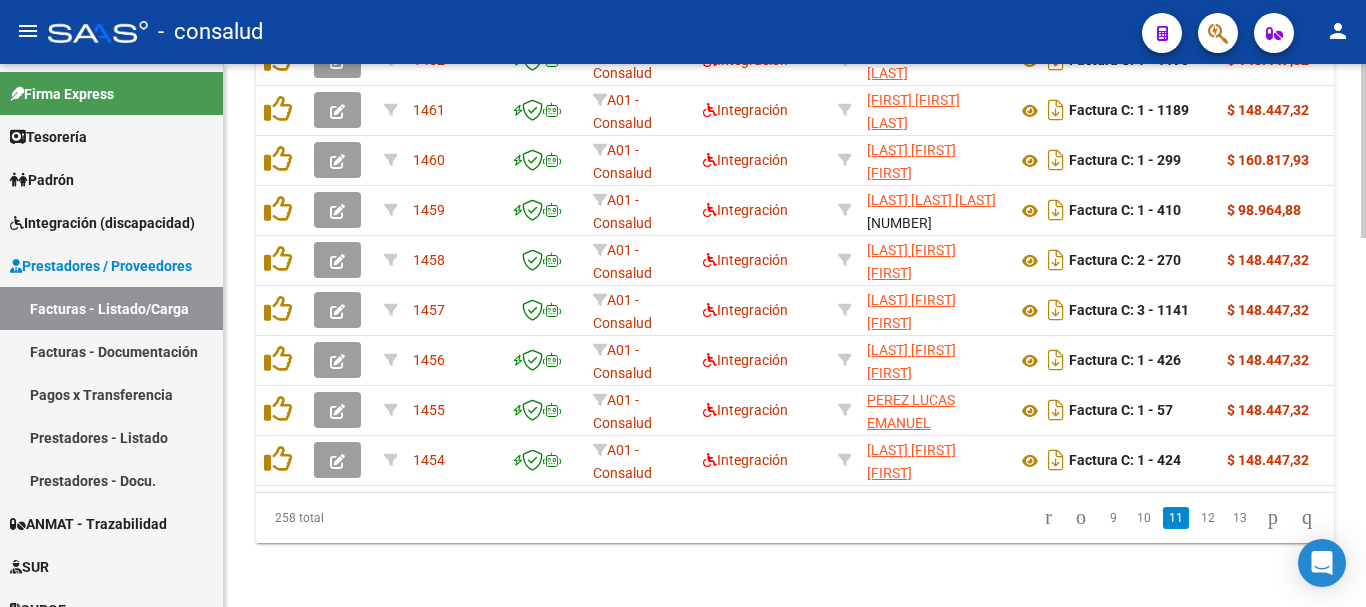 scroll, scrollTop: 1156, scrollLeft: 0, axis: vertical 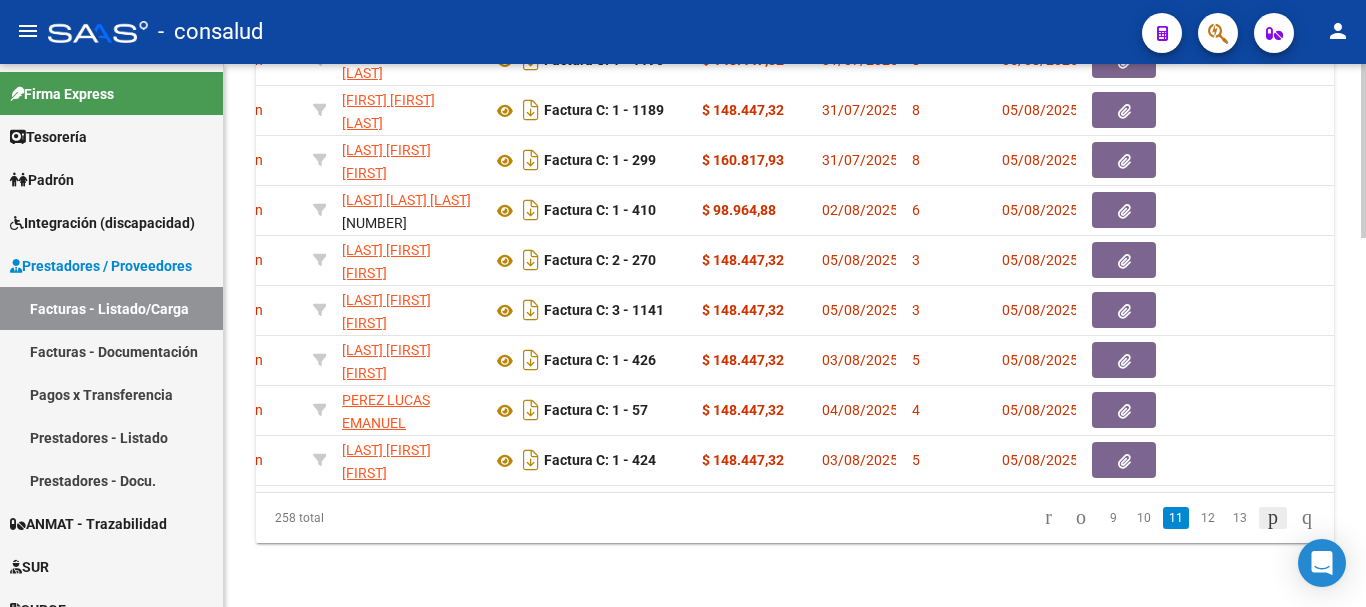 click 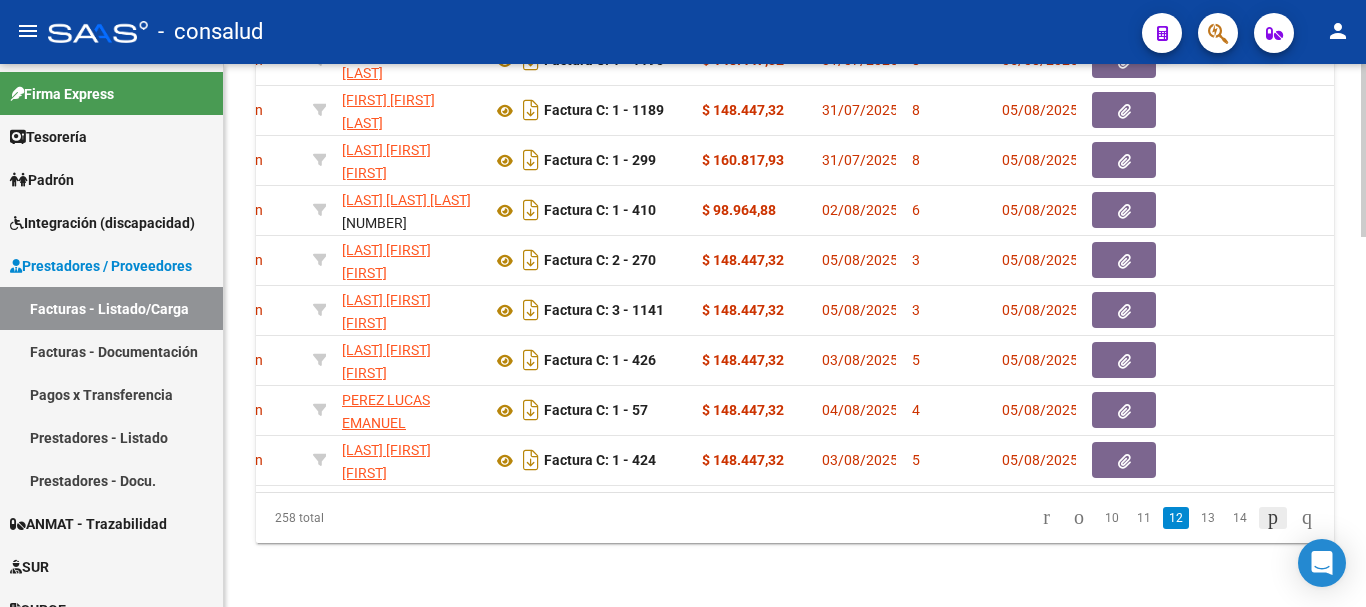 click 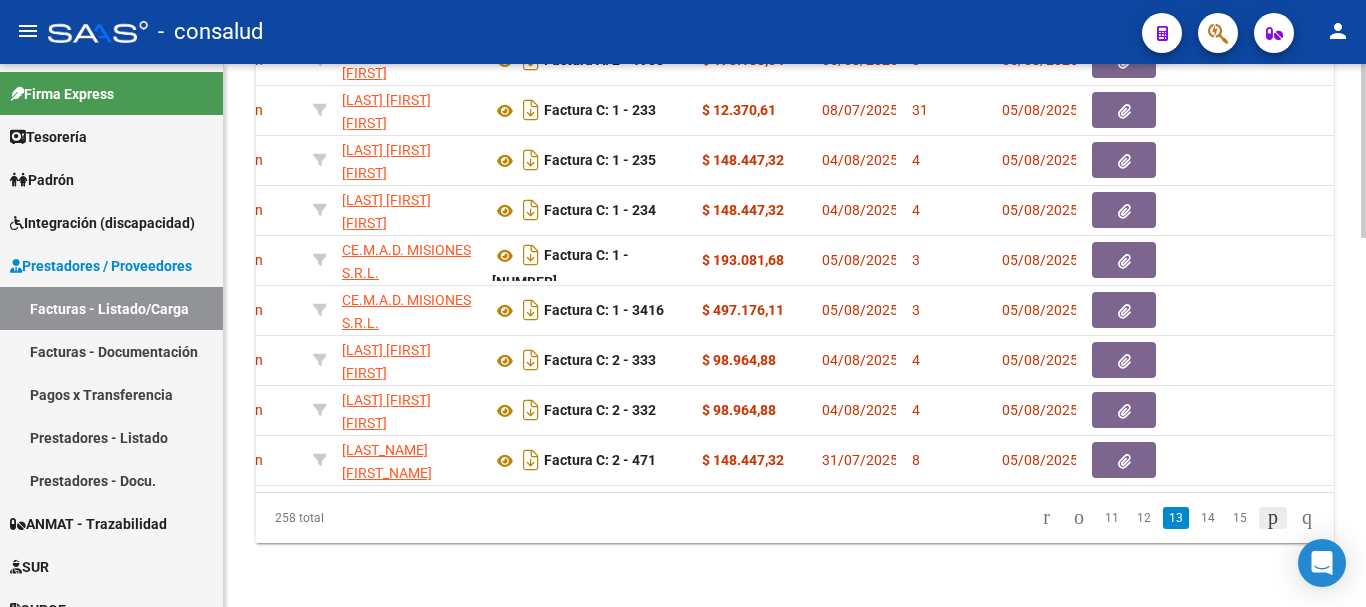 click 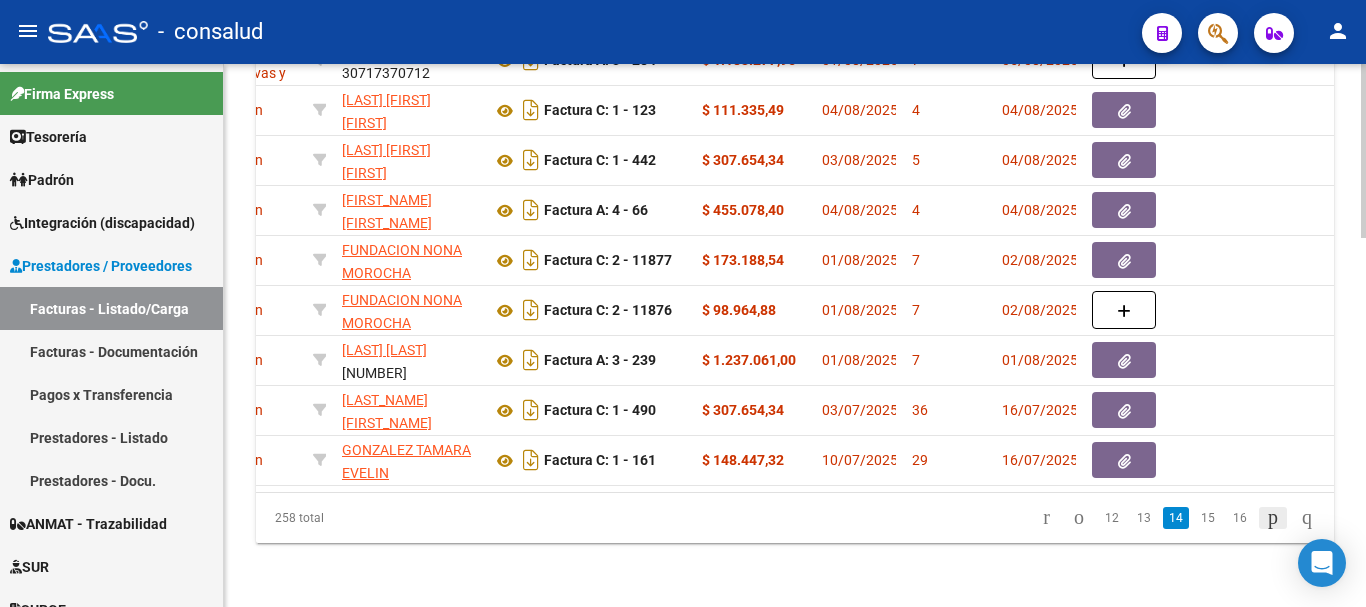 click 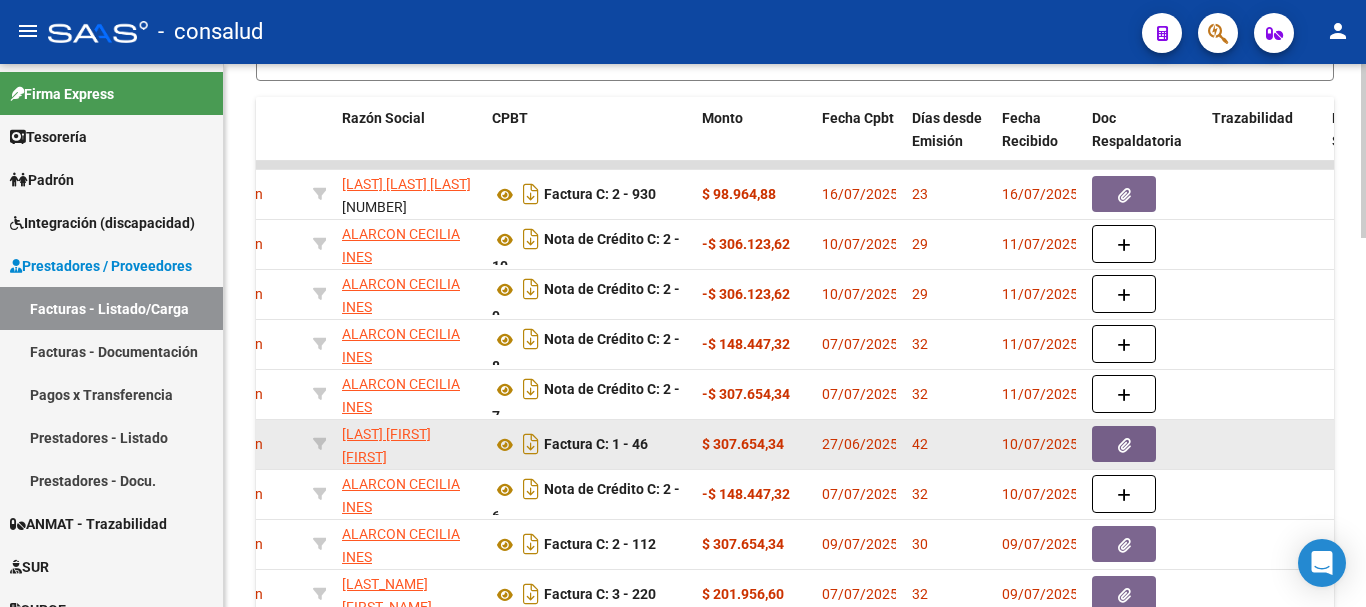 scroll, scrollTop: 1056, scrollLeft: 0, axis: vertical 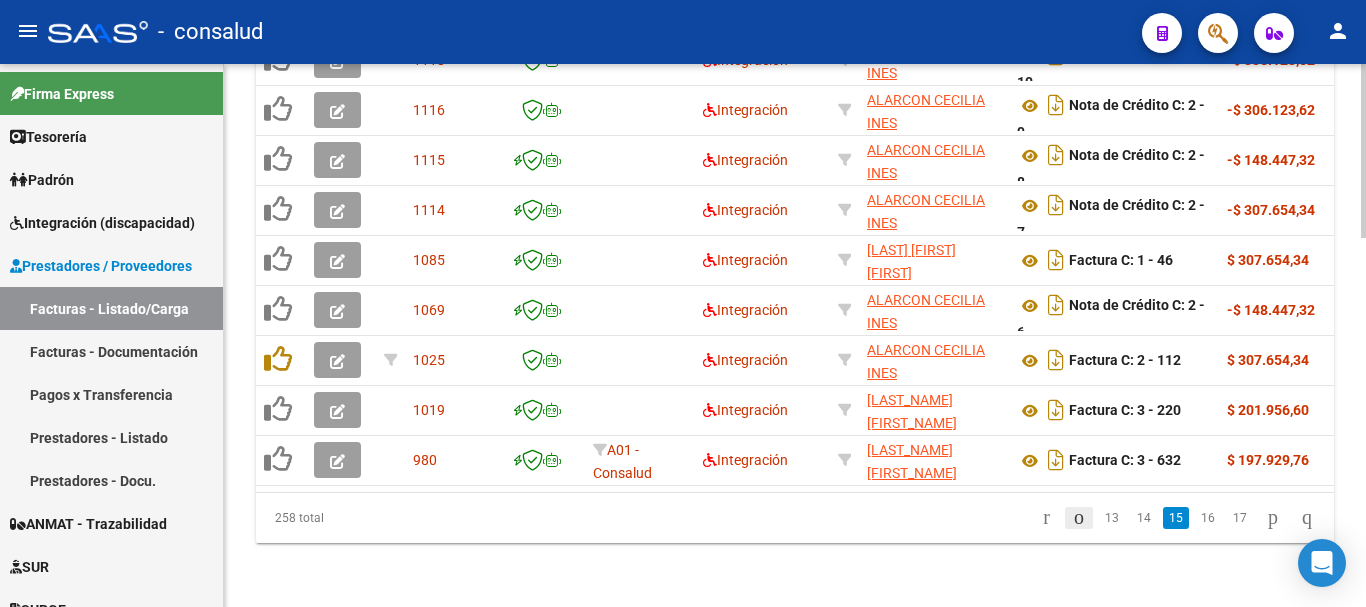 click 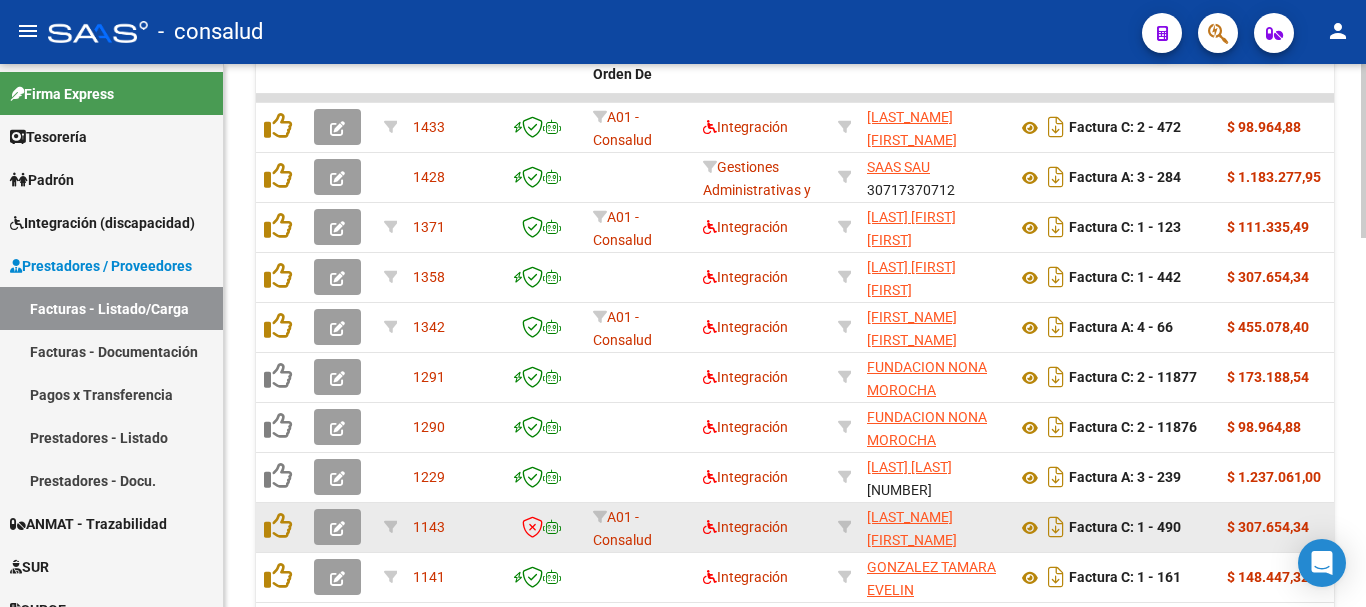 scroll, scrollTop: 956, scrollLeft: 0, axis: vertical 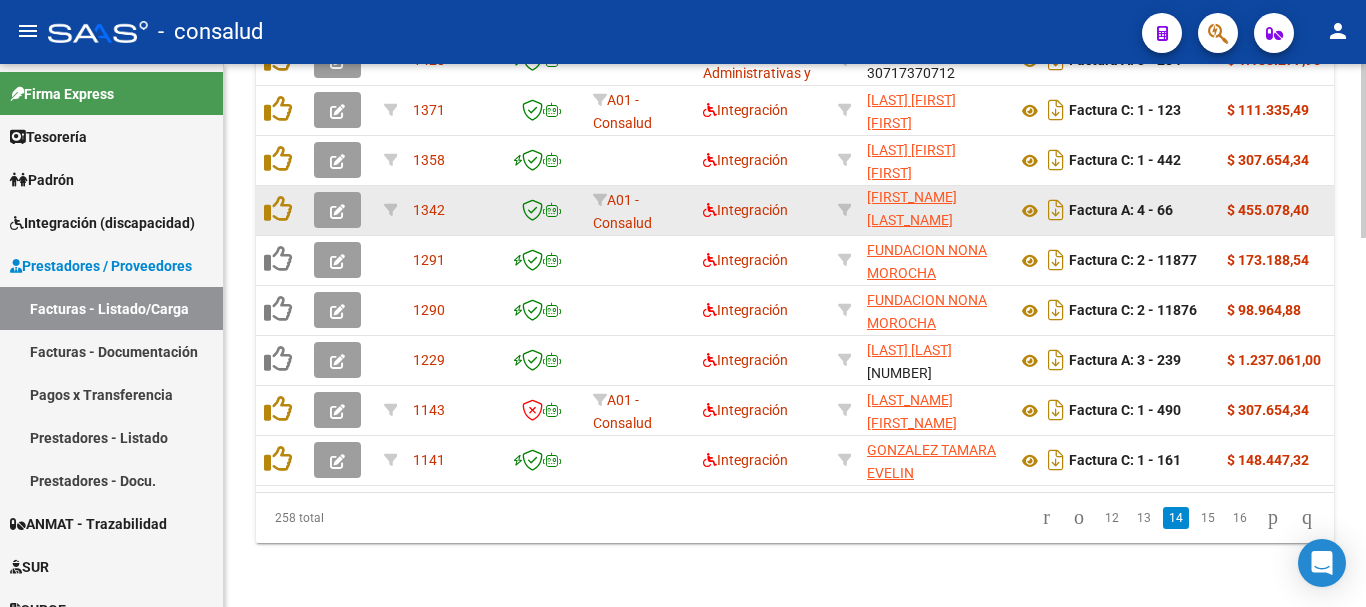 click 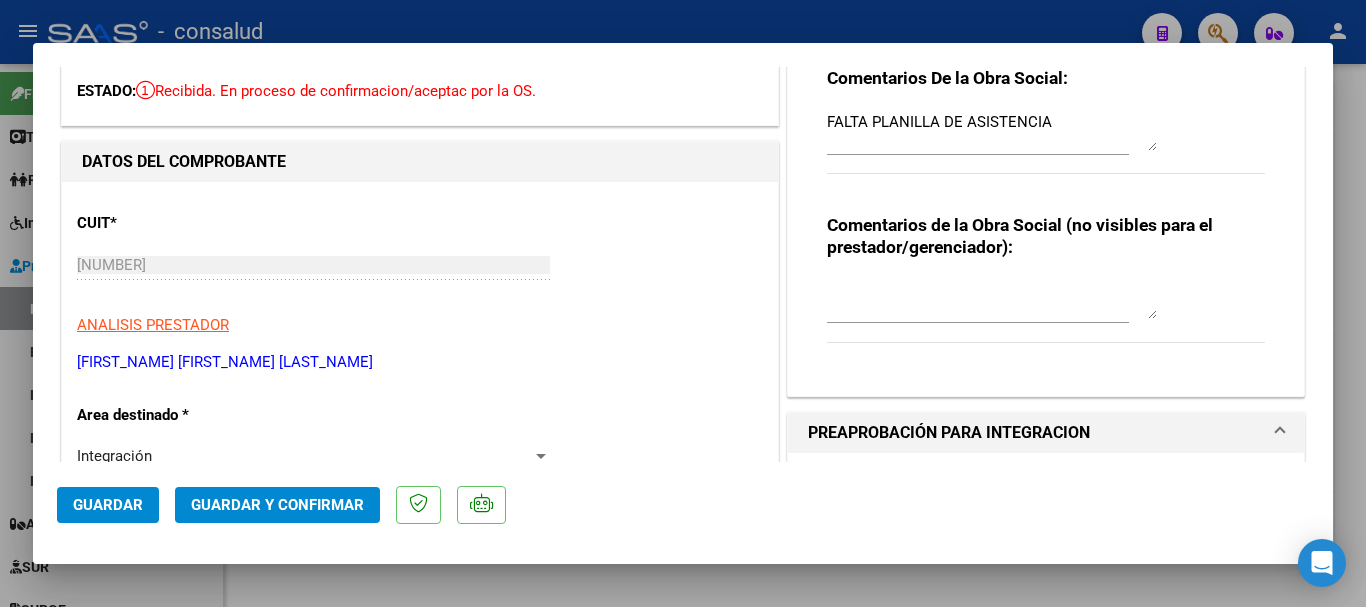 scroll, scrollTop: 0, scrollLeft: 0, axis: both 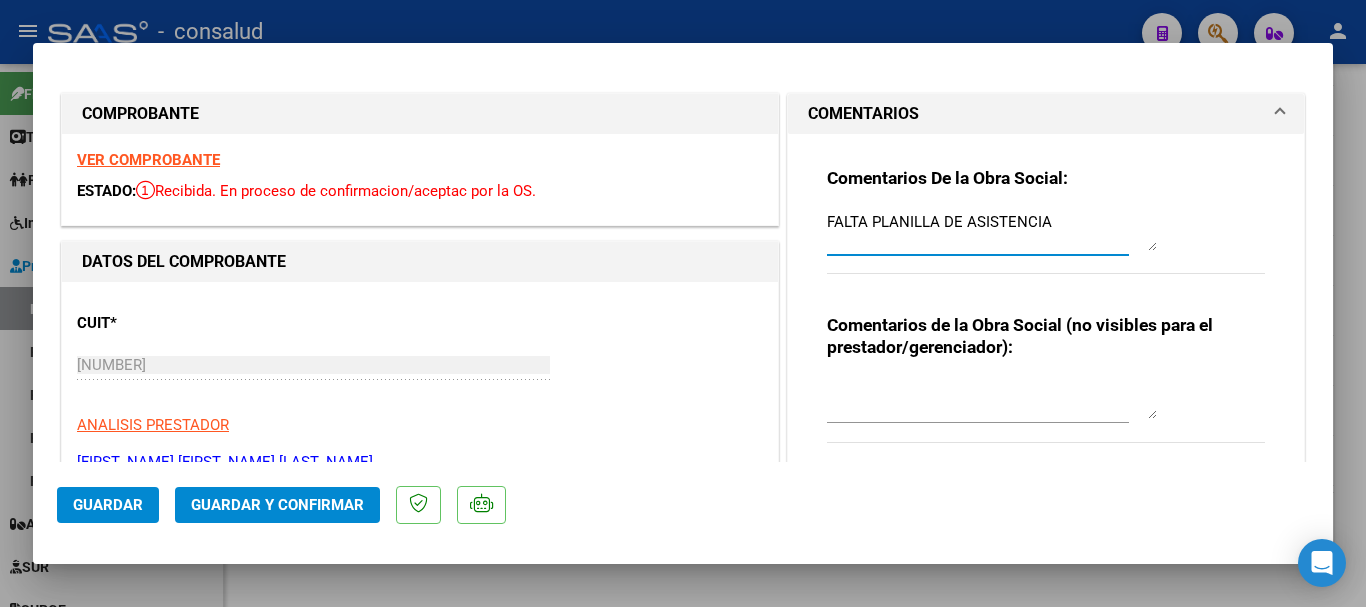 drag, startPoint x: 1089, startPoint y: 219, endPoint x: 407, endPoint y: 224, distance: 682.0183 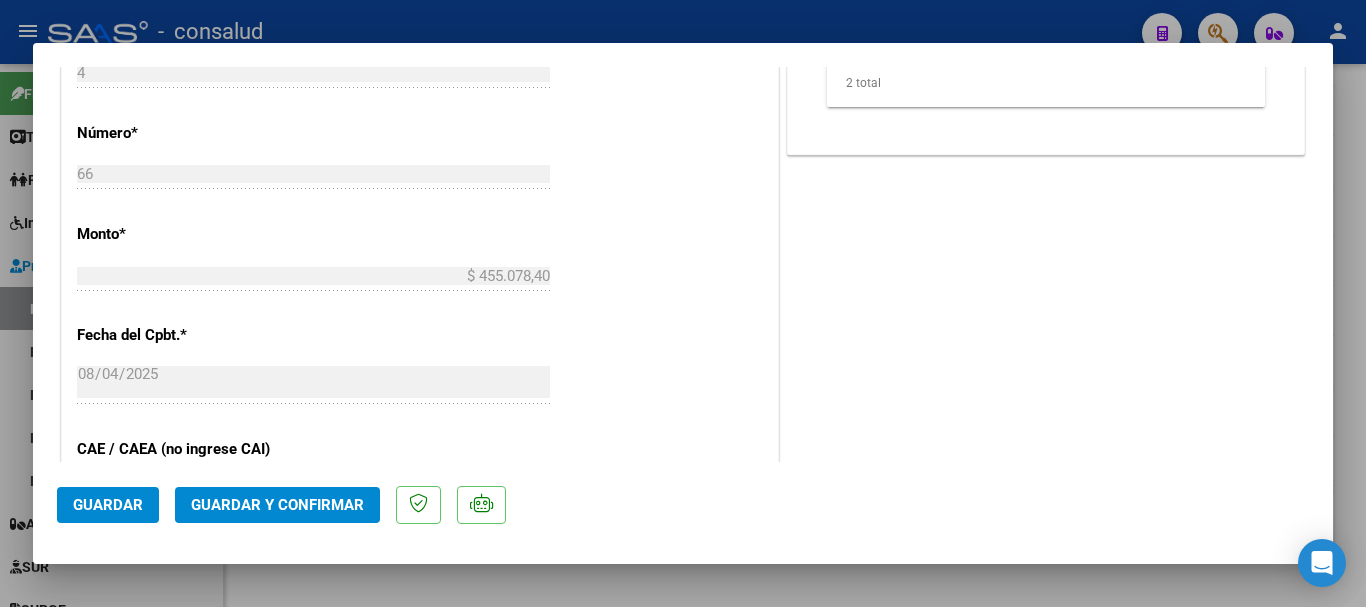 scroll, scrollTop: 1000, scrollLeft: 0, axis: vertical 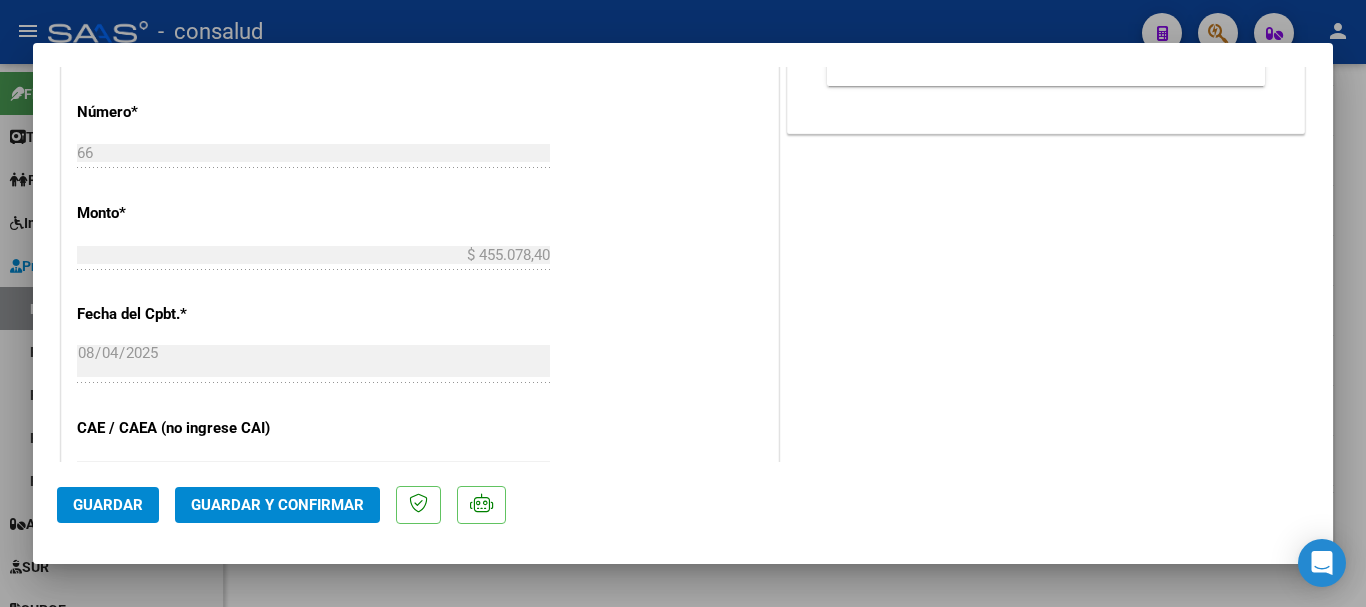 click on "Guardar y Confirmar" 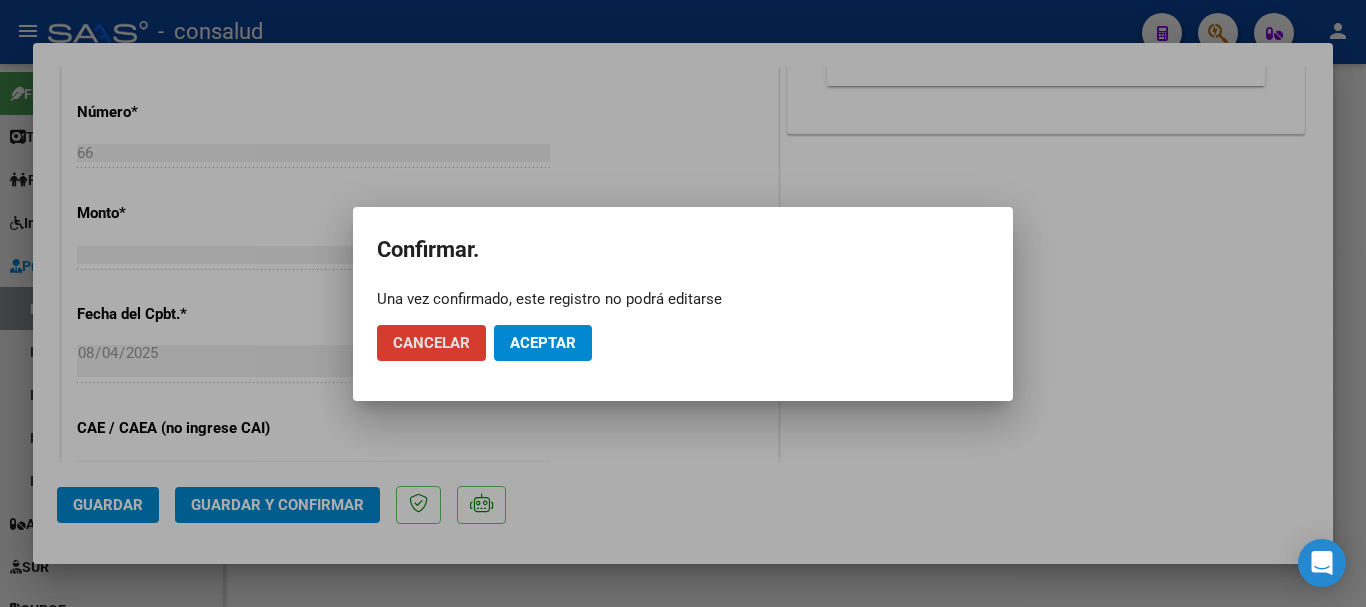 click on "Aceptar" 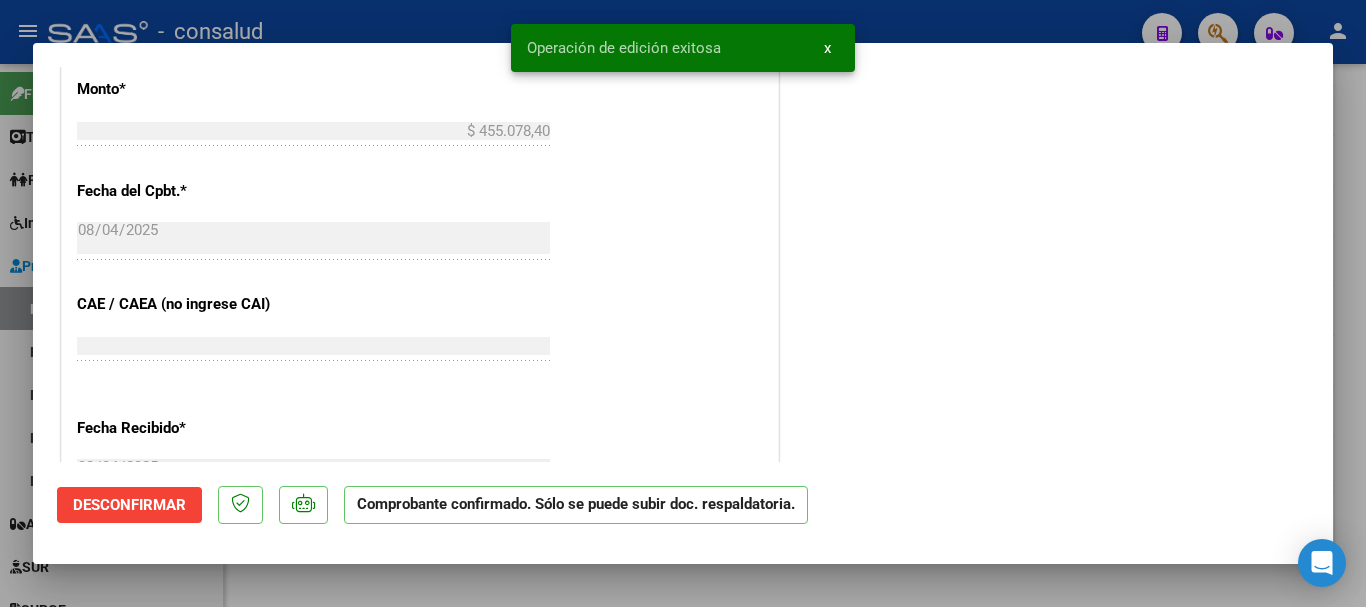 type 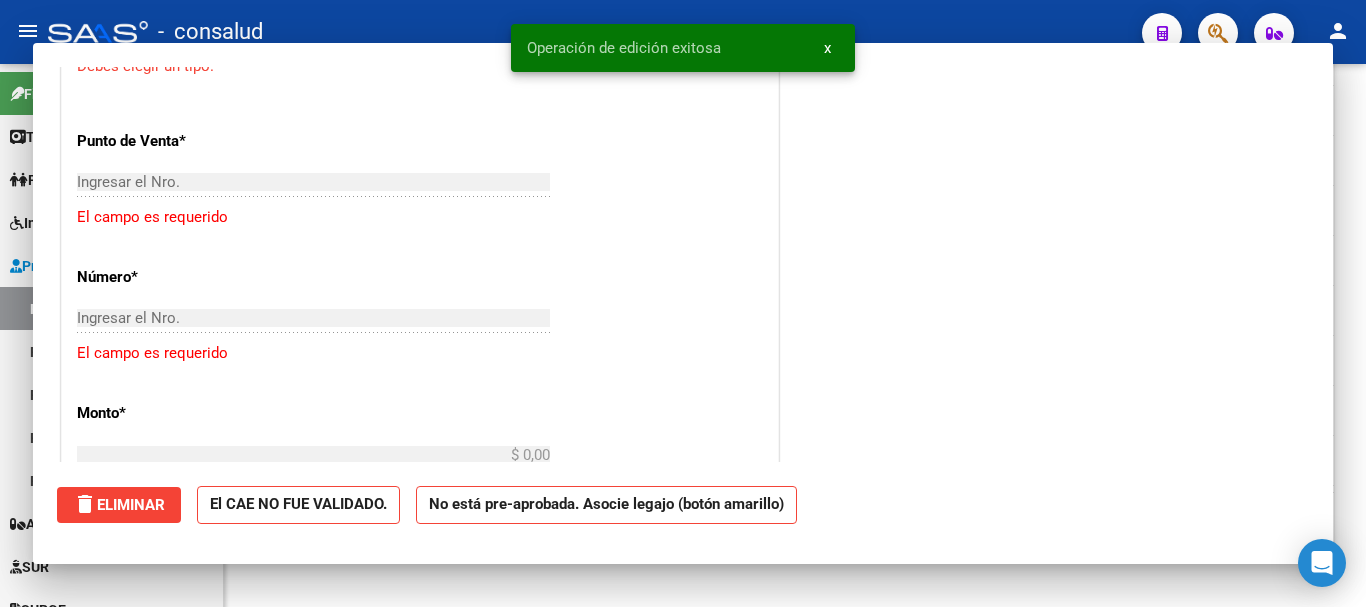 scroll, scrollTop: 1161, scrollLeft: 0, axis: vertical 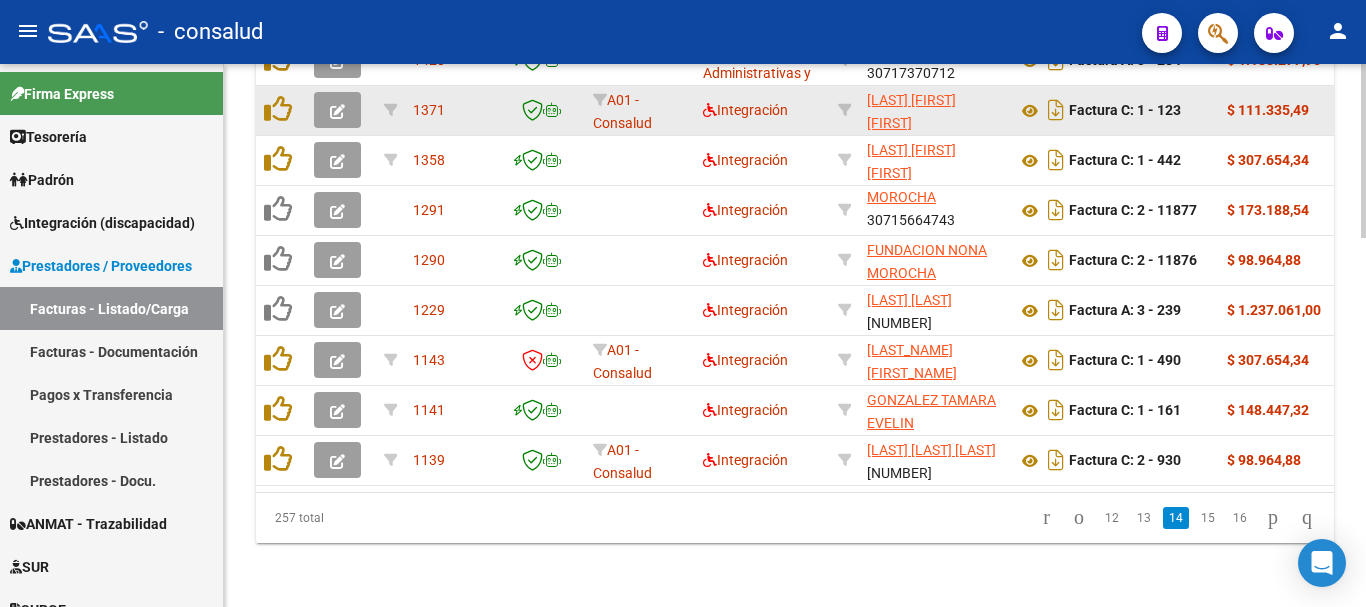 click 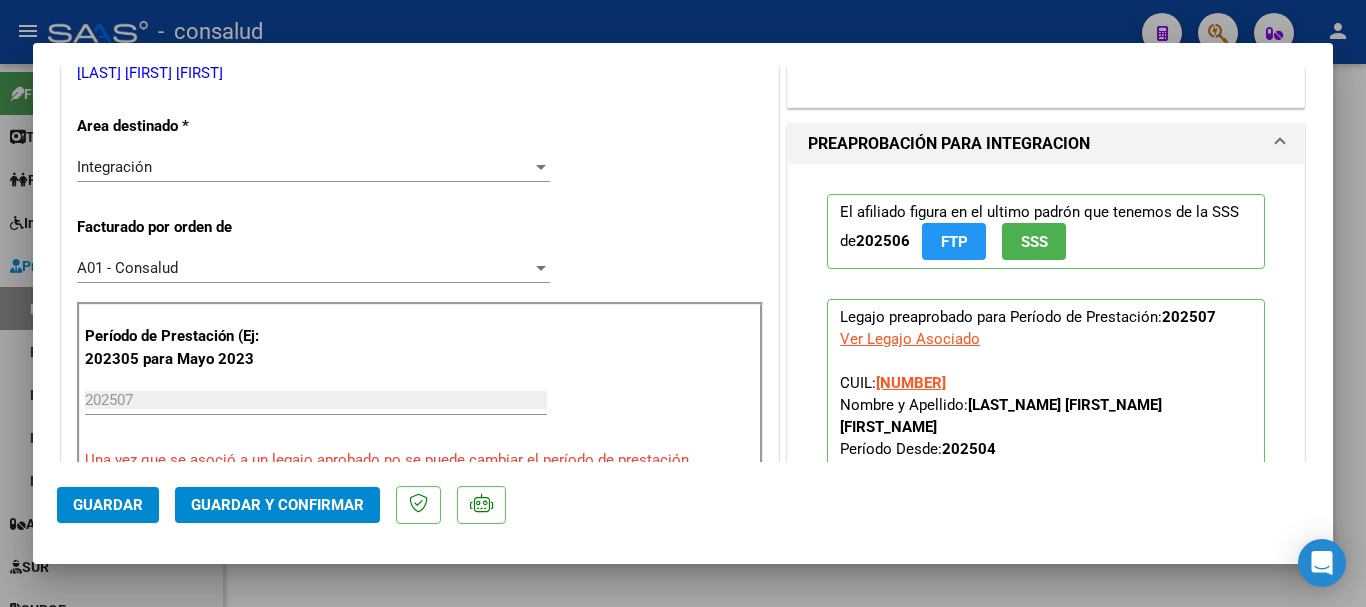 scroll, scrollTop: 500, scrollLeft: 0, axis: vertical 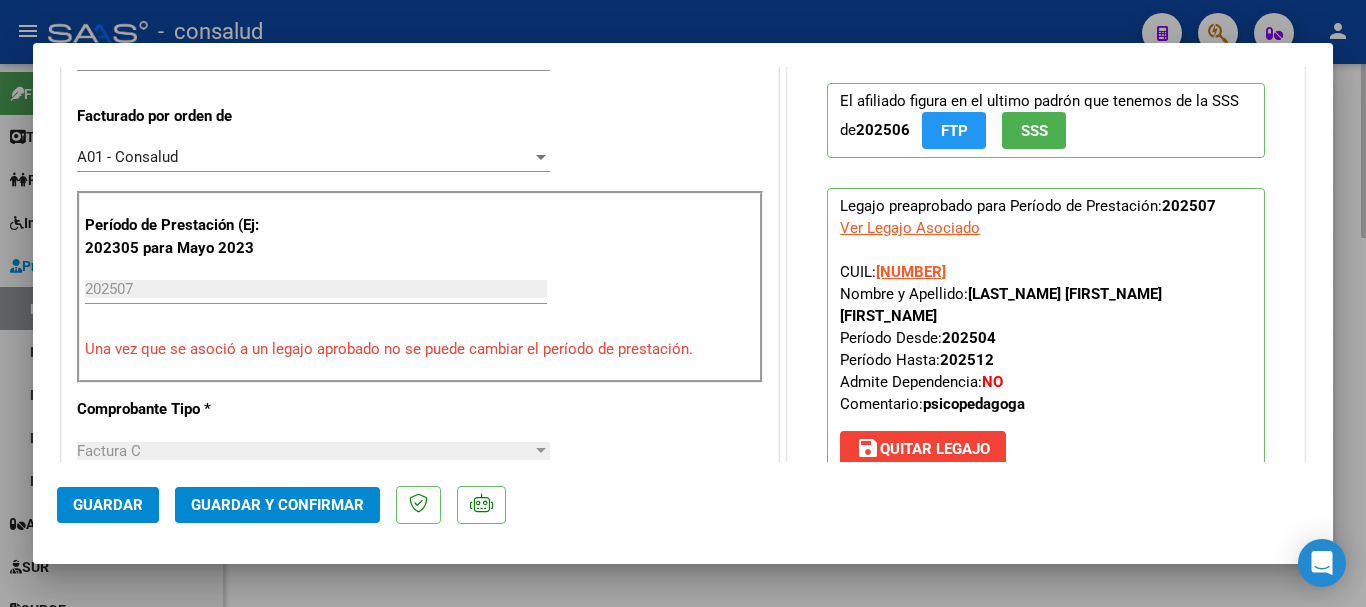 type 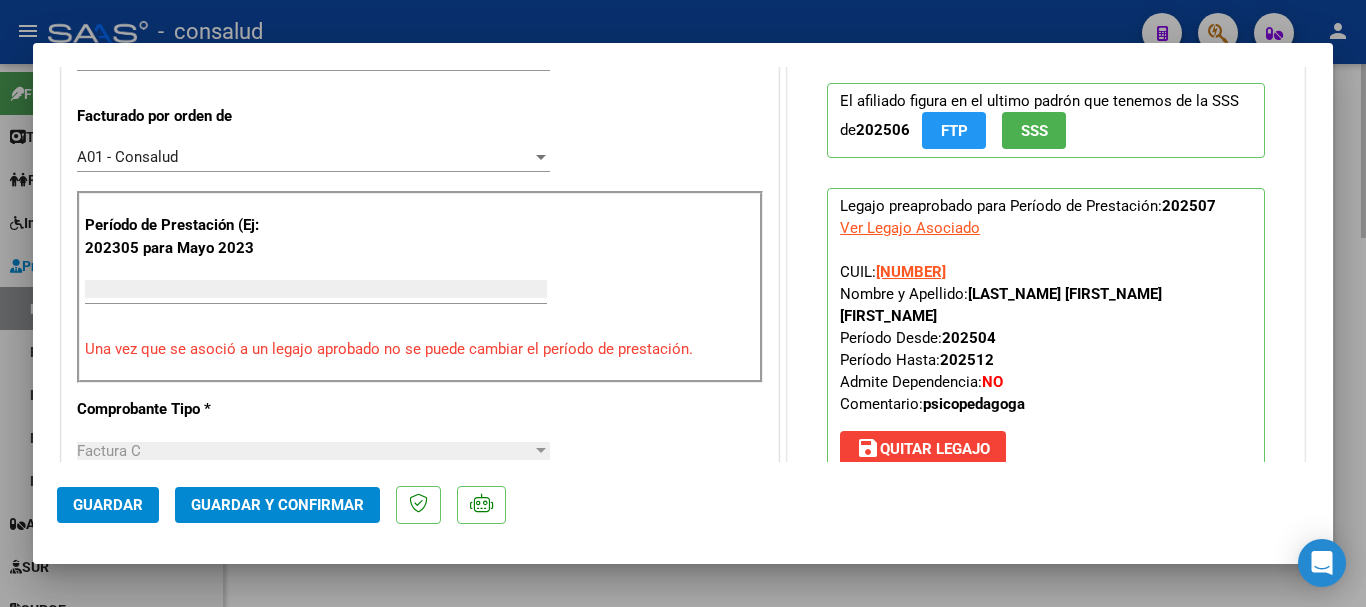 scroll, scrollTop: 485, scrollLeft: 0, axis: vertical 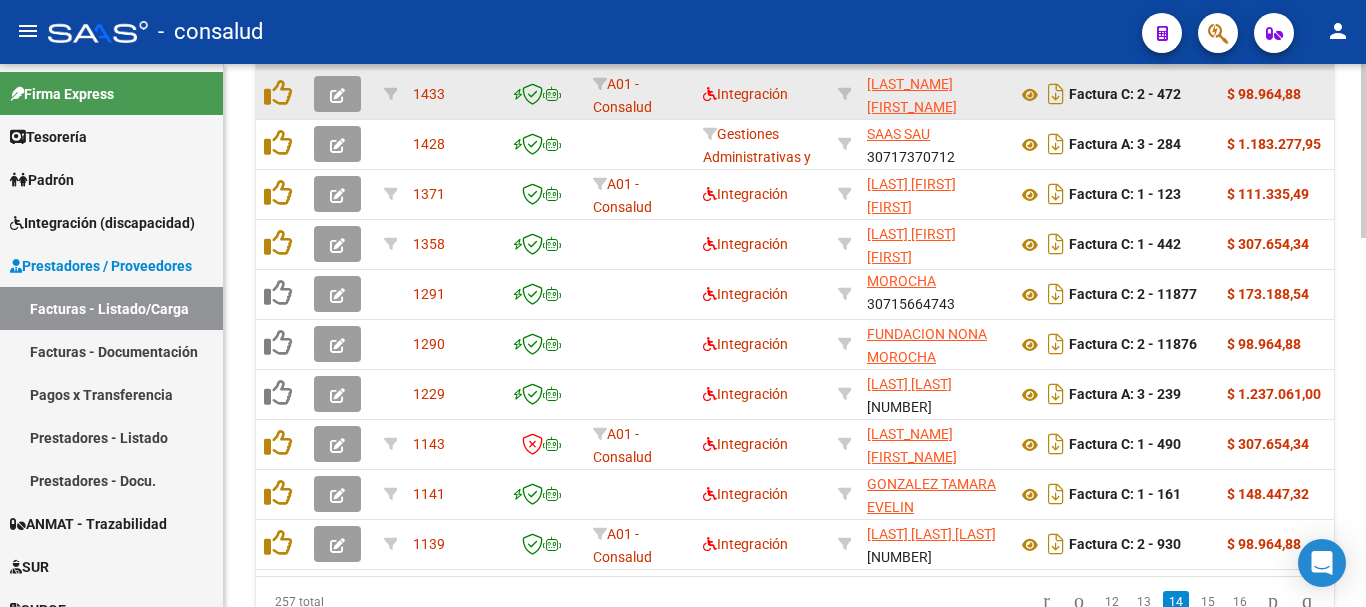 click 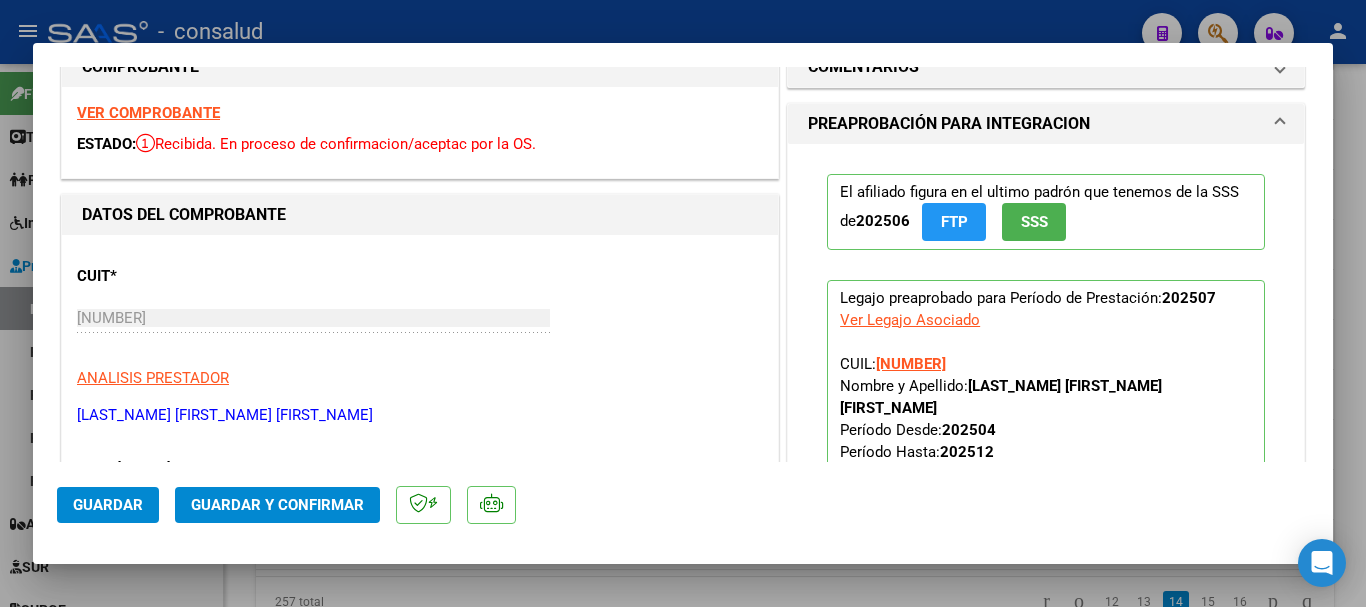 scroll, scrollTop: 0, scrollLeft: 0, axis: both 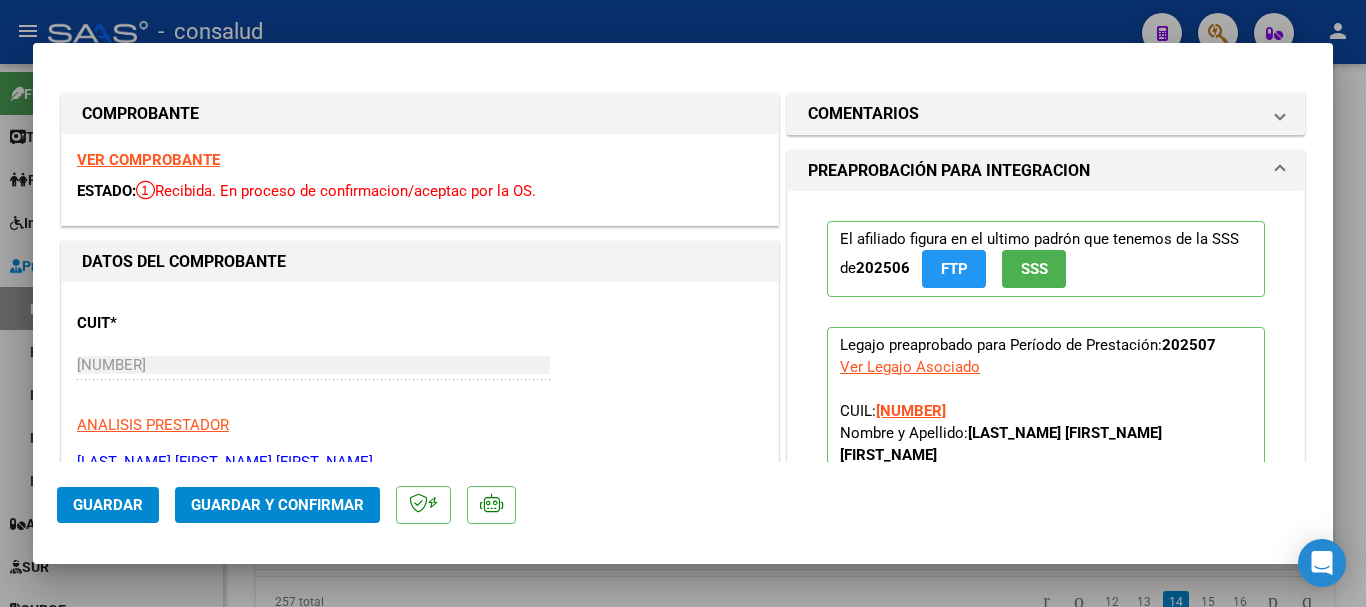 click on "VER COMPROBANTE" at bounding box center (148, 160) 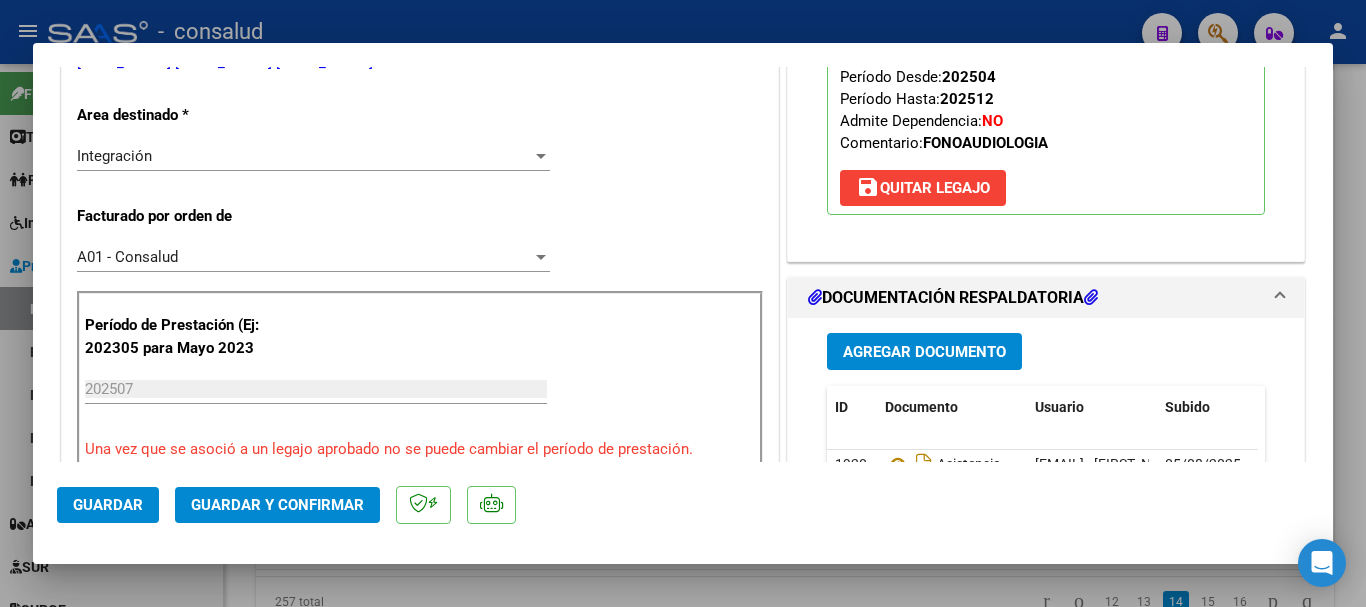 scroll, scrollTop: 200, scrollLeft: 0, axis: vertical 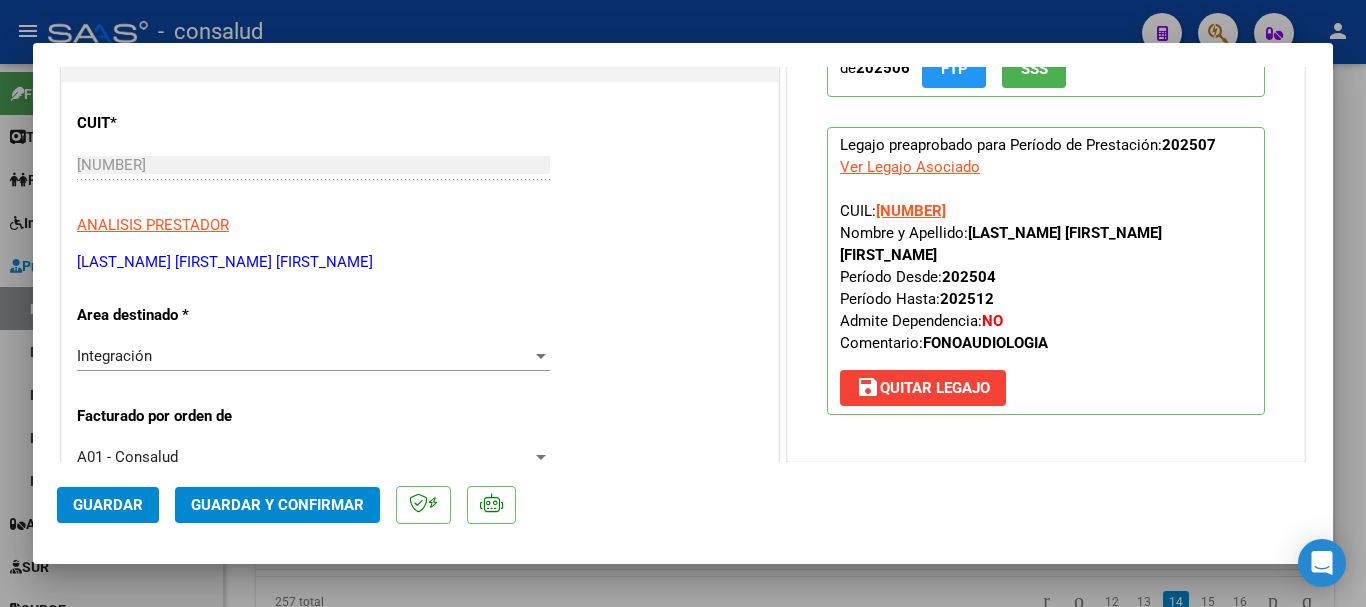 type 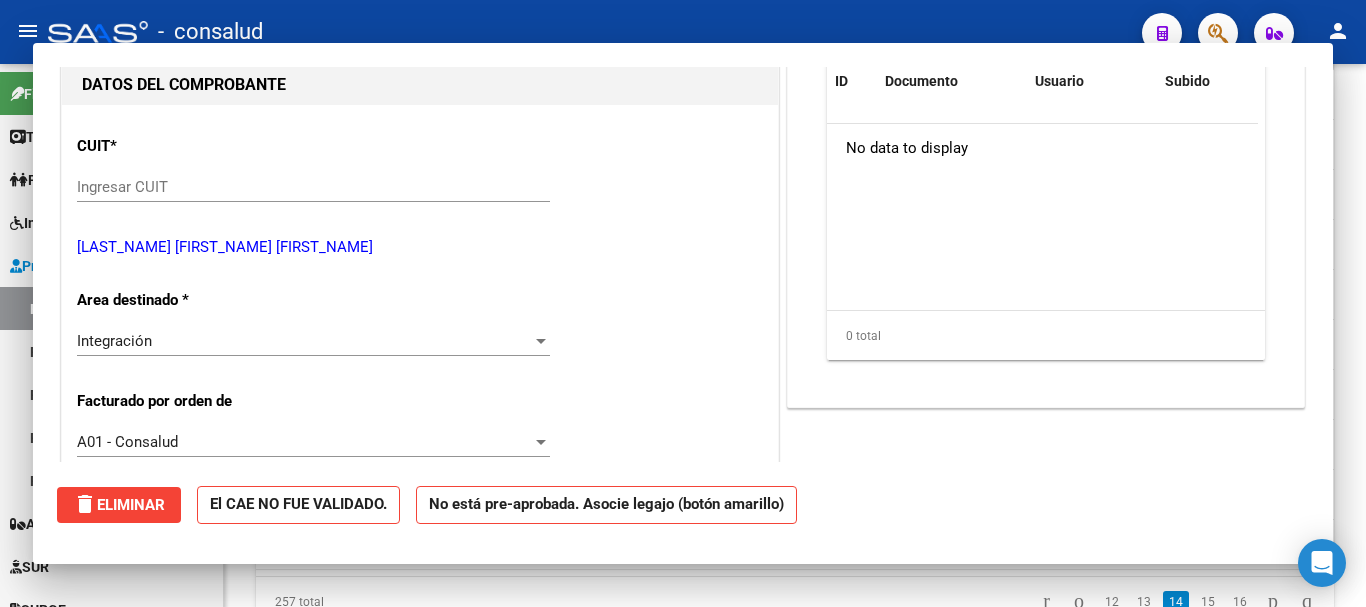 scroll, scrollTop: 222, scrollLeft: 0, axis: vertical 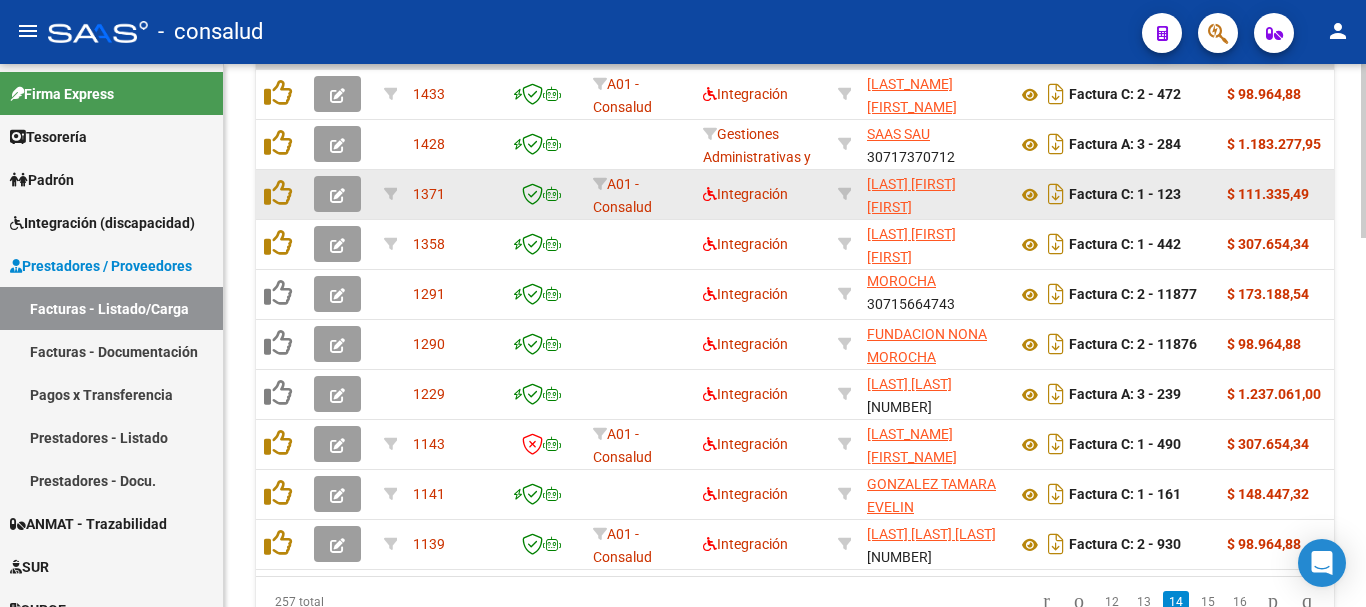 click 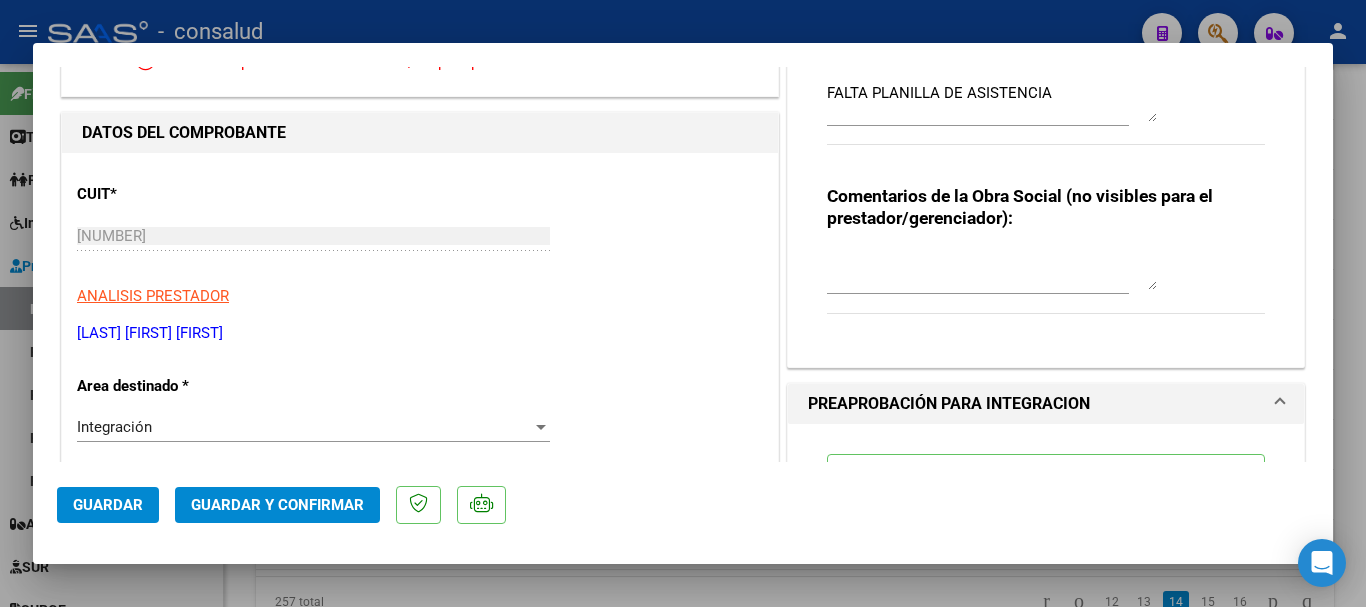 scroll, scrollTop: 100, scrollLeft: 0, axis: vertical 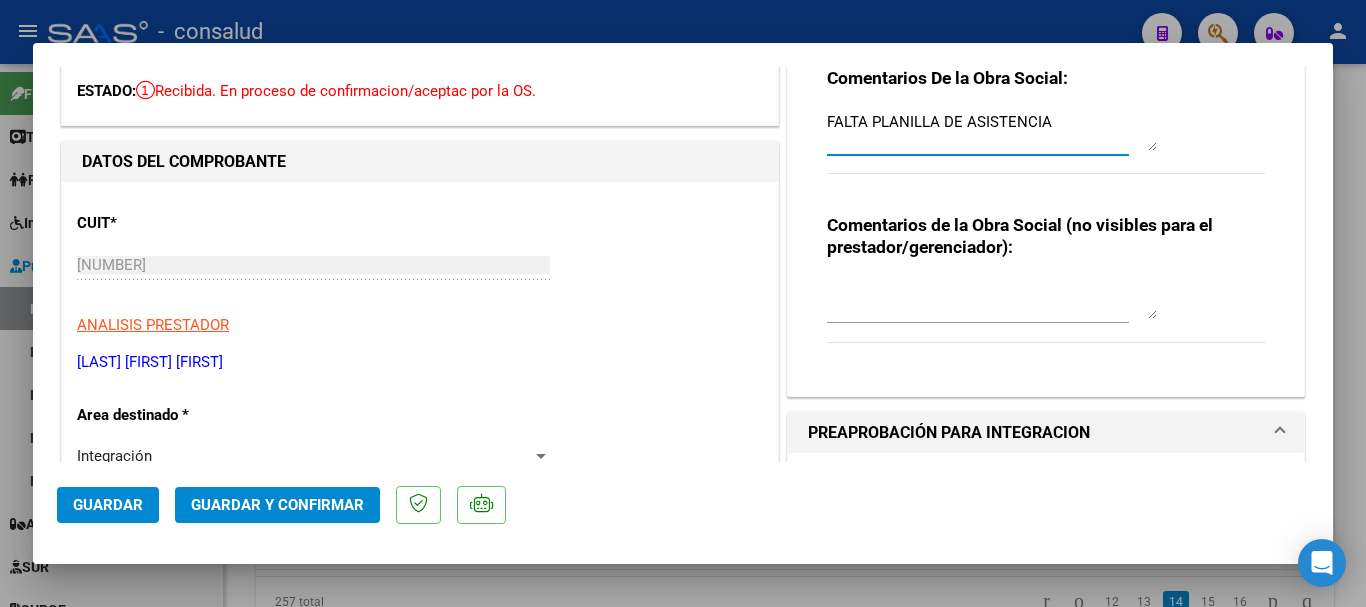 drag, startPoint x: 1051, startPoint y: 120, endPoint x: 393, endPoint y: 142, distance: 658.3677 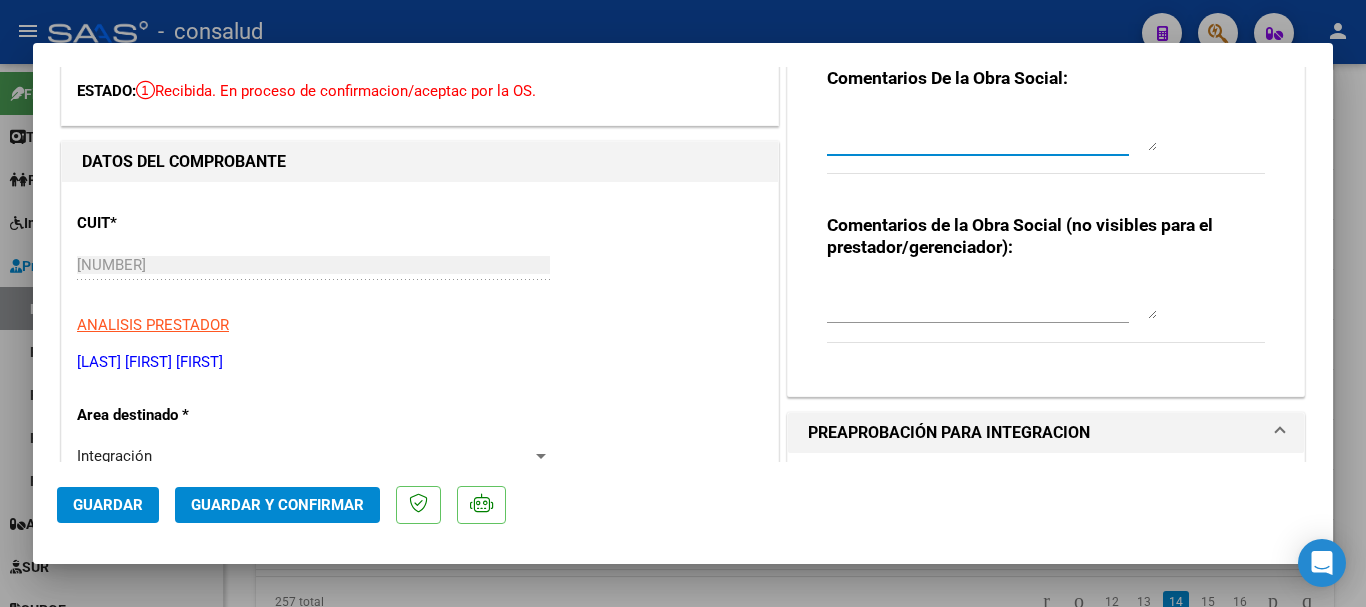 scroll, scrollTop: 0, scrollLeft: 0, axis: both 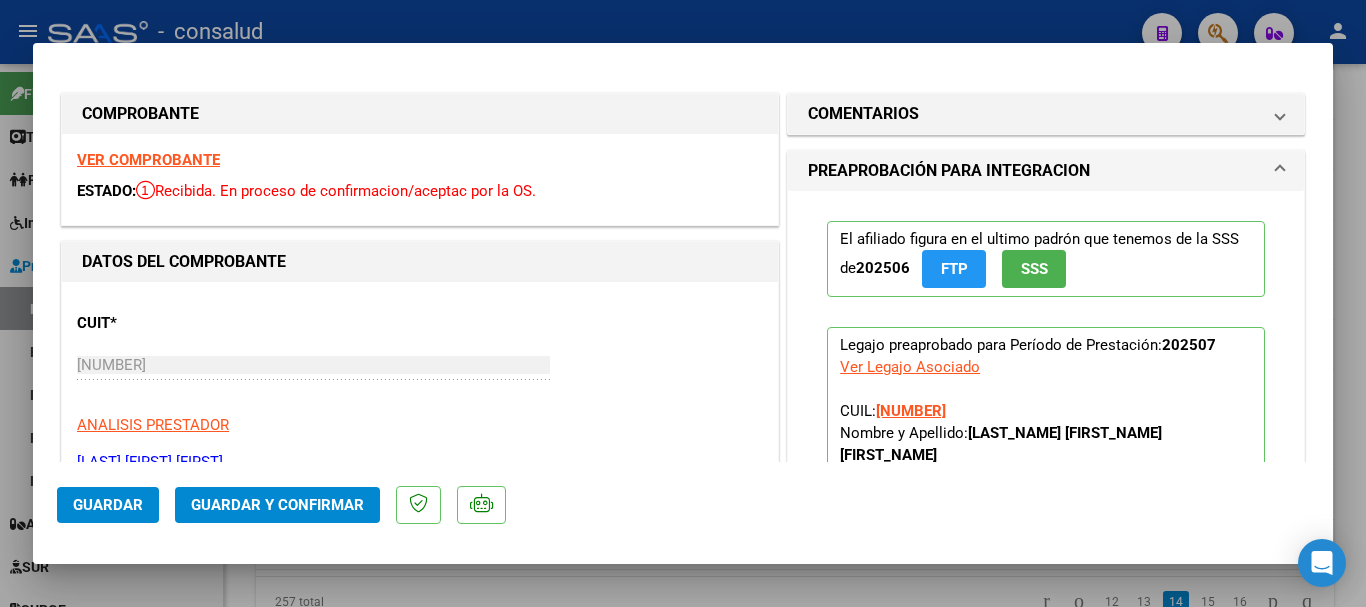 click on "VER COMPROBANTE" at bounding box center (148, 160) 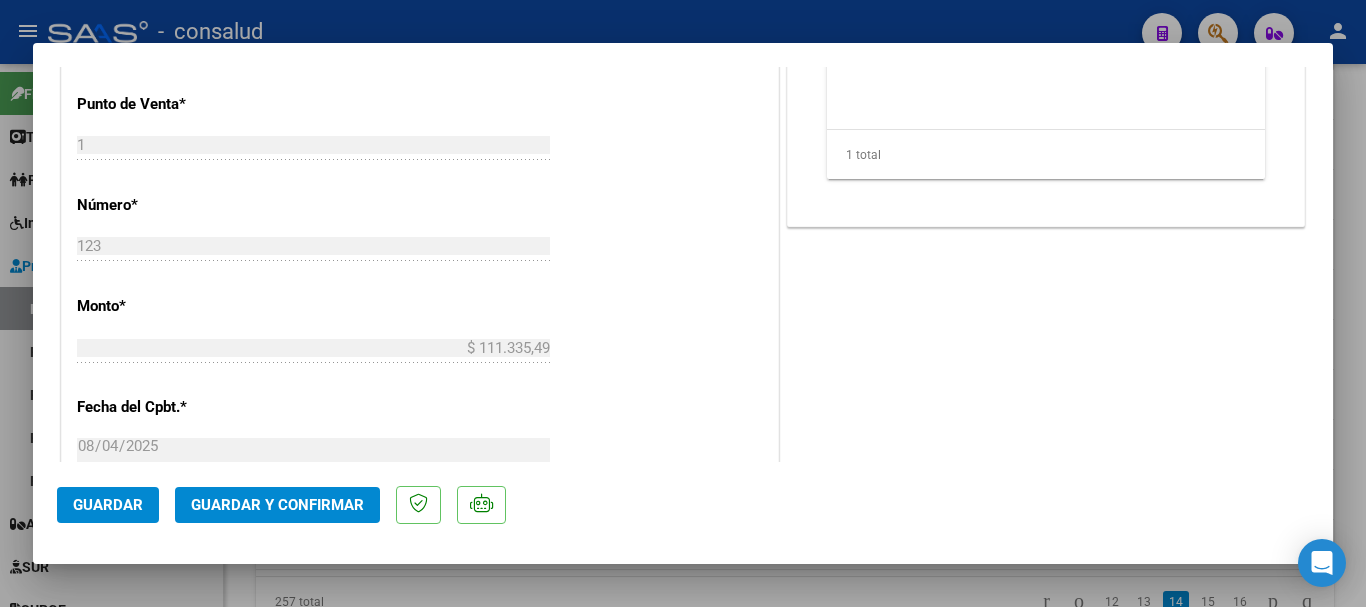 scroll, scrollTop: 1100, scrollLeft: 0, axis: vertical 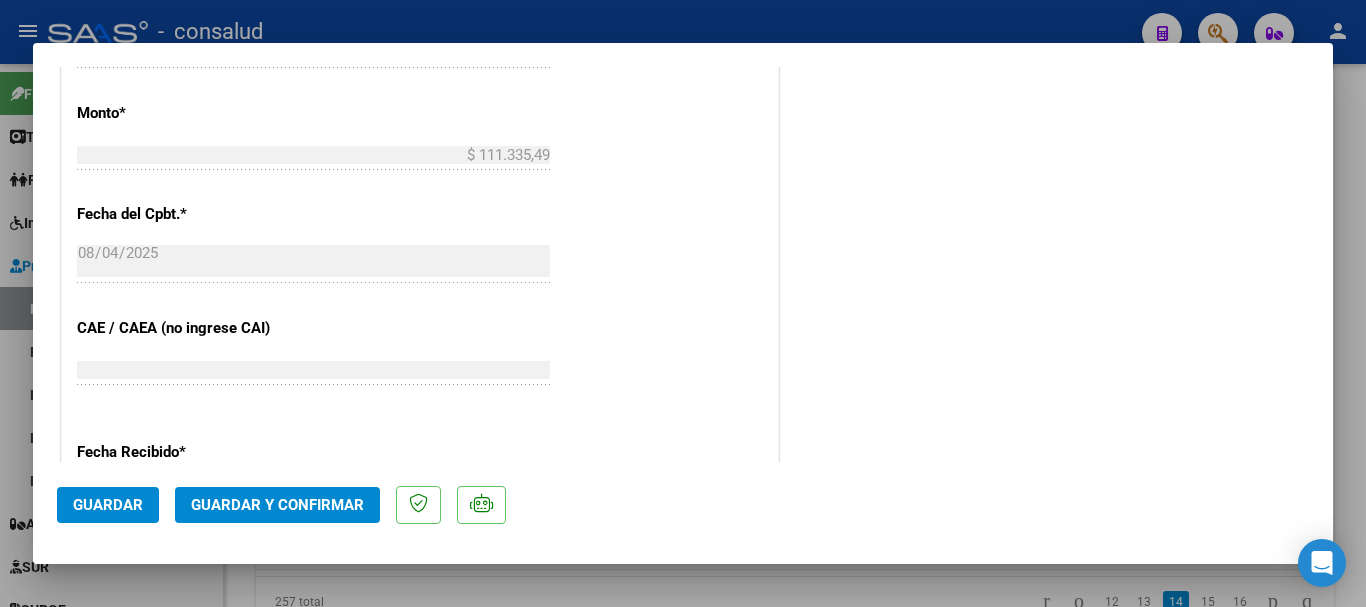 click on "Guardar y Confirmar" 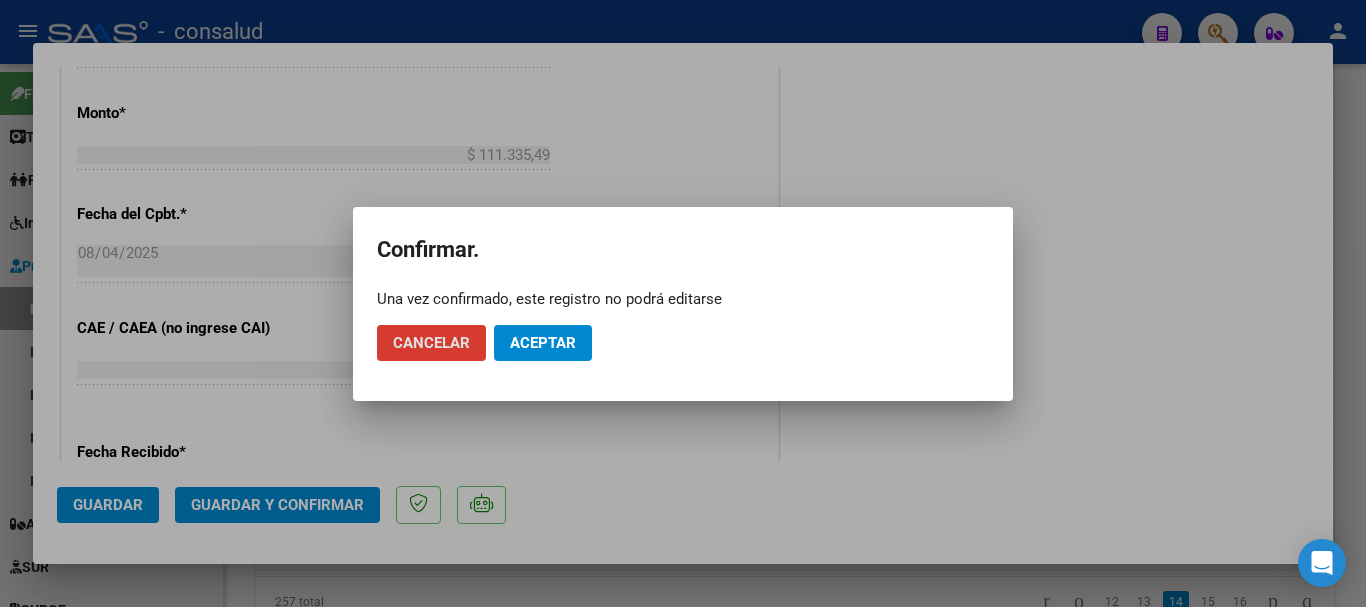 click on "Aceptar" 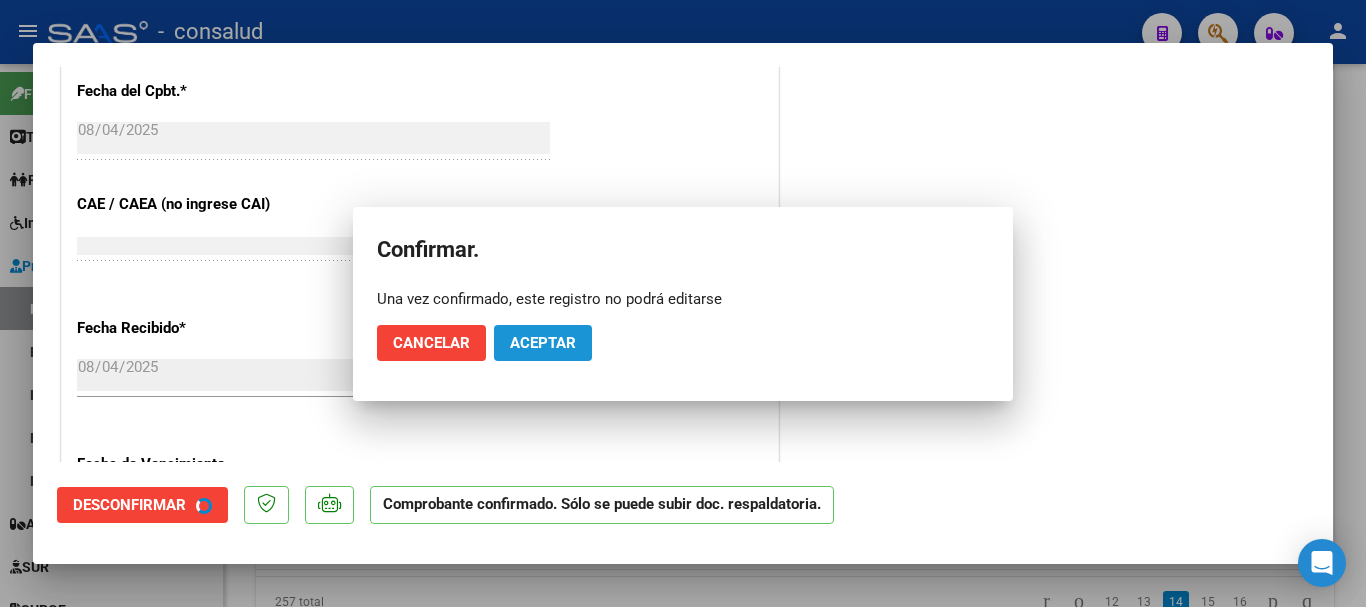 scroll, scrollTop: 976, scrollLeft: 0, axis: vertical 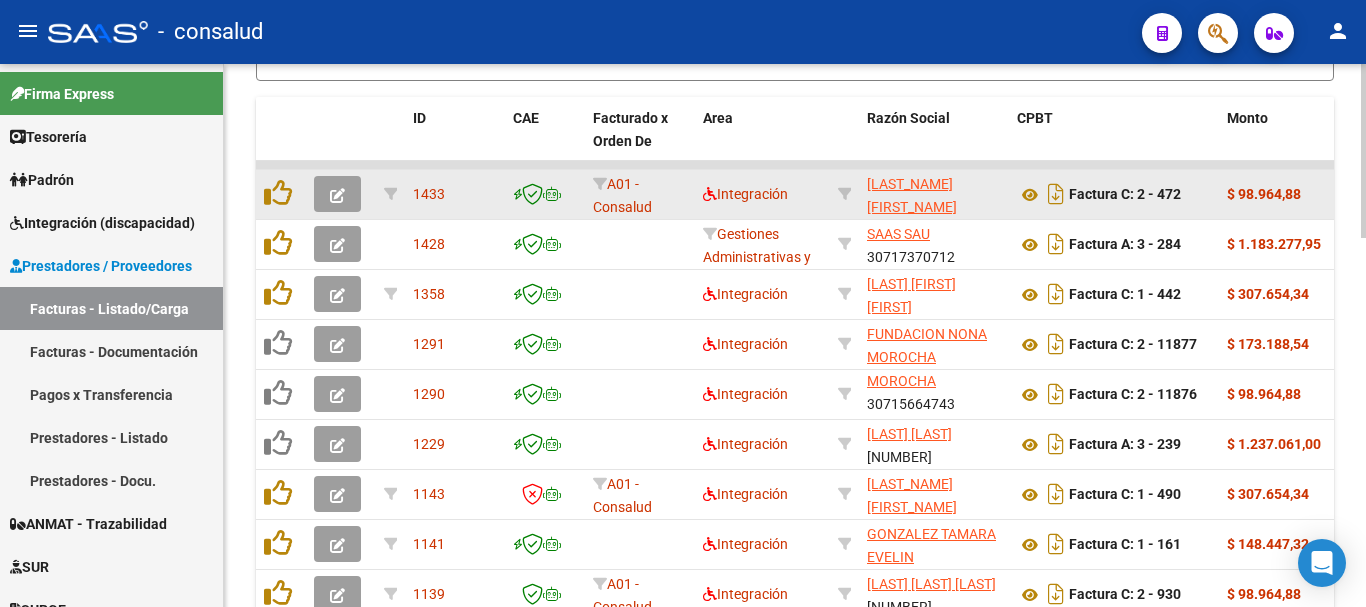 click 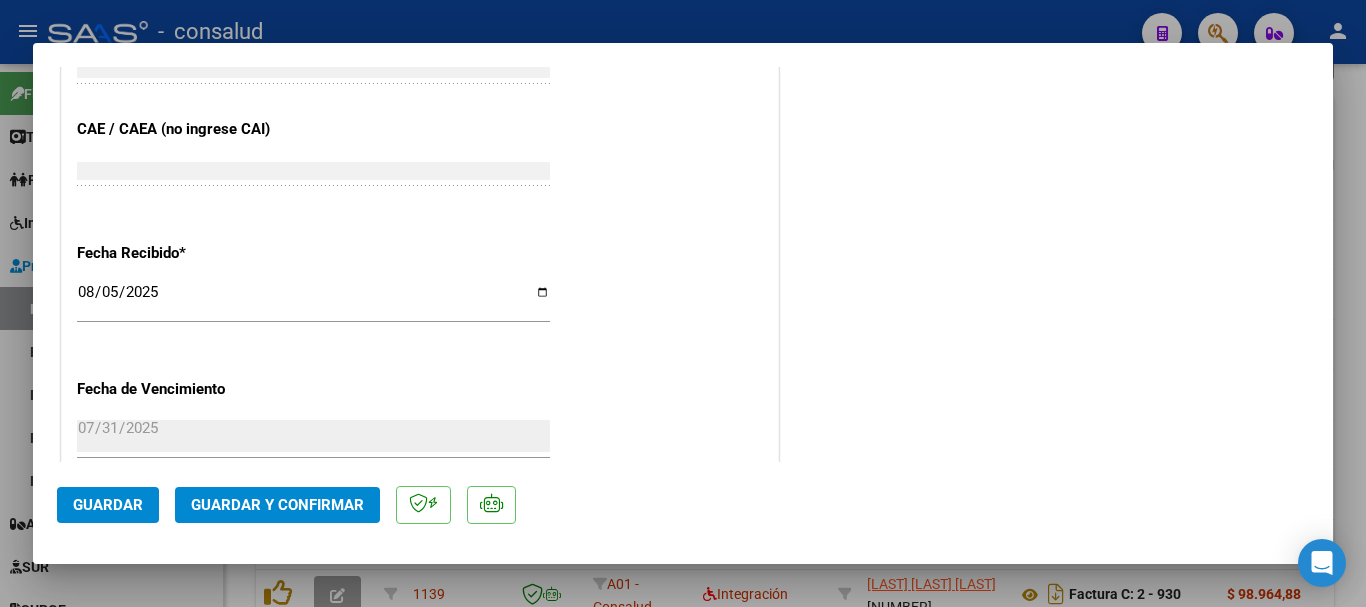 scroll, scrollTop: 1400, scrollLeft: 0, axis: vertical 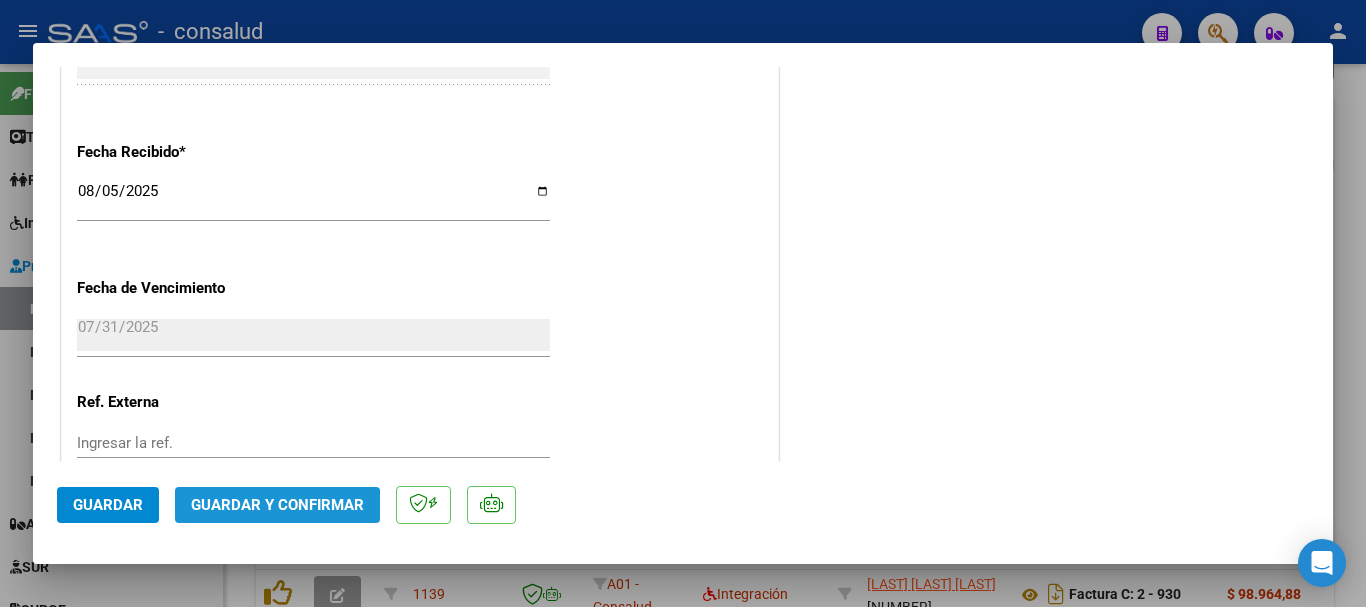 click on "Guardar y Confirmar" 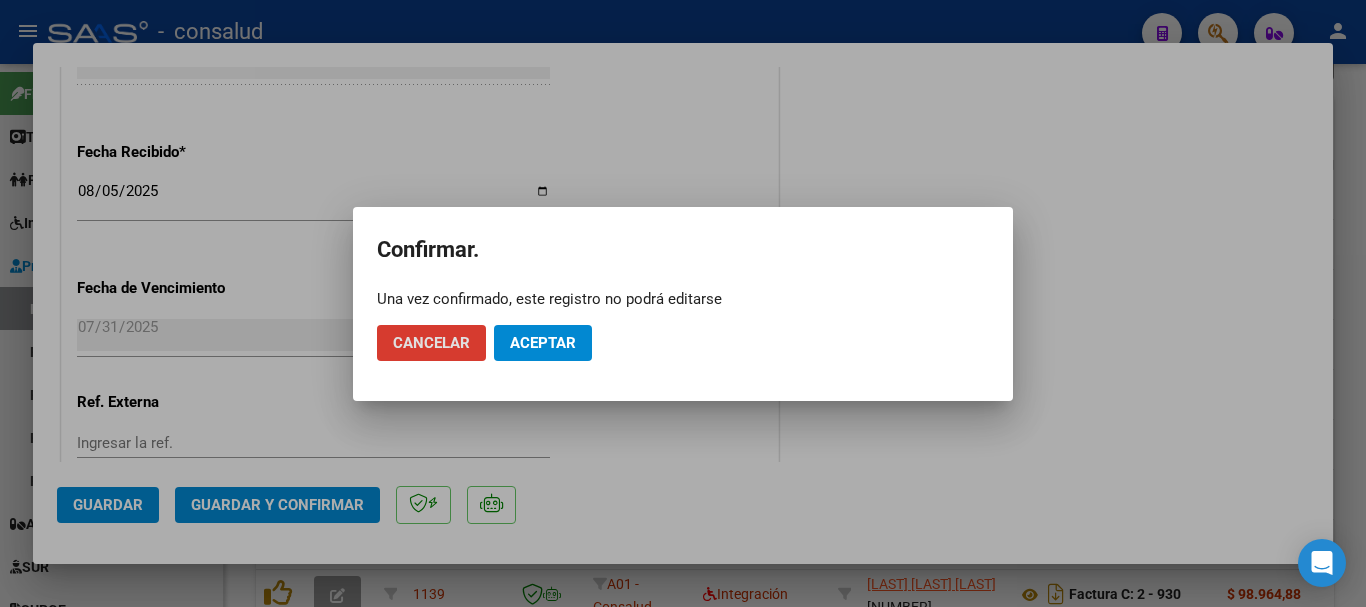 click on "Aceptar" 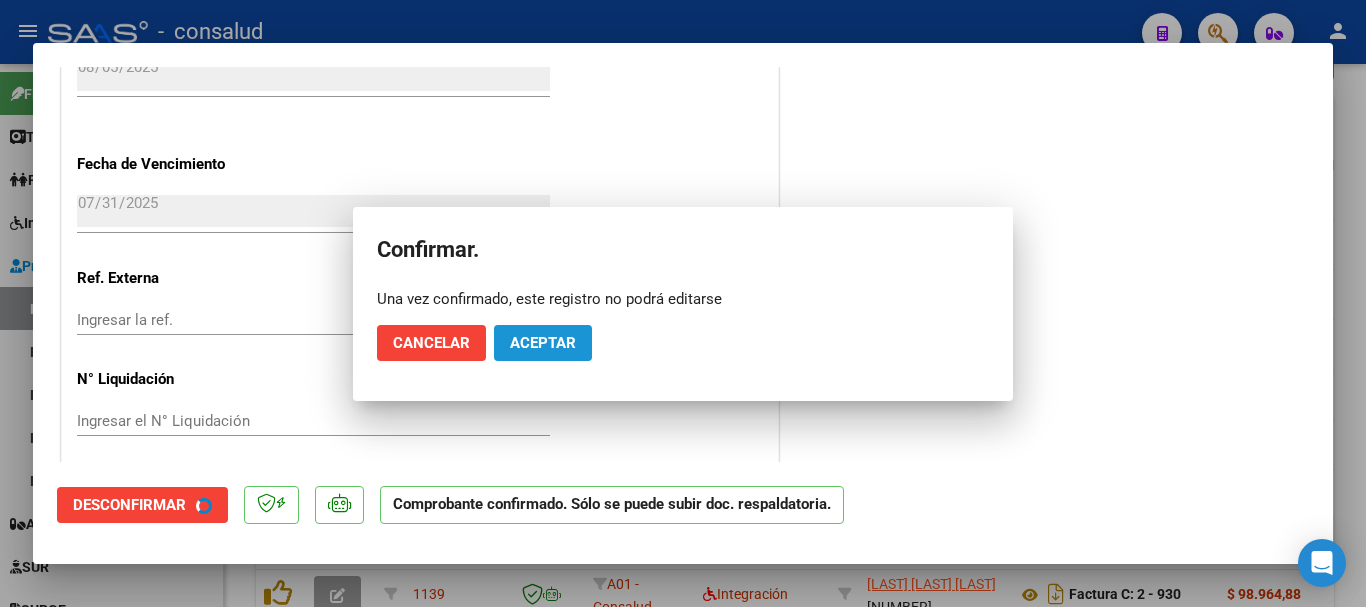 scroll, scrollTop: 1276, scrollLeft: 0, axis: vertical 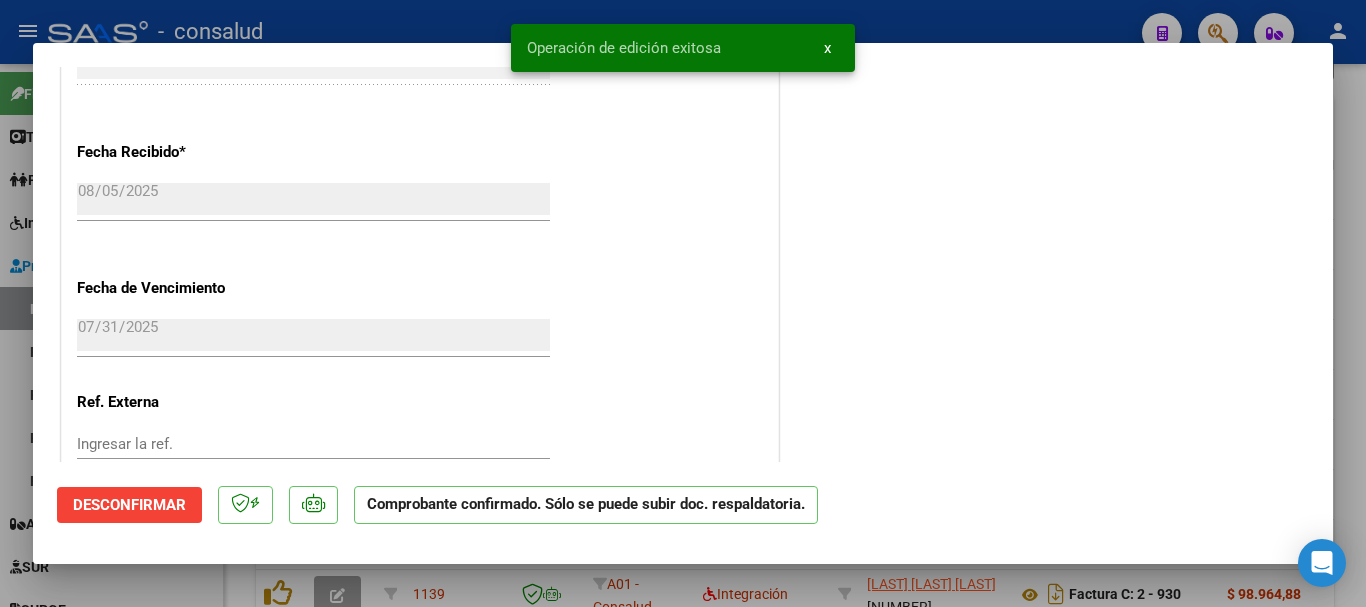 type 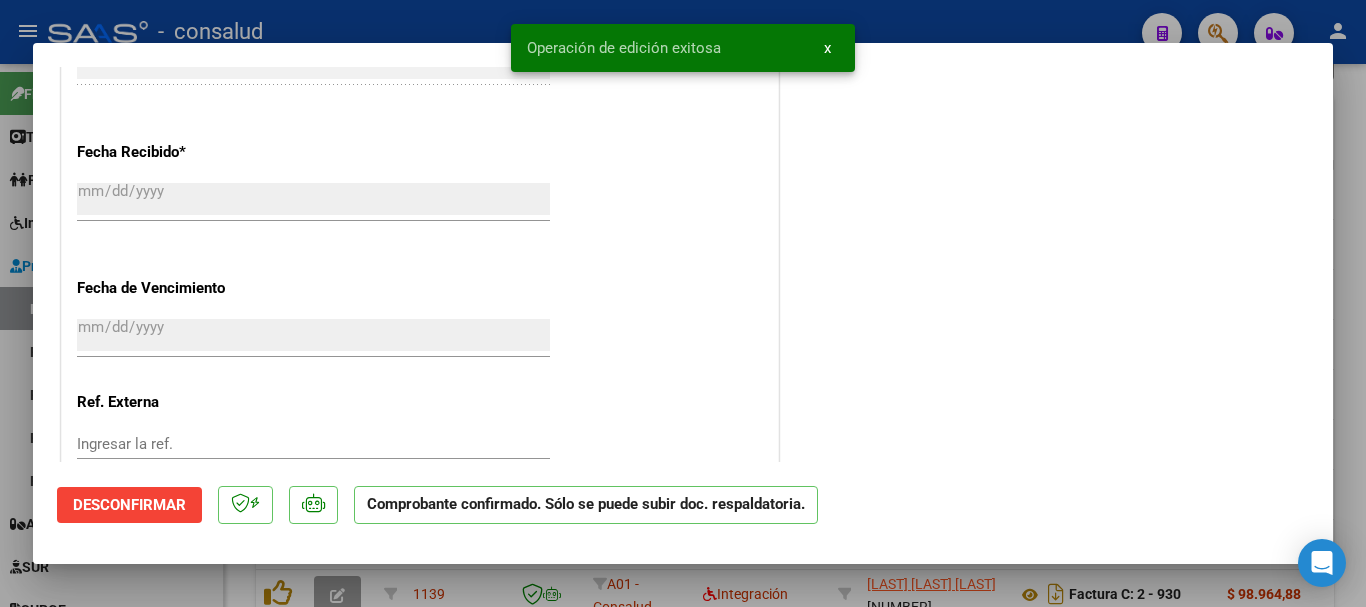 scroll, scrollTop: 1648, scrollLeft: 0, axis: vertical 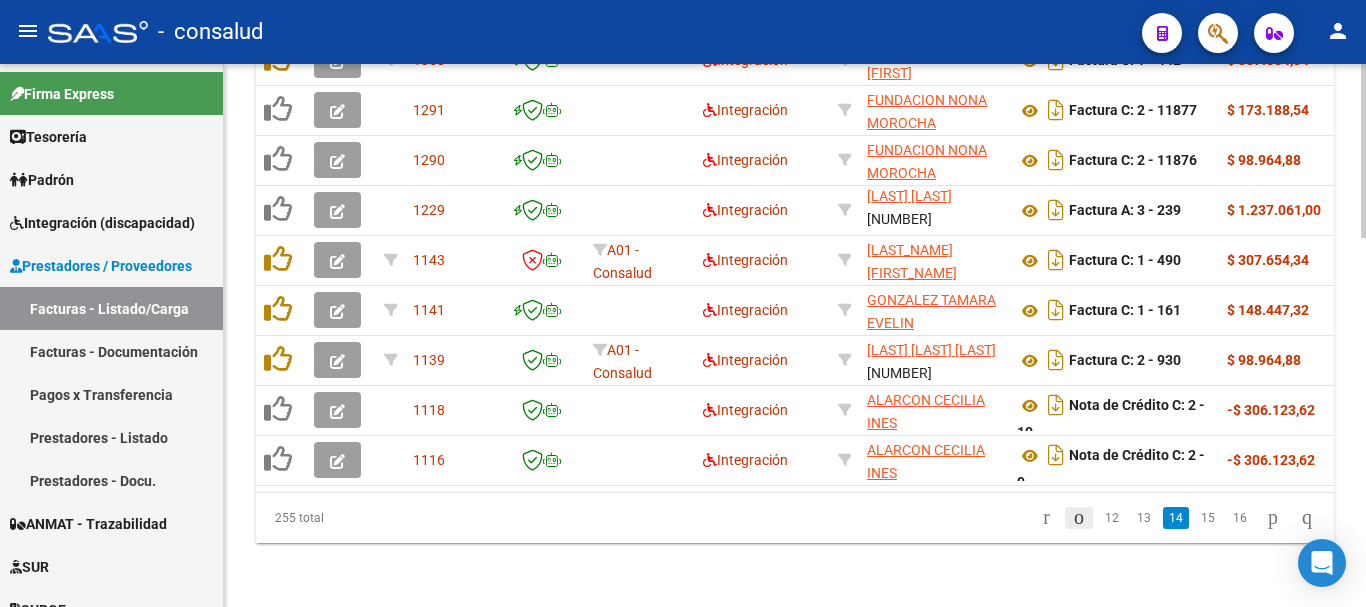 click 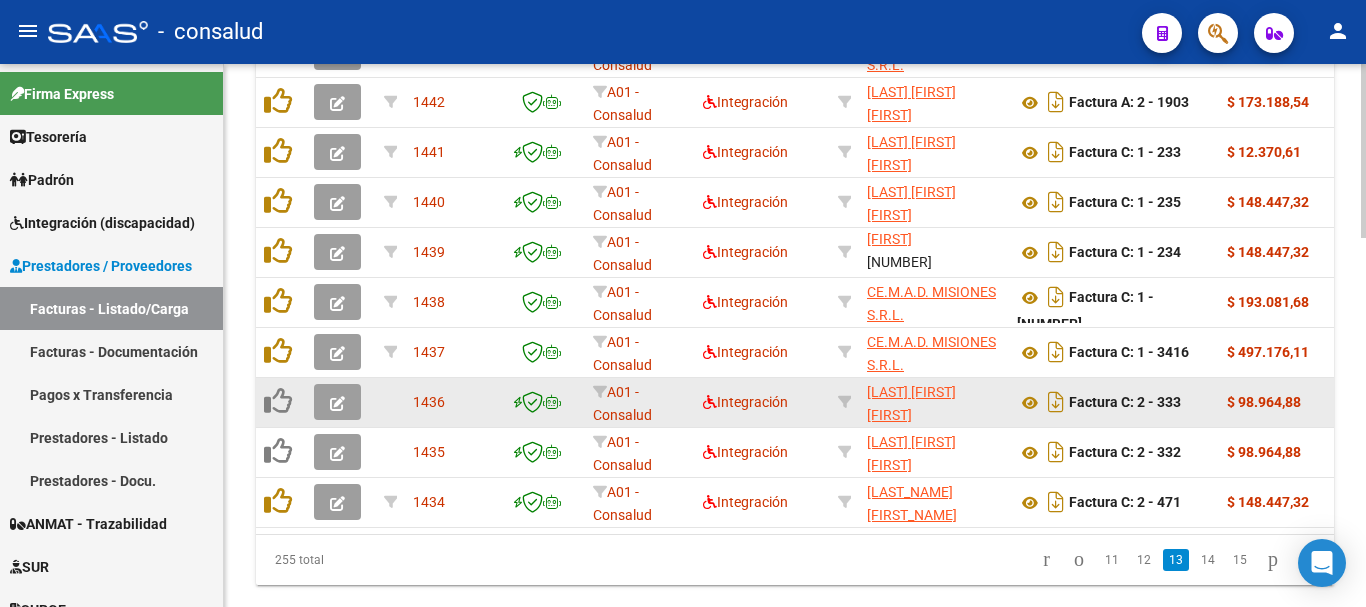 scroll, scrollTop: 1156, scrollLeft: 0, axis: vertical 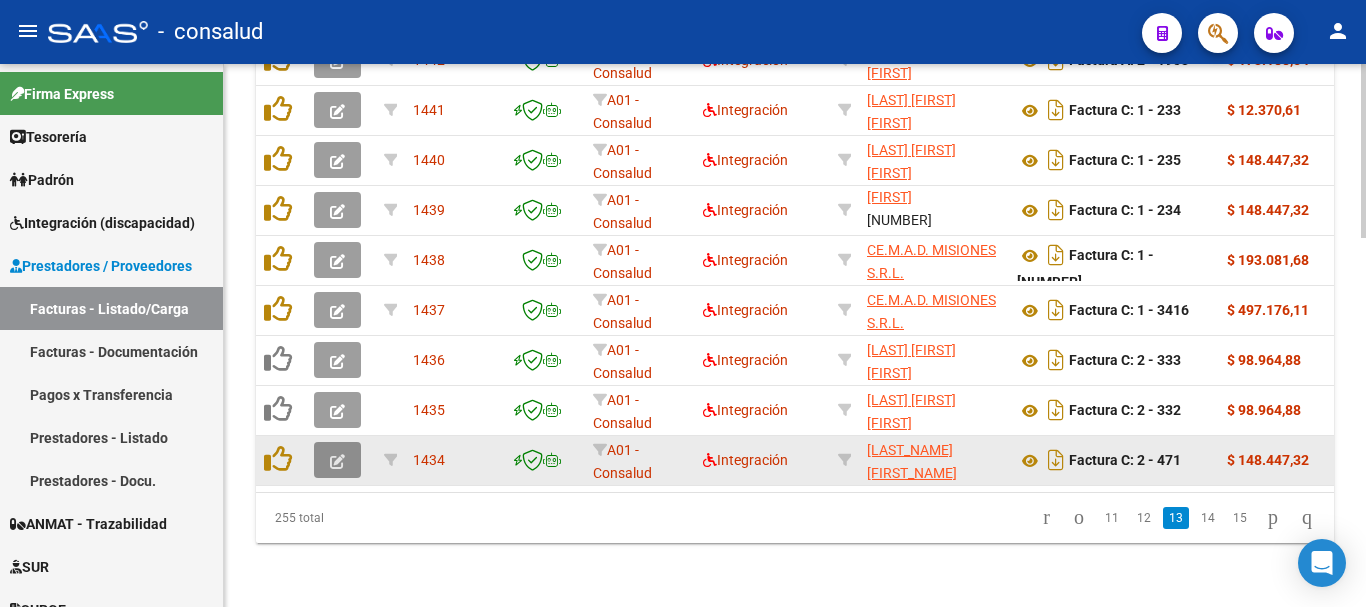 click 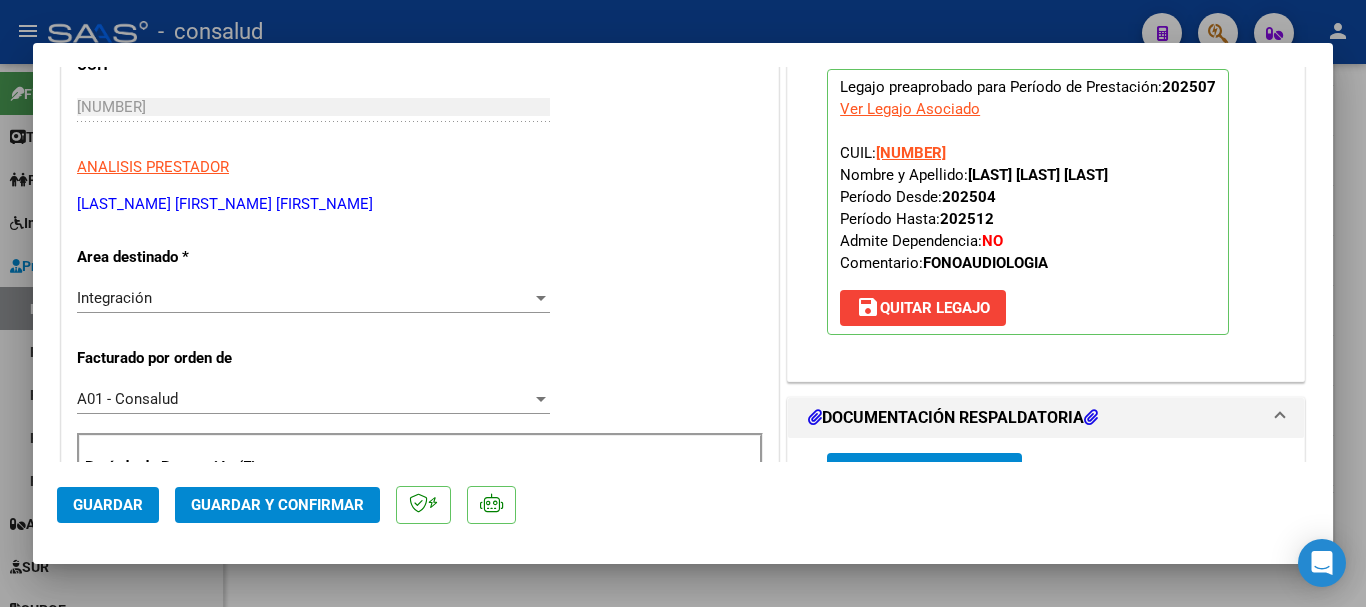 scroll, scrollTop: 0, scrollLeft: 0, axis: both 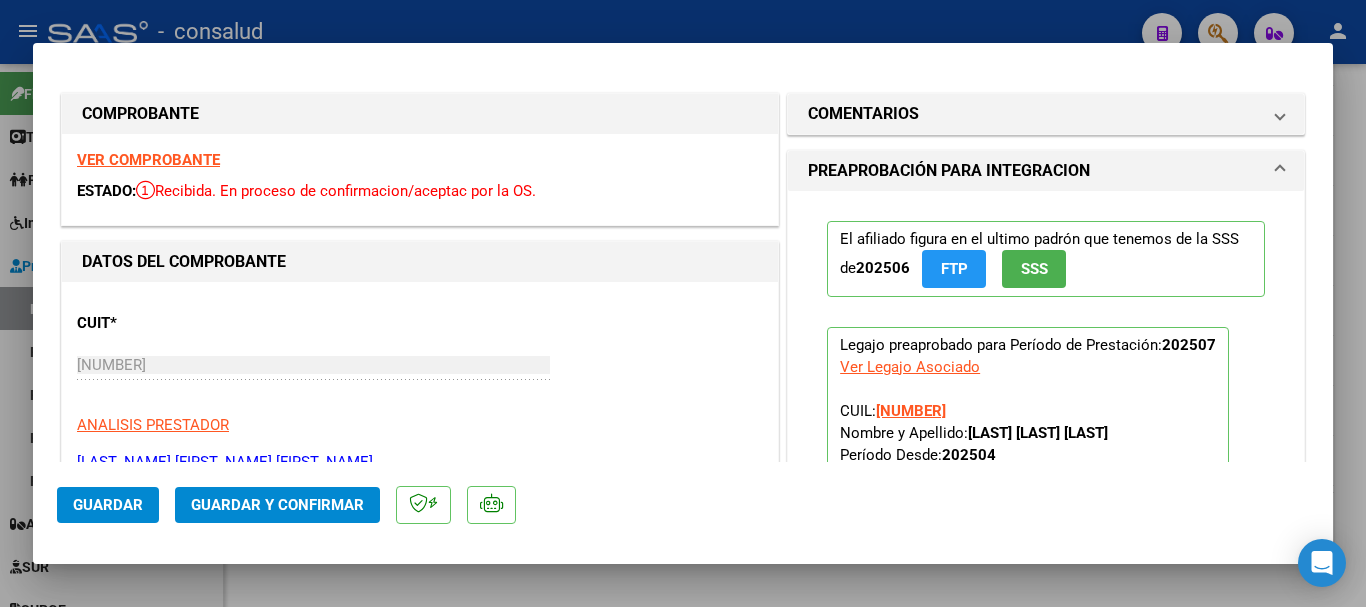 click on "VER COMPROBANTE" at bounding box center (148, 160) 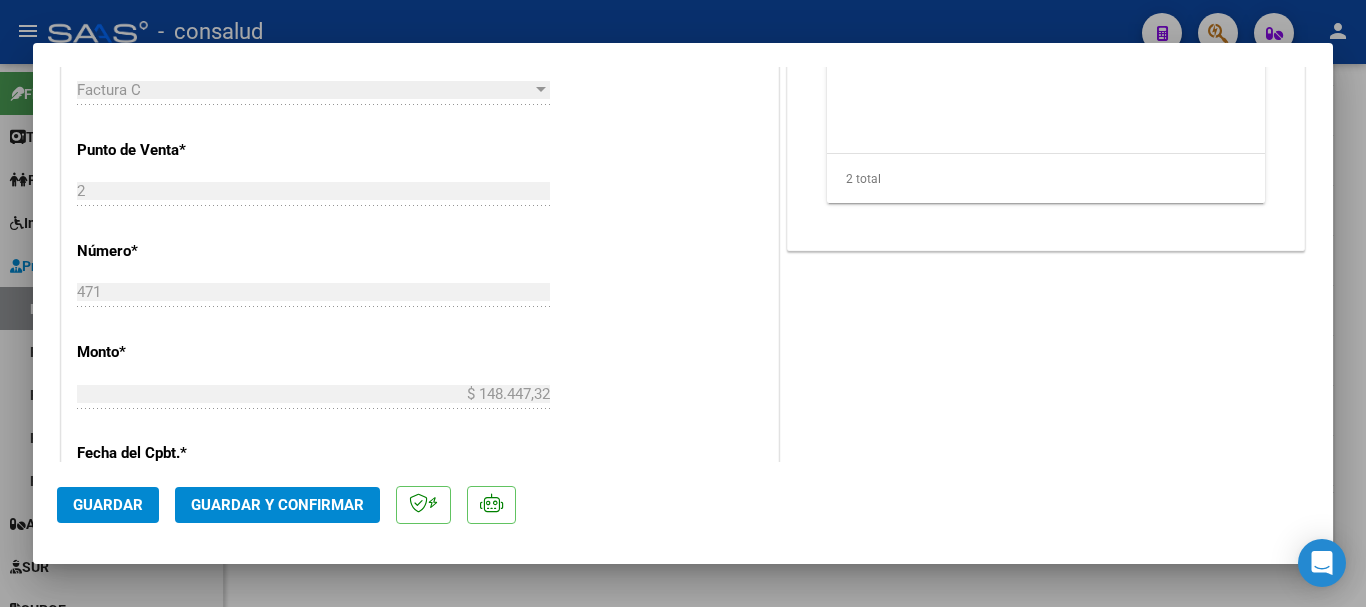 scroll, scrollTop: 800, scrollLeft: 0, axis: vertical 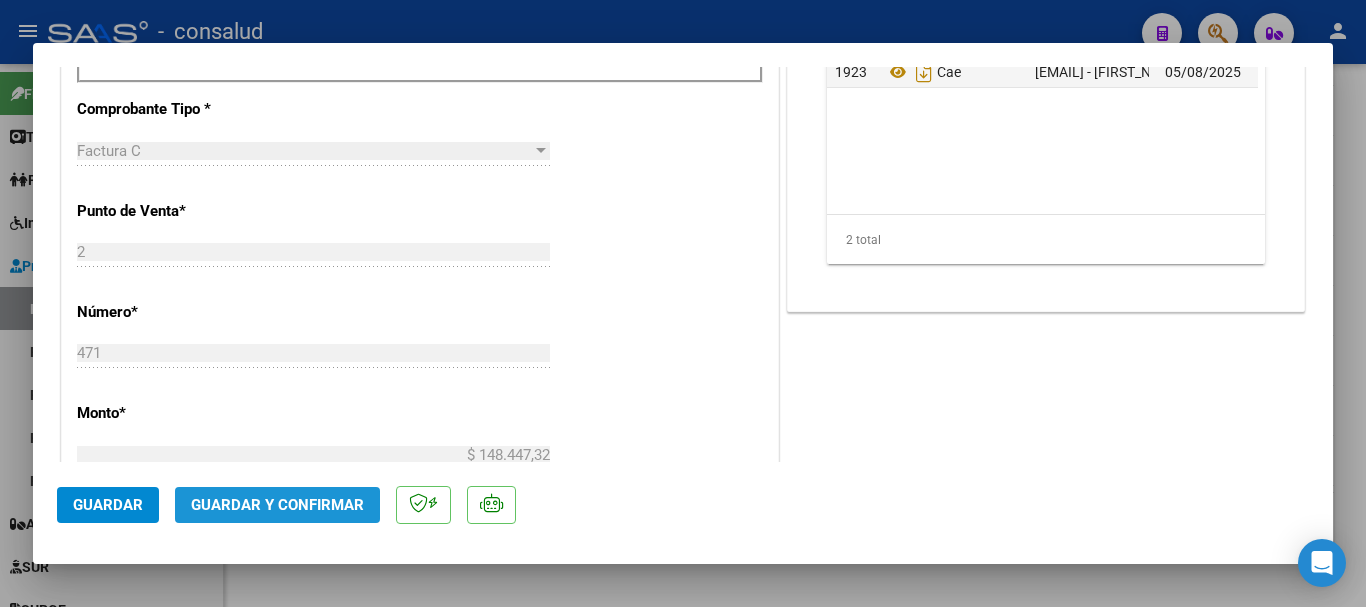 click on "Guardar y Confirmar" 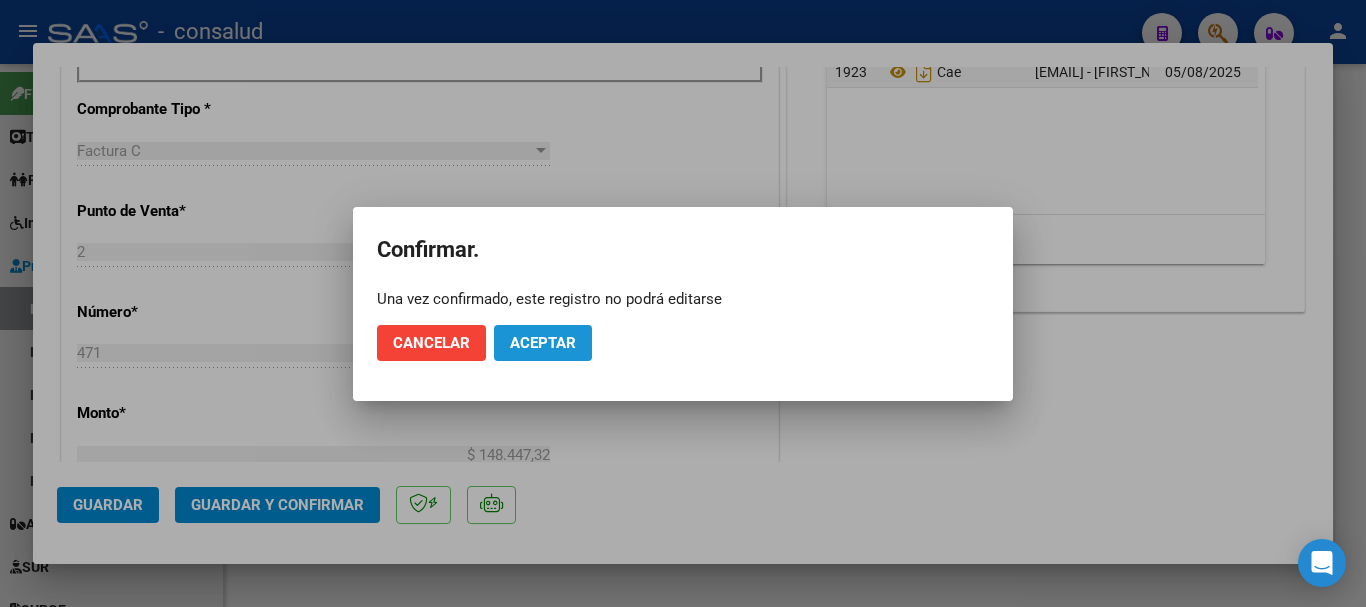 click on "Aceptar" 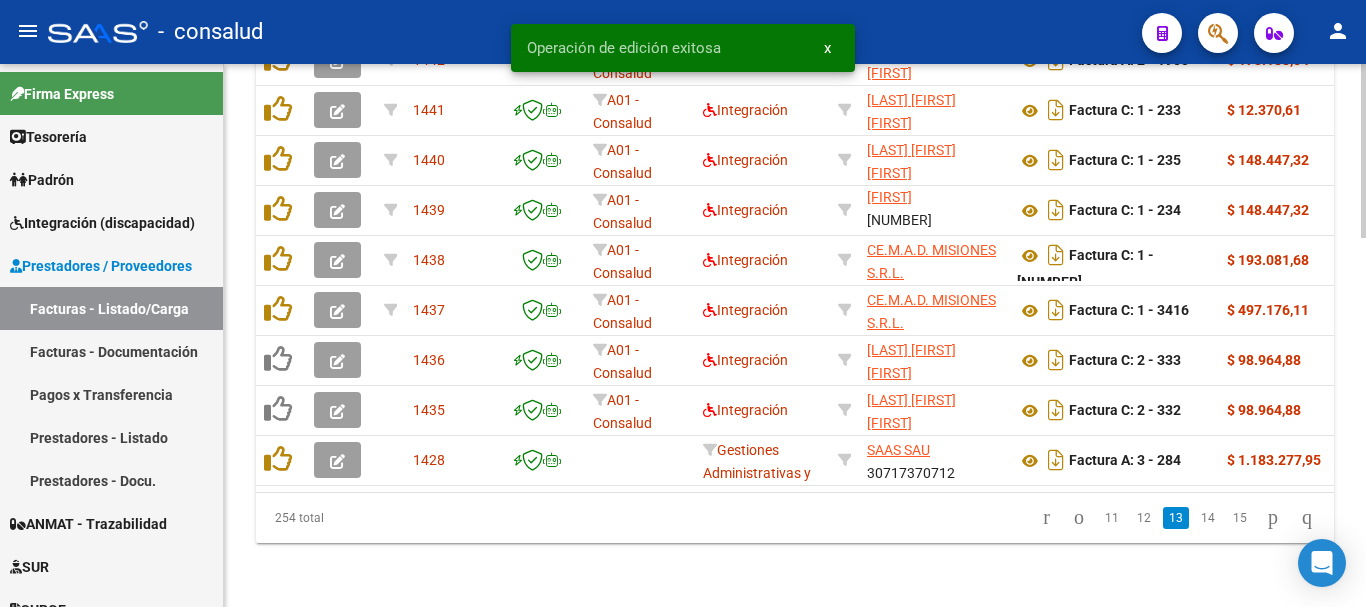 scroll, scrollTop: 1156, scrollLeft: 0, axis: vertical 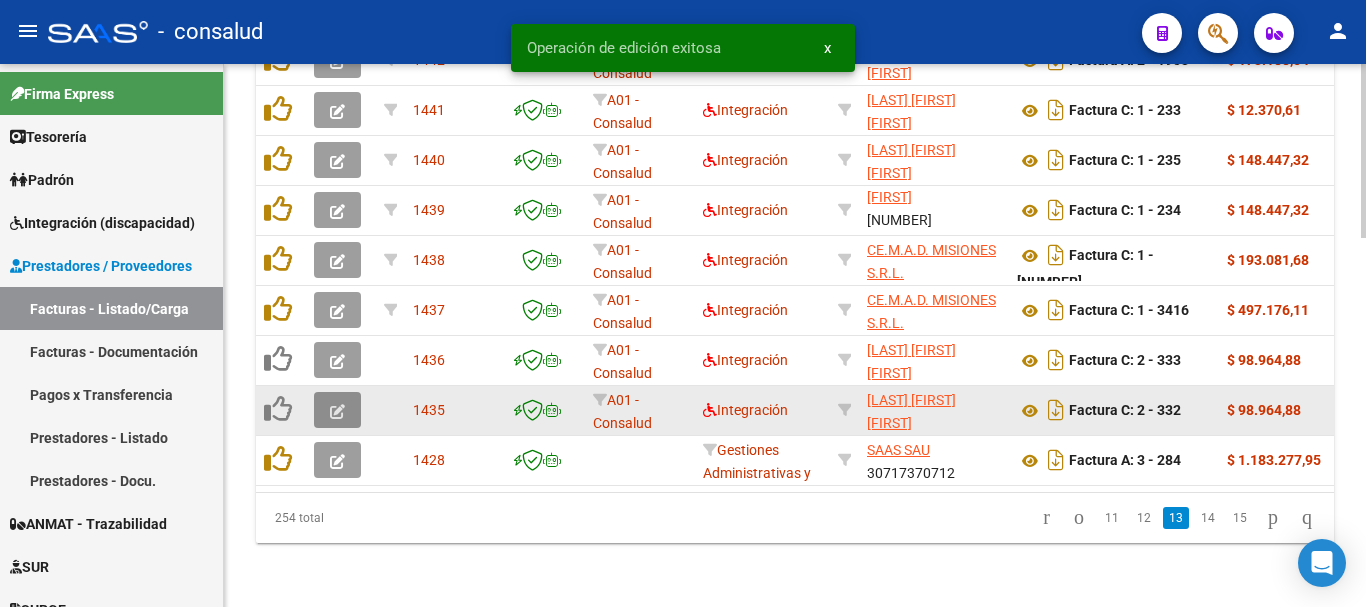 click 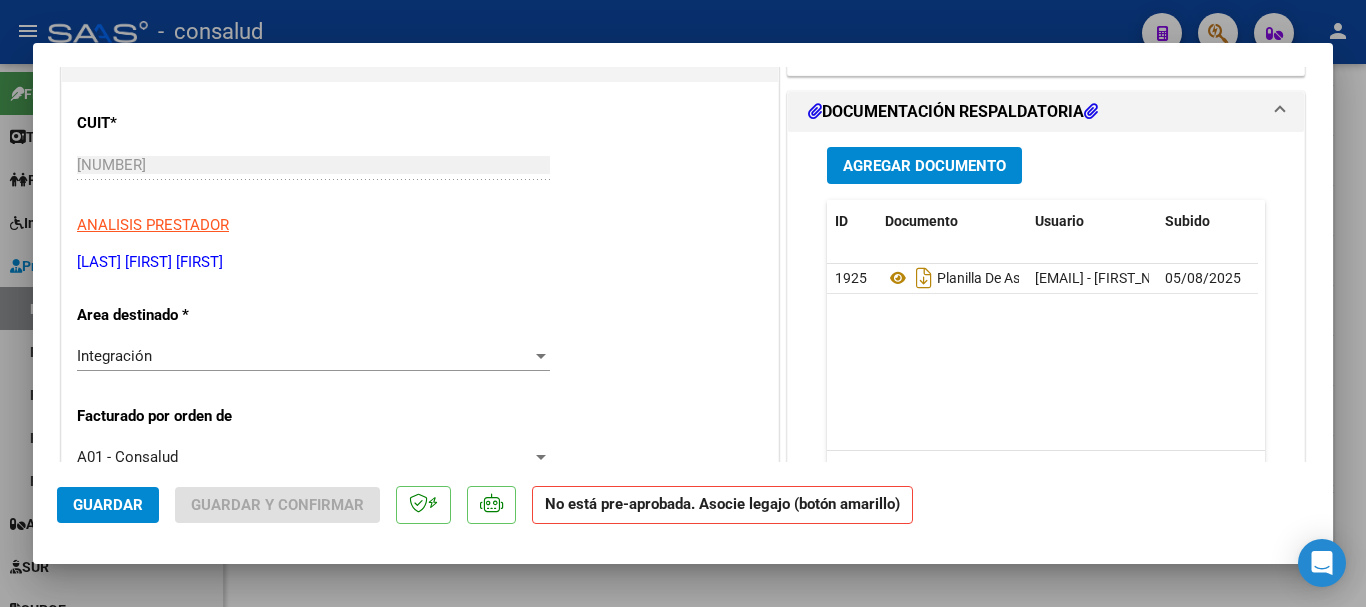 scroll, scrollTop: 0, scrollLeft: 0, axis: both 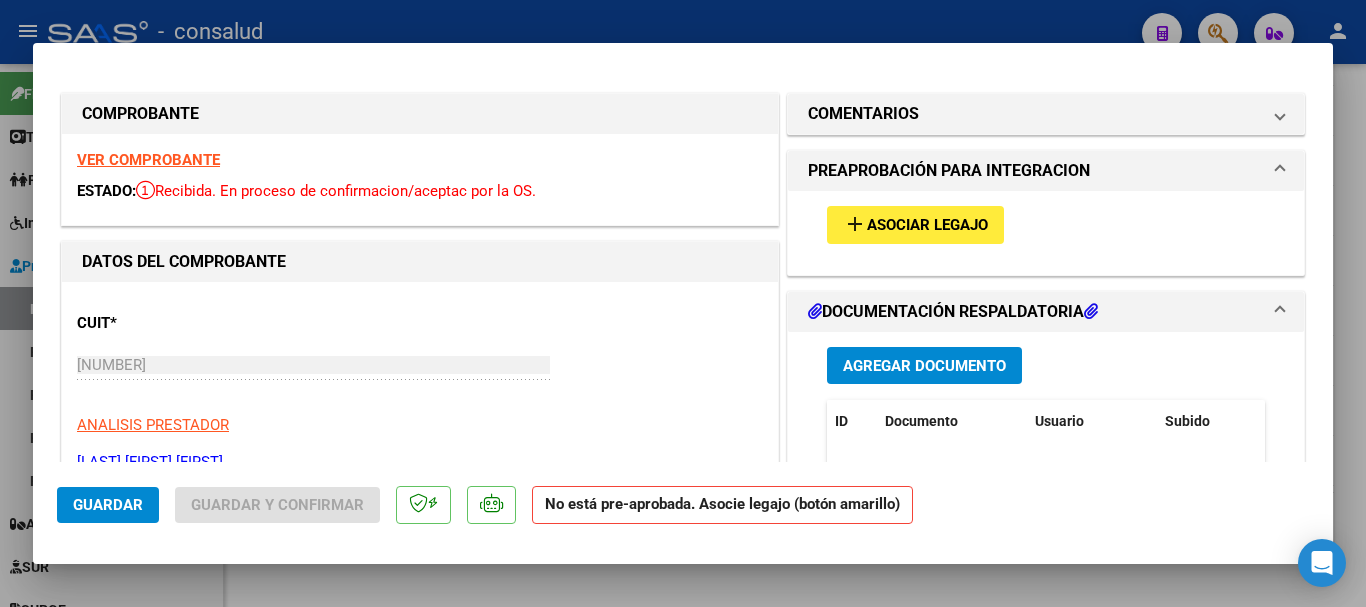 click on "VER COMPROBANTE" at bounding box center [148, 160] 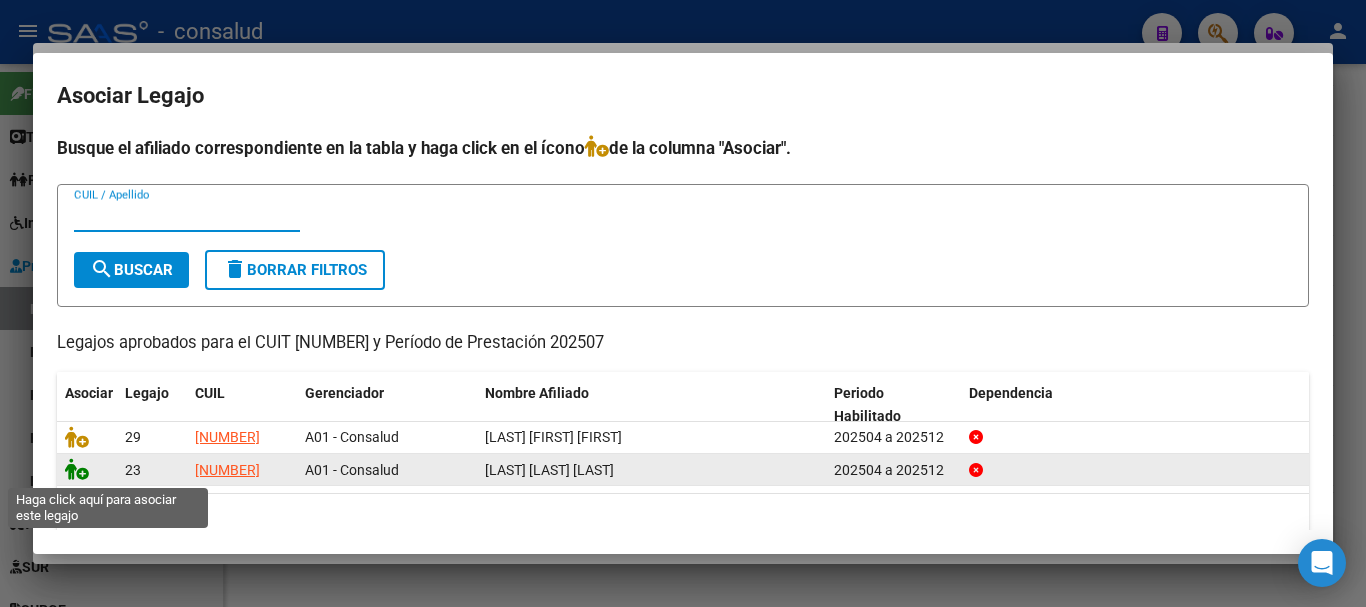 click 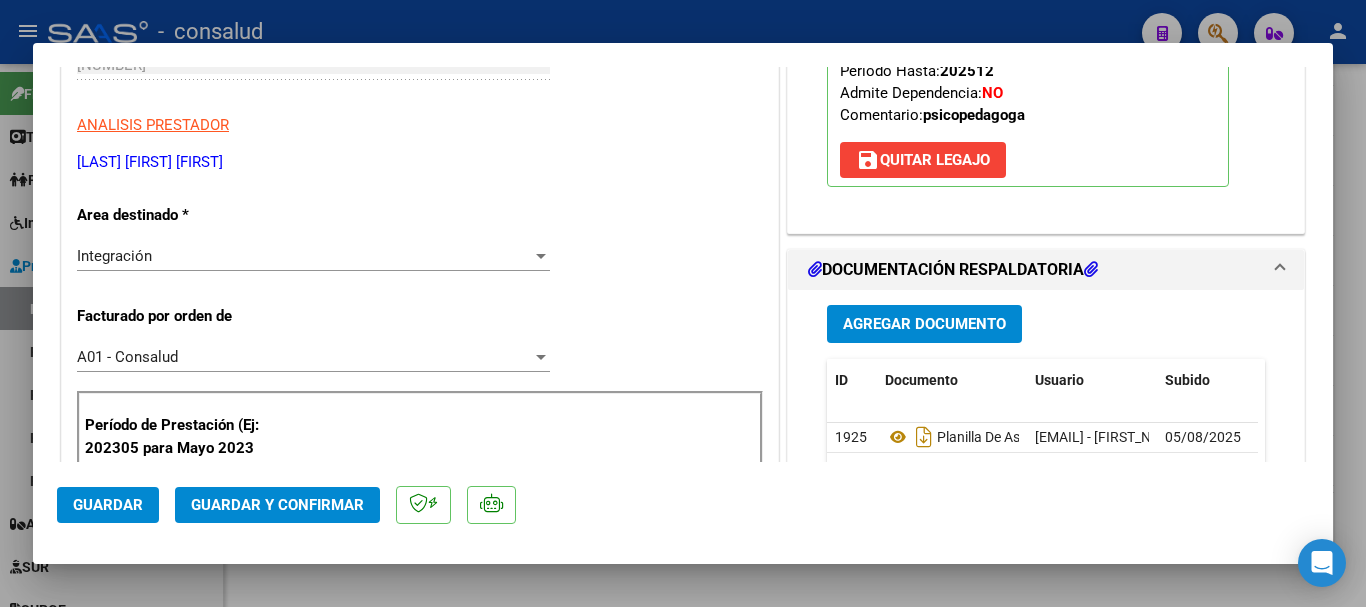 scroll, scrollTop: 600, scrollLeft: 0, axis: vertical 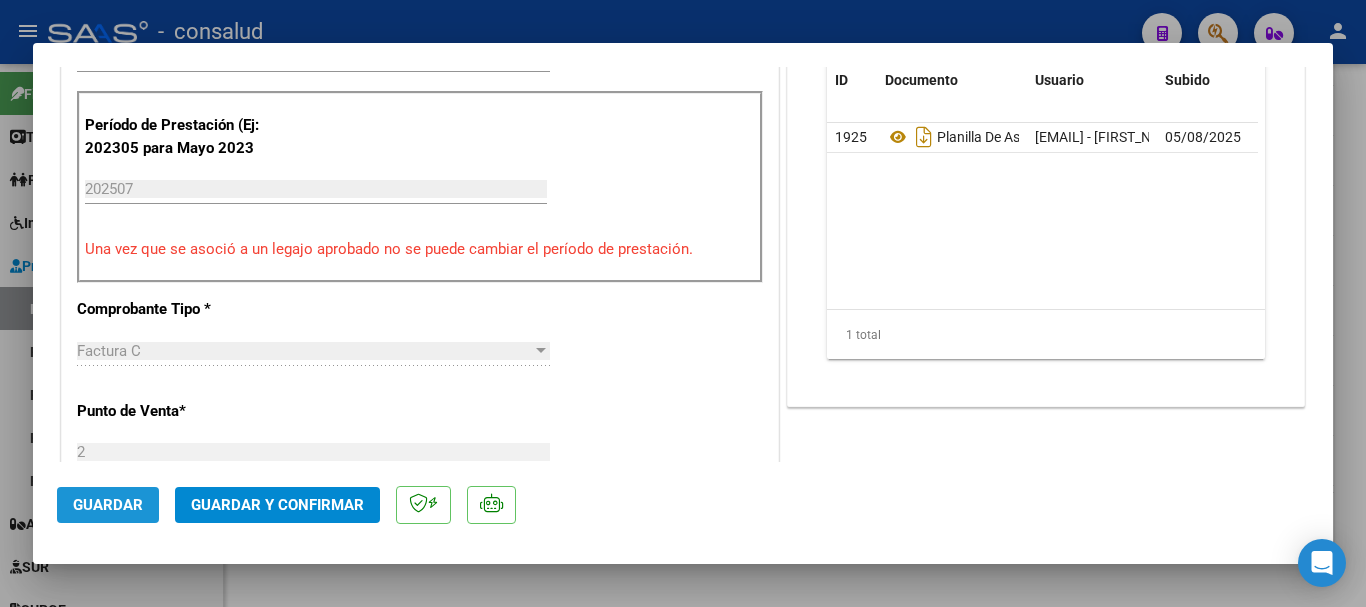 click on "Guardar" 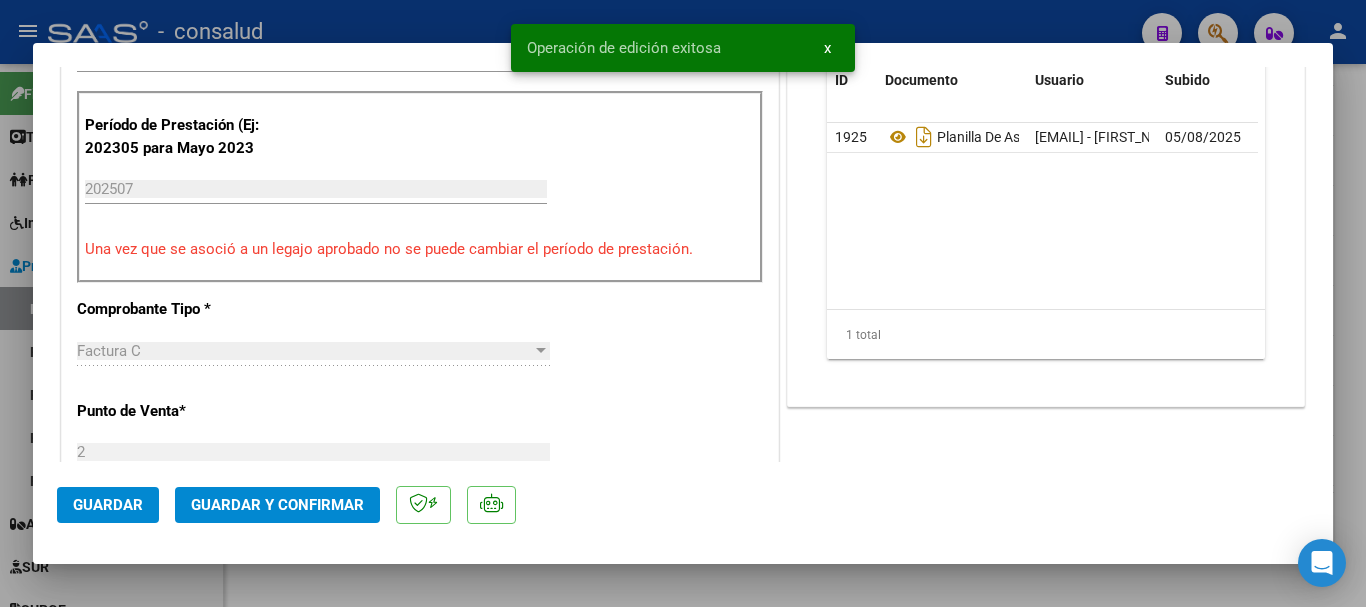 click on "Guardar y Confirmar" 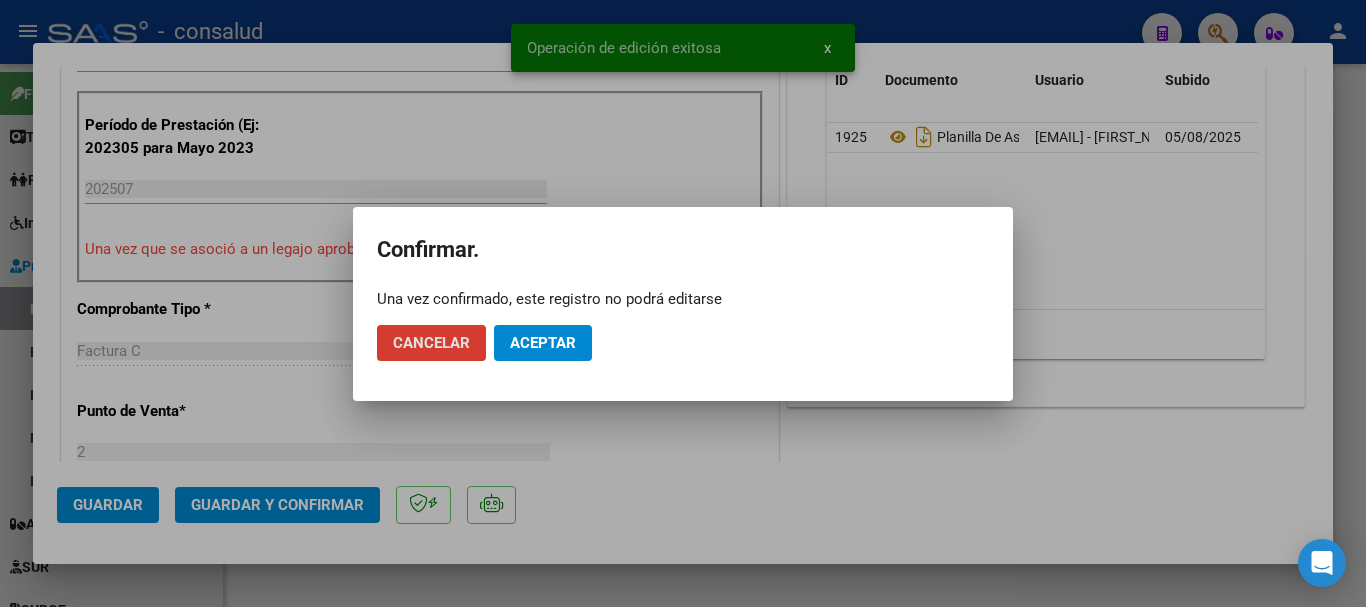 click on "Aceptar" 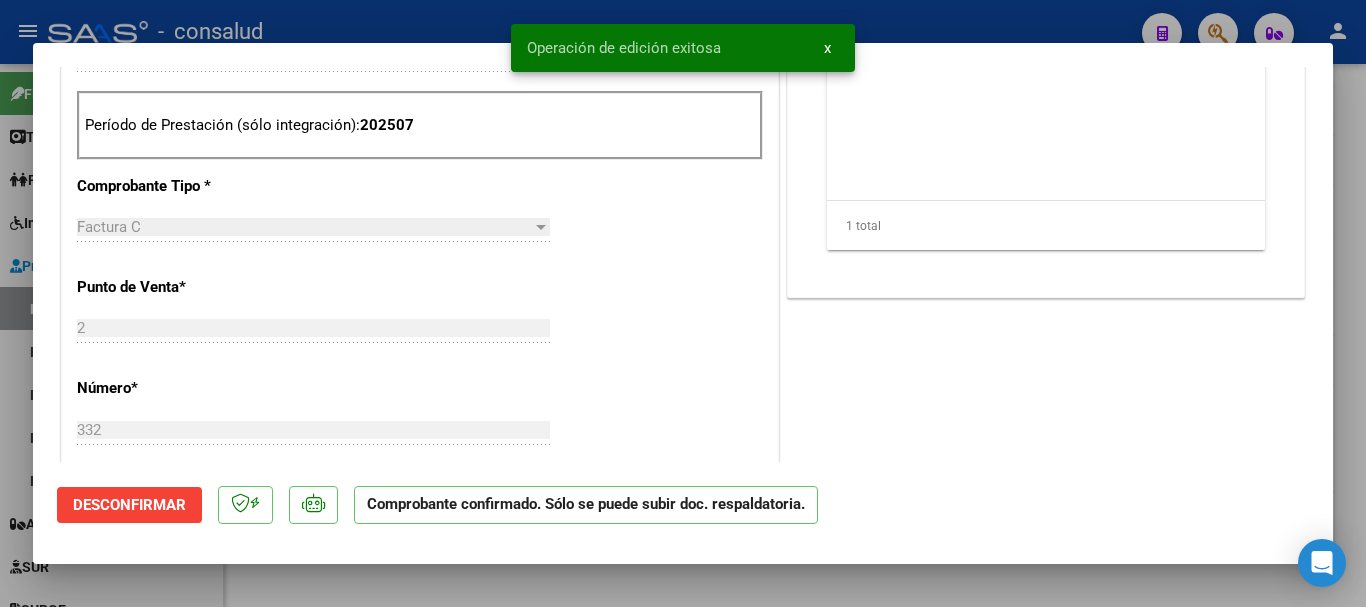 type 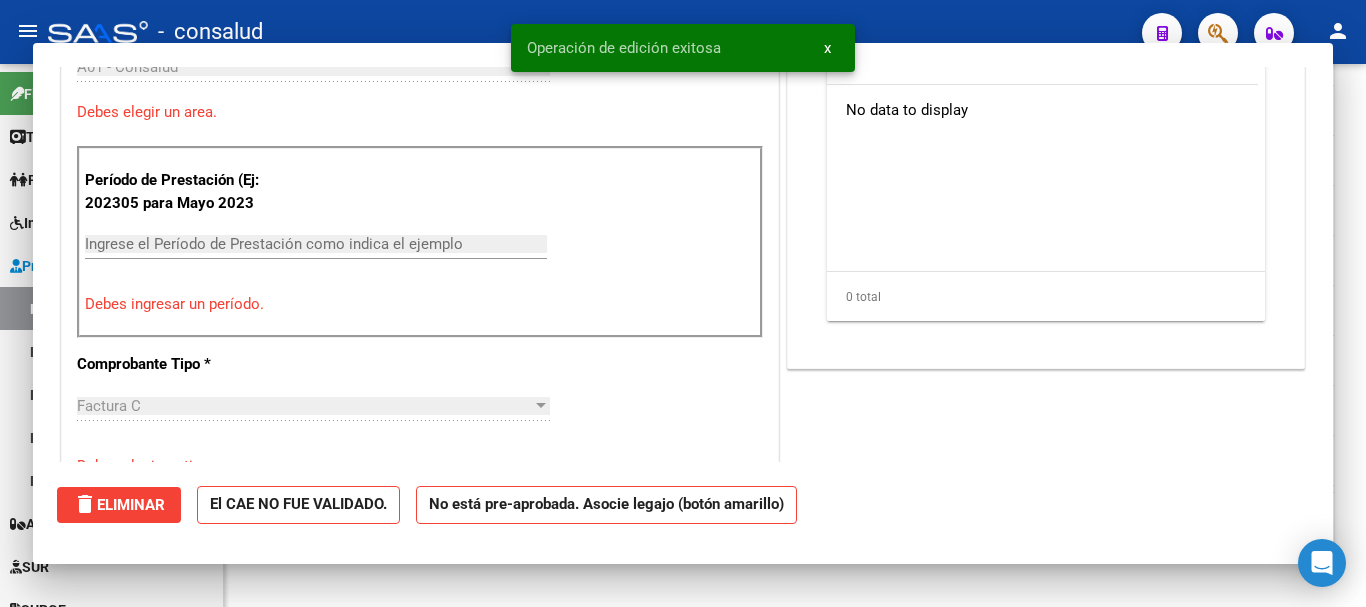 scroll, scrollTop: 1161, scrollLeft: 0, axis: vertical 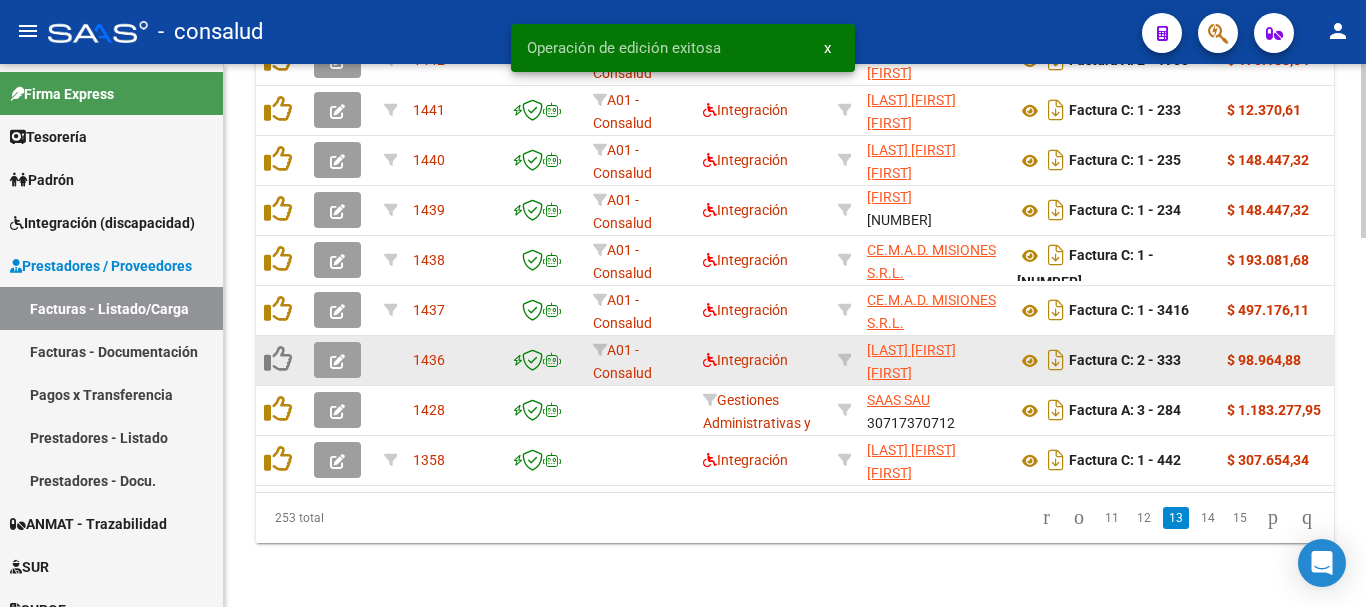 click 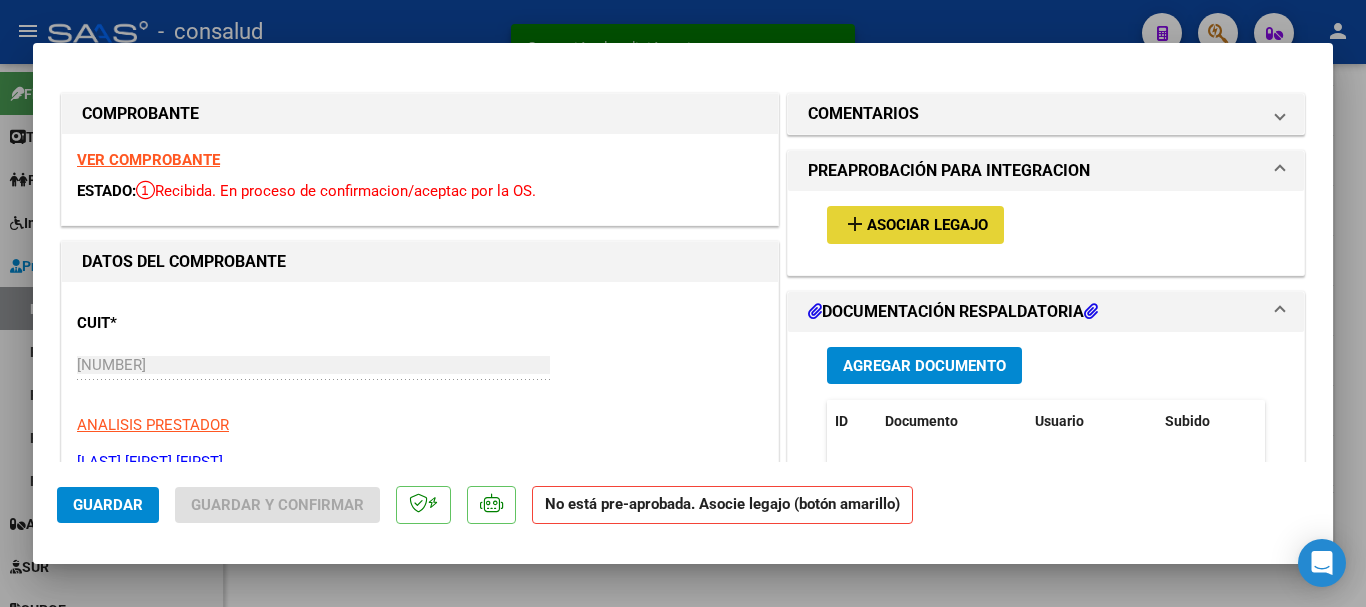 click on "Asociar Legajo" at bounding box center (927, 226) 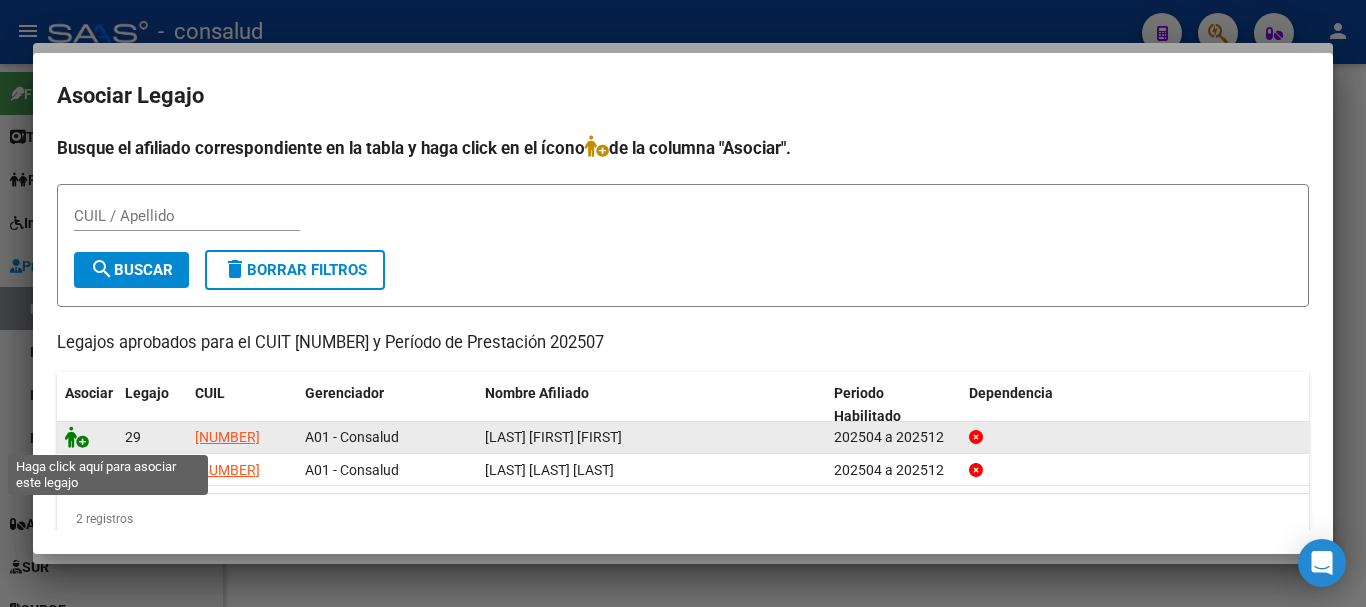 click 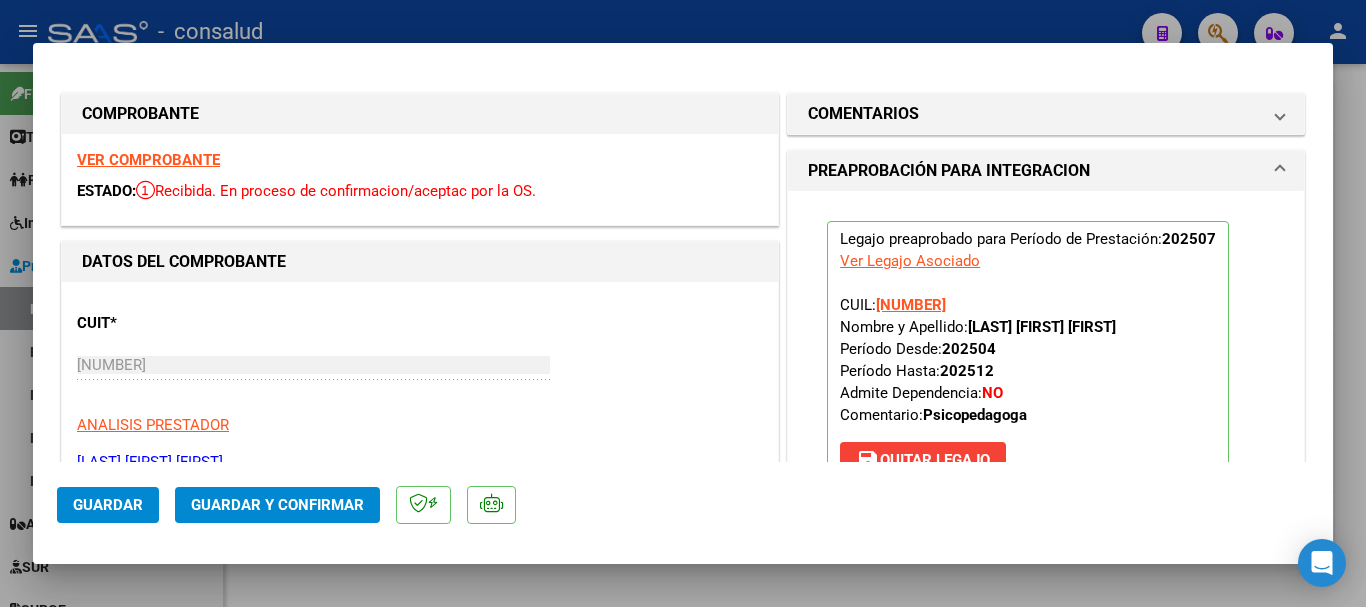 click on "VER COMPROBANTE" at bounding box center [148, 160] 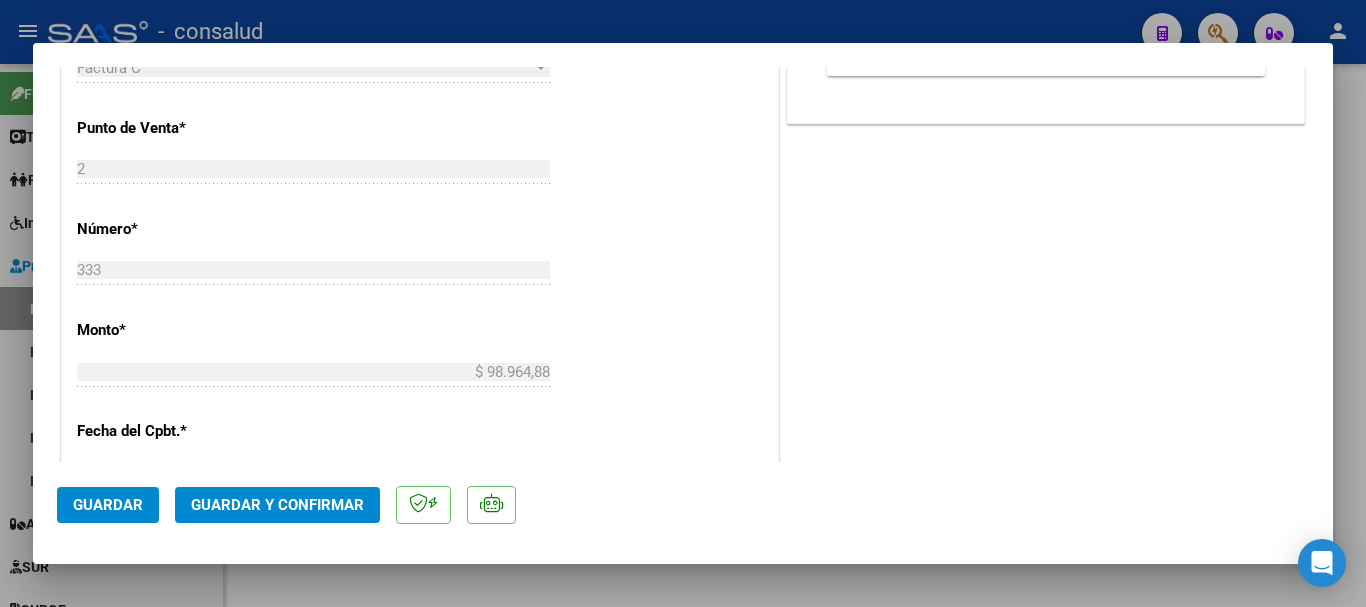 scroll, scrollTop: 900, scrollLeft: 0, axis: vertical 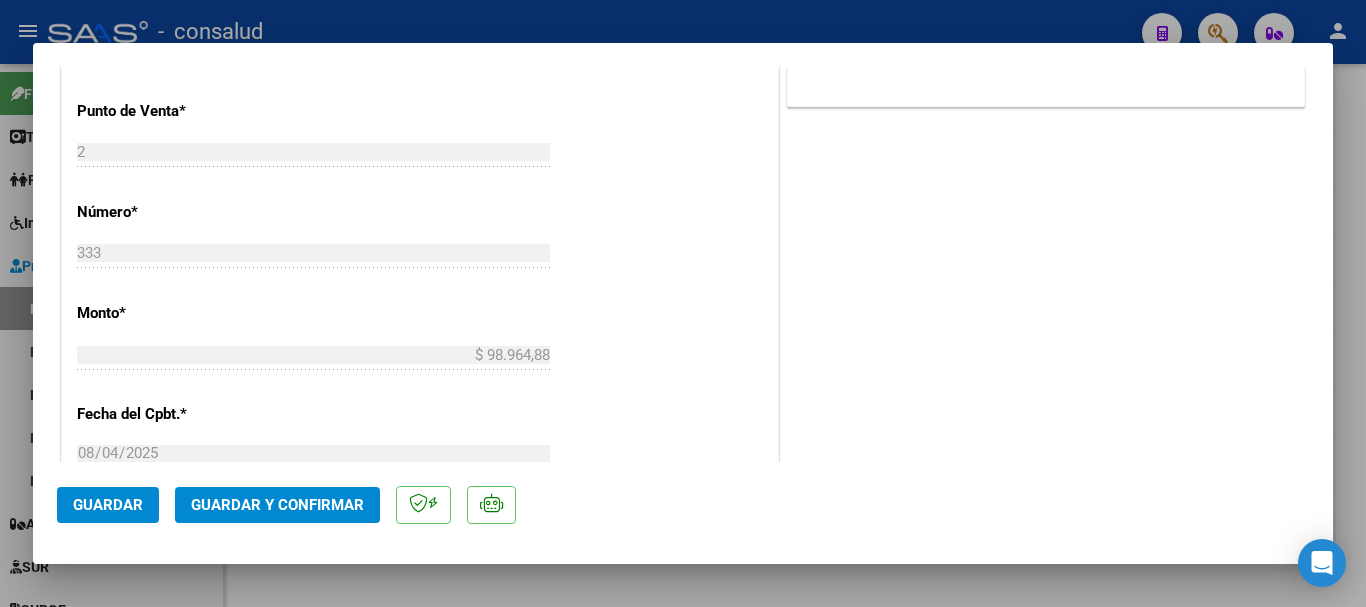 click on "Guardar y Confirmar" 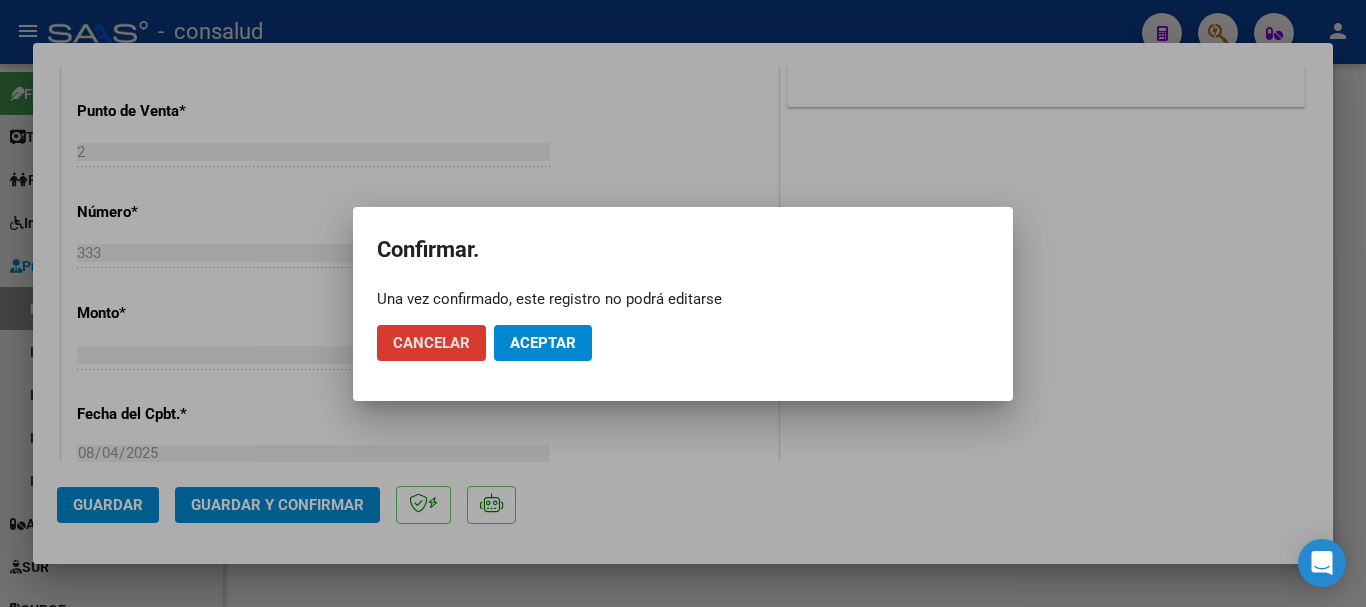 click on "Aceptar" 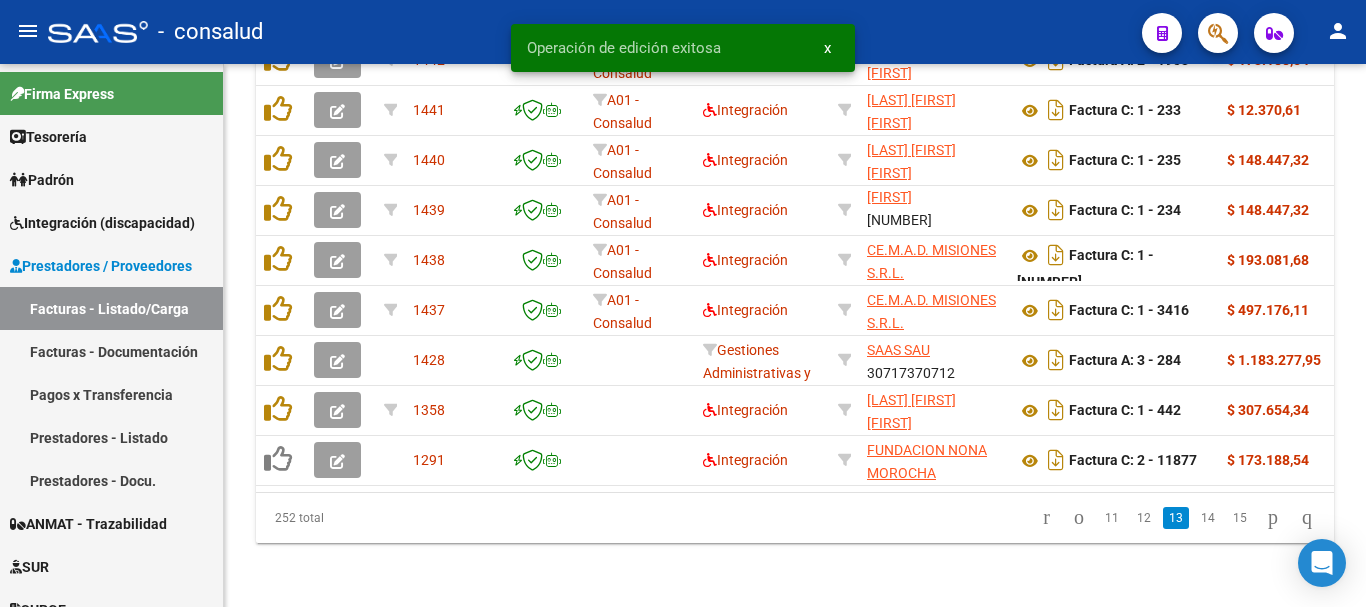 scroll, scrollTop: 1156, scrollLeft: 0, axis: vertical 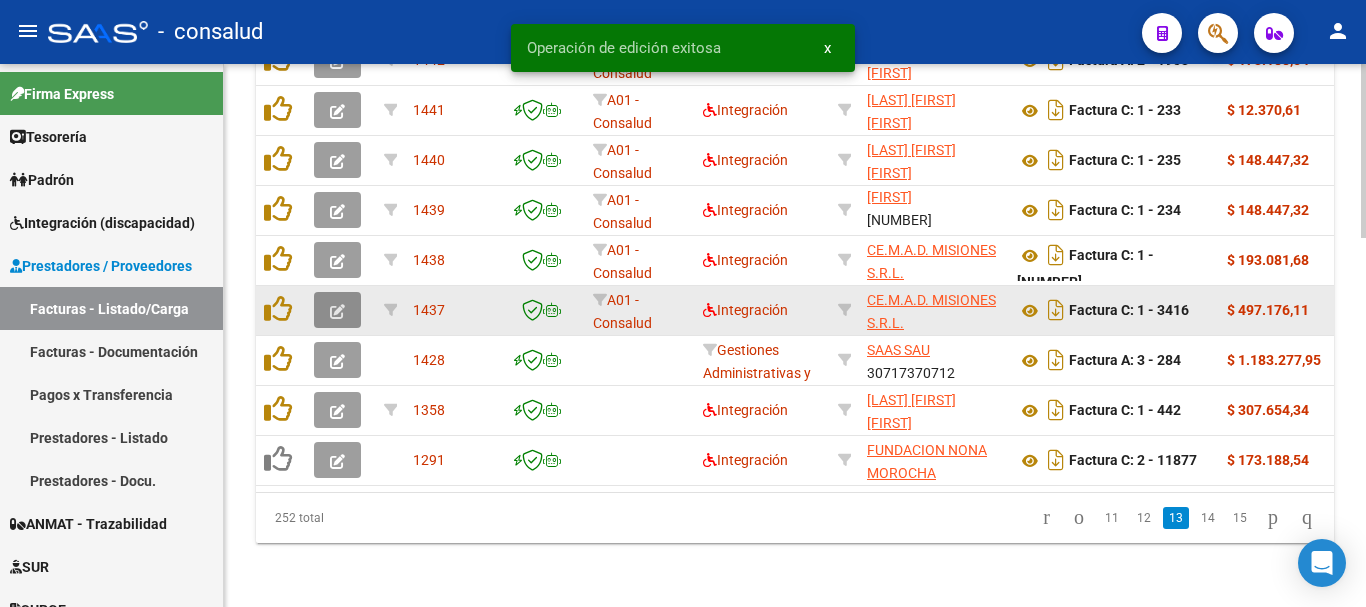 click 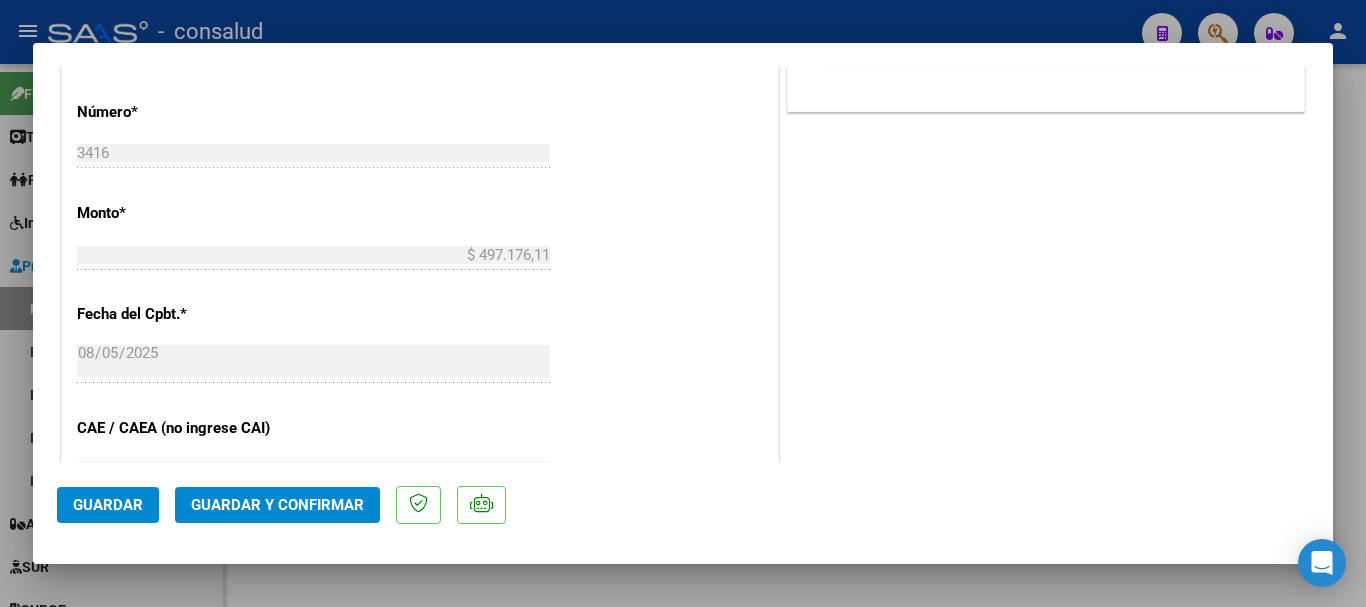 scroll, scrollTop: 1100, scrollLeft: 0, axis: vertical 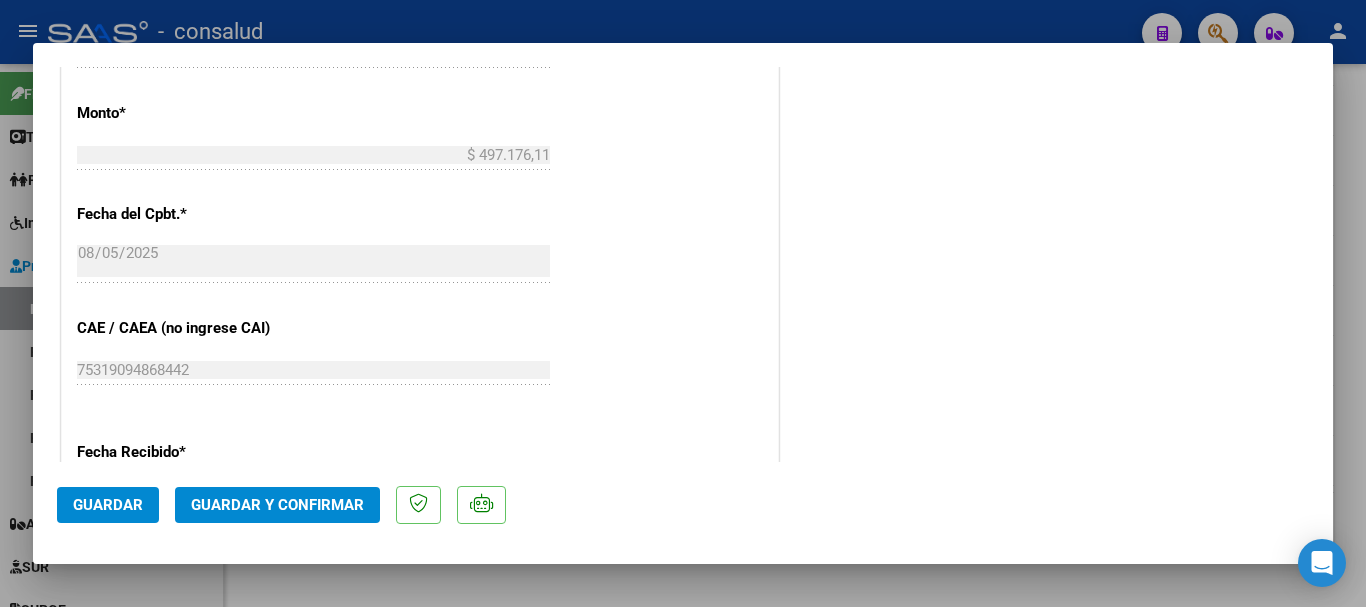 click on "Guardar y Confirmar" 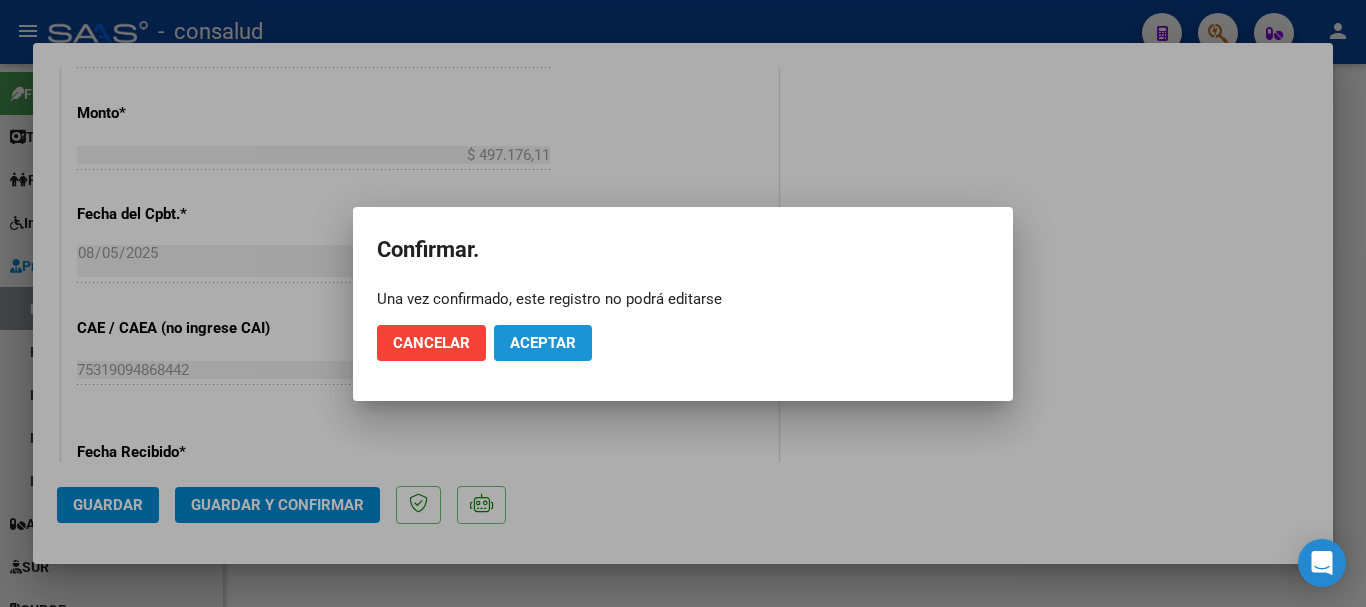 click on "Aceptar" 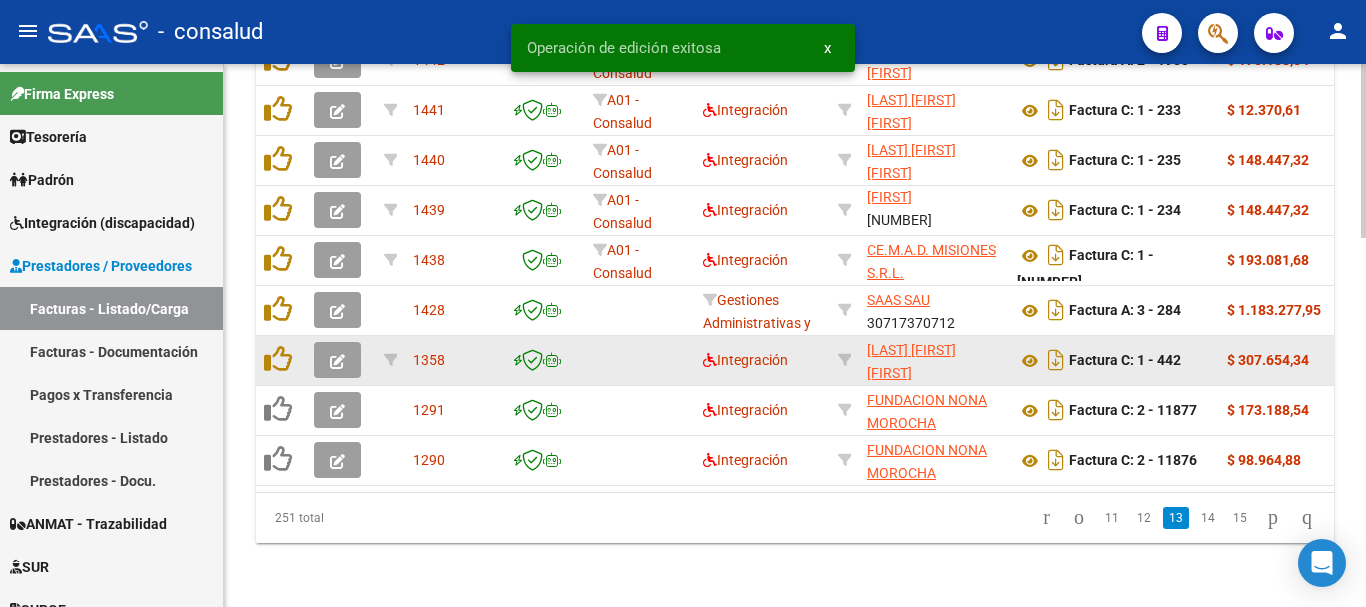 scroll, scrollTop: 1156, scrollLeft: 0, axis: vertical 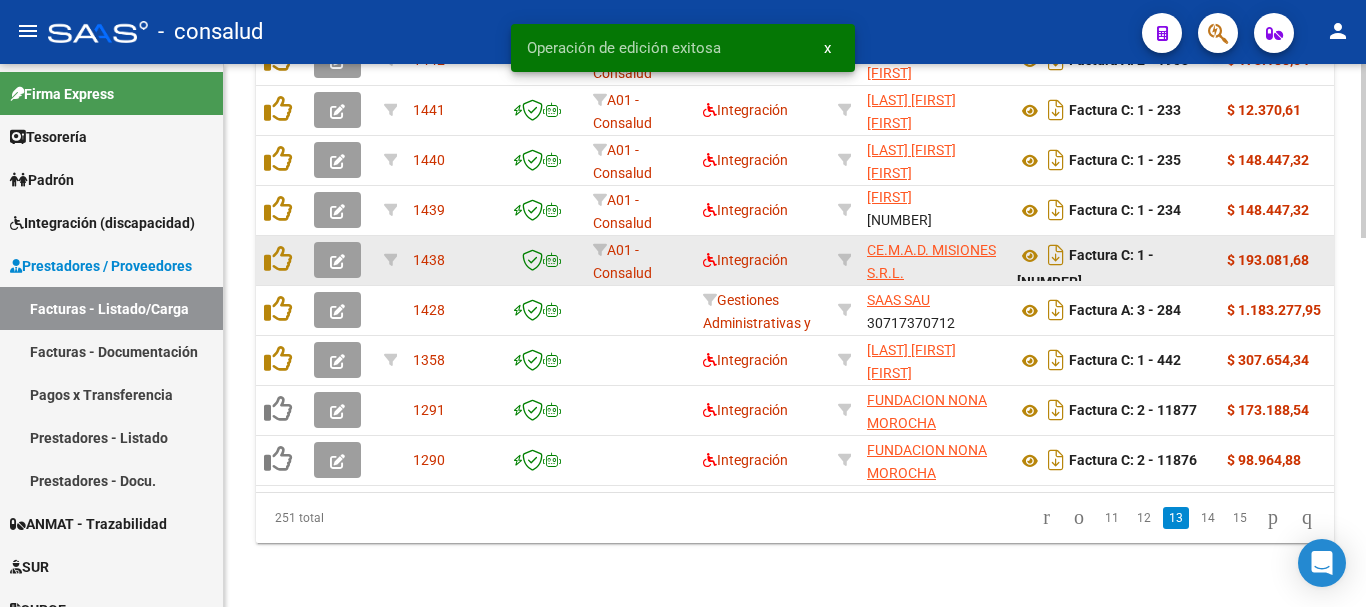 click 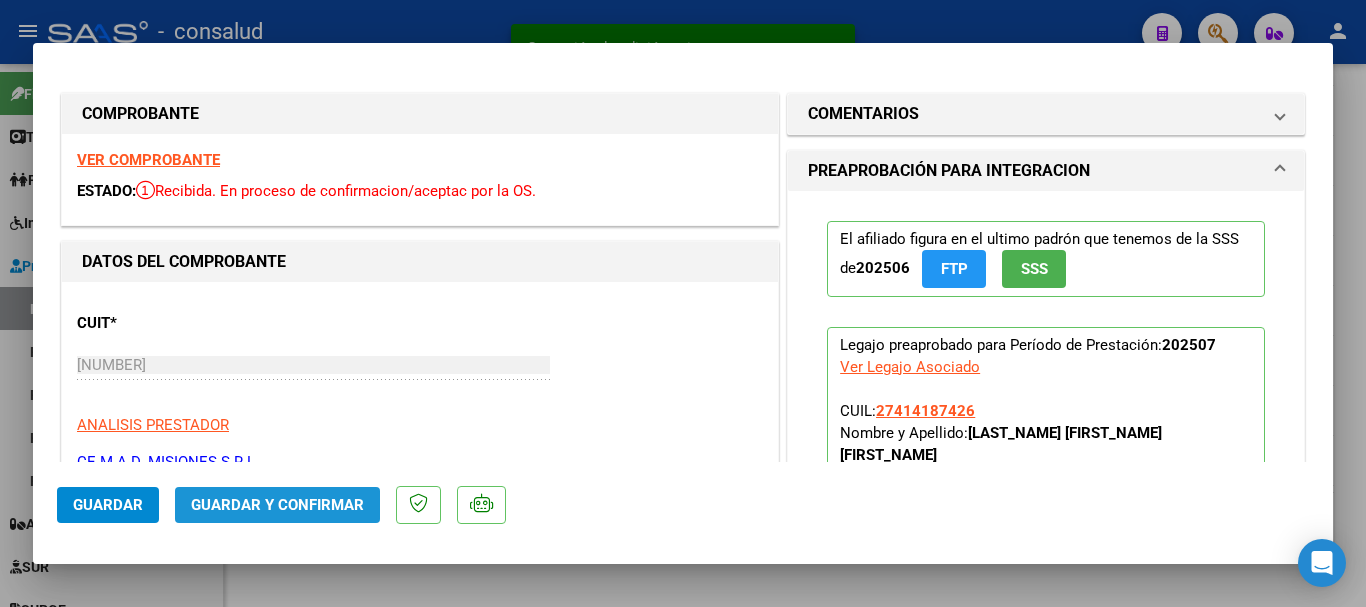 click on "Guardar y Confirmar" 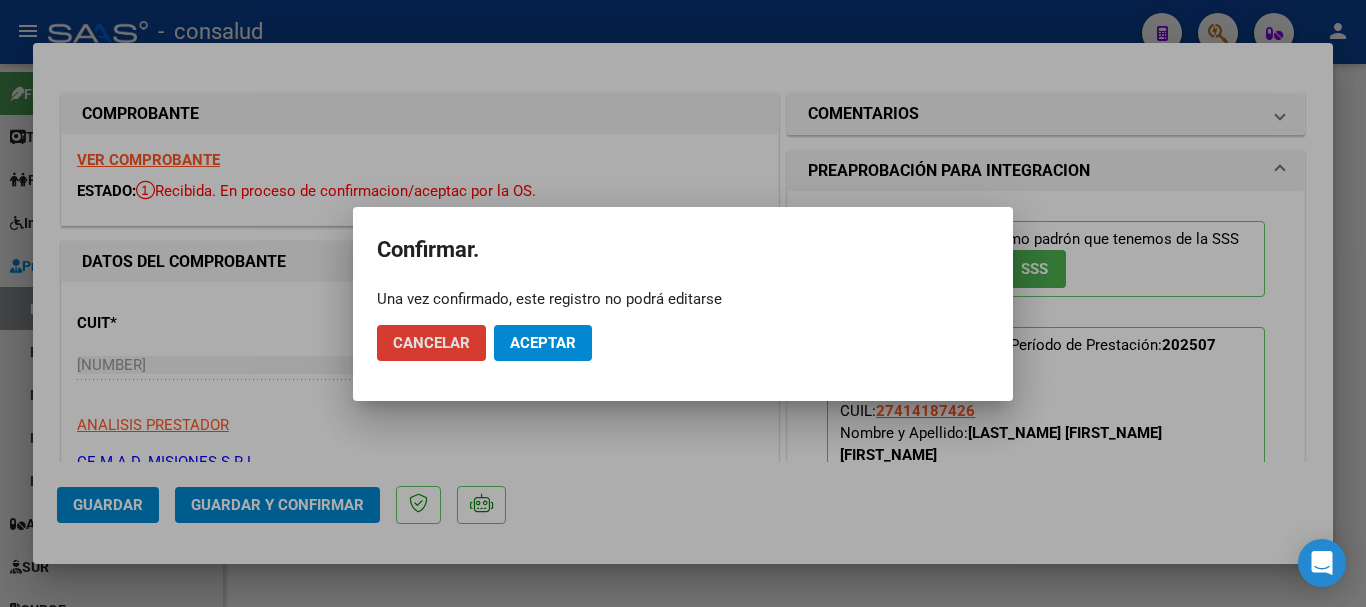 click on "Aceptar" 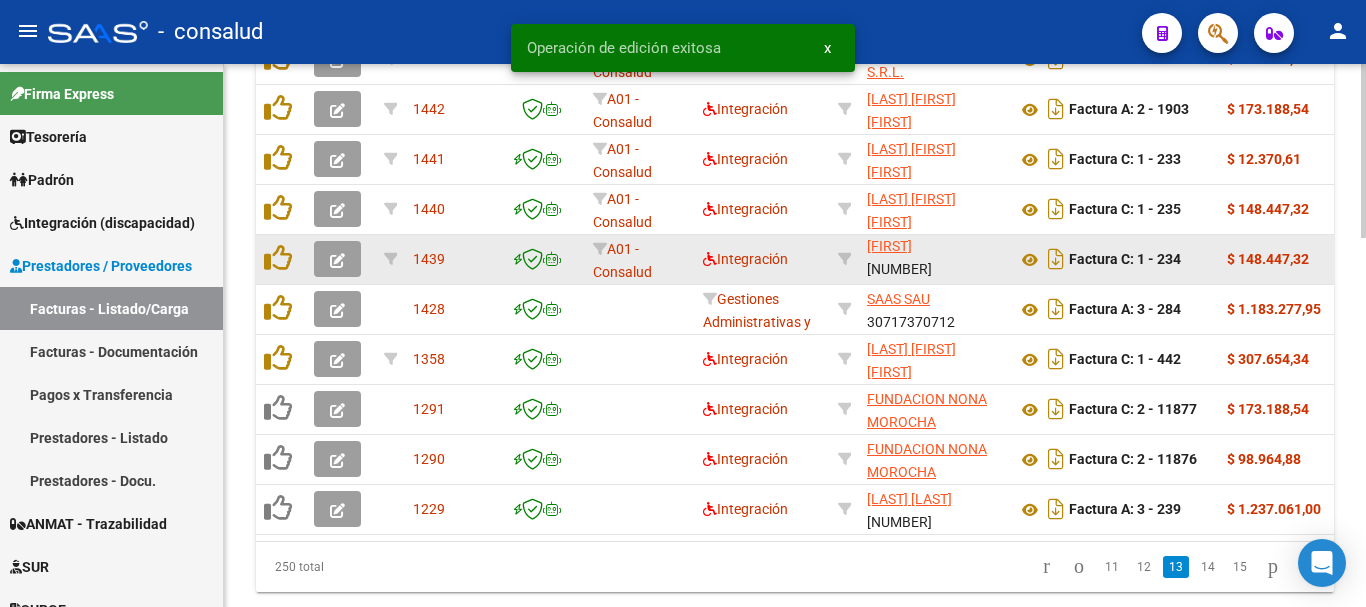 scroll, scrollTop: 1056, scrollLeft: 0, axis: vertical 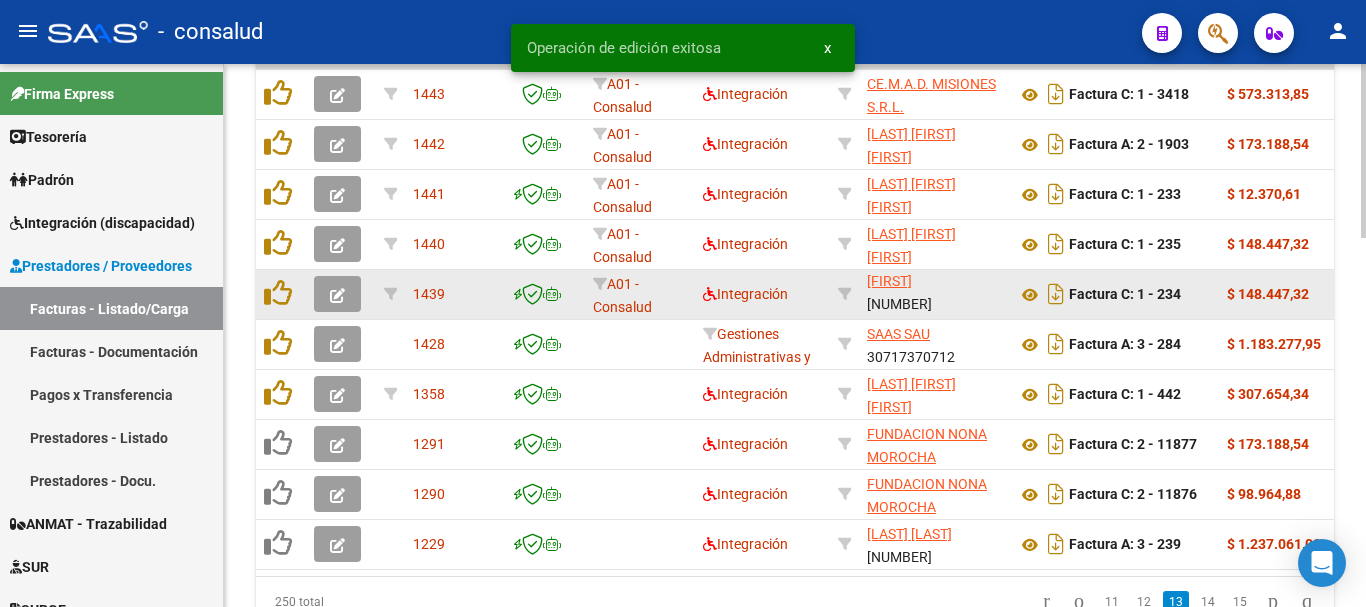 click 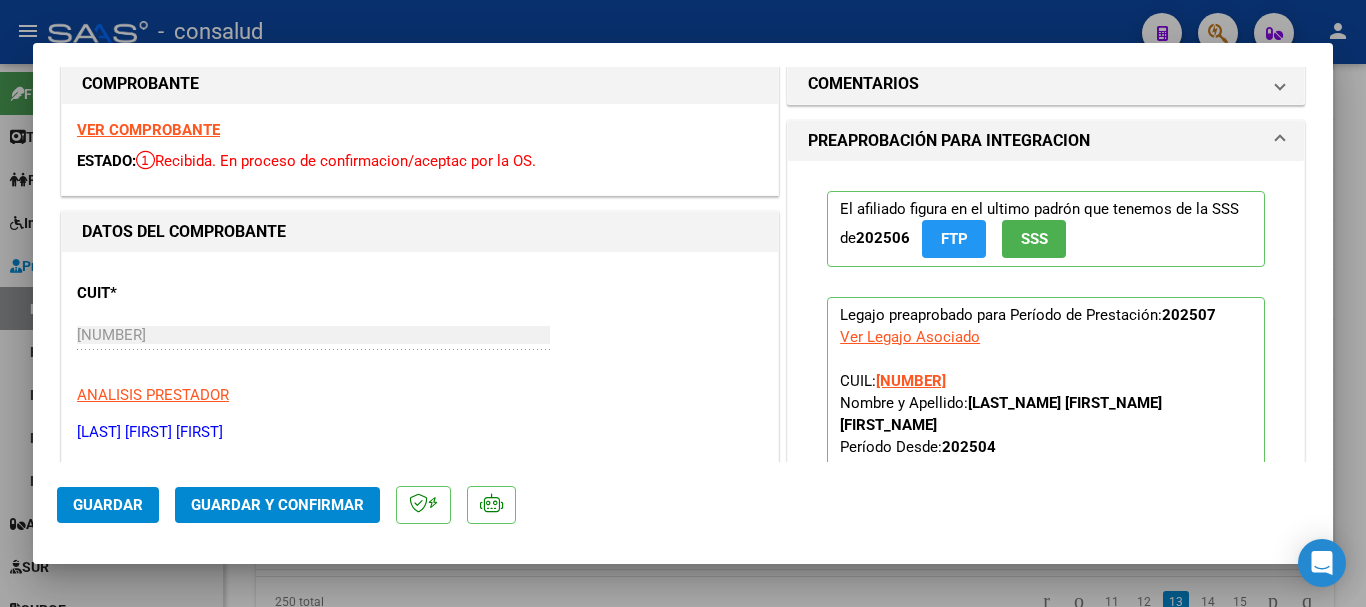 scroll, scrollTop: 0, scrollLeft: 0, axis: both 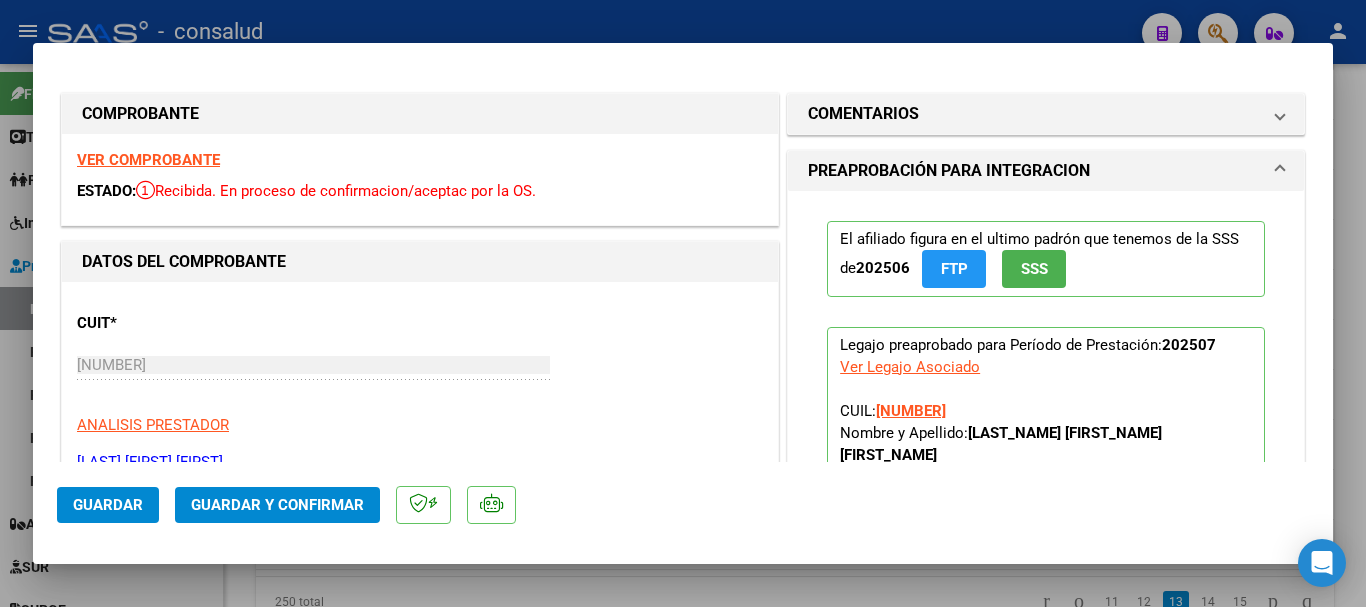 click on "VER COMPROBANTE" at bounding box center [148, 160] 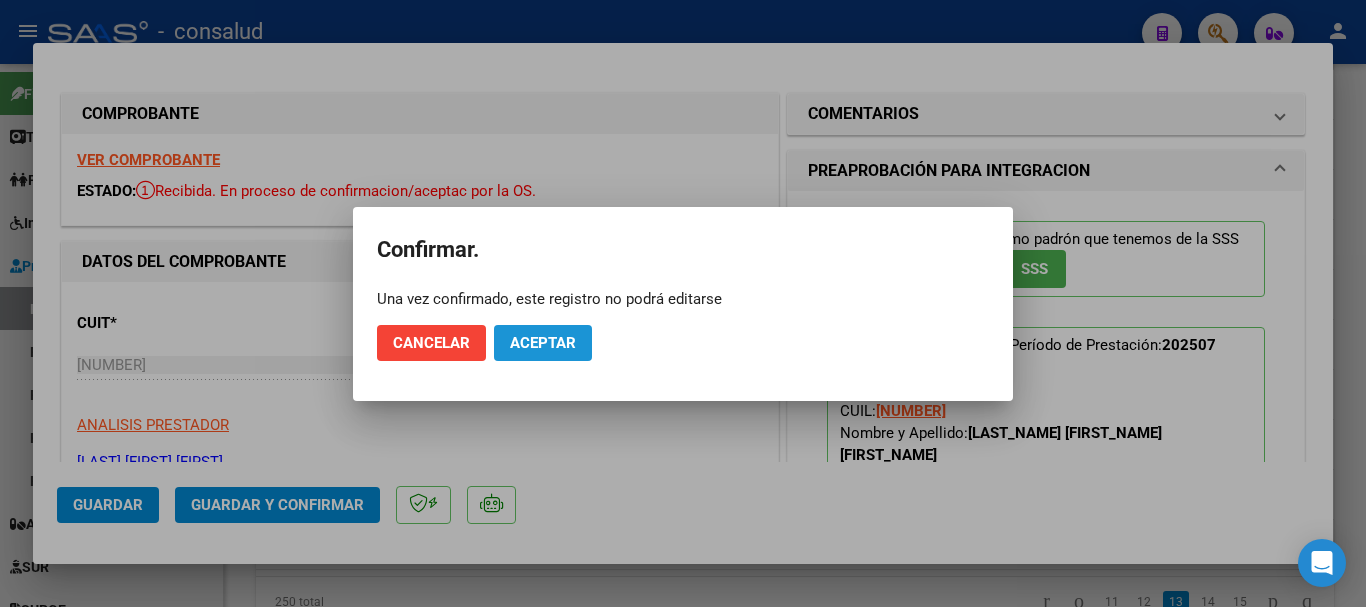 click on "Aceptar" 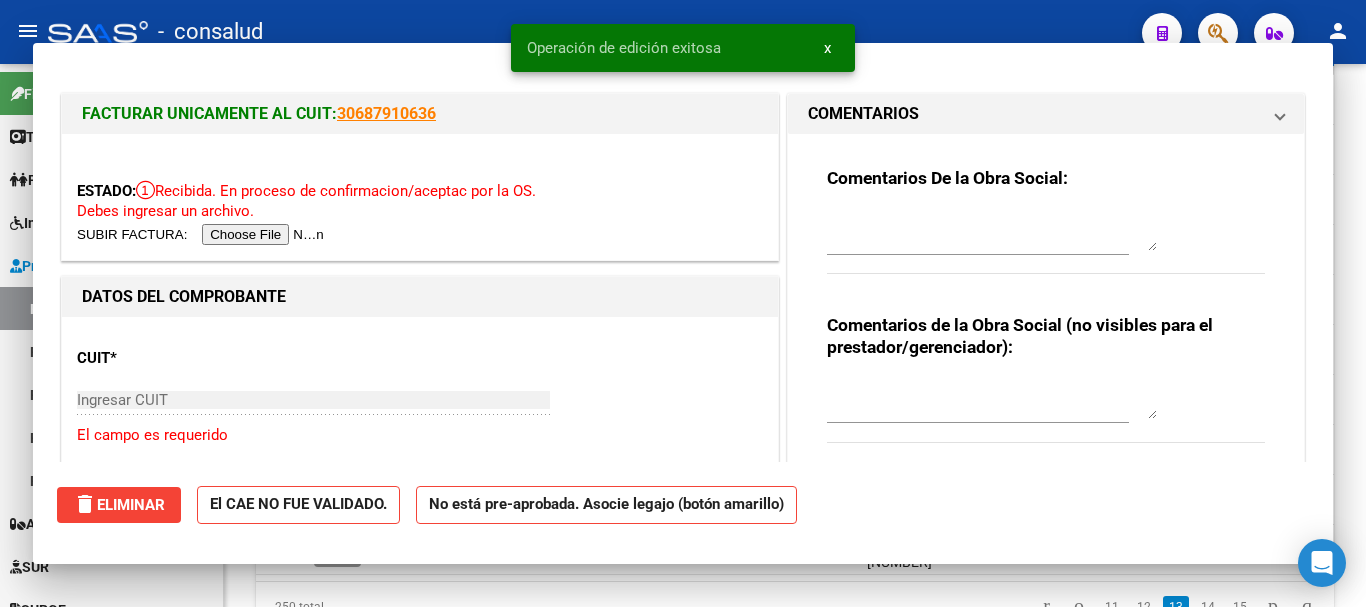 scroll, scrollTop: 1061, scrollLeft: 0, axis: vertical 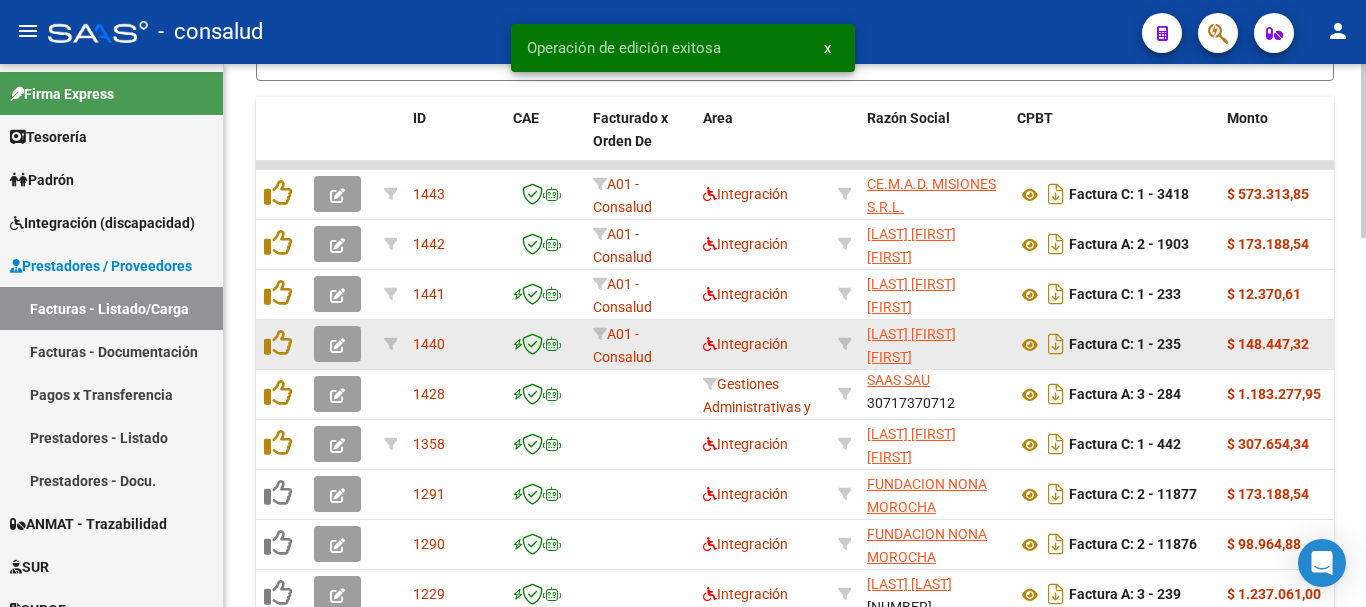 click 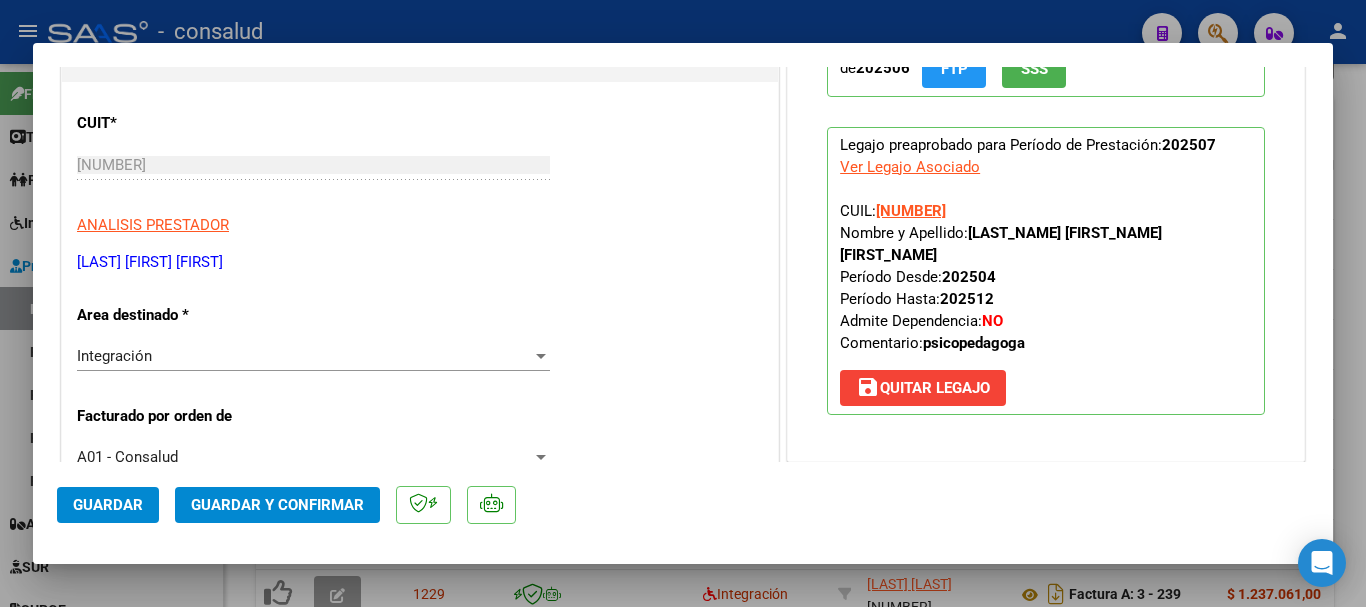 scroll, scrollTop: 0, scrollLeft: 0, axis: both 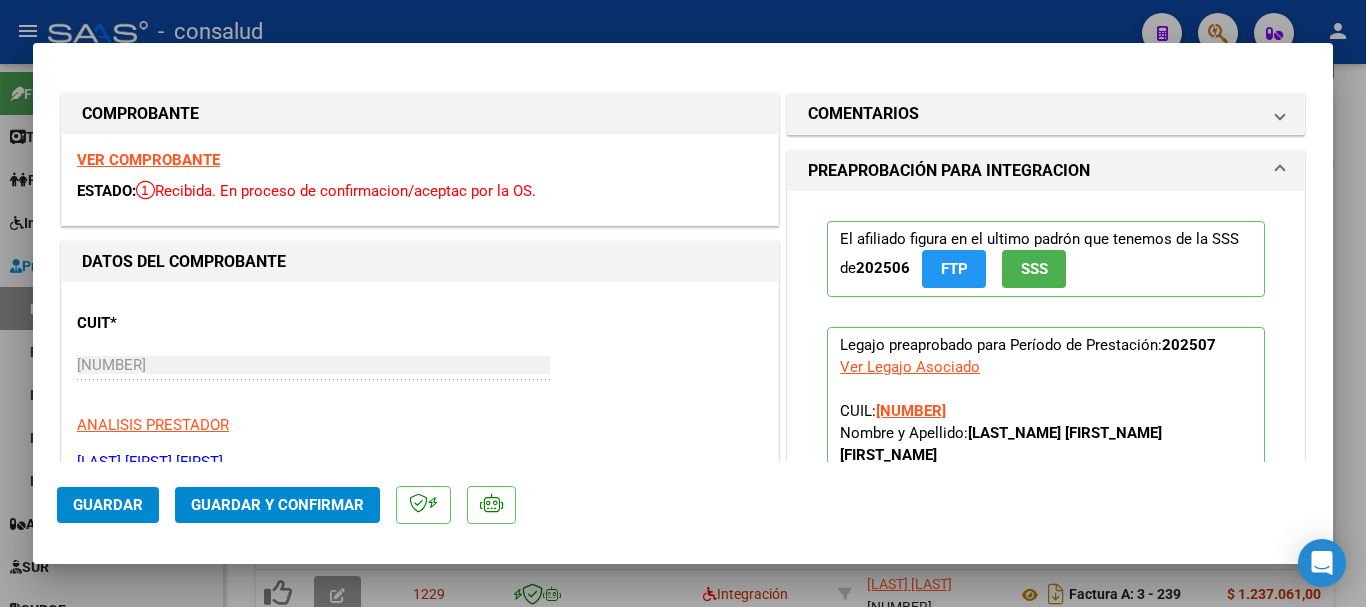 click on "VER COMPROBANTE" at bounding box center [148, 160] 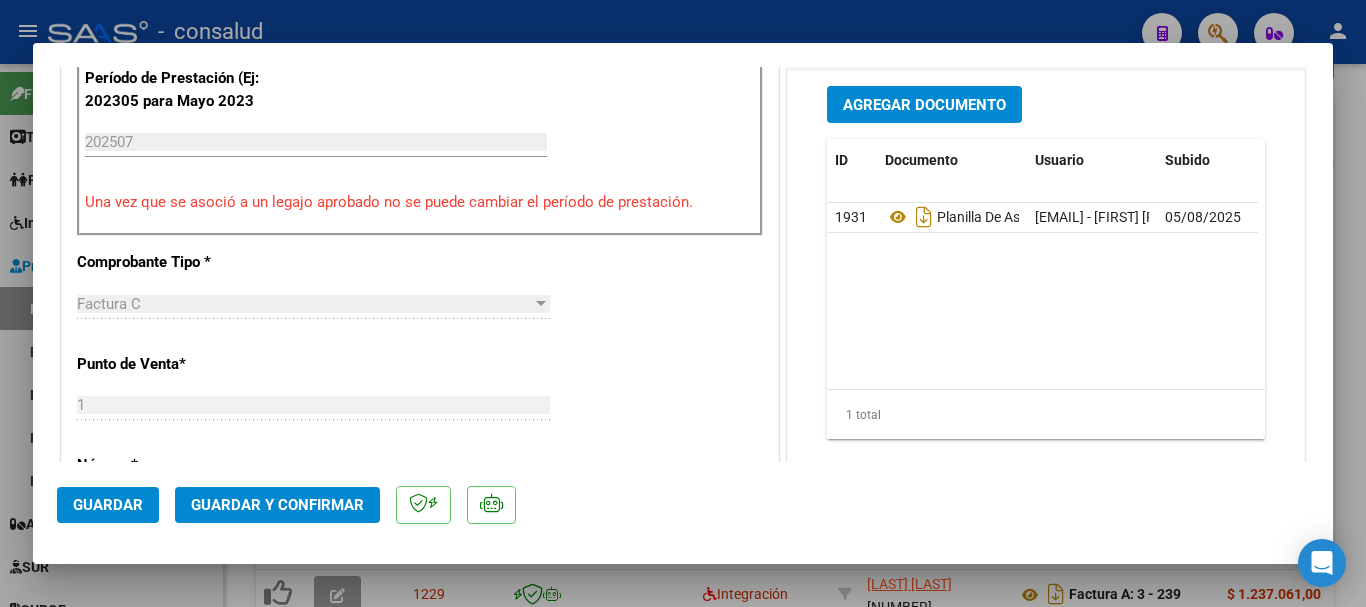 scroll, scrollTop: 800, scrollLeft: 0, axis: vertical 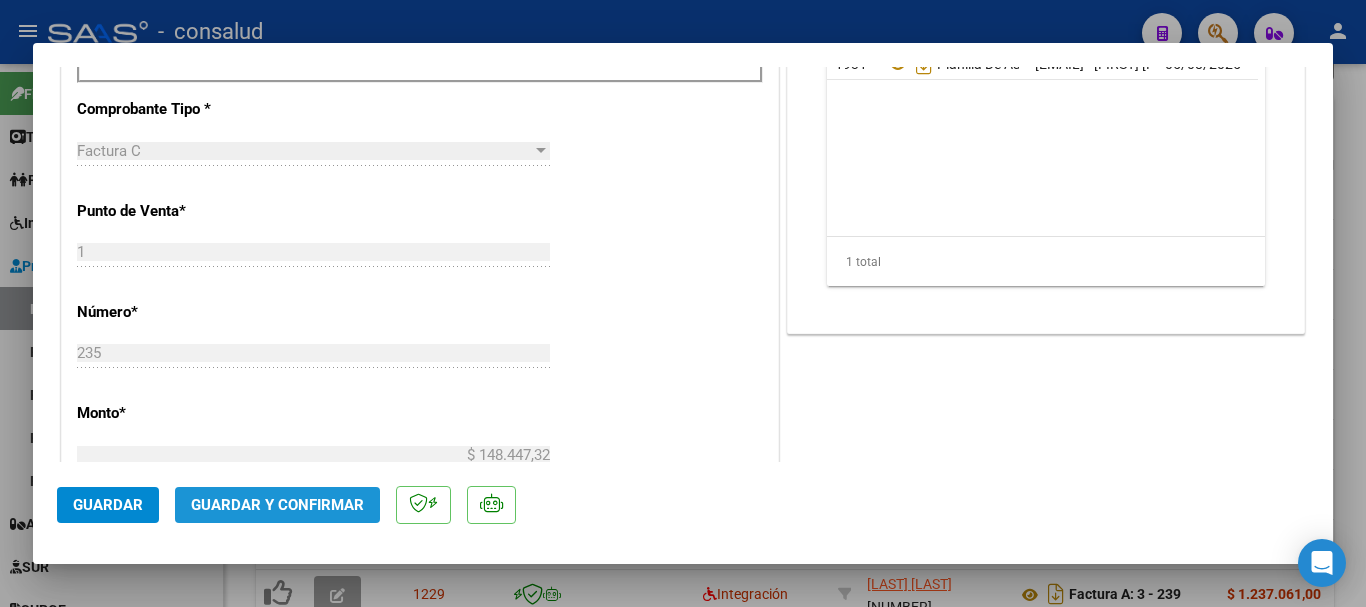 click on "Guardar y Confirmar" 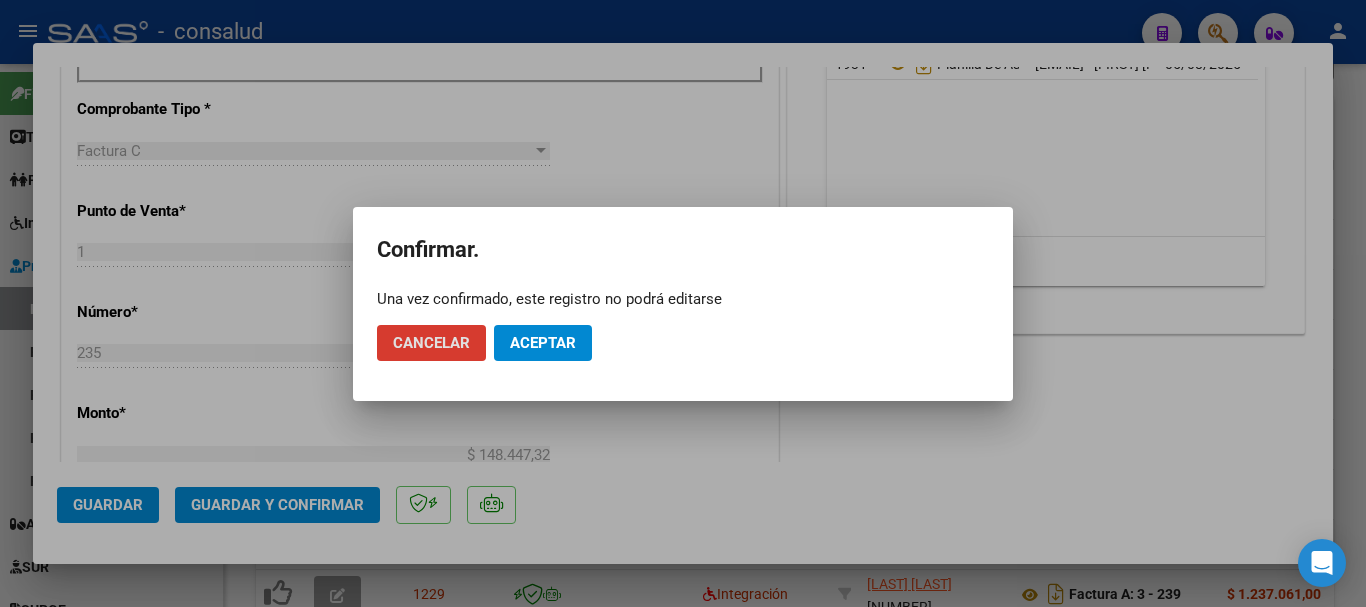 click on "Aceptar" 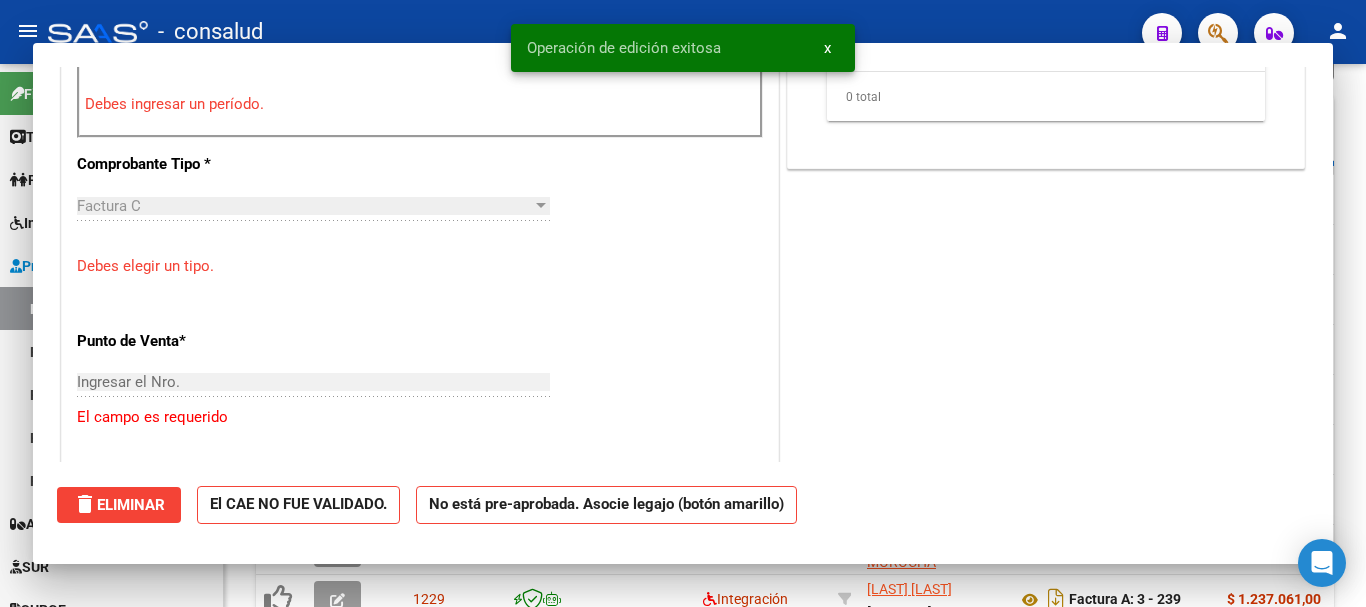 scroll, scrollTop: 0, scrollLeft: 0, axis: both 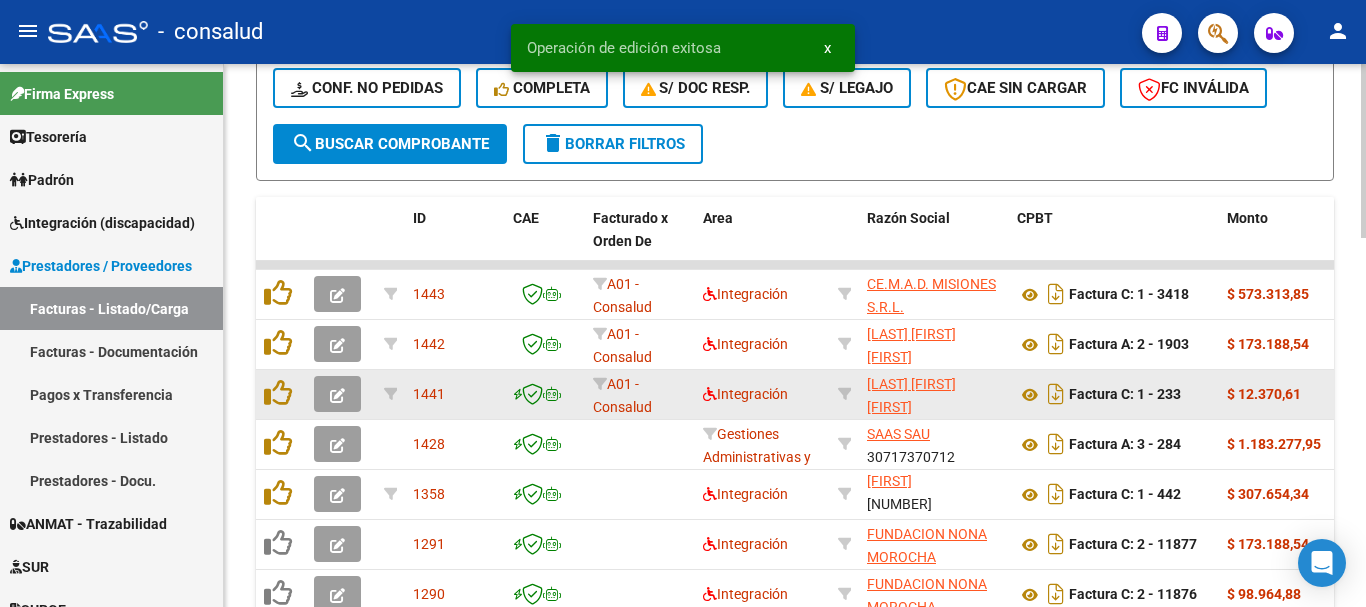 click 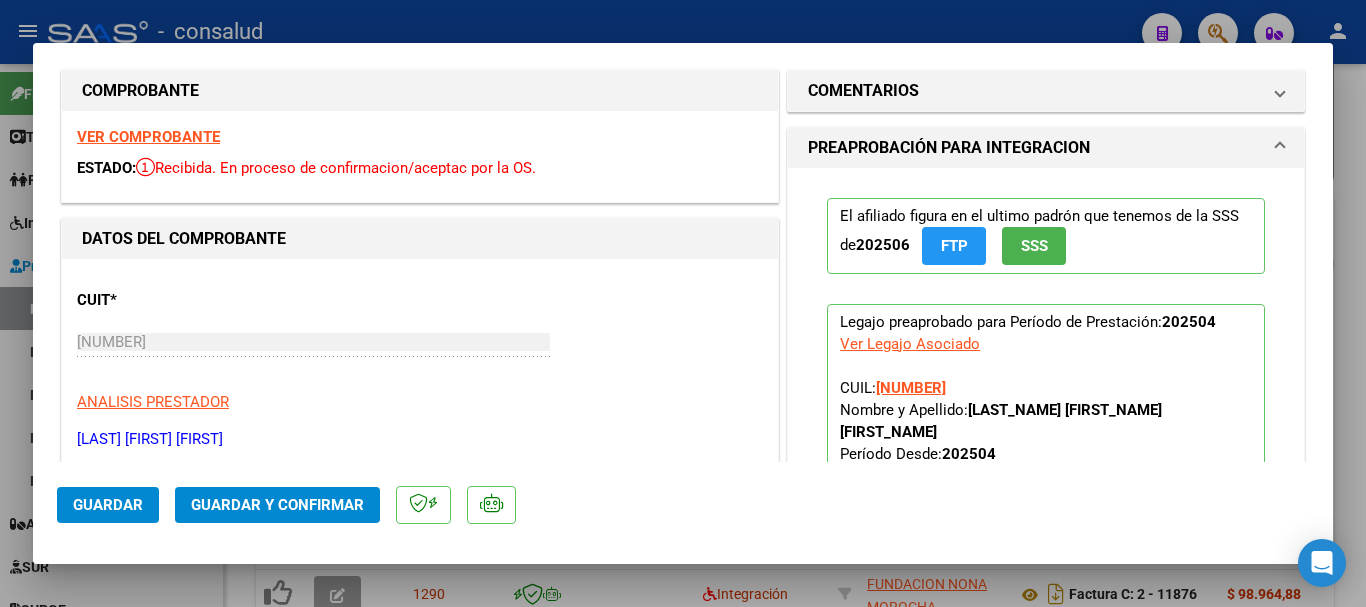 scroll, scrollTop: 0, scrollLeft: 0, axis: both 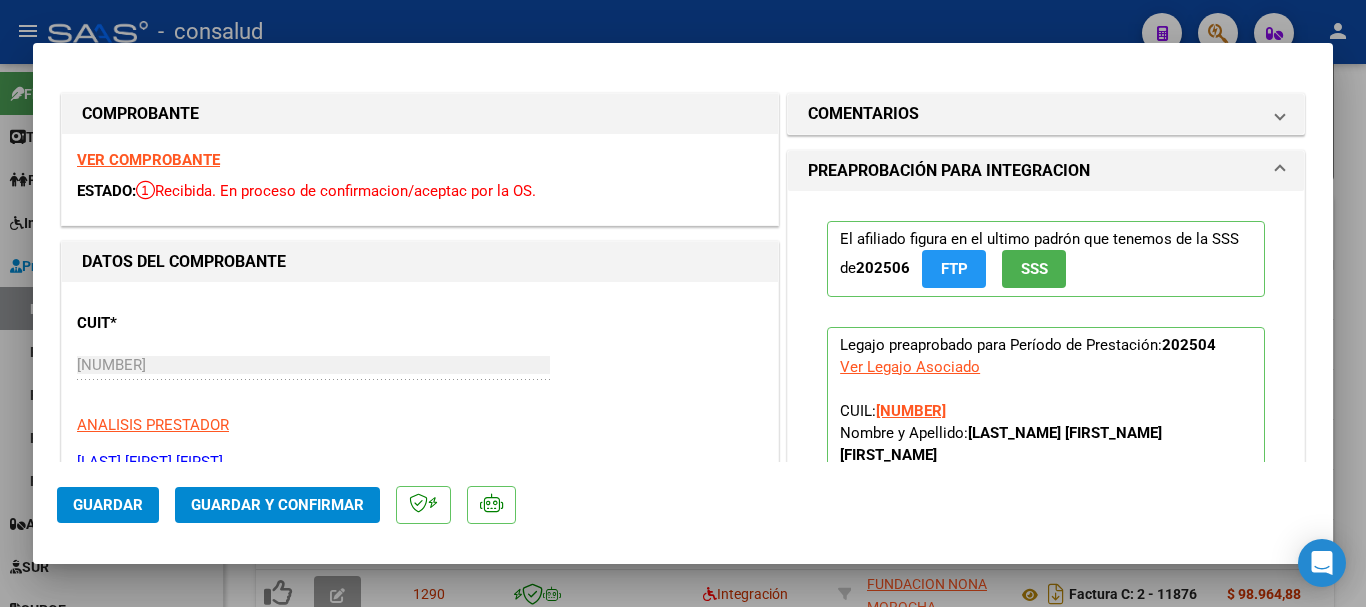 click on "VER COMPROBANTE" at bounding box center [148, 160] 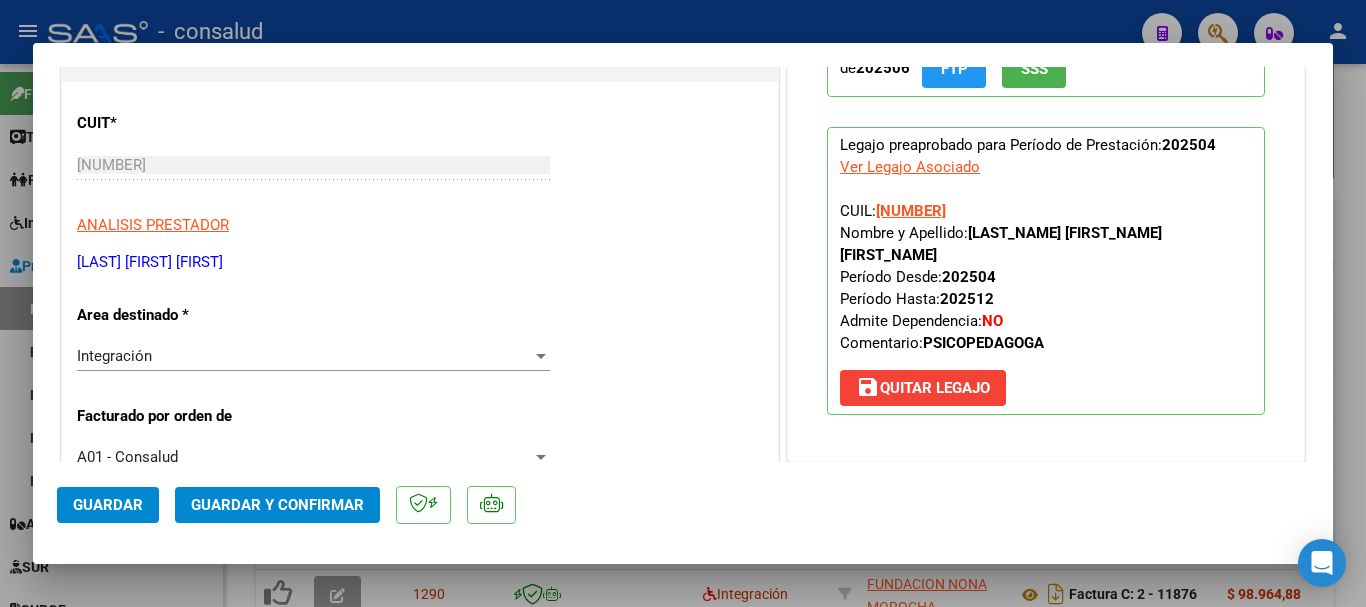 scroll, scrollTop: 600, scrollLeft: 0, axis: vertical 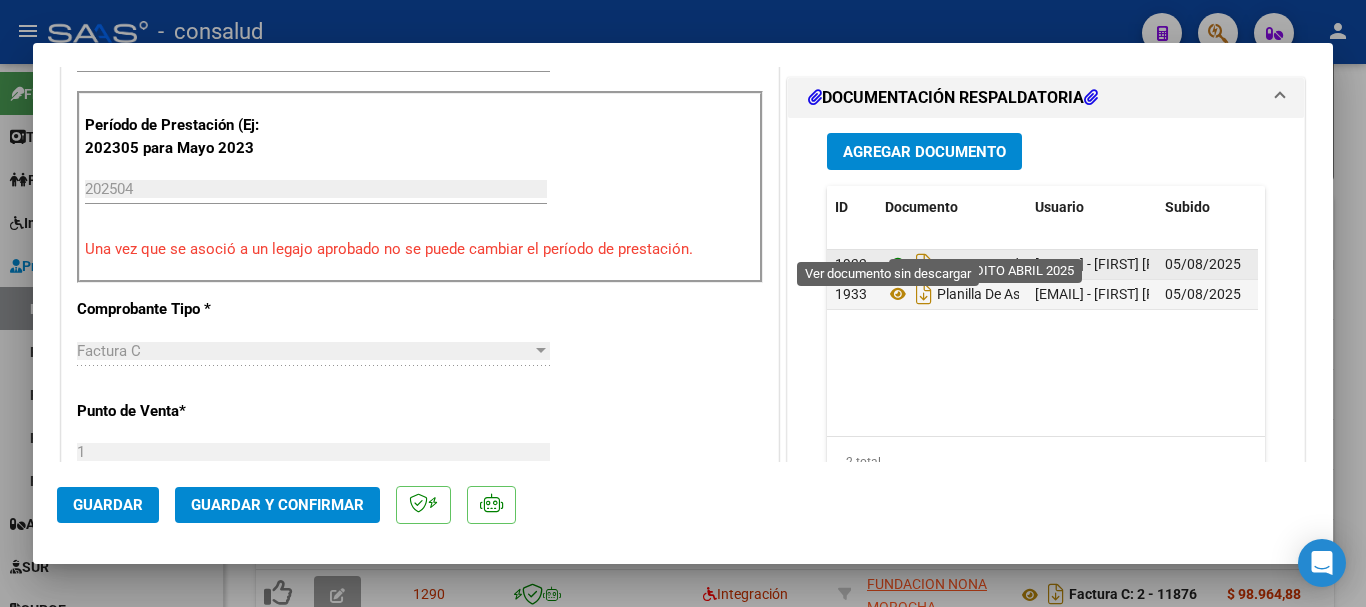 click 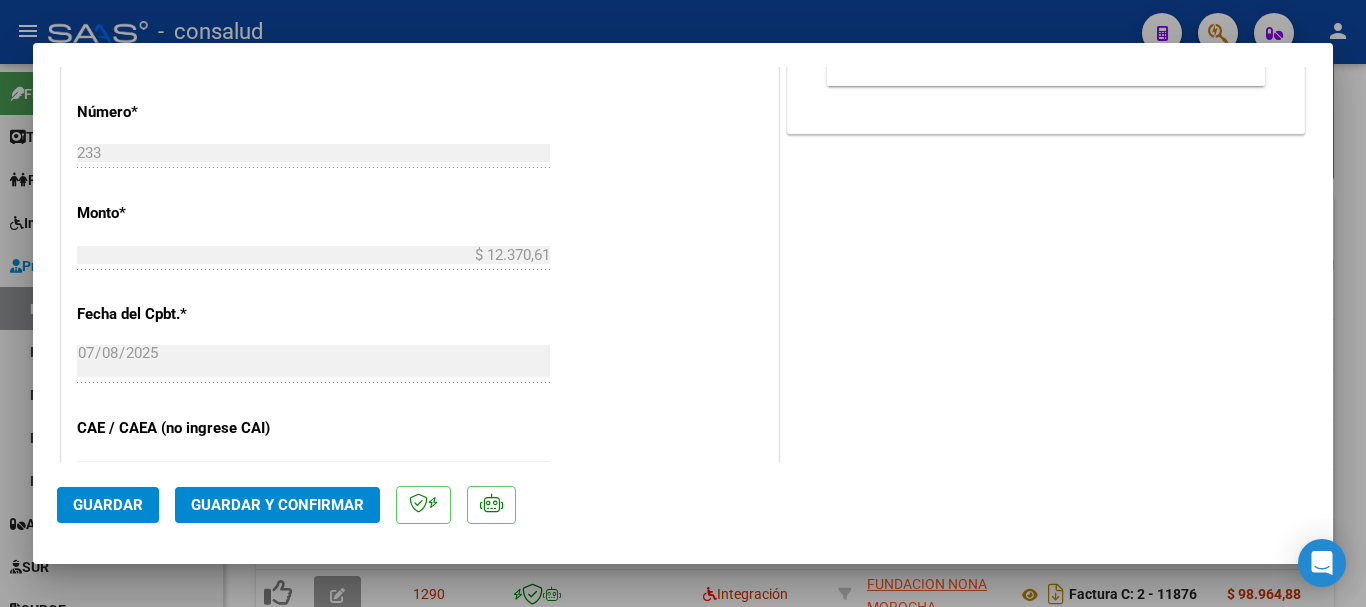 scroll, scrollTop: 600, scrollLeft: 0, axis: vertical 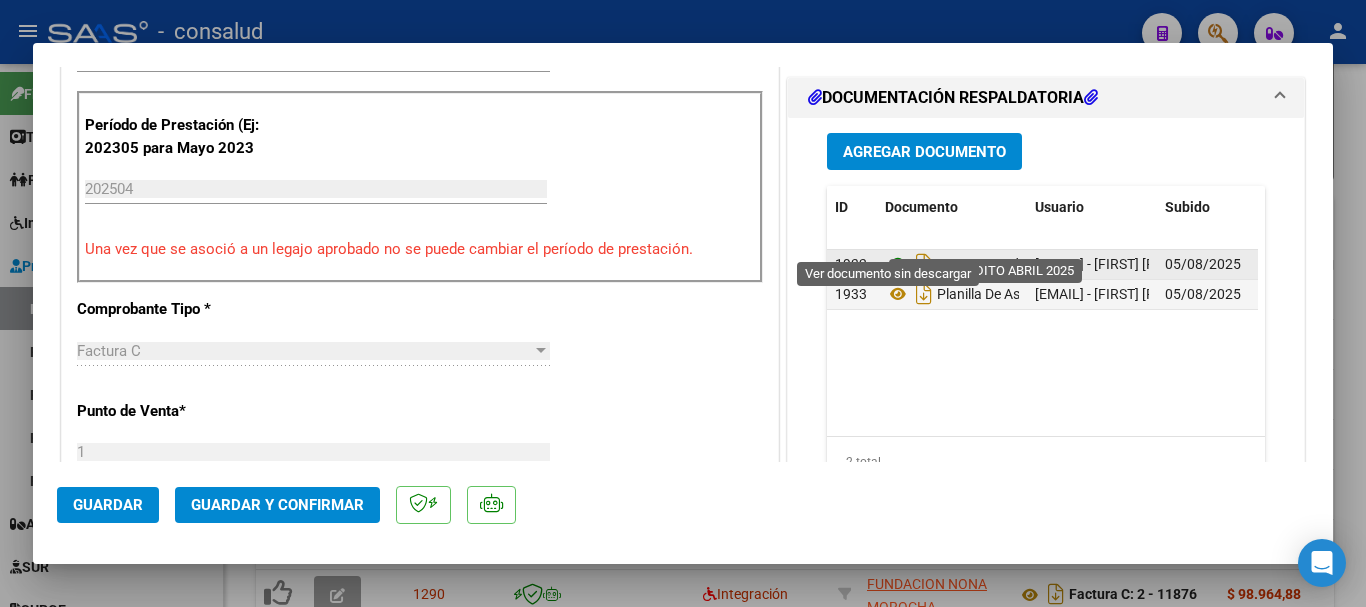 click 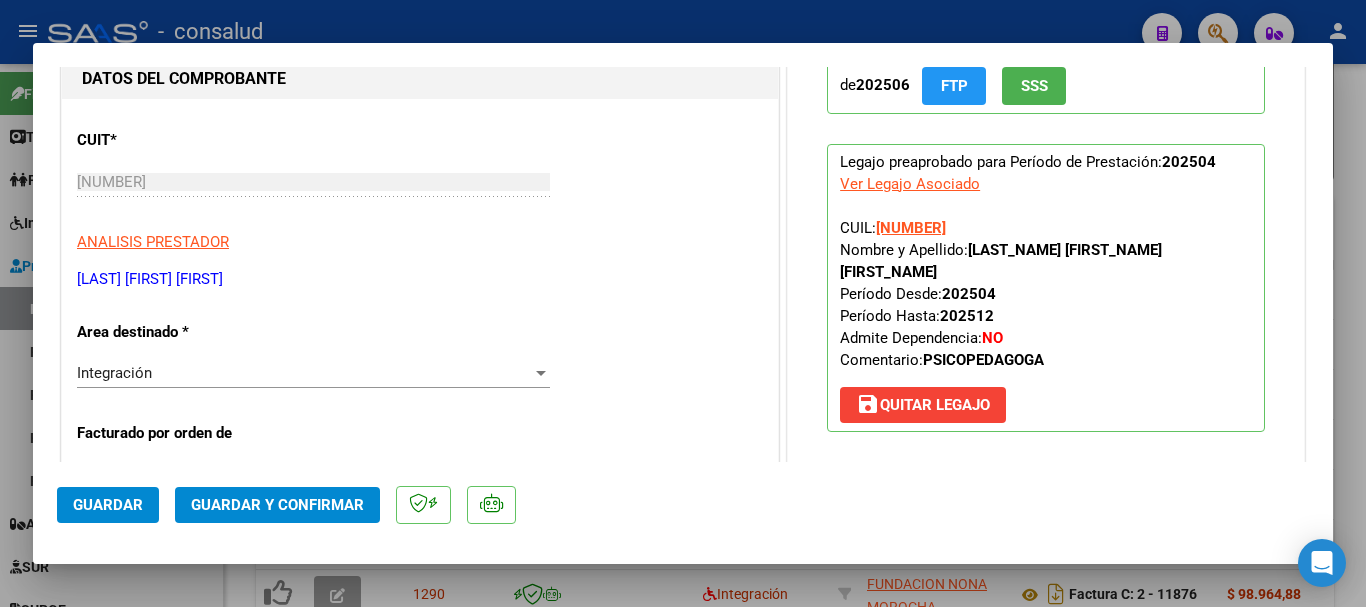 scroll, scrollTop: 0, scrollLeft: 0, axis: both 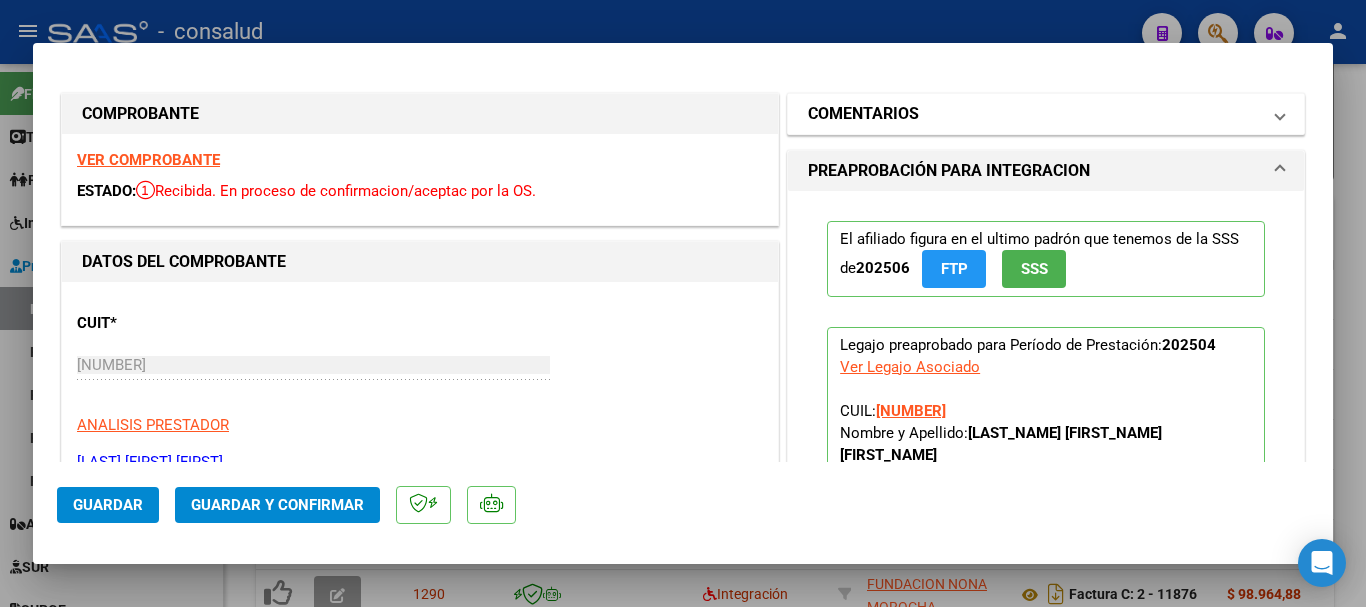 click on "COMENTARIOS" at bounding box center [863, 114] 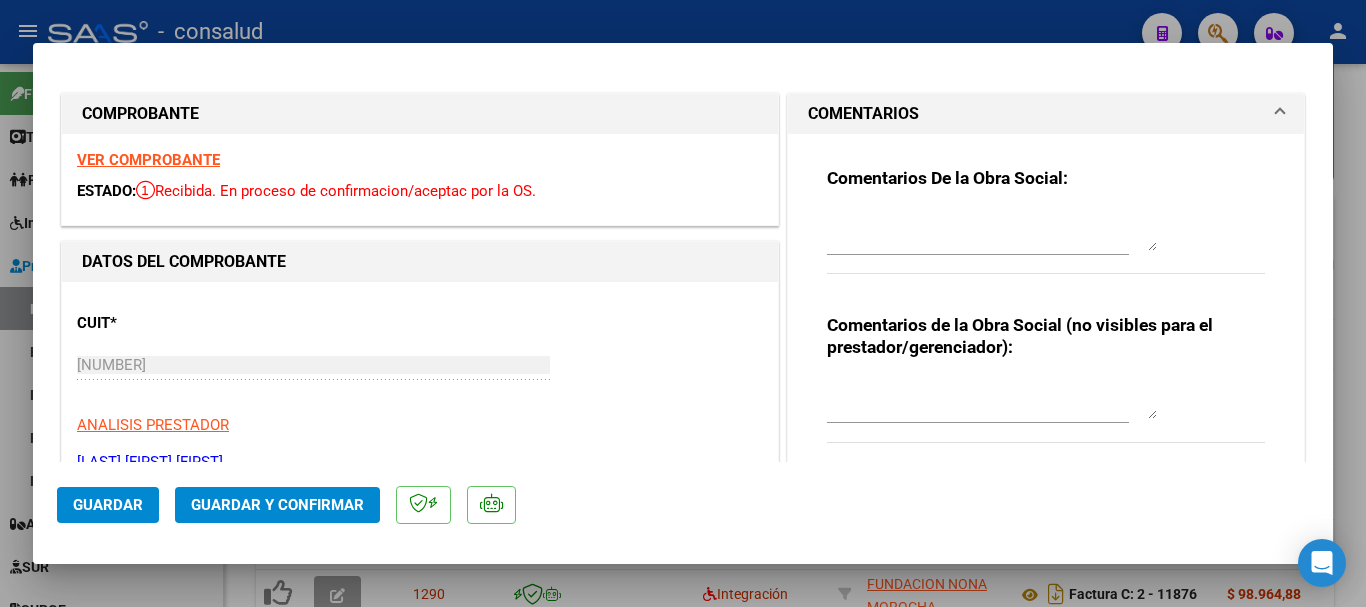 click at bounding box center (992, 231) 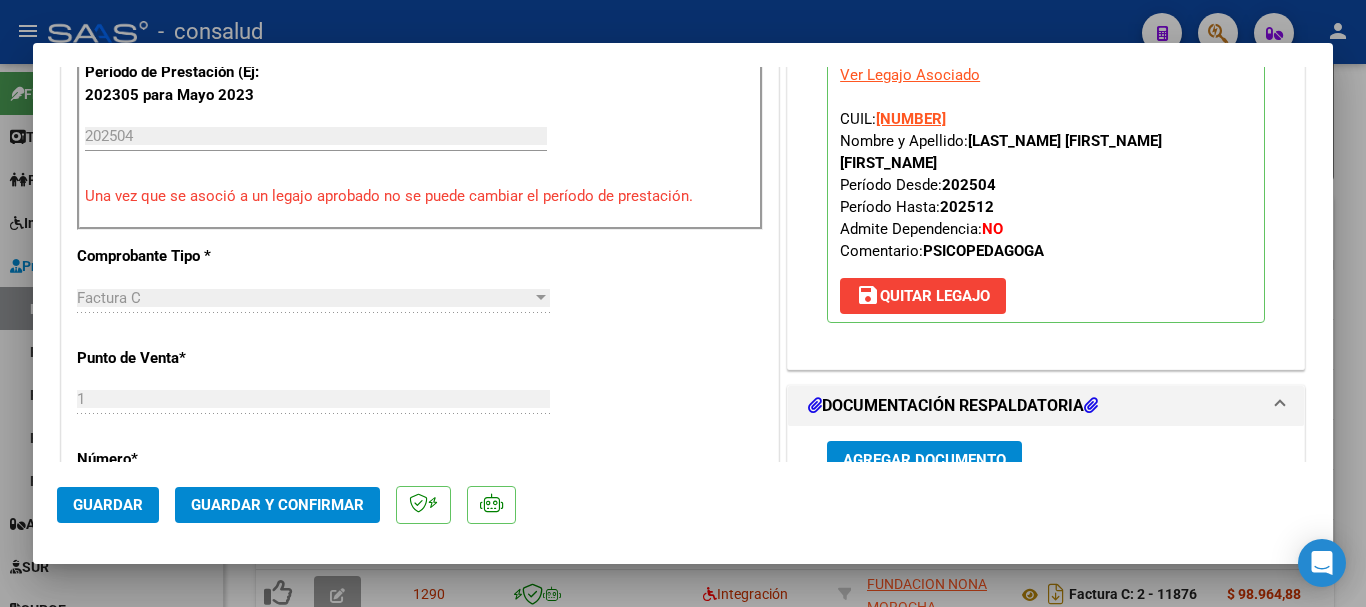 scroll, scrollTop: 800, scrollLeft: 0, axis: vertical 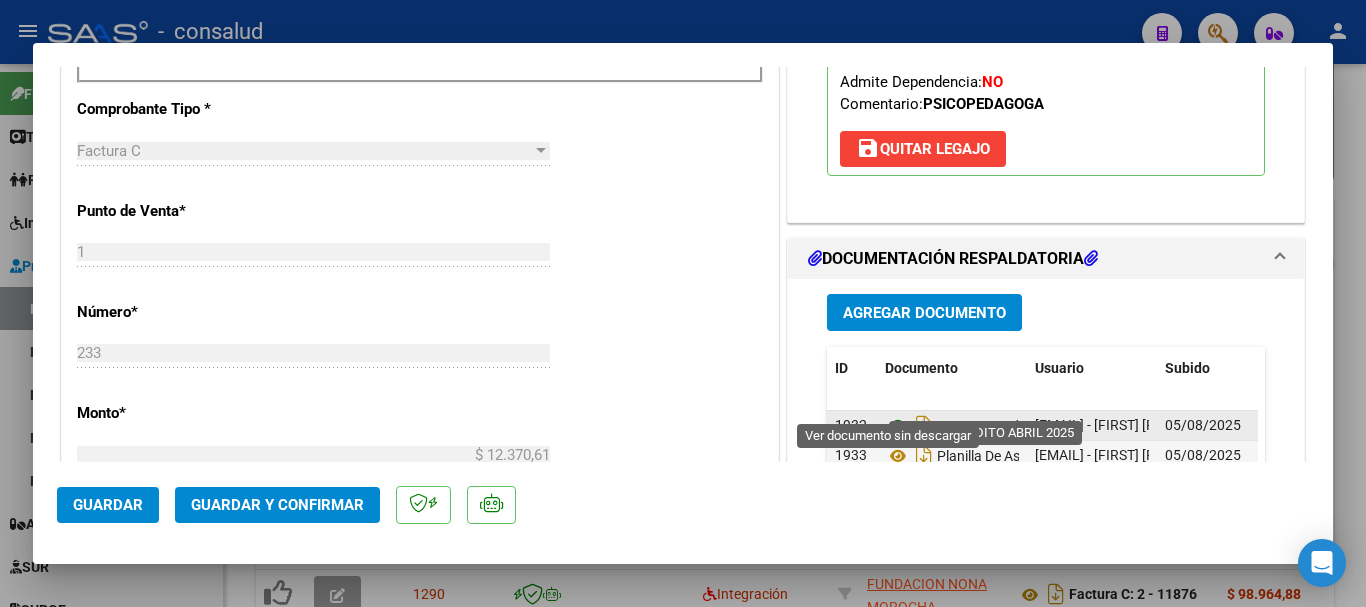 click 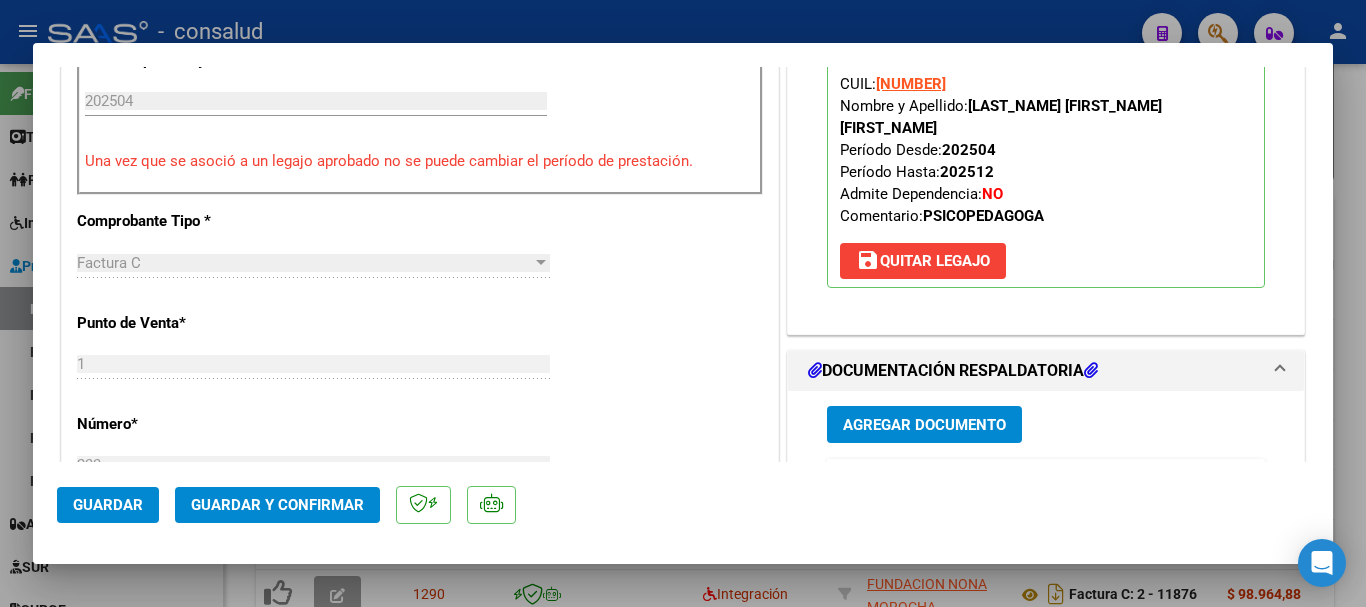 scroll, scrollTop: 700, scrollLeft: 0, axis: vertical 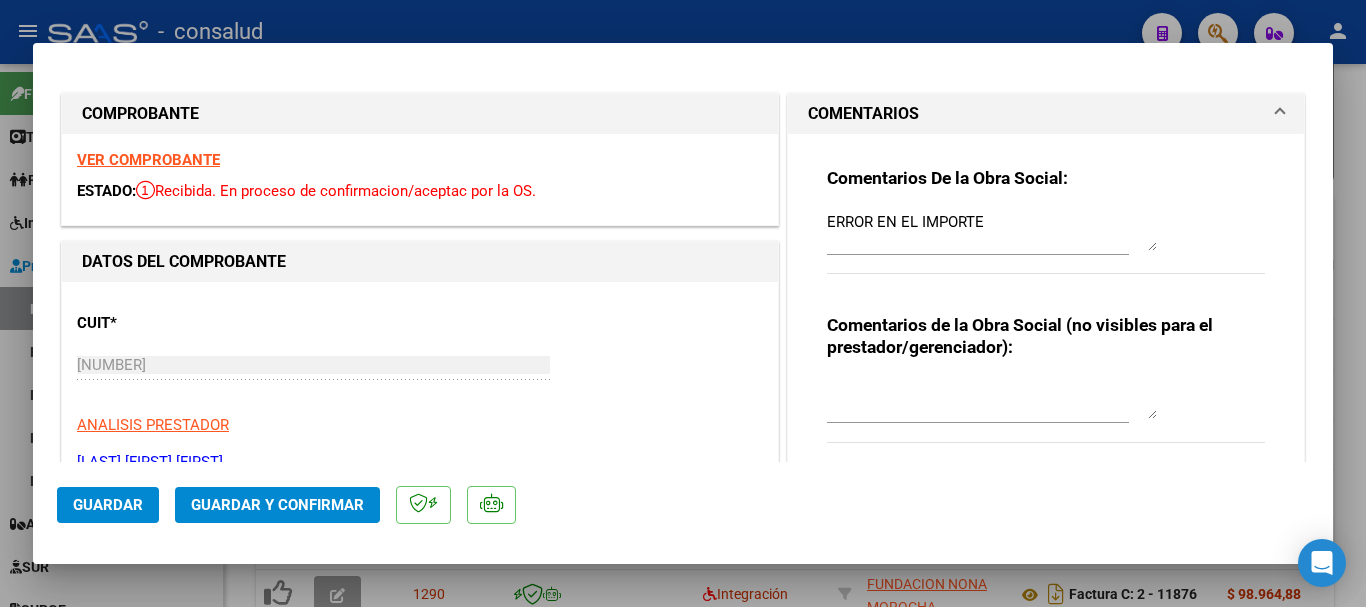 click on "VER COMPROBANTE" at bounding box center (148, 160) 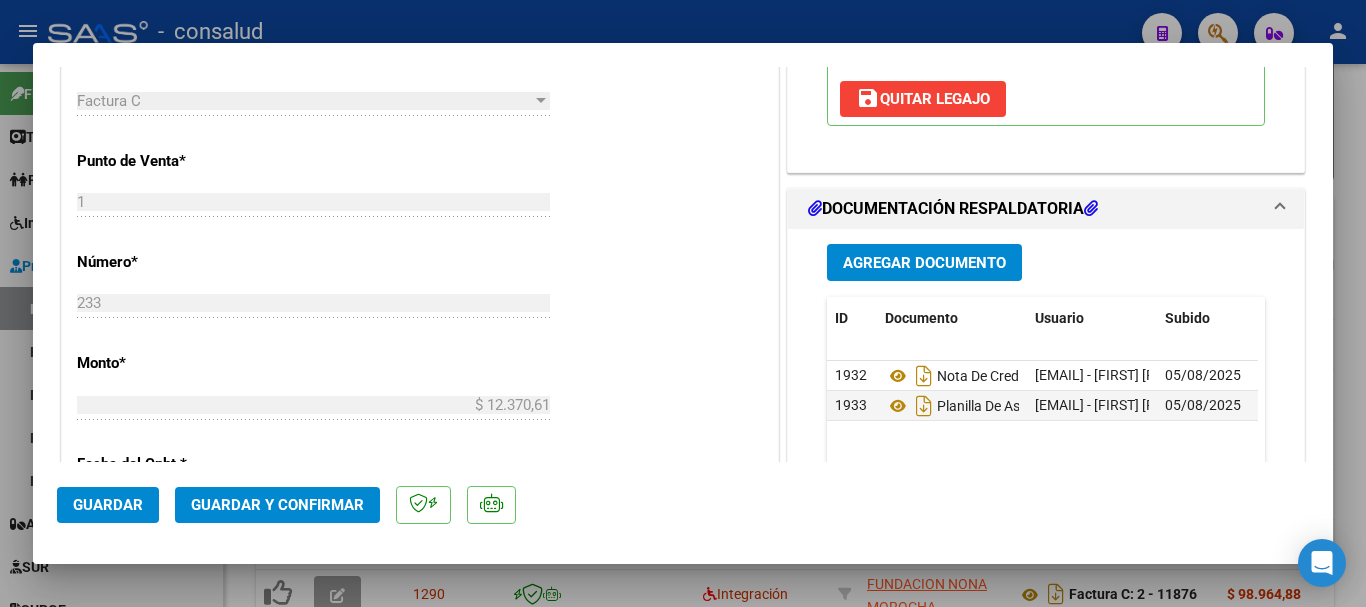scroll, scrollTop: 1000, scrollLeft: 0, axis: vertical 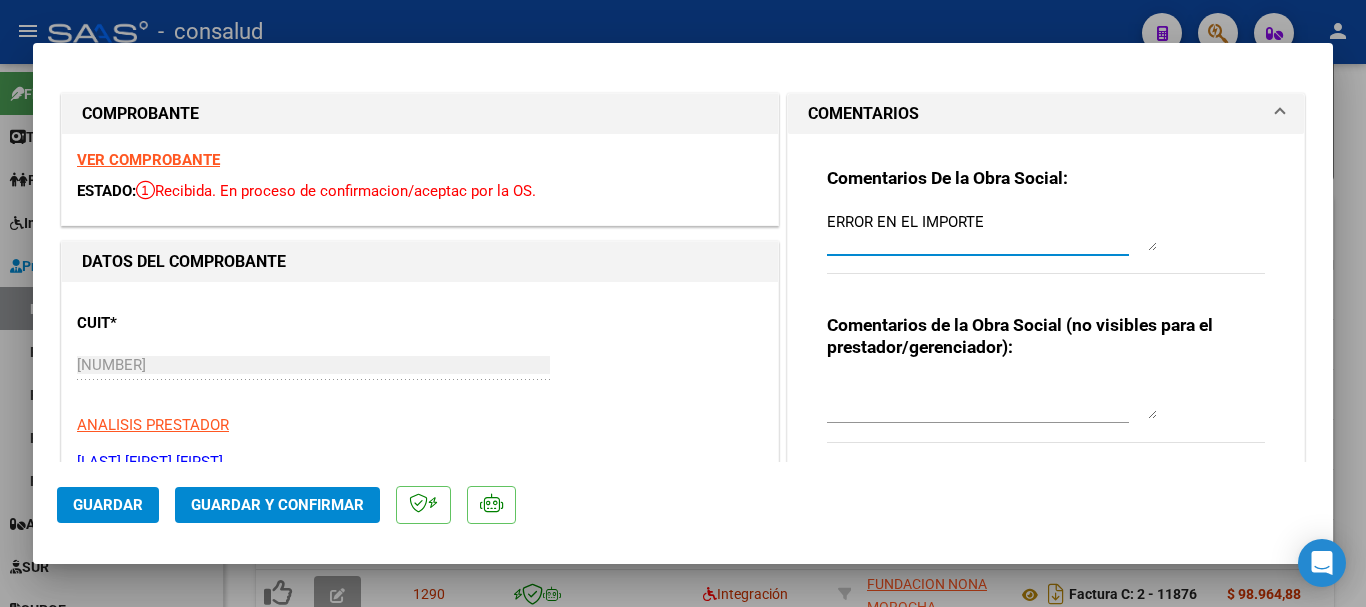 click on "ERROR EN EL IMPORTE" at bounding box center (992, 231) 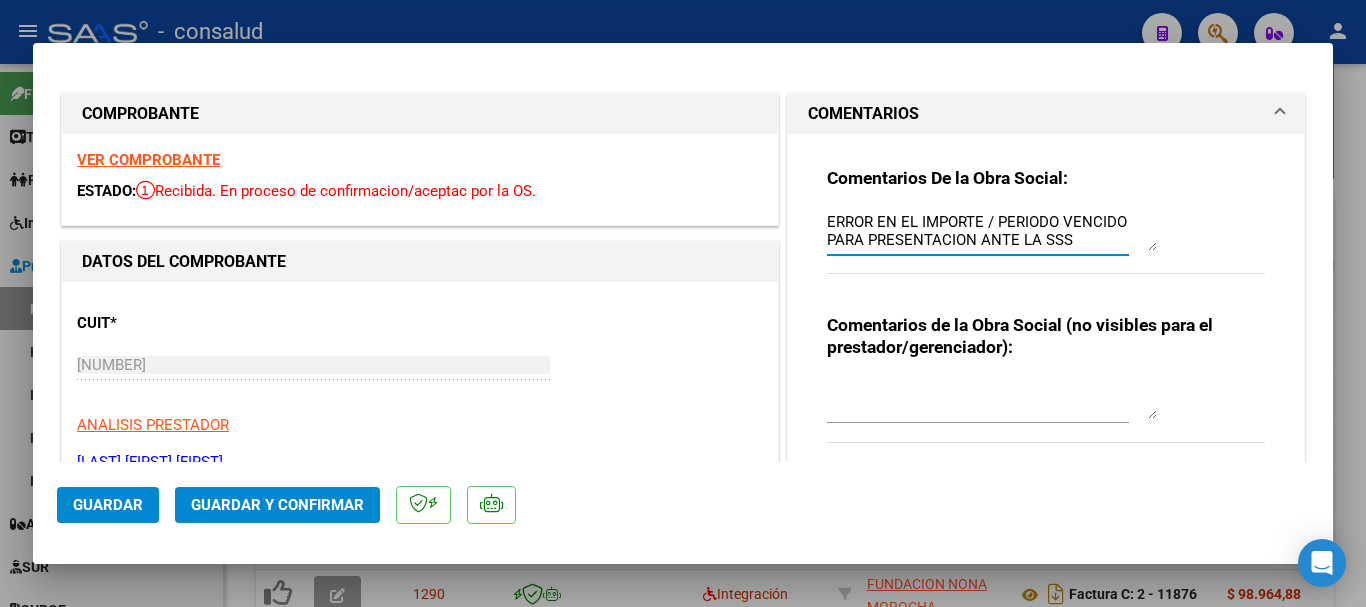 type on "ERROR EN EL IMPORTE / PERIODO VENCIDO PARA PRESENTACION ANTE LA SSS" 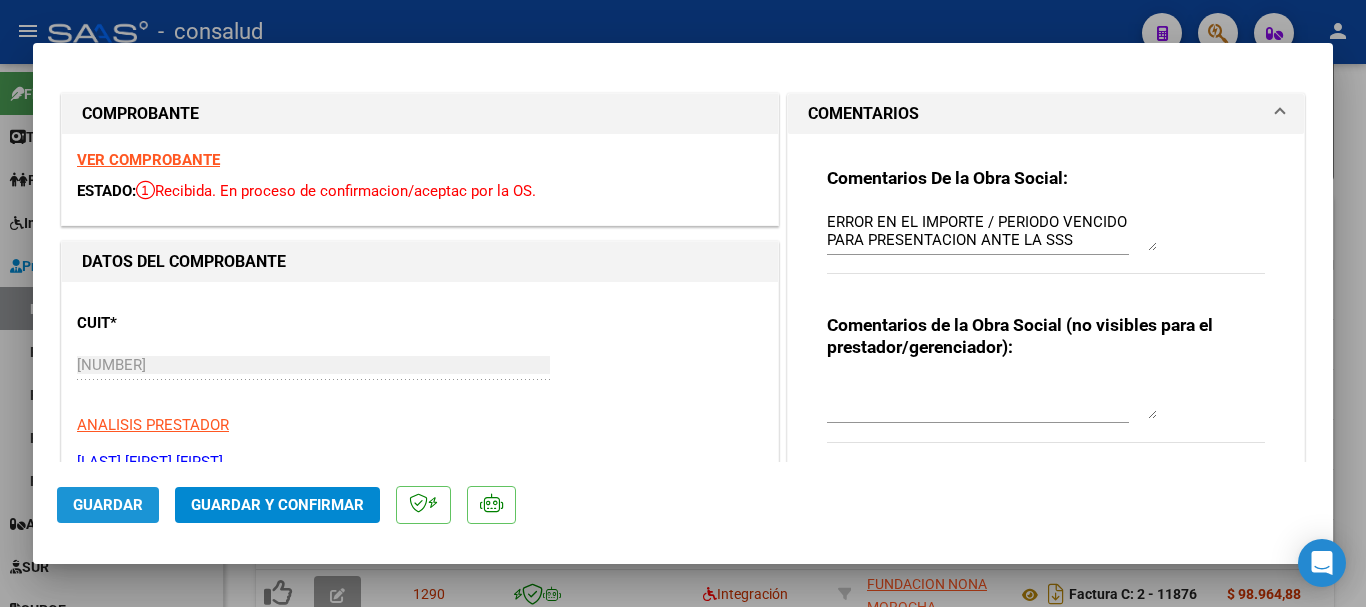 click on "Guardar" 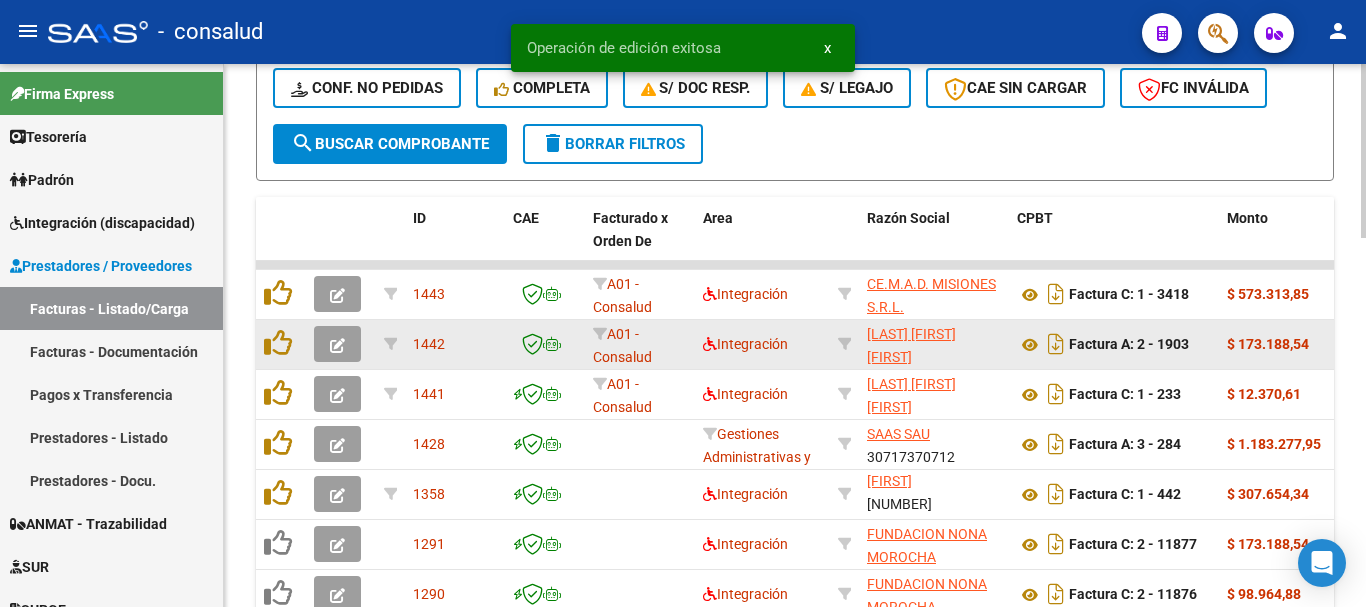 click 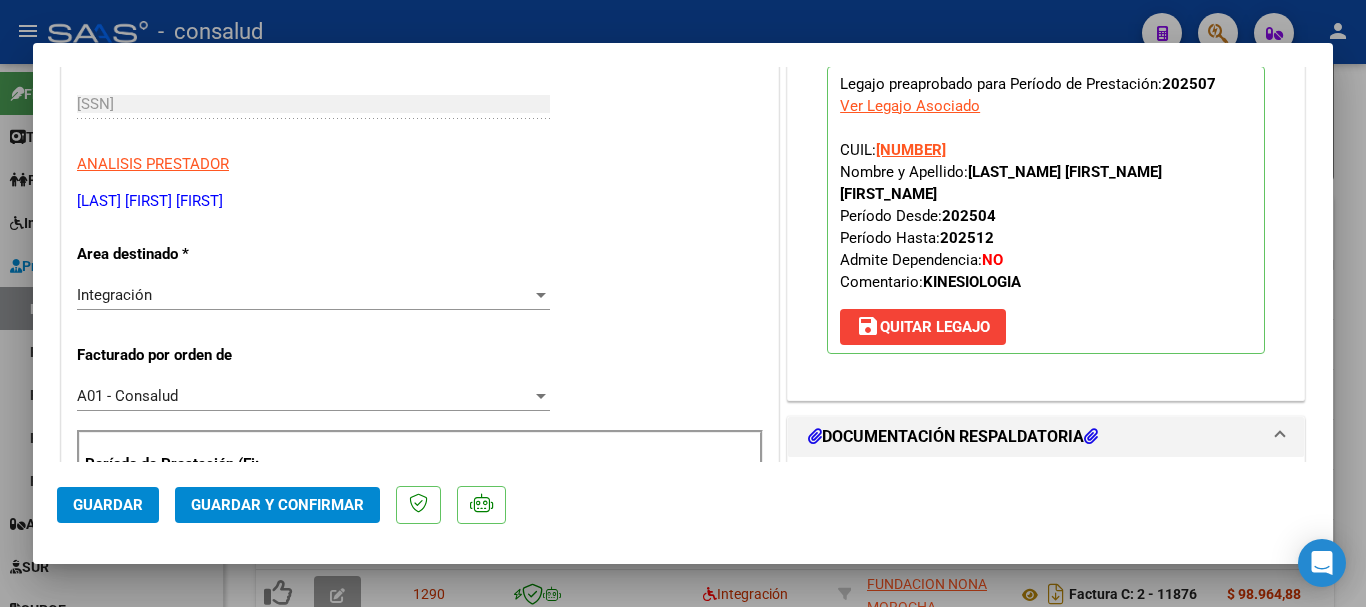 scroll, scrollTop: 0, scrollLeft: 0, axis: both 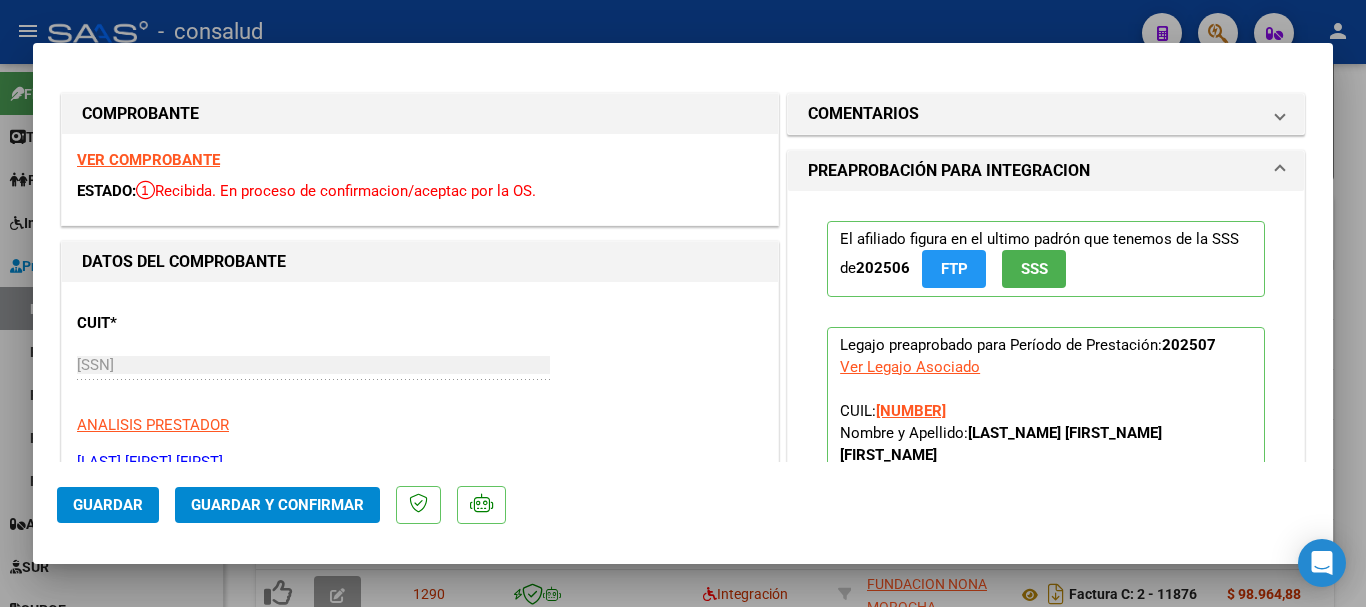 click on "VER COMPROBANTE" at bounding box center [148, 160] 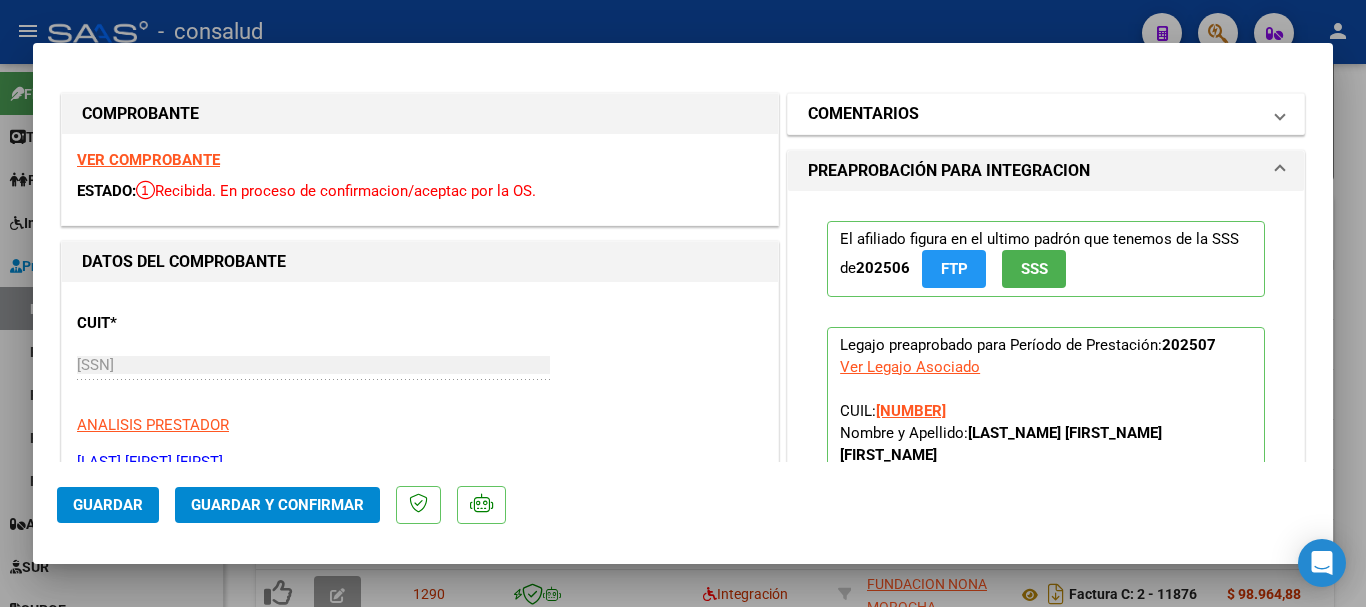 click on "COMENTARIOS" at bounding box center (1034, 114) 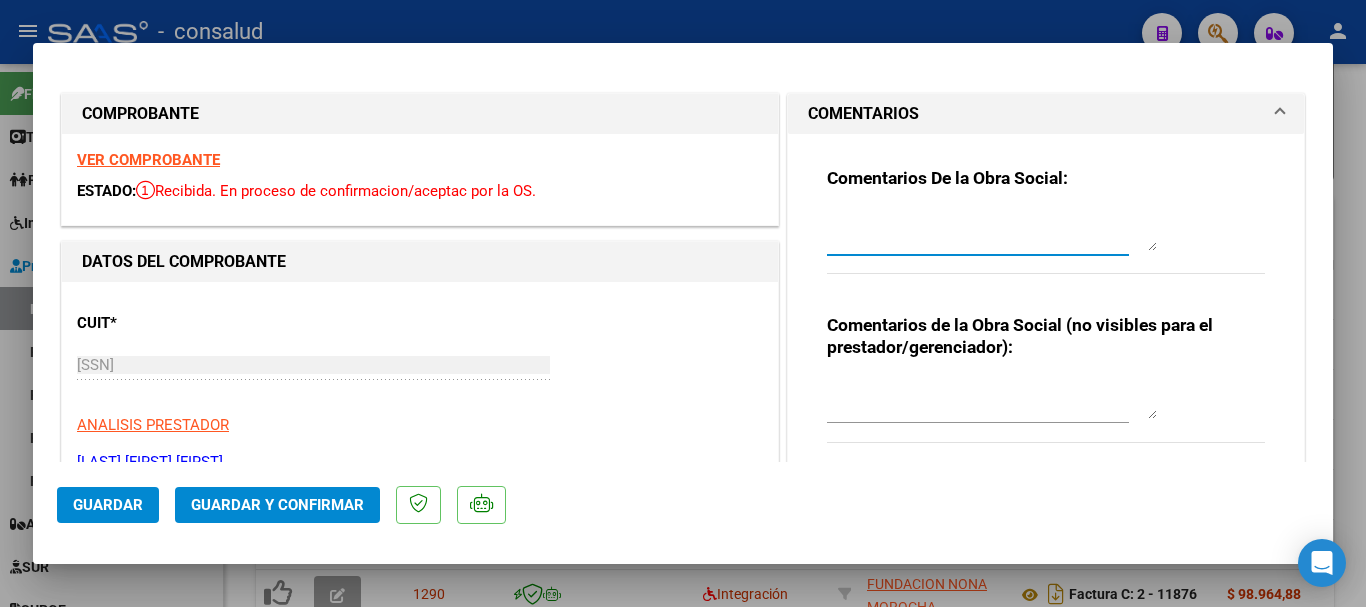 click at bounding box center (992, 231) 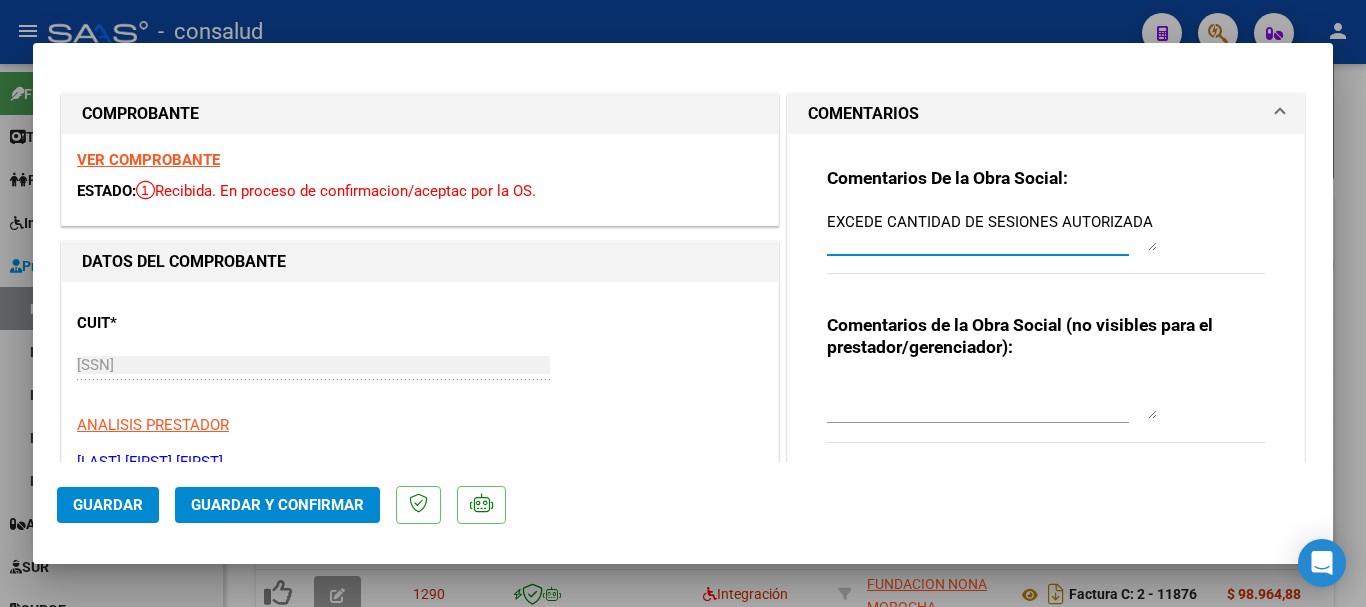 type on "EXCEDE CANTIDAD DE SESIONES AUTORIZADA" 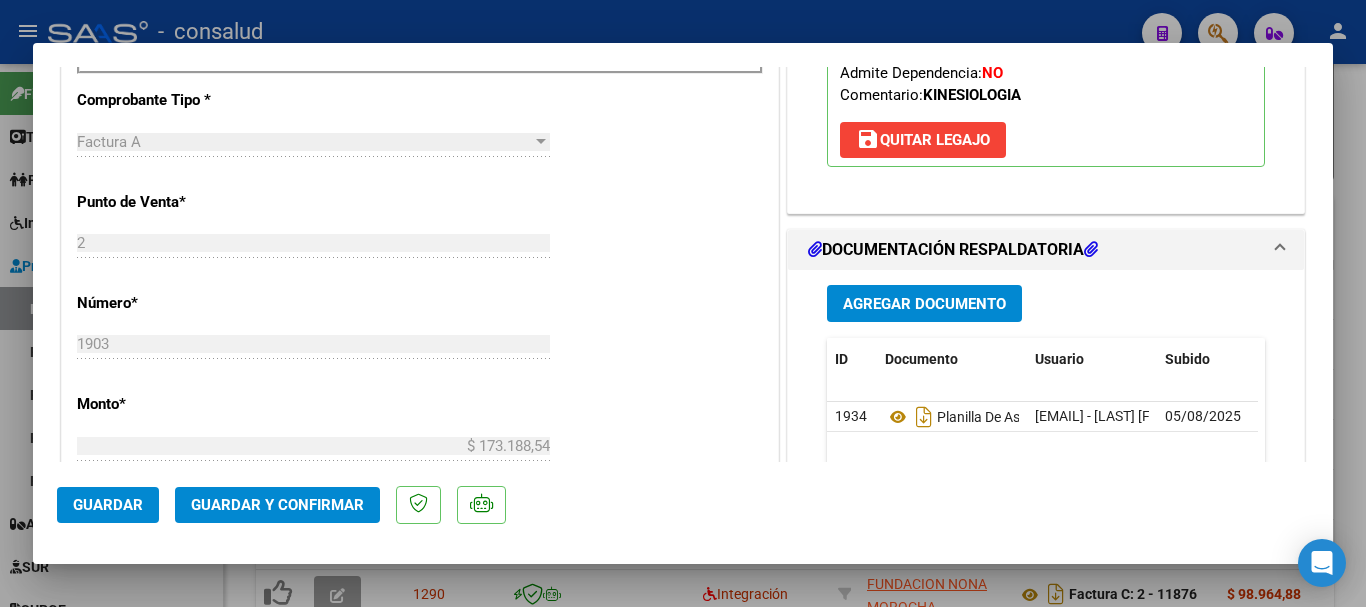 scroll, scrollTop: 800, scrollLeft: 0, axis: vertical 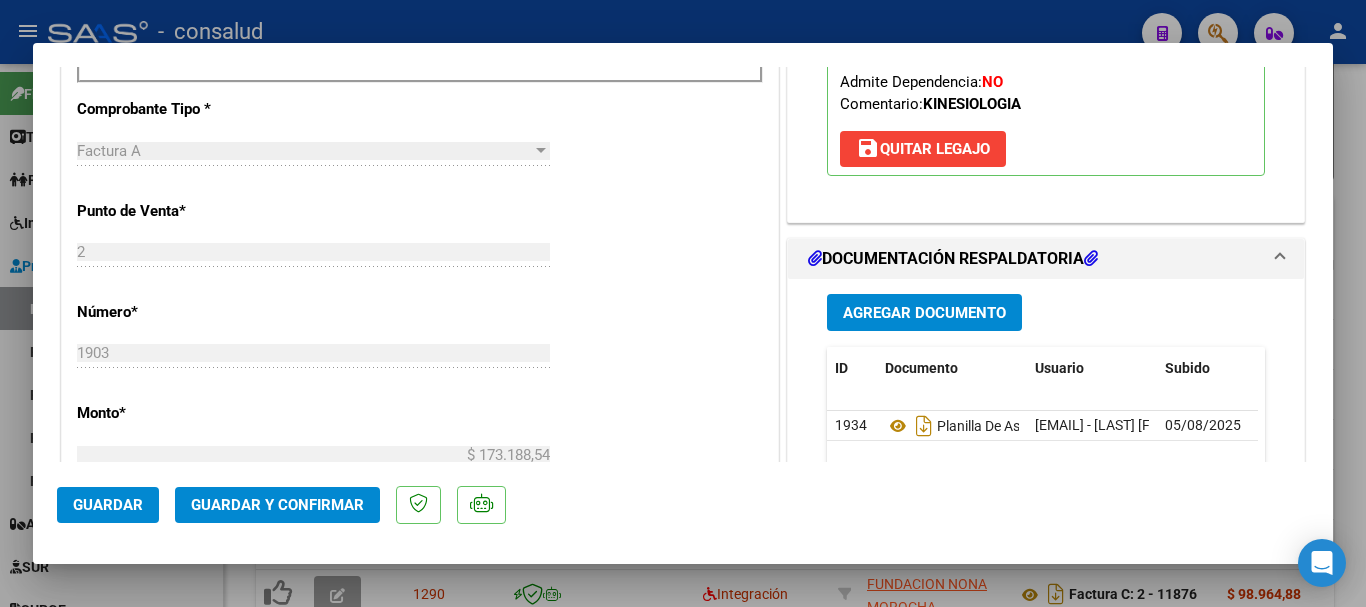 click on "Guardar" 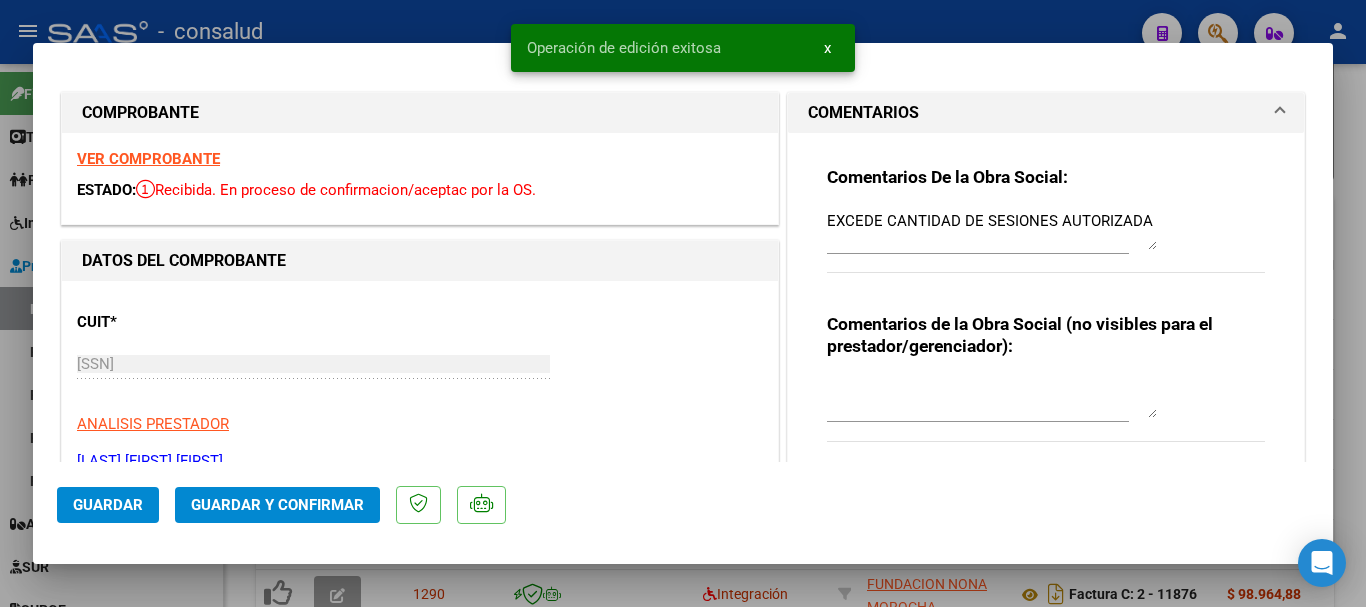 scroll, scrollTop: 0, scrollLeft: 0, axis: both 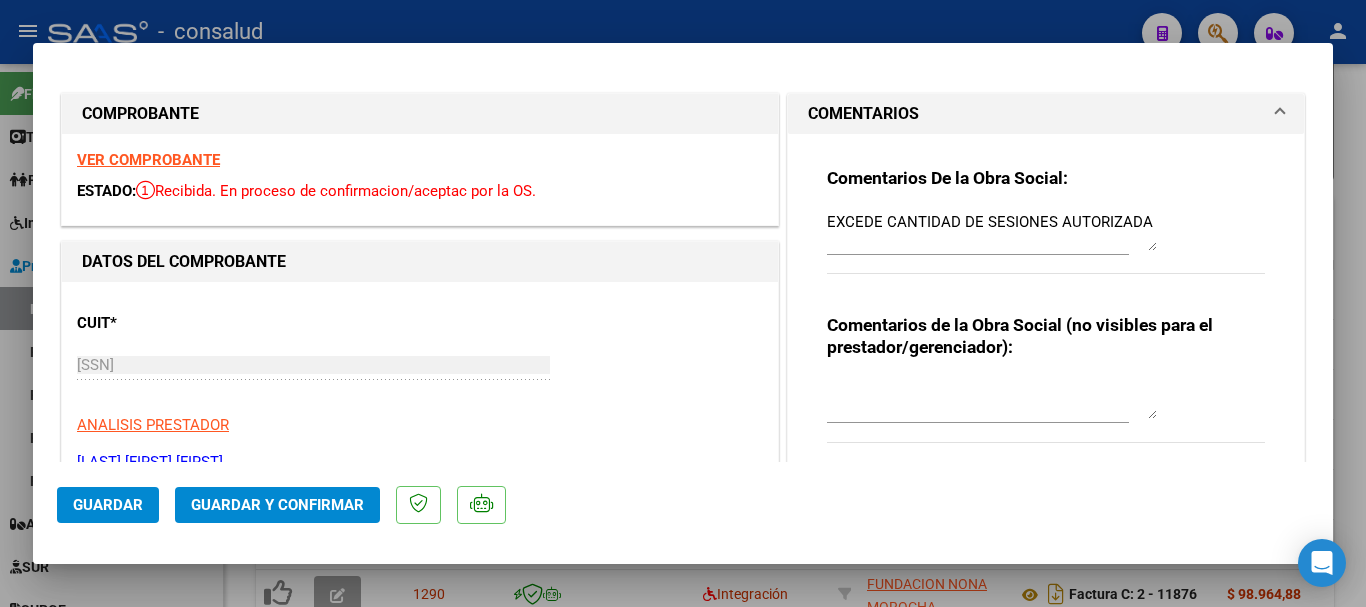 type 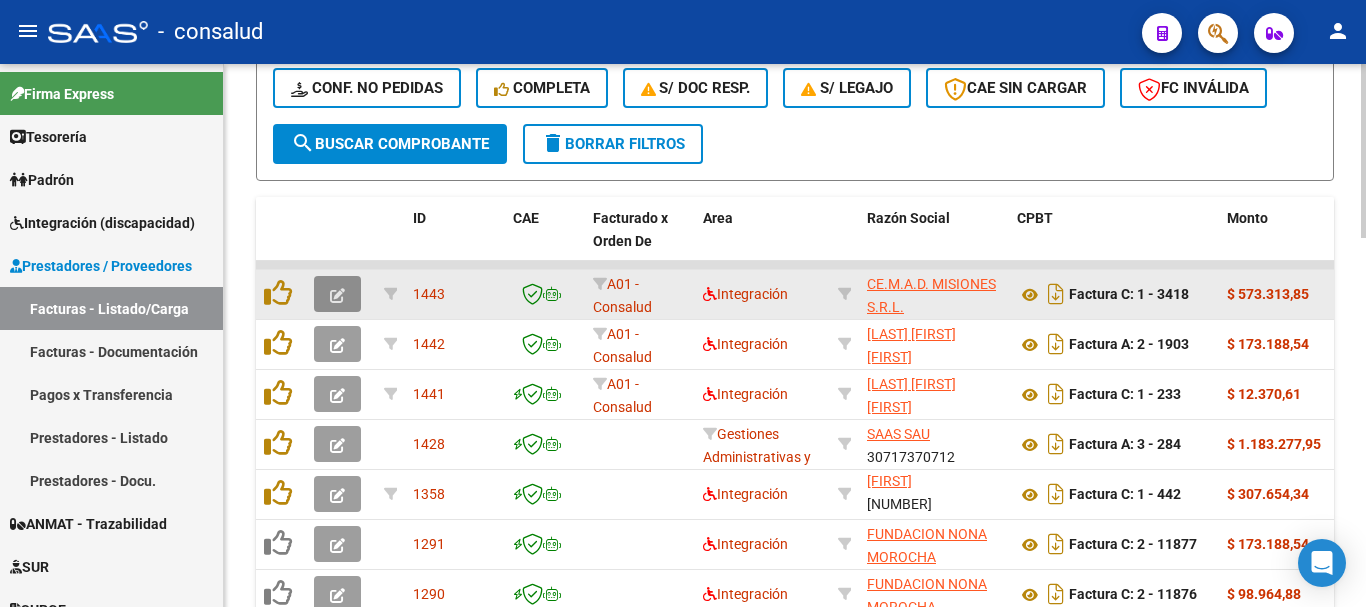 click 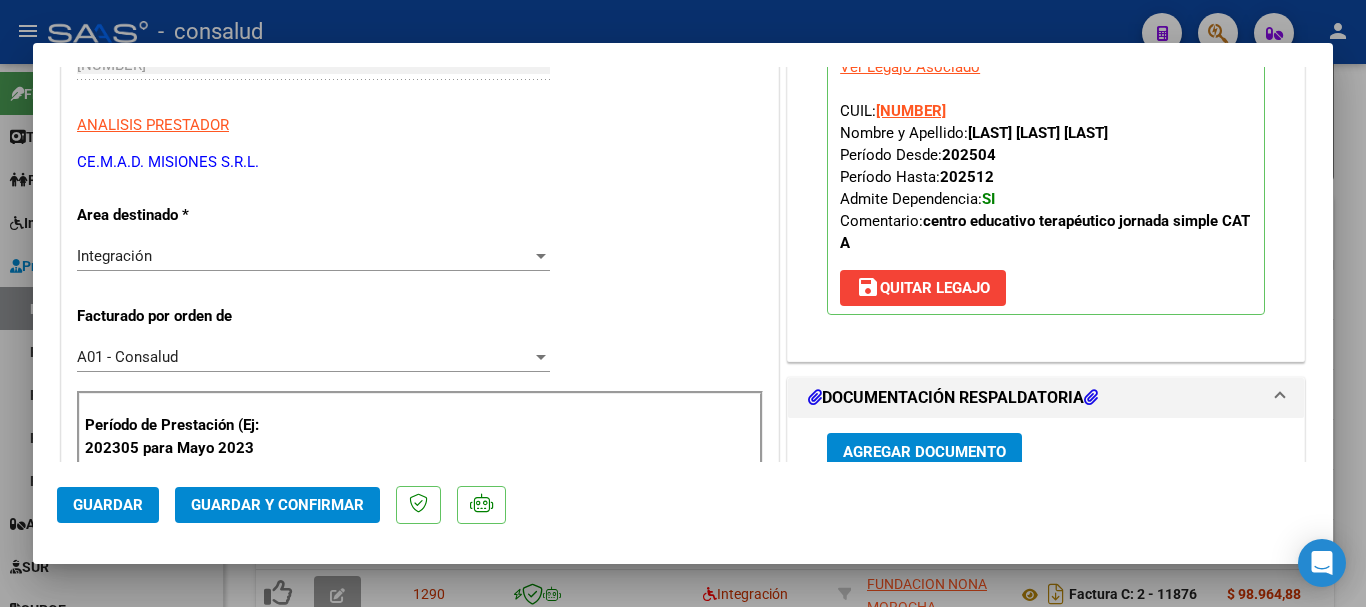 scroll, scrollTop: 0, scrollLeft: 0, axis: both 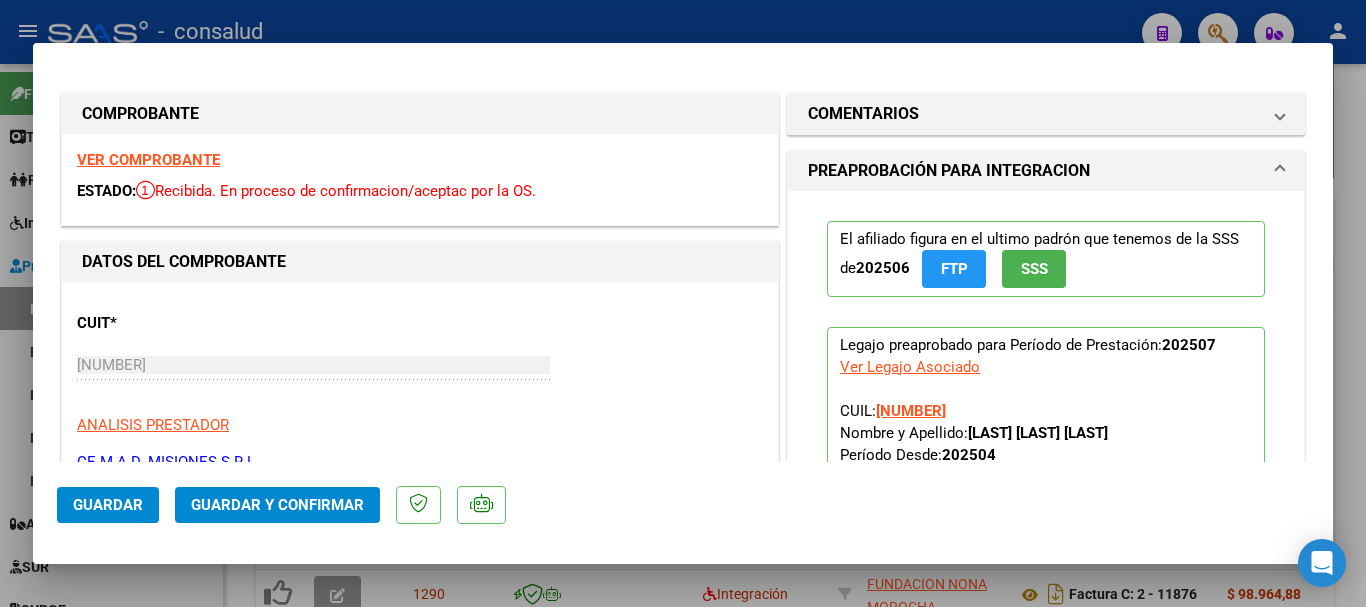 click on "VER COMPROBANTE" at bounding box center (148, 160) 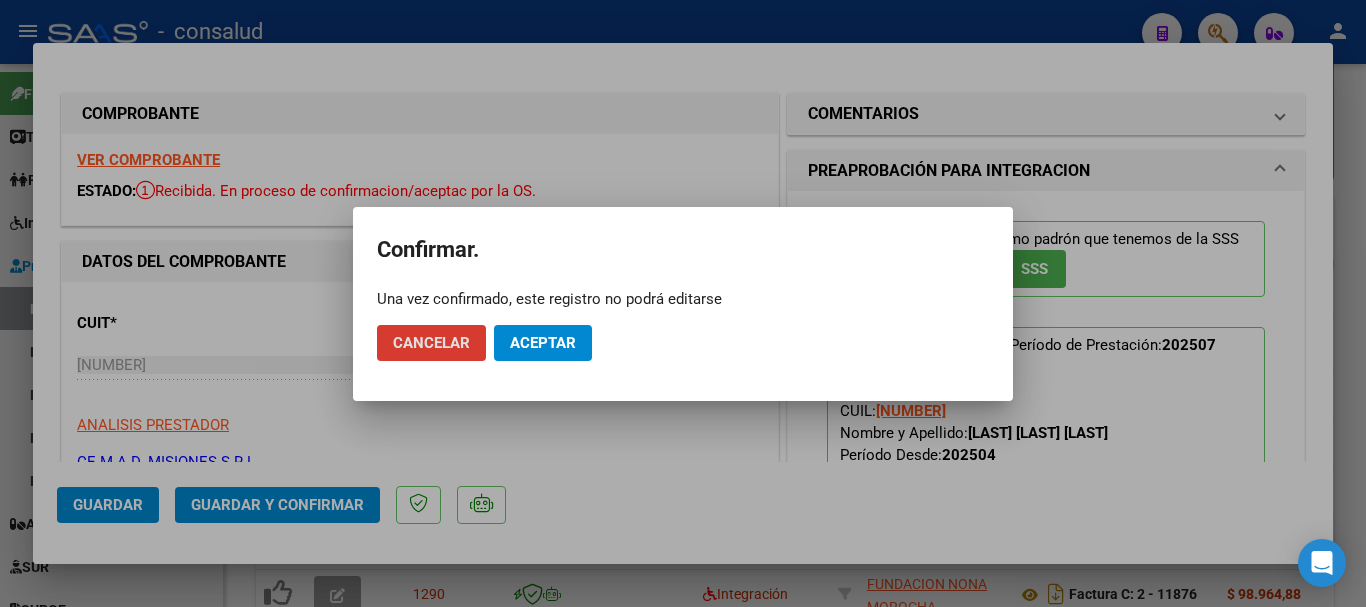click on "Cancelar Aceptar" 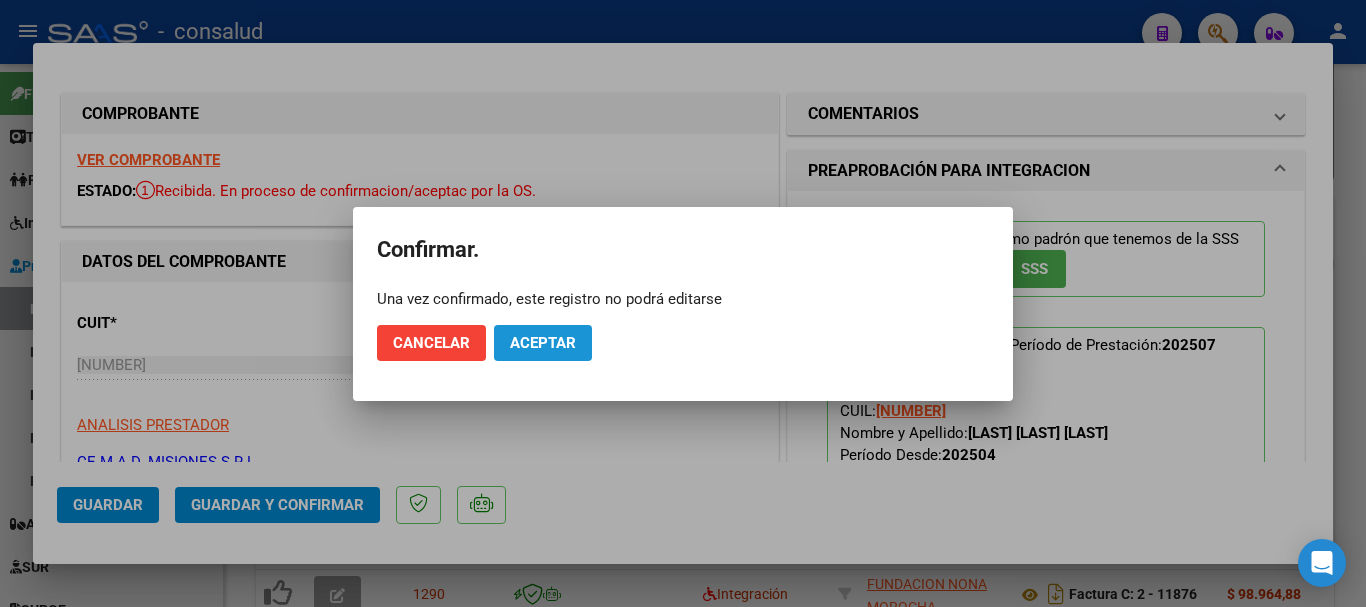 click on "Aceptar" 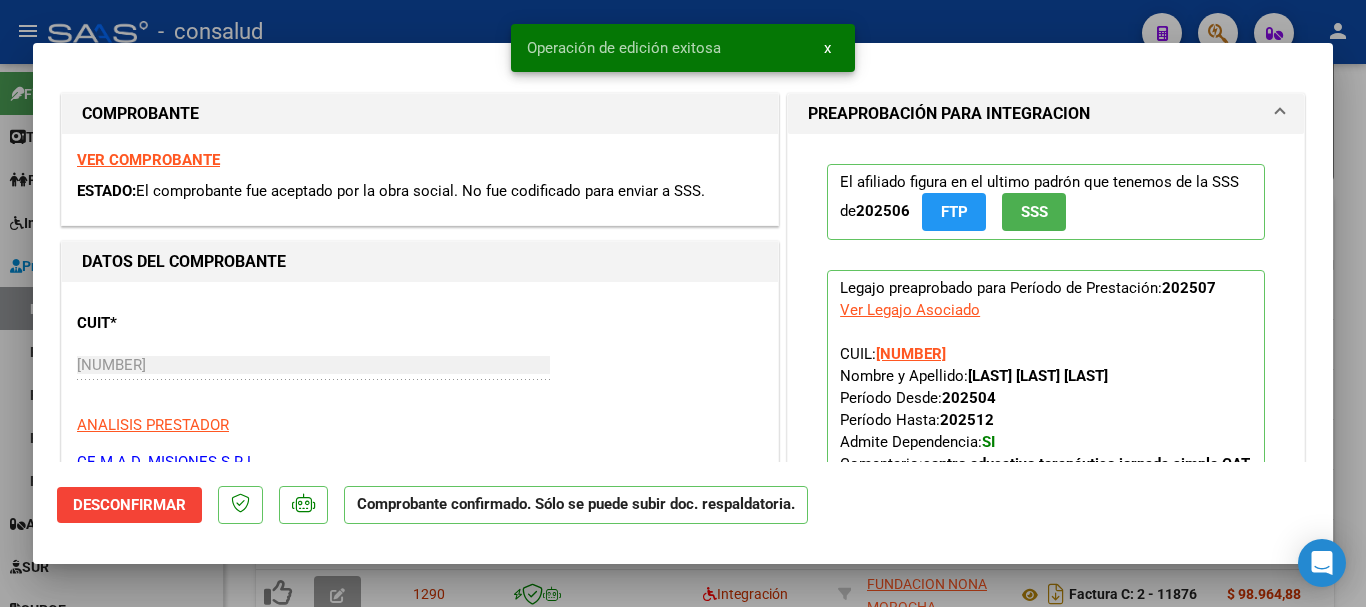 type 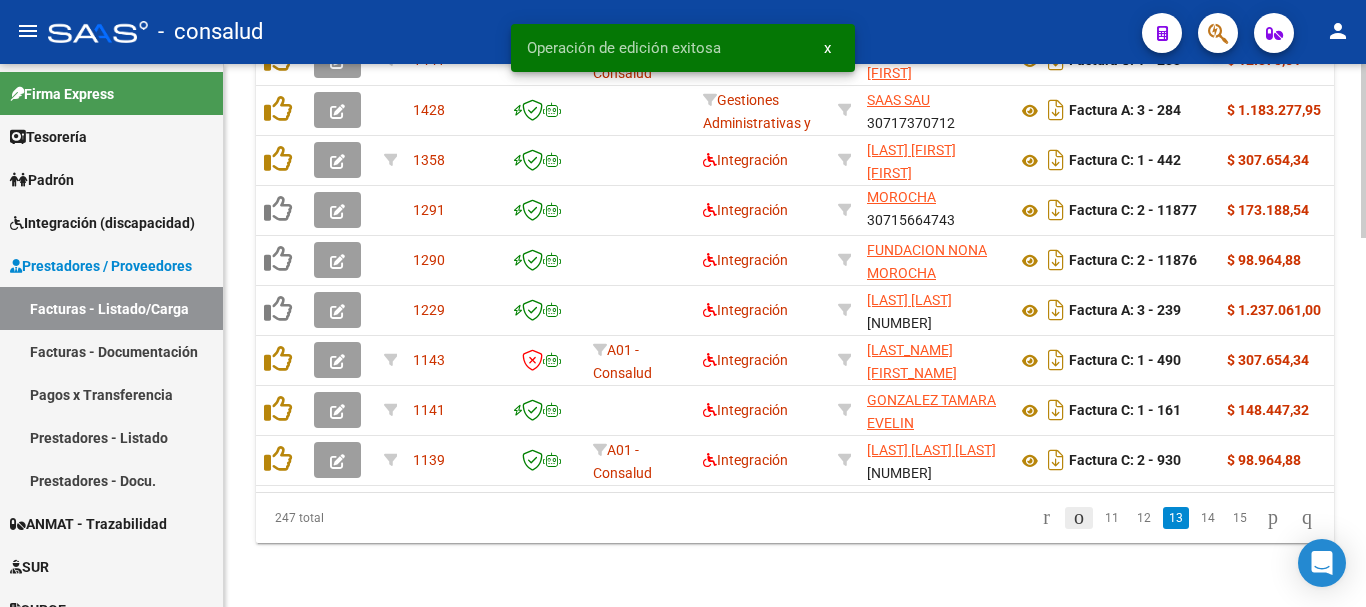 click 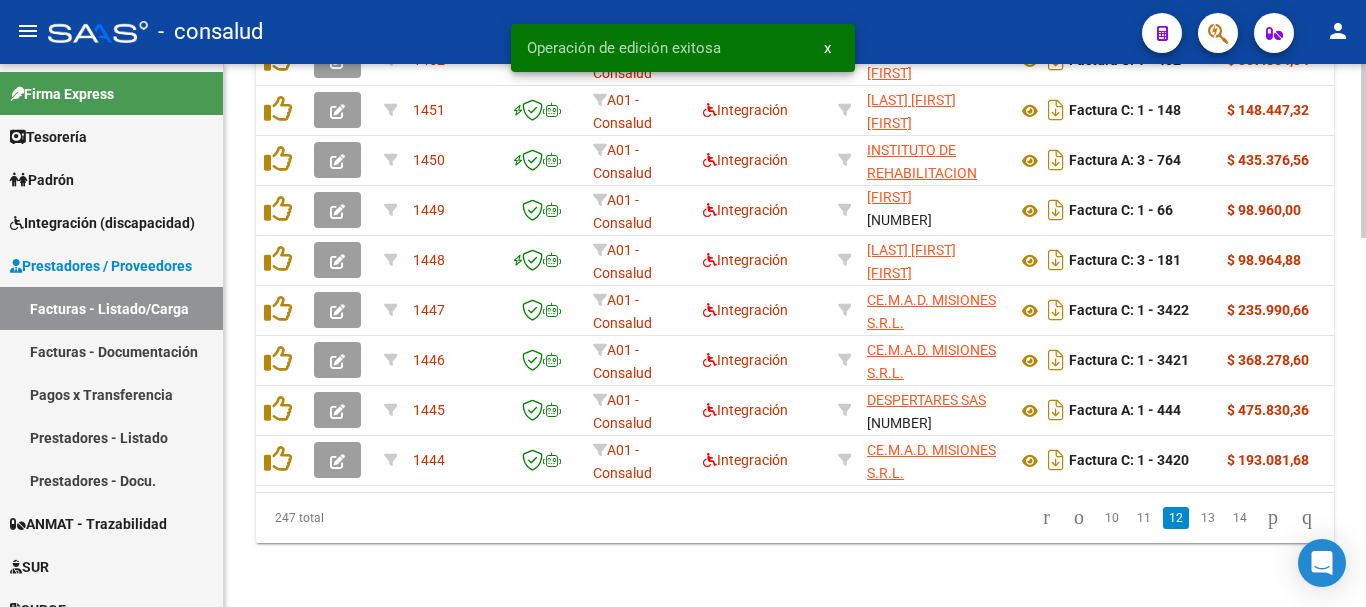 scroll, scrollTop: 1156, scrollLeft: 0, axis: vertical 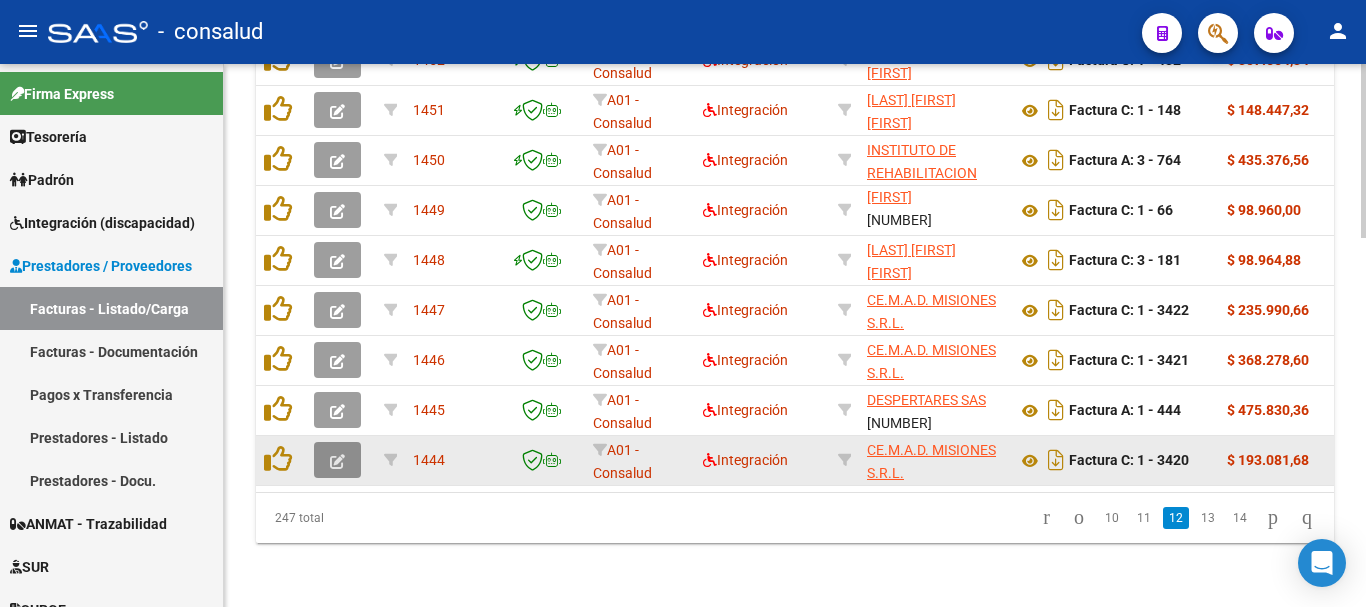 click 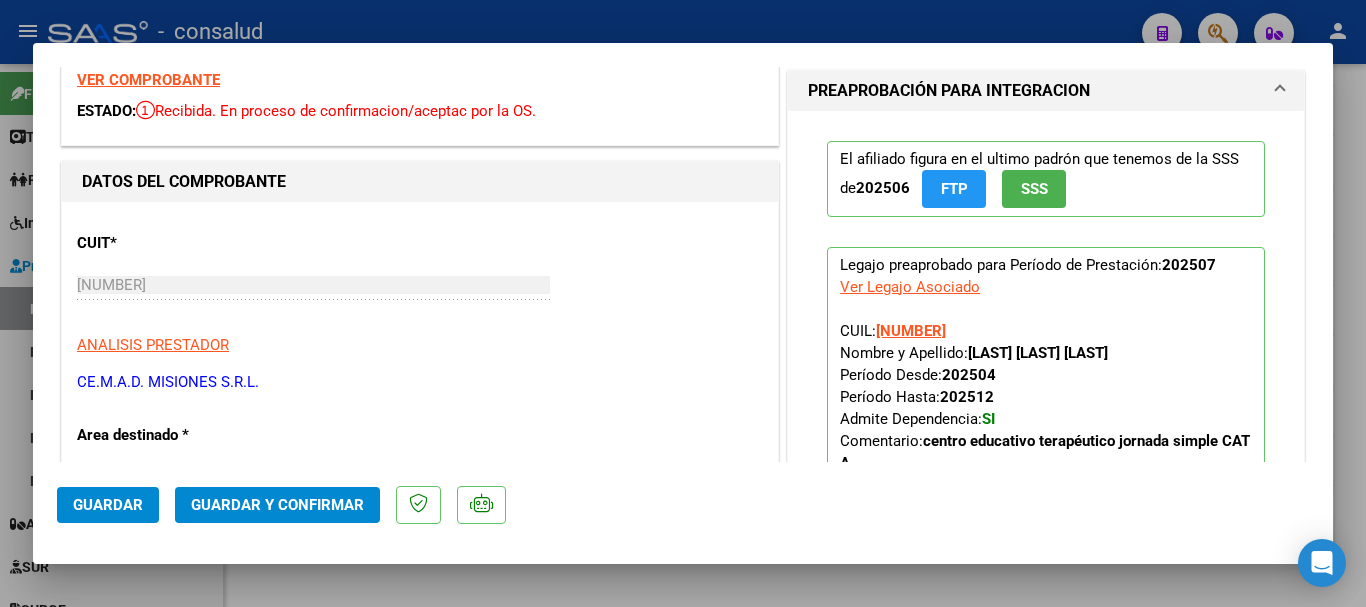 scroll, scrollTop: 0, scrollLeft: 0, axis: both 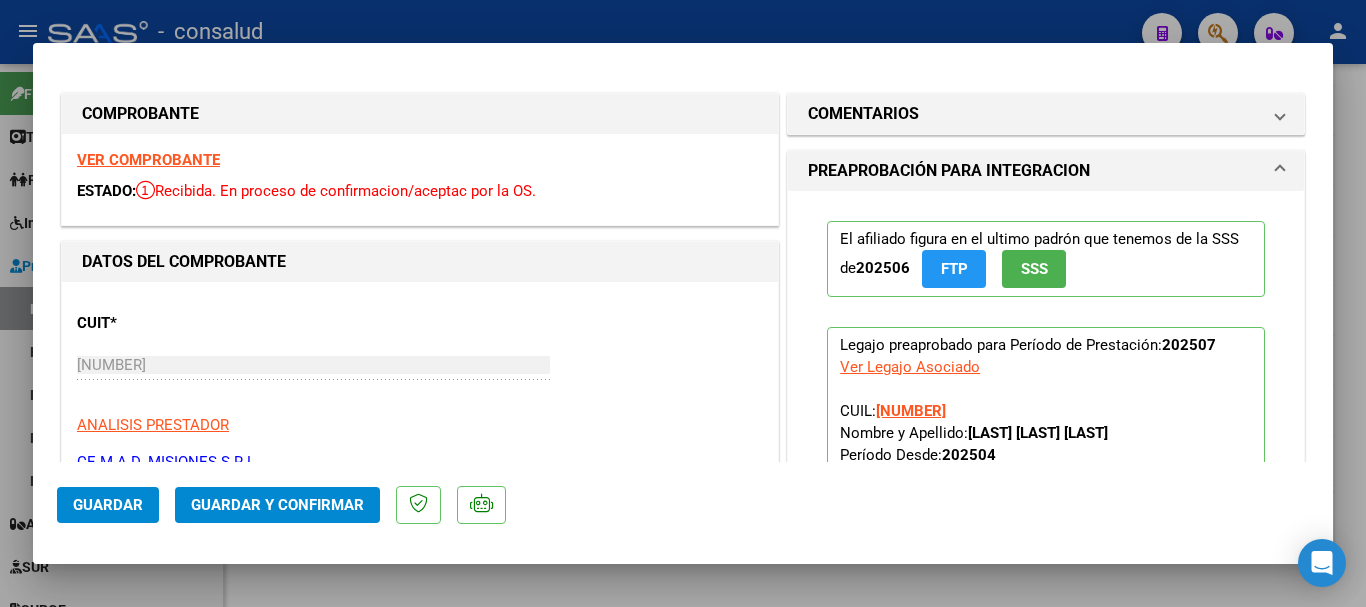 click on "VER COMPROBANTE" at bounding box center [148, 160] 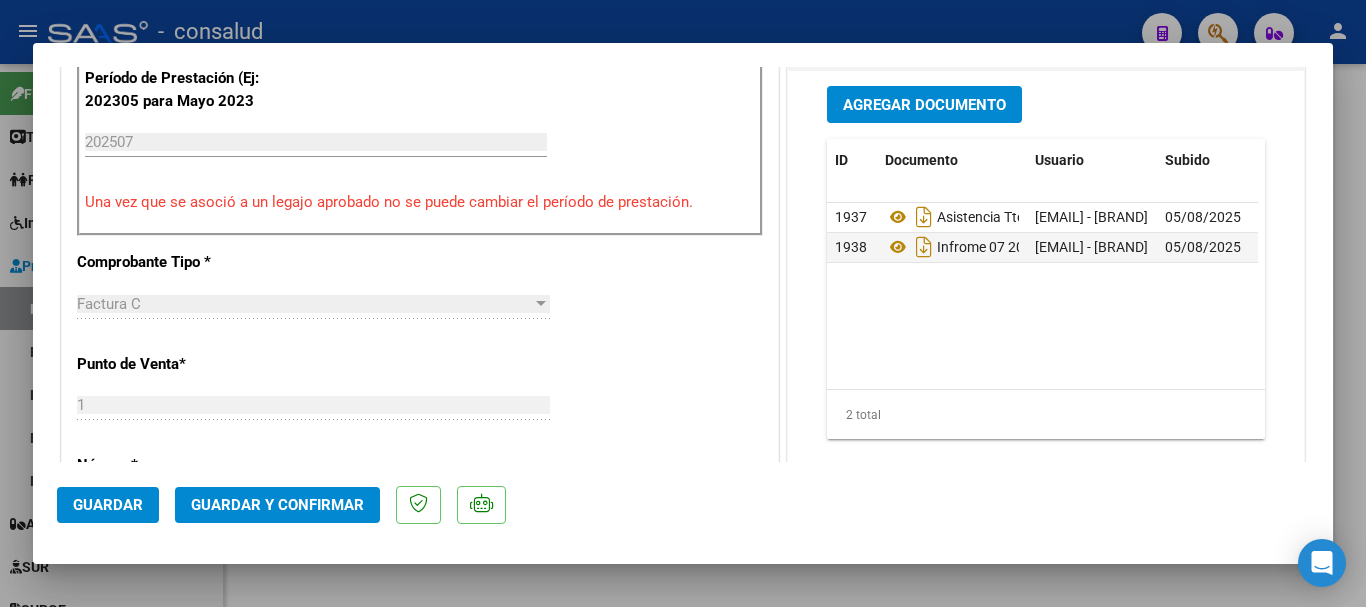 scroll, scrollTop: 800, scrollLeft: 0, axis: vertical 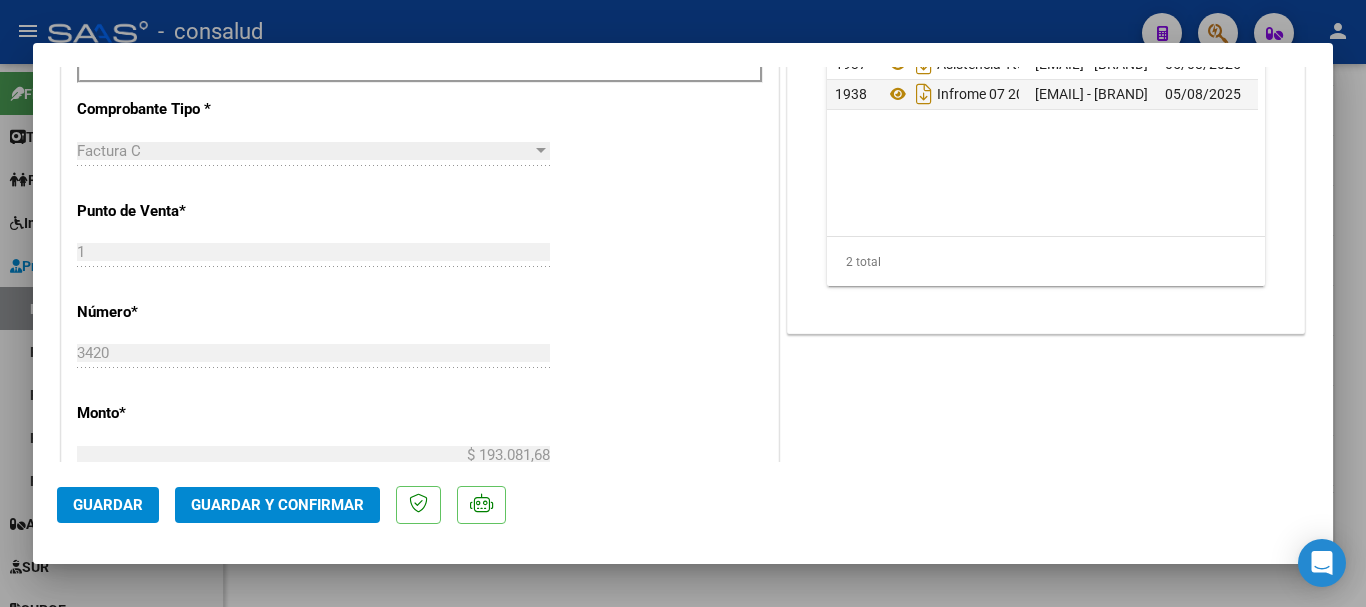 click on "Guardar y Confirmar" 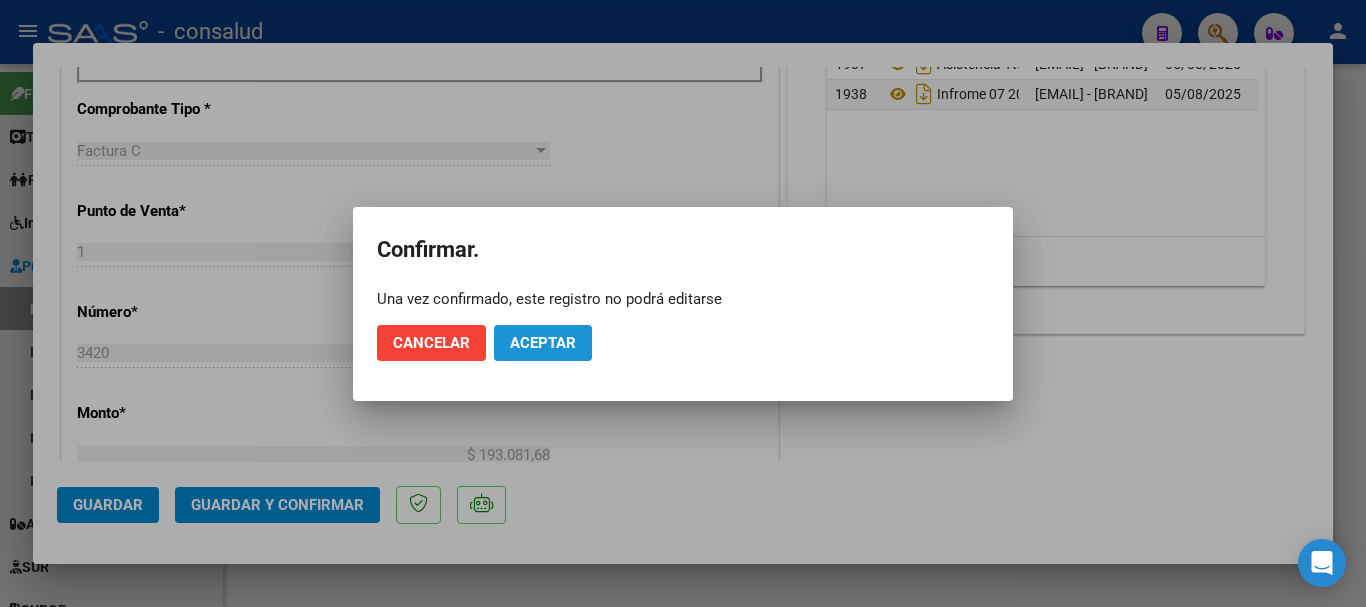 click on "Aceptar" 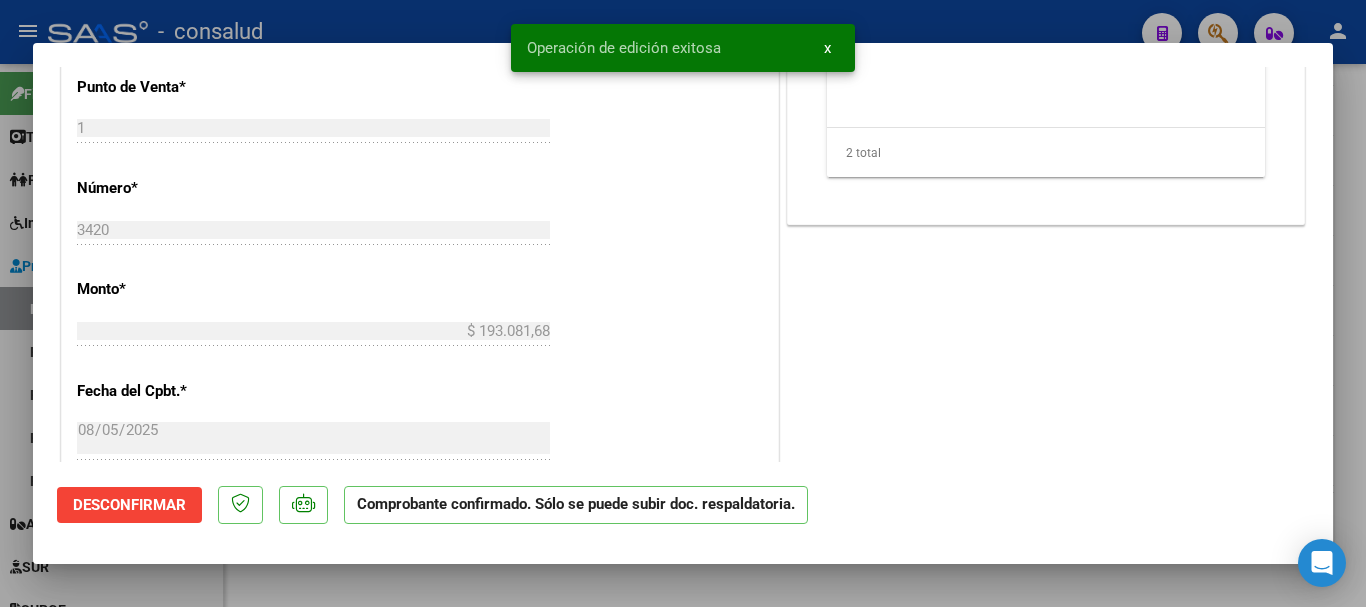 type 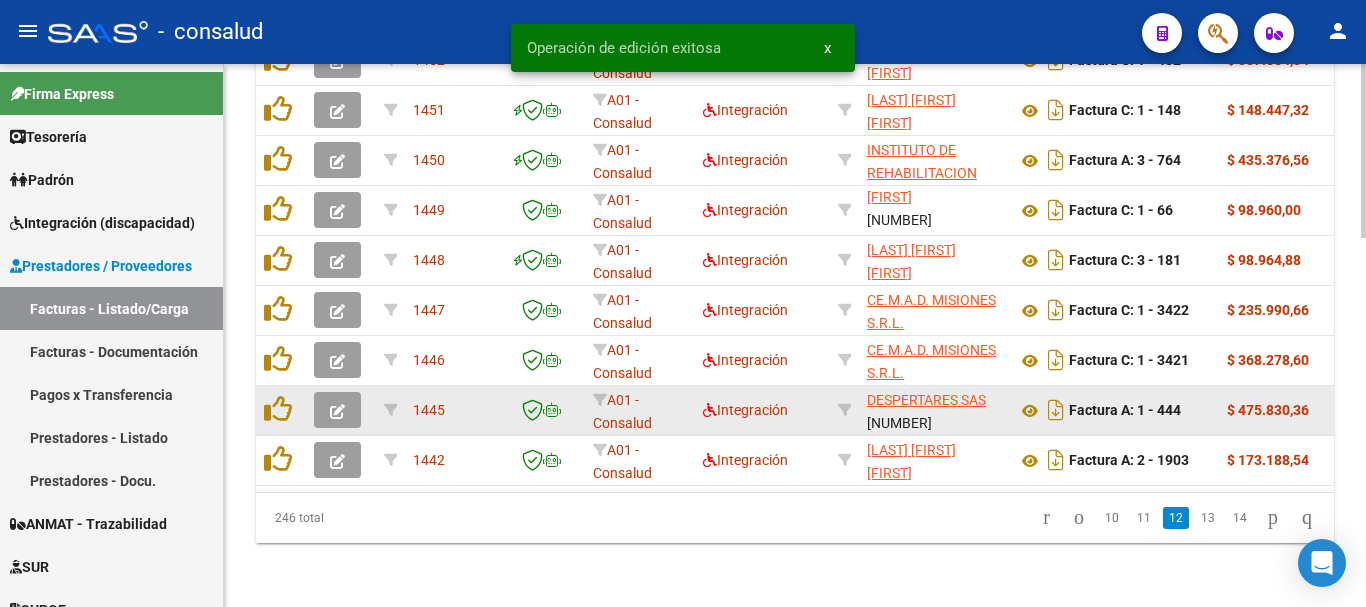 scroll, scrollTop: 1156, scrollLeft: 0, axis: vertical 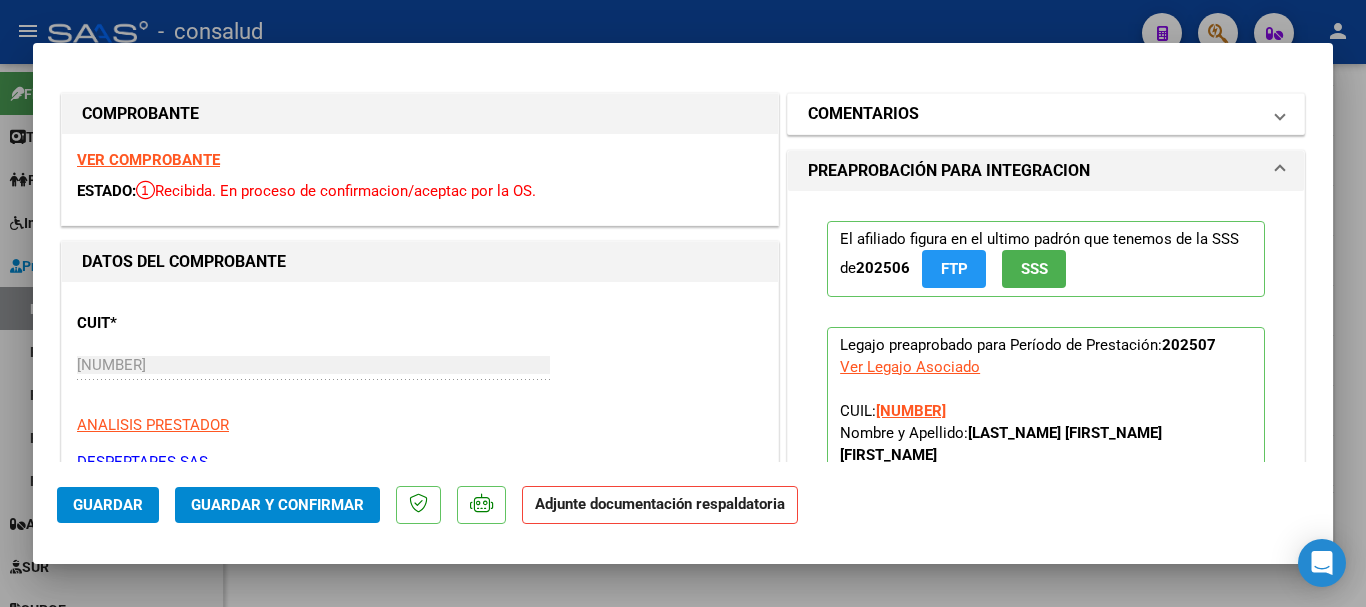 click on "COMENTARIOS" at bounding box center [863, 114] 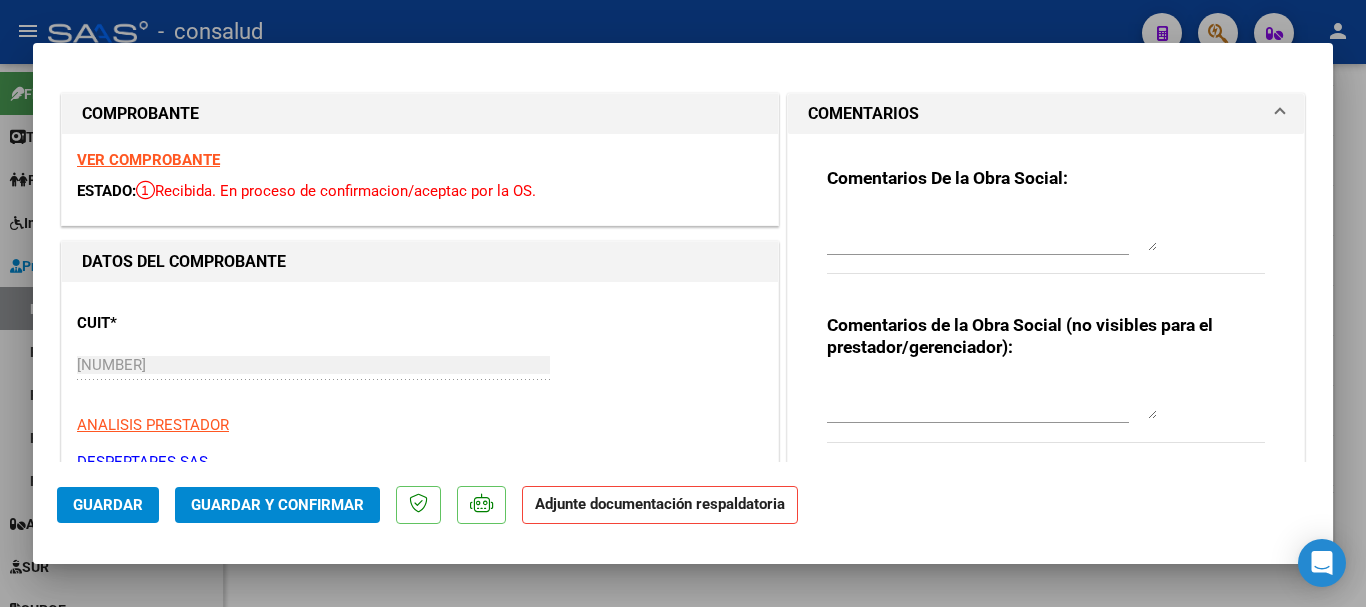 click on "Comentarios De la Obra Social:" at bounding box center [1046, 231] 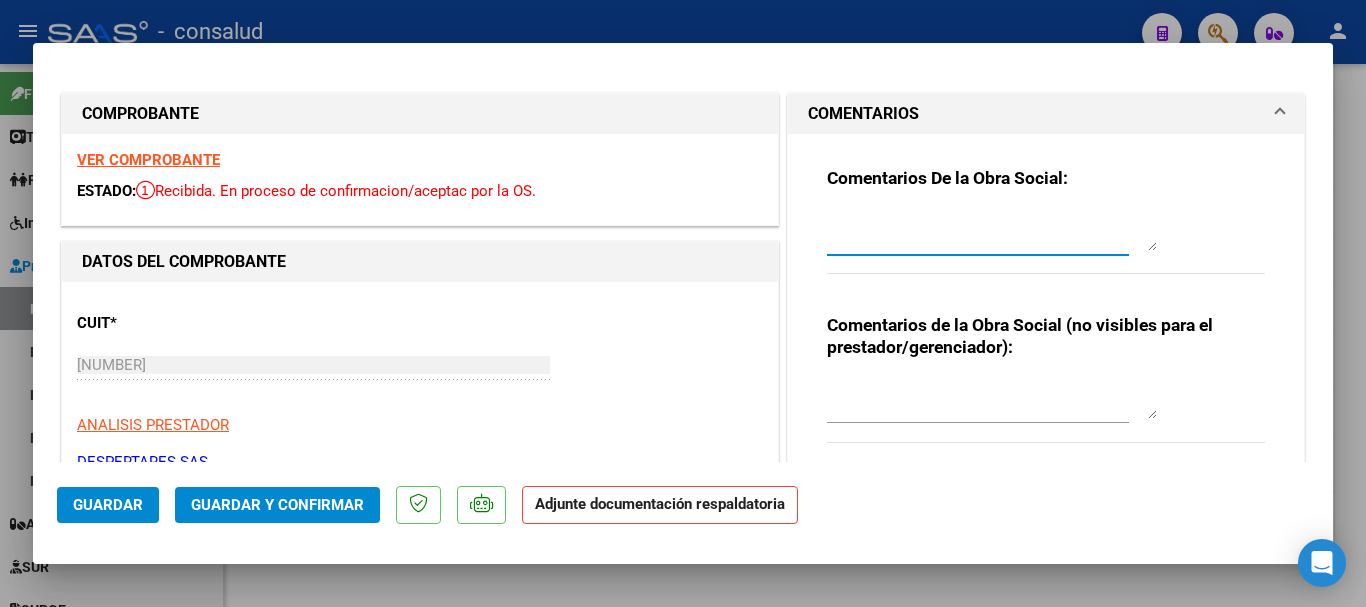 click at bounding box center [992, 231] 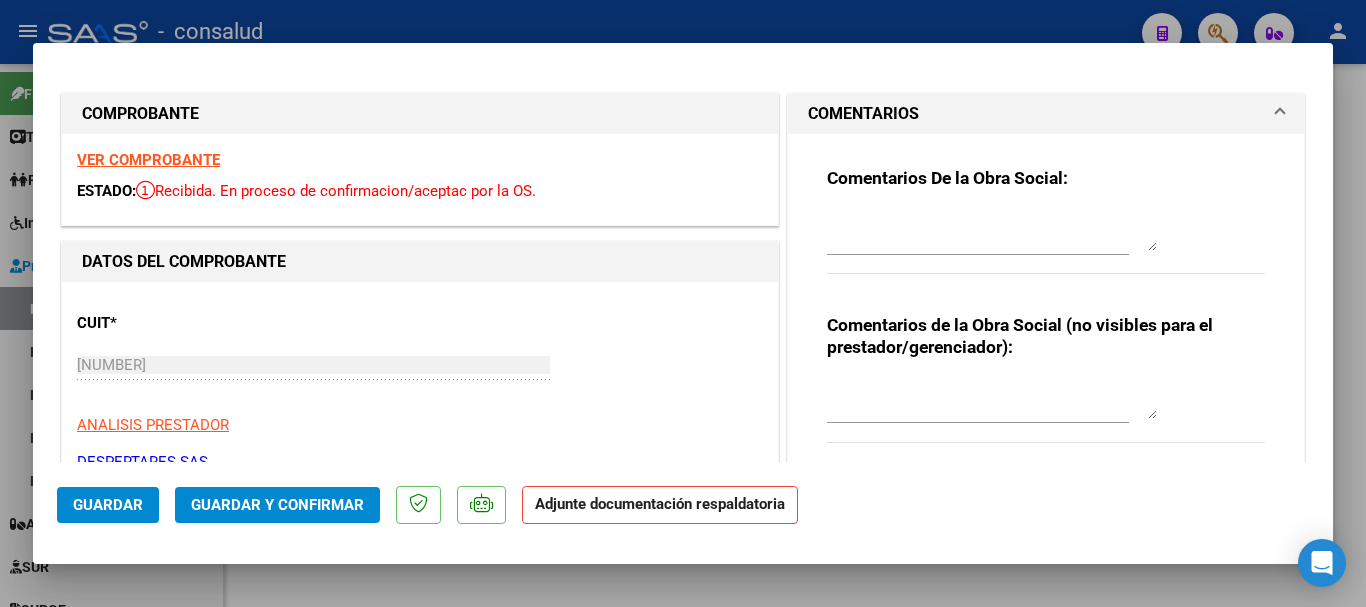 click at bounding box center (992, 231) 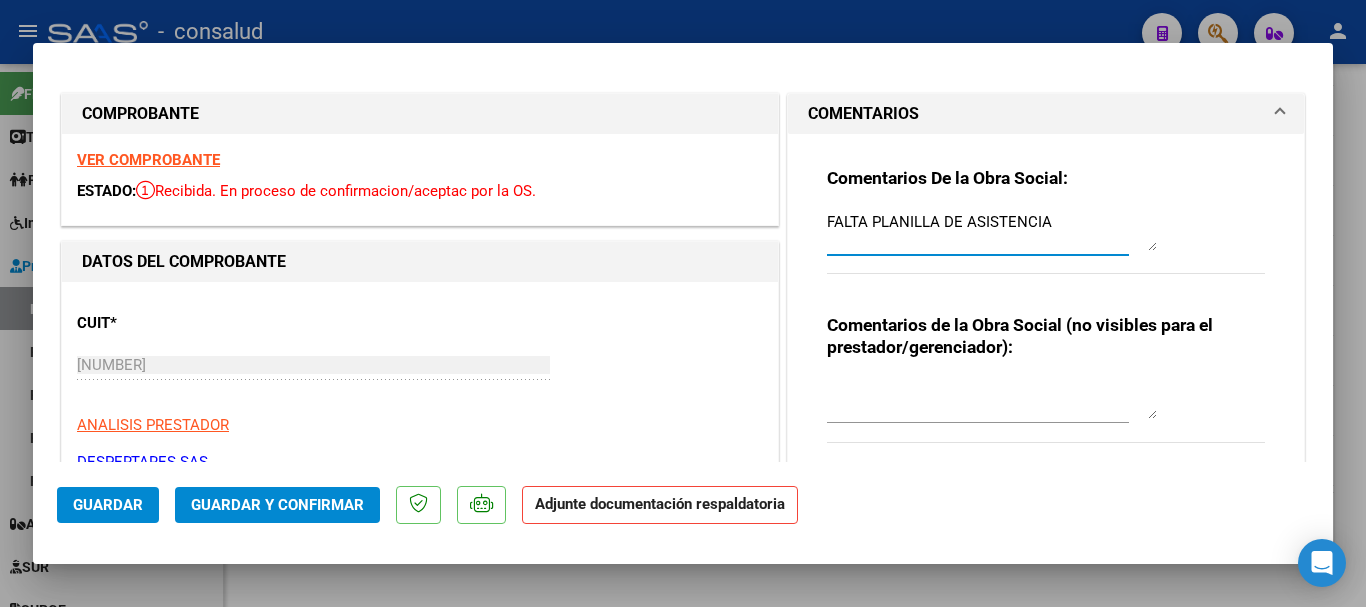 type on "FALTA PLANILLA DE ASISTENCIA" 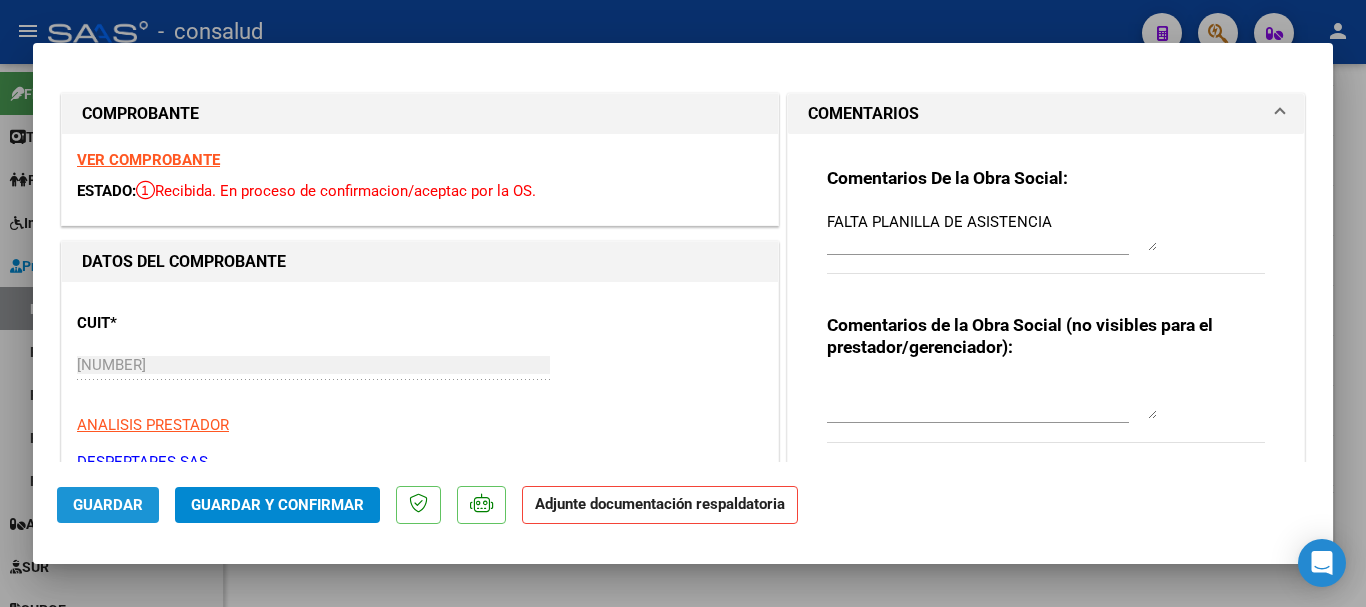 click on "Guardar" 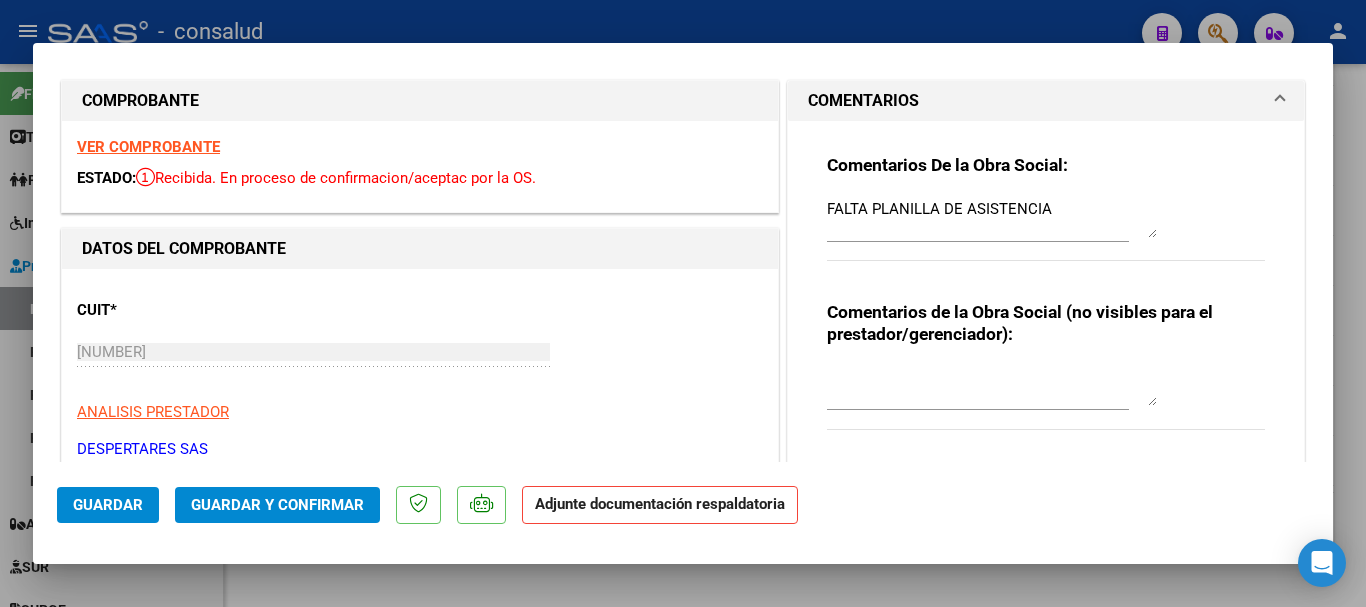 scroll, scrollTop: 0, scrollLeft: 0, axis: both 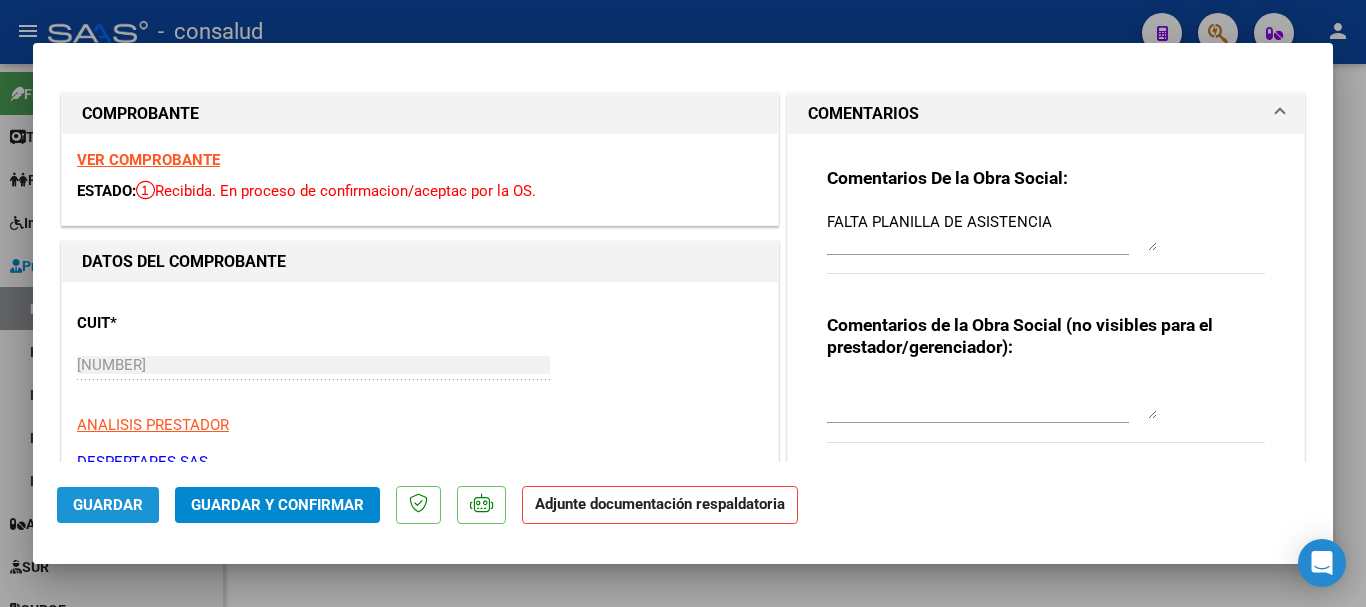 click on "Guardar" 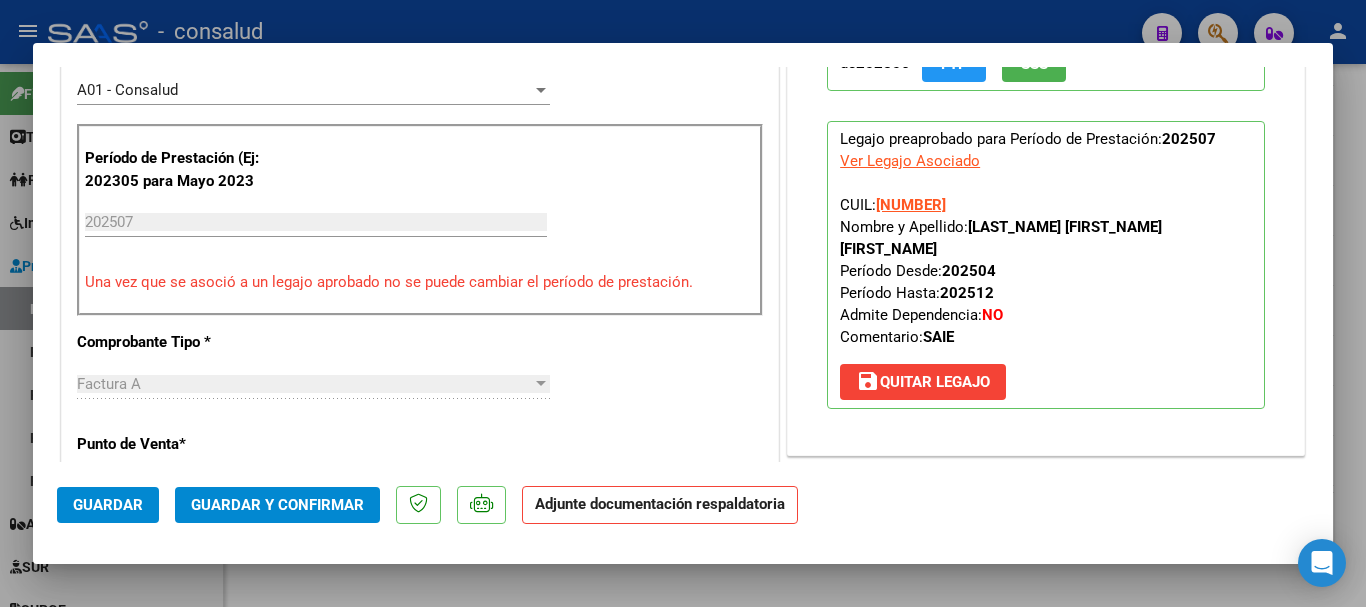 scroll, scrollTop: 500, scrollLeft: 0, axis: vertical 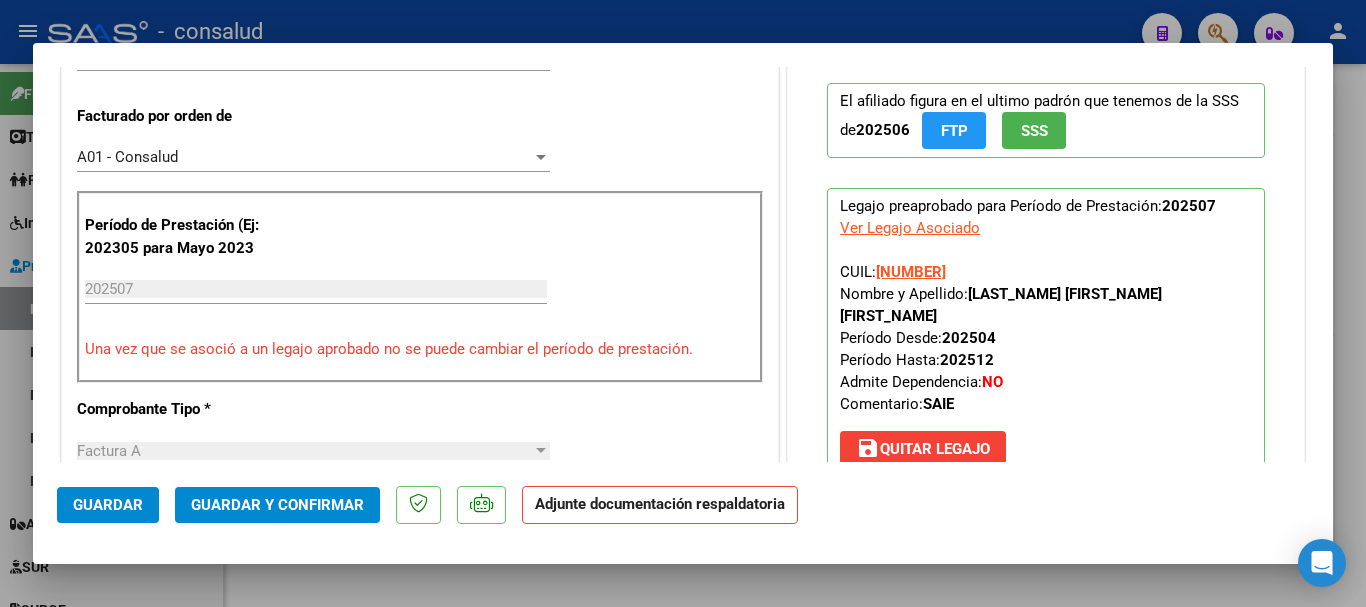 click on "Guardar" 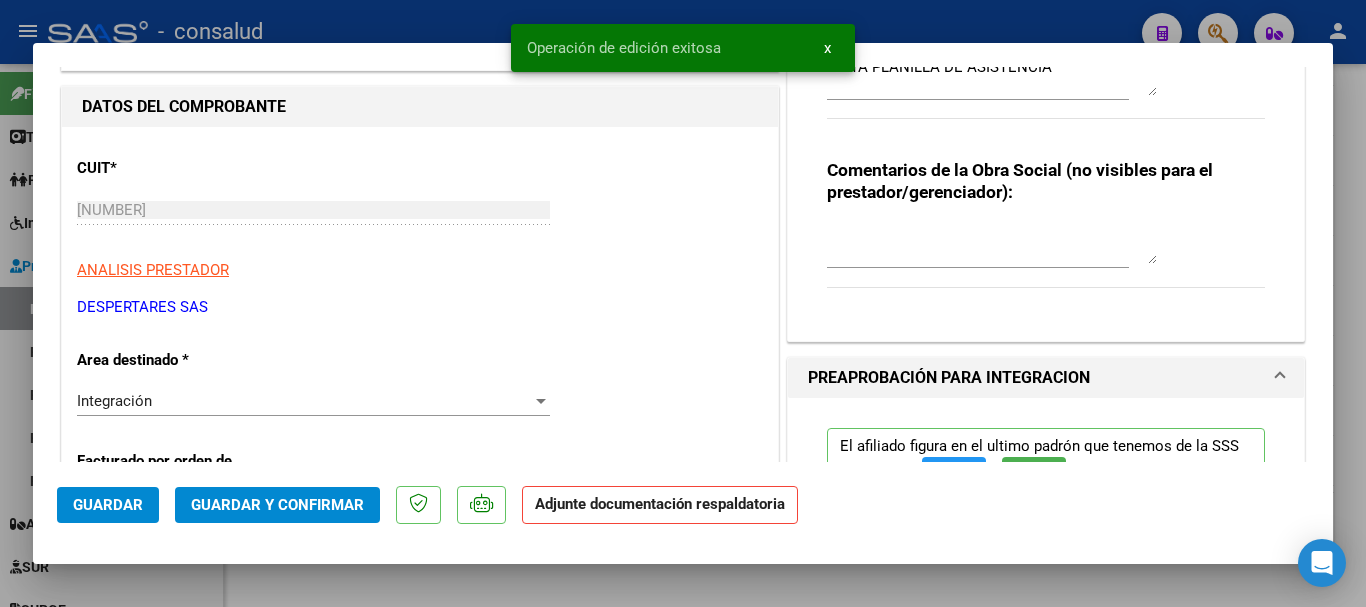 scroll, scrollTop: 0, scrollLeft: 0, axis: both 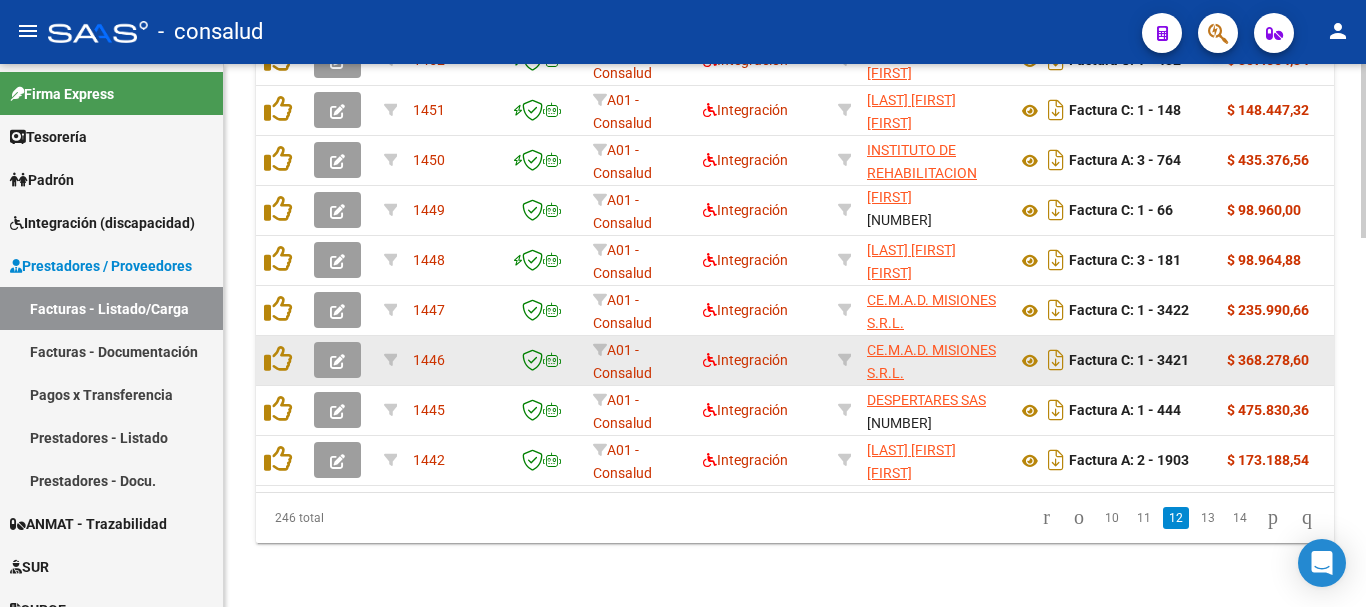 click 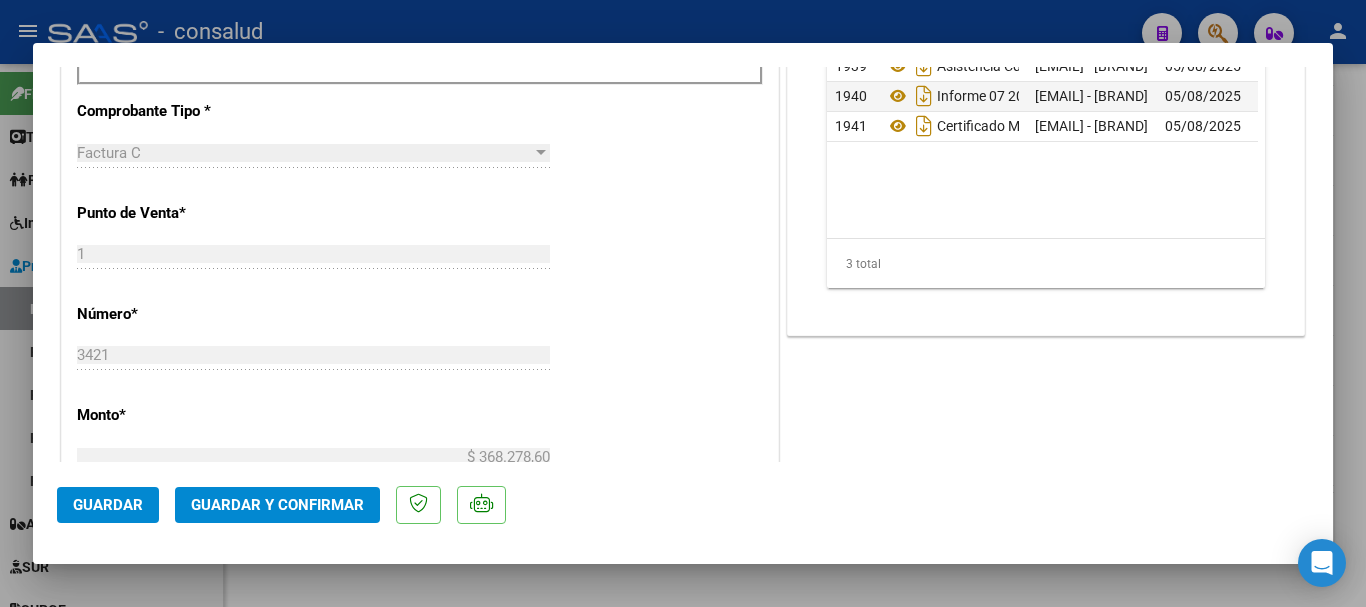 scroll, scrollTop: 800, scrollLeft: 0, axis: vertical 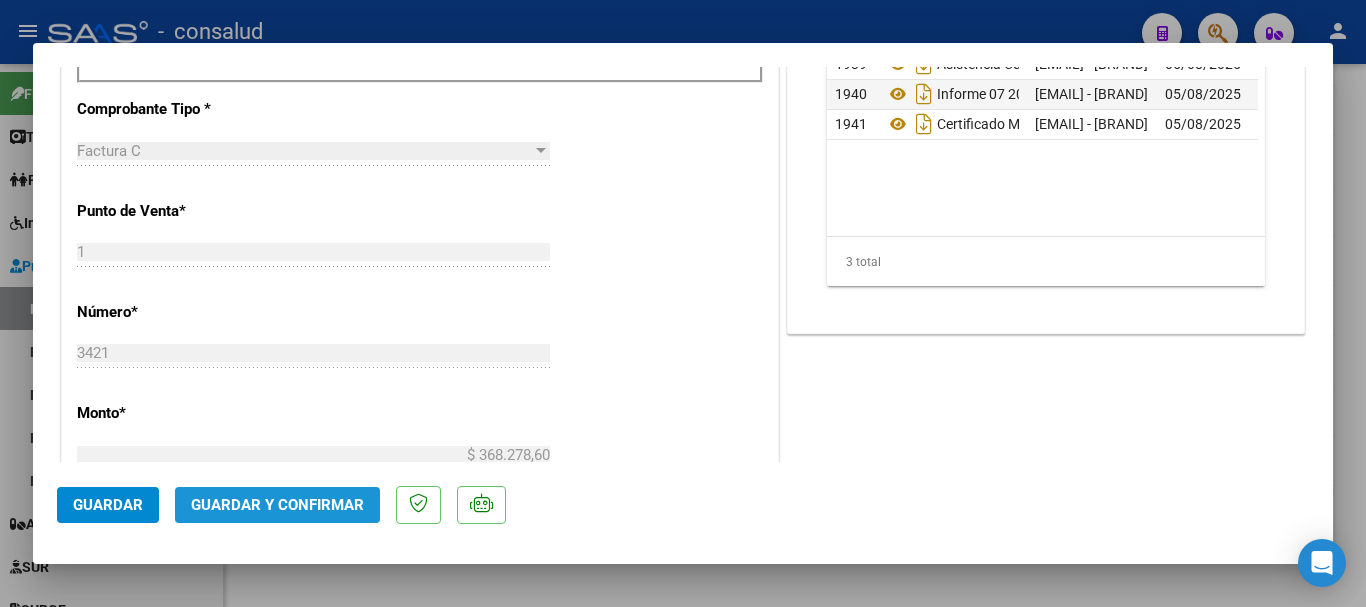click on "Guardar y Confirmar" 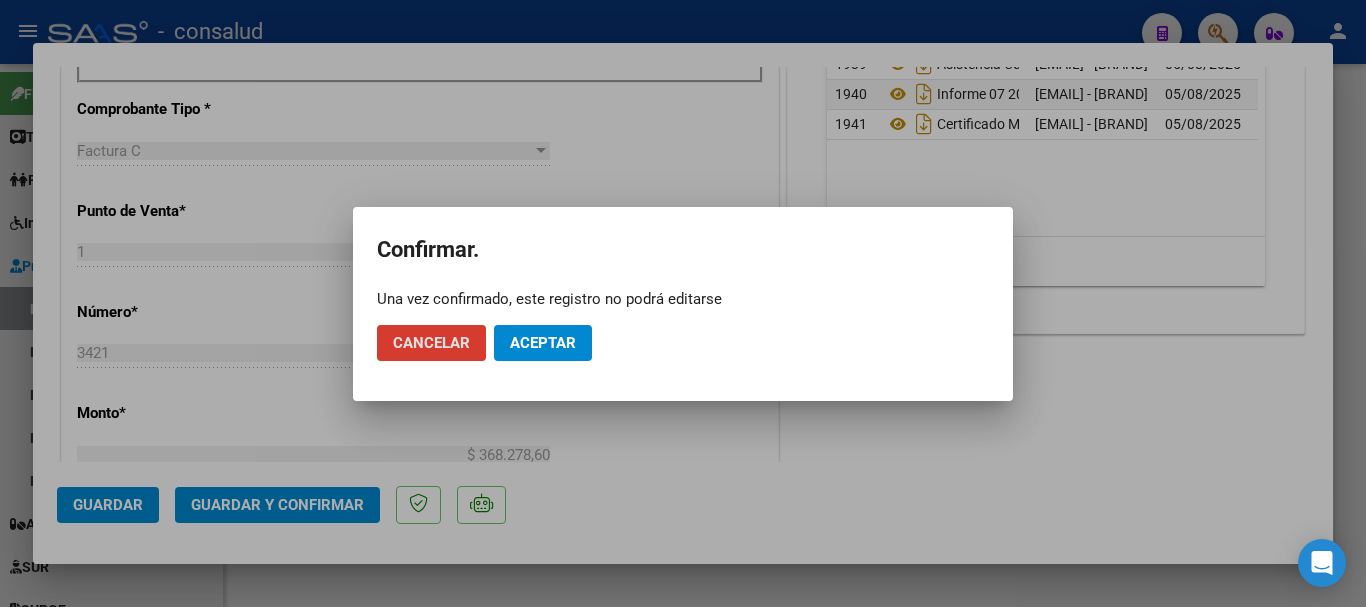 click on "Aceptar" 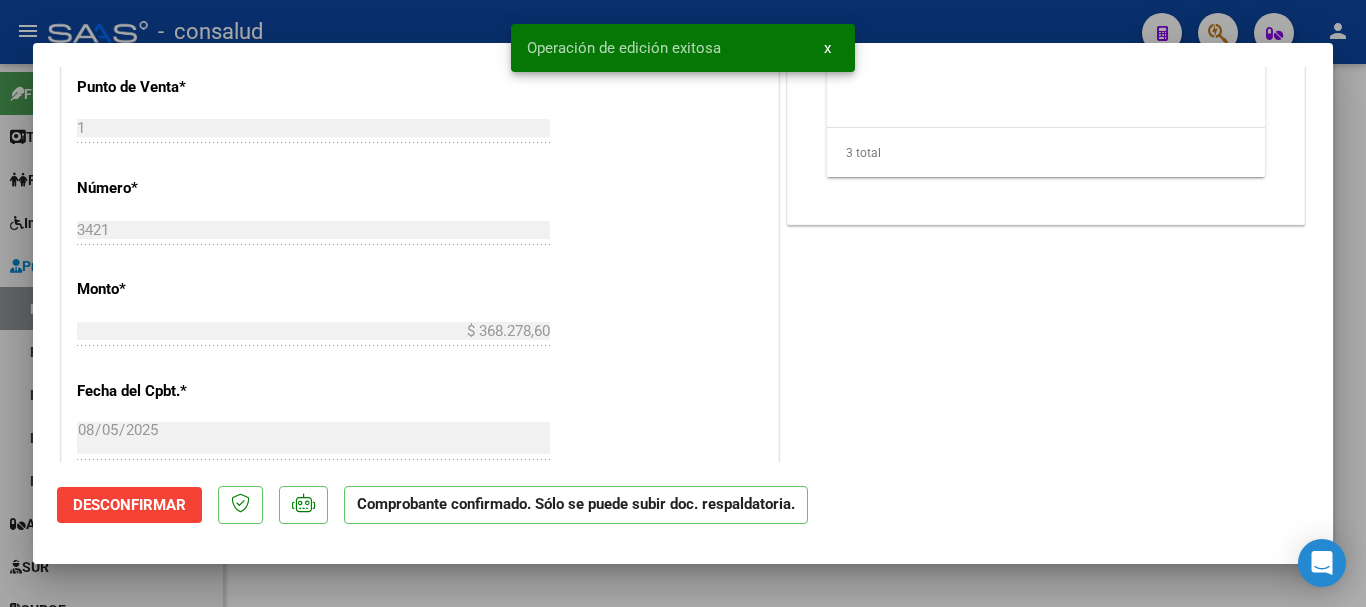 type 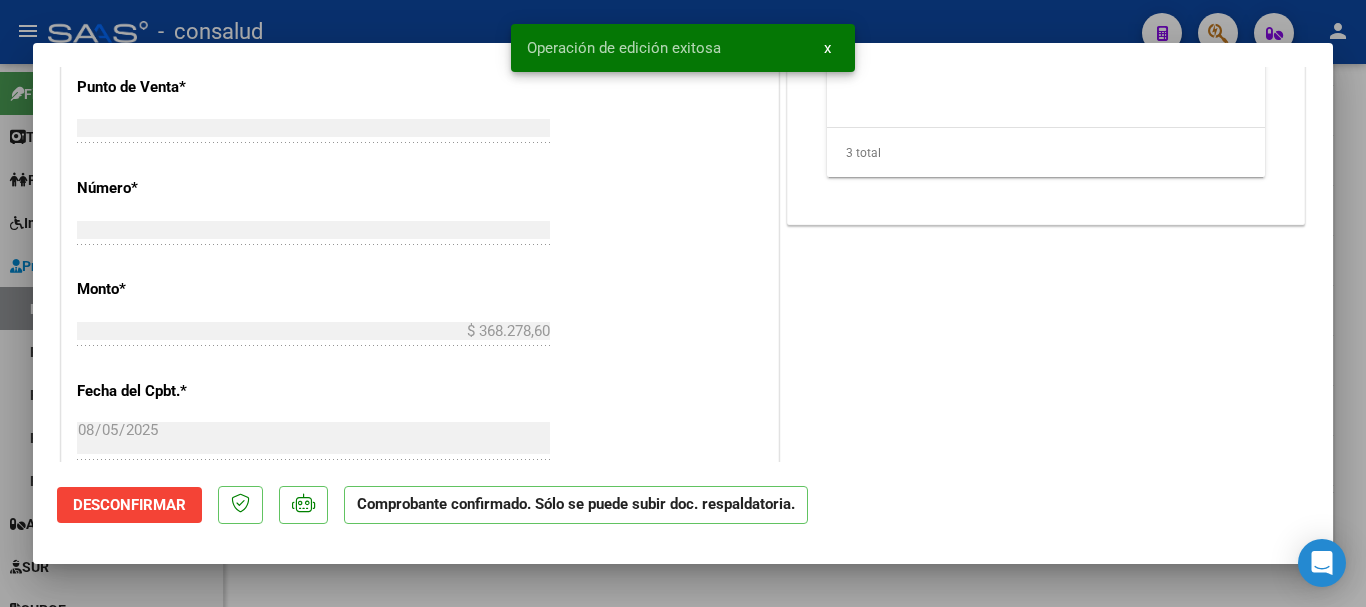 type on "$ 0,00" 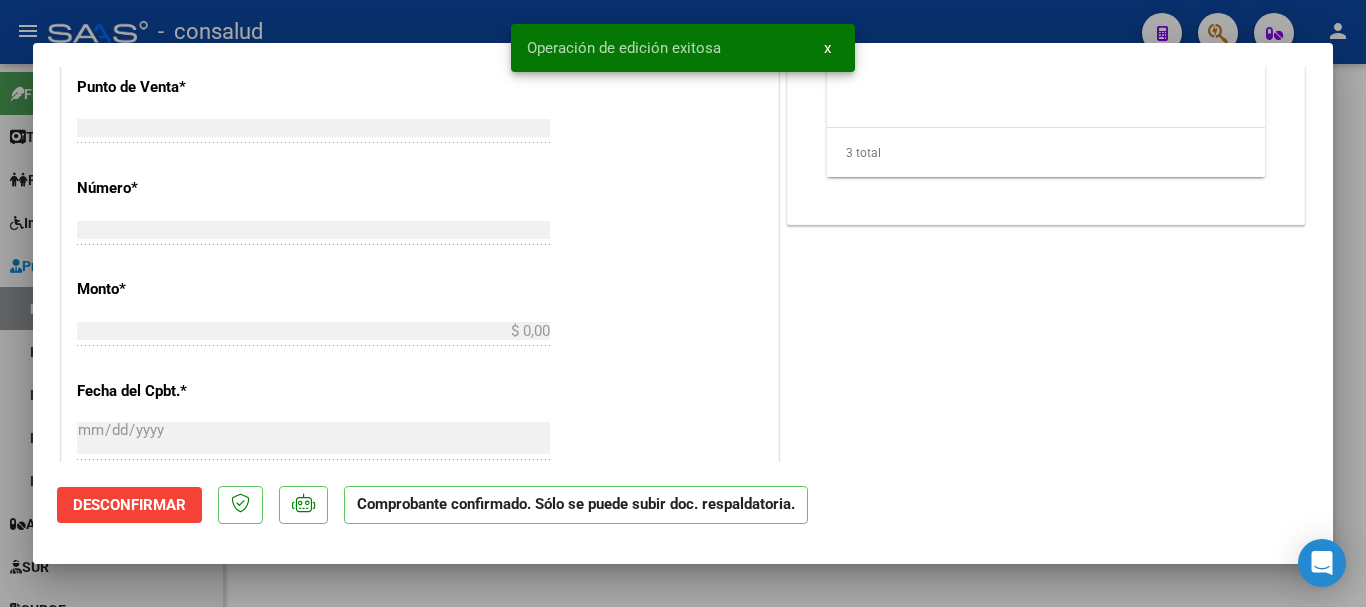 scroll, scrollTop: 1161, scrollLeft: 0, axis: vertical 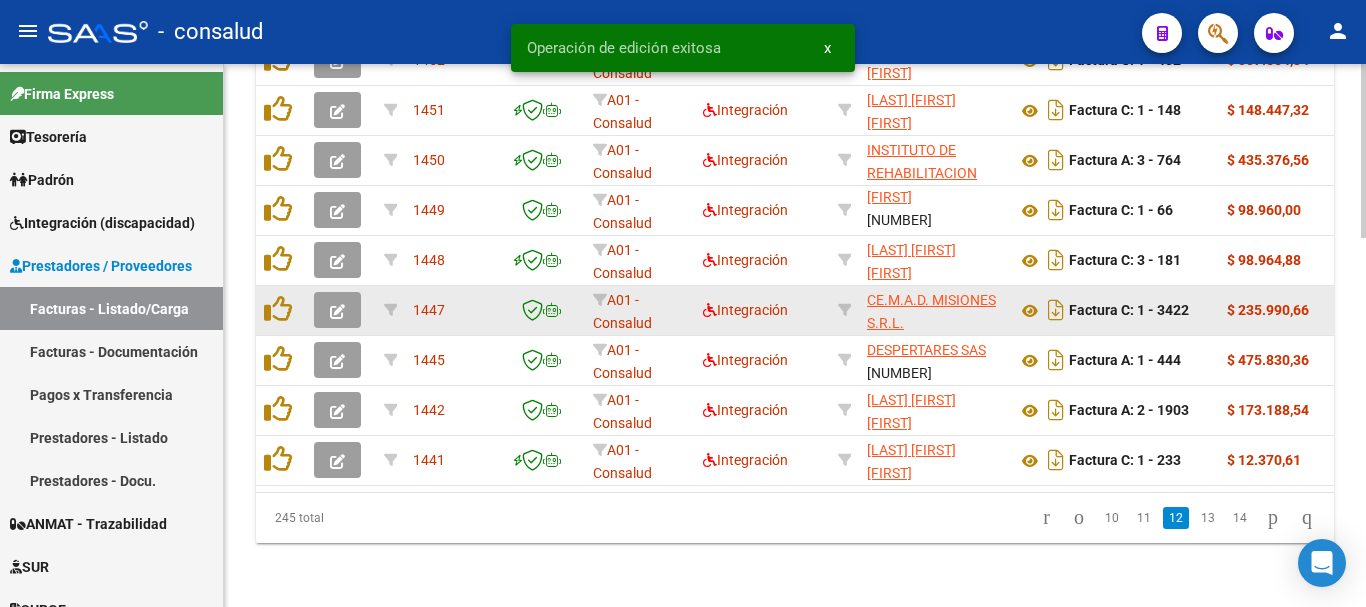 click 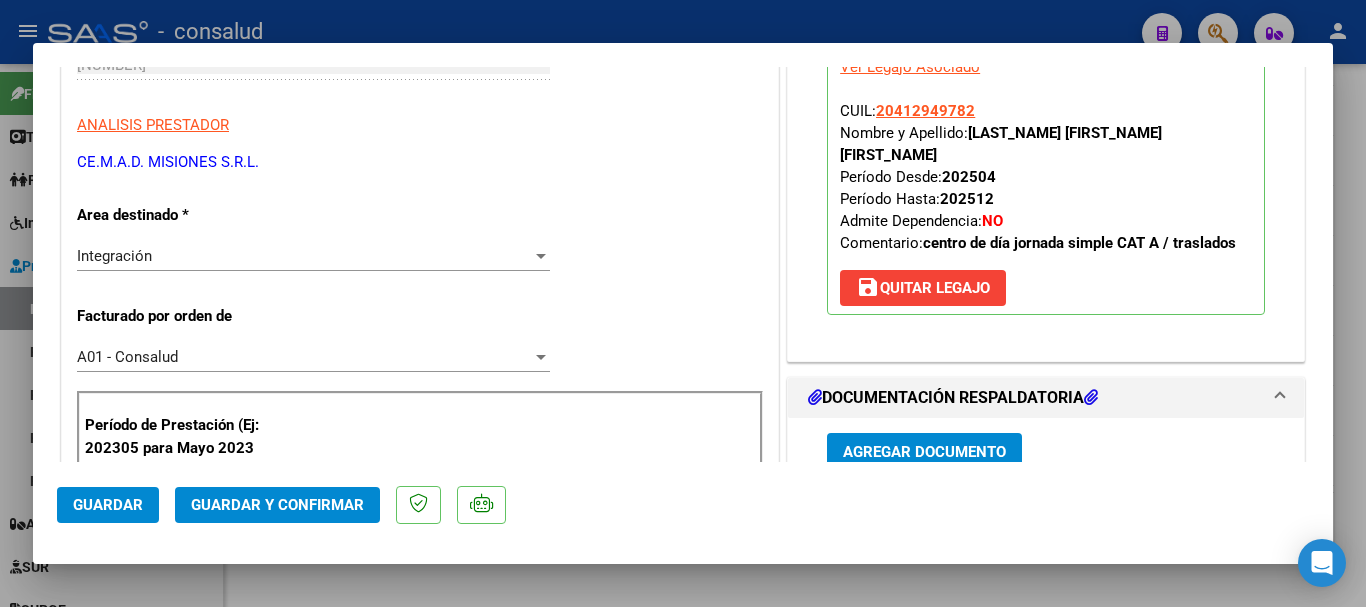 scroll, scrollTop: 0, scrollLeft: 0, axis: both 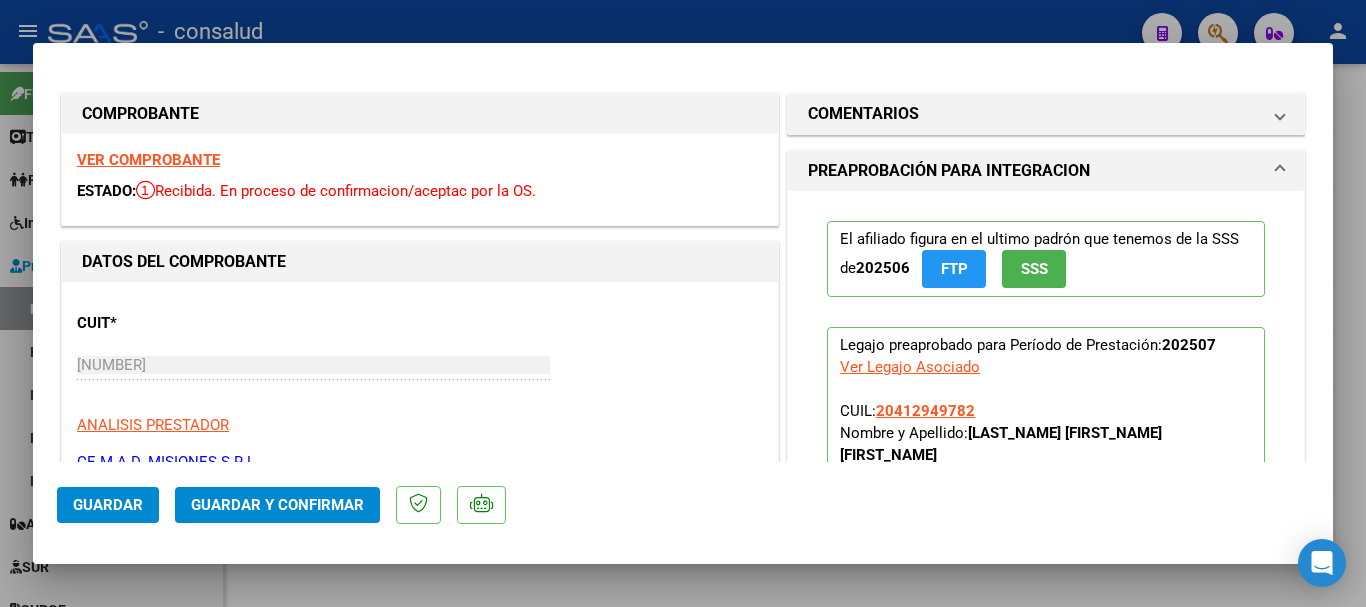 click on "VER COMPROBANTE" at bounding box center [148, 160] 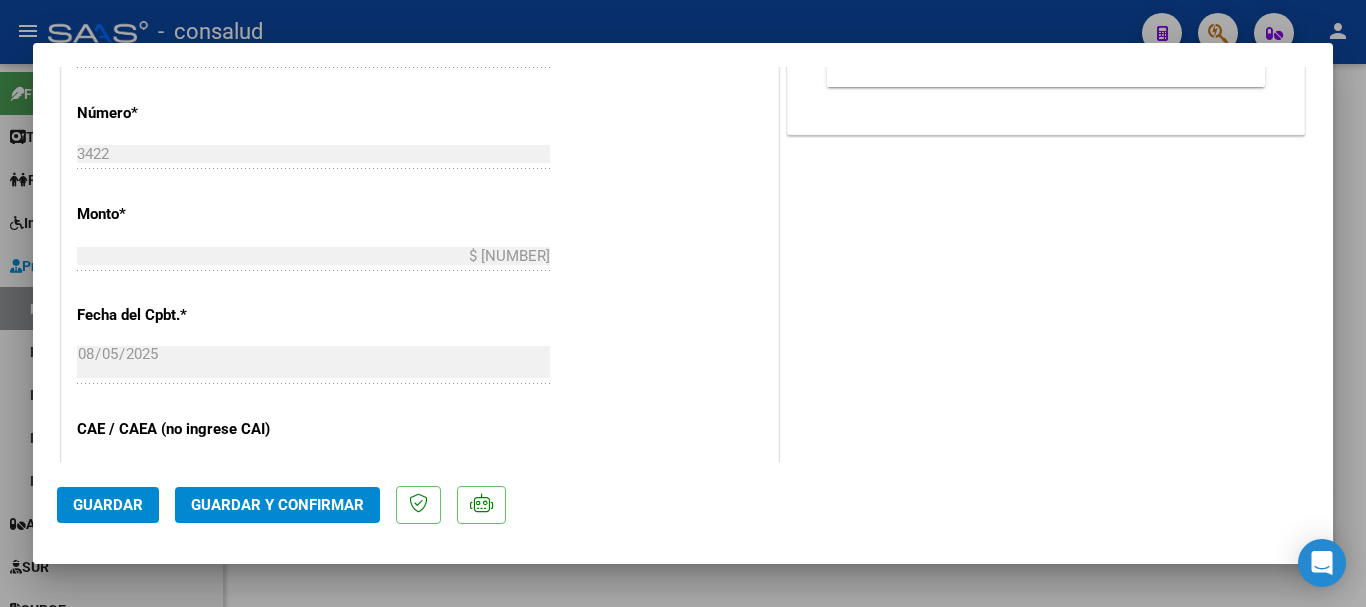 scroll, scrollTop: 1000, scrollLeft: 0, axis: vertical 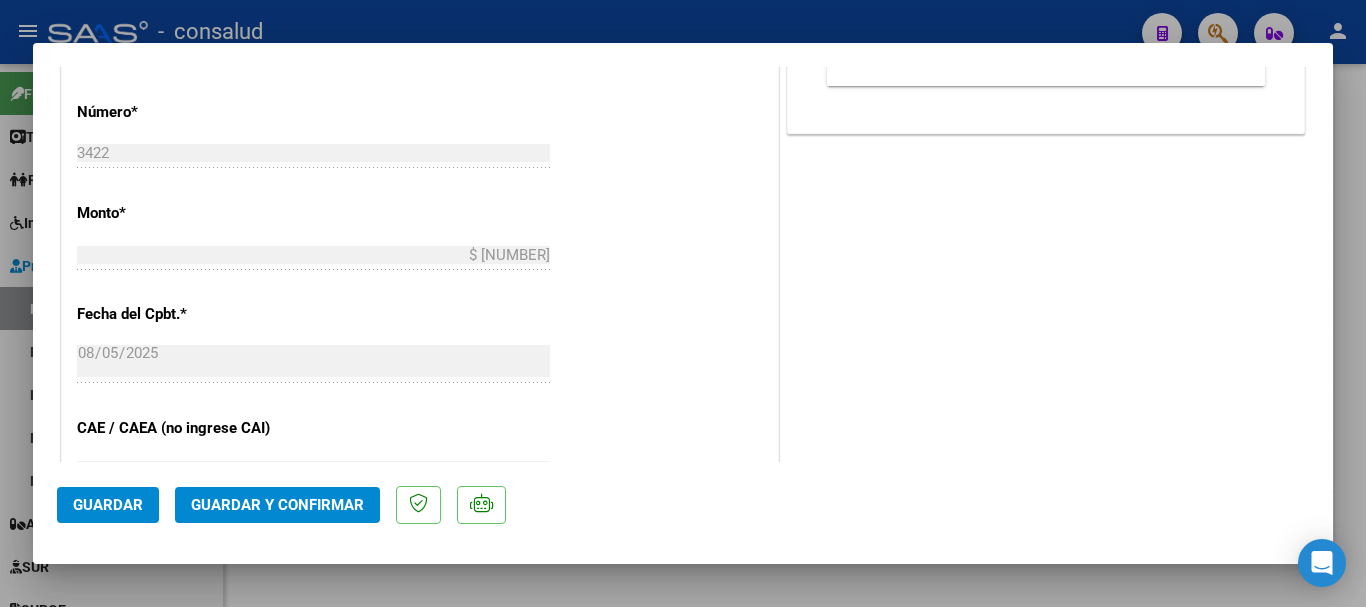 click on "Guardar y Confirmar" 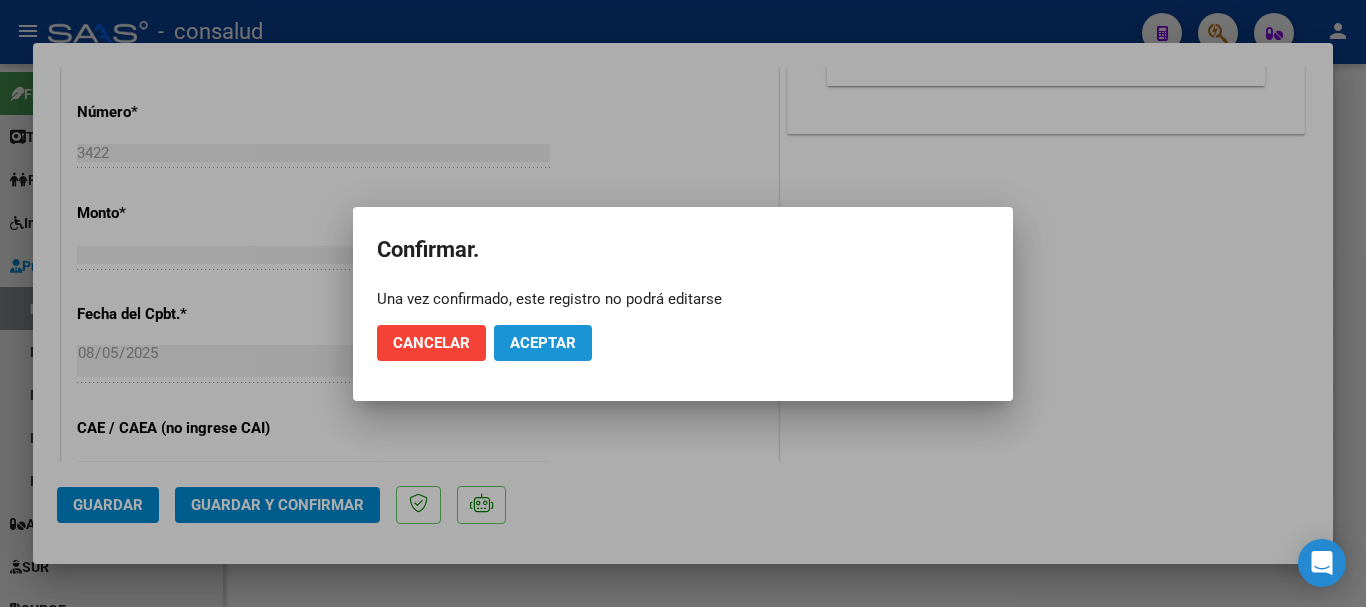click on "Aceptar" 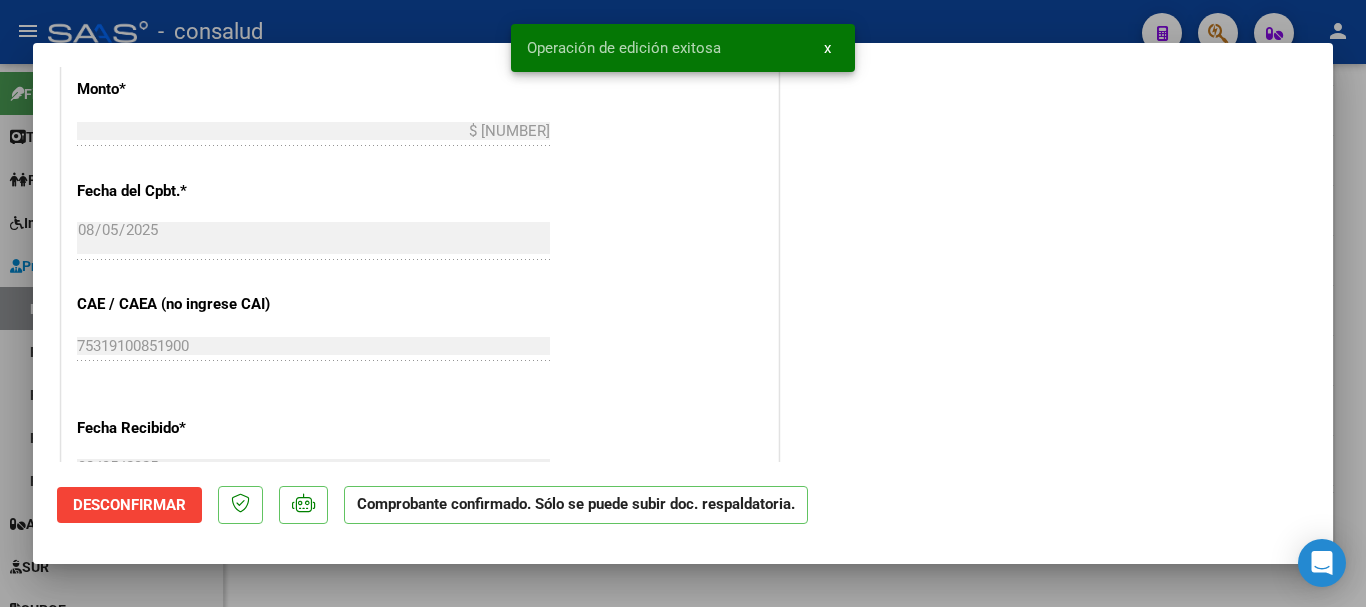 type 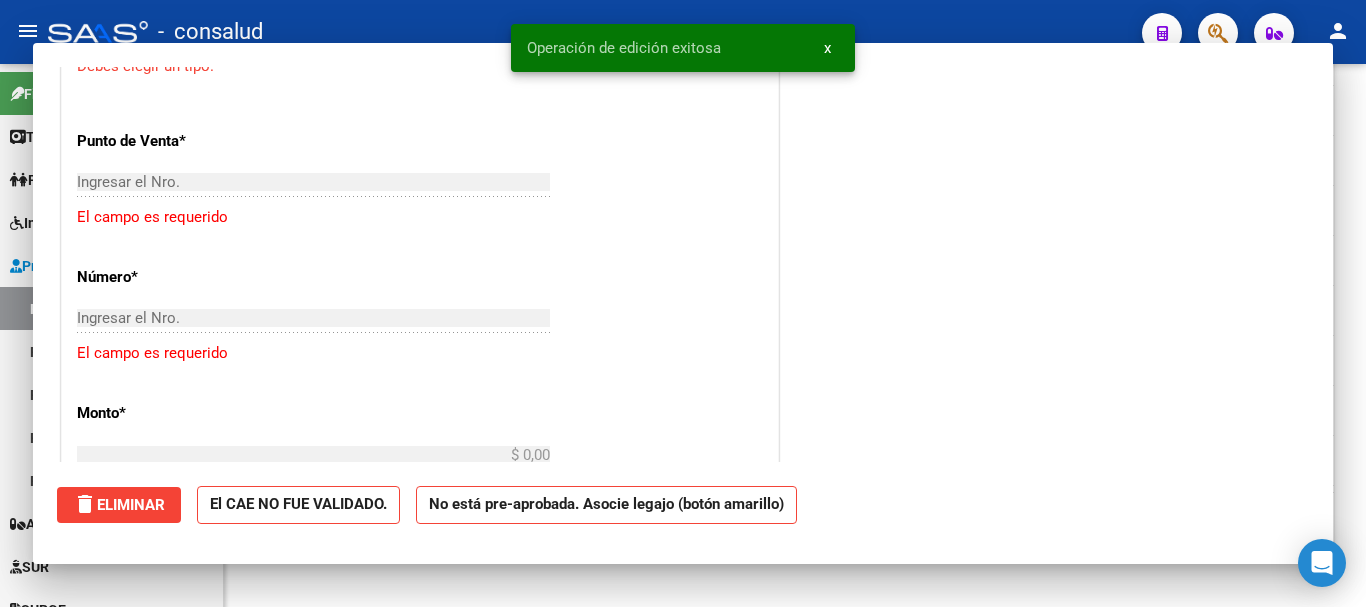 scroll, scrollTop: 1161, scrollLeft: 0, axis: vertical 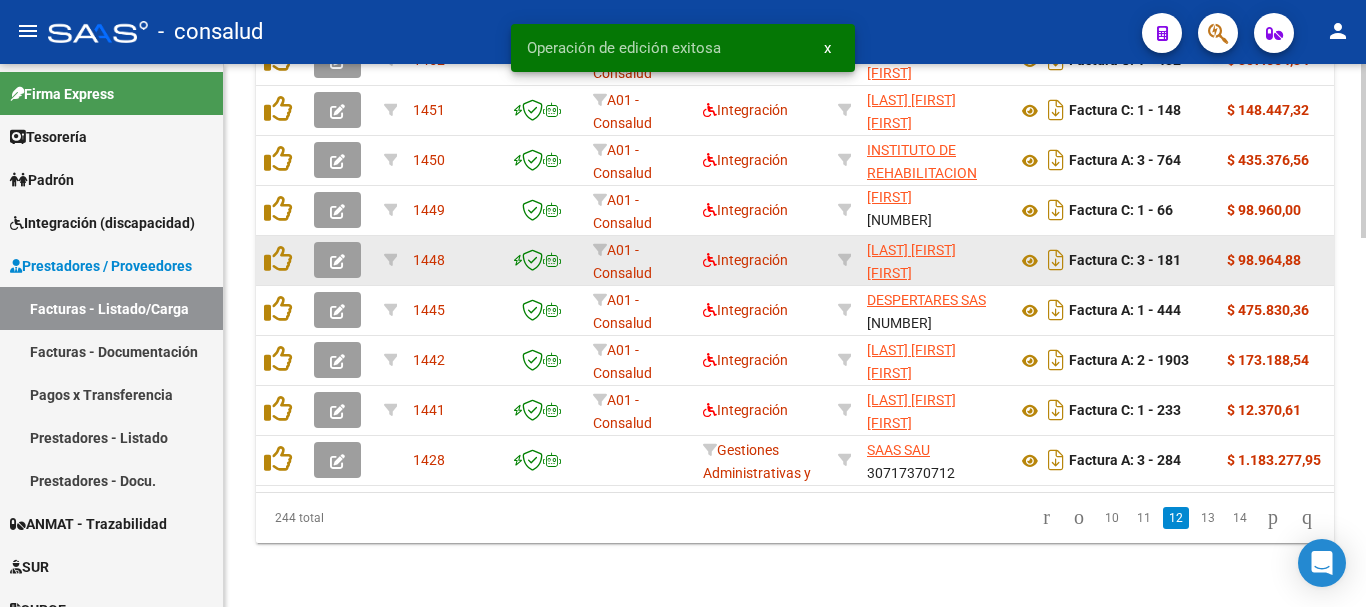 click 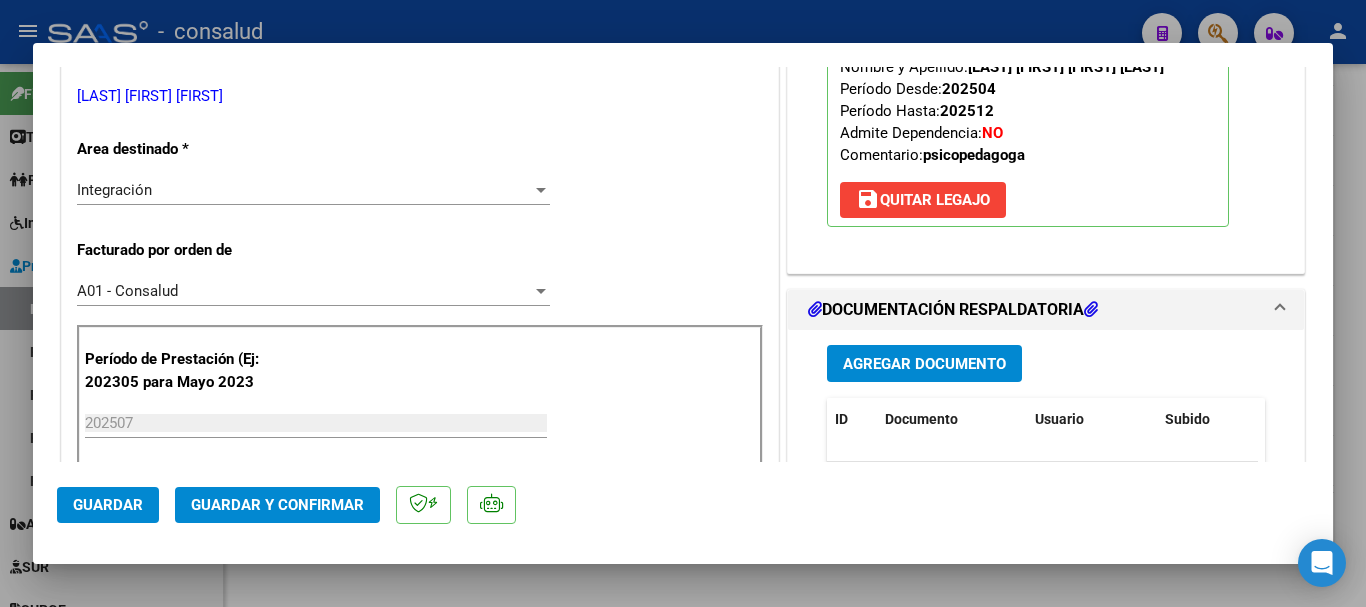 scroll, scrollTop: 500, scrollLeft: 0, axis: vertical 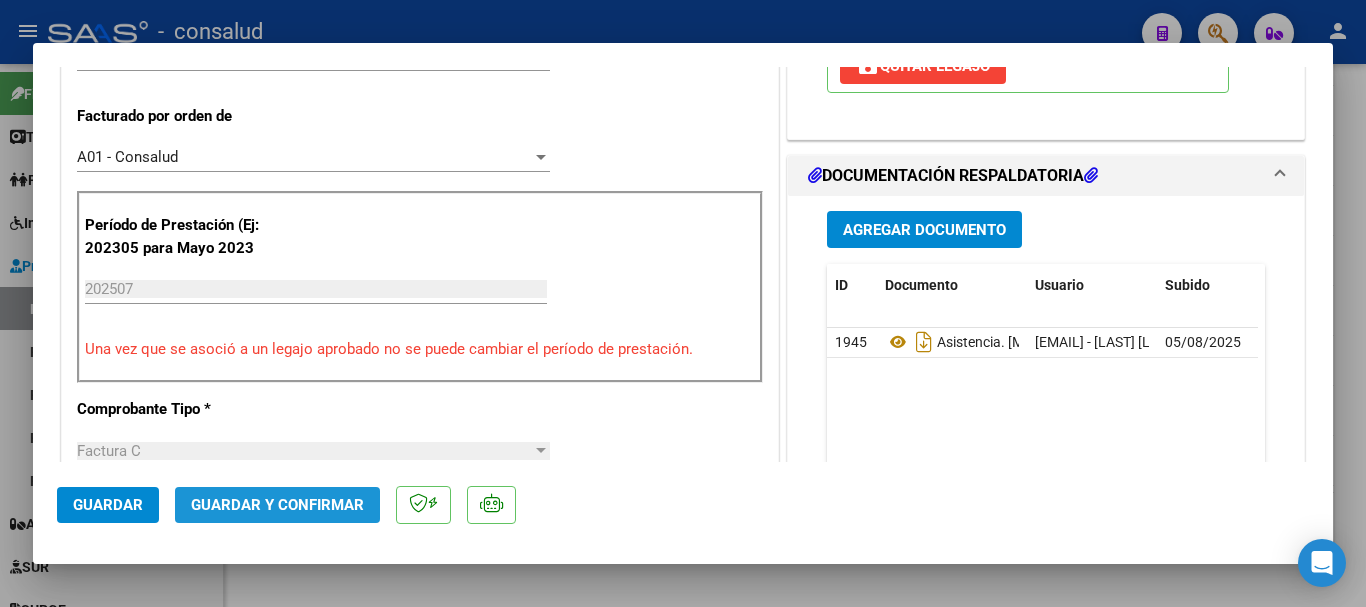 click on "Guardar y Confirmar" 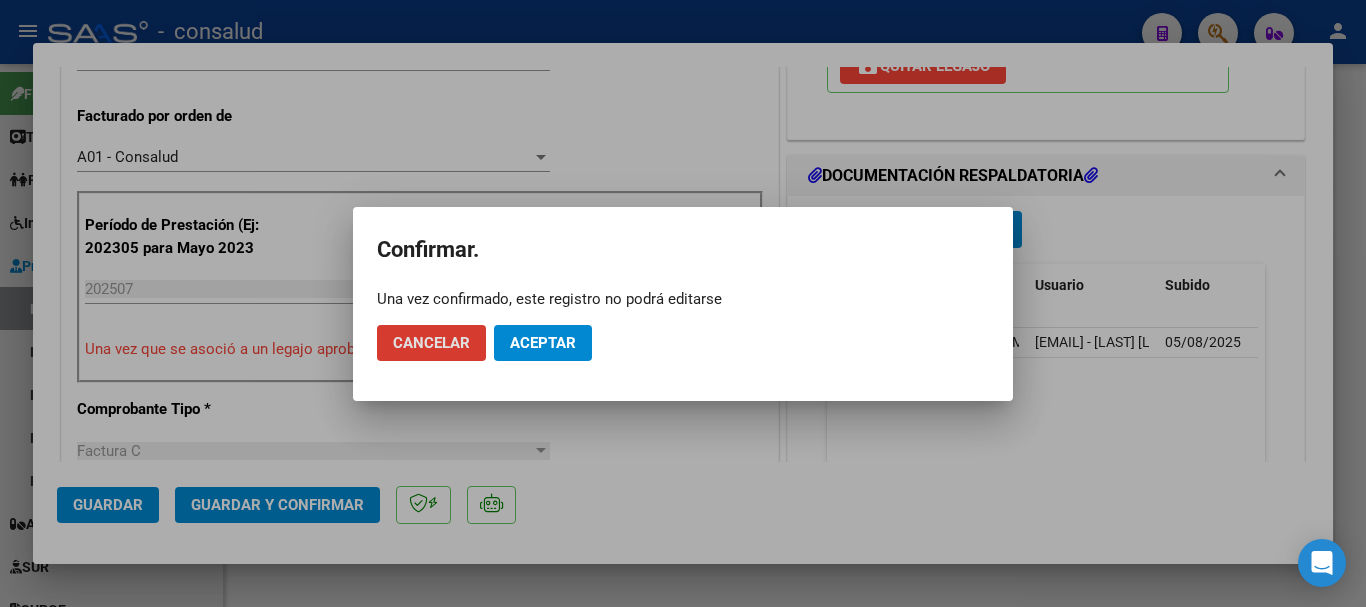 click on "Aceptar" 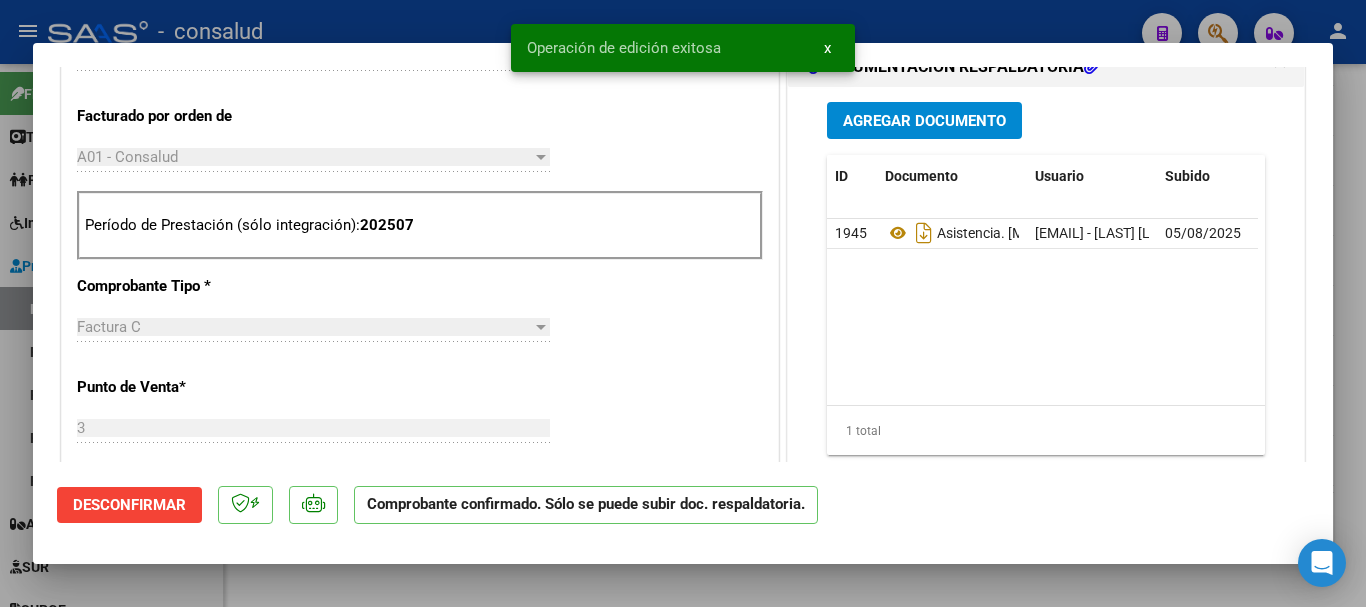 type 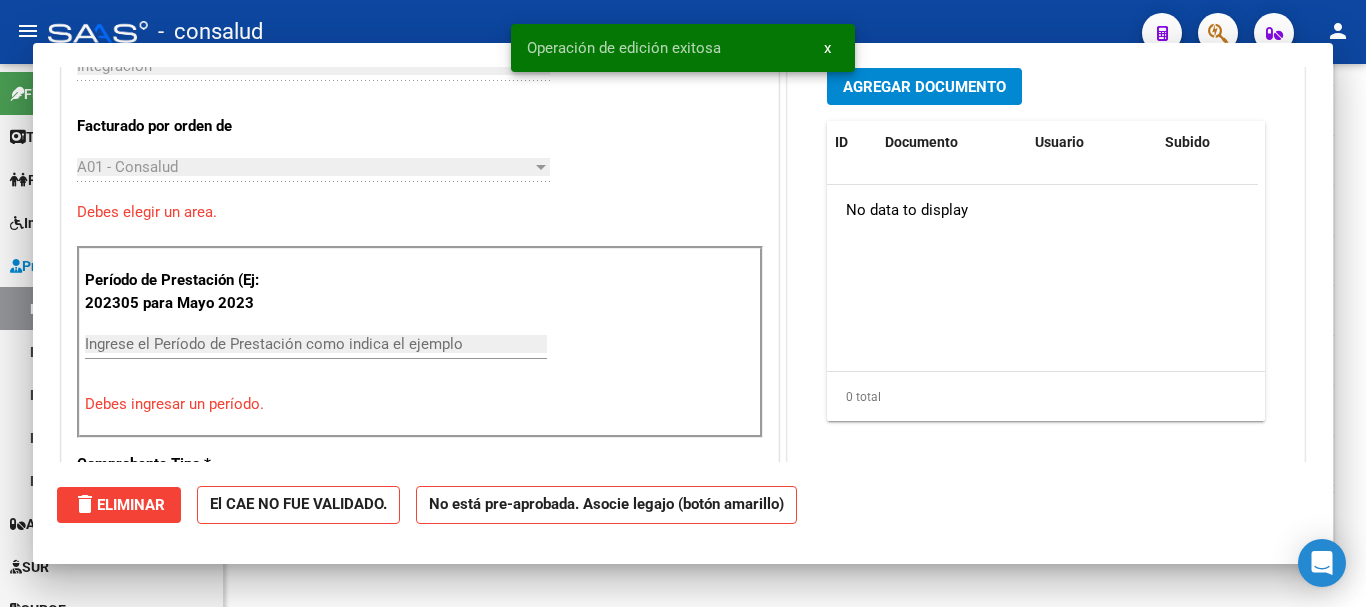 scroll, scrollTop: 1161, scrollLeft: 0, axis: vertical 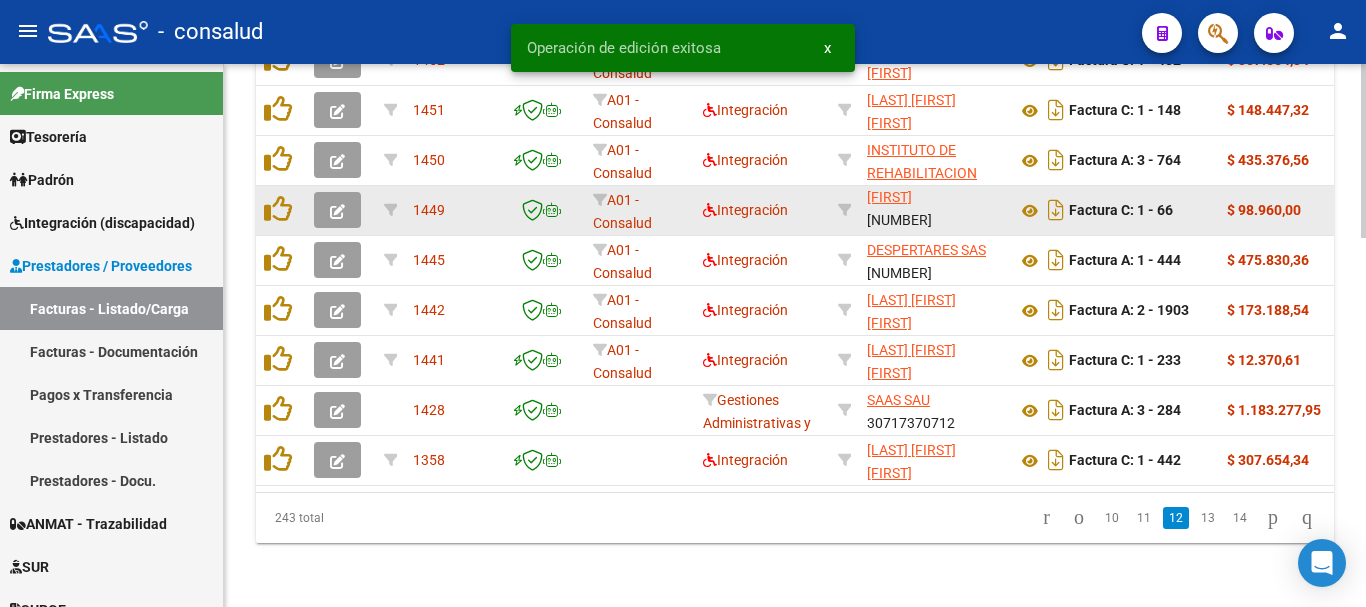 click 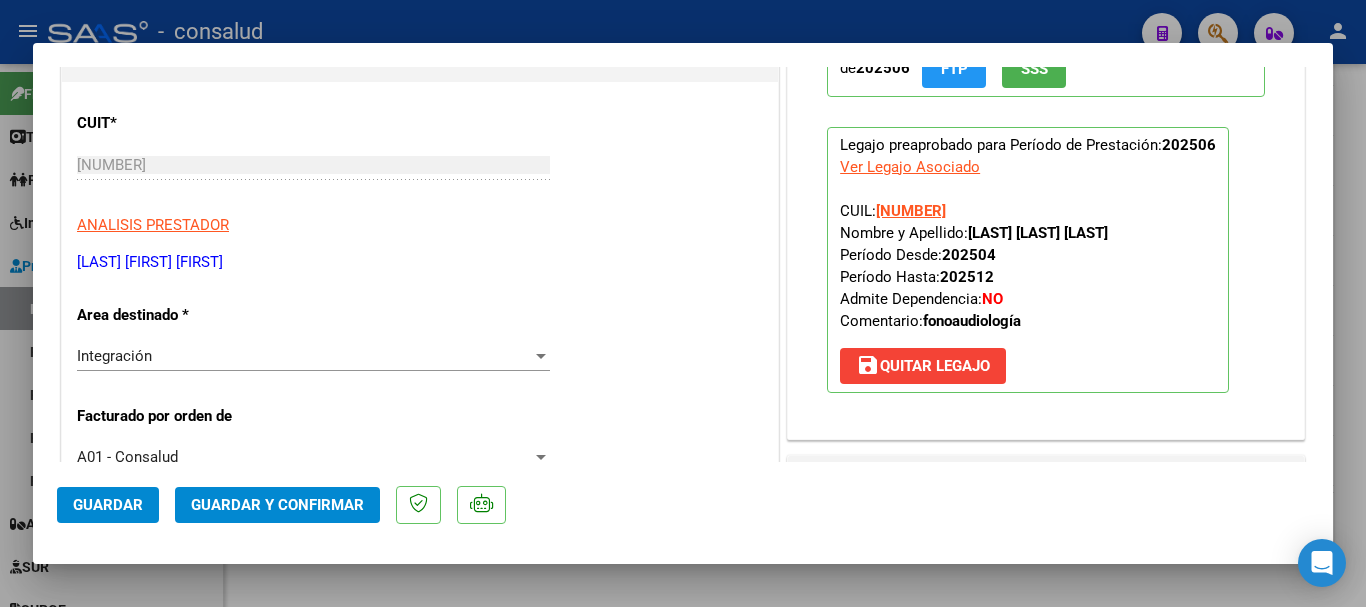 scroll, scrollTop: 0, scrollLeft: 0, axis: both 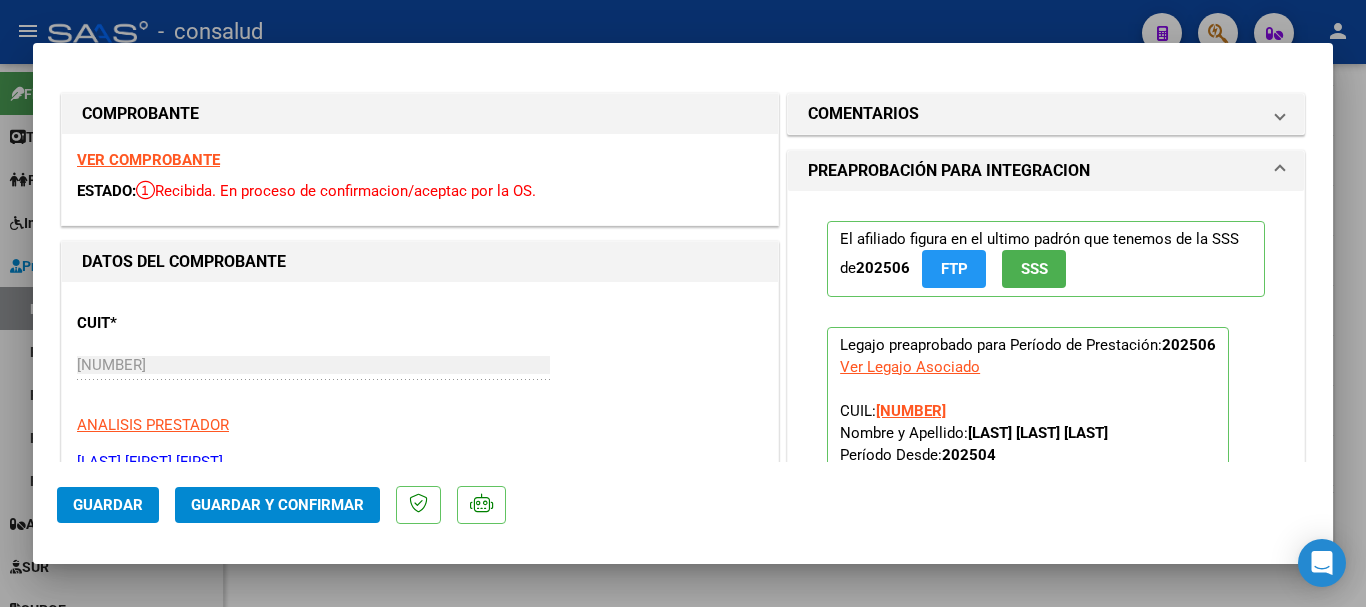 click on "VER COMPROBANTE" at bounding box center (148, 160) 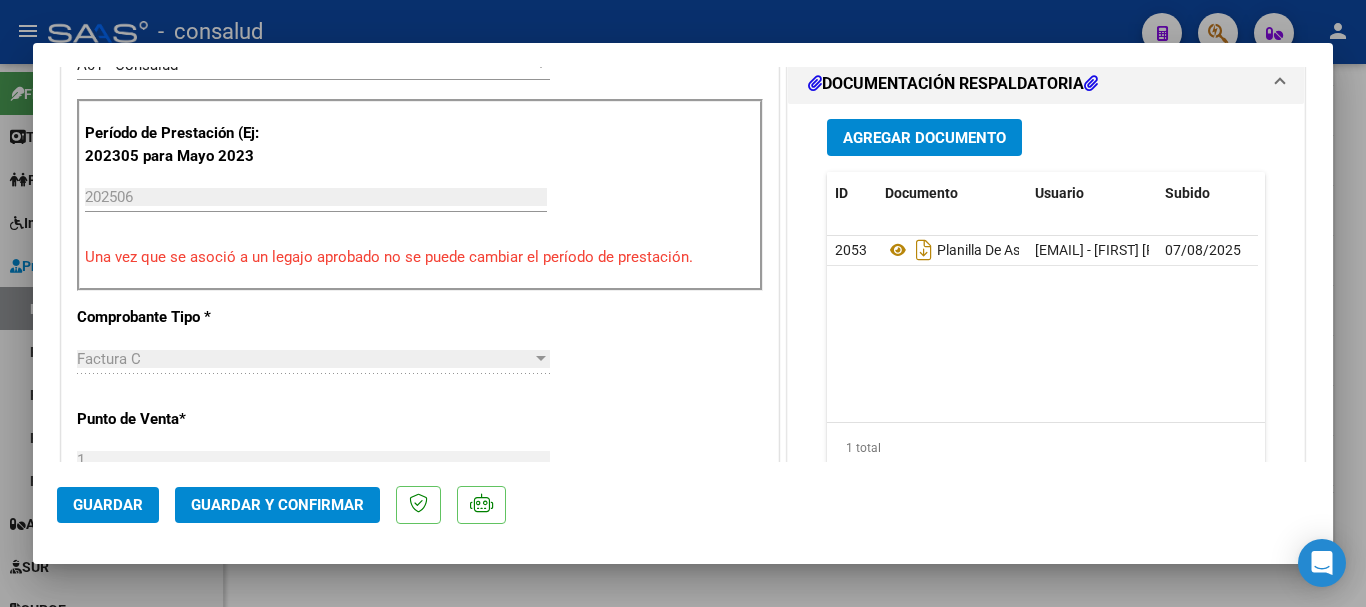 scroll, scrollTop: 600, scrollLeft: 0, axis: vertical 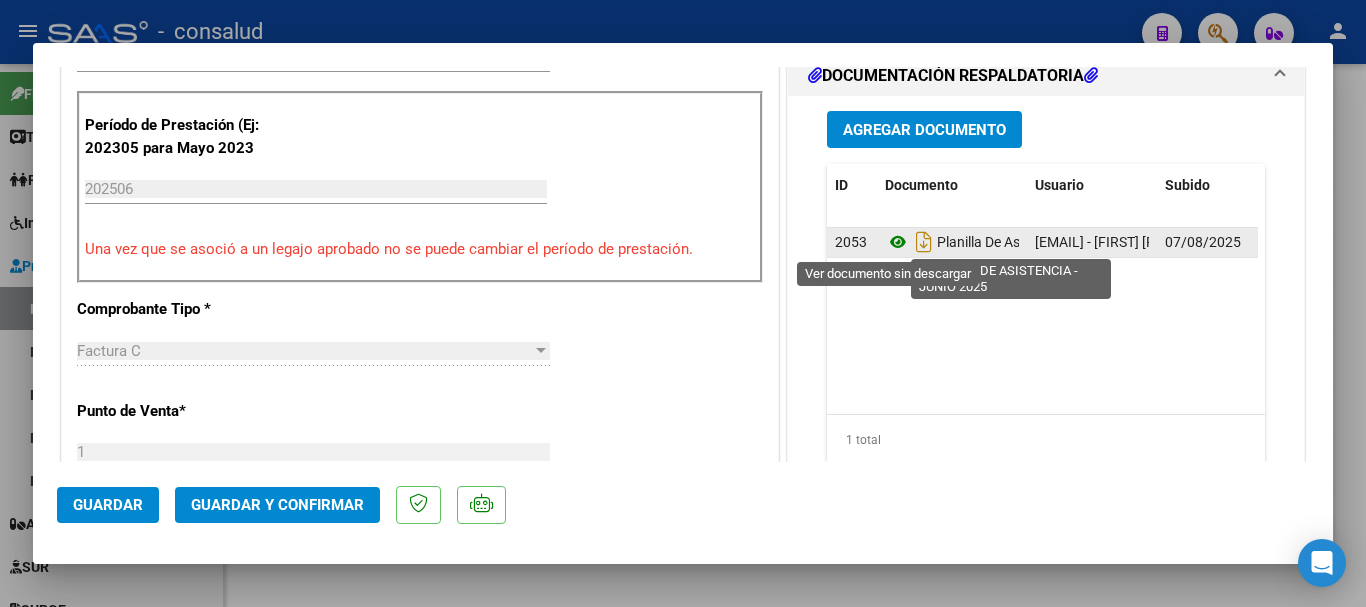 click 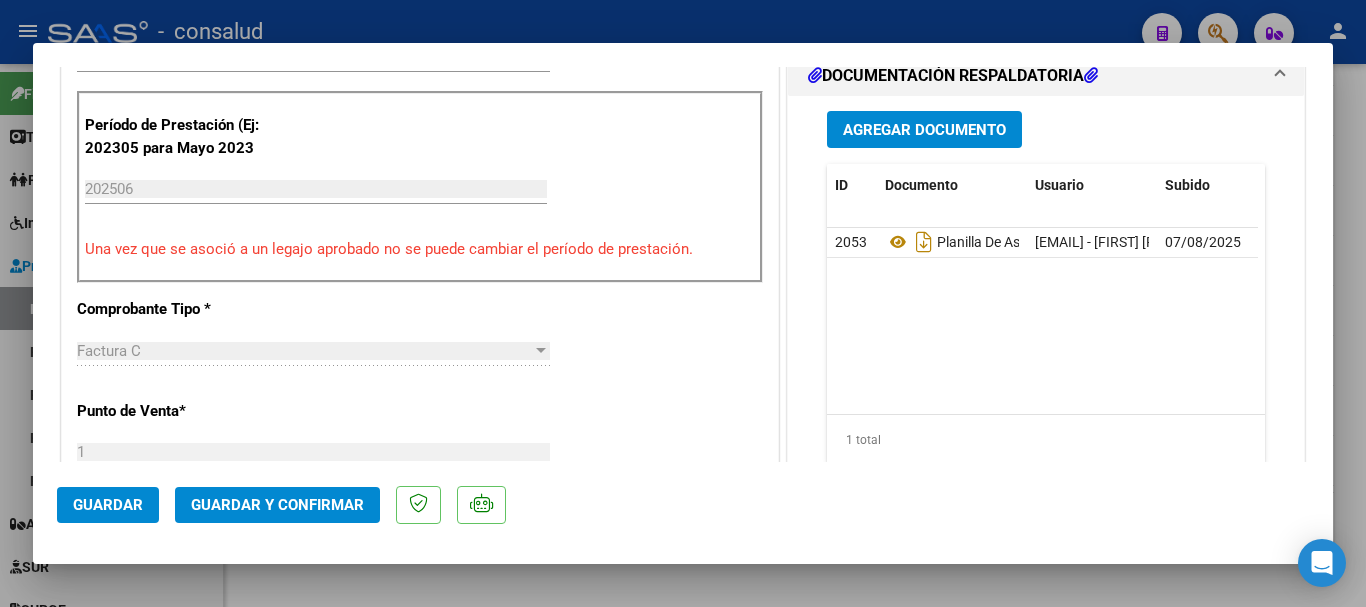 click on "Guardar y Confirmar" 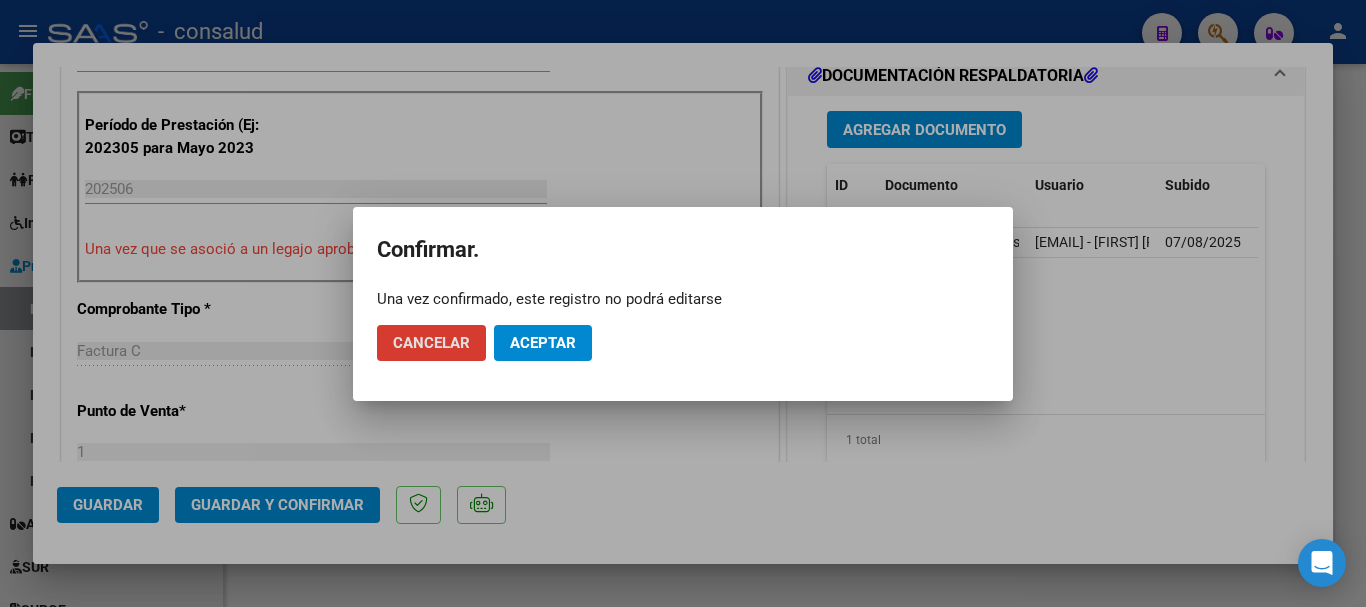 click on "Aceptar" 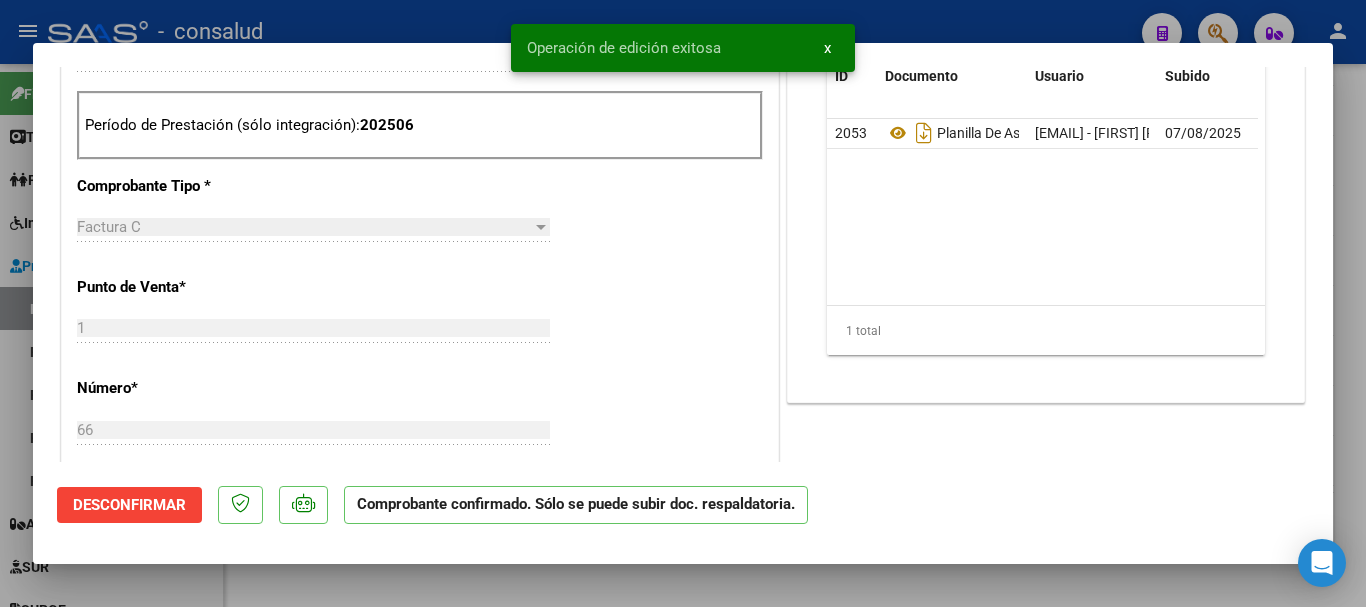 type 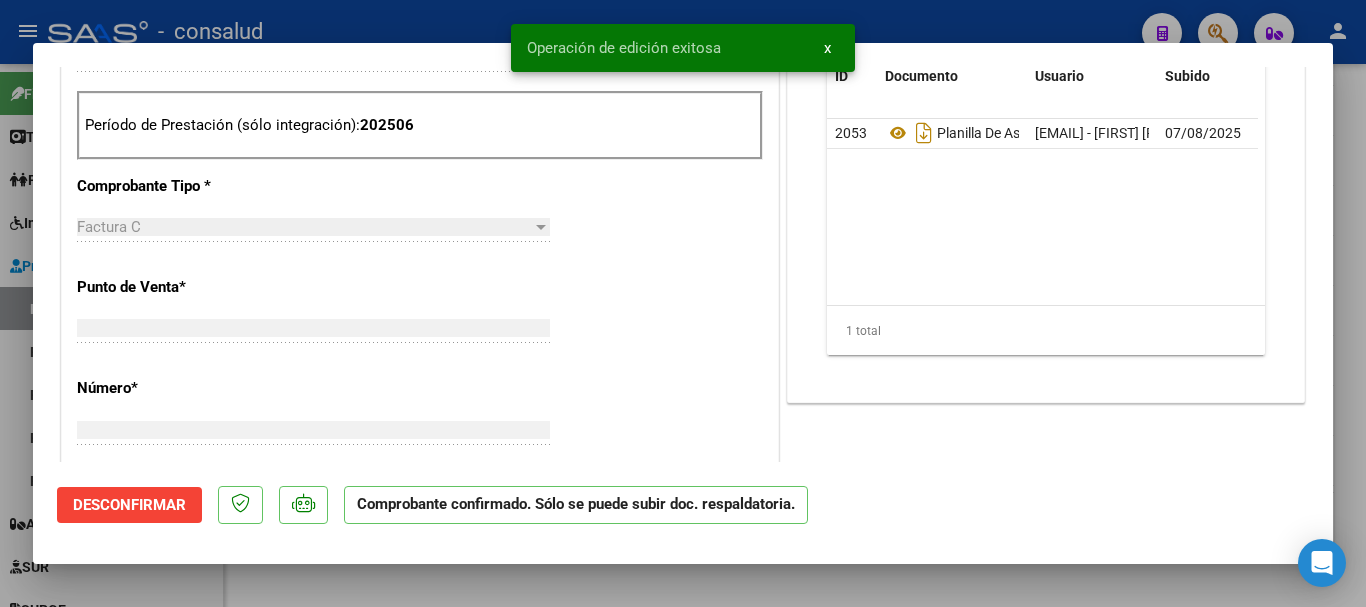 scroll, scrollTop: 1161, scrollLeft: 0, axis: vertical 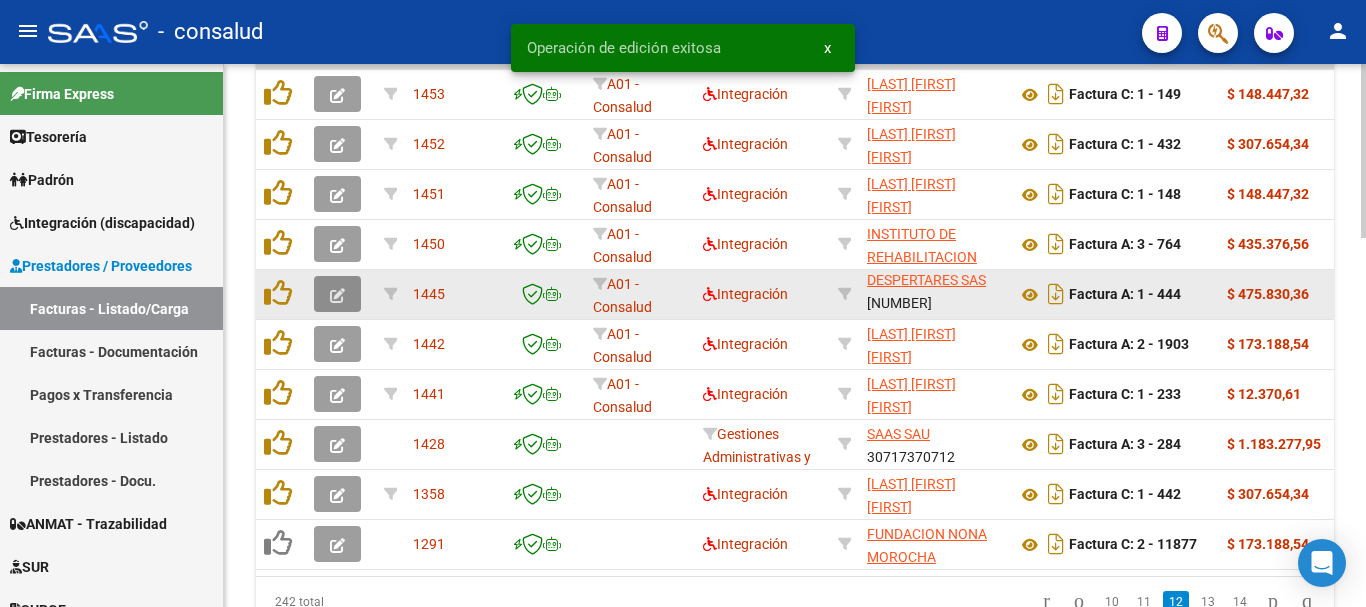 click 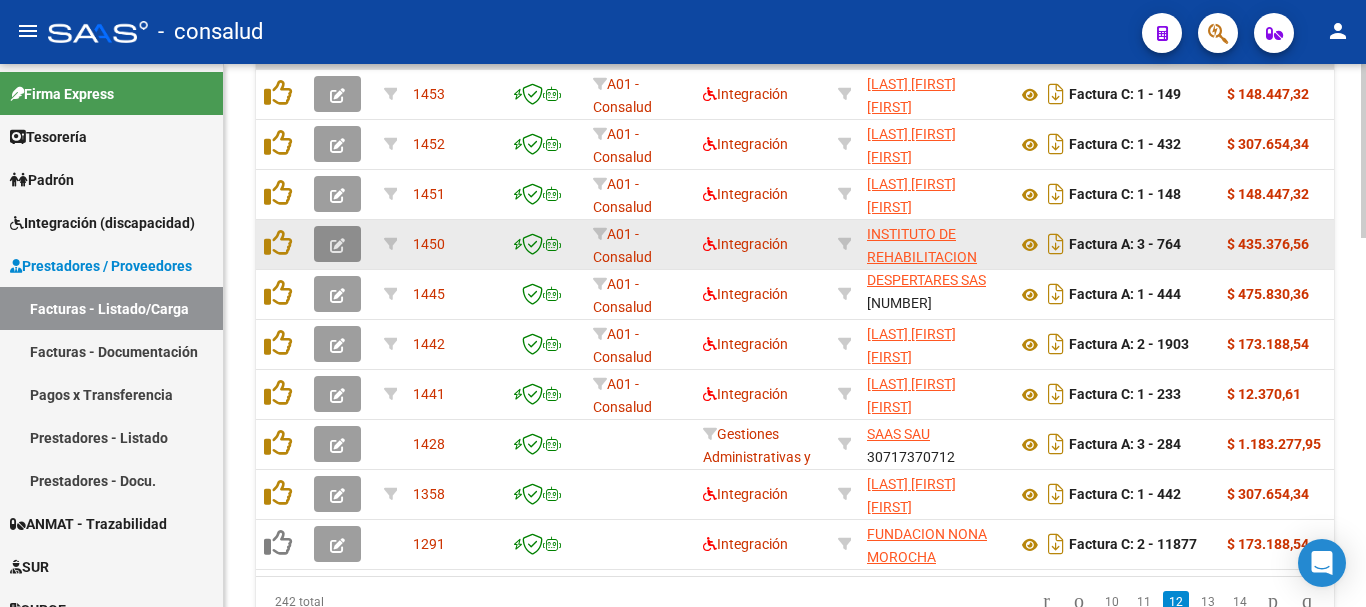 click 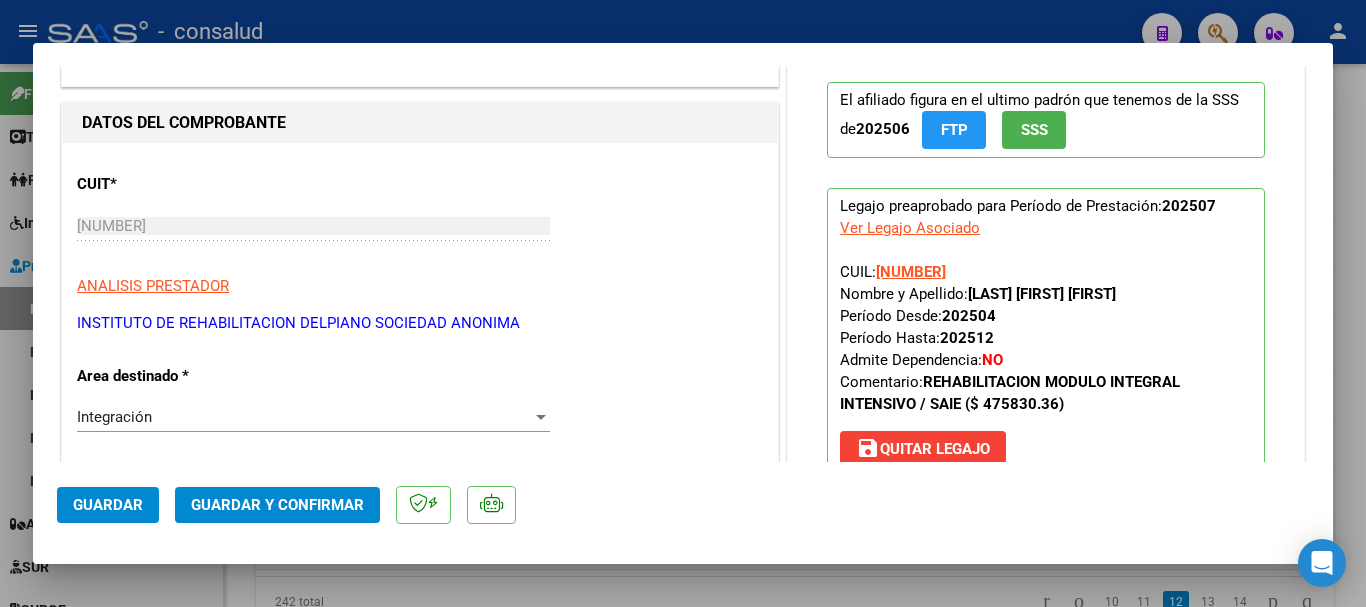 scroll, scrollTop: 100, scrollLeft: 0, axis: vertical 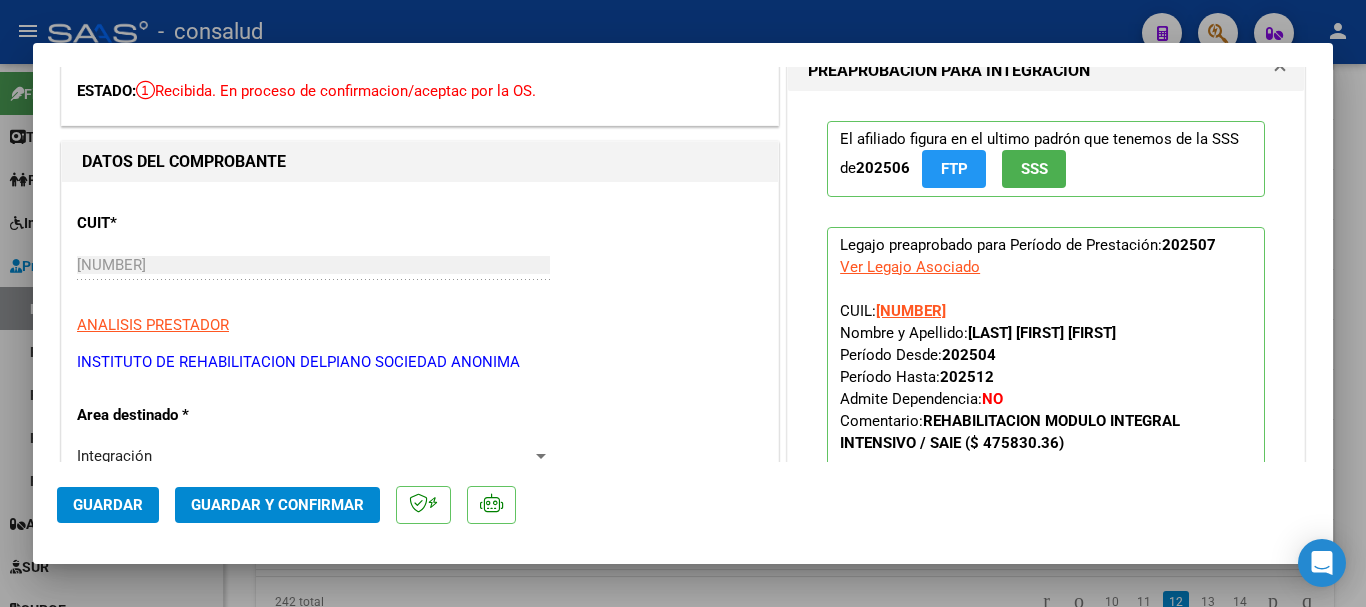 click on "Guardar y Confirmar" 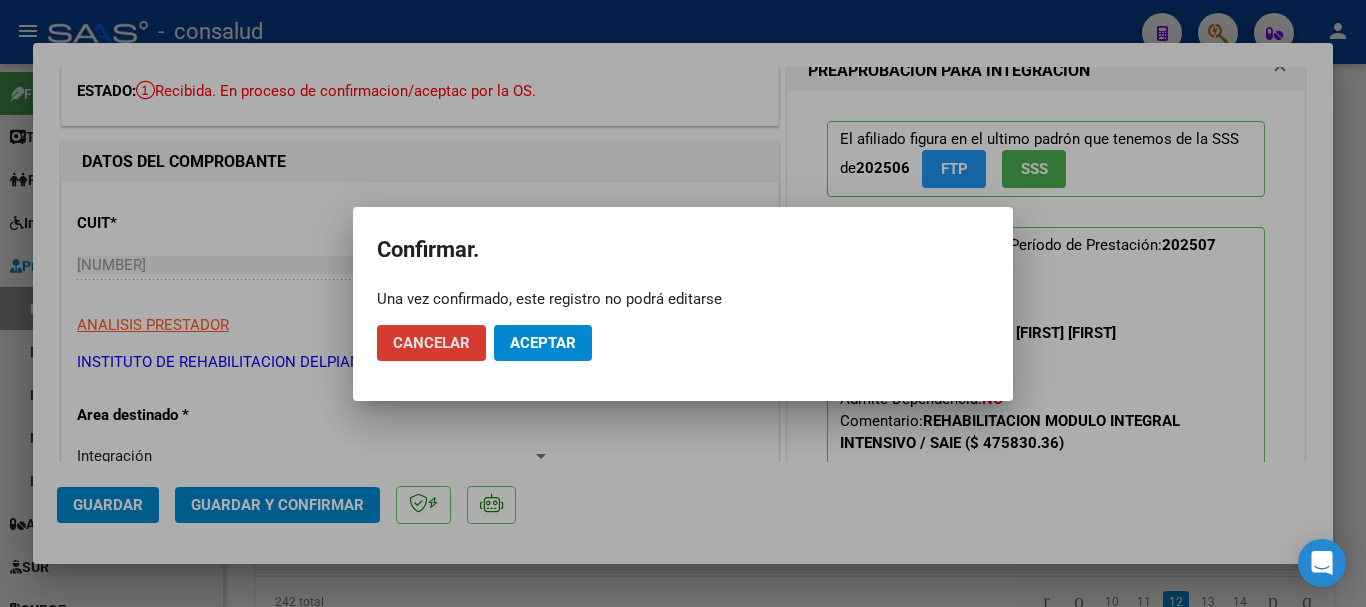 click on "Aceptar" 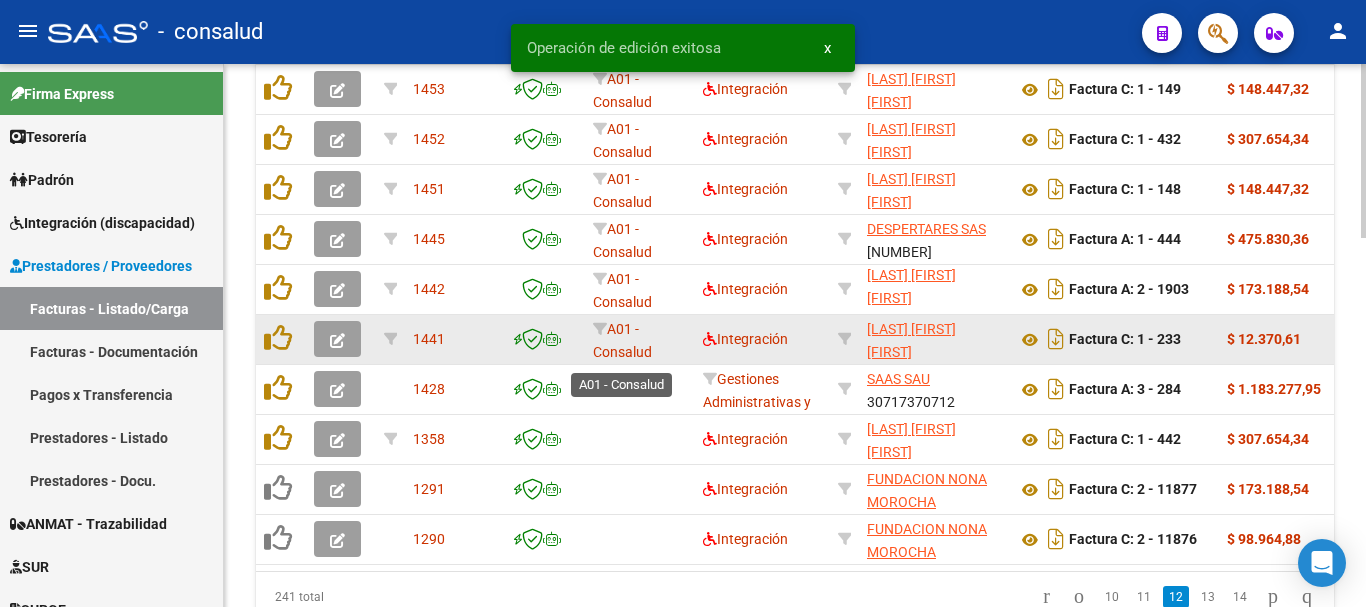 scroll, scrollTop: 1056, scrollLeft: 0, axis: vertical 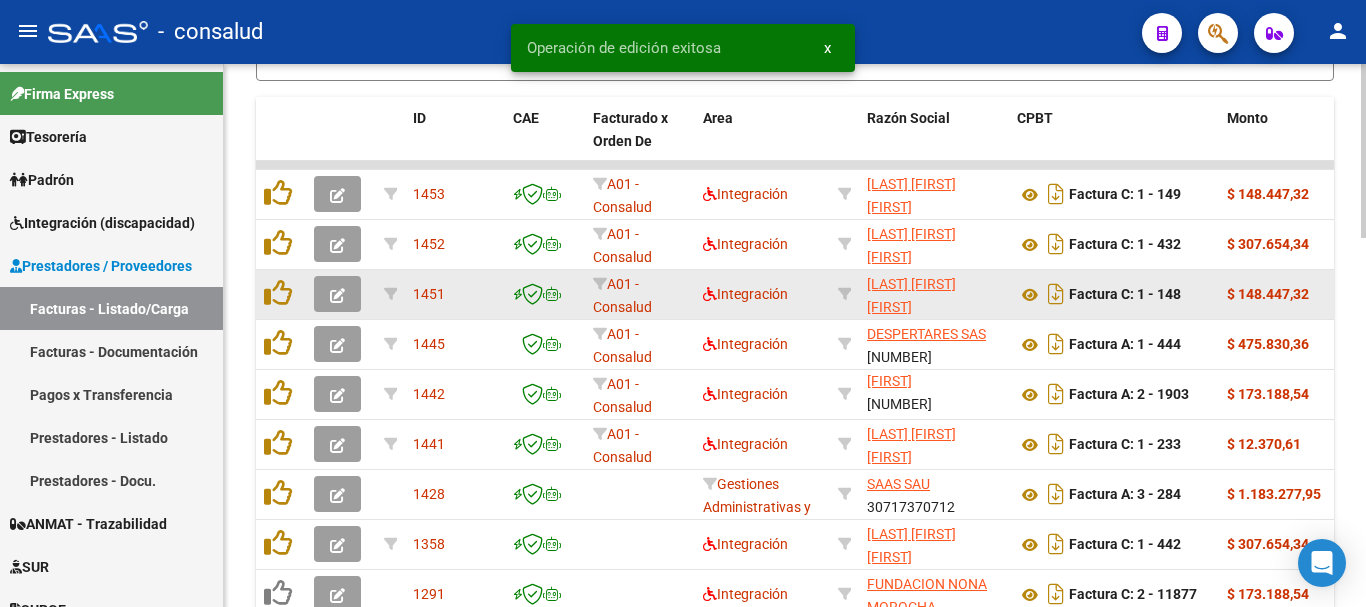 click 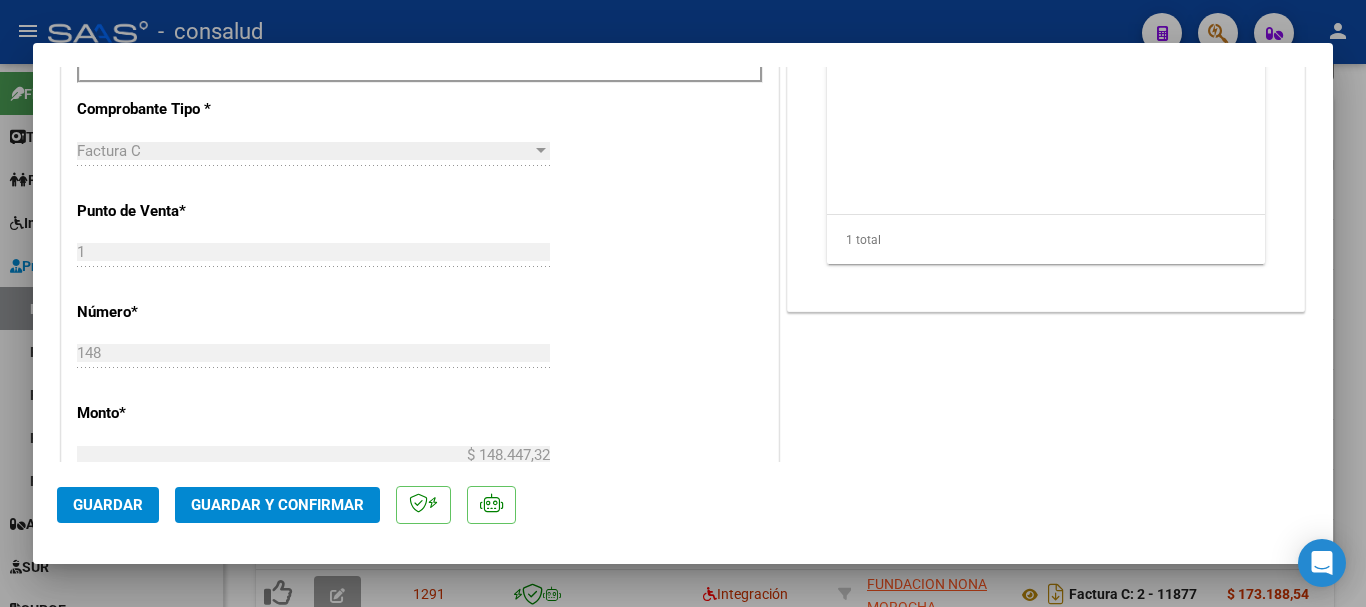 scroll, scrollTop: 1000, scrollLeft: 0, axis: vertical 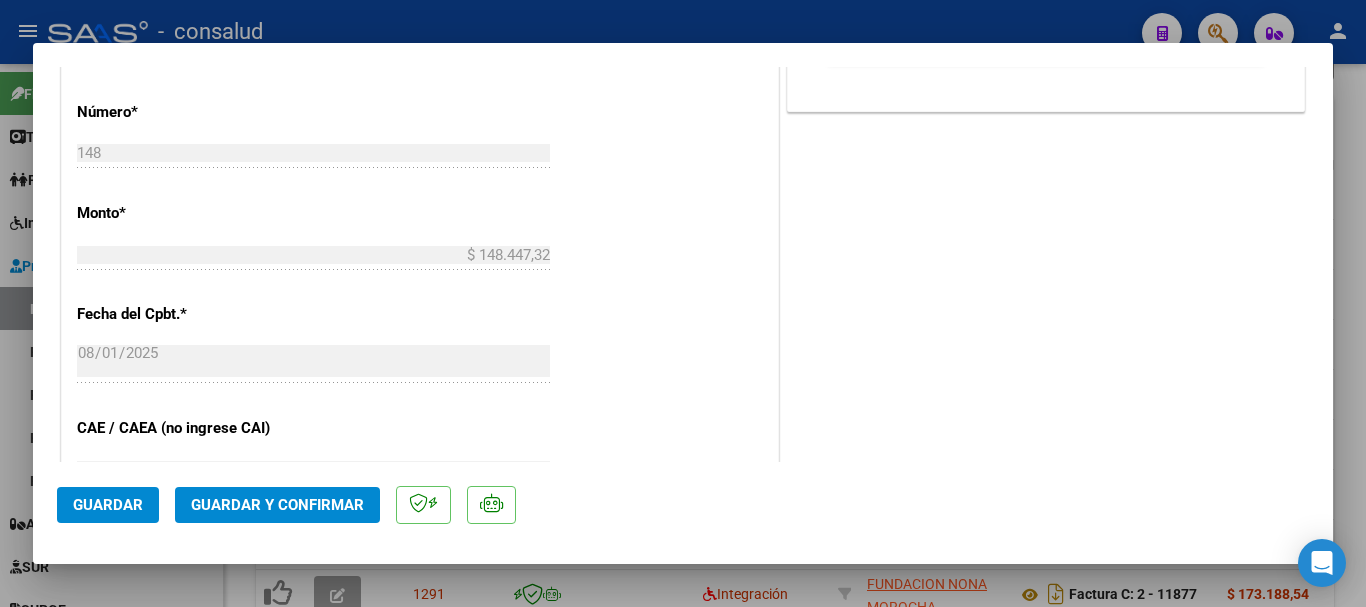 click on "Guardar y Confirmar" 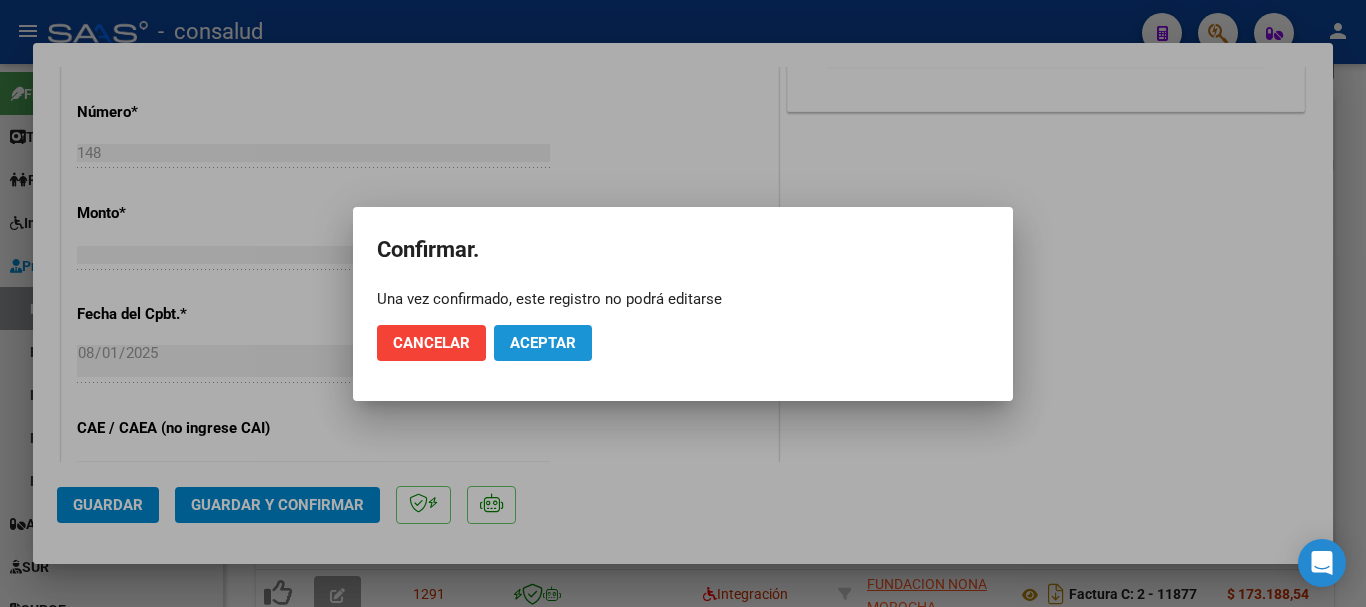 click on "Aceptar" 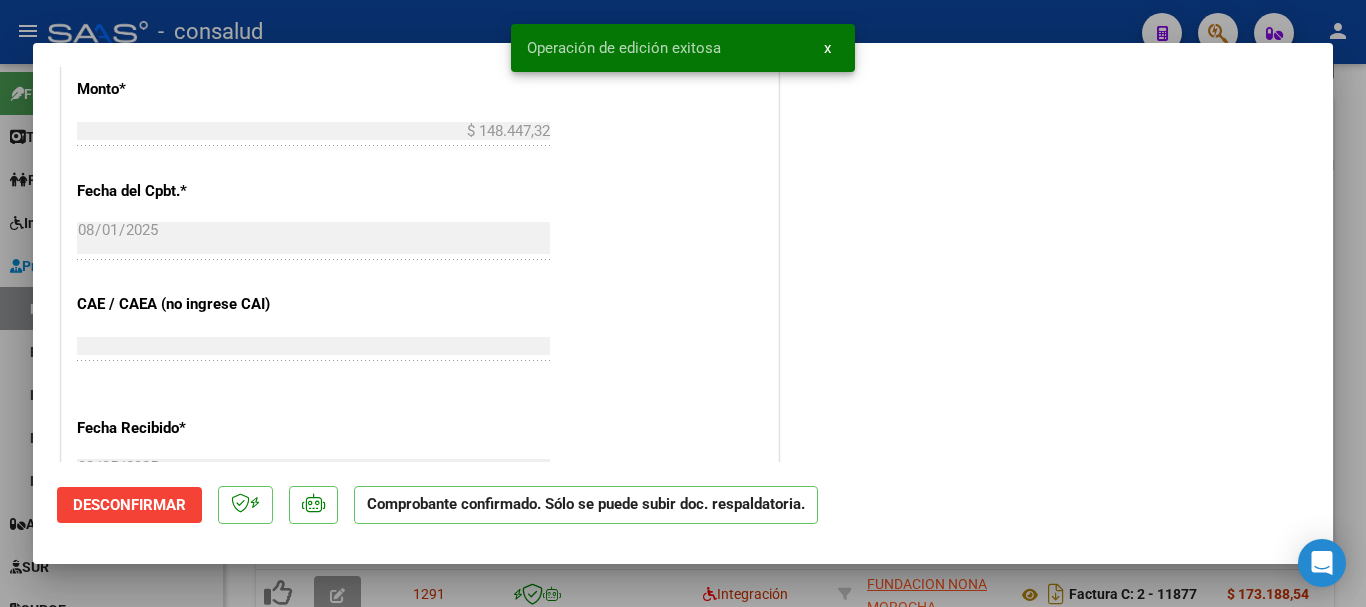 type 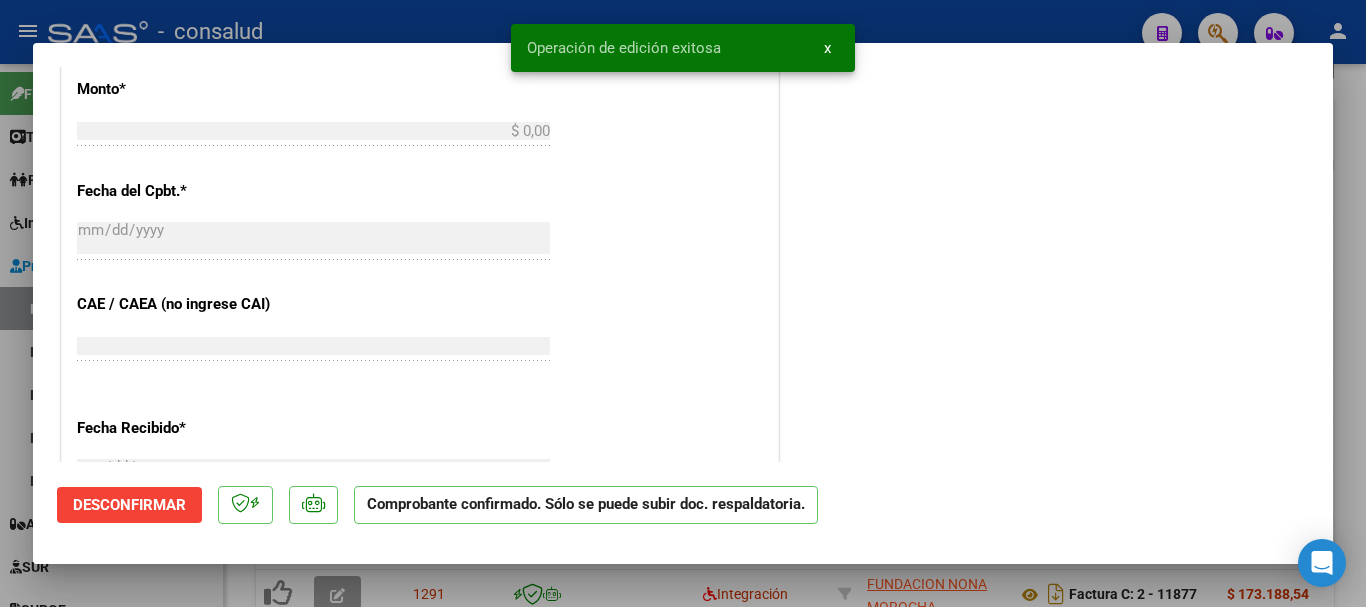 scroll, scrollTop: 1035, scrollLeft: 0, axis: vertical 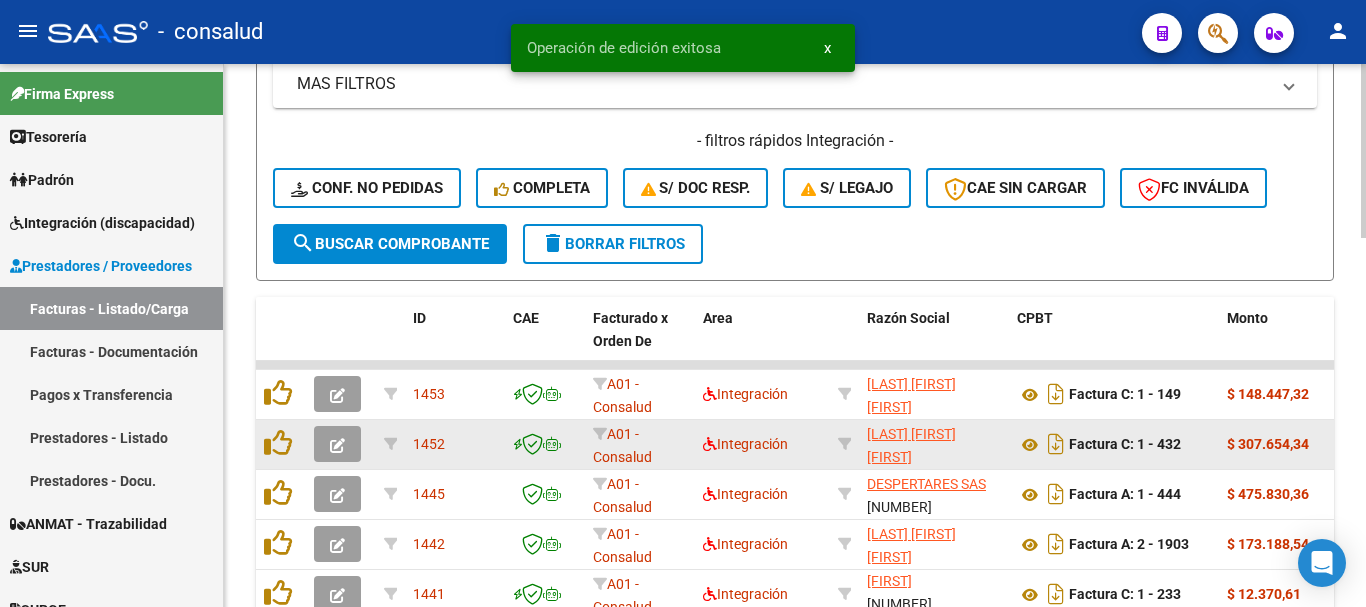 click 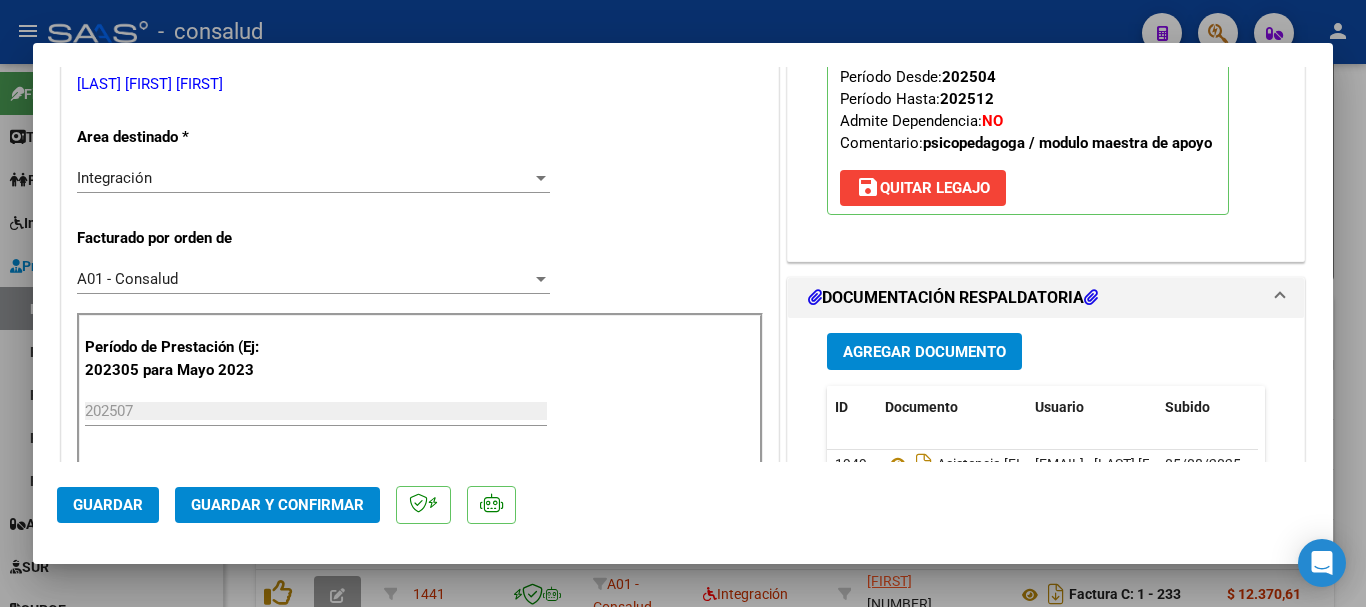 scroll, scrollTop: 300, scrollLeft: 0, axis: vertical 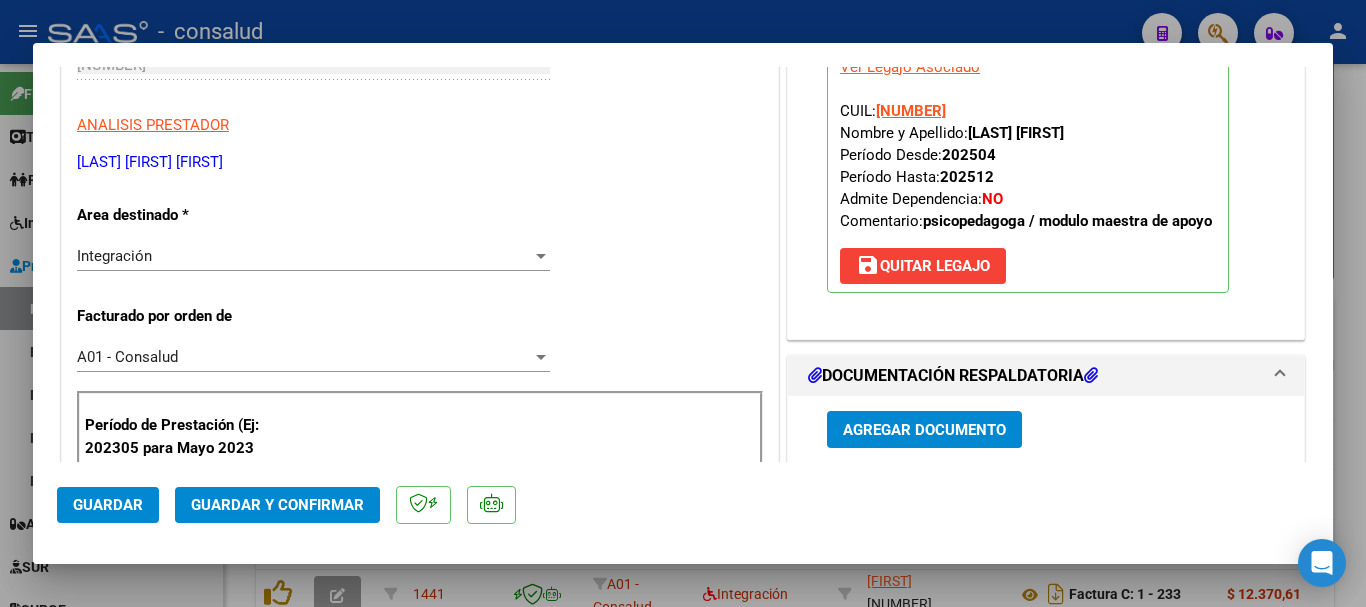 click on "Guardar y Confirmar" 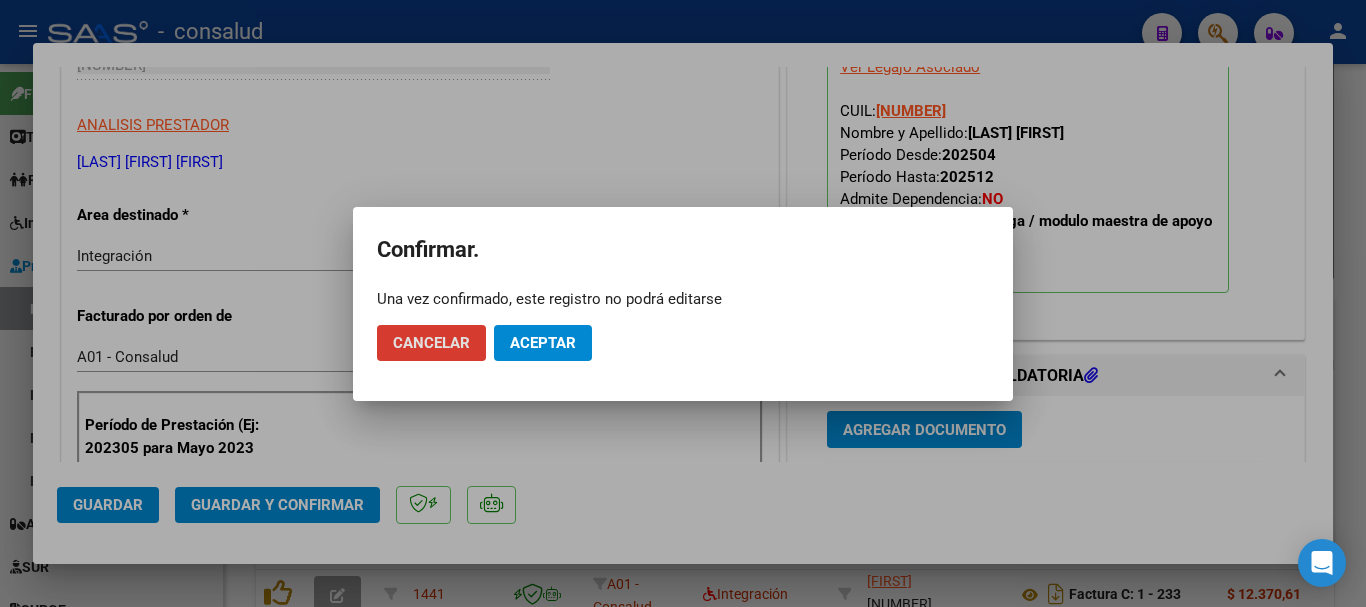 click on "Aceptar" 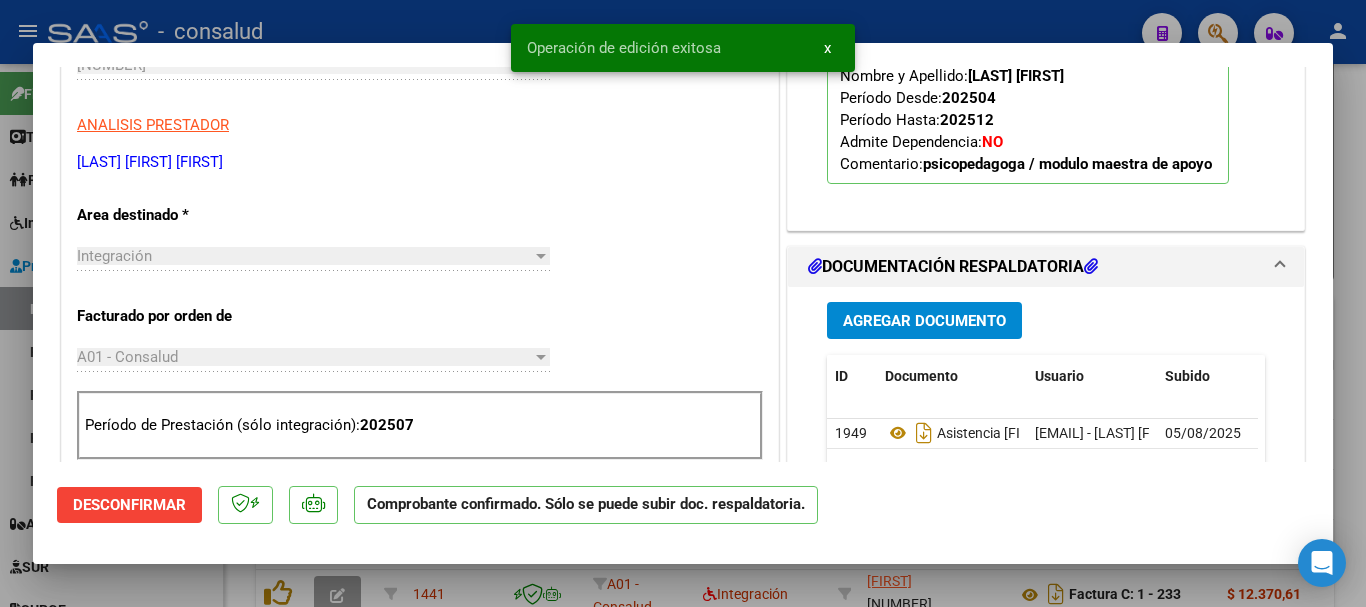 type 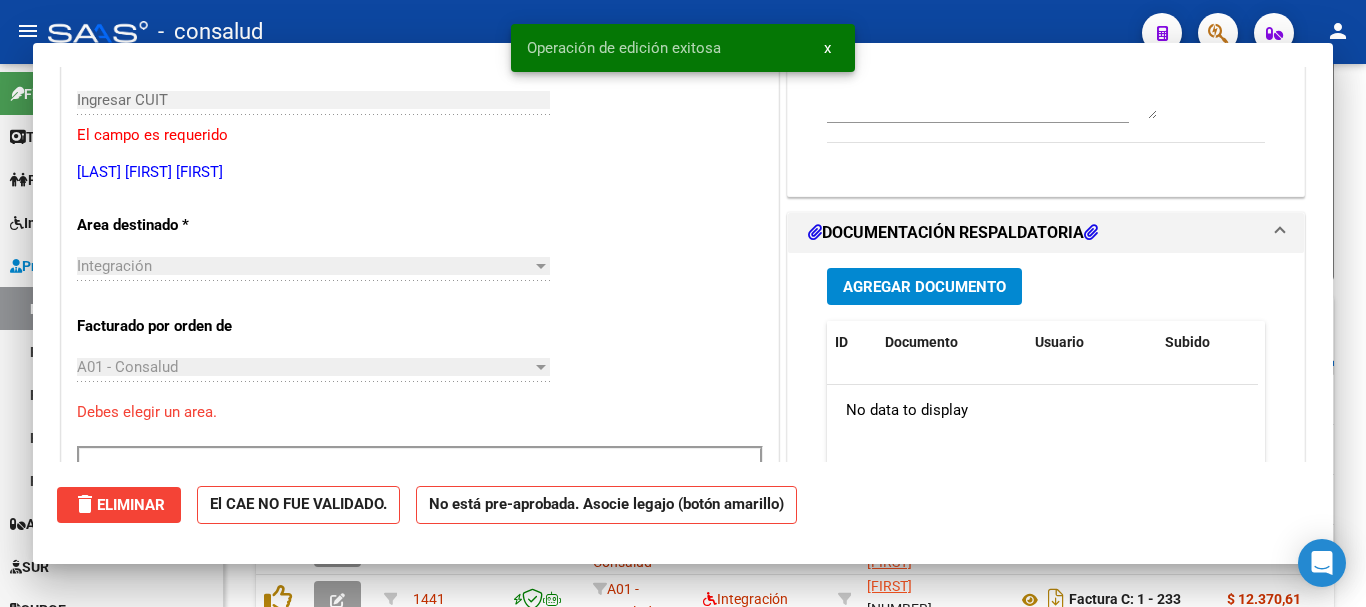 scroll, scrollTop: 335, scrollLeft: 0, axis: vertical 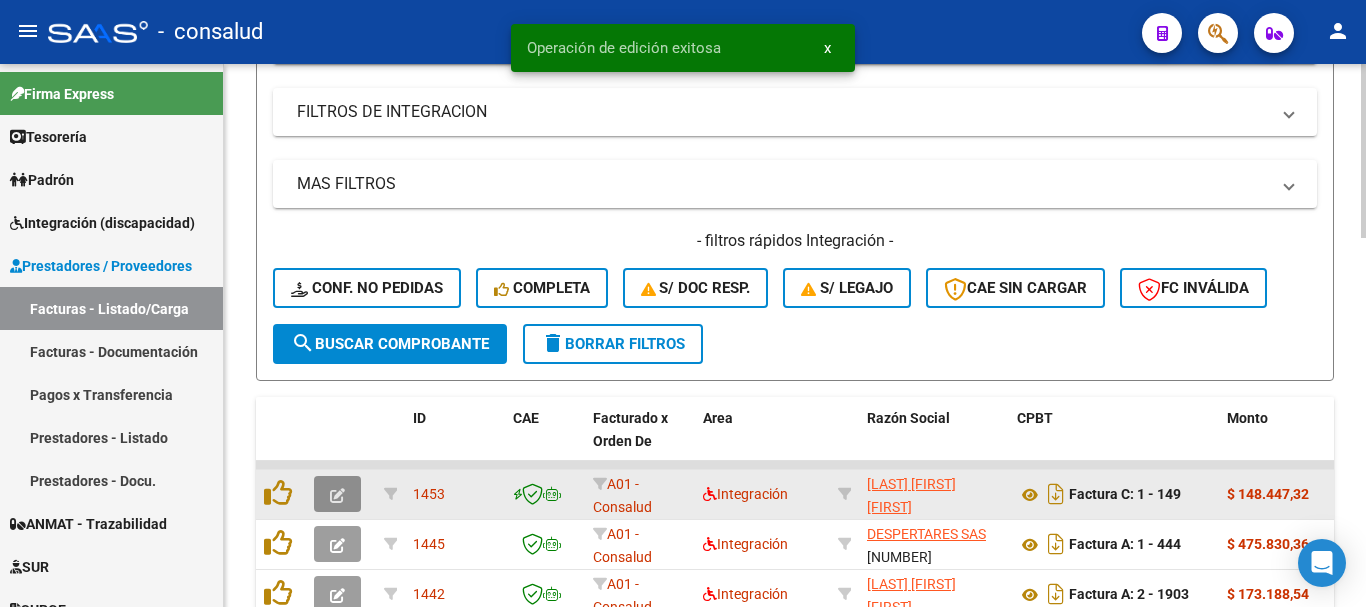 click 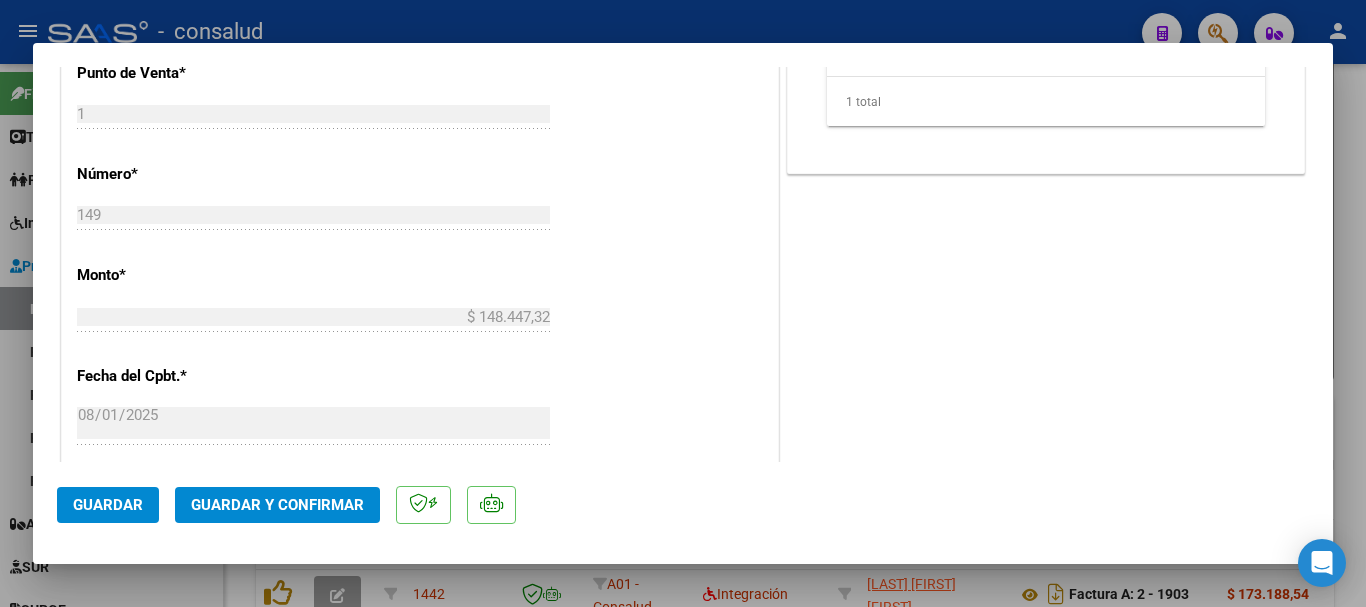 scroll, scrollTop: 1000, scrollLeft: 0, axis: vertical 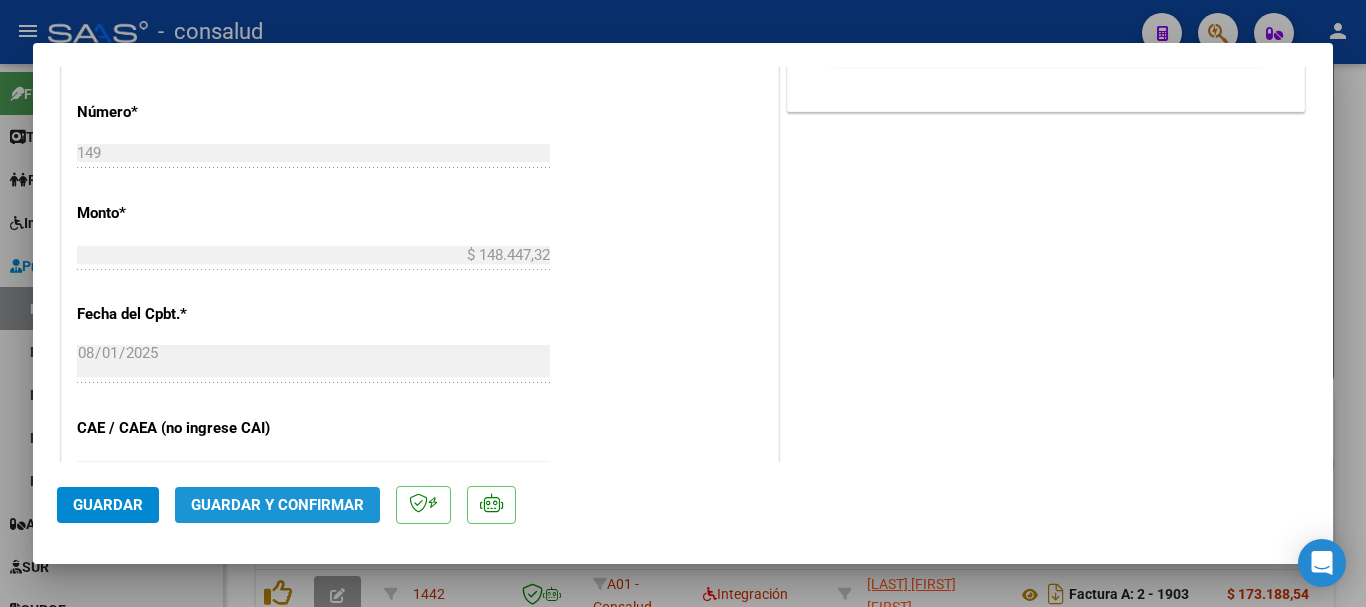 click on "Guardar y Confirmar" 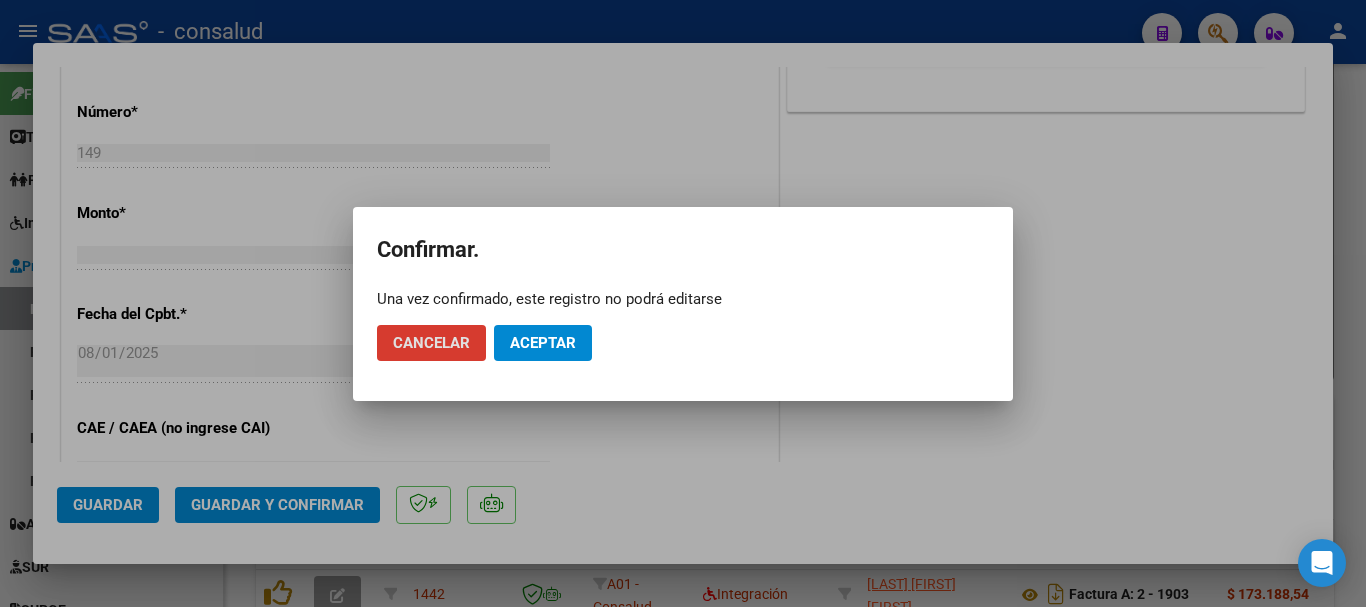 click on "Aceptar" 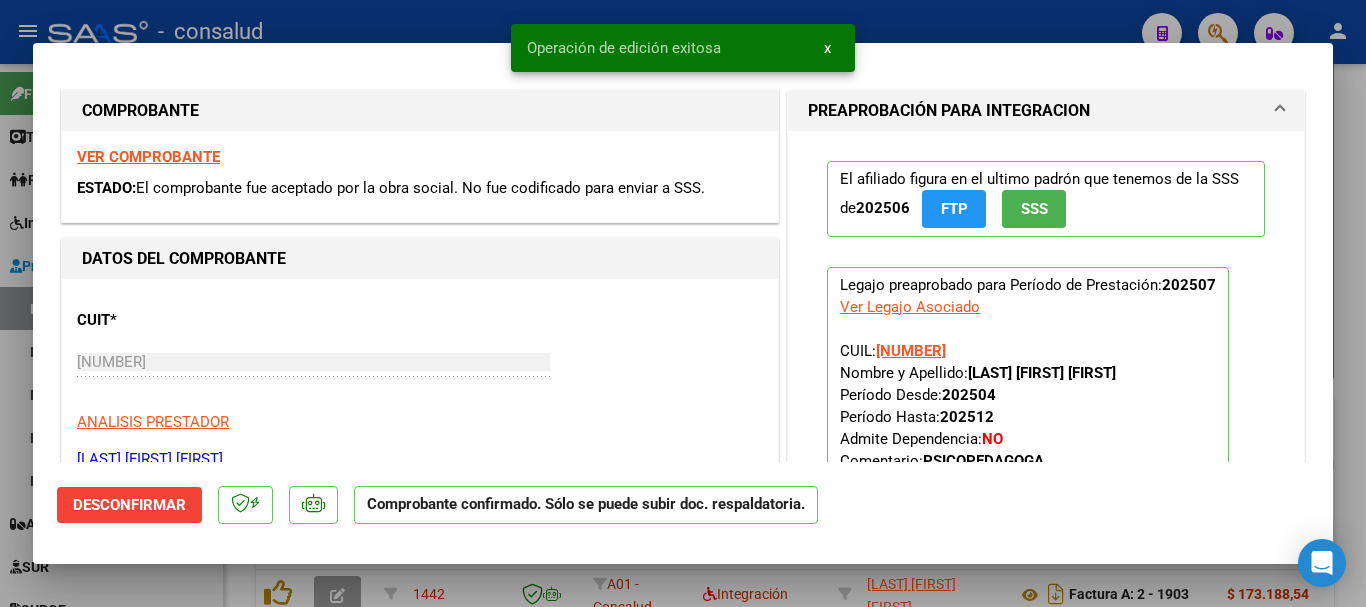 scroll, scrollTop: 0, scrollLeft: 0, axis: both 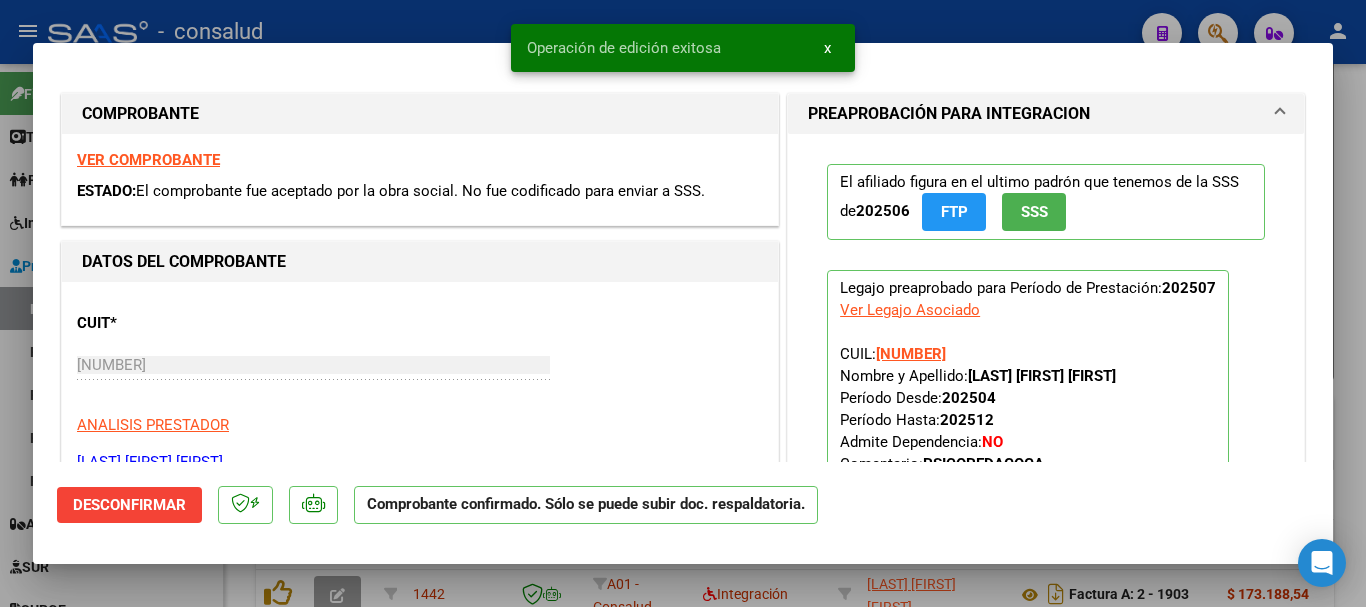 click on "VER COMPROBANTE" at bounding box center [148, 160] 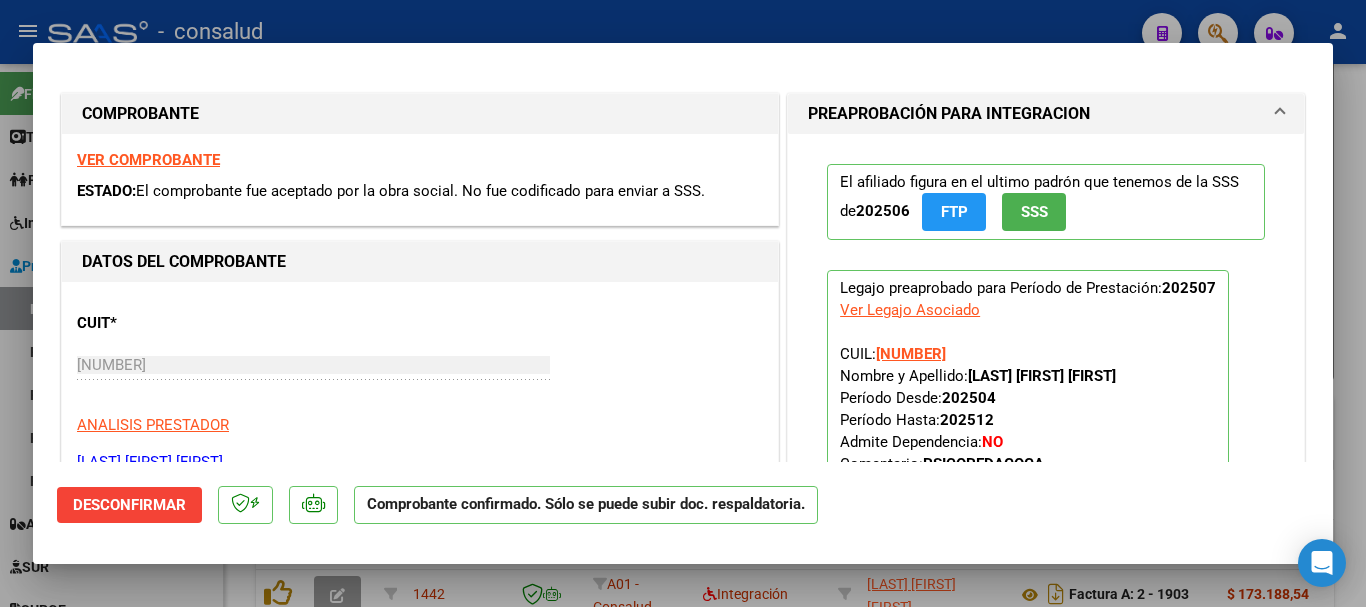 type 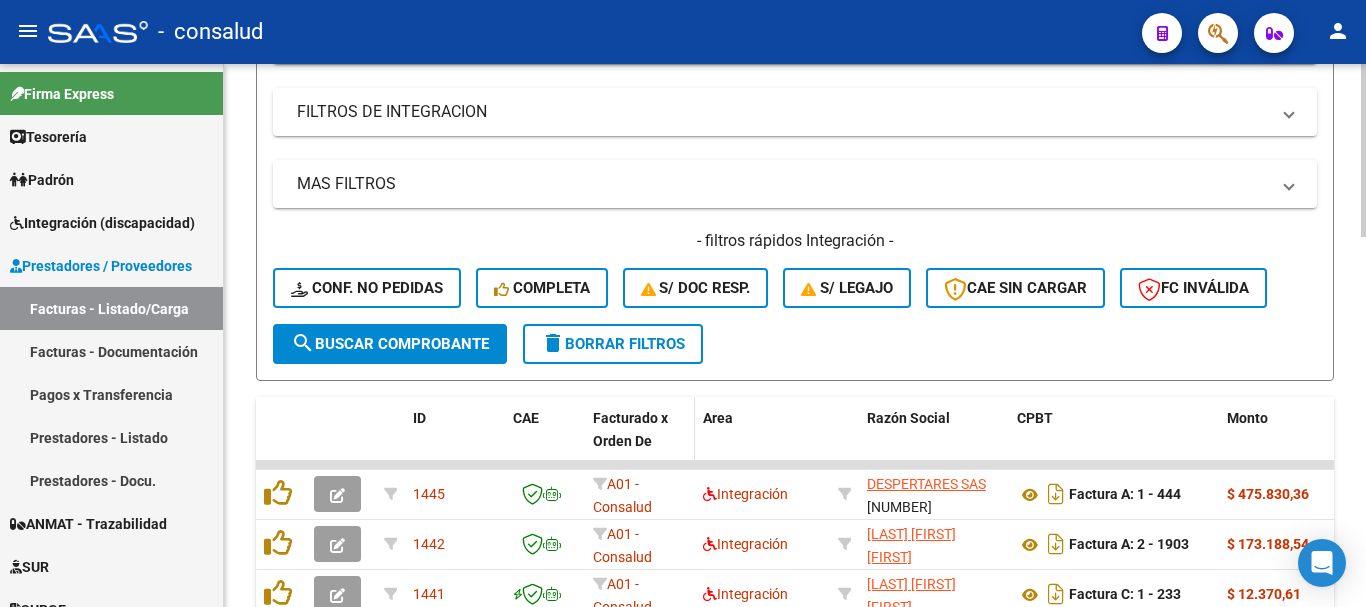 scroll, scrollTop: 26, scrollLeft: 0, axis: vertical 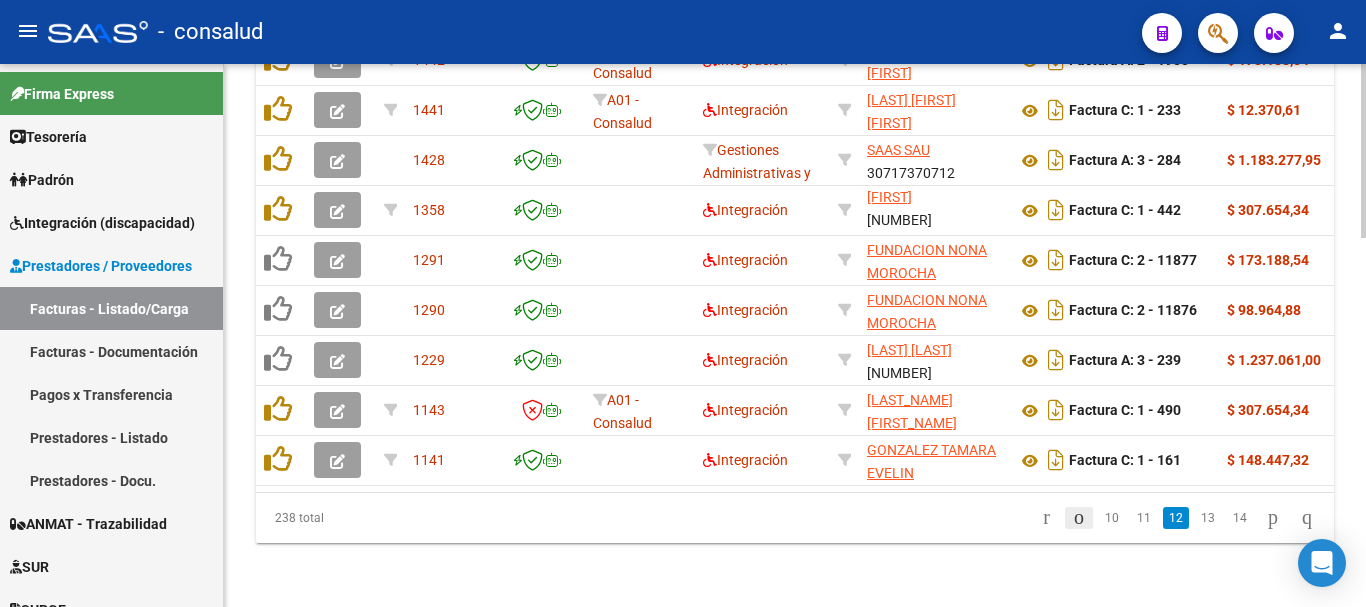 click 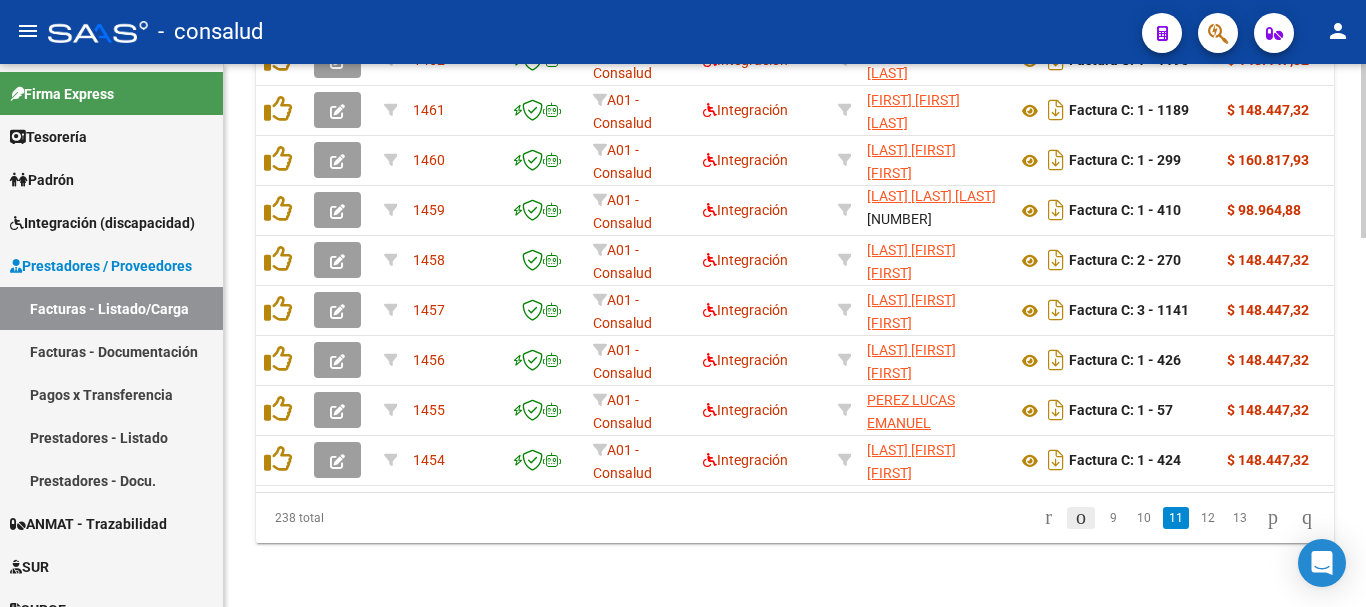 scroll, scrollTop: 1156, scrollLeft: 0, axis: vertical 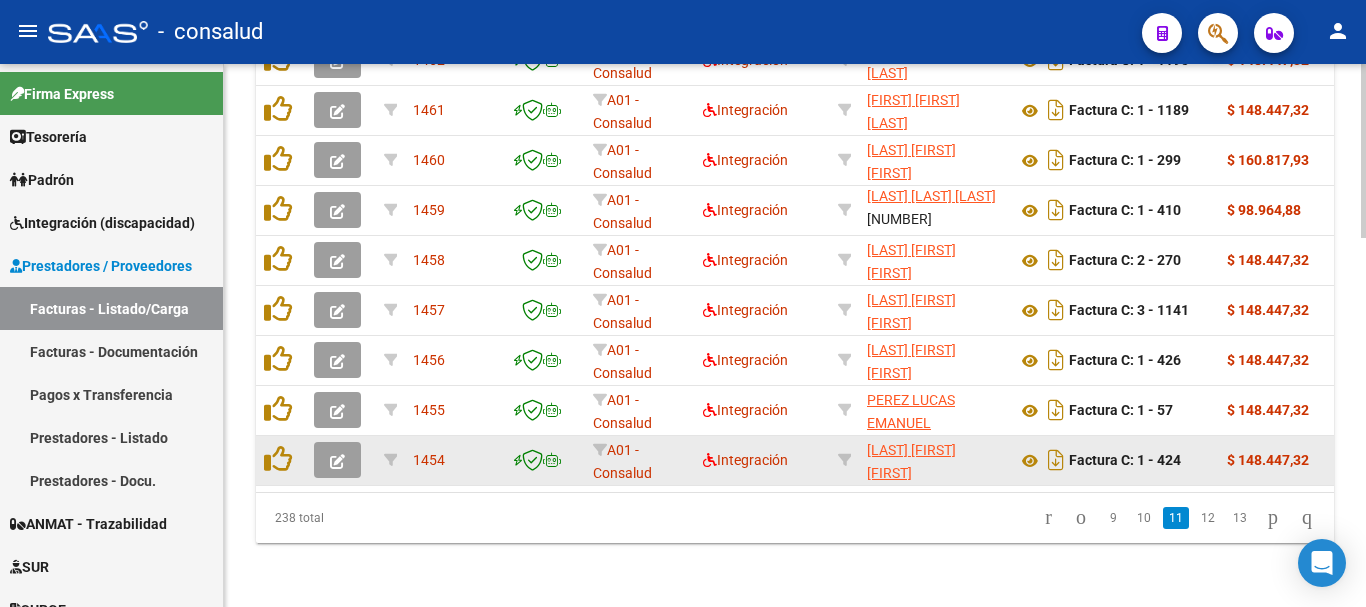 click 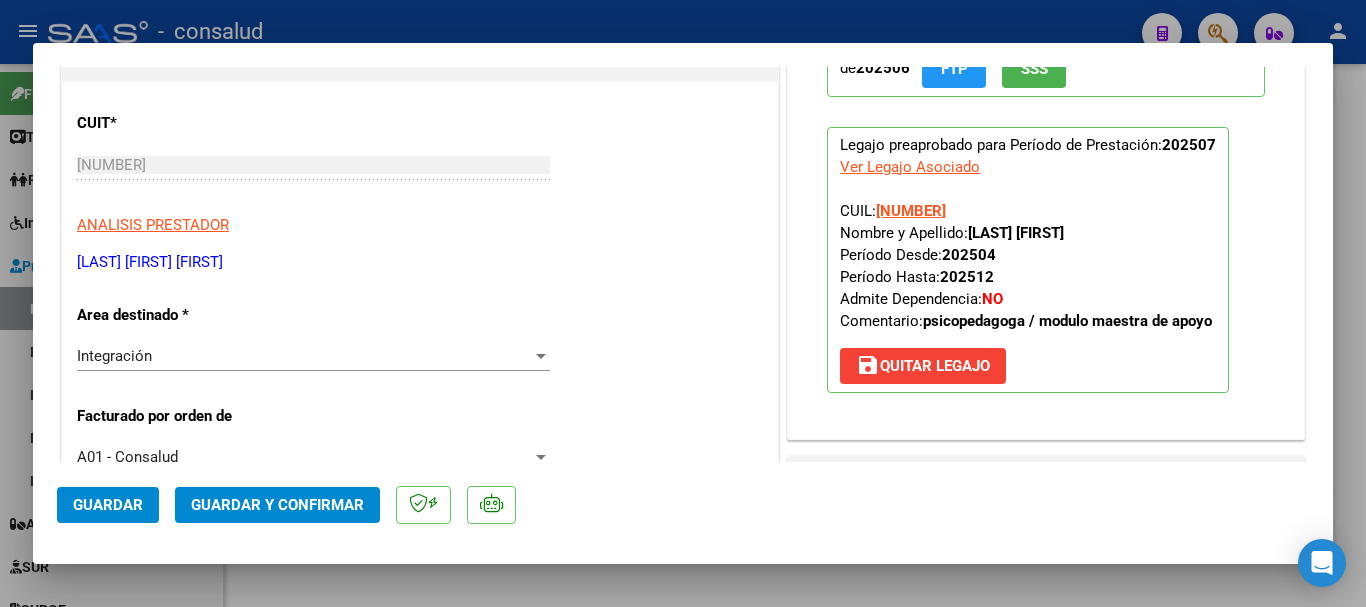 scroll, scrollTop: 0, scrollLeft: 0, axis: both 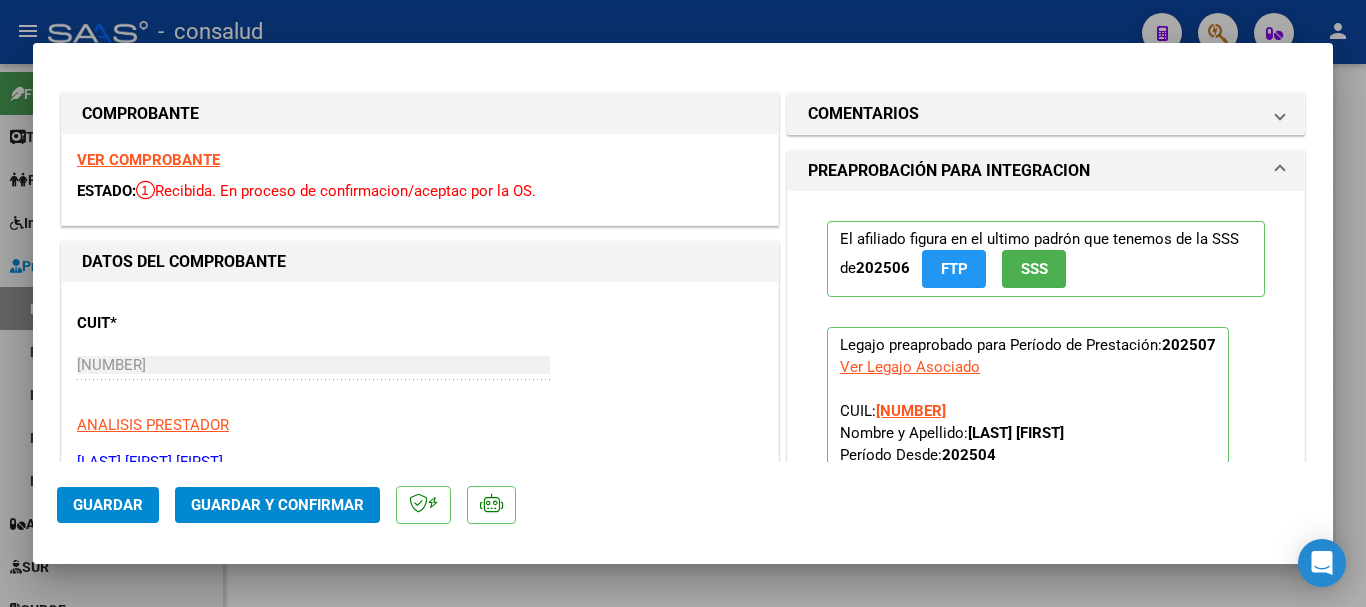 click on "VER COMPROBANTE" at bounding box center [148, 160] 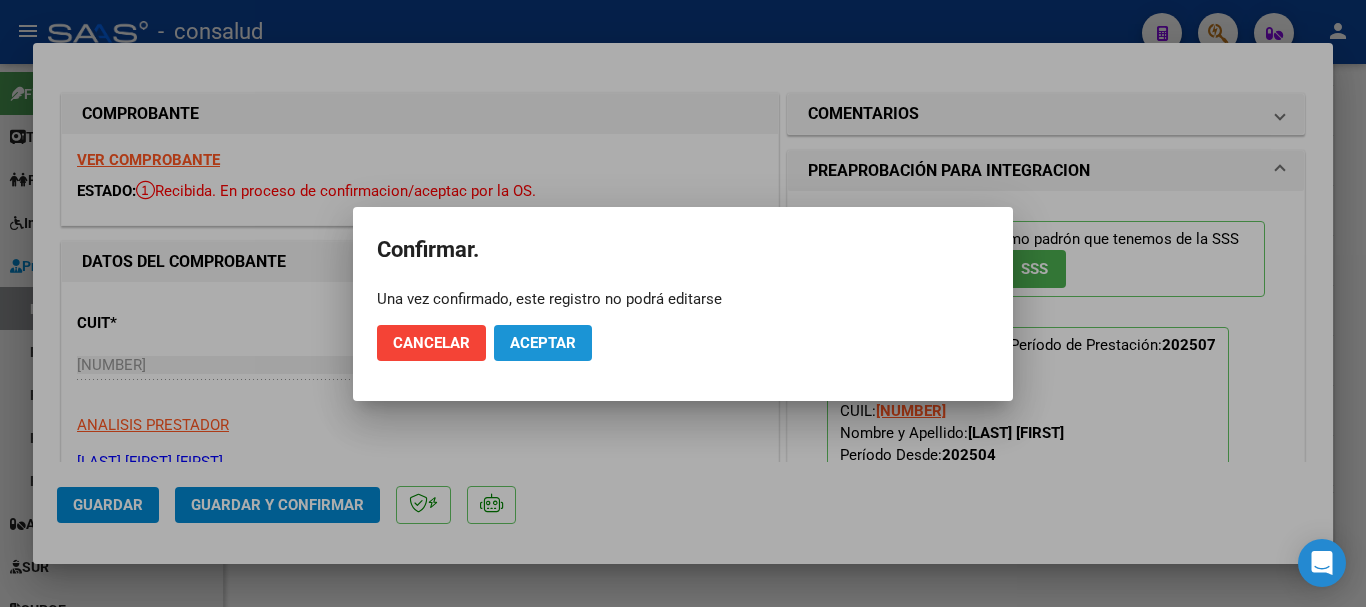 drag, startPoint x: 496, startPoint y: 338, endPoint x: 524, endPoint y: 346, distance: 29.12044 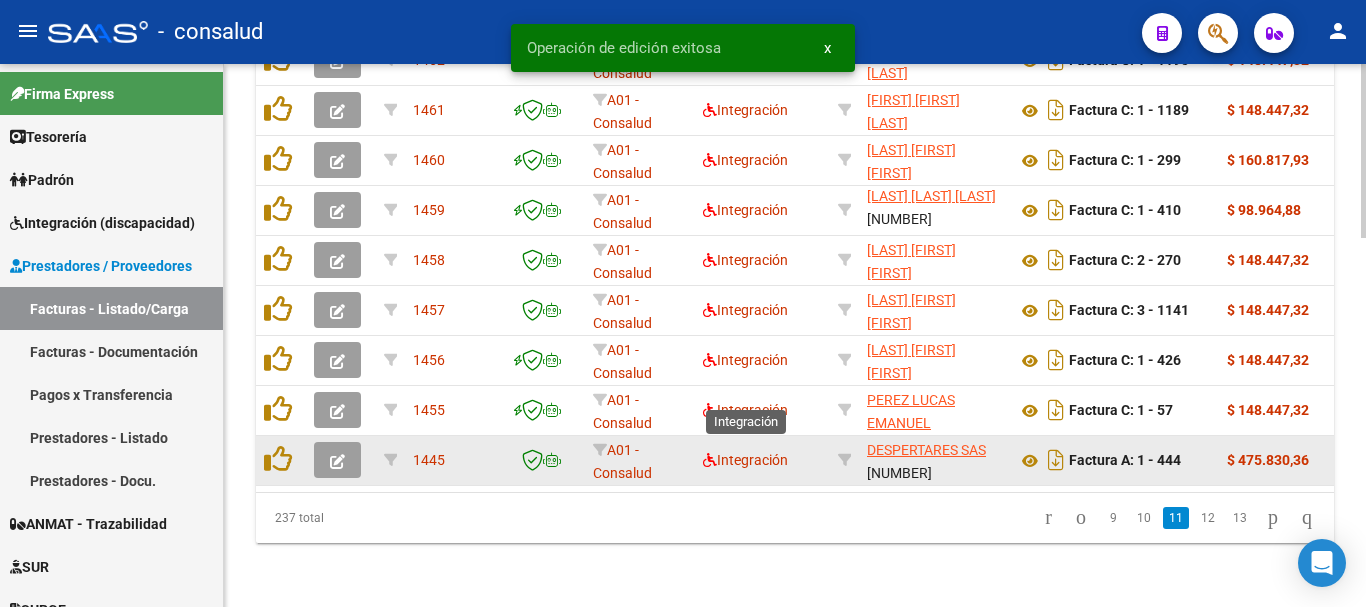 scroll, scrollTop: 1156, scrollLeft: 0, axis: vertical 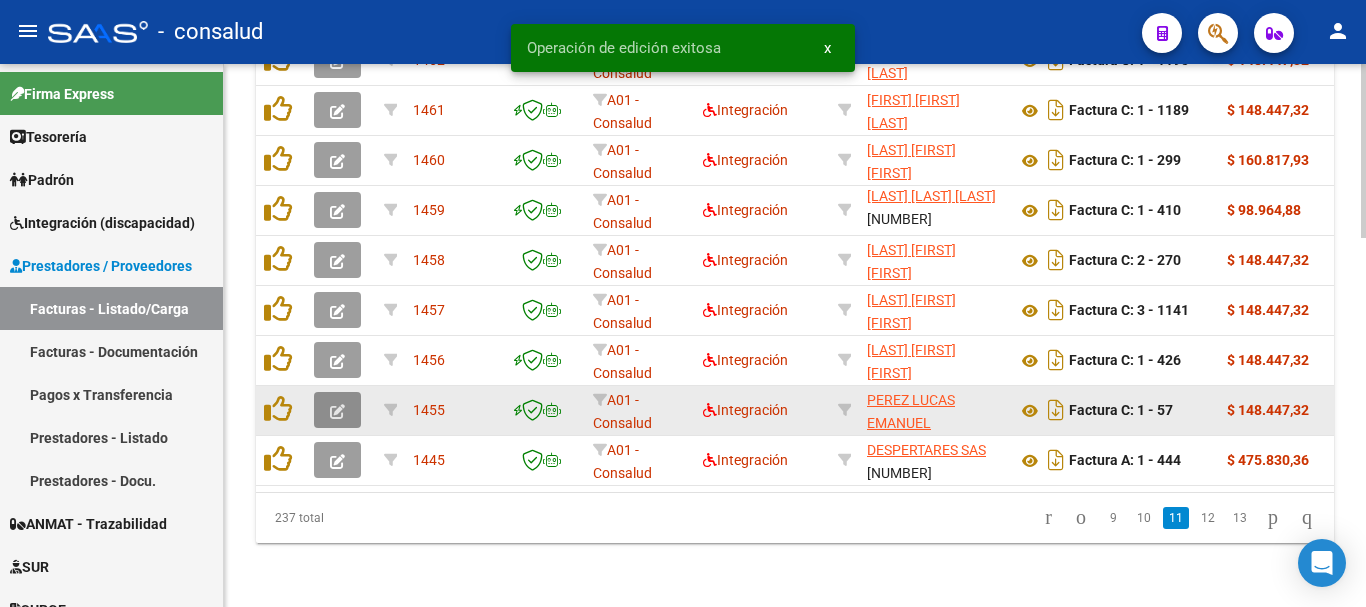 click 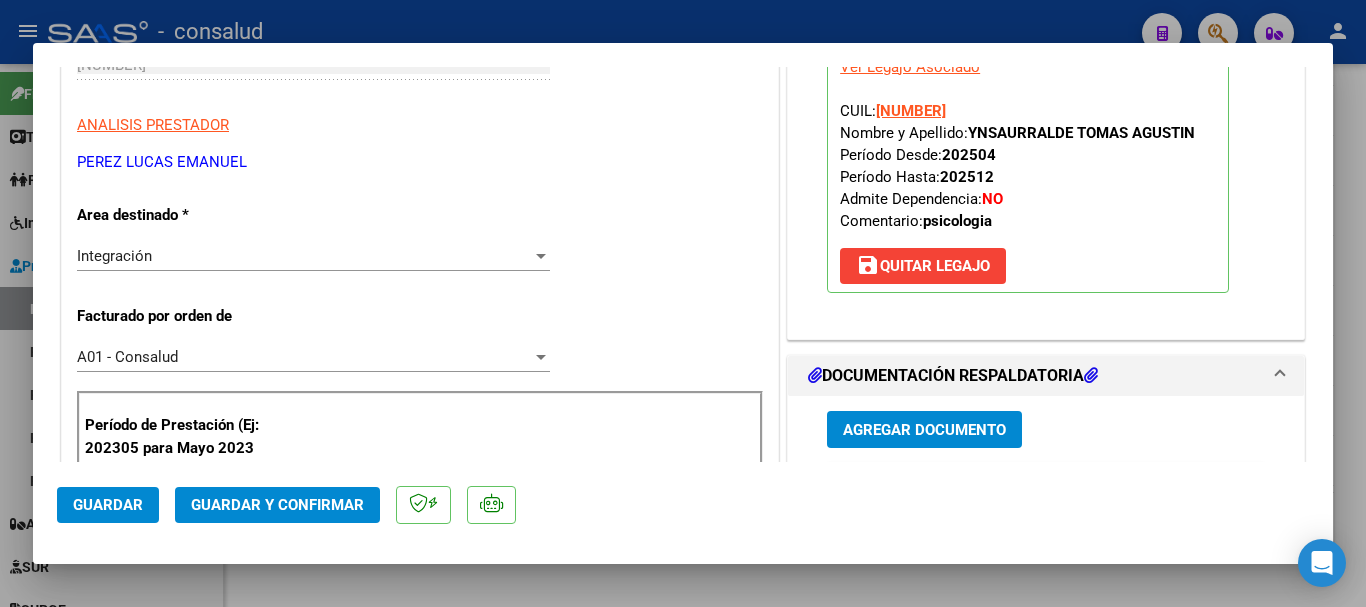 scroll, scrollTop: 700, scrollLeft: 0, axis: vertical 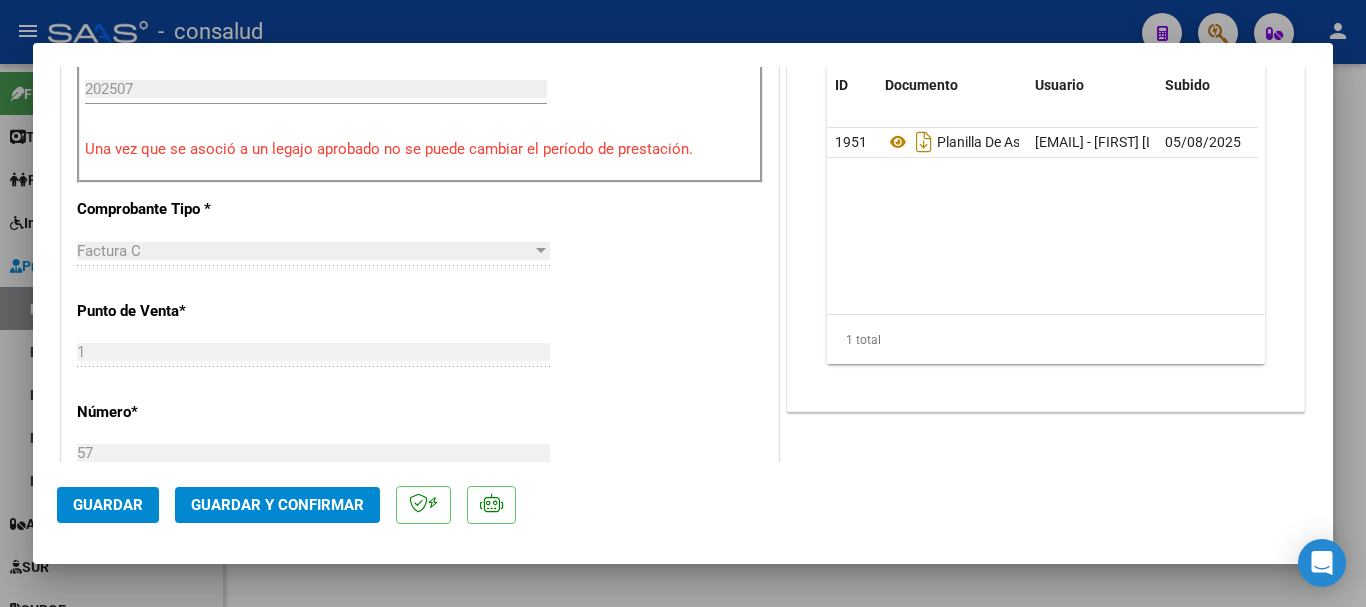 click on "Guardar y Confirmar" 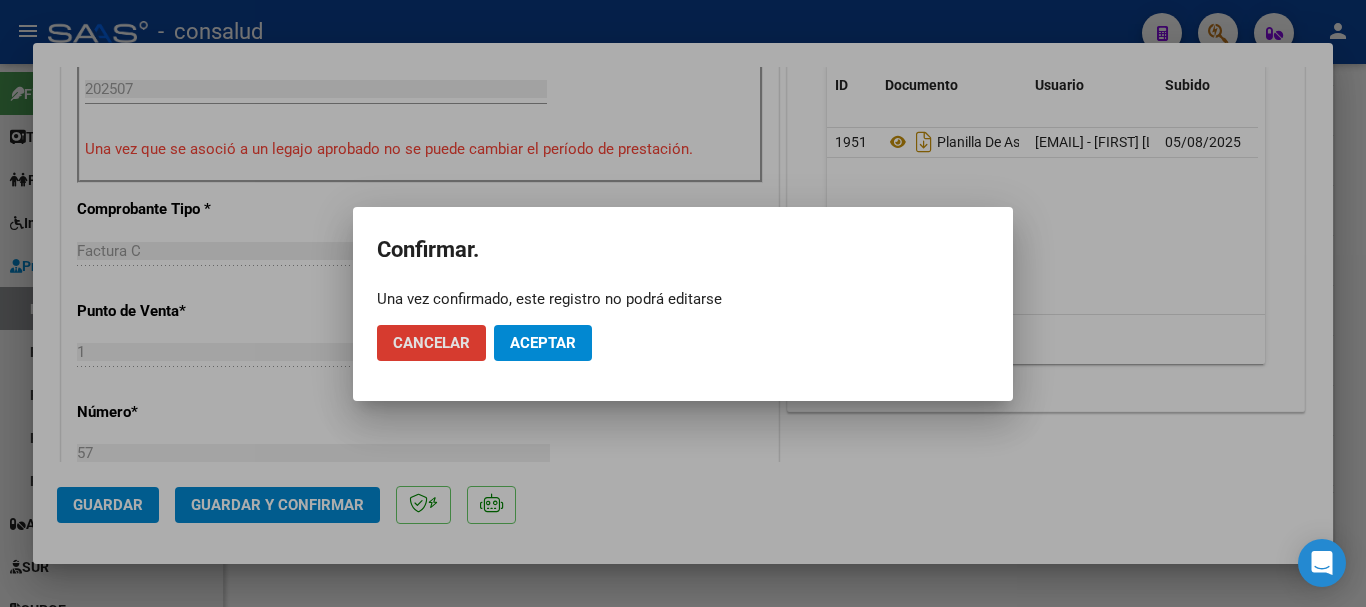 click on "Aceptar" 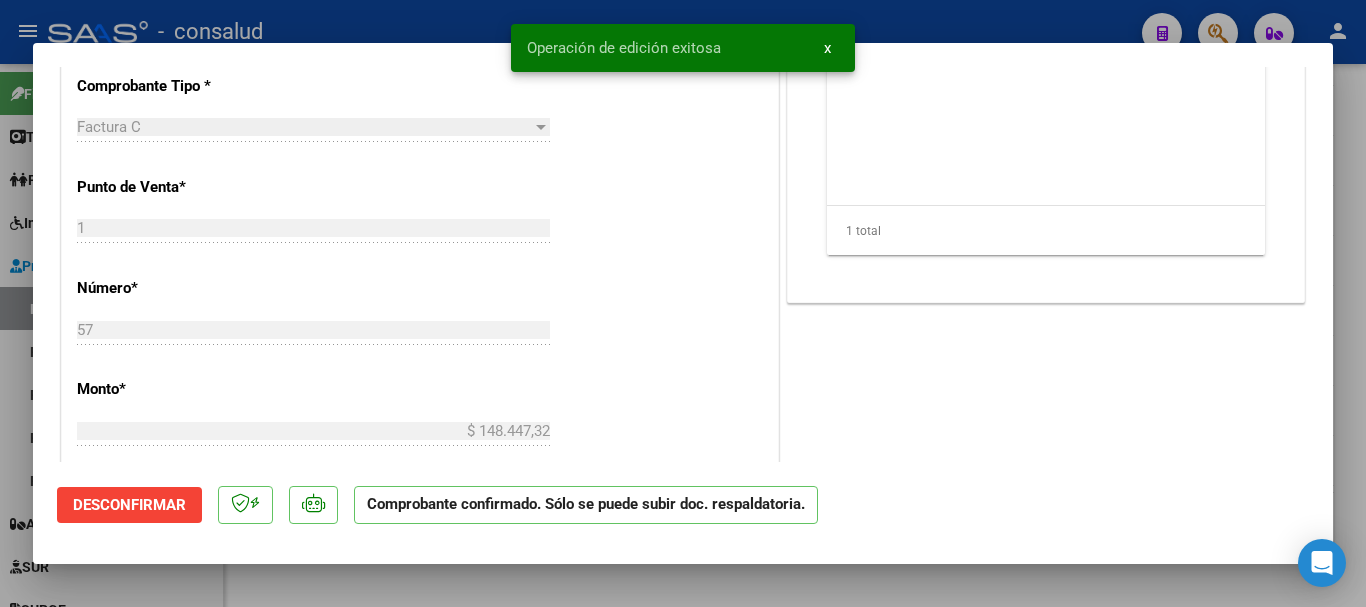 type 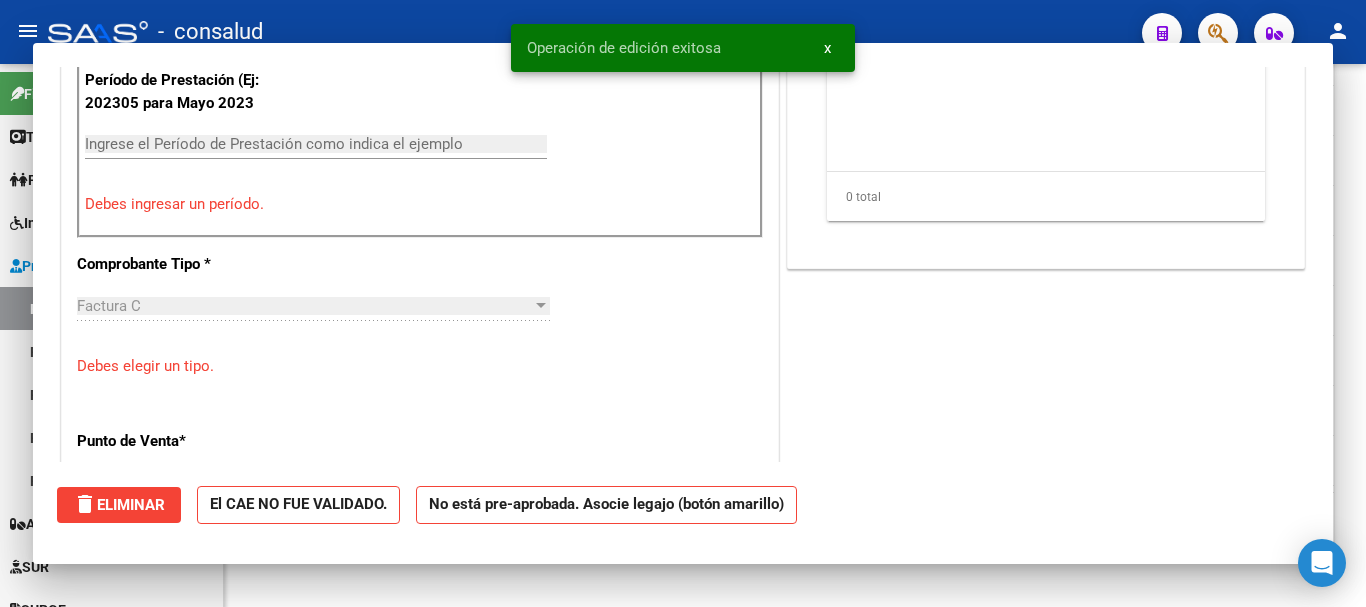 scroll, scrollTop: 1161, scrollLeft: 0, axis: vertical 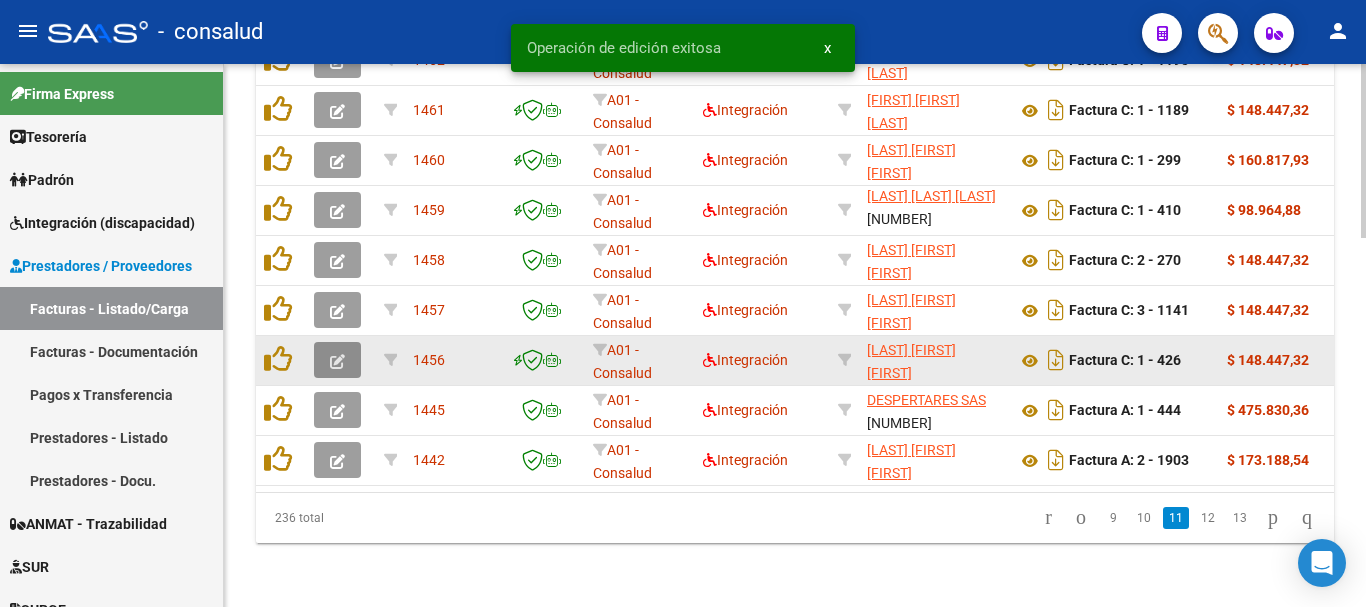 click 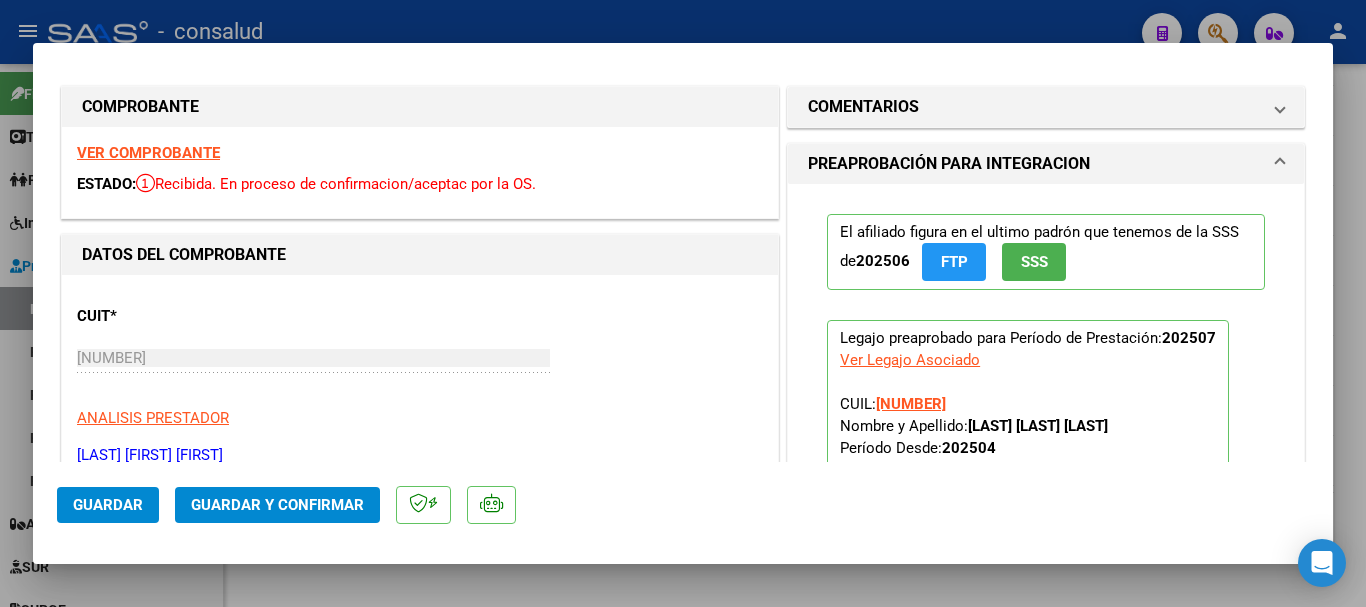scroll, scrollTop: 0, scrollLeft: 0, axis: both 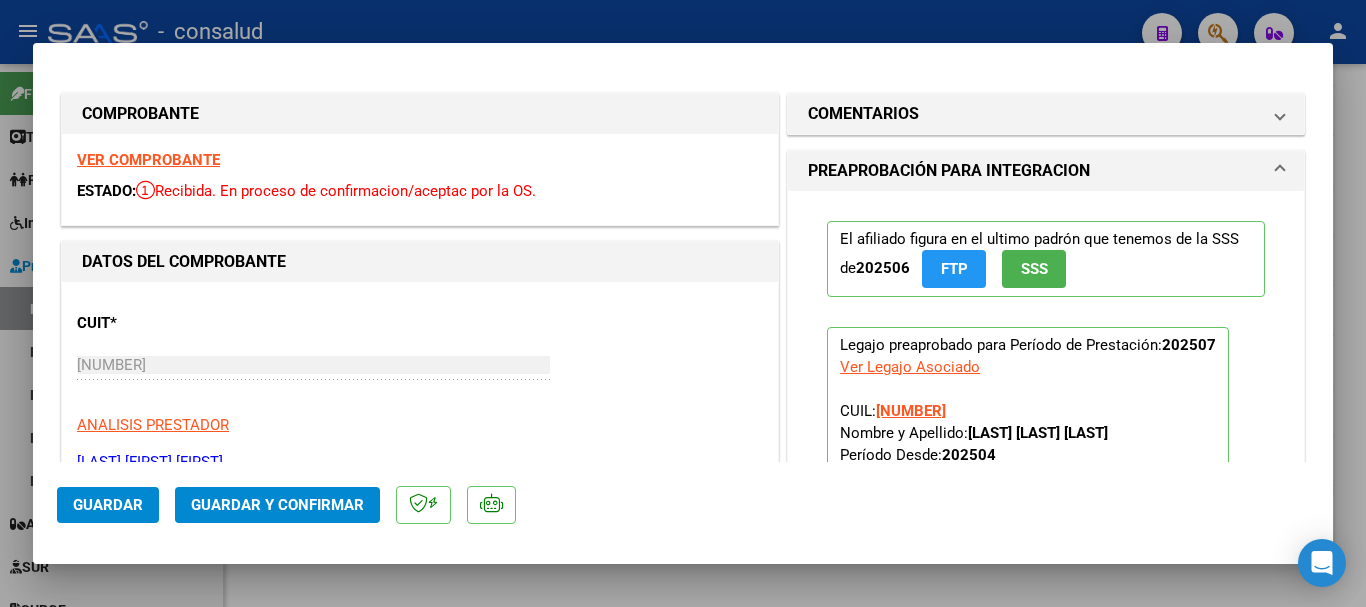 click on "VER COMPROBANTE" at bounding box center (148, 160) 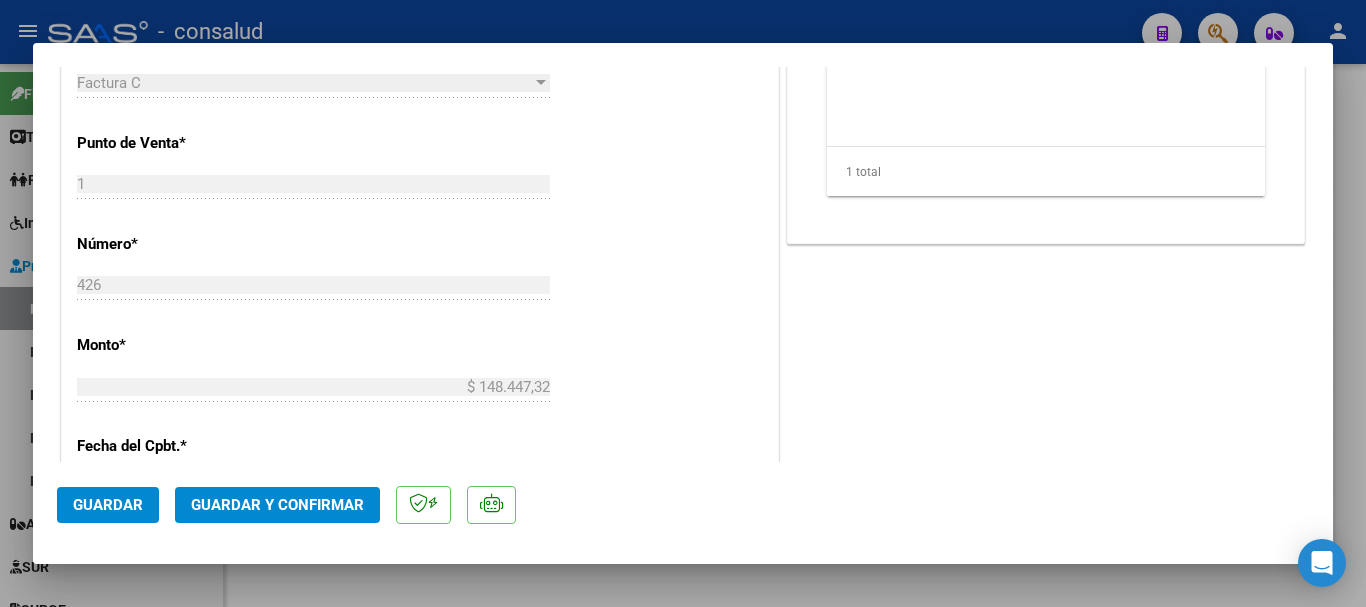 scroll, scrollTop: 900, scrollLeft: 0, axis: vertical 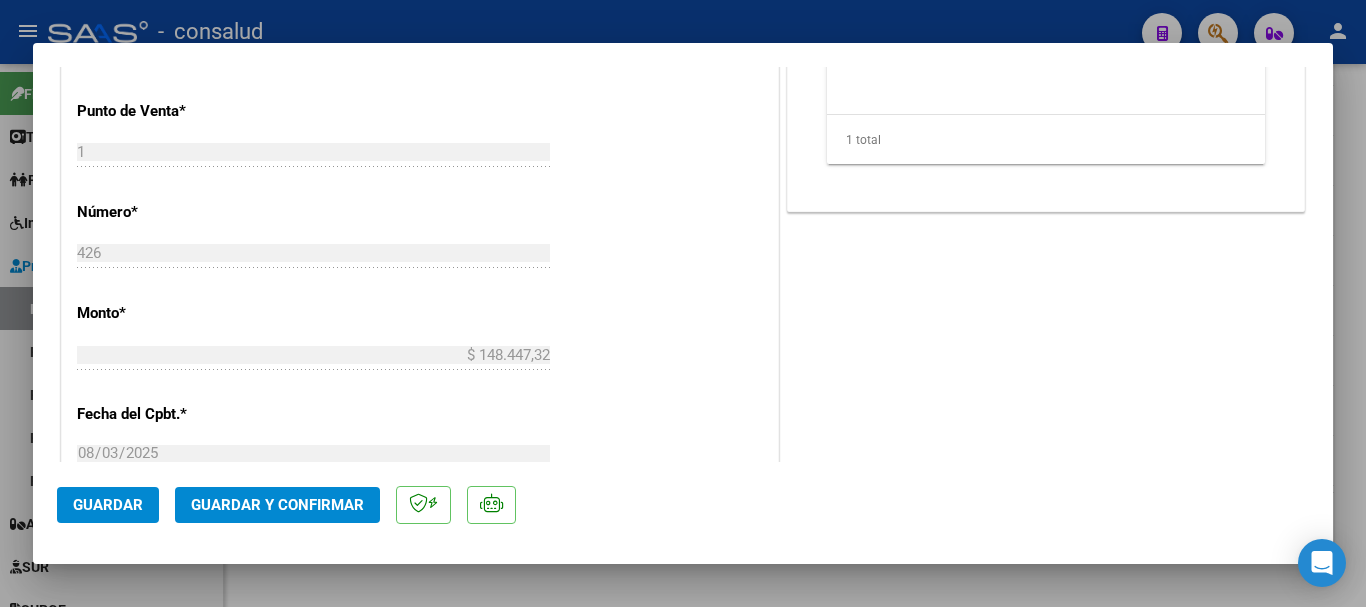 click on "Guardar y Confirmar" 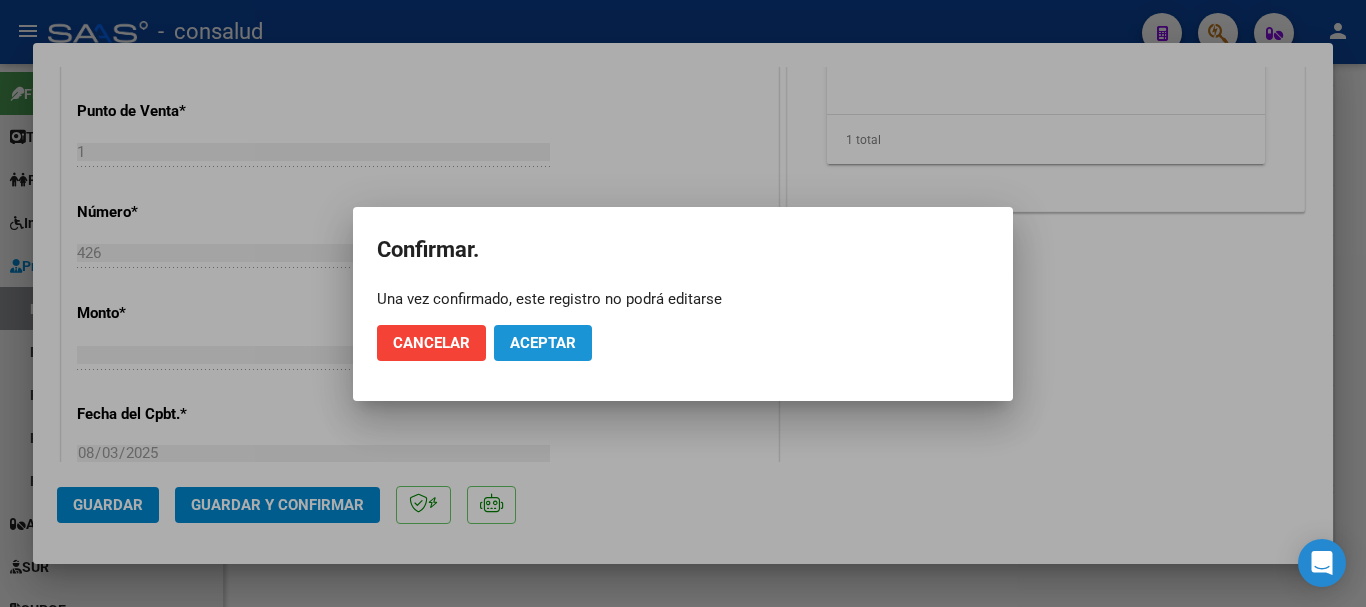 click on "Aceptar" 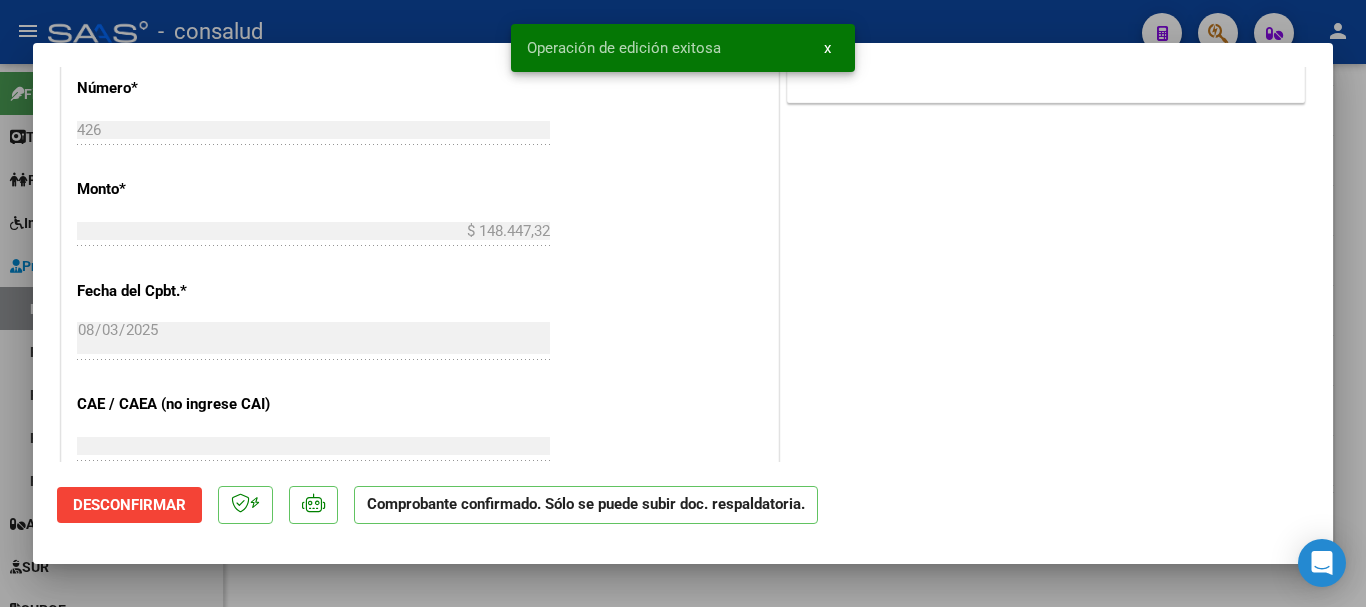 type 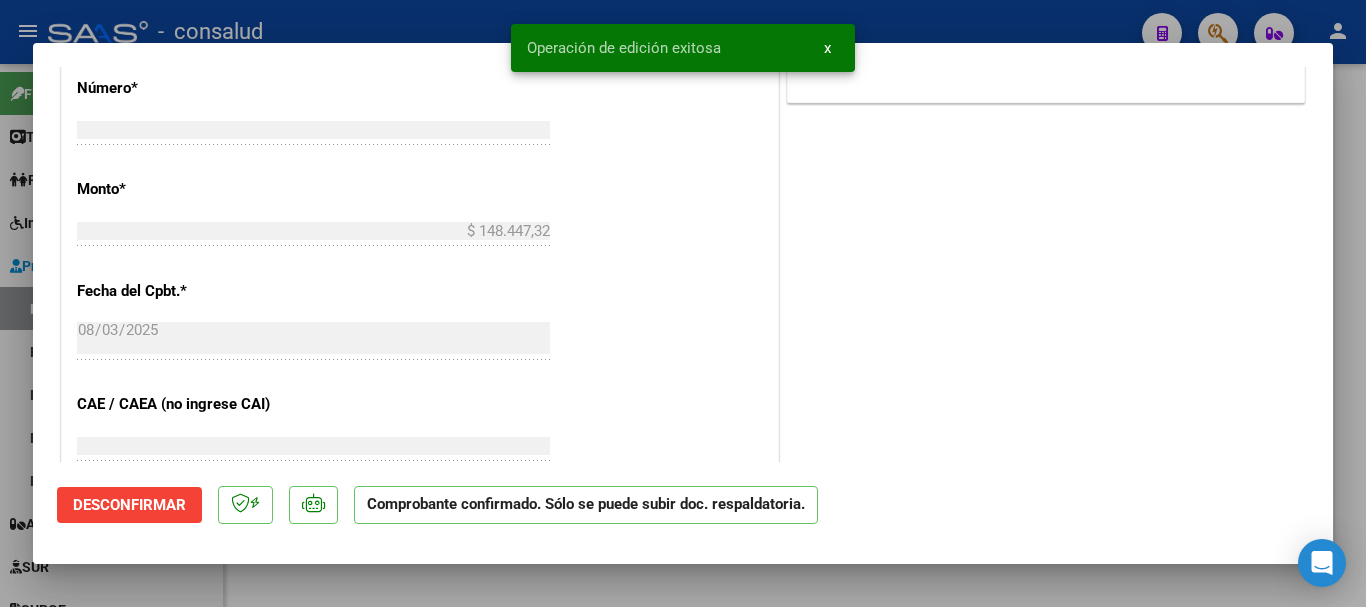 type on "$ 0,00" 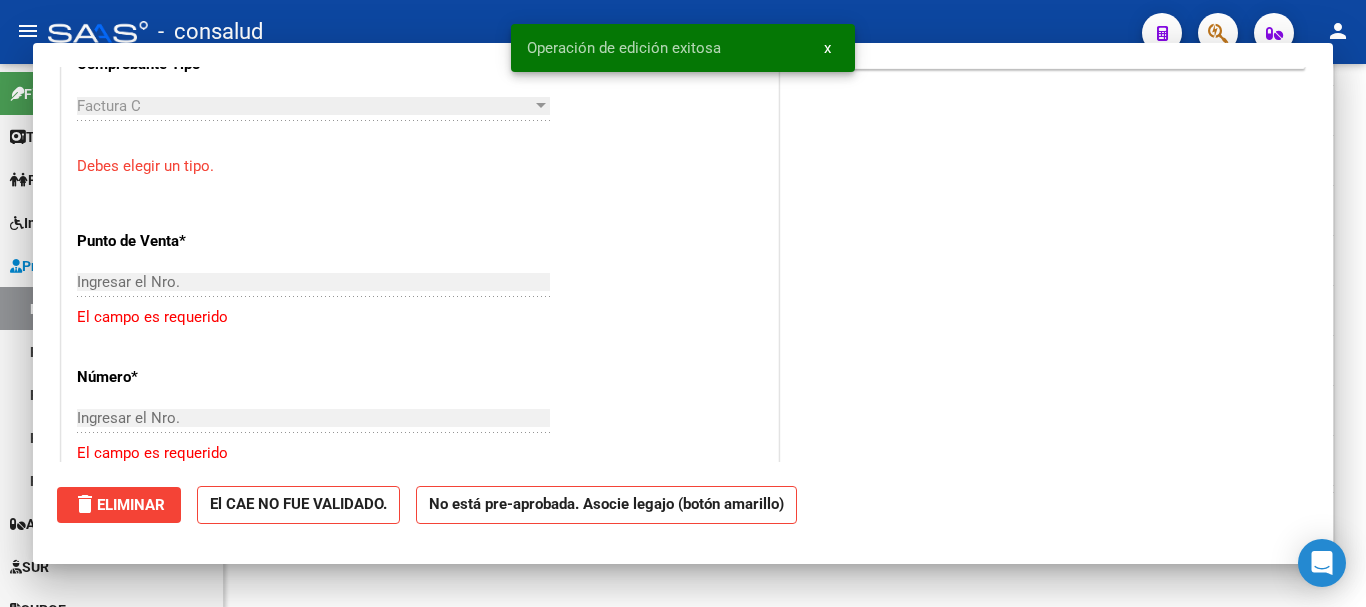 scroll, scrollTop: 1161, scrollLeft: 0, axis: vertical 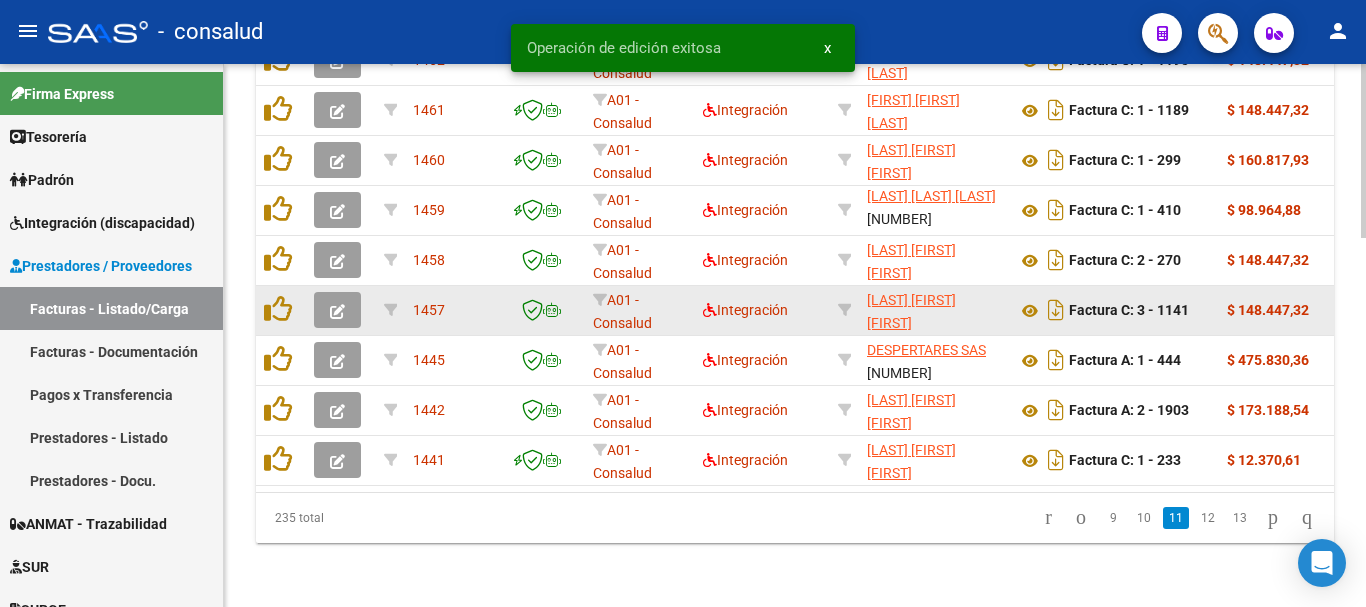click 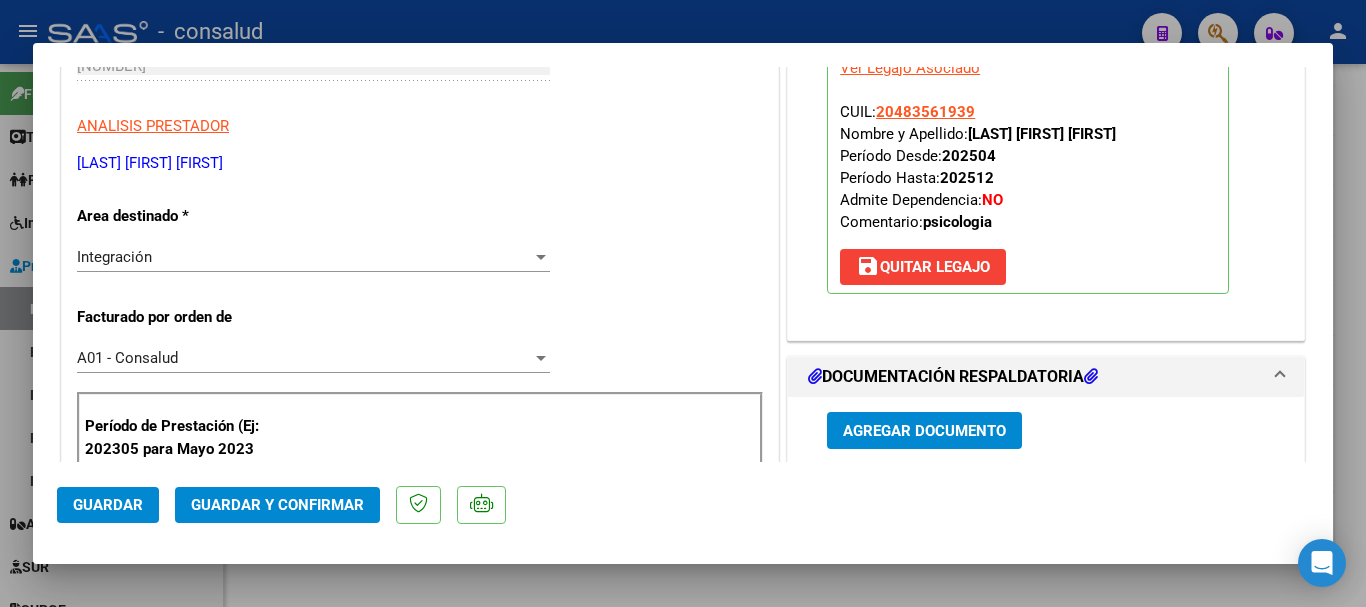 scroll, scrollTop: 0, scrollLeft: 0, axis: both 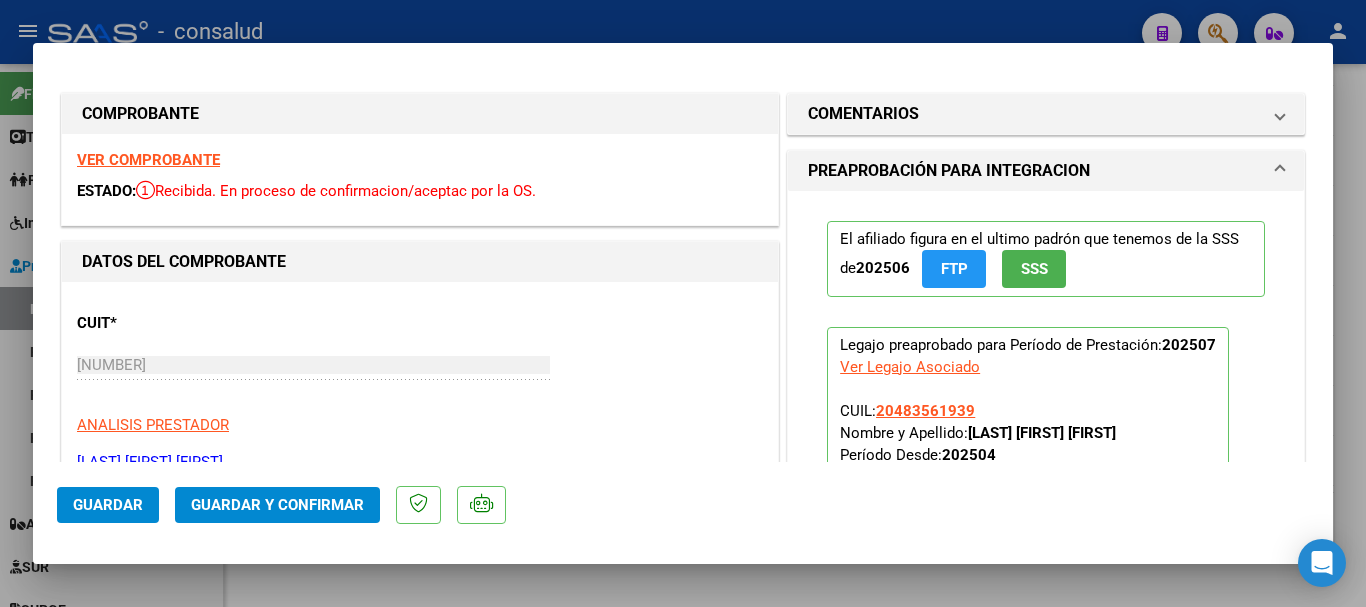 click on "VER COMPROBANTE" at bounding box center [148, 160] 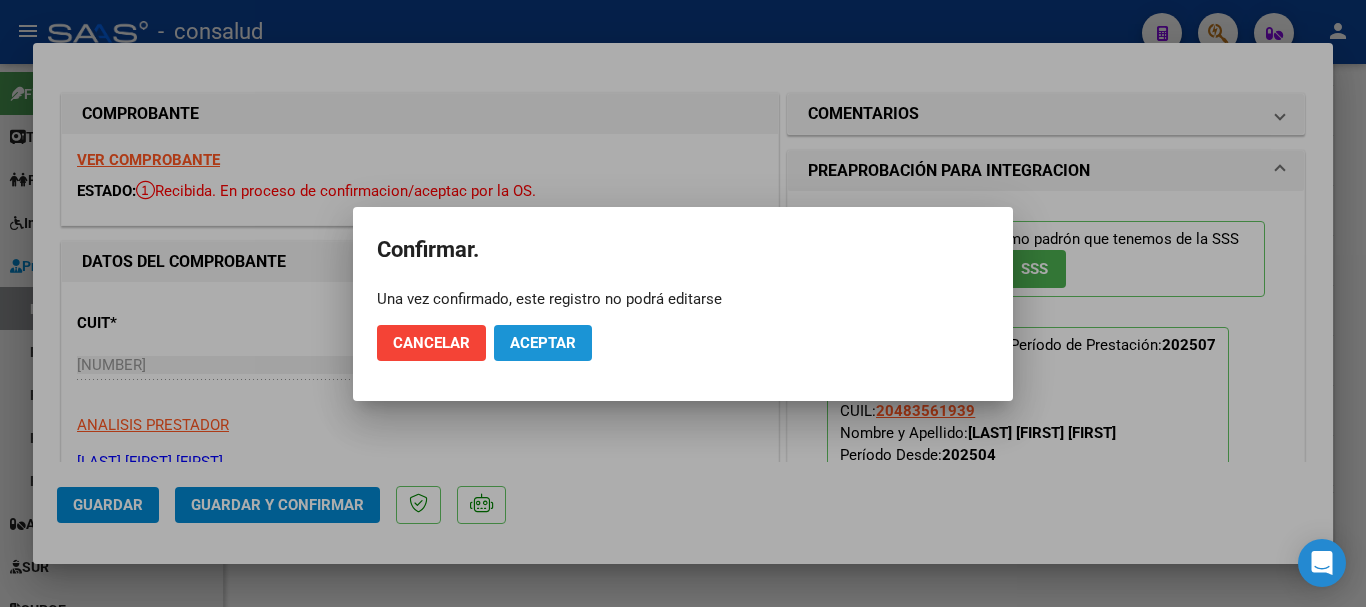 click on "Aceptar" 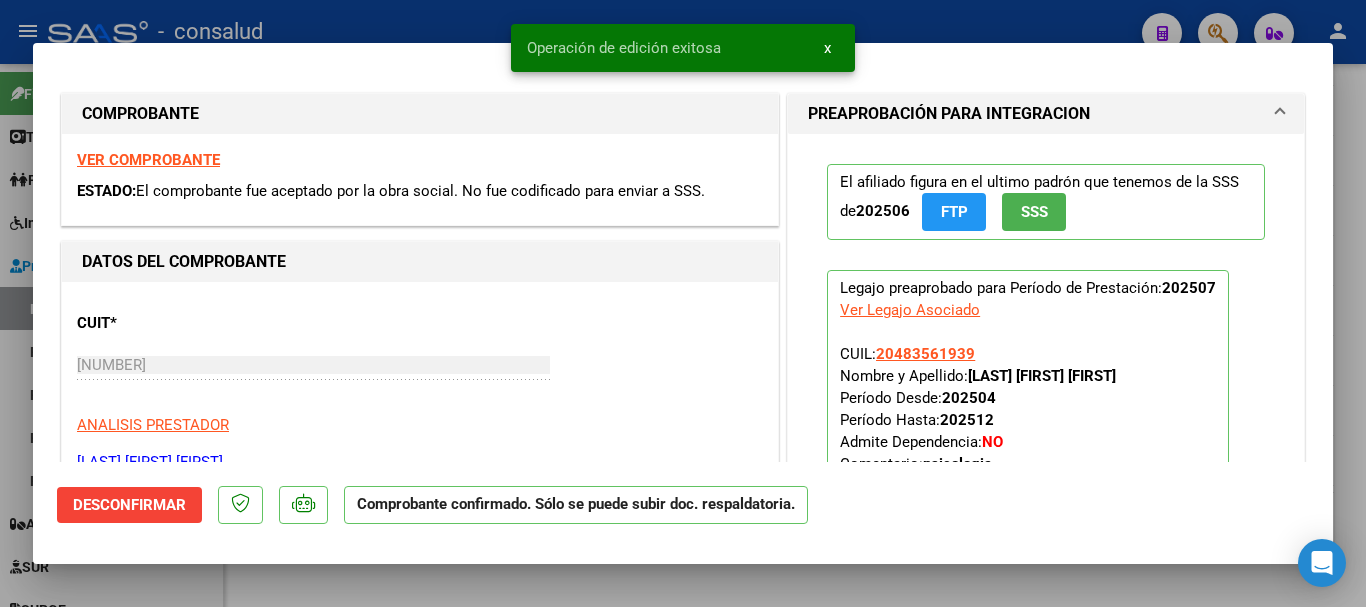 type 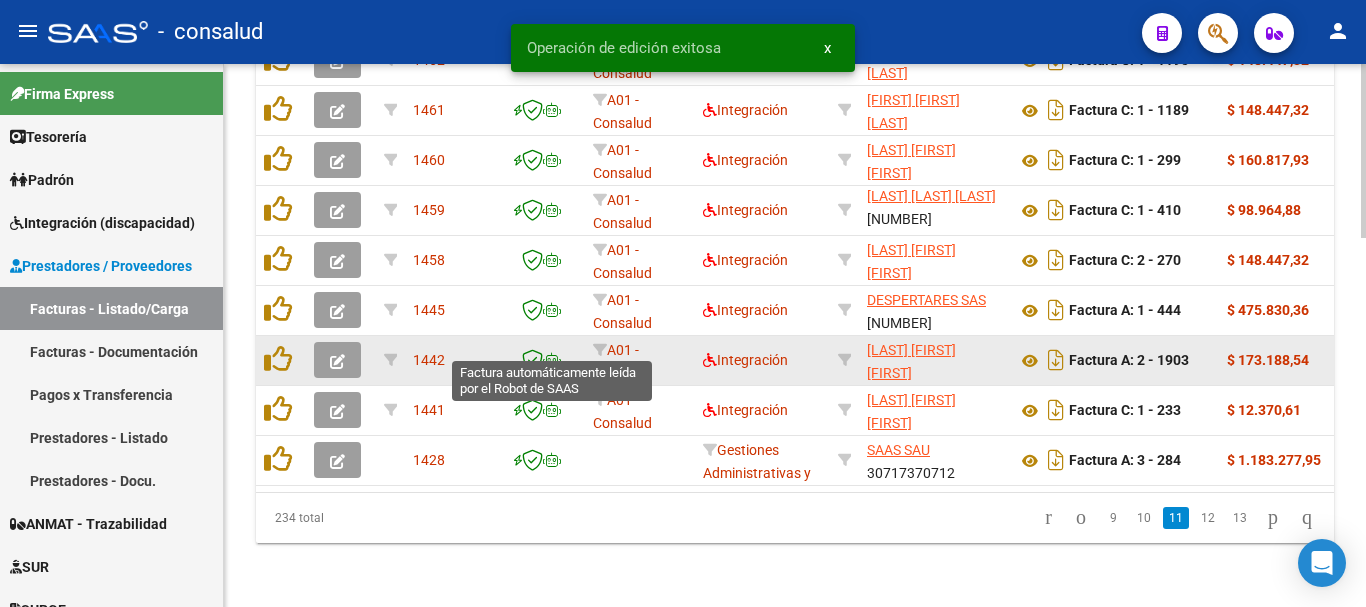 scroll, scrollTop: 1156, scrollLeft: 0, axis: vertical 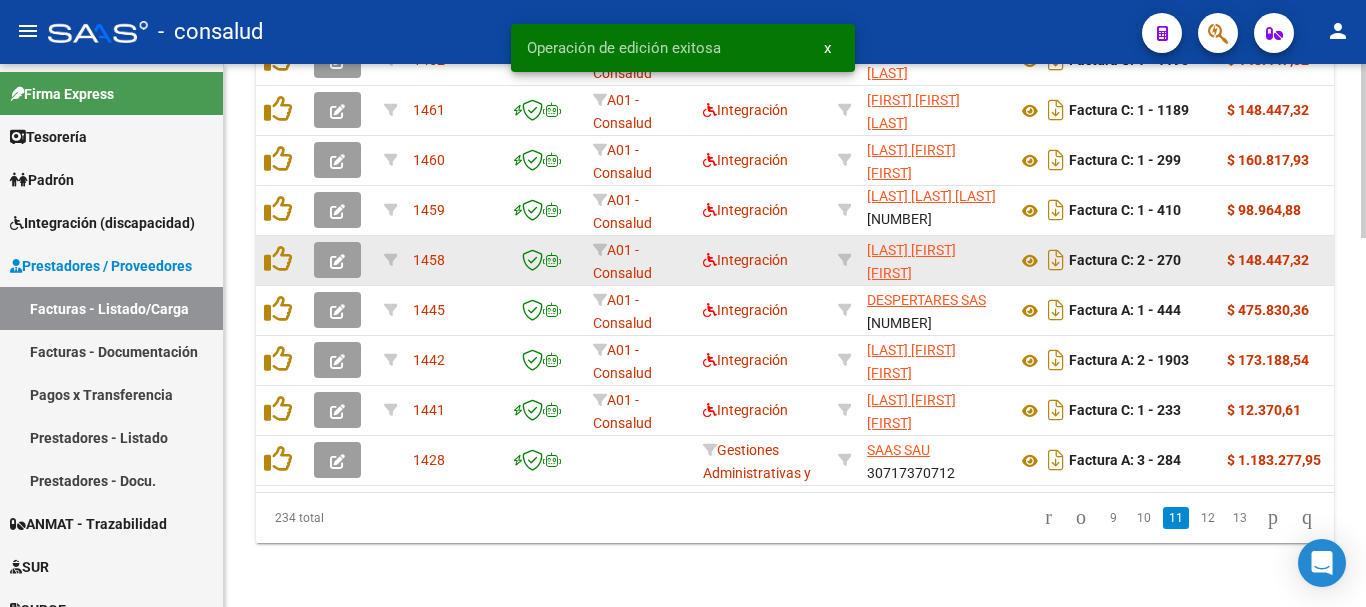 click 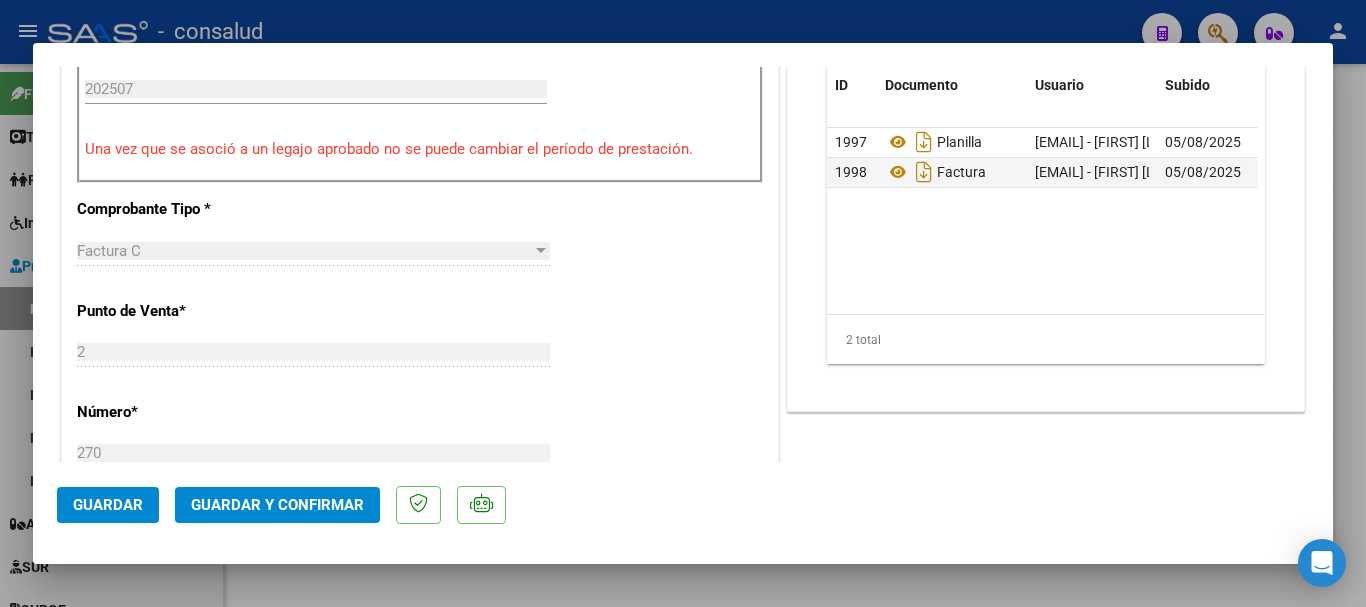 scroll, scrollTop: 600, scrollLeft: 0, axis: vertical 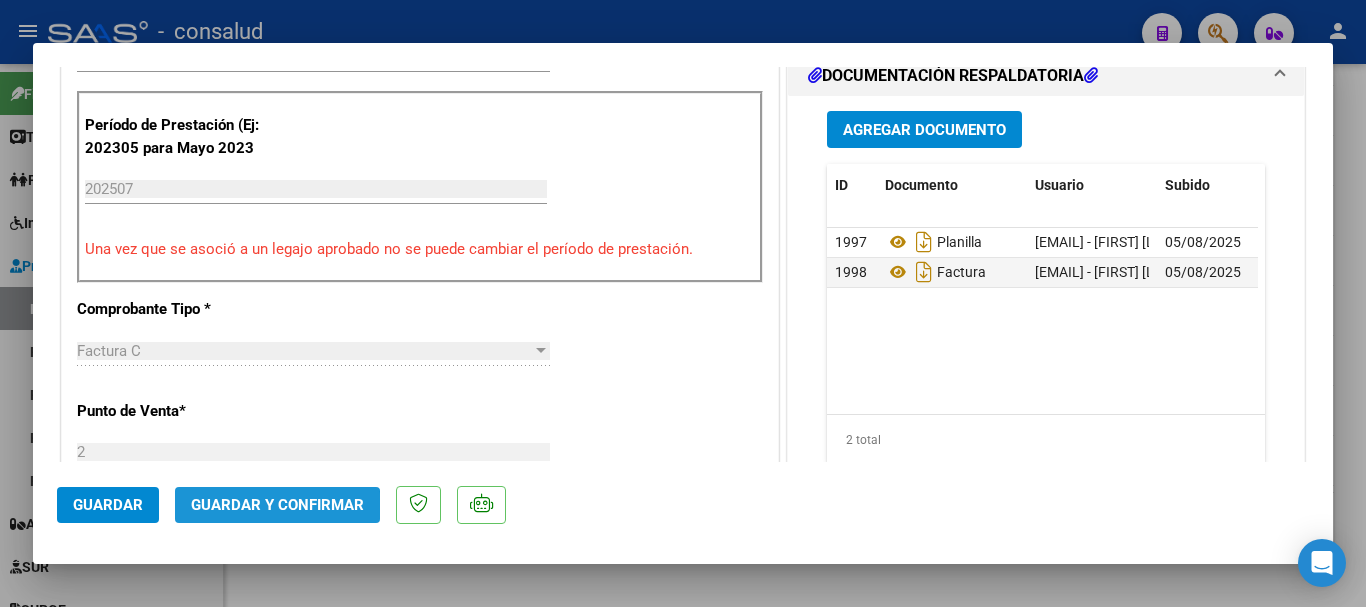 click on "Guardar y Confirmar" 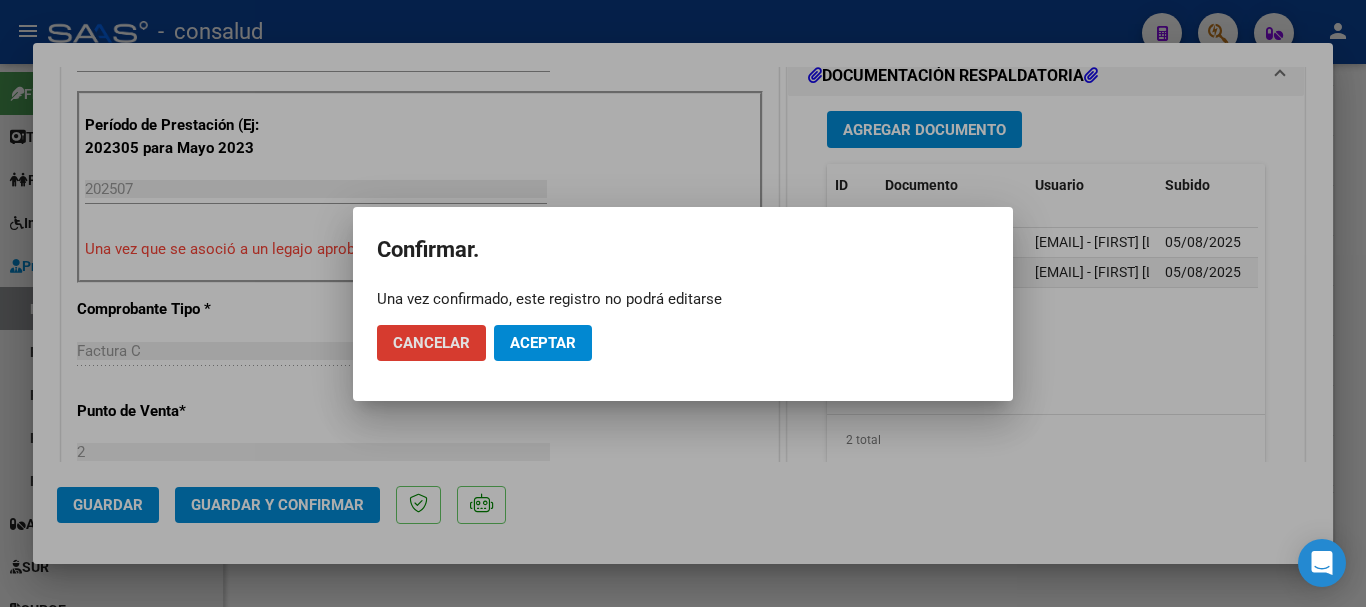 click on "Aceptar" 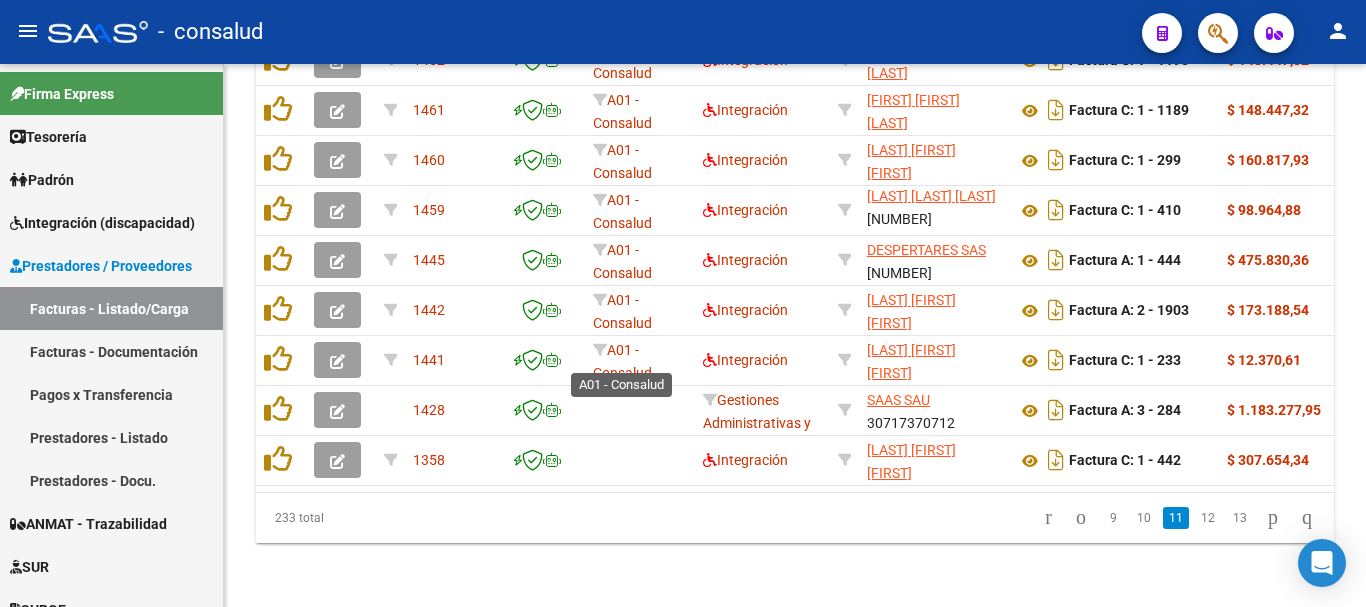 scroll, scrollTop: 1156, scrollLeft: 0, axis: vertical 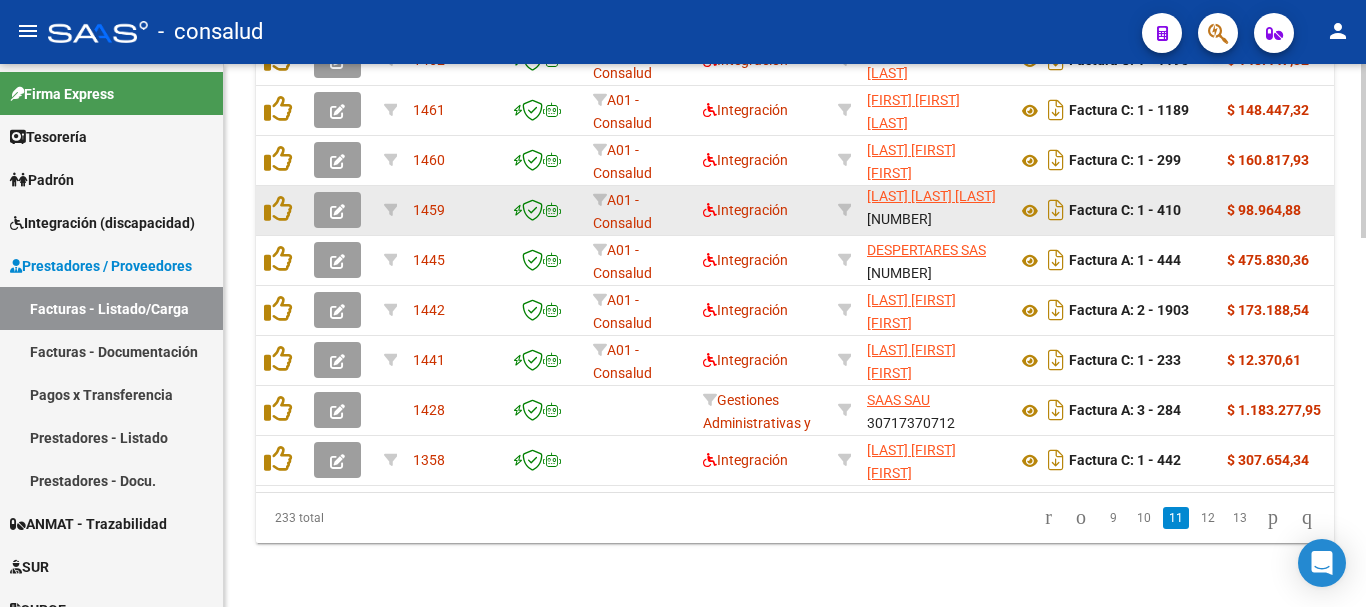 click 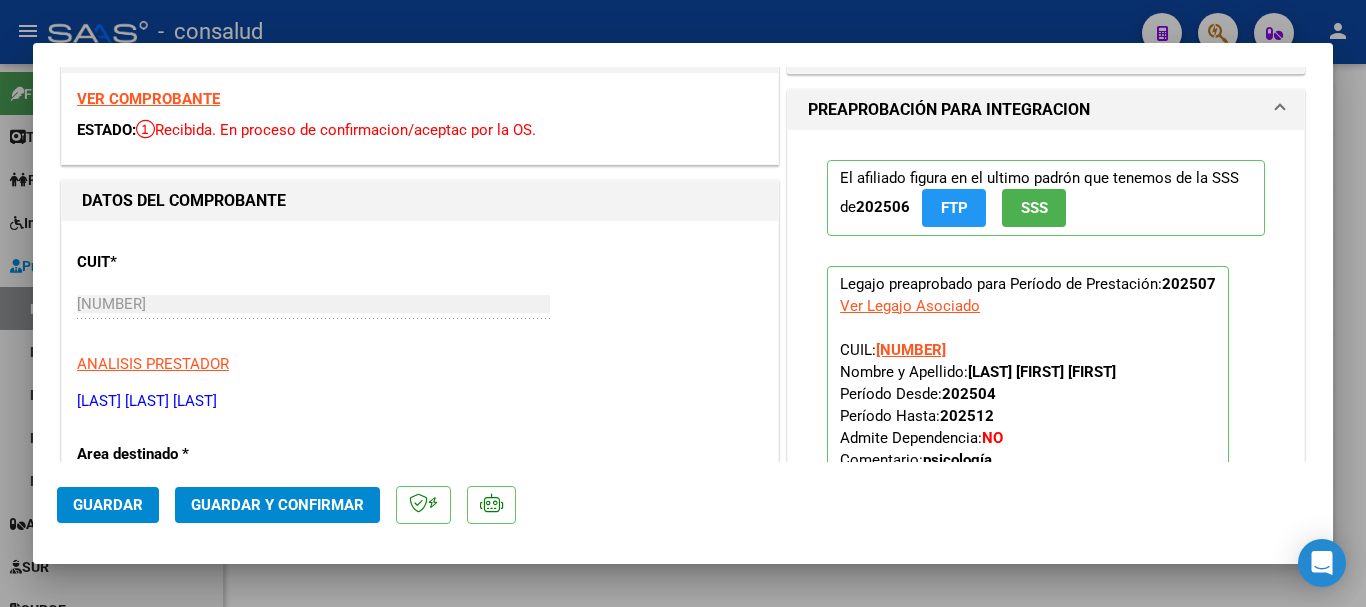 scroll, scrollTop: 0, scrollLeft: 0, axis: both 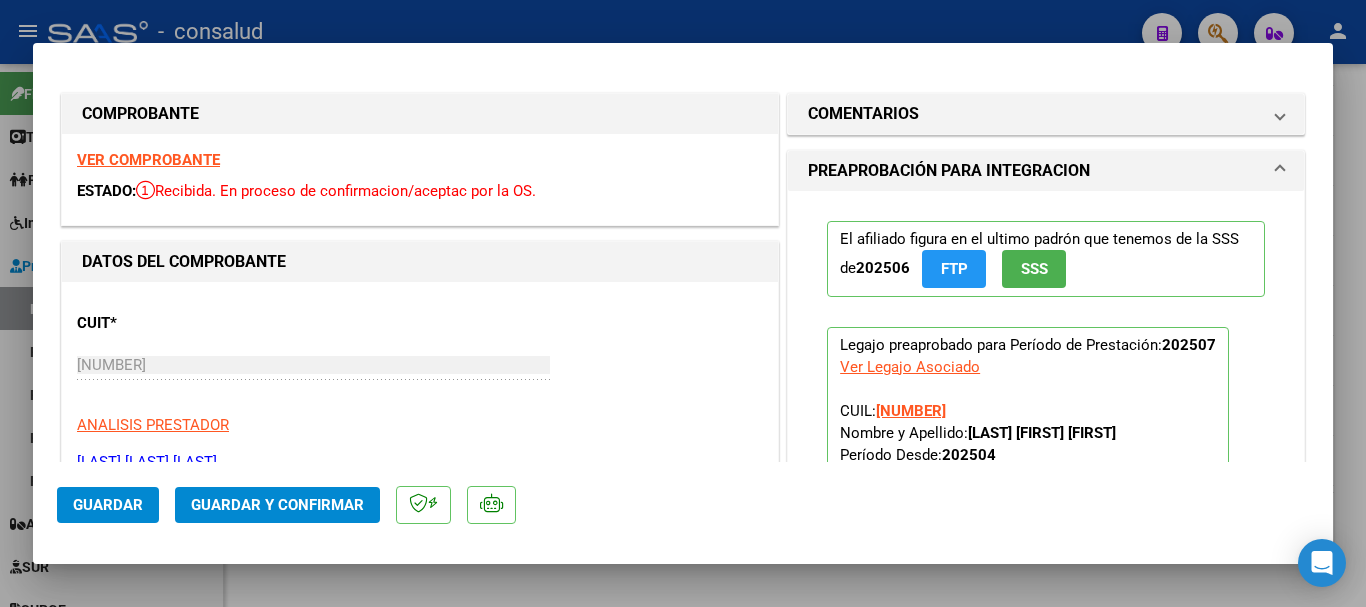 click on "VER COMPROBANTE" at bounding box center (148, 160) 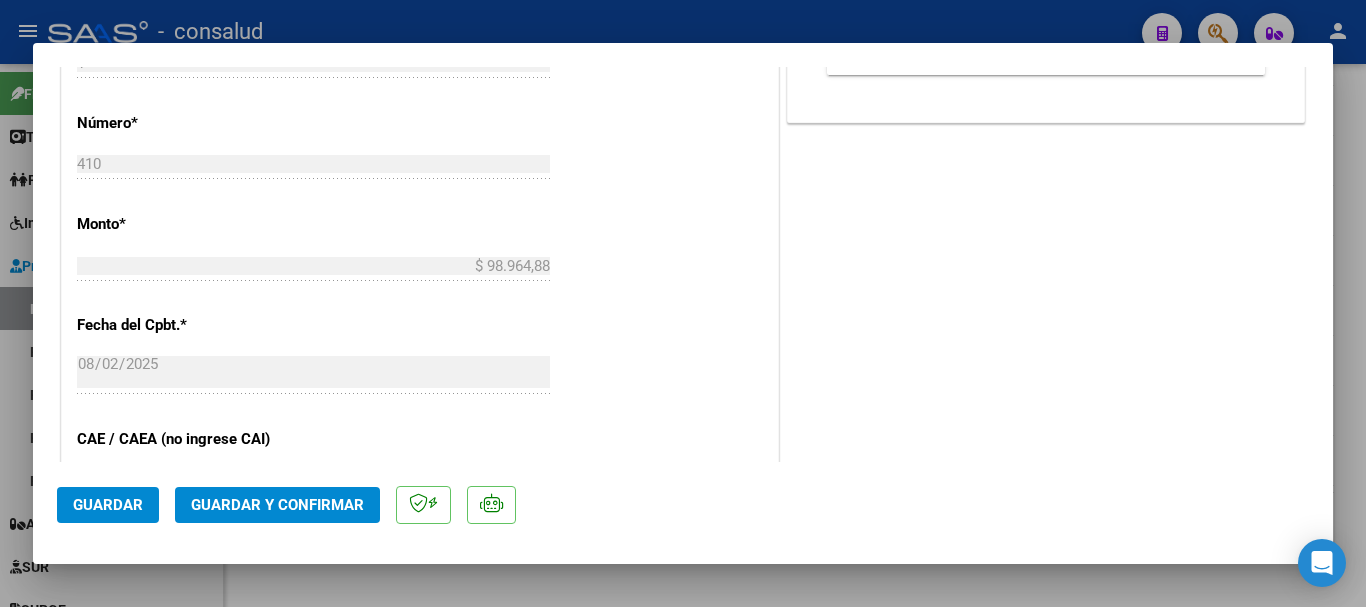 scroll, scrollTop: 1000, scrollLeft: 0, axis: vertical 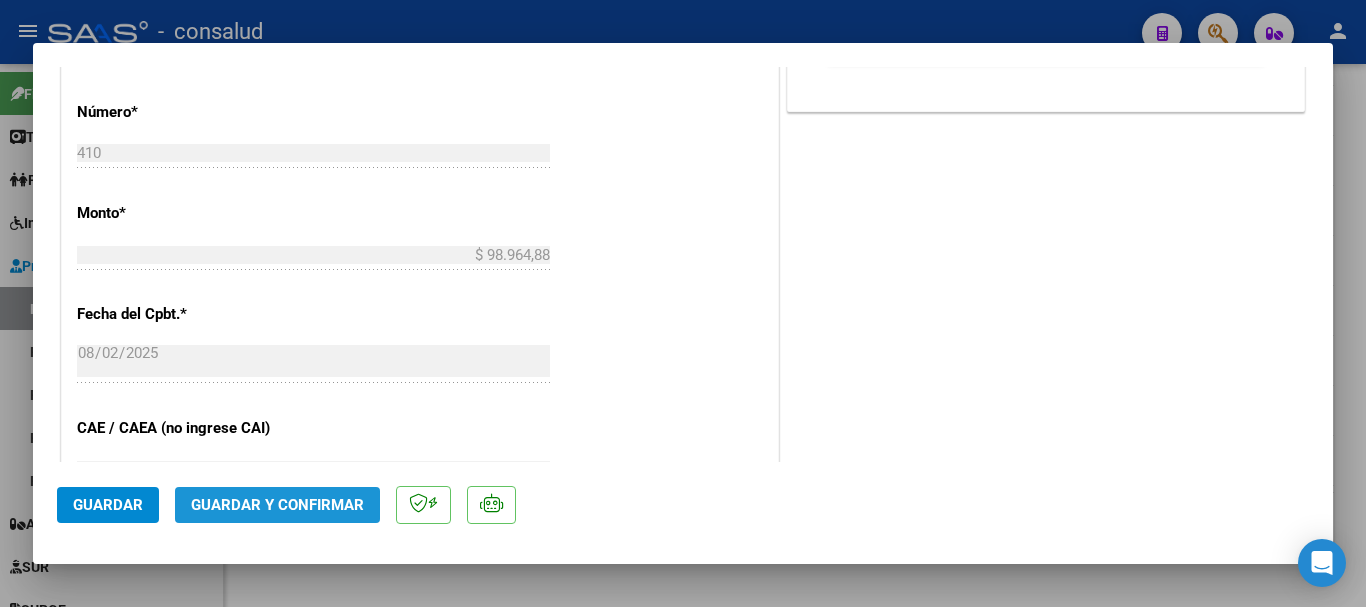 click on "Guardar y Confirmar" 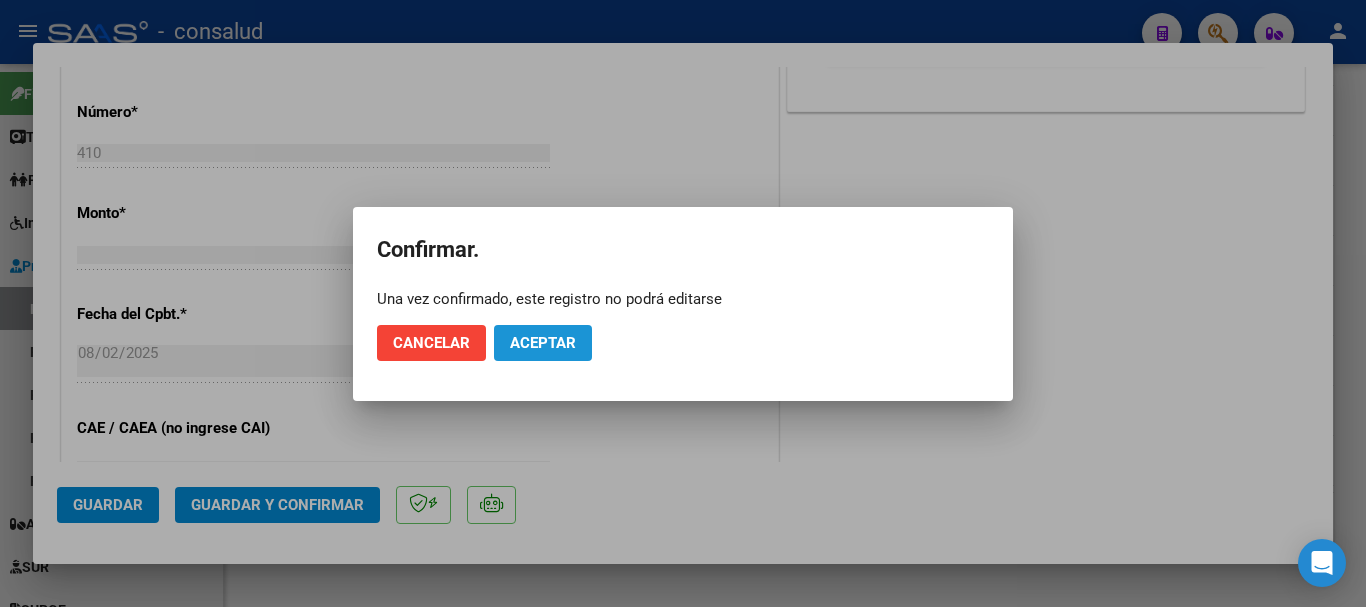 click on "Aceptar" 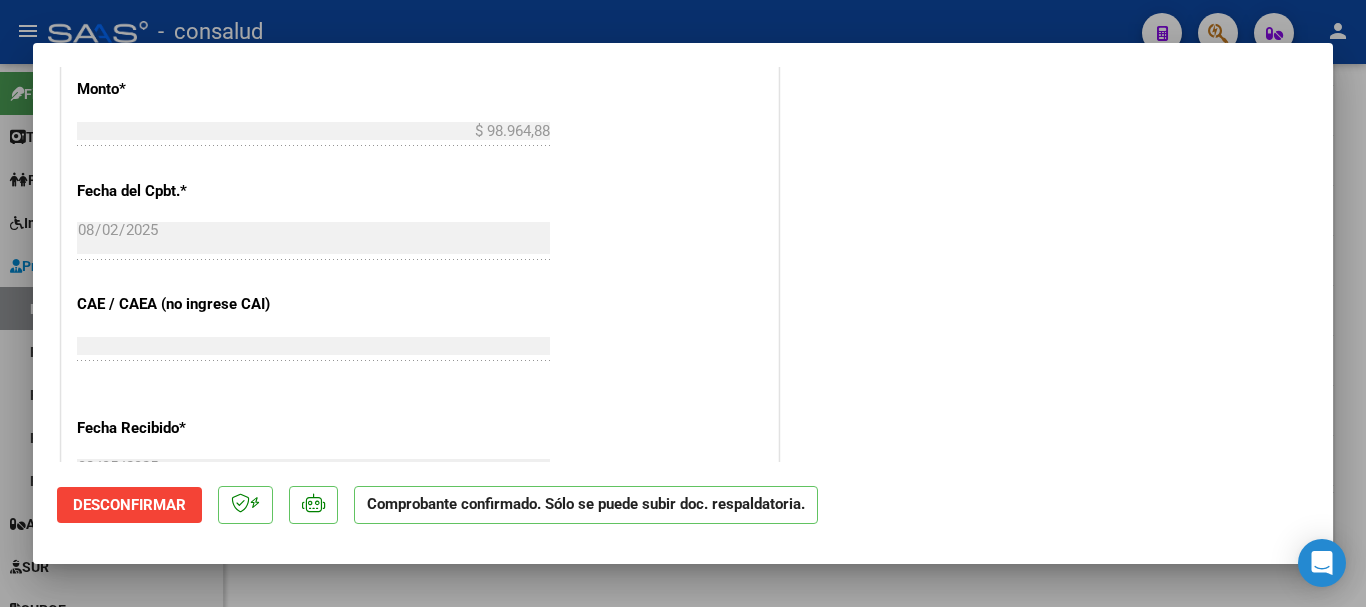 type 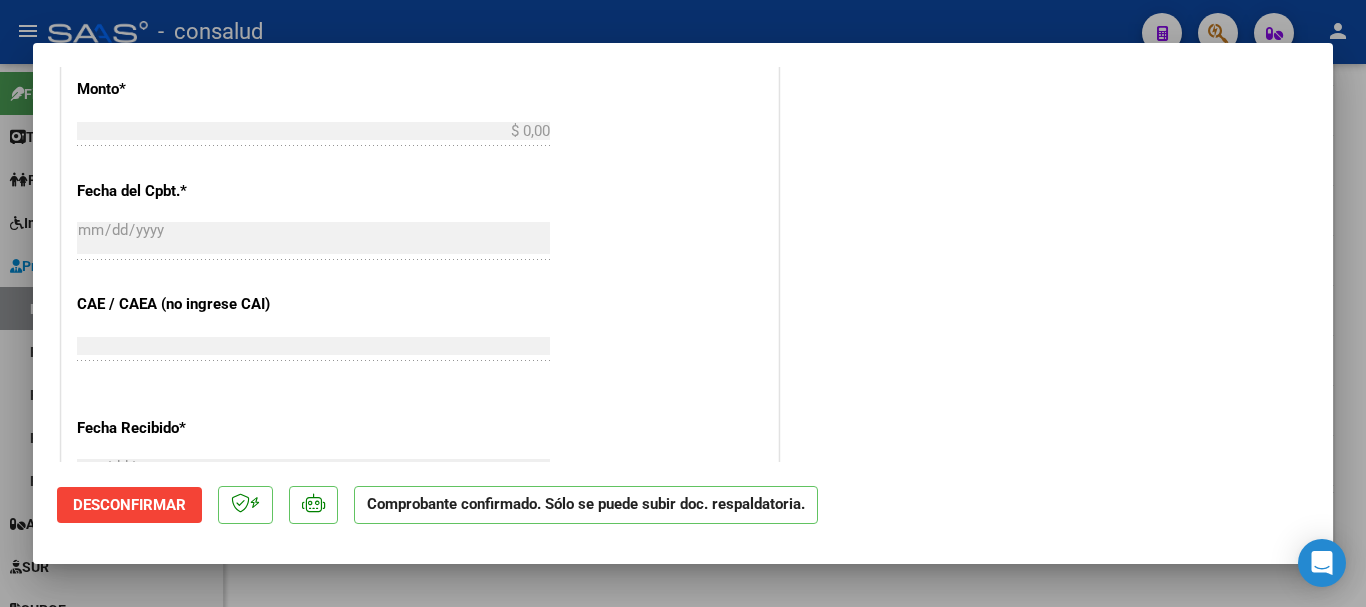 scroll, scrollTop: 1161, scrollLeft: 0, axis: vertical 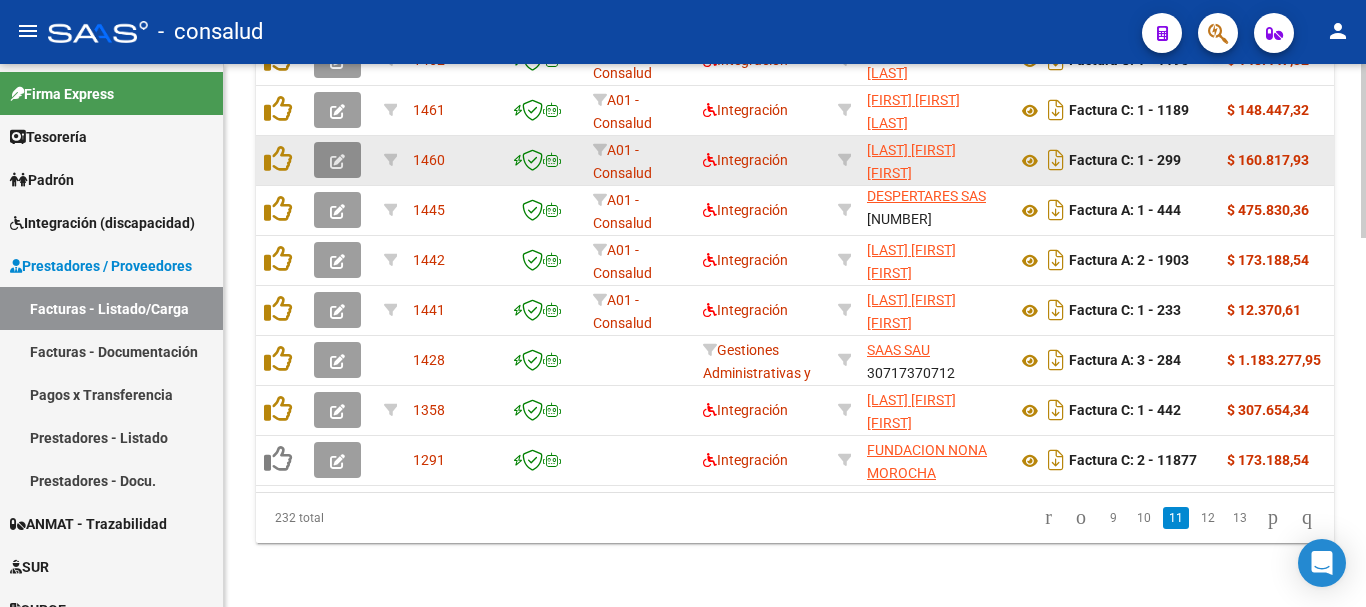 click 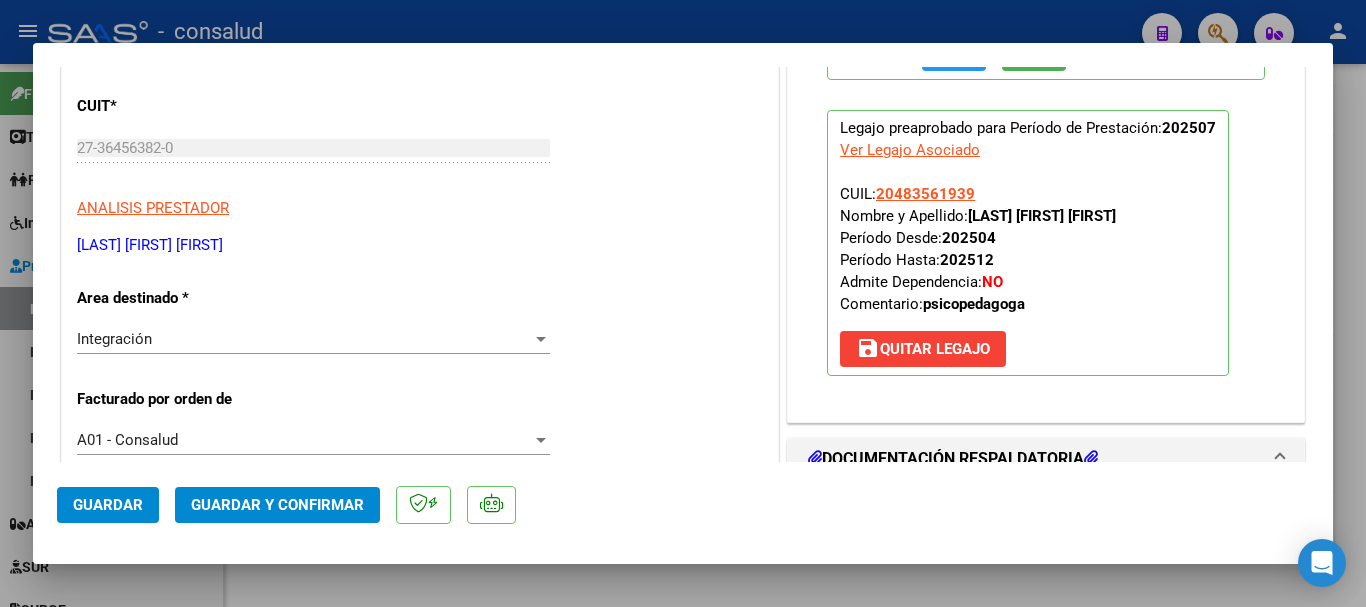 scroll, scrollTop: 0, scrollLeft: 0, axis: both 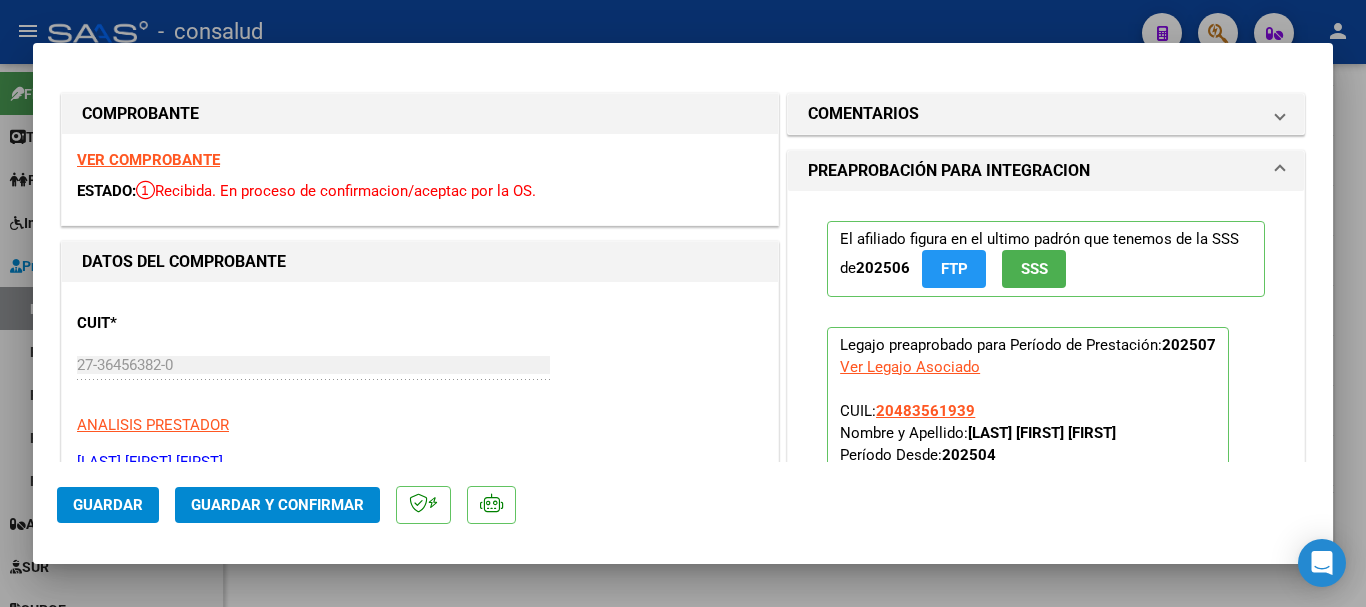 click on "VER COMPROBANTE" at bounding box center [148, 160] 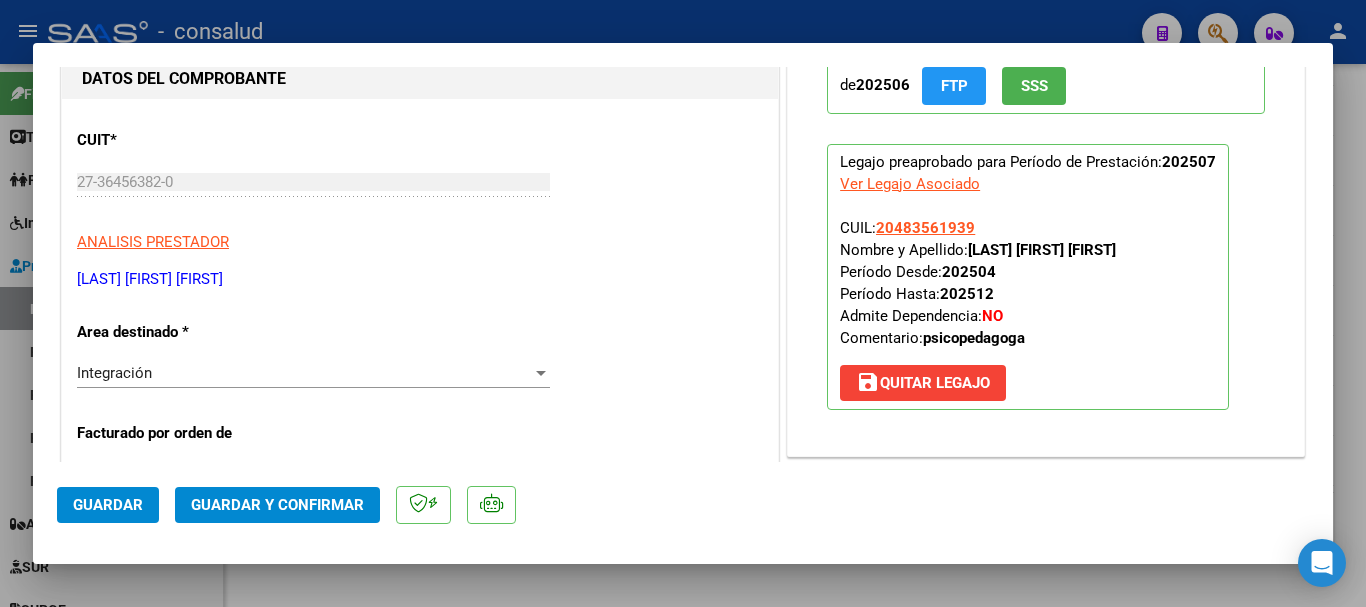 scroll, scrollTop: 0, scrollLeft: 0, axis: both 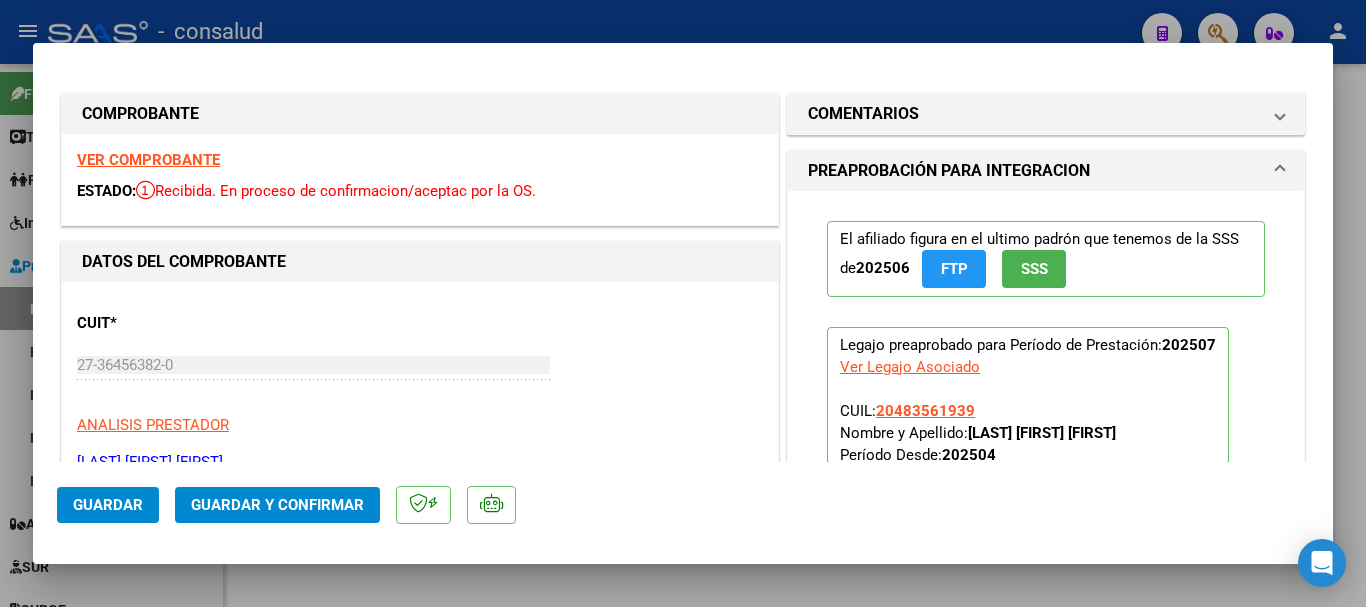 click on "COMENTARIOS Comentarios De la Obra Social: Comentarios de la Obra Social (no visibles para el prestador/gerenciador): PREAPROBACIÓN PARA INTEGRACION  El afiliado figura en el ultimo padrón que tenemos de la SSS de  202506     FTP SSS  Legajo preaprobado para Período de Prestación:  202507 Ver Legajo Asociado  CUIL:  [NUMBER]  Nombre y Apellido:  [FIRST_NAME] [FIRST_NAME] [LAST_NAME]  Período Desde:  202504  Período Hasta:  202512  Admite Dependencia:   NO  Comentario:  psicopedagoga save  Quitar Legajo   DOCUMENTACIÓN RESPALDATORIA  Agregar Documento ID Documento Usuario Subido Acción 1955  Planilla De Asistencia 202507   [EMAIL] -   [FIRST_NAME] [FIRST_NAME] [LAST_NAME]    05/08/2025   1 total   1" at bounding box center [1046, 1043] 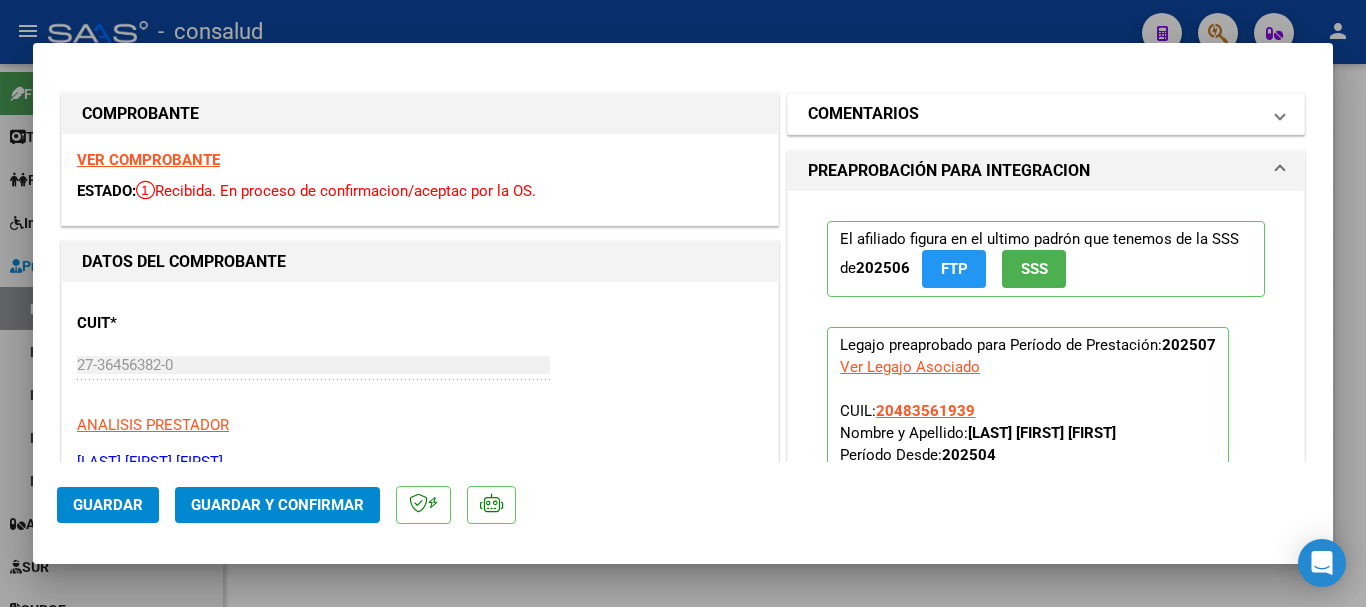 click on "COMENTARIOS" at bounding box center [1046, 114] 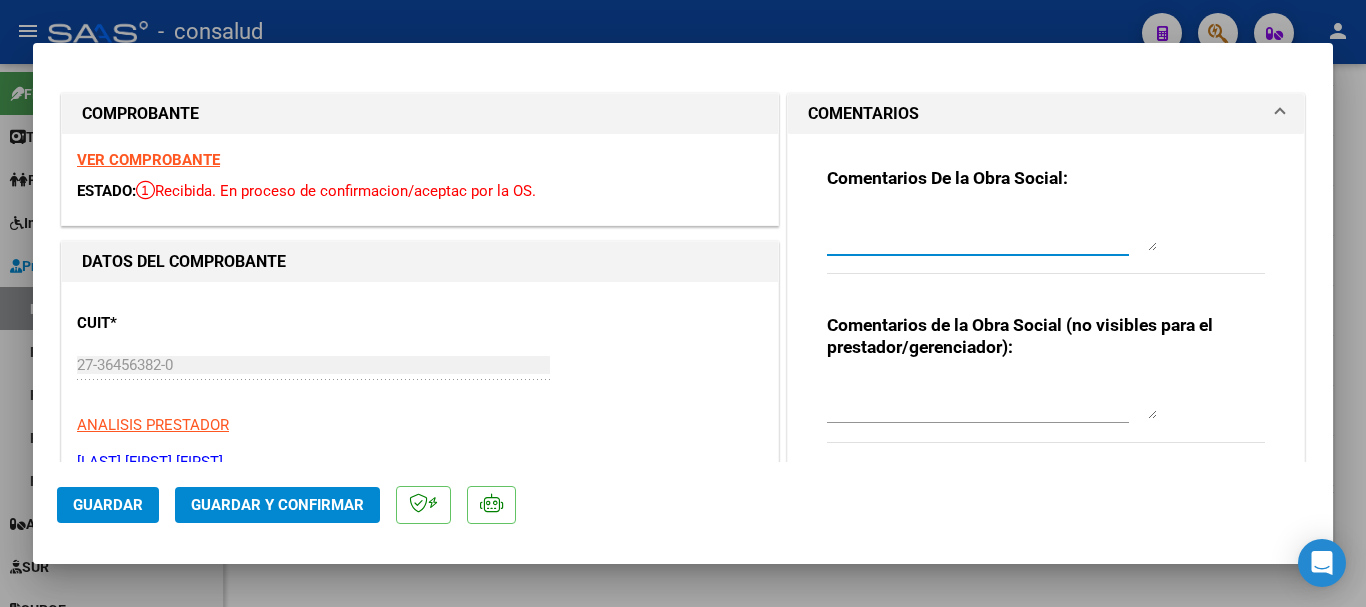 drag, startPoint x: 1057, startPoint y: 219, endPoint x: 1043, endPoint y: 226, distance: 15.652476 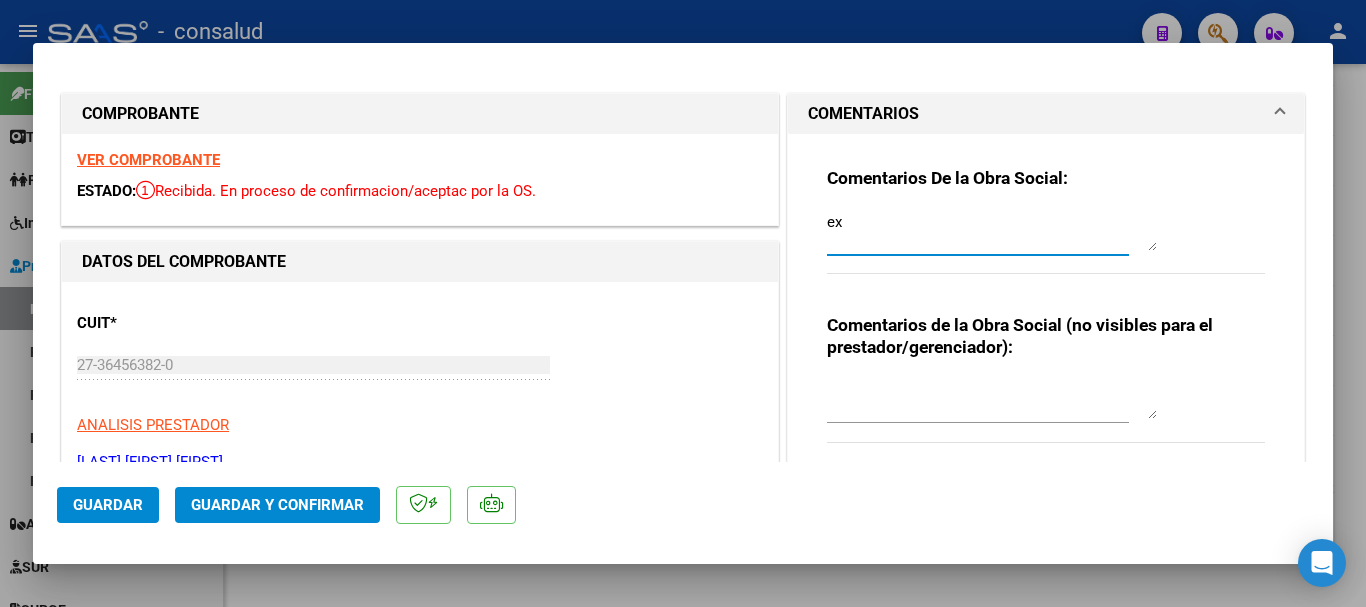 type on "e" 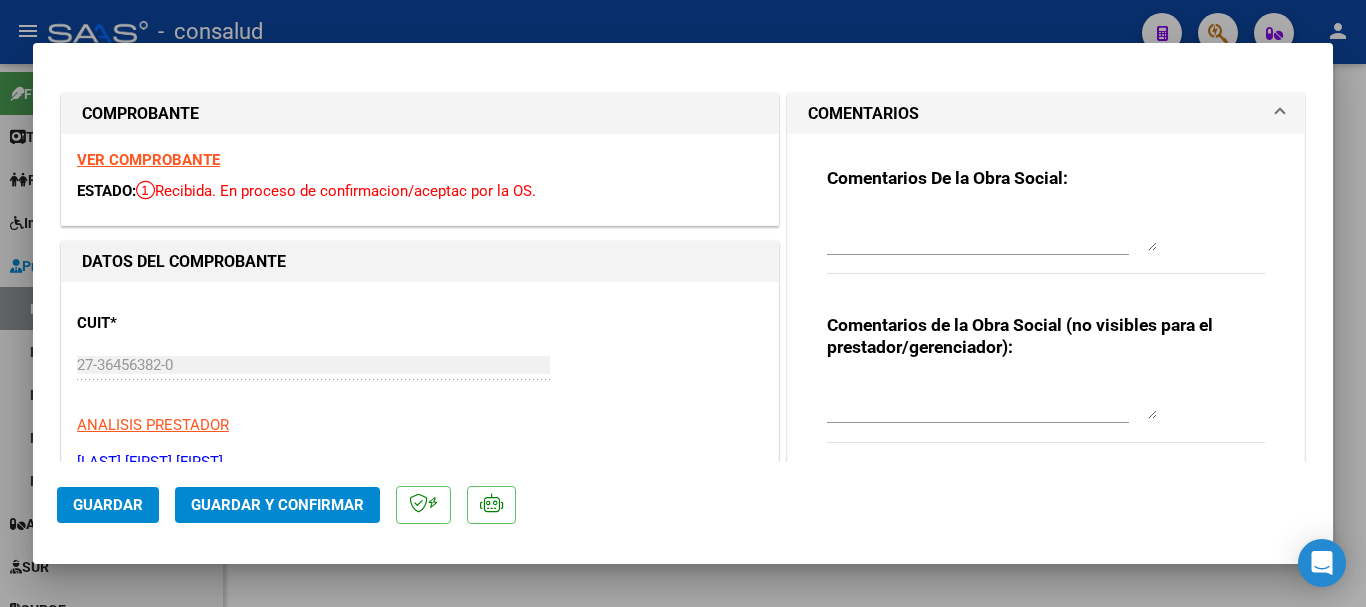 click at bounding box center (992, 231) 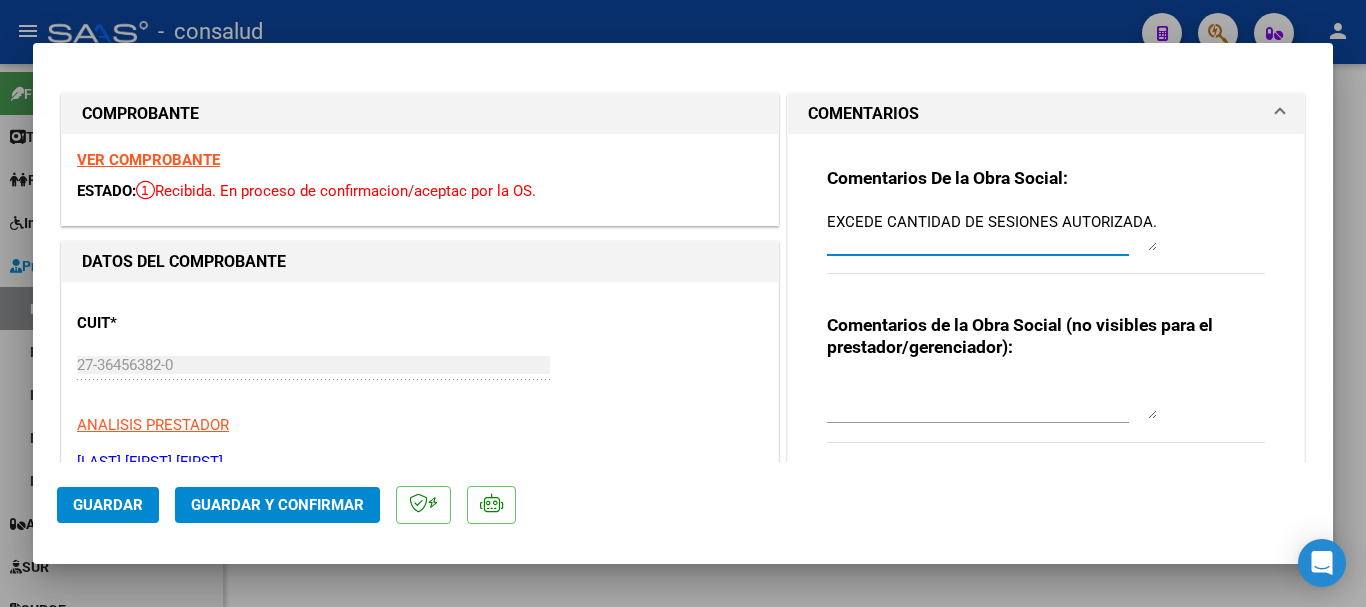 type on "EXCEDE CANTIDAD DE SESIONES AUTORIZADA." 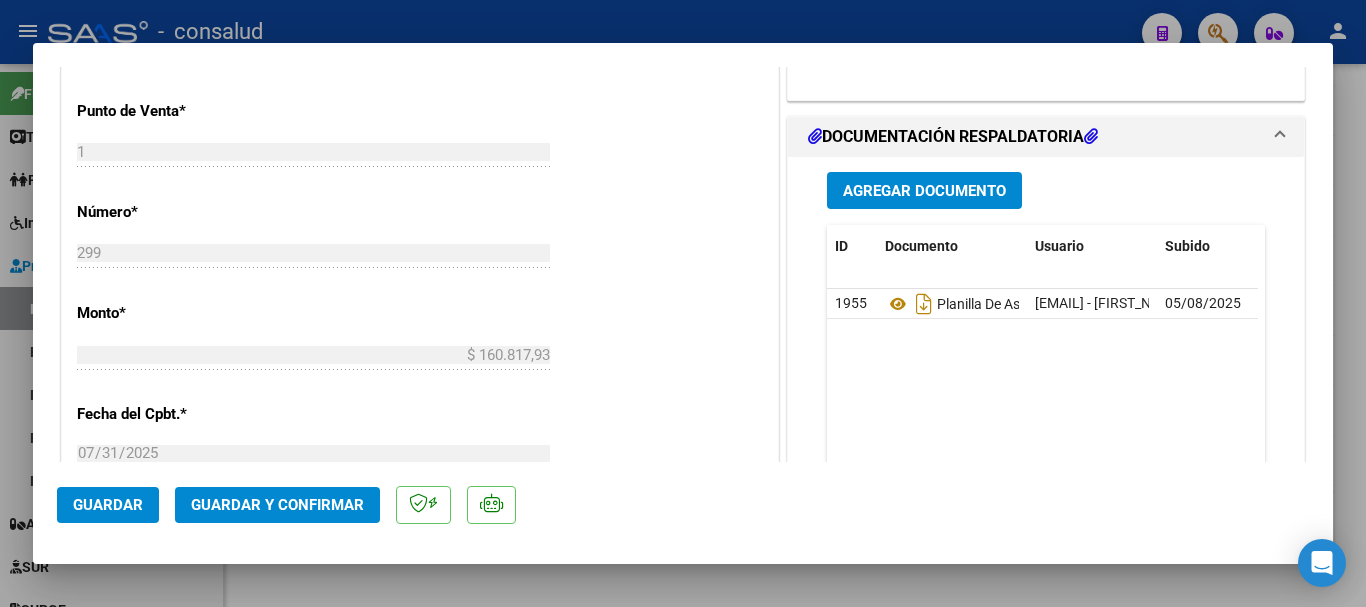 scroll, scrollTop: 800, scrollLeft: 0, axis: vertical 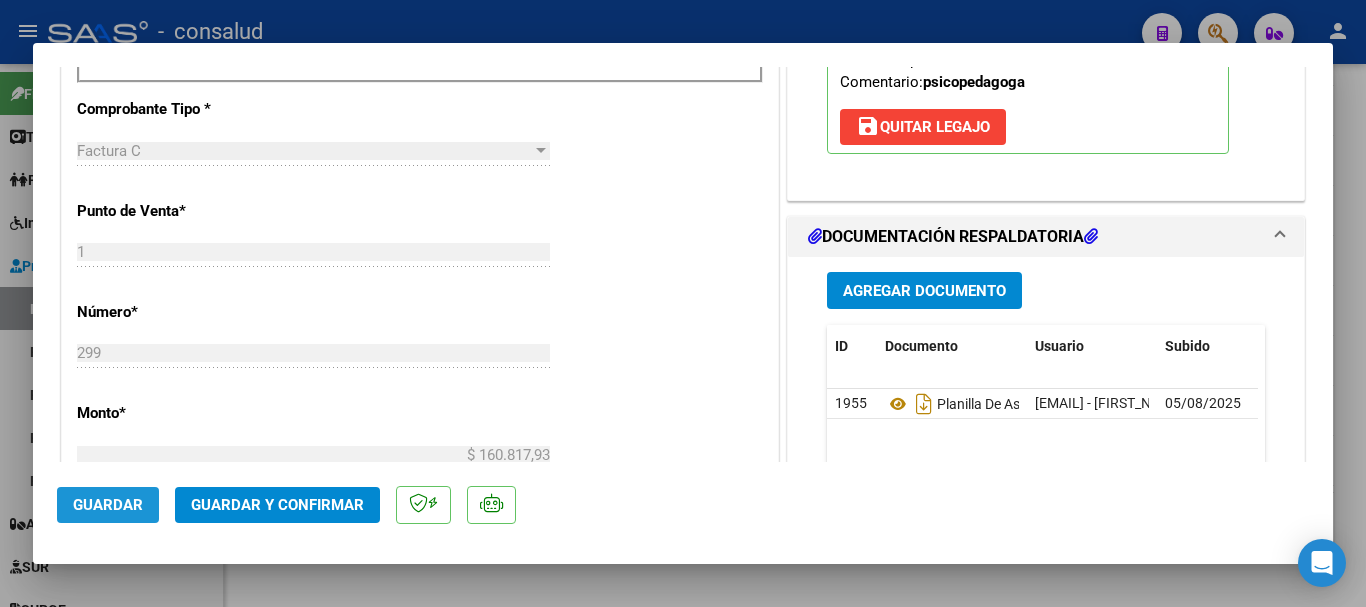 click on "Guardar" 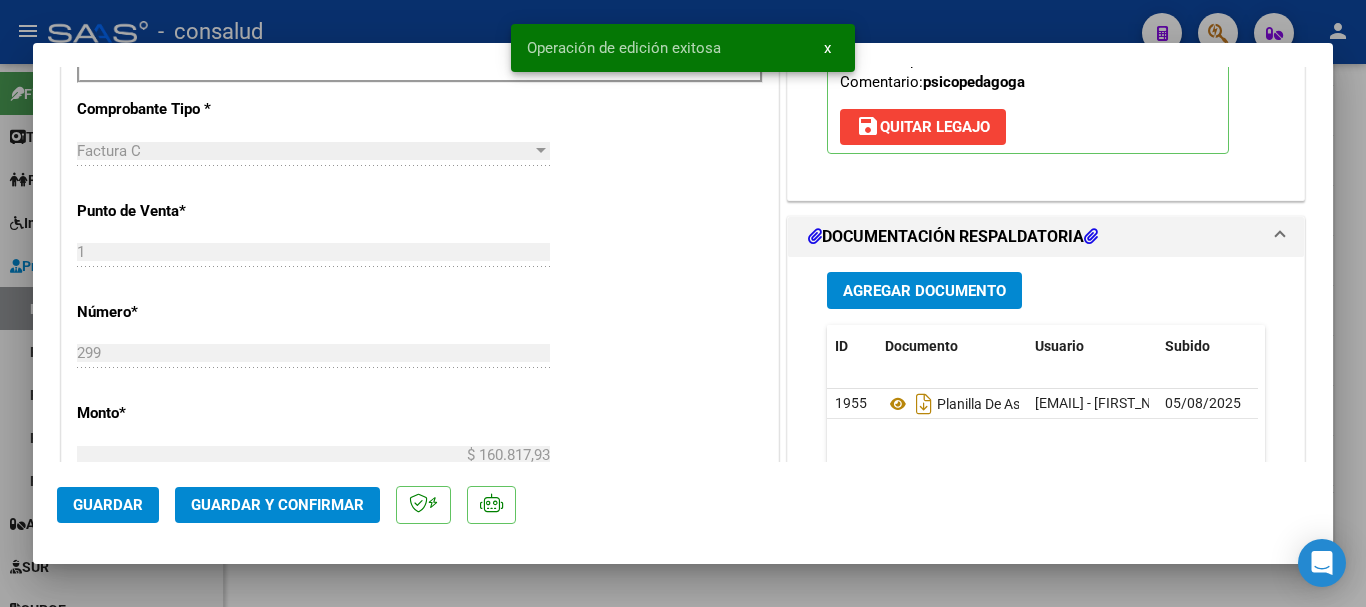 type 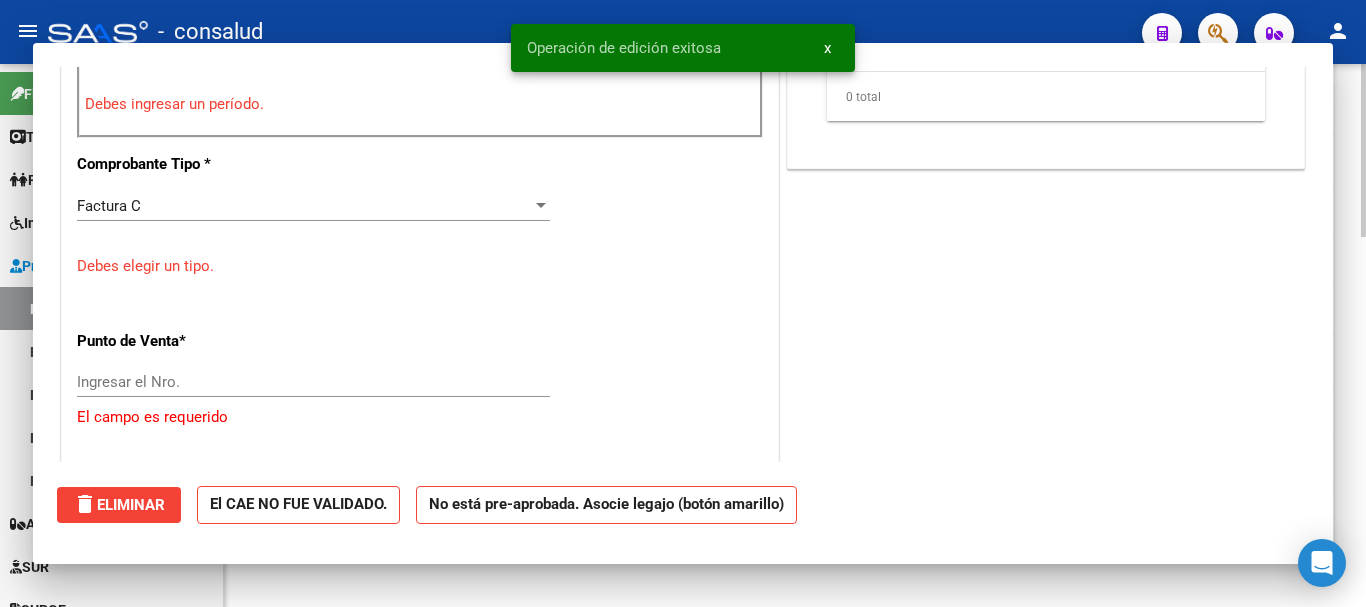 scroll, scrollTop: 1161, scrollLeft: 0, axis: vertical 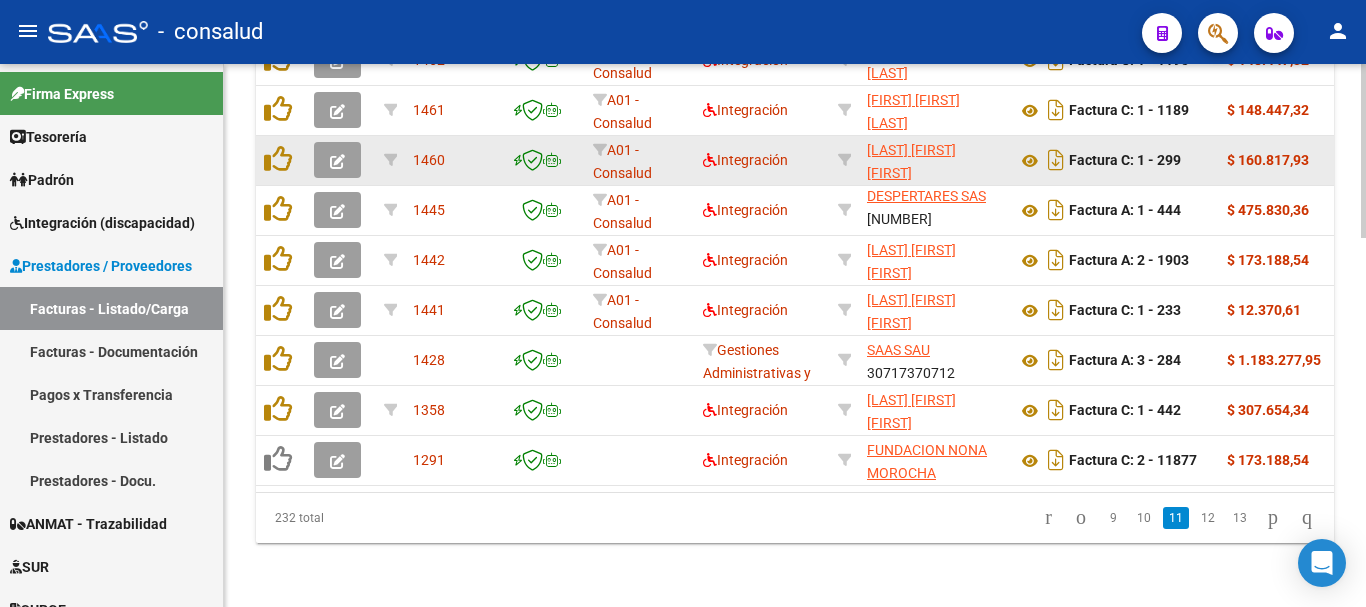 click 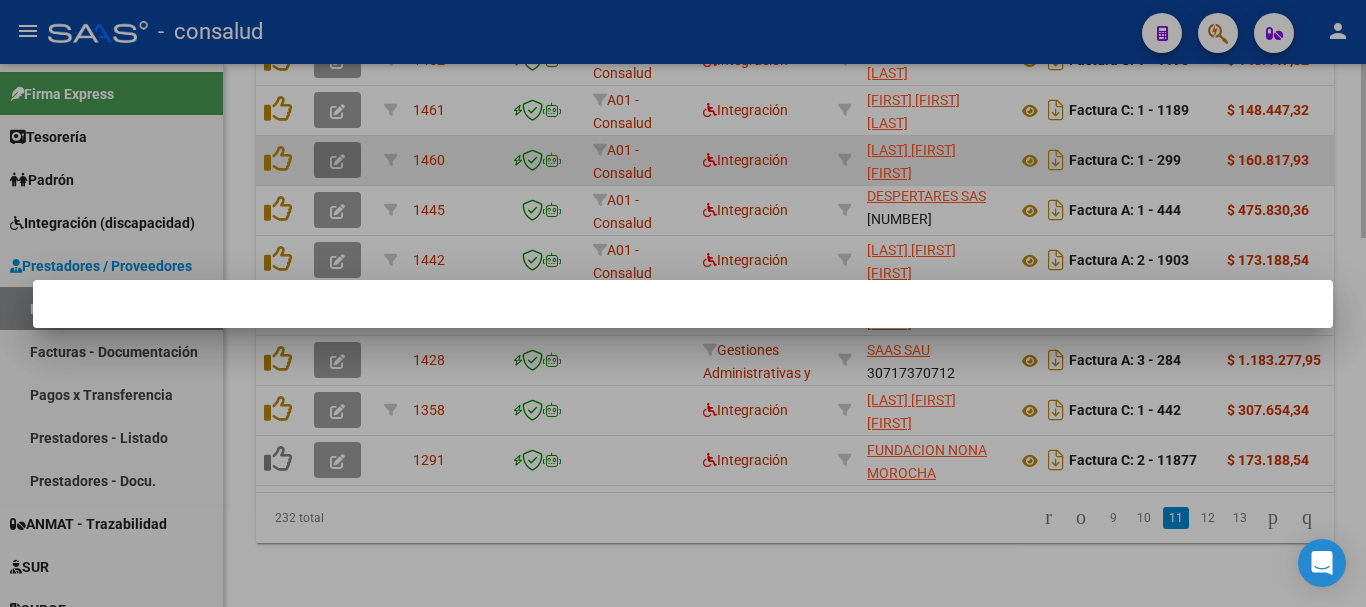 click at bounding box center (683, 303) 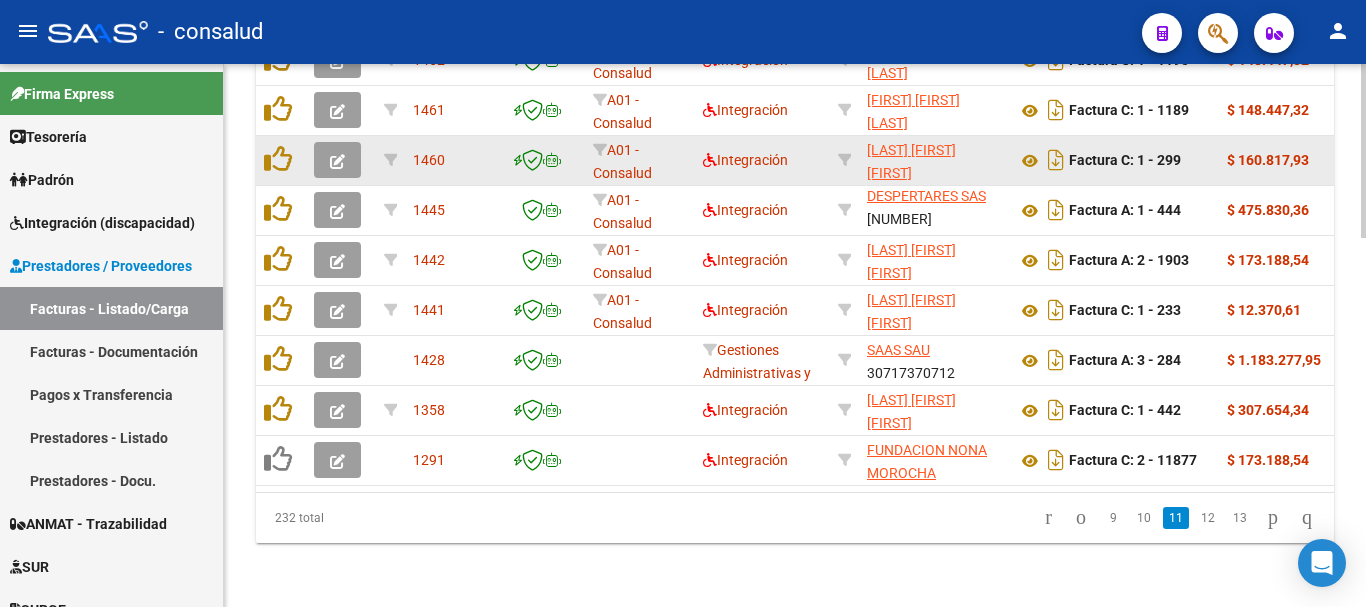 click 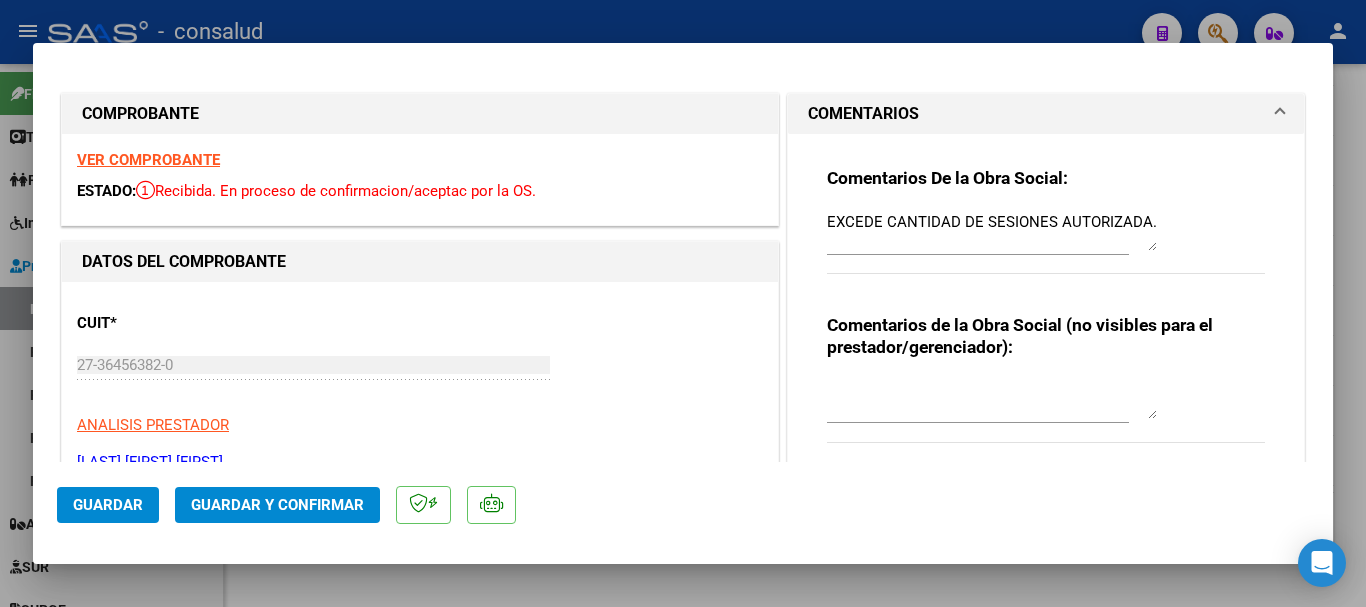 type 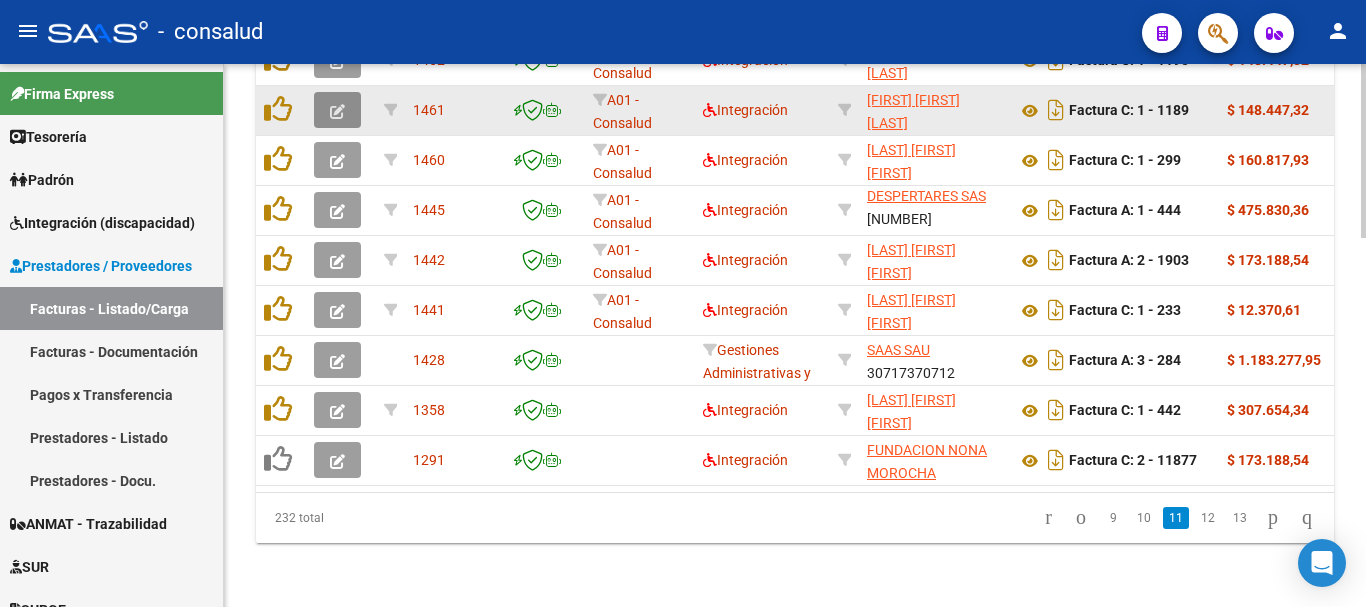 click 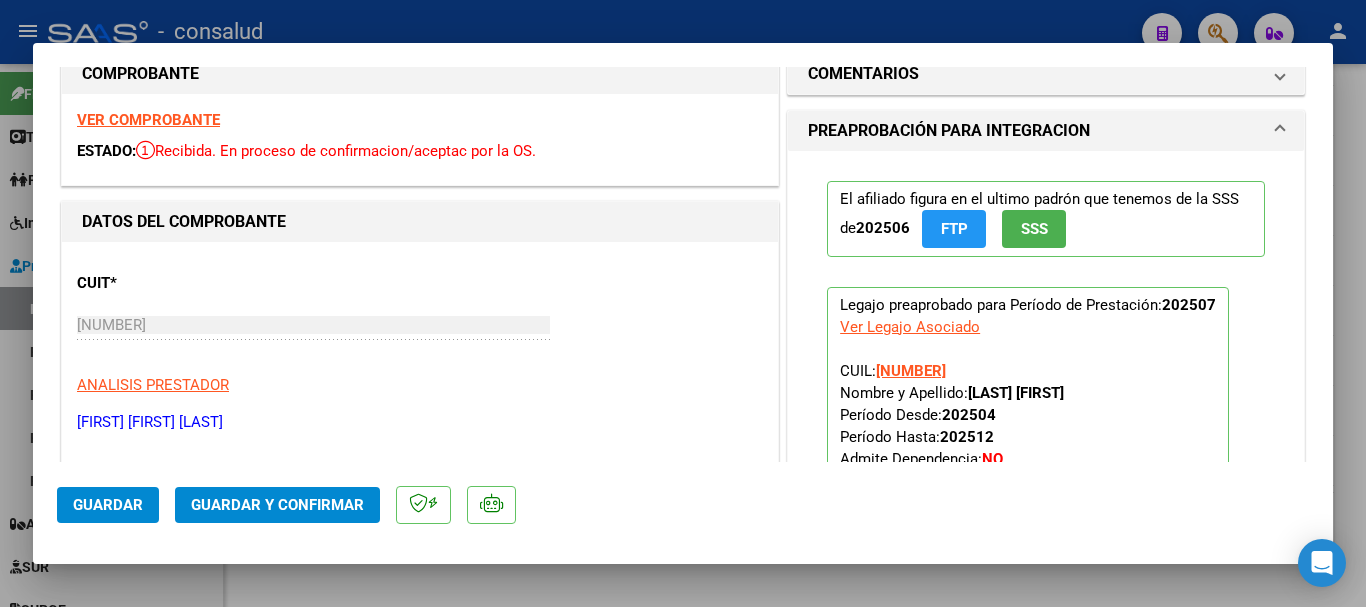 scroll, scrollTop: 0, scrollLeft: 0, axis: both 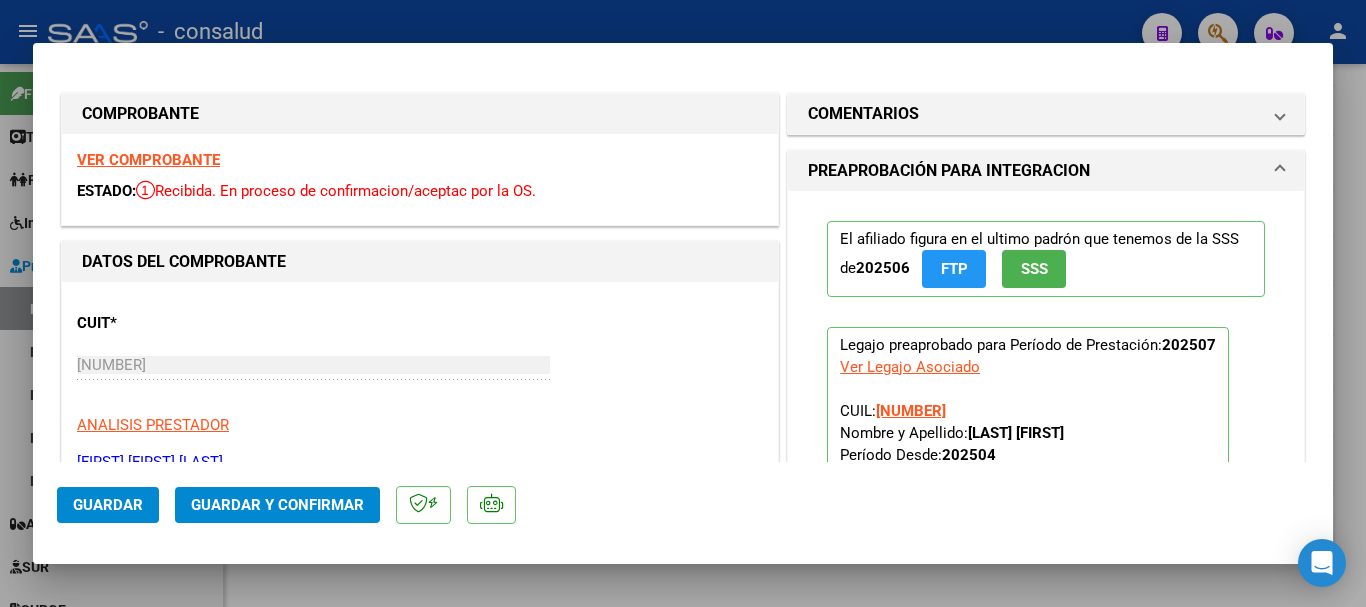 click on "VER COMPROBANTE" at bounding box center (148, 160) 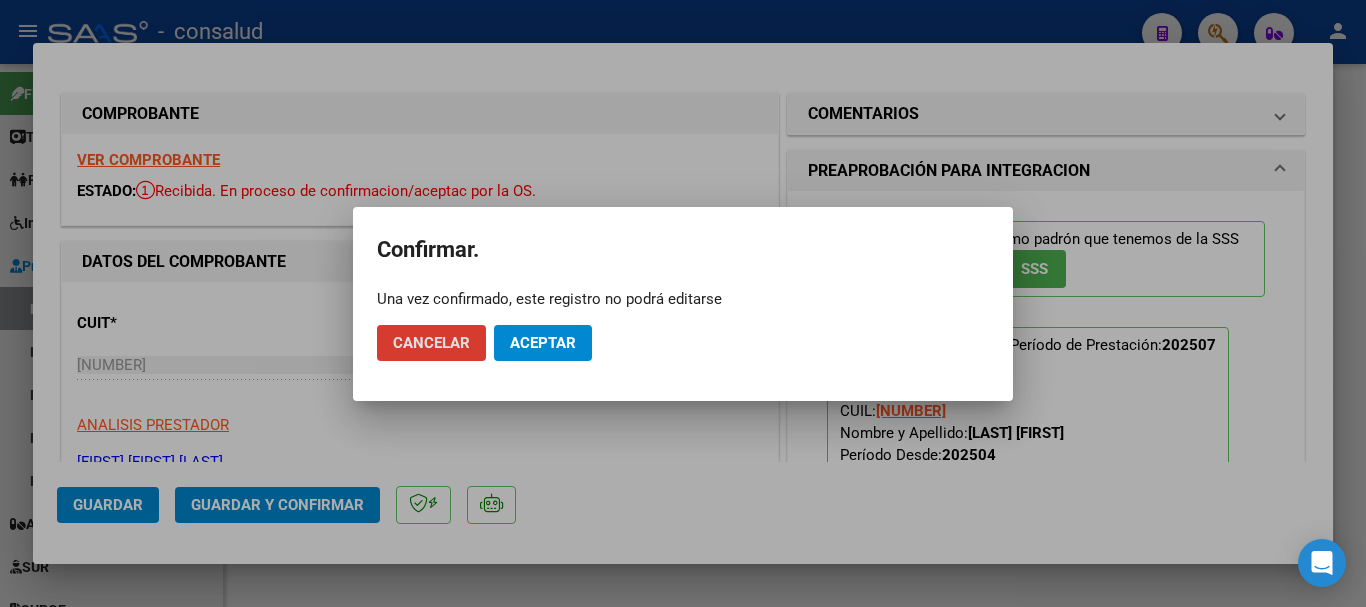 click on "Aceptar" 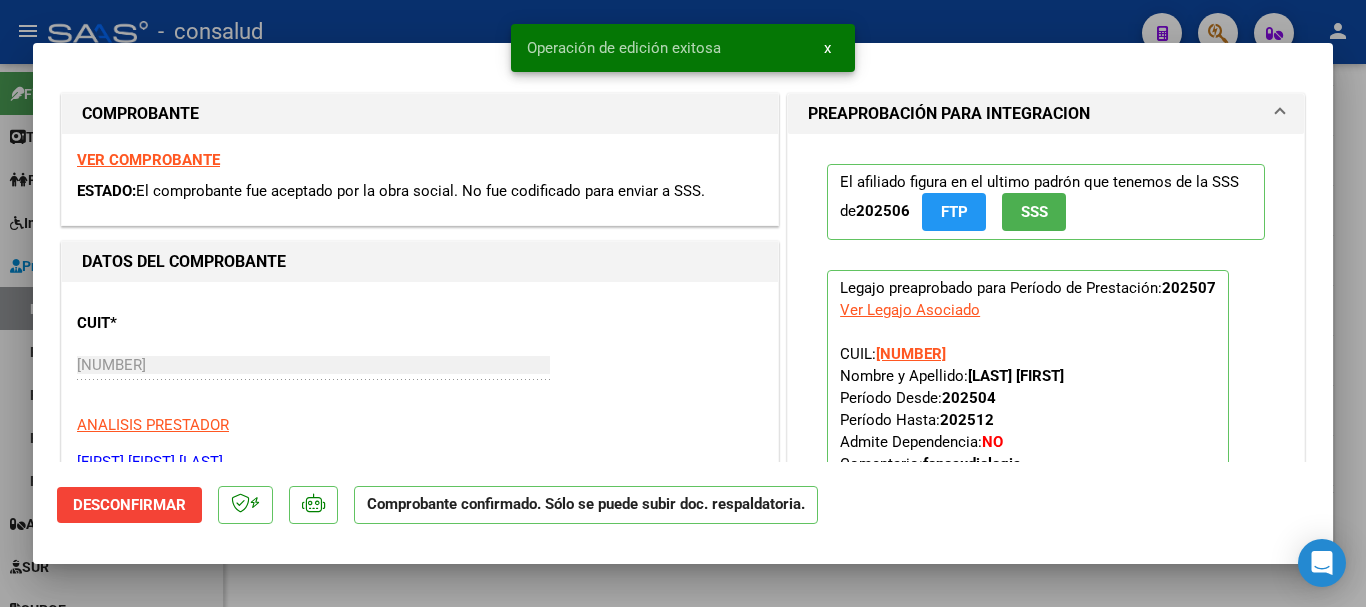 type 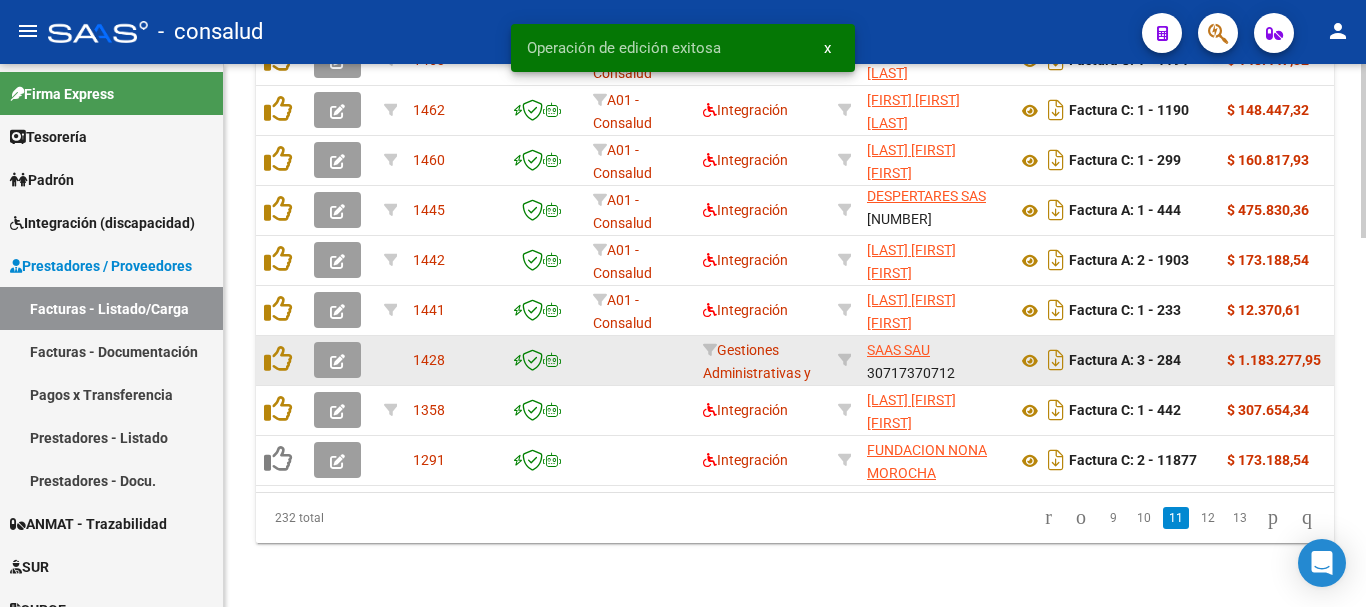 scroll, scrollTop: 1156, scrollLeft: 0, axis: vertical 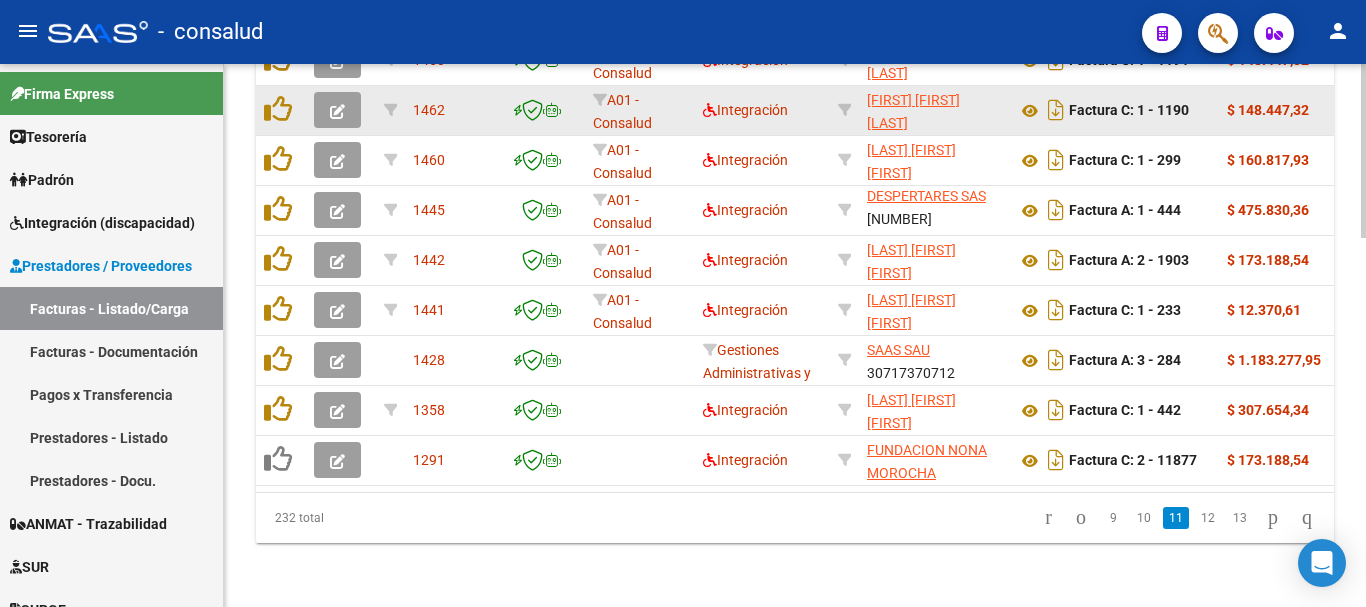click 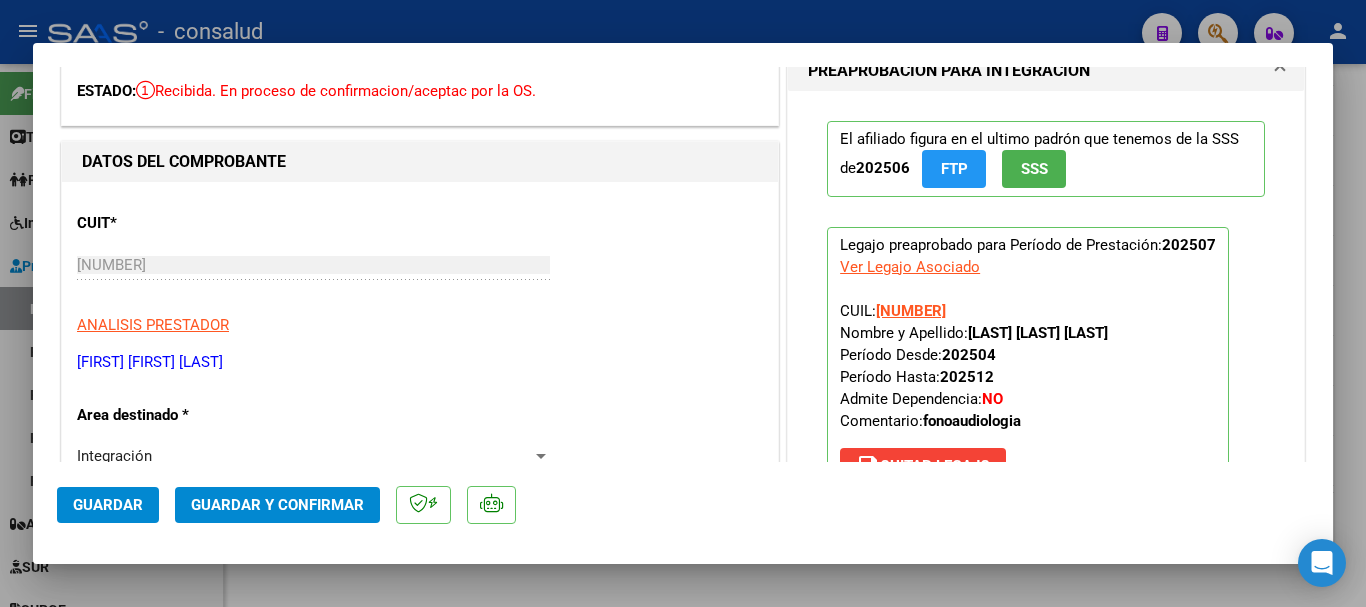 scroll, scrollTop: 0, scrollLeft: 0, axis: both 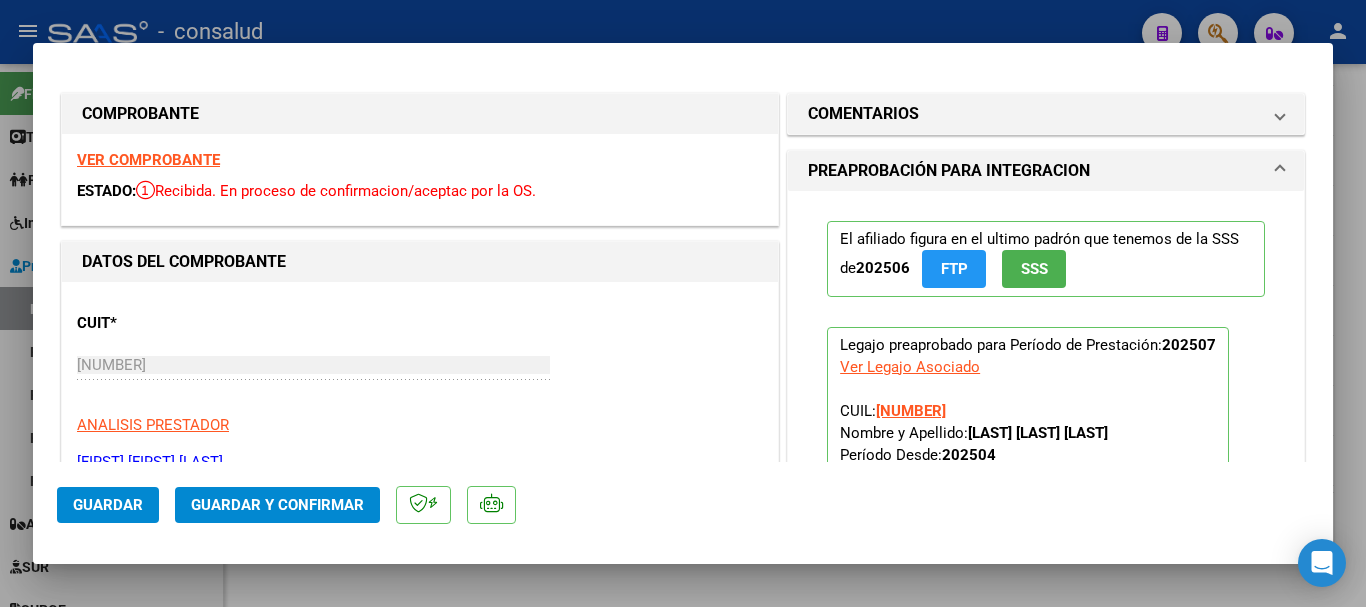 click on "VER COMPROBANTE" at bounding box center [148, 160] 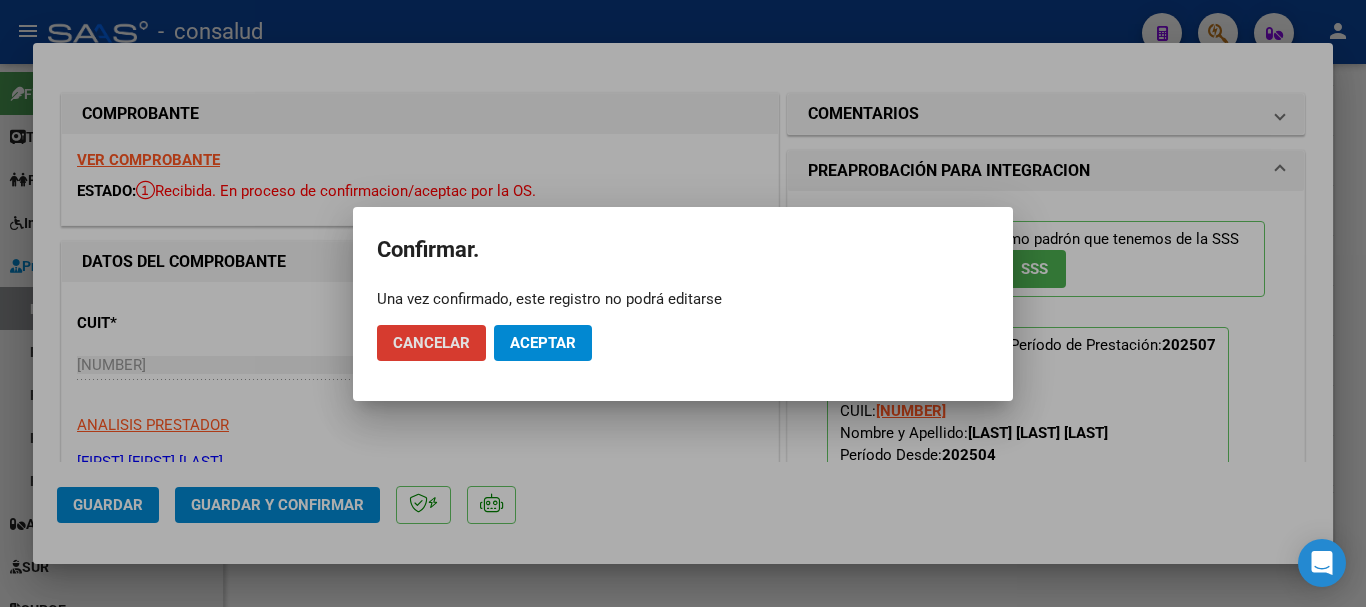 click on "Aceptar" 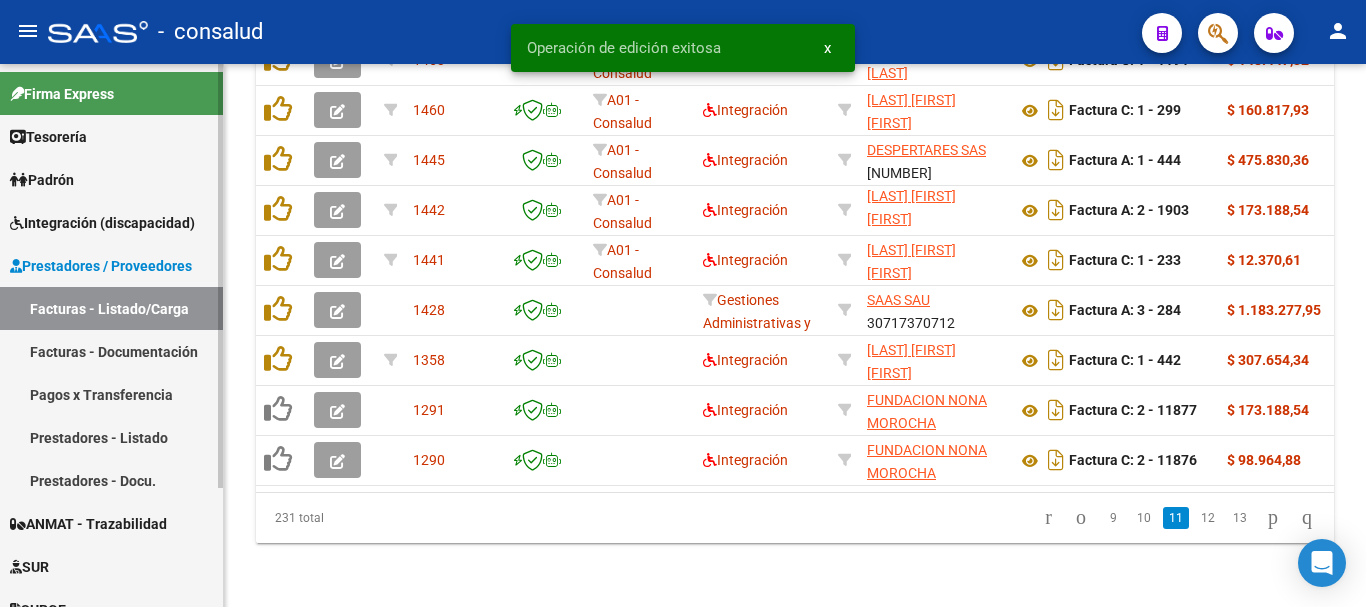 scroll, scrollTop: 1156, scrollLeft: 0, axis: vertical 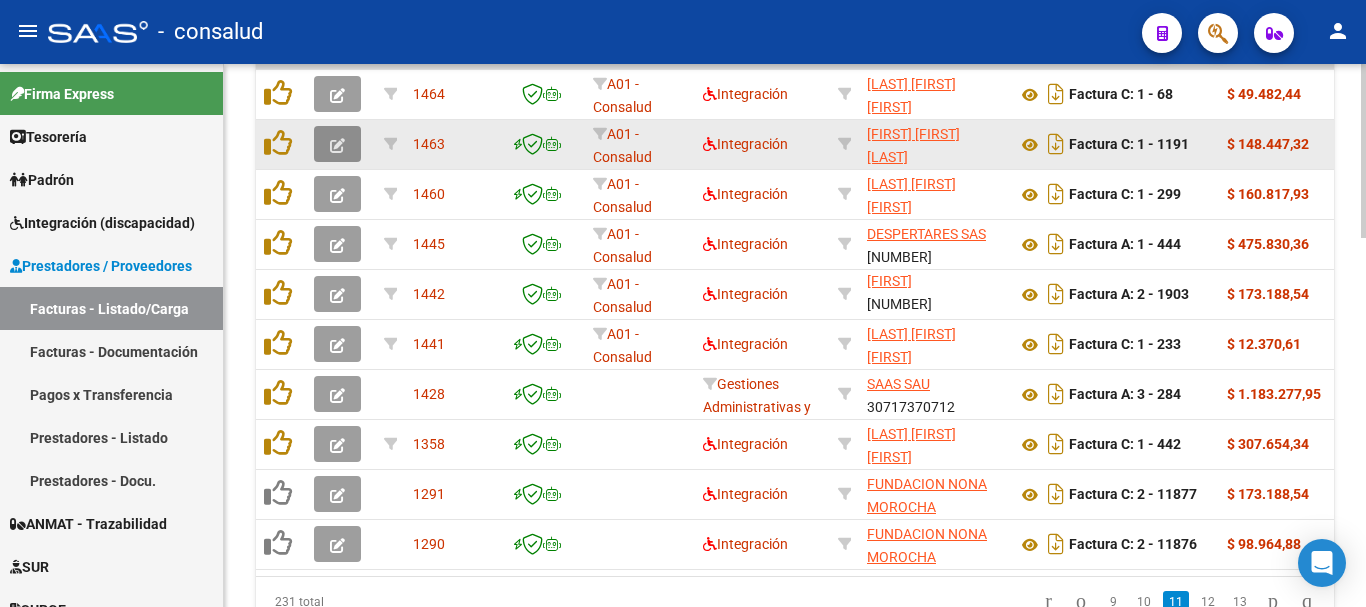 click 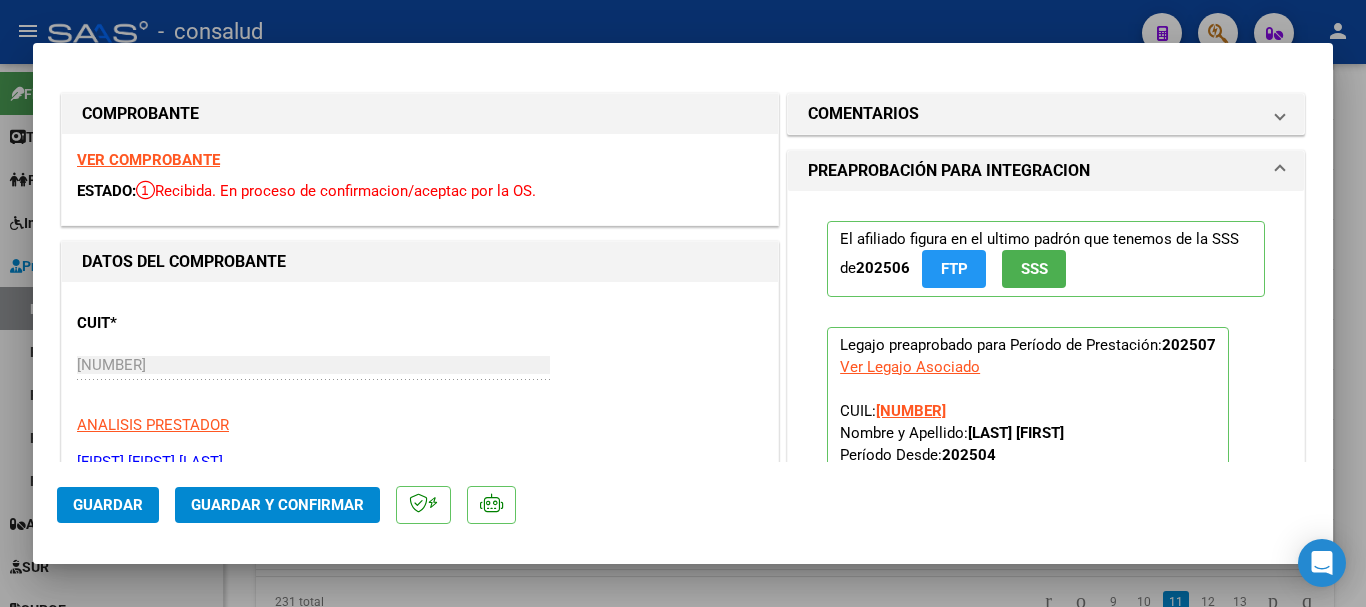scroll, scrollTop: 100, scrollLeft: 0, axis: vertical 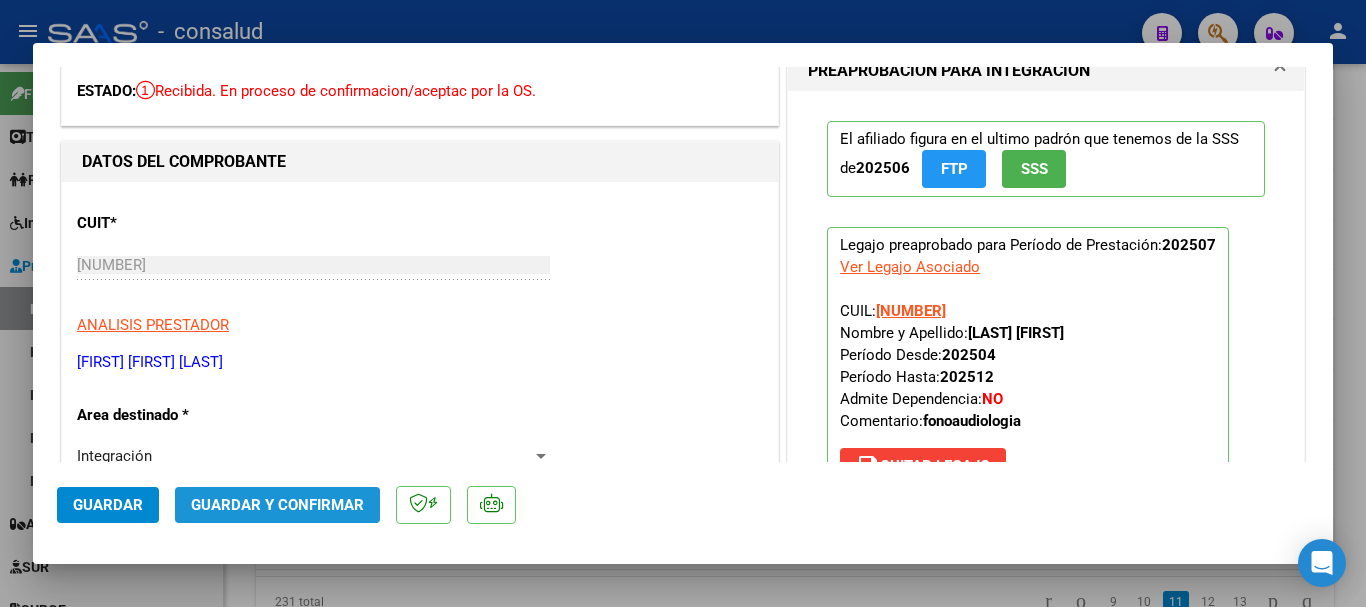 click on "Guardar y Confirmar" 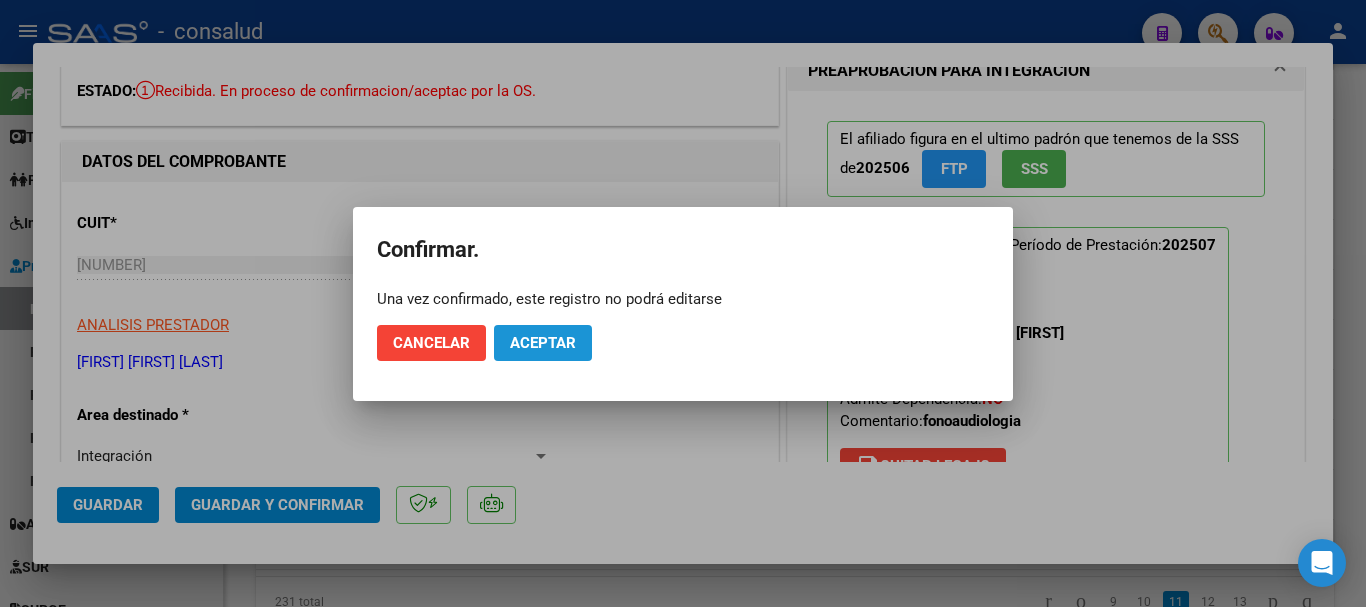 click on "Aceptar" 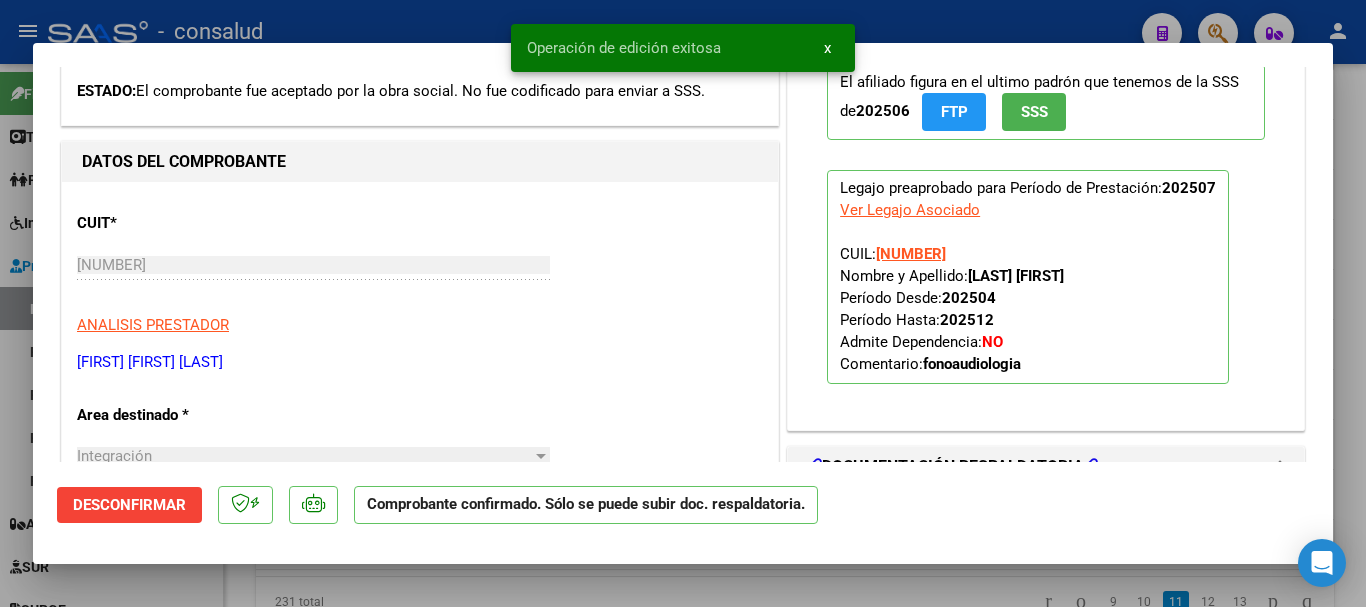 type 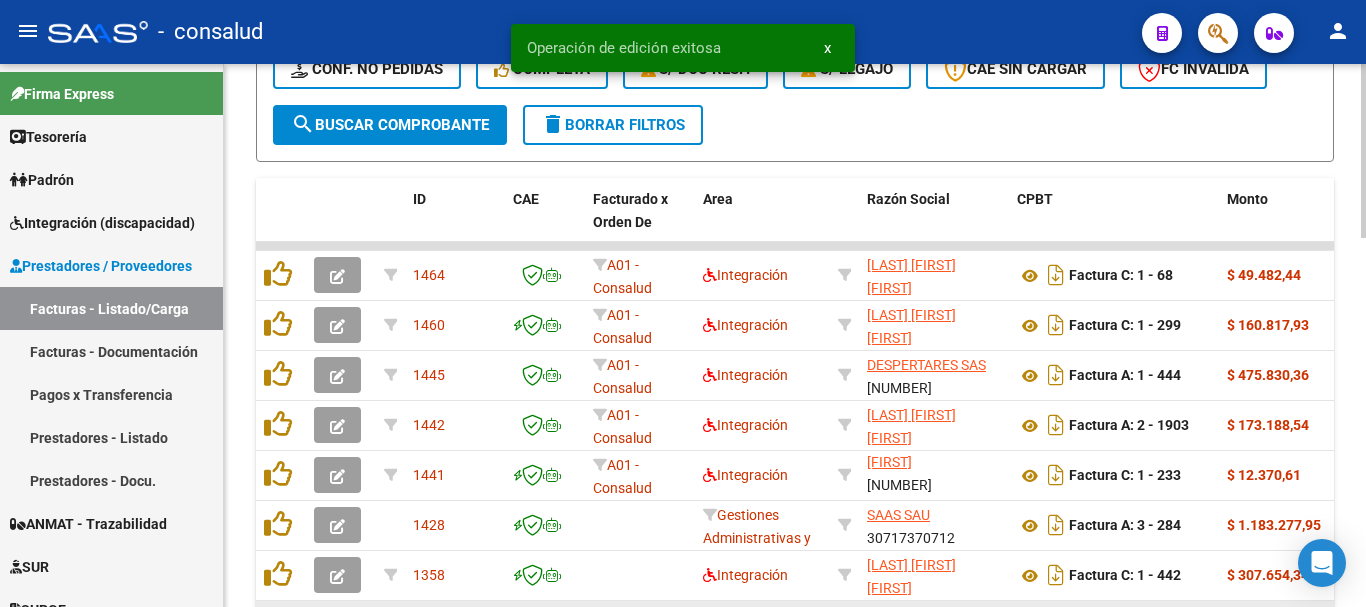 scroll, scrollTop: 856, scrollLeft: 0, axis: vertical 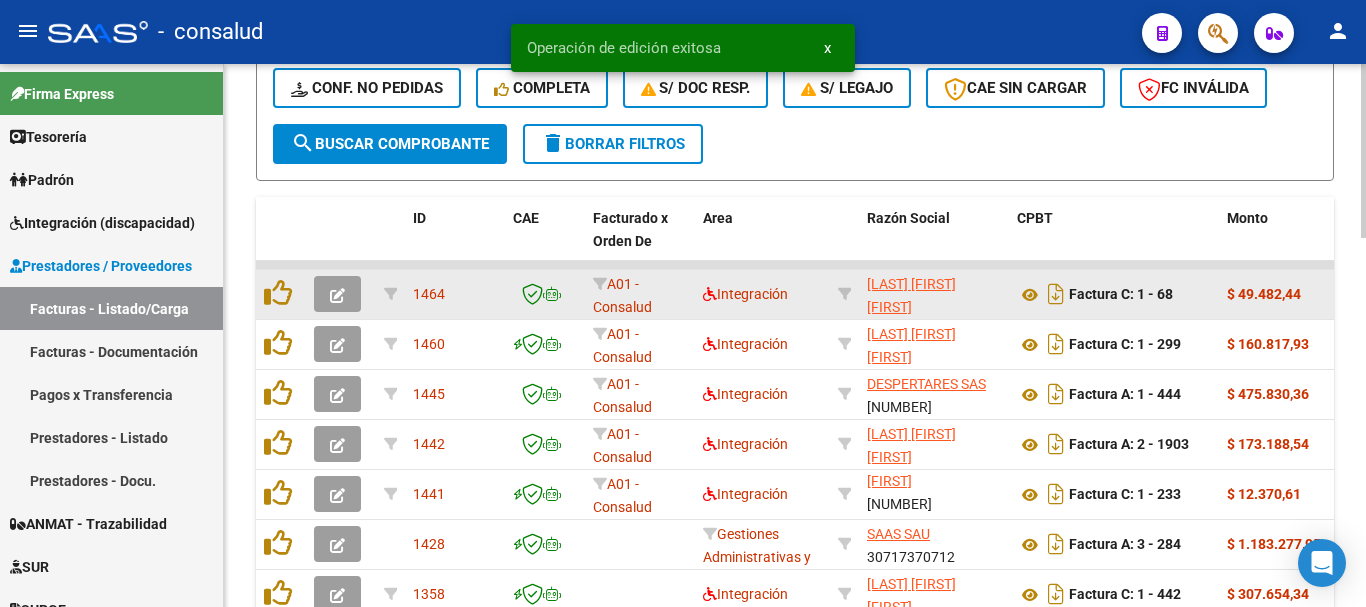 click 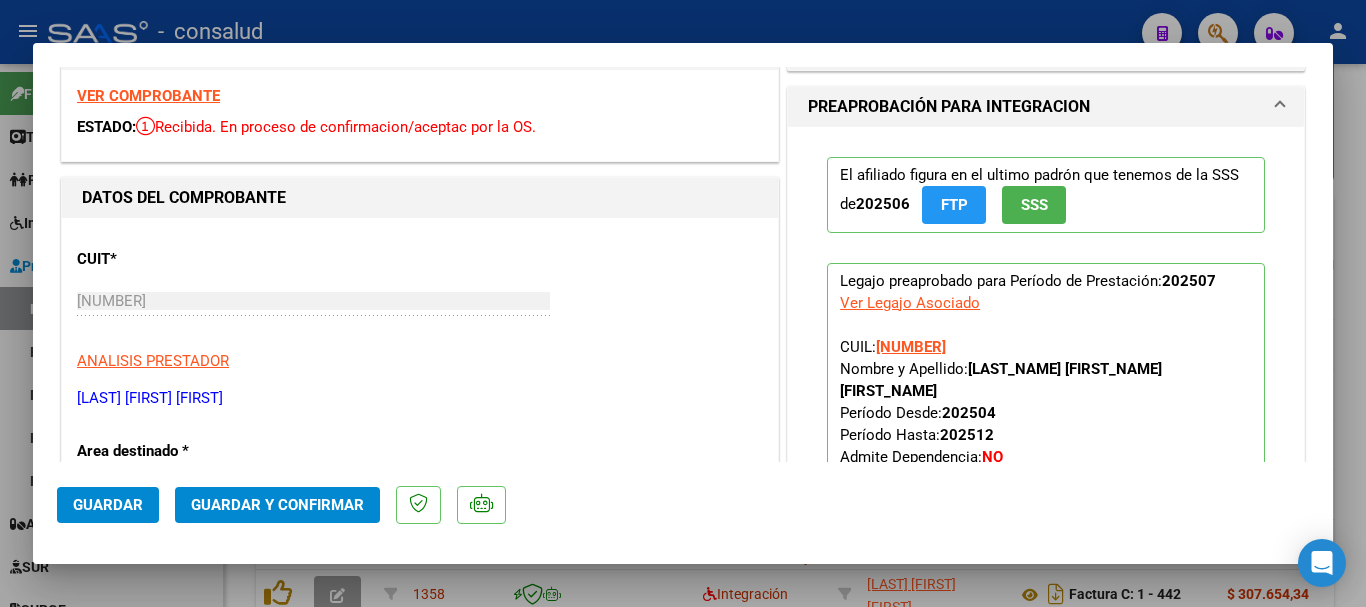 scroll, scrollTop: 0, scrollLeft: 0, axis: both 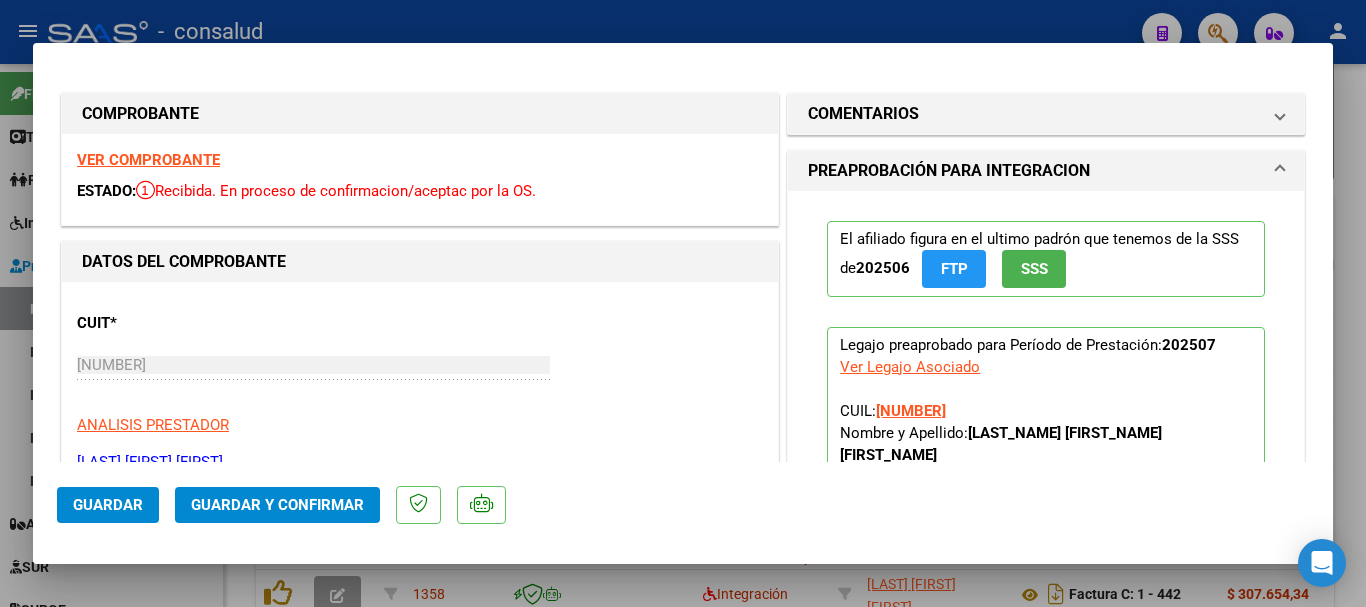 click on "VER COMPROBANTE" at bounding box center [148, 160] 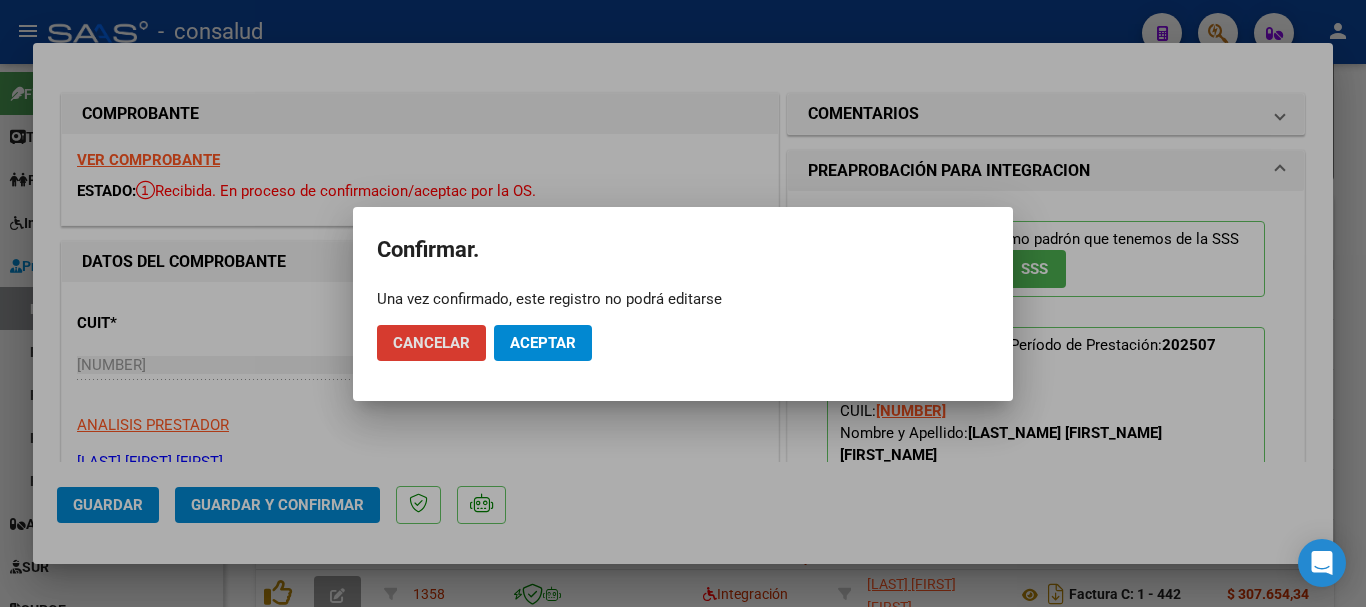 click on "Aceptar" 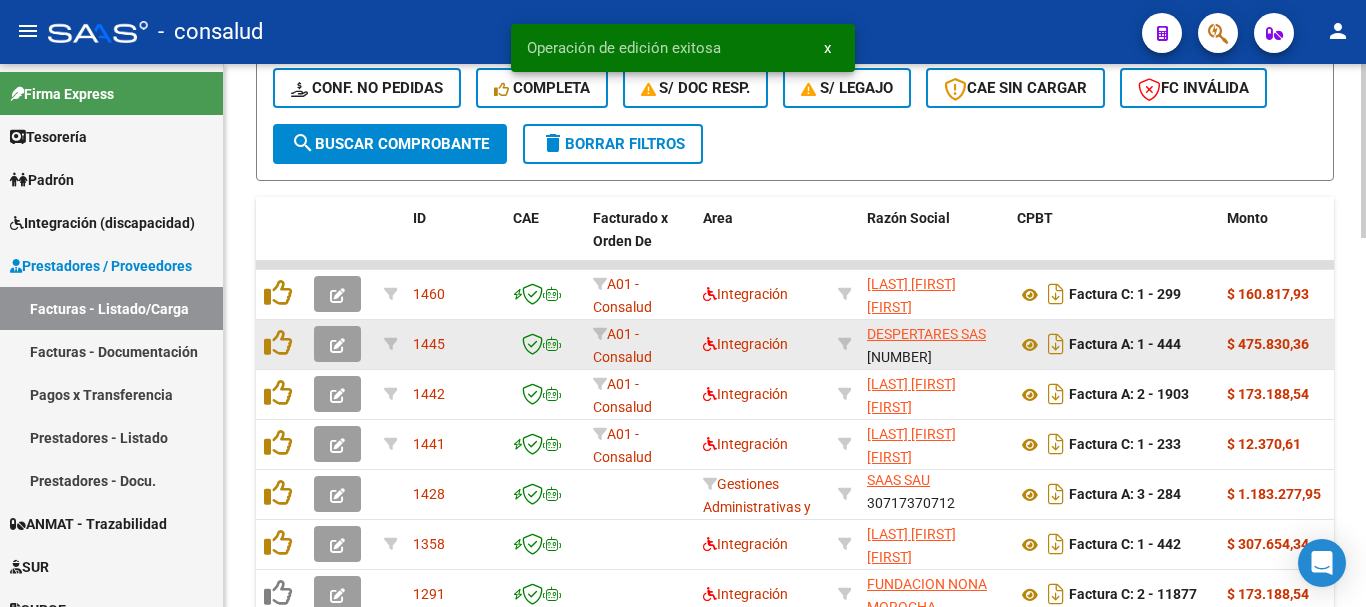 scroll, scrollTop: 4, scrollLeft: 0, axis: vertical 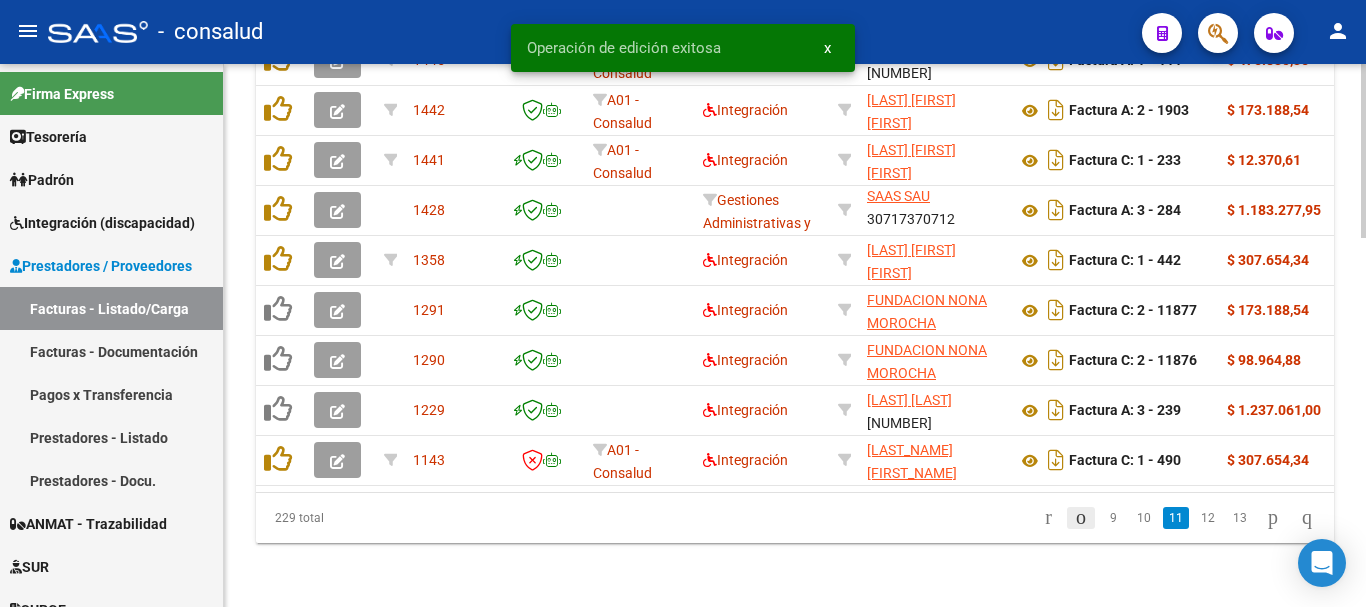 click 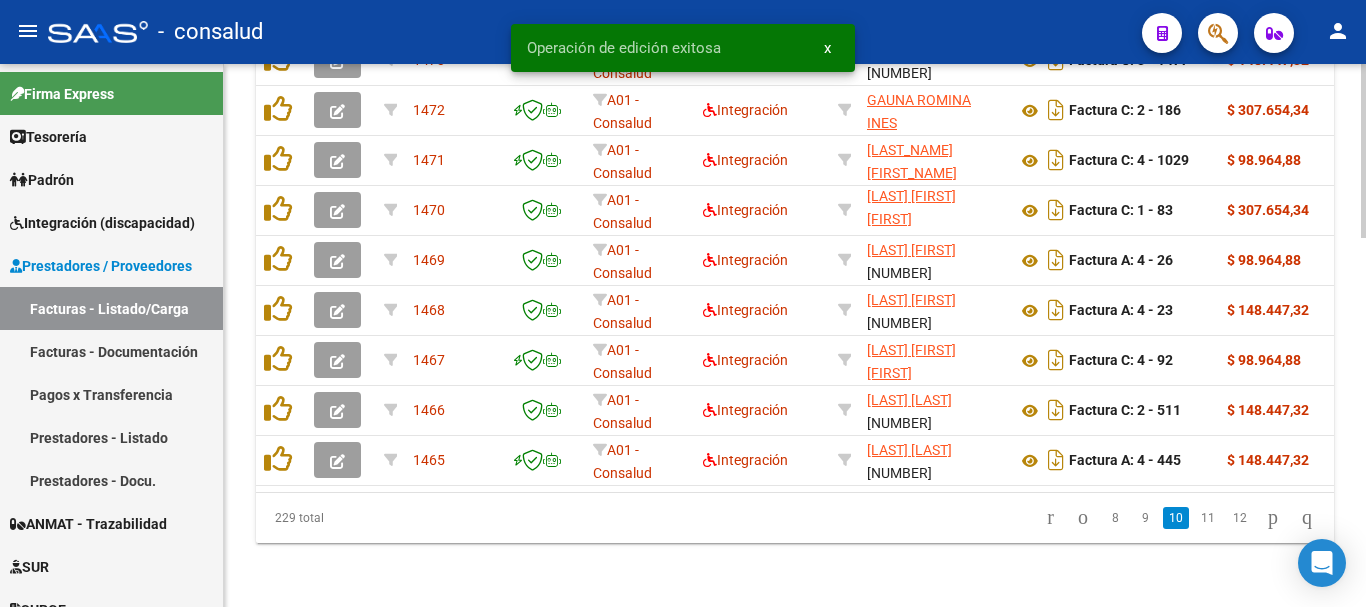 scroll, scrollTop: 1156, scrollLeft: 0, axis: vertical 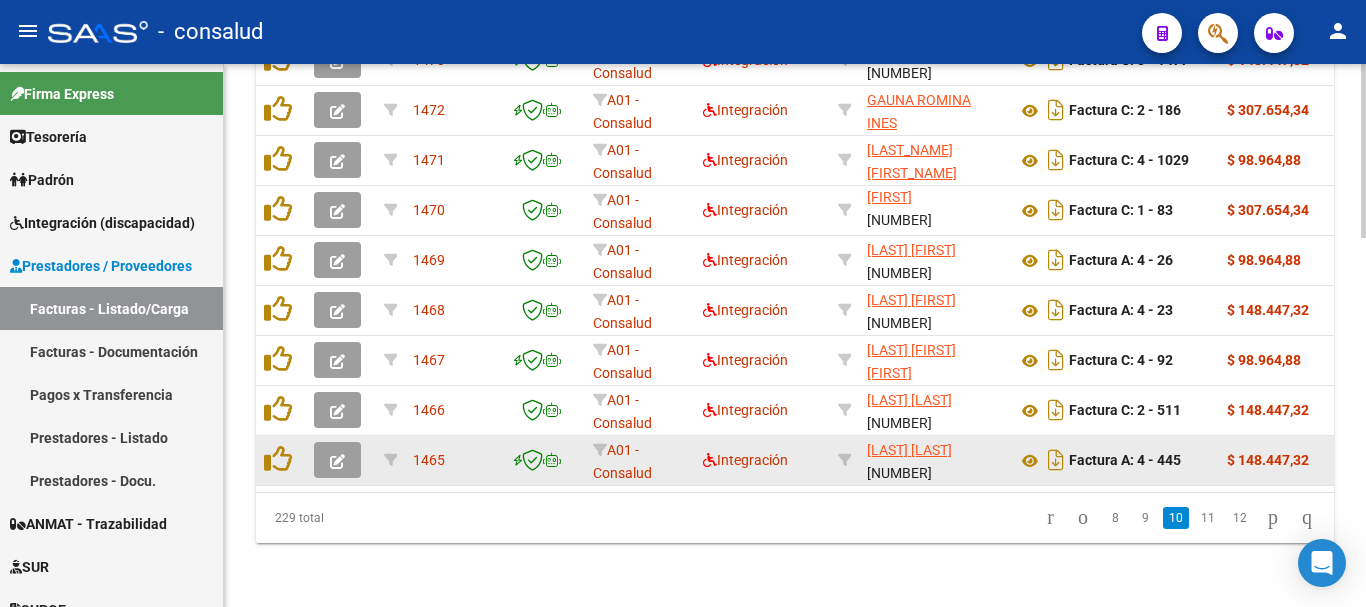 click 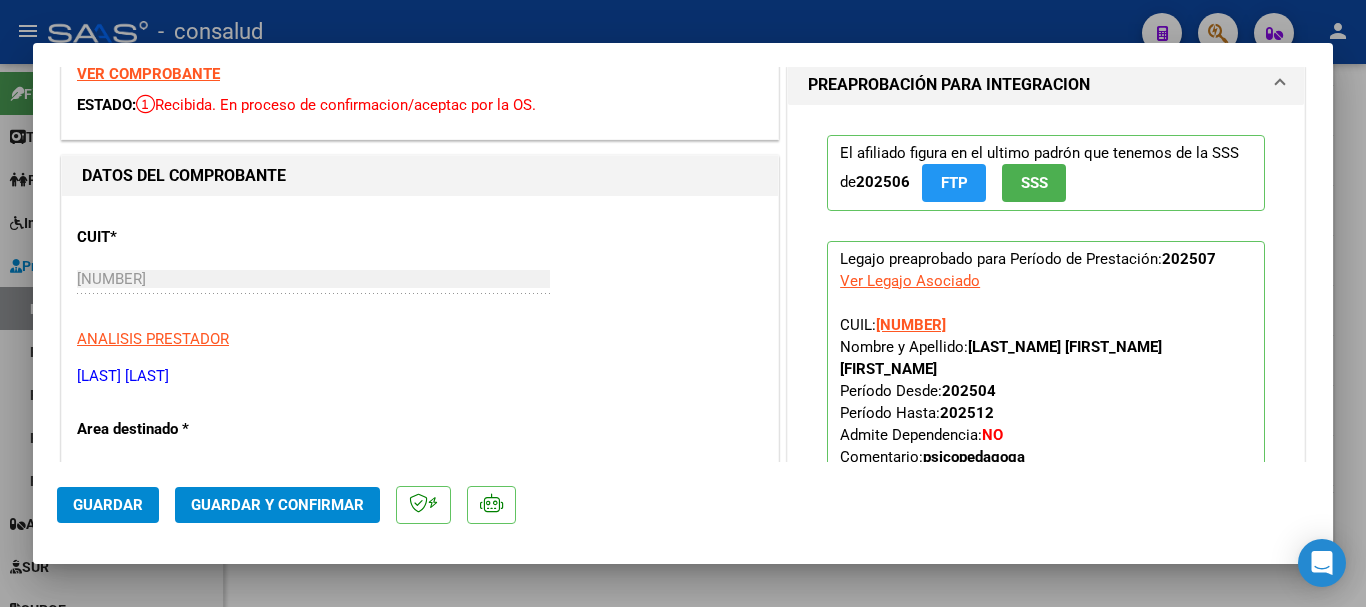 scroll, scrollTop: 0, scrollLeft: 0, axis: both 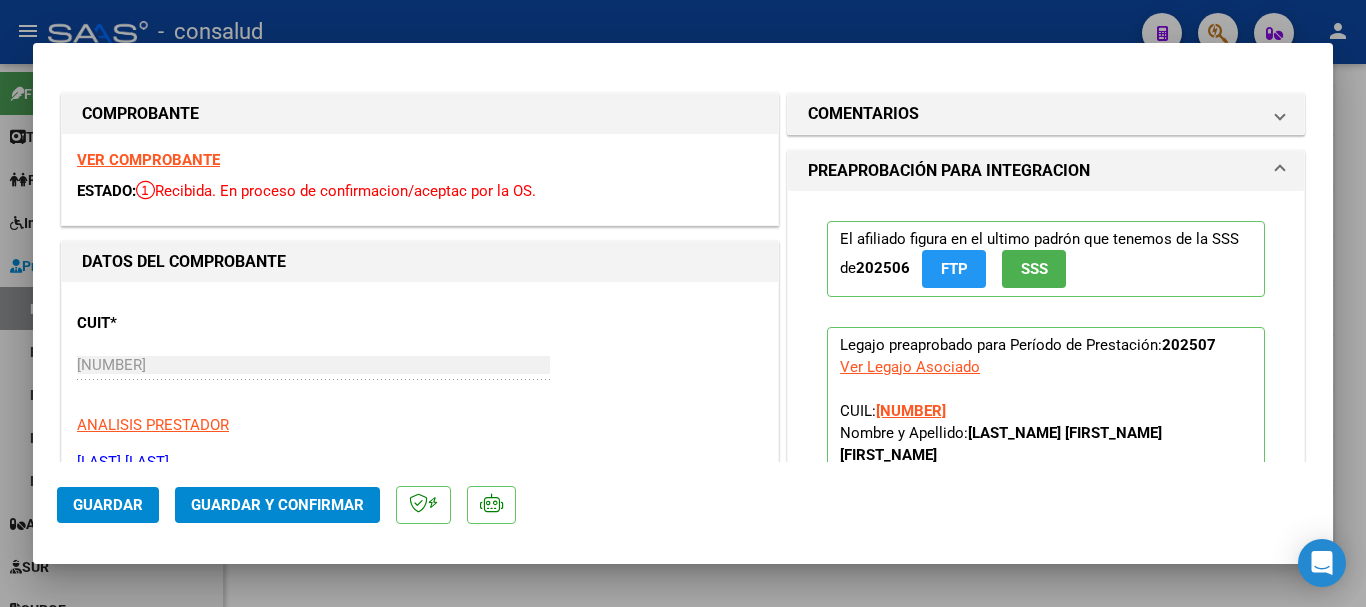 click on "VER COMPROBANTE" at bounding box center [148, 160] 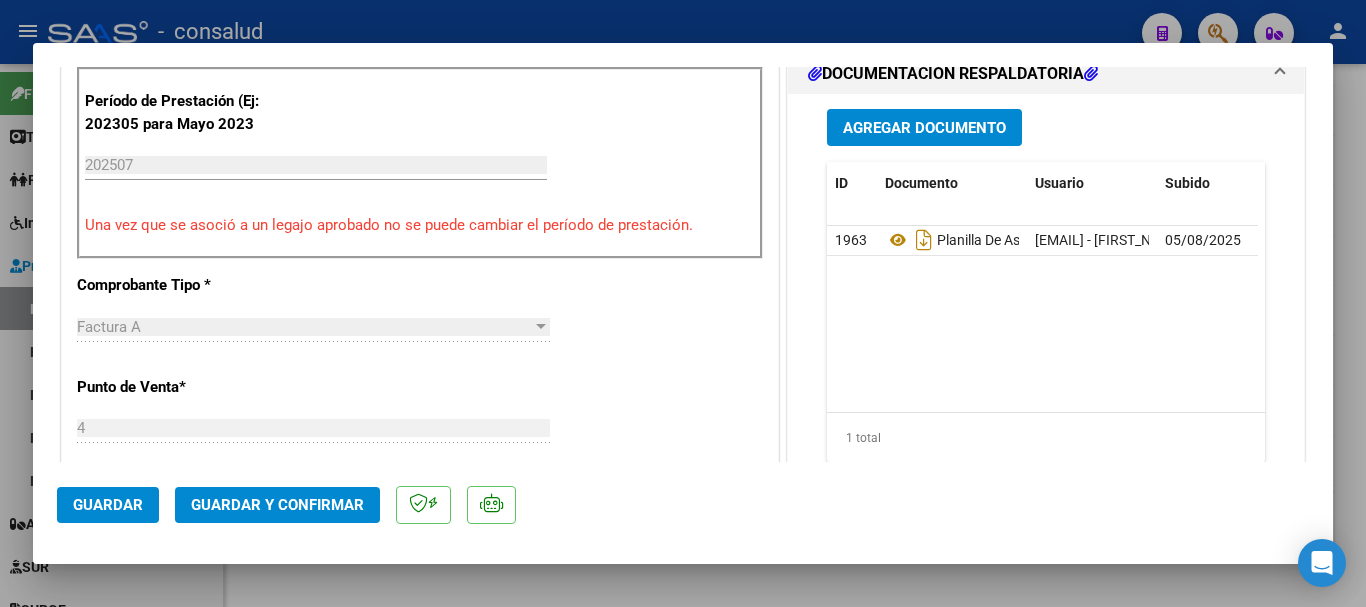 scroll, scrollTop: 700, scrollLeft: 0, axis: vertical 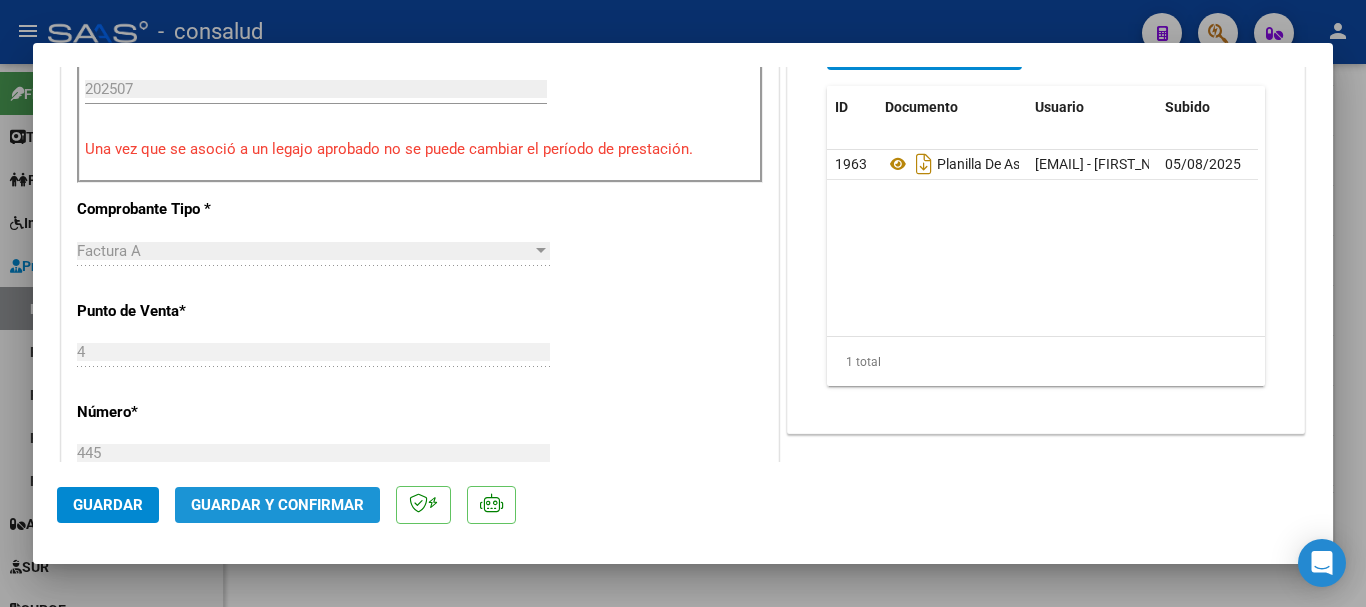 click on "Guardar y Confirmar" 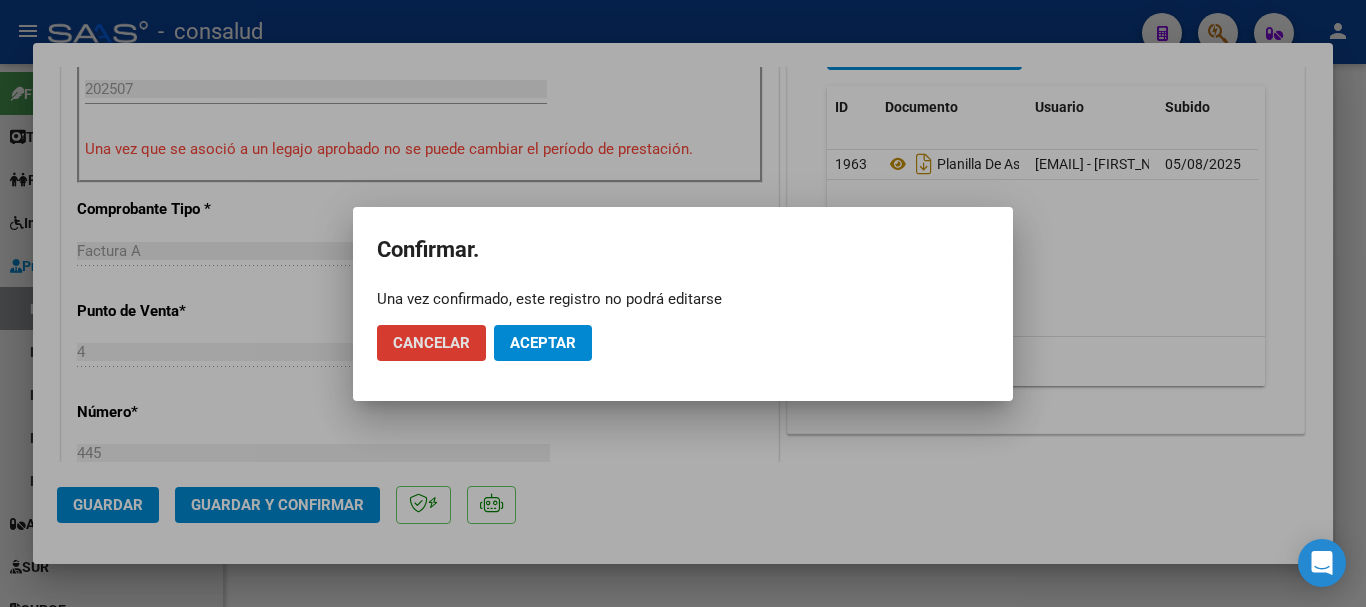 click on "Aceptar" 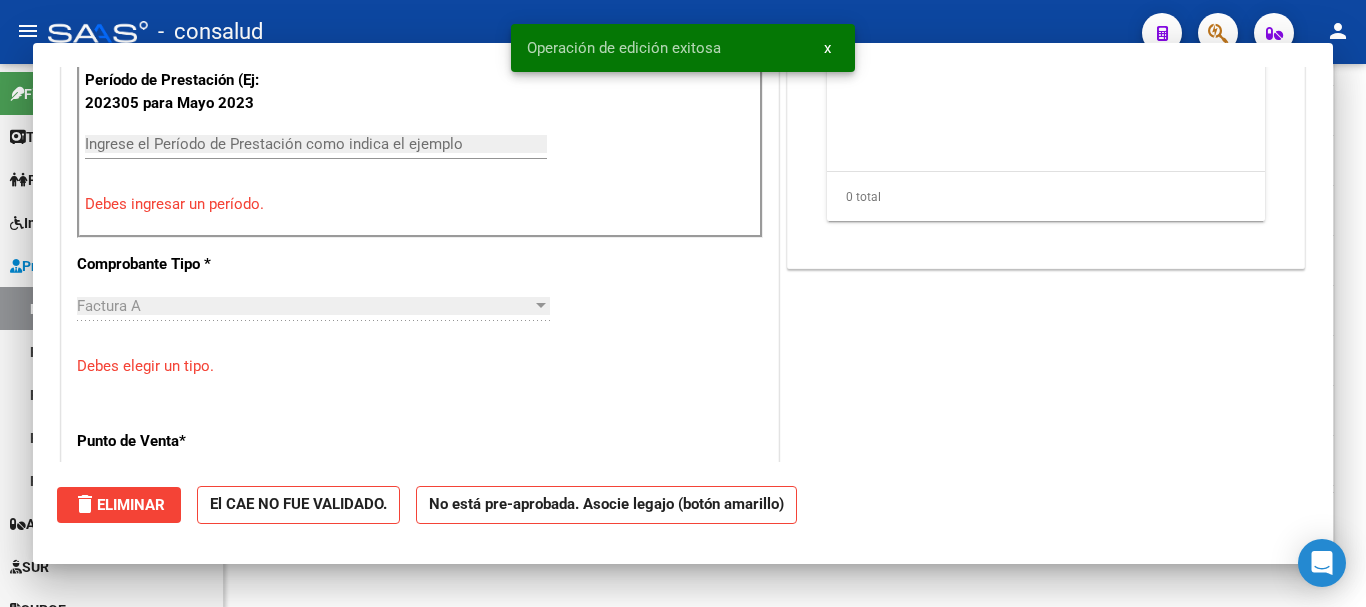 scroll, scrollTop: 1161, scrollLeft: 0, axis: vertical 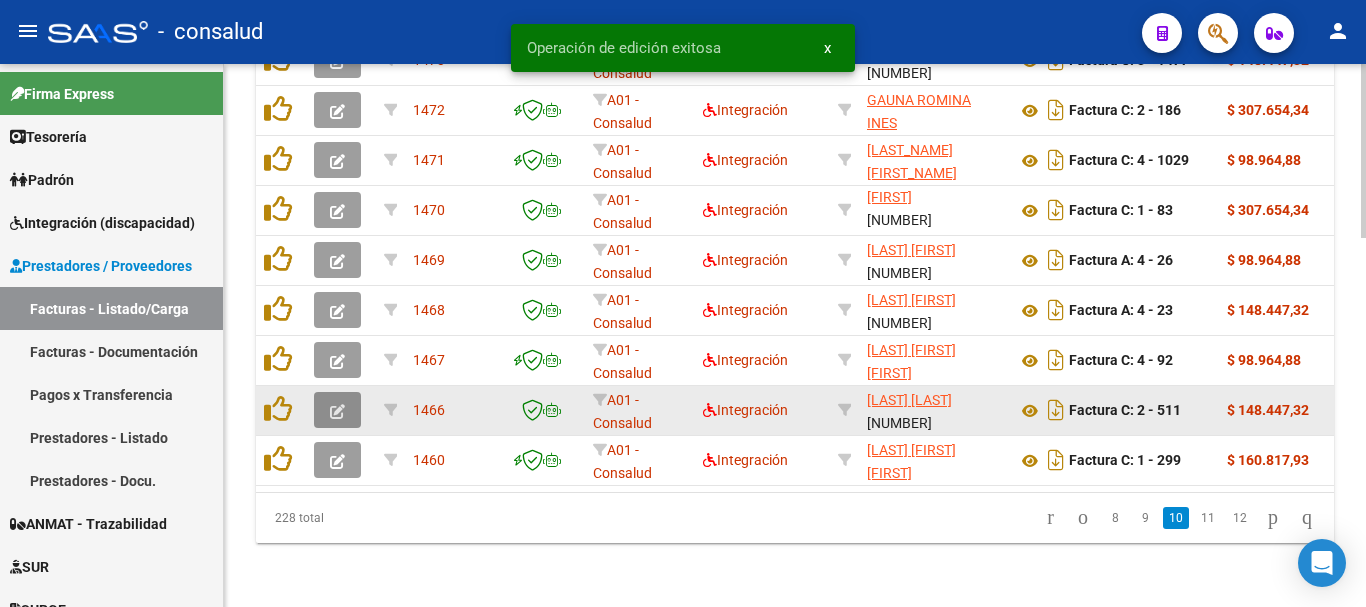 click 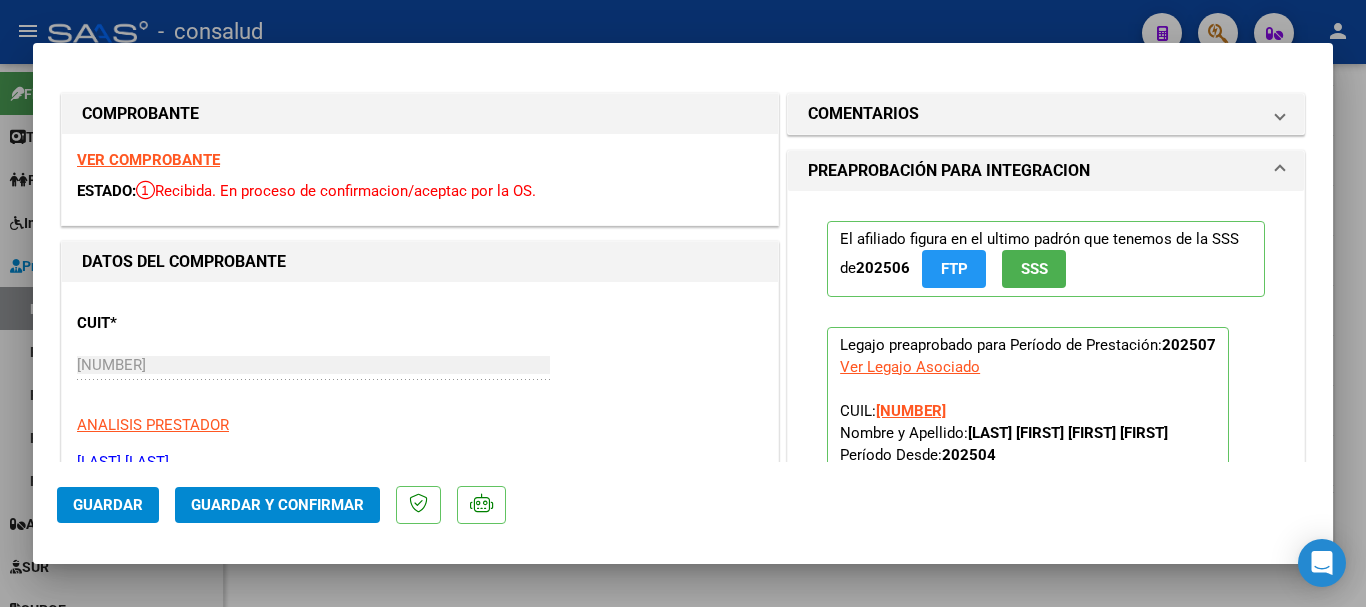 scroll, scrollTop: 200, scrollLeft: 0, axis: vertical 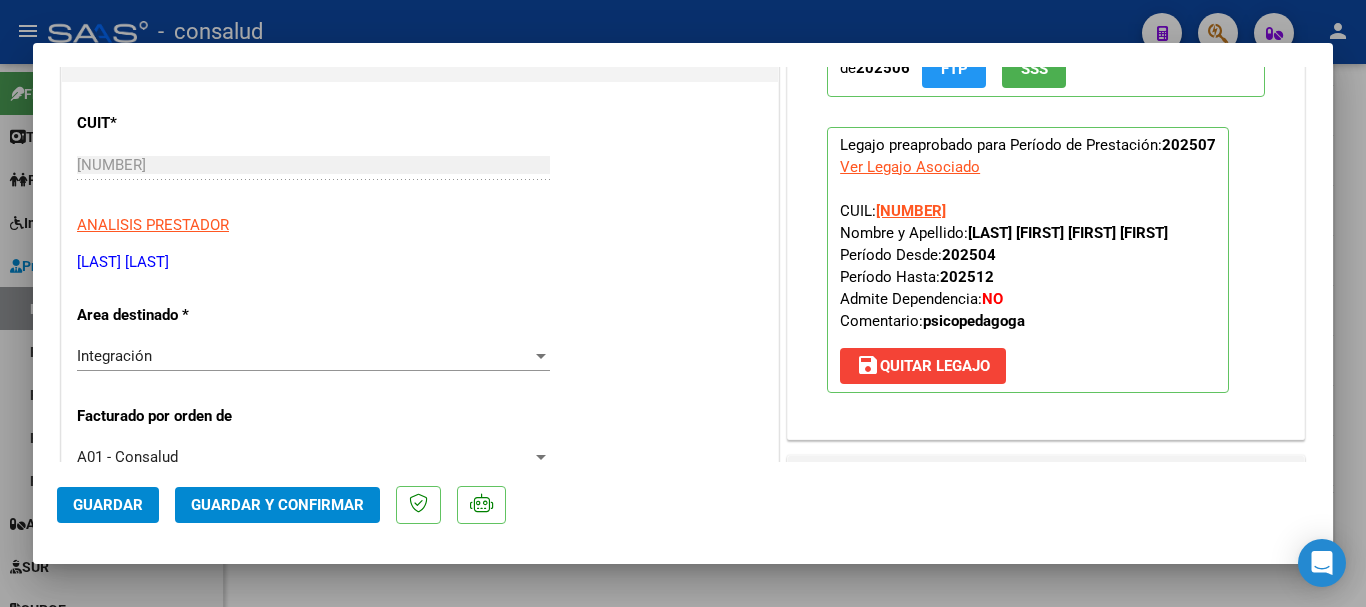 click on "Guardar y Confirmar" 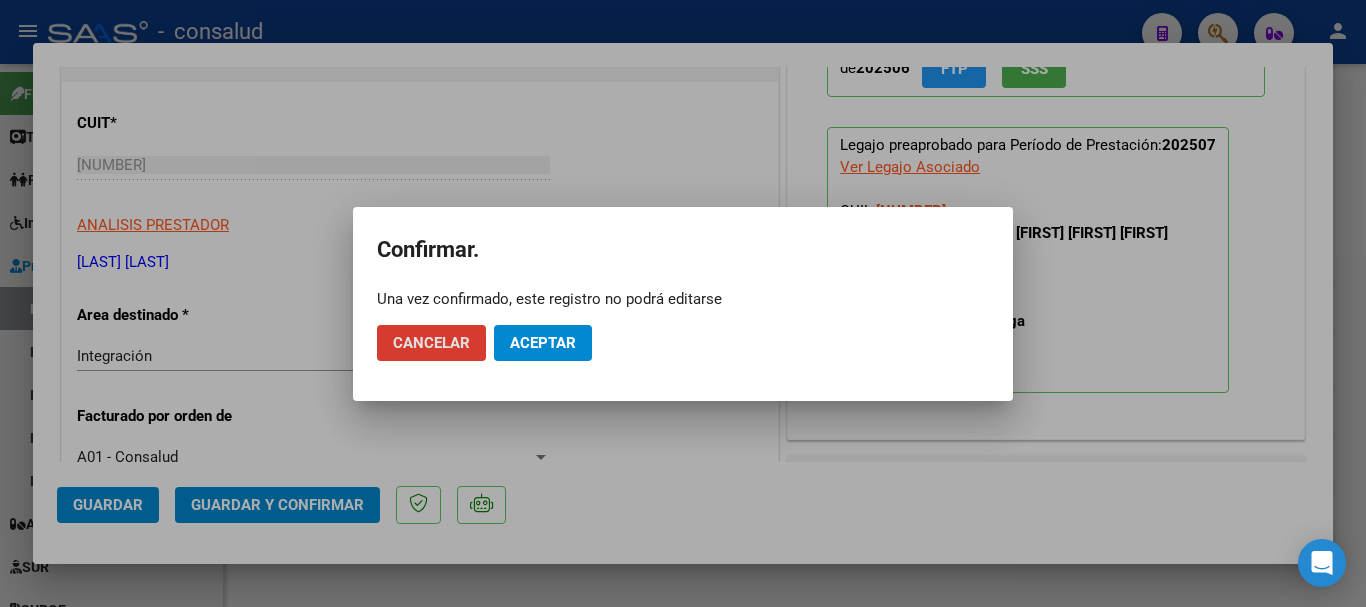 click on "Aceptar" 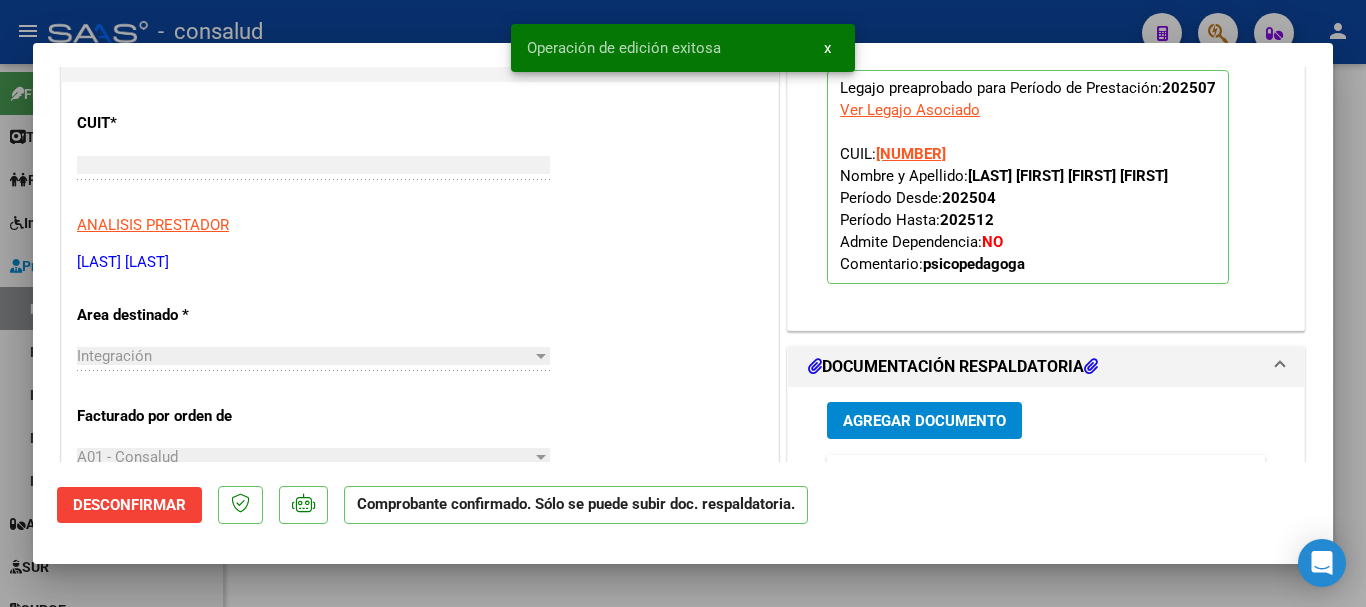 scroll, scrollTop: 1161, scrollLeft: 0, axis: vertical 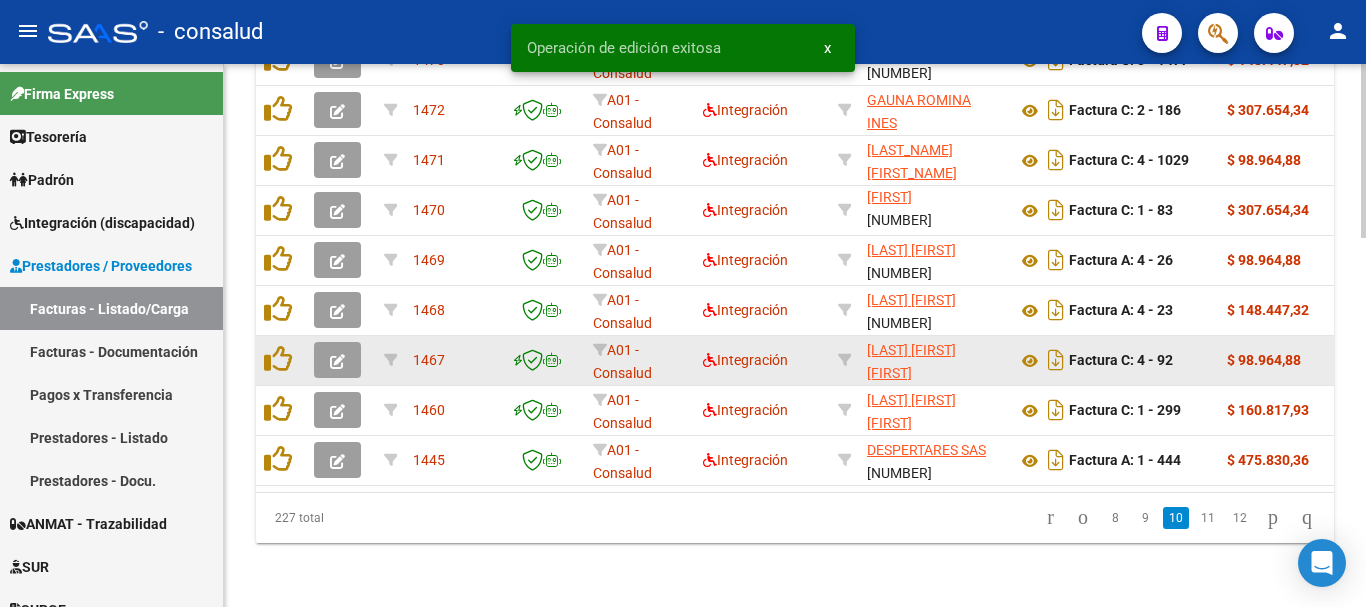 click 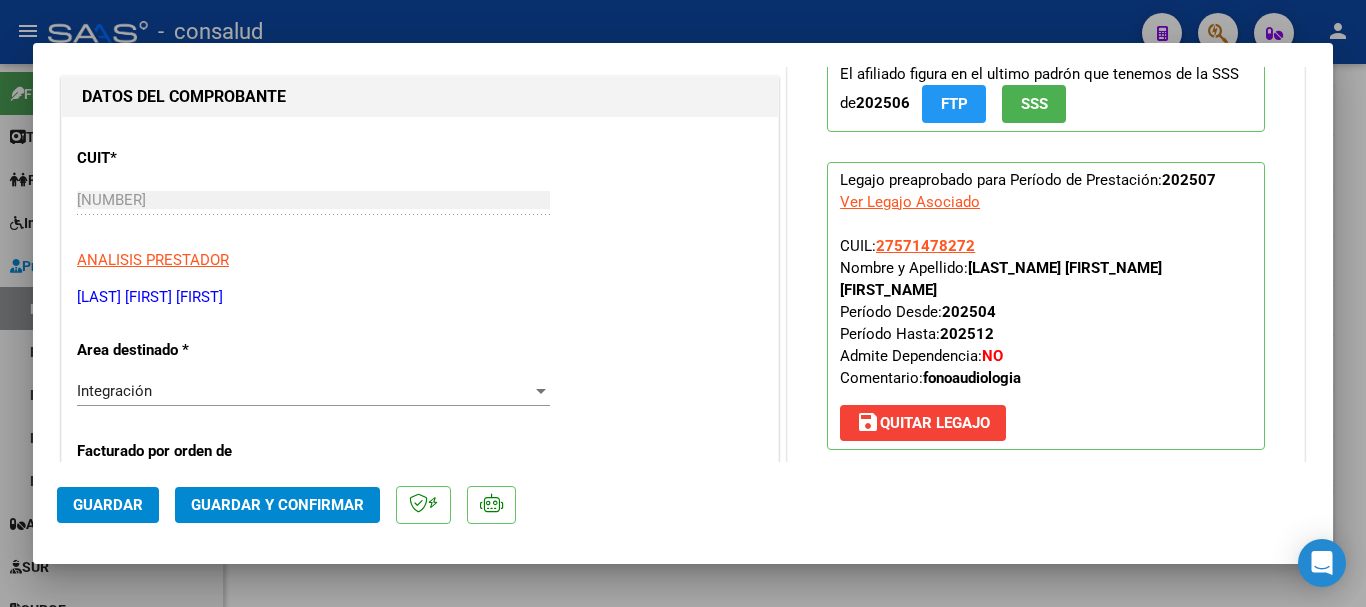 scroll, scrollTop: 0, scrollLeft: 0, axis: both 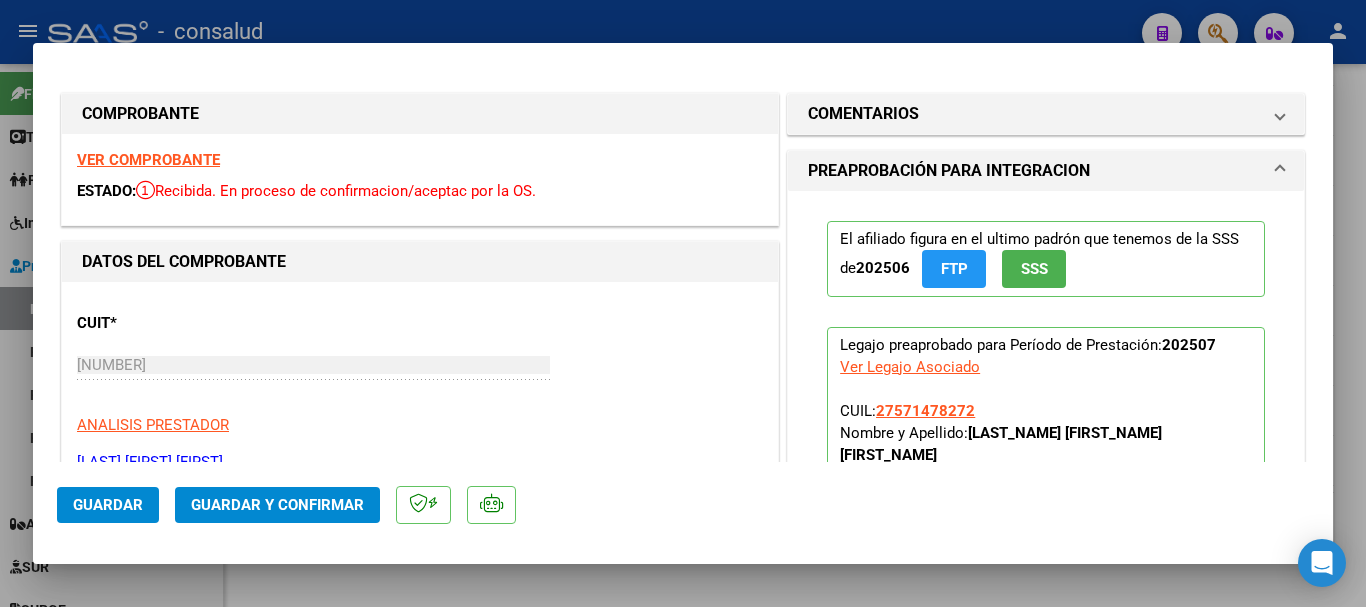 click on "VER COMPROBANTE" at bounding box center (148, 160) 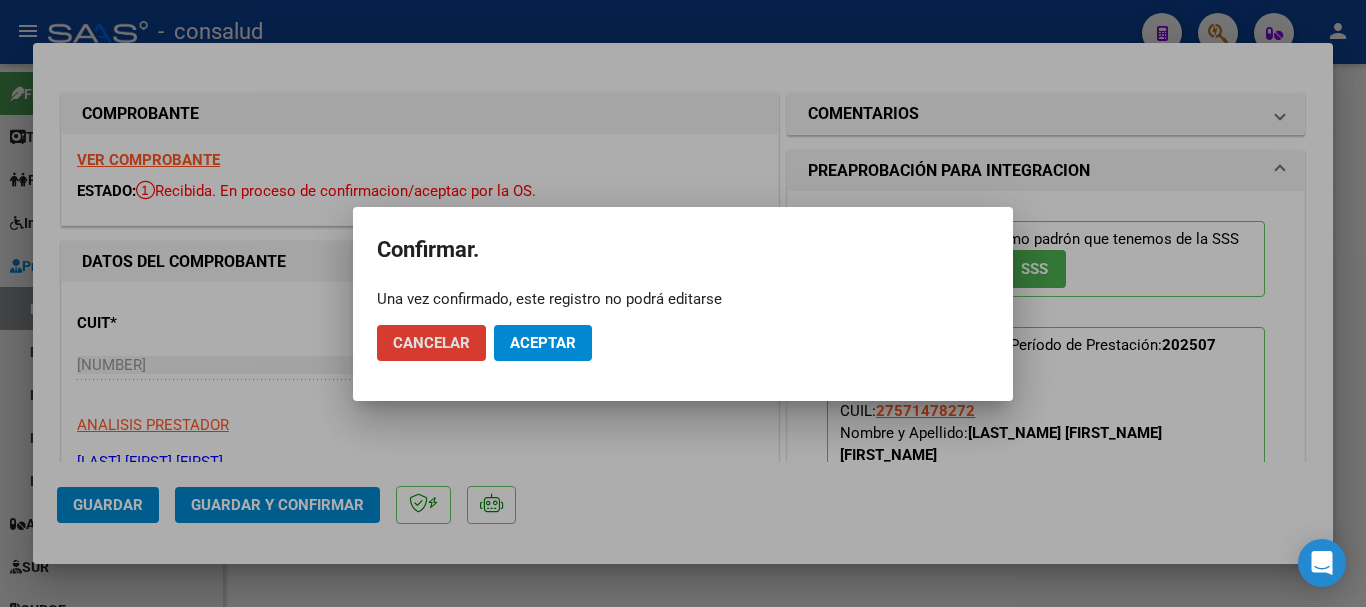 click on "Aceptar" 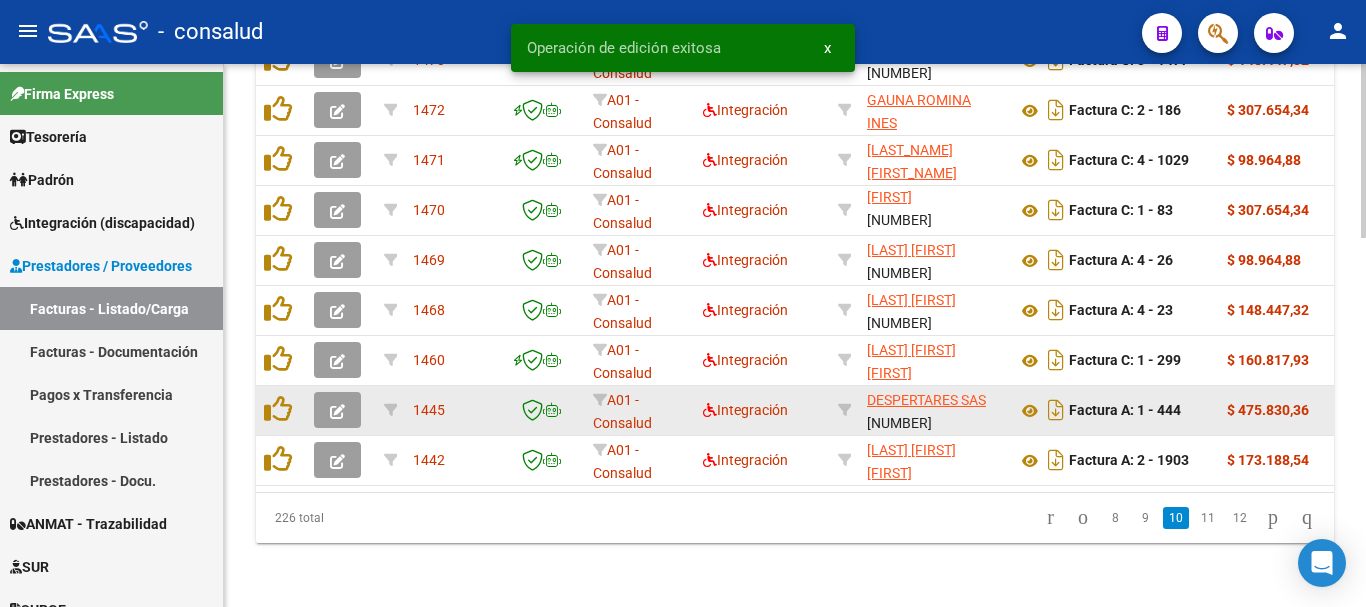 scroll, scrollTop: 1156, scrollLeft: 0, axis: vertical 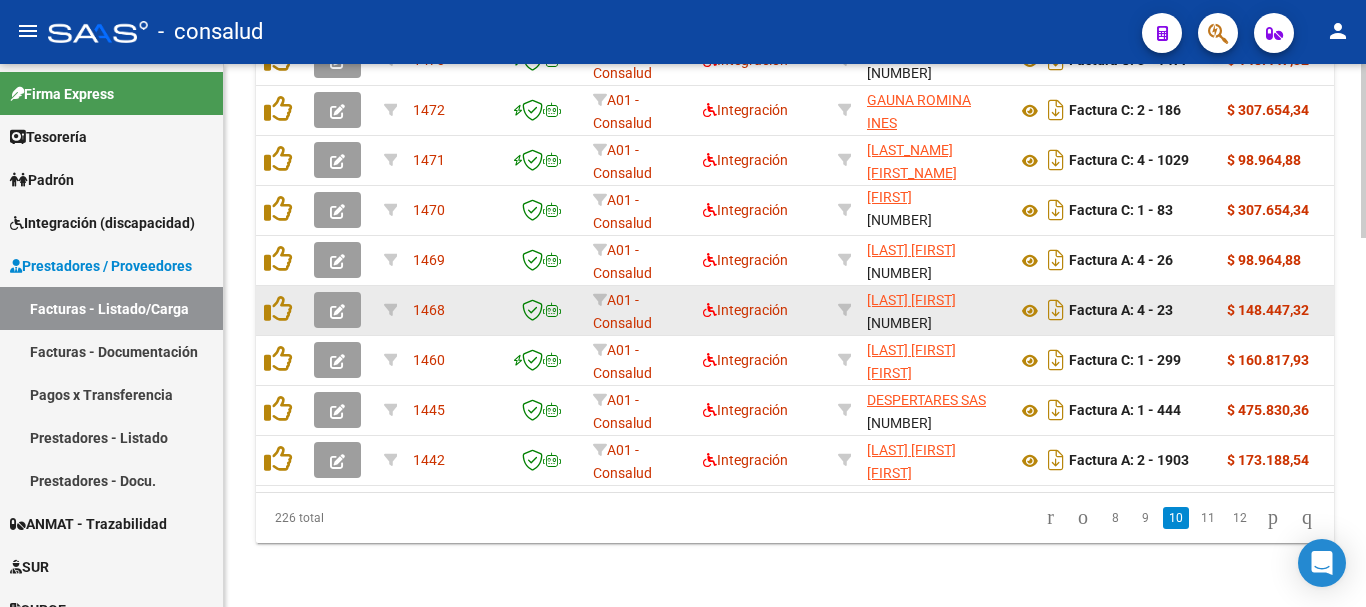 click 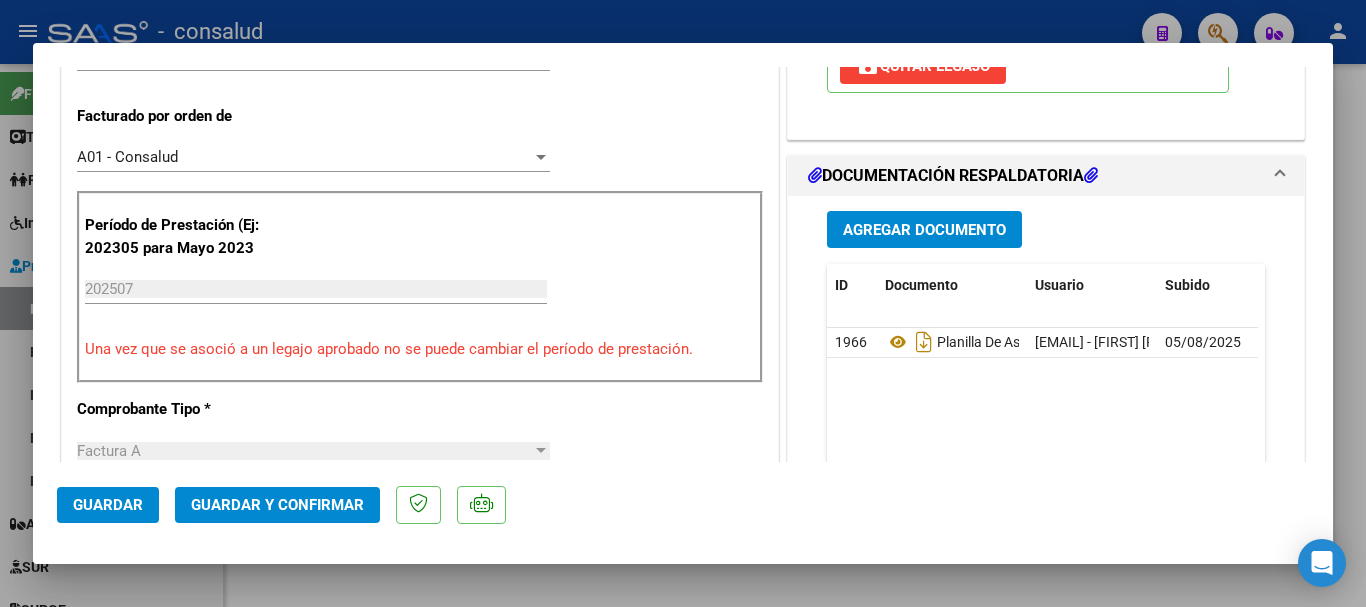 scroll, scrollTop: 300, scrollLeft: 0, axis: vertical 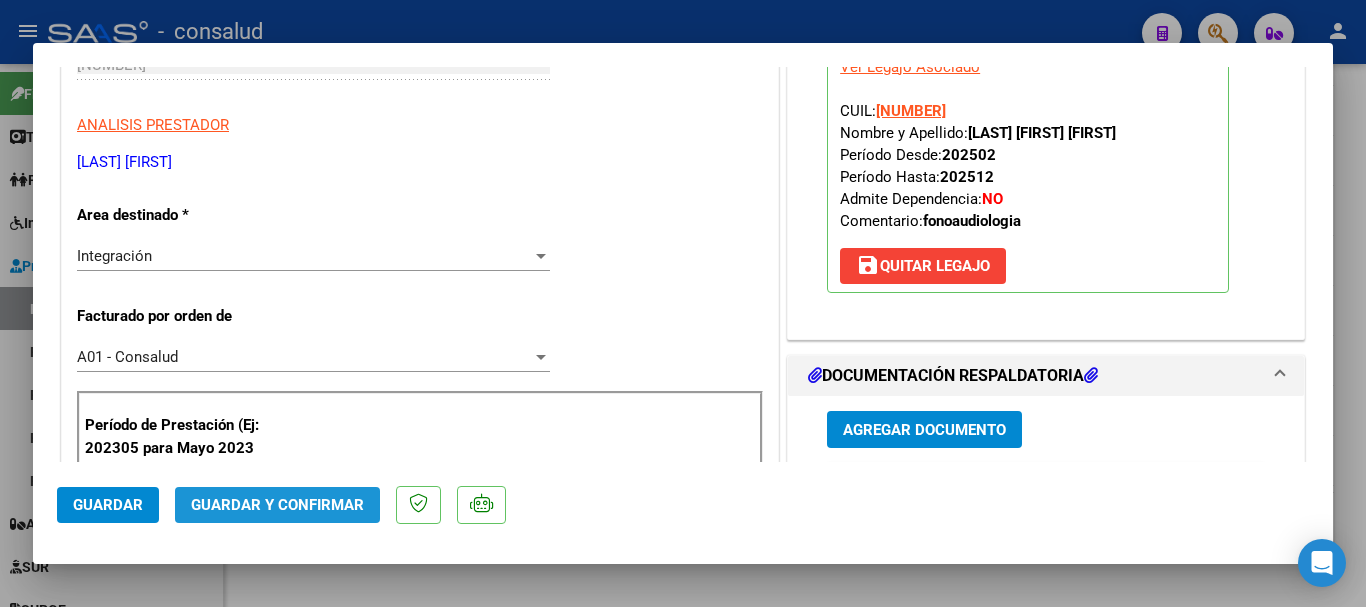 click on "Guardar y Confirmar" 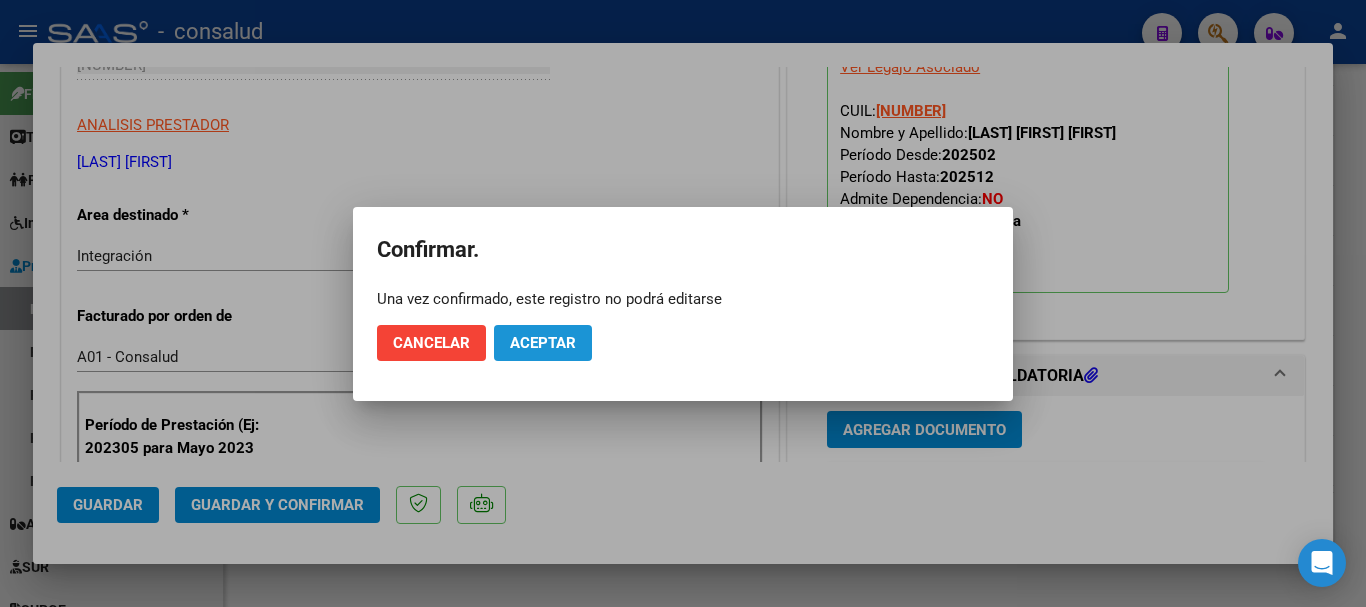 click on "Aceptar" 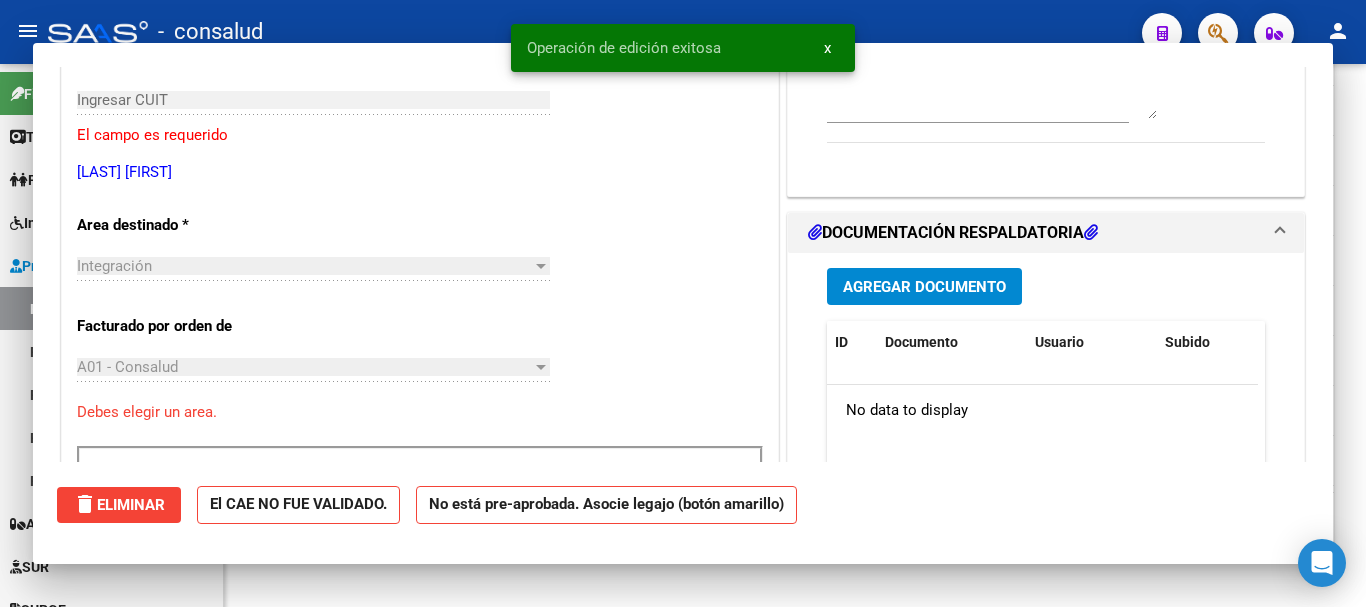 scroll, scrollTop: 1161, scrollLeft: 0, axis: vertical 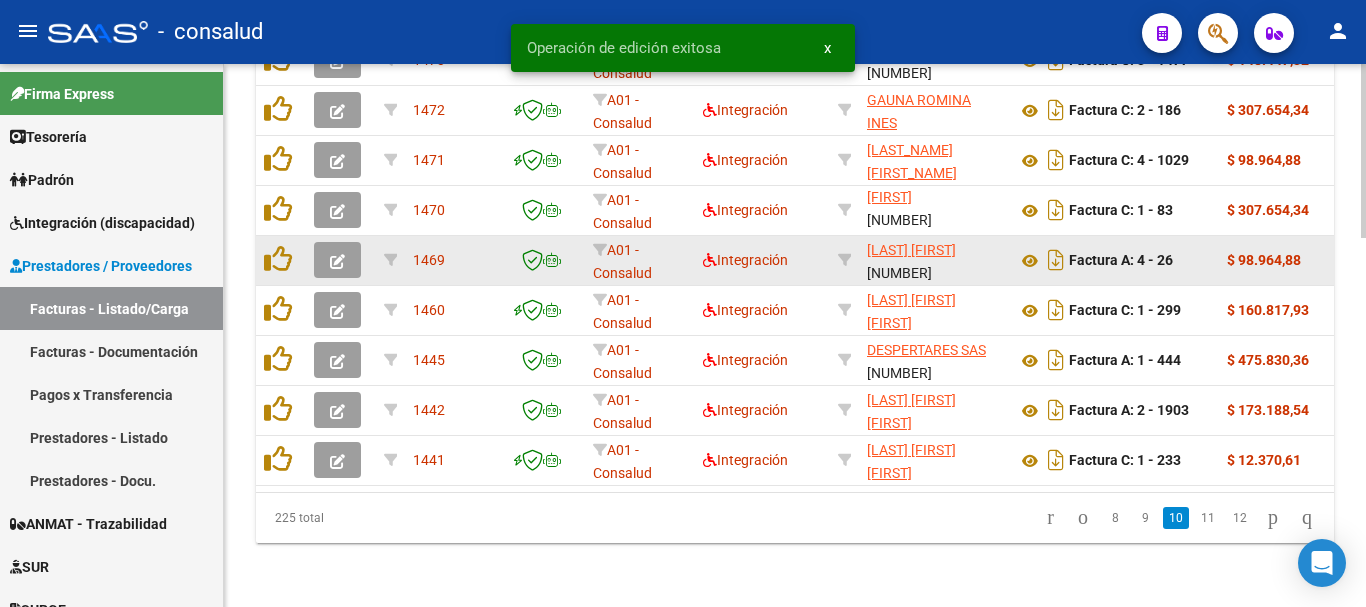 click 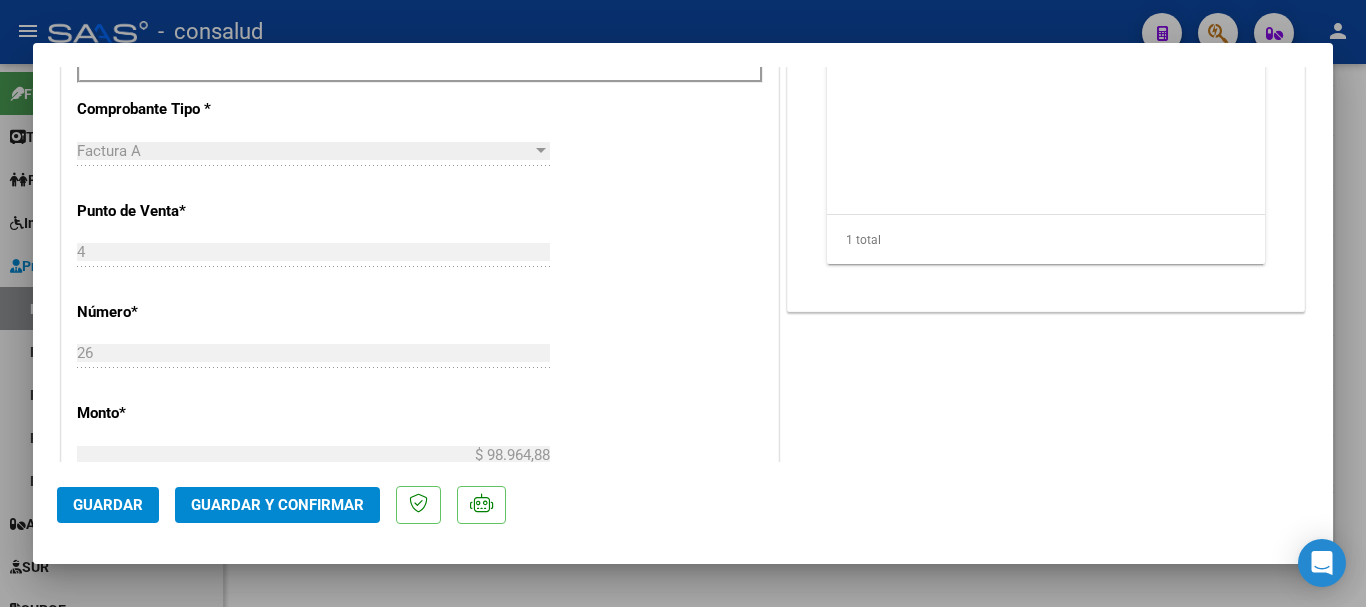 scroll, scrollTop: 1000, scrollLeft: 0, axis: vertical 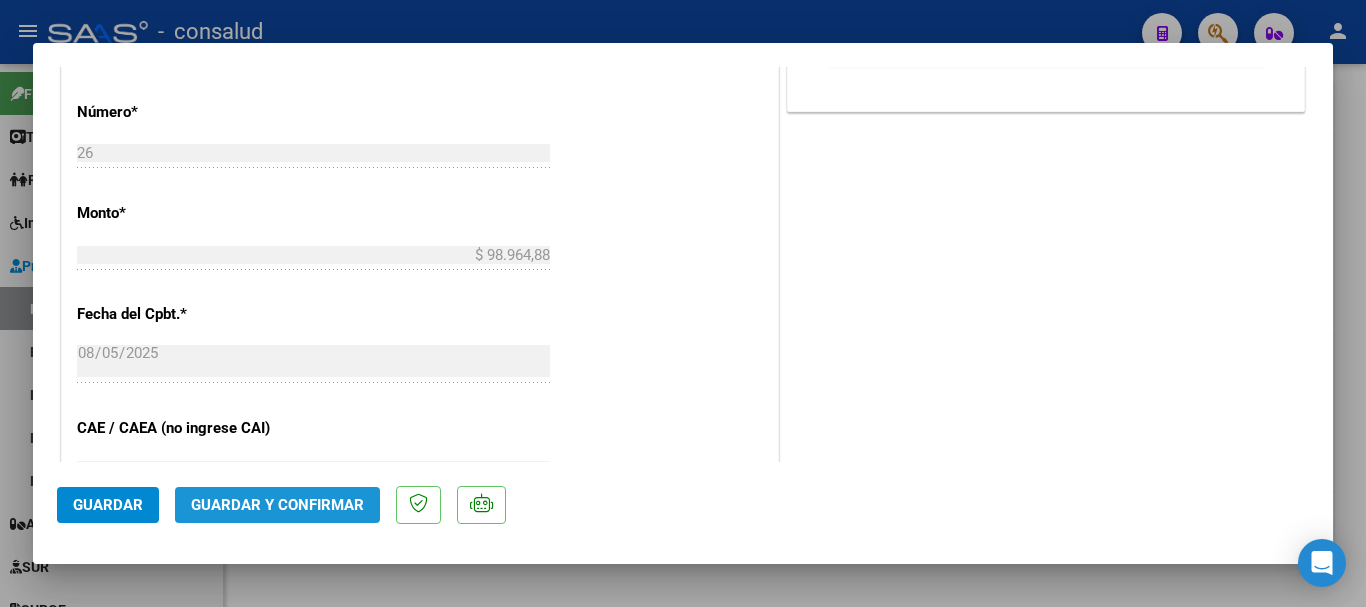 click on "Guardar y Confirmar" 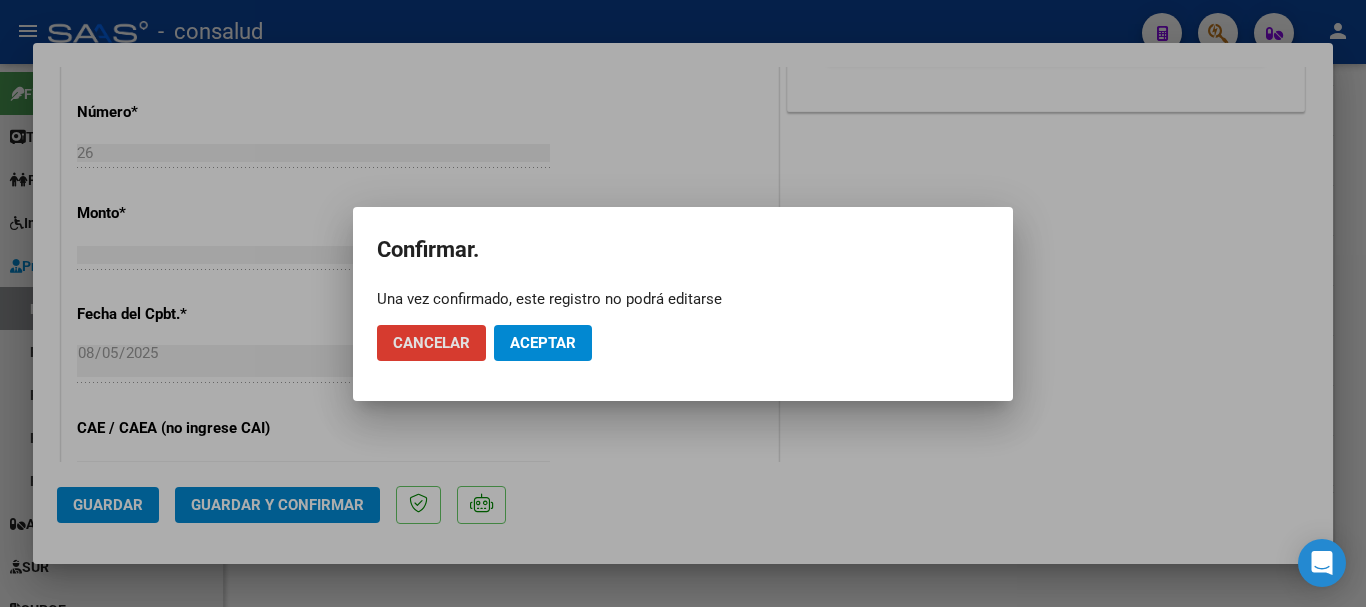 click on "Cancelar Aceptar" 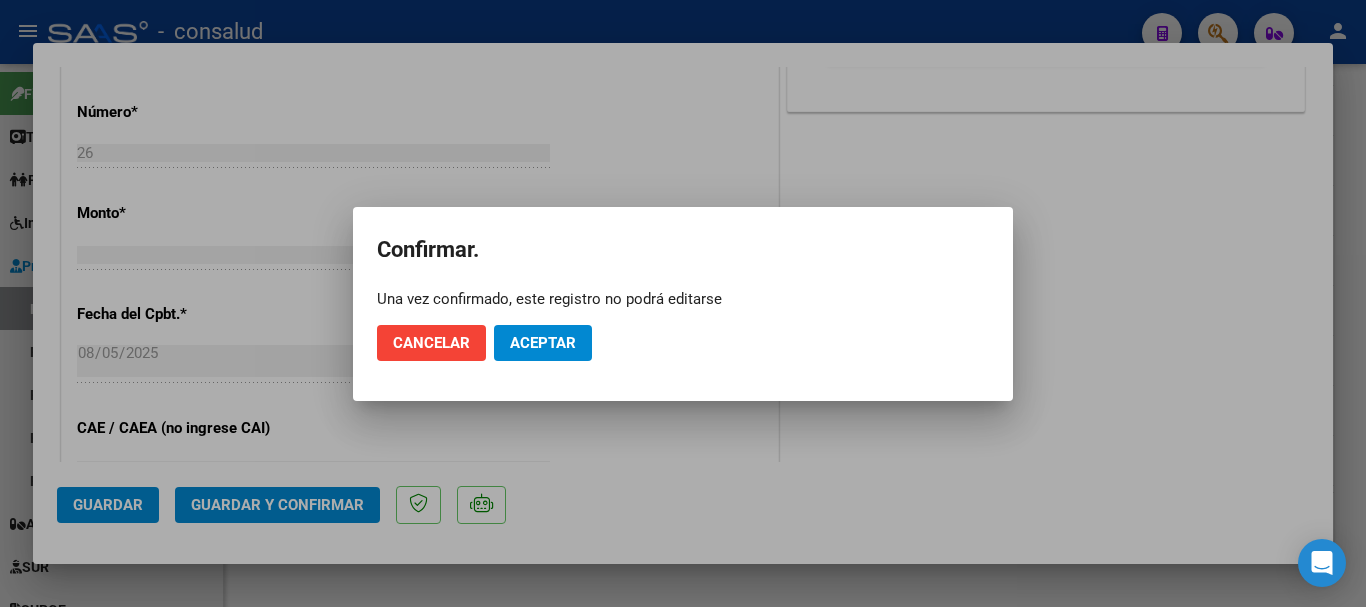 click on "Aceptar" 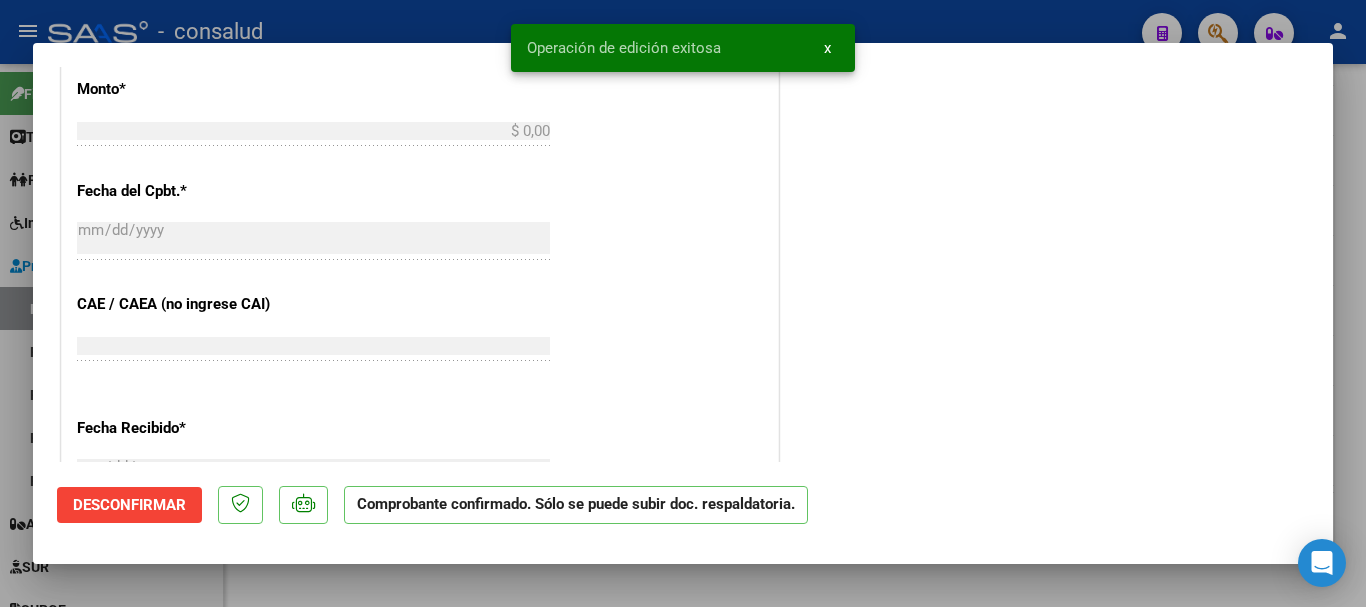 scroll, scrollTop: 1161, scrollLeft: 0, axis: vertical 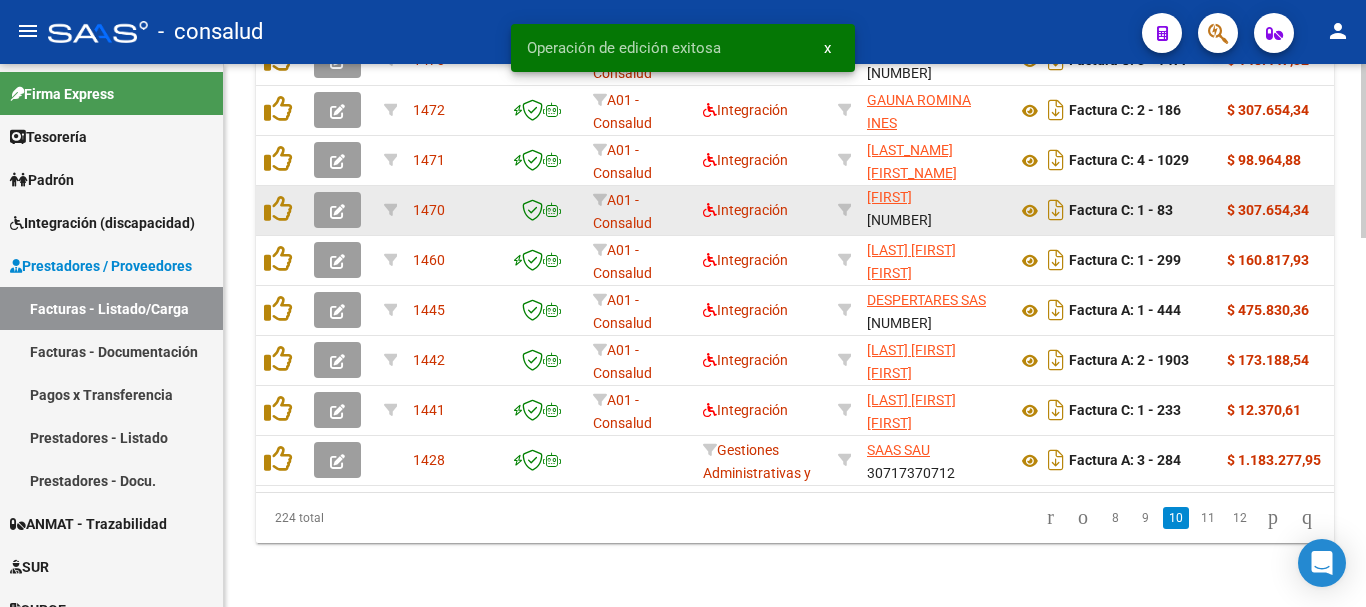 click 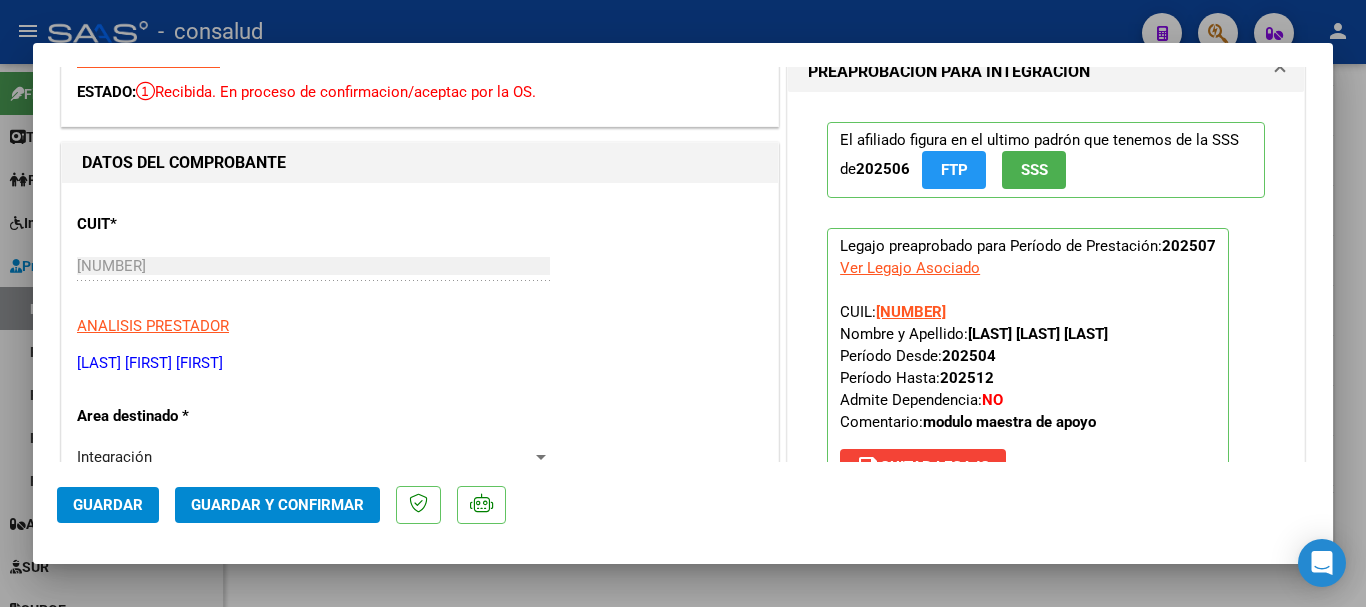 scroll, scrollTop: 0, scrollLeft: 0, axis: both 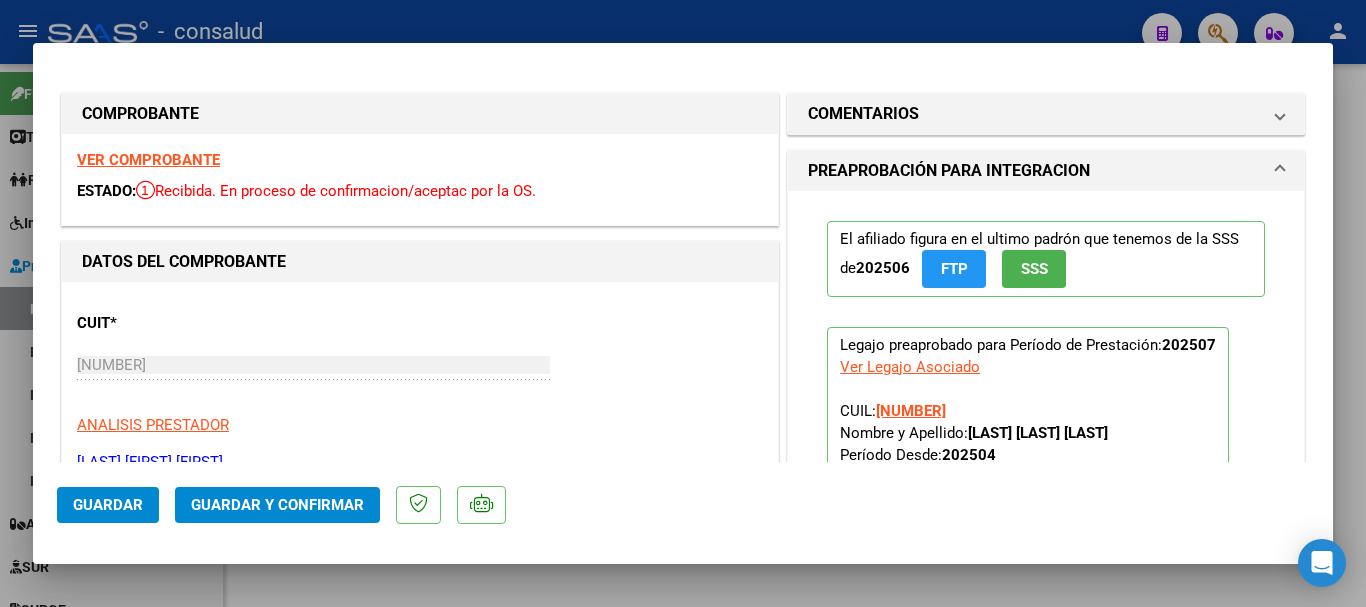 click on "VER COMPROBANTE" at bounding box center (148, 160) 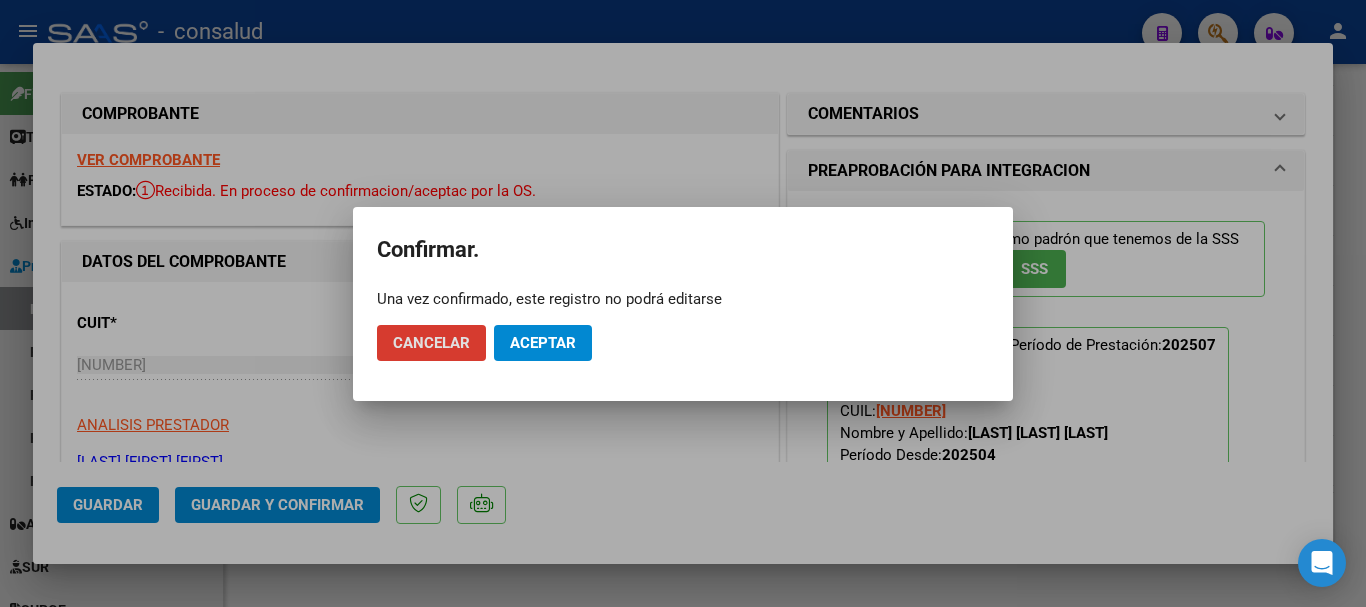 click on "Aceptar" 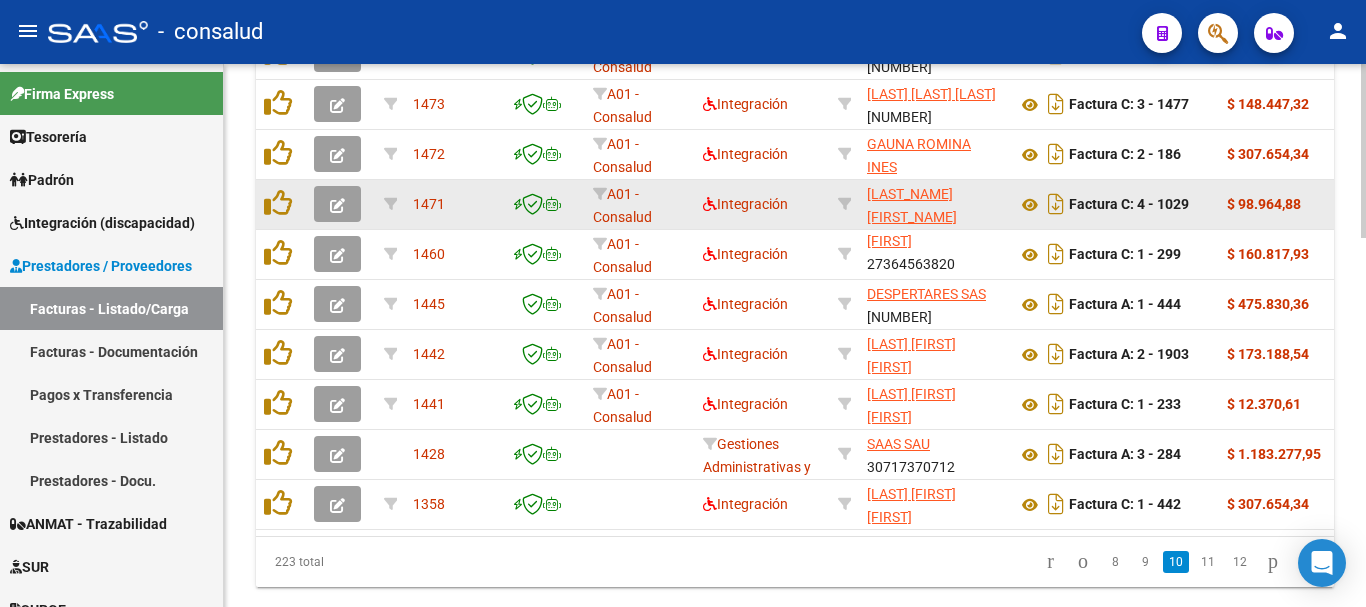 scroll, scrollTop: 956, scrollLeft: 0, axis: vertical 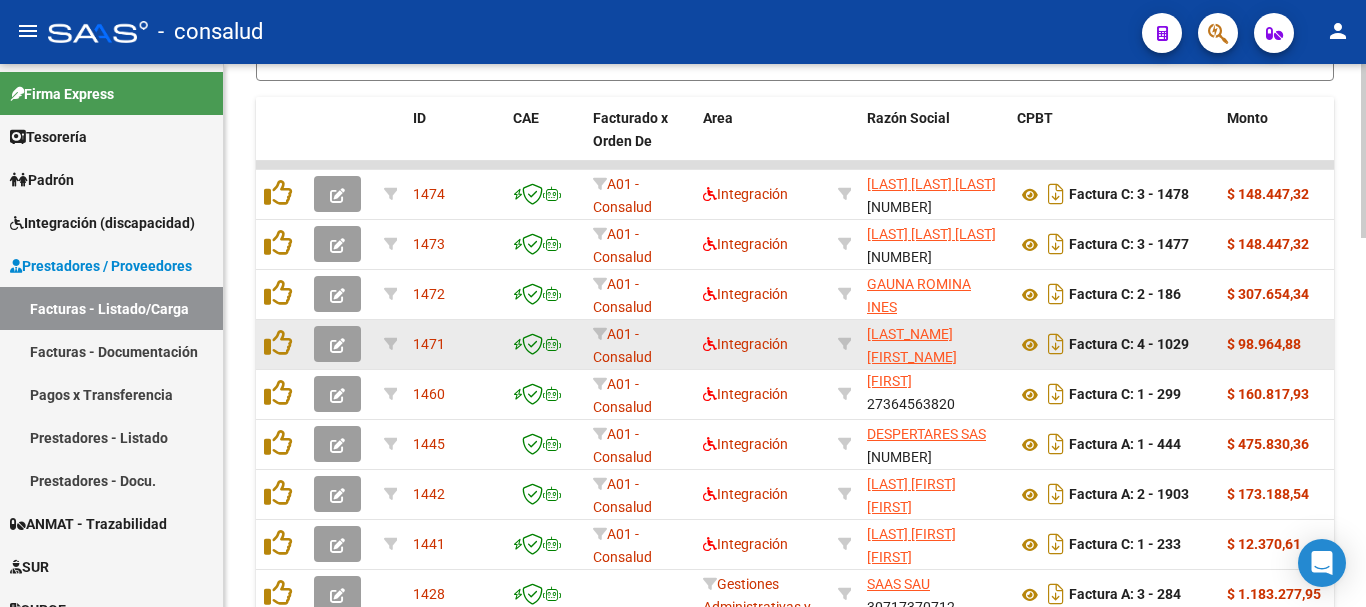 click 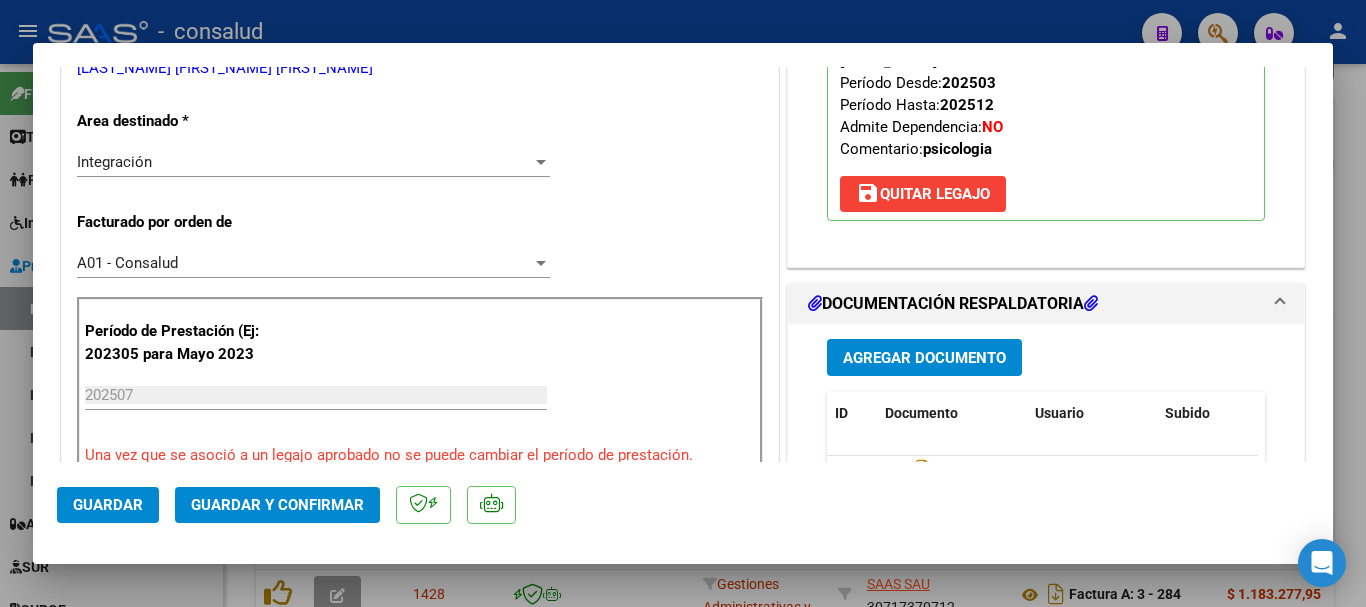 scroll, scrollTop: 0, scrollLeft: 0, axis: both 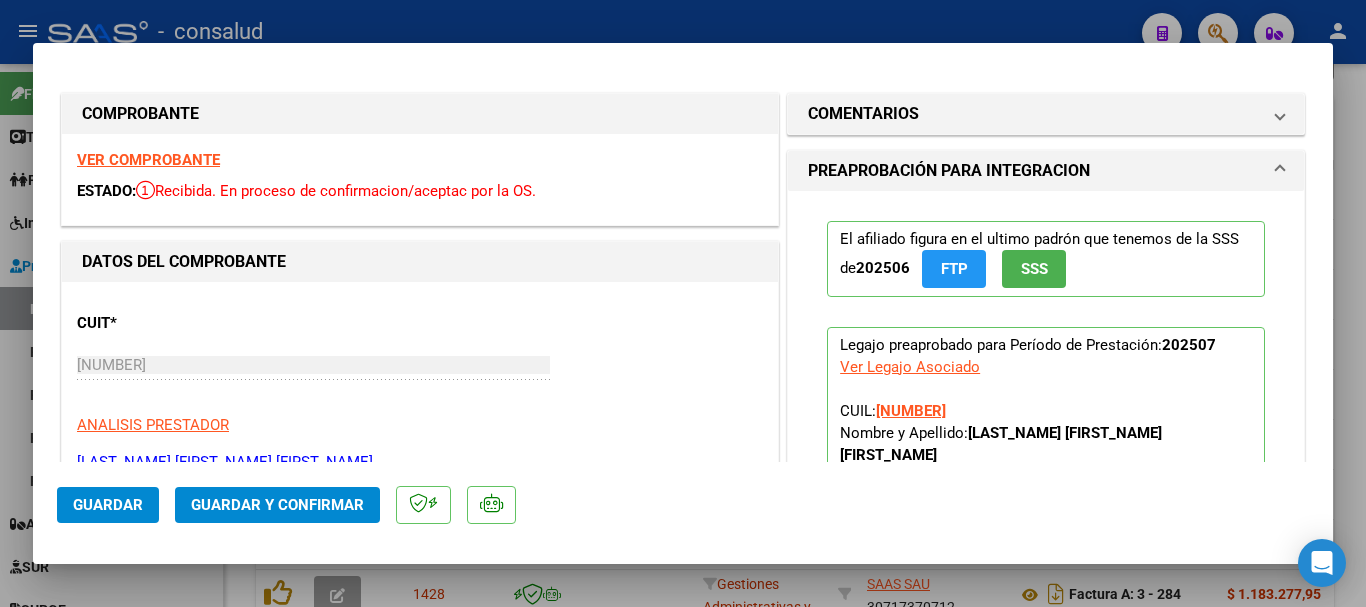 click on "VER COMPROBANTE" at bounding box center (148, 160) 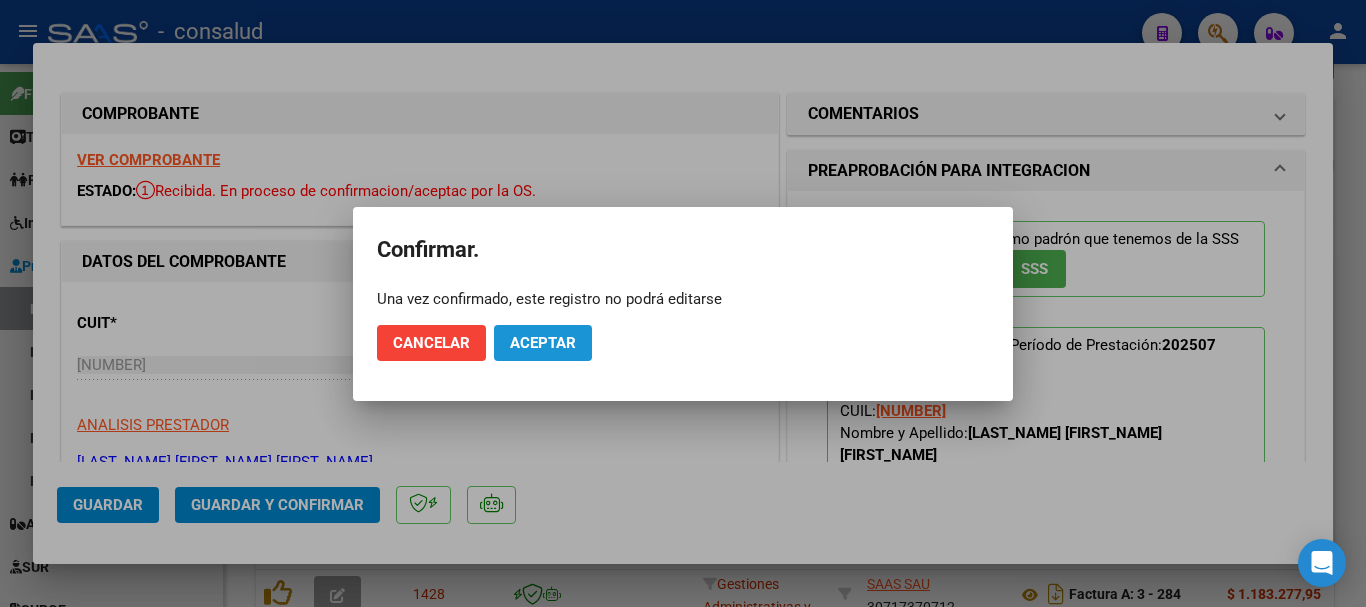 click on "Aceptar" 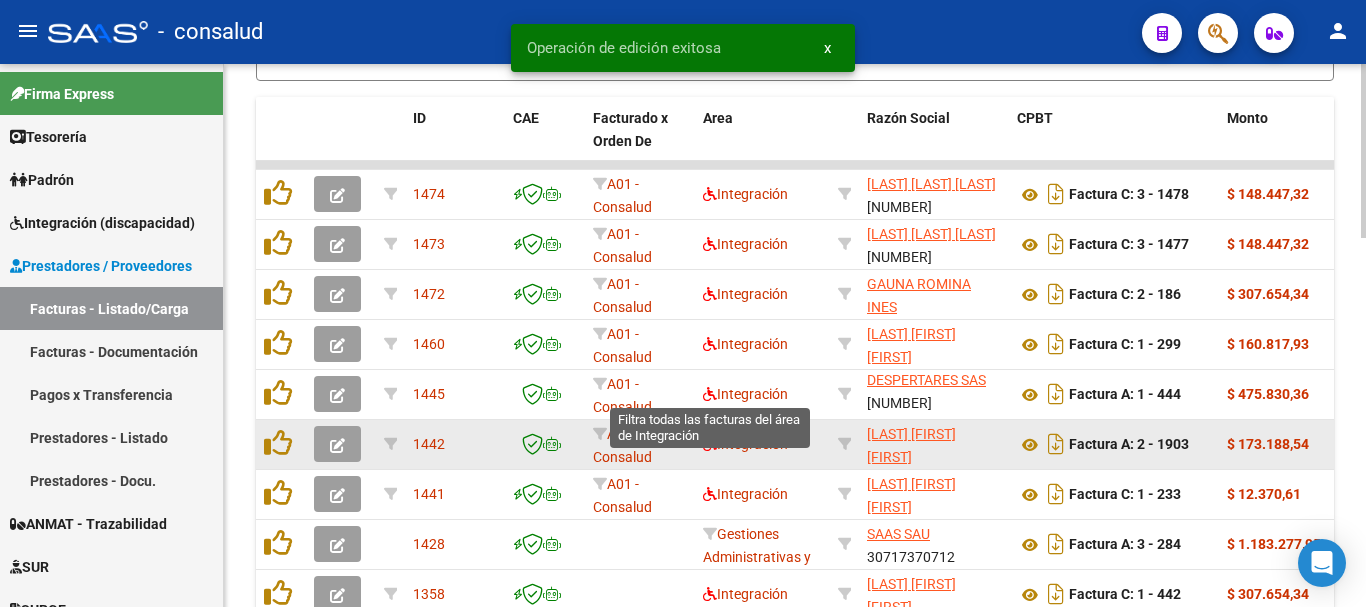 scroll, scrollTop: 4, scrollLeft: 0, axis: vertical 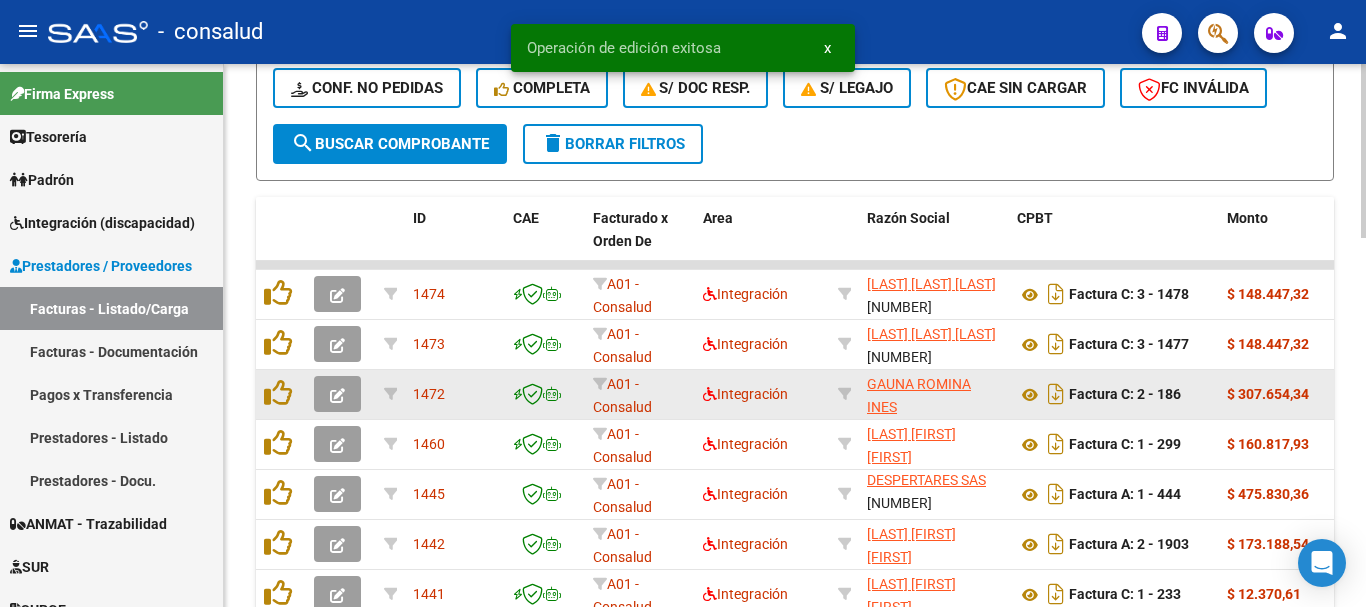 click 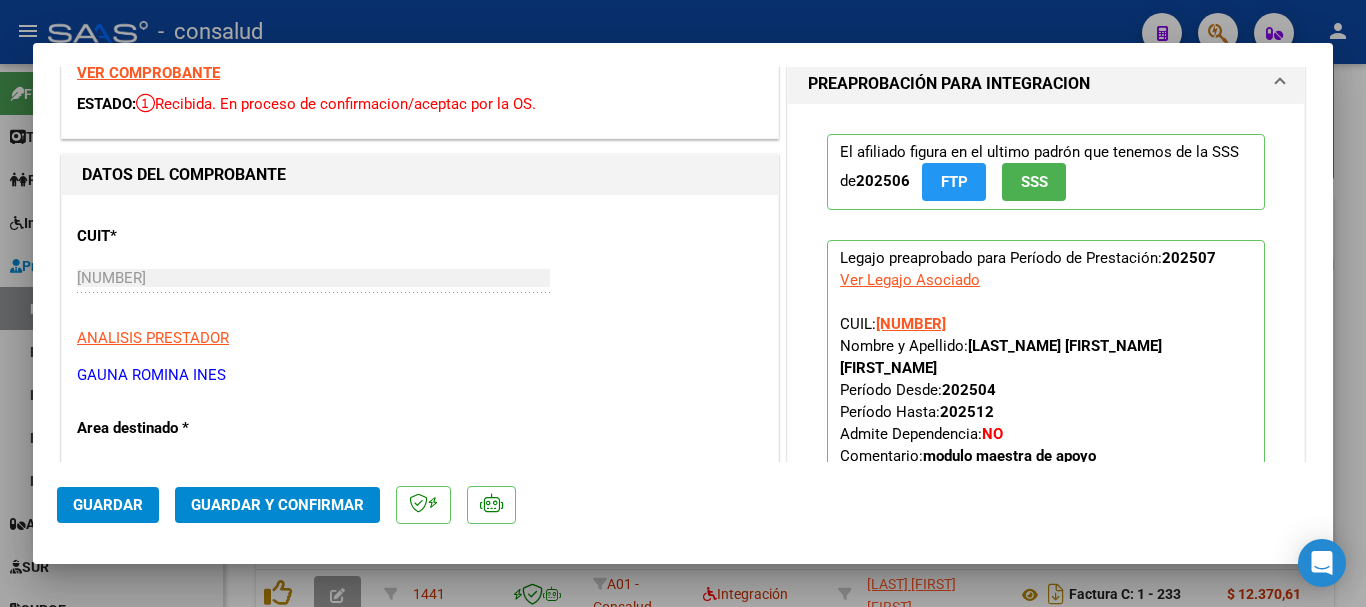 scroll, scrollTop: 0, scrollLeft: 0, axis: both 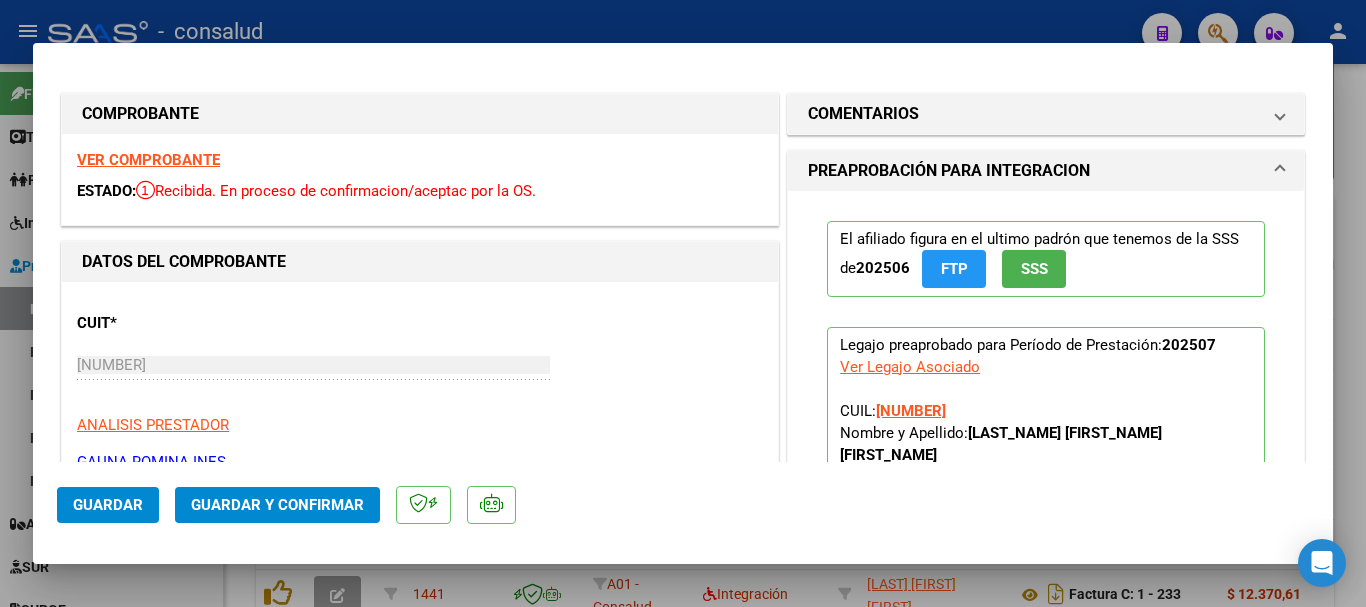click on "VER COMPROBANTE" at bounding box center [148, 160] 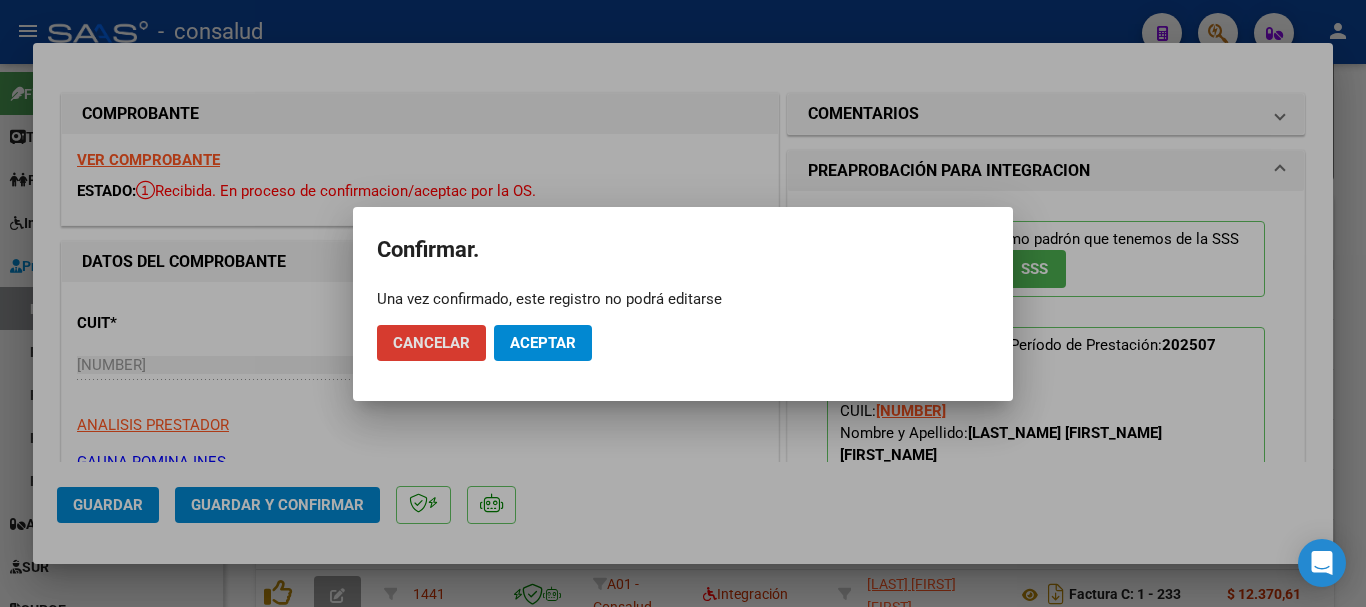 click on "Aceptar" 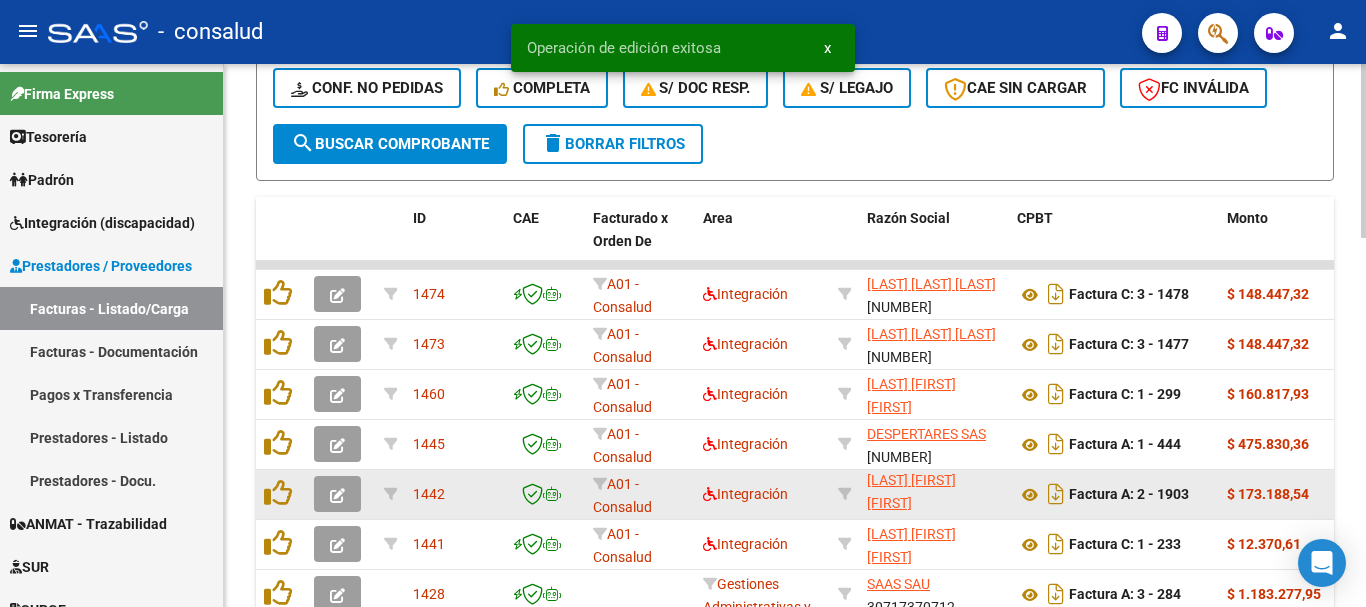 scroll, scrollTop: 26, scrollLeft: 0, axis: vertical 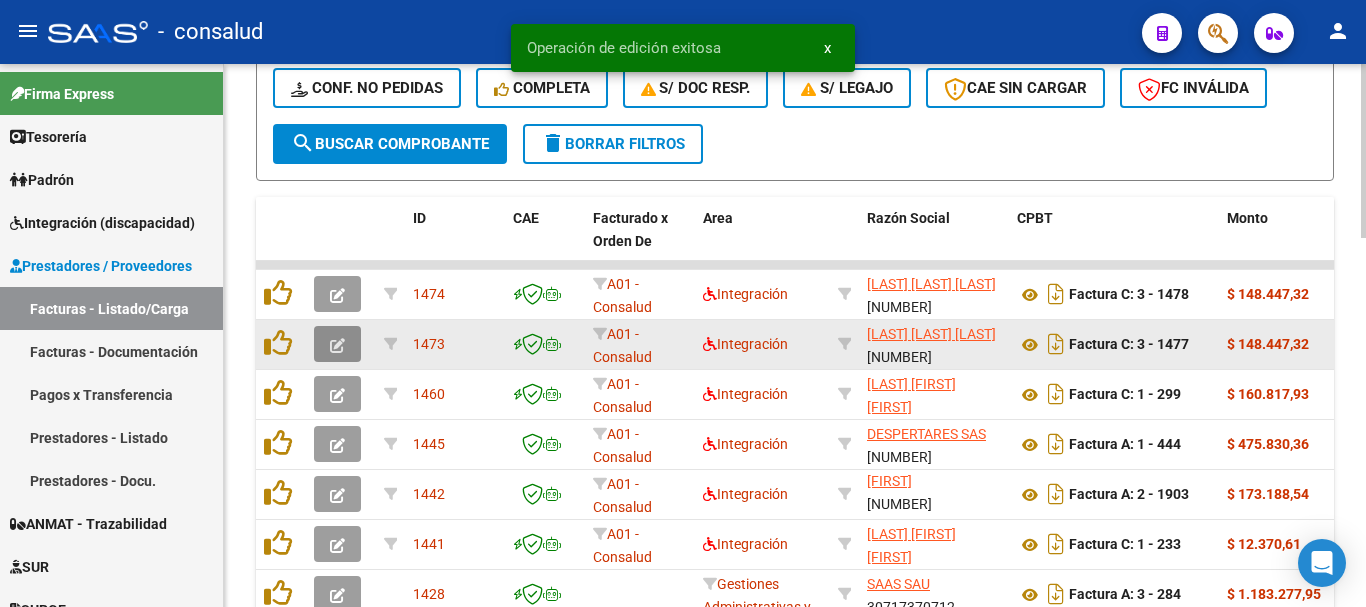 click 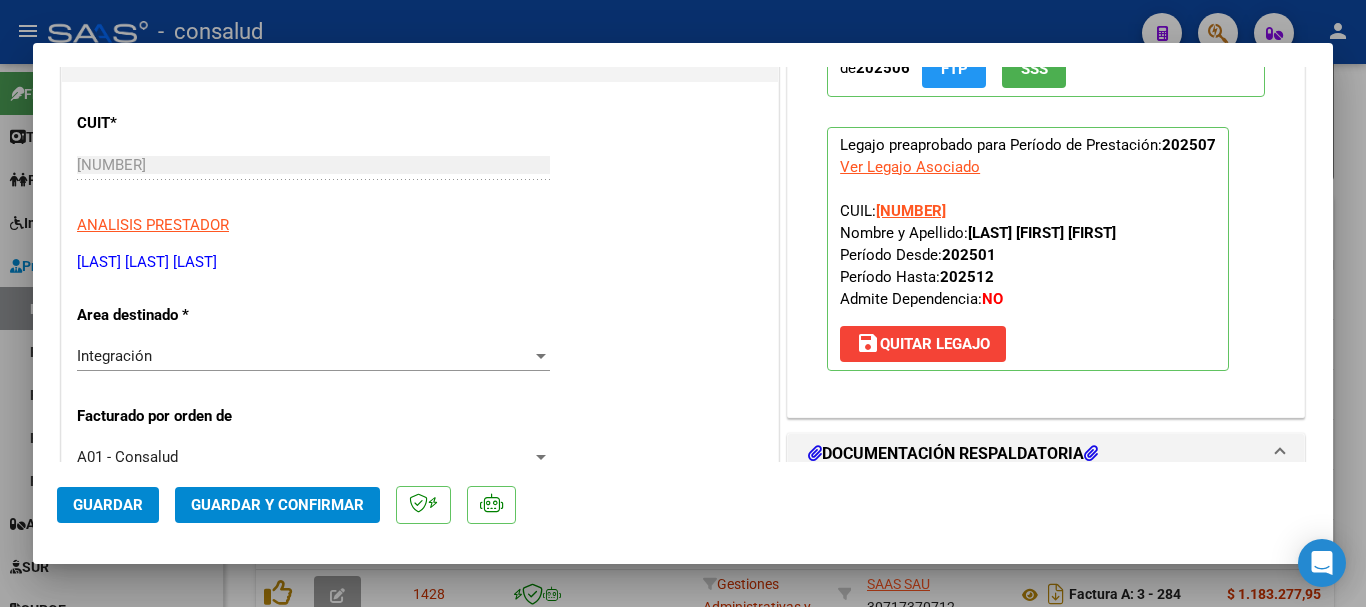 scroll, scrollTop: 0, scrollLeft: 0, axis: both 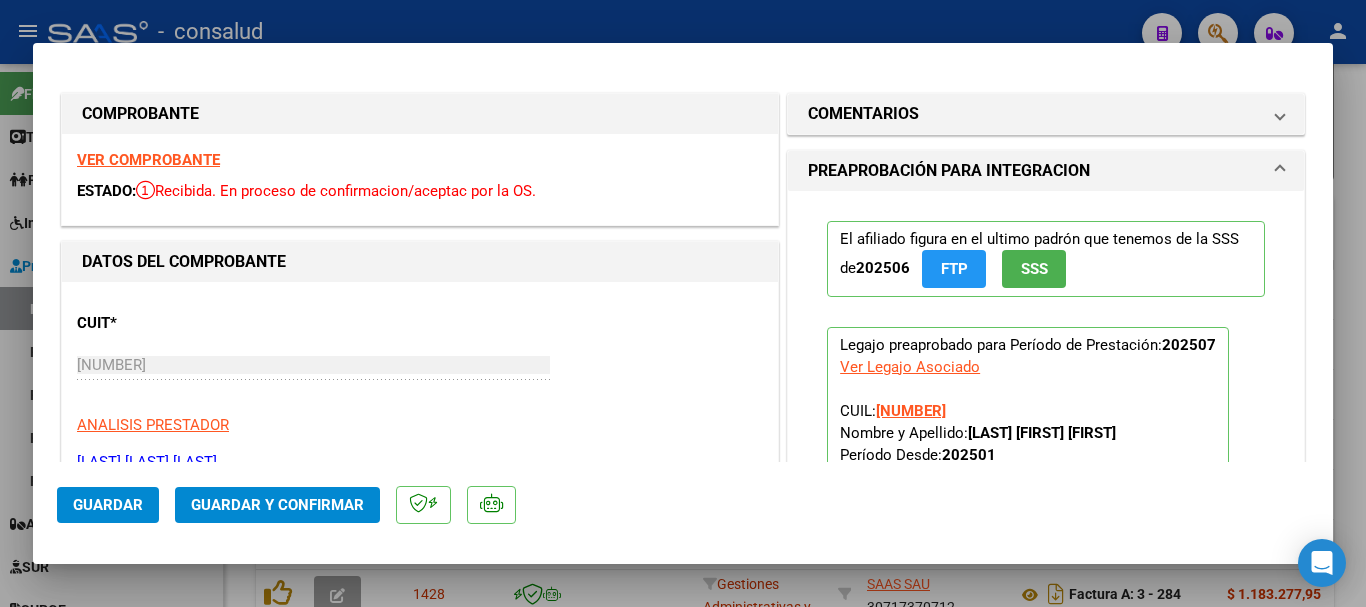click on "Guardar y Confirmar" 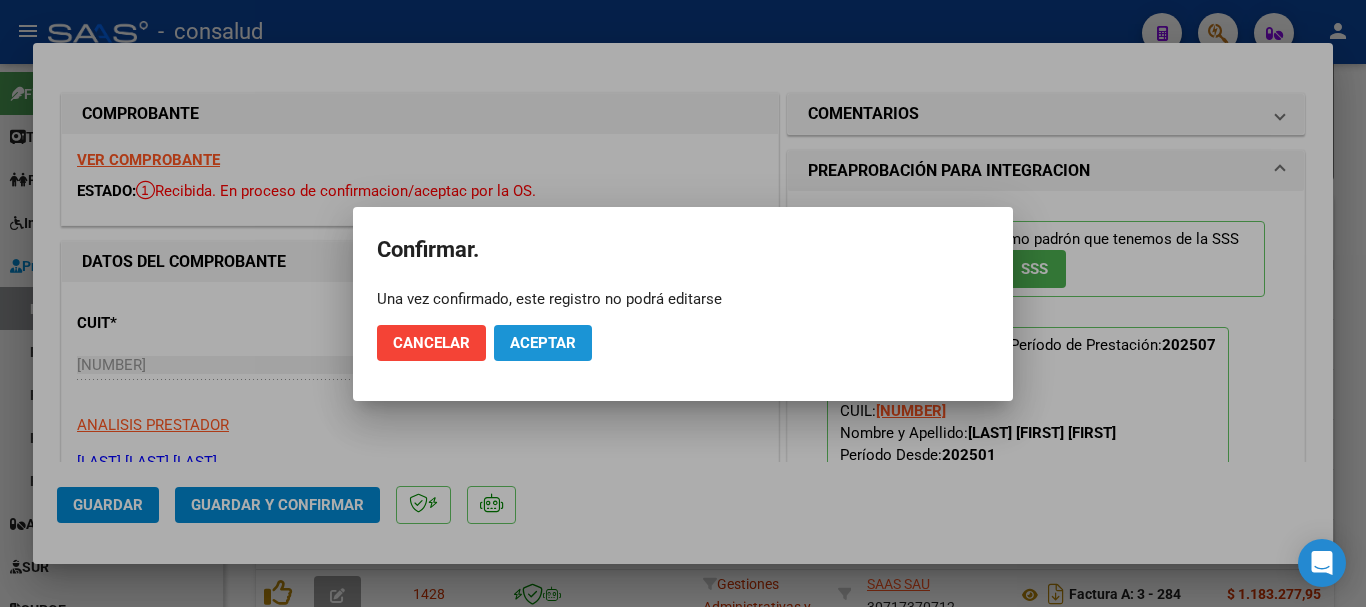 click on "Aceptar" 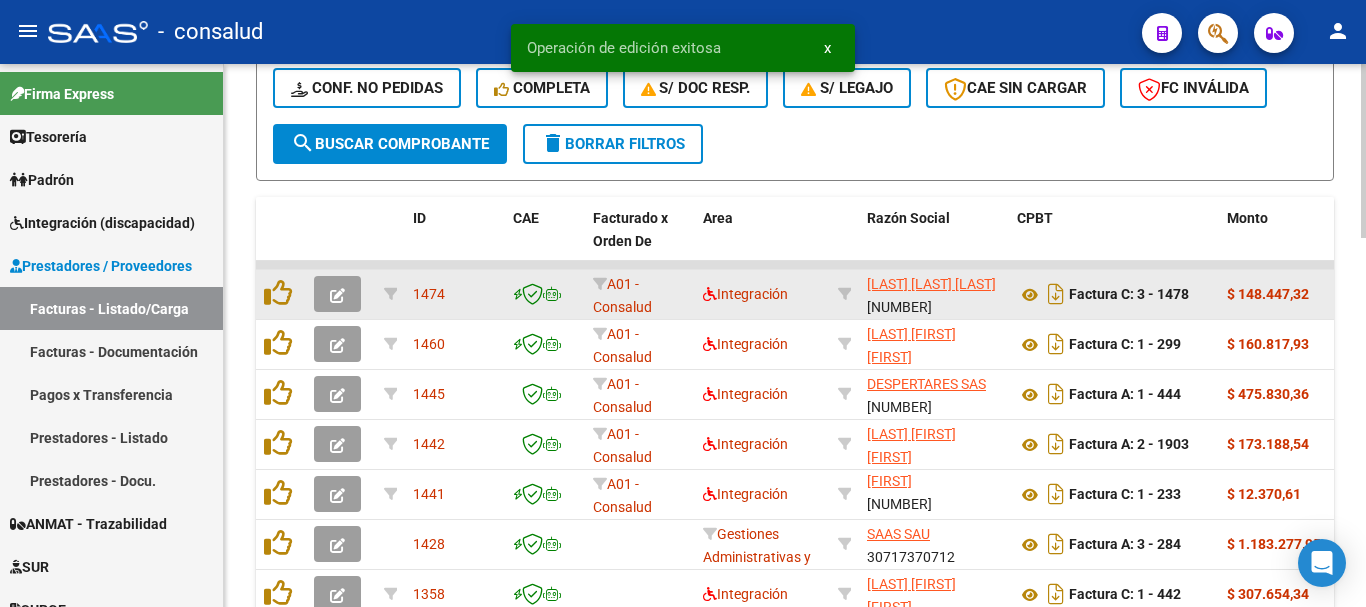 click 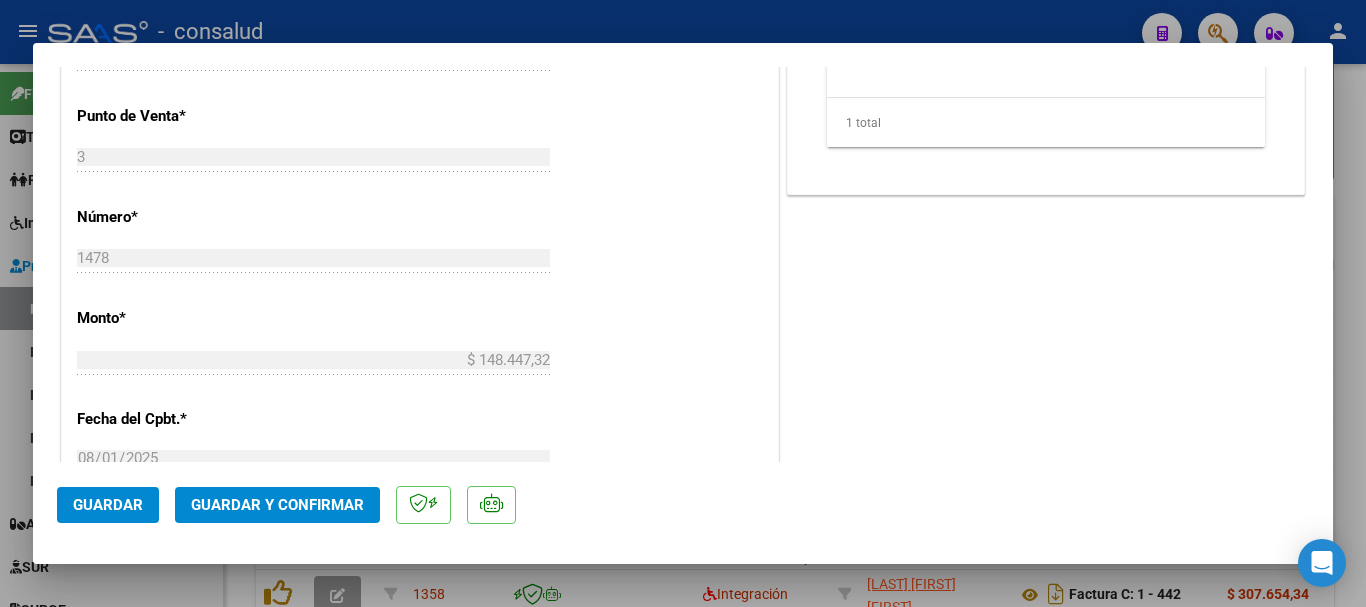 scroll, scrollTop: 1000, scrollLeft: 0, axis: vertical 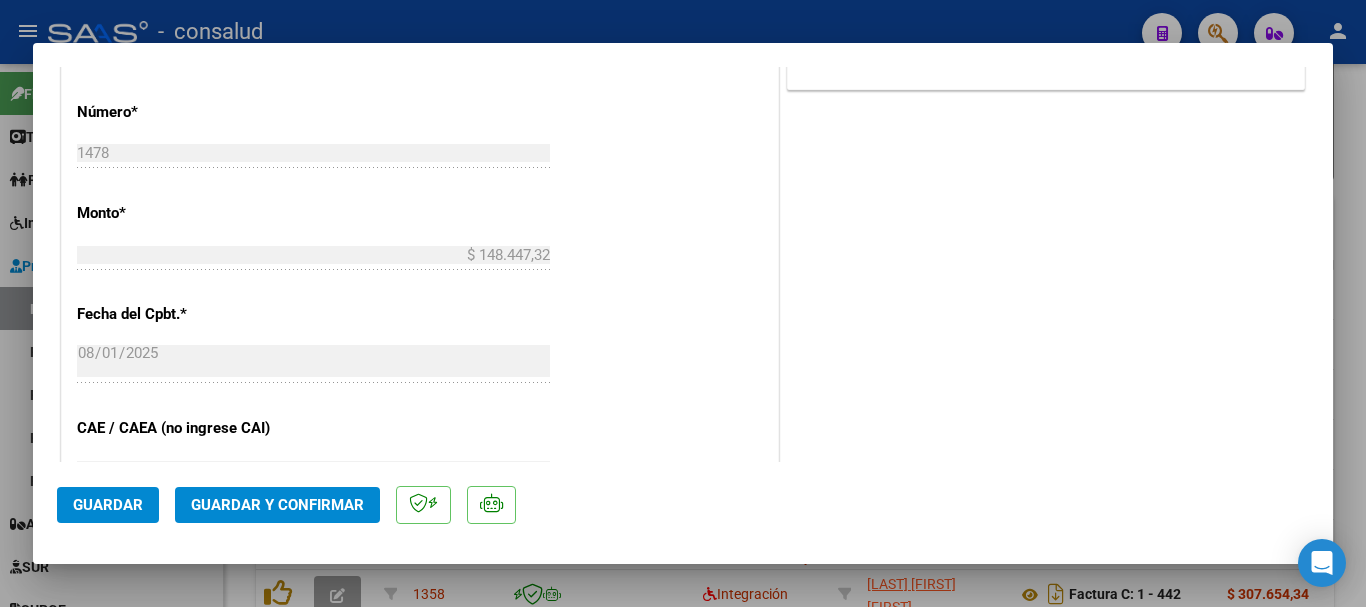 click on "Guardar y Confirmar" 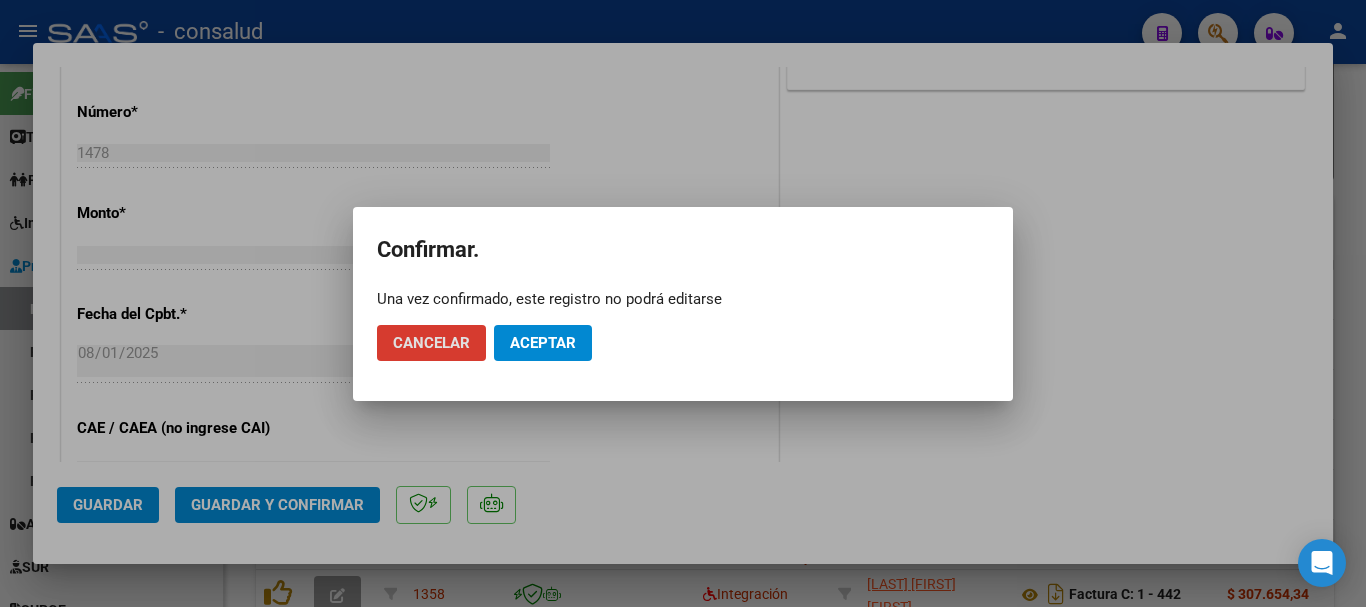 click on "Aceptar" 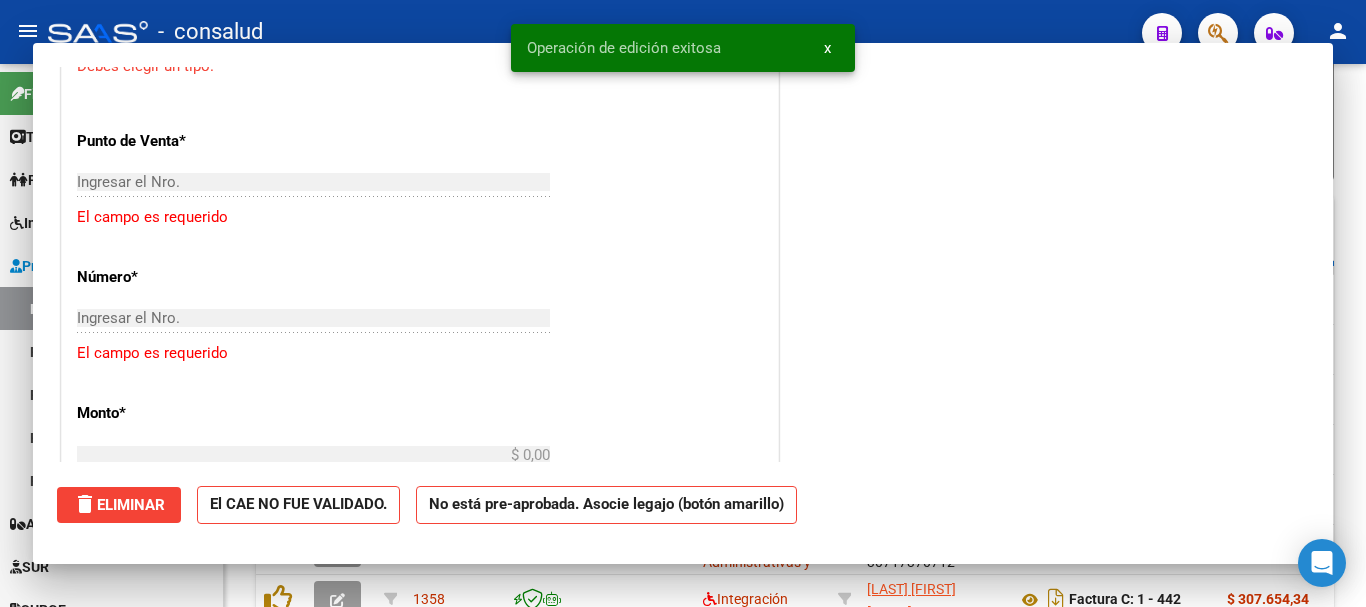 scroll, scrollTop: 1035, scrollLeft: 0, axis: vertical 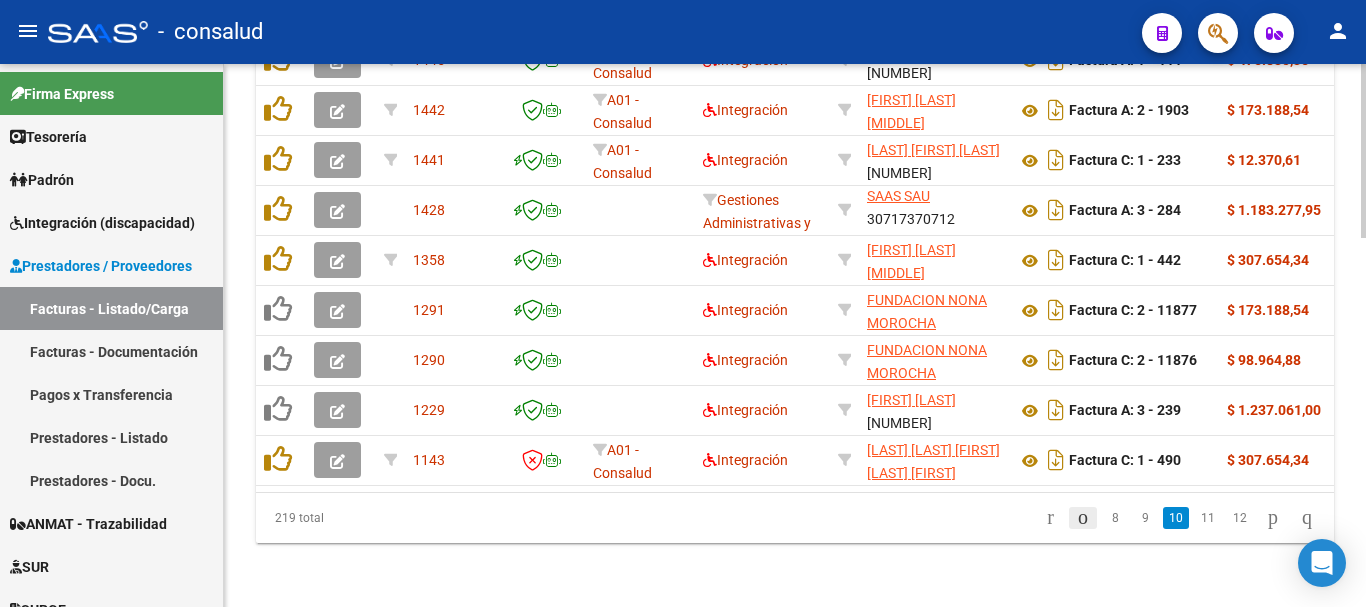 click 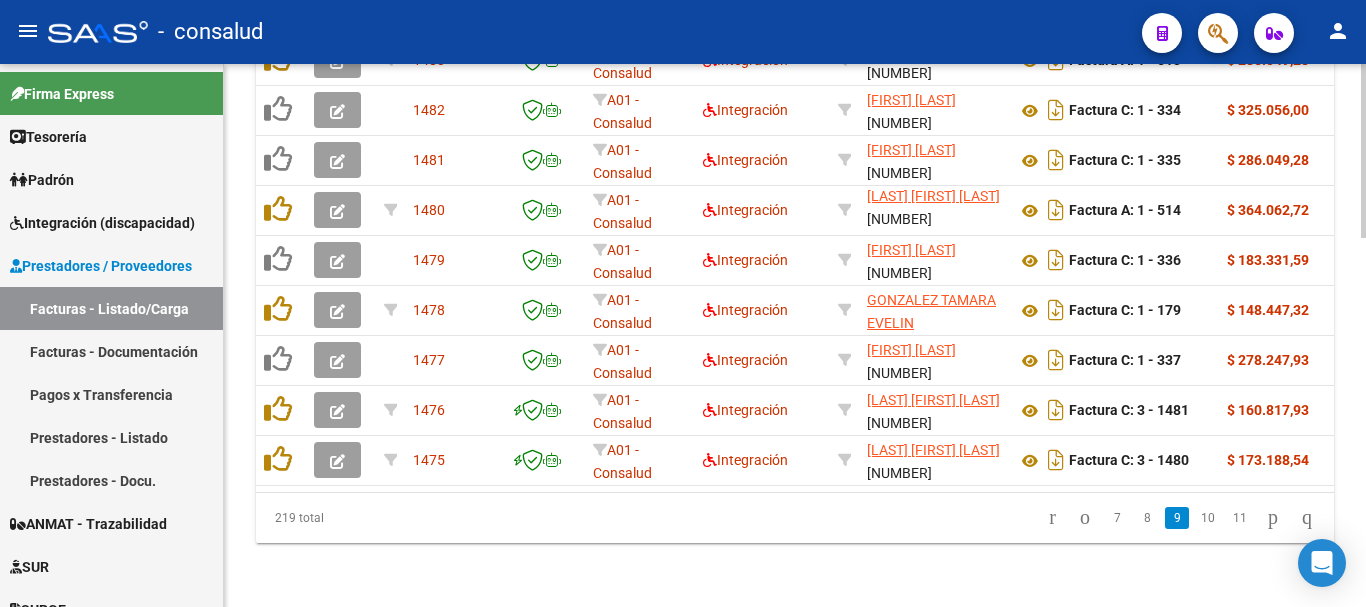 scroll, scrollTop: 1156, scrollLeft: 0, axis: vertical 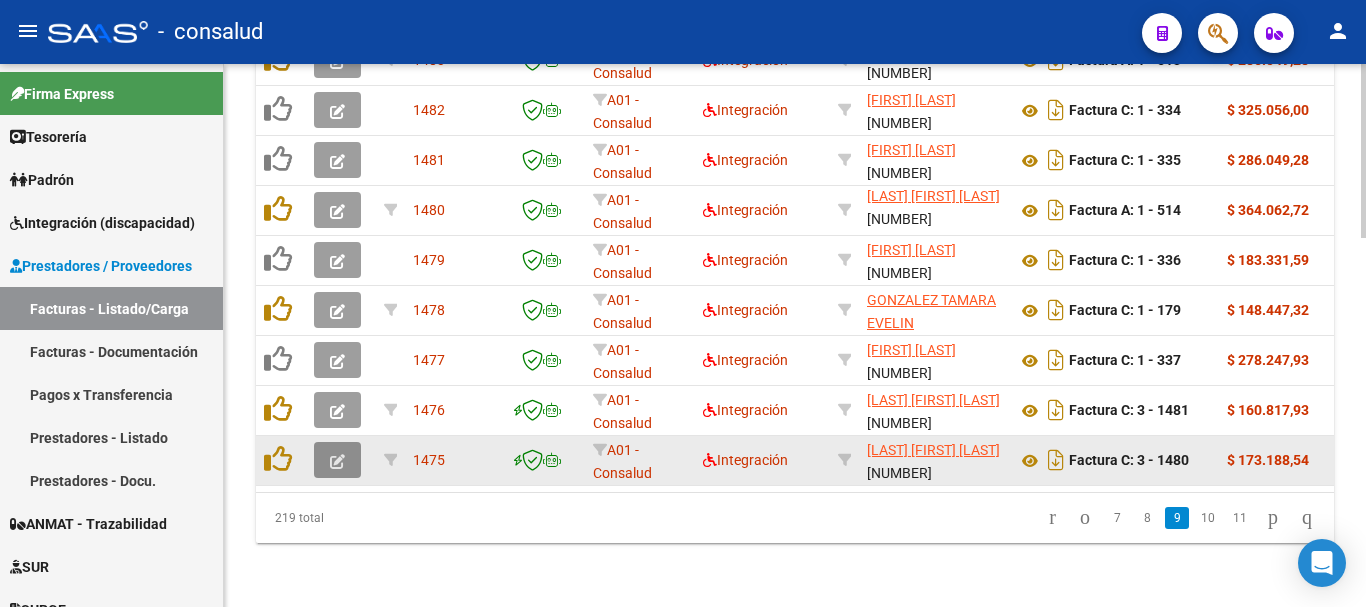 click 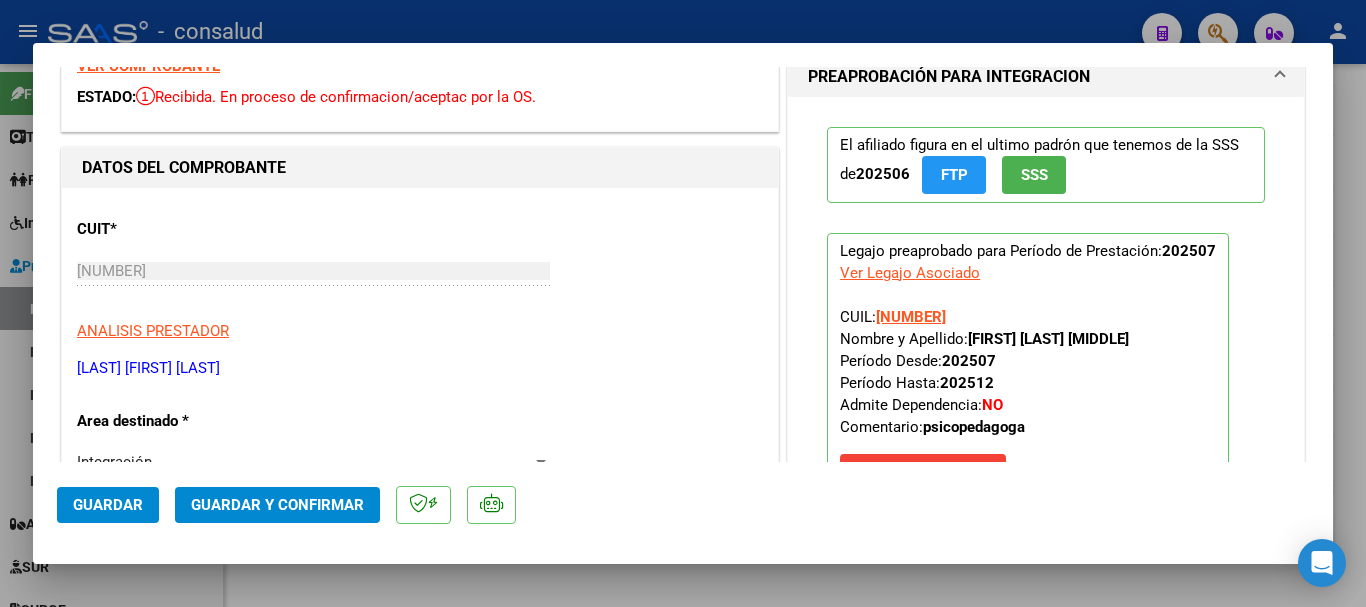 scroll, scrollTop: 0, scrollLeft: 0, axis: both 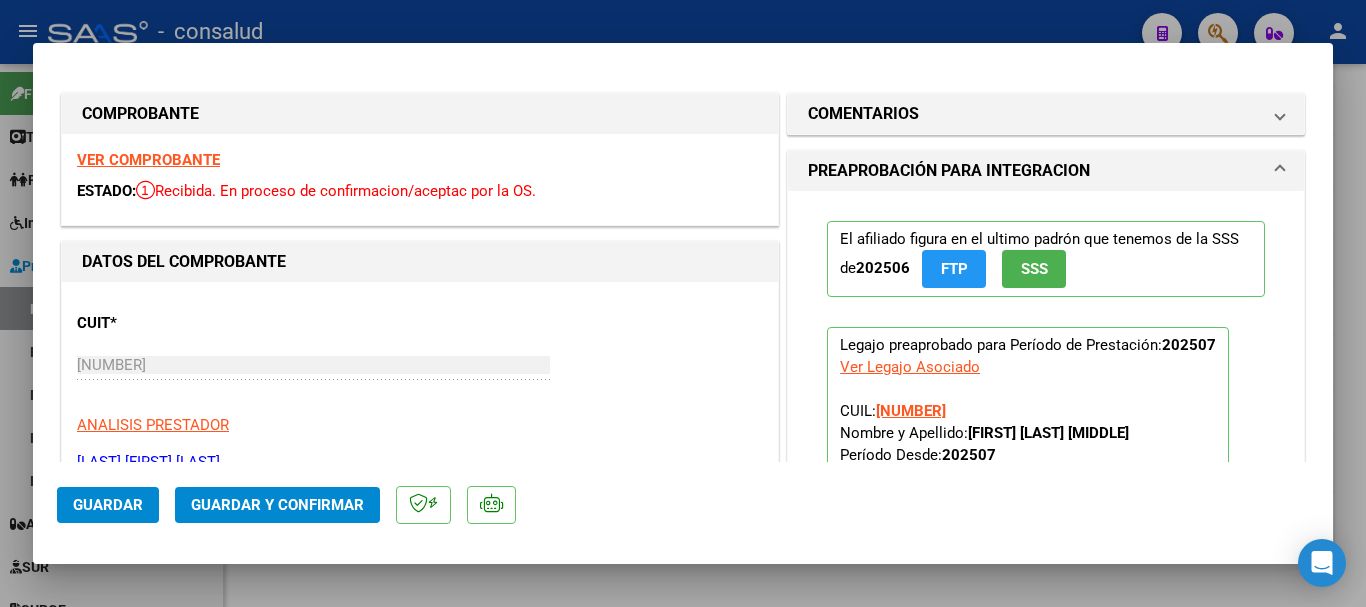 click on "VER COMPROBANTE" at bounding box center (148, 160) 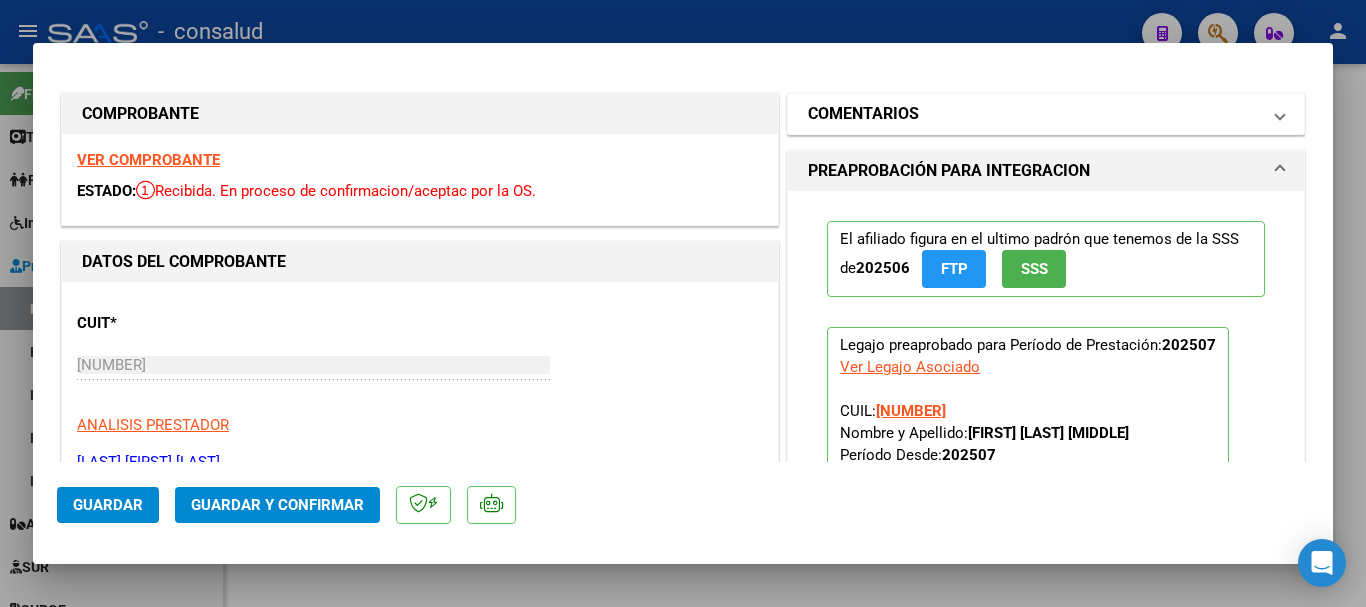 click on "COMENTARIOS" at bounding box center (1034, 114) 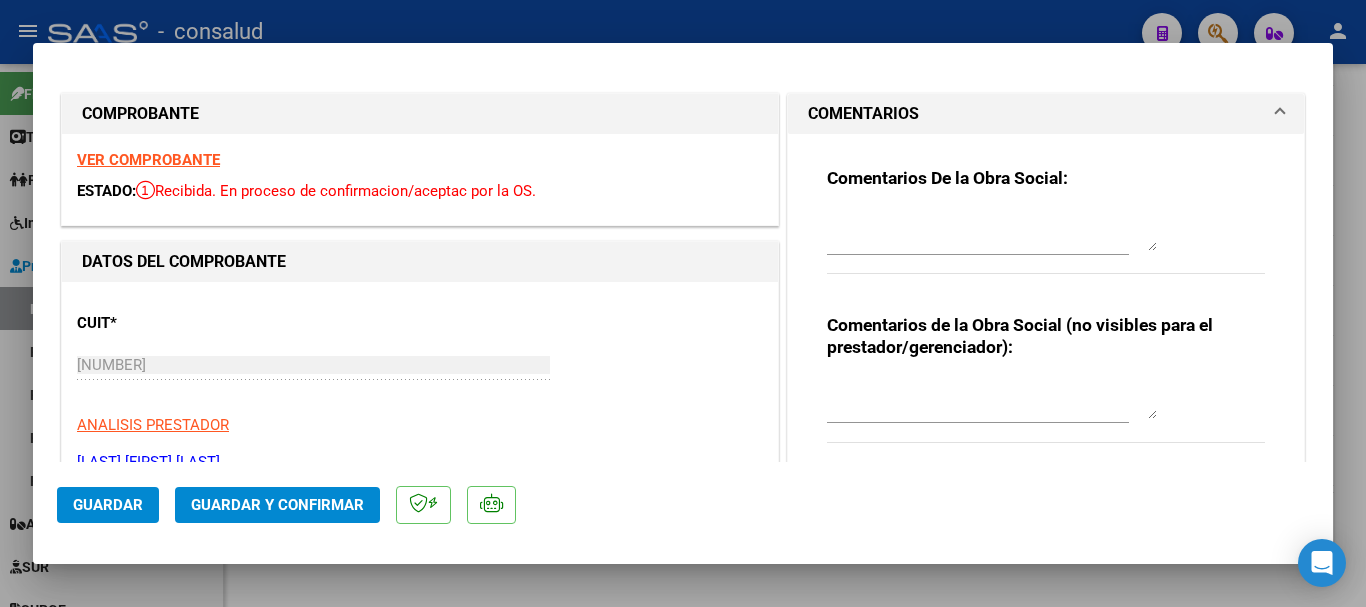 click at bounding box center [992, 231] 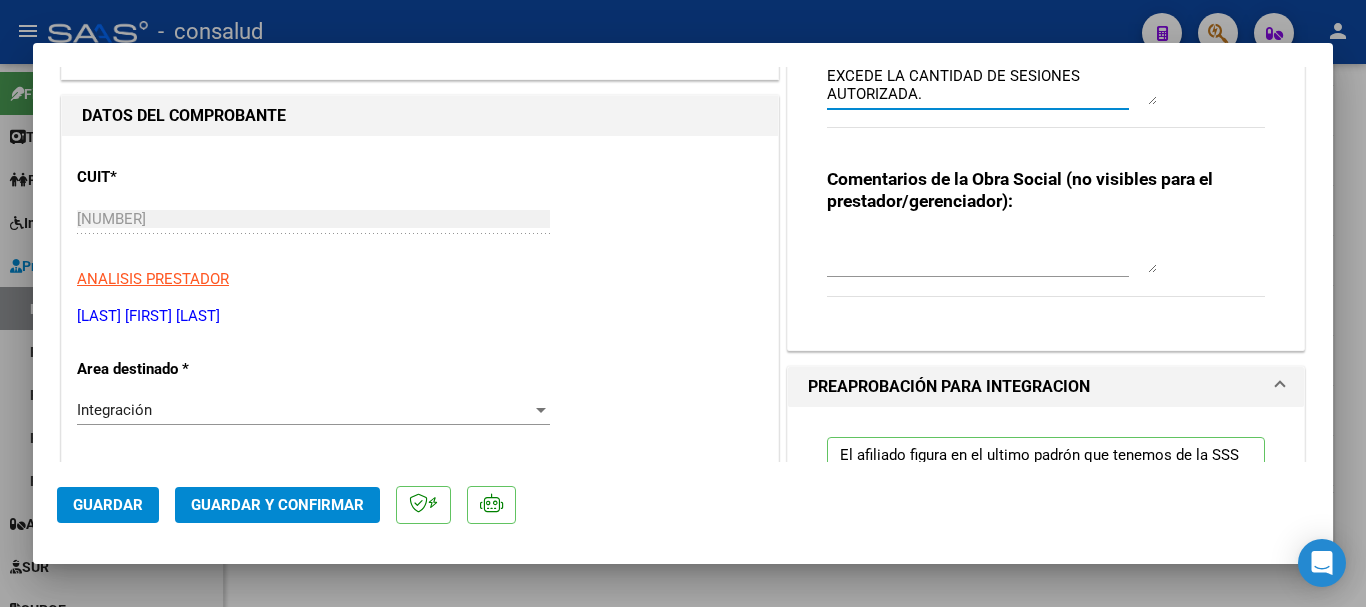 scroll, scrollTop: 200, scrollLeft: 0, axis: vertical 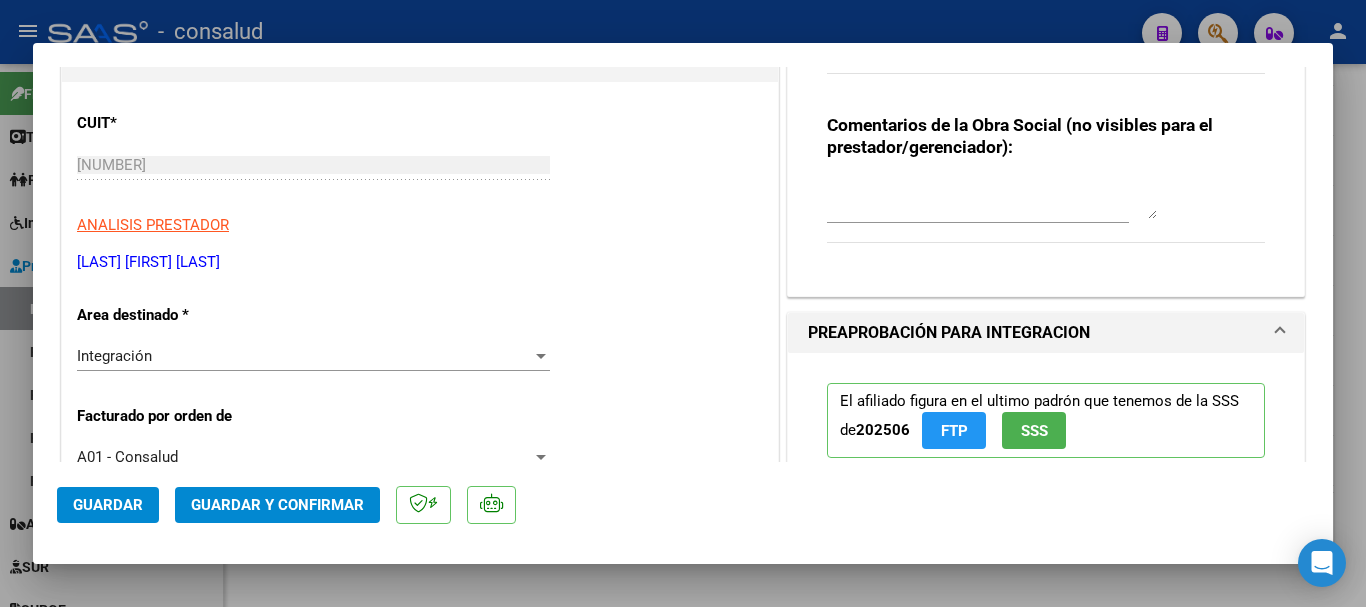 type on "EXCEDE LA CANTIDAD DE SESIONES AUTORIZADA." 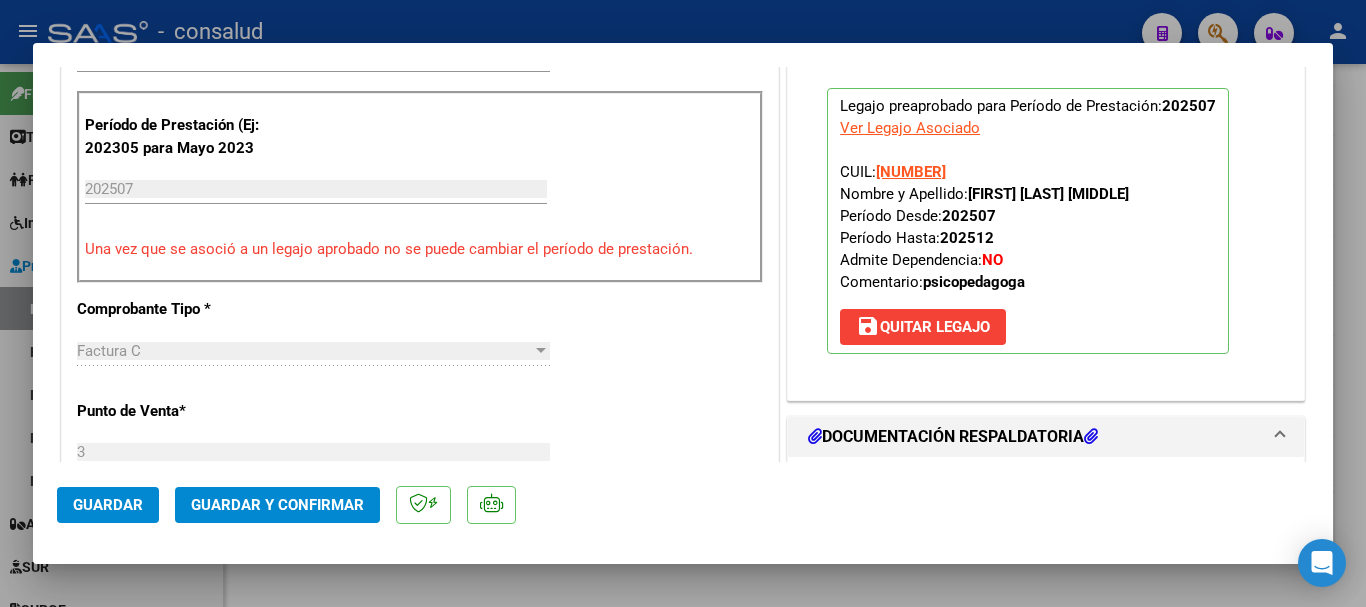 scroll, scrollTop: 900, scrollLeft: 0, axis: vertical 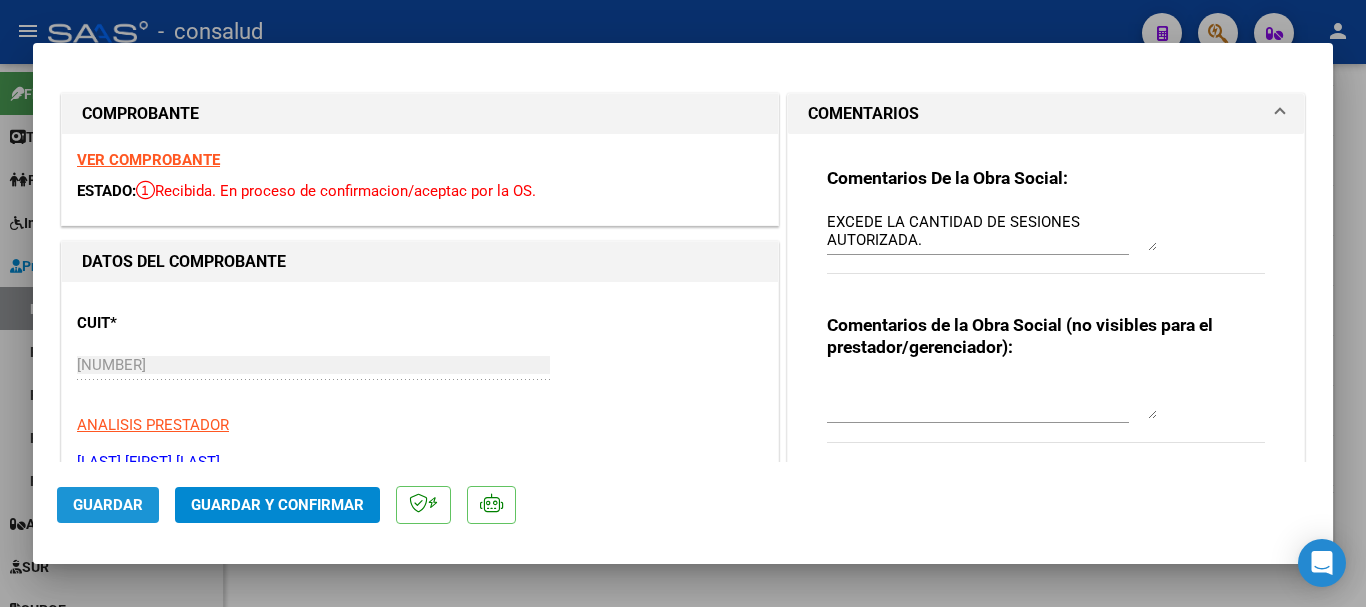 click on "Guardar" 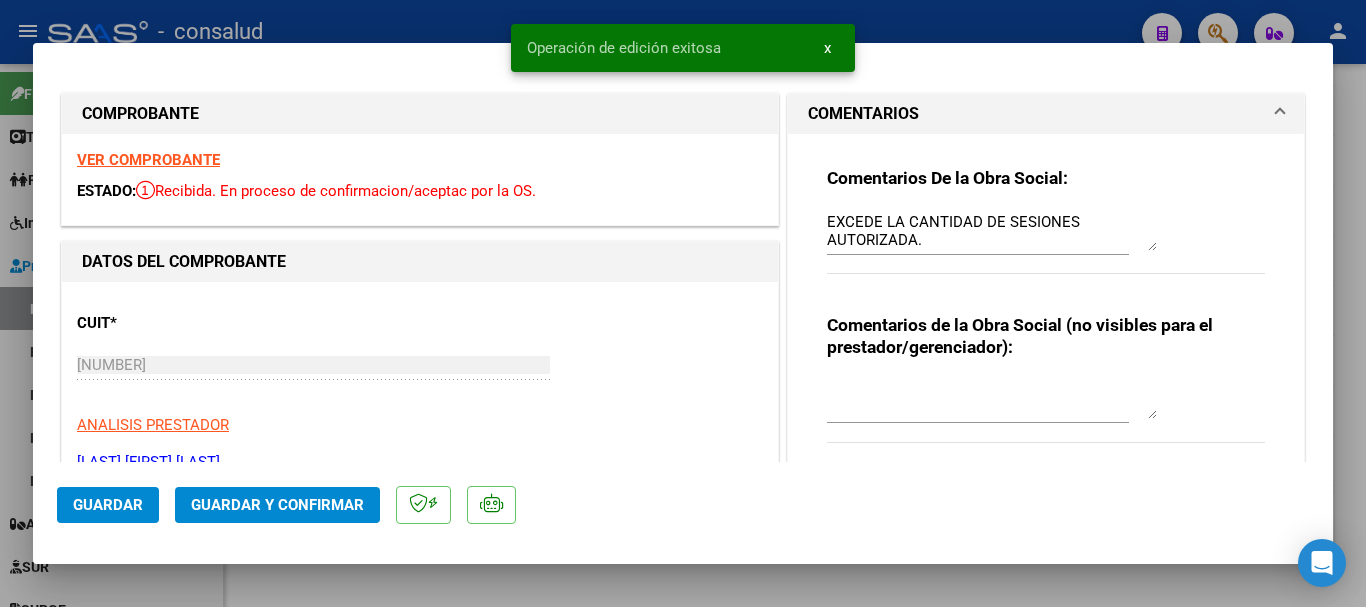 type 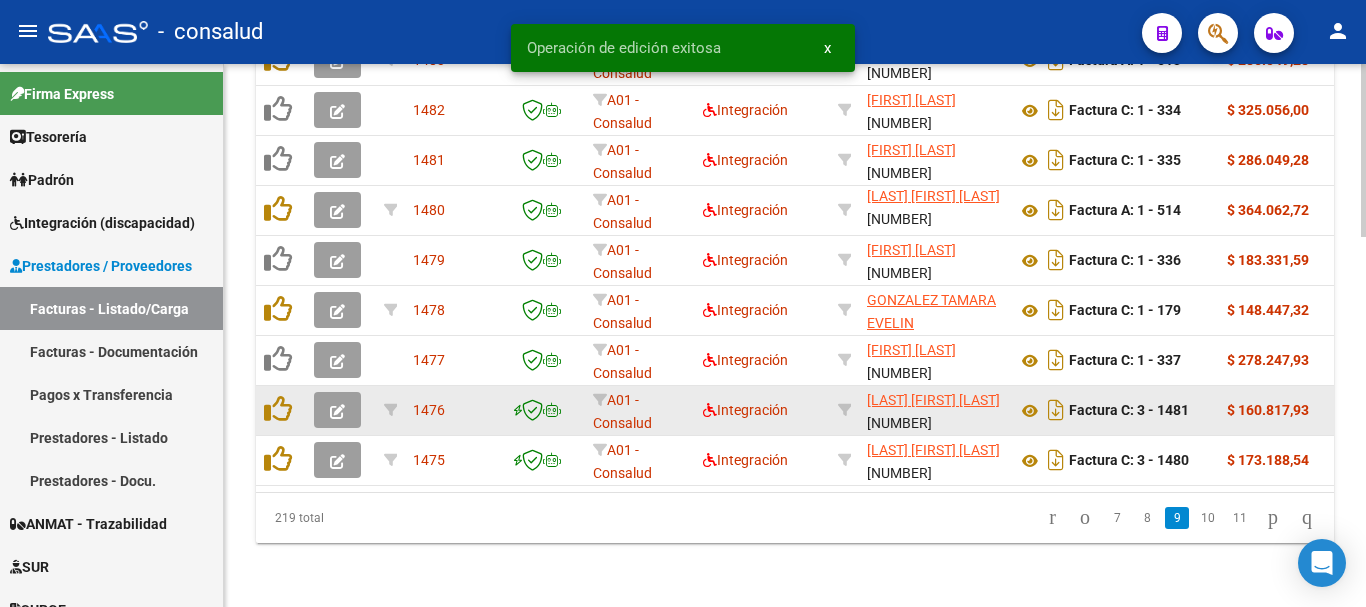 scroll, scrollTop: 1156, scrollLeft: 0, axis: vertical 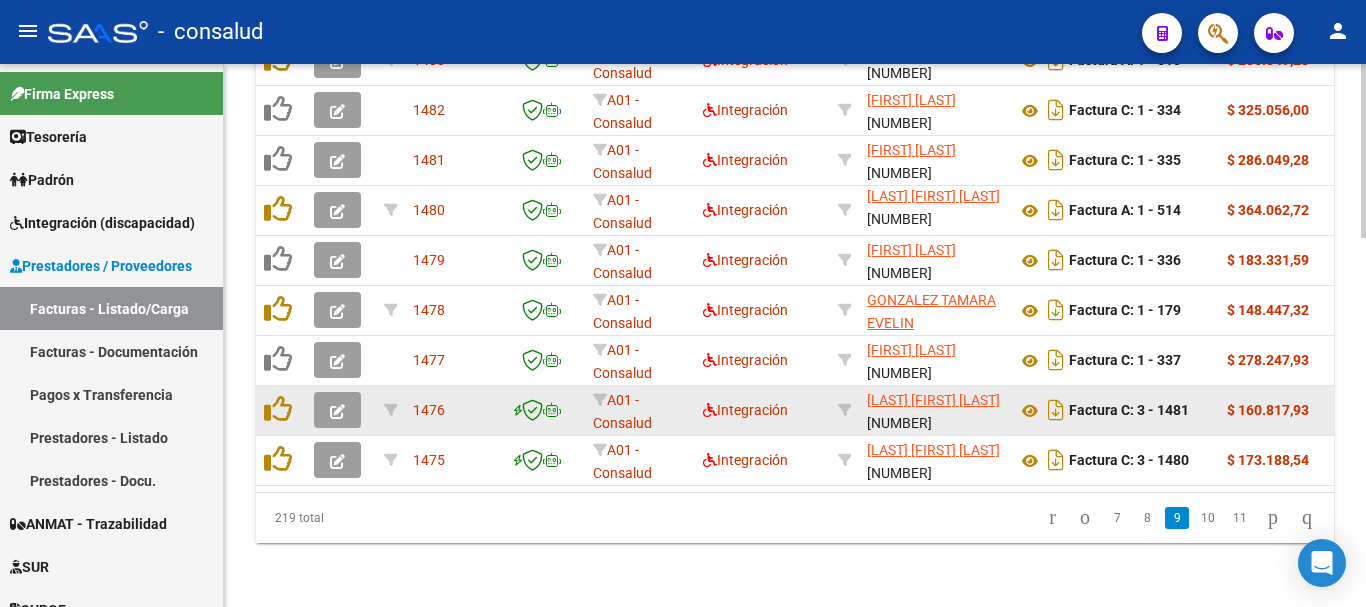 click 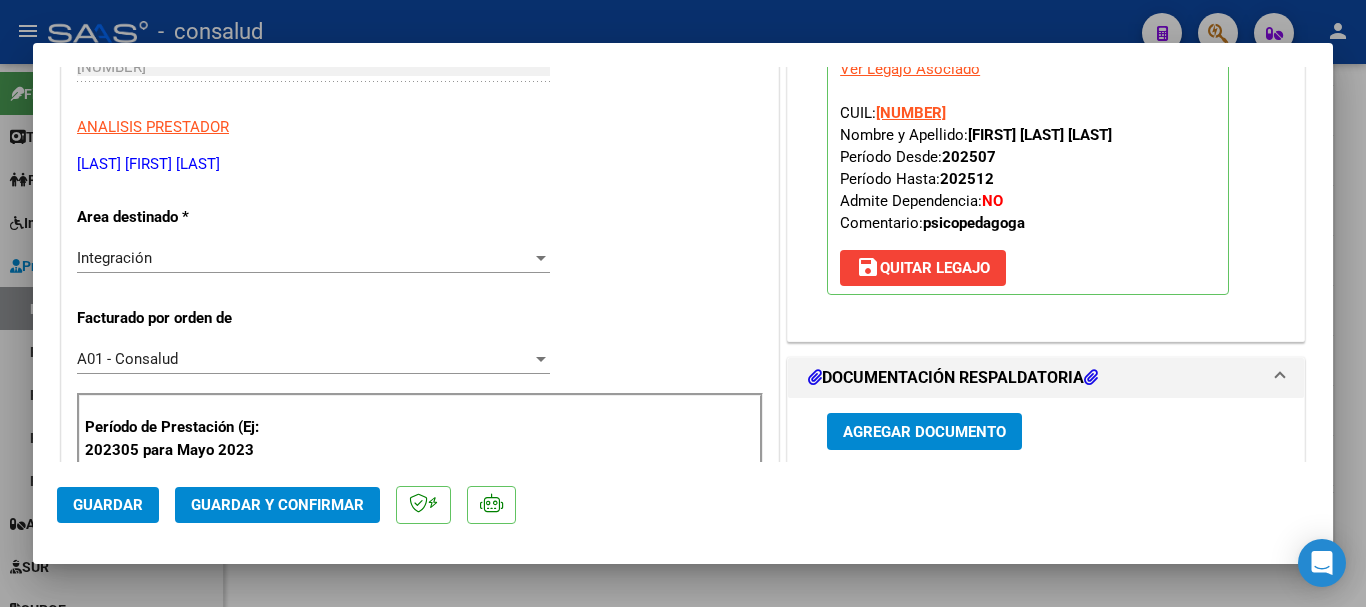 scroll, scrollTop: 0, scrollLeft: 0, axis: both 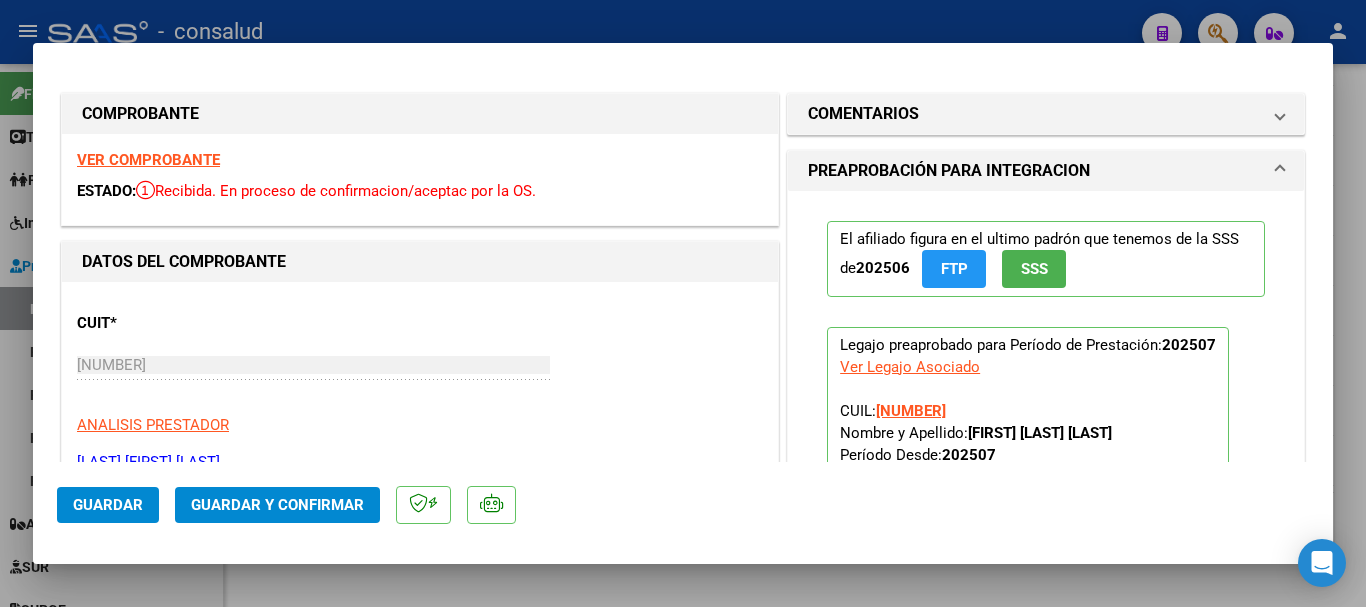 click on "VER COMPROBANTE" at bounding box center (148, 160) 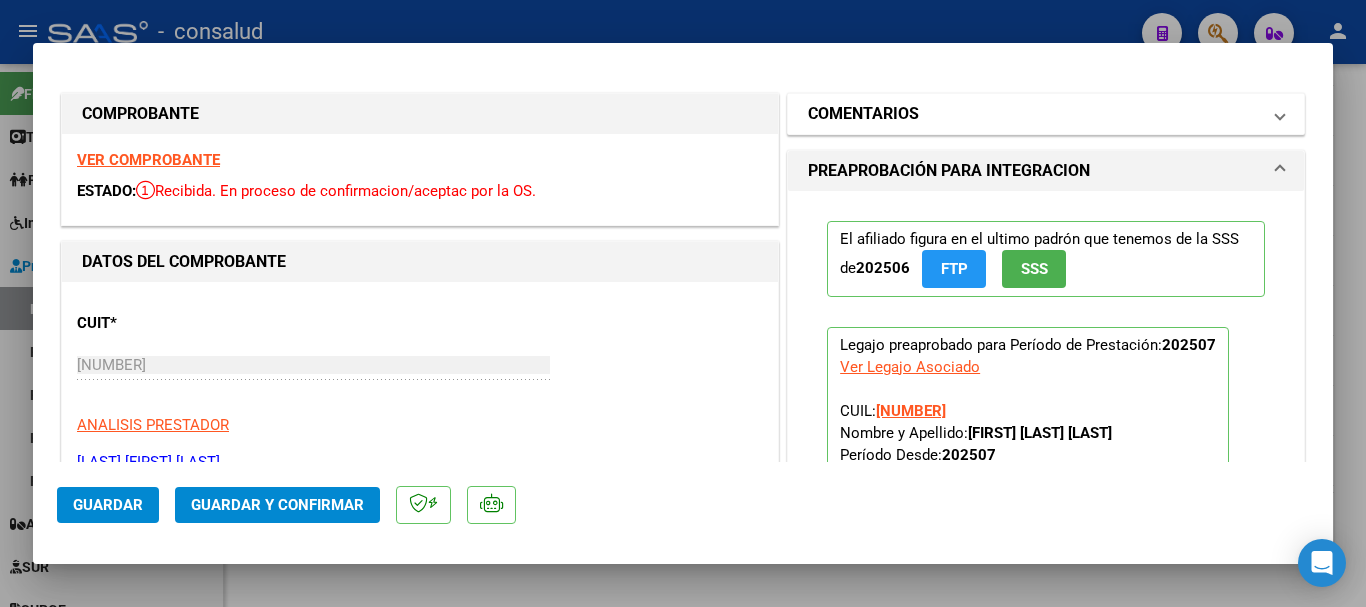 click on "COMENTARIOS" at bounding box center (863, 114) 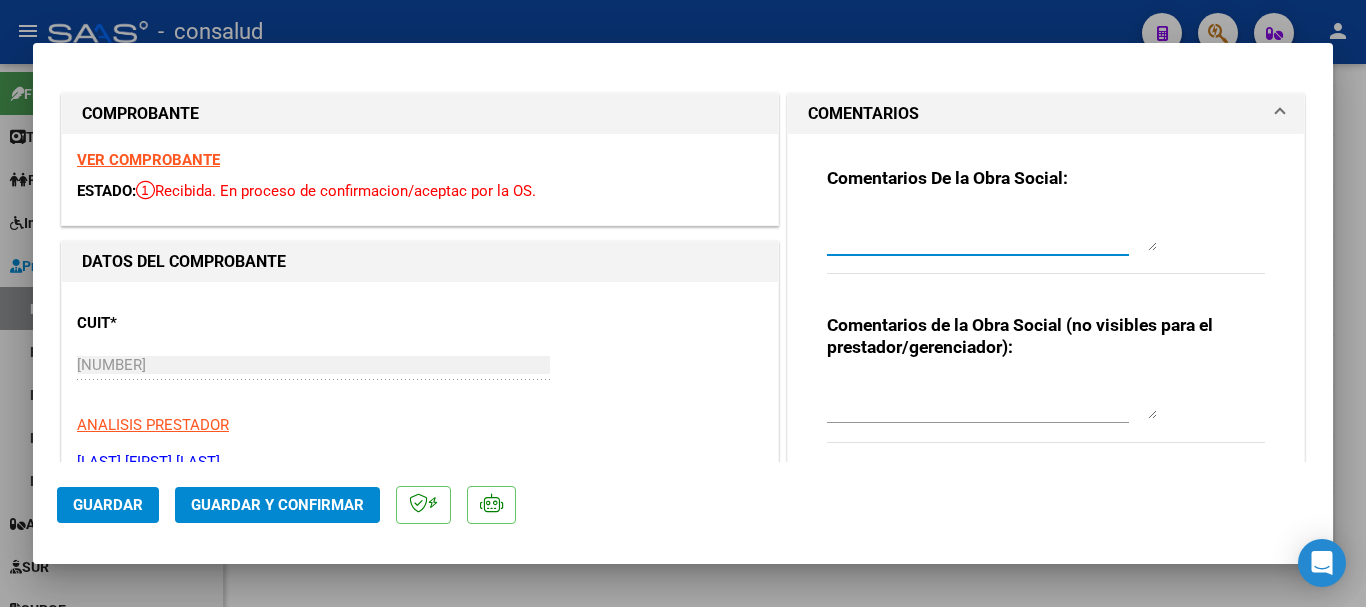 click at bounding box center [992, 231] 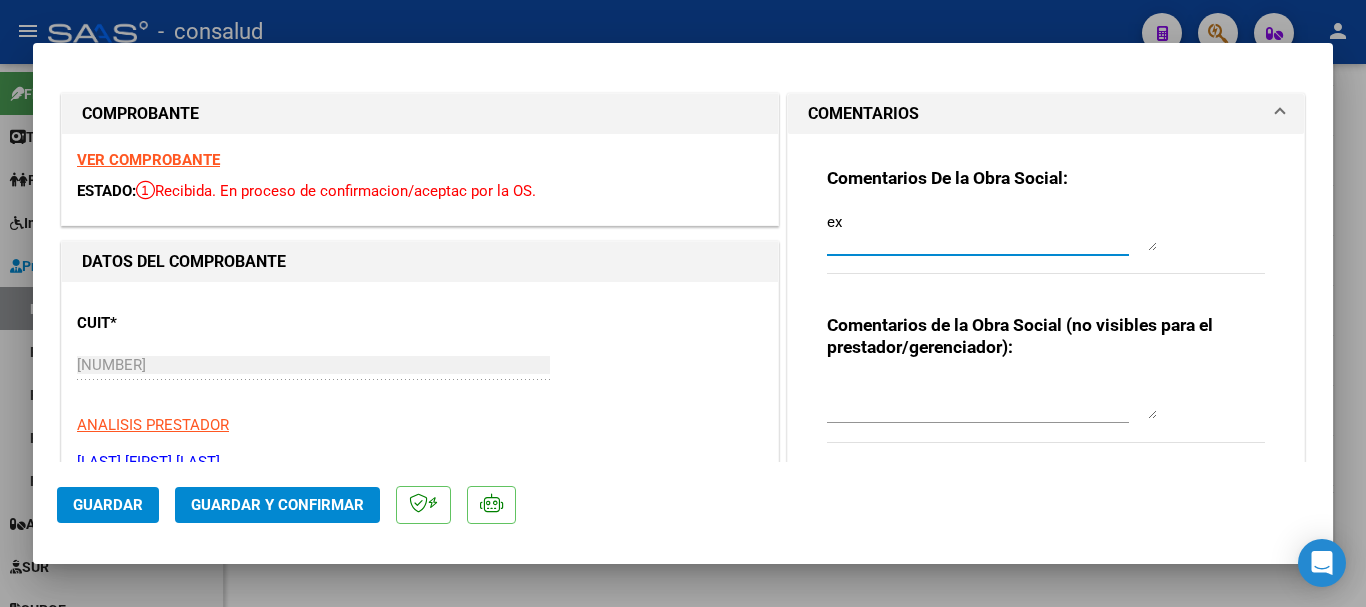 type on "e" 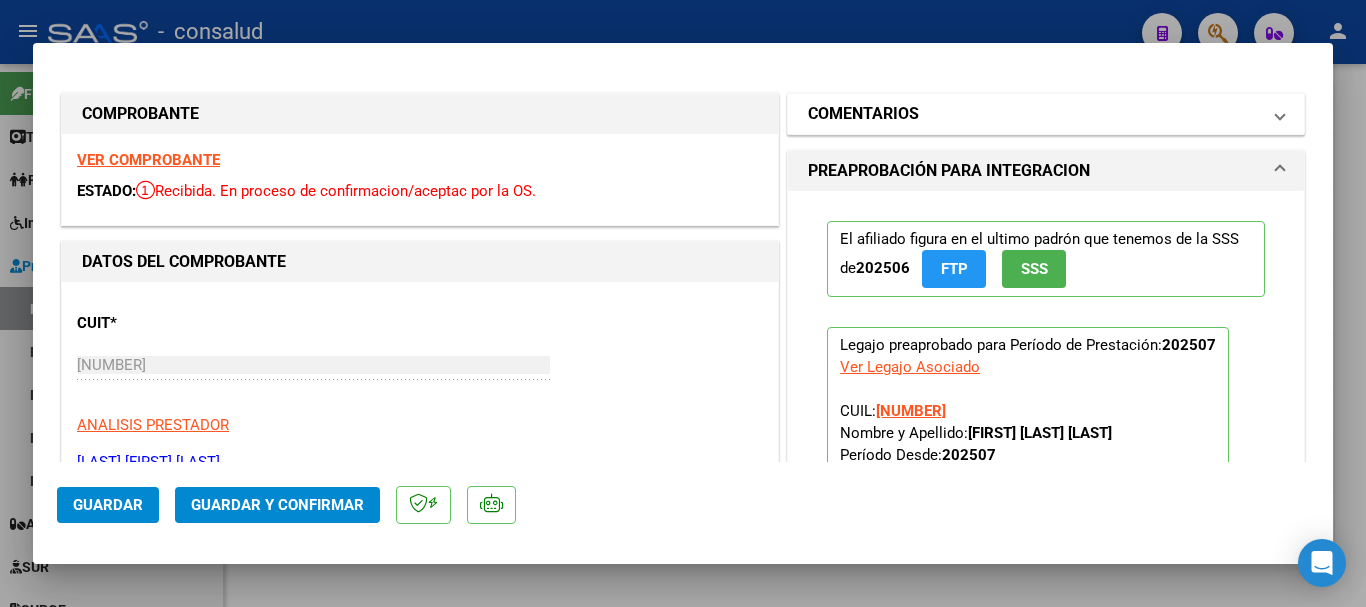 click on "COMENTARIOS" at bounding box center (863, 114) 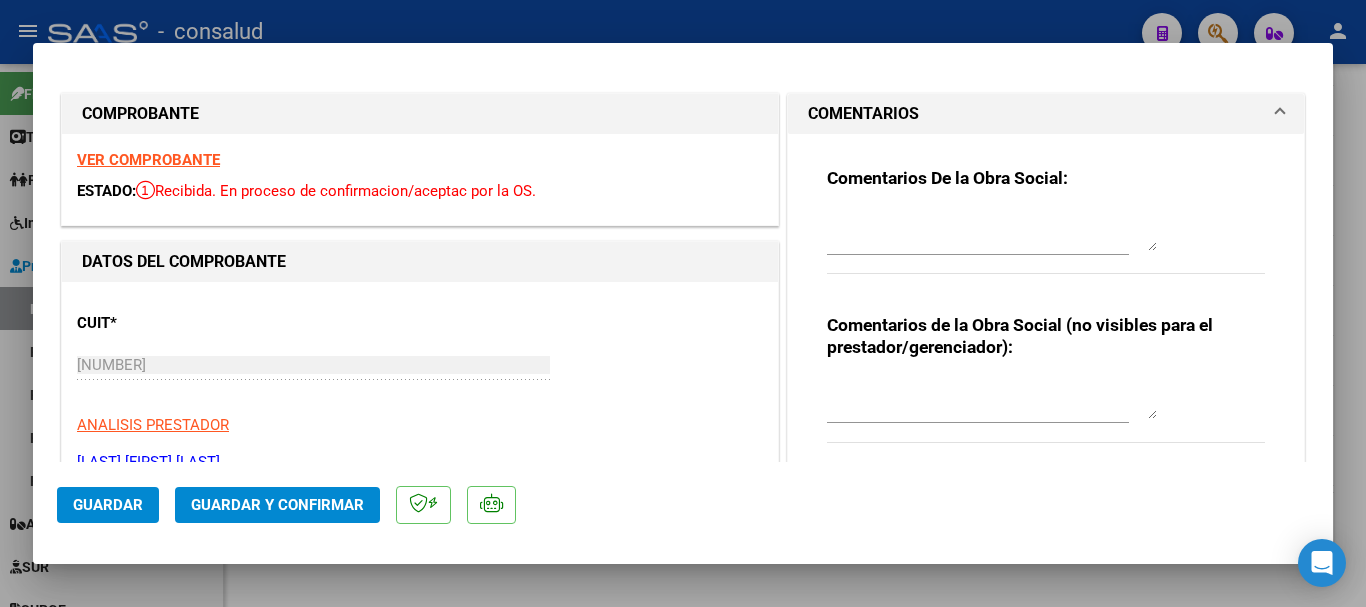 click at bounding box center [992, 231] 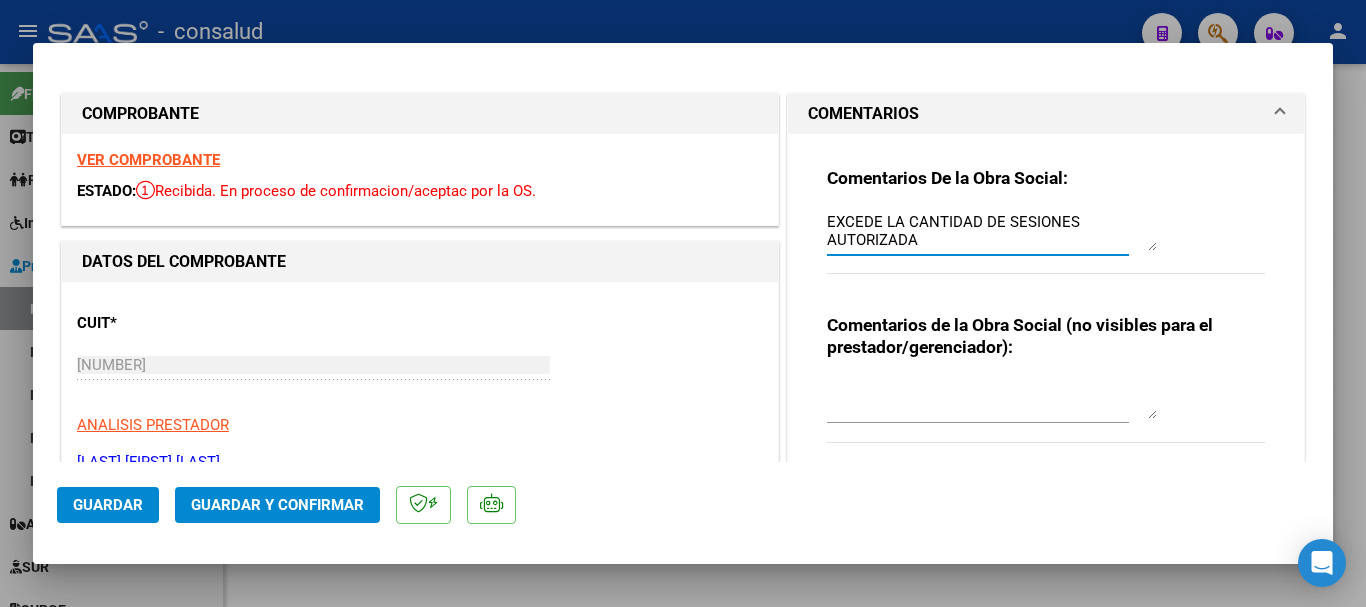 type on "EXCEDE LA CANTIDAD DE SESIONES AUTORIZADA" 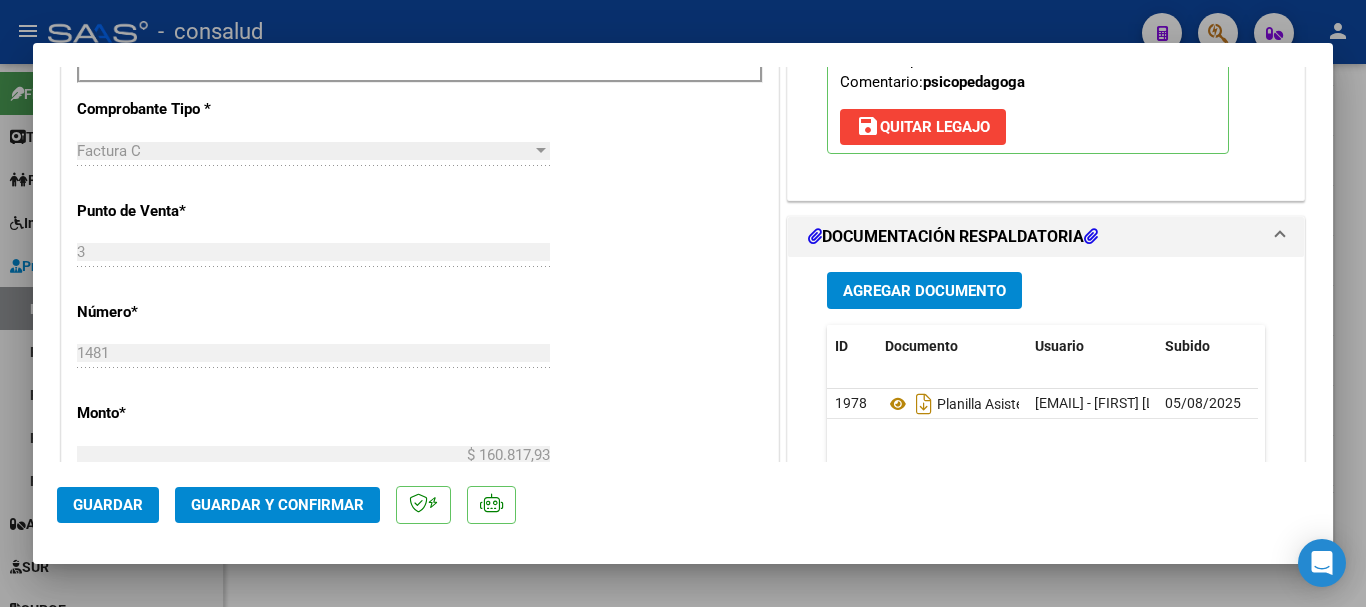 scroll, scrollTop: 500, scrollLeft: 0, axis: vertical 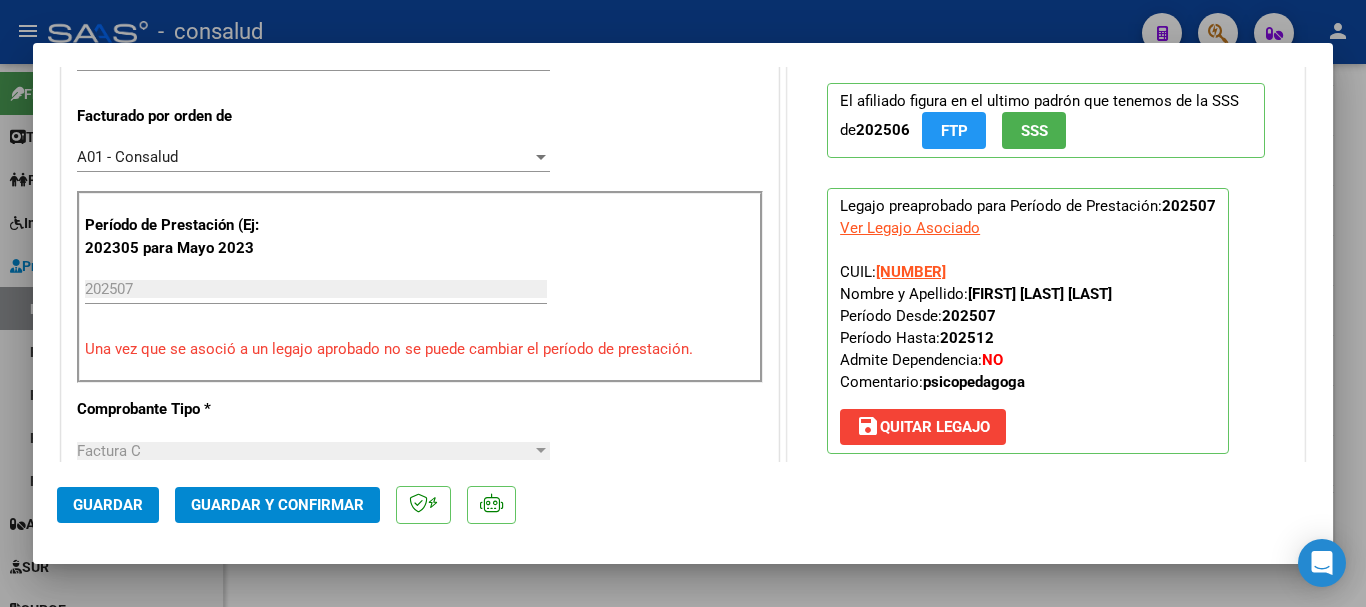 click on "Guardar" 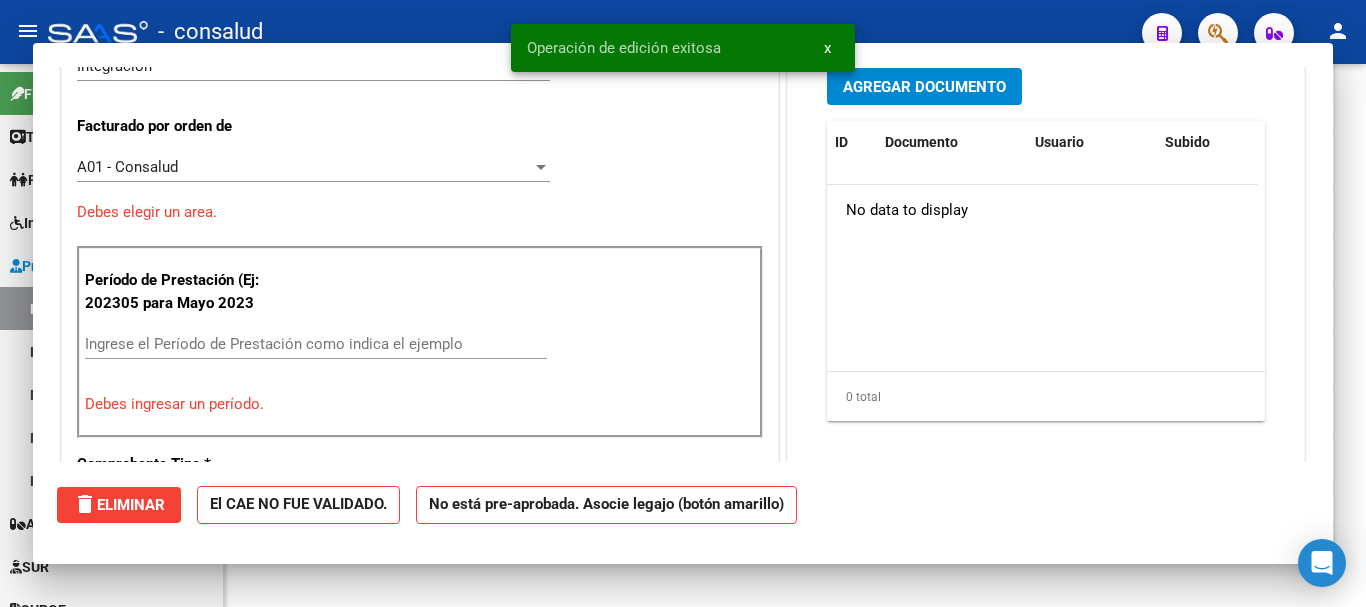 scroll, scrollTop: 1161, scrollLeft: 0, axis: vertical 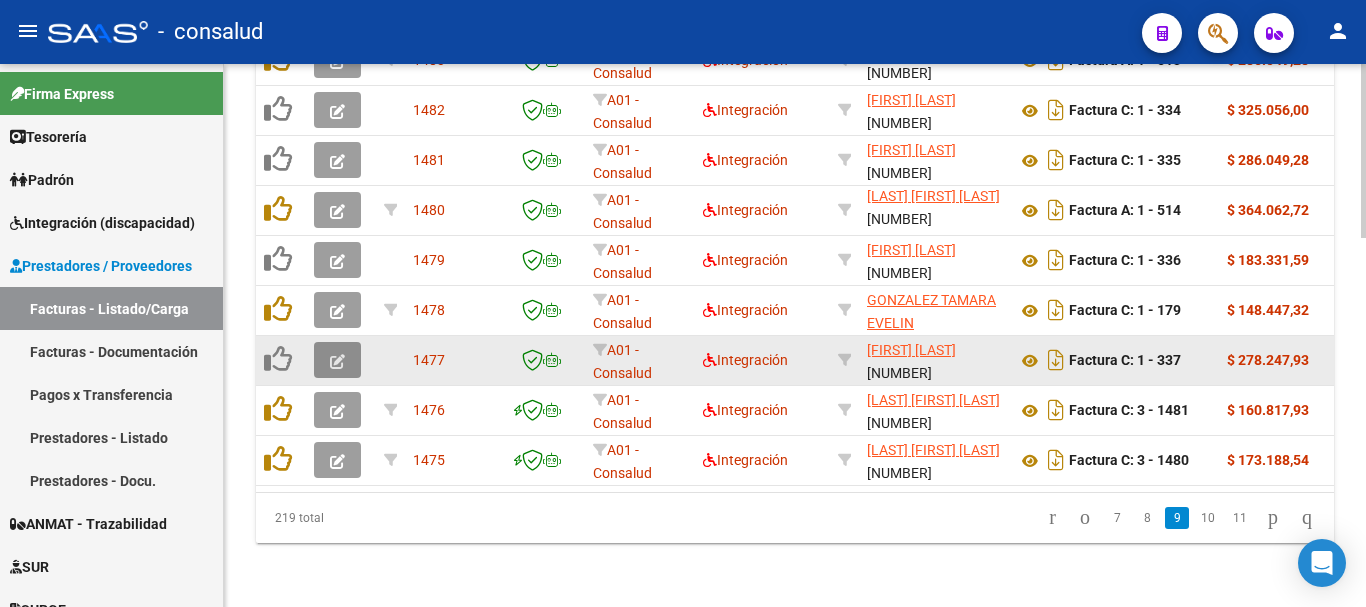 click 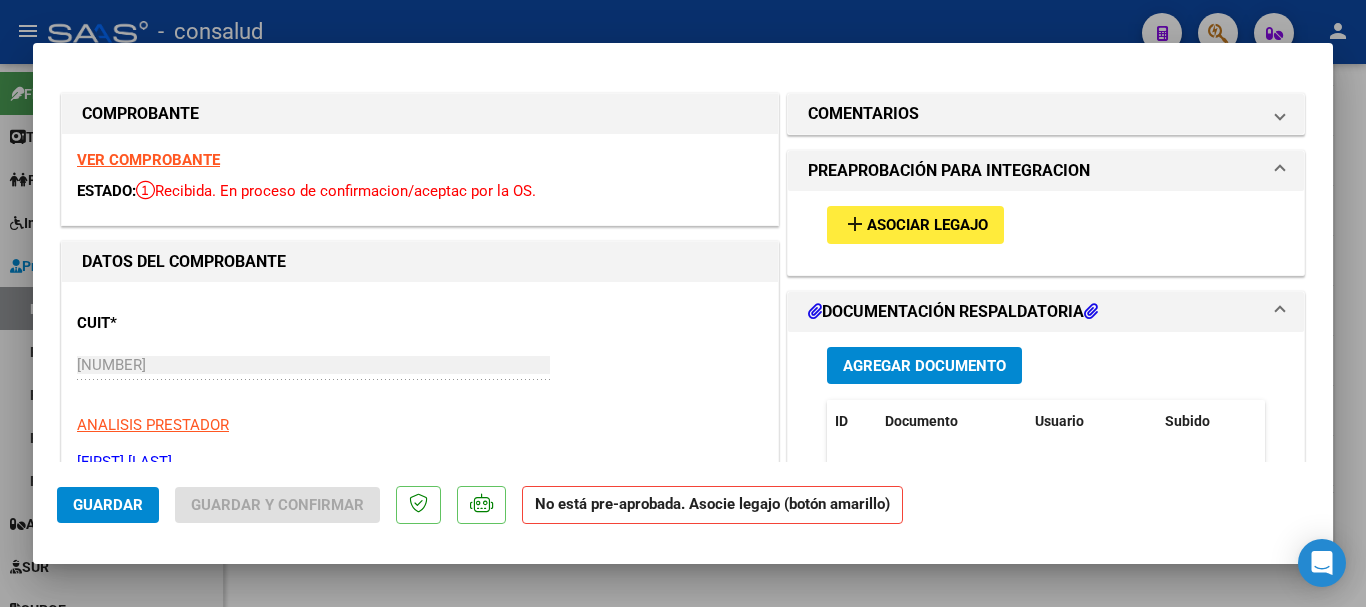 click on "VER COMPROBANTE       ESTADO:   Recibida. En proceso de confirmacion/aceptac por la OS." at bounding box center [420, 179] 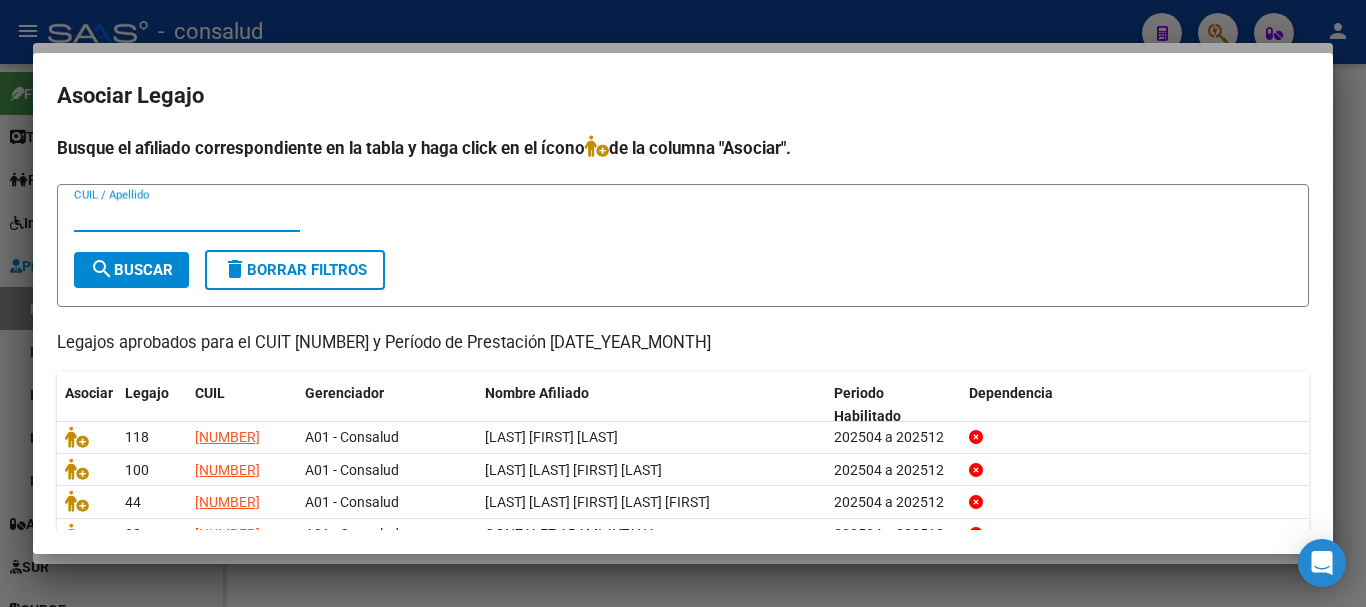 scroll, scrollTop: 98, scrollLeft: 0, axis: vertical 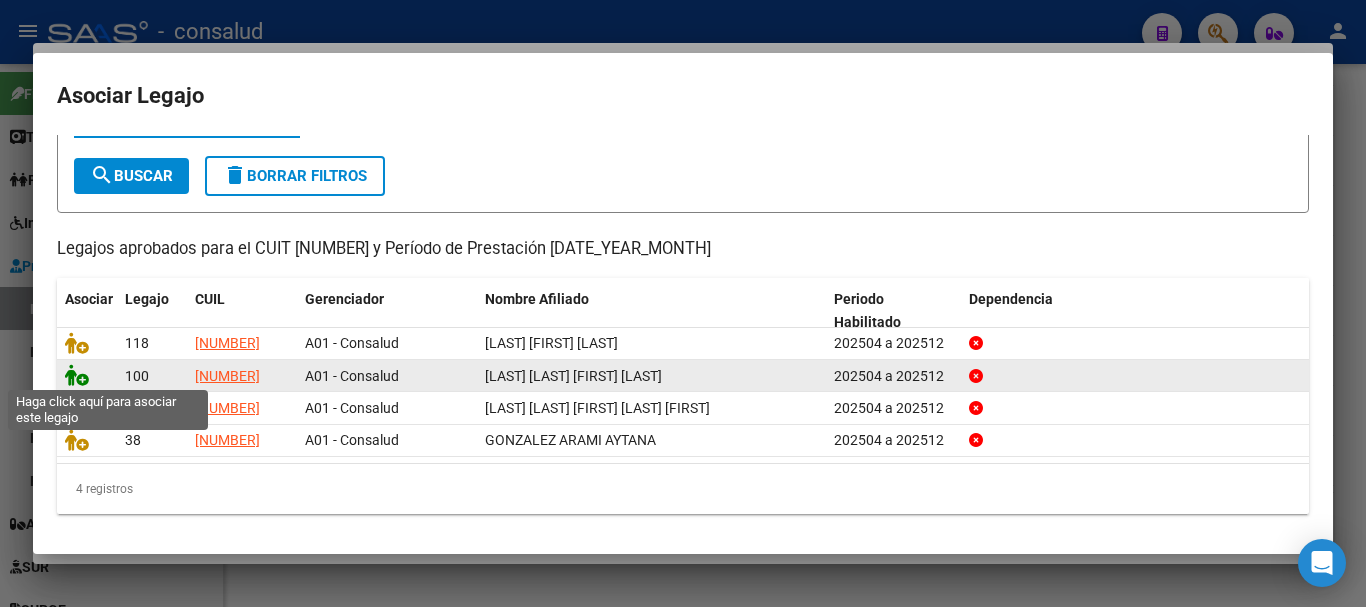 click 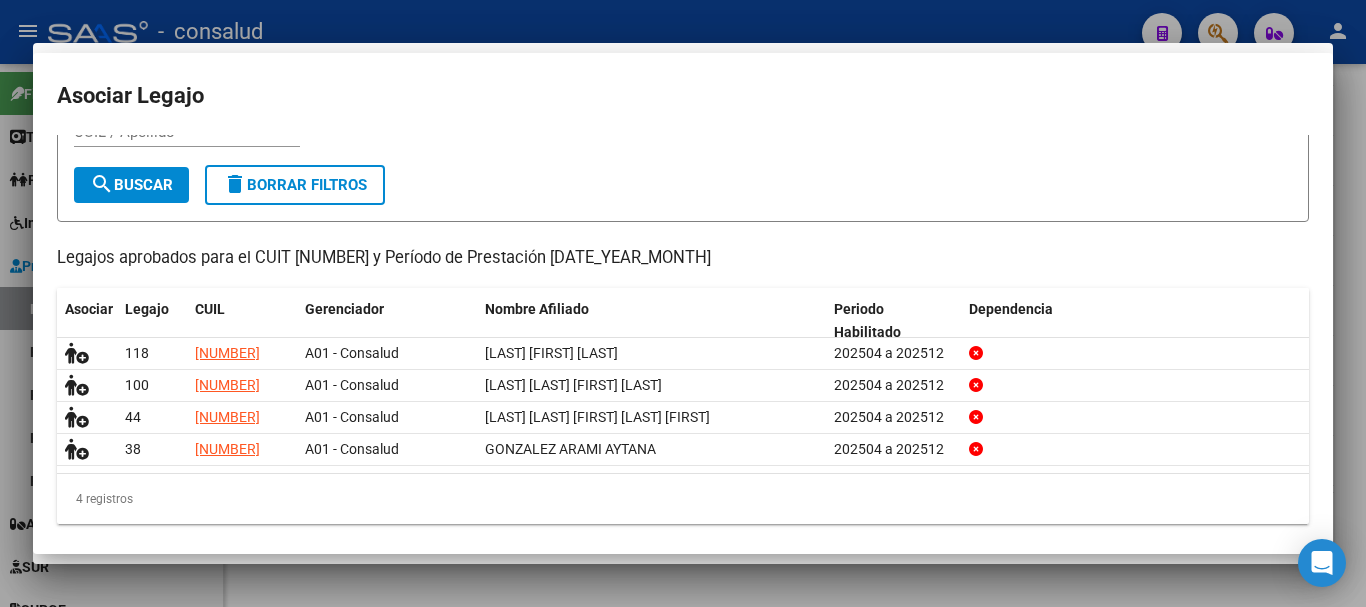 scroll, scrollTop: 0, scrollLeft: 0, axis: both 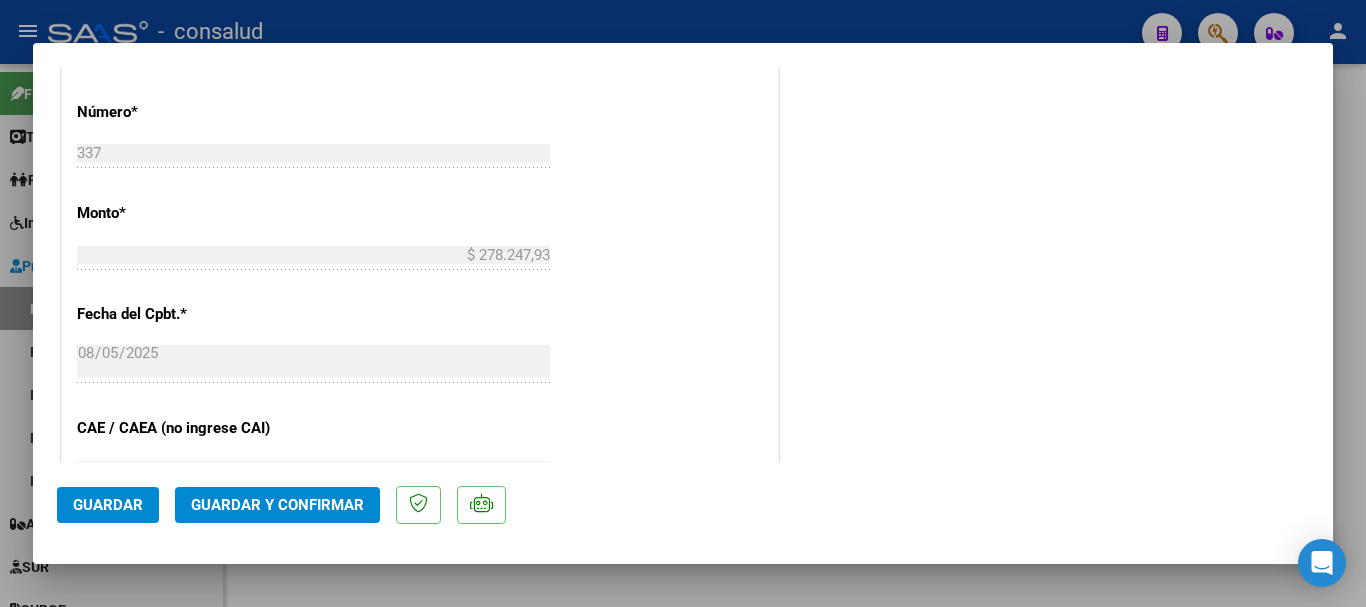 click on "Guardar y Confirmar" 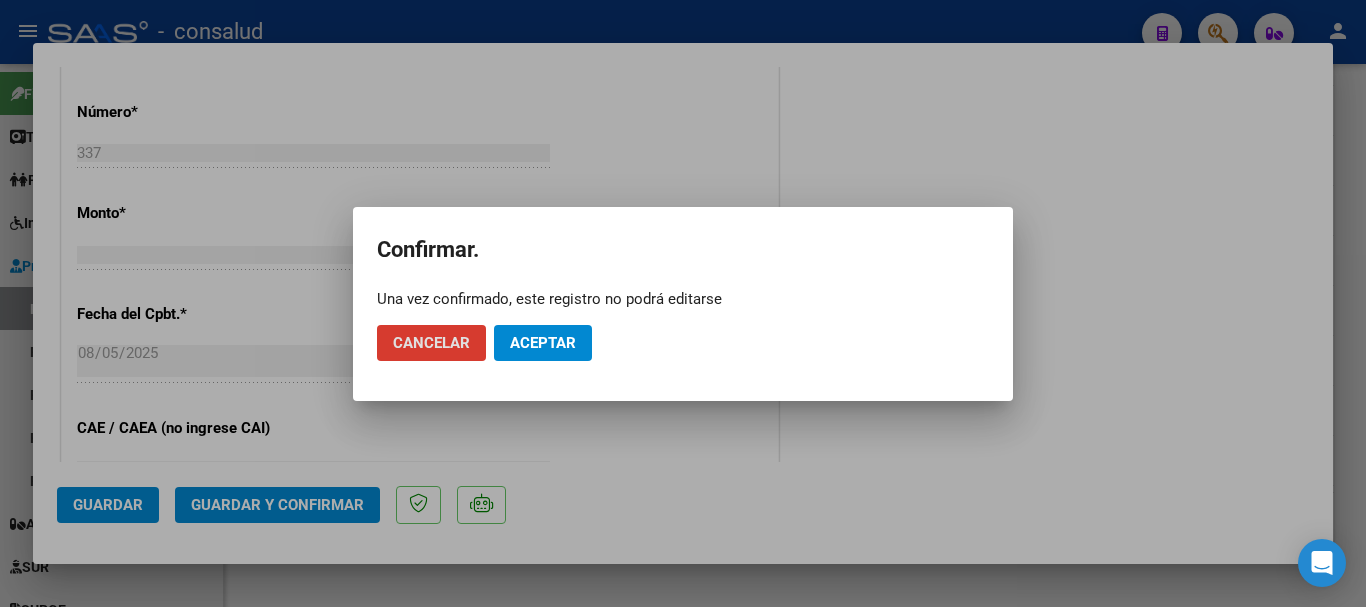 click on "Aceptar" 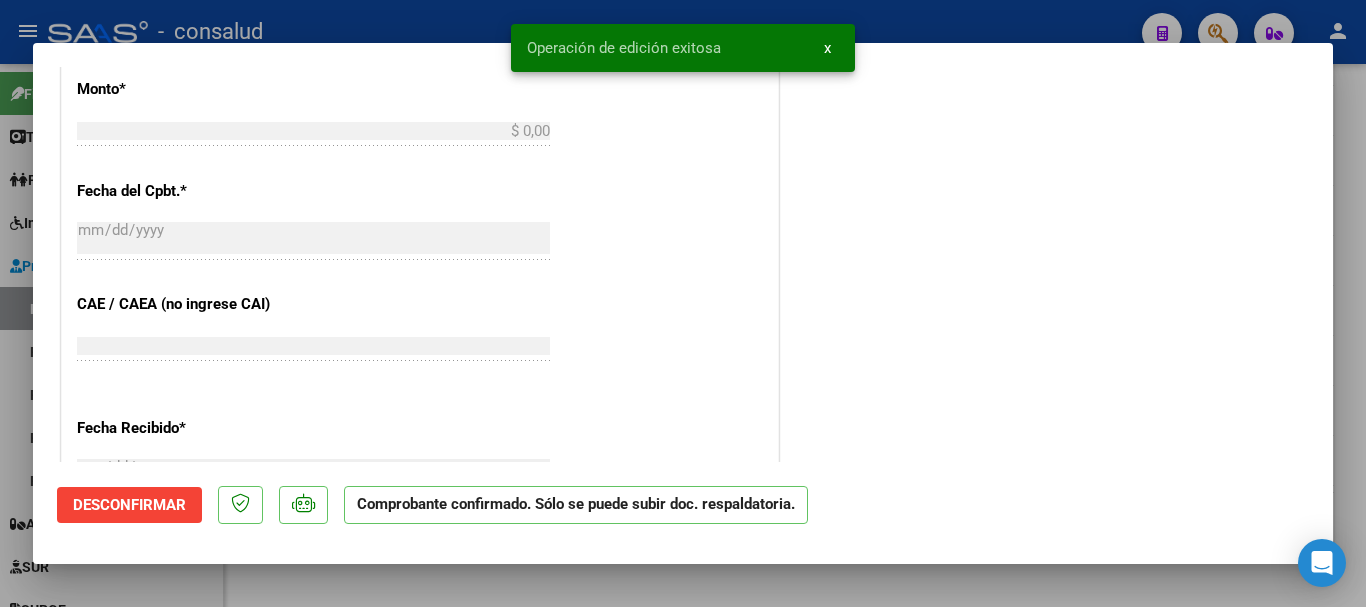 scroll, scrollTop: 1161, scrollLeft: 0, axis: vertical 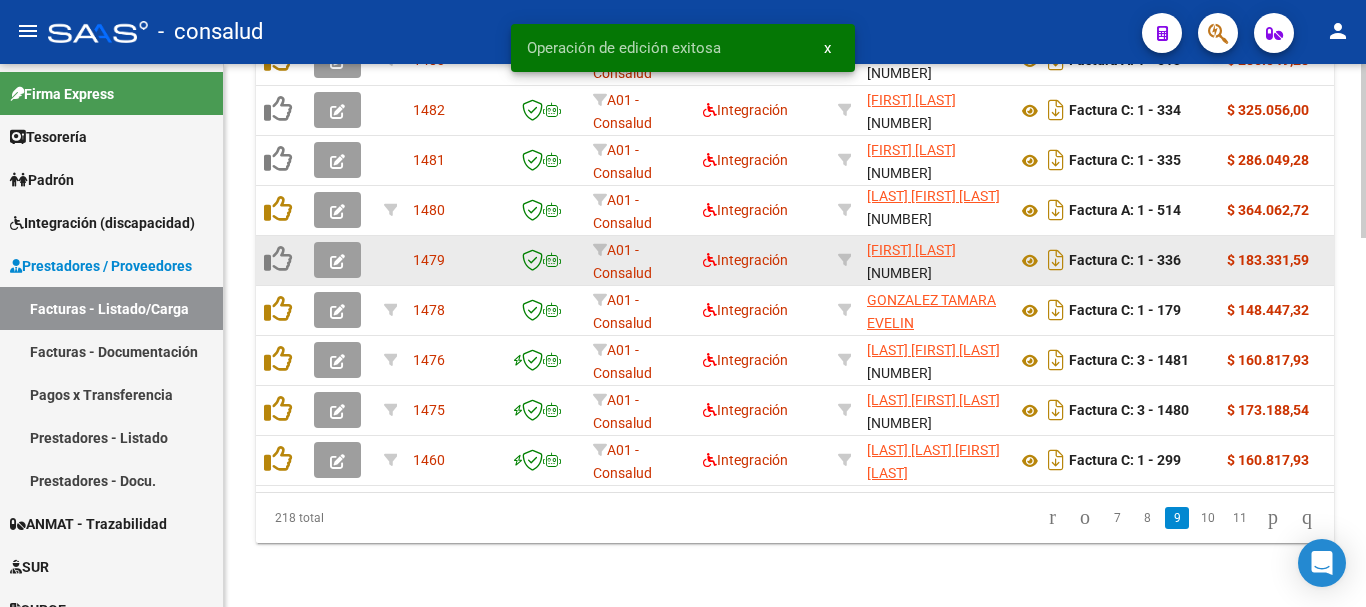 click 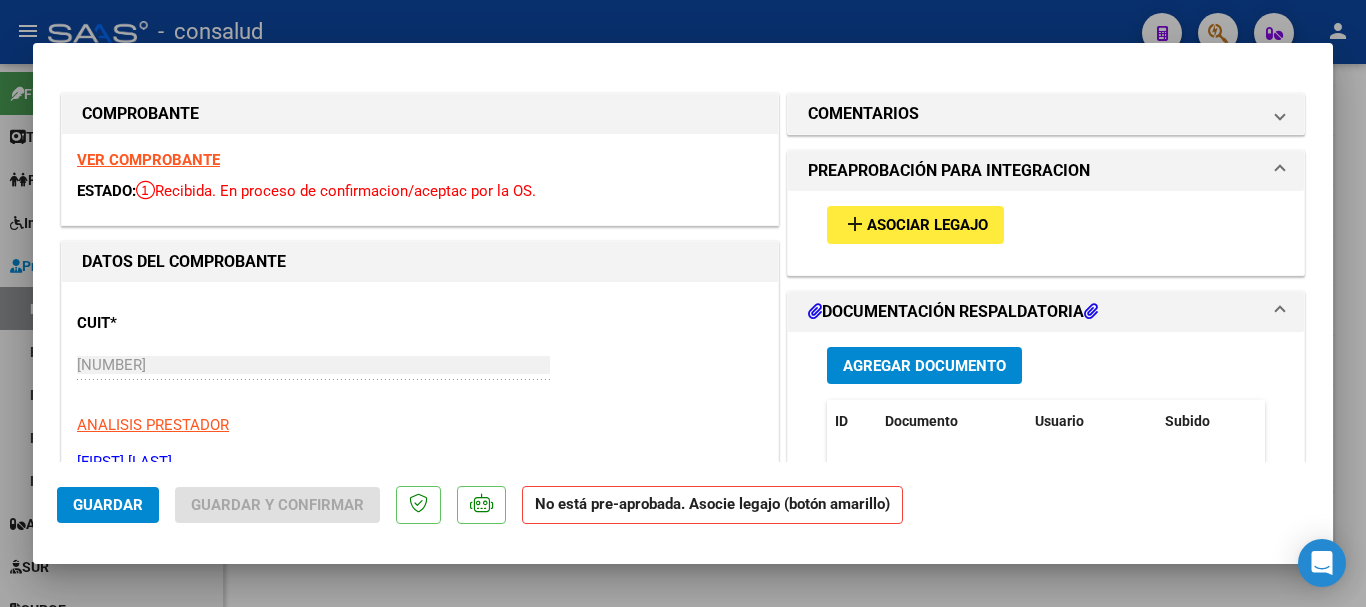 click on "VER COMPROBANTE" at bounding box center [148, 160] 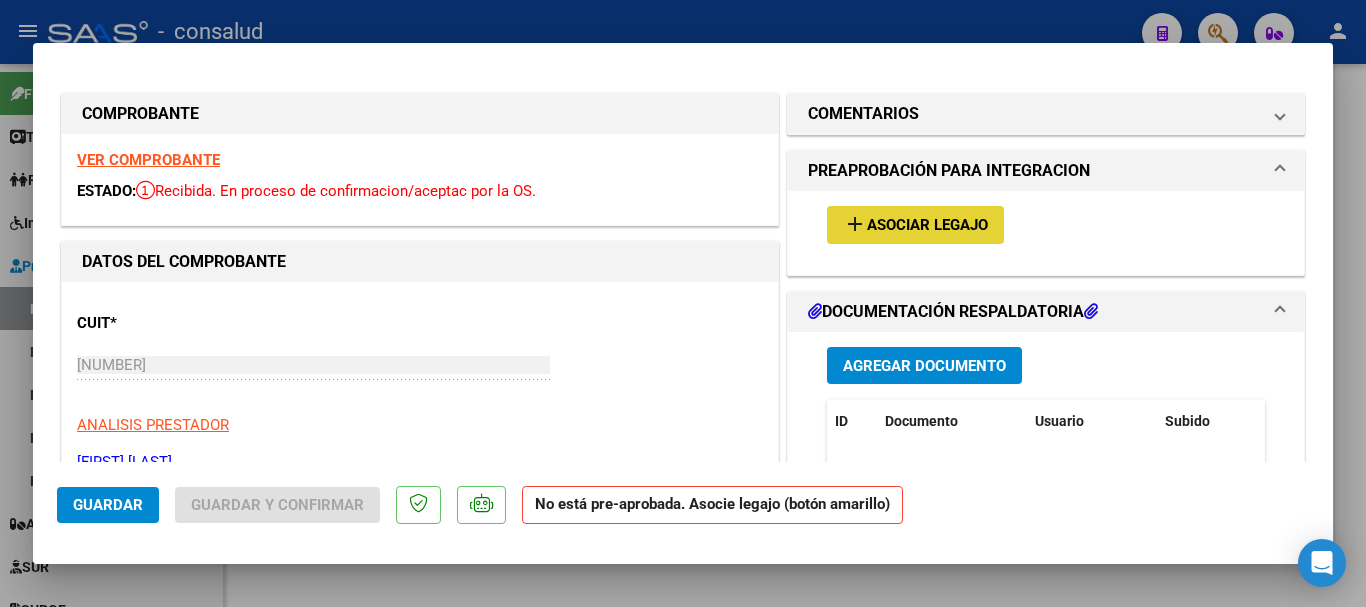 click on "add Asociar Legajo" at bounding box center (915, 224) 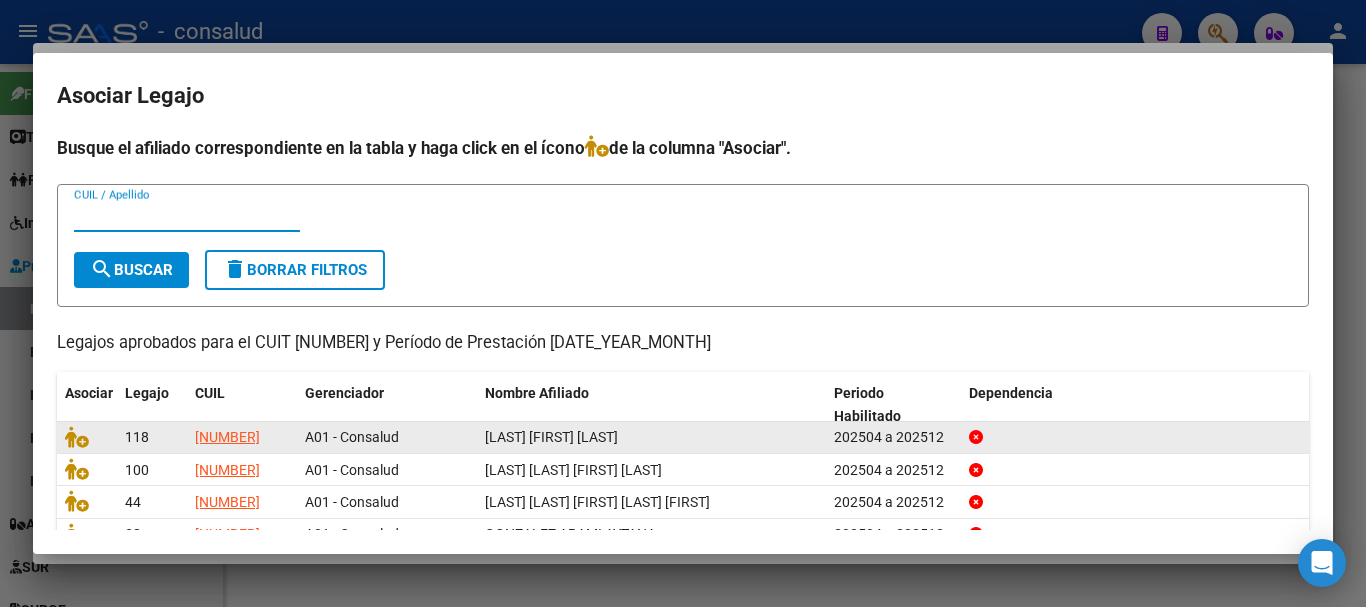scroll, scrollTop: 98, scrollLeft: 0, axis: vertical 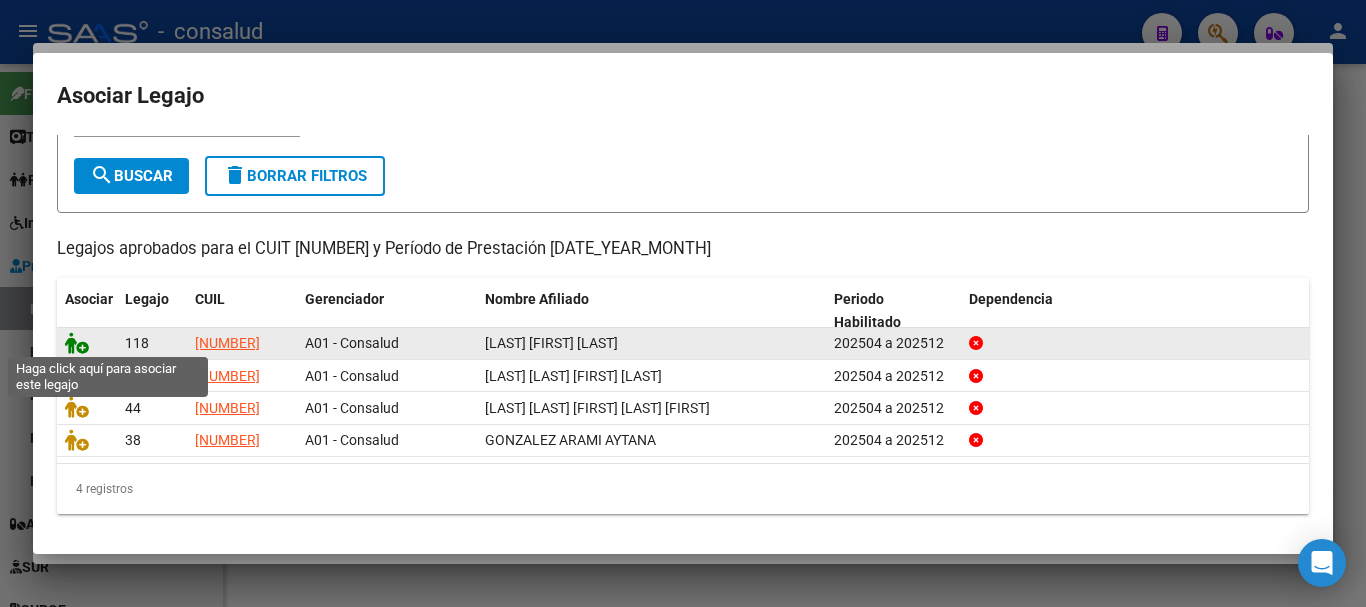 click 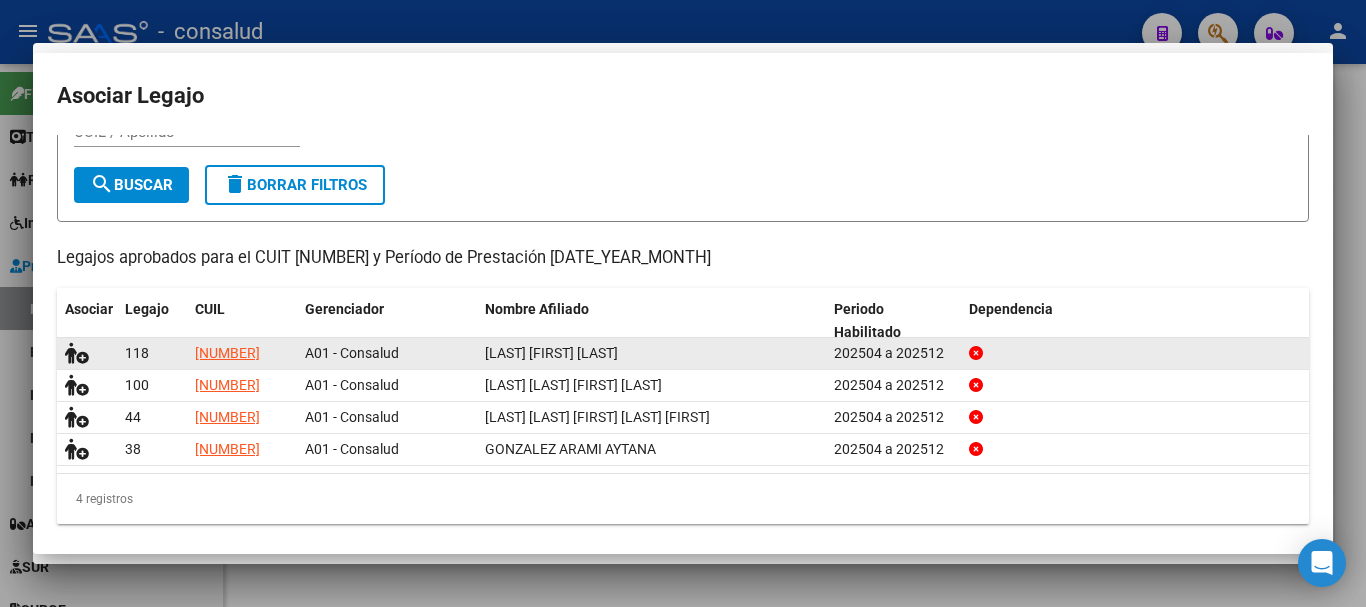 scroll, scrollTop: 111, scrollLeft: 0, axis: vertical 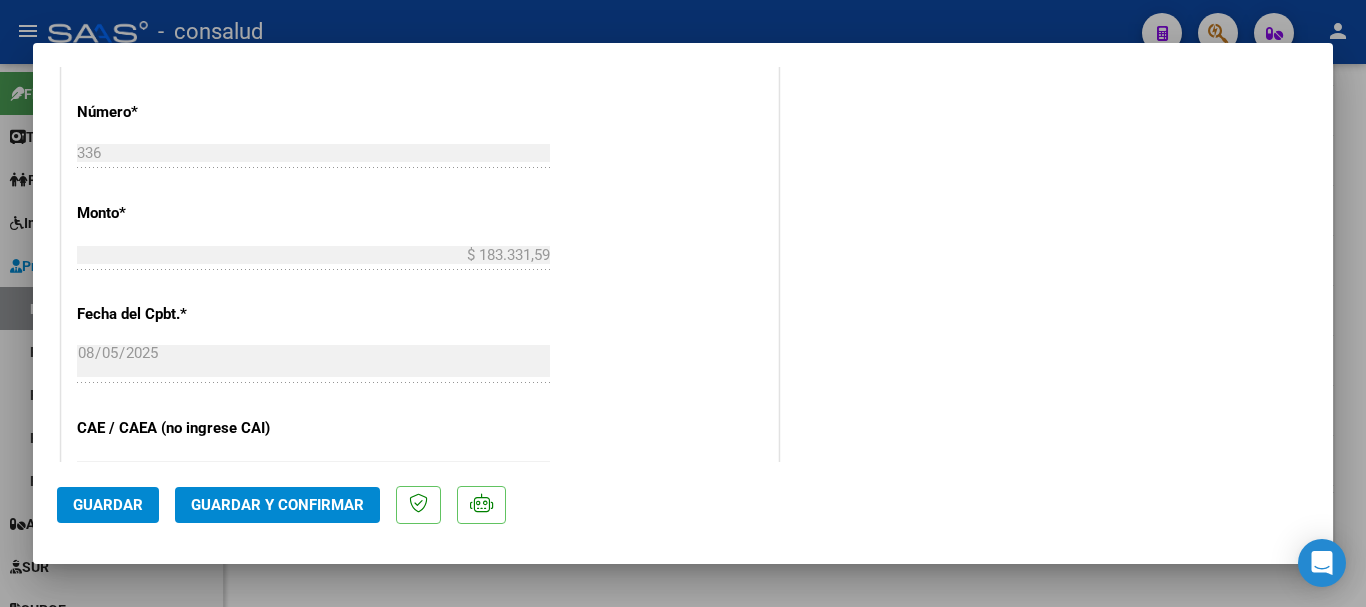 click on "Guardar y Confirmar" 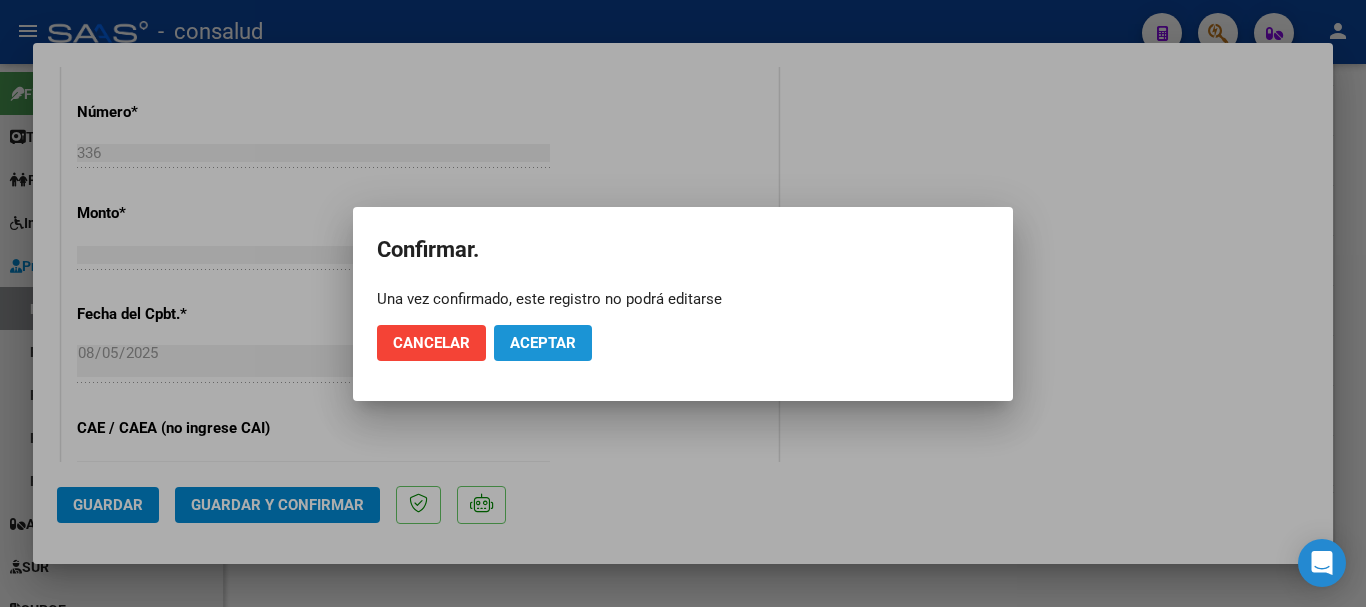 click on "Aceptar" 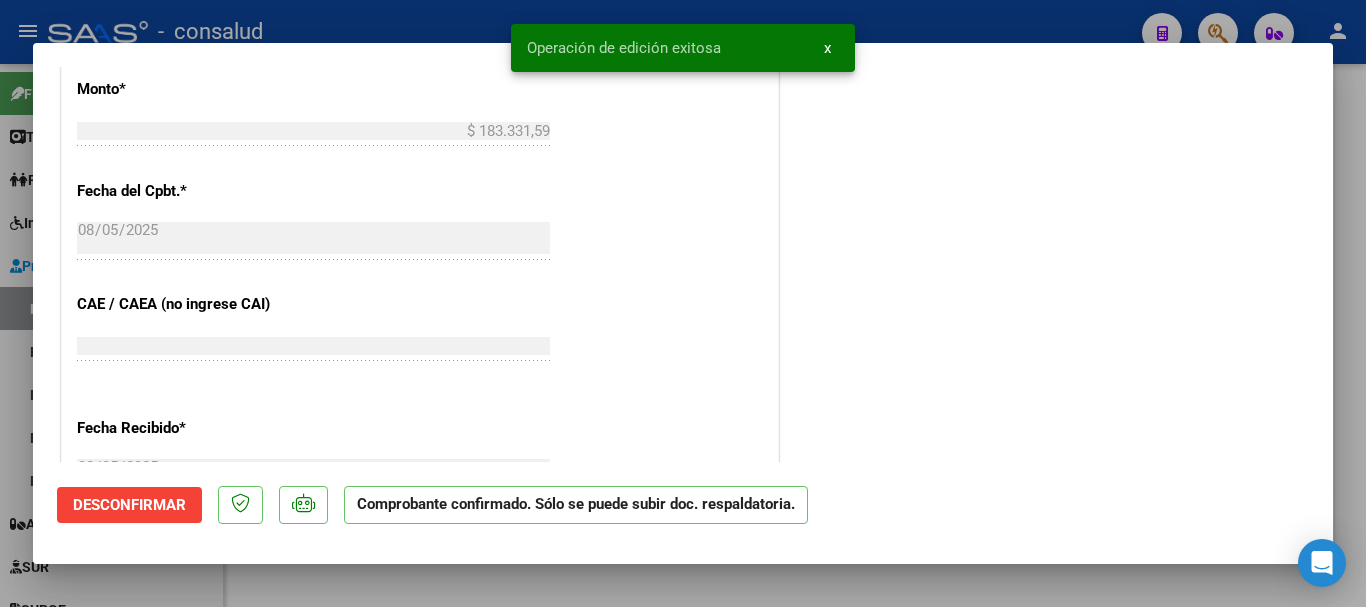 type 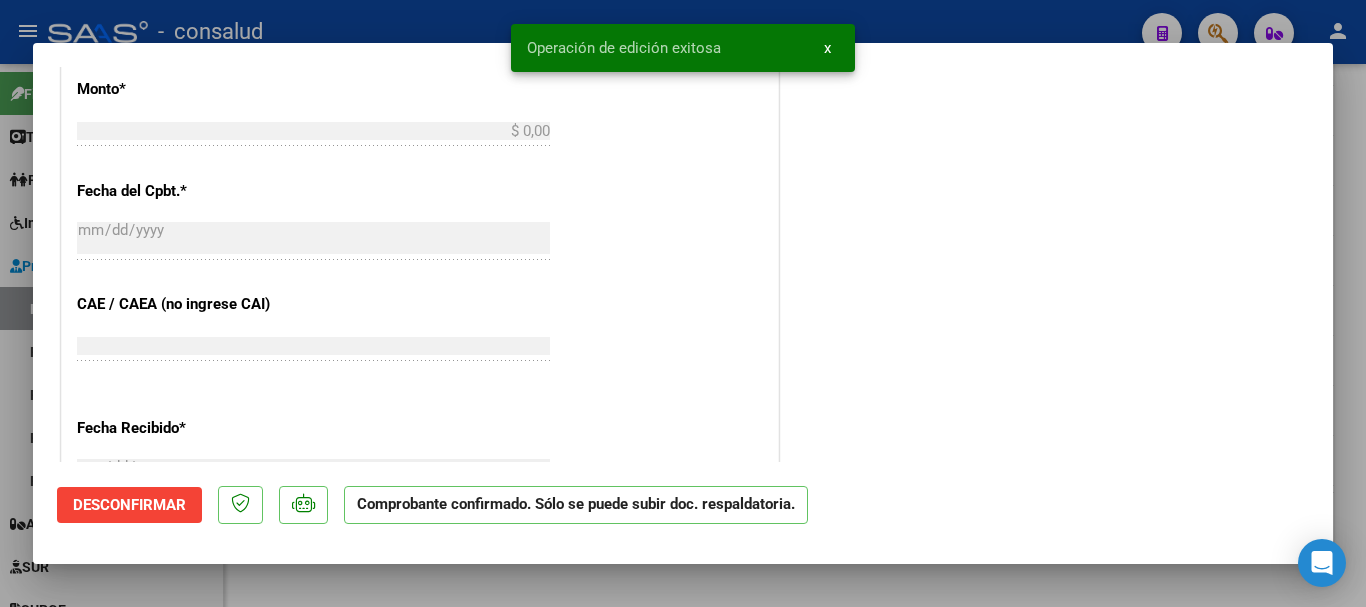 scroll, scrollTop: 1161, scrollLeft: 0, axis: vertical 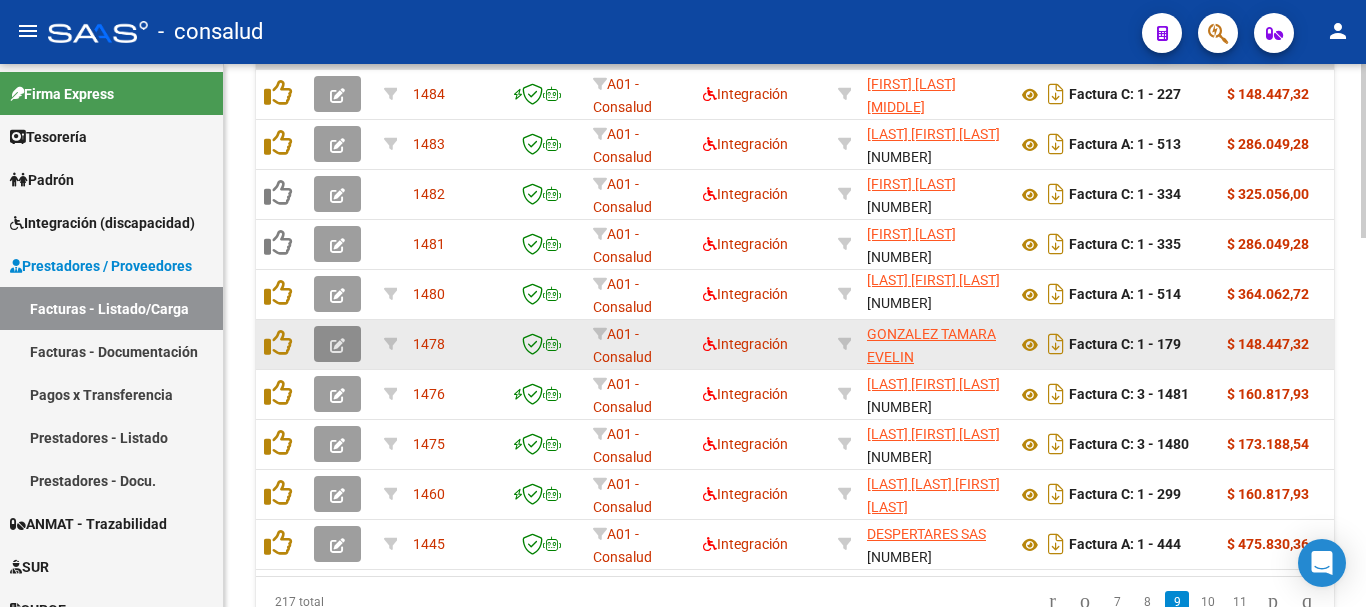 click 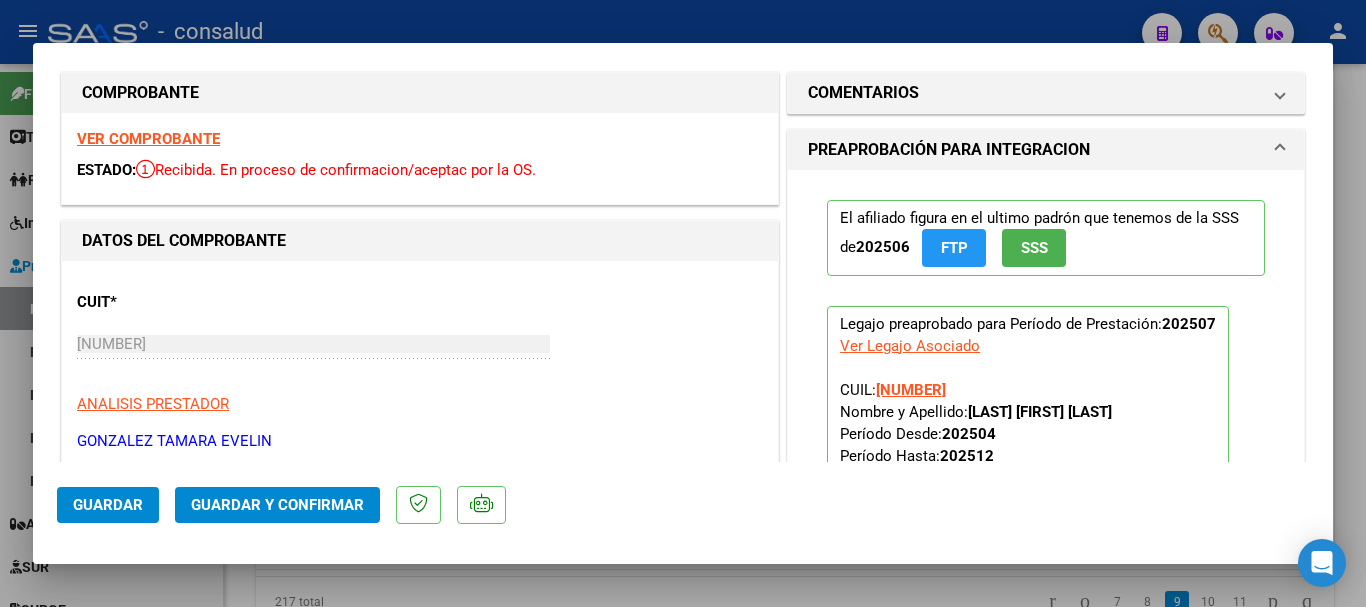 scroll, scrollTop: 0, scrollLeft: 0, axis: both 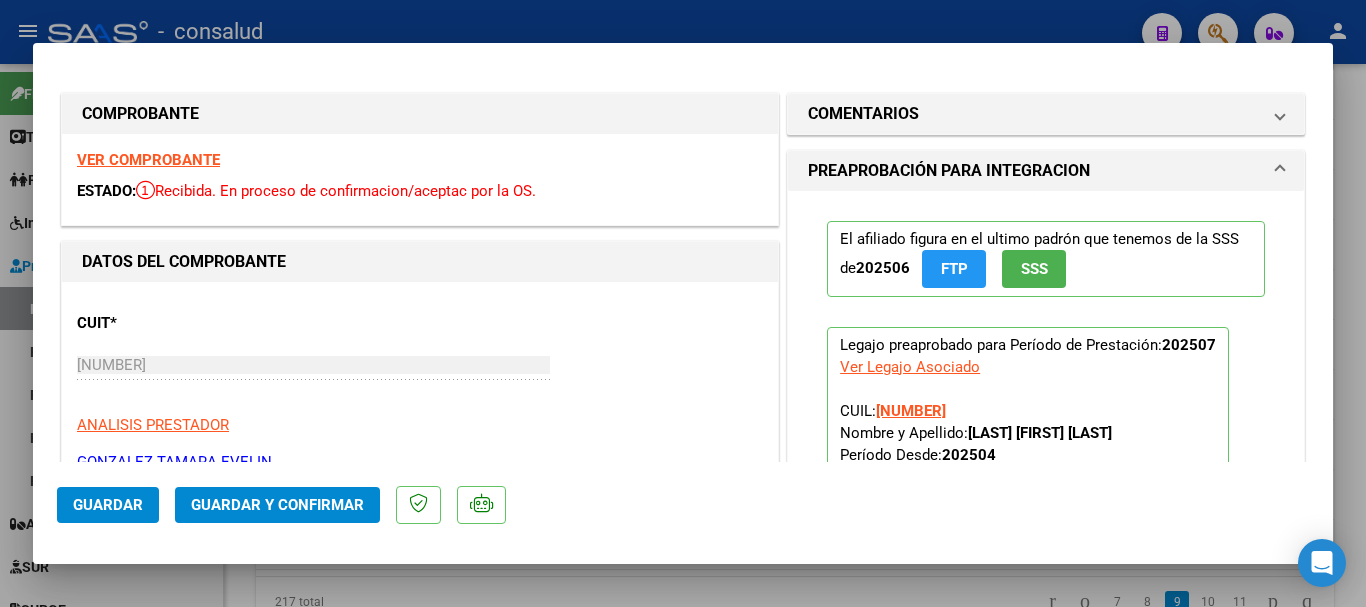 click on "VER COMPROBANTE" at bounding box center (148, 160) 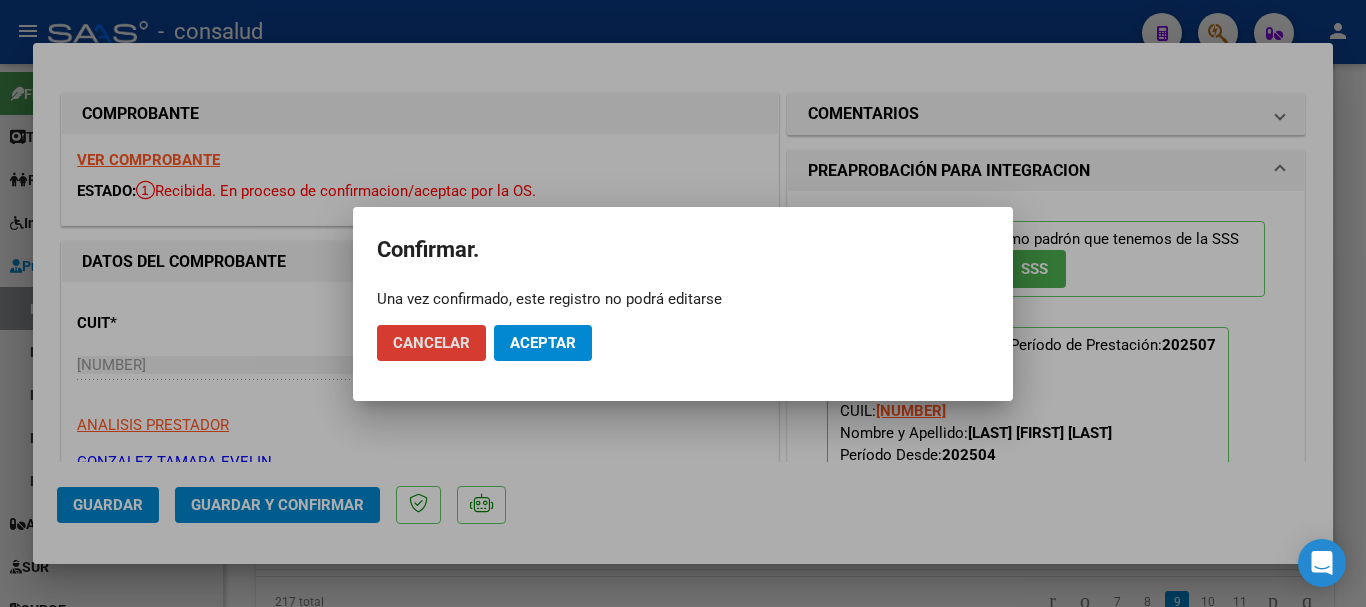 click on "Aceptar" 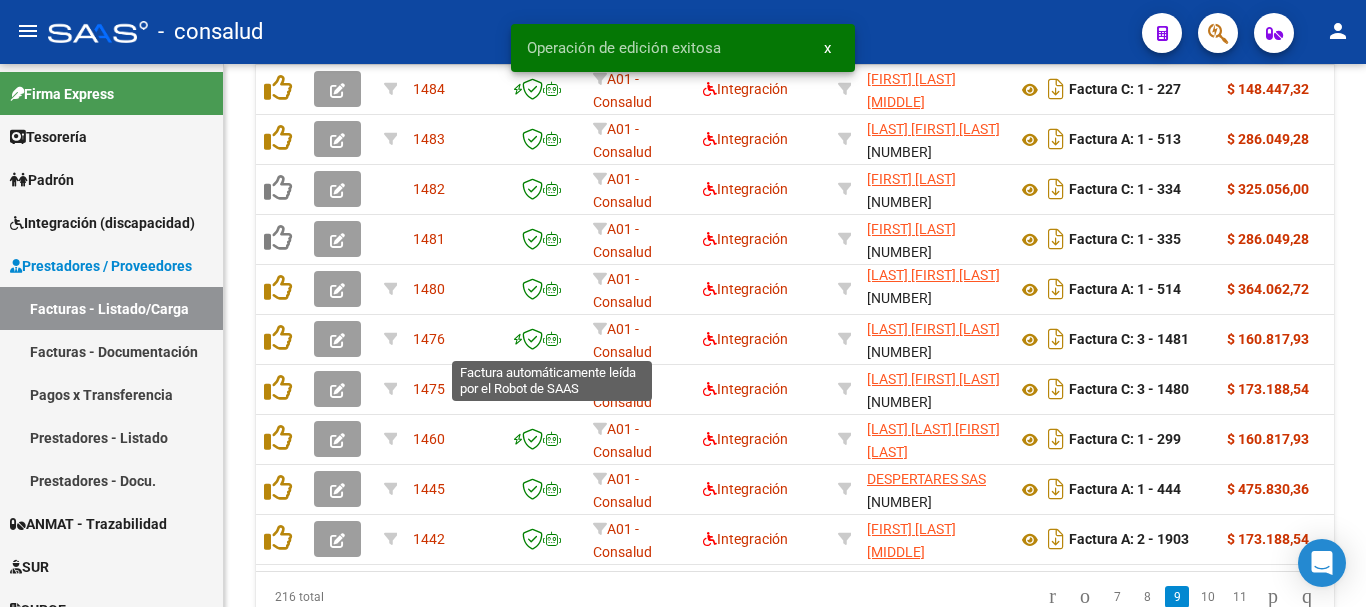 scroll, scrollTop: 1056, scrollLeft: 0, axis: vertical 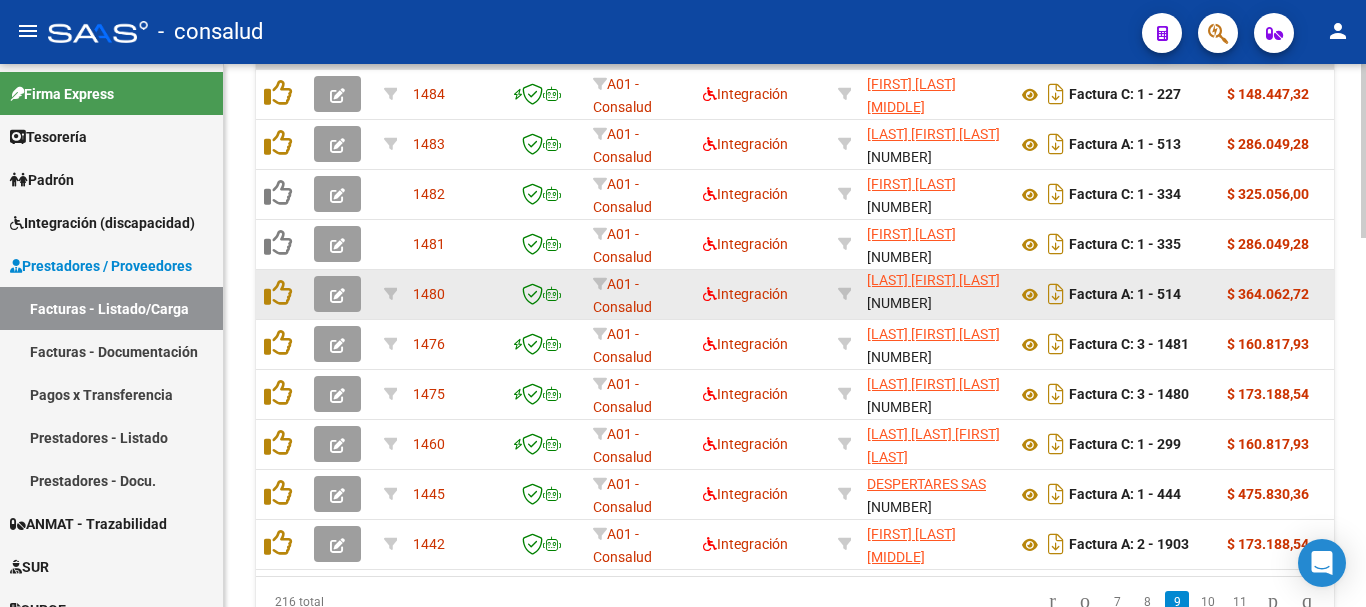 click 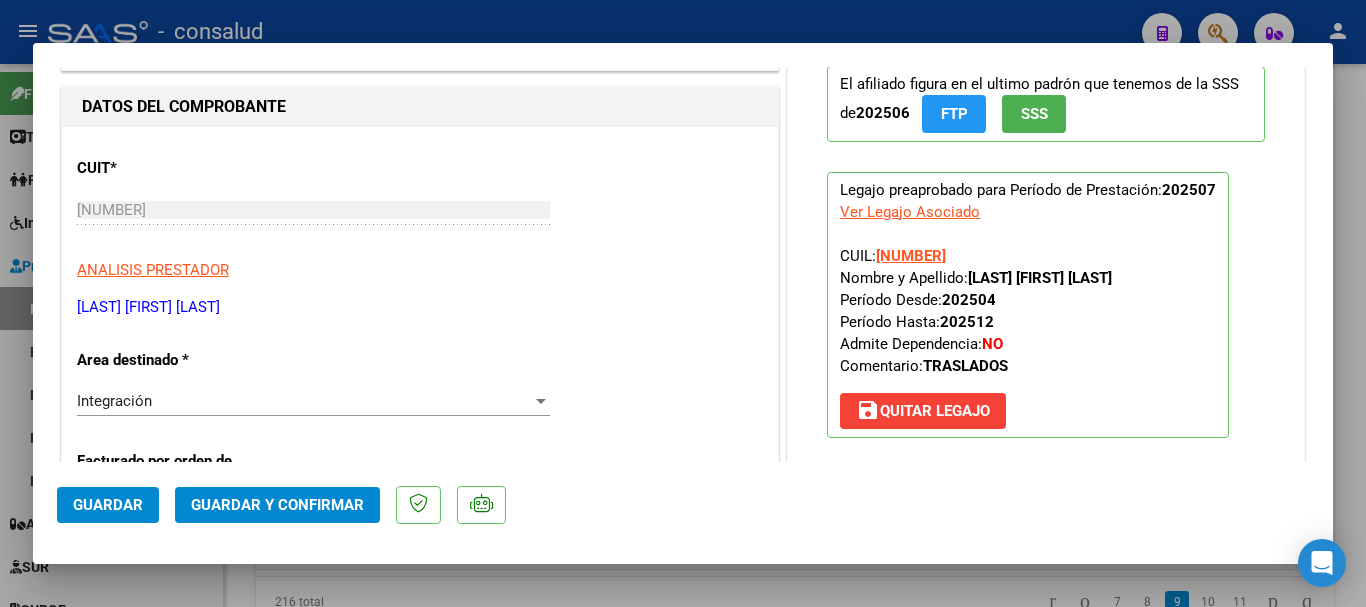scroll, scrollTop: 0, scrollLeft: 0, axis: both 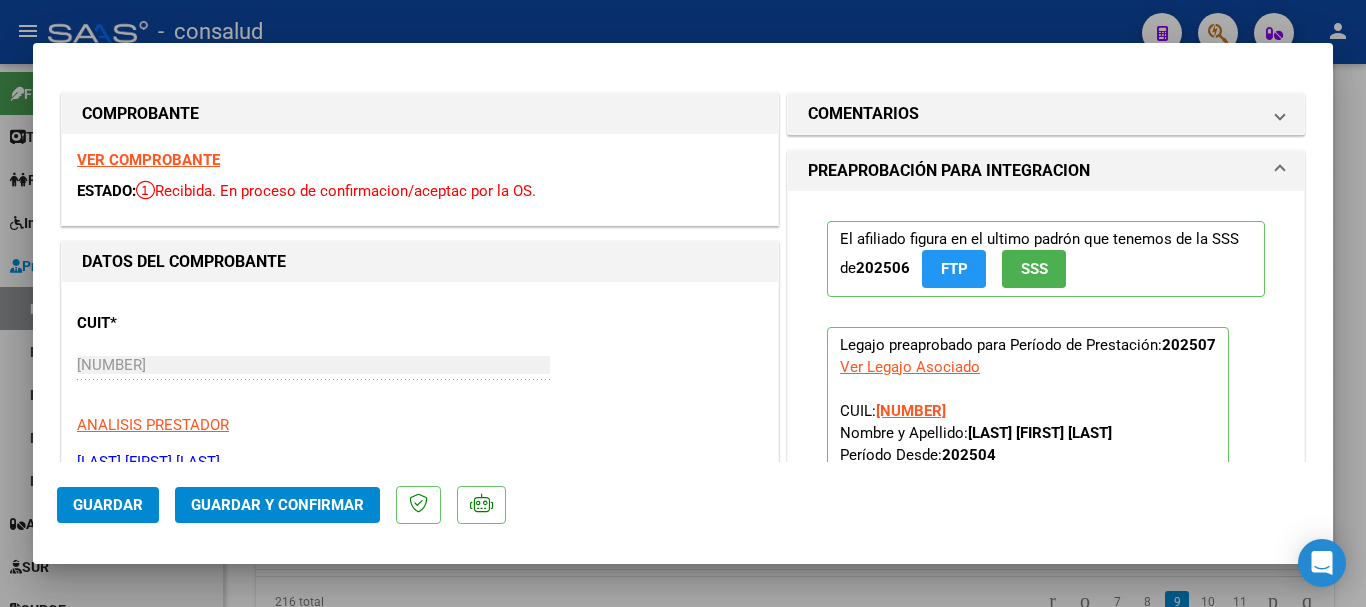 click on "VER COMPROBANTE" at bounding box center [148, 160] 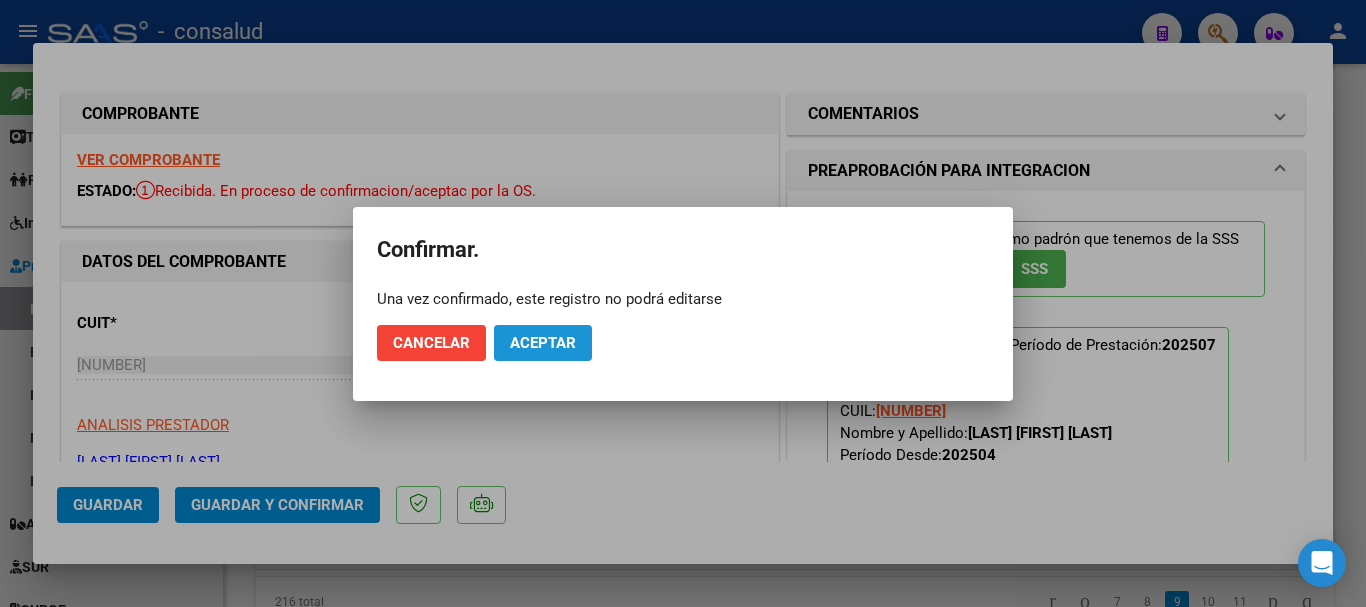 click on "Aceptar" 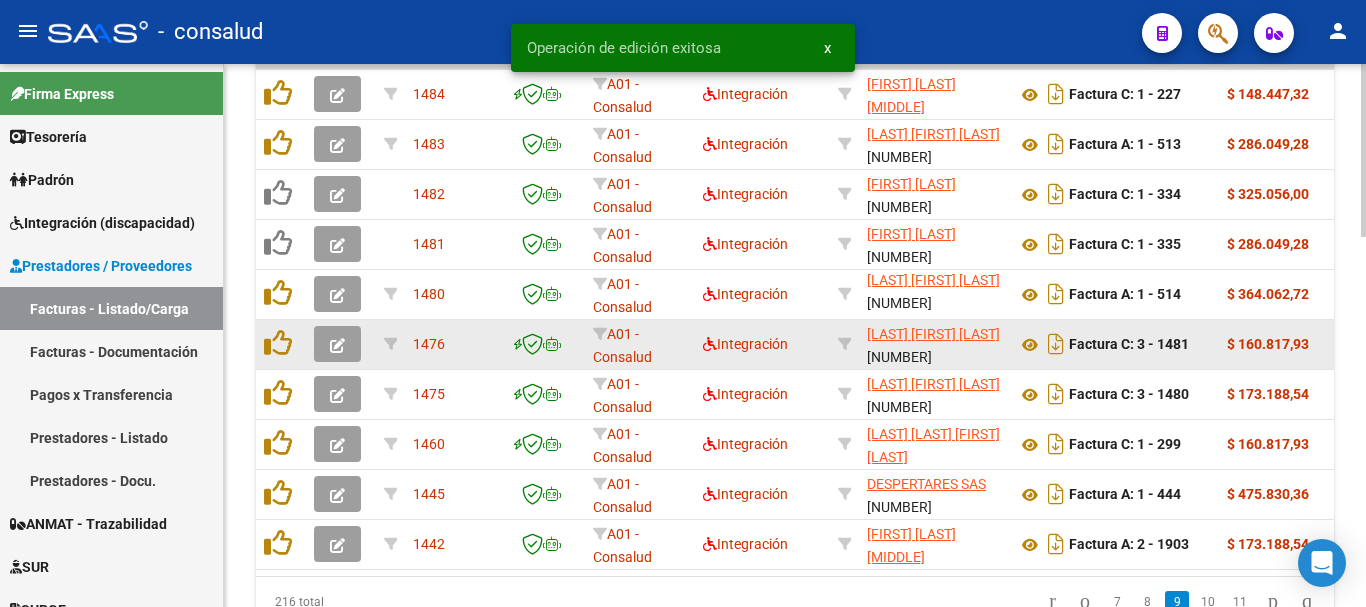 scroll, scrollTop: 1056, scrollLeft: 0, axis: vertical 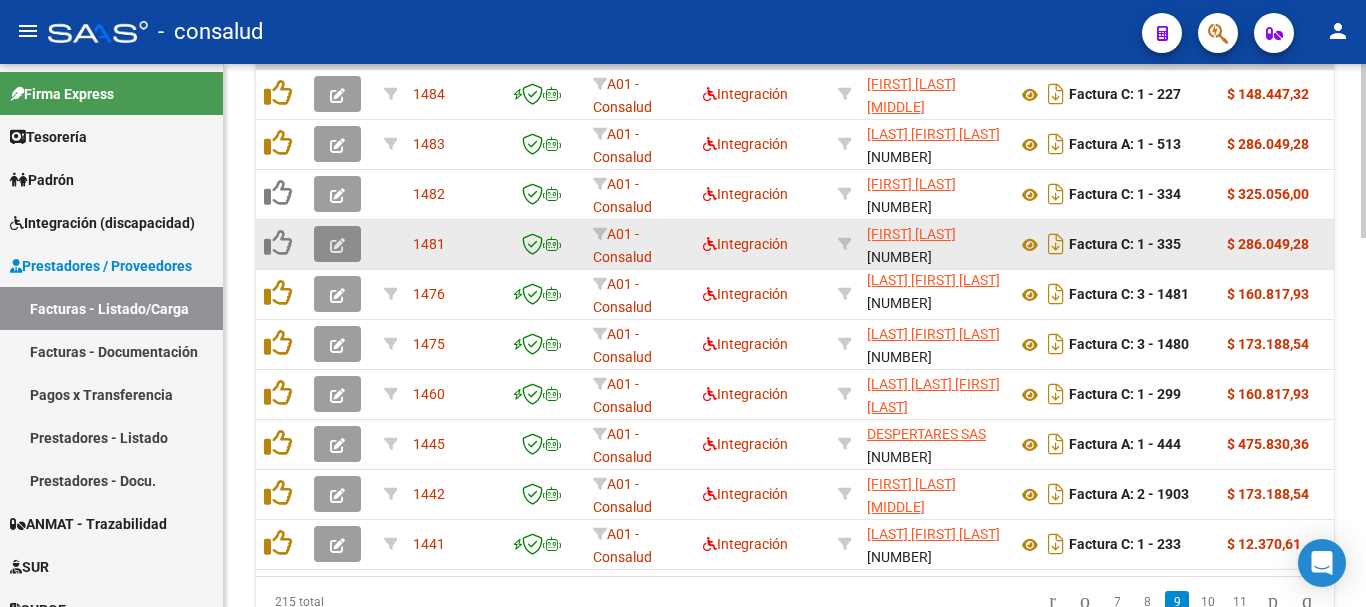 click 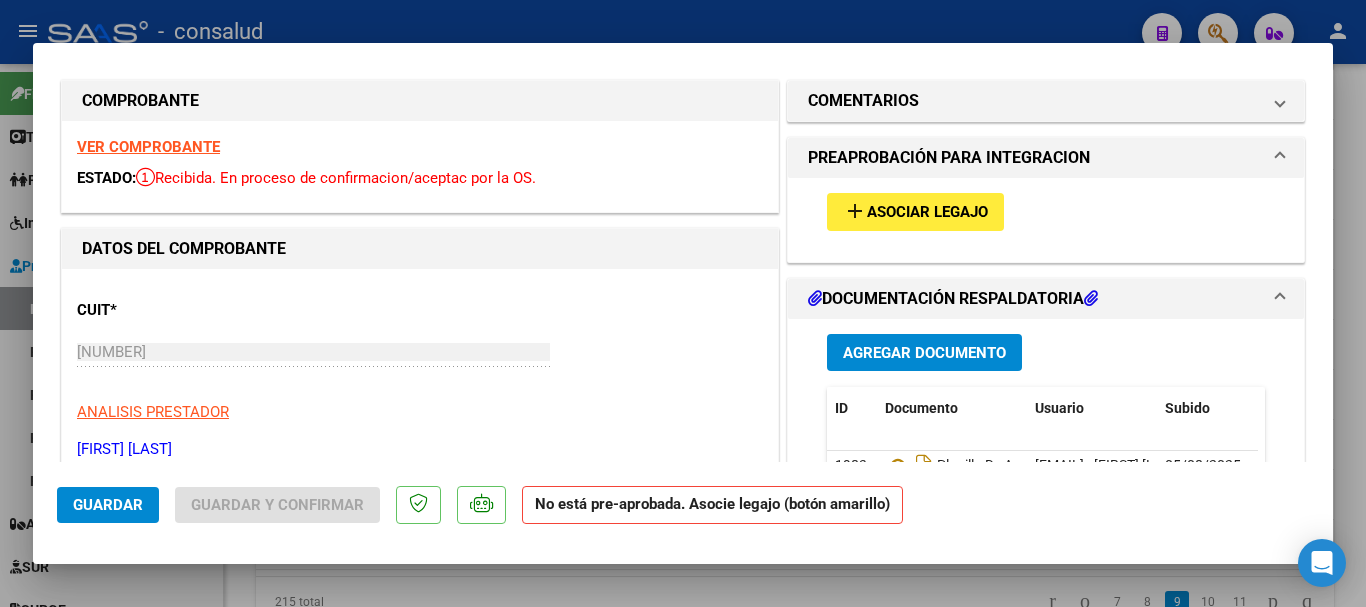 scroll, scrollTop: 0, scrollLeft: 0, axis: both 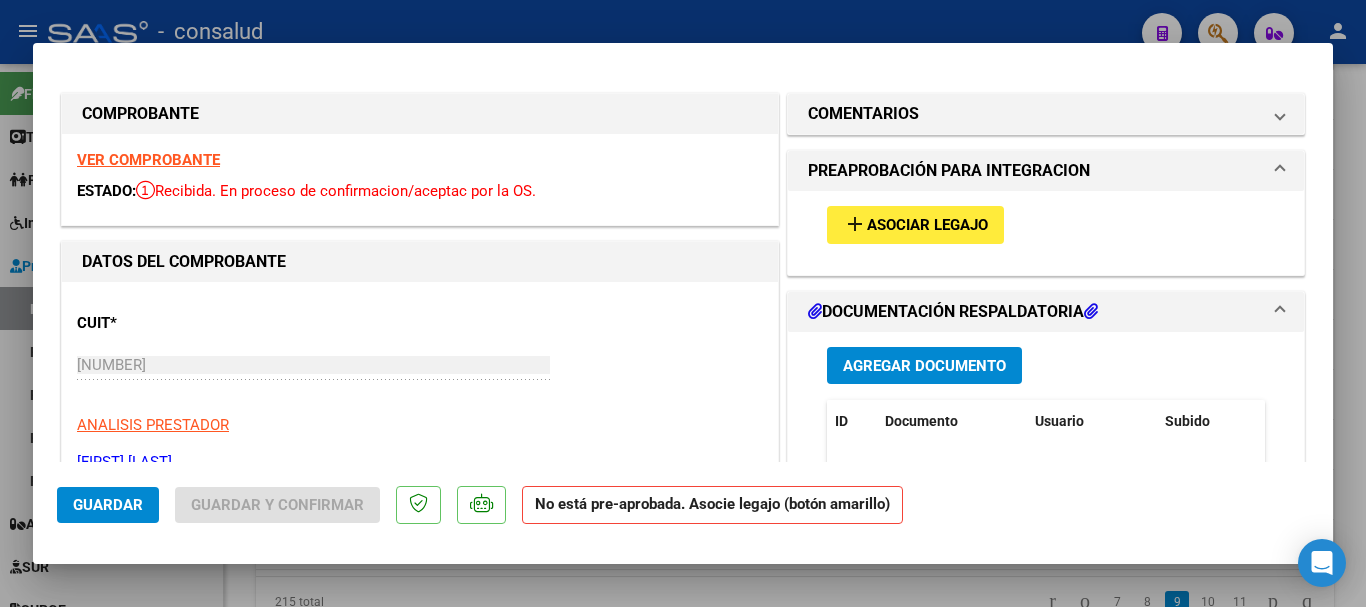 click on "VER COMPROBANTE" at bounding box center [148, 160] 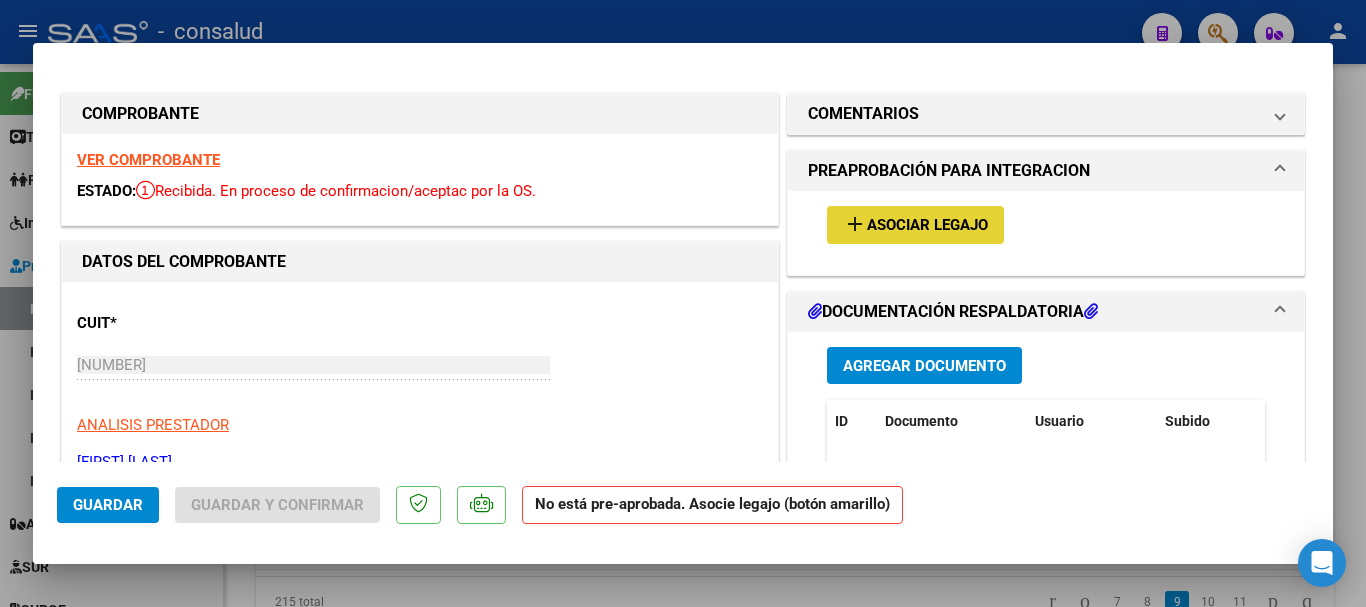 click on "Asociar Legajo" at bounding box center [927, 226] 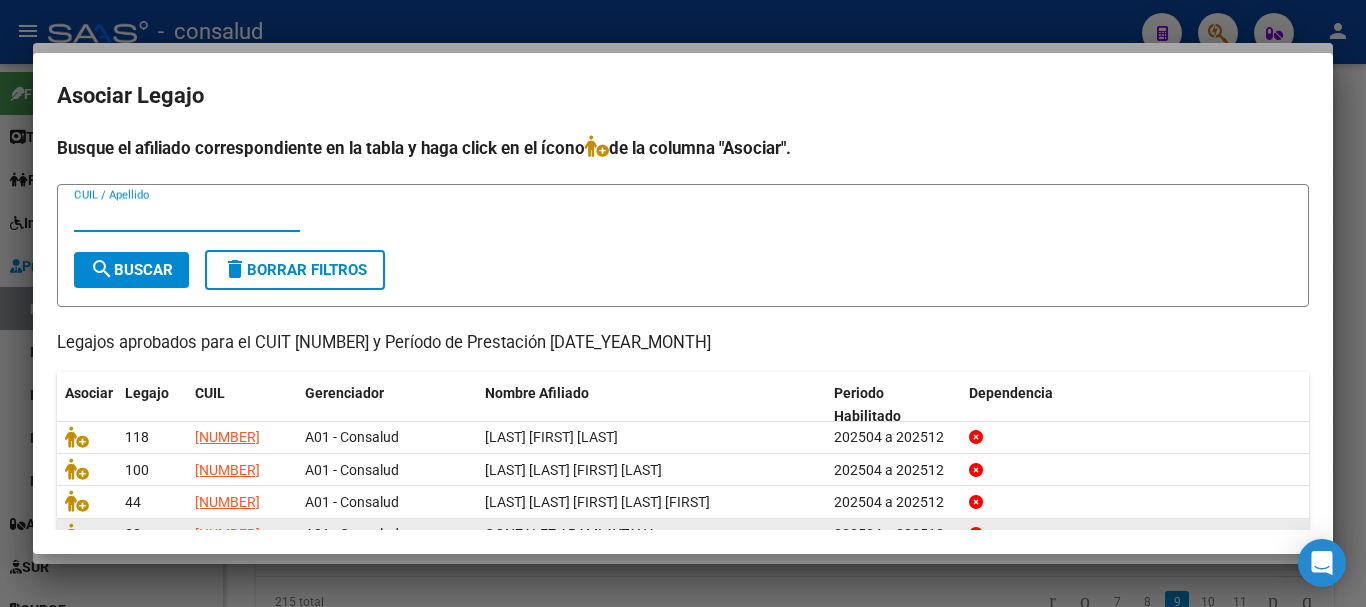 scroll, scrollTop: 98, scrollLeft: 0, axis: vertical 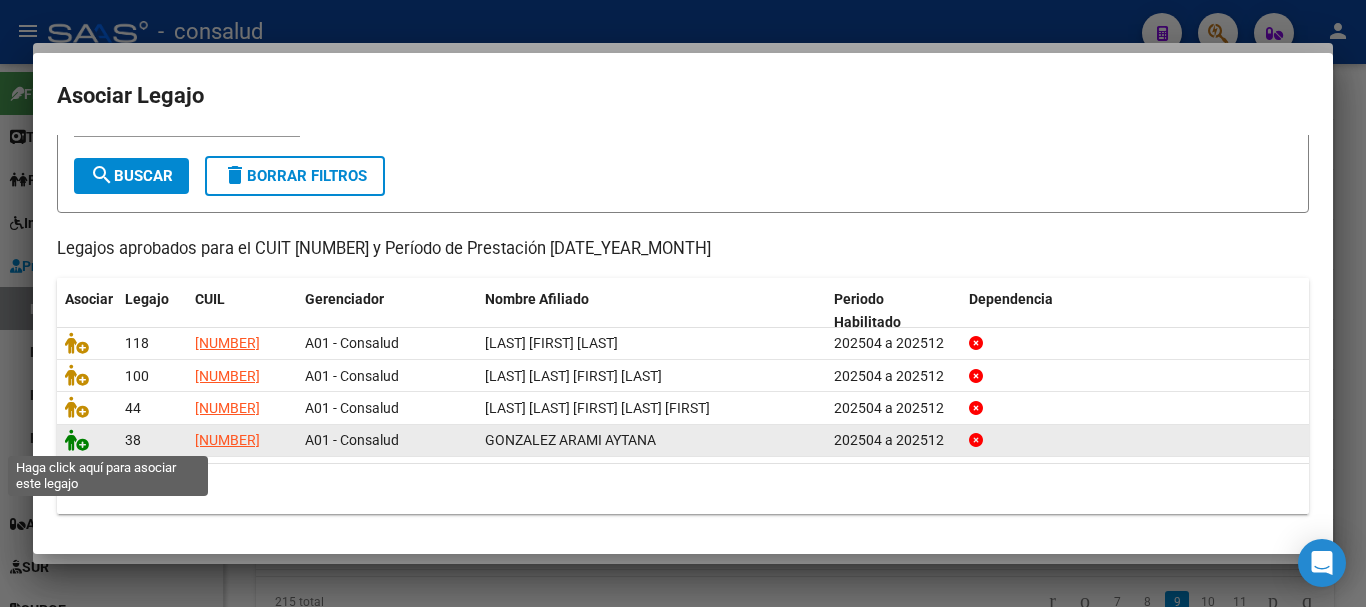 click 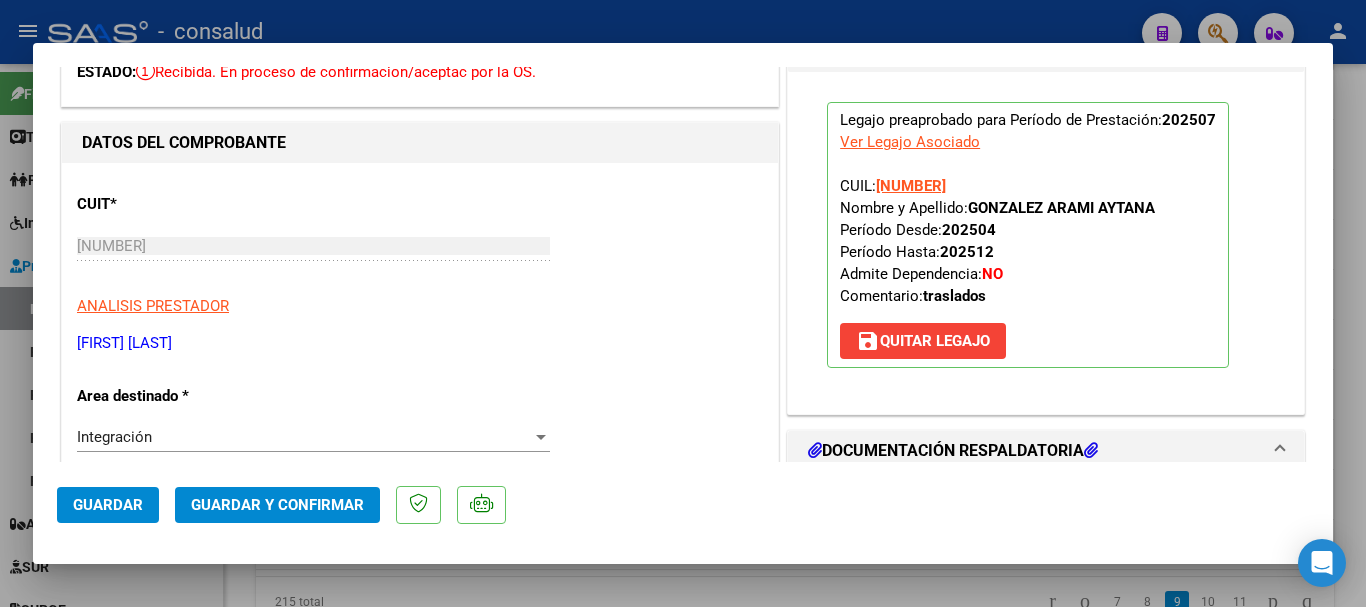 scroll, scrollTop: 0, scrollLeft: 0, axis: both 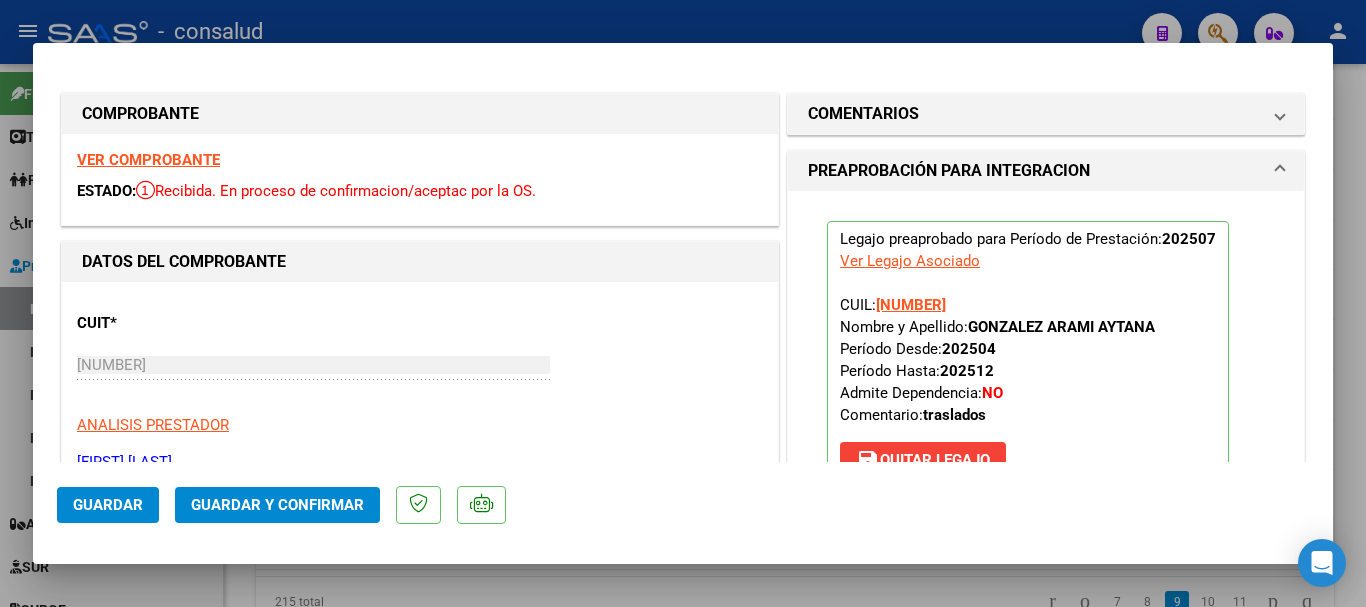 click on "VER COMPROBANTE" at bounding box center [148, 160] 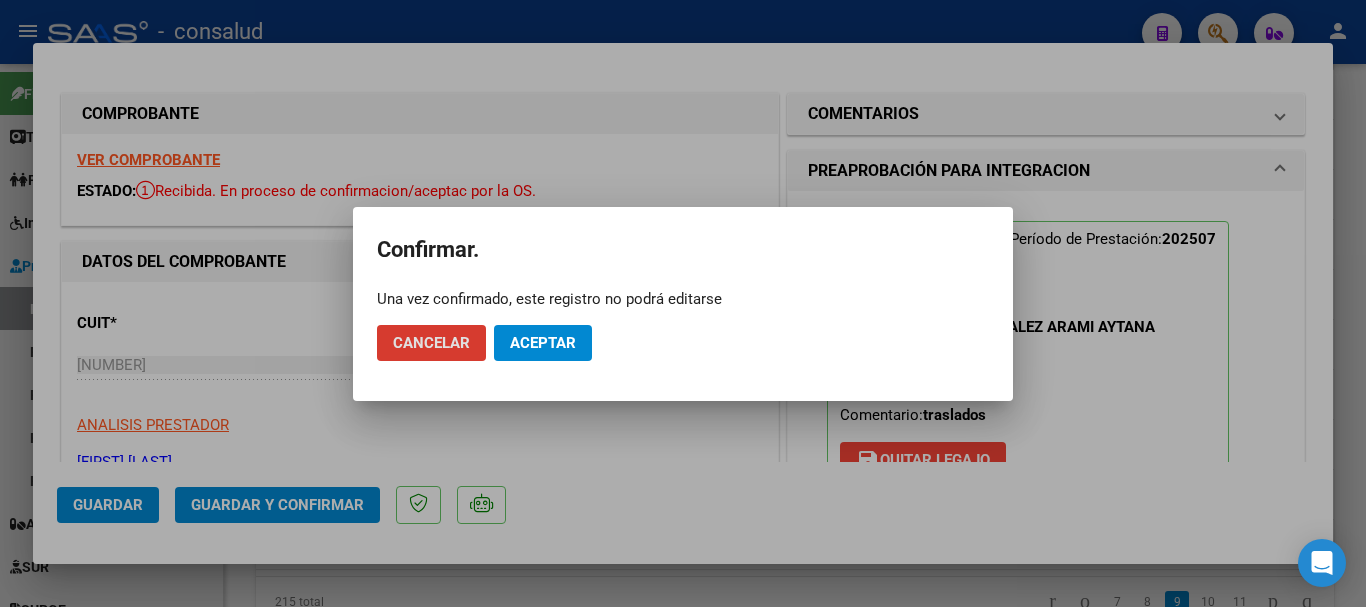 click on "Aceptar" 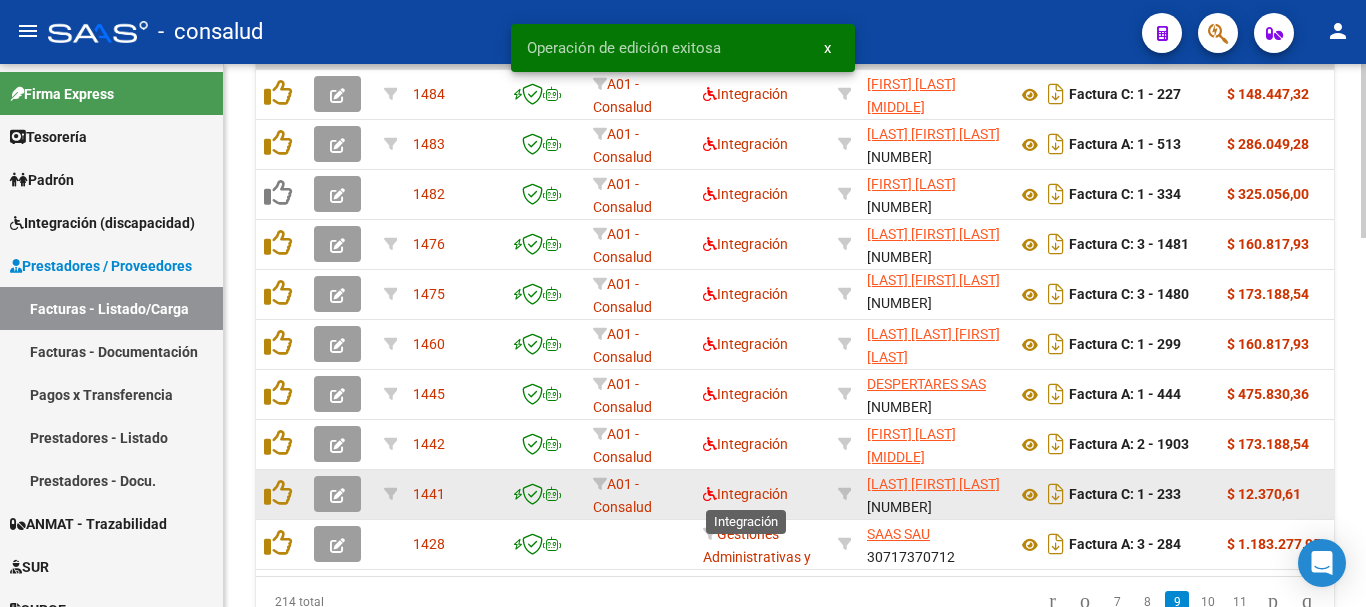 scroll, scrollTop: 956, scrollLeft: 0, axis: vertical 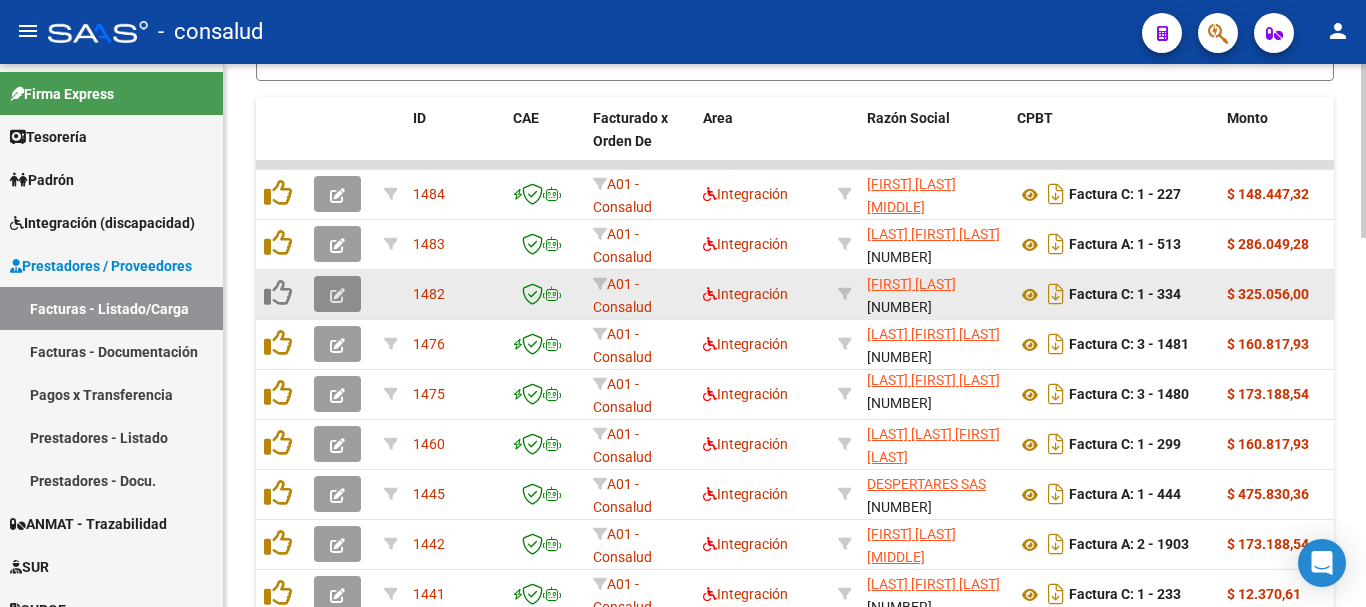click 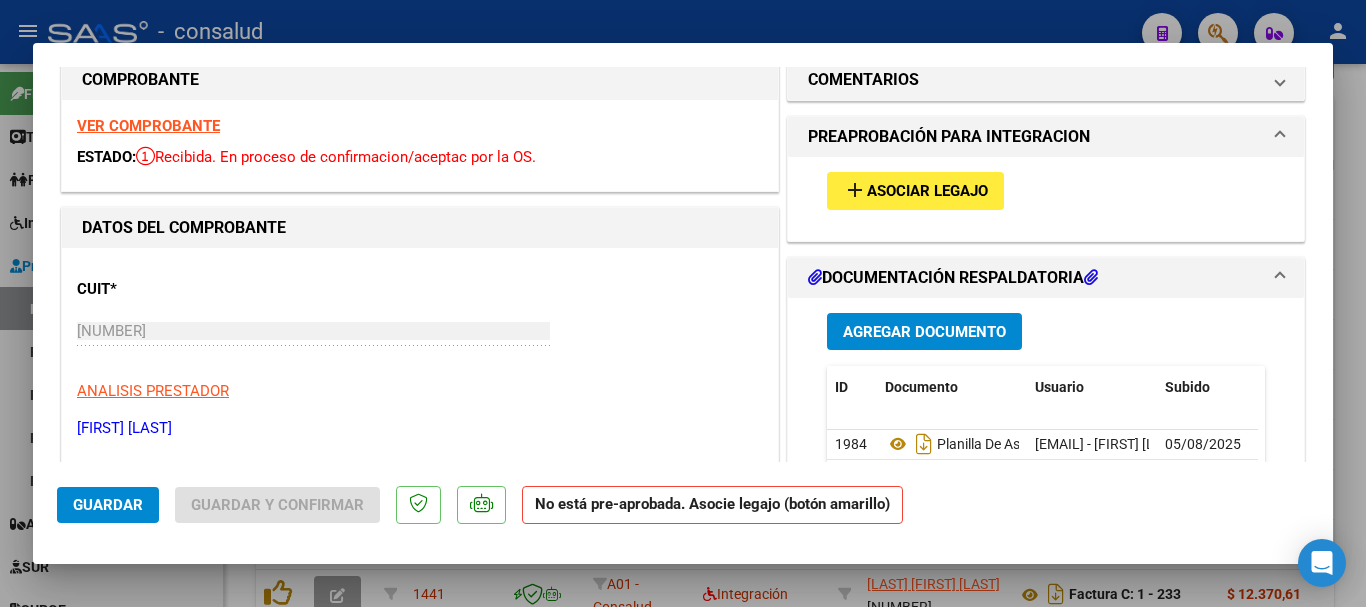 scroll, scrollTop: 0, scrollLeft: 0, axis: both 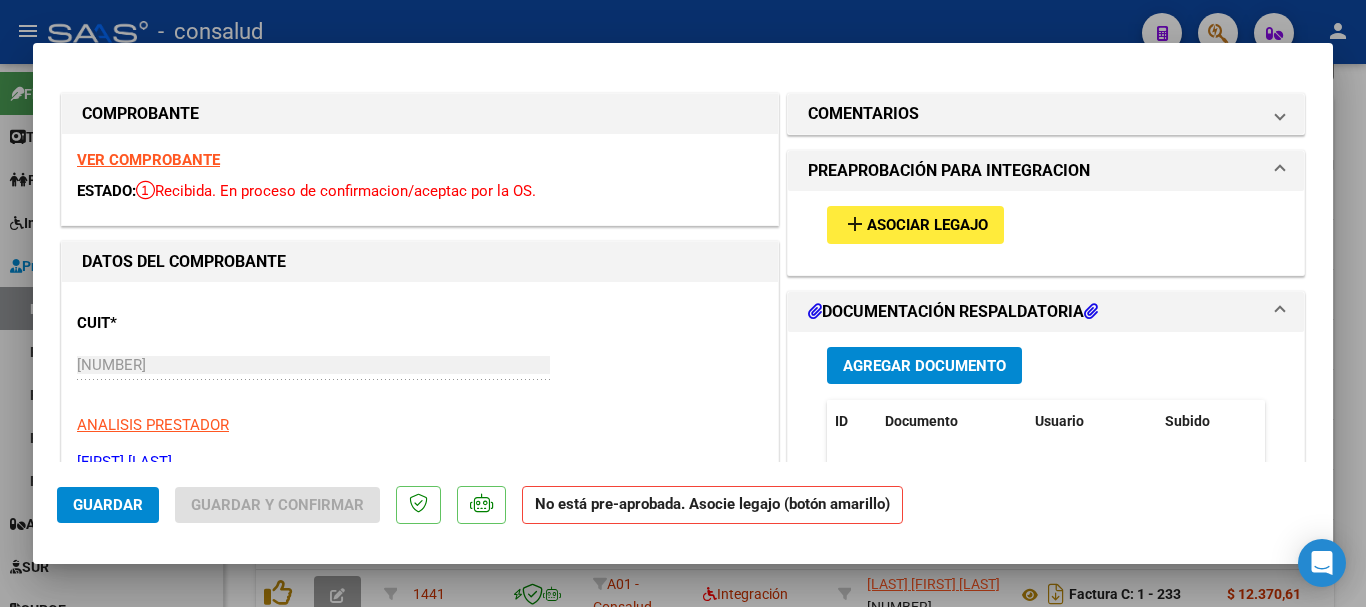 click on "VER COMPROBANTE" at bounding box center [148, 160] 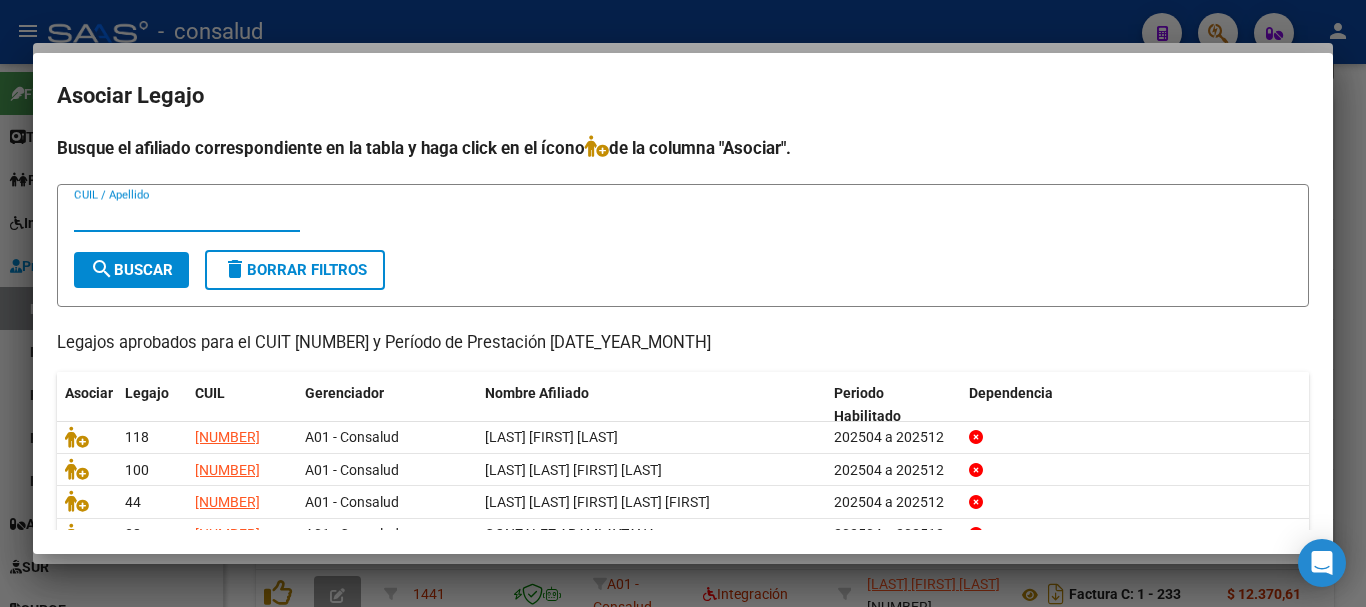 scroll, scrollTop: 98, scrollLeft: 0, axis: vertical 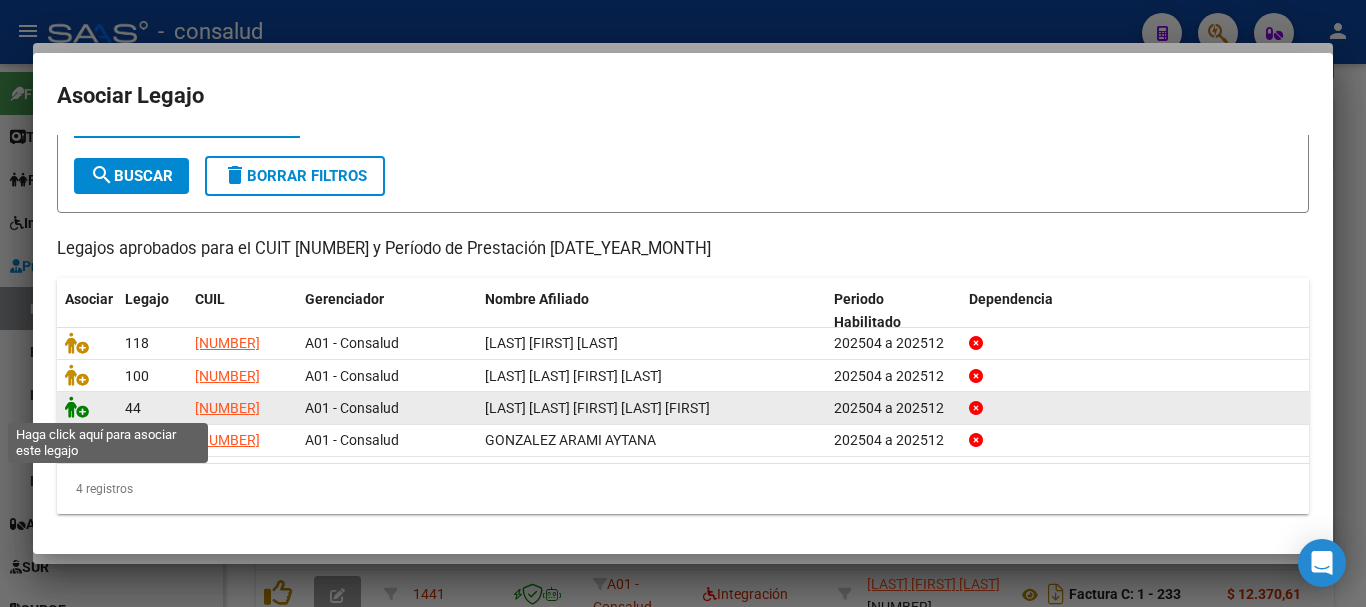 click 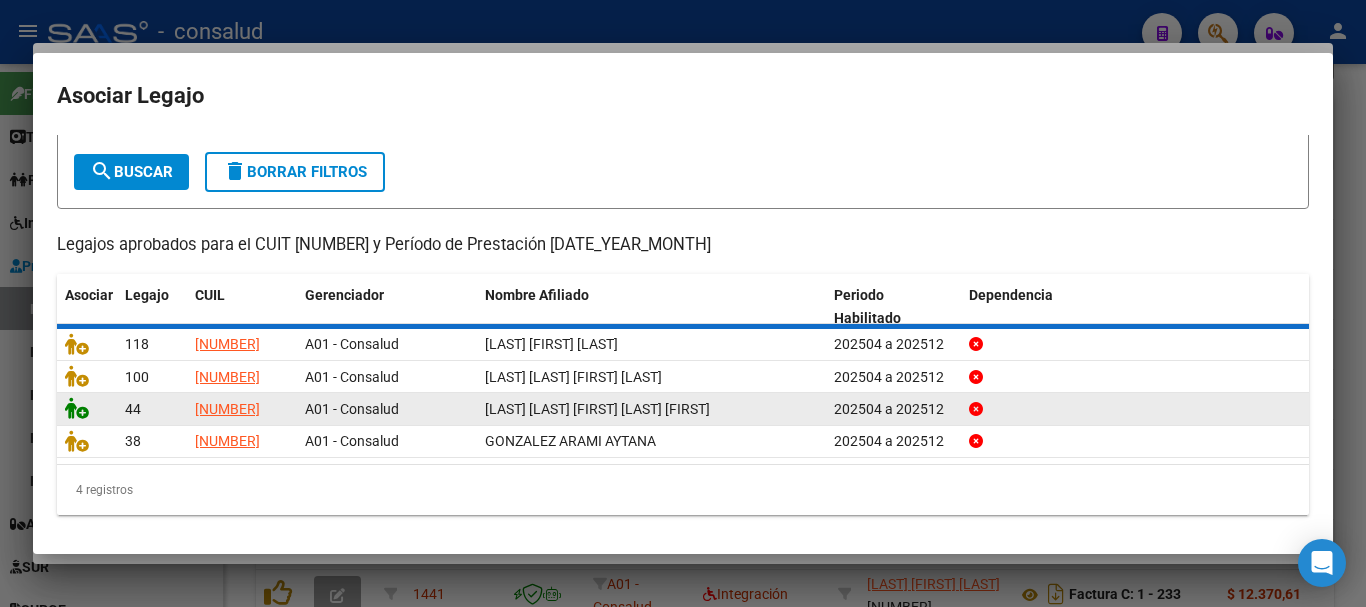 scroll, scrollTop: 111, scrollLeft: 0, axis: vertical 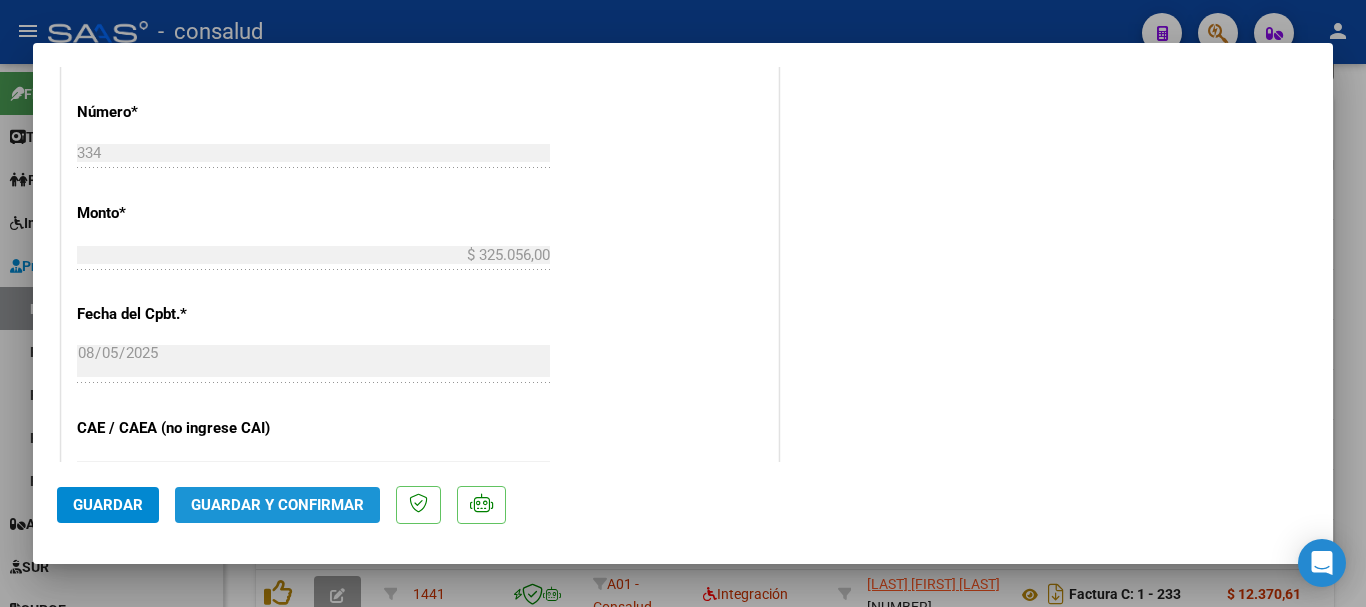 click on "Guardar y Confirmar" 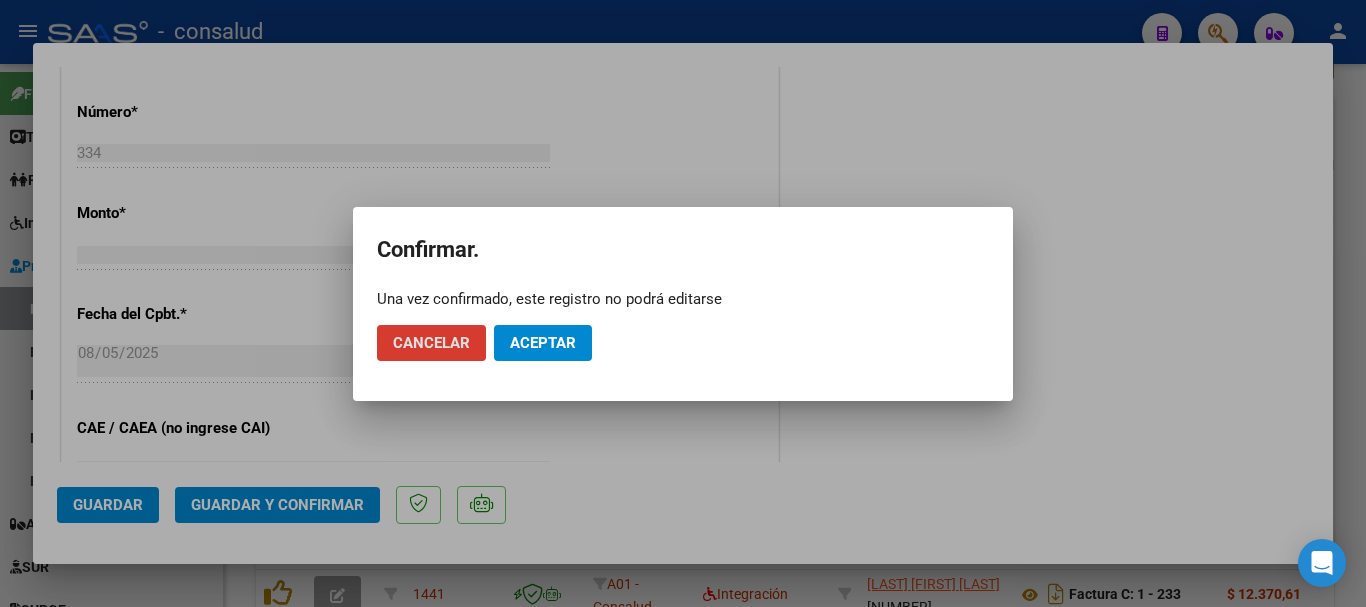 click on "Aceptar" 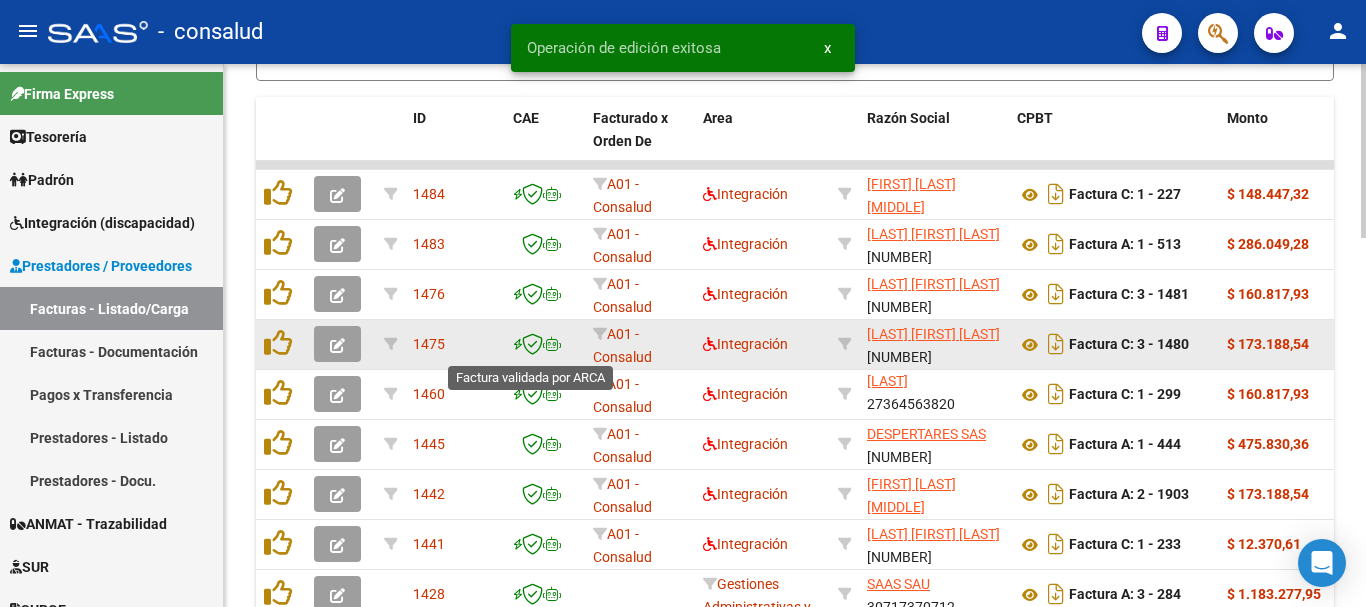 scroll, scrollTop: 756, scrollLeft: 0, axis: vertical 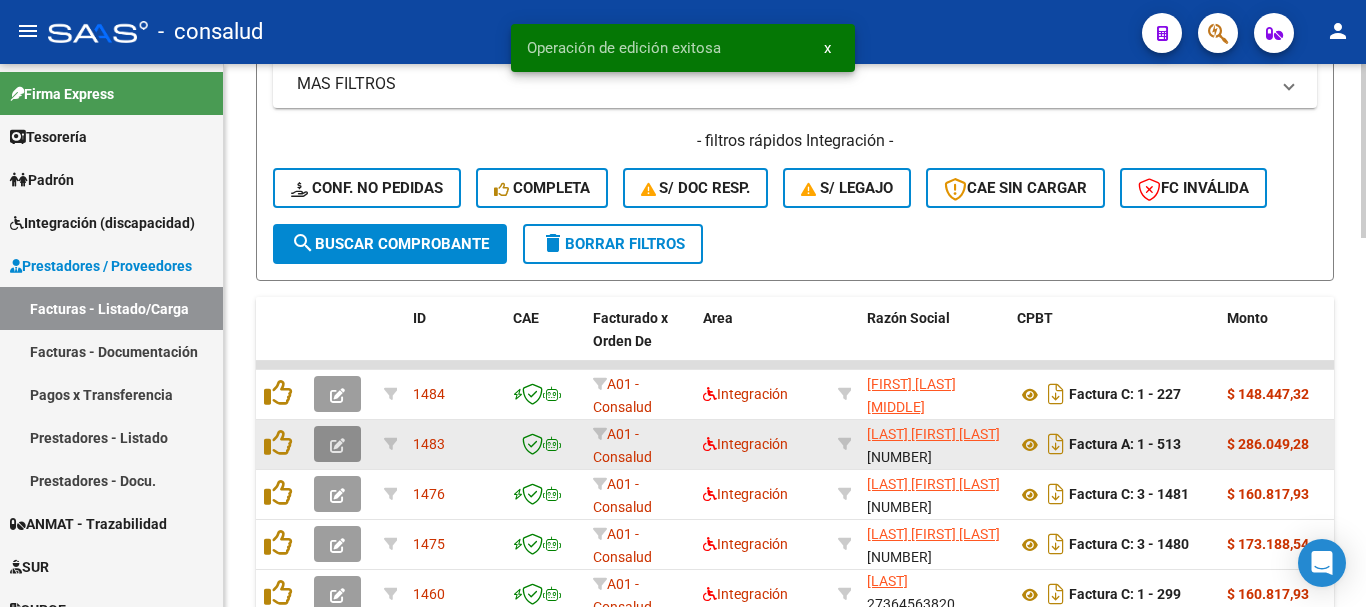 click 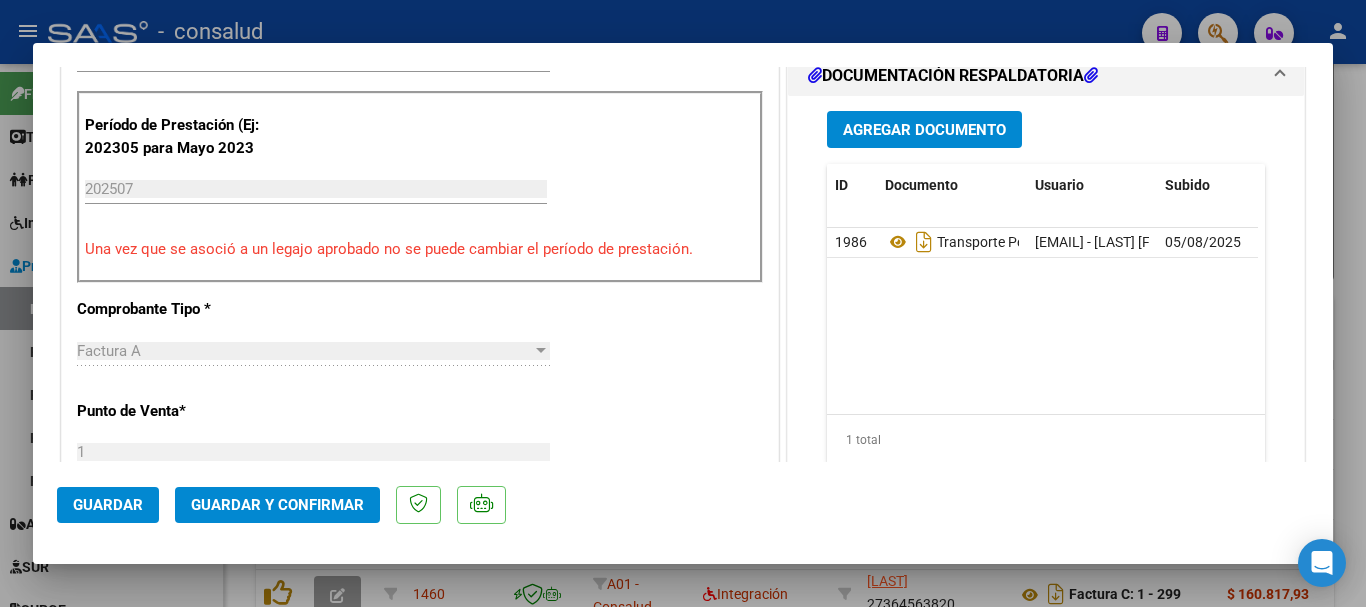 scroll, scrollTop: 800, scrollLeft: 0, axis: vertical 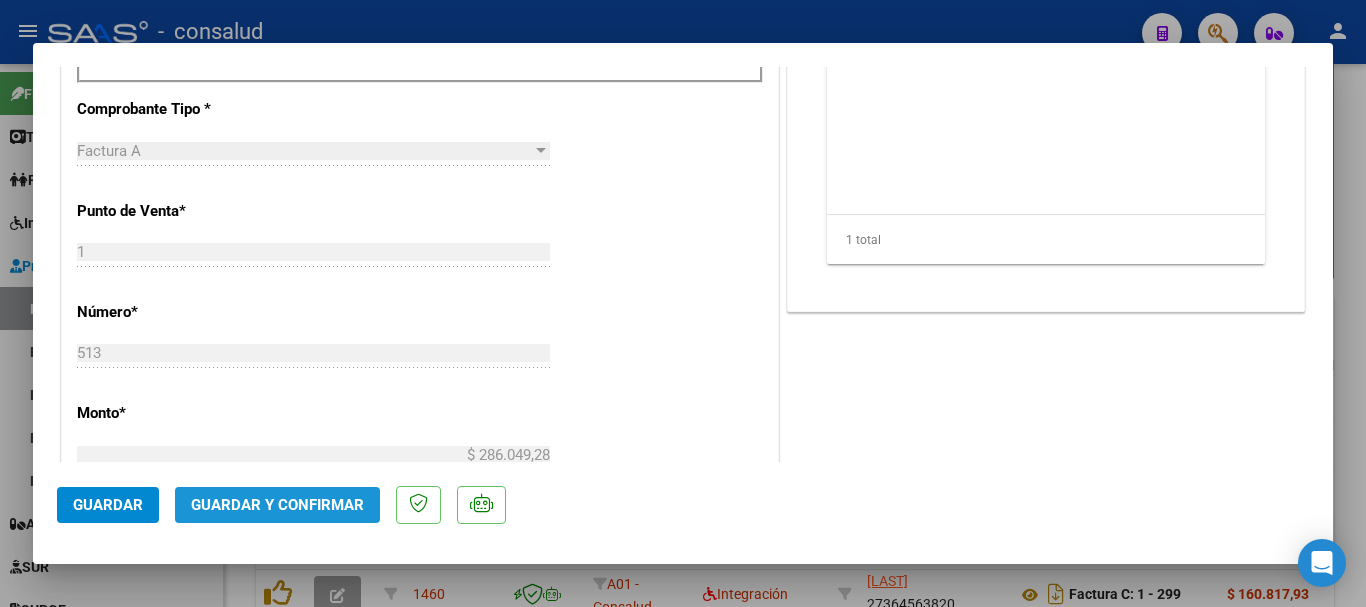 click on "Guardar y Confirmar" 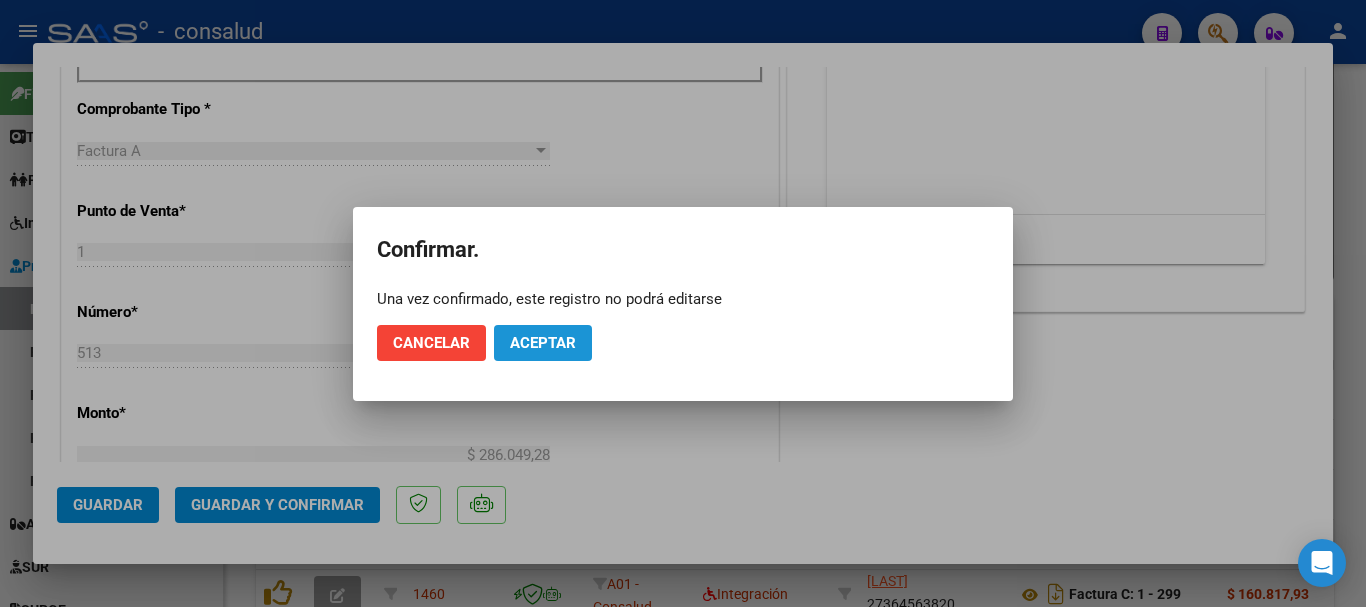 click on "Aceptar" 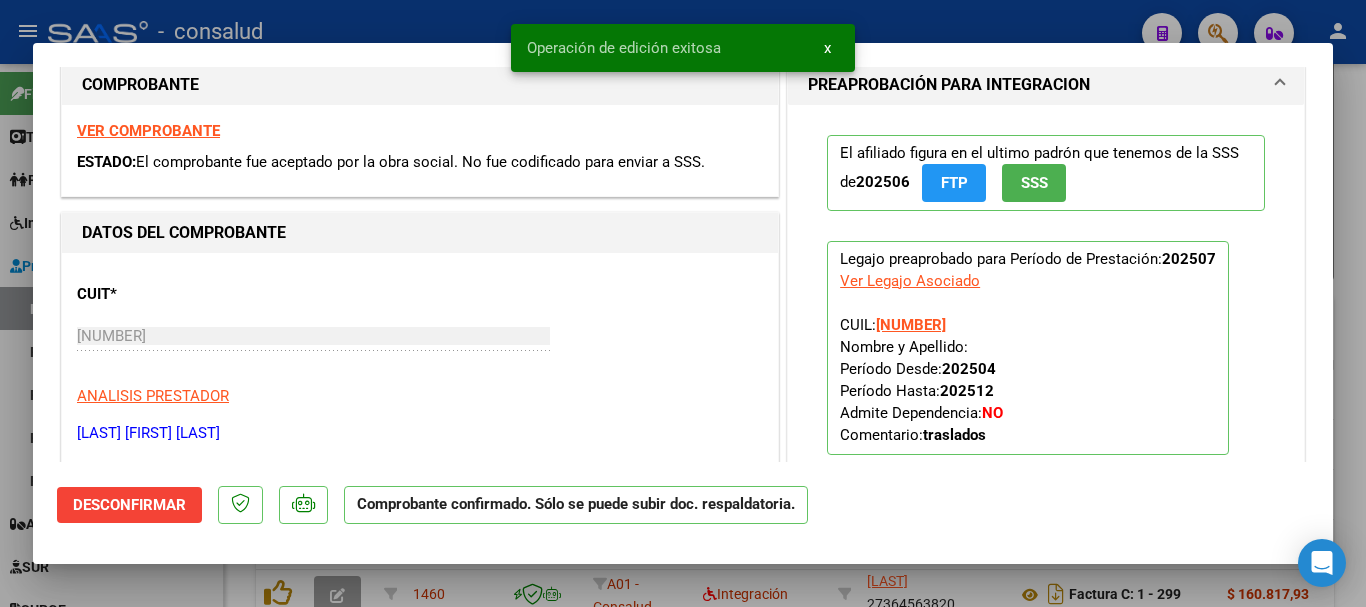 scroll, scrollTop: 0, scrollLeft: 0, axis: both 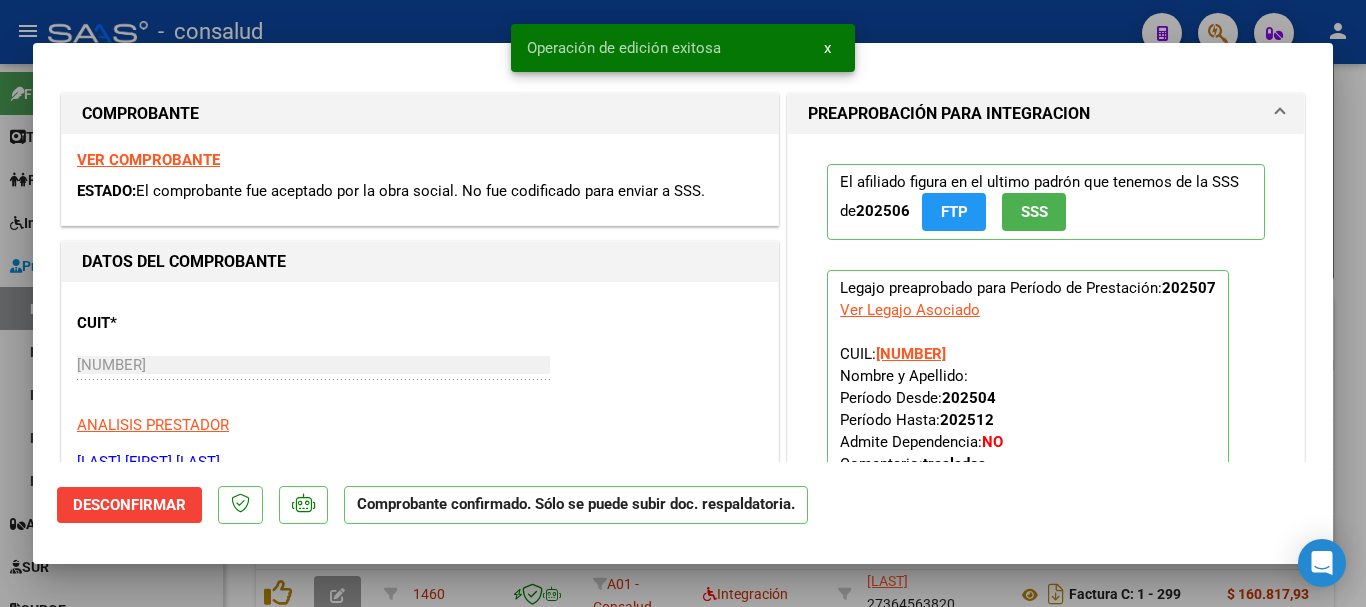 click on "VER COMPROBANTE       ESTADO:   El comprobante fue aceptado por la obra social. No fue codificado para enviar a SSS." at bounding box center (420, 179) 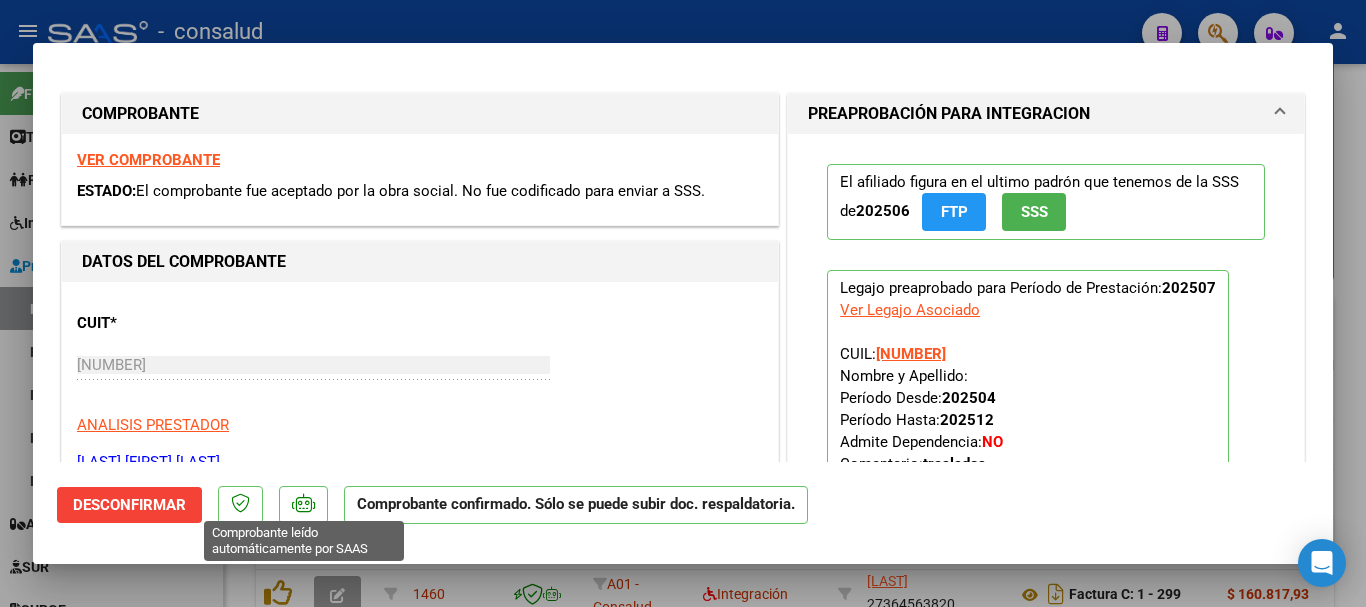 type 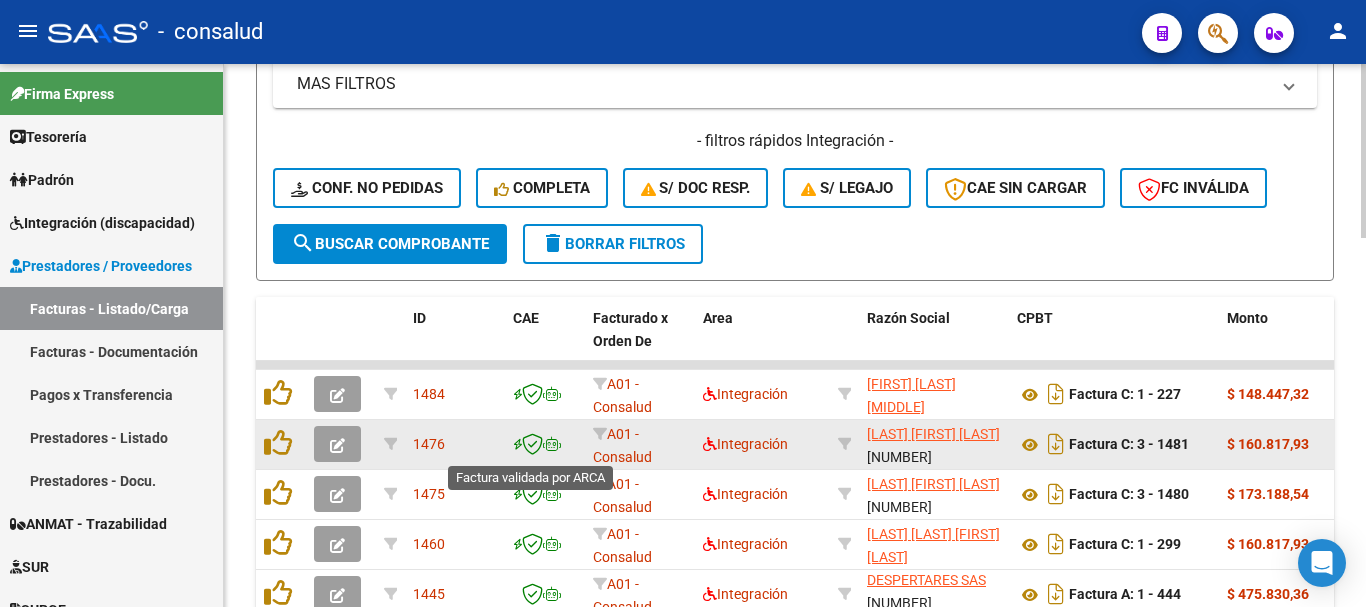 scroll, scrollTop: 4, scrollLeft: 0, axis: vertical 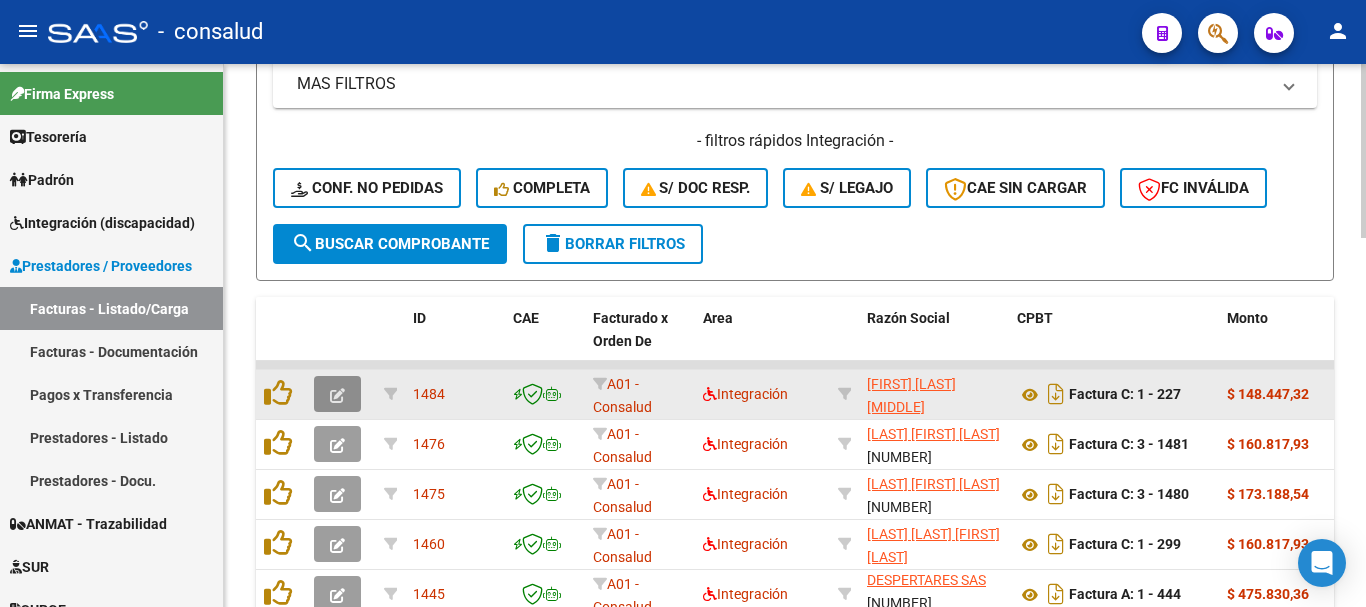click 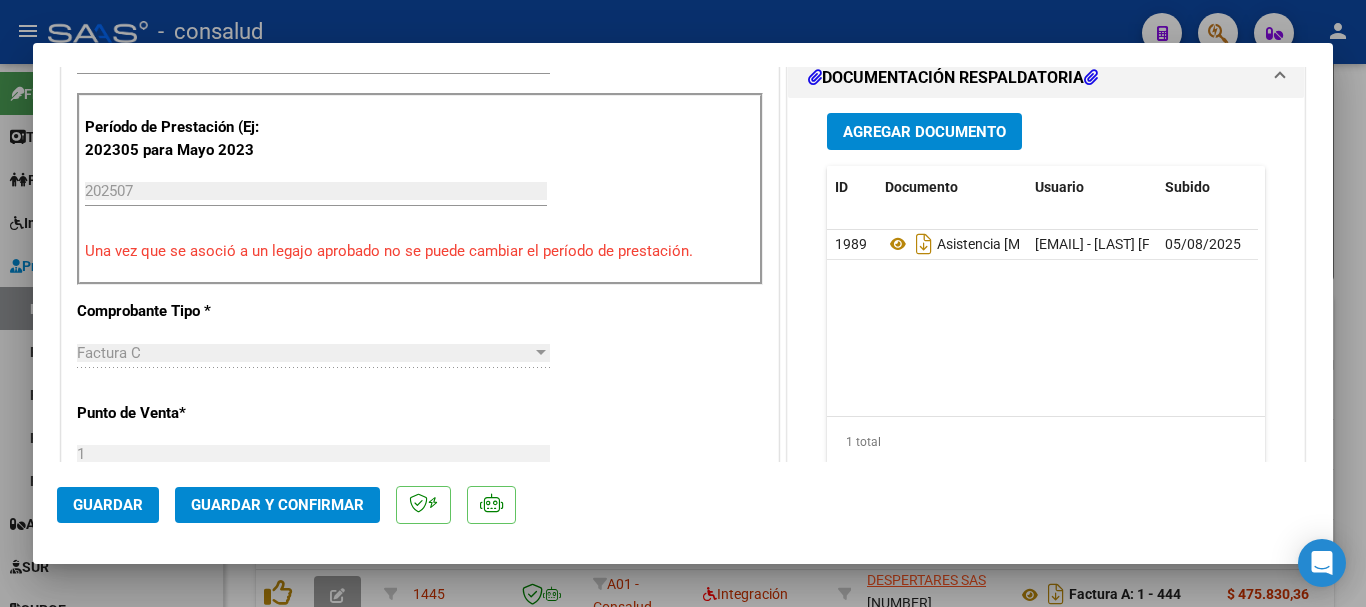 scroll, scrollTop: 300, scrollLeft: 0, axis: vertical 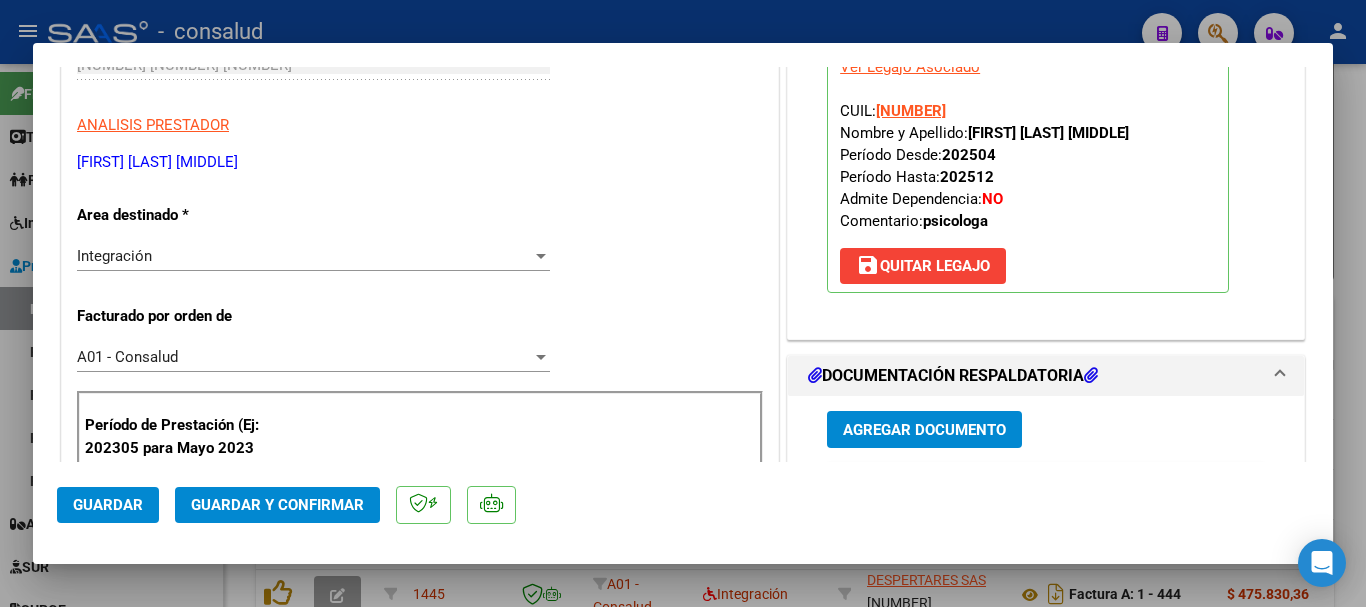 click on "Guardar y Confirmar" 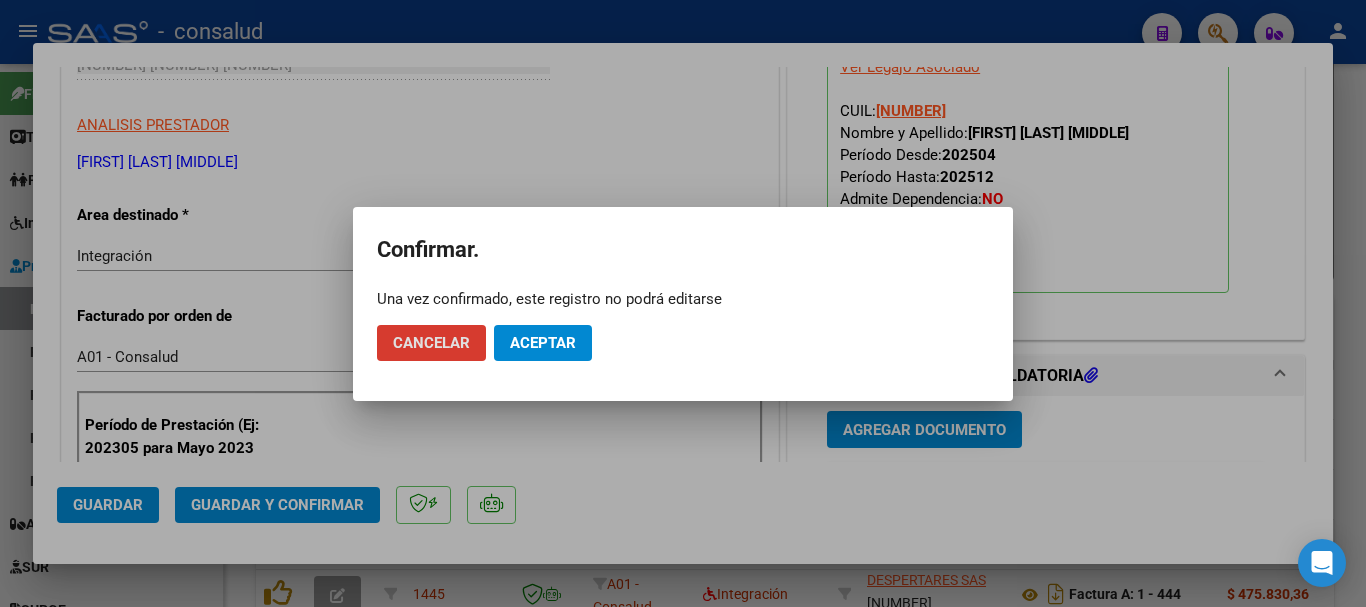 click on "Aceptar" 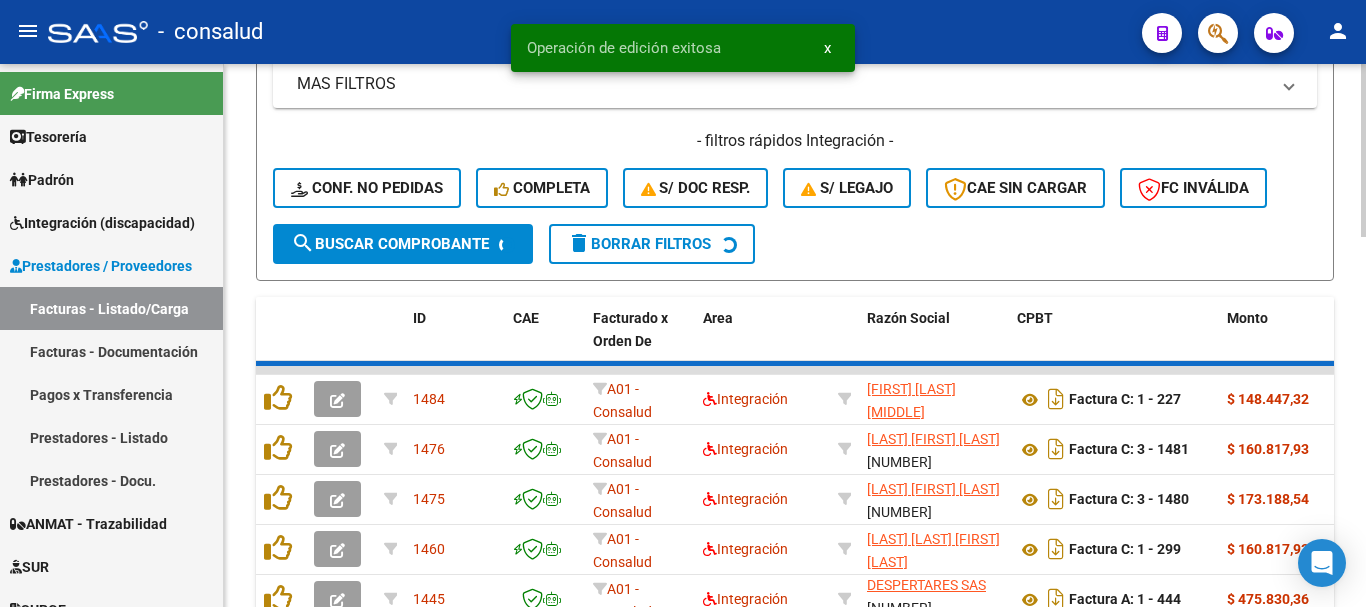 scroll, scrollTop: 26, scrollLeft: 0, axis: vertical 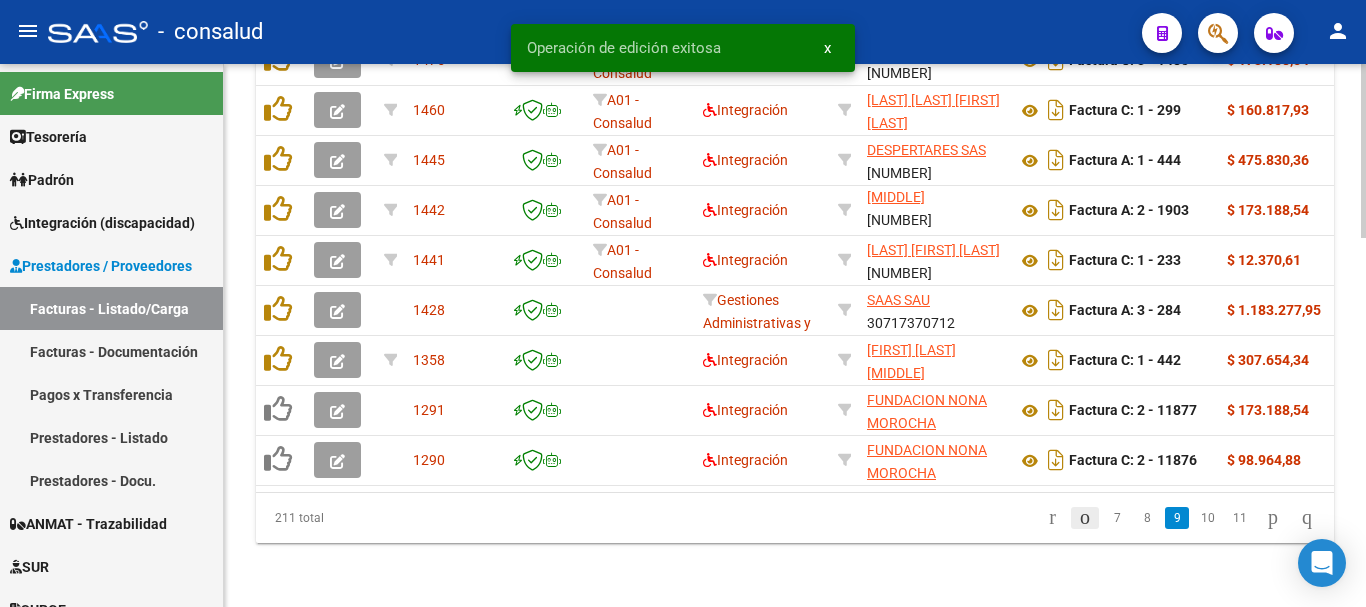 click 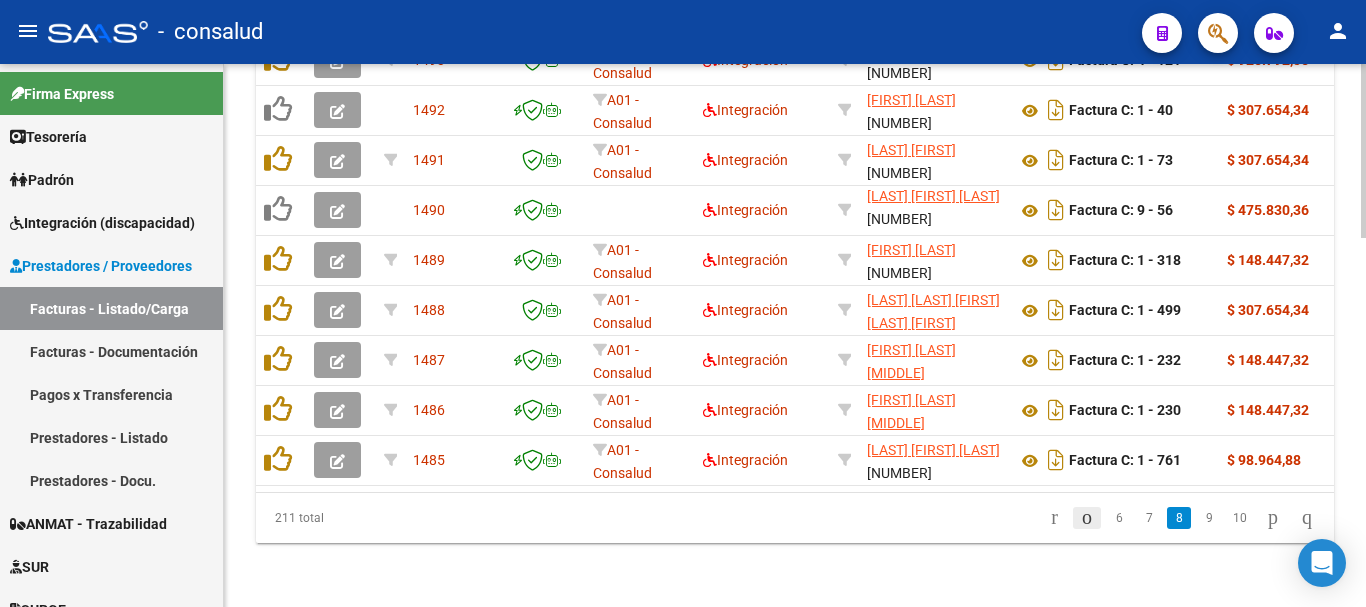 scroll, scrollTop: 1156, scrollLeft: 0, axis: vertical 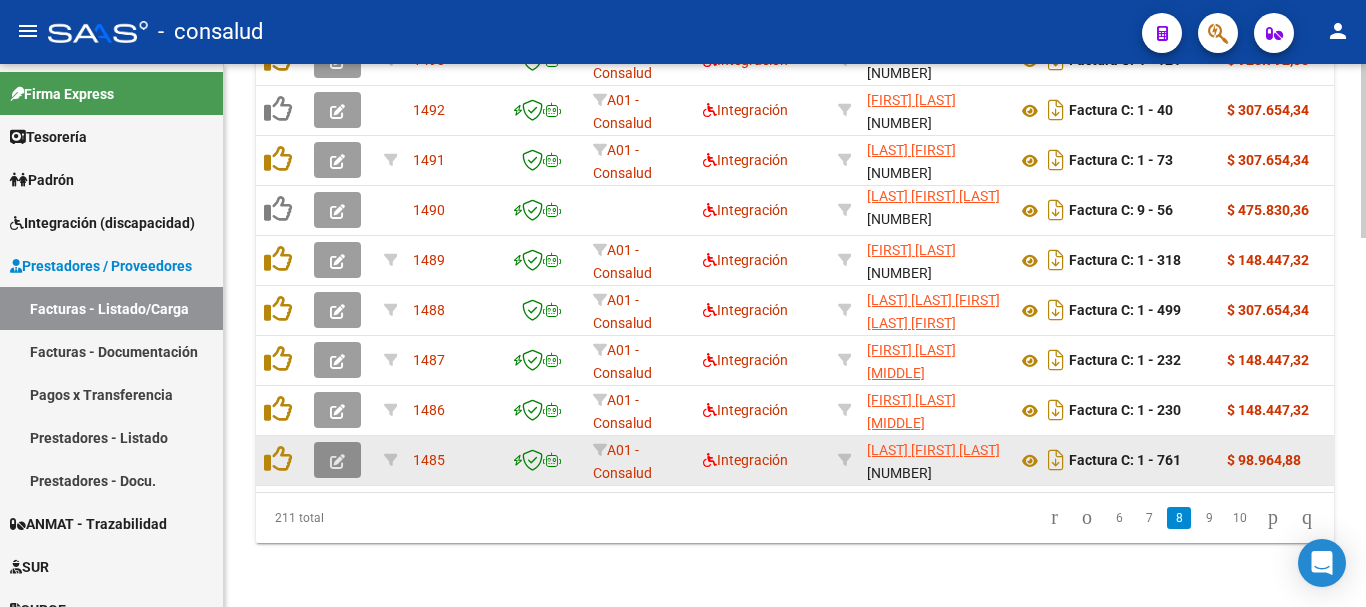 click 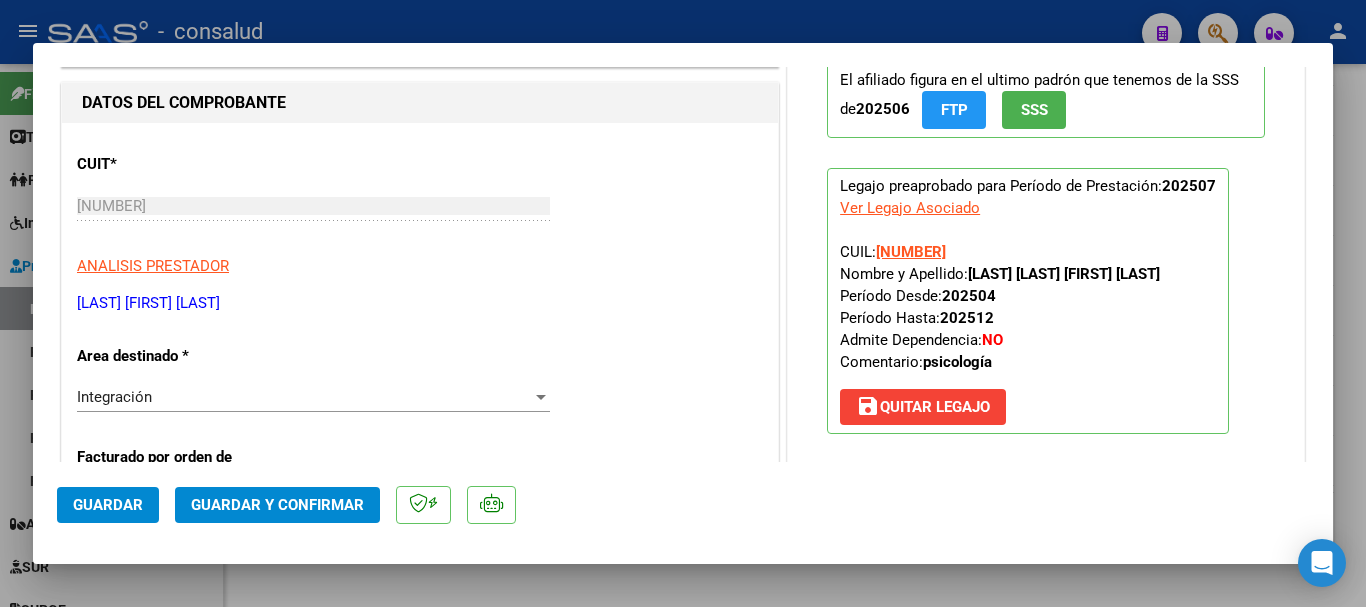 scroll, scrollTop: 0, scrollLeft: 0, axis: both 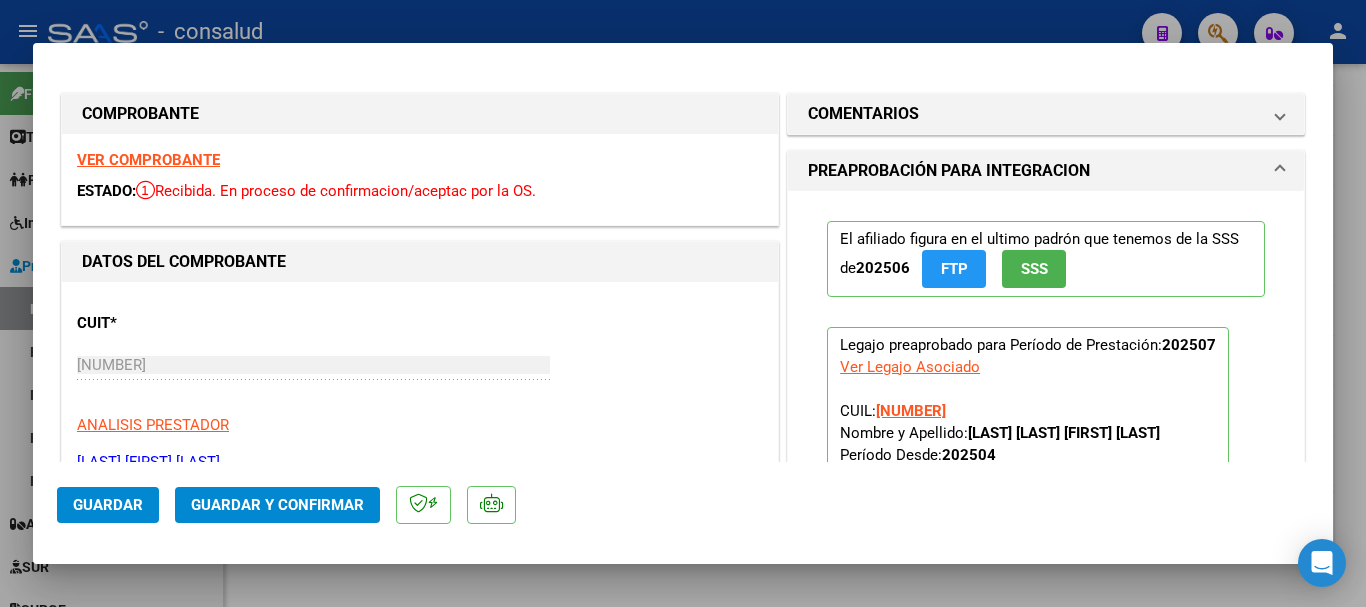 click on "VER COMPROBANTE" at bounding box center (148, 160) 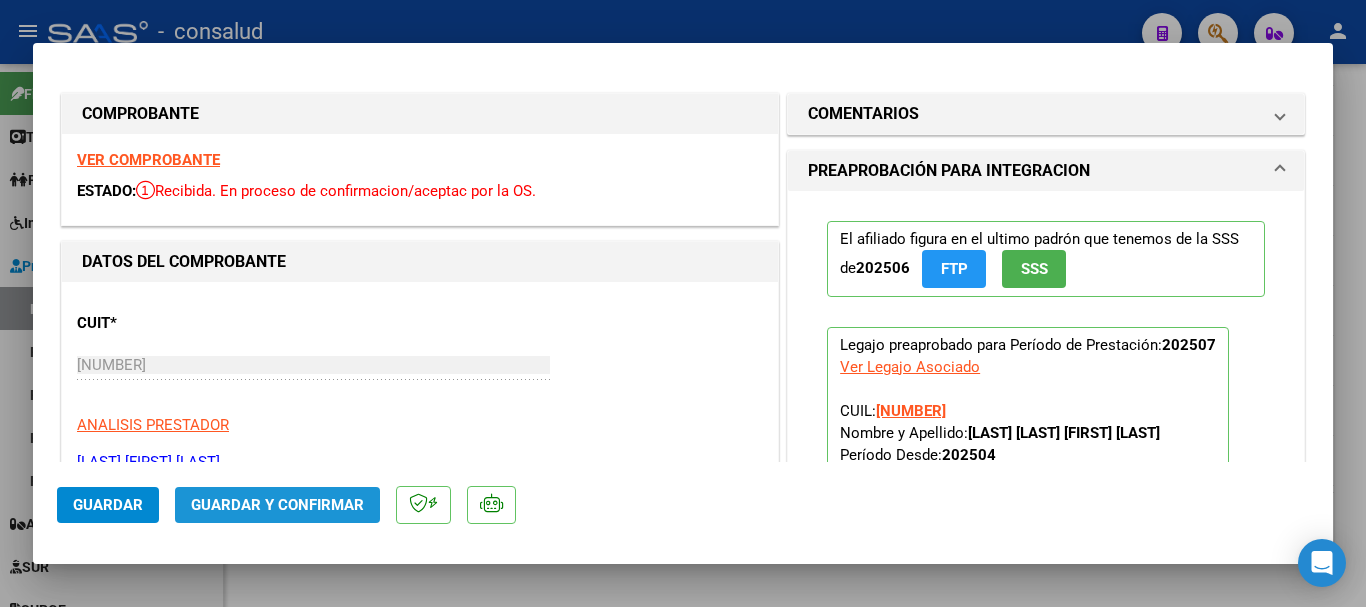 click on "Guardar y Confirmar" 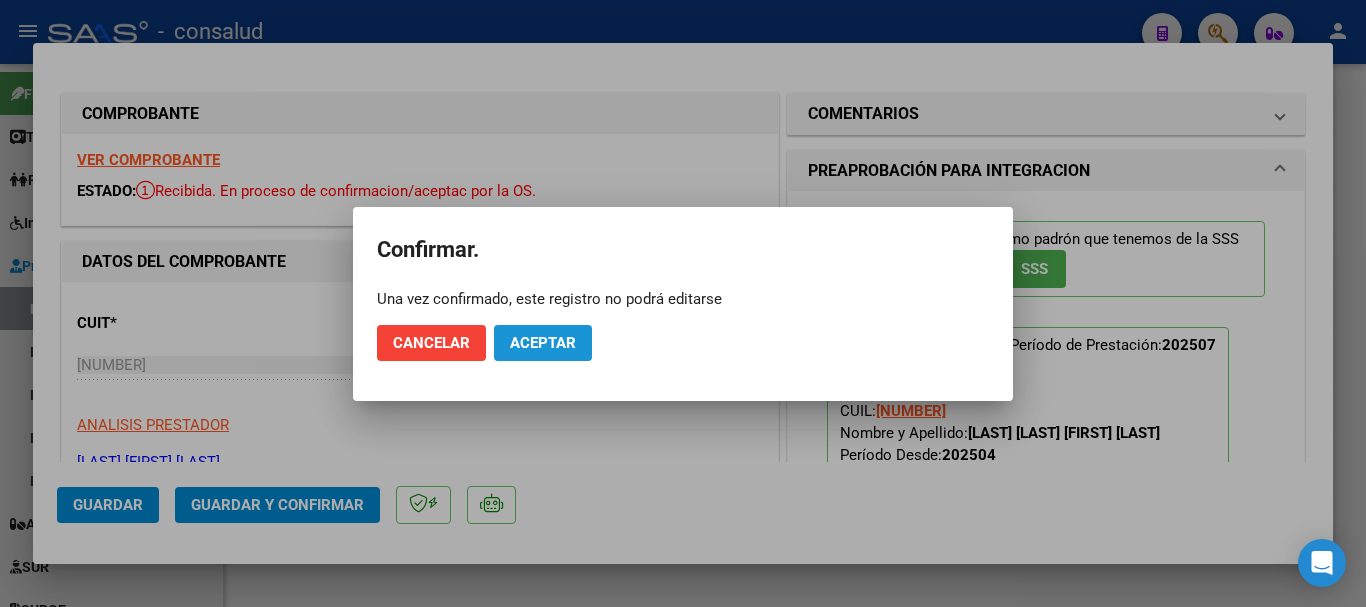 click on "Aceptar" 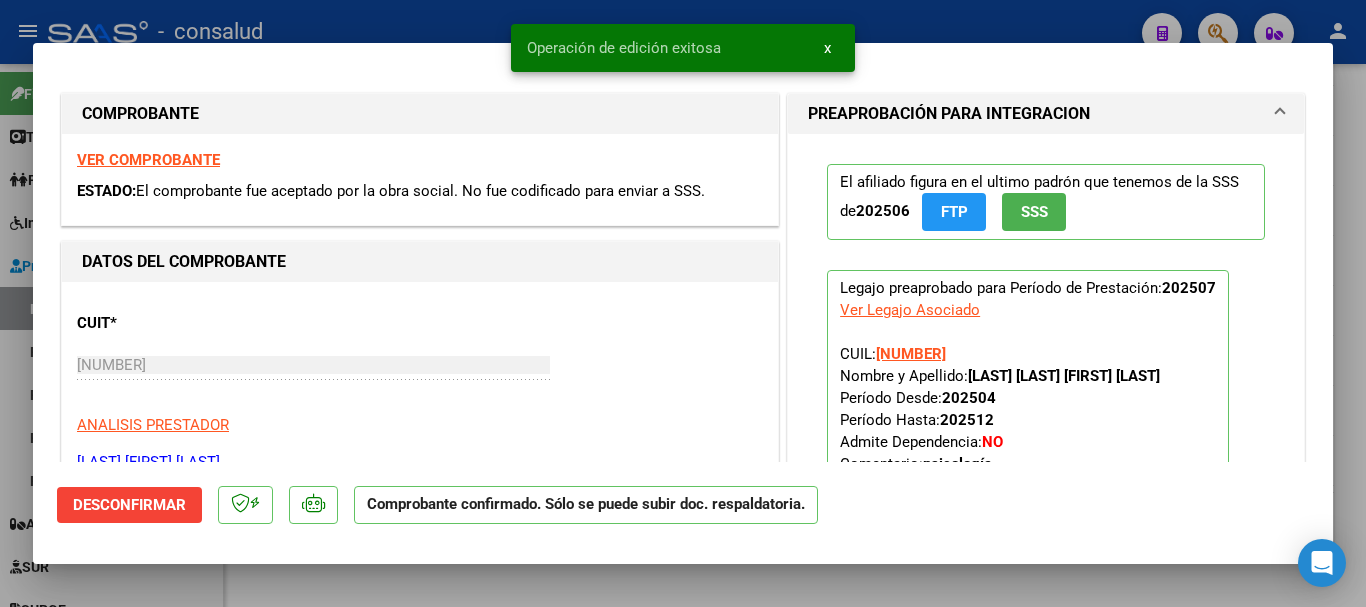 type 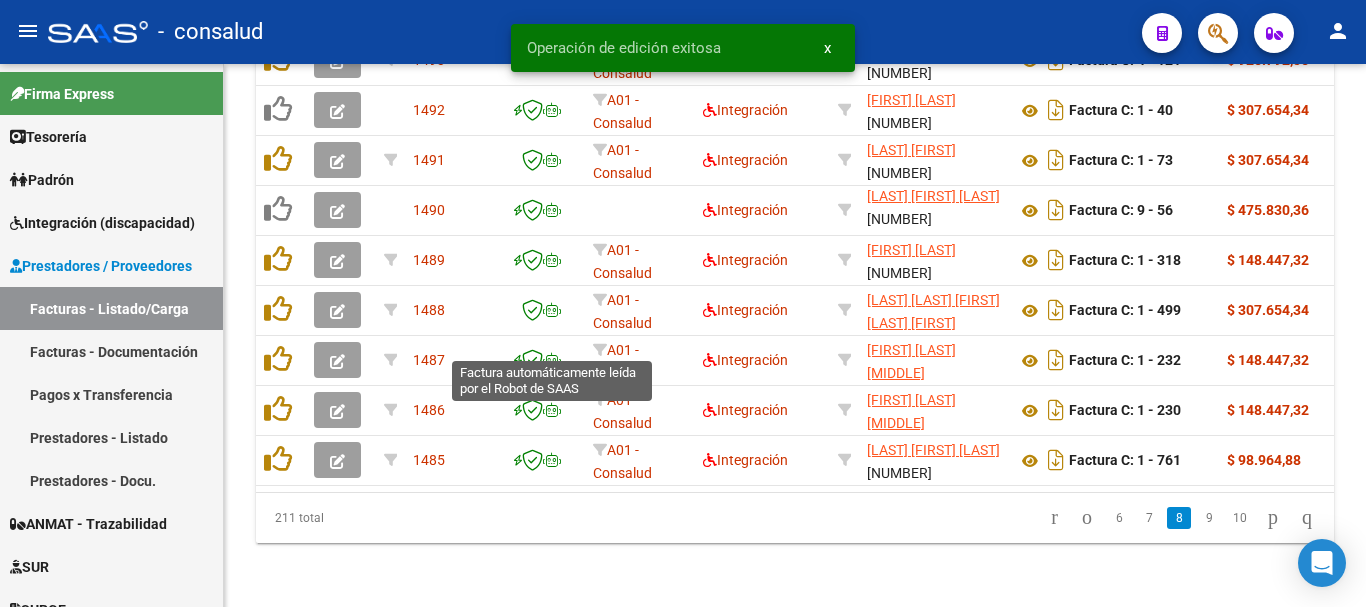 scroll, scrollTop: 1156, scrollLeft: 0, axis: vertical 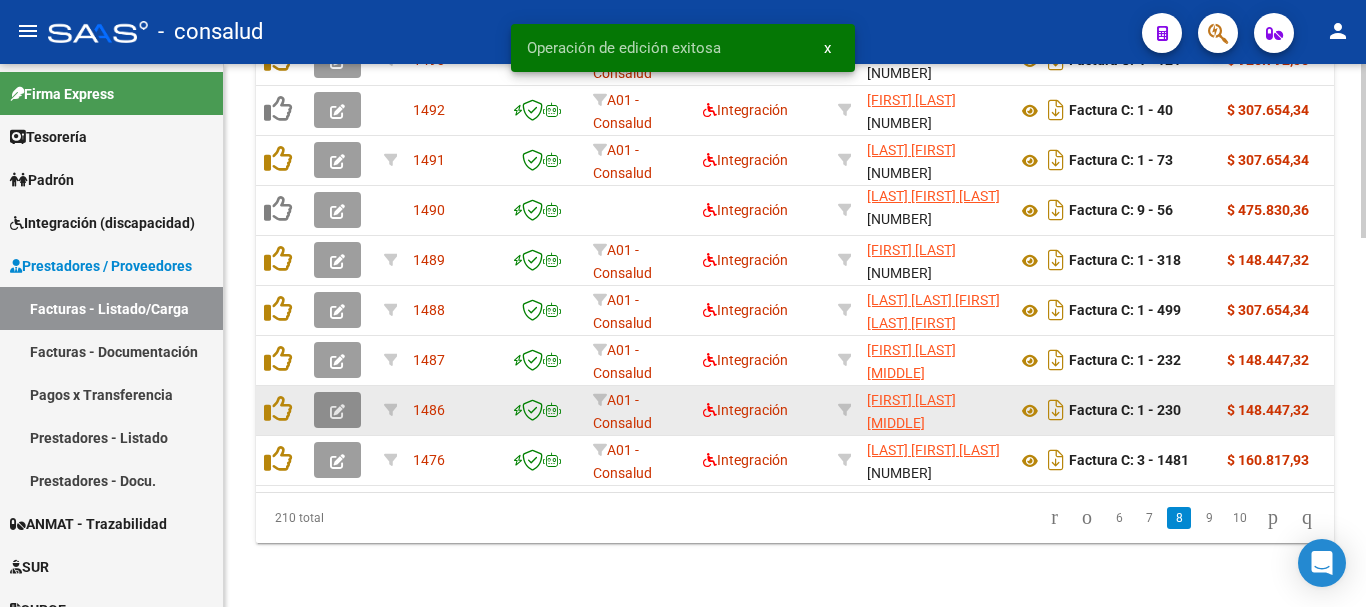 click 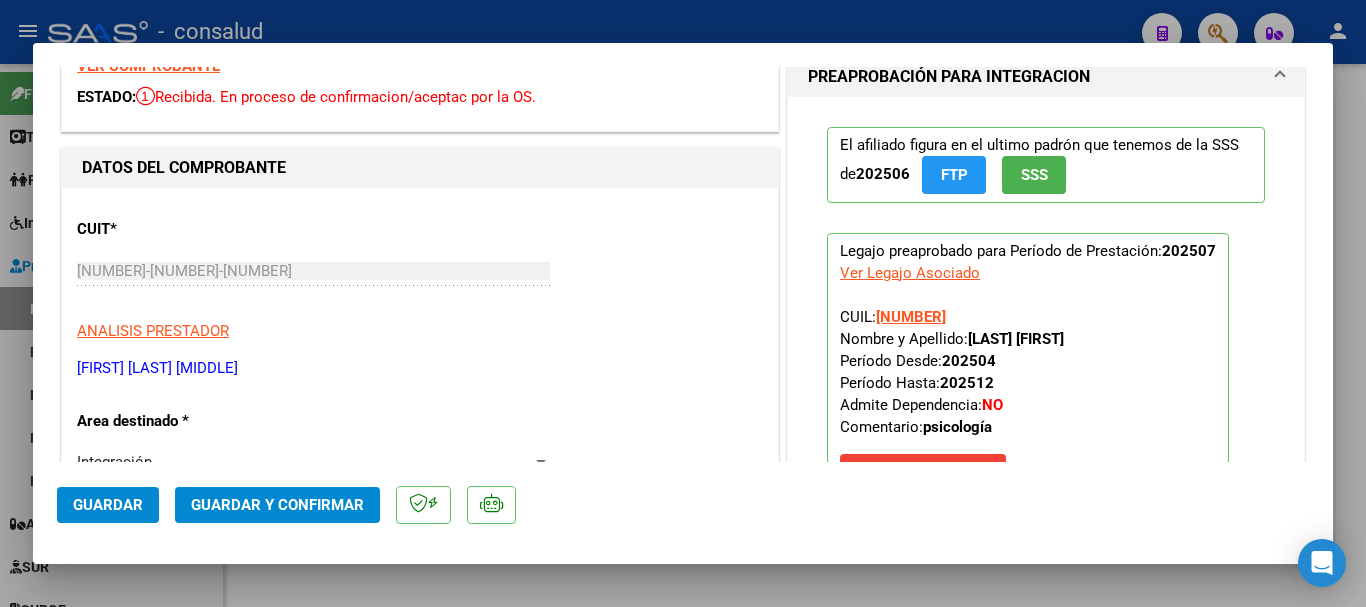 scroll, scrollTop: 0, scrollLeft: 0, axis: both 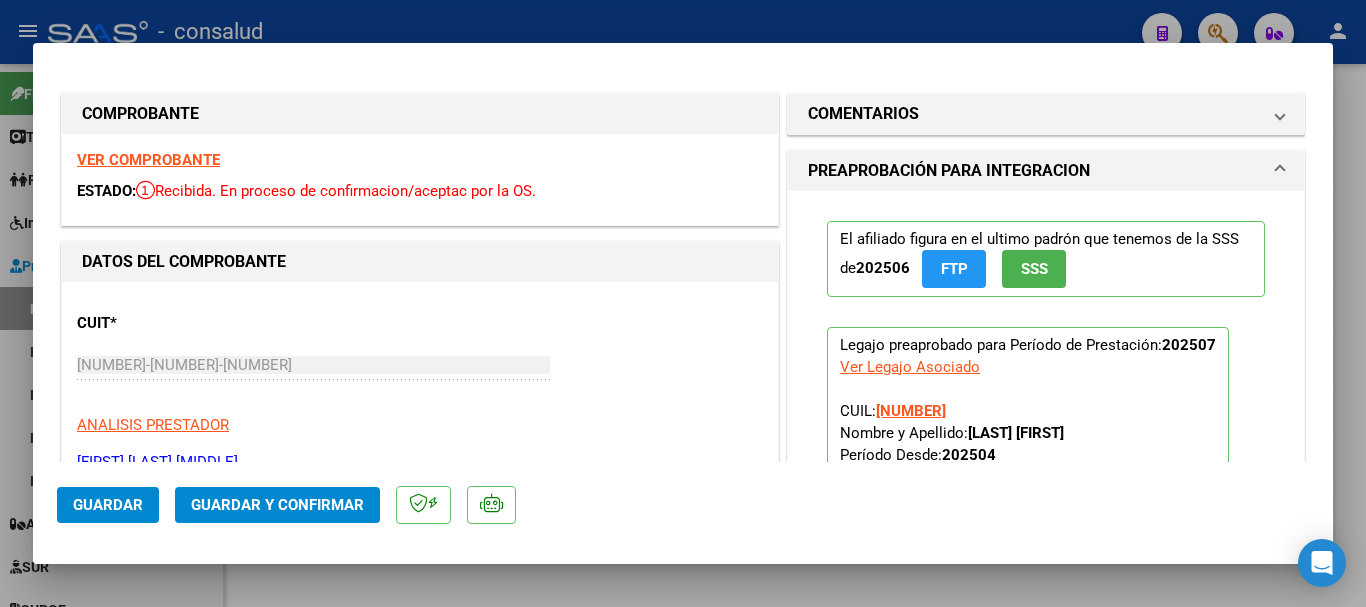 click on "VER COMPROBANTE" at bounding box center (148, 160) 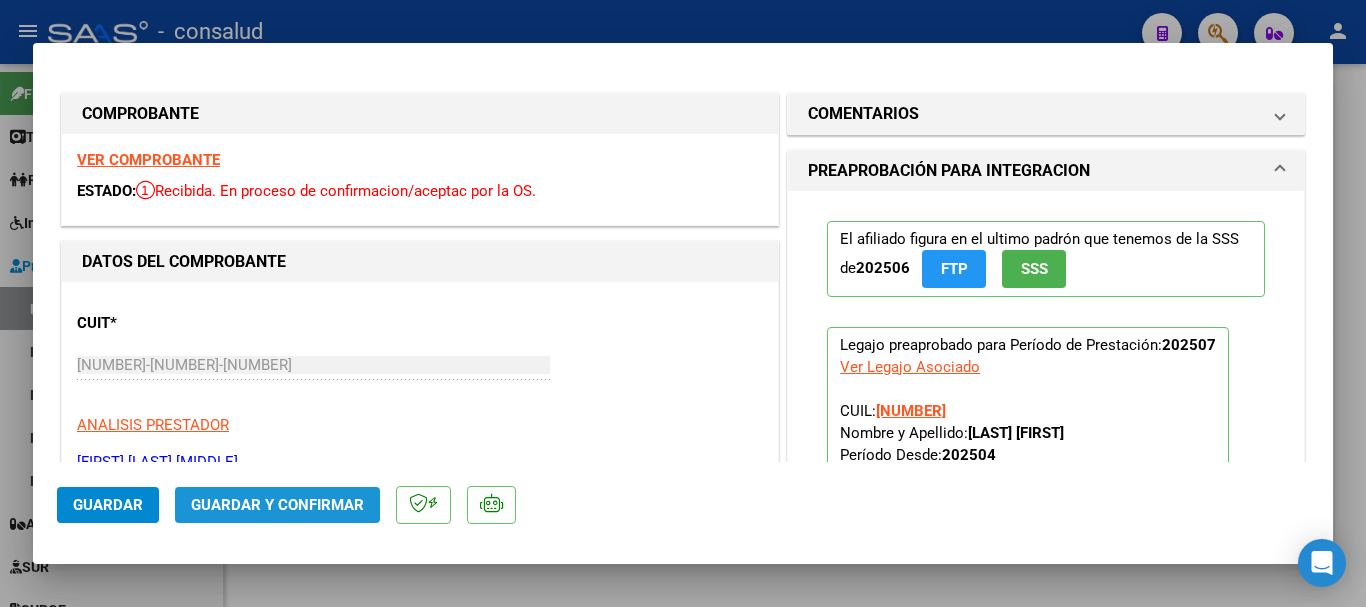 click on "Guardar y Confirmar" 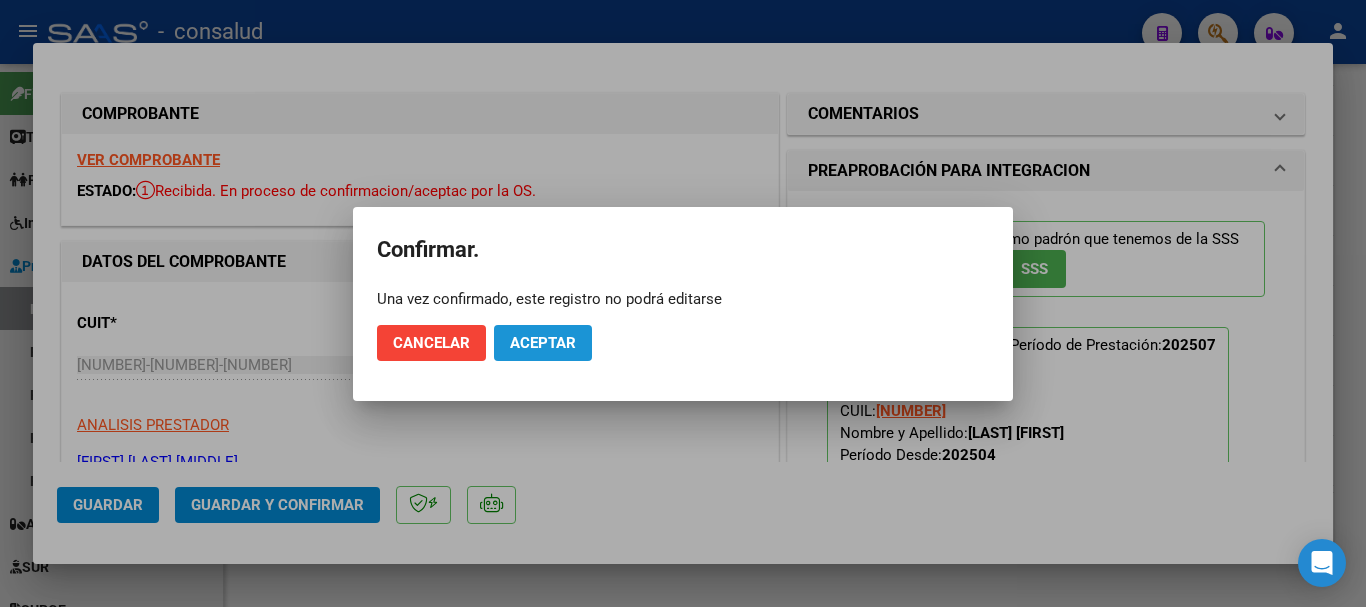 click on "Aceptar" 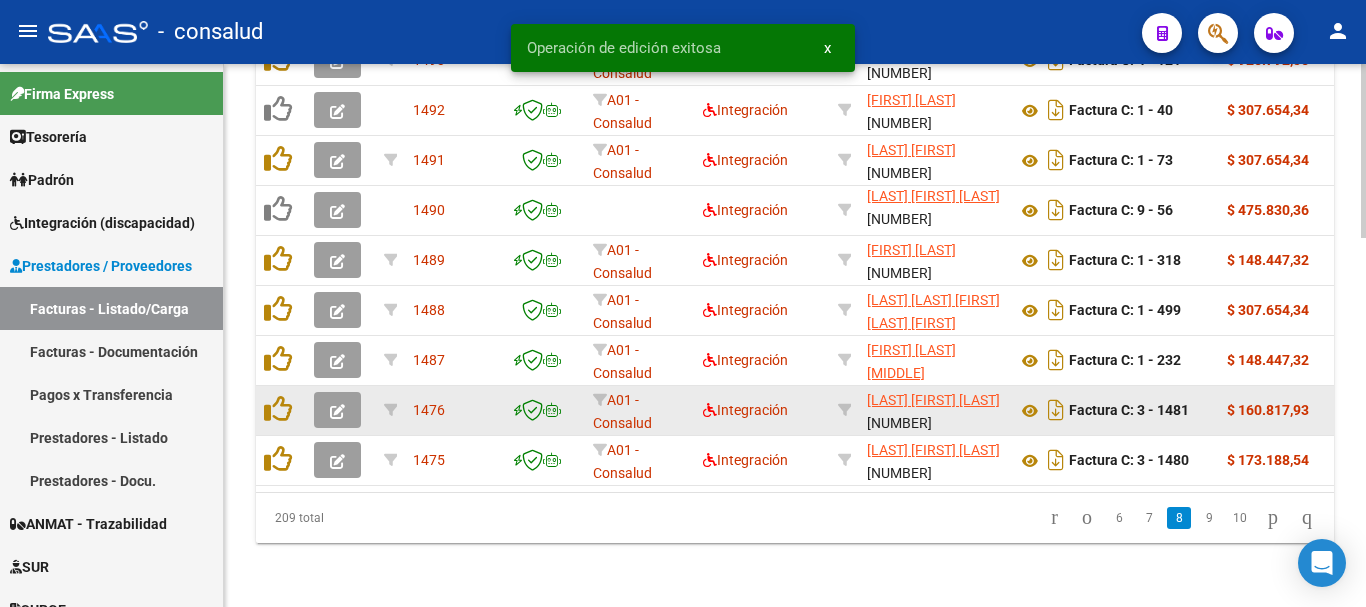 scroll, scrollTop: 1156, scrollLeft: 0, axis: vertical 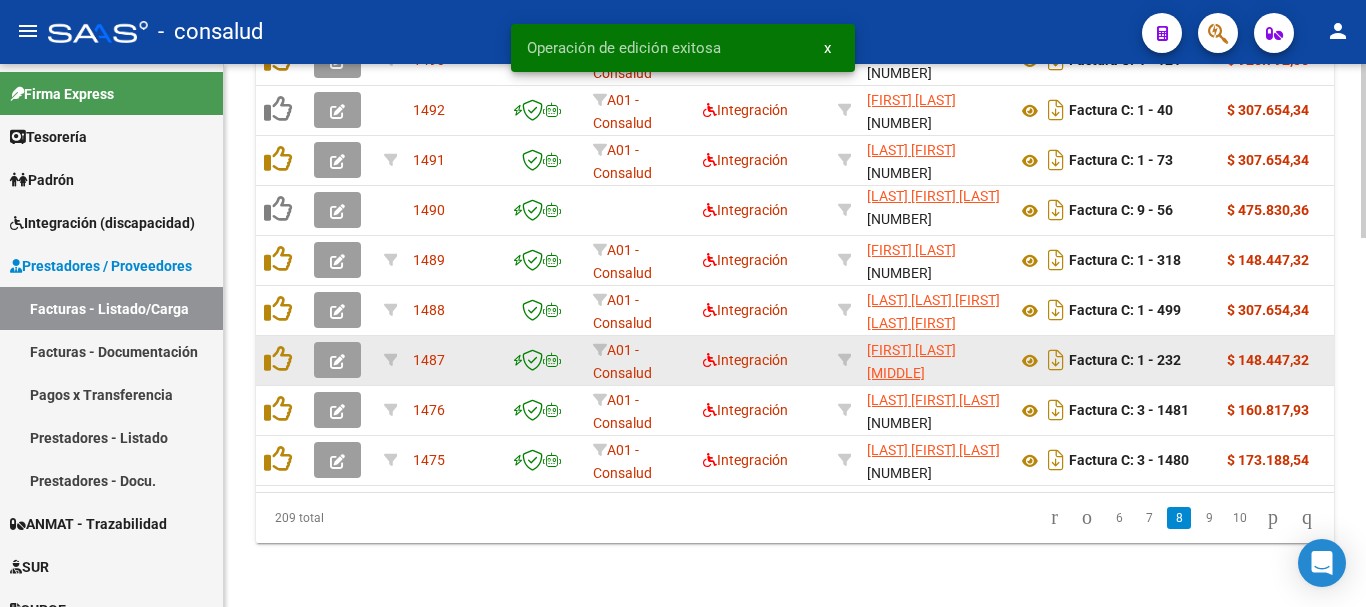 click 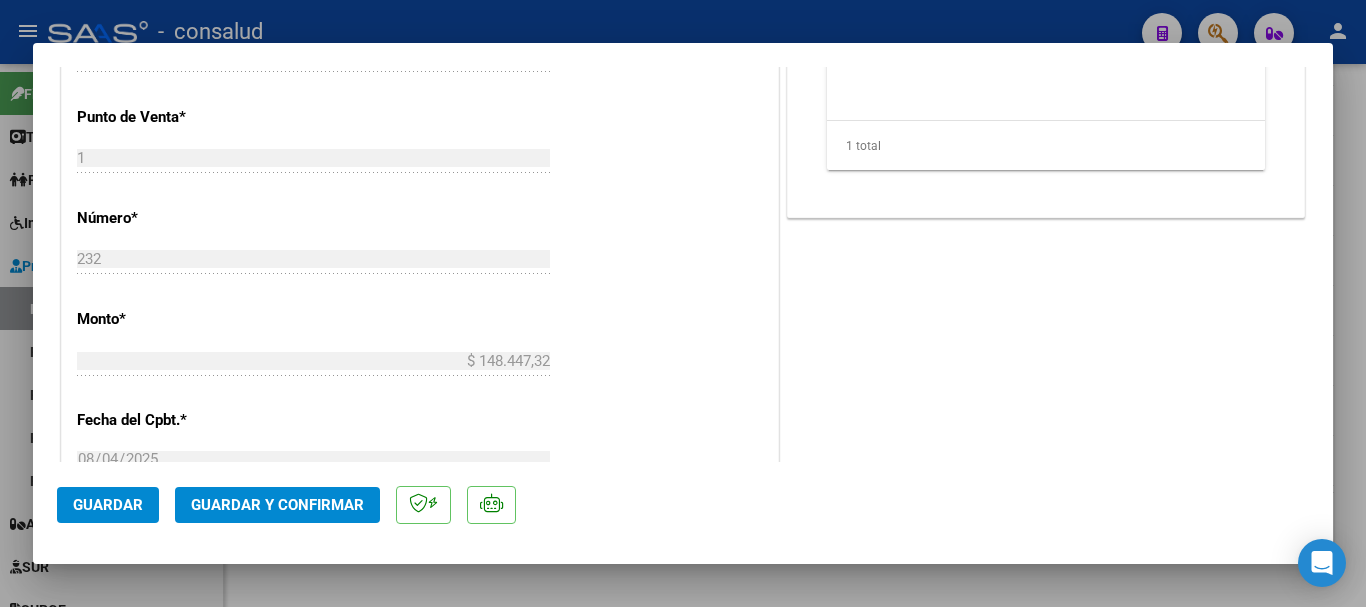 scroll, scrollTop: 1000, scrollLeft: 0, axis: vertical 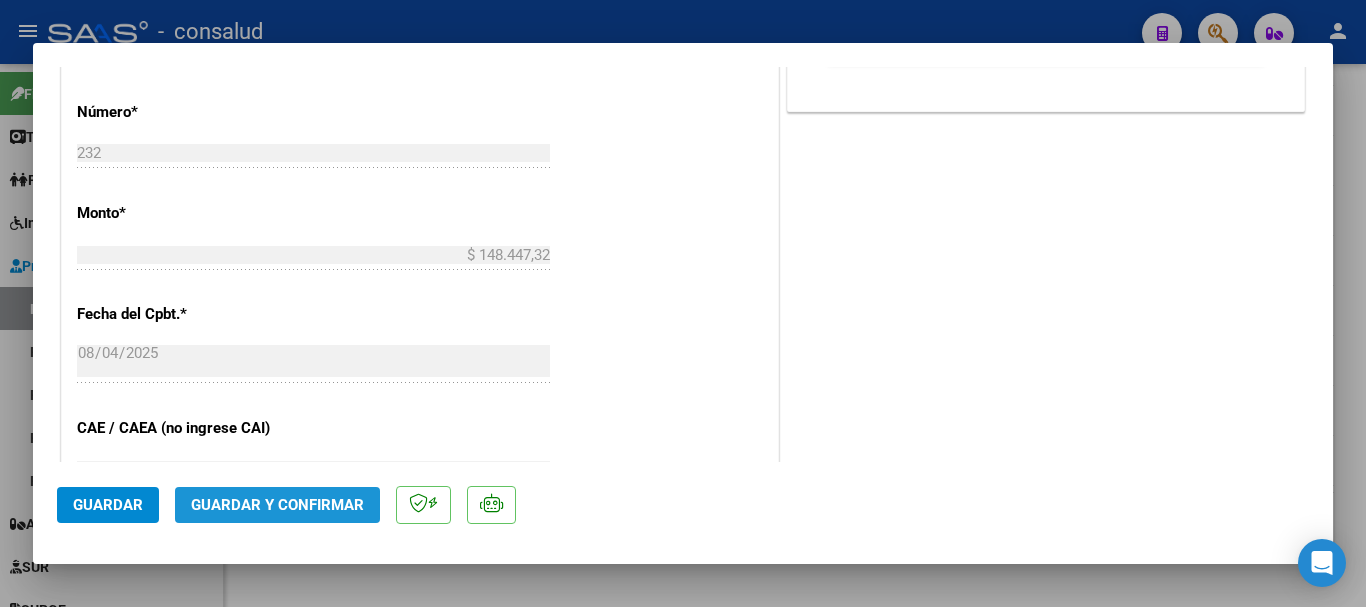 click on "Guardar y Confirmar" 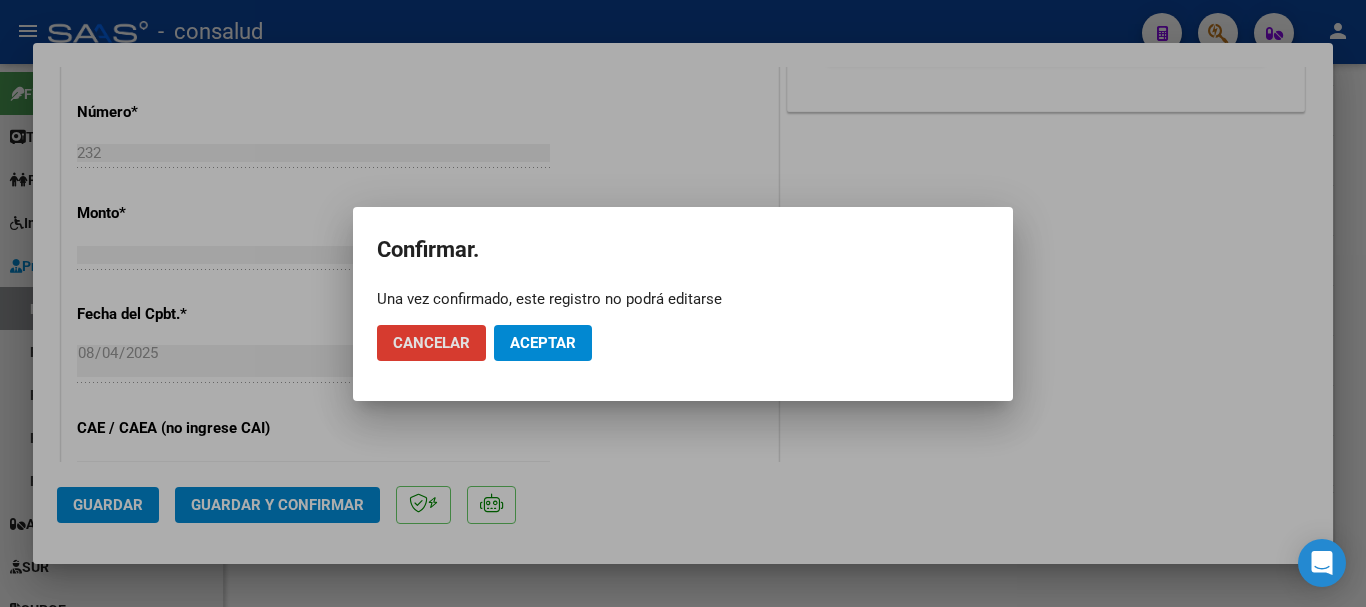 click on "Aceptar" 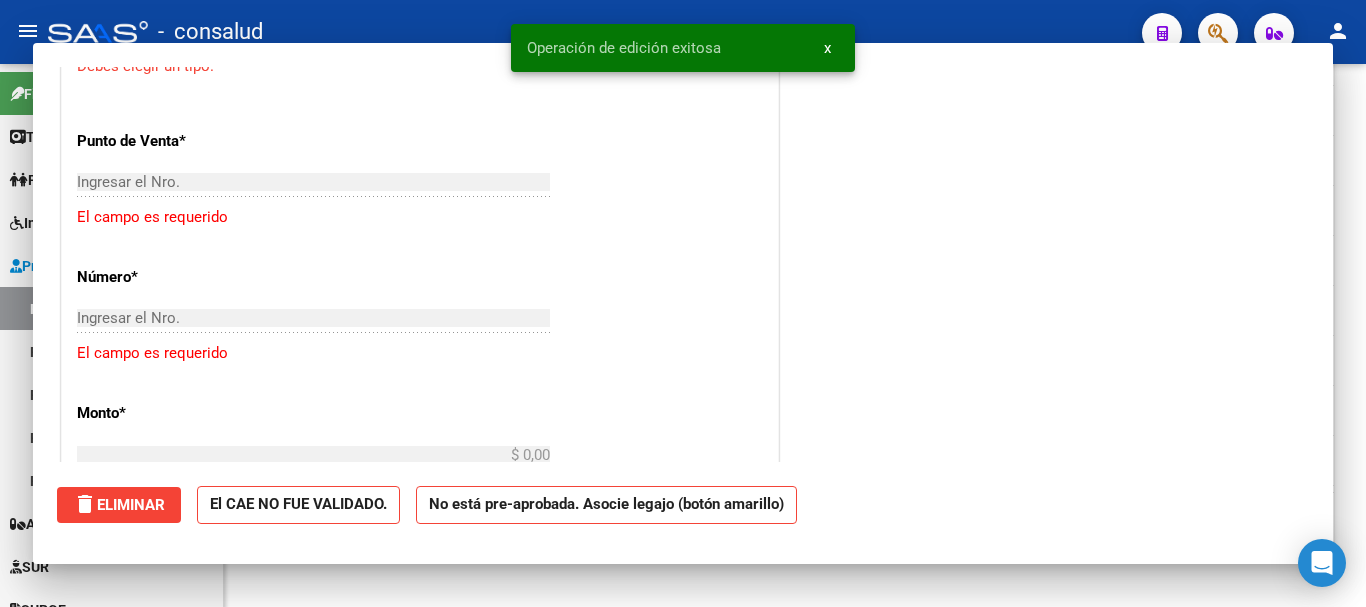 scroll, scrollTop: 1161, scrollLeft: 0, axis: vertical 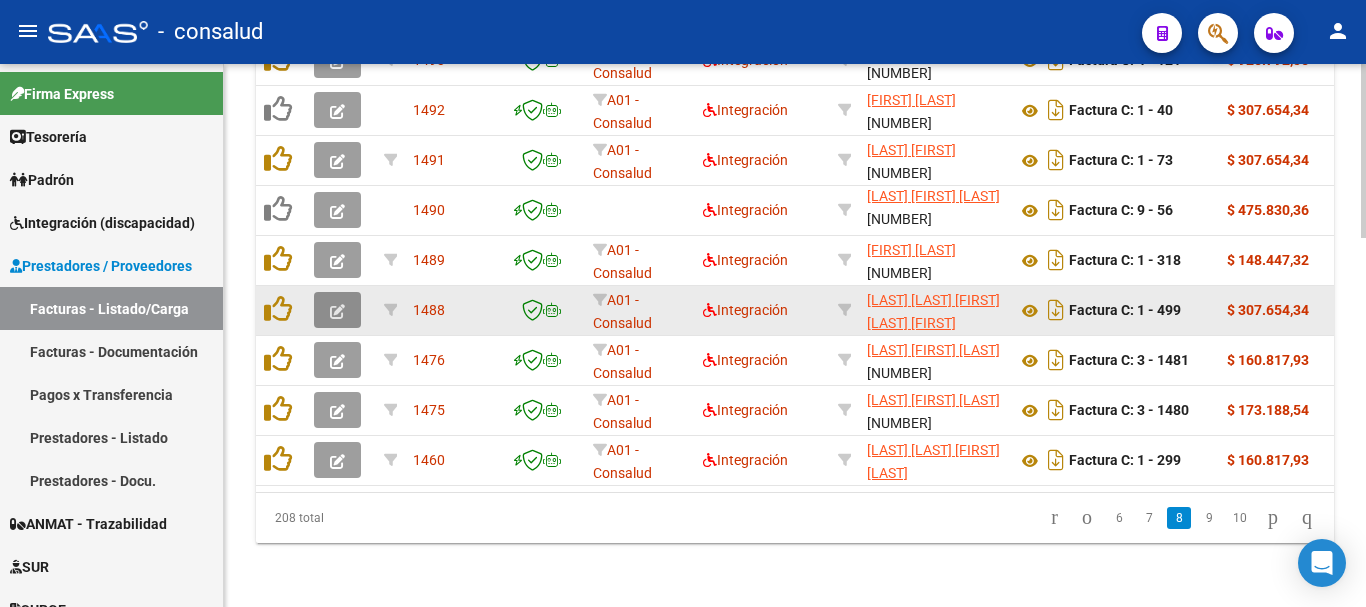 click 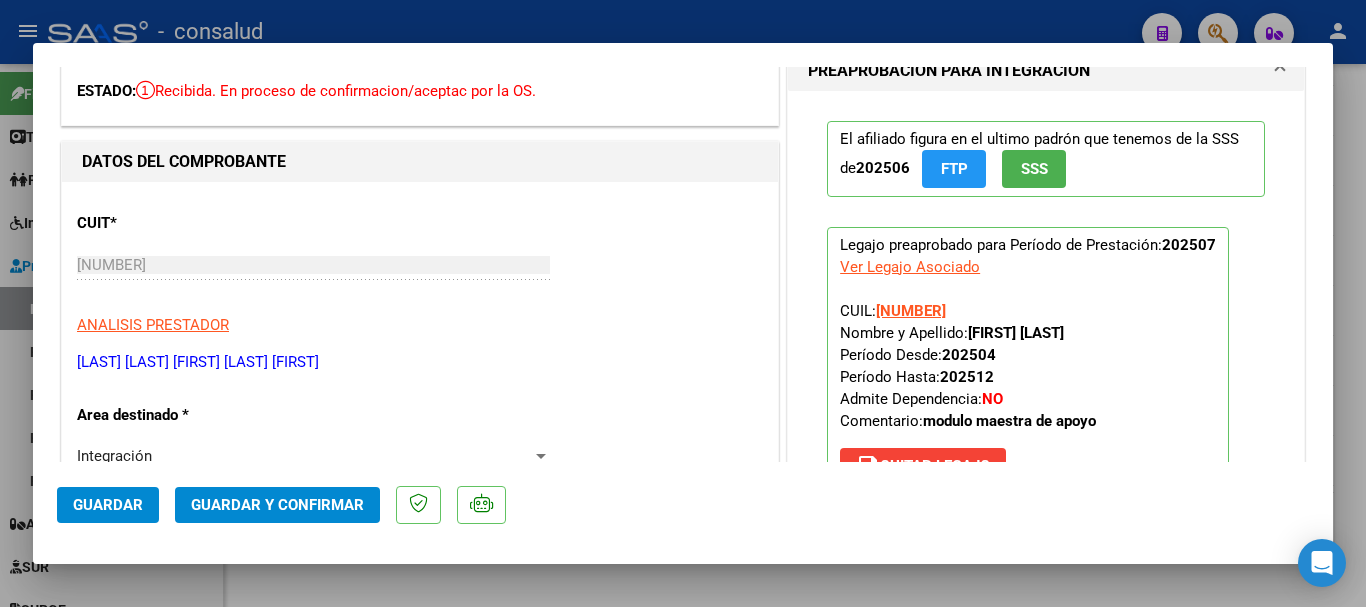scroll, scrollTop: 0, scrollLeft: 0, axis: both 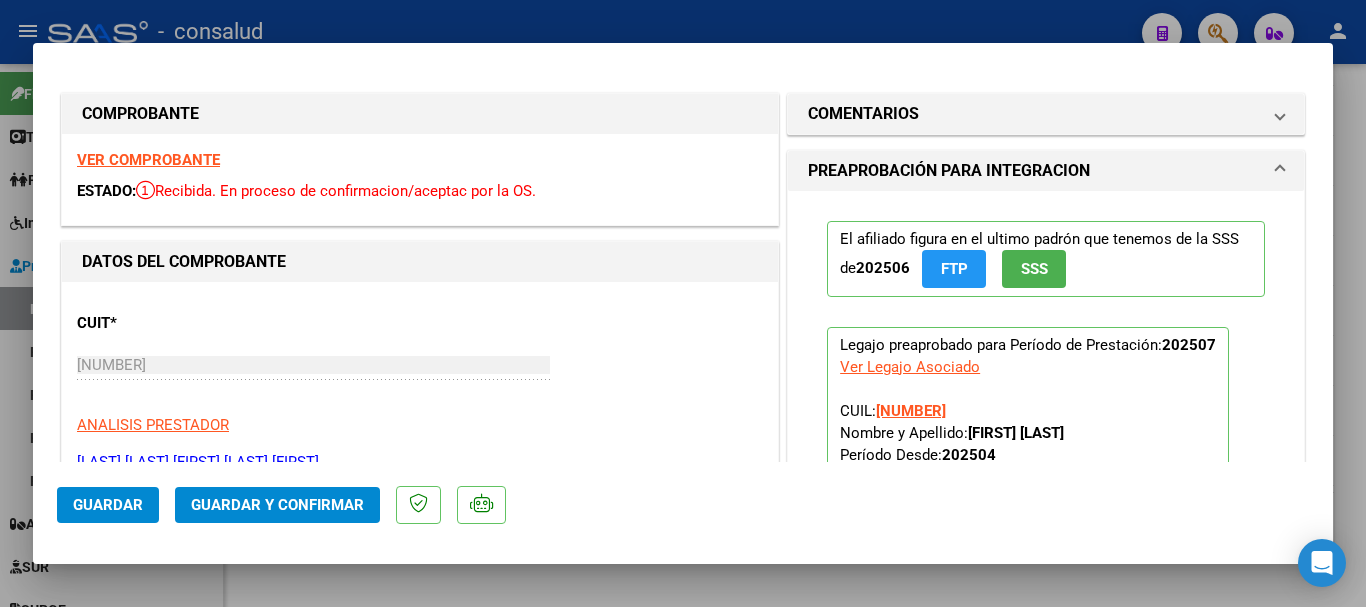 click on "VER COMPROBANTE" at bounding box center (148, 160) 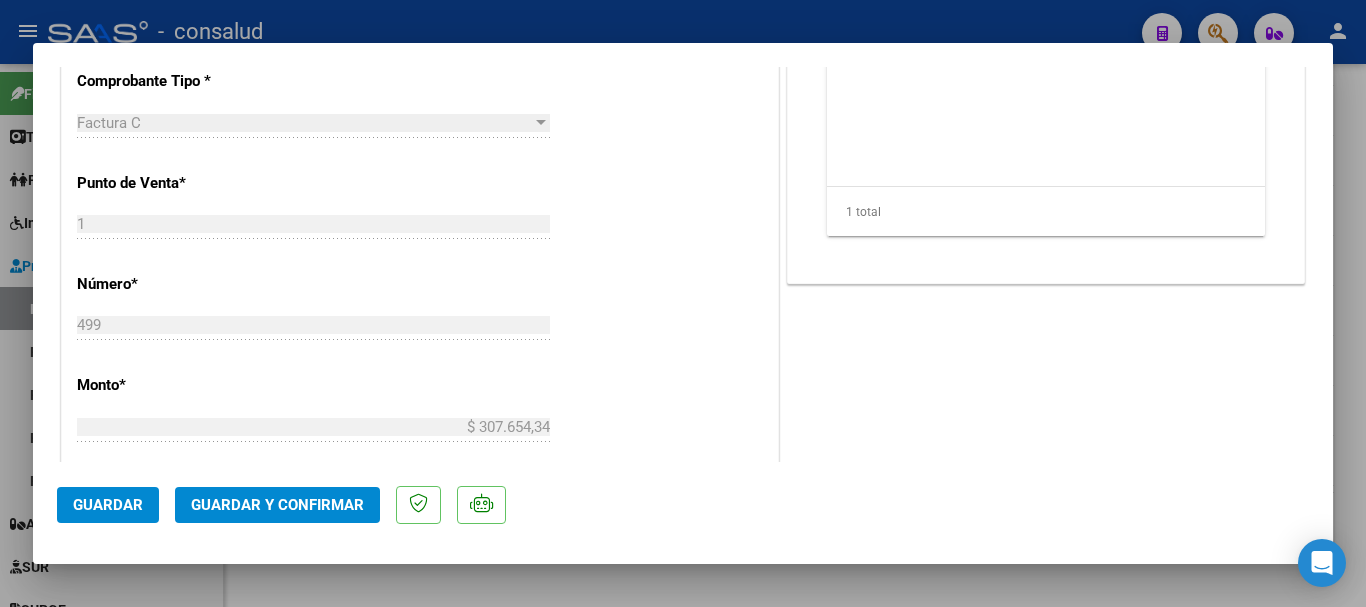 scroll, scrollTop: 900, scrollLeft: 0, axis: vertical 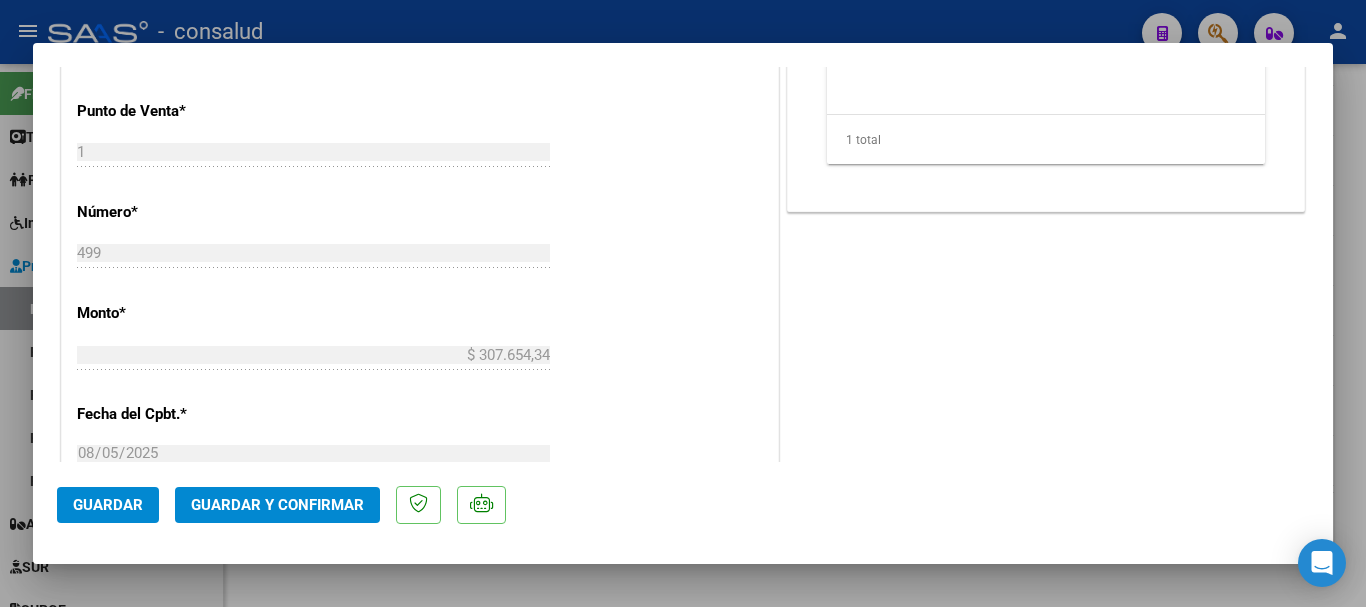 click on "Guardar y Confirmar" 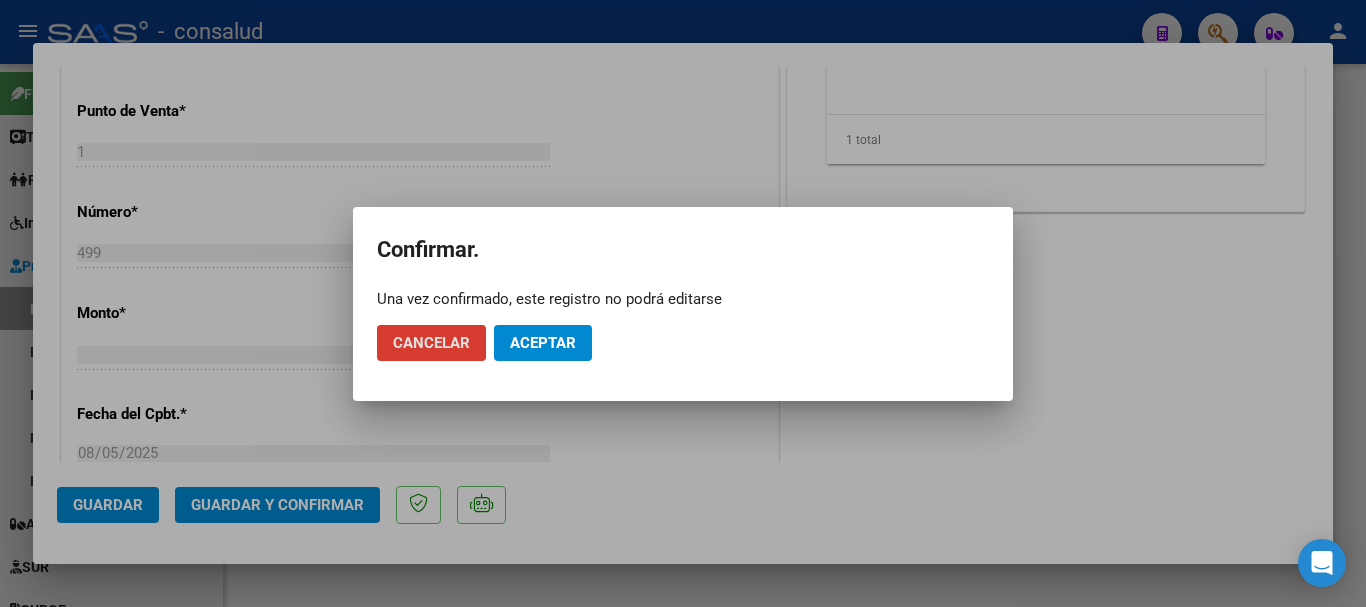 click on "Aceptar" 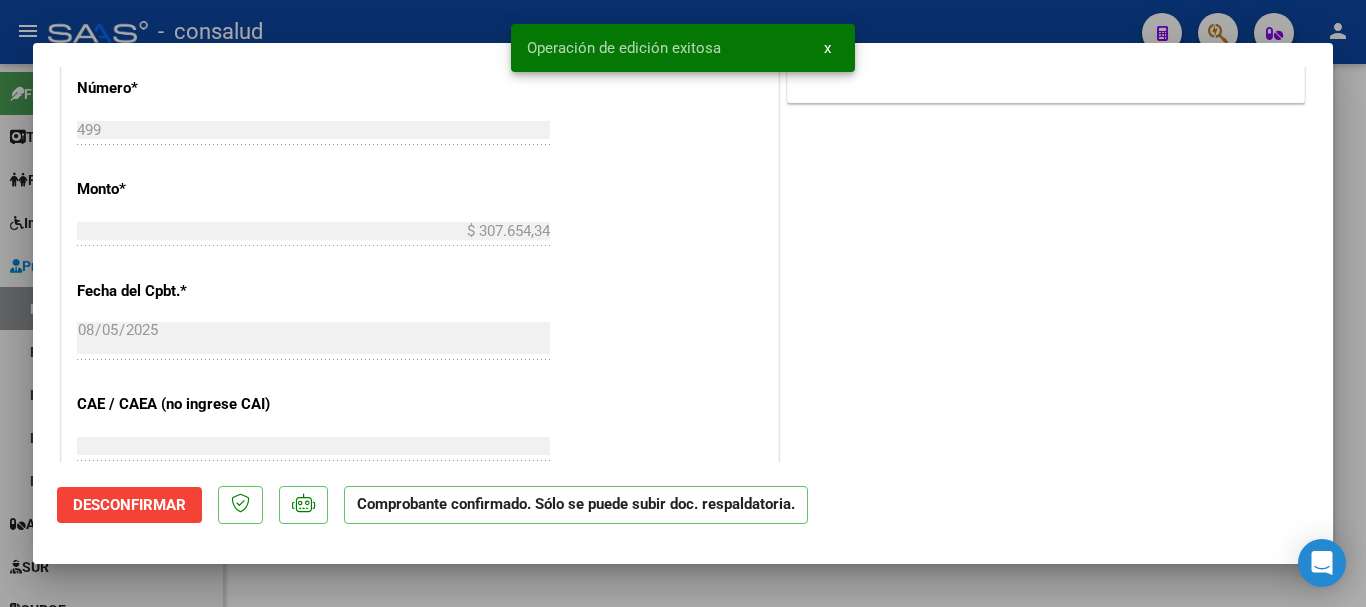 type 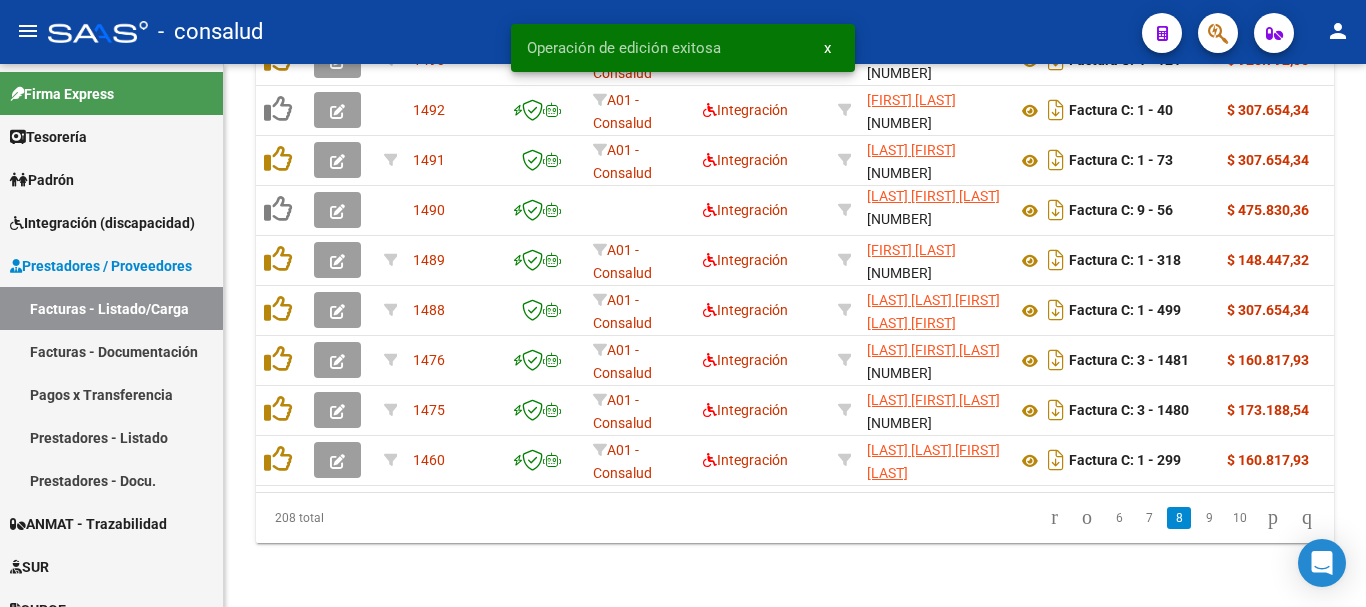 scroll, scrollTop: 1161, scrollLeft: 0, axis: vertical 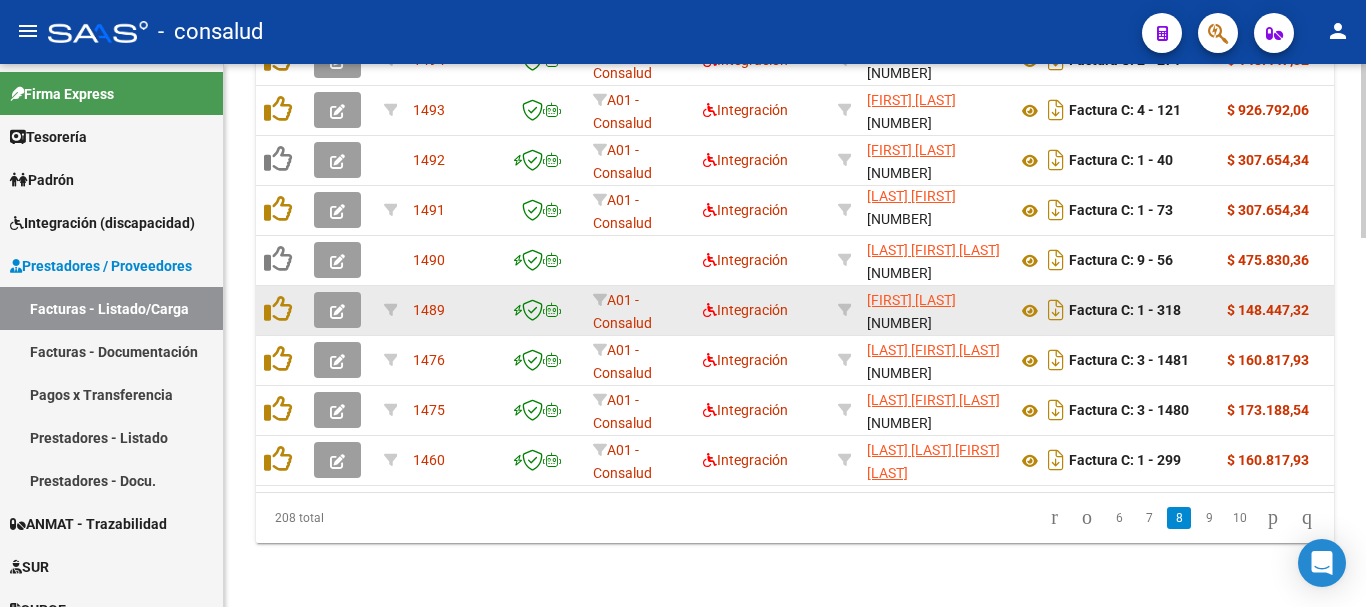 click 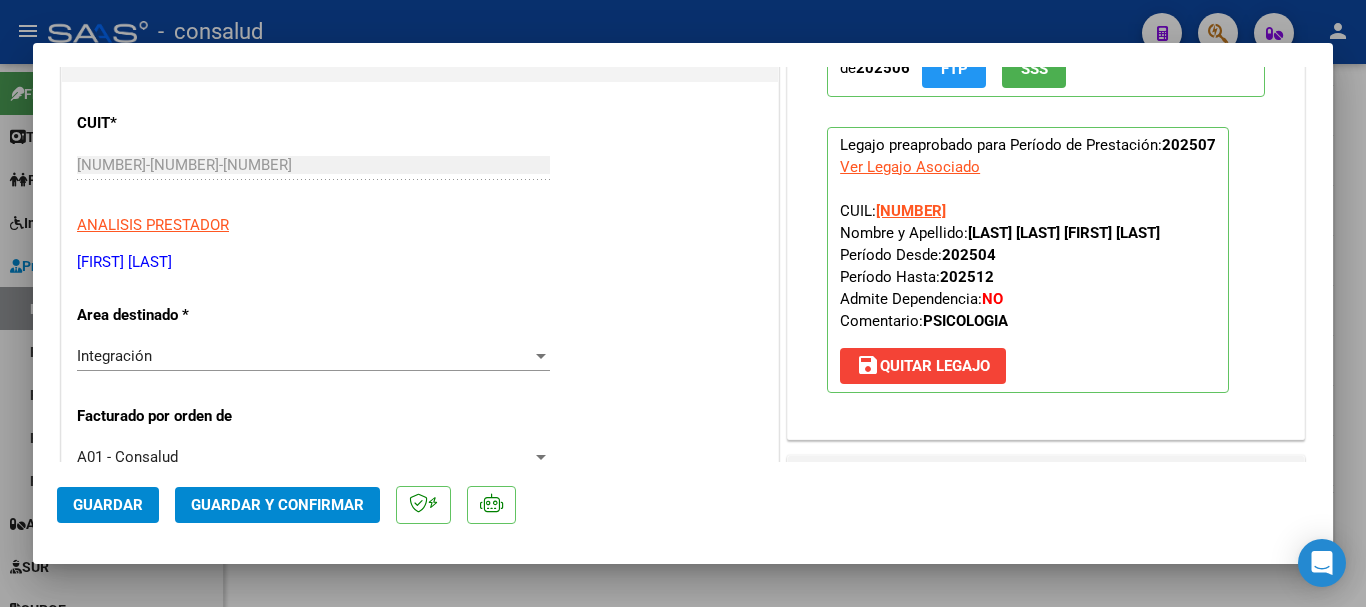 scroll, scrollTop: 0, scrollLeft: 0, axis: both 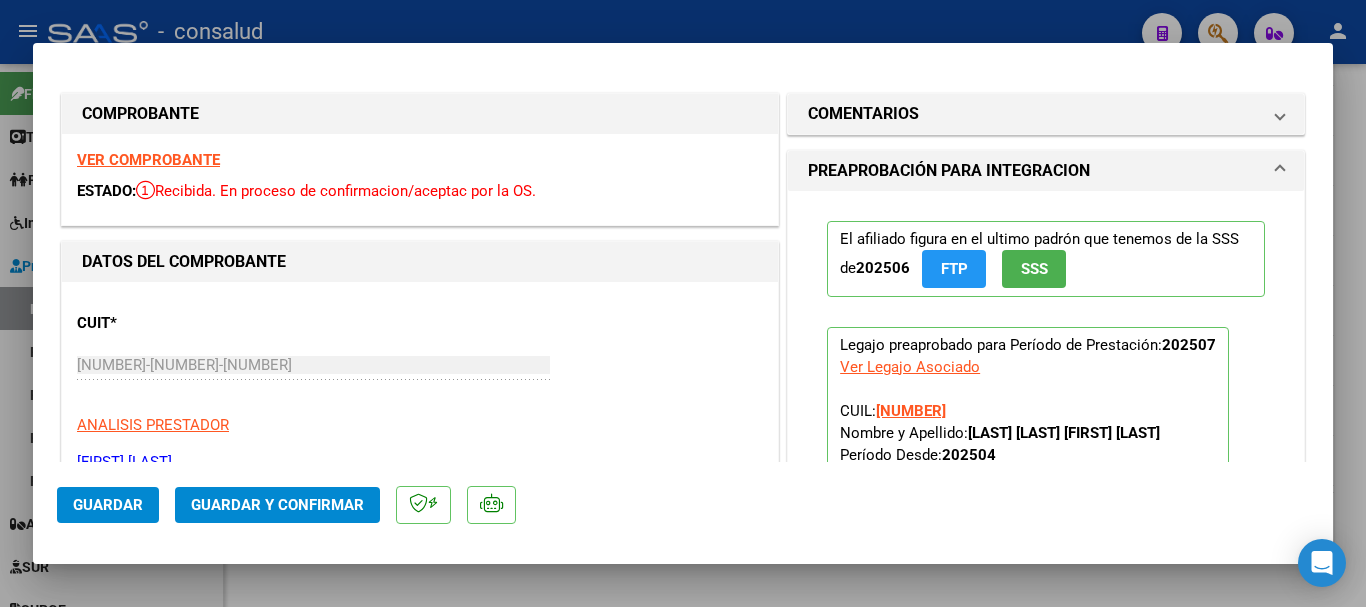 click on "VER COMPROBANTE" at bounding box center (148, 160) 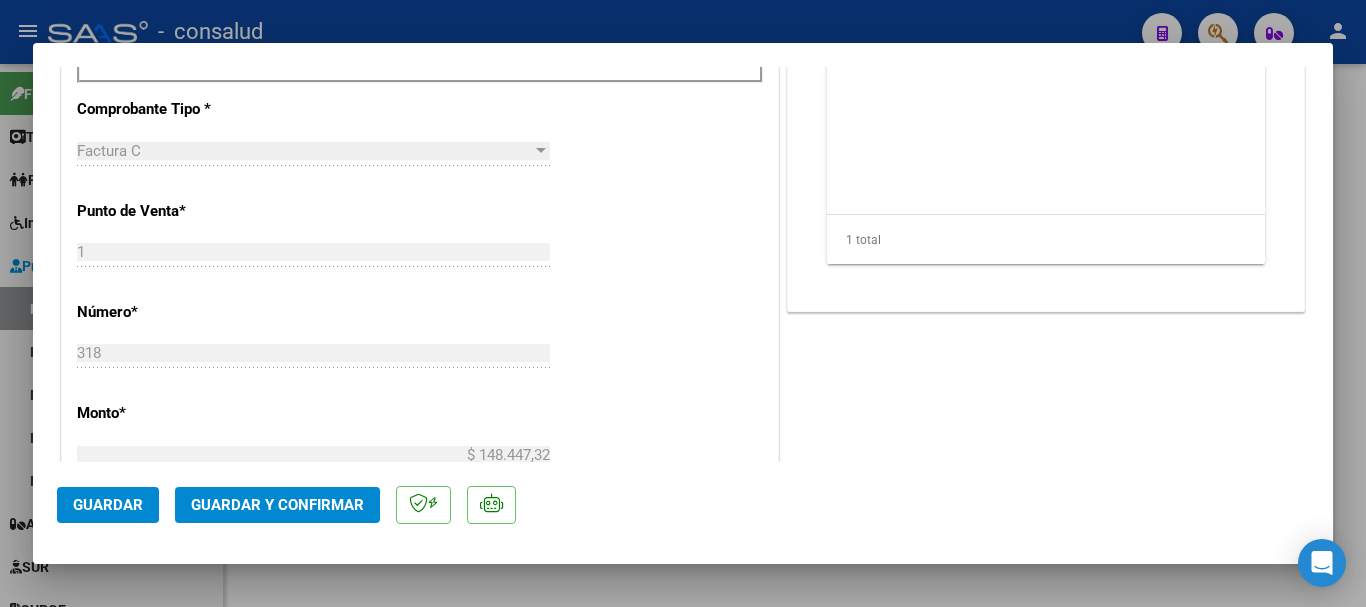 scroll, scrollTop: 1000, scrollLeft: 0, axis: vertical 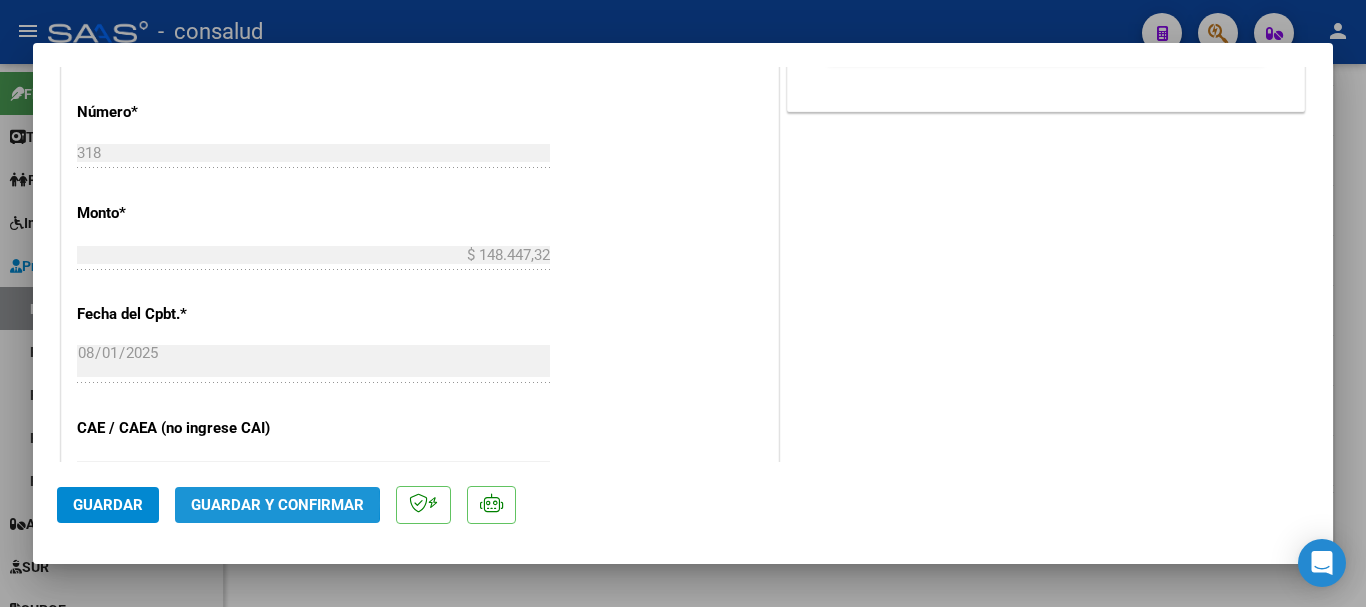 click on "Guardar y Confirmar" 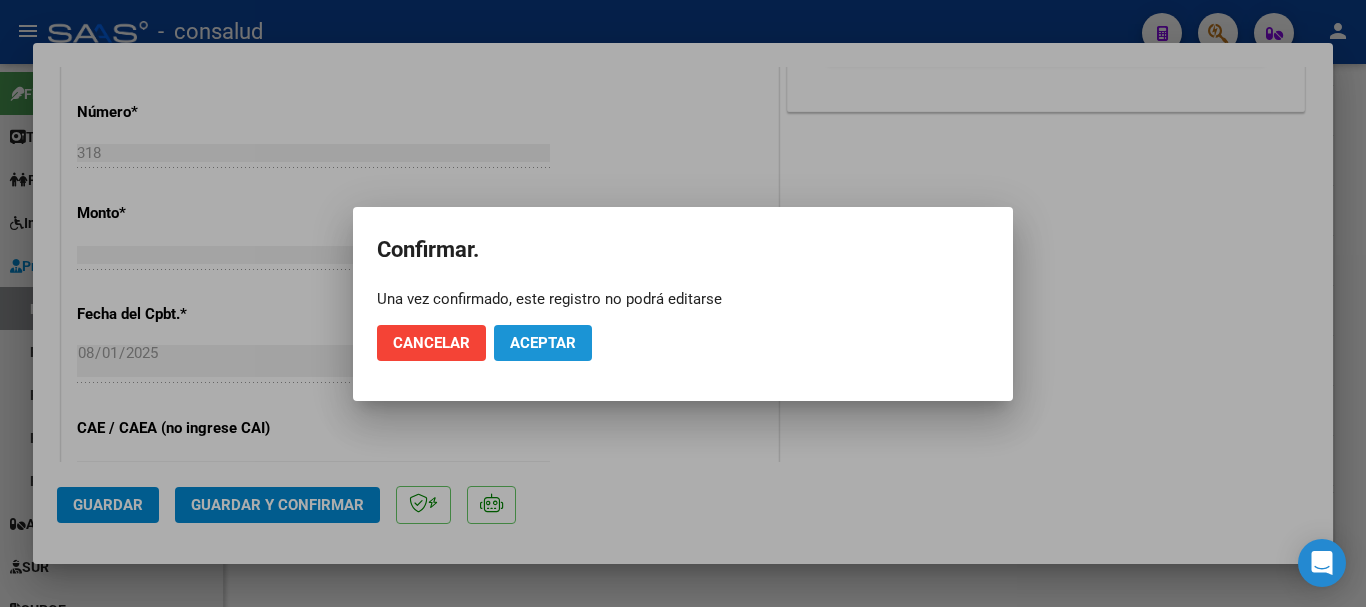 click on "Aceptar" 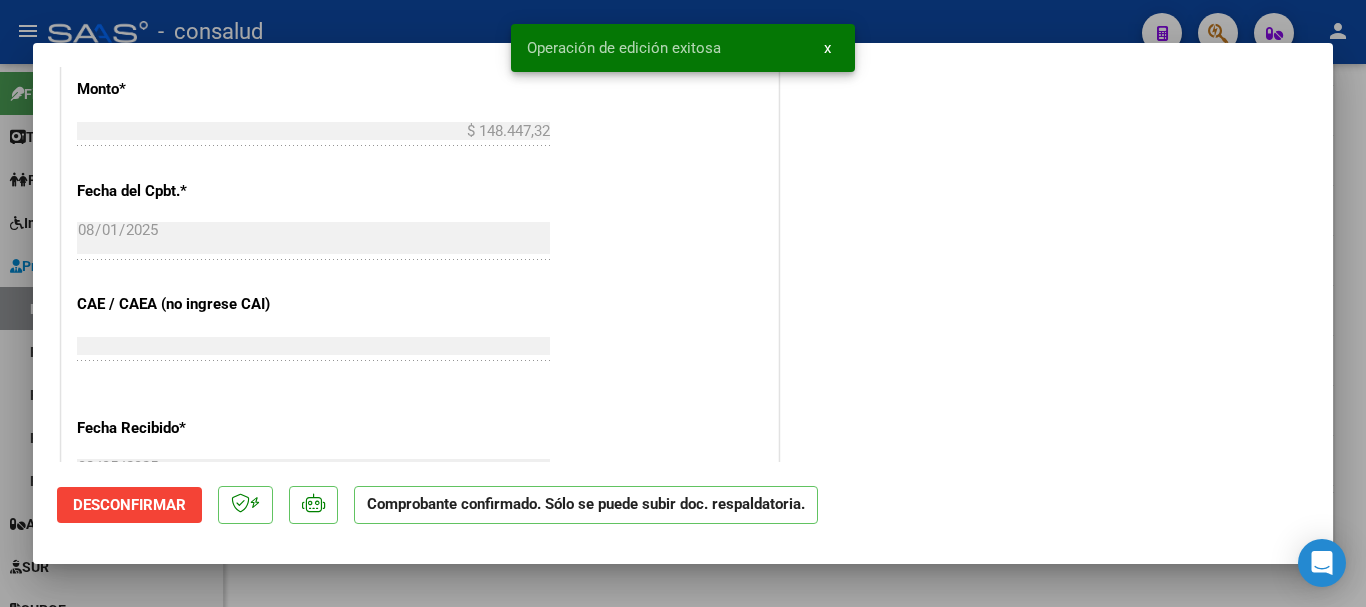 type 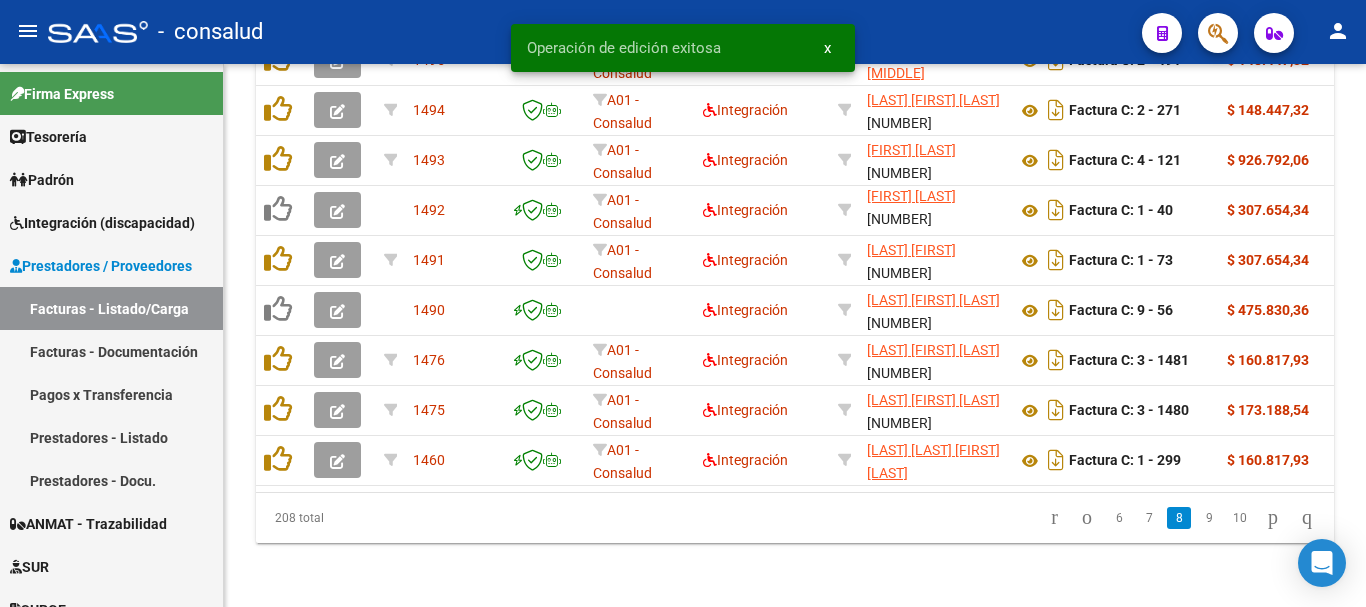 scroll, scrollTop: 1156, scrollLeft: 0, axis: vertical 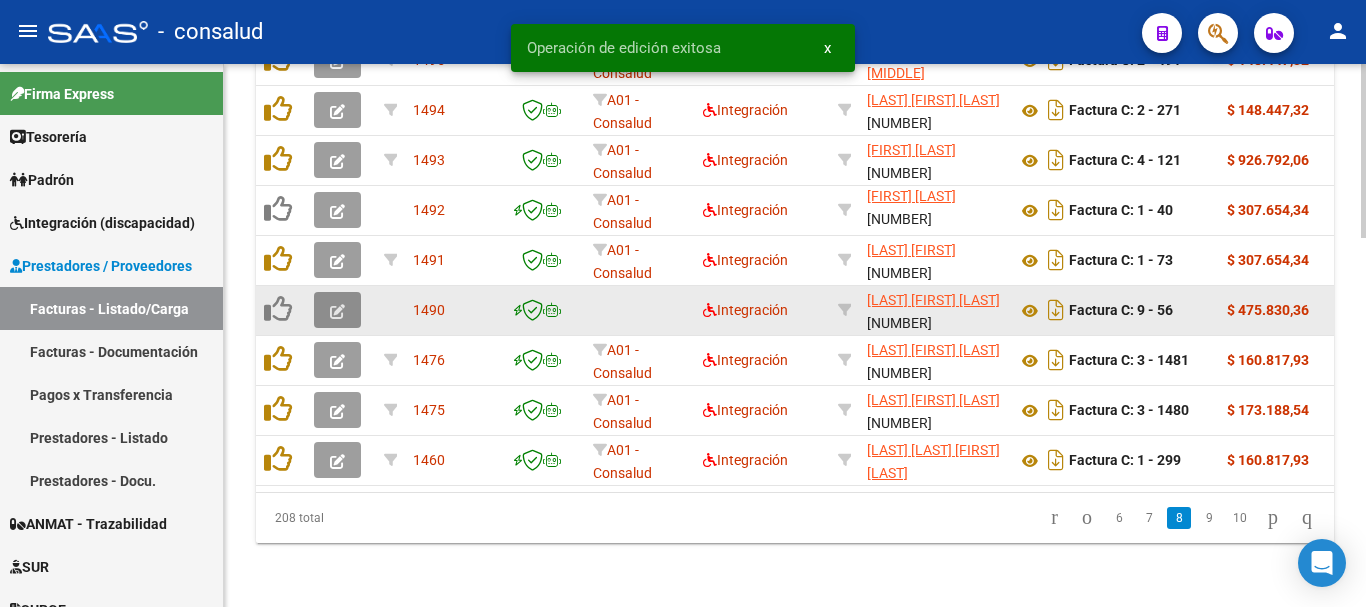 click 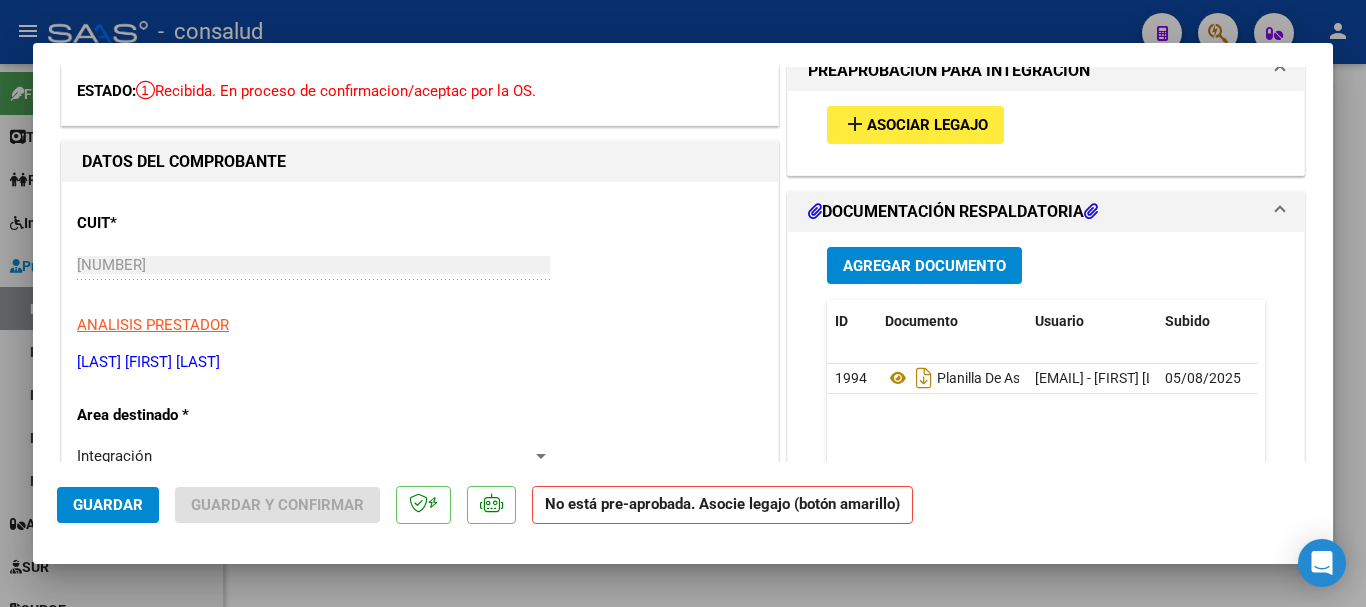 scroll, scrollTop: 0, scrollLeft: 0, axis: both 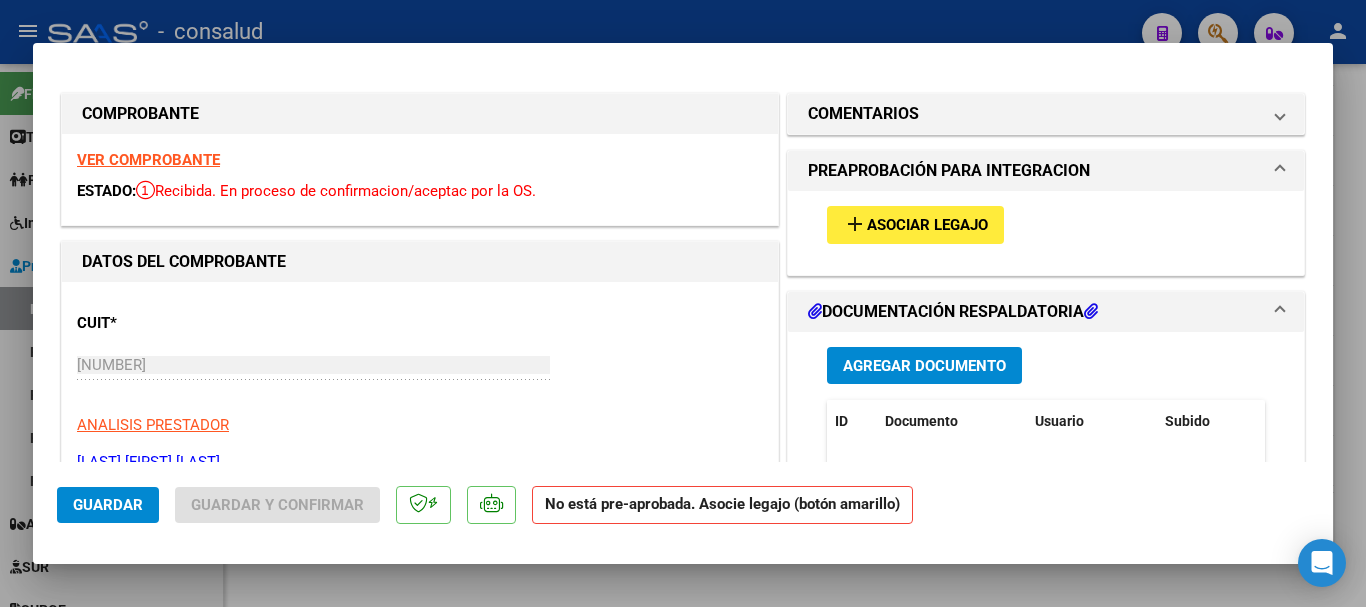 click on "VER COMPROBANTE" at bounding box center (148, 160) 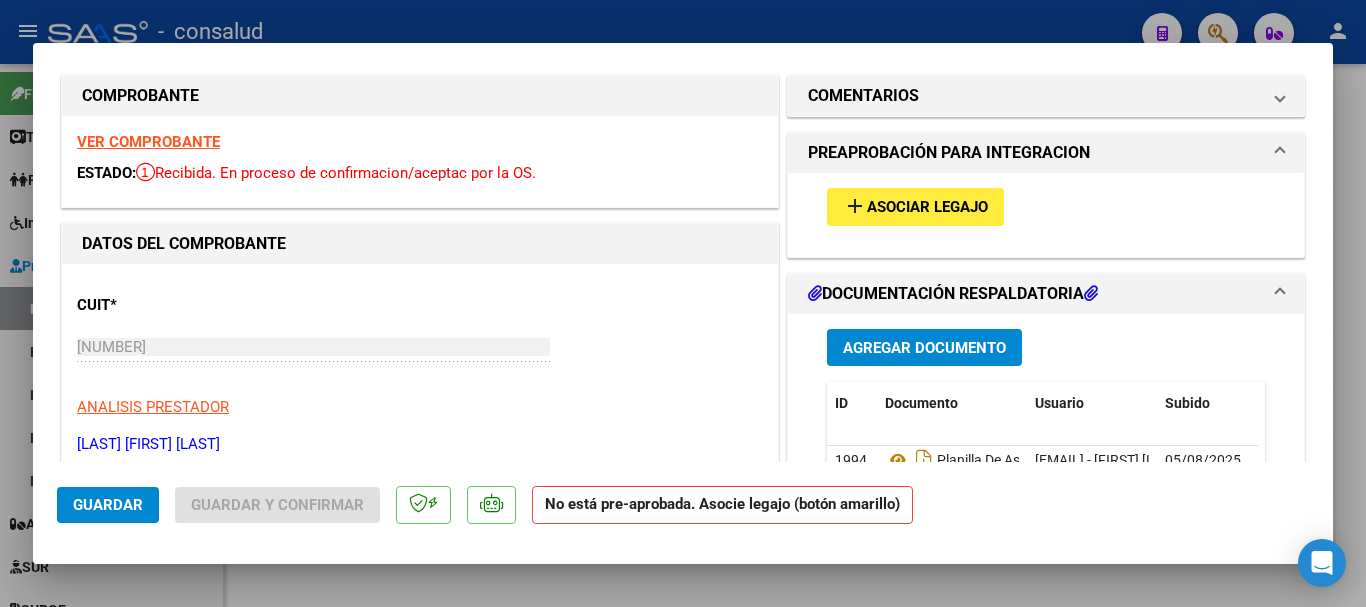scroll, scrollTop: 0, scrollLeft: 0, axis: both 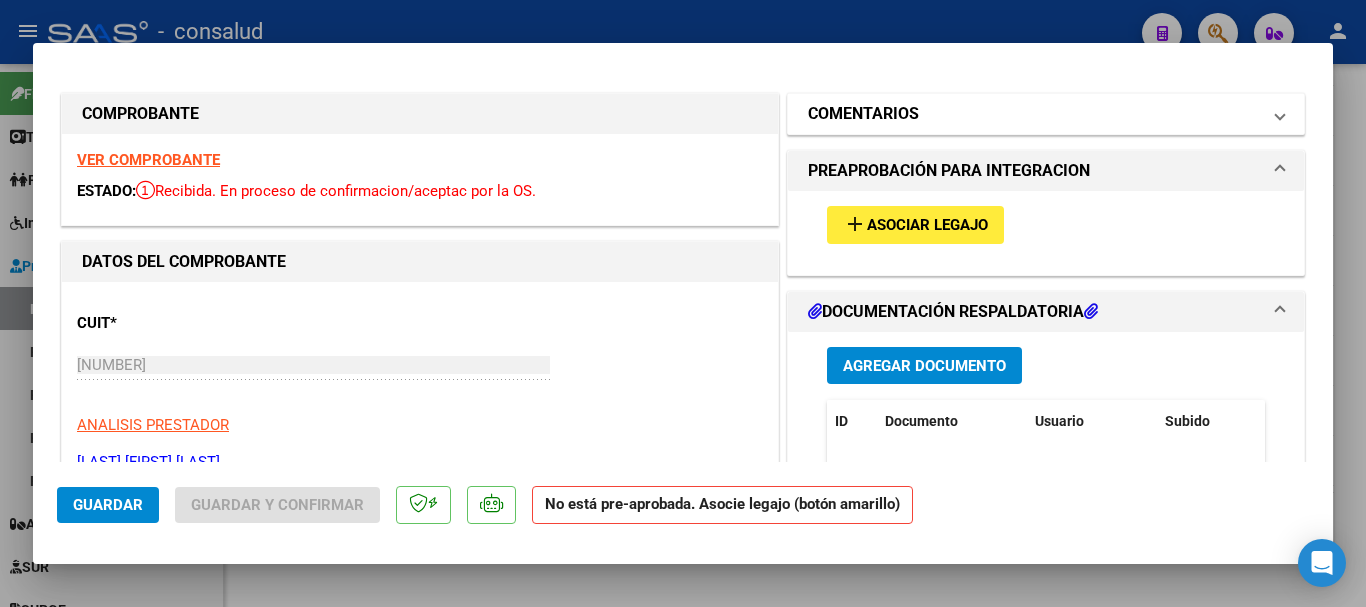 click on "COMENTARIOS" at bounding box center (863, 114) 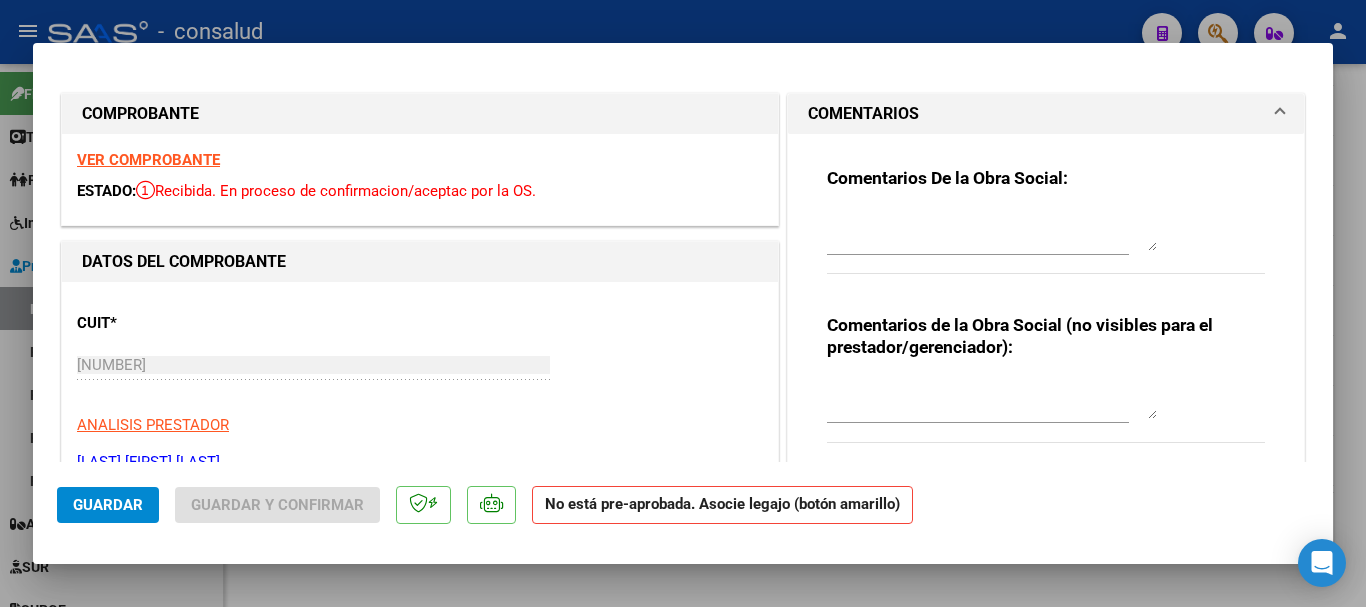 click on "VER COMPROBANTE" at bounding box center (148, 160) 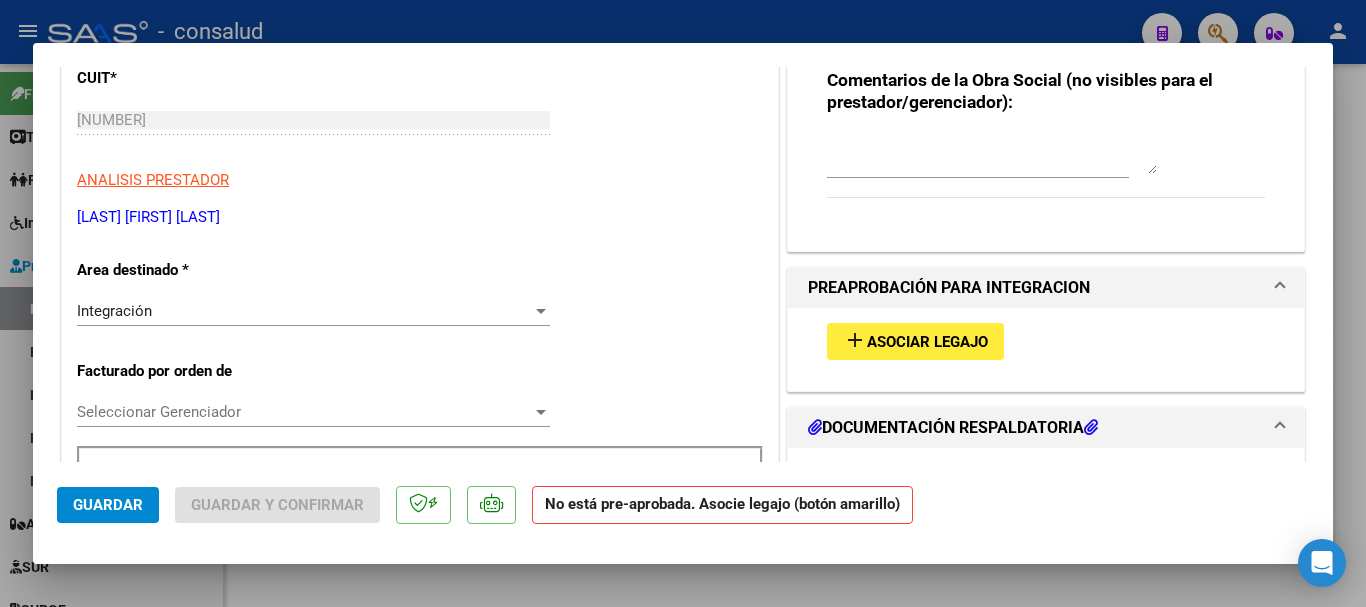 scroll, scrollTop: 400, scrollLeft: 0, axis: vertical 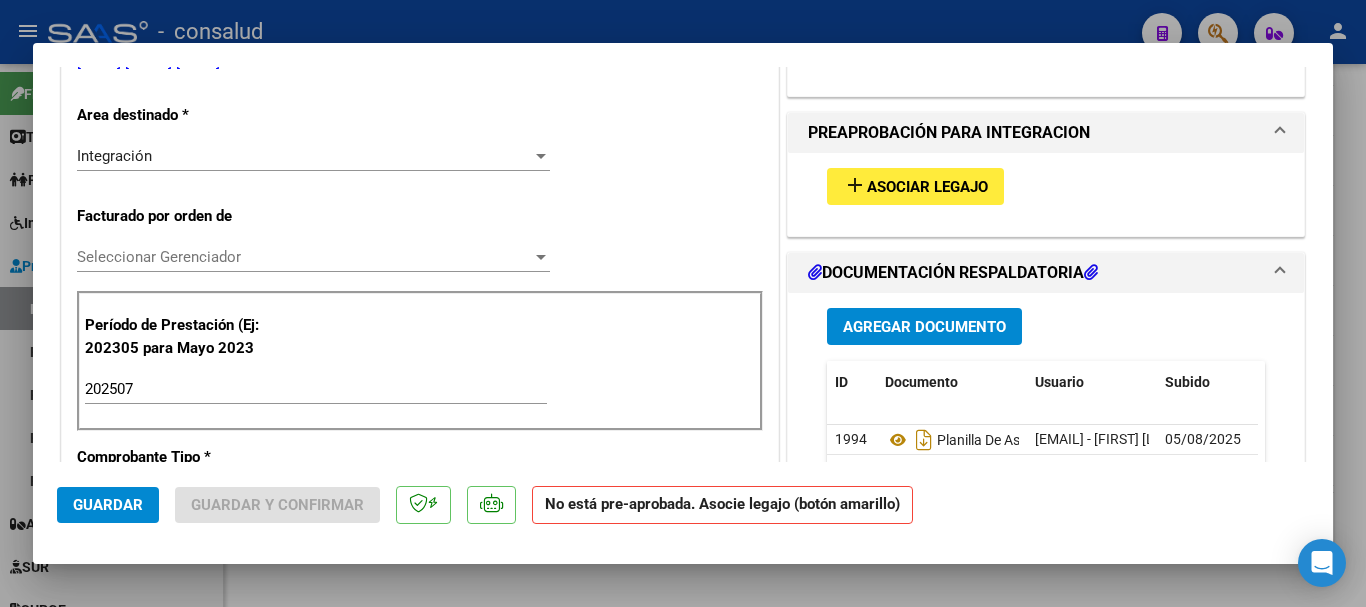 click on "Asociar Legajo" at bounding box center [927, 187] 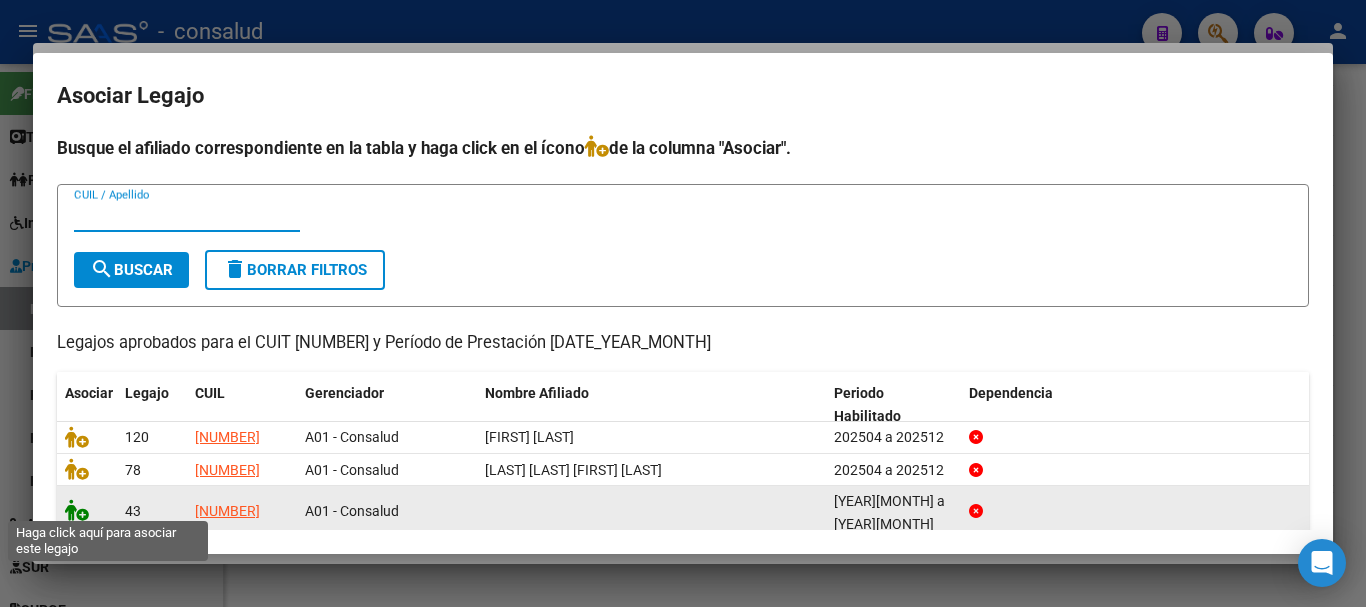 click 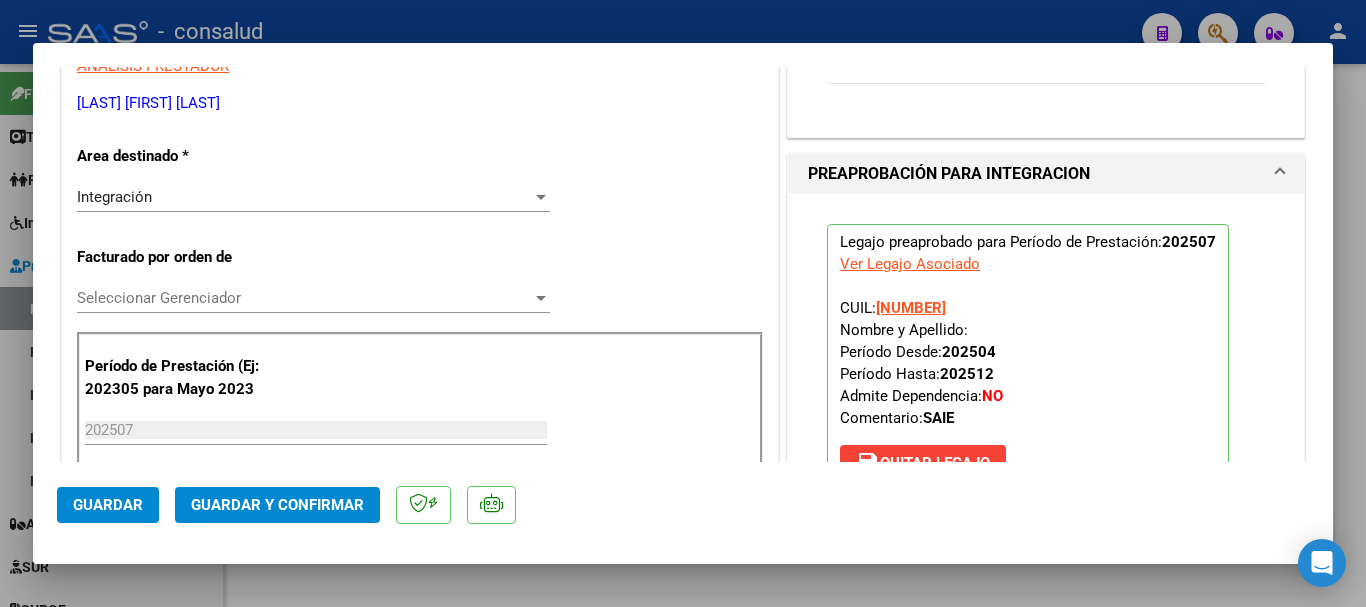 scroll, scrollTop: 300, scrollLeft: 0, axis: vertical 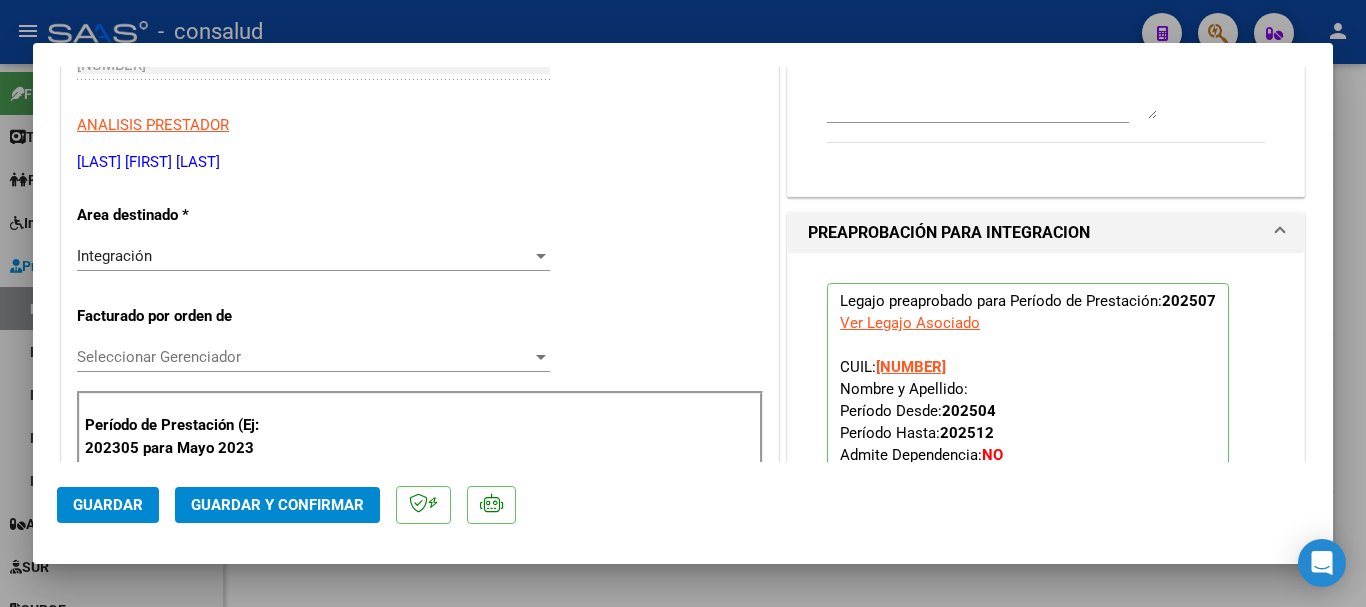 click on "Seleccionar Gerenciador" at bounding box center [304, 357] 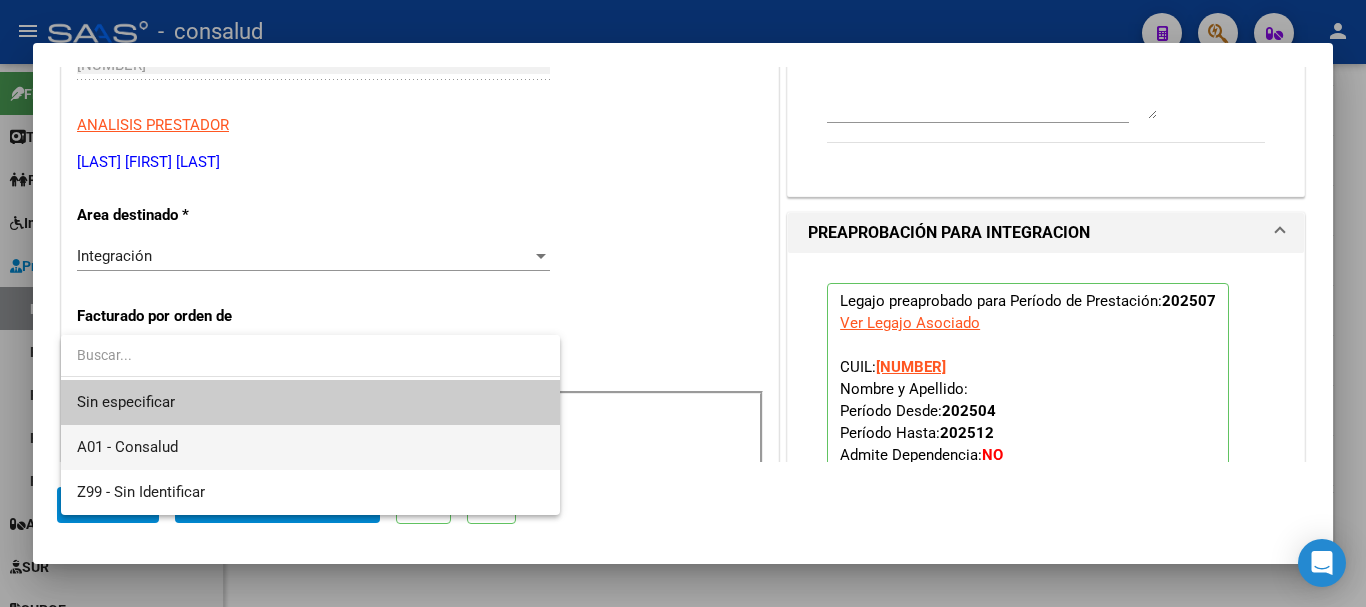 click on "A01 - Consalud" at bounding box center [310, 447] 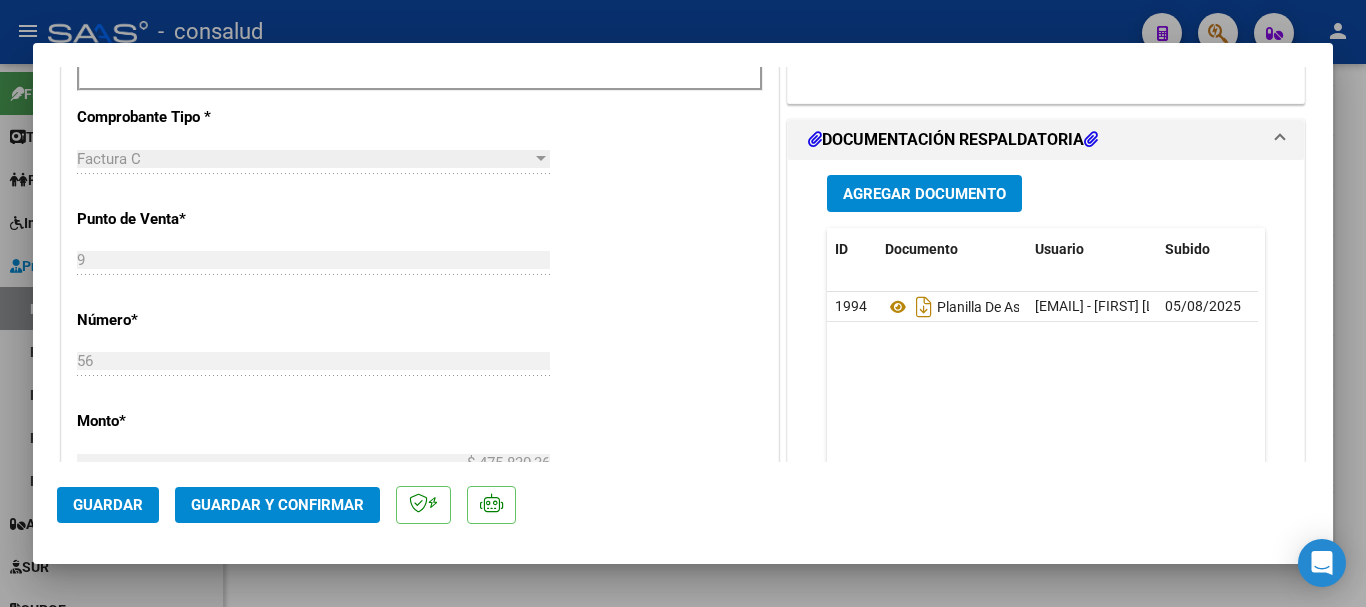 scroll, scrollTop: 800, scrollLeft: 0, axis: vertical 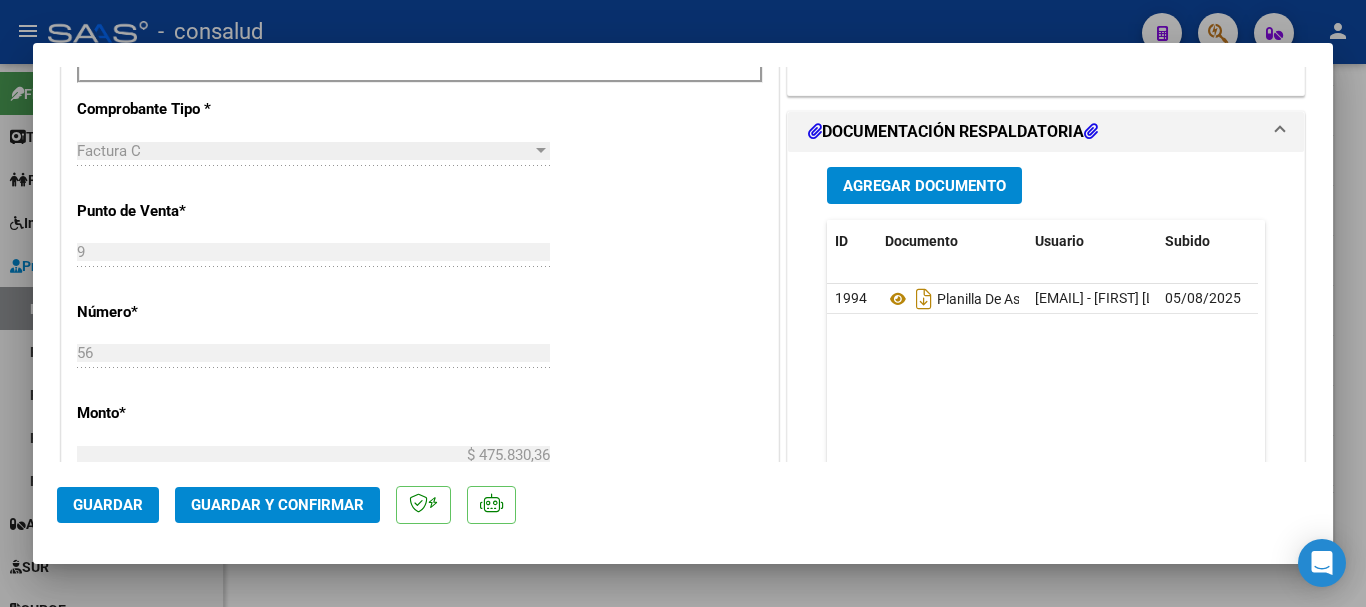 click on "Guardar y Confirmar" 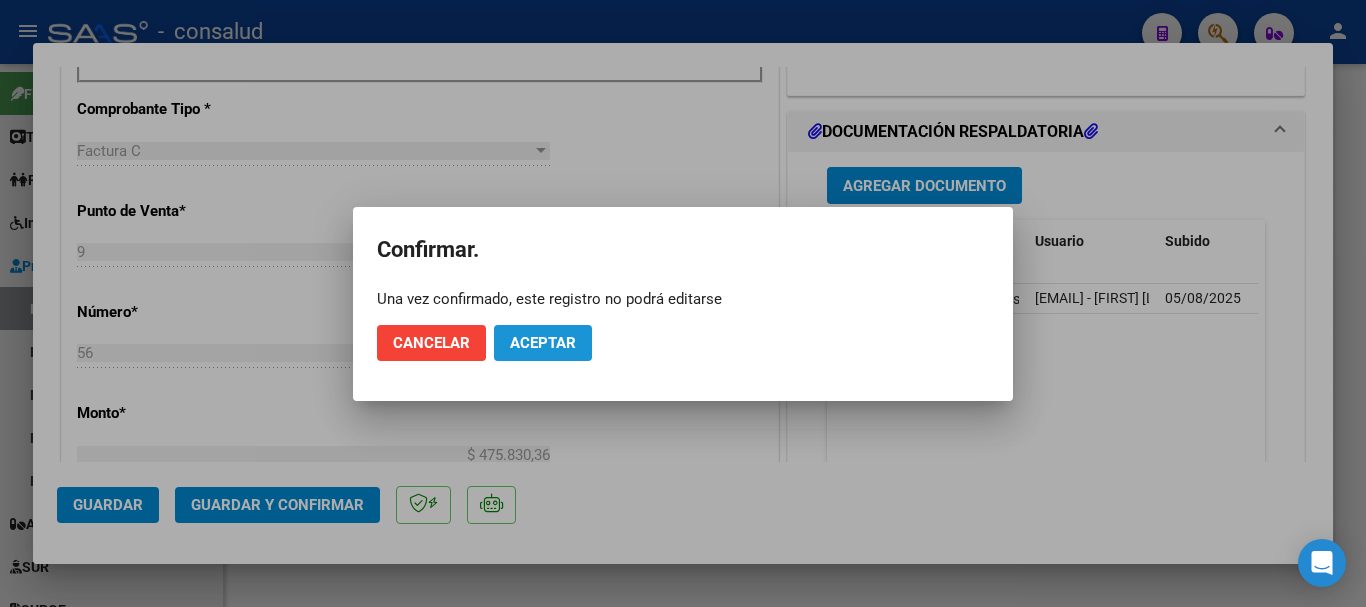 click on "Aceptar" 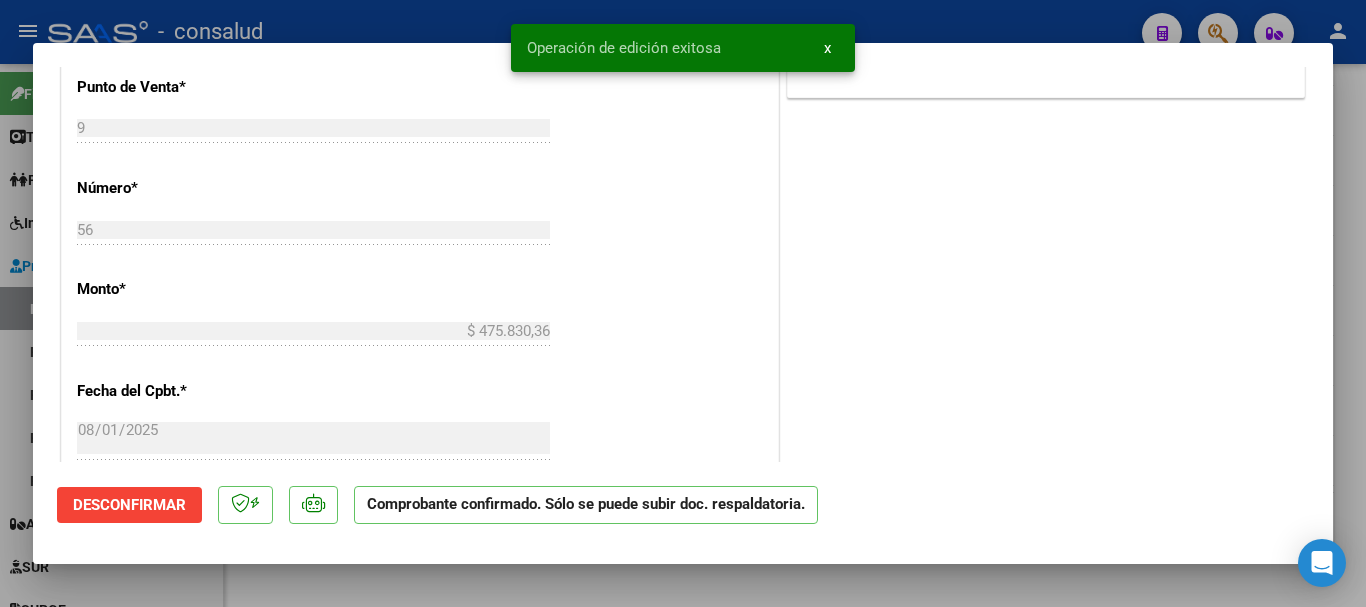 type 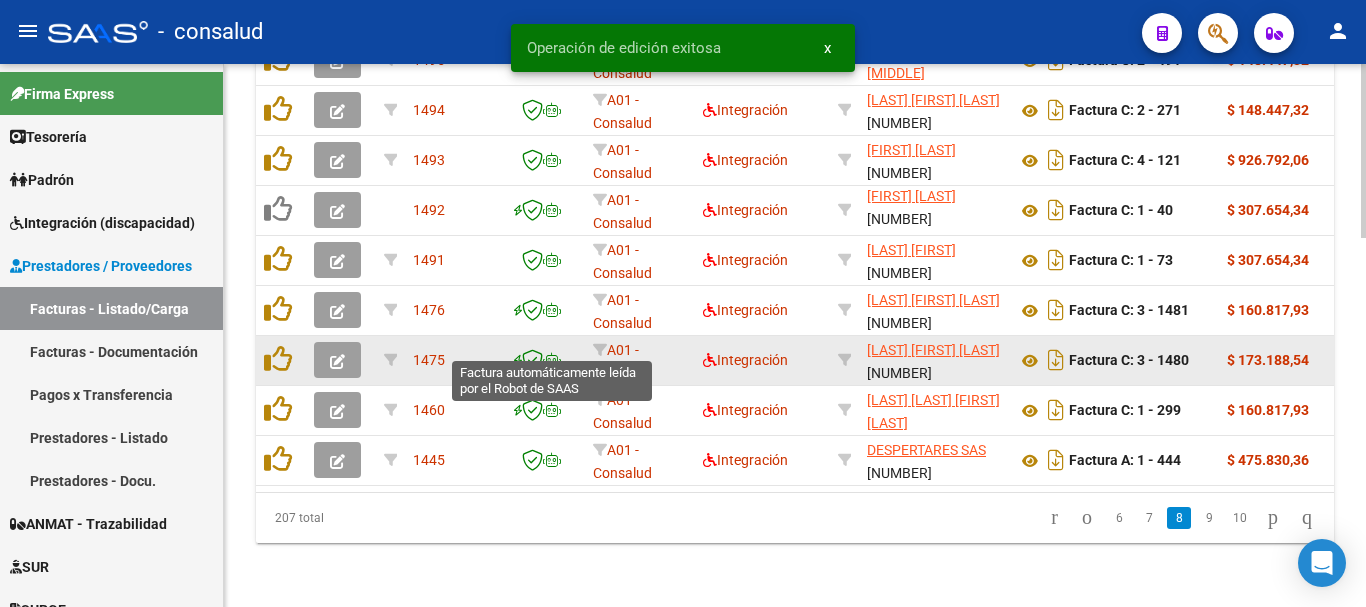 scroll, scrollTop: 1156, scrollLeft: 0, axis: vertical 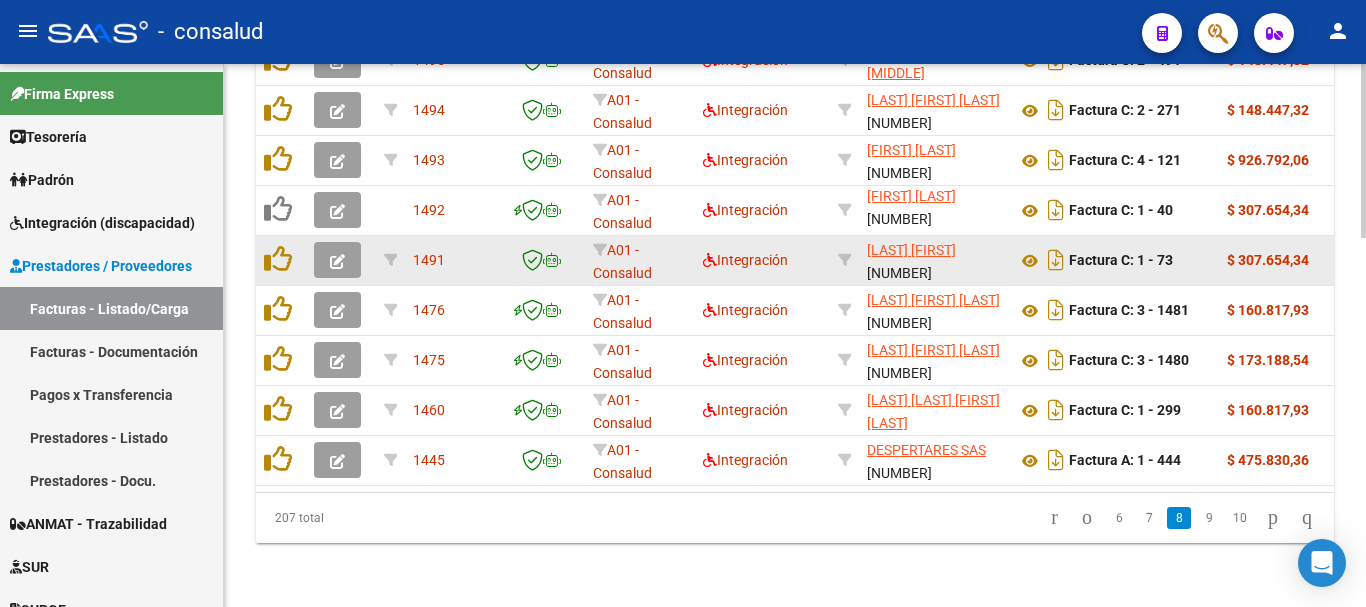 click 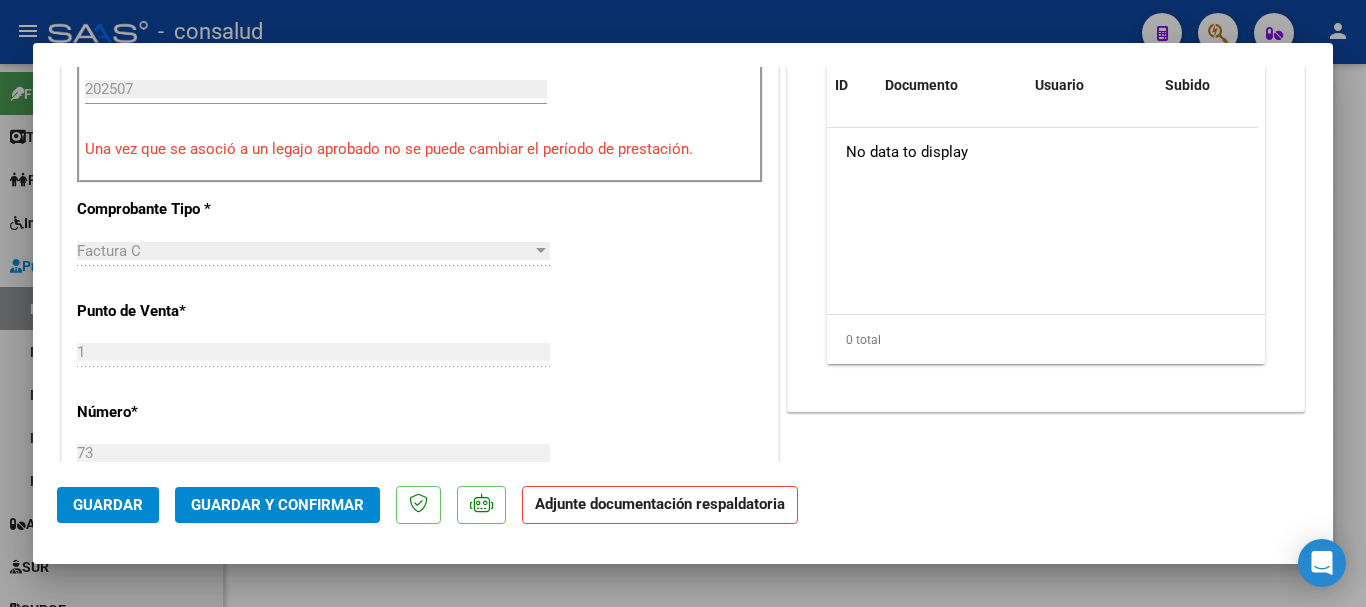 scroll, scrollTop: 800, scrollLeft: 0, axis: vertical 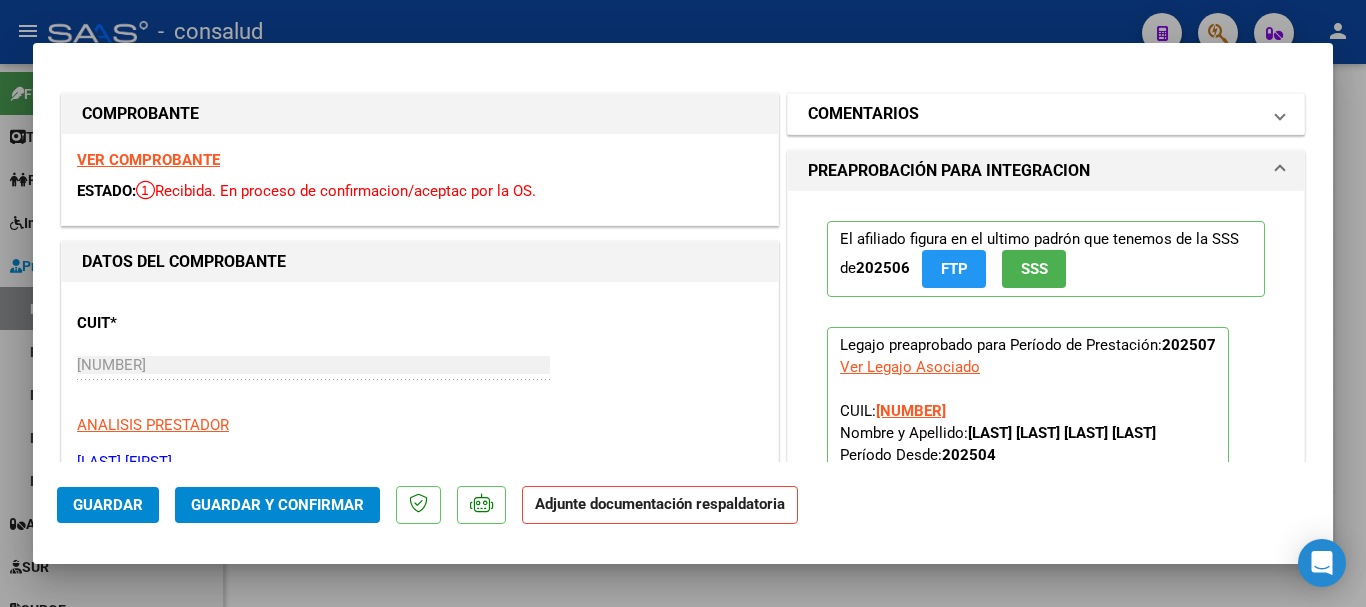 click on "COMENTARIOS" at bounding box center [1046, 114] 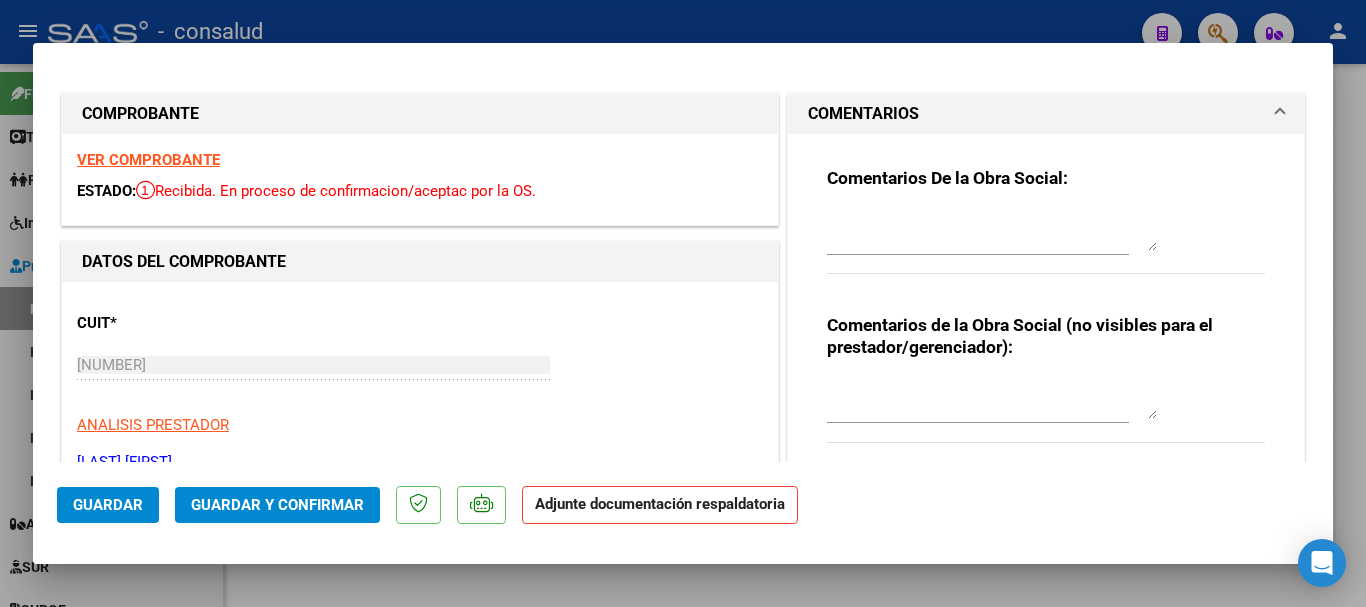 click at bounding box center [992, 231] 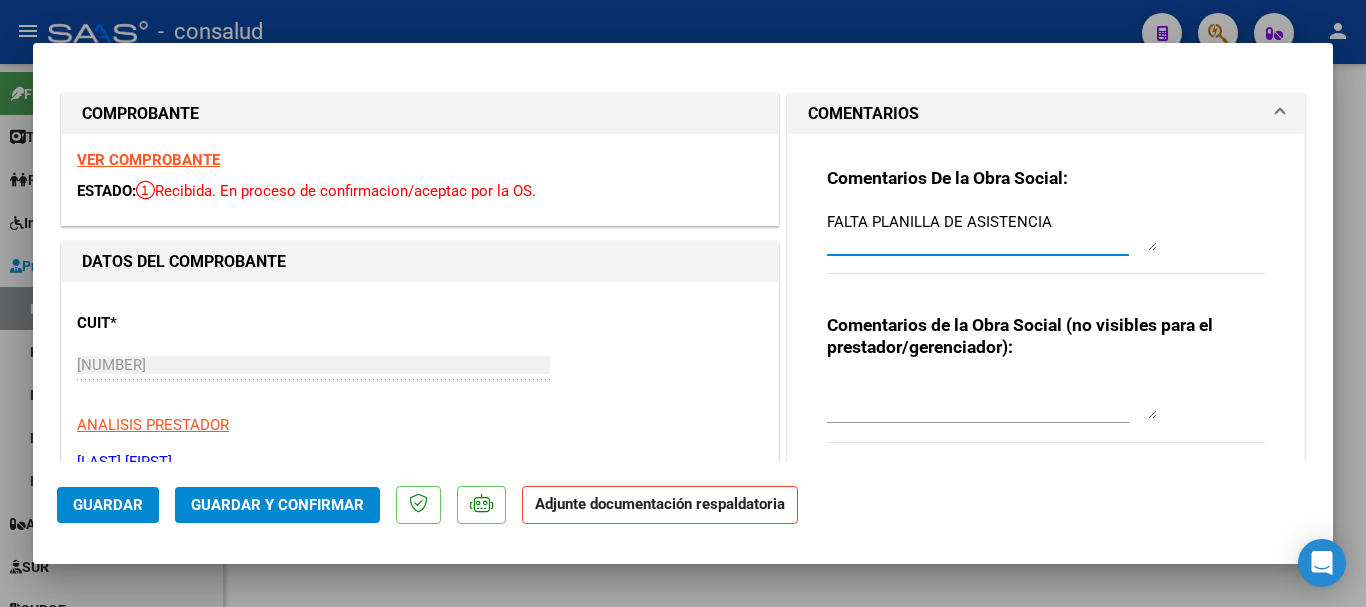type on "FALTA PLANILLA DE ASISTENCIA" 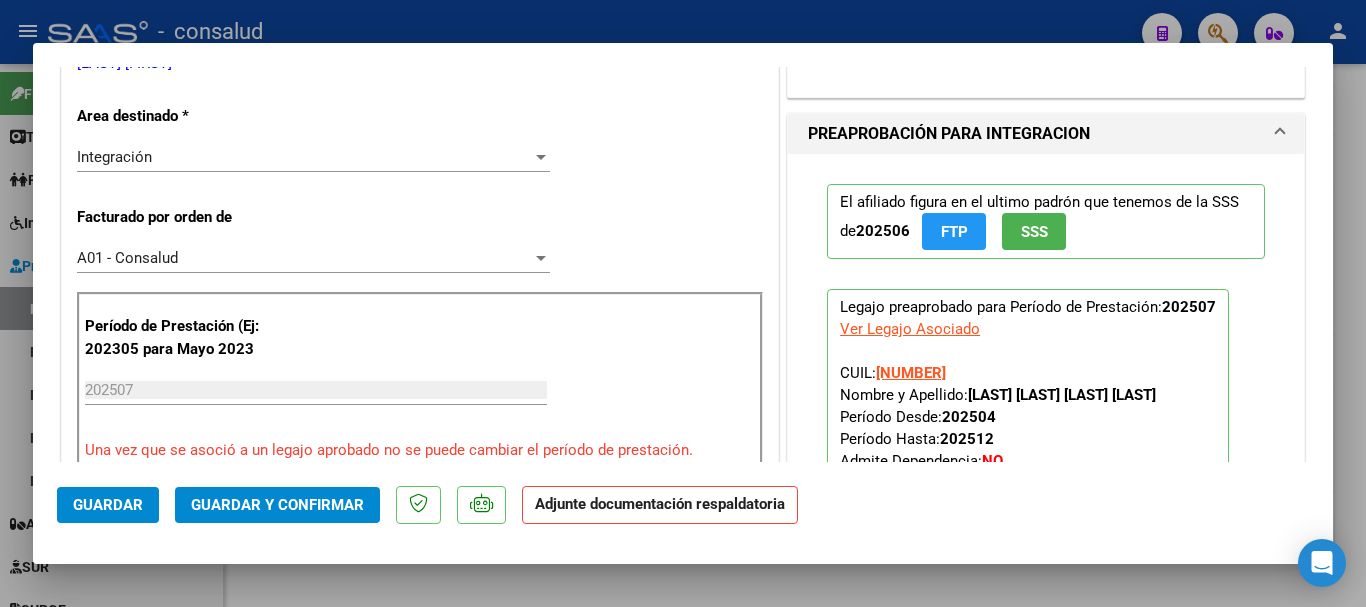 scroll, scrollTop: 0, scrollLeft: 0, axis: both 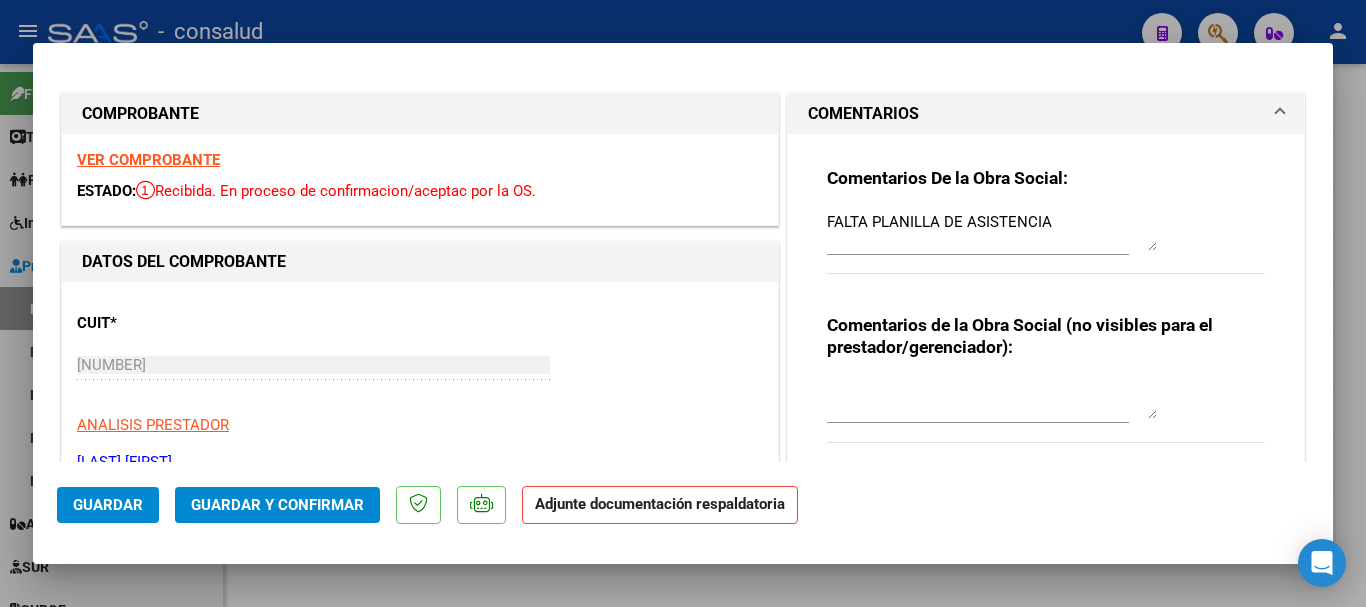 click on "VER COMPROBANTE" at bounding box center [148, 160] 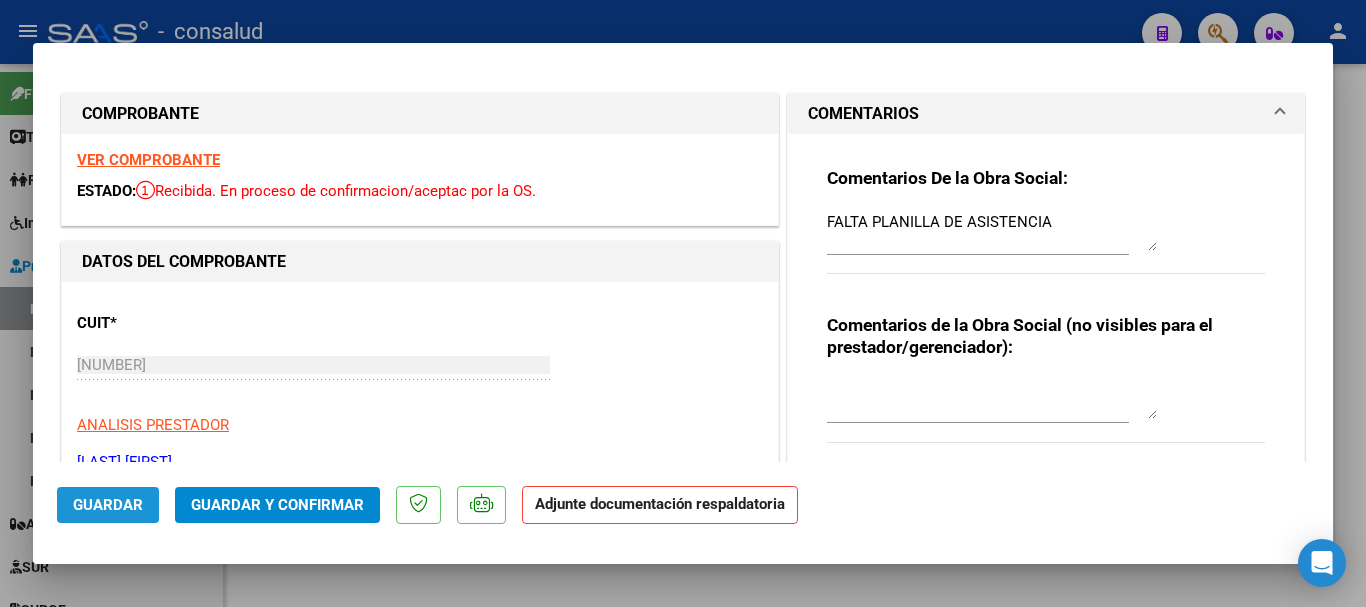 click on "Guardar" 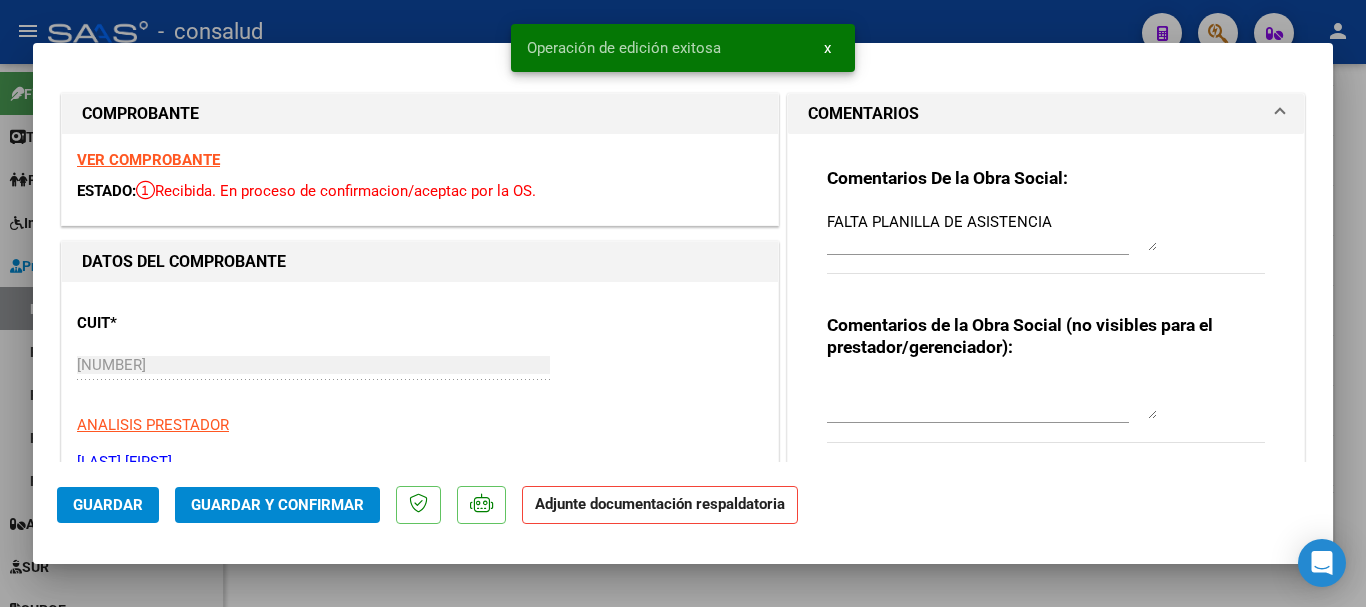 type 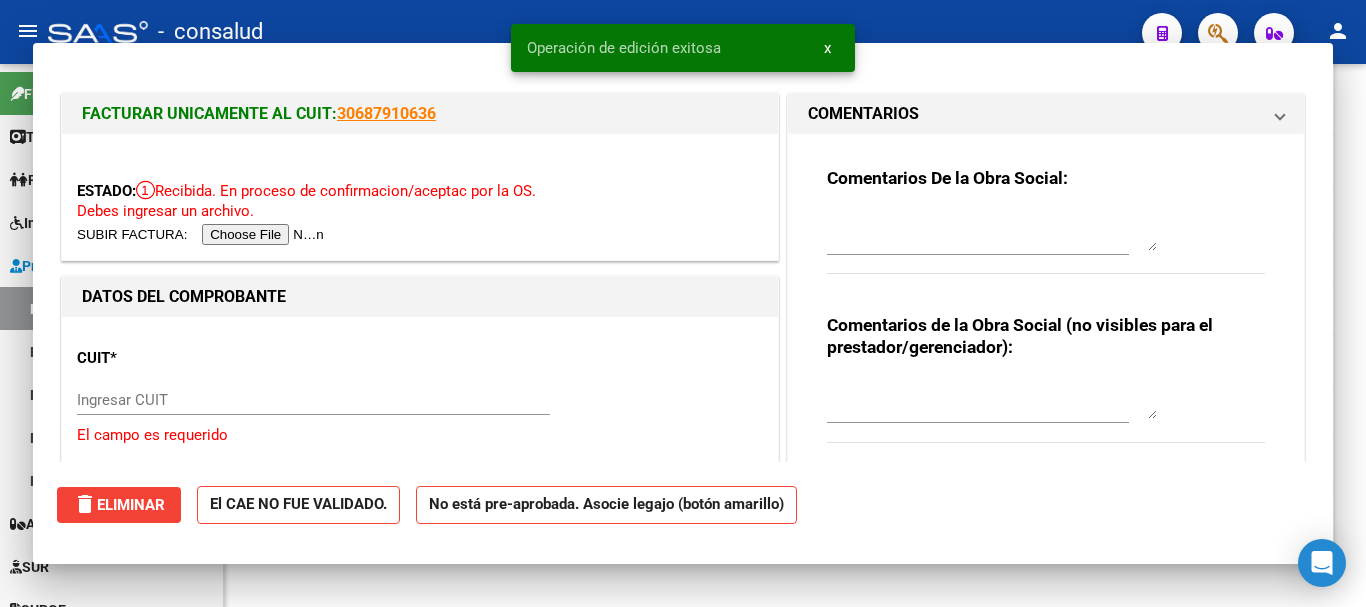 scroll, scrollTop: 1161, scrollLeft: 0, axis: vertical 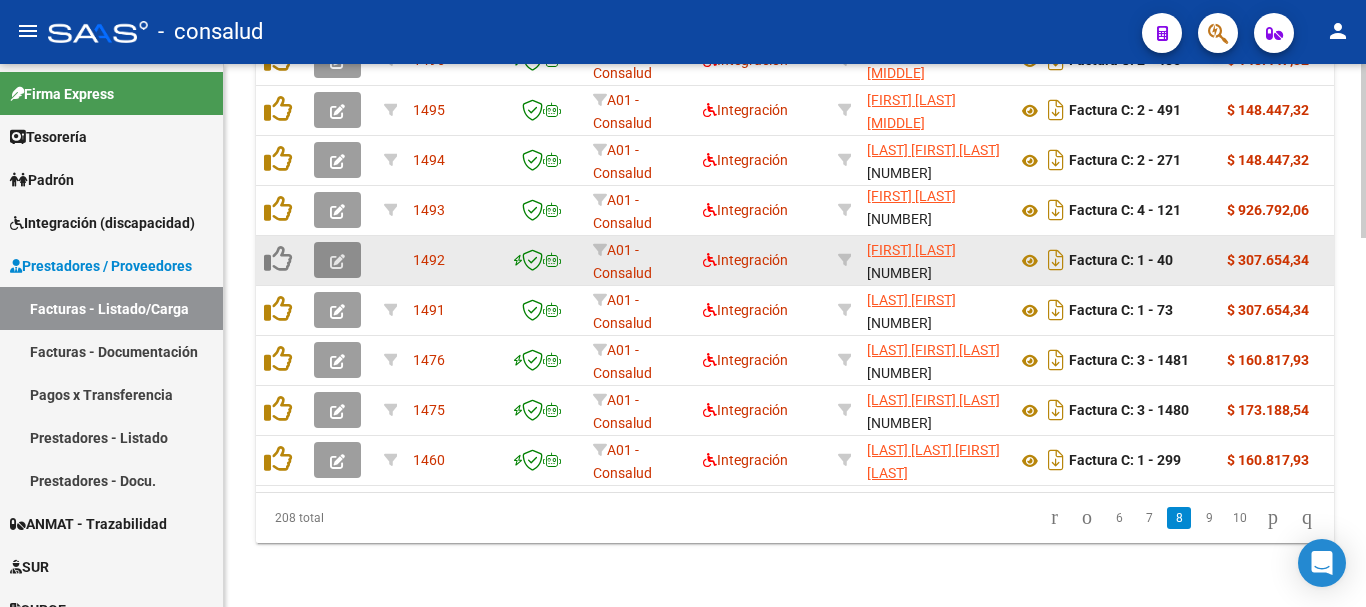 click 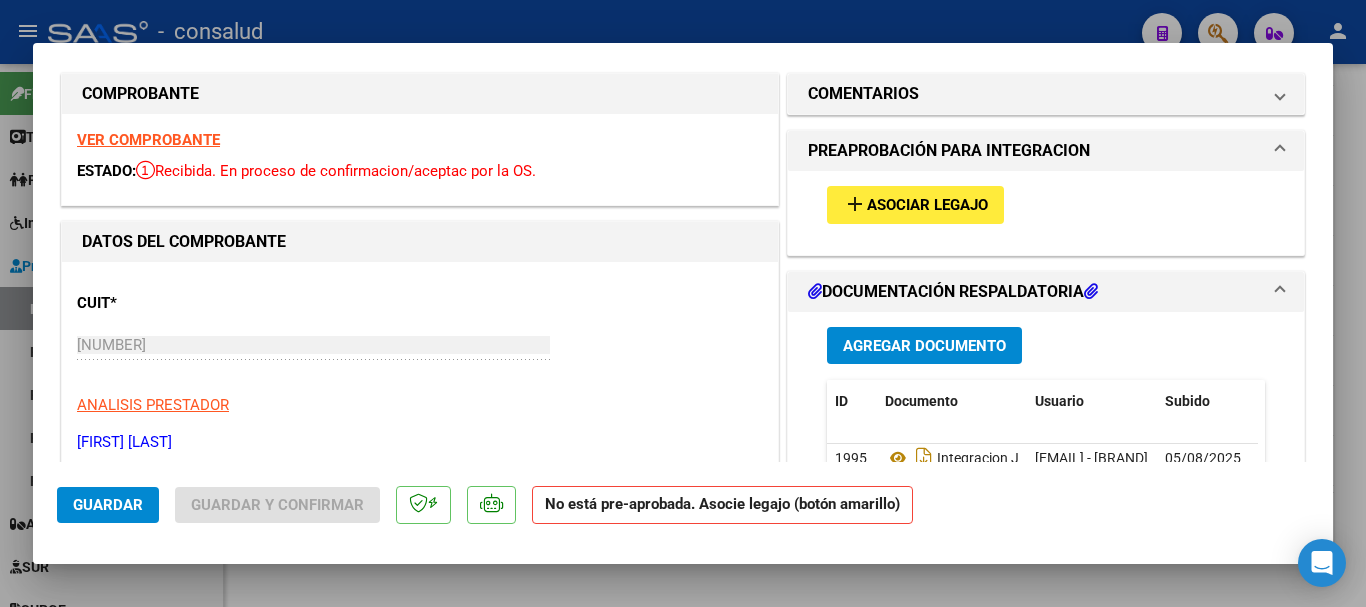 scroll, scrollTop: 0, scrollLeft: 0, axis: both 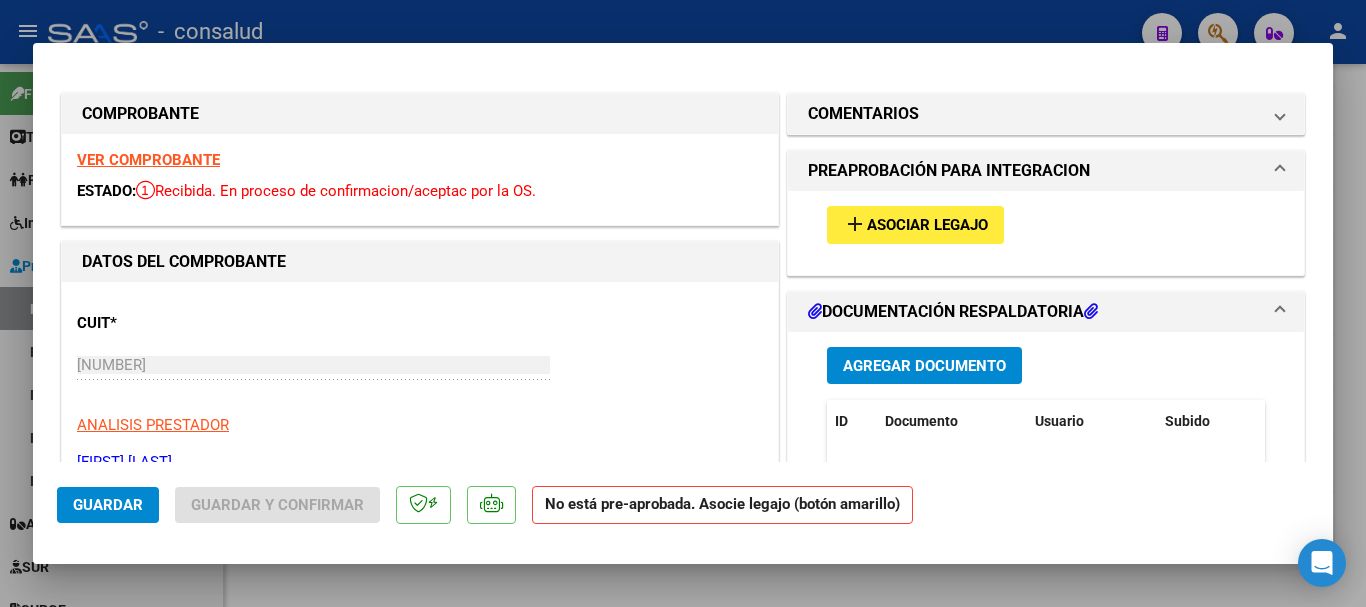 click on "VER COMPROBANTE" at bounding box center (148, 160) 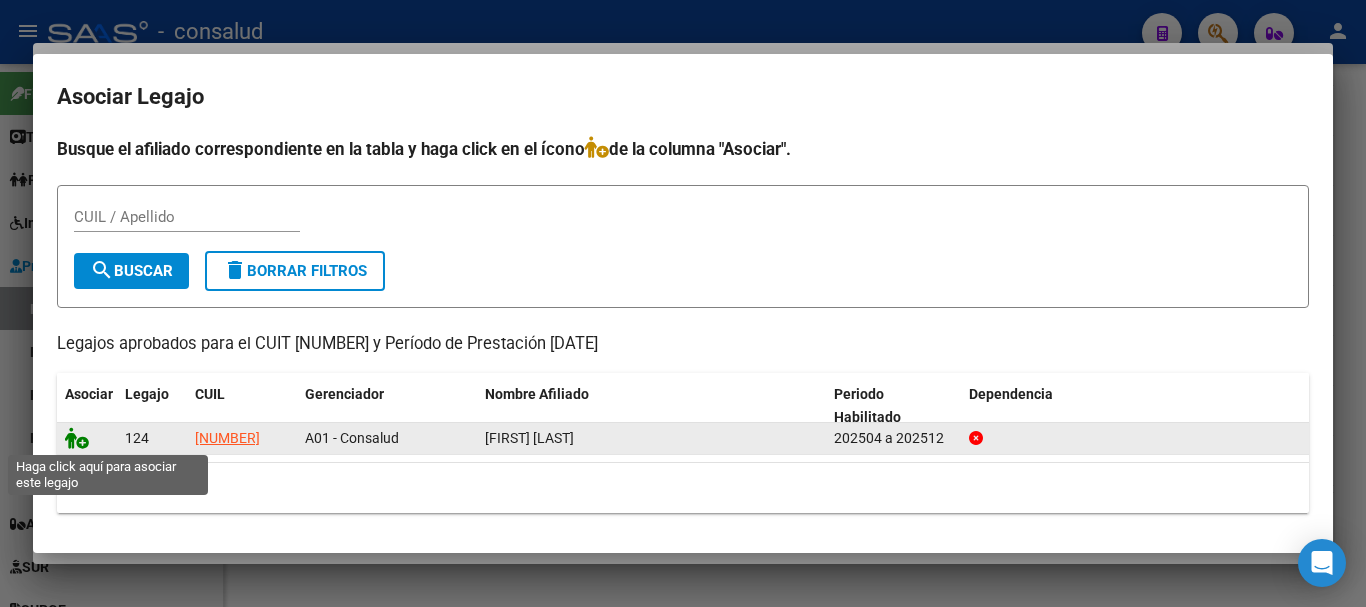 click 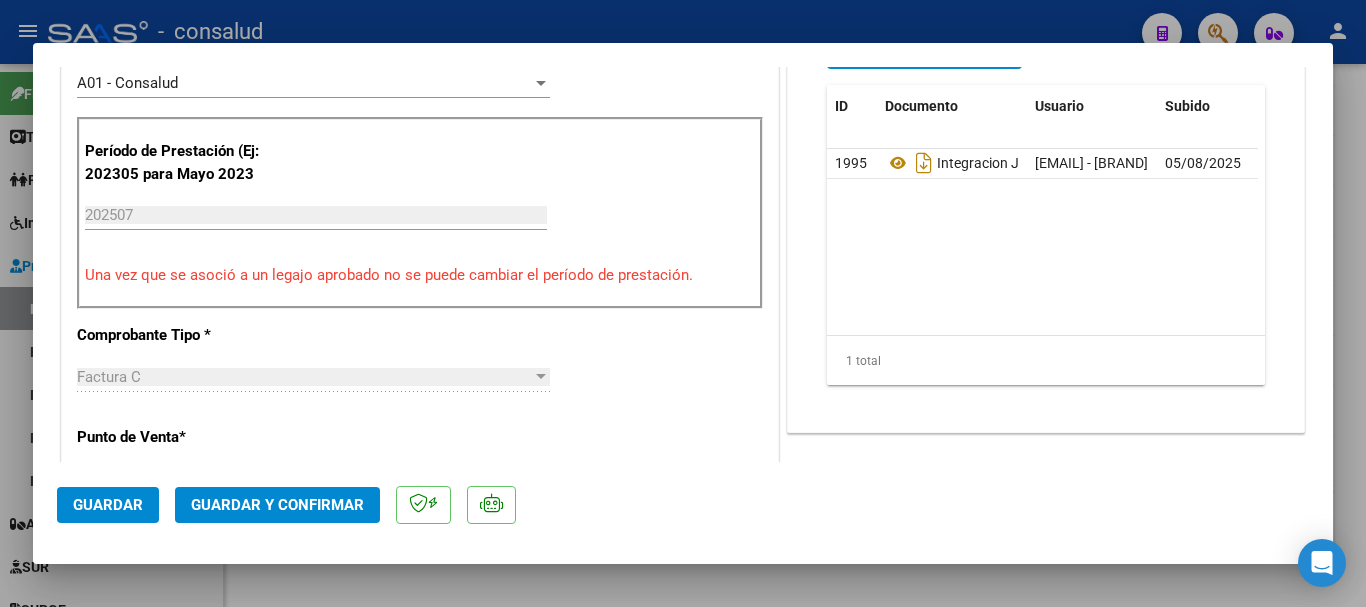 scroll, scrollTop: 400, scrollLeft: 0, axis: vertical 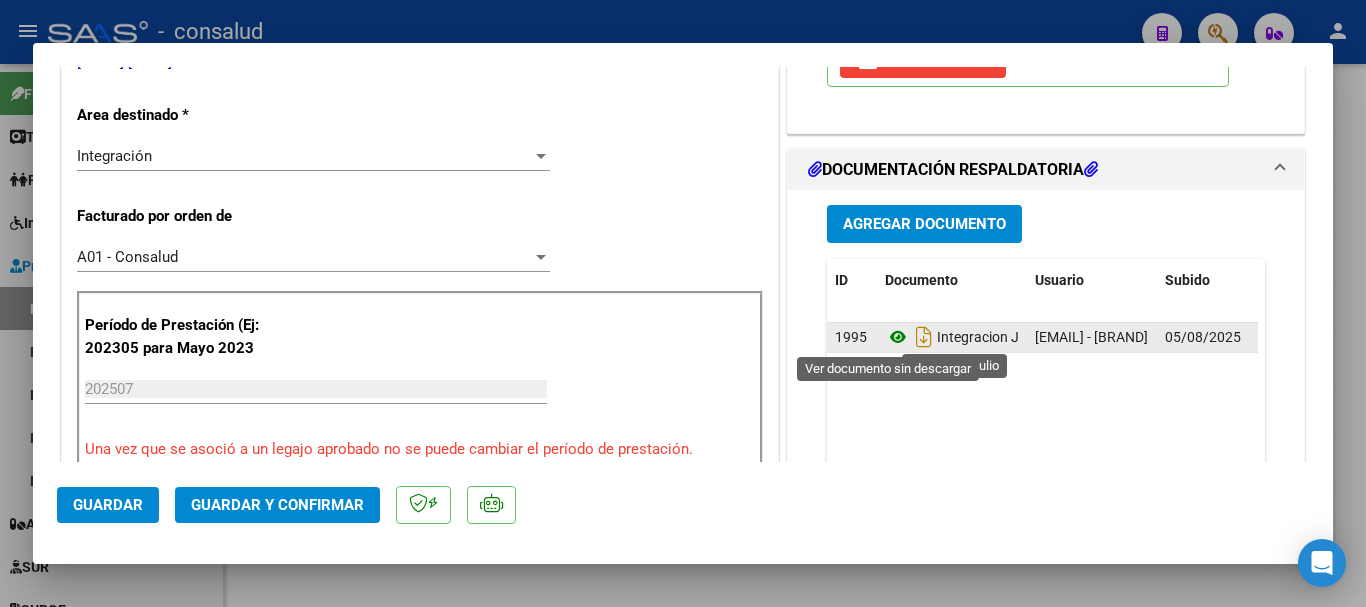 click 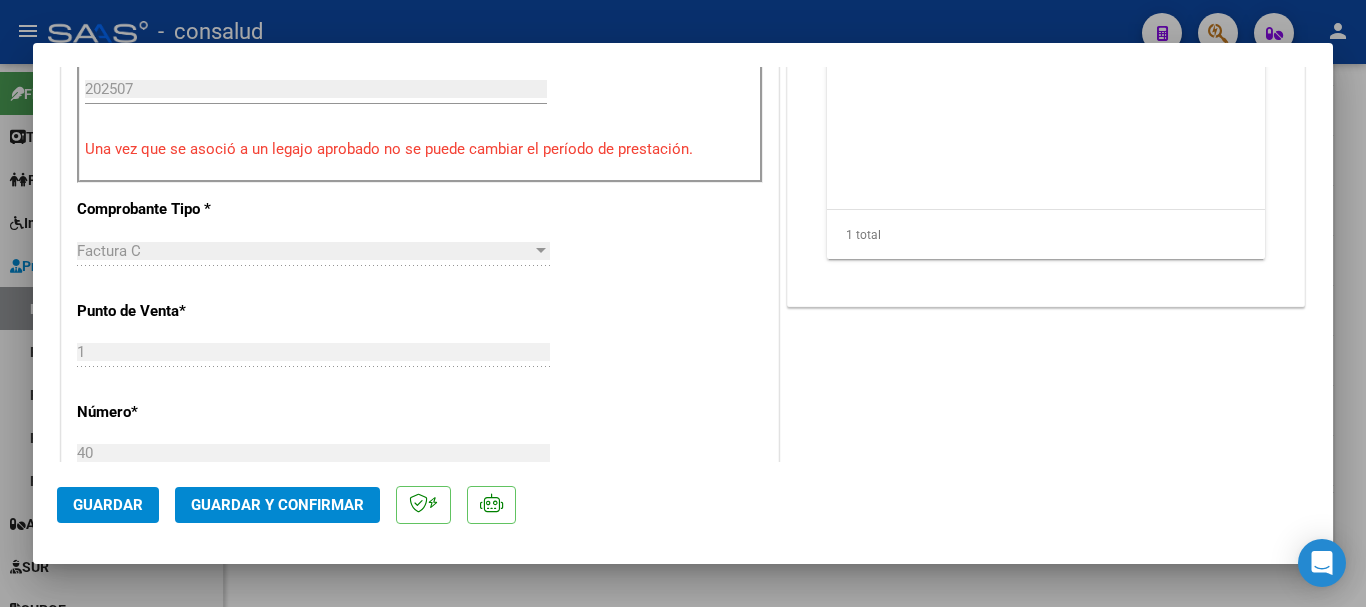 scroll, scrollTop: 900, scrollLeft: 0, axis: vertical 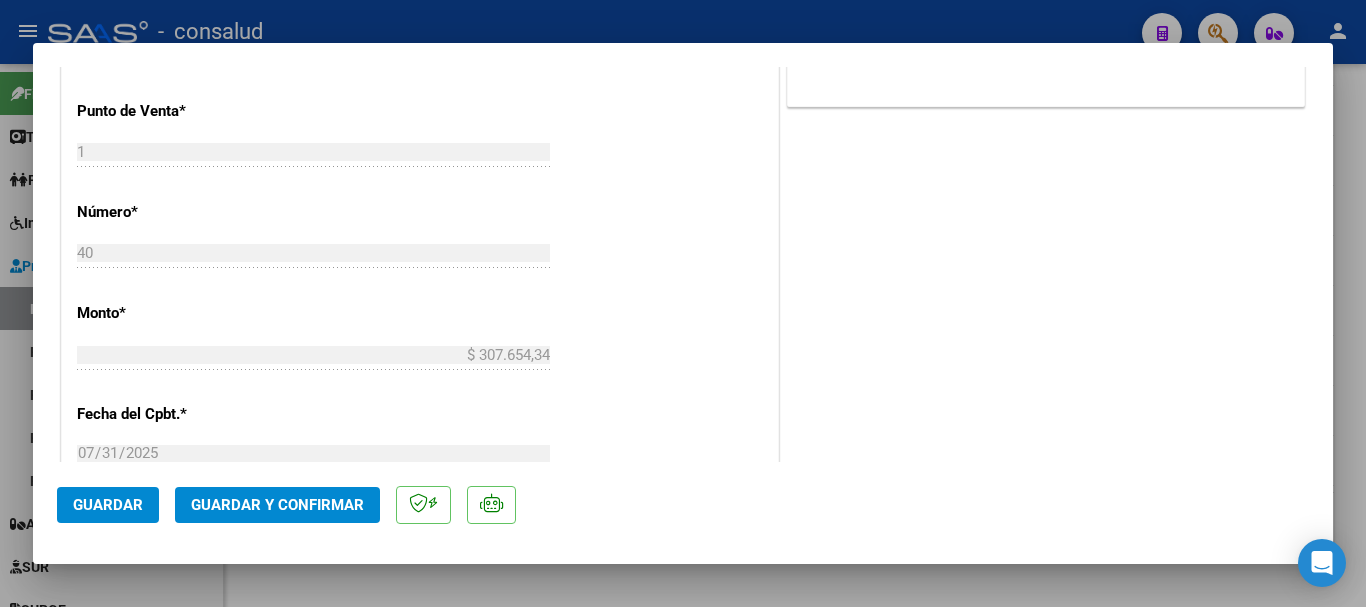click on "Guardar y Confirmar" 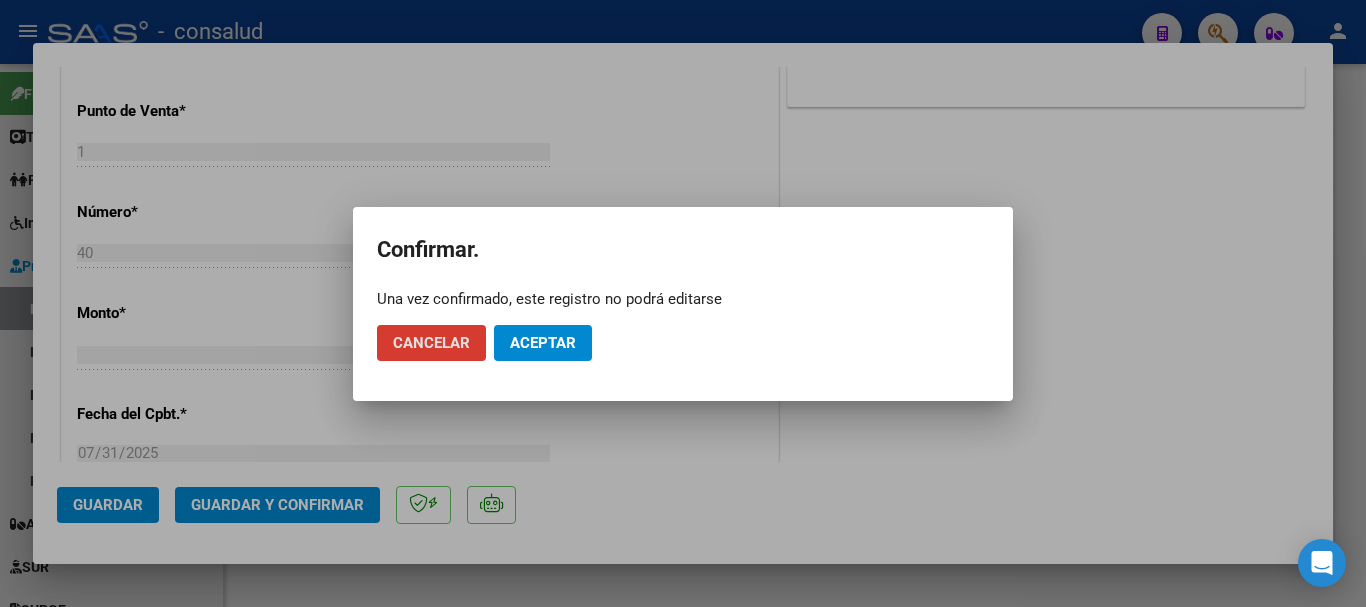 click on "Aceptar" 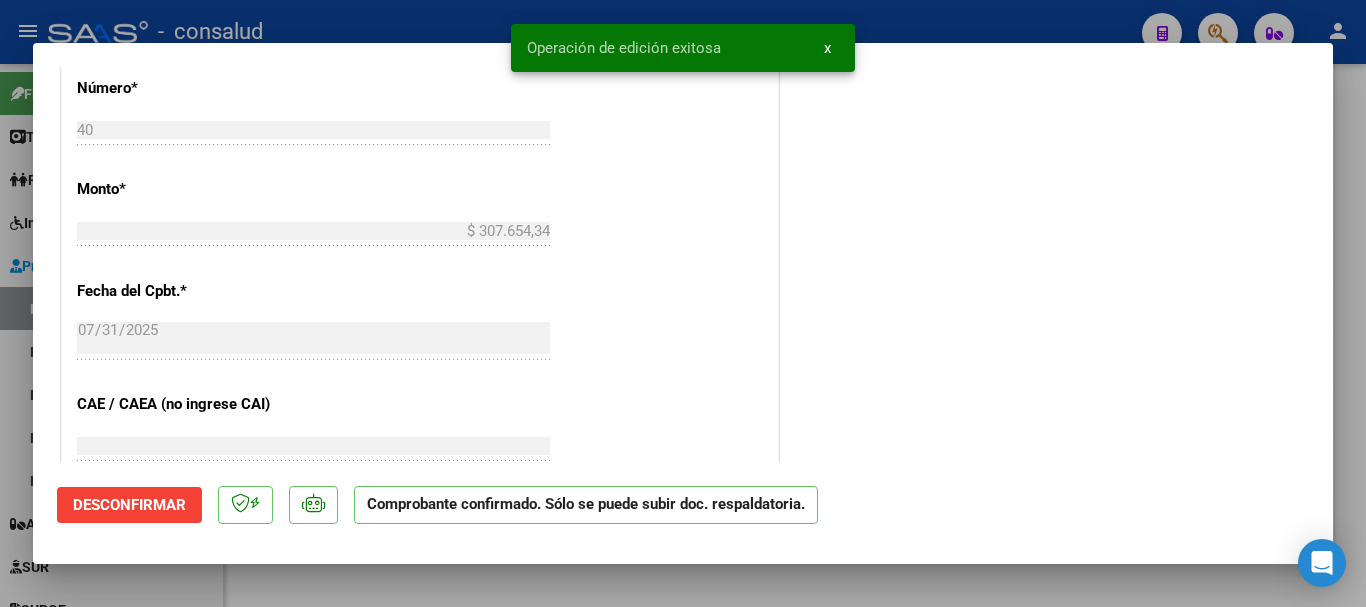 type 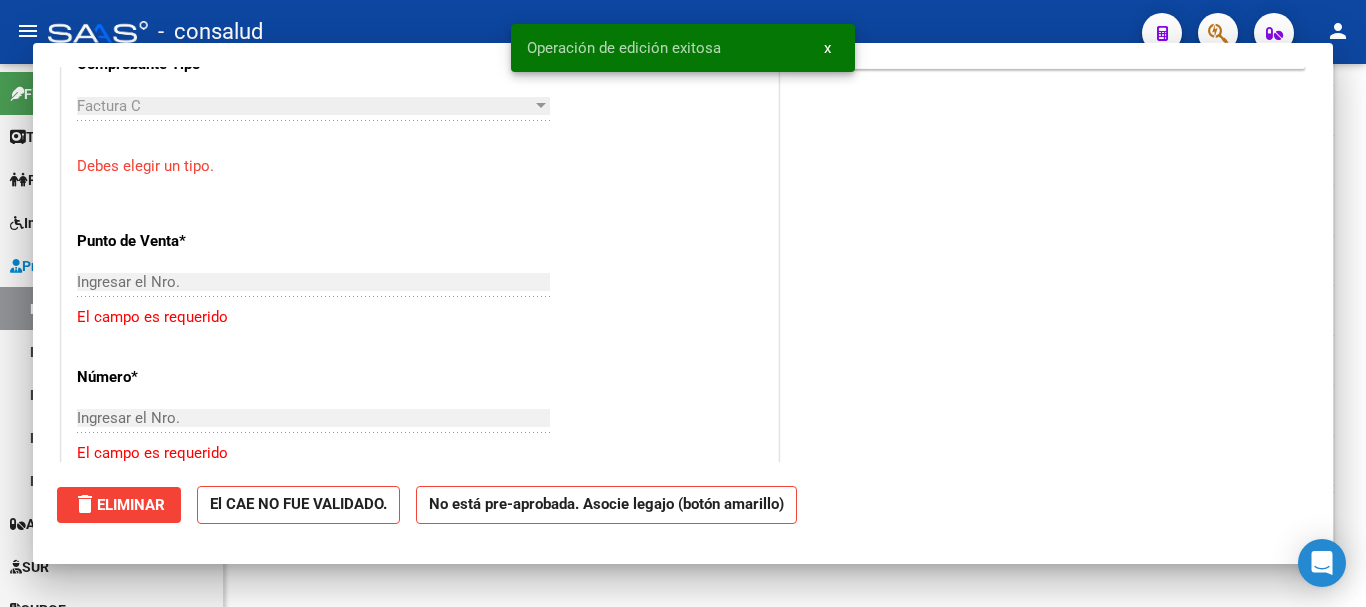 scroll, scrollTop: 1161, scrollLeft: 0, axis: vertical 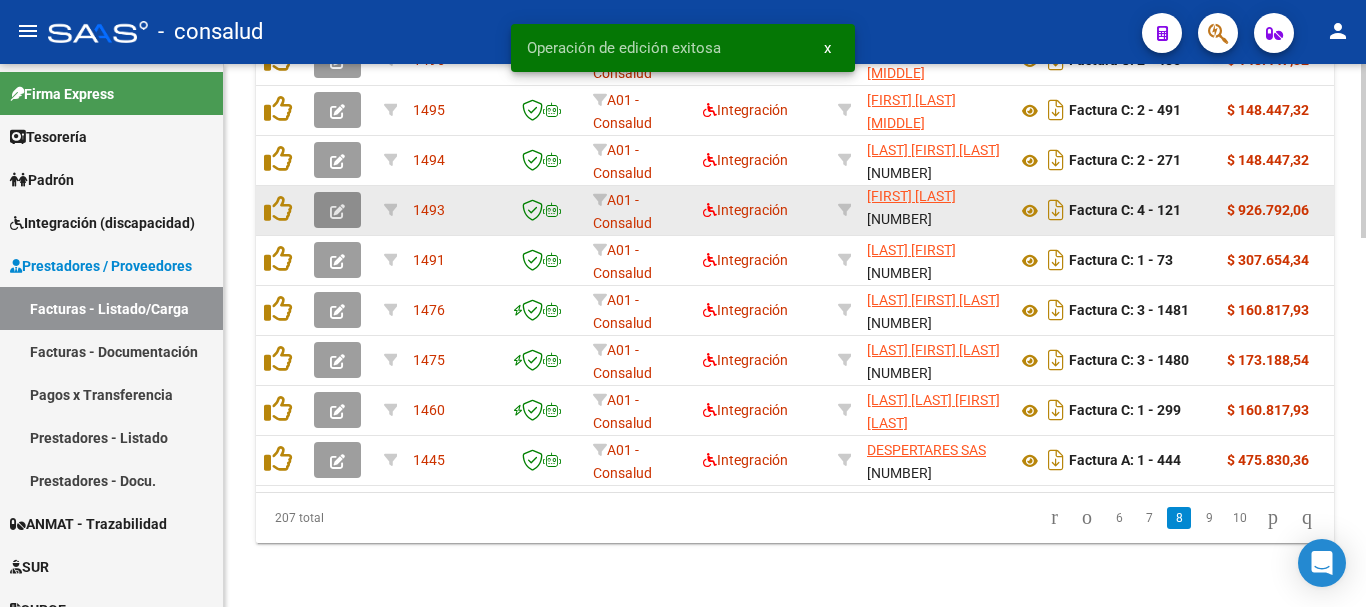 click 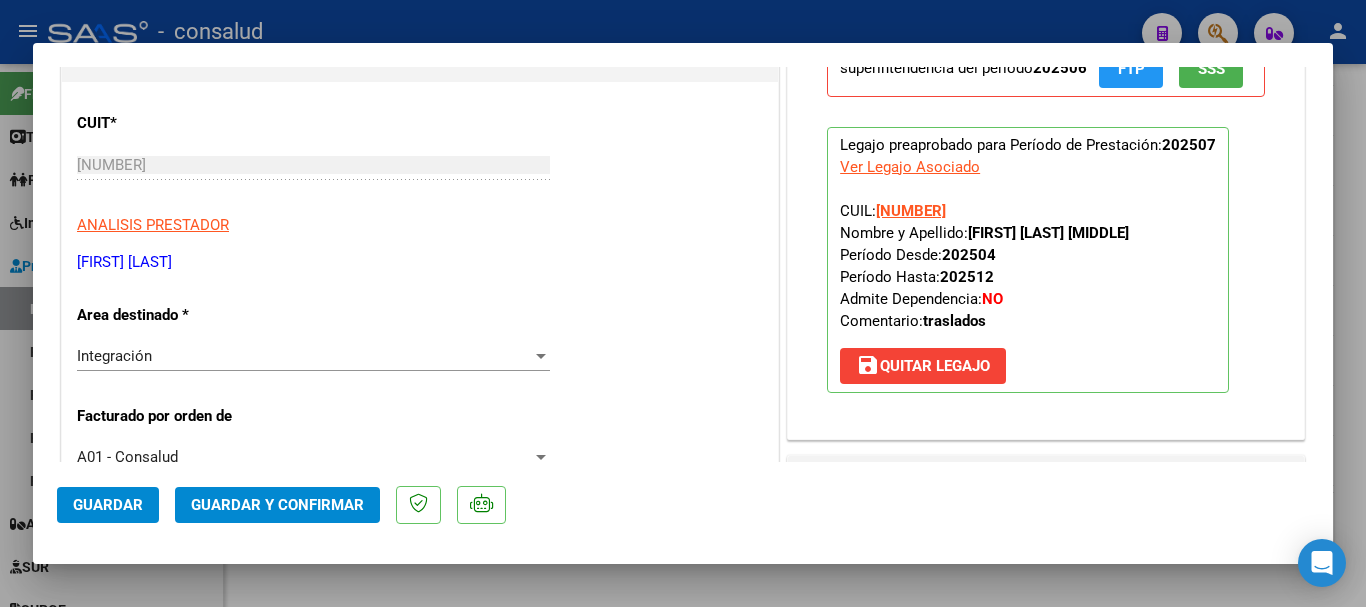 scroll, scrollTop: 500, scrollLeft: 0, axis: vertical 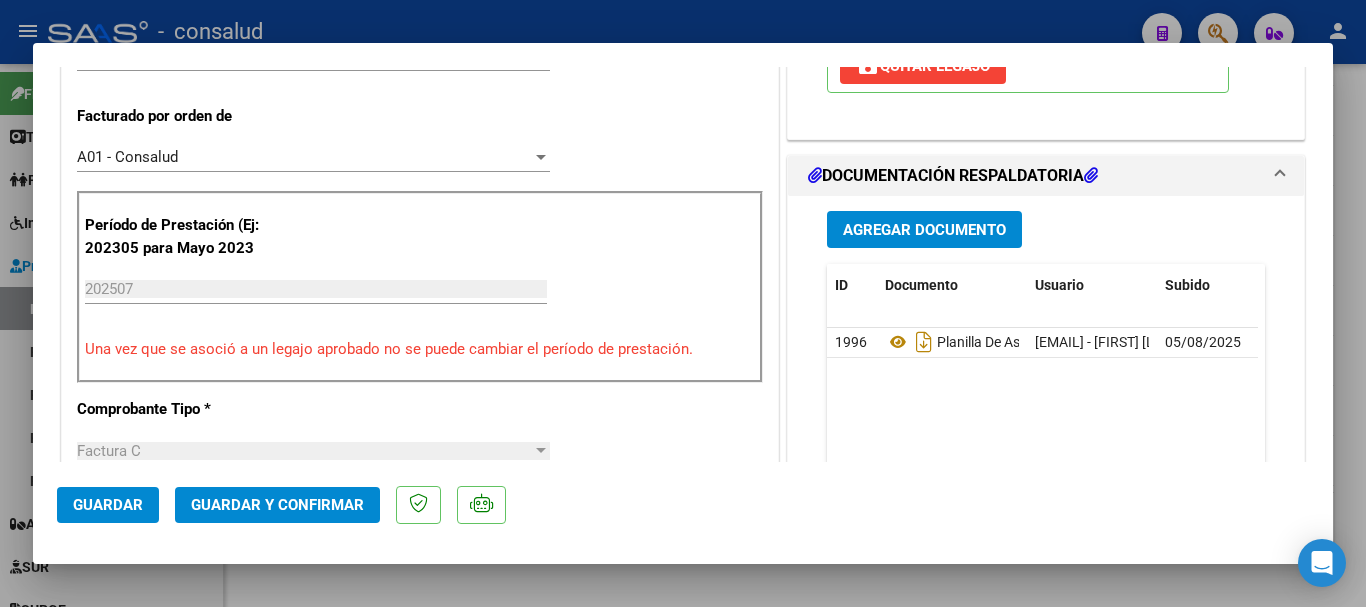 click on "Guardar y Confirmar" 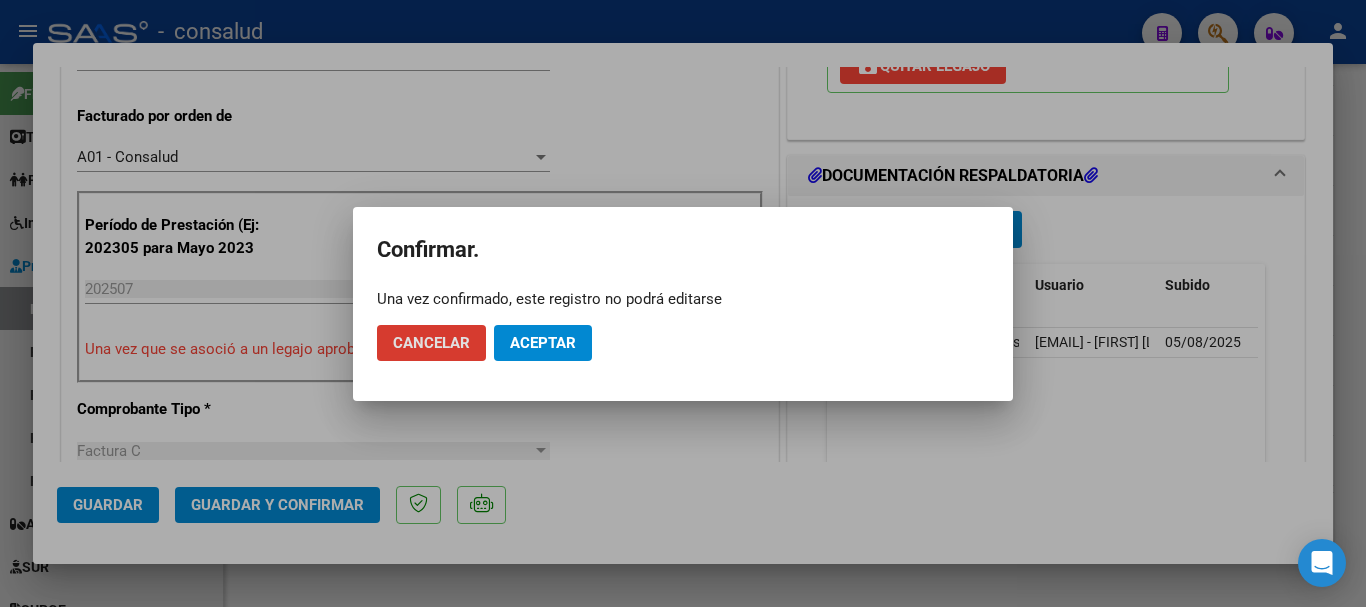 click on "Aceptar" 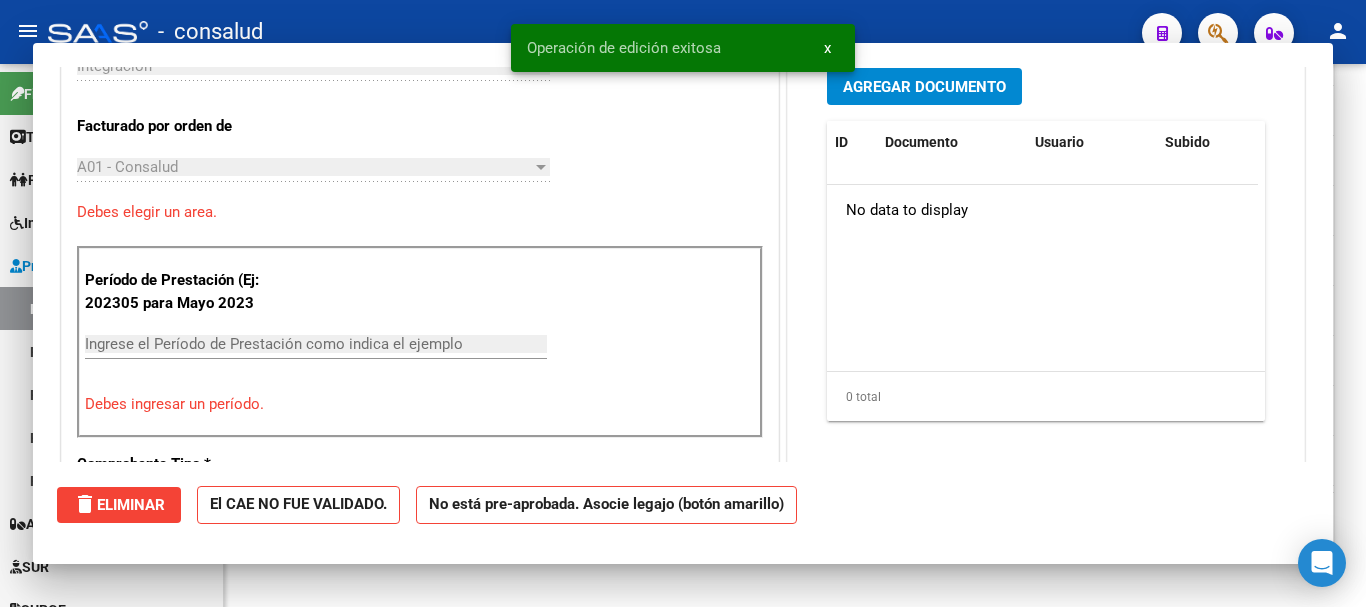 scroll, scrollTop: 1161, scrollLeft: 0, axis: vertical 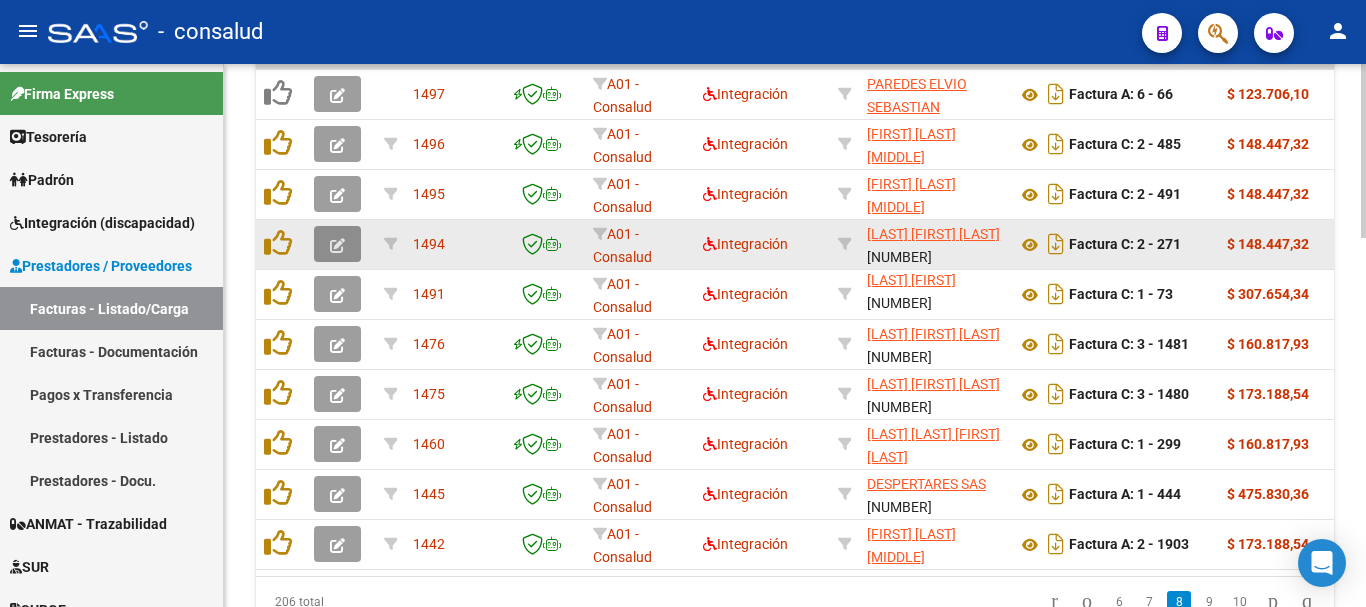 click 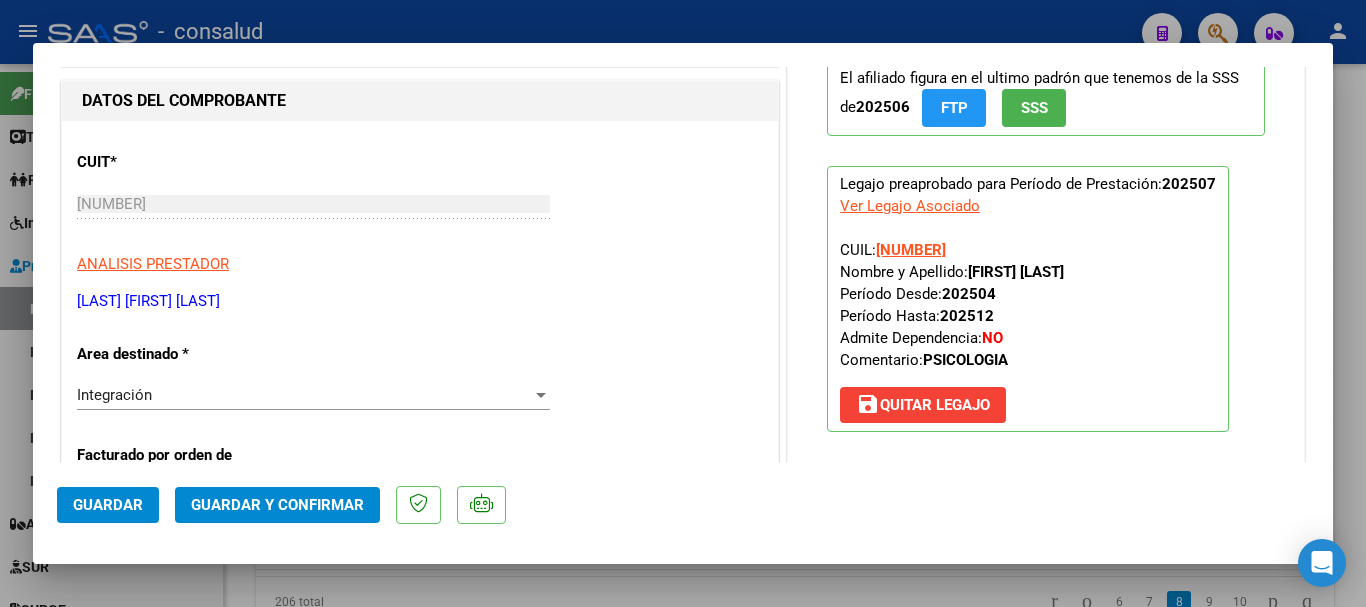 scroll, scrollTop: 0, scrollLeft: 0, axis: both 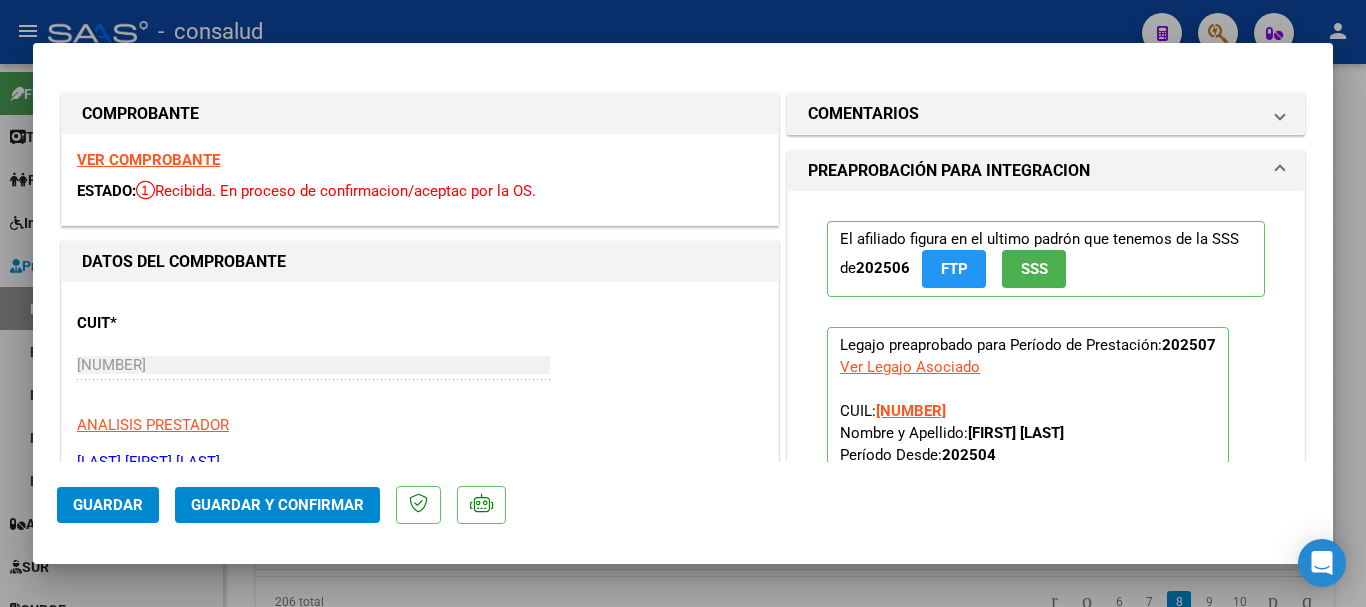 click on "VER COMPROBANTE" at bounding box center (148, 160) 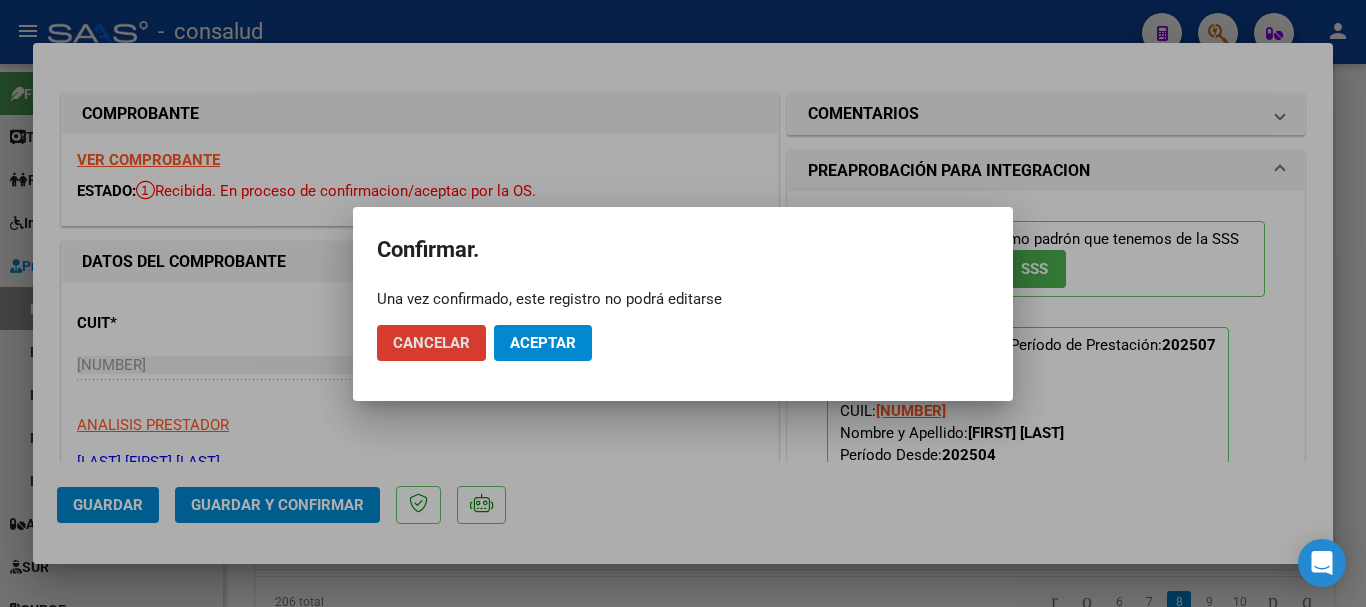 click on "Aceptar" 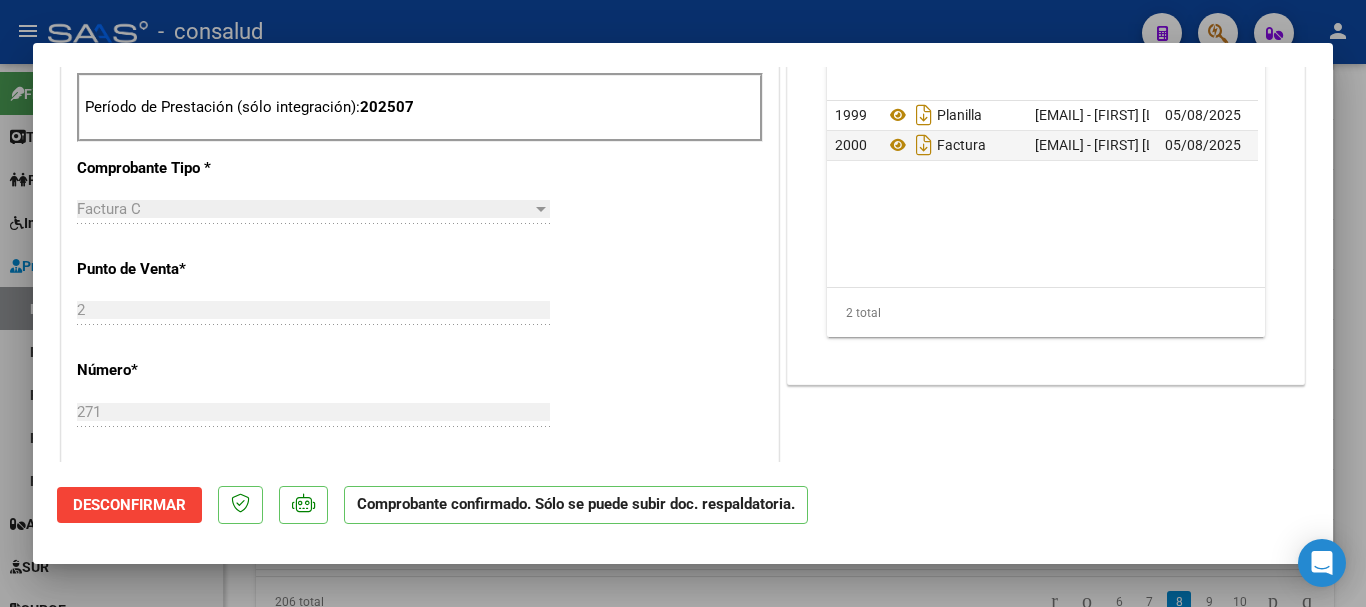 scroll, scrollTop: 600, scrollLeft: 0, axis: vertical 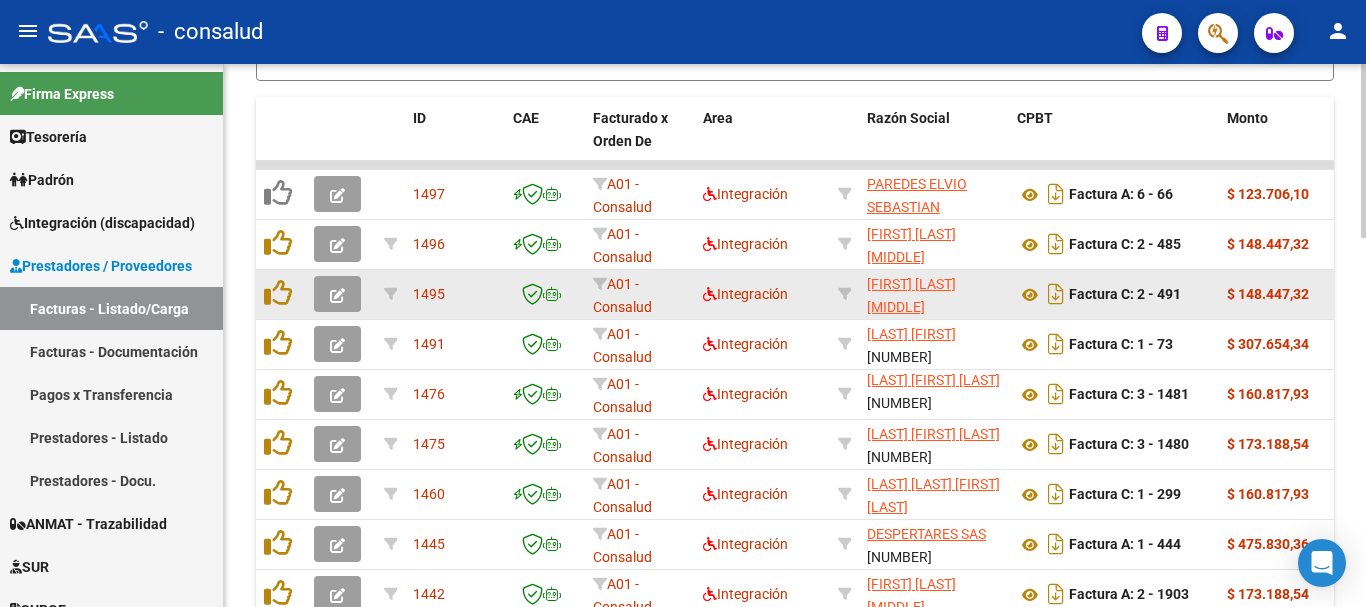 click 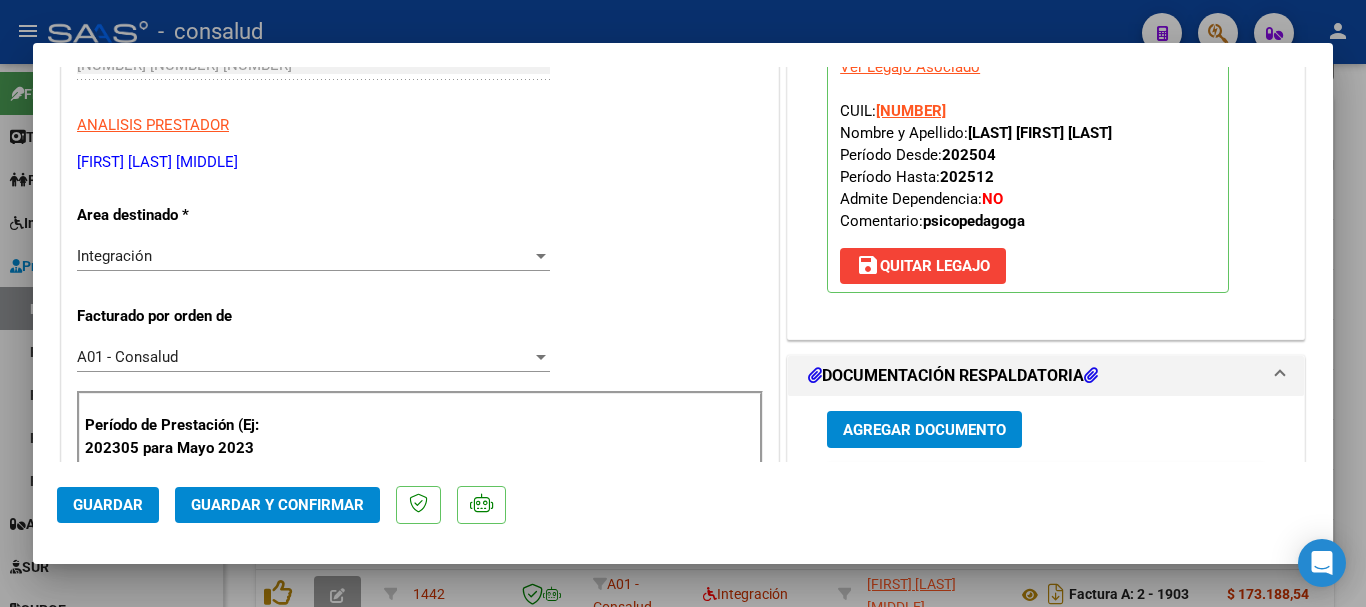 scroll, scrollTop: 0, scrollLeft: 0, axis: both 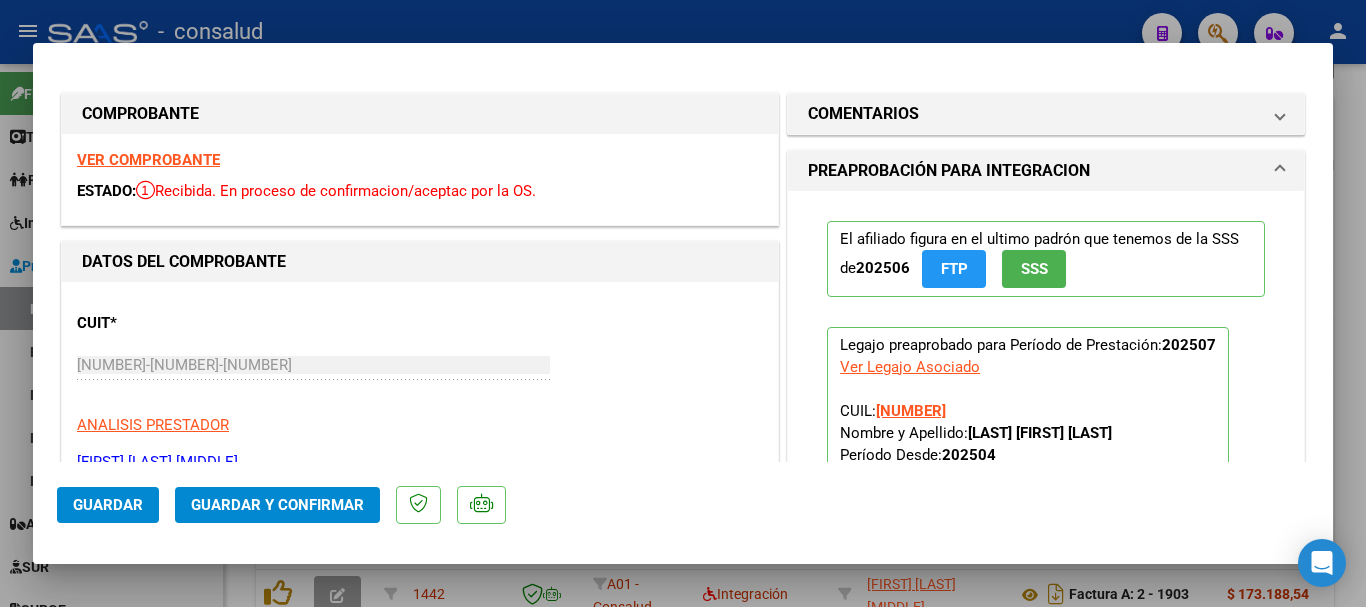 click on "VER COMPROBANTE" at bounding box center (148, 160) 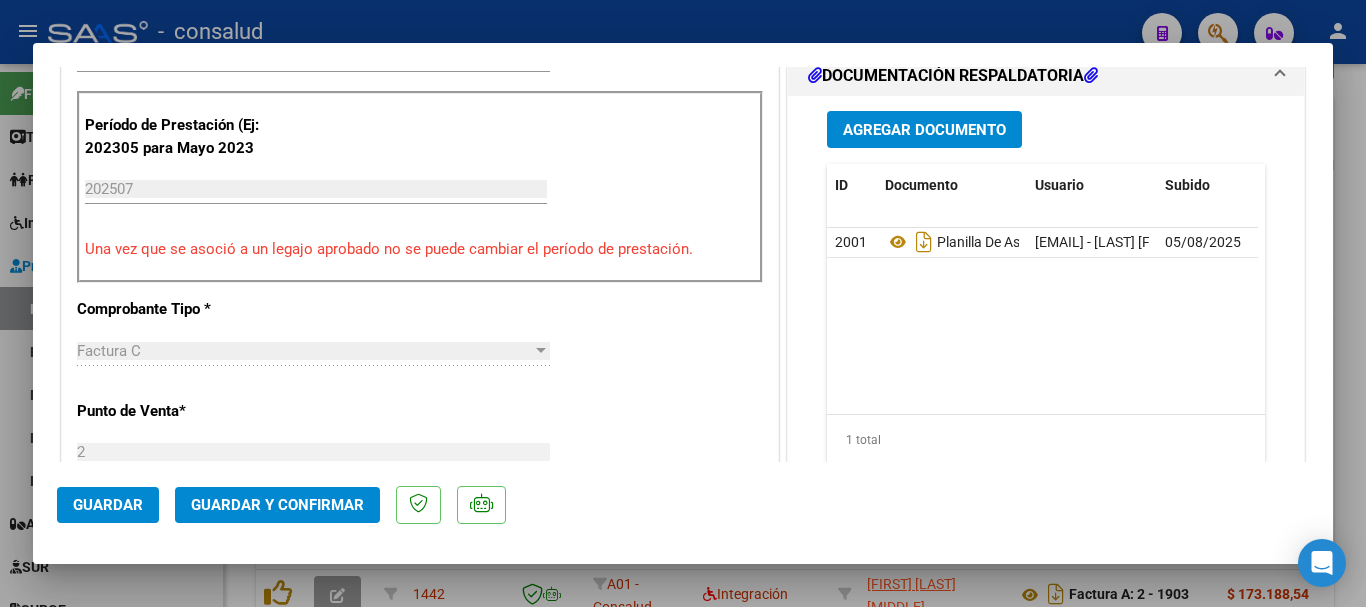 scroll, scrollTop: 900, scrollLeft: 0, axis: vertical 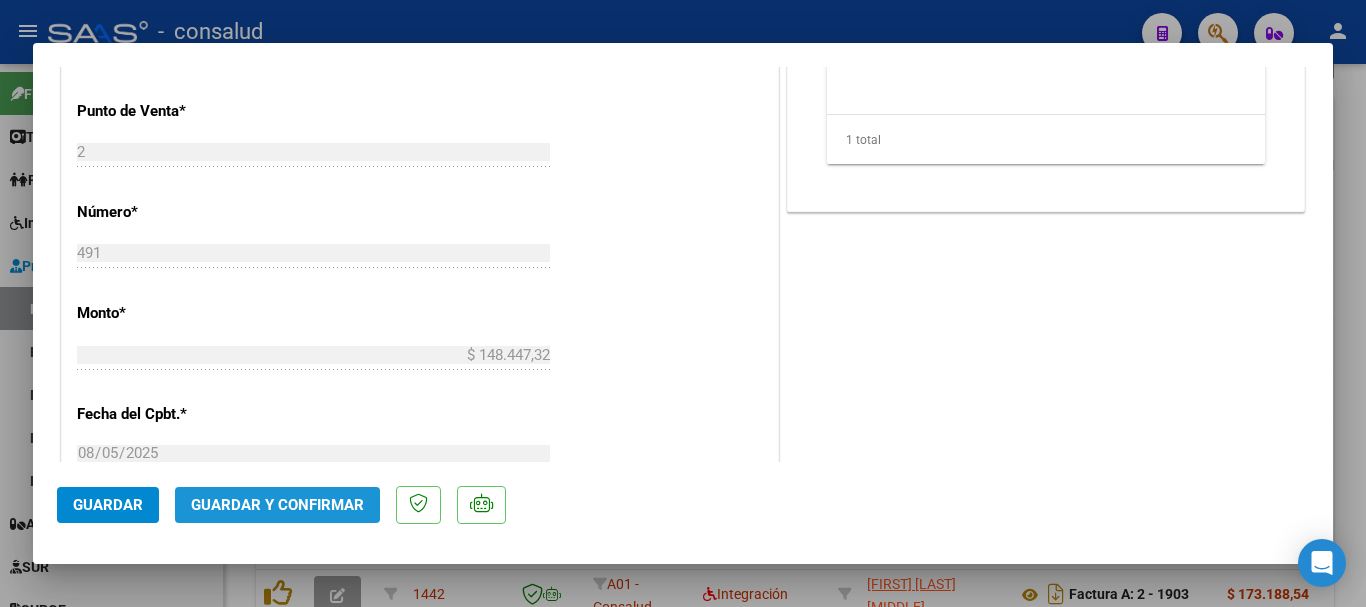 click on "Guardar y Confirmar" 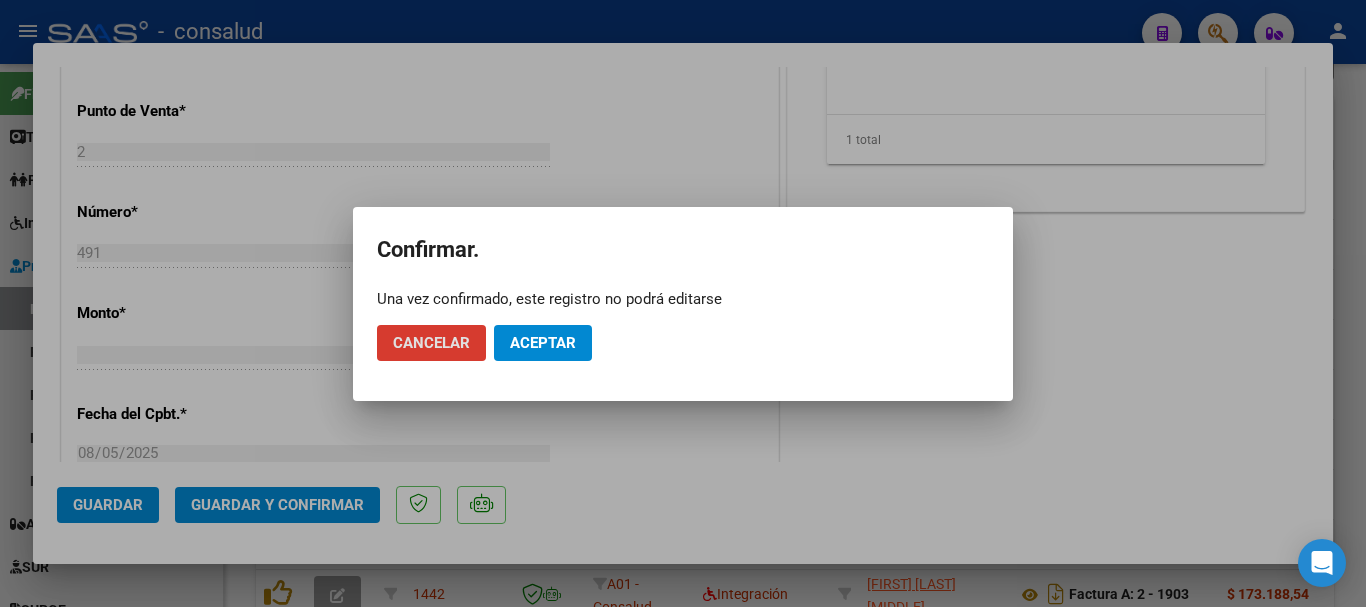 click on "Aceptar" 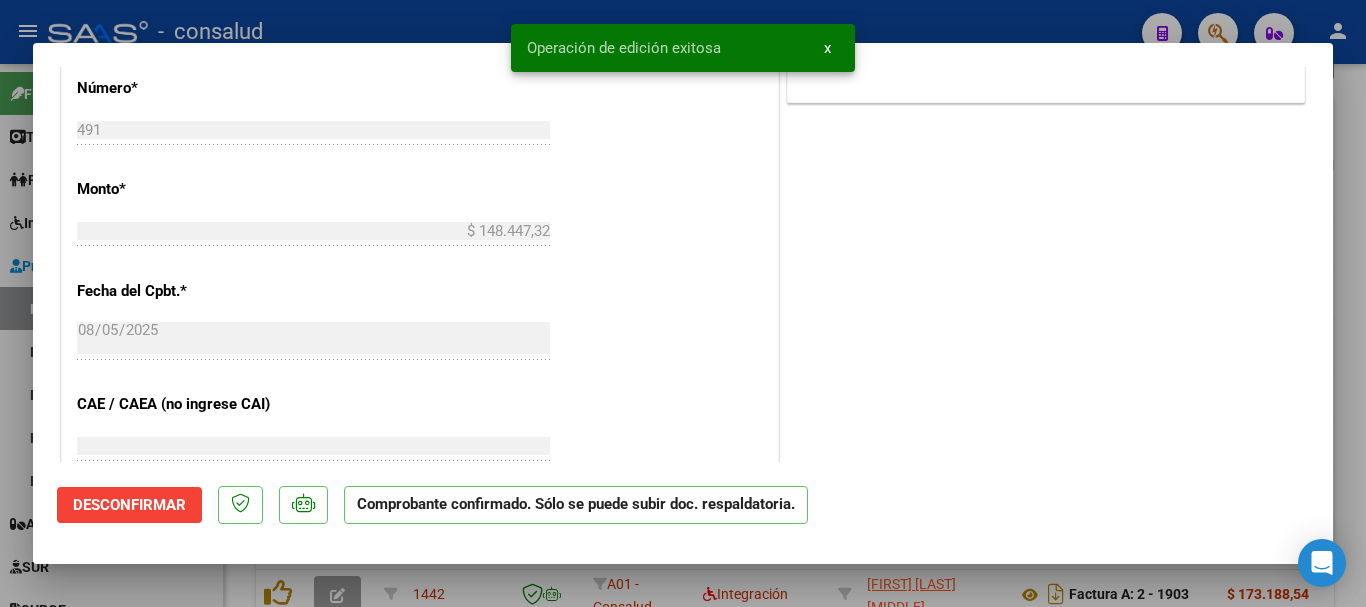 type 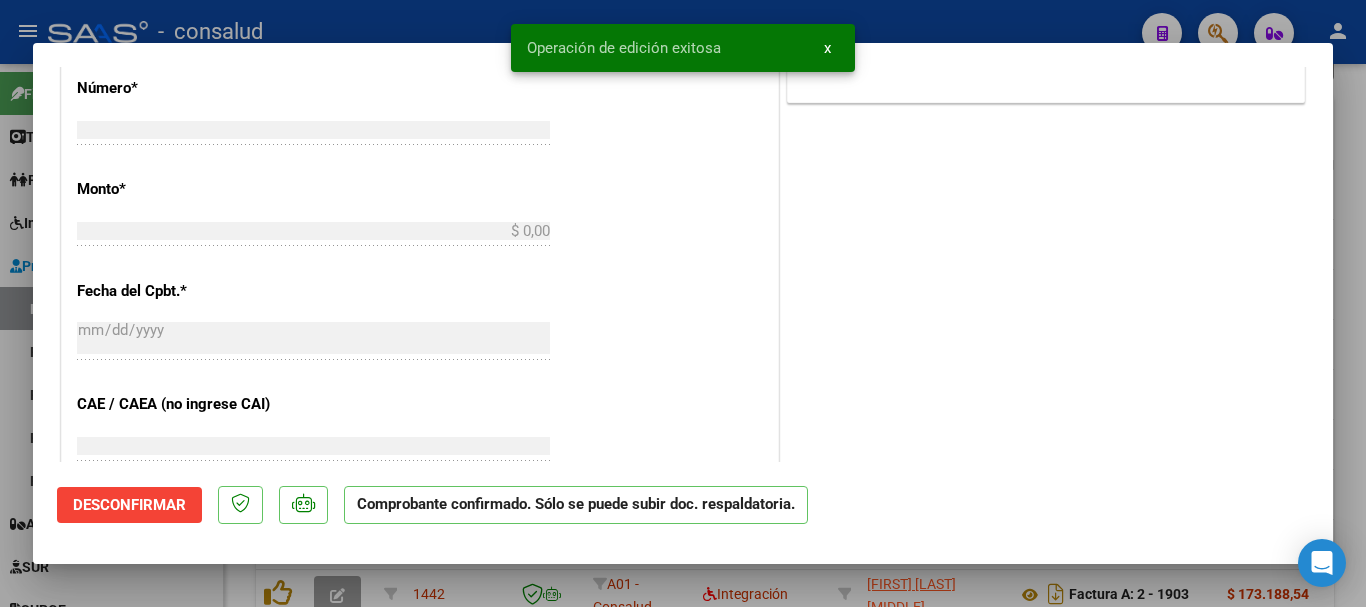 scroll, scrollTop: 935, scrollLeft: 0, axis: vertical 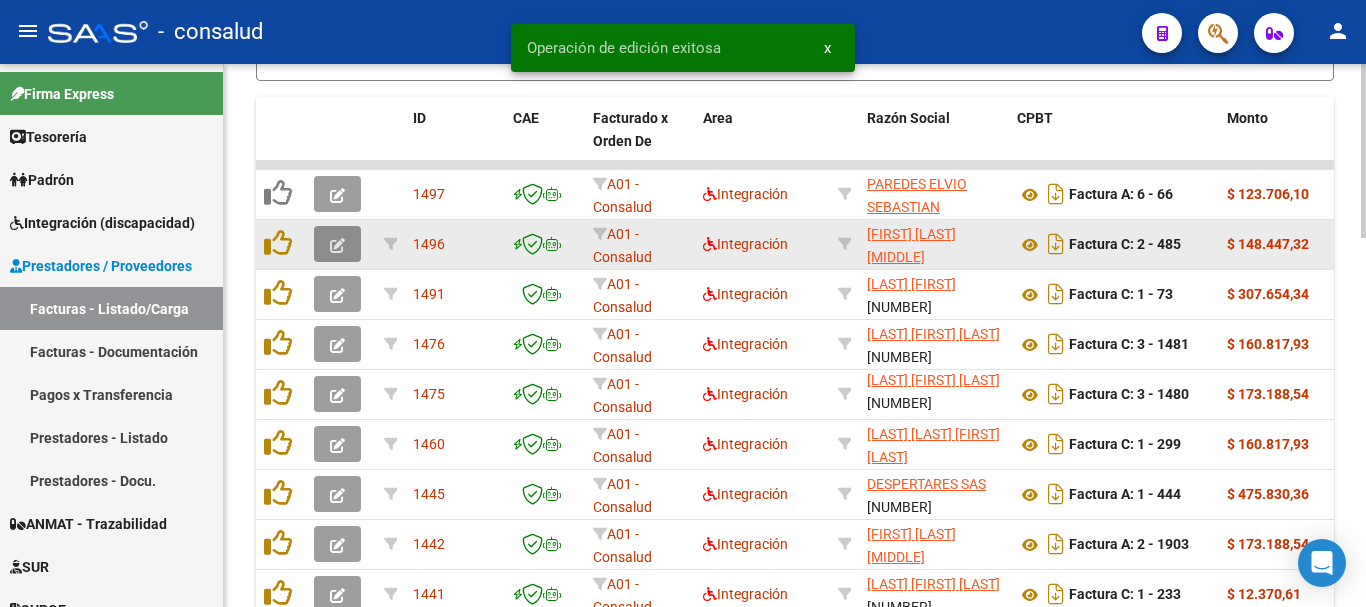 click 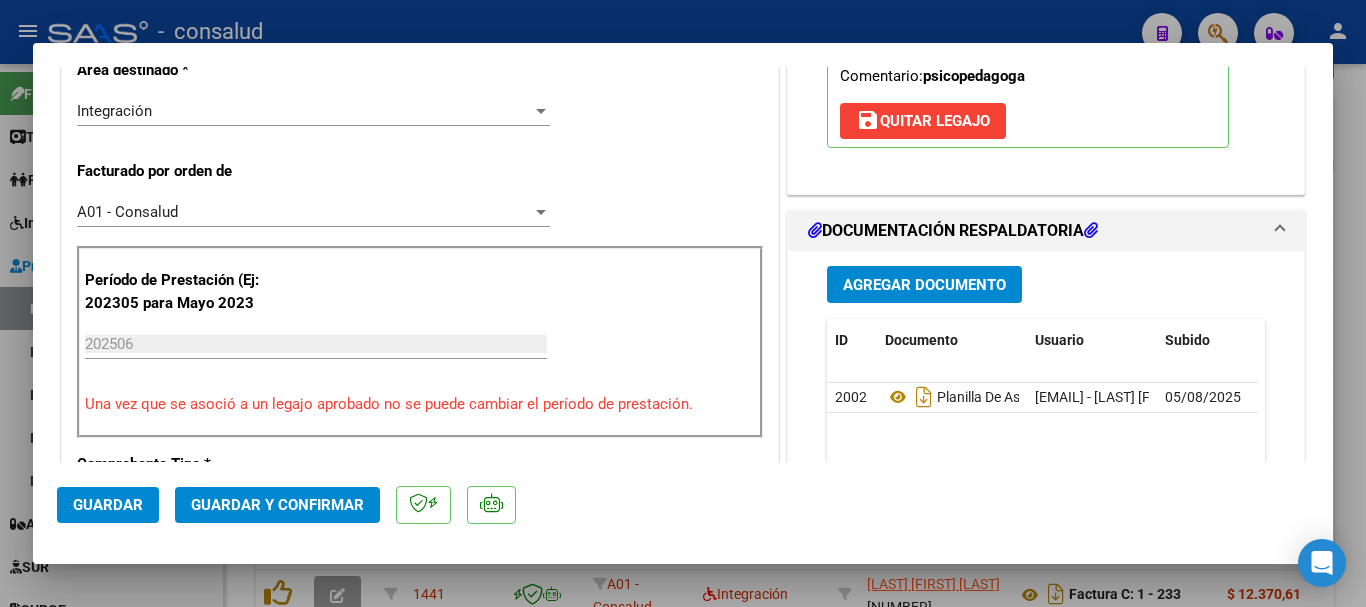 scroll, scrollTop: 500, scrollLeft: 0, axis: vertical 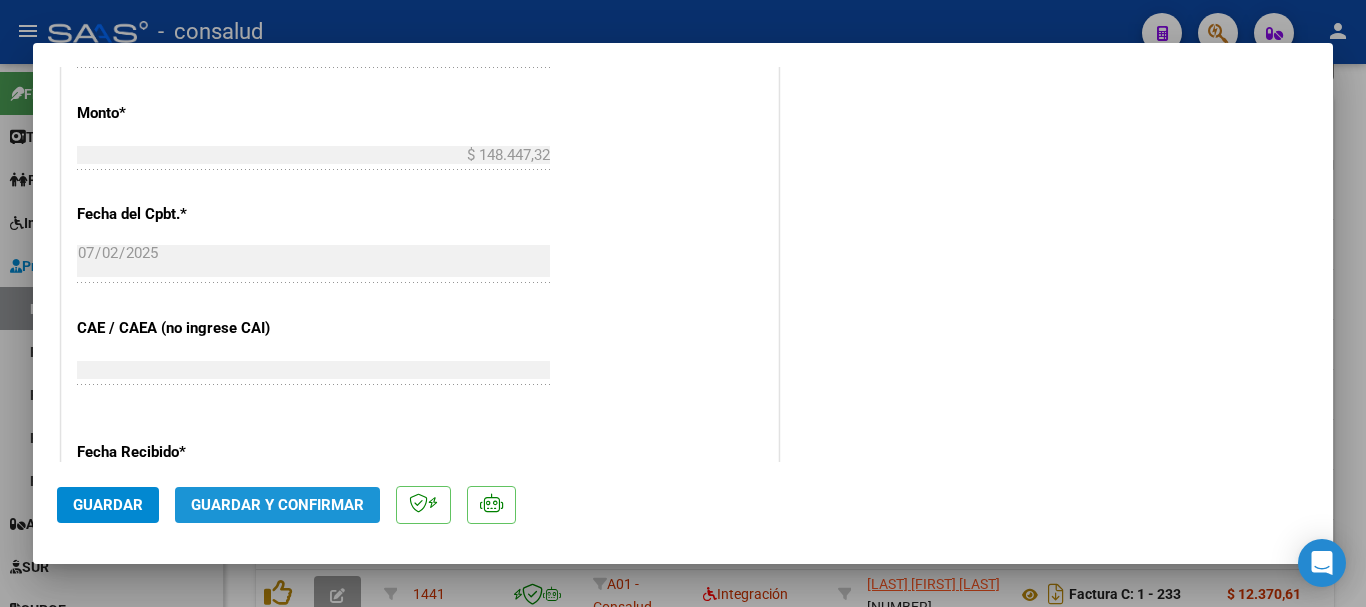 click on "Guardar y Confirmar" 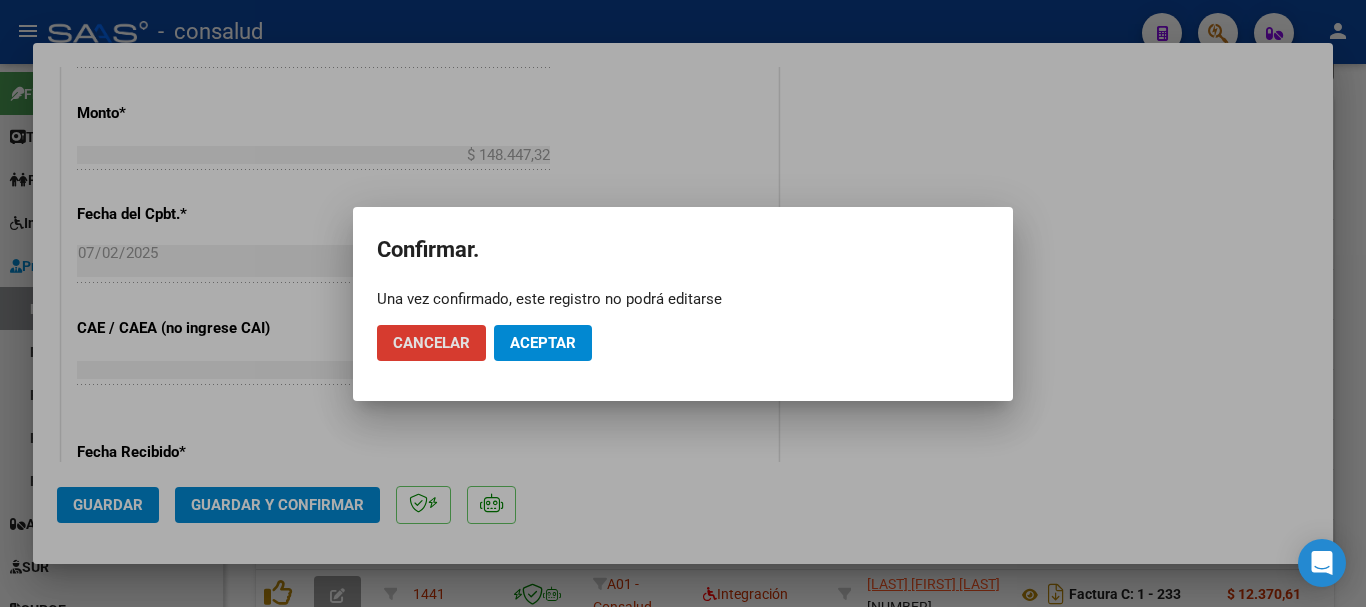 click on "Aceptar" 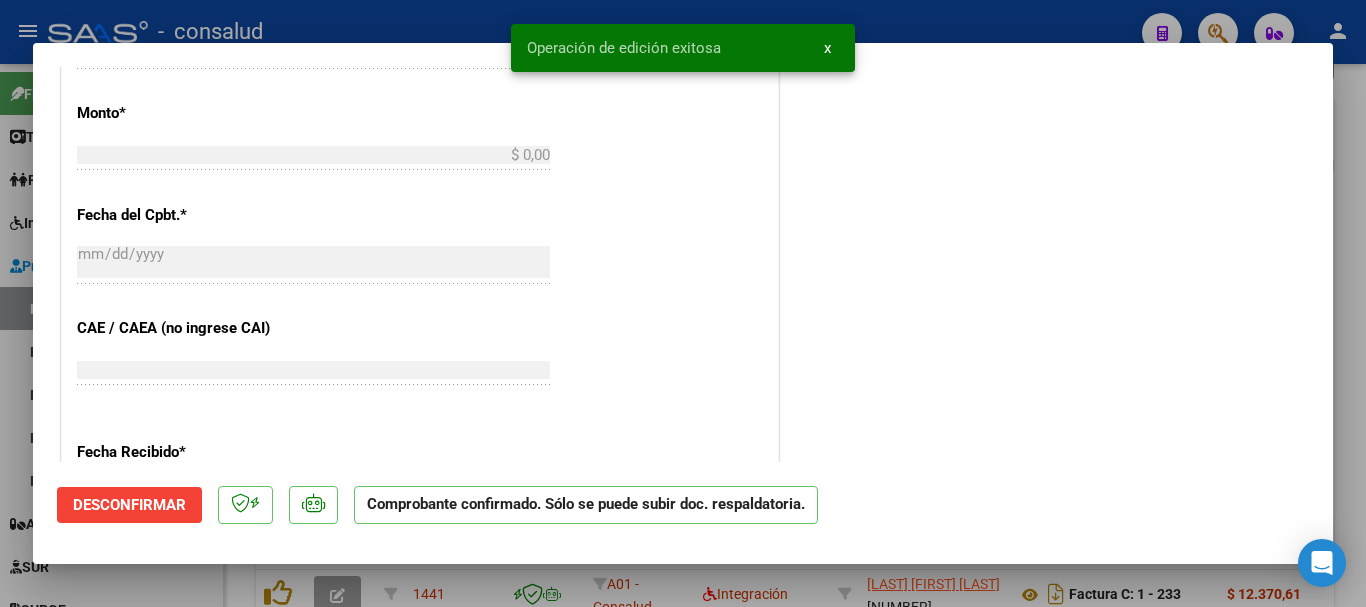 scroll, scrollTop: 0, scrollLeft: 0, axis: both 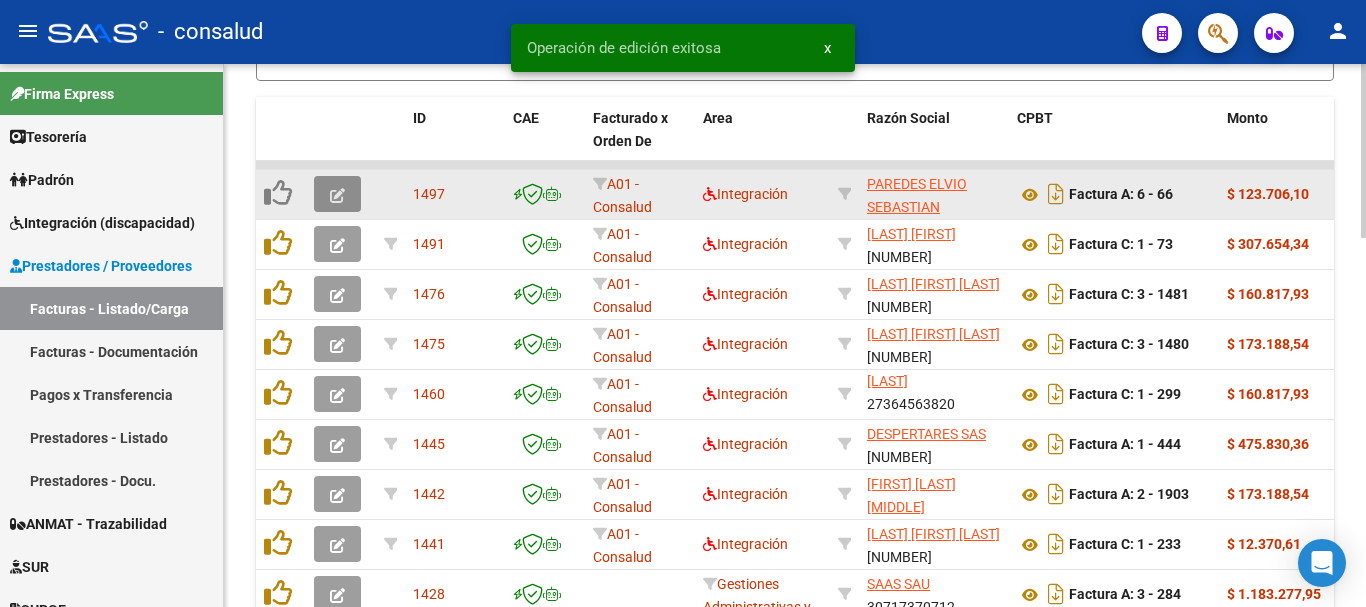 click 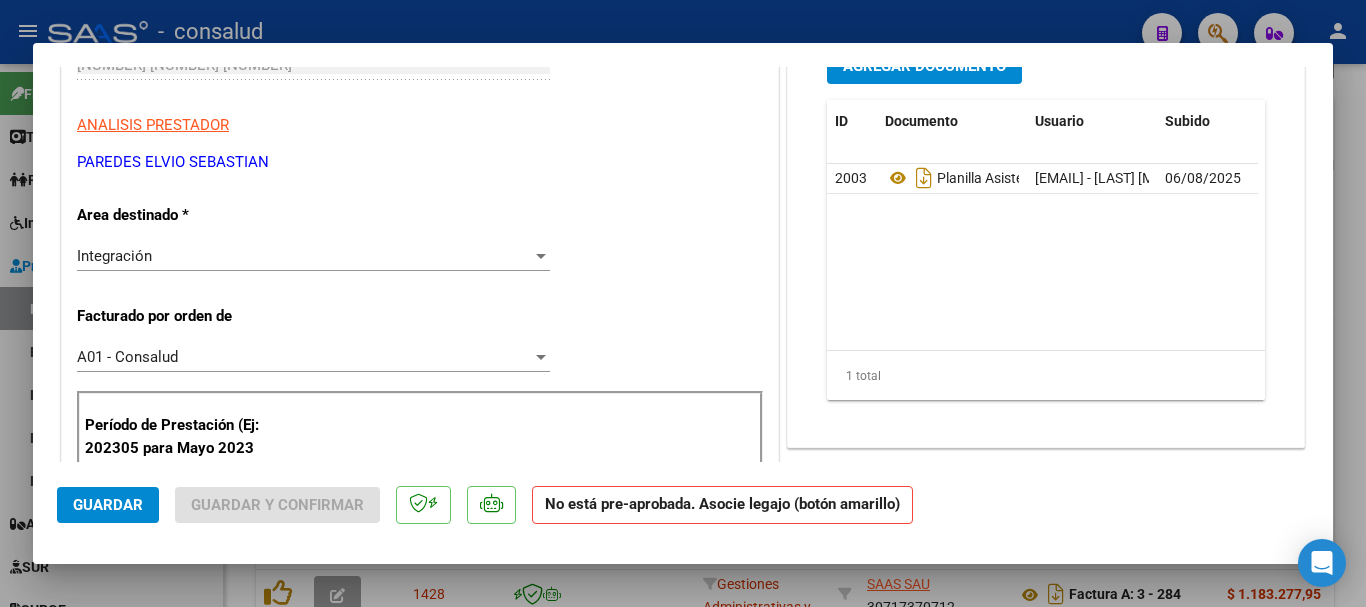 scroll, scrollTop: 0, scrollLeft: 0, axis: both 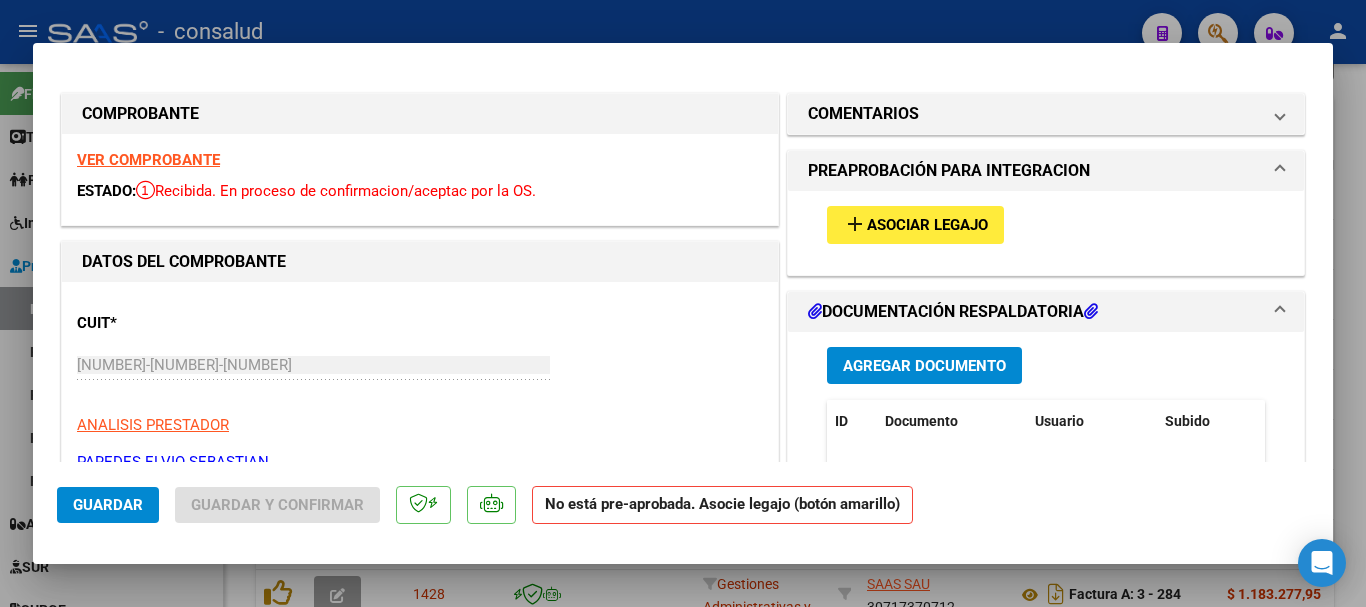 click on "add Asociar Legajo" at bounding box center [915, 224] 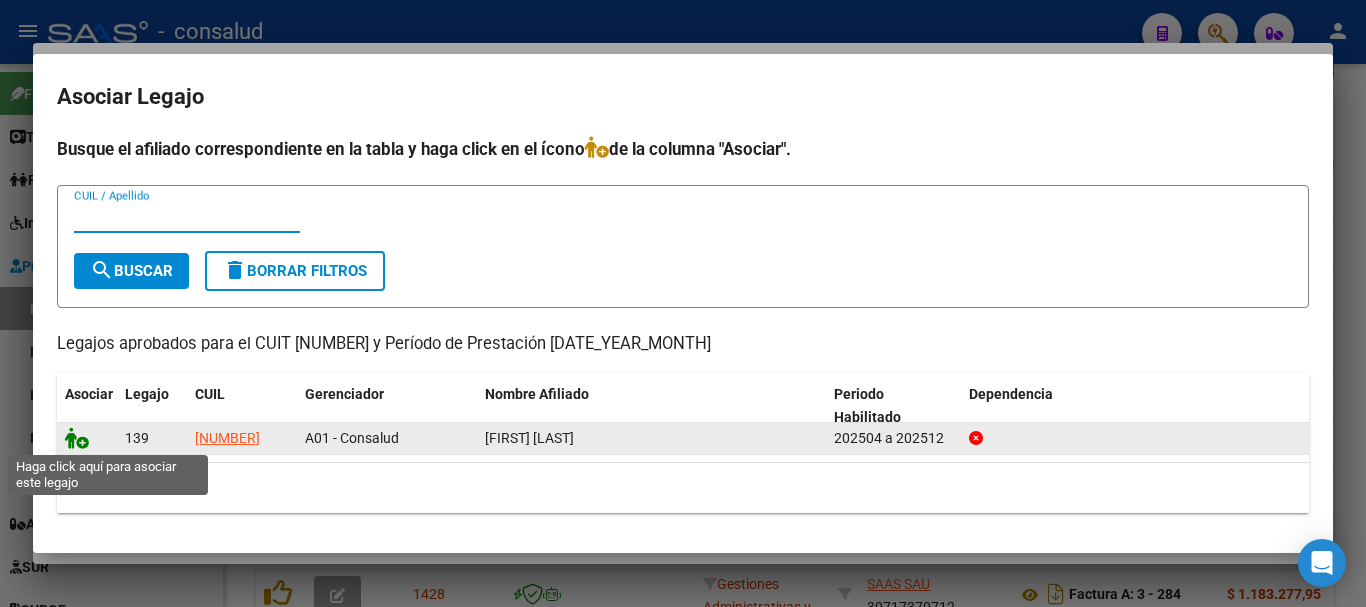click 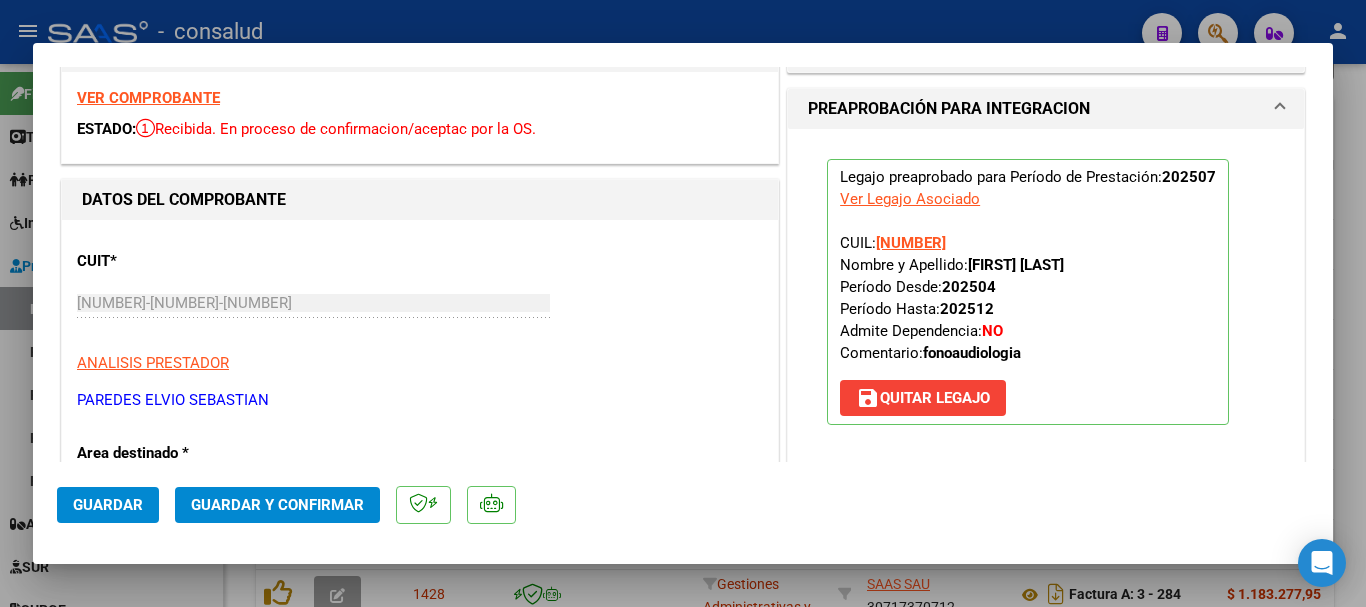 scroll, scrollTop: 0, scrollLeft: 0, axis: both 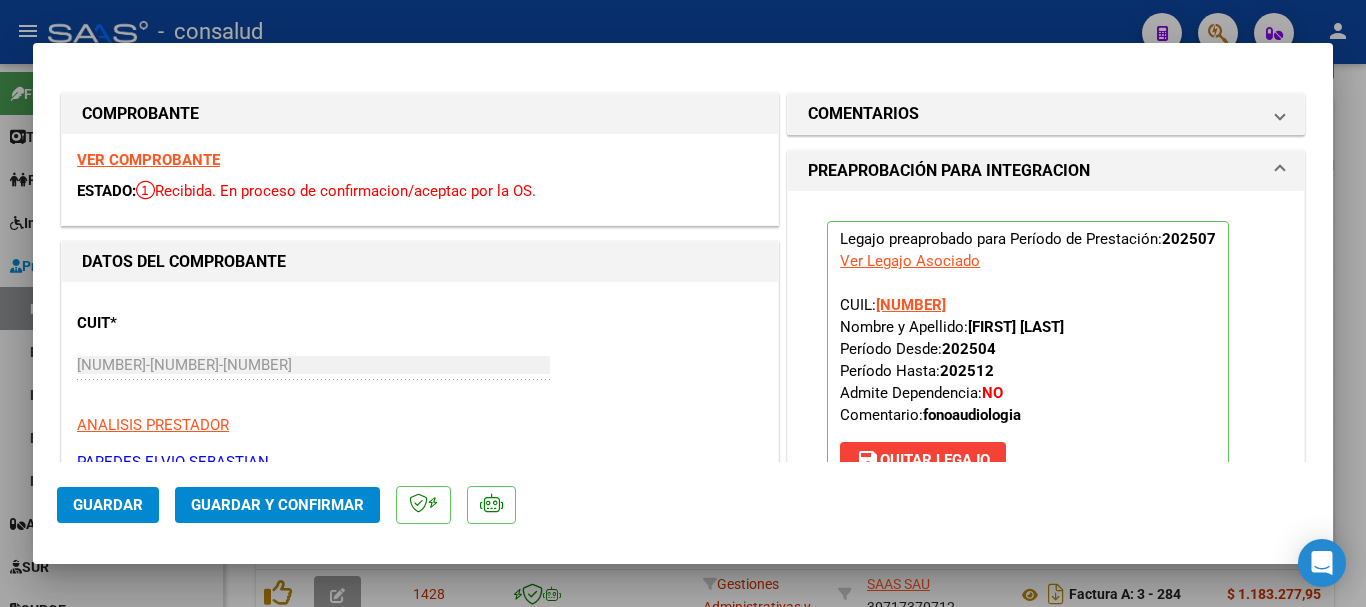 click on "VER COMPROBANTE" at bounding box center [148, 160] 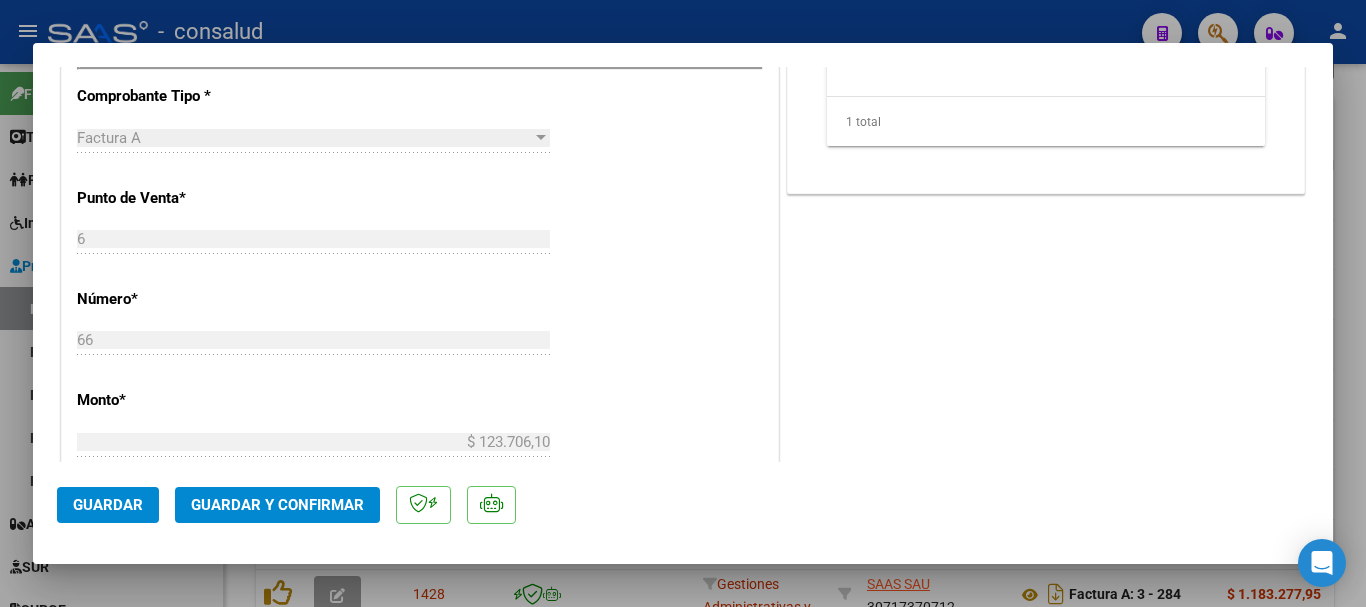 scroll, scrollTop: 900, scrollLeft: 0, axis: vertical 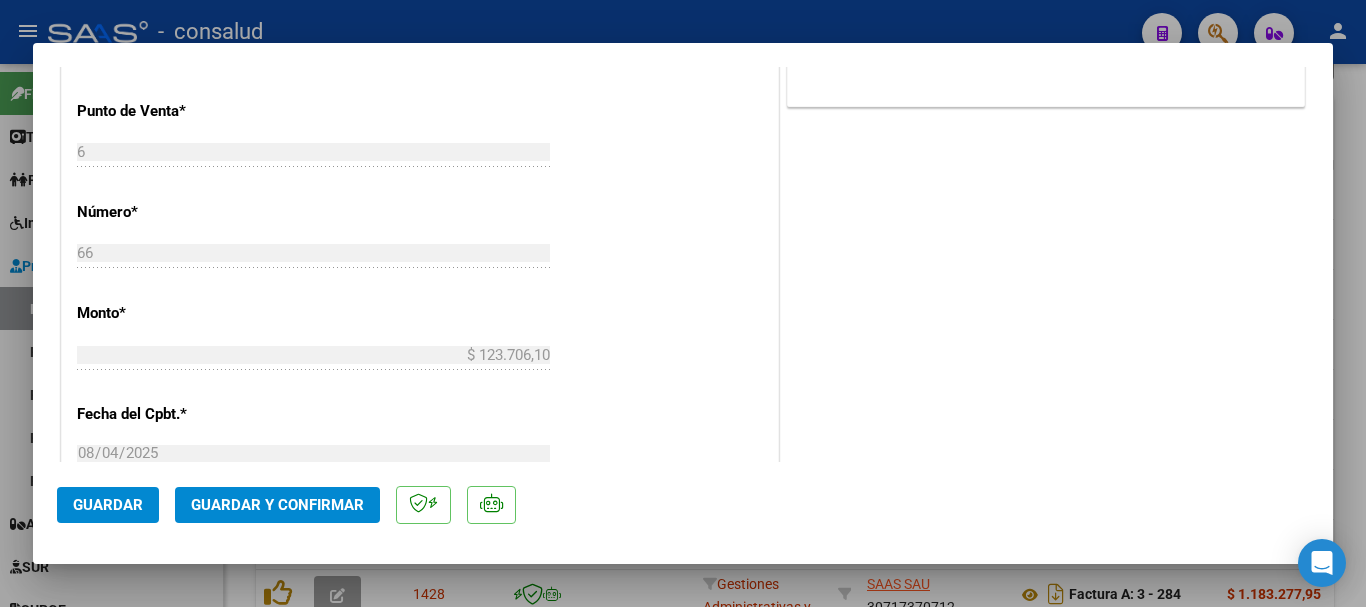 click on "Guardar y Confirmar" 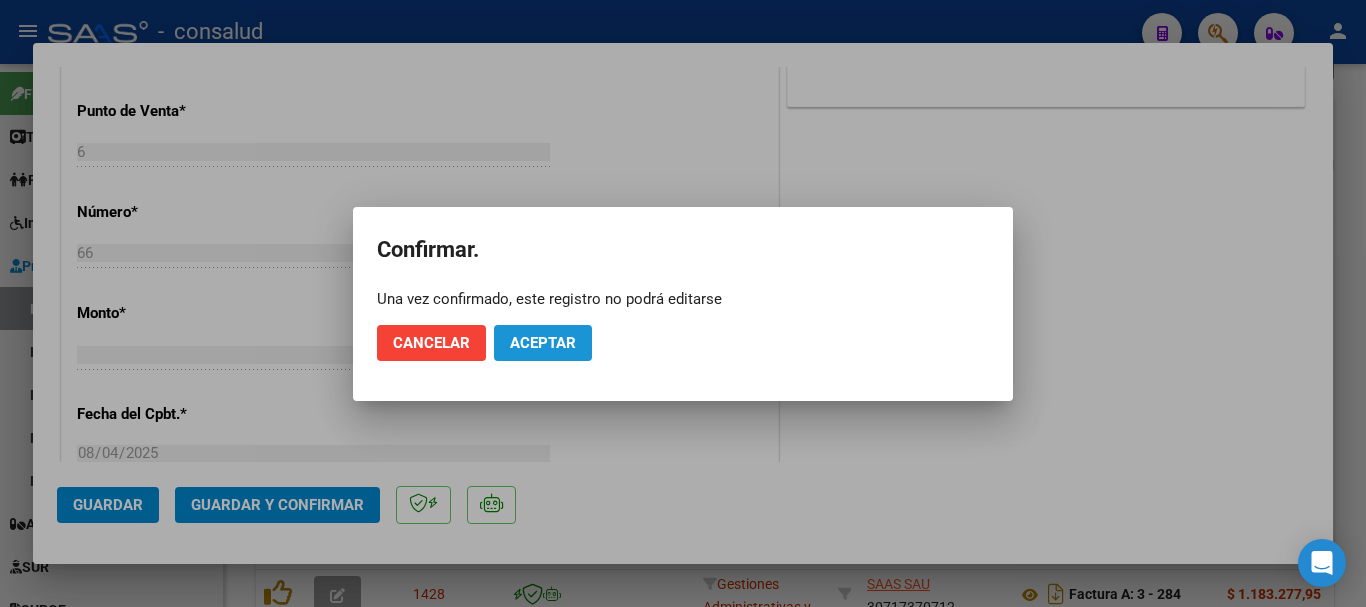 click on "Aceptar" 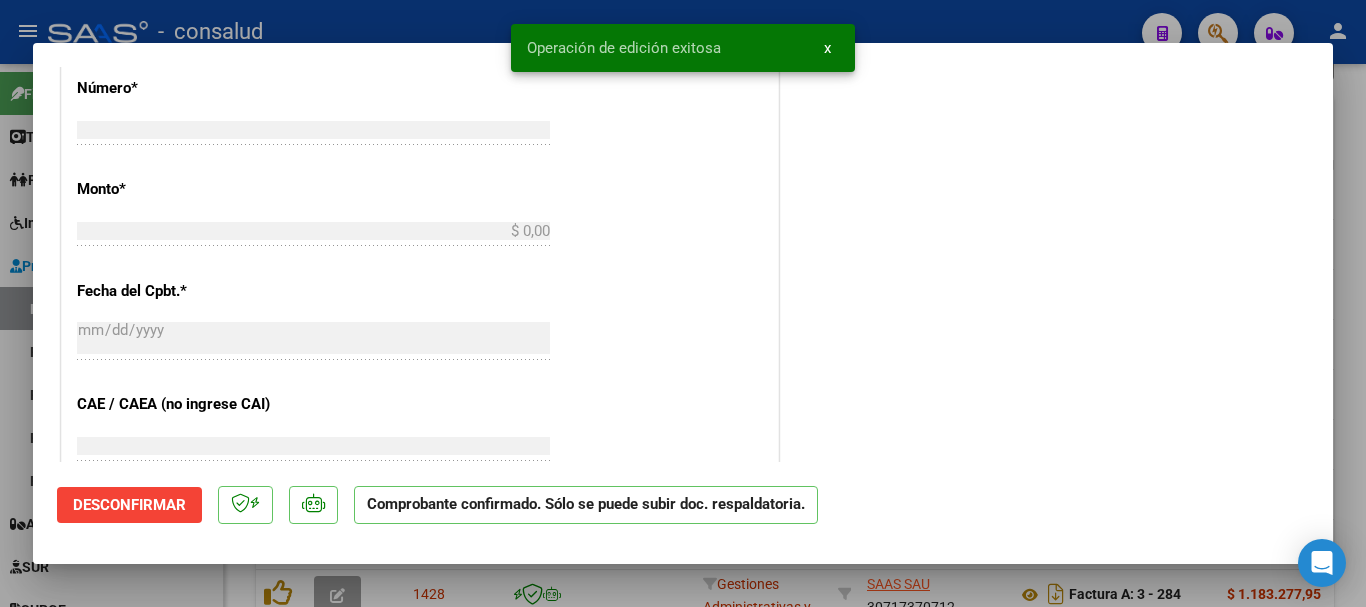 scroll, scrollTop: 0, scrollLeft: 0, axis: both 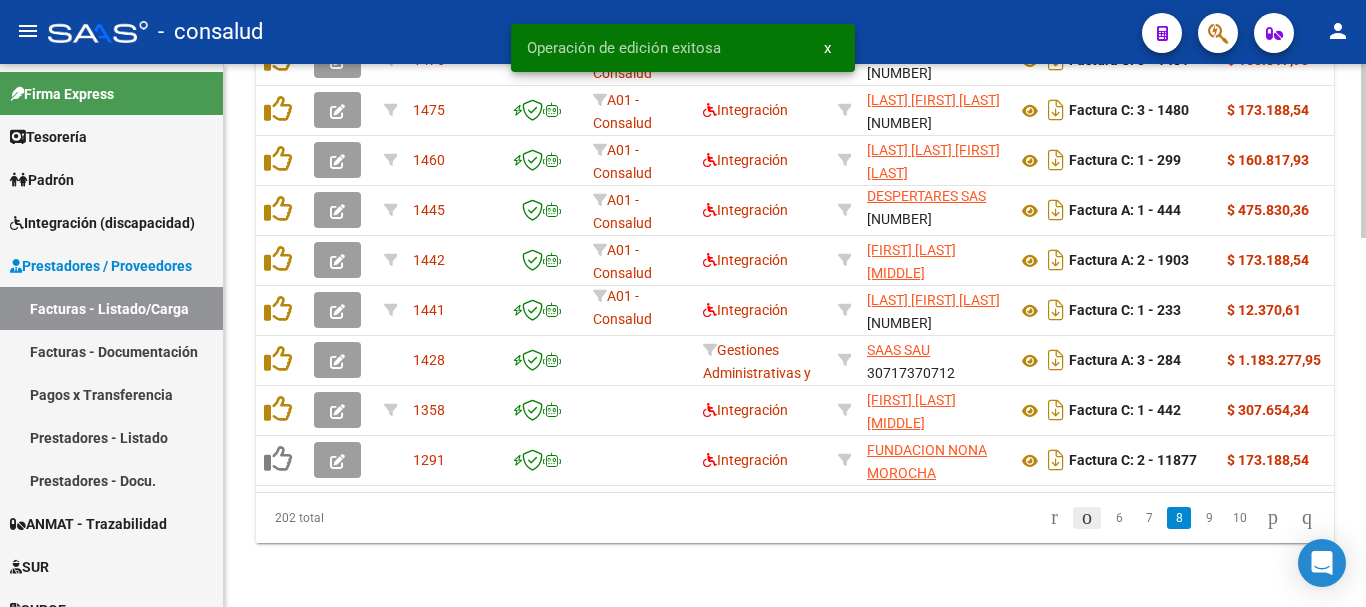 click 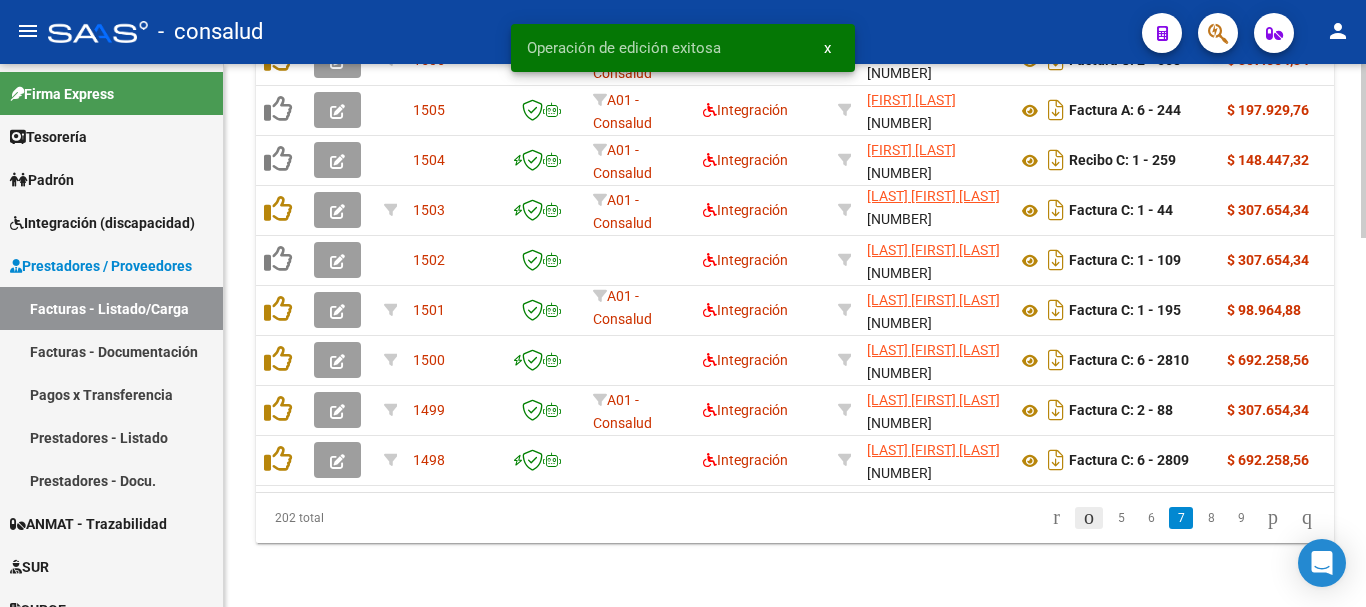 scroll, scrollTop: 1156, scrollLeft: 0, axis: vertical 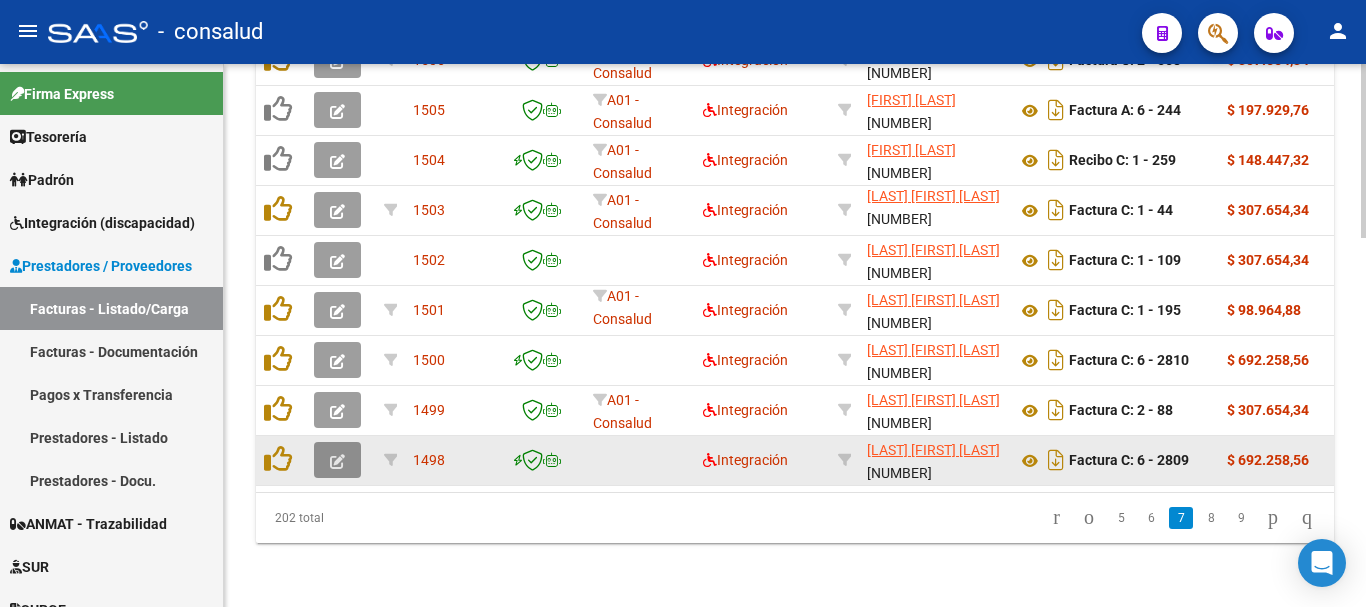 click 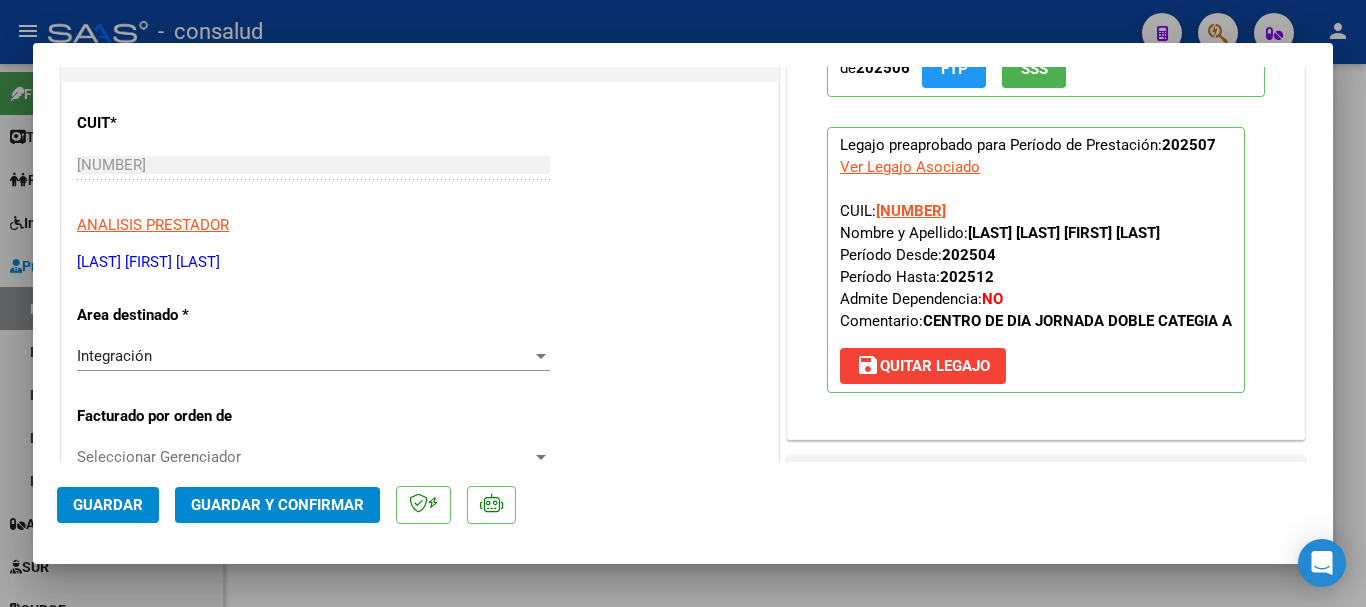 scroll, scrollTop: 300, scrollLeft: 0, axis: vertical 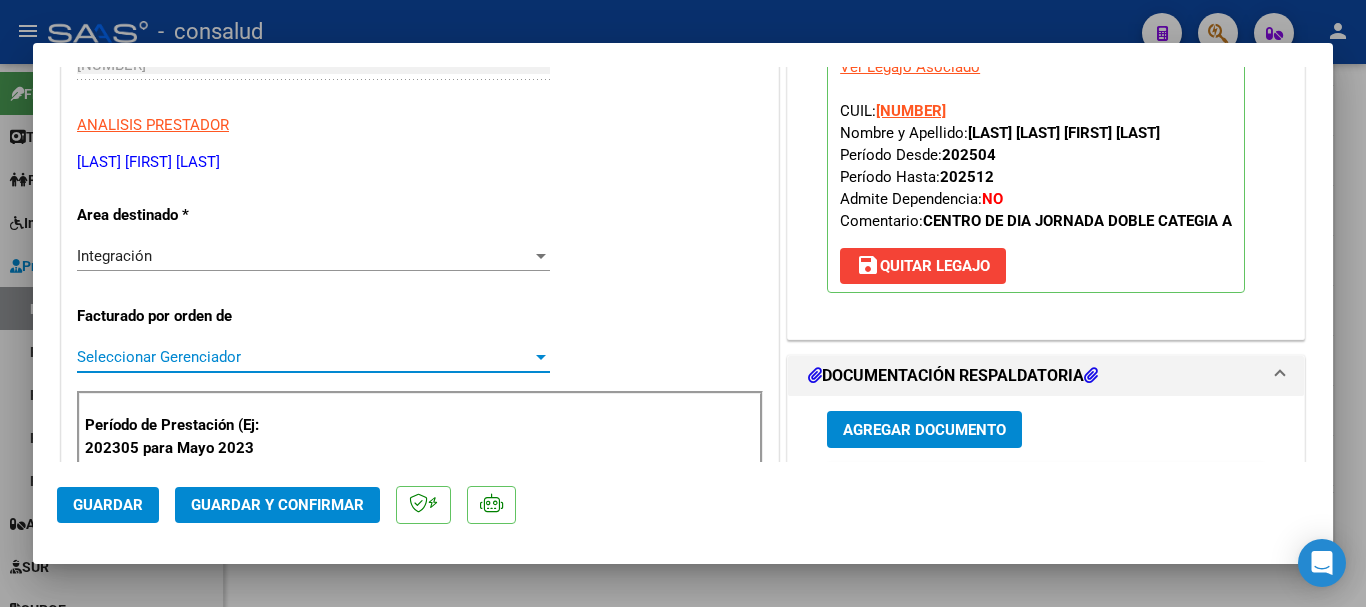 click on "Seleccionar Gerenciador" at bounding box center [304, 357] 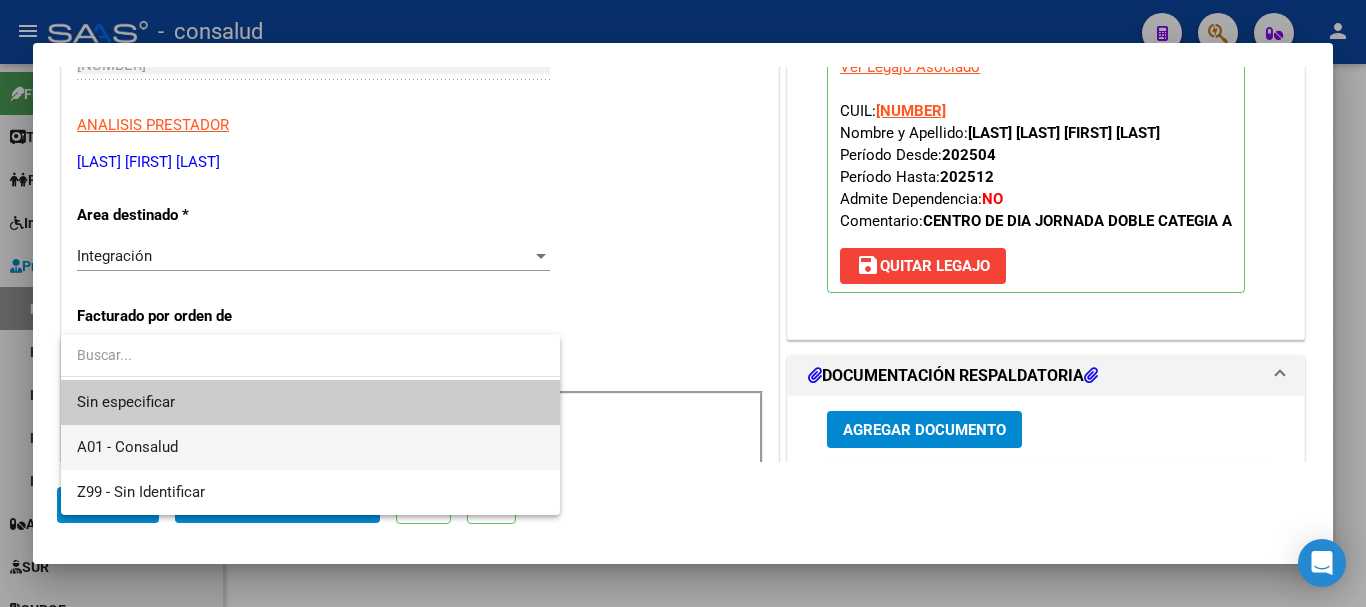 click on "A01 - Consalud" at bounding box center [310, 447] 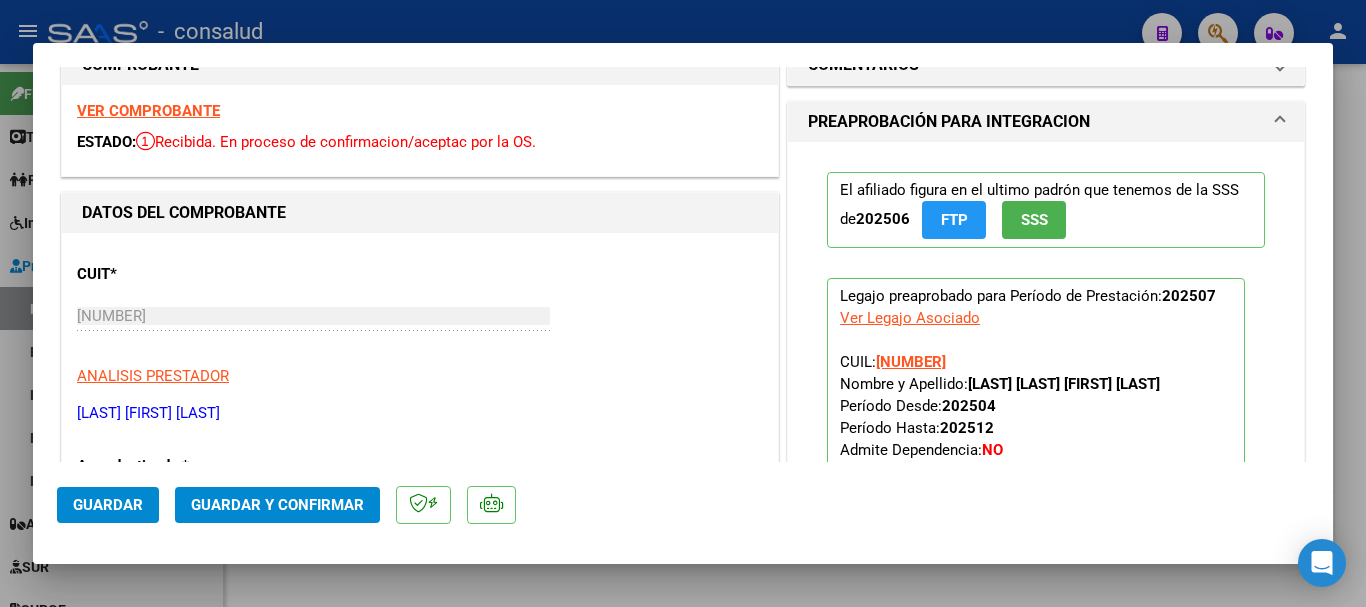 scroll, scrollTop: 0, scrollLeft: 0, axis: both 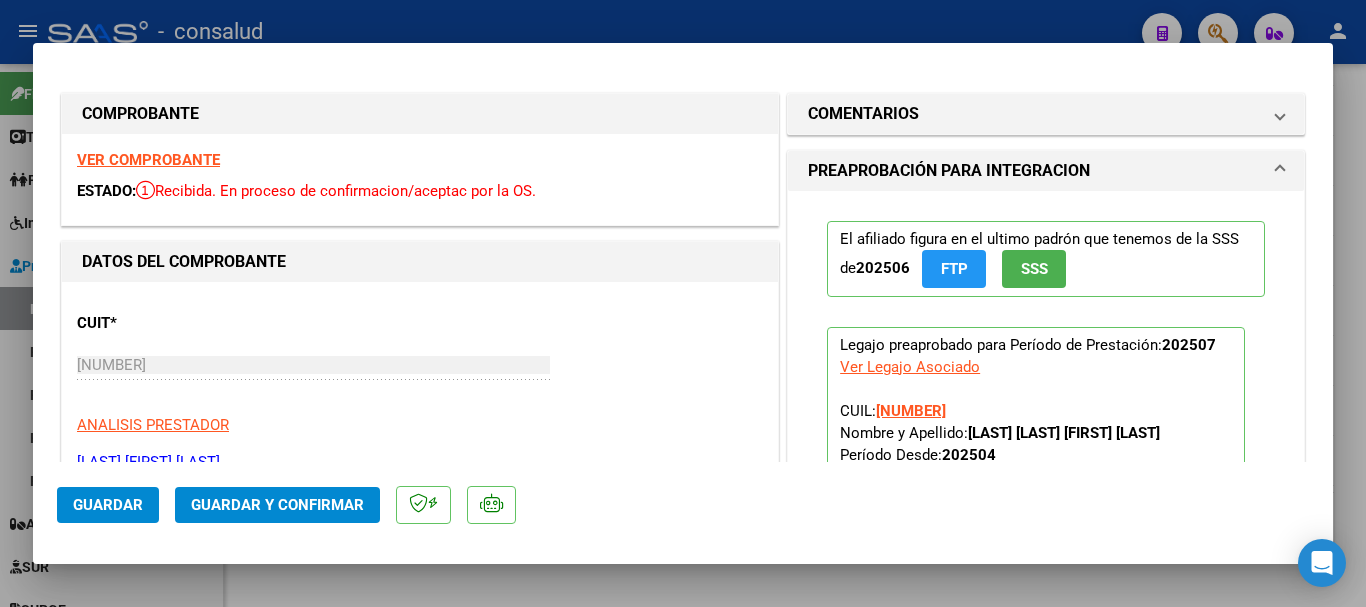 click on "VER COMPROBANTE       ESTADO:   Recibida. En proceso de confirmacion/aceptac por la OS." at bounding box center (420, 179) 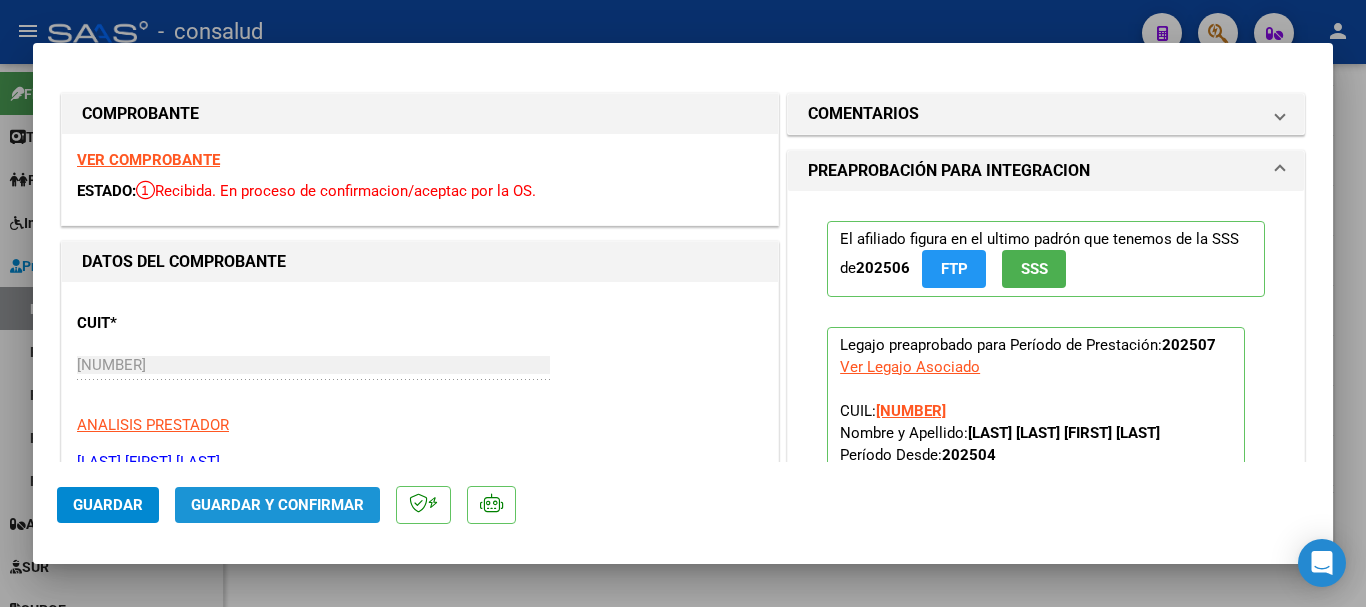 click on "Guardar y Confirmar" 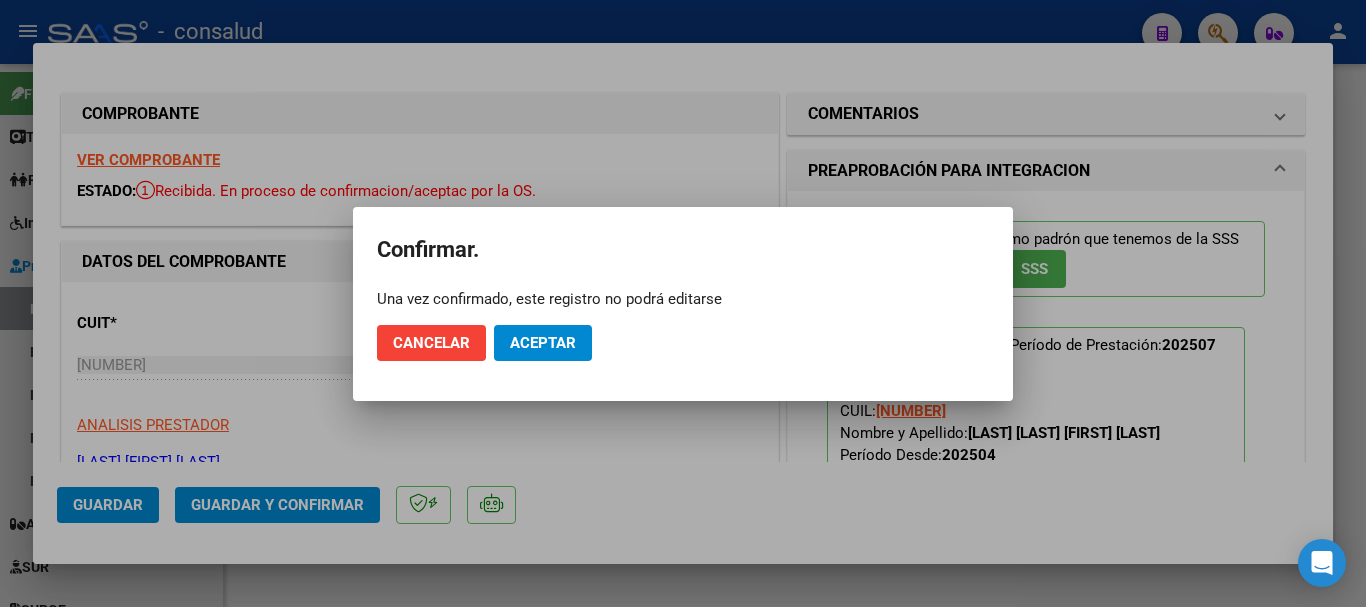 click on "Cancelar Aceptar" 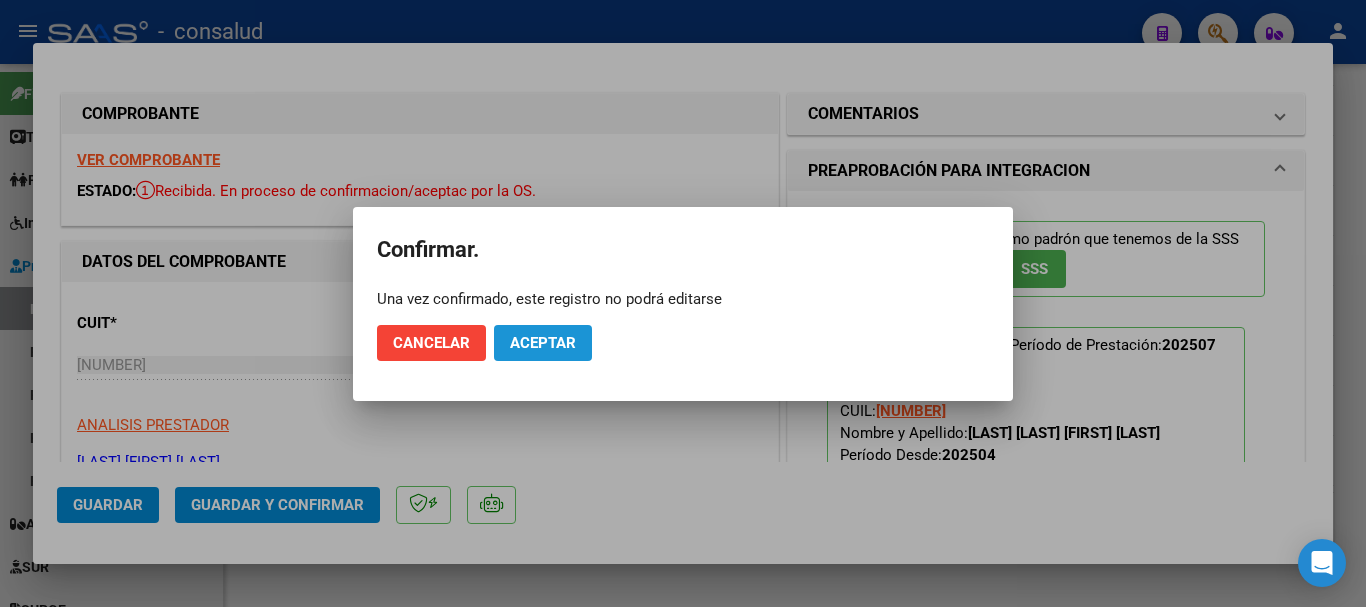 click on "Aceptar" 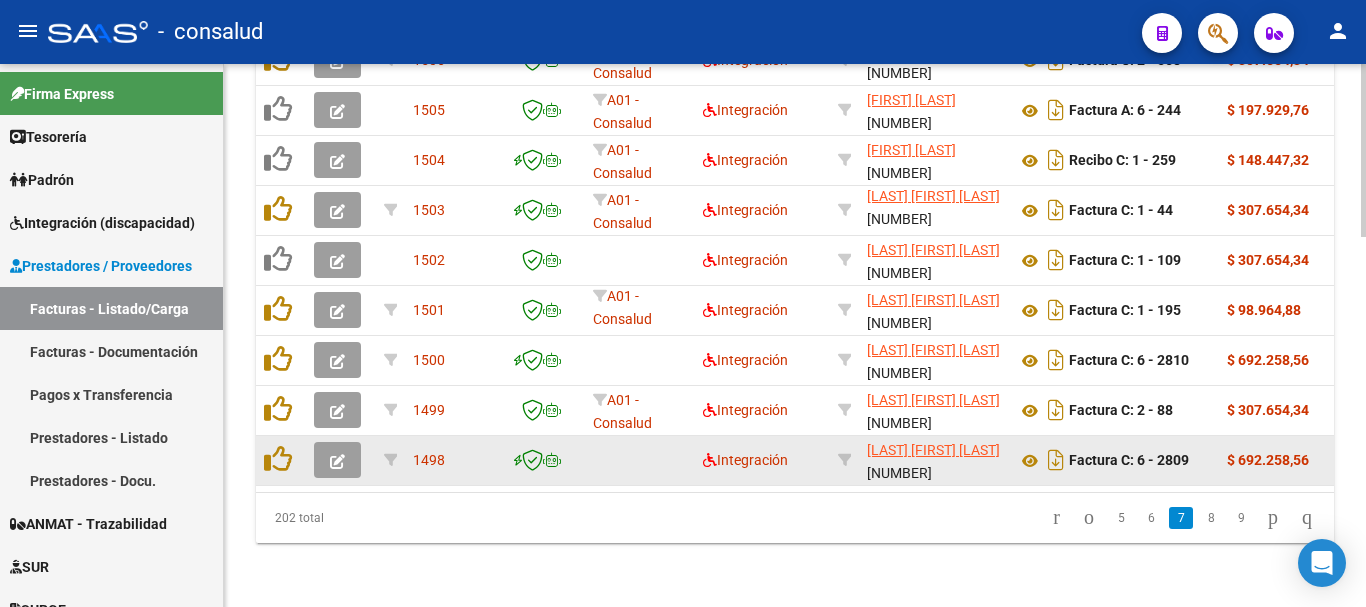scroll, scrollTop: 1156, scrollLeft: 0, axis: vertical 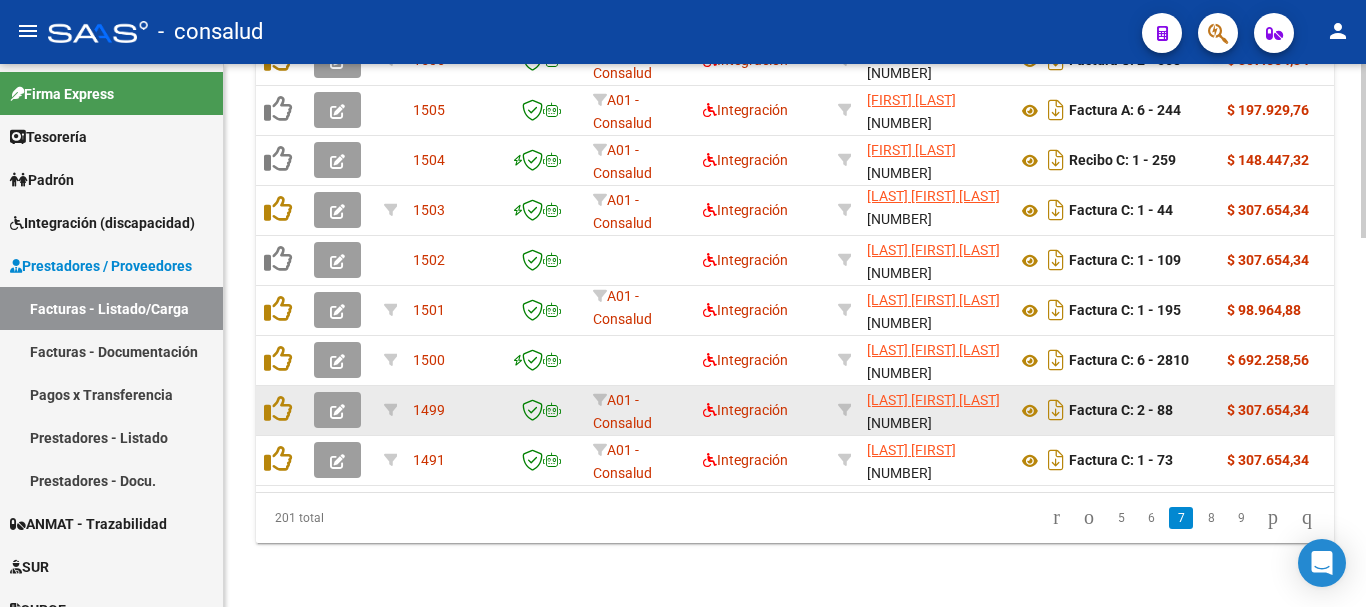 click 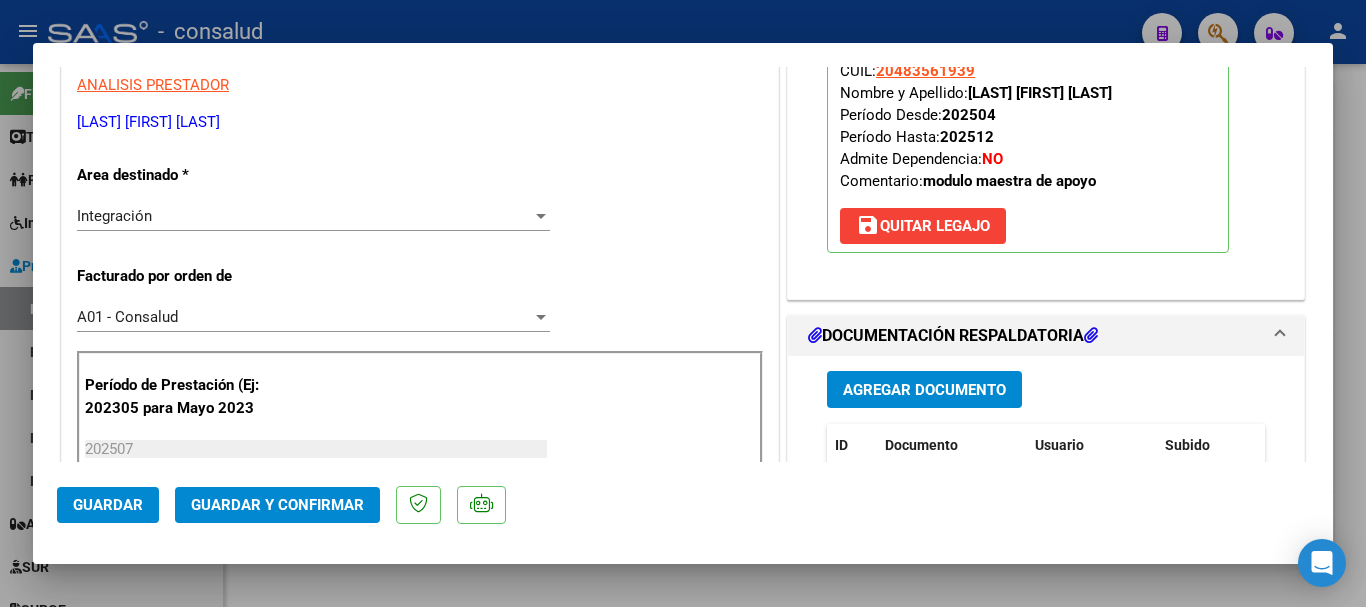 scroll, scrollTop: 0, scrollLeft: 0, axis: both 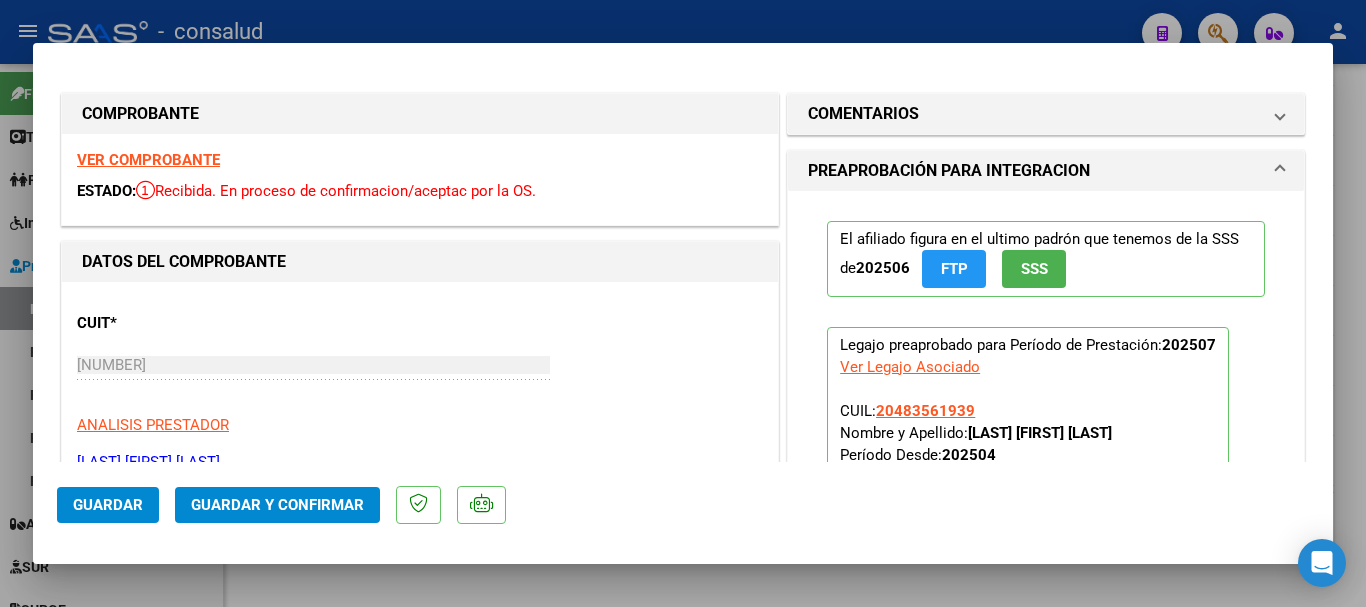 click on "VER COMPROBANTE" at bounding box center [148, 160] 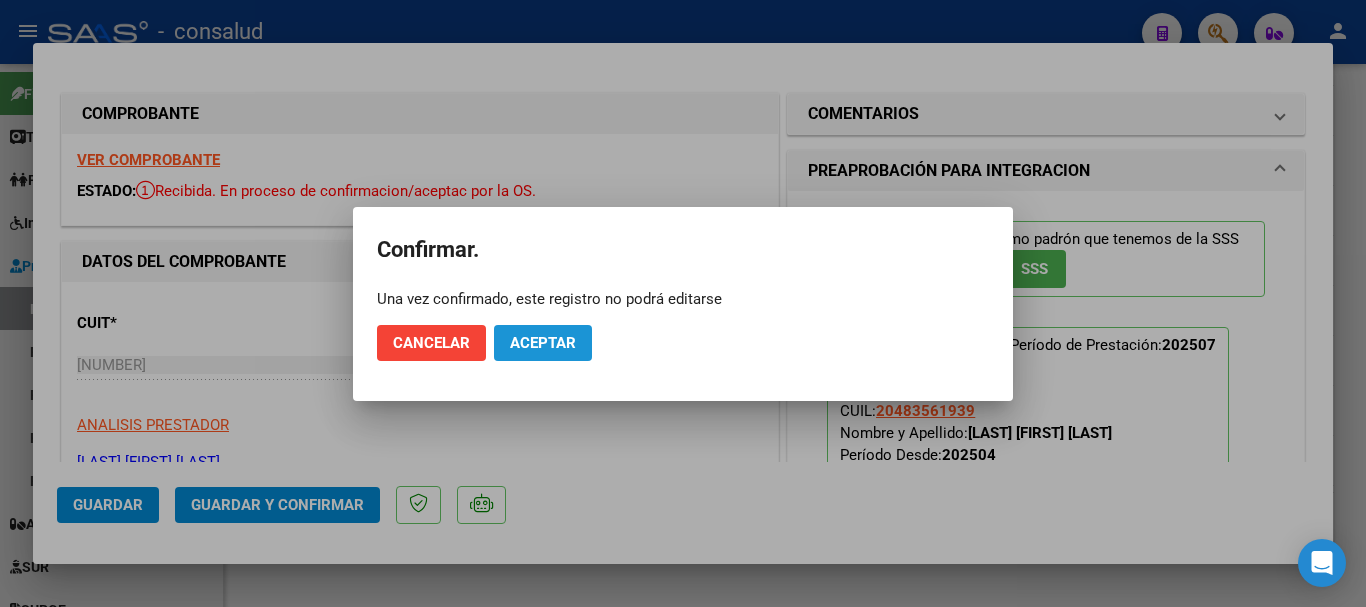 click on "Aceptar" 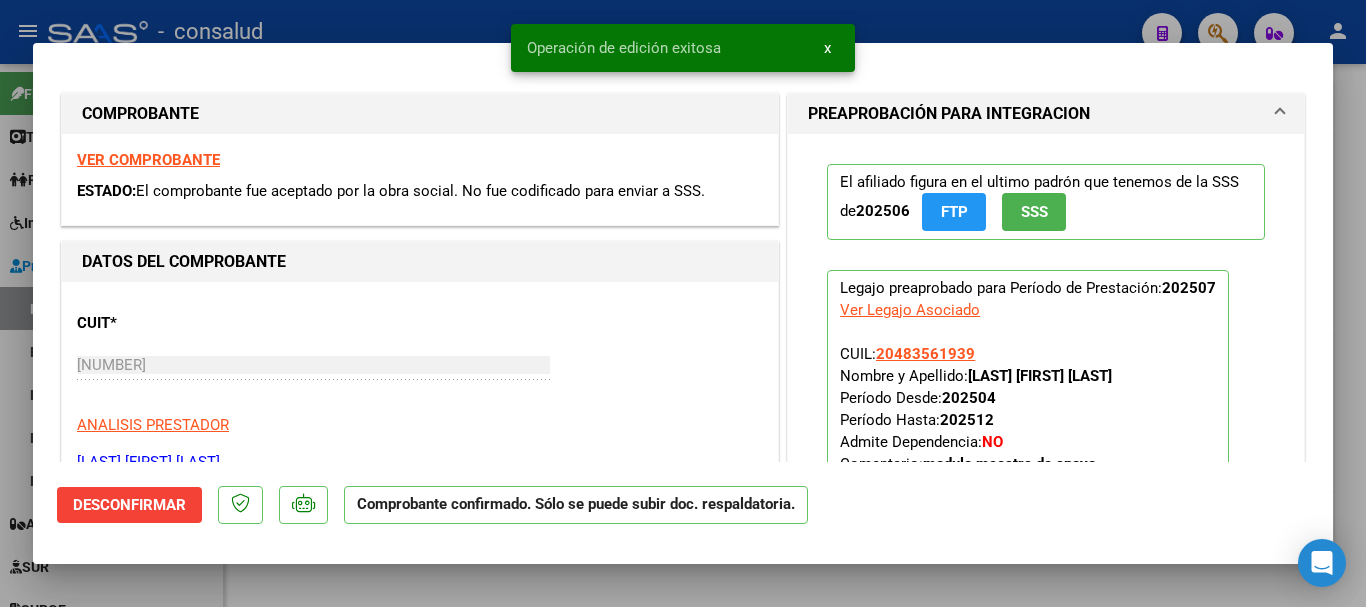 type 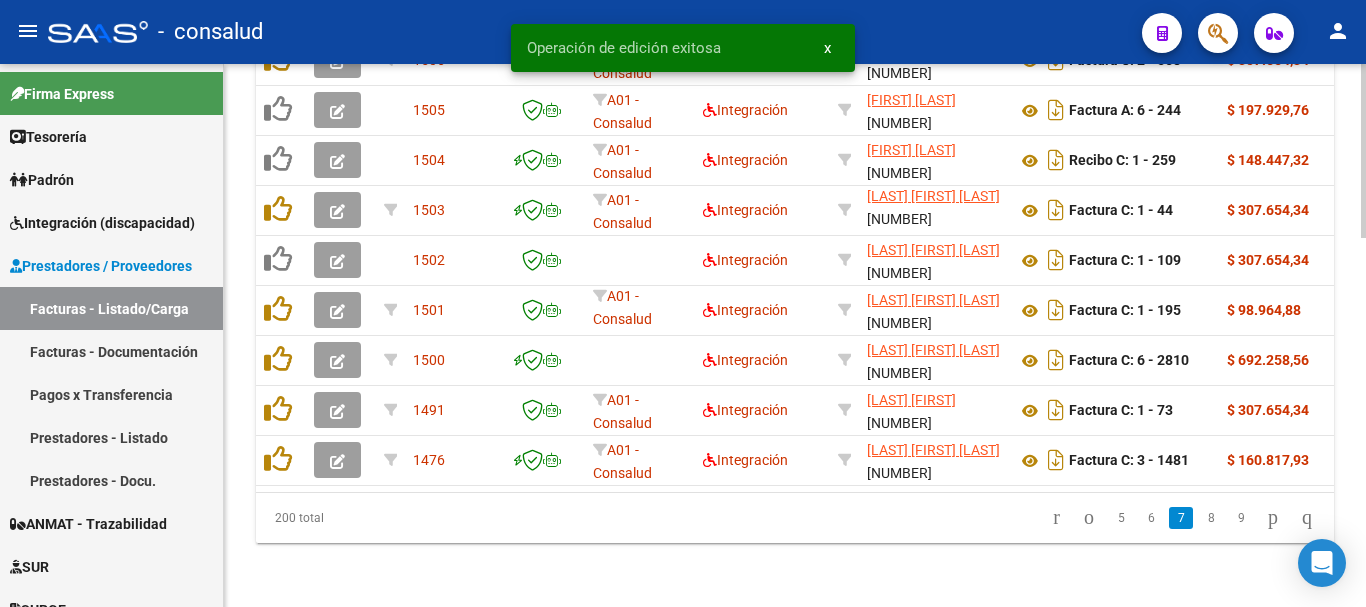 scroll, scrollTop: 1156, scrollLeft: 0, axis: vertical 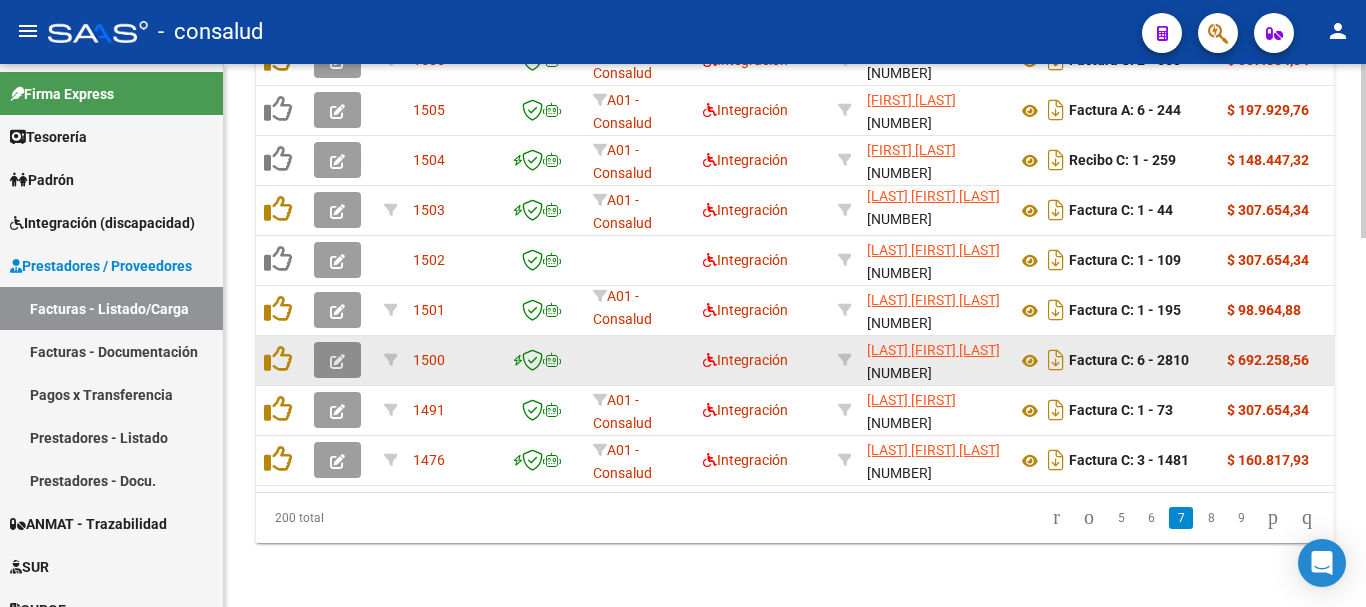 click 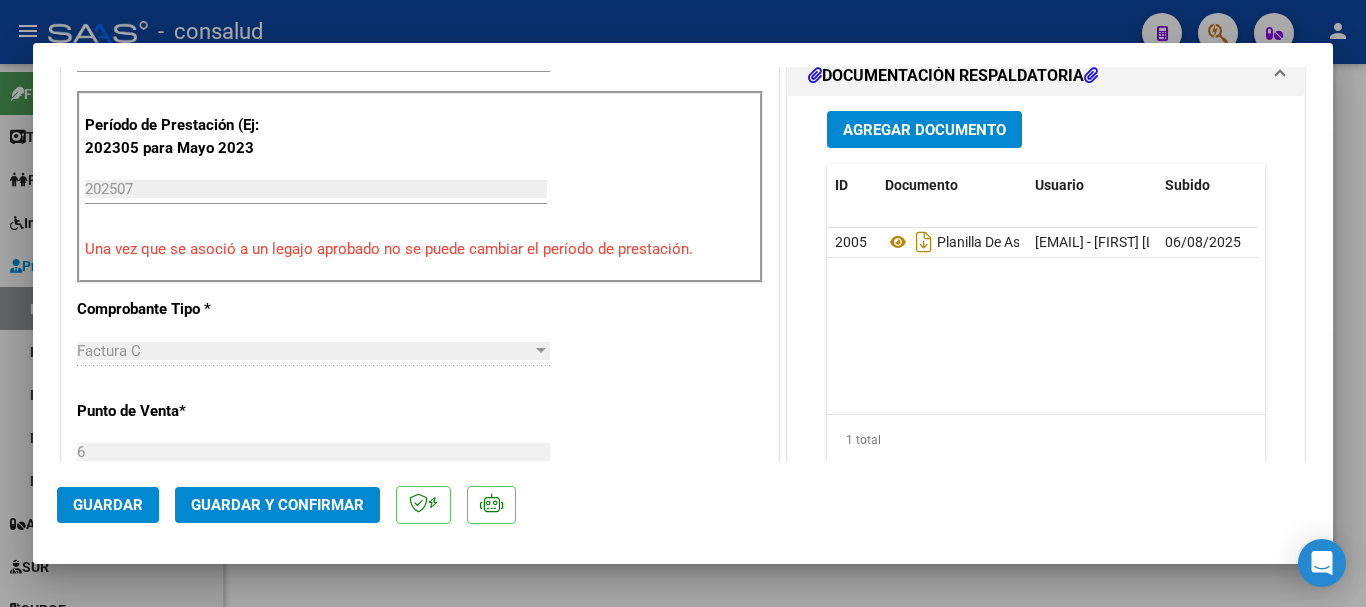 scroll, scrollTop: 300, scrollLeft: 0, axis: vertical 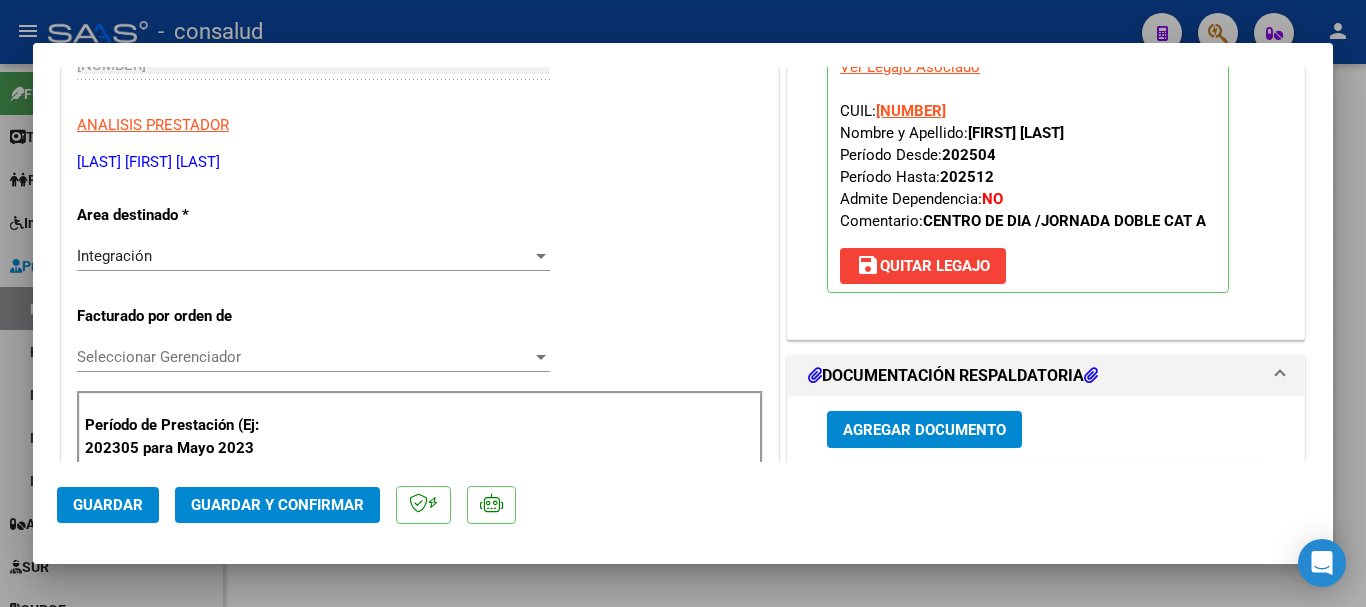 click on "Seleccionar Gerenciador" at bounding box center (304, 357) 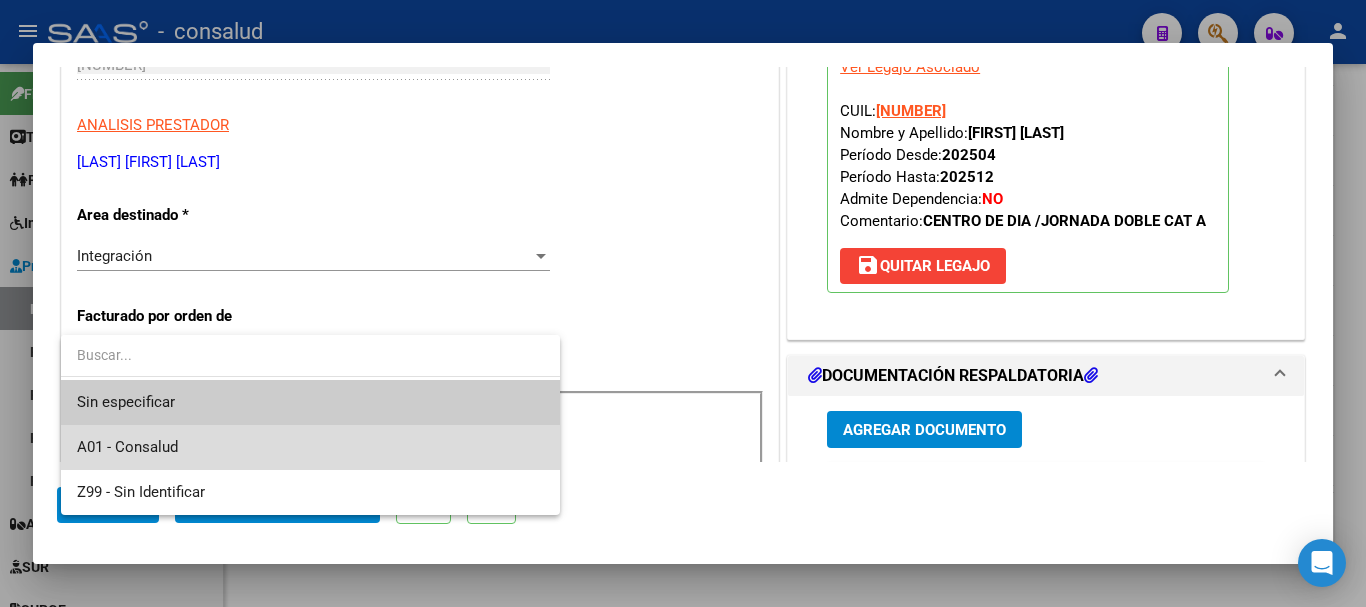 click on "A01 - Consalud" at bounding box center [310, 447] 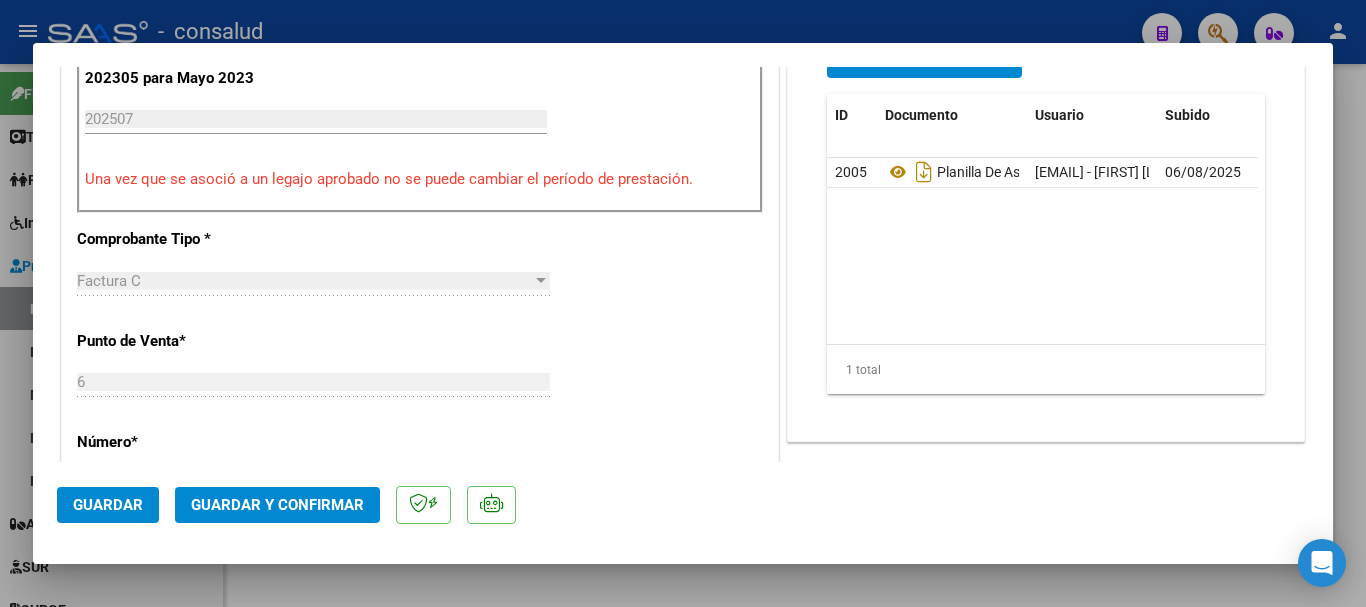 scroll, scrollTop: 600, scrollLeft: 0, axis: vertical 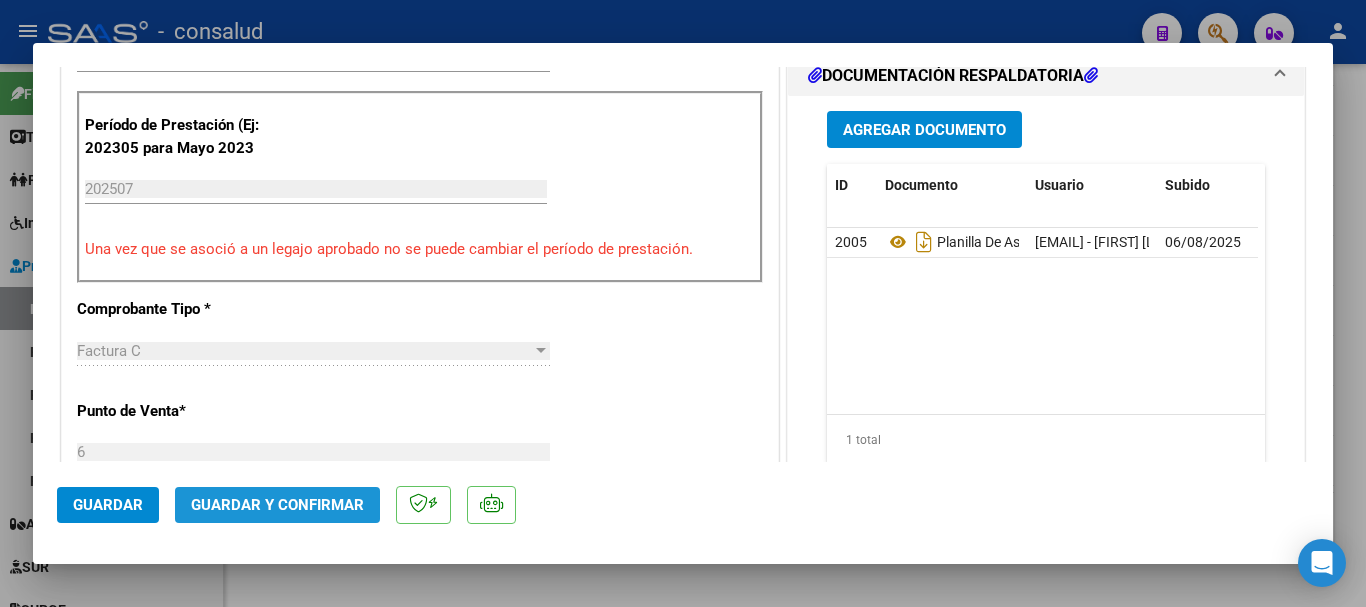 click on "Guardar y Confirmar" 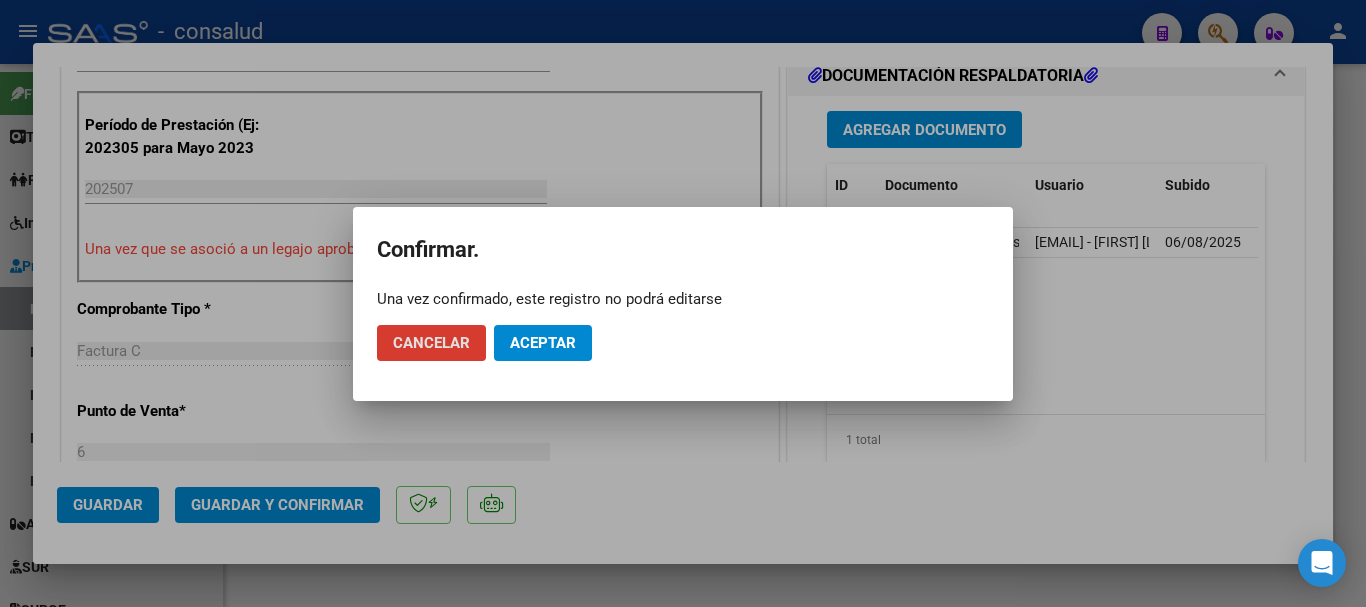 click on "Aceptar" 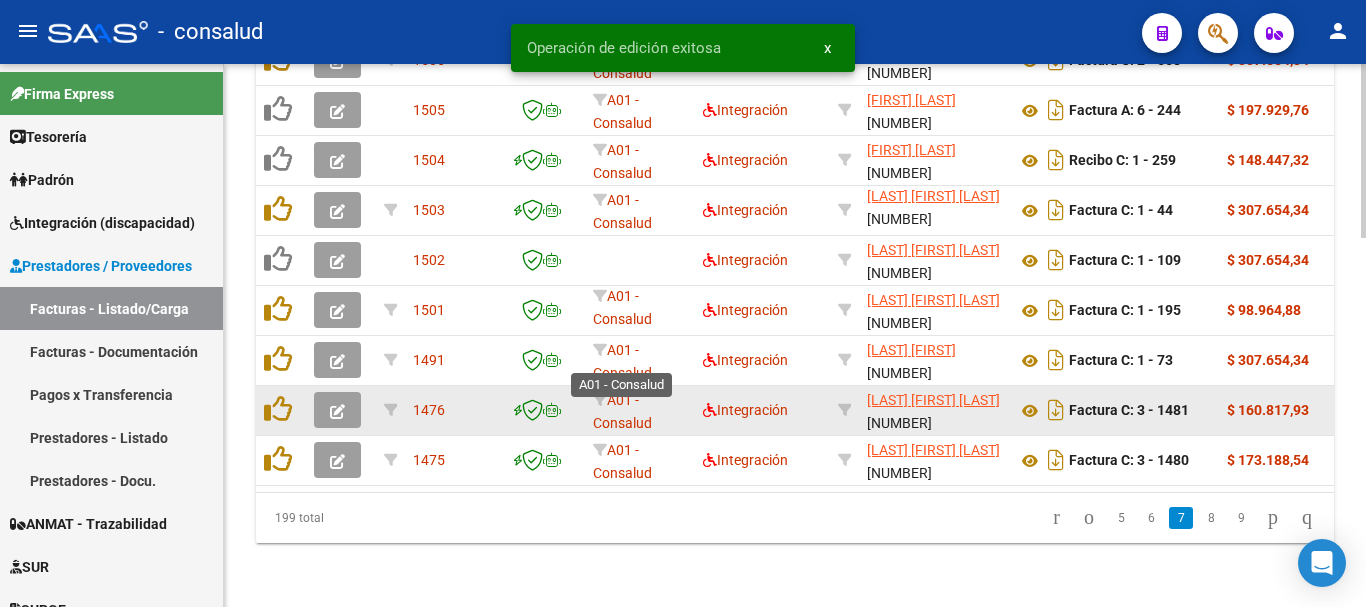 scroll, scrollTop: 1156, scrollLeft: 0, axis: vertical 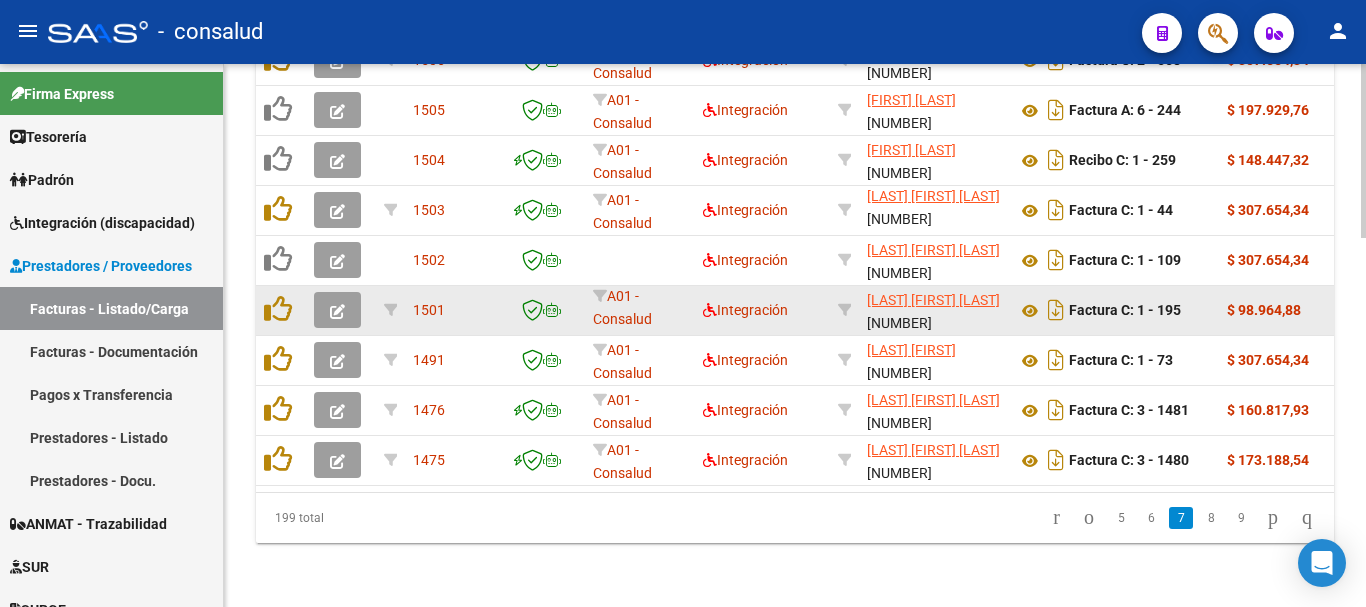 click 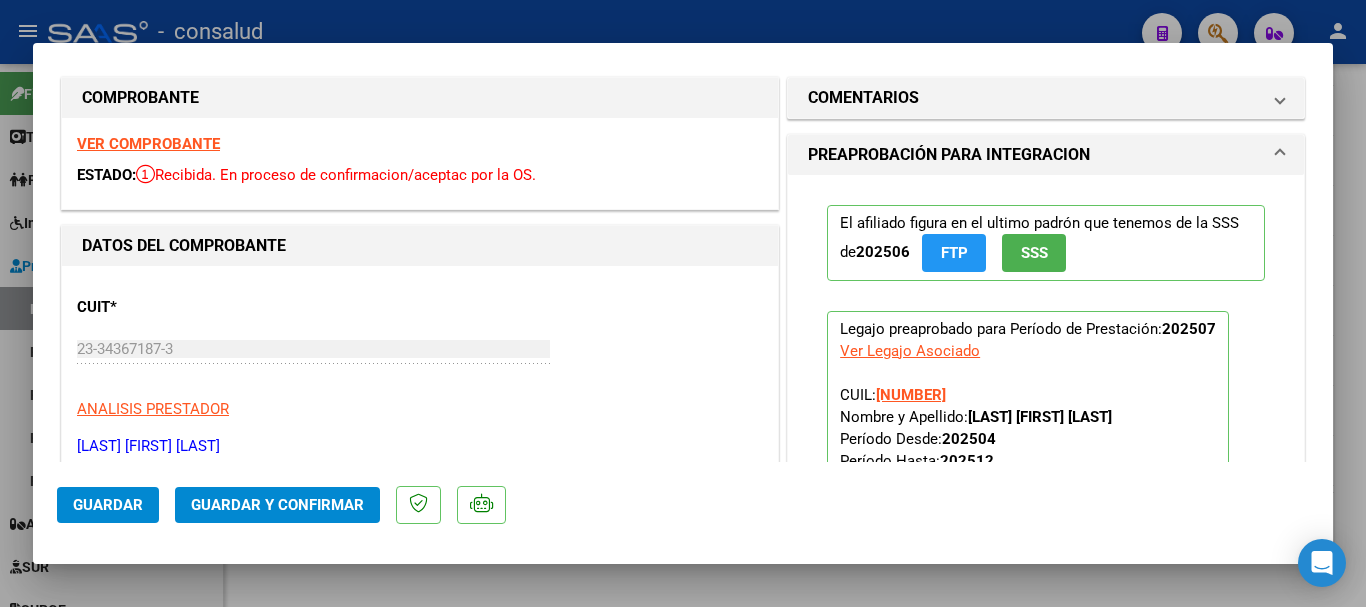 scroll, scrollTop: 0, scrollLeft: 0, axis: both 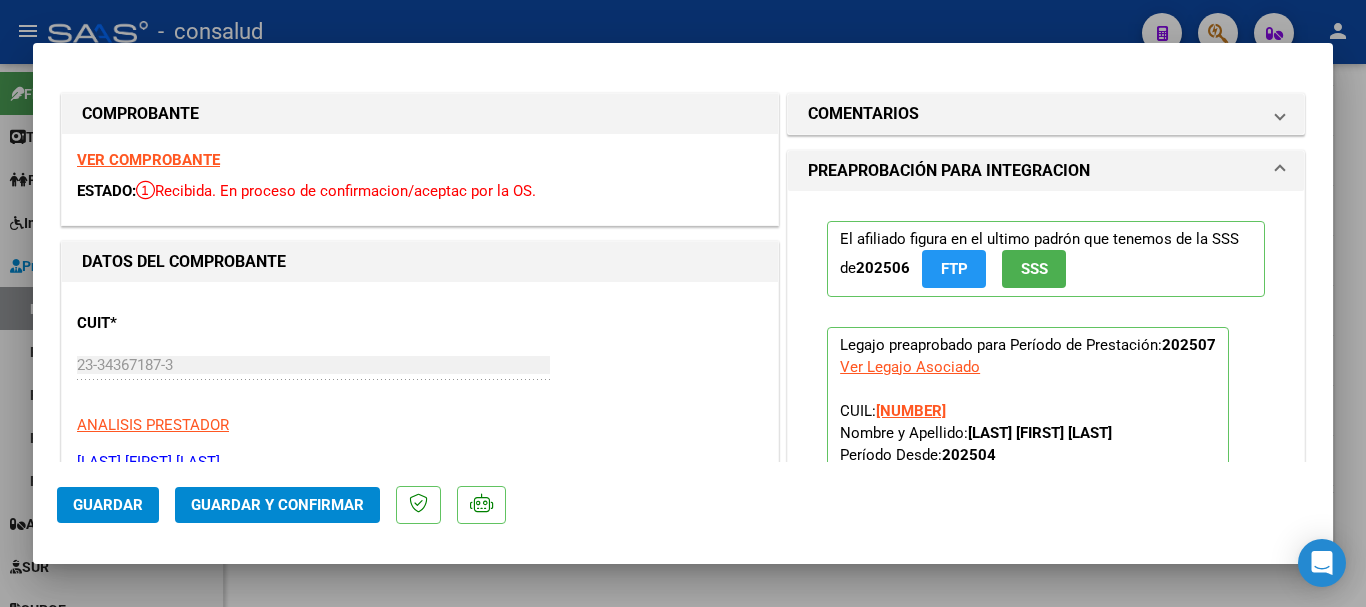 click on "VER COMPROBANTE" at bounding box center (148, 160) 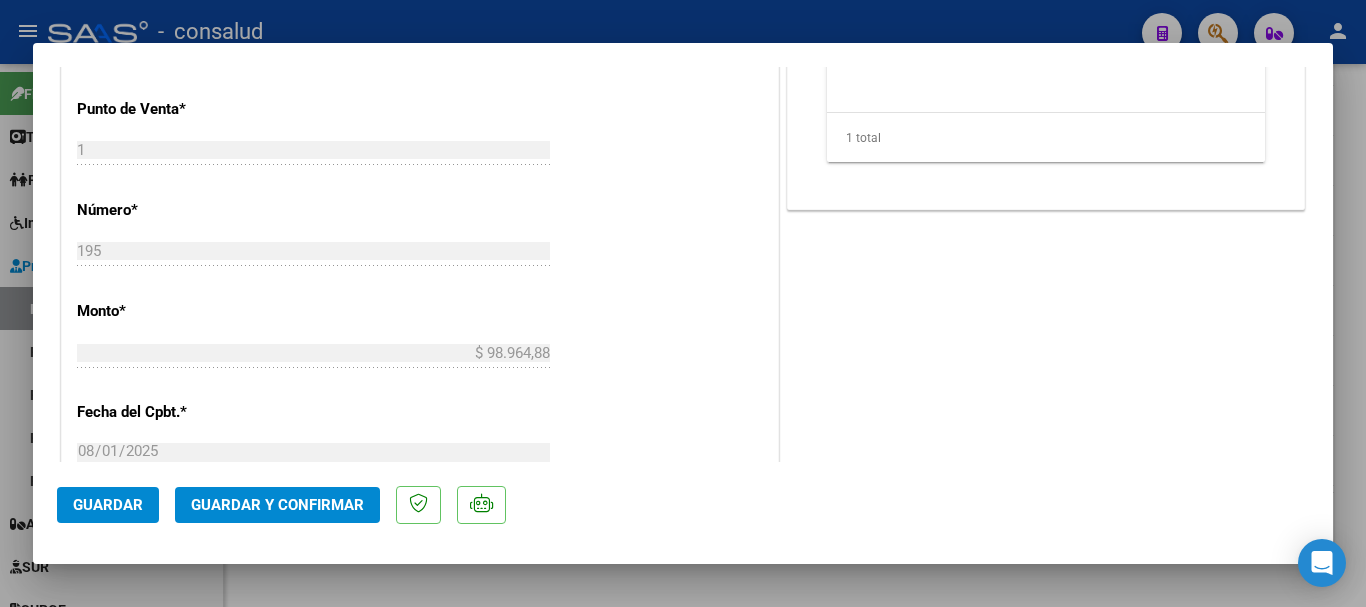 scroll, scrollTop: 1000, scrollLeft: 0, axis: vertical 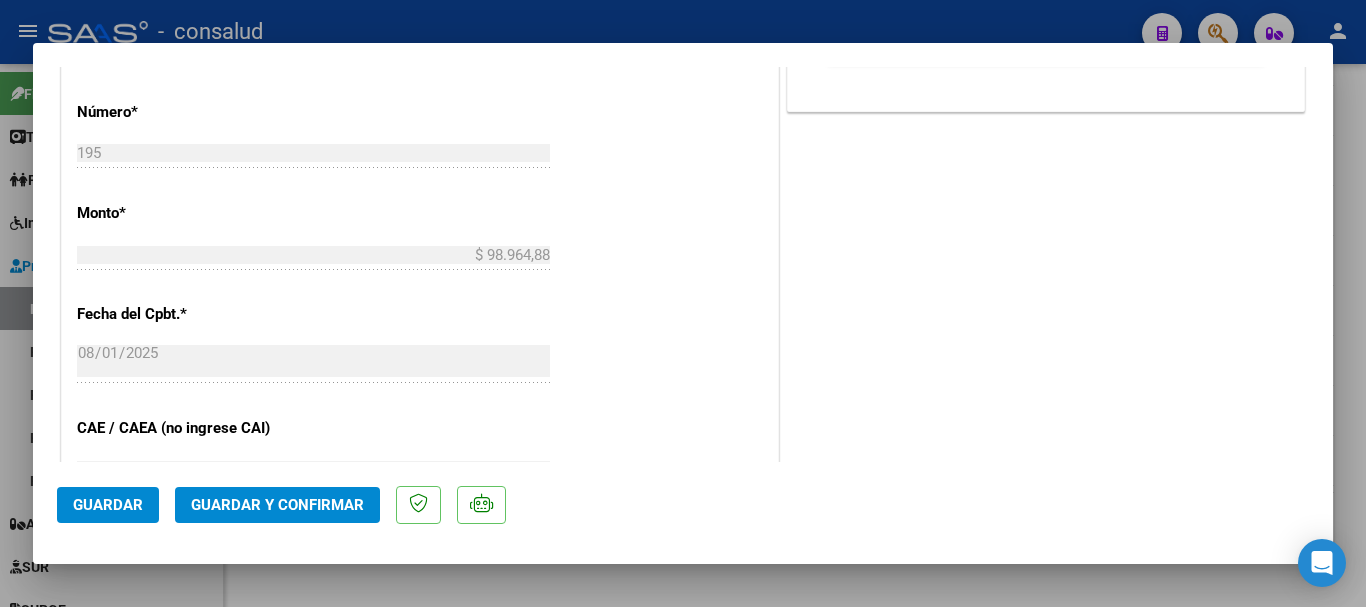 click on "Guardar y Confirmar" 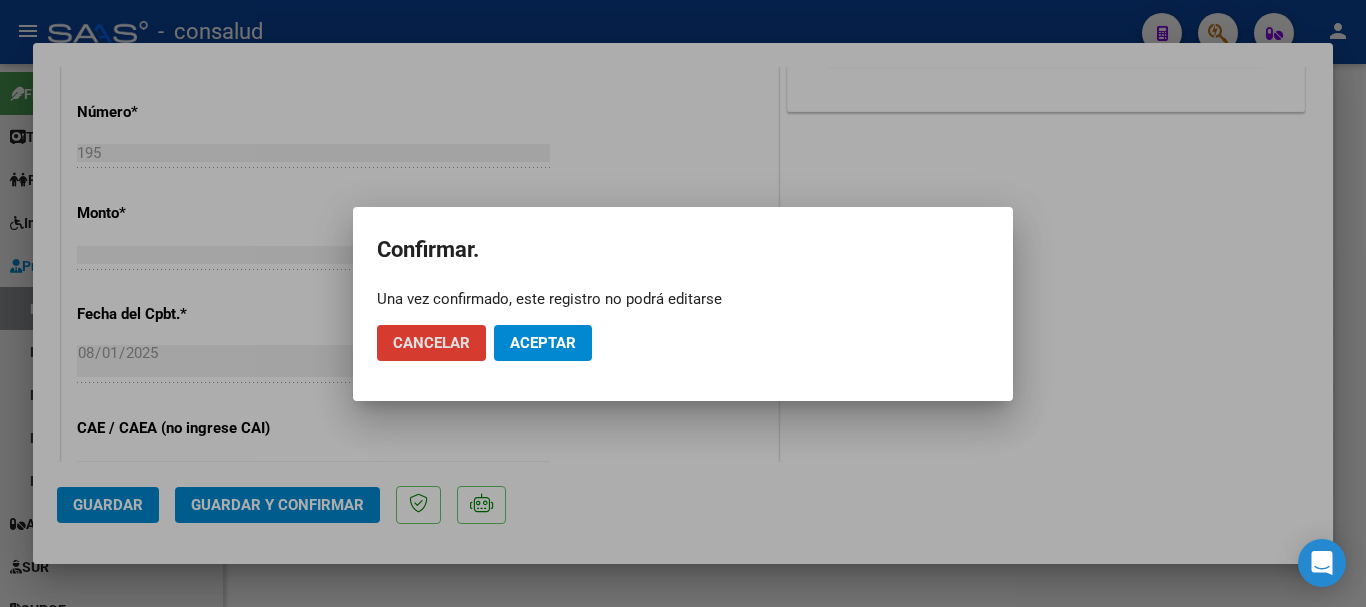 click on "Aceptar" 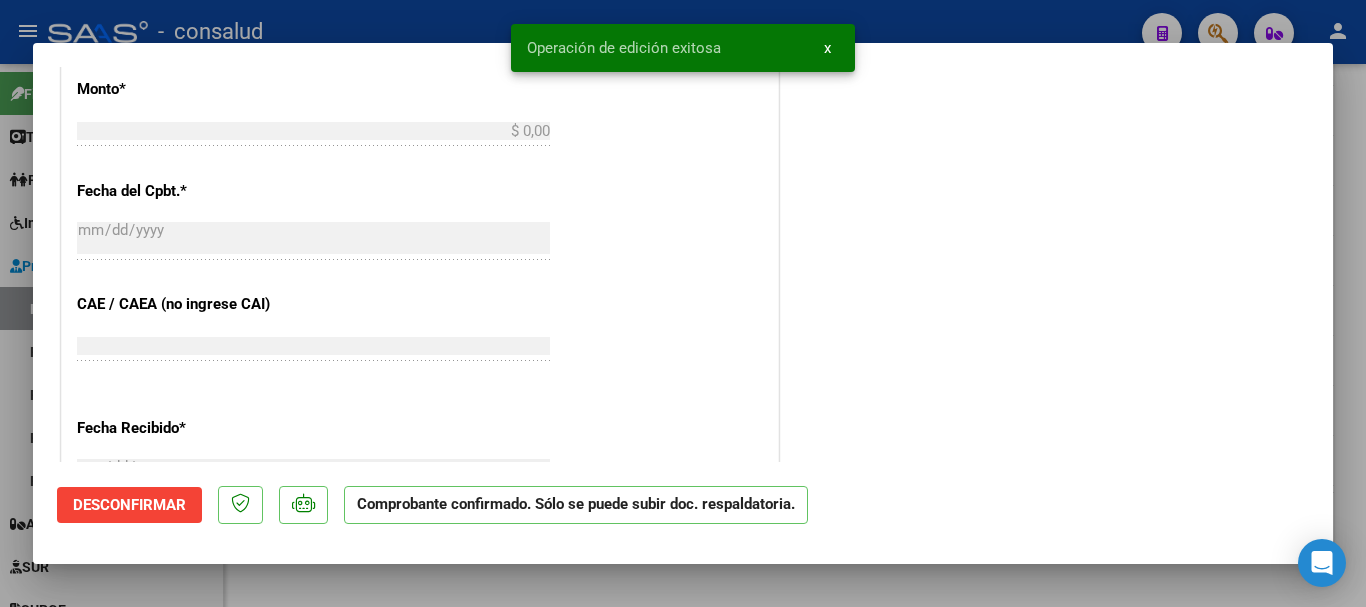 scroll, scrollTop: 1161, scrollLeft: 0, axis: vertical 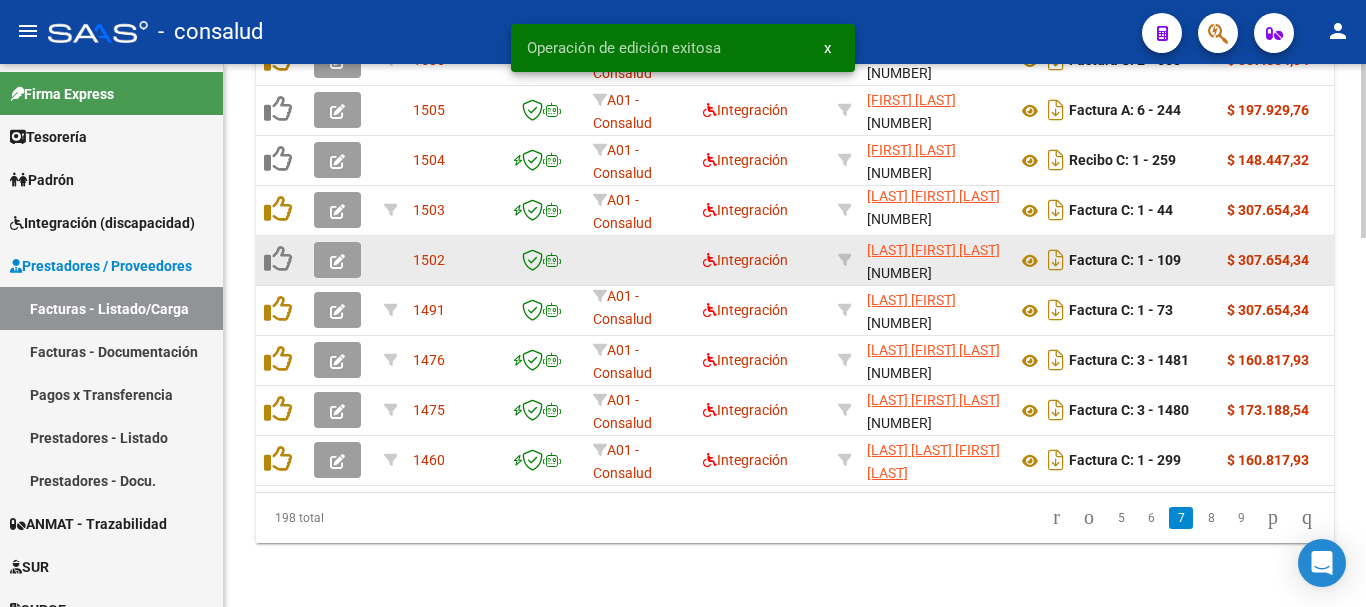 click 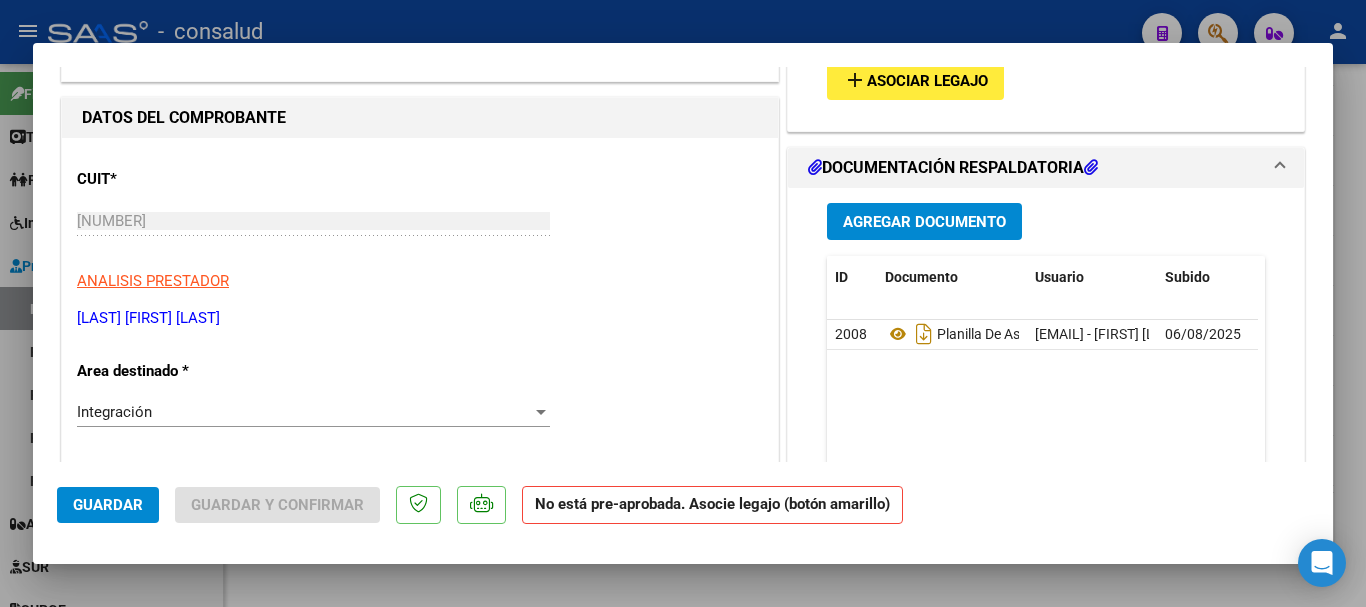 scroll, scrollTop: 0, scrollLeft: 0, axis: both 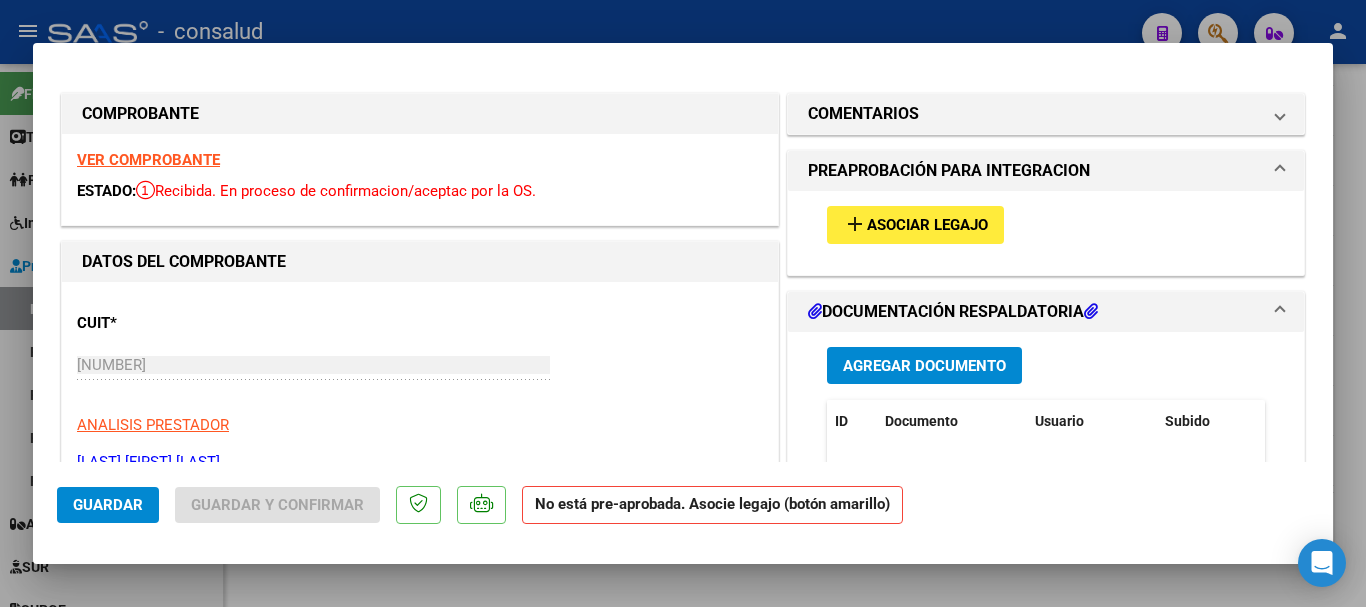 click on "VER COMPROBANTE" at bounding box center [148, 160] 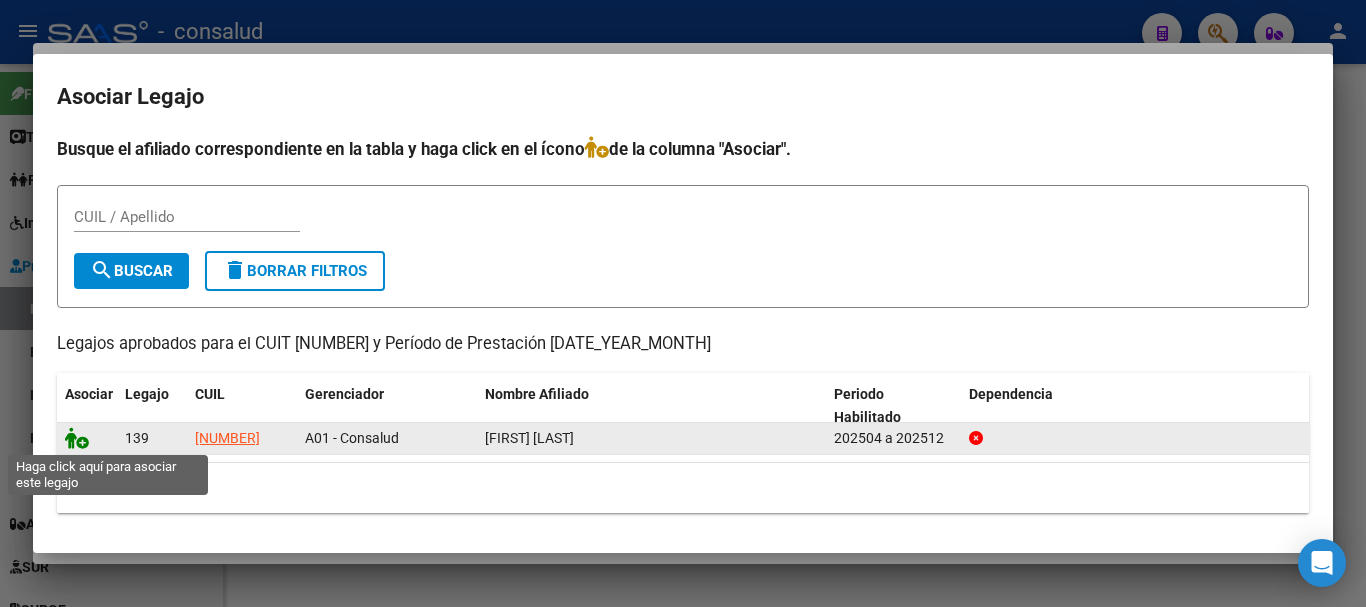 click 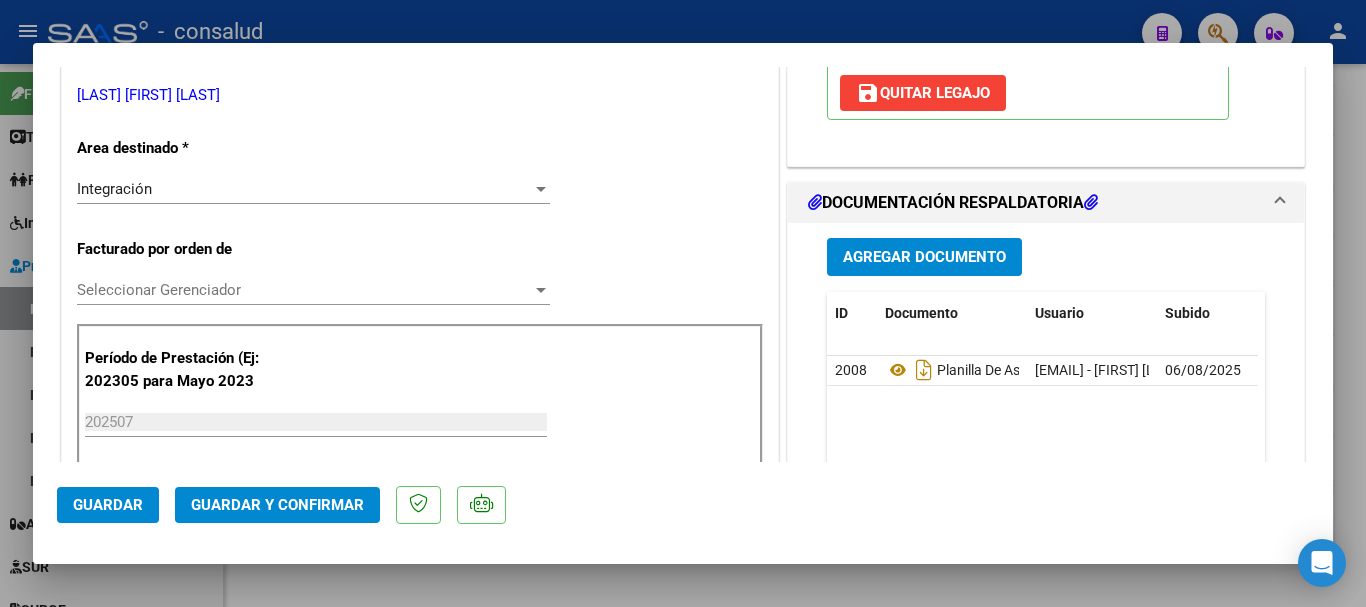 scroll, scrollTop: 400, scrollLeft: 0, axis: vertical 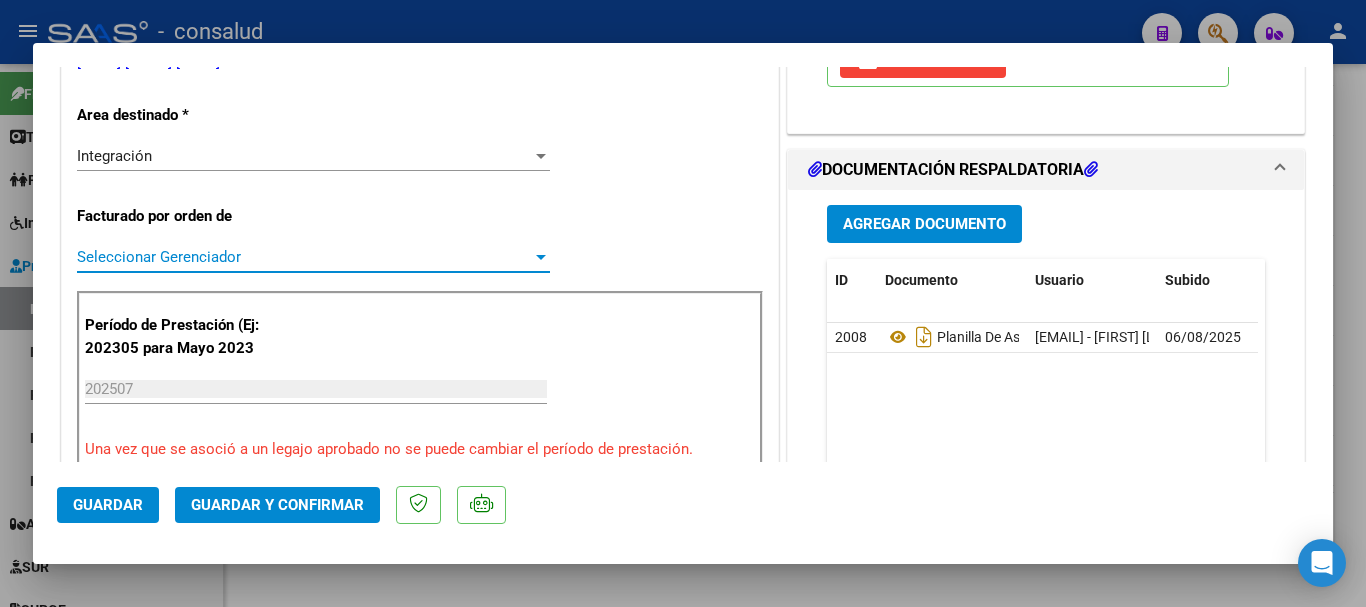 click on "Seleccionar Gerenciador" at bounding box center (304, 257) 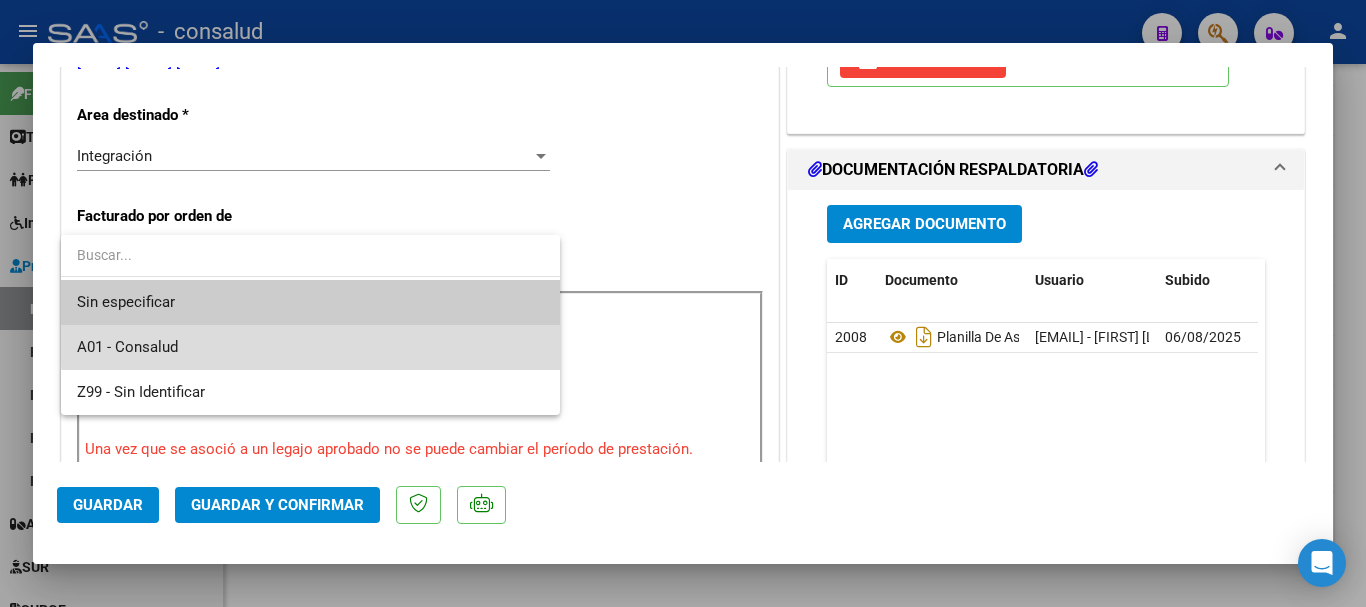 click on "A01 - Consalud" at bounding box center [310, 347] 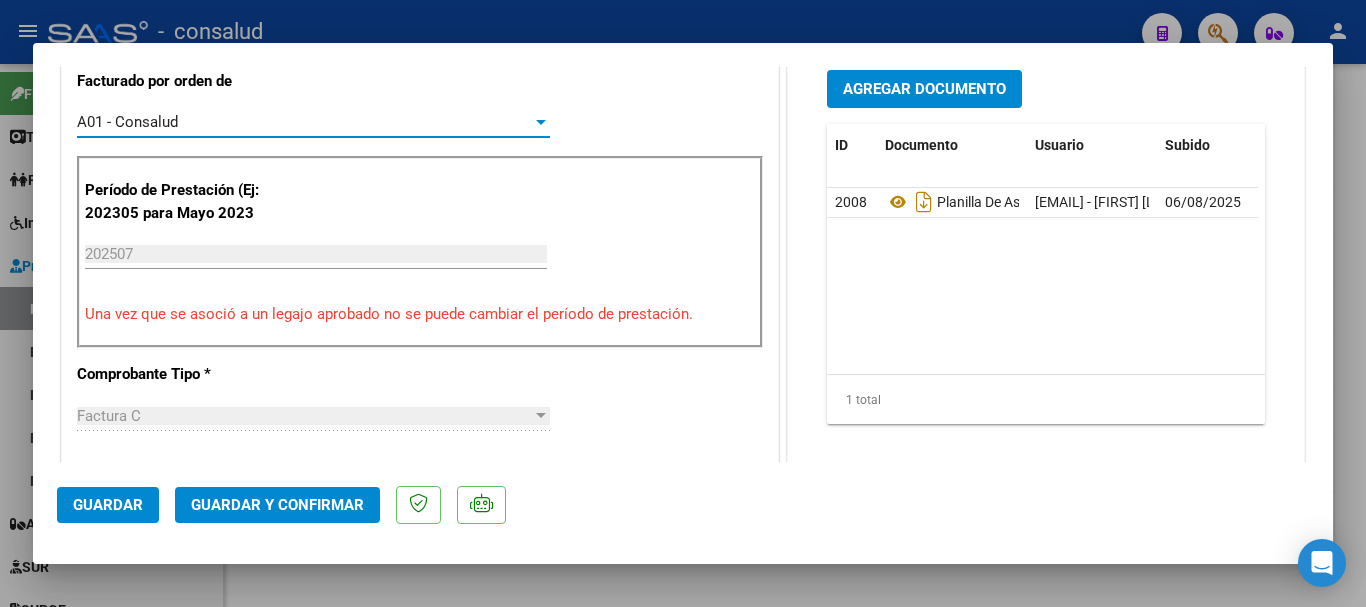 scroll, scrollTop: 700, scrollLeft: 0, axis: vertical 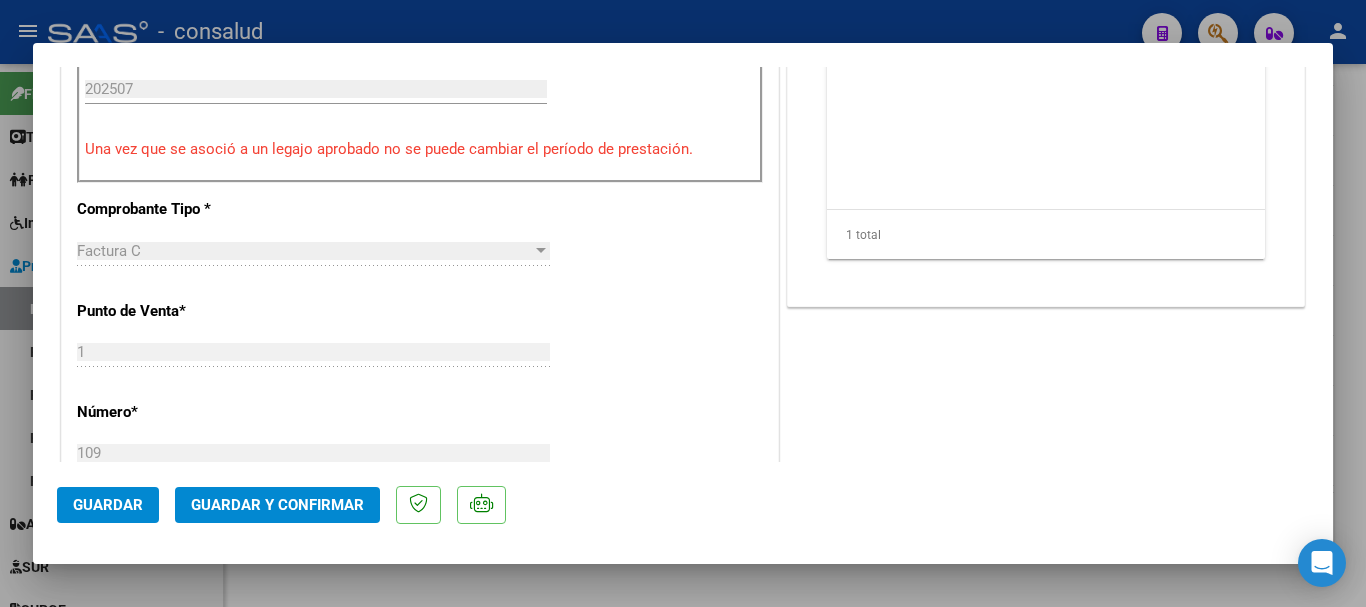 click on "Guardar y Confirmar" 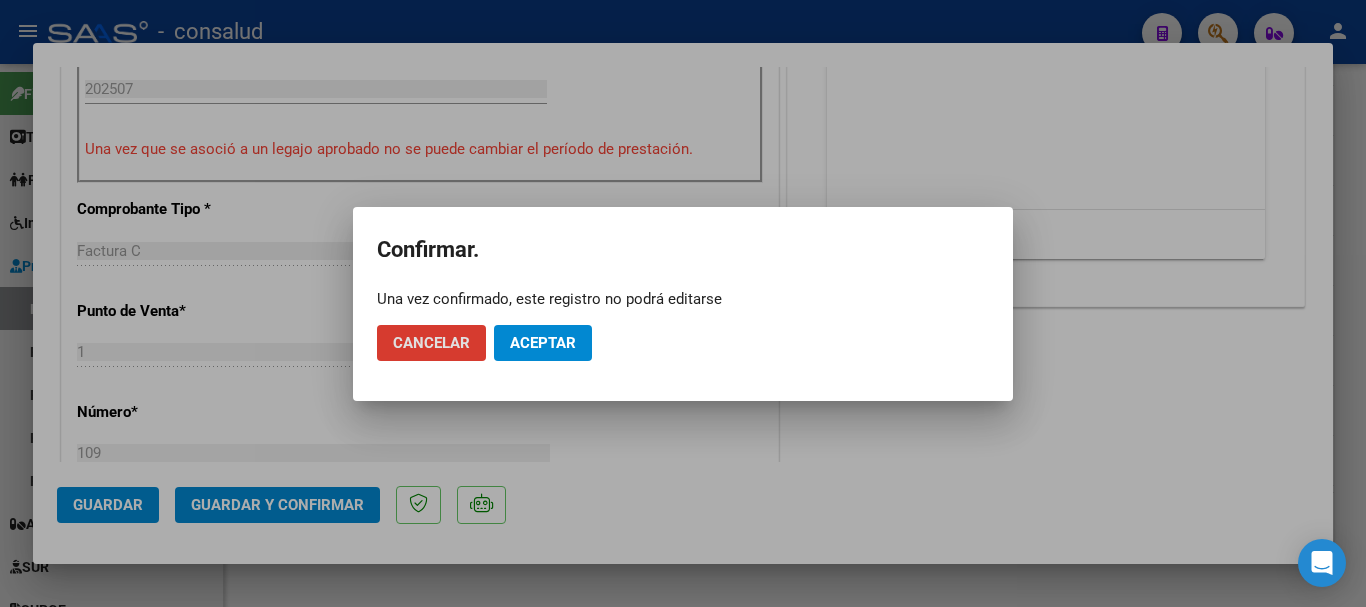 click on "Aceptar" 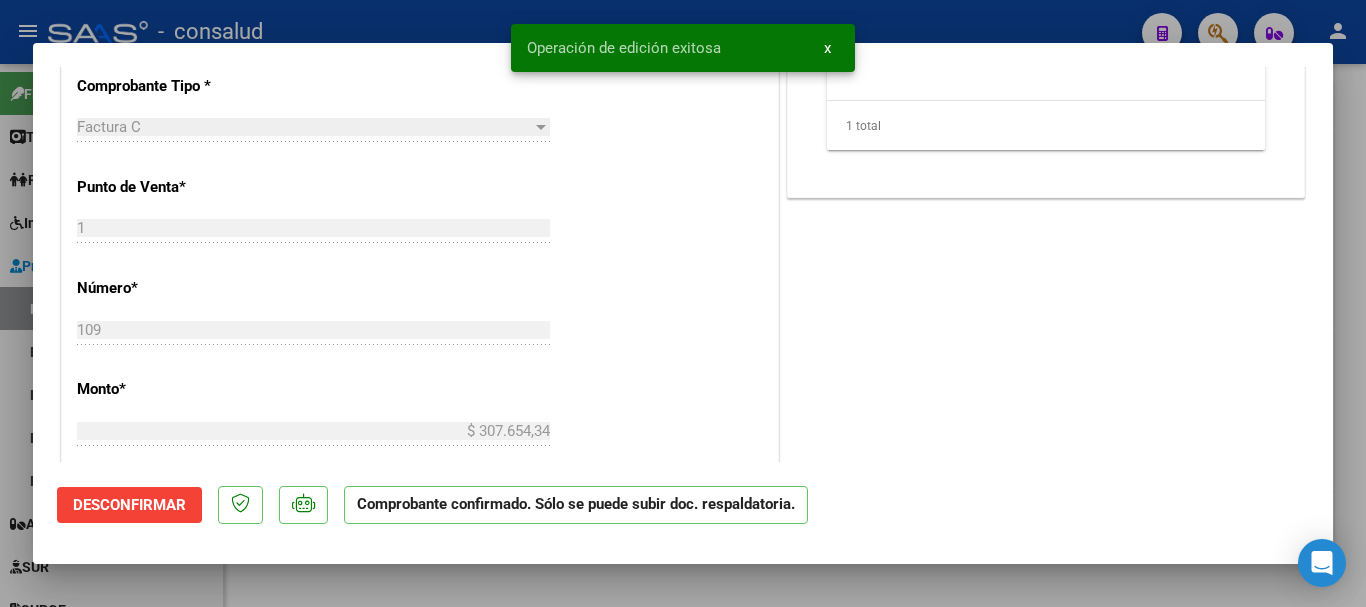 type 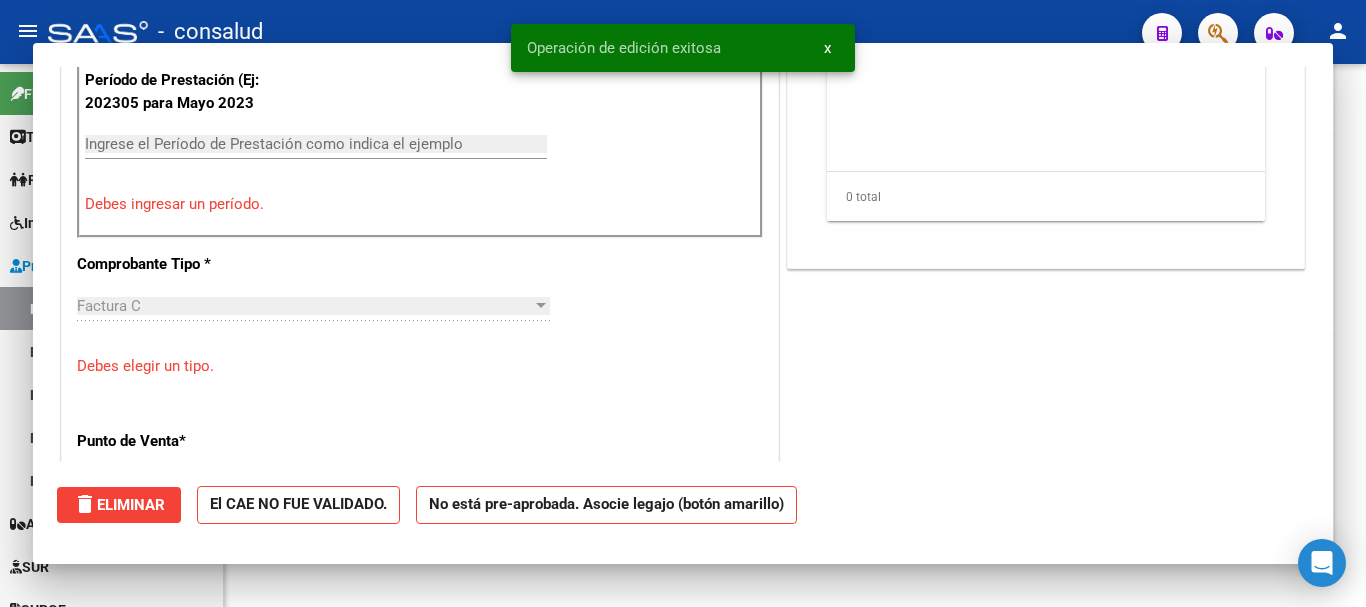 scroll, scrollTop: 1161, scrollLeft: 0, axis: vertical 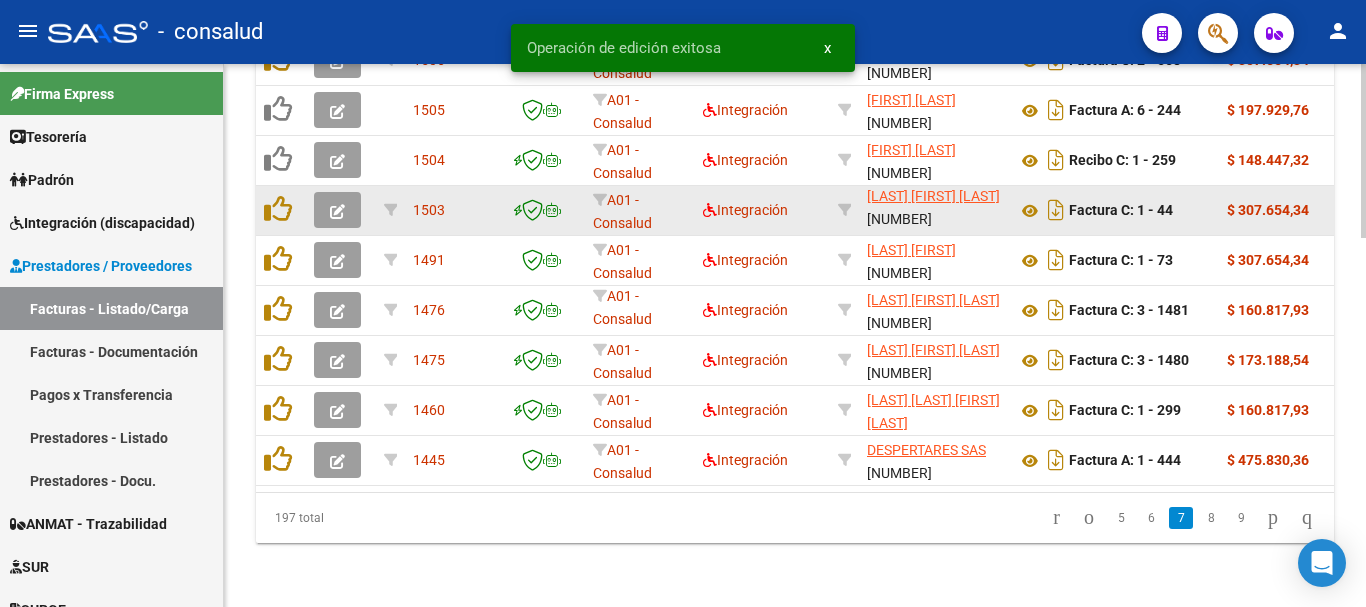click 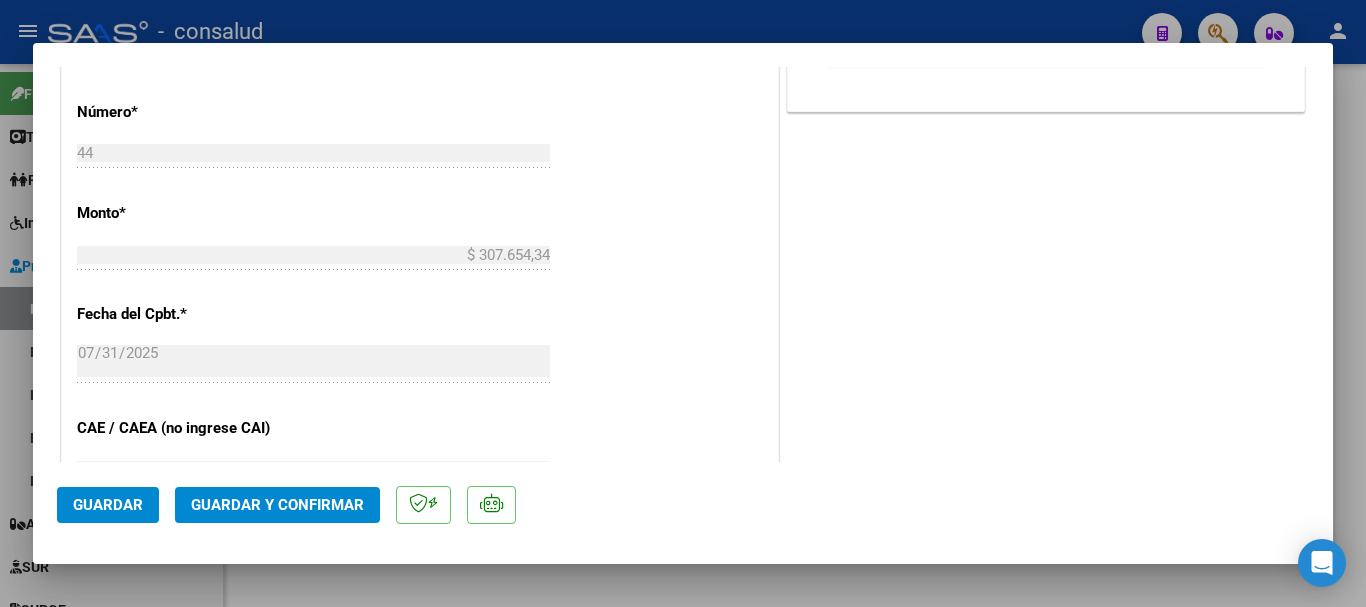 scroll, scrollTop: 1100, scrollLeft: 0, axis: vertical 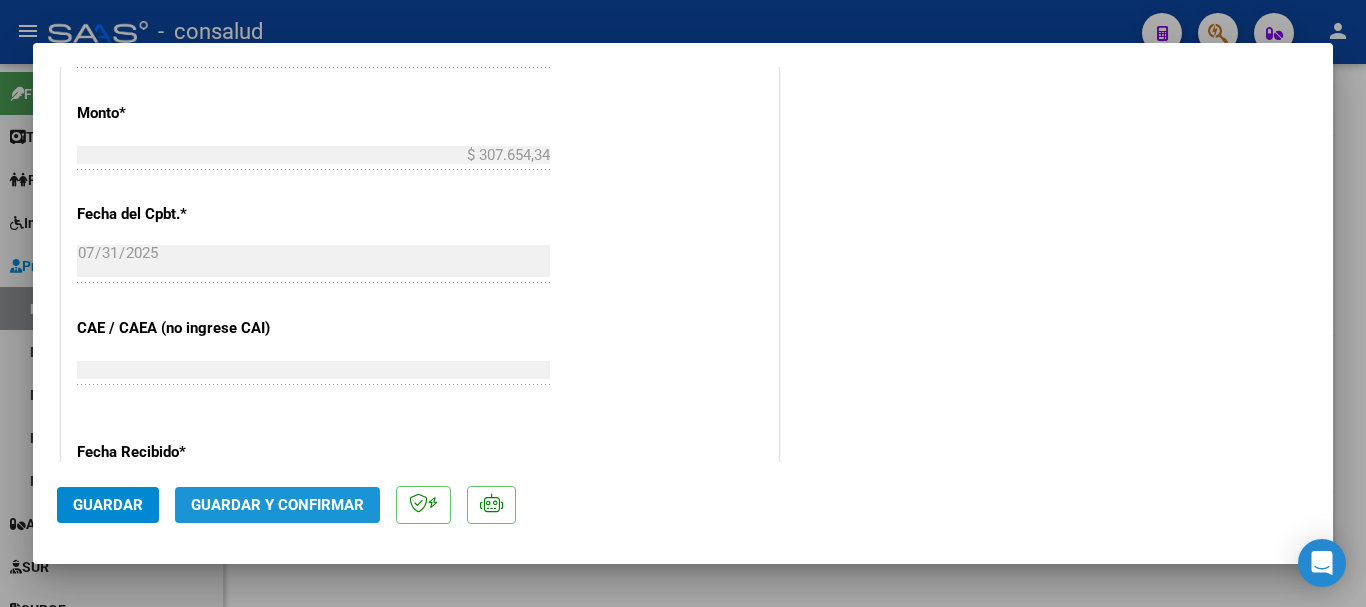 click on "Guardar y Confirmar" 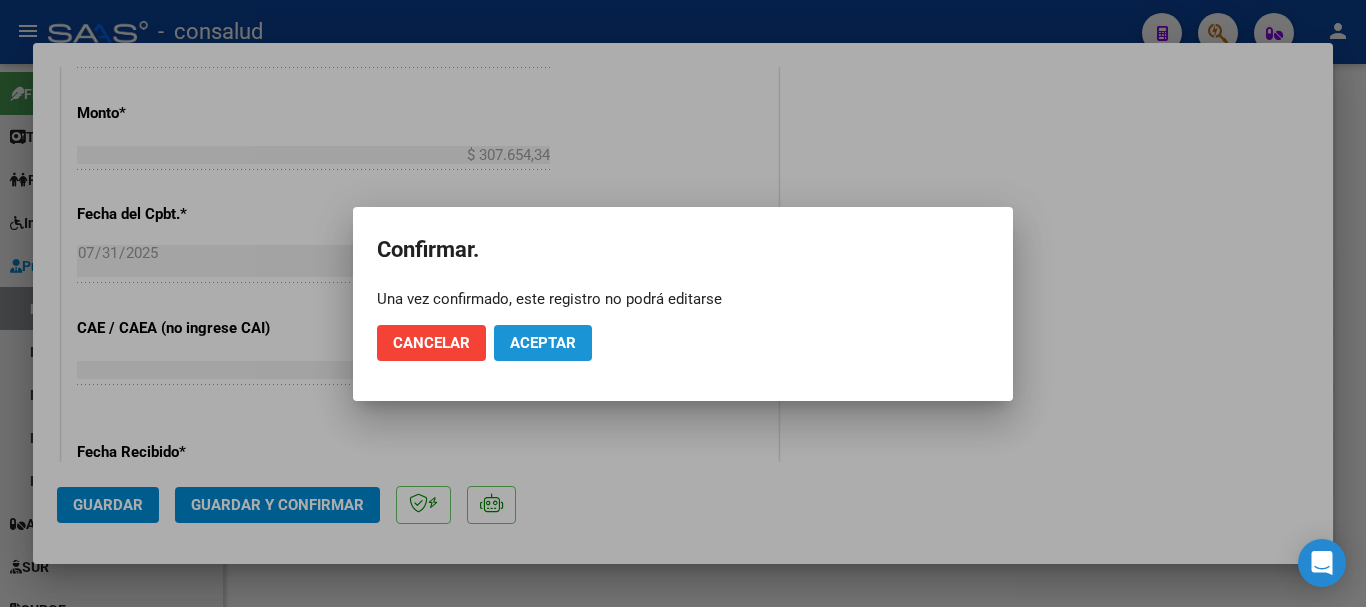 click on "Aceptar" 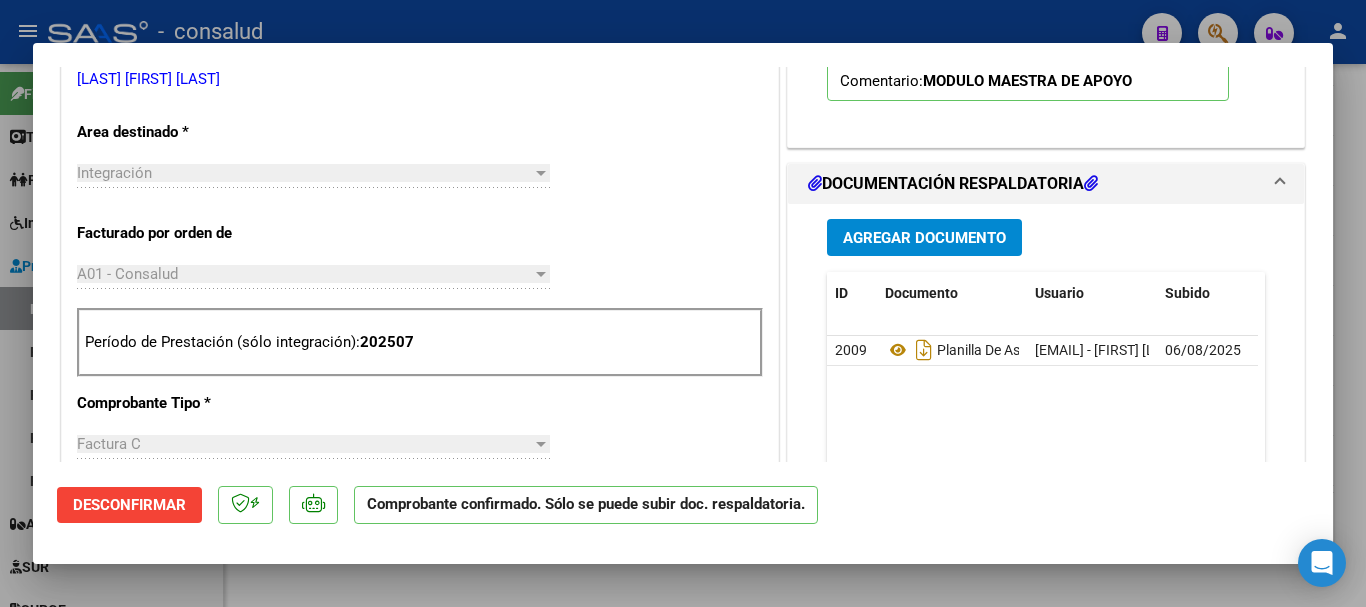 scroll, scrollTop: 376, scrollLeft: 0, axis: vertical 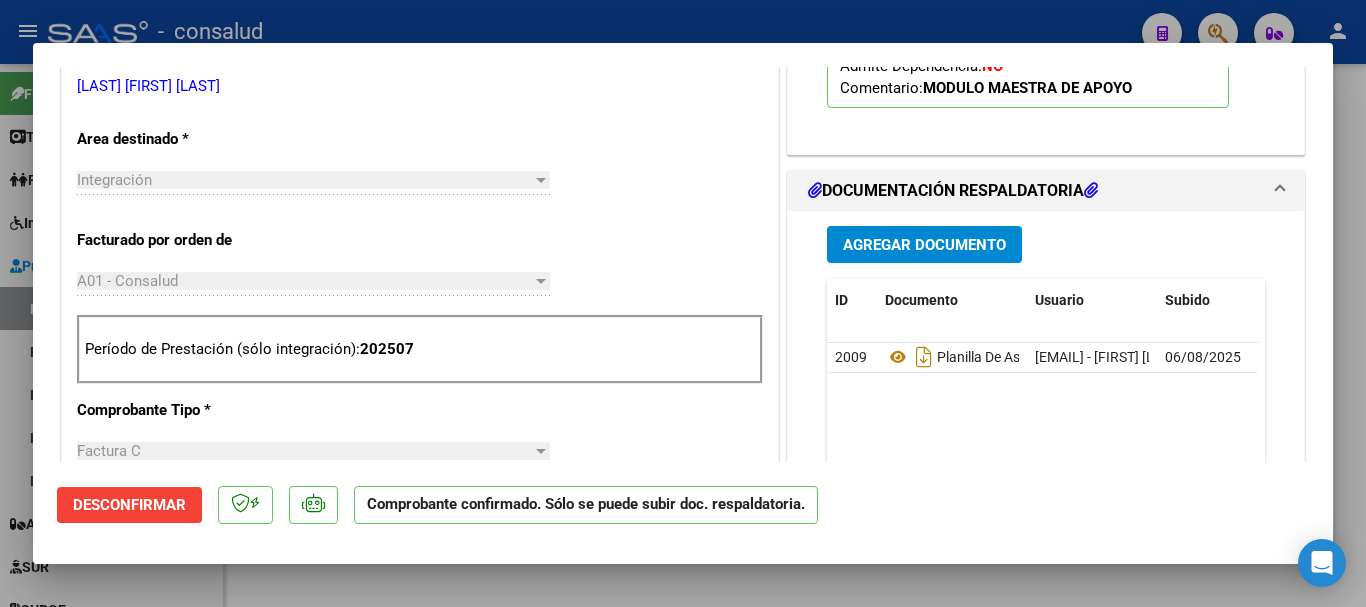 type 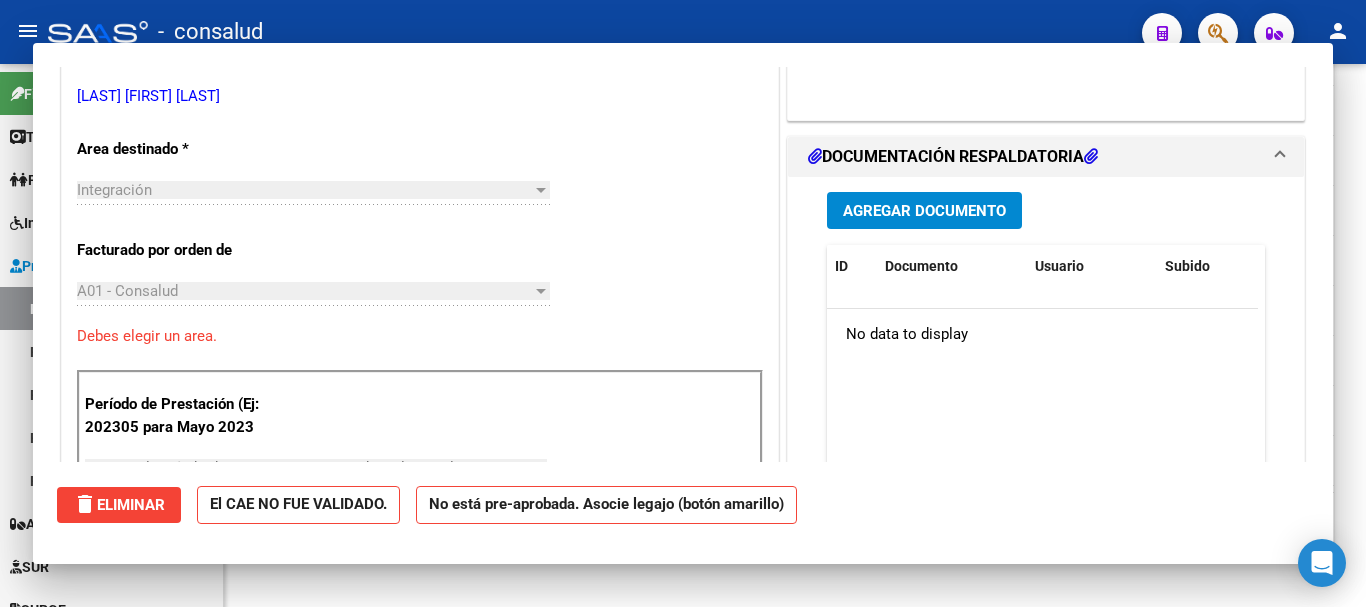 scroll, scrollTop: 1161, scrollLeft: 0, axis: vertical 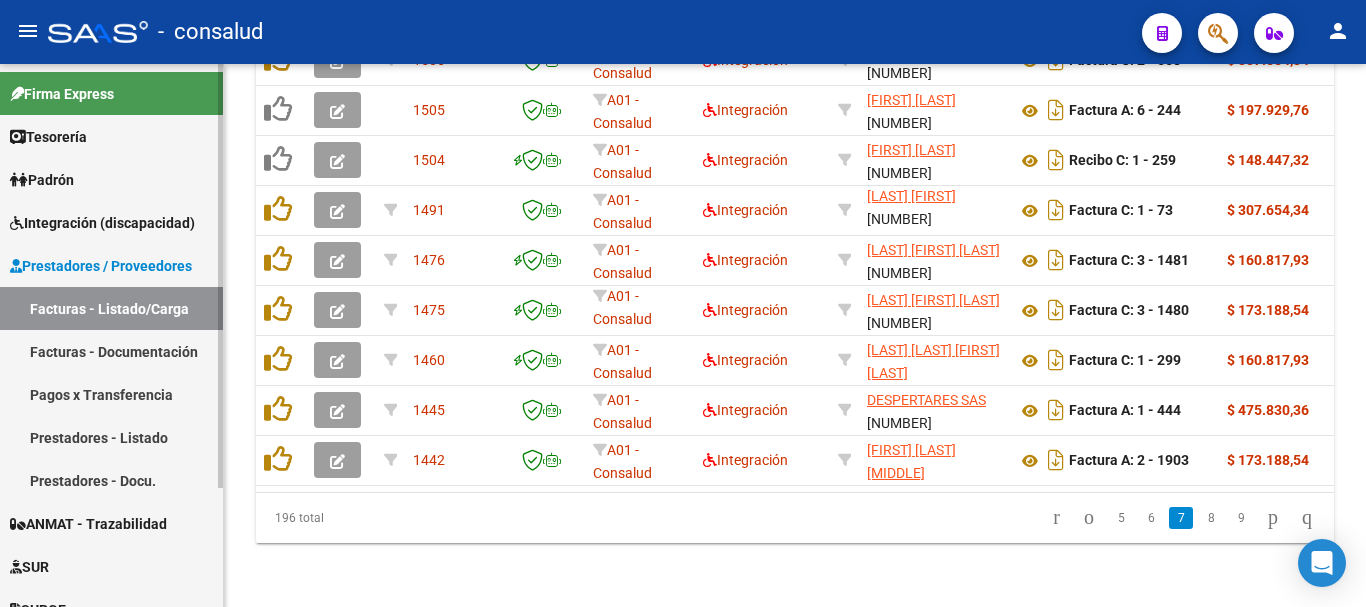 click on "Integración (discapacidad)" at bounding box center (102, 223) 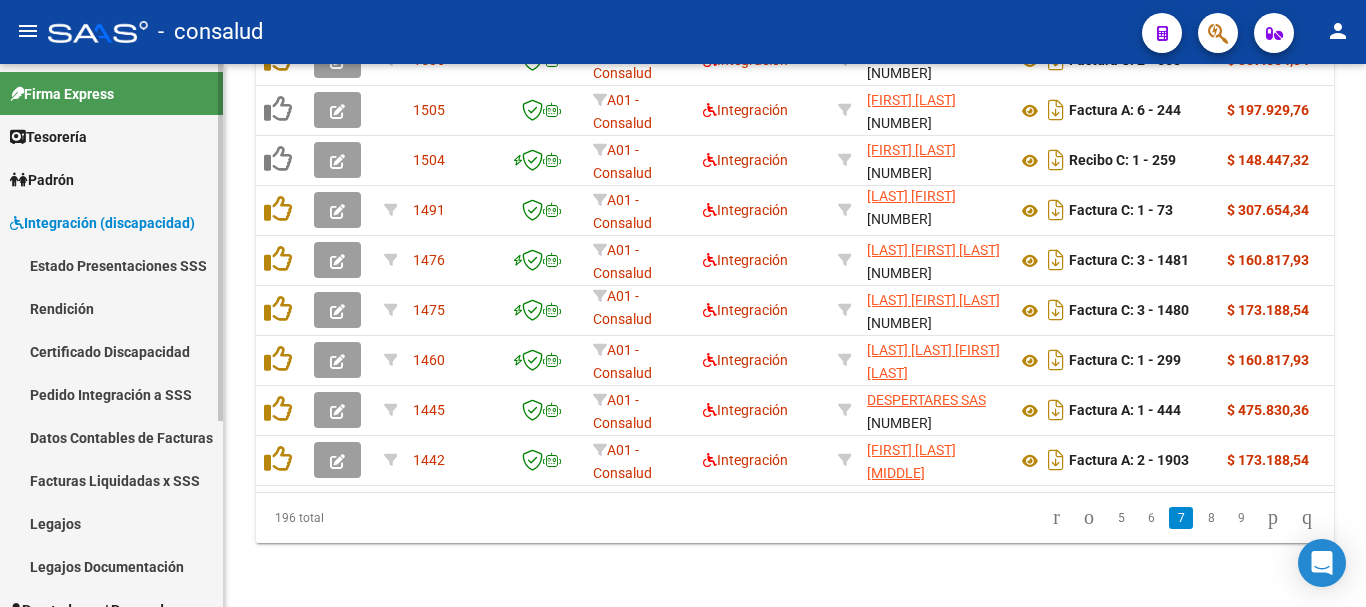 click on "Pedido Integración a SSS" at bounding box center (111, 394) 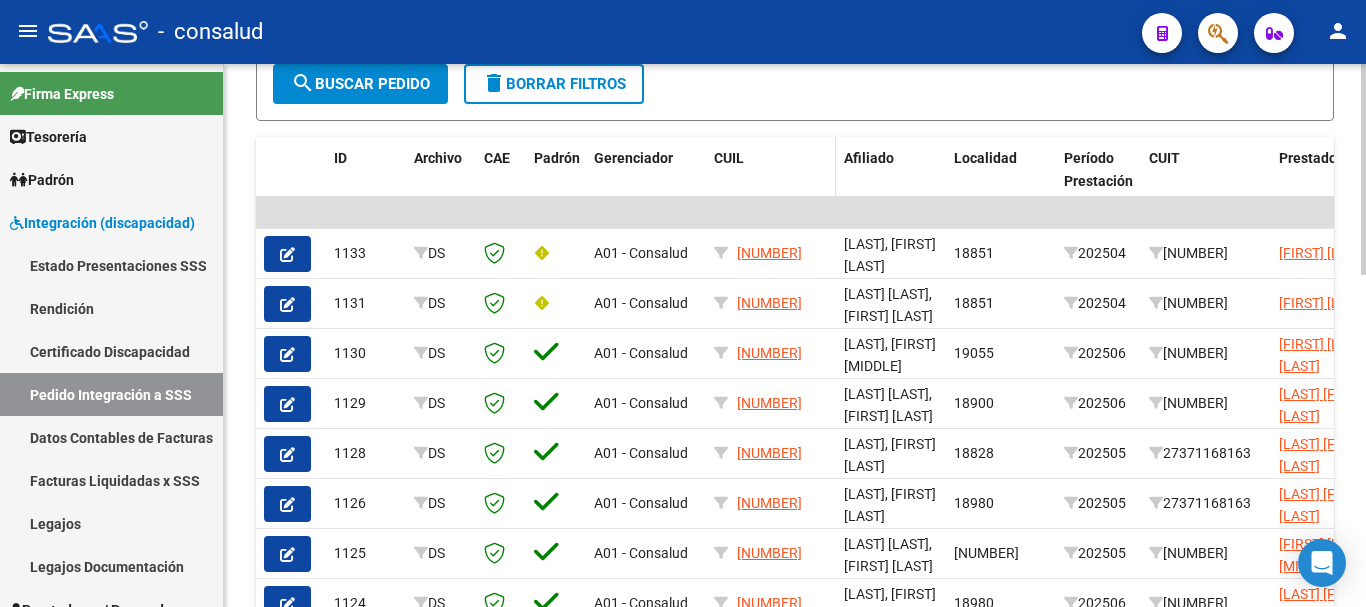 scroll, scrollTop: 600, scrollLeft: 0, axis: vertical 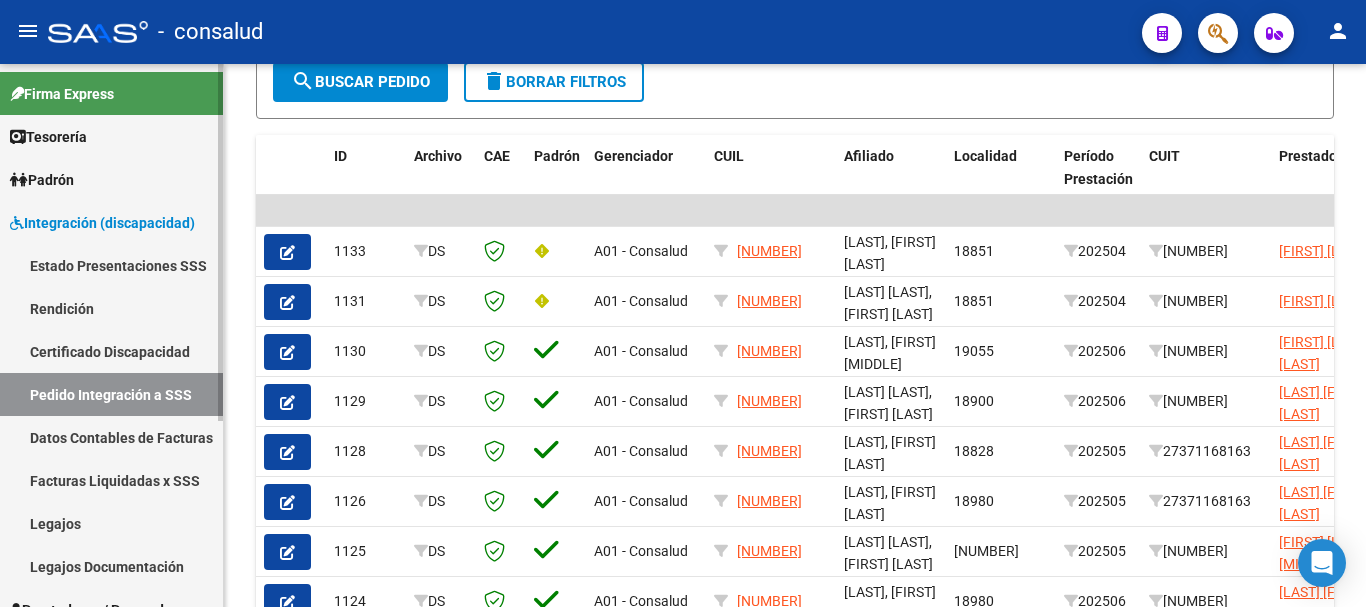 click on "Facturas Liquidadas x SSS" at bounding box center [111, 480] 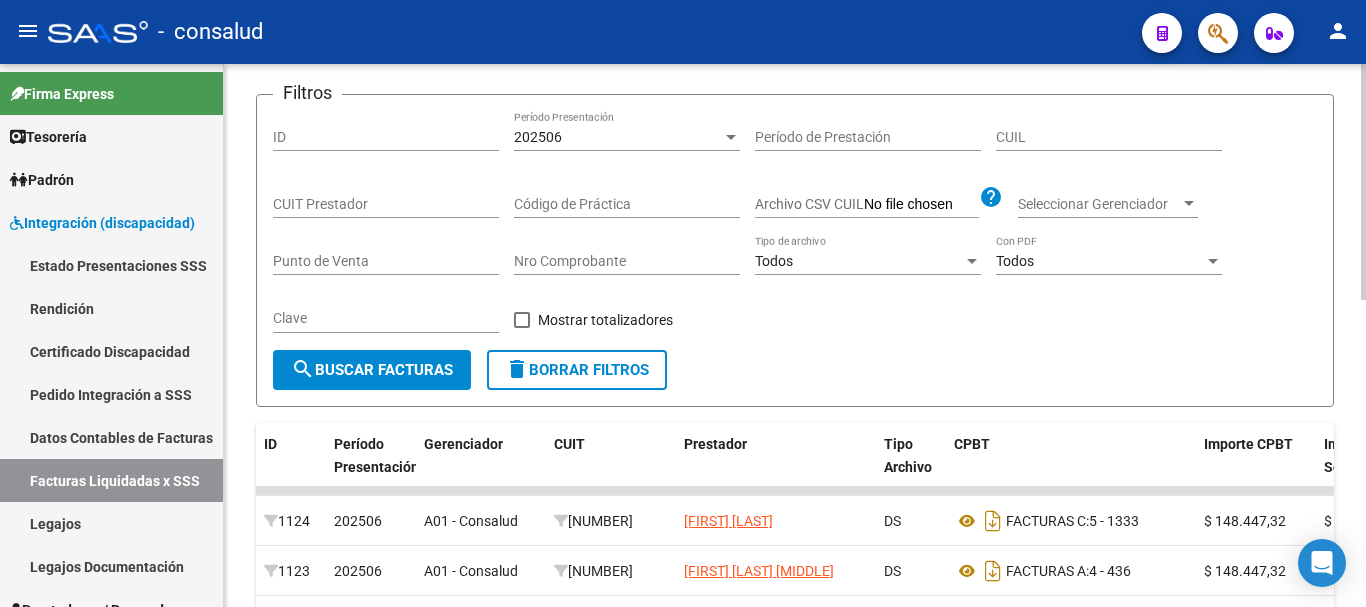 scroll, scrollTop: 600, scrollLeft: 0, axis: vertical 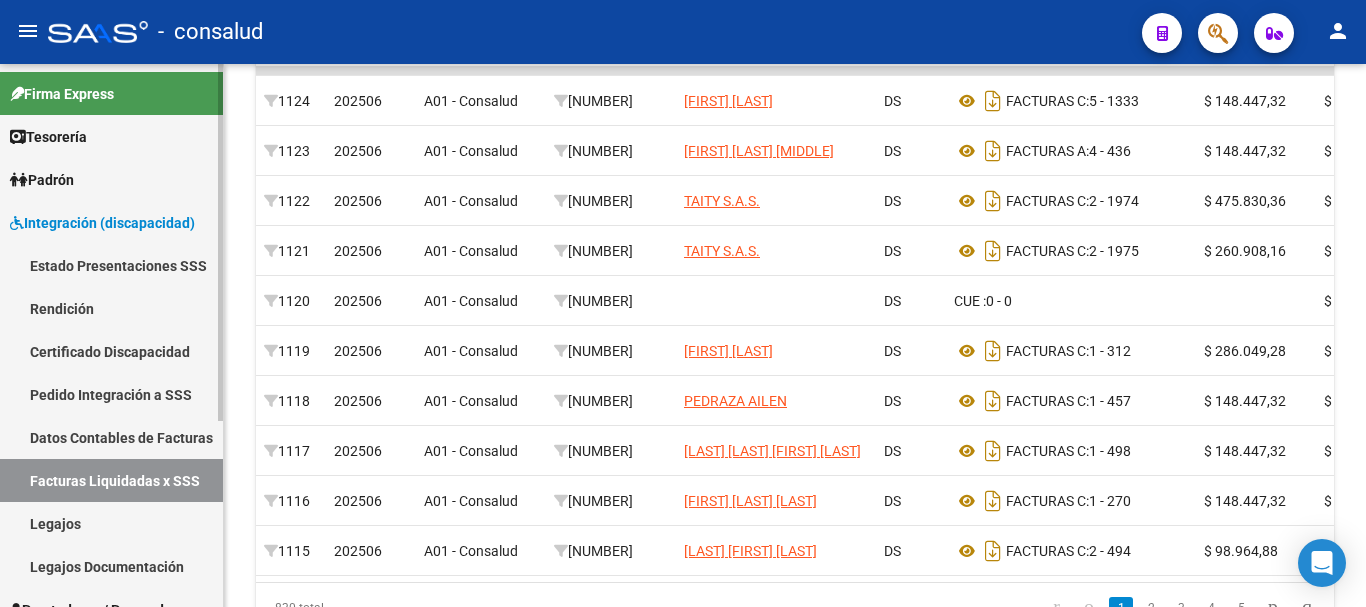 click on "Integración (discapacidad)" at bounding box center [102, 223] 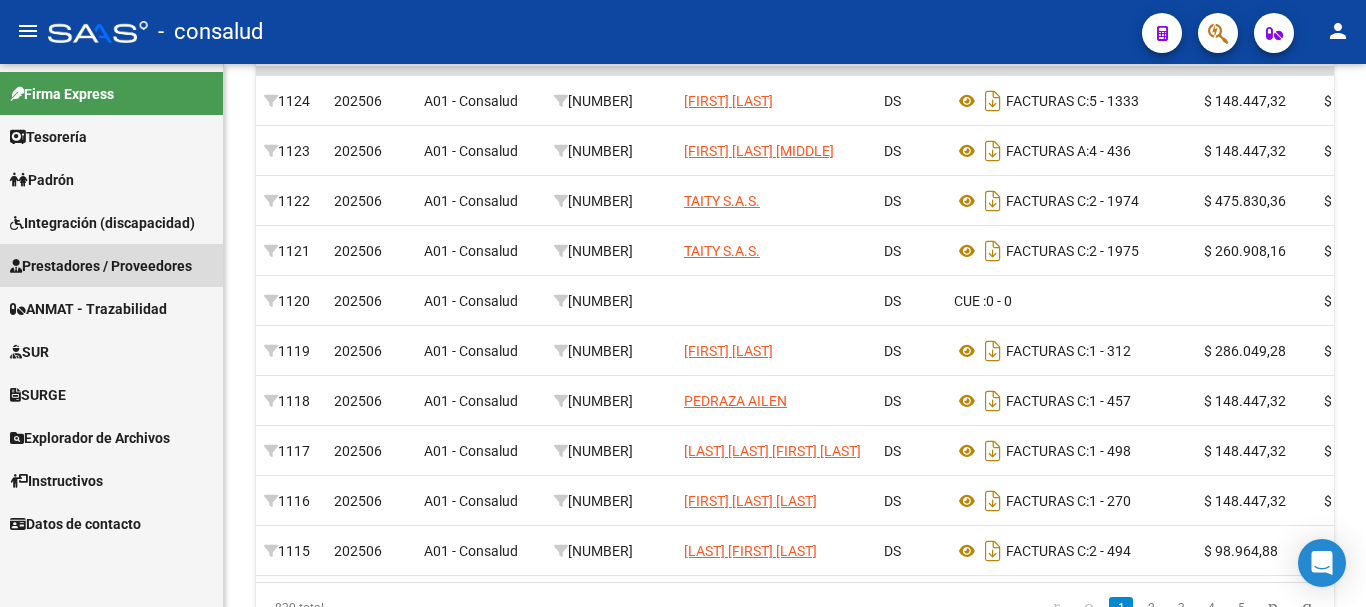 click on "Prestadores / Proveedores" at bounding box center [101, 266] 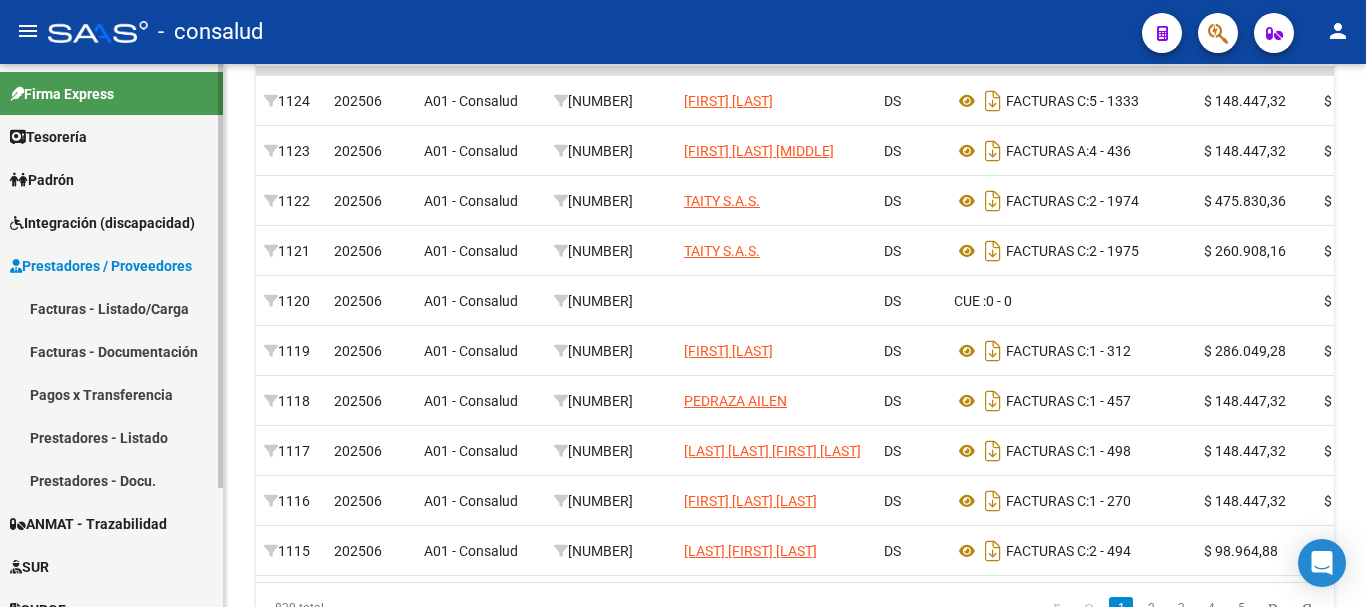 click on "Facturas - Listado/Carga" at bounding box center [111, 308] 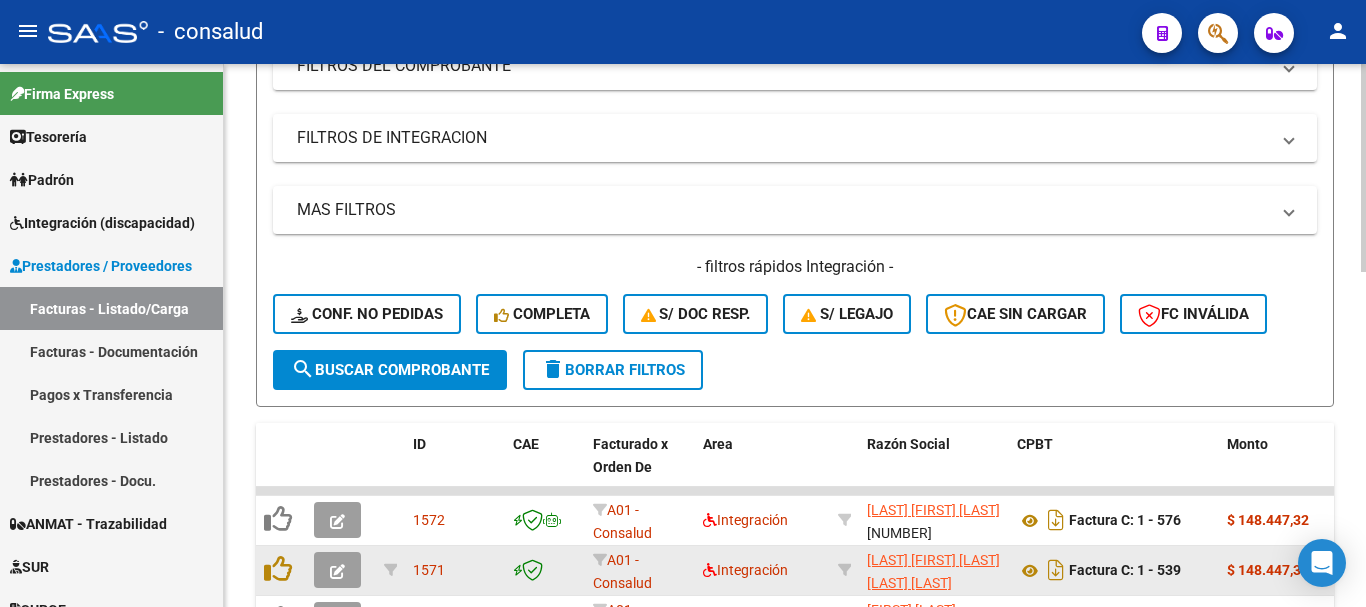 scroll, scrollTop: 600, scrollLeft: 0, axis: vertical 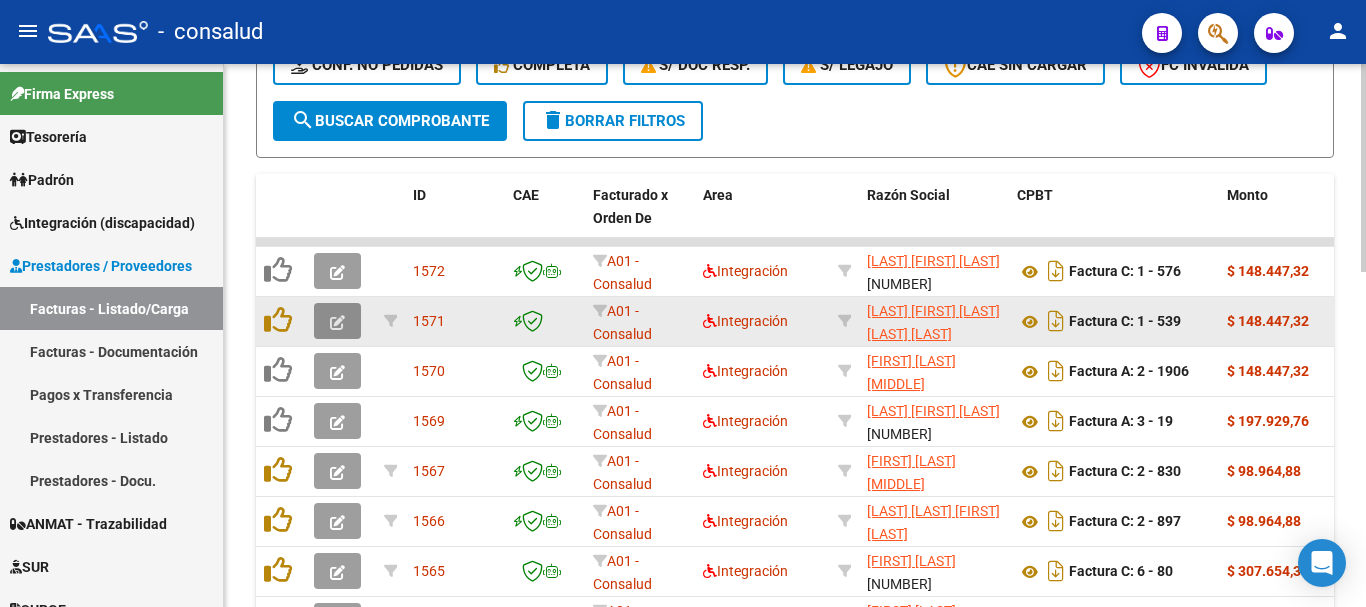 click 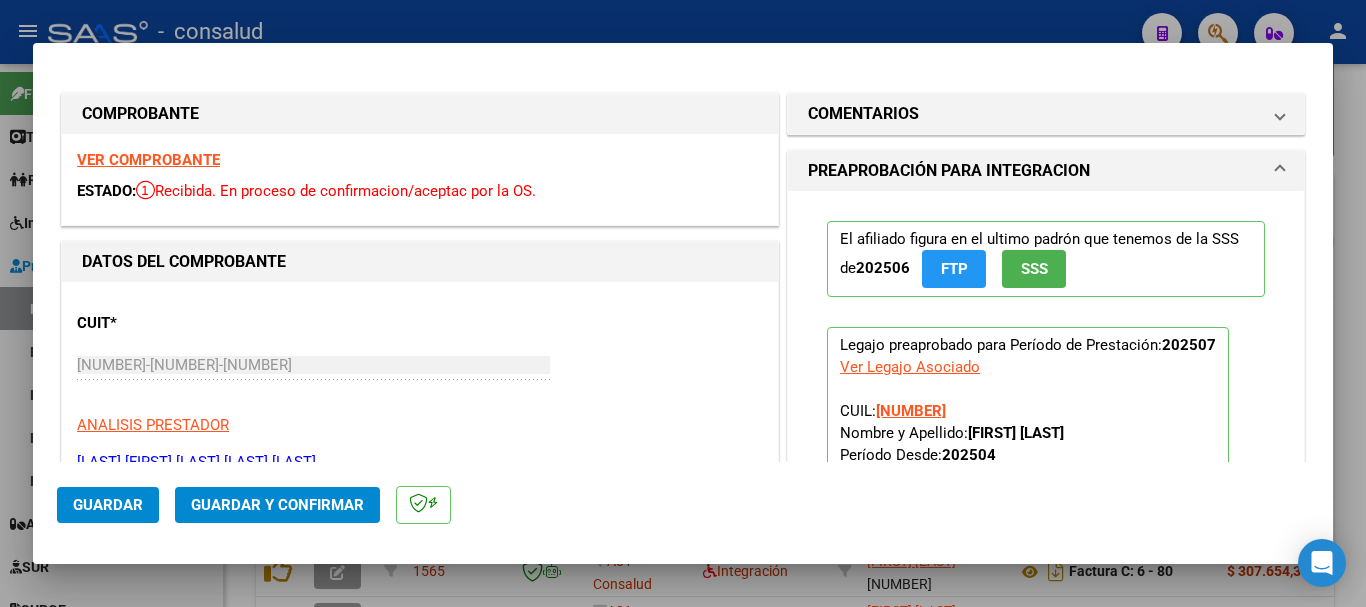 type 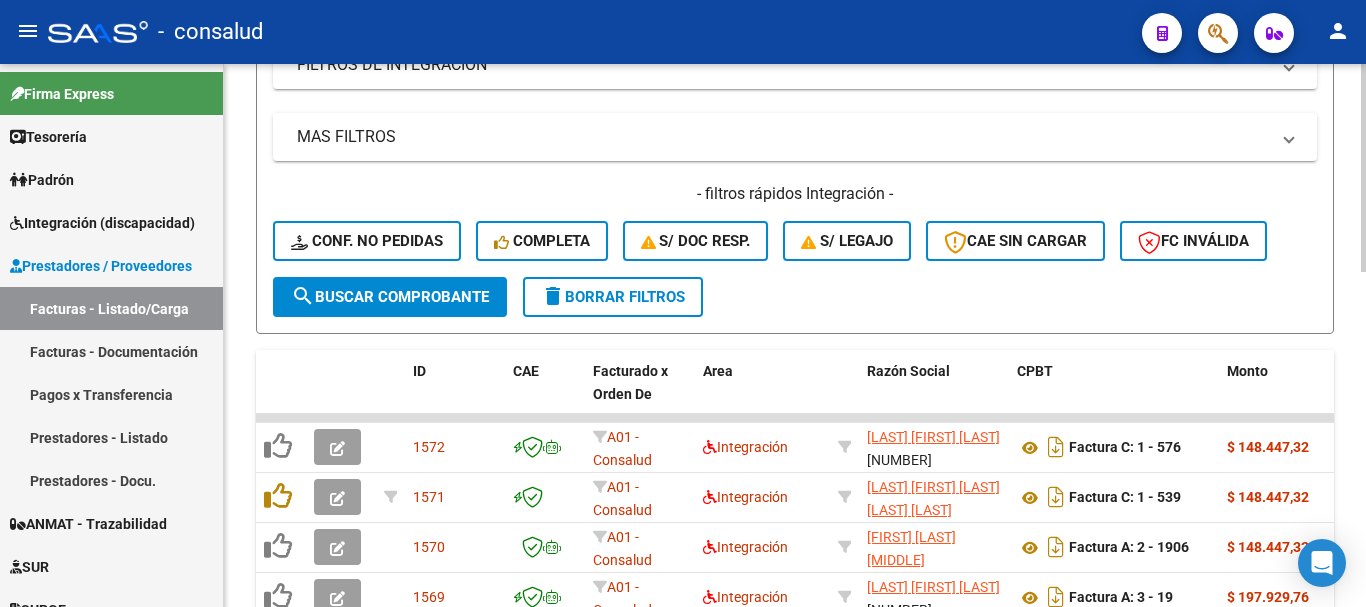 scroll, scrollTop: 400, scrollLeft: 0, axis: vertical 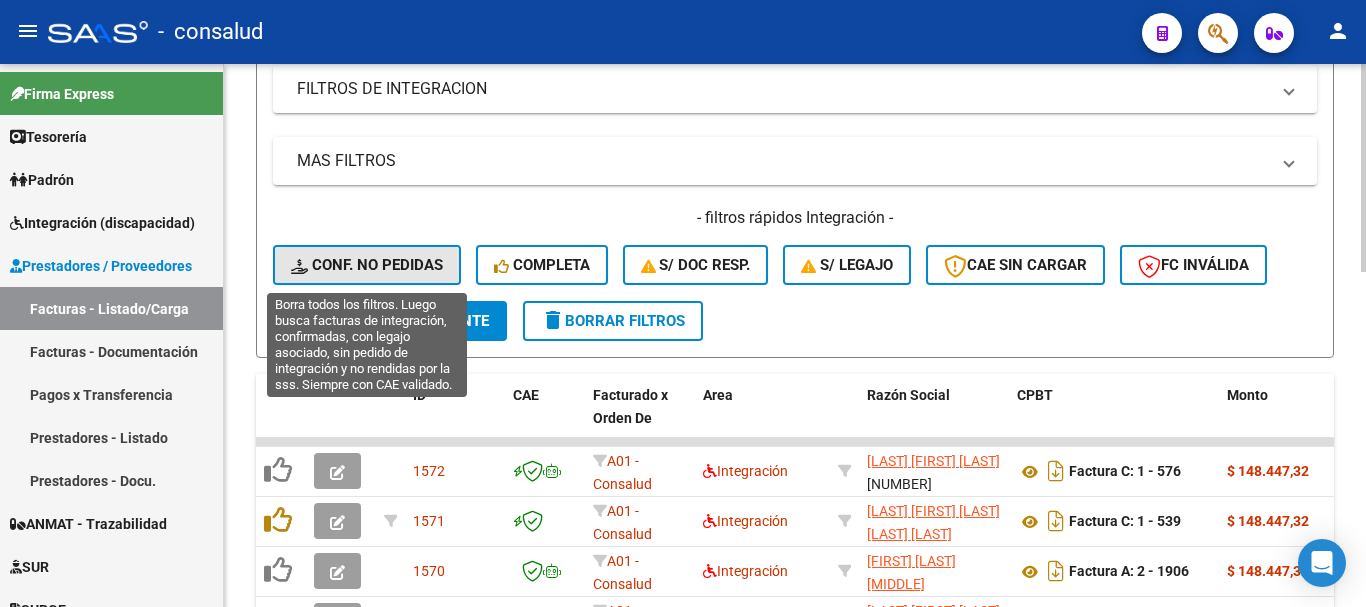 click on "Conf. no pedidas" 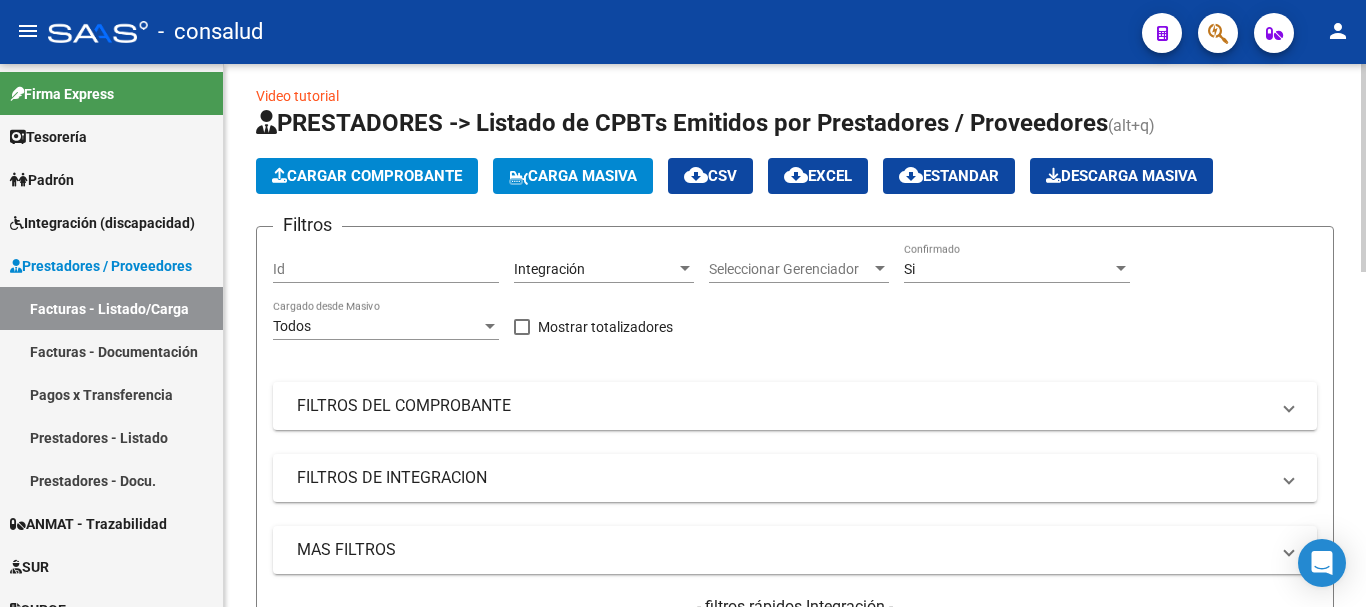 scroll, scrollTop: 0, scrollLeft: 0, axis: both 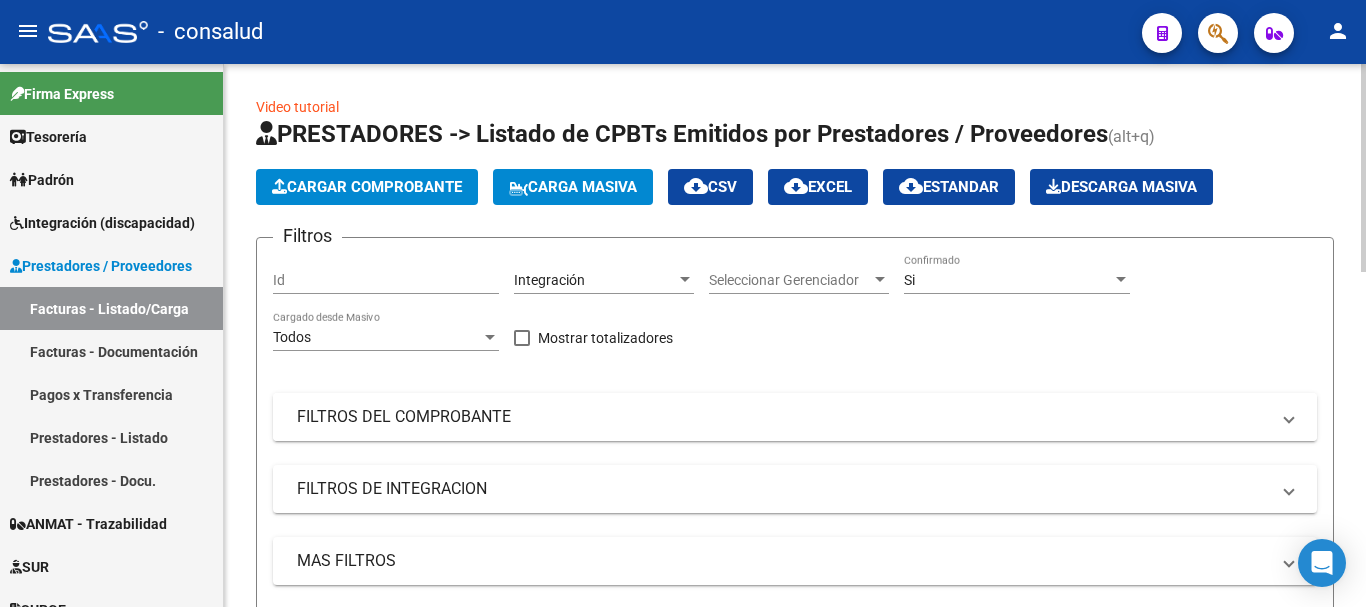 drag, startPoint x: 372, startPoint y: 429, endPoint x: 365, endPoint y: 488, distance: 59.413803 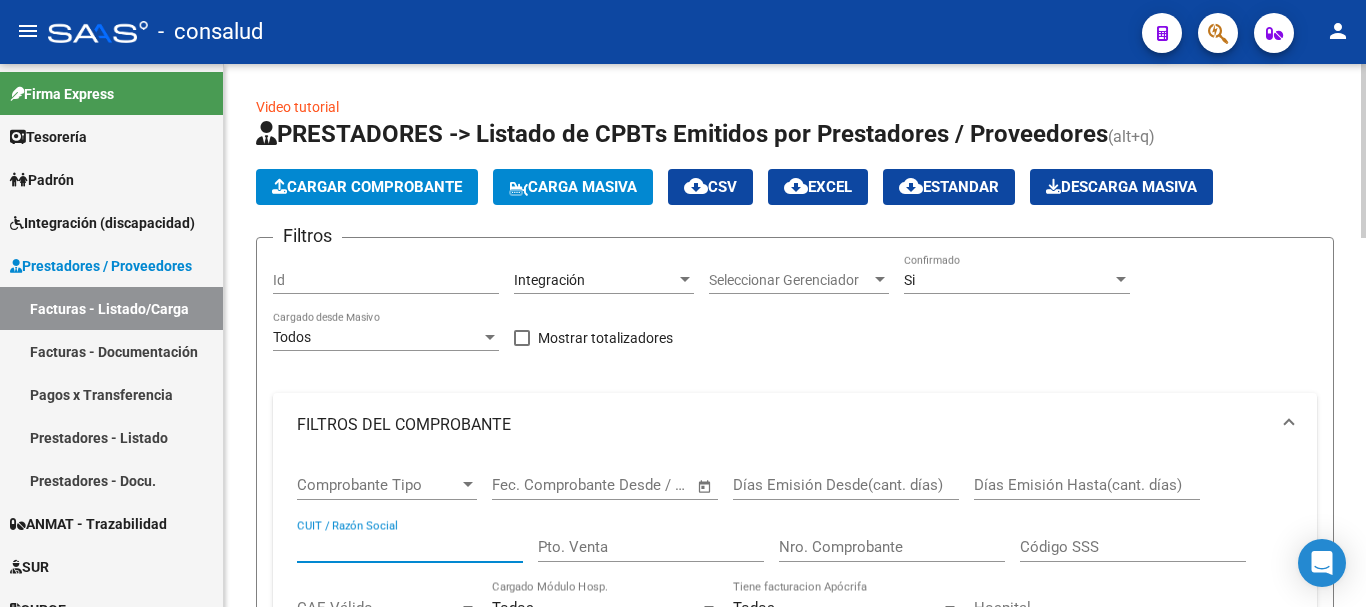 paste on "[NUMBER]" 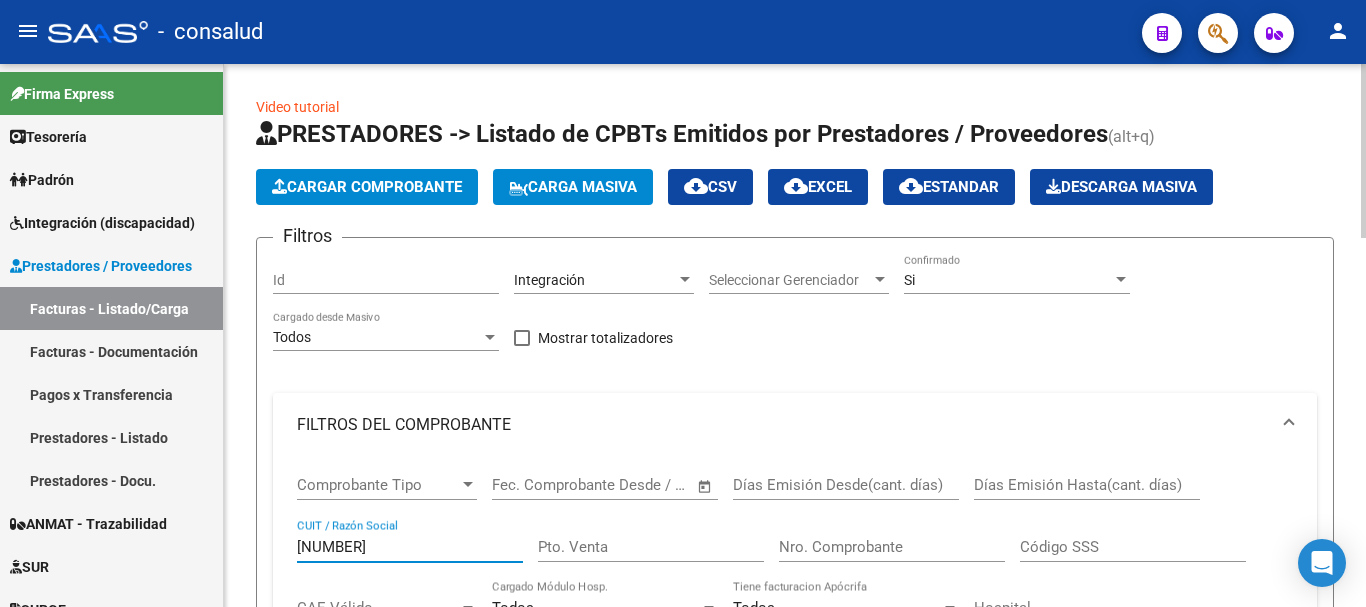 type on "[NUMBER]" 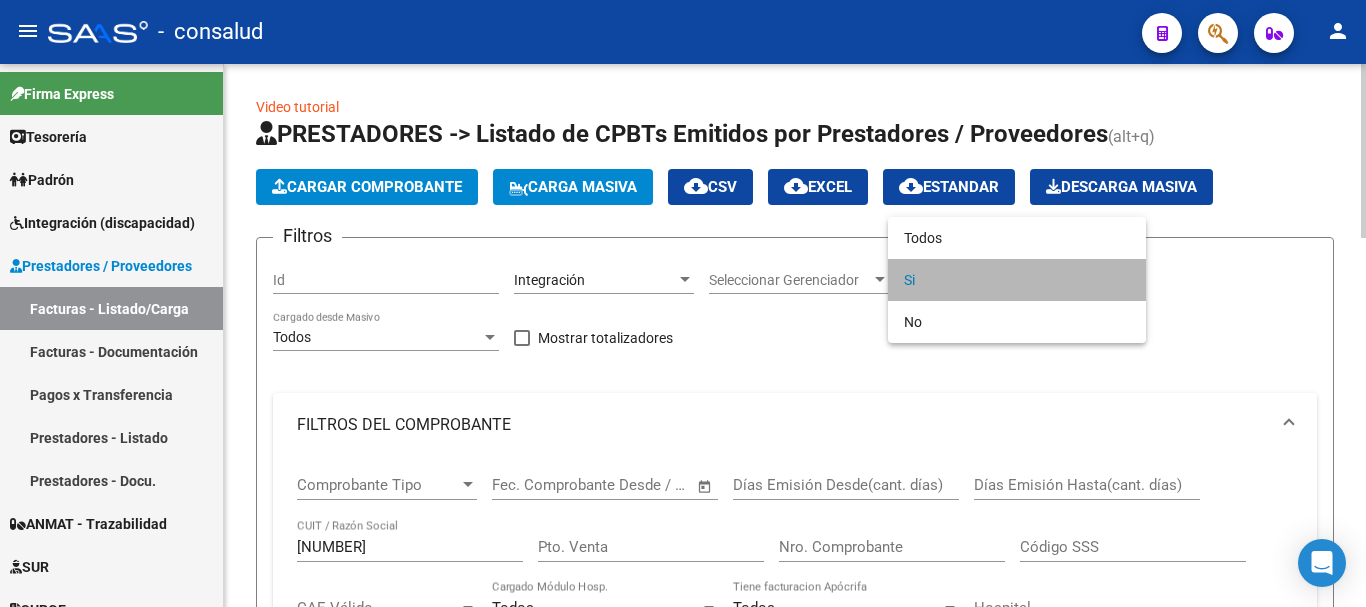 click on "Si" at bounding box center (1017, 280) 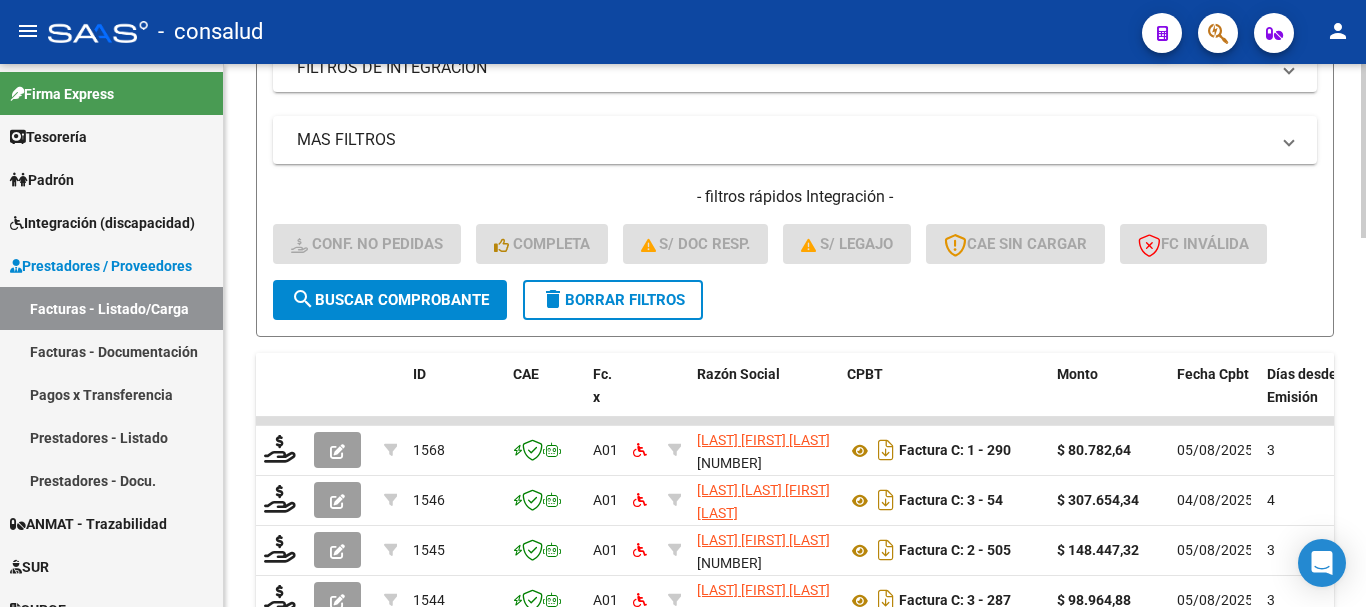 click on "delete  Borrar Filtros" 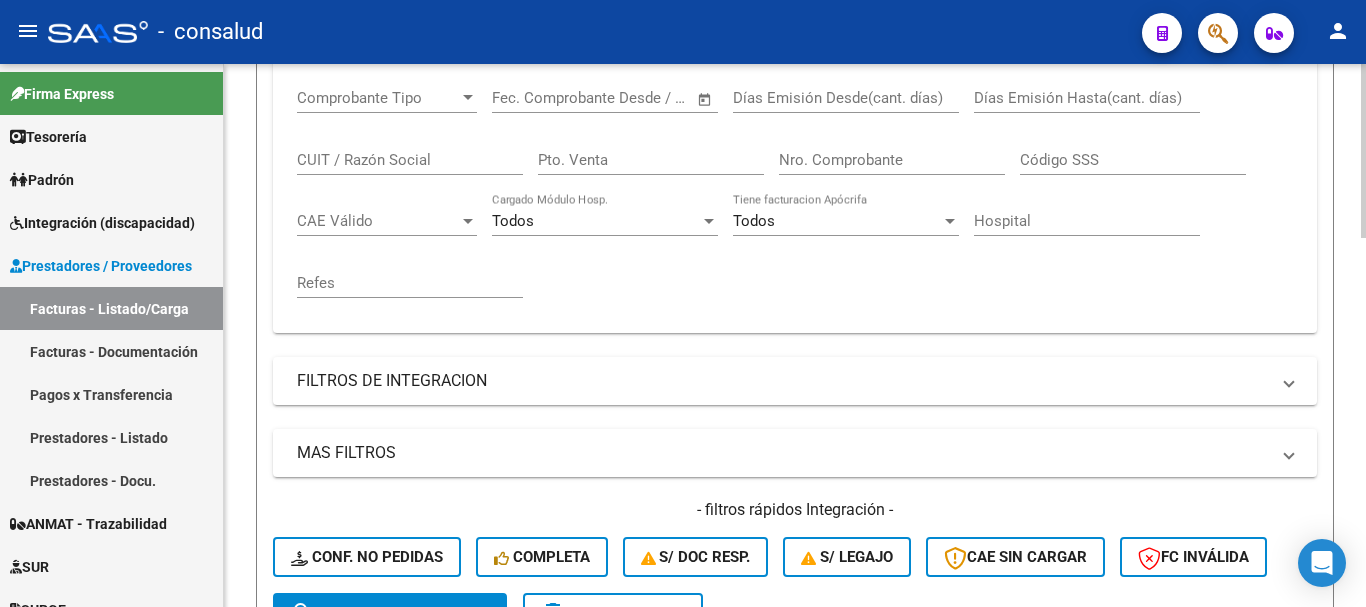scroll, scrollTop: 300, scrollLeft: 0, axis: vertical 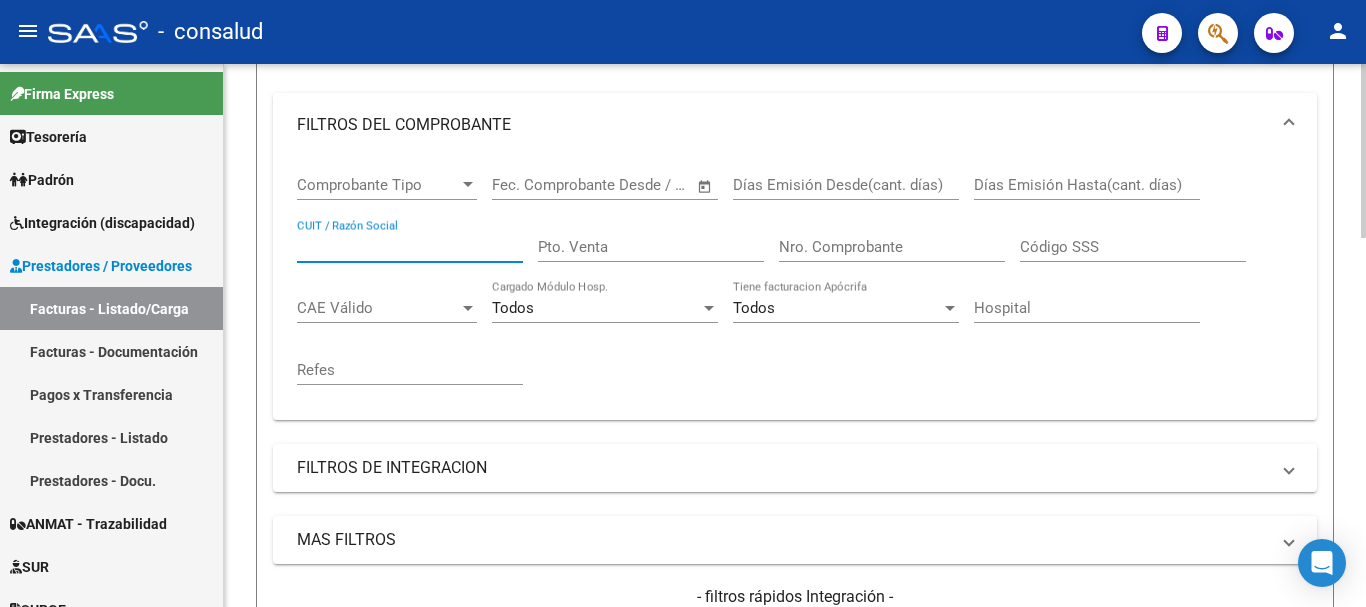 paste on "[NUMBER]" 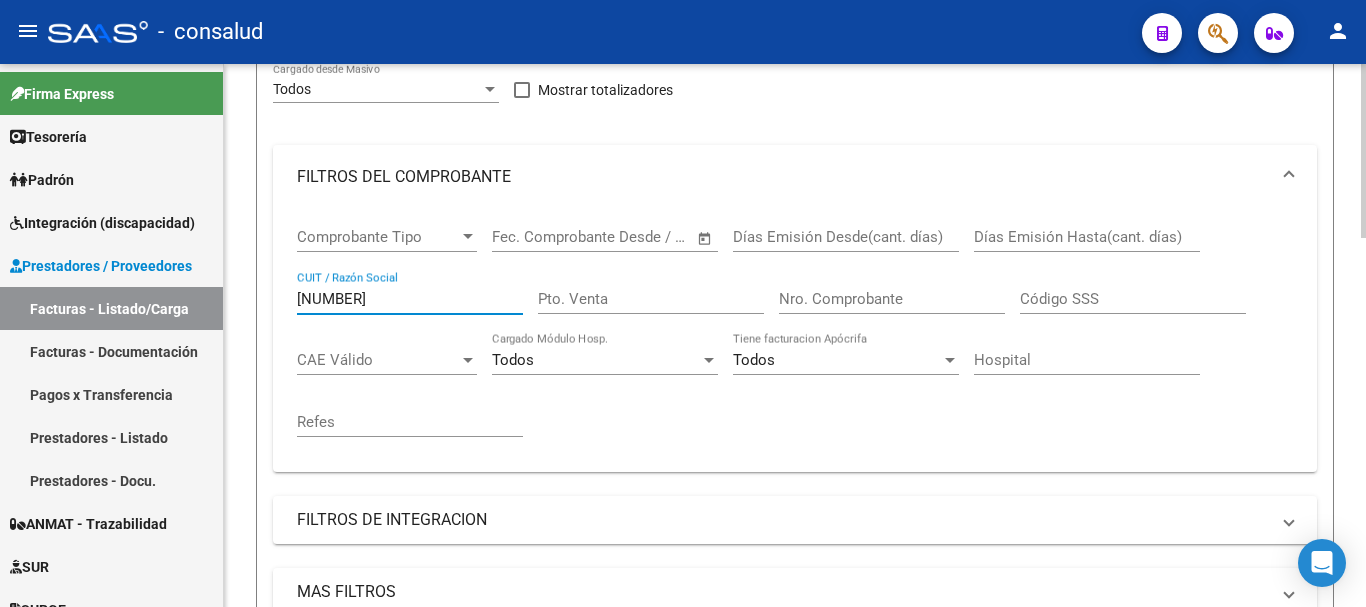 scroll, scrollTop: 100, scrollLeft: 0, axis: vertical 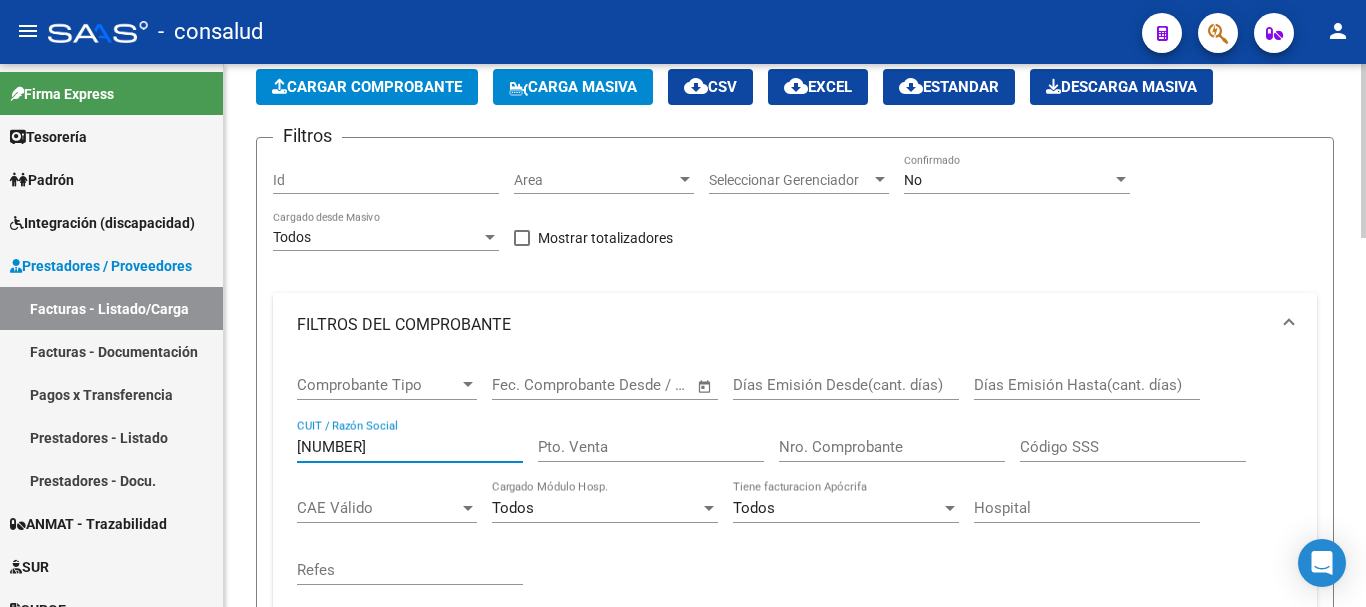 type on "[NUMBER]" 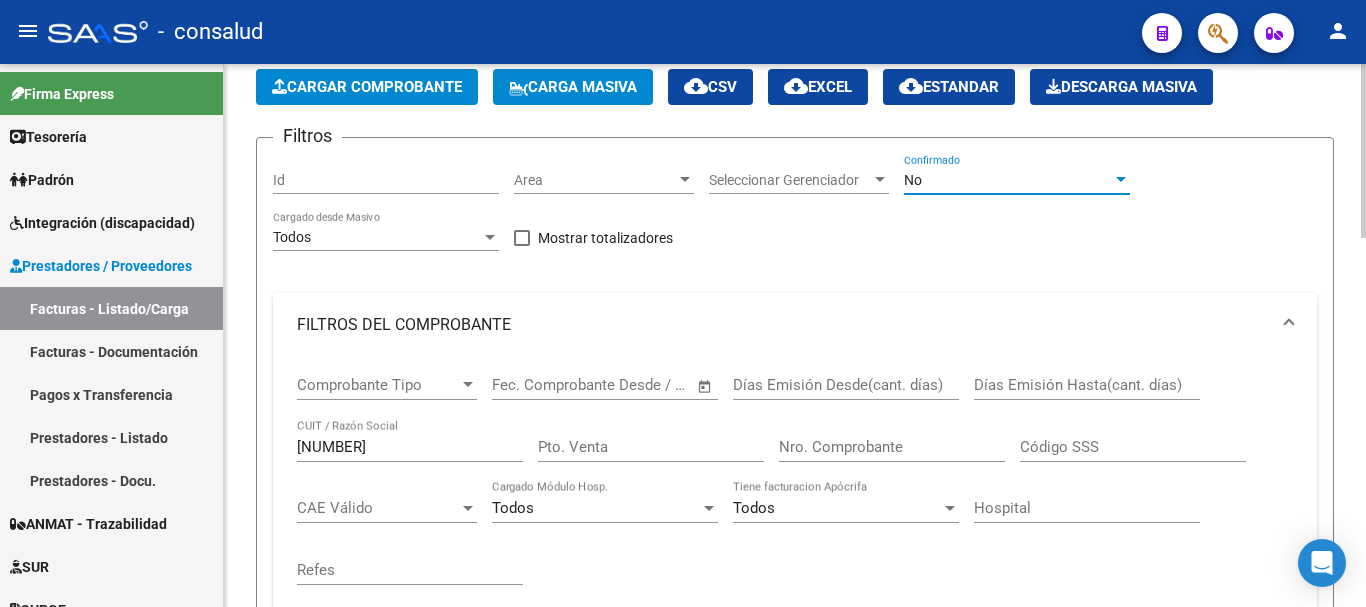 click on "No" at bounding box center (1008, 180) 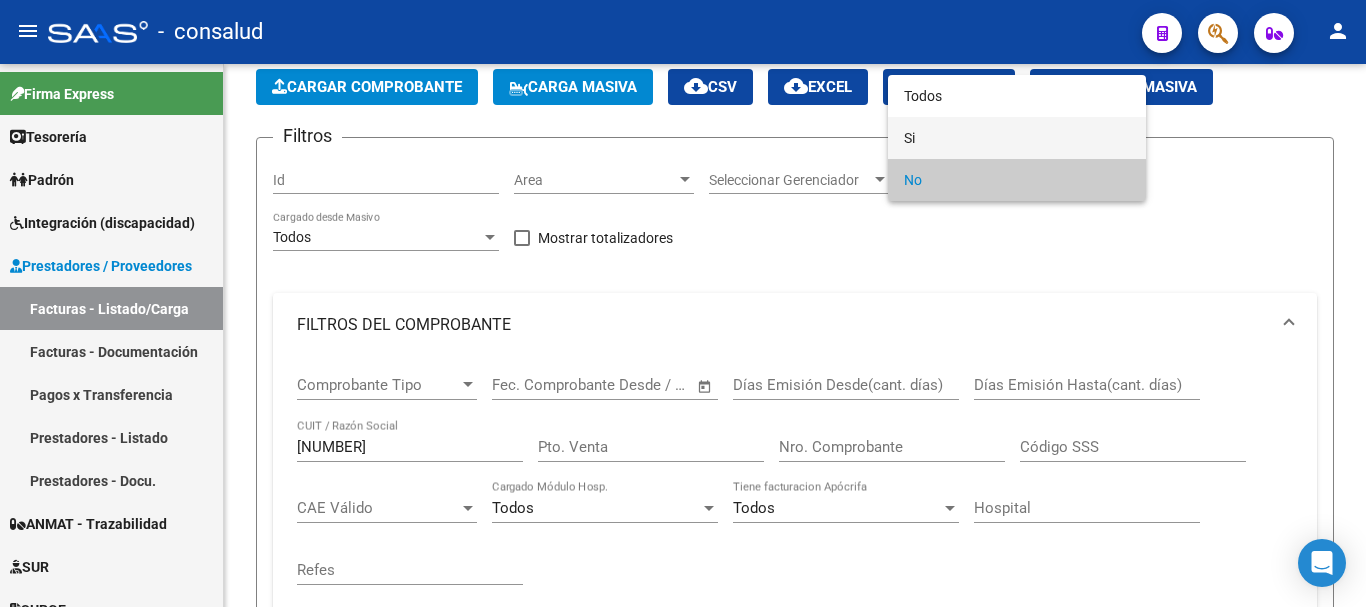click on "Si" at bounding box center [1017, 138] 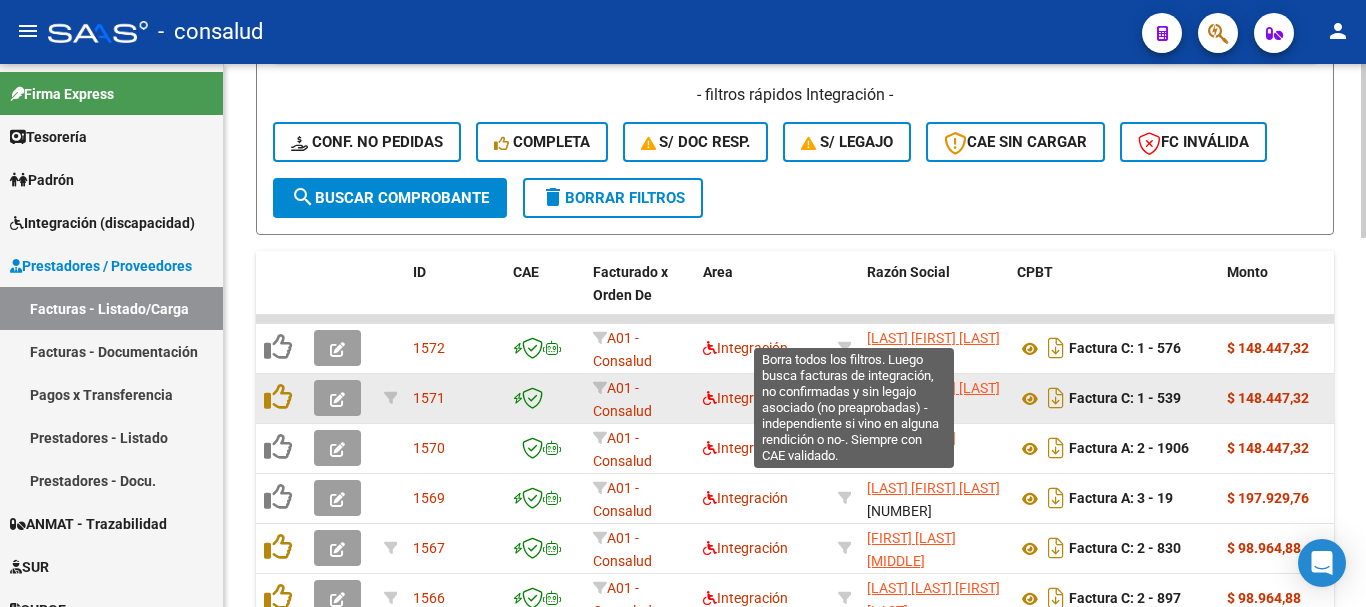 scroll, scrollTop: 900, scrollLeft: 0, axis: vertical 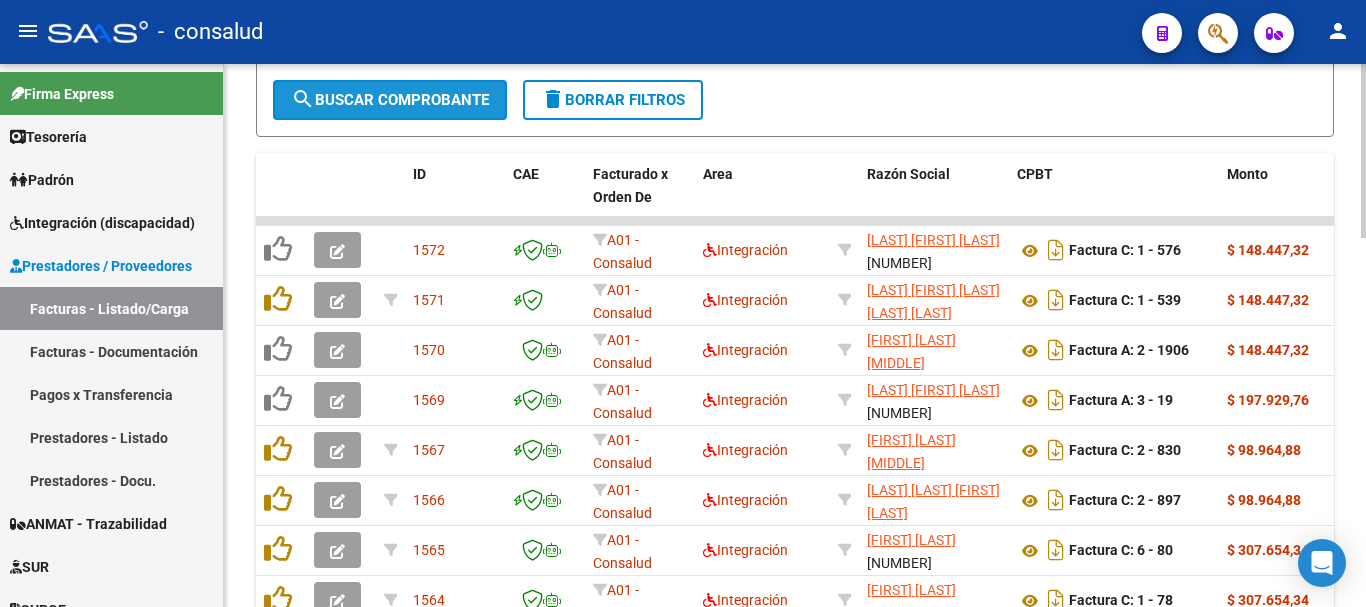 click on "search  Buscar Comprobante" 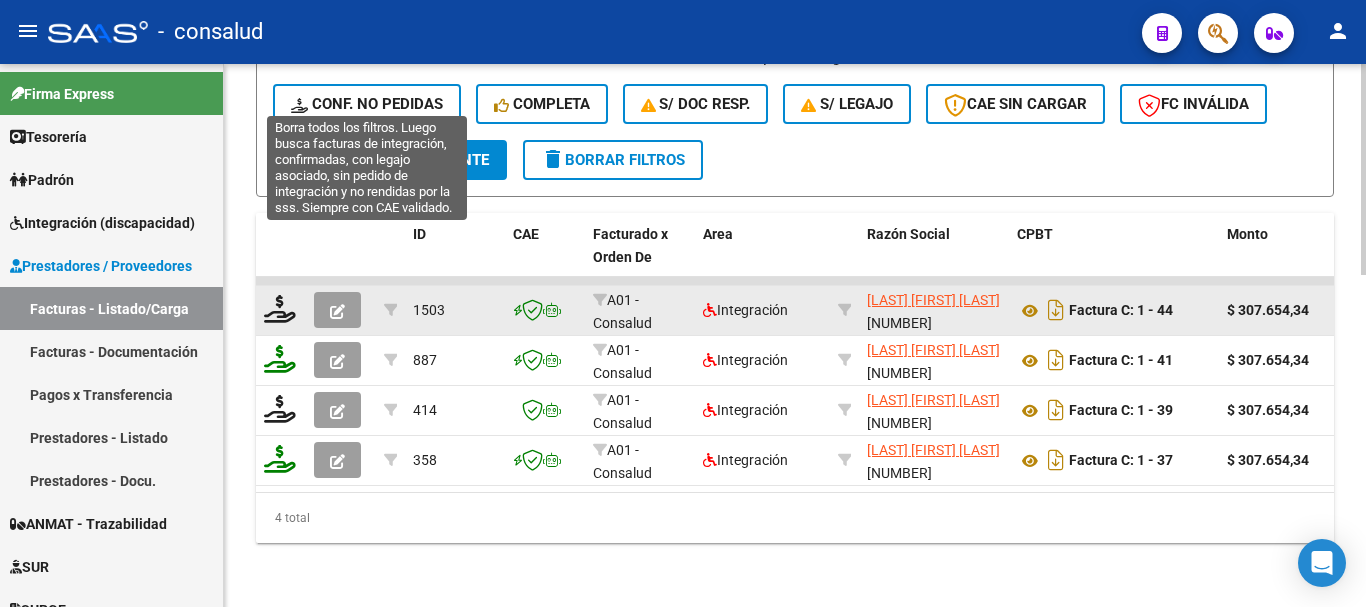 scroll, scrollTop: 856, scrollLeft: 0, axis: vertical 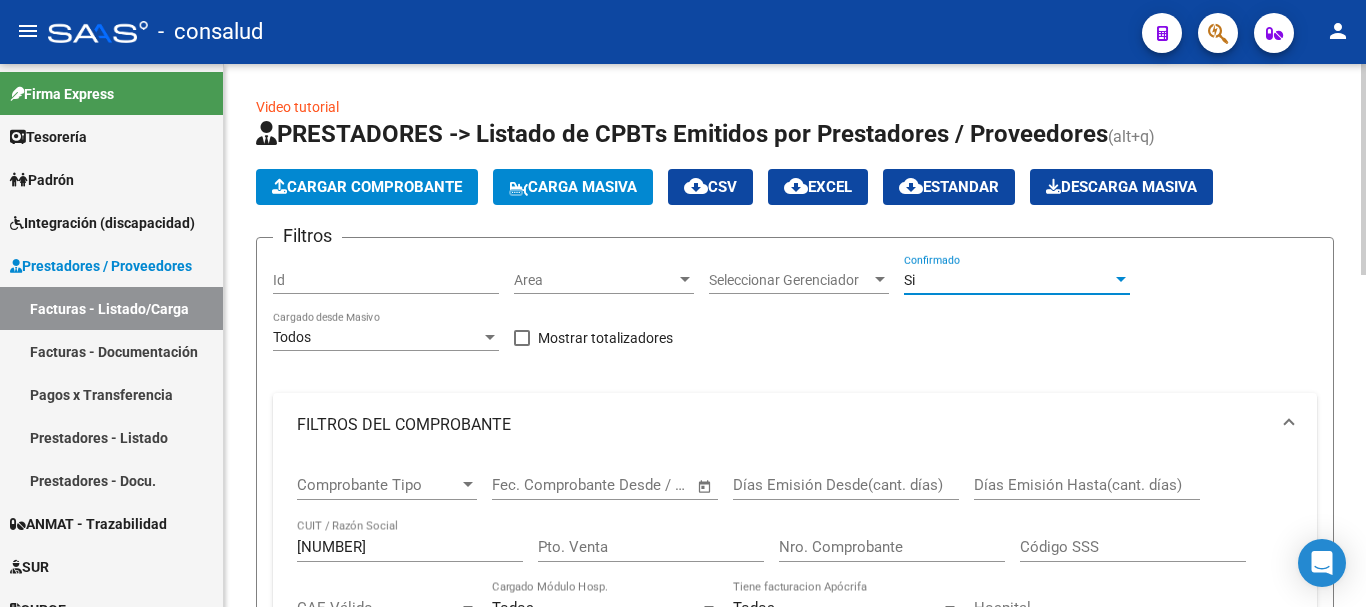 click on "Si" at bounding box center (1008, 280) 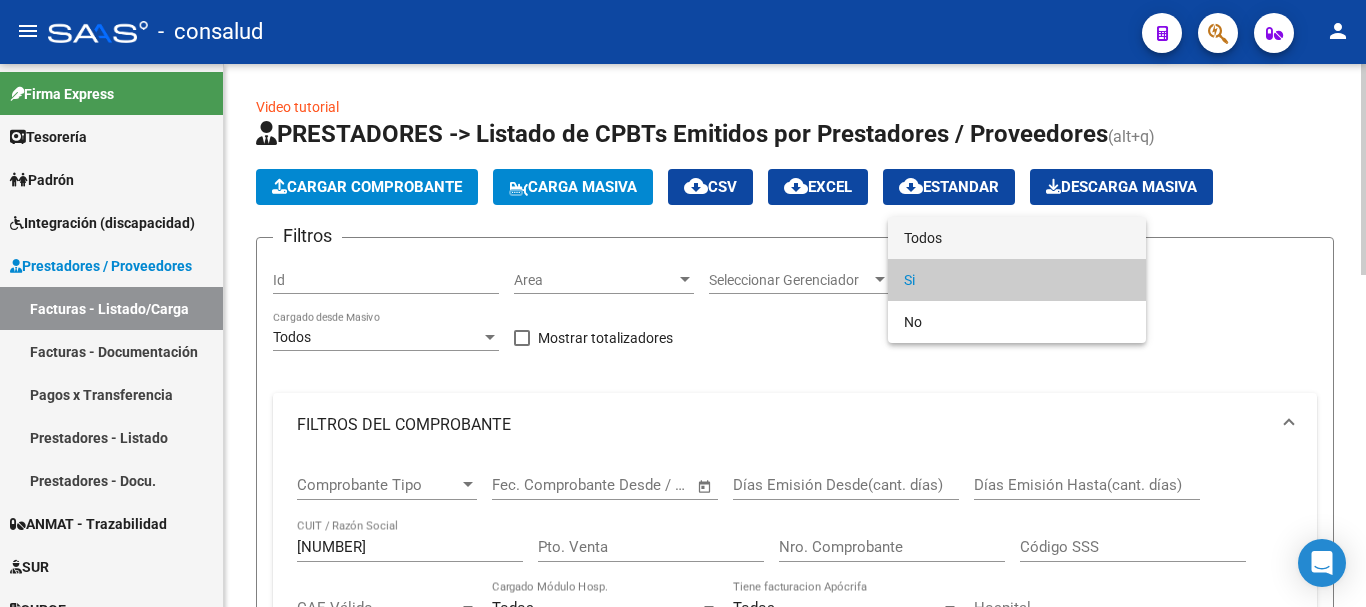 click on "Todos" at bounding box center [1017, 238] 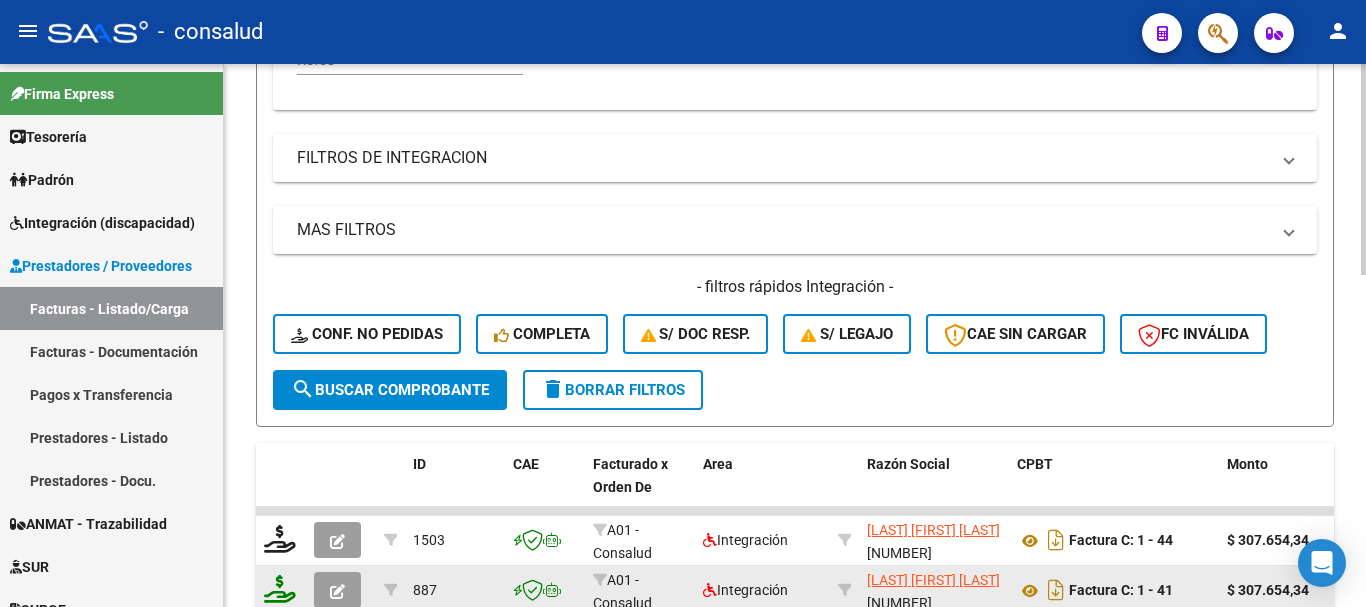 scroll, scrollTop: 700, scrollLeft: 0, axis: vertical 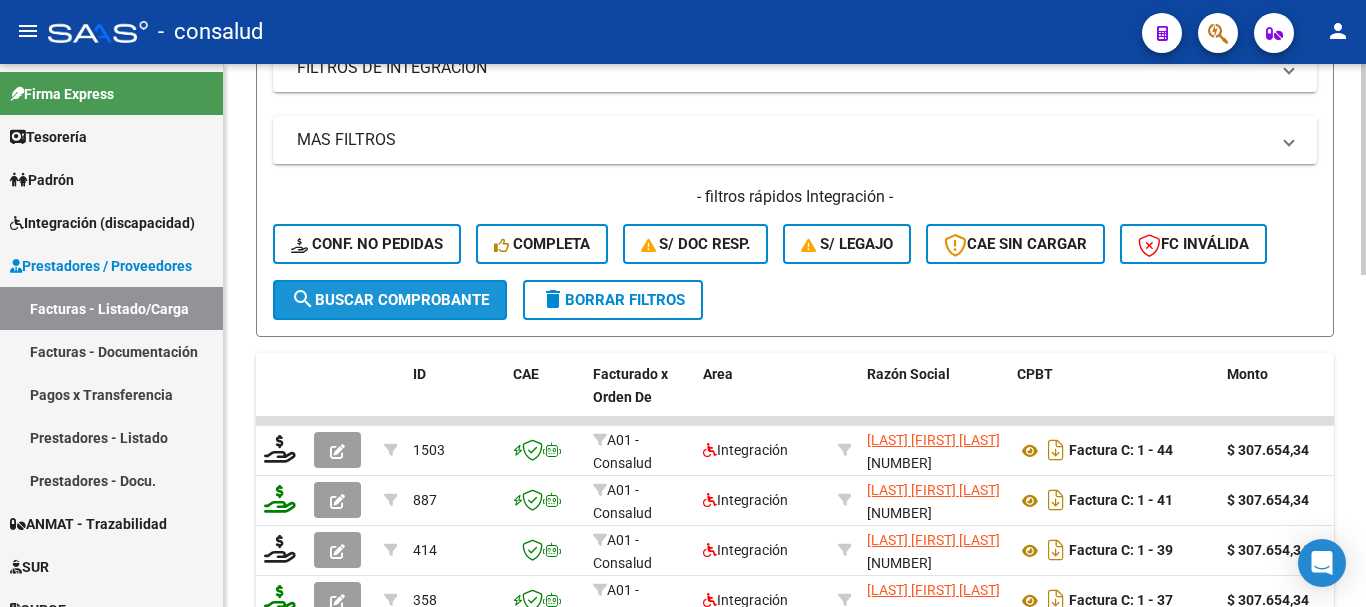 click on "search  Buscar Comprobante" 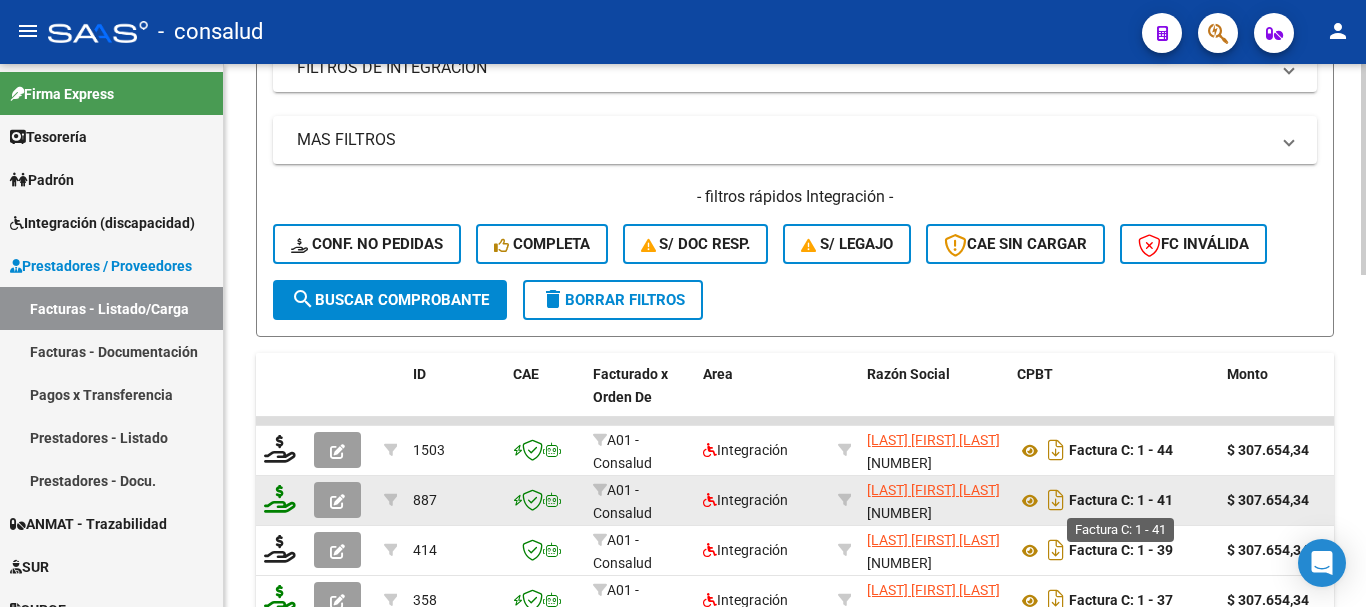 scroll, scrollTop: 856, scrollLeft: 0, axis: vertical 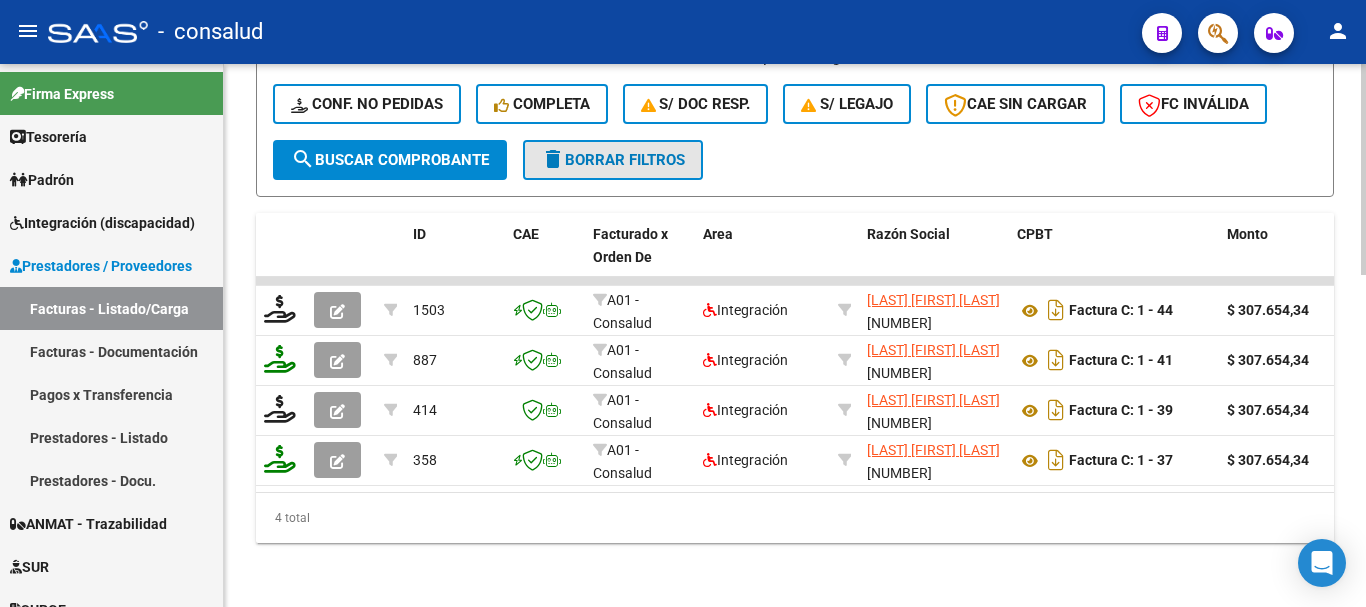 click on "delete  Borrar Filtros" 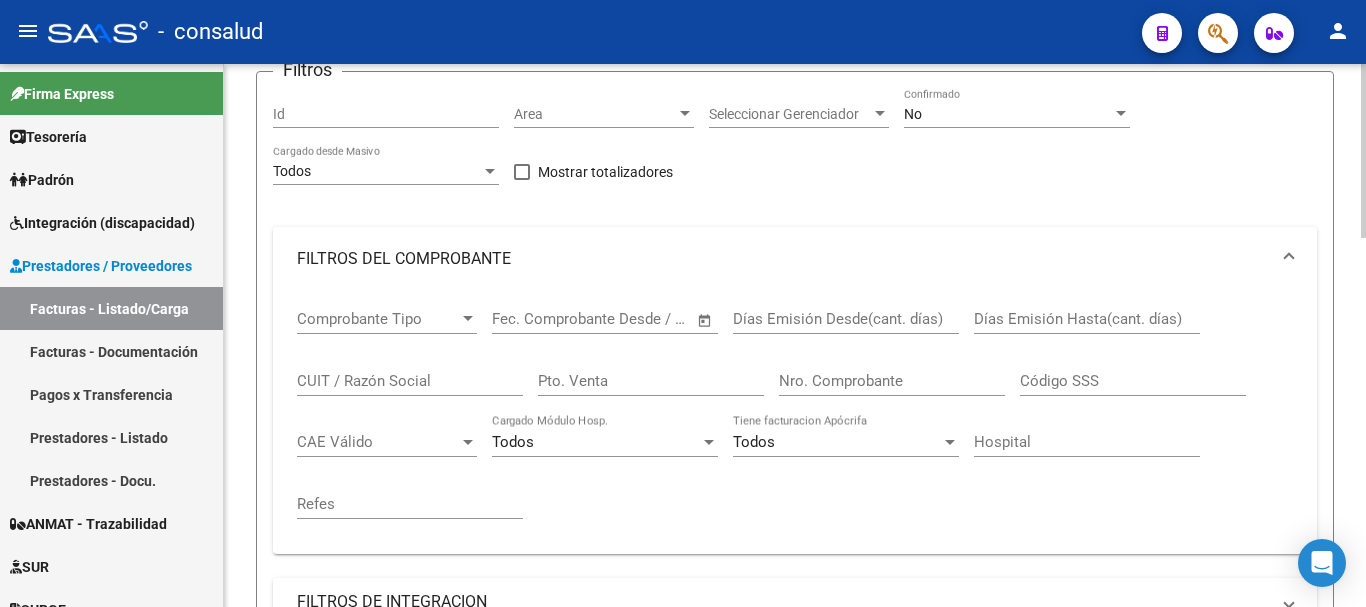 scroll, scrollTop: 156, scrollLeft: 0, axis: vertical 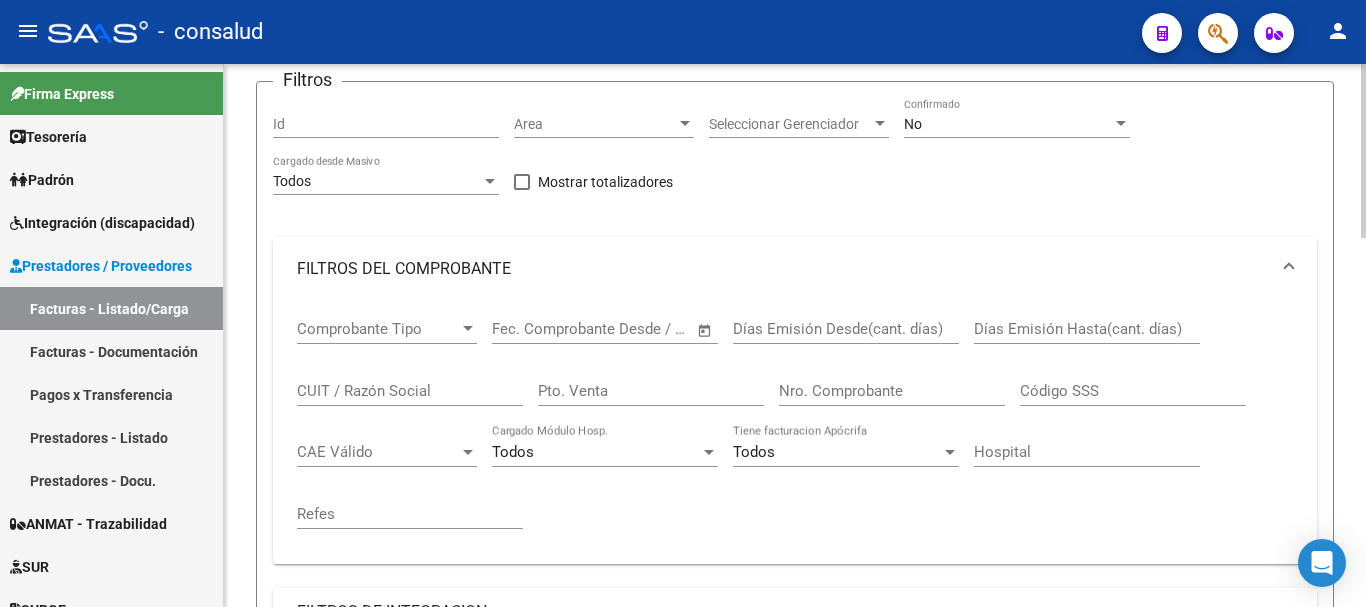 click at bounding box center (1289, 269) 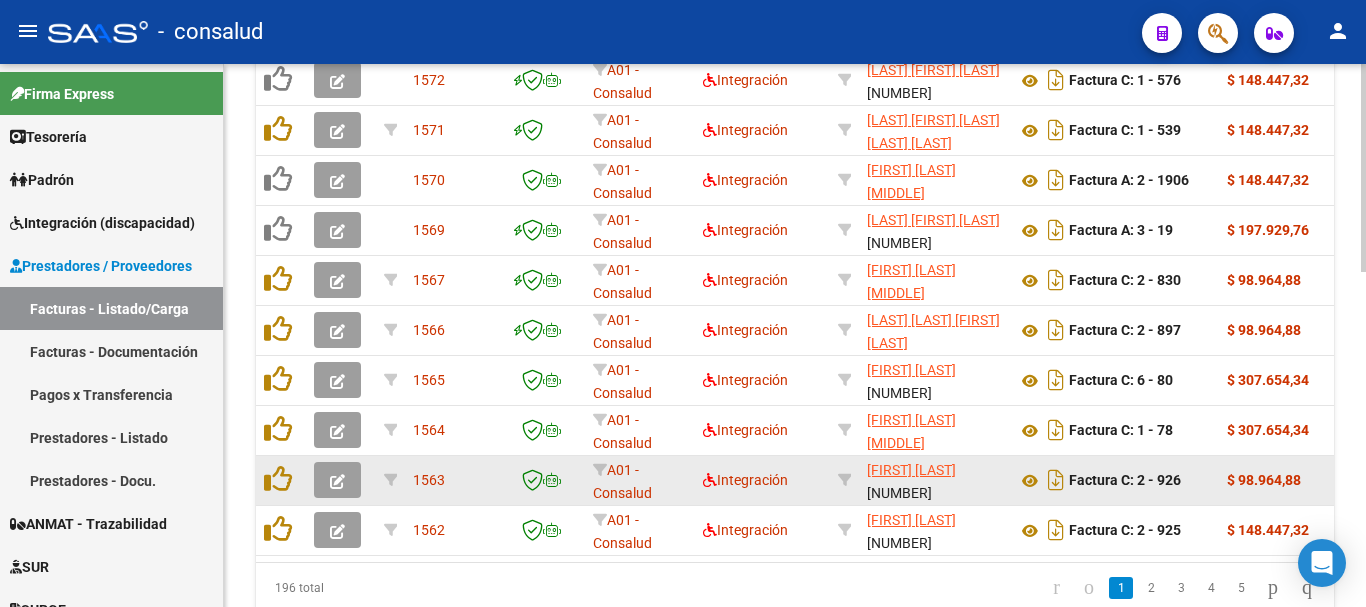 scroll, scrollTop: 877, scrollLeft: 0, axis: vertical 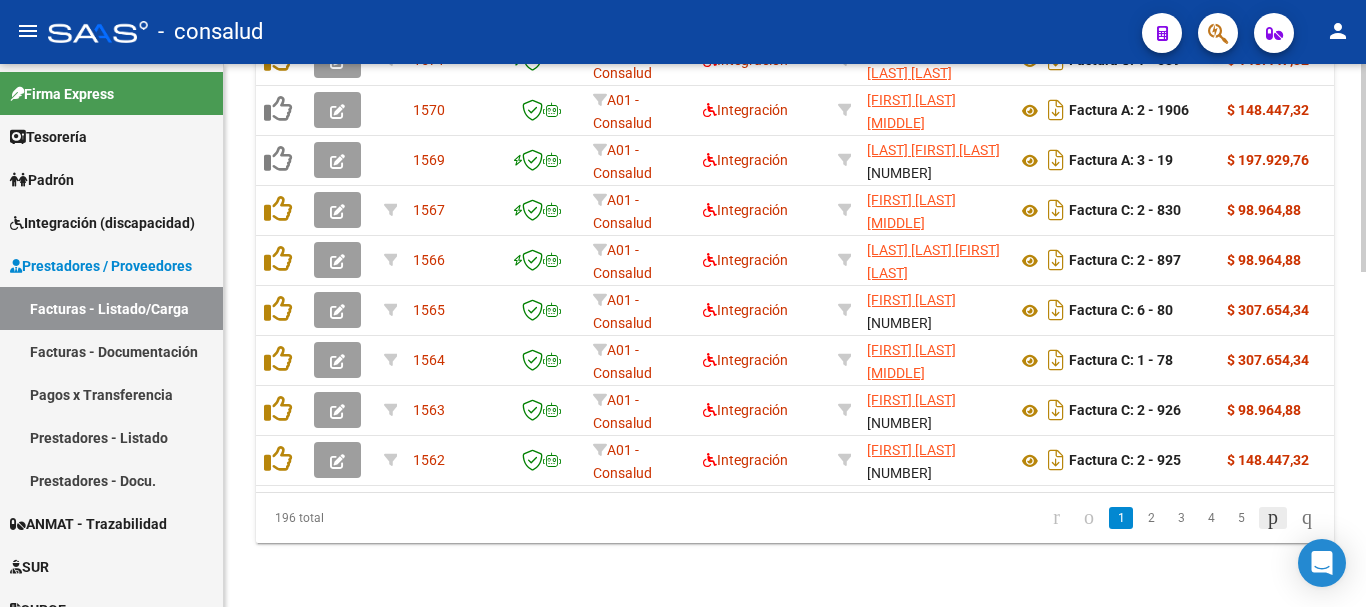click 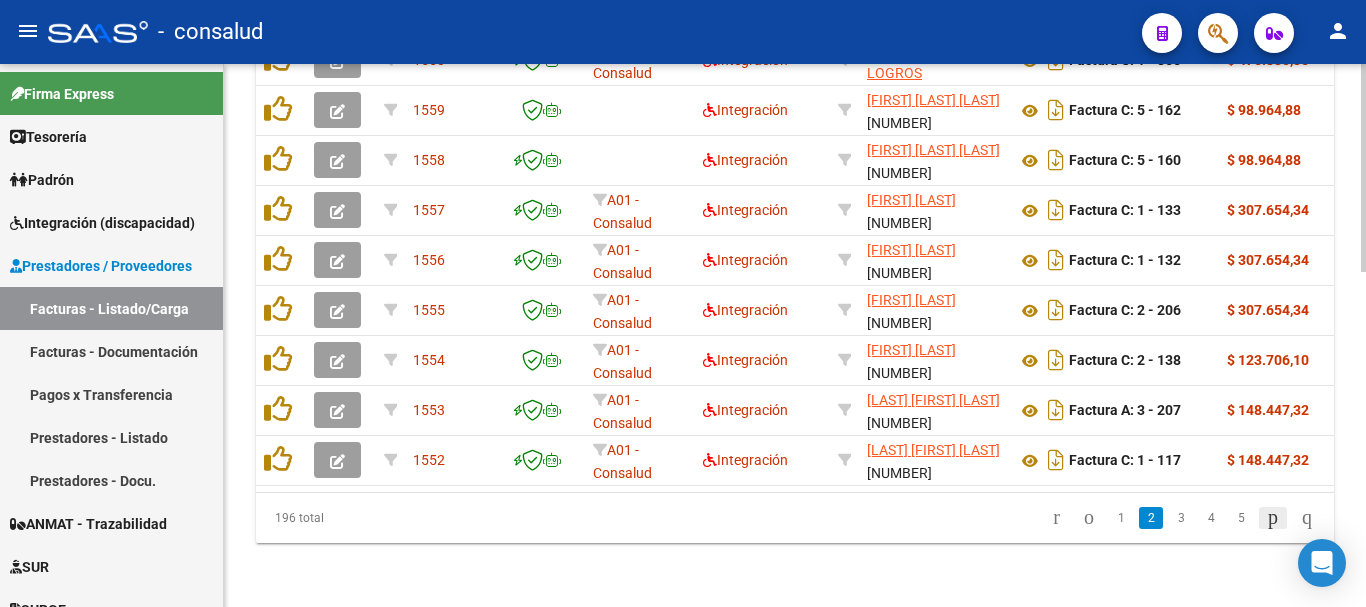 click 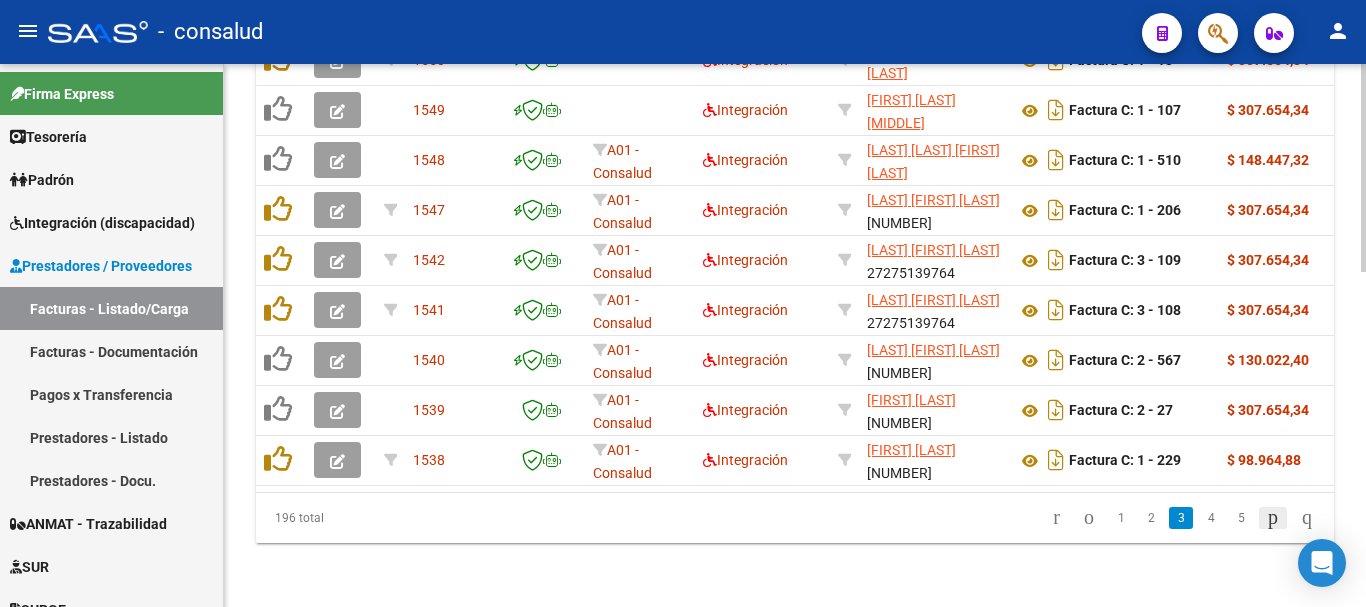 click 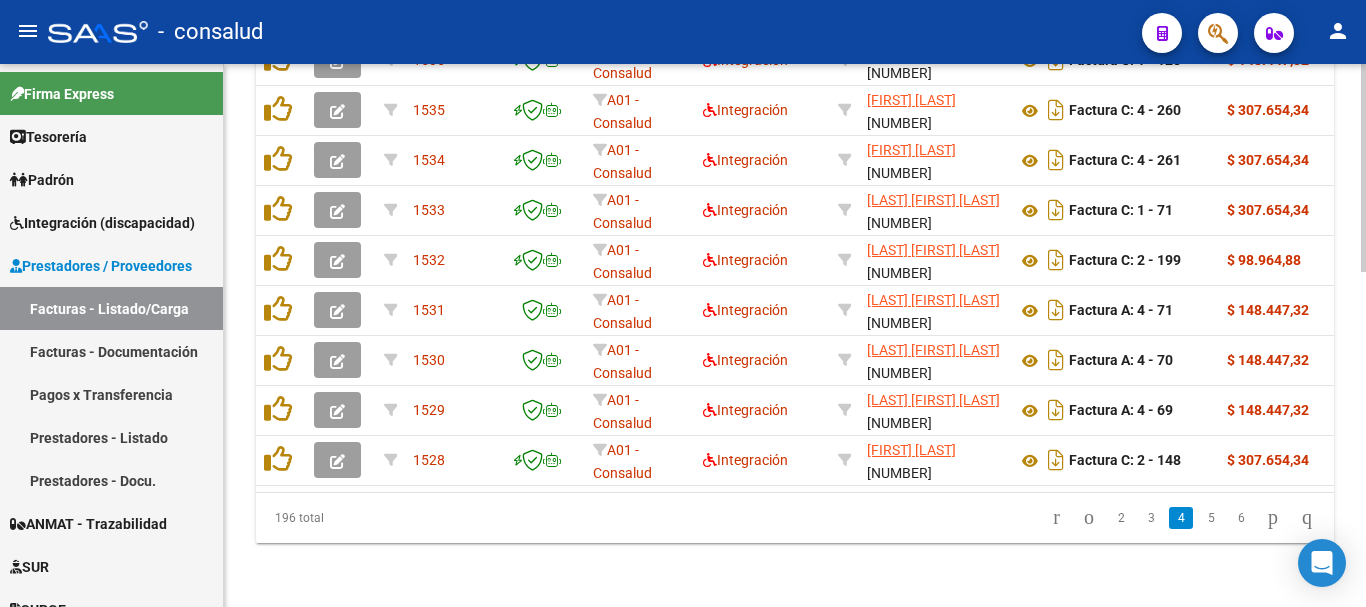 click 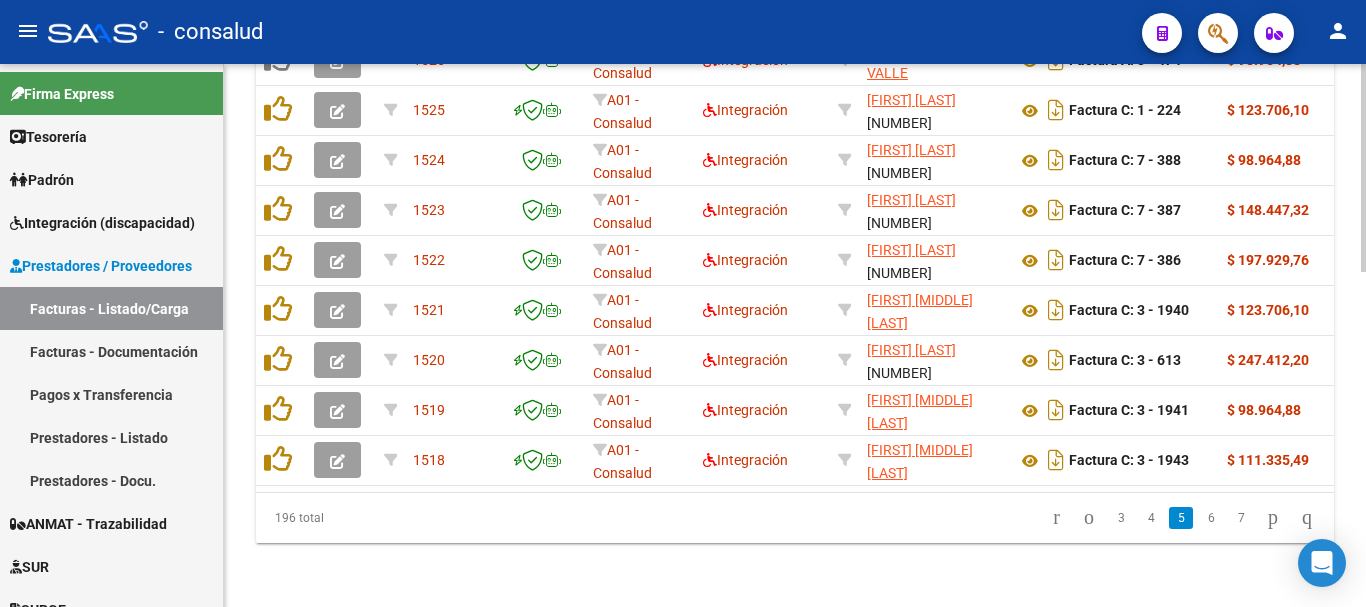 click 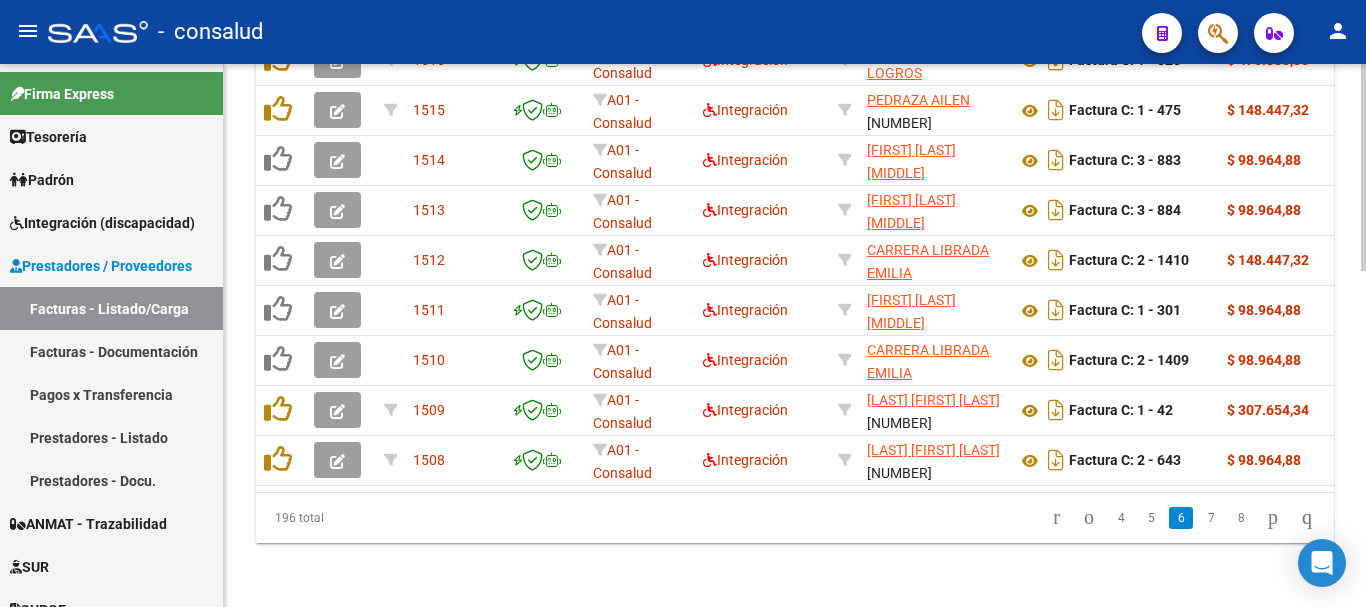 scroll, scrollTop: 877, scrollLeft: 0, axis: vertical 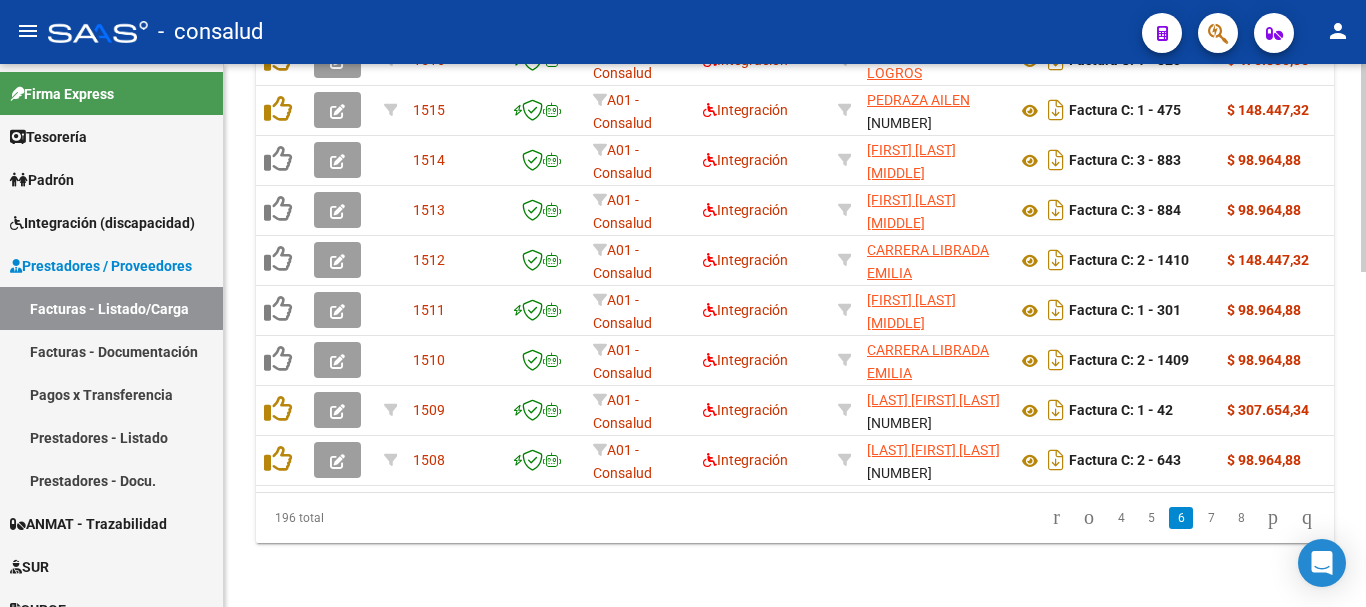 click 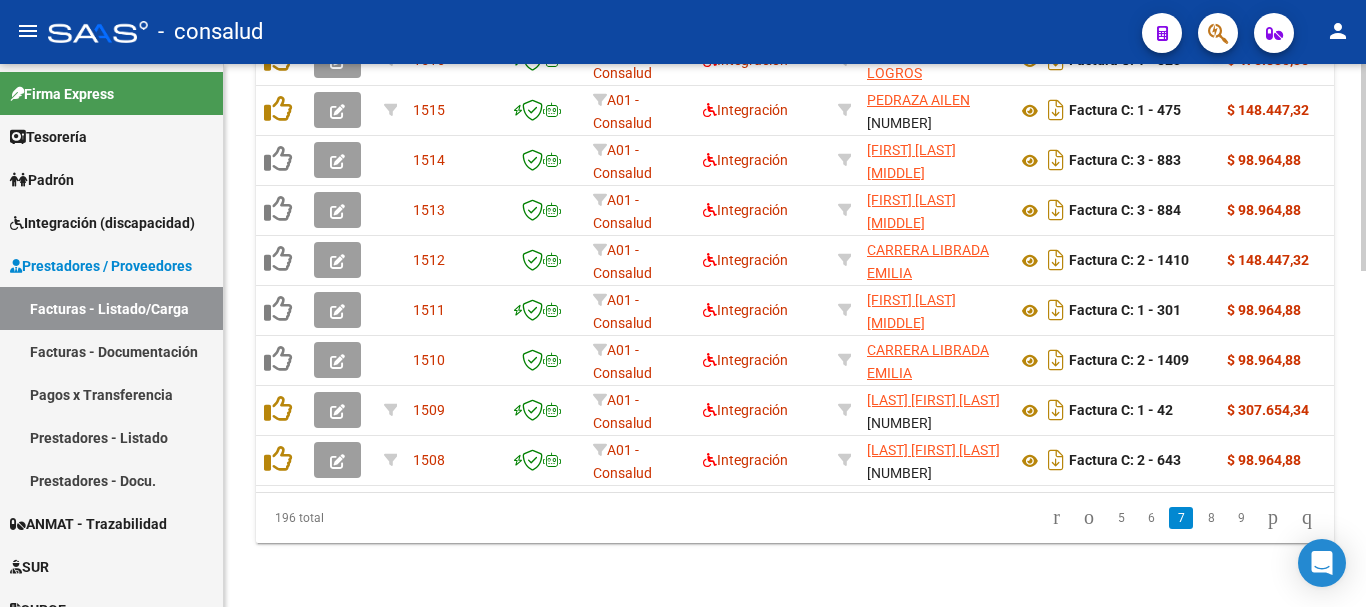 scroll, scrollTop: 877, scrollLeft: 0, axis: vertical 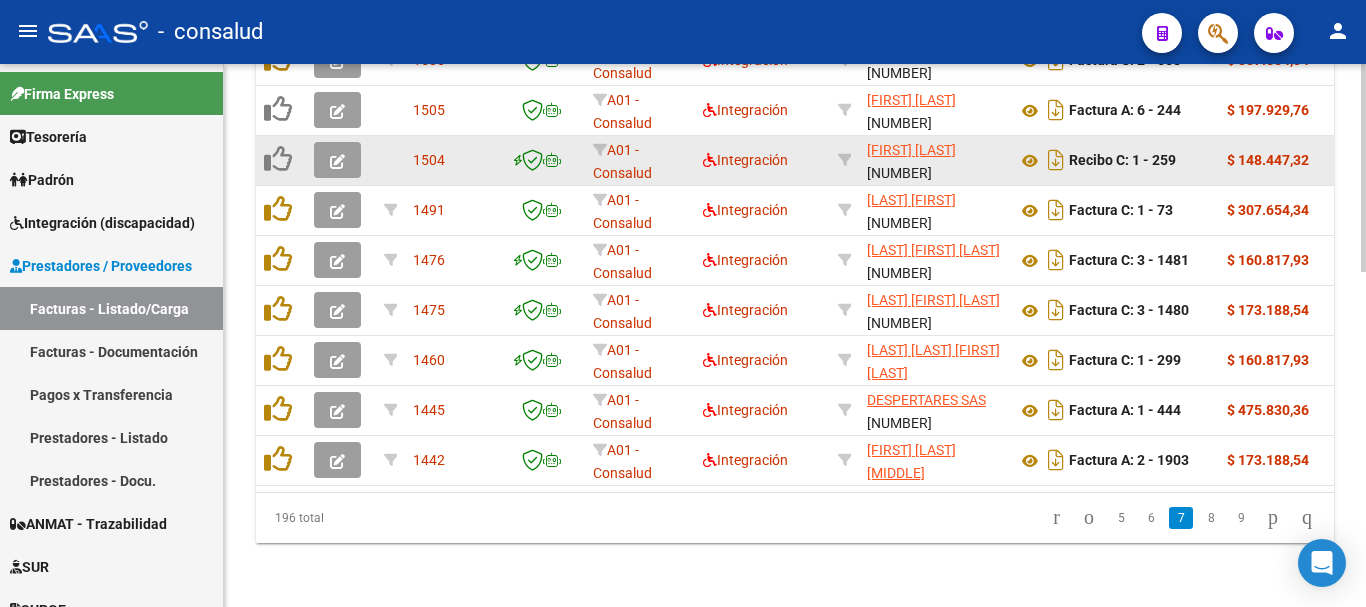 click 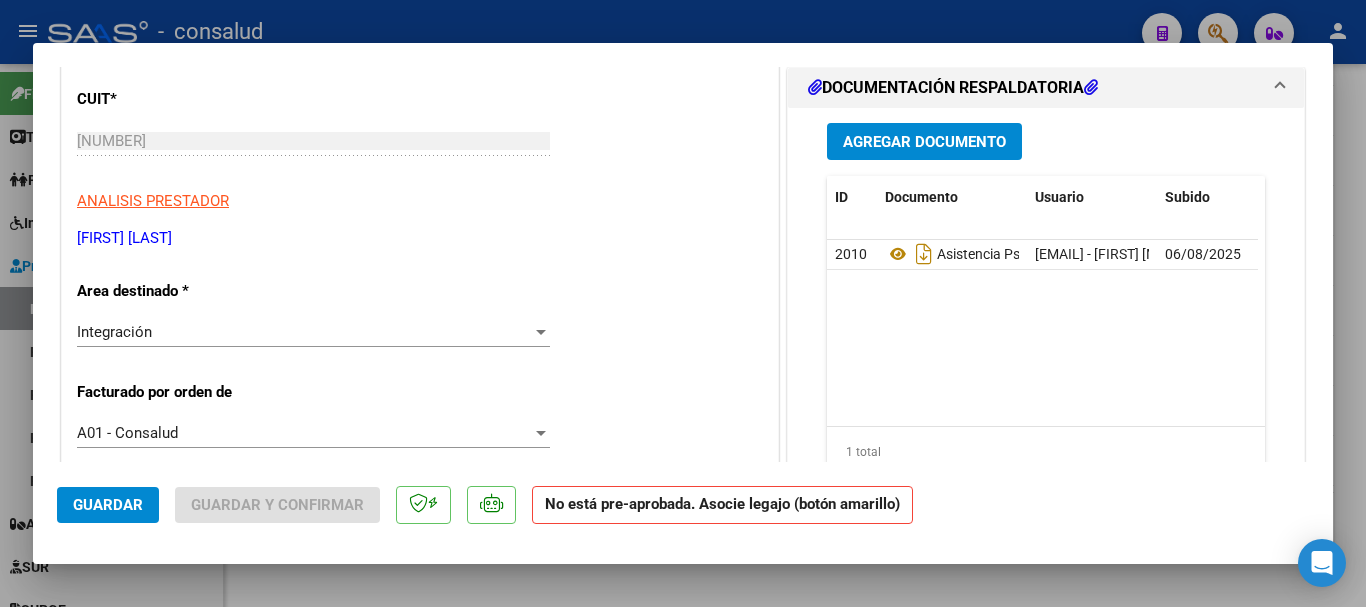 scroll, scrollTop: 0, scrollLeft: 0, axis: both 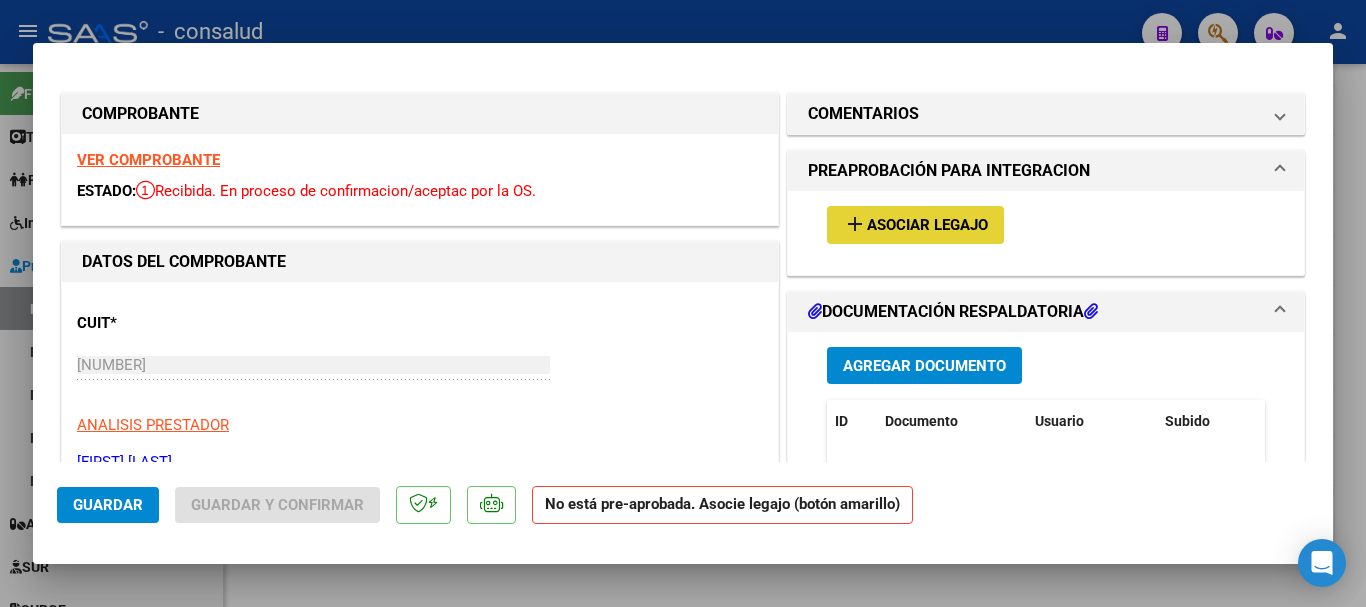 click on "Asociar Legajo" at bounding box center (927, 226) 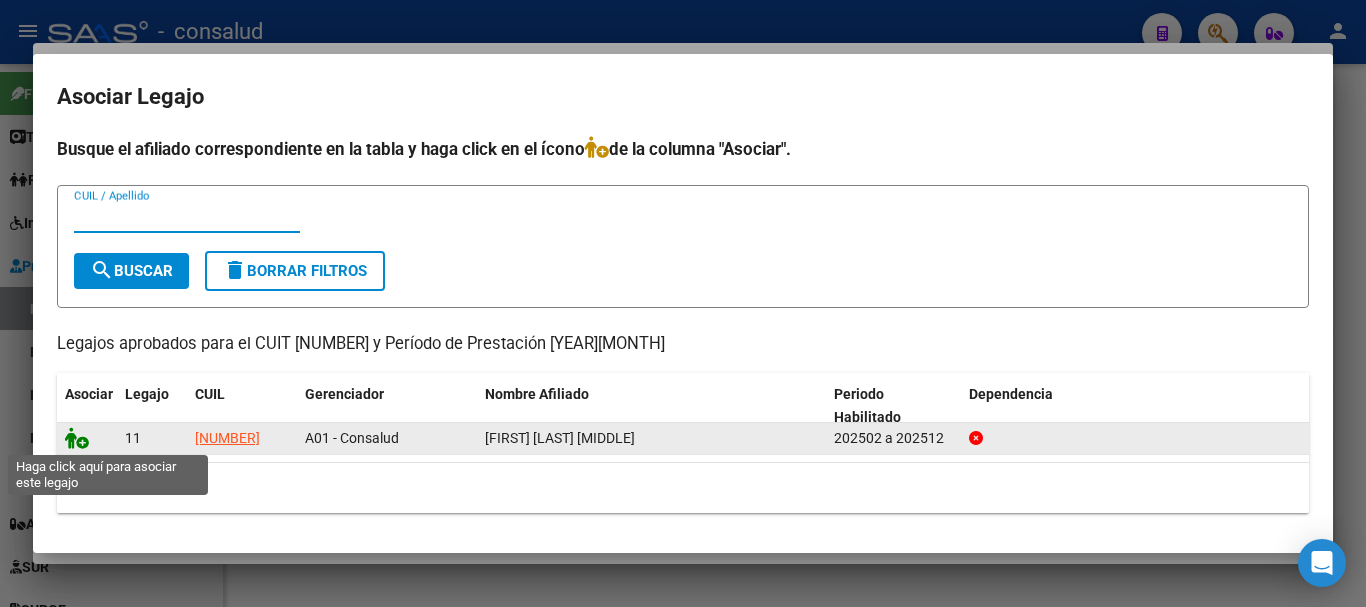 click 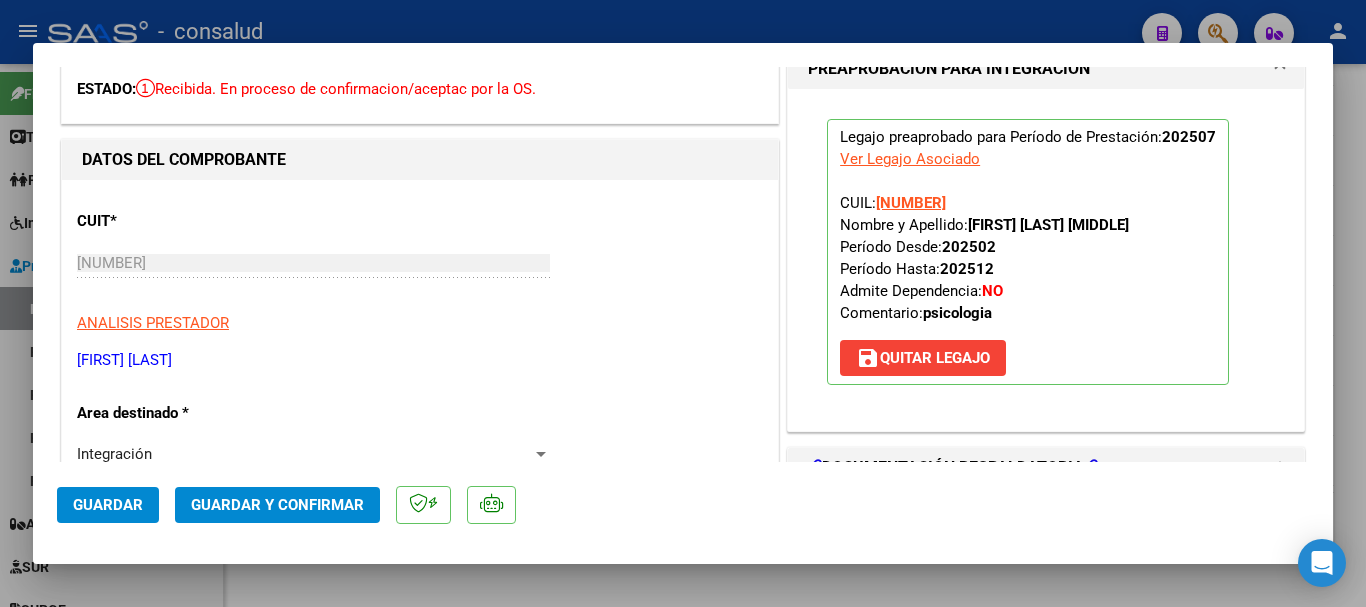 scroll, scrollTop: 200, scrollLeft: 0, axis: vertical 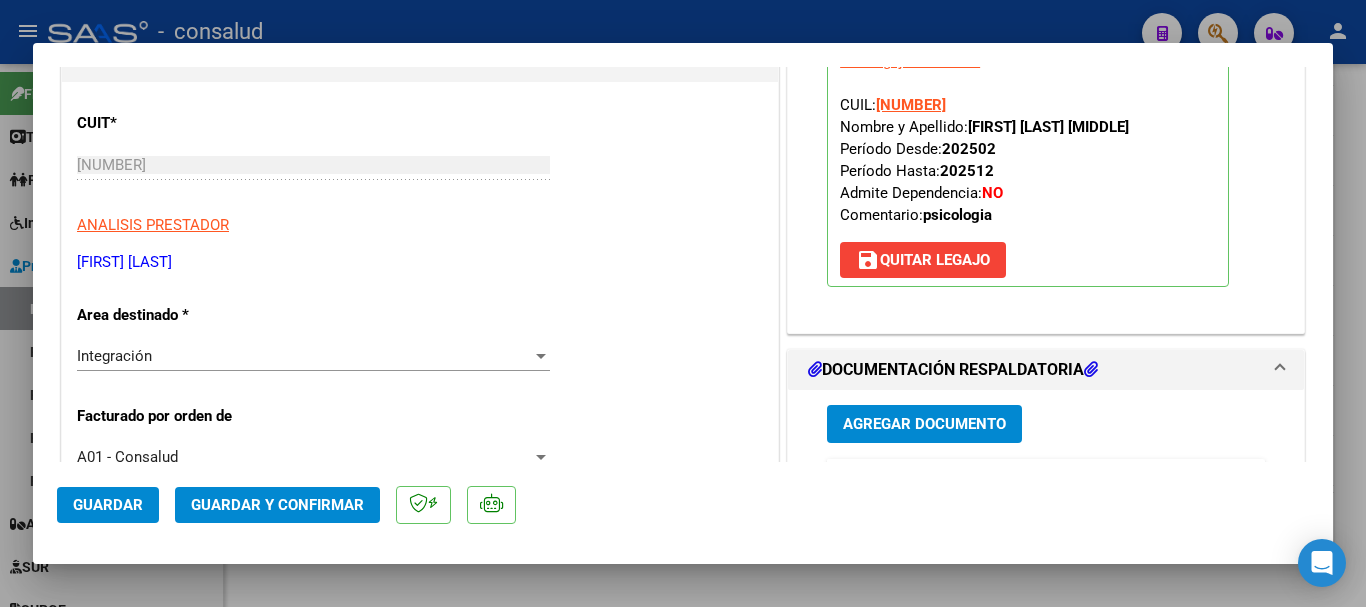 click on "Guardar y Confirmar" 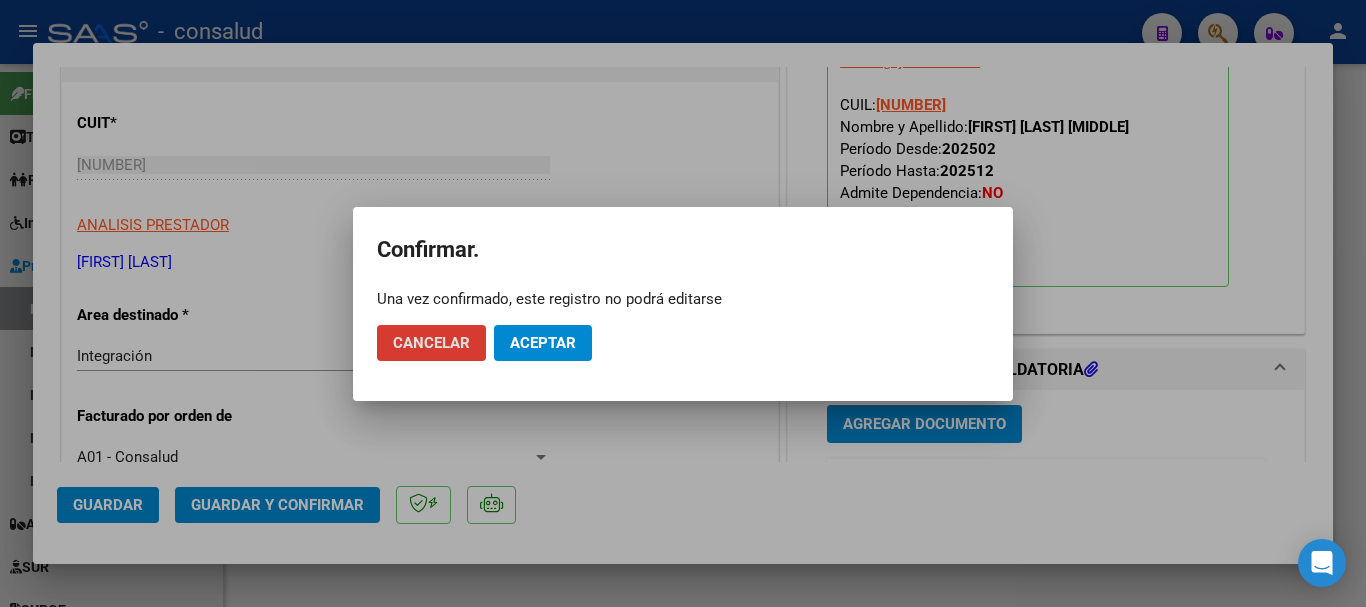 click on "Aceptar" 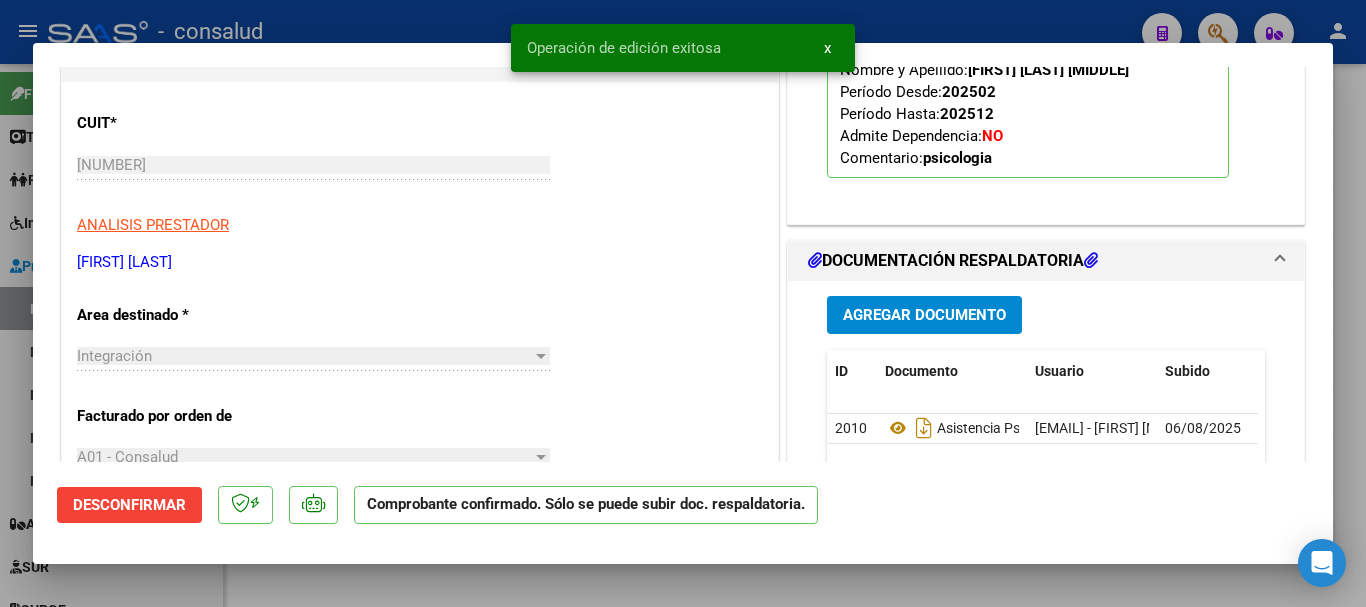 type 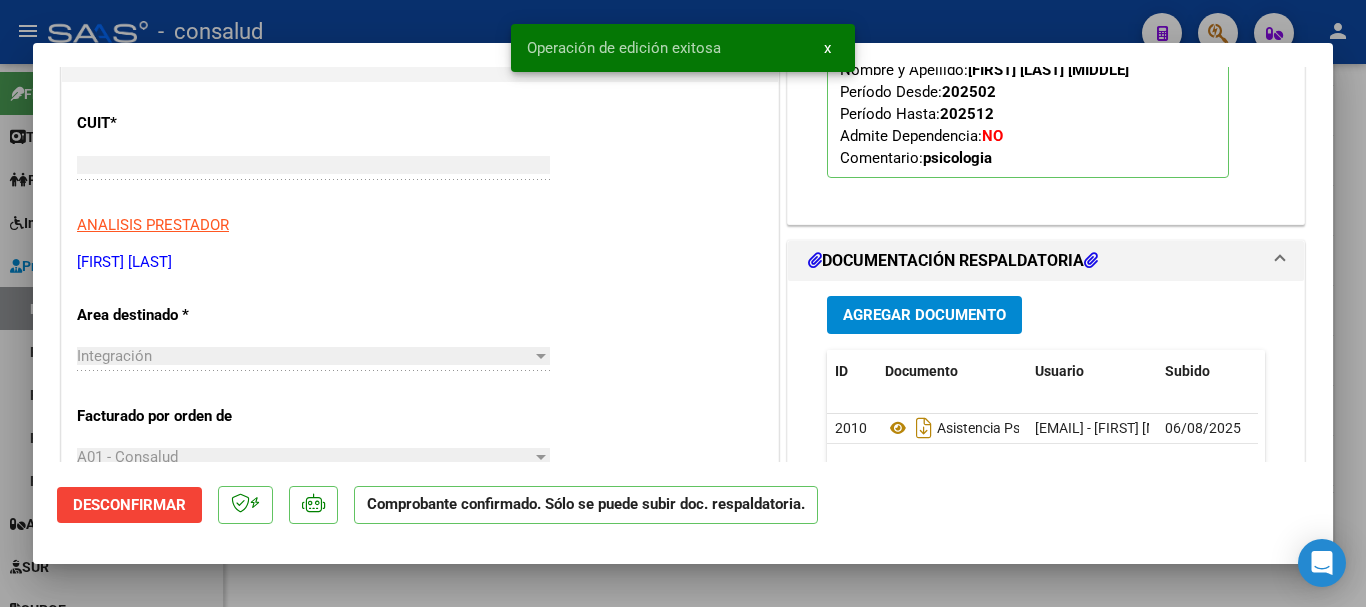 scroll, scrollTop: 882, scrollLeft: 0, axis: vertical 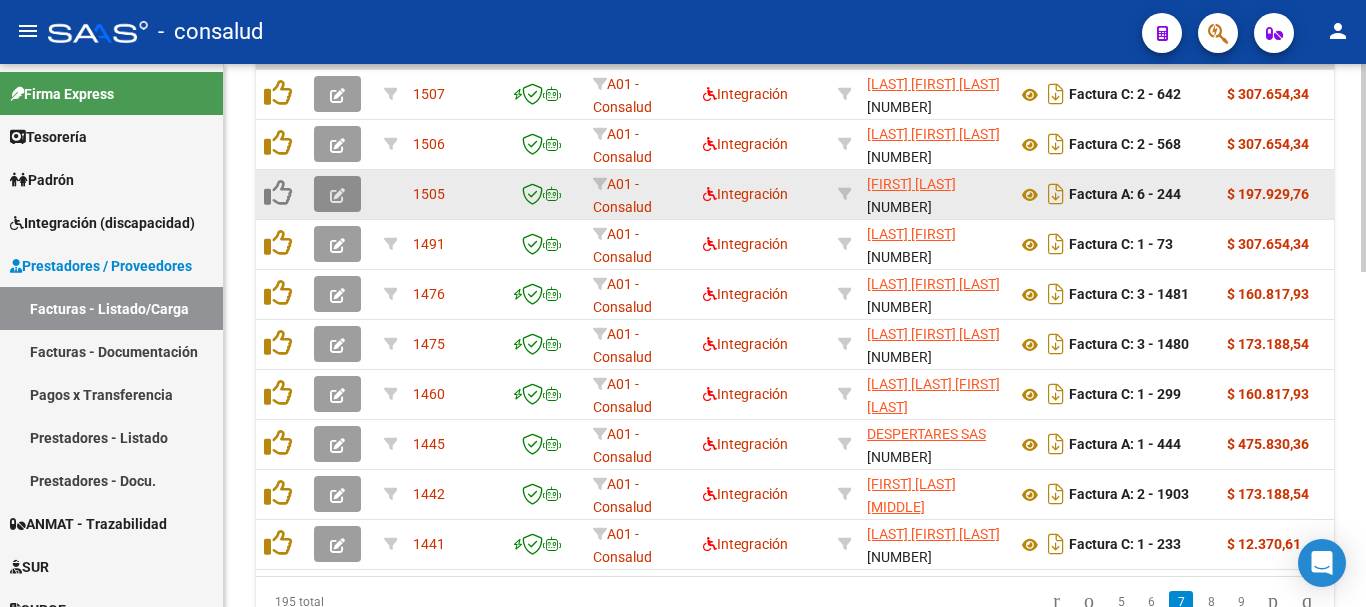 click 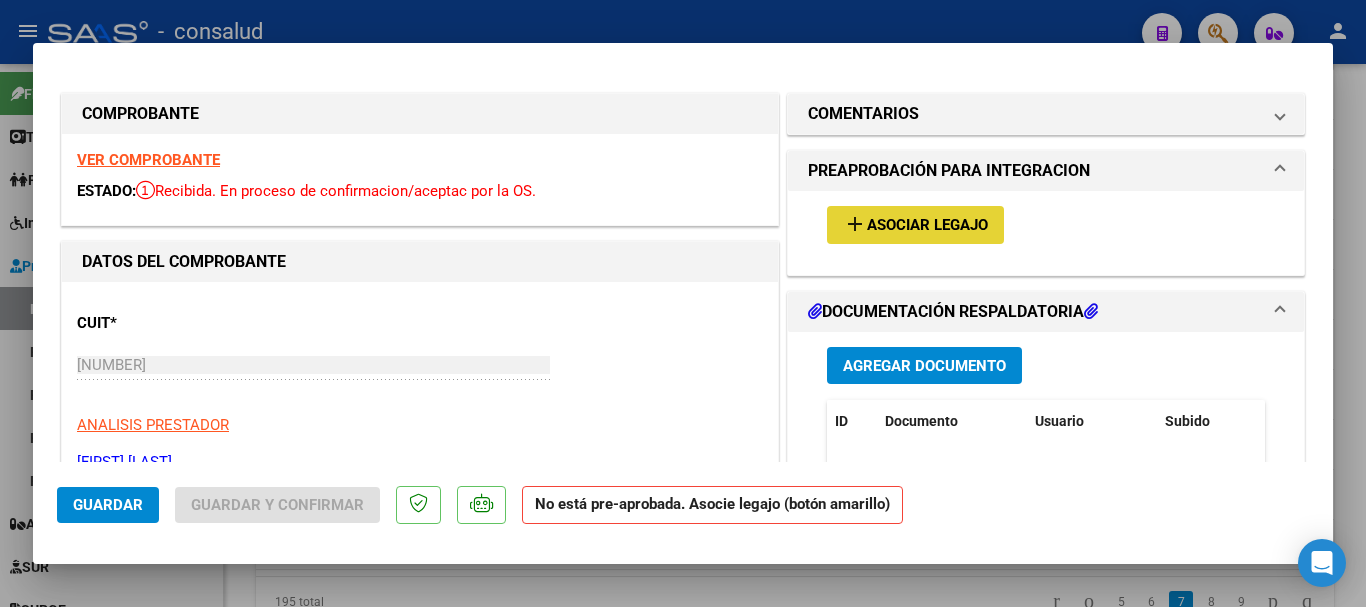 click on "add Asociar Legajo" at bounding box center [915, 224] 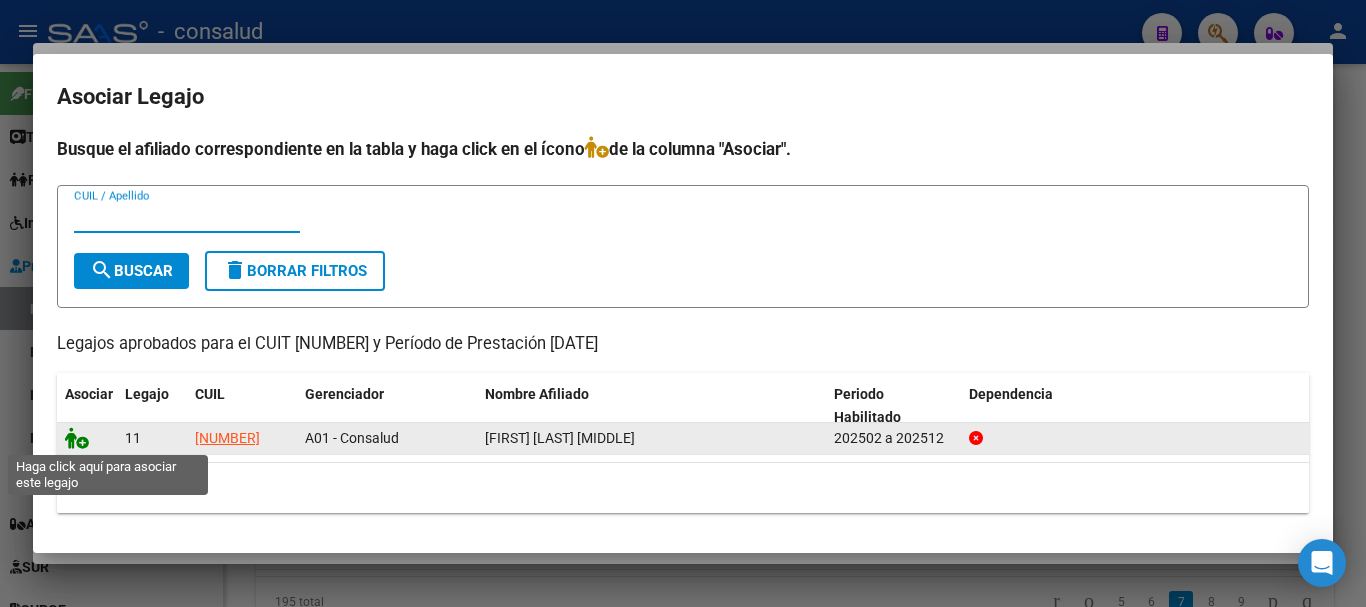 click 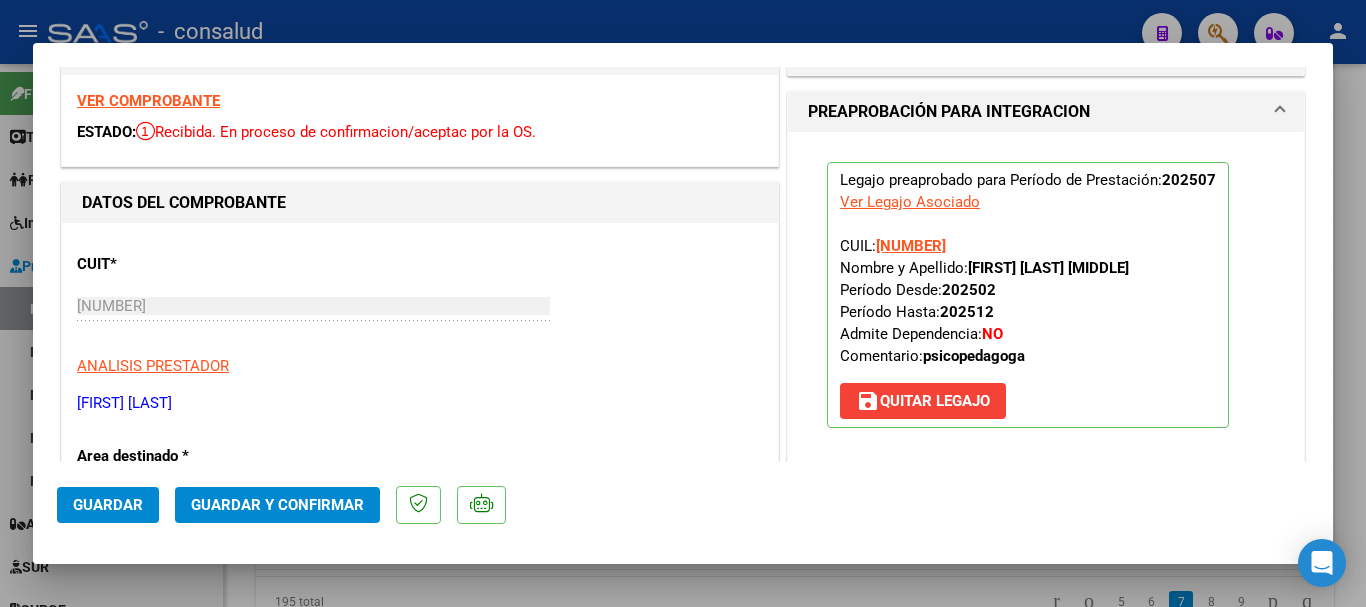 scroll, scrollTop: 0, scrollLeft: 0, axis: both 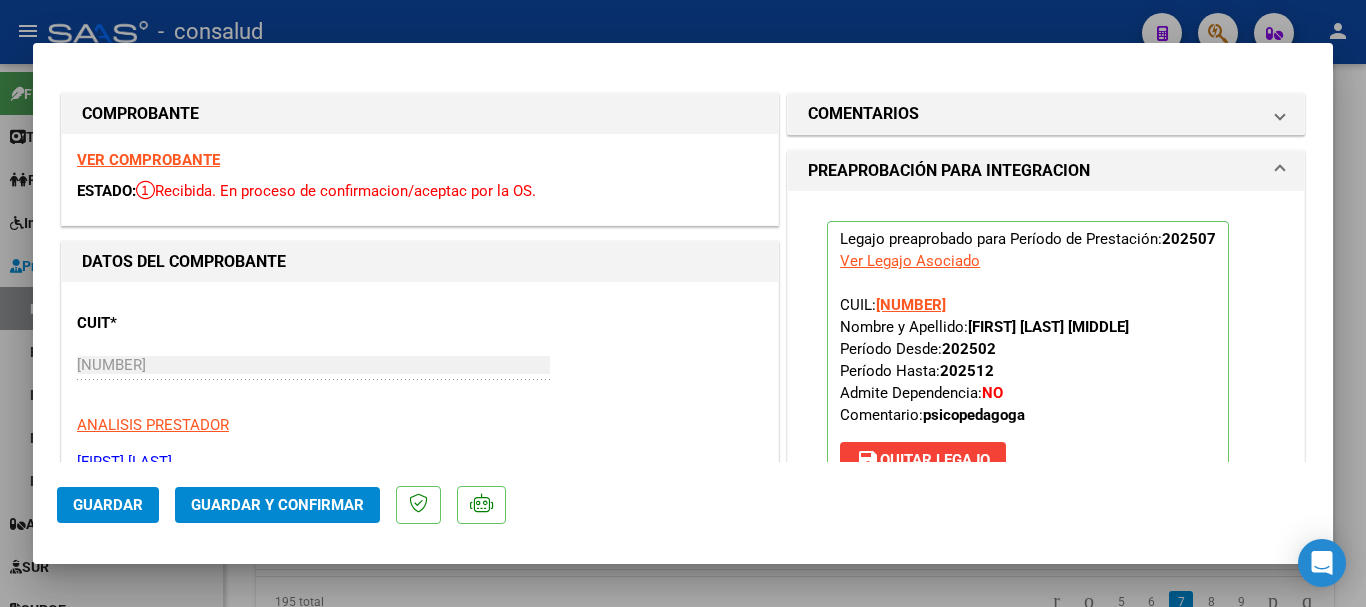 click on "VER COMPROBANTE" at bounding box center (148, 160) 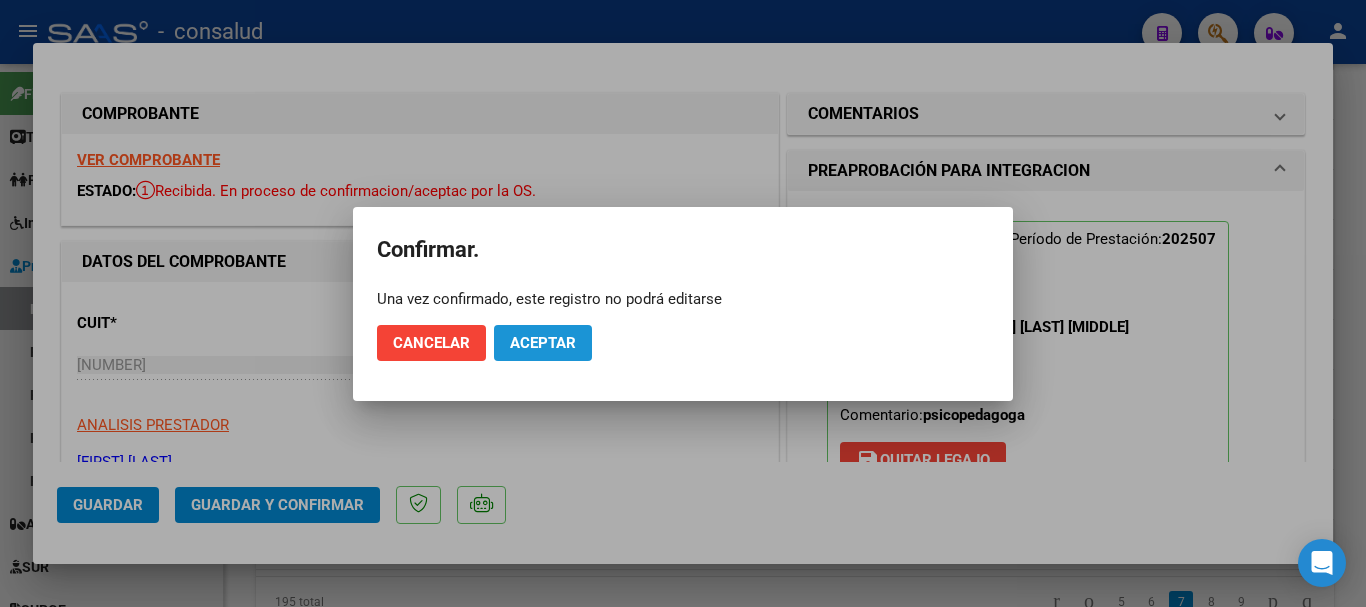 click on "Aceptar" 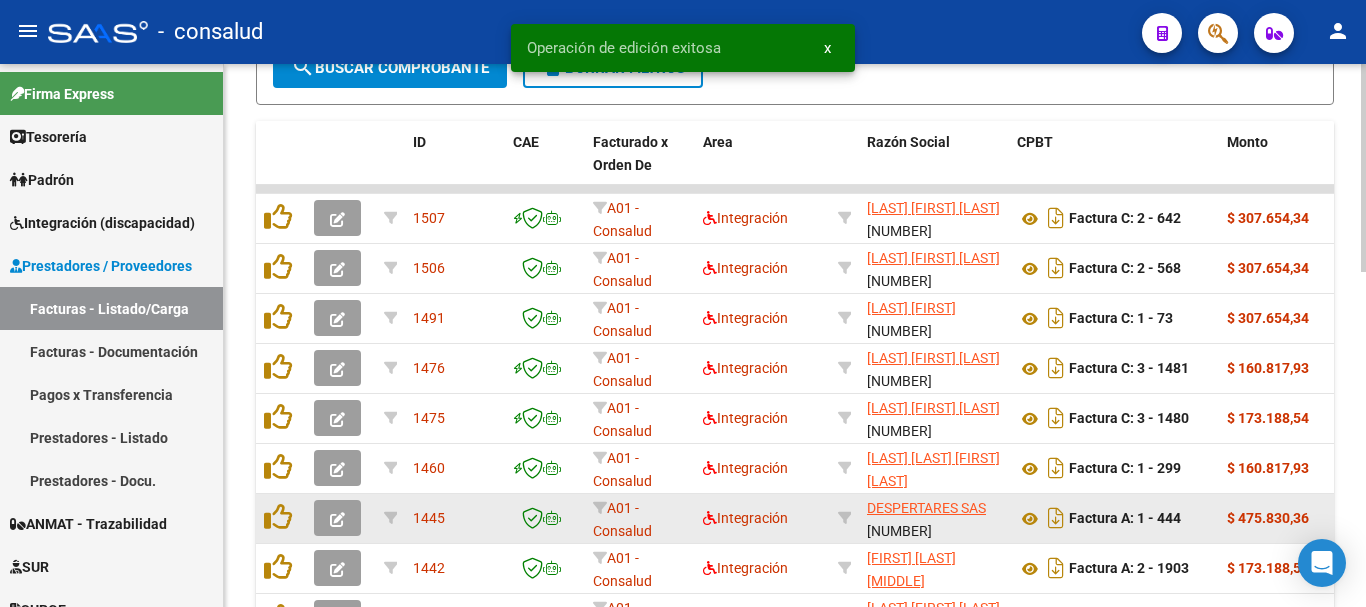 scroll, scrollTop: 477, scrollLeft: 0, axis: vertical 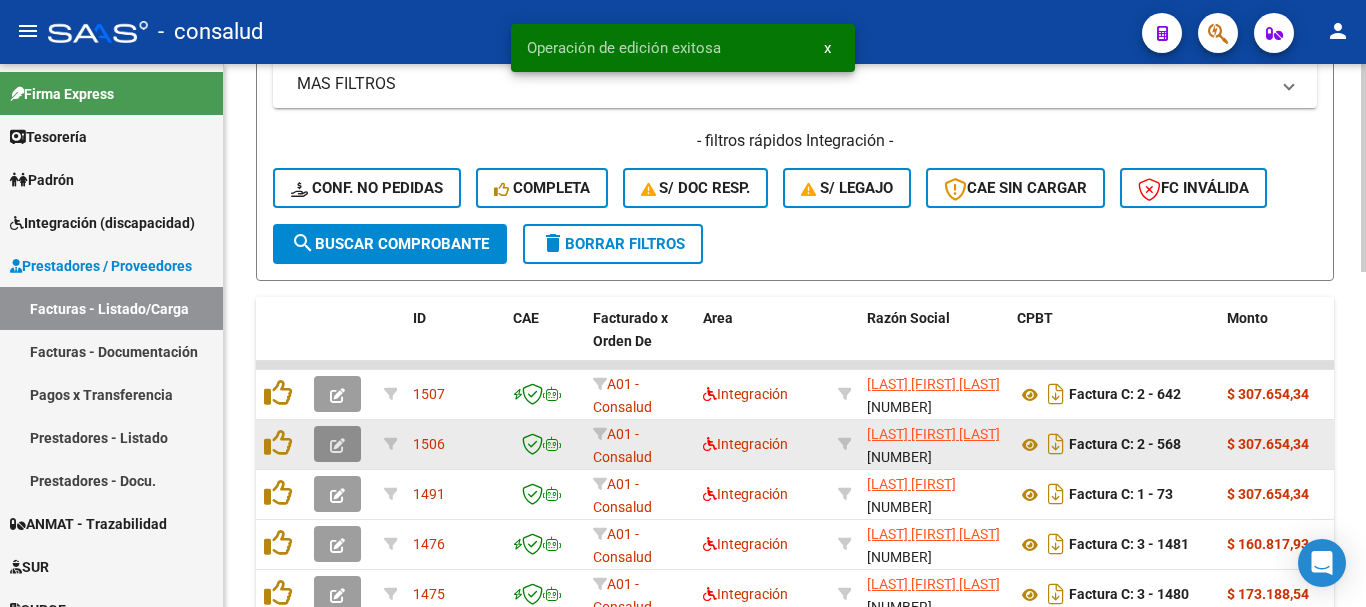 click 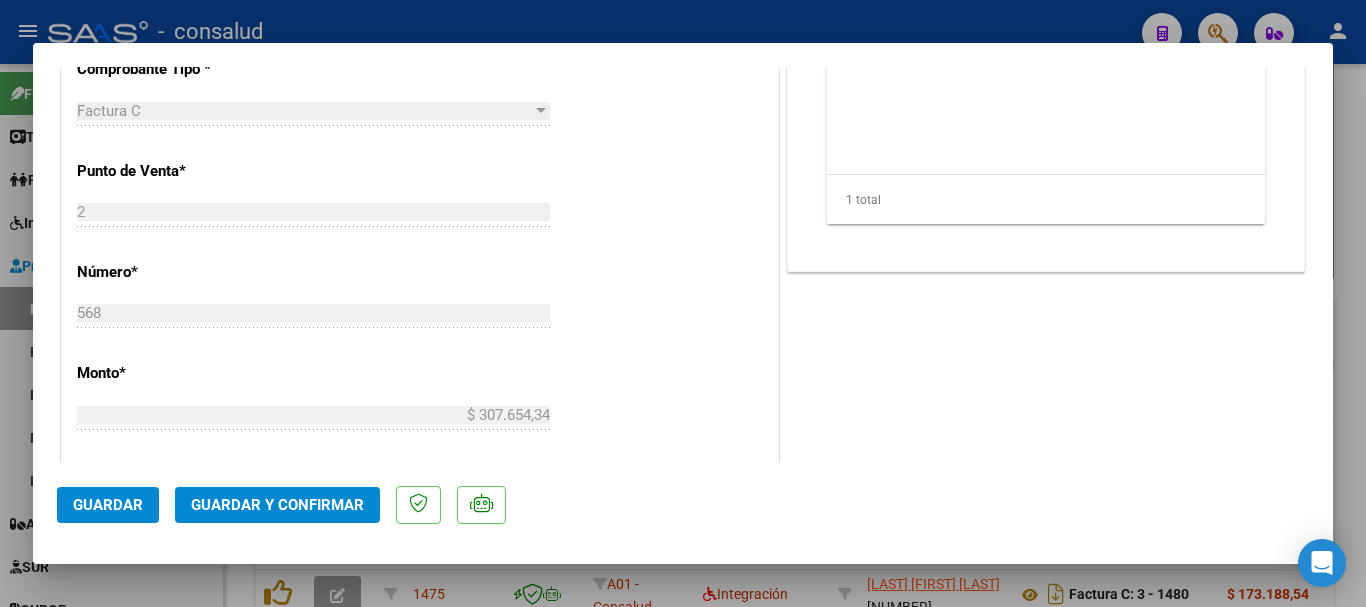 scroll, scrollTop: 1000, scrollLeft: 0, axis: vertical 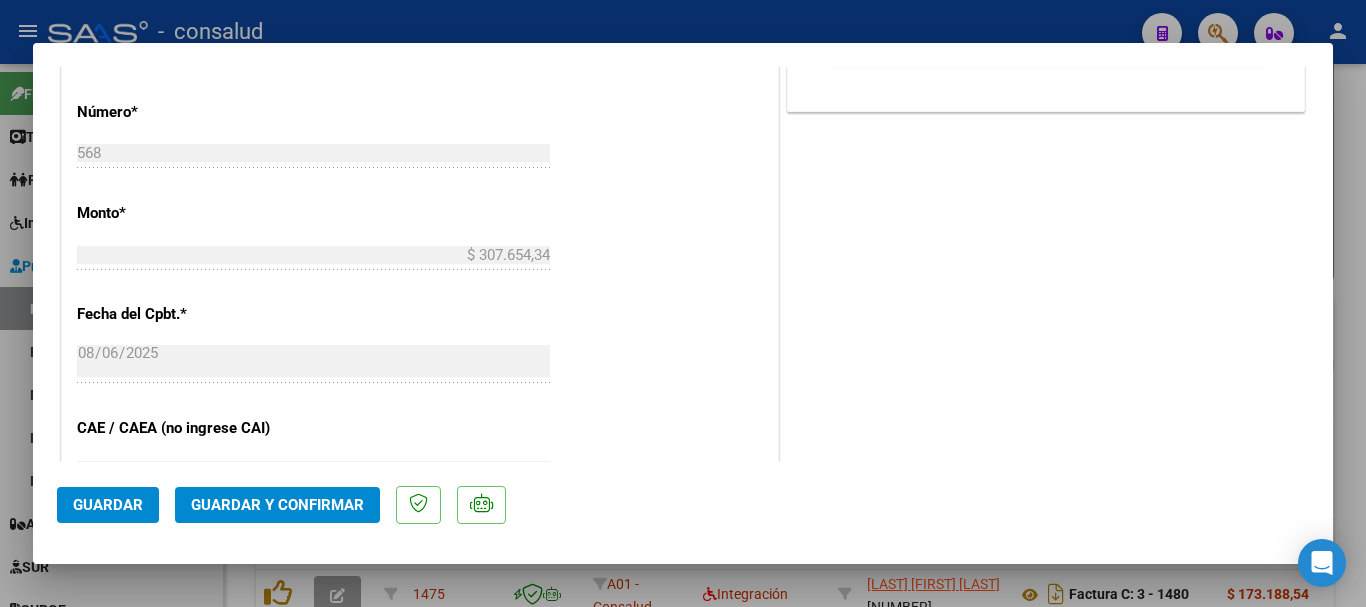 click on "Guardar y Confirmar" 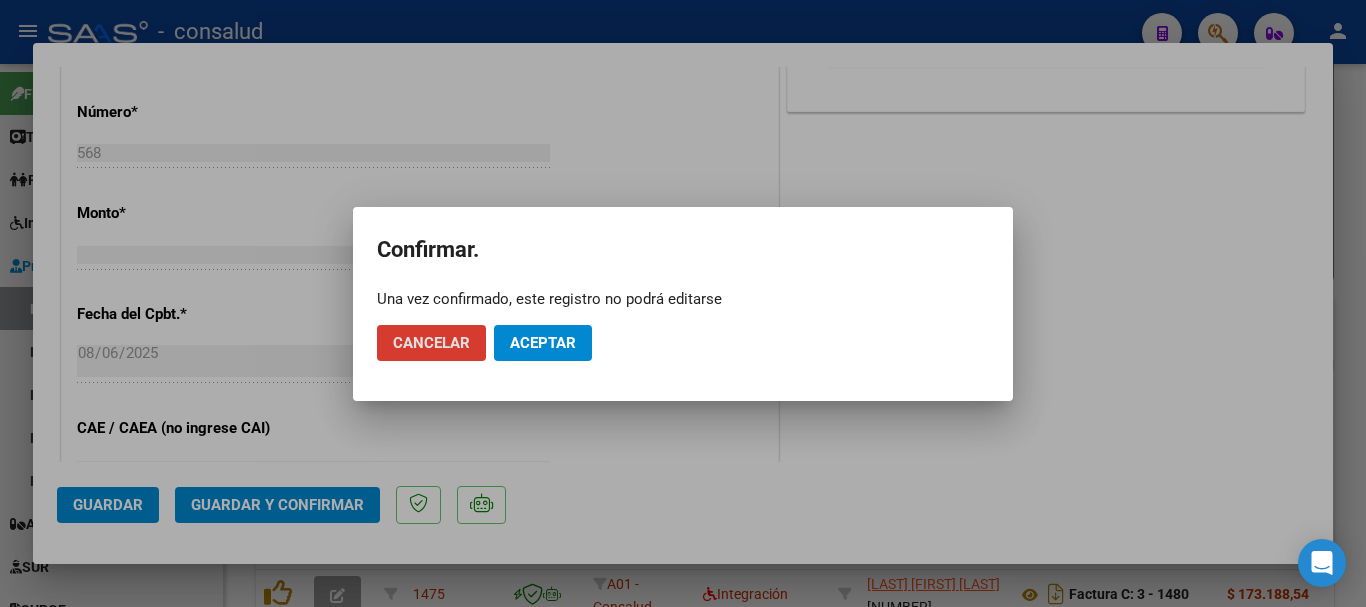 click on "Aceptar" 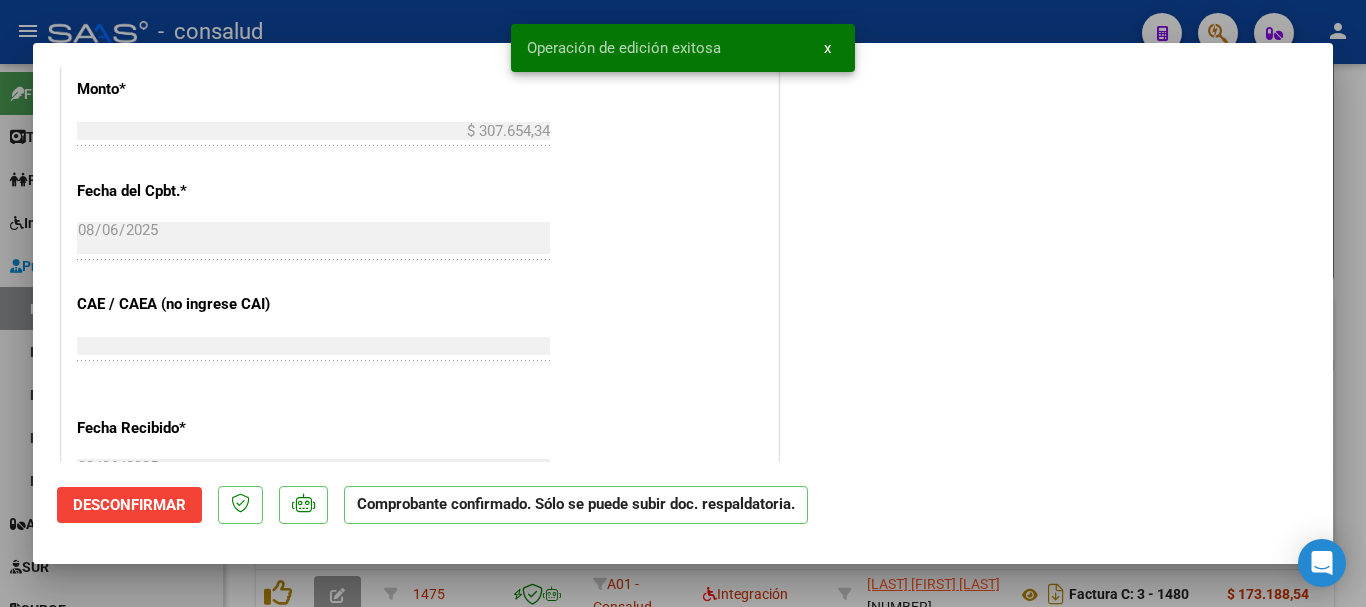 type 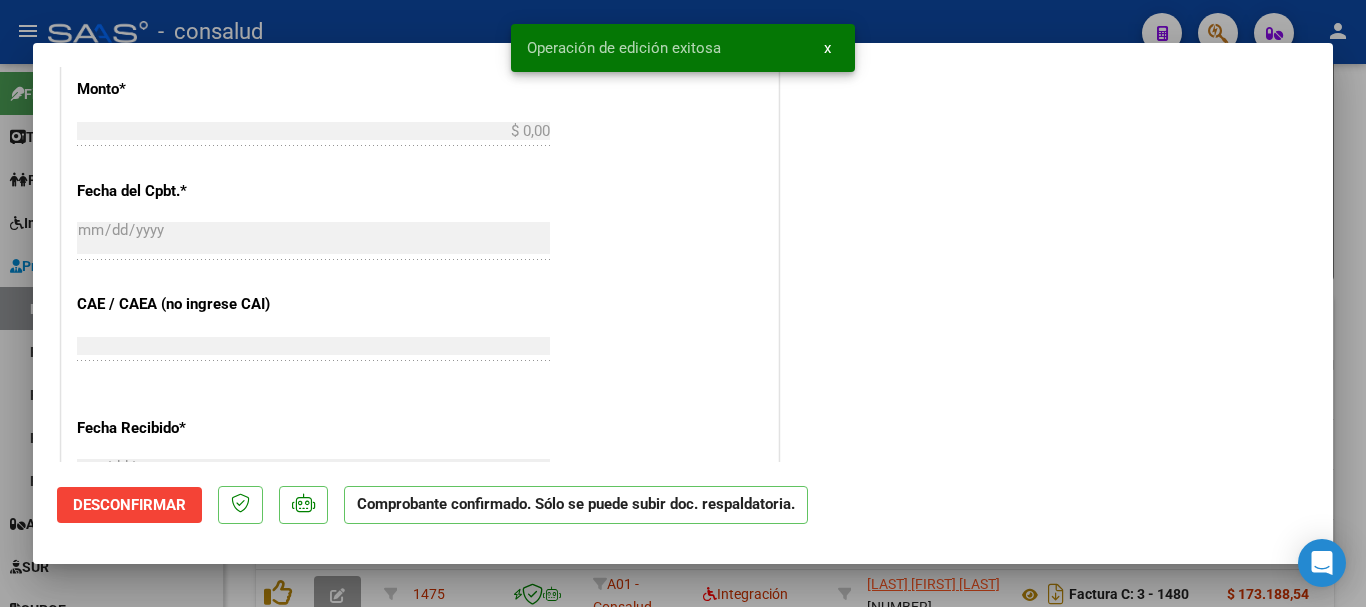 scroll, scrollTop: 1035, scrollLeft: 0, axis: vertical 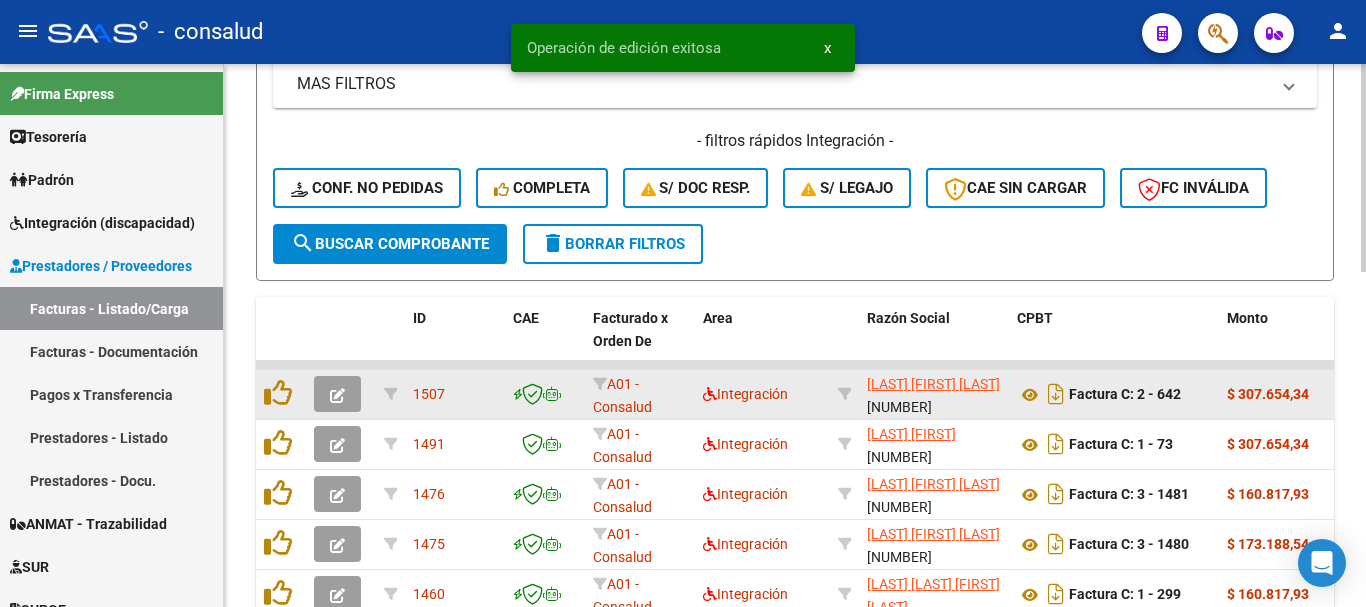 click 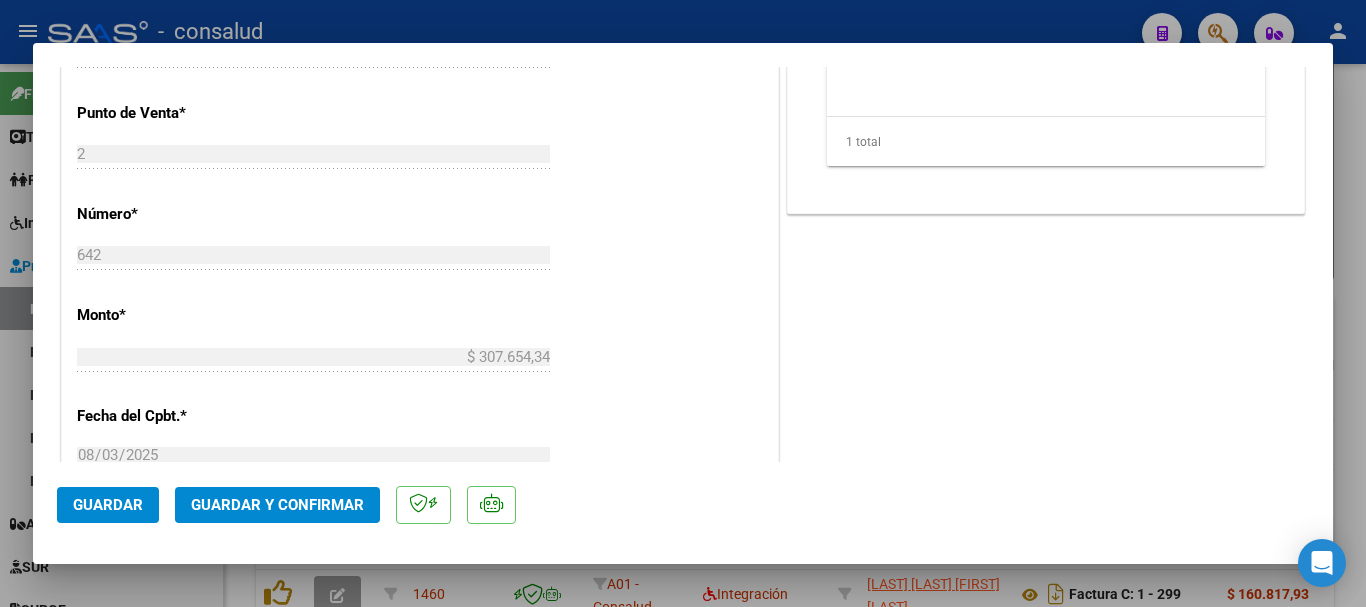 scroll, scrollTop: 900, scrollLeft: 0, axis: vertical 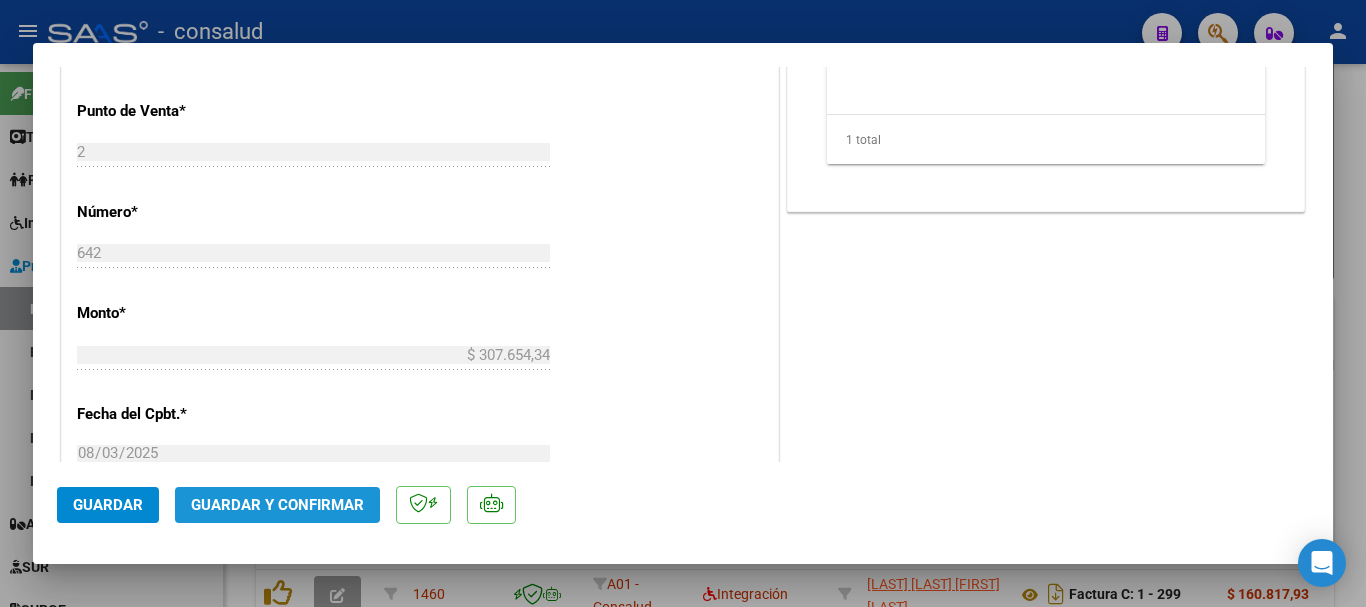 click on "Guardar y Confirmar" 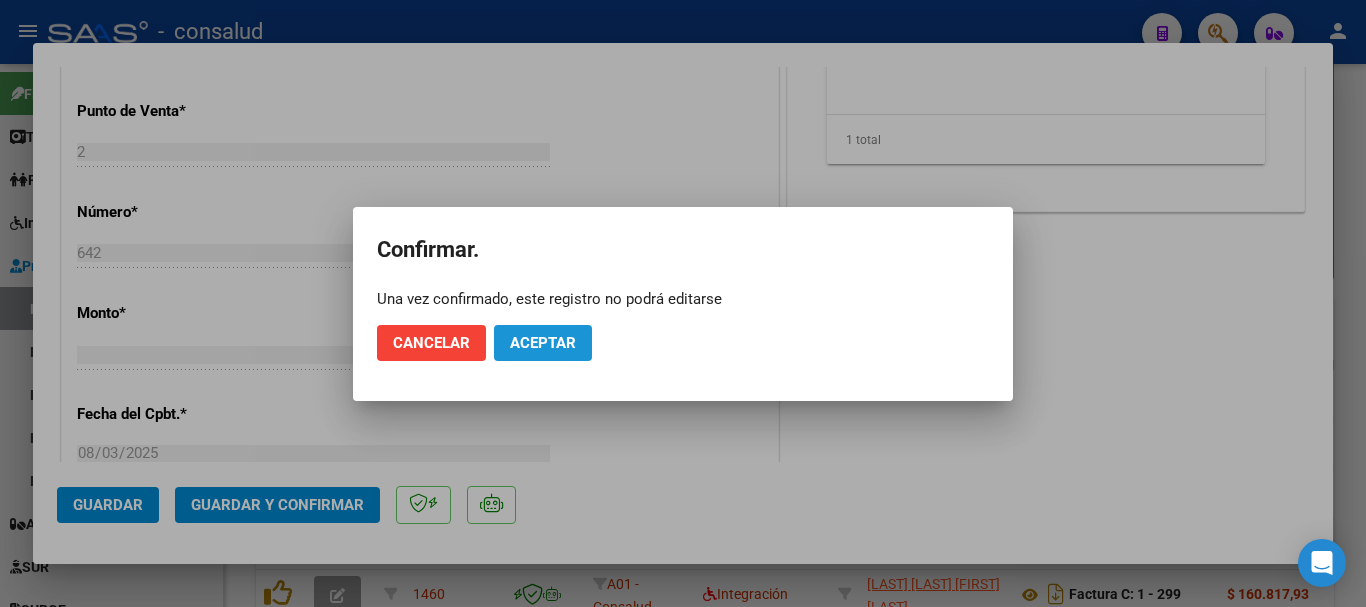 click on "Aceptar" 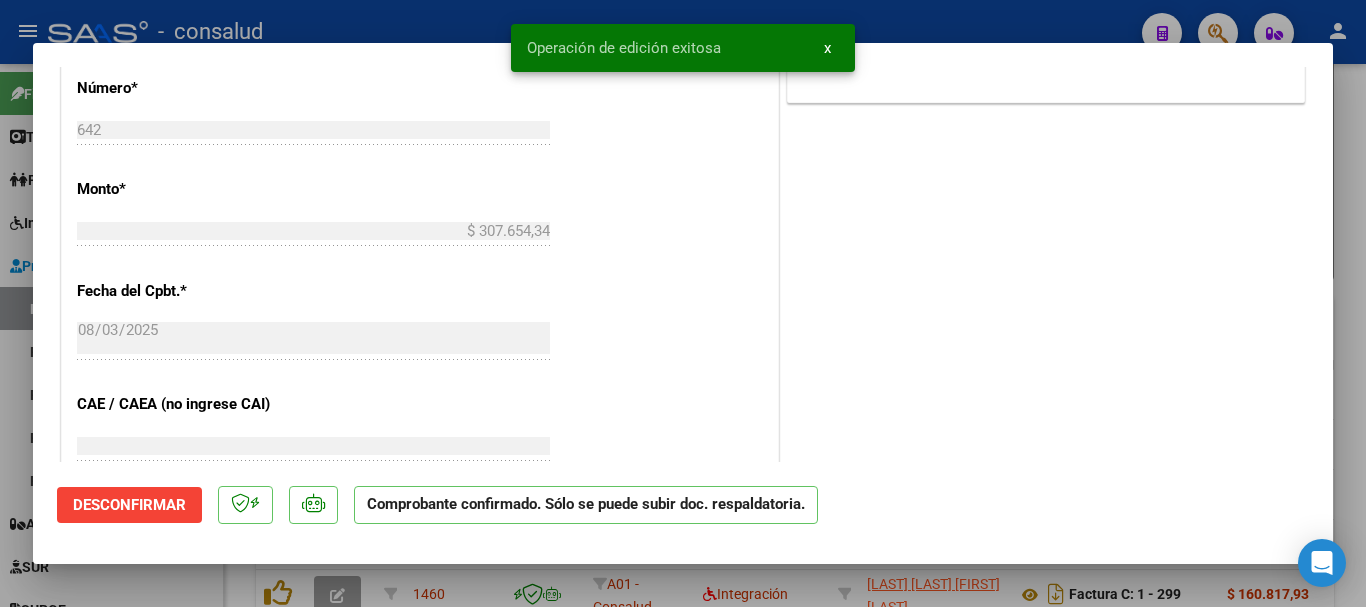 type 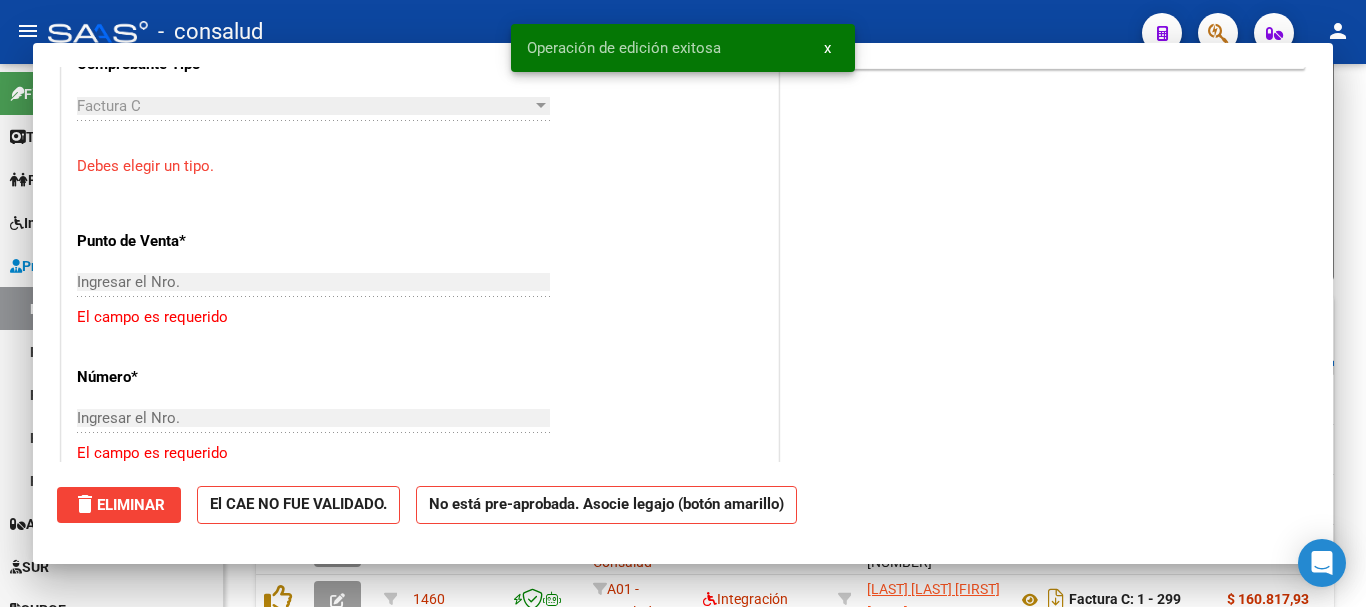 scroll, scrollTop: 935, scrollLeft: 0, axis: vertical 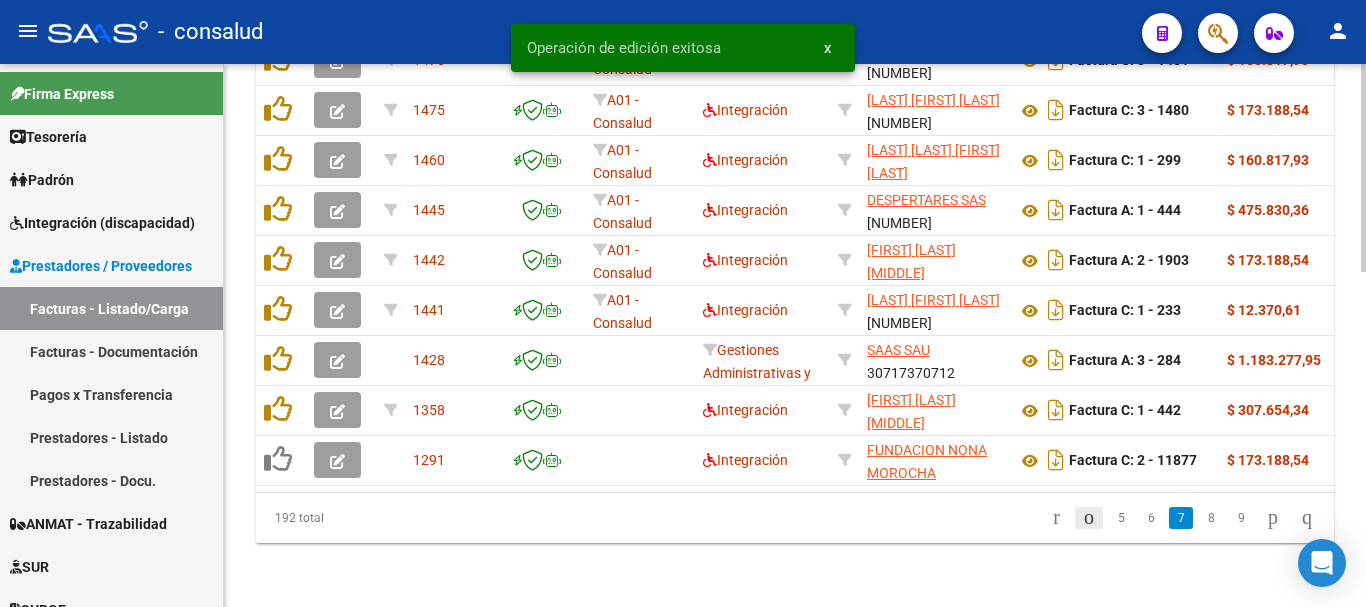 click 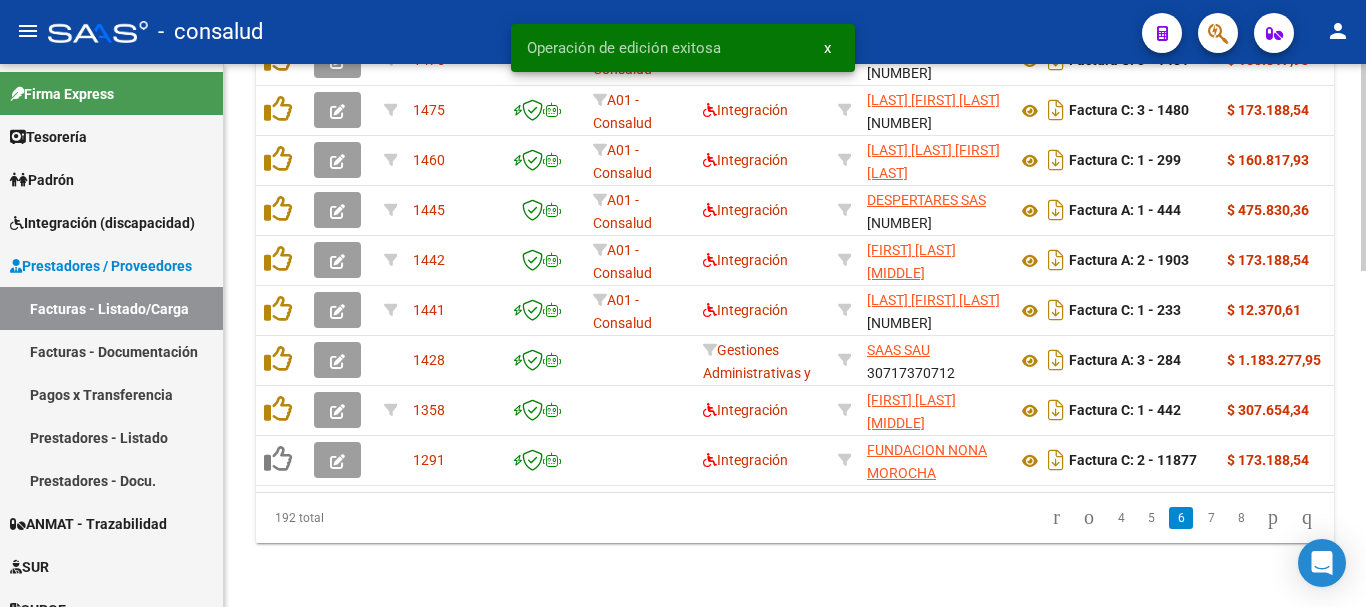 scroll, scrollTop: 877, scrollLeft: 0, axis: vertical 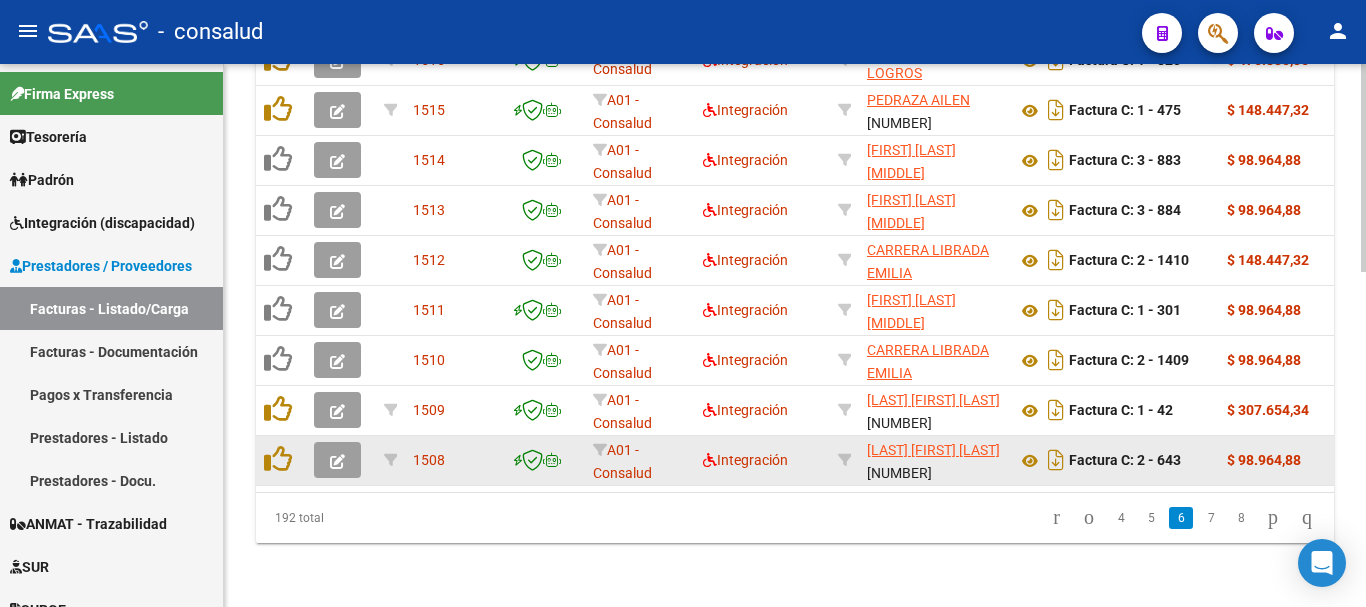 click 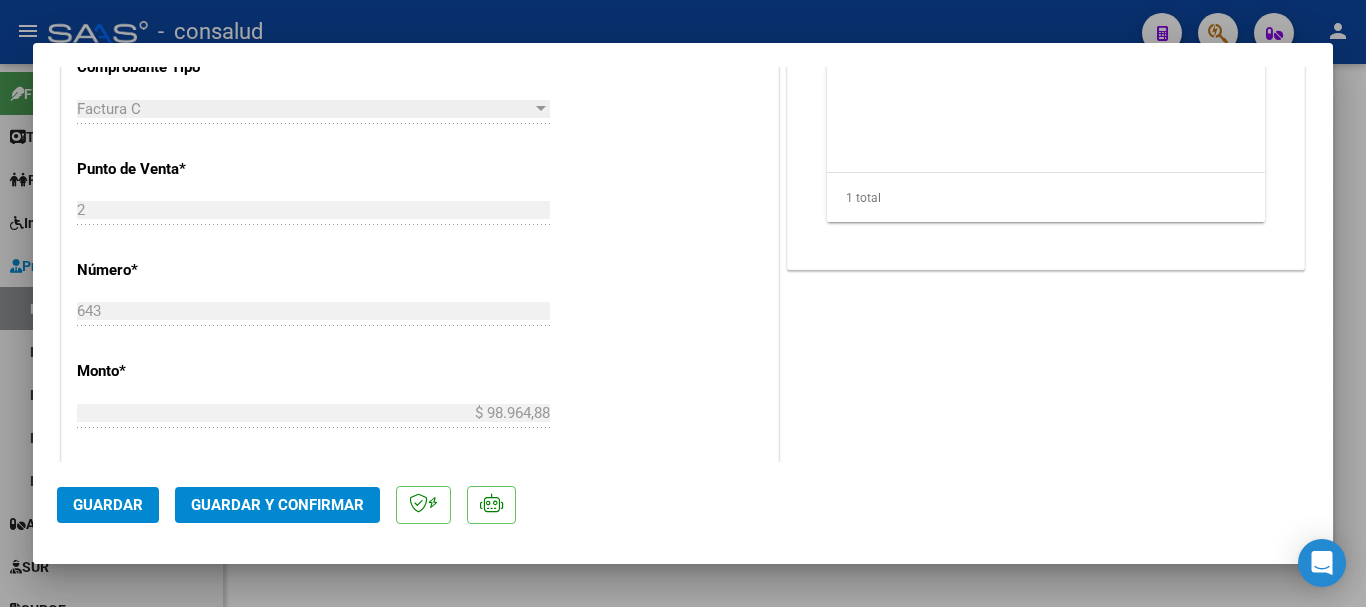scroll, scrollTop: 1000, scrollLeft: 0, axis: vertical 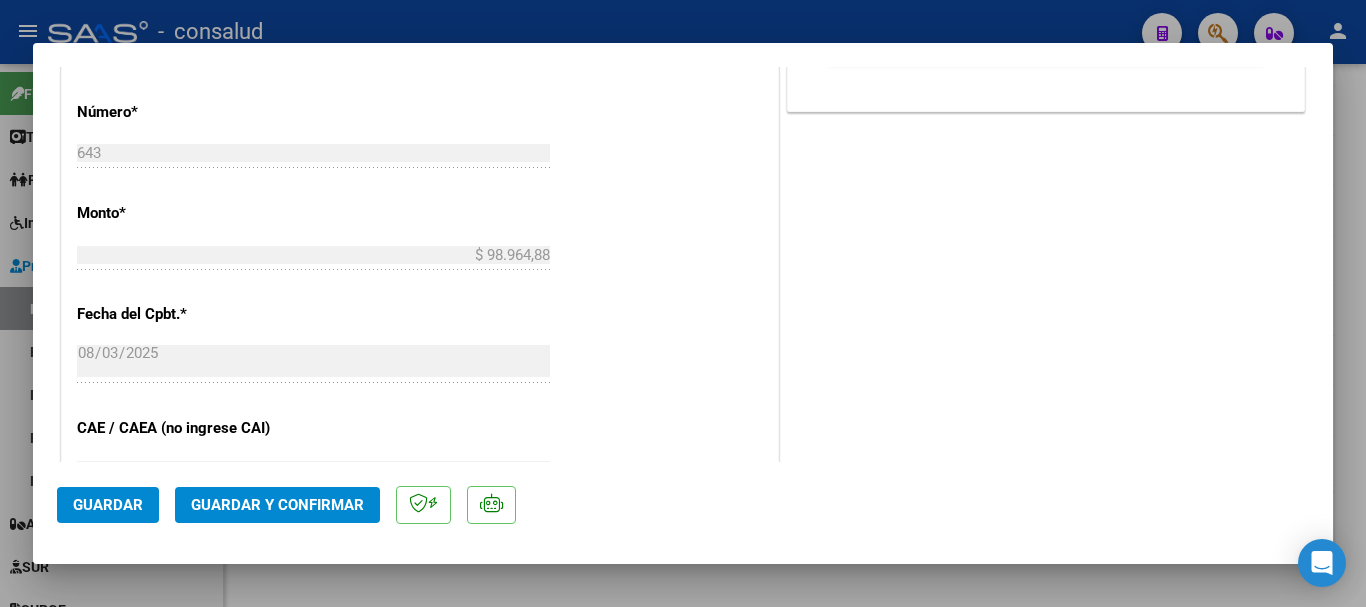 click on "Guardar y Confirmar" 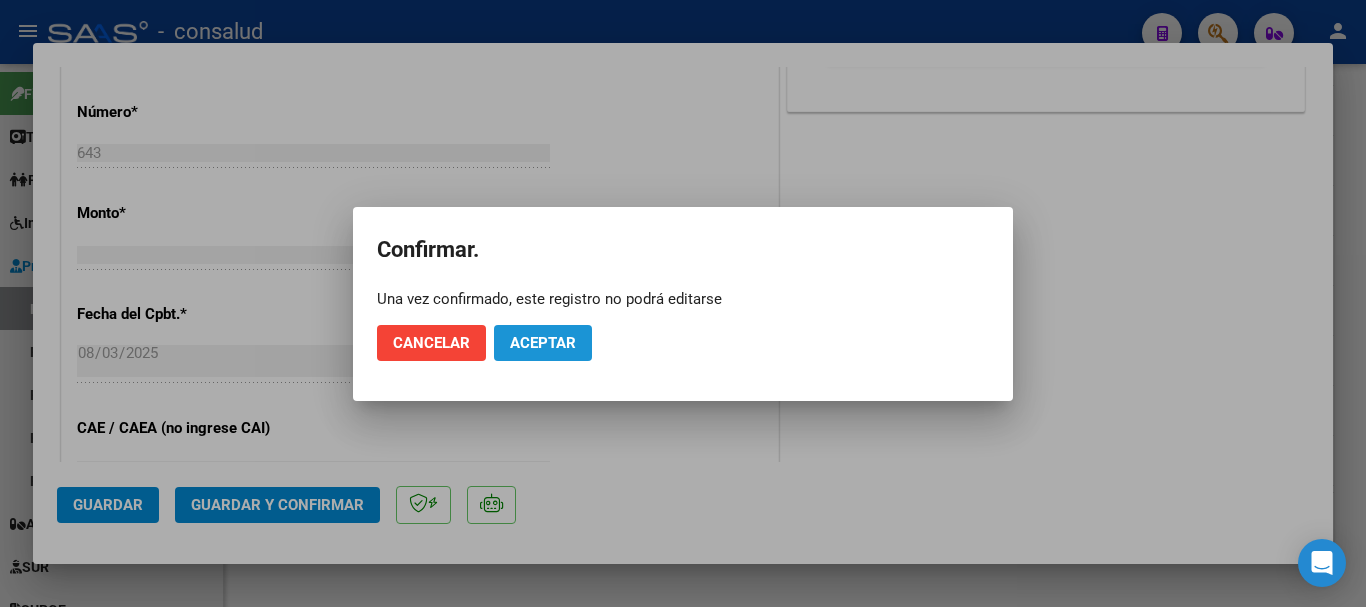 click on "Aceptar" 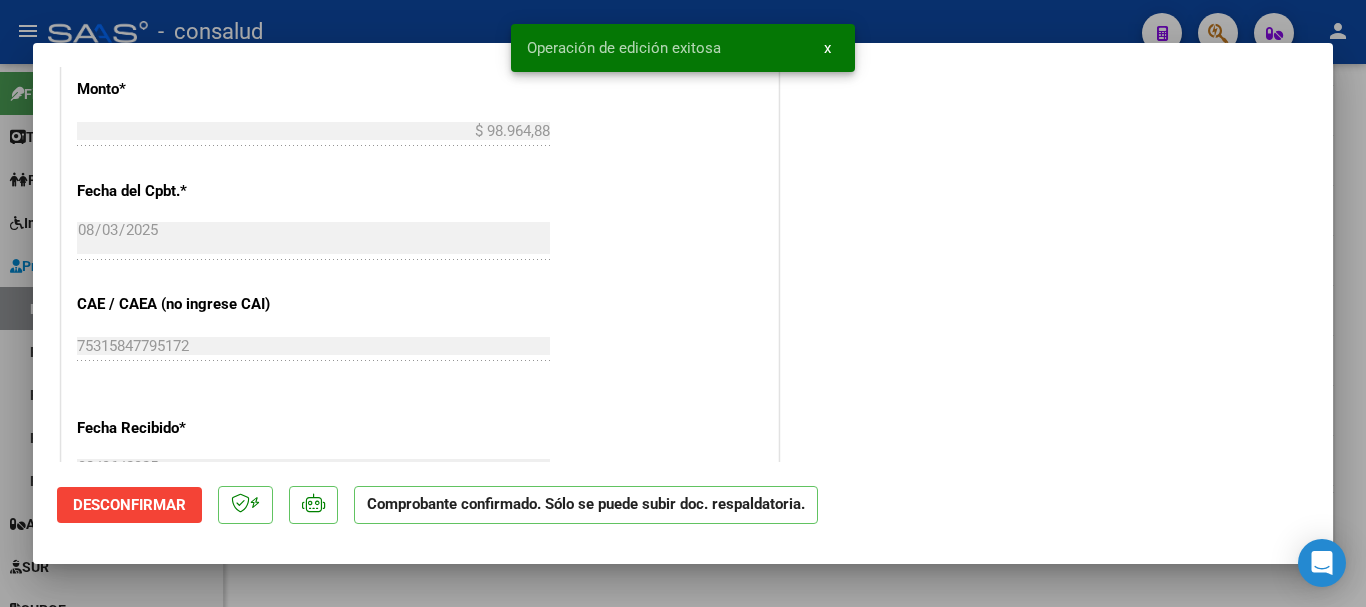 type 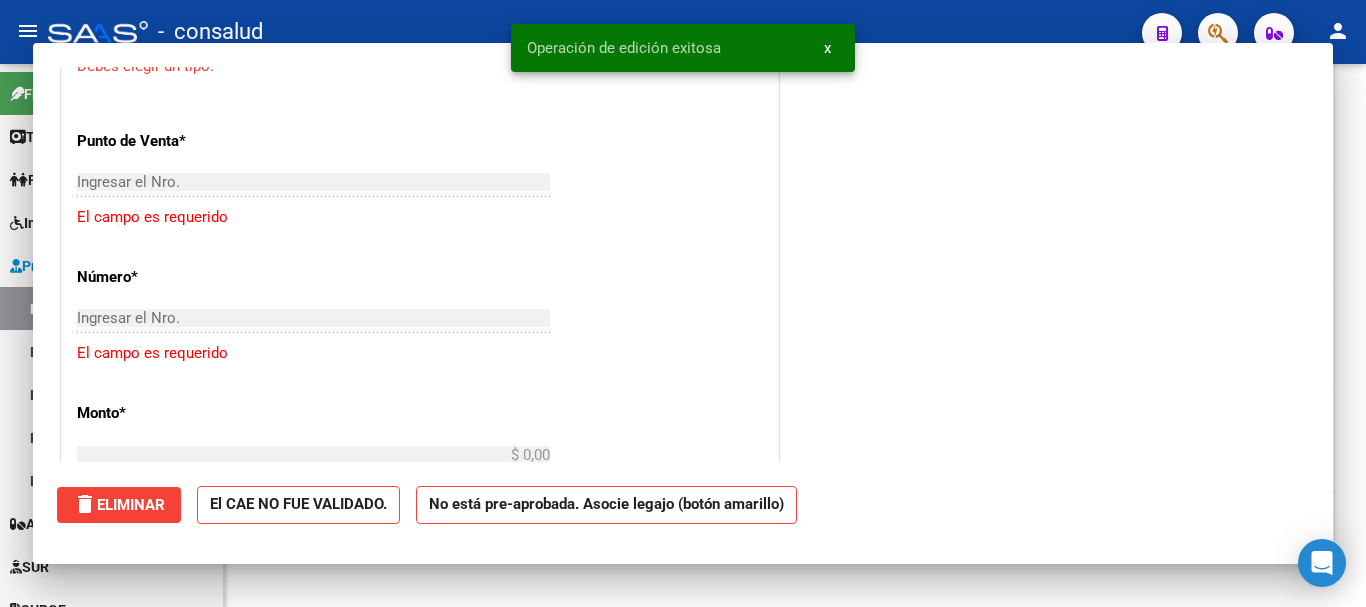 scroll, scrollTop: 882, scrollLeft: 0, axis: vertical 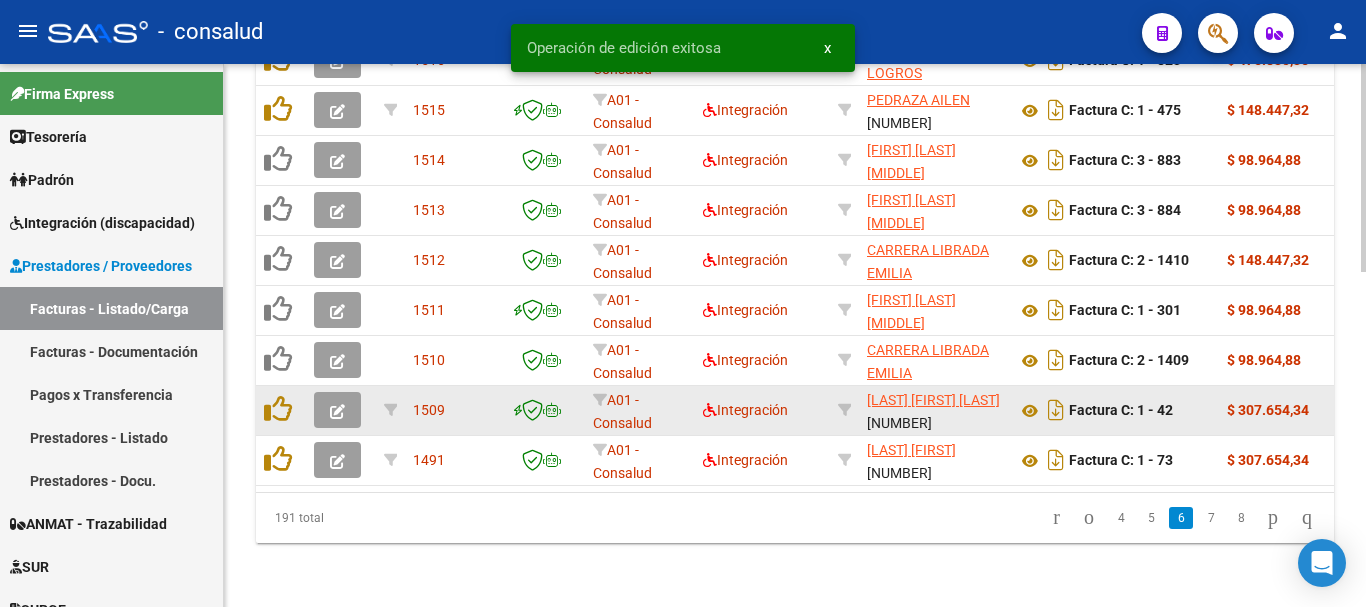 click 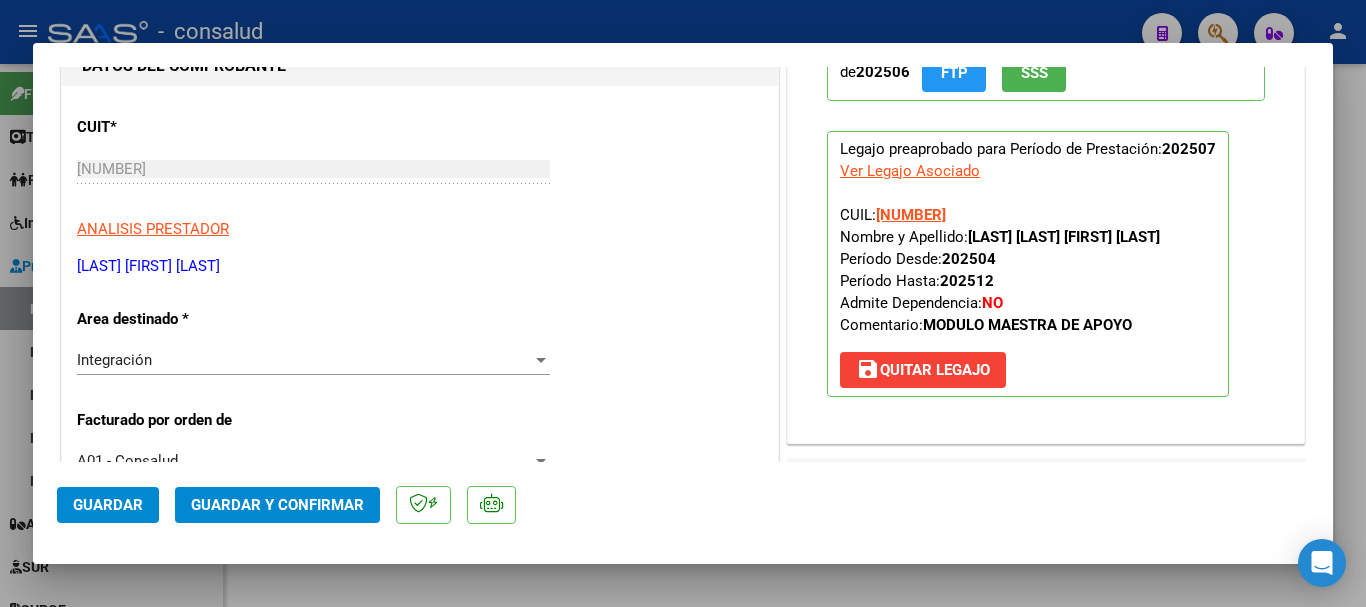 scroll, scrollTop: 0, scrollLeft: 0, axis: both 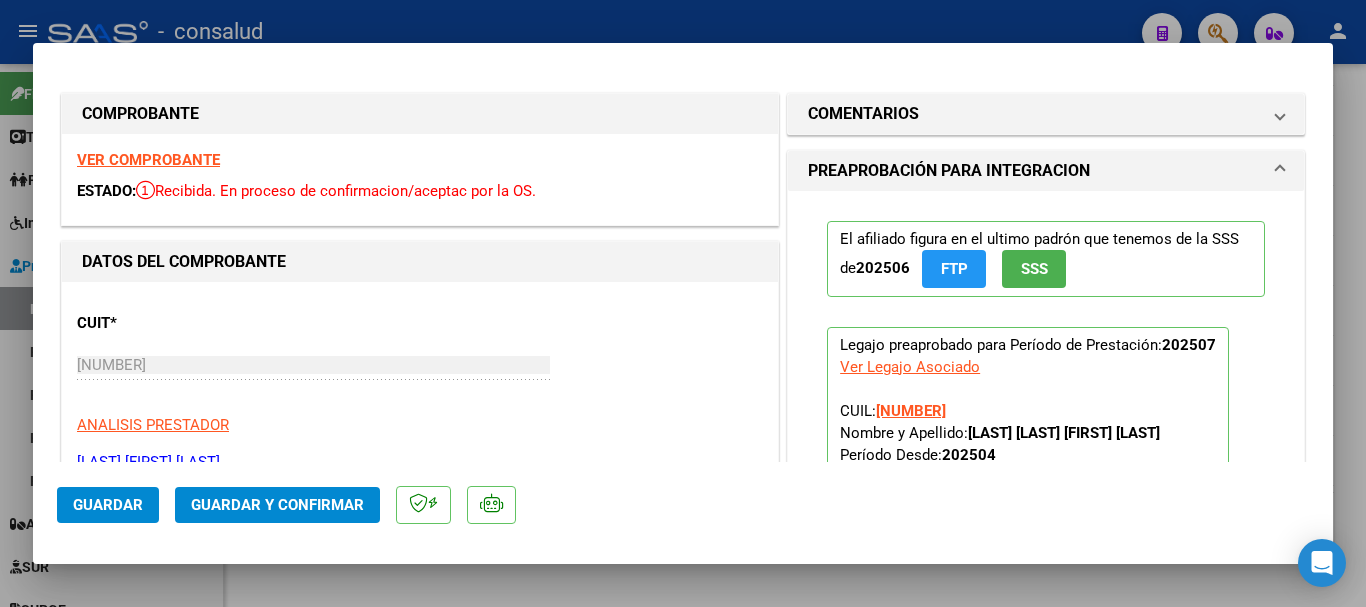 click on "VER COMPROBANTE" at bounding box center (148, 160) 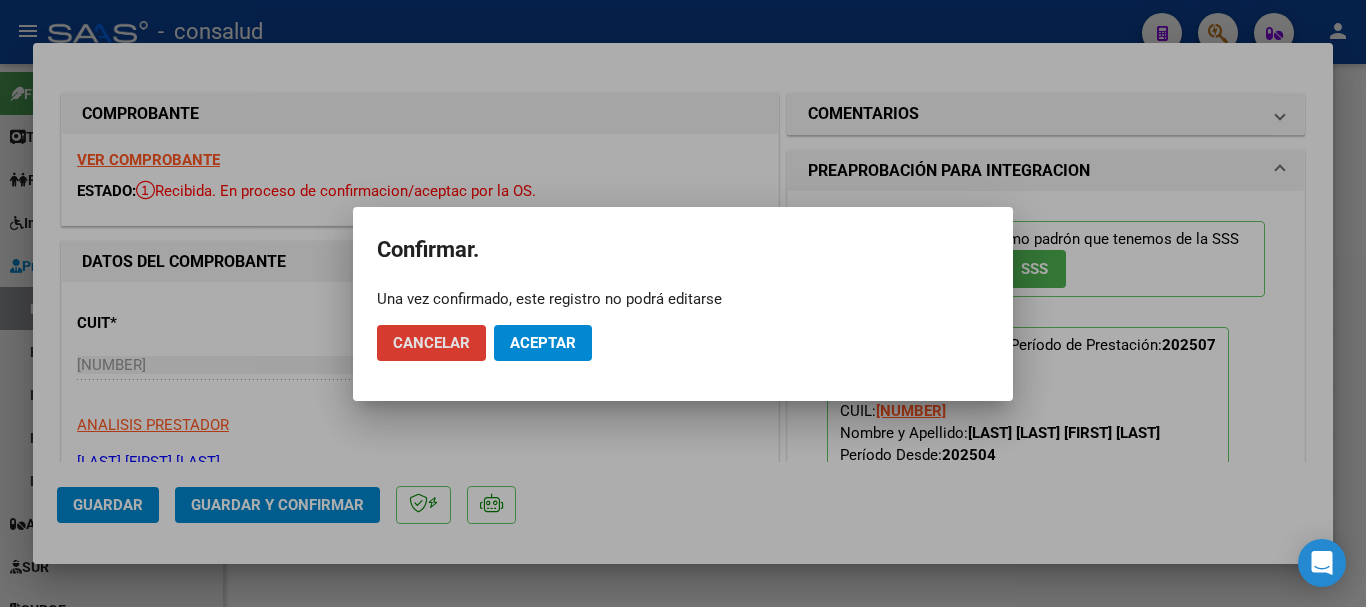 click on "Aceptar" 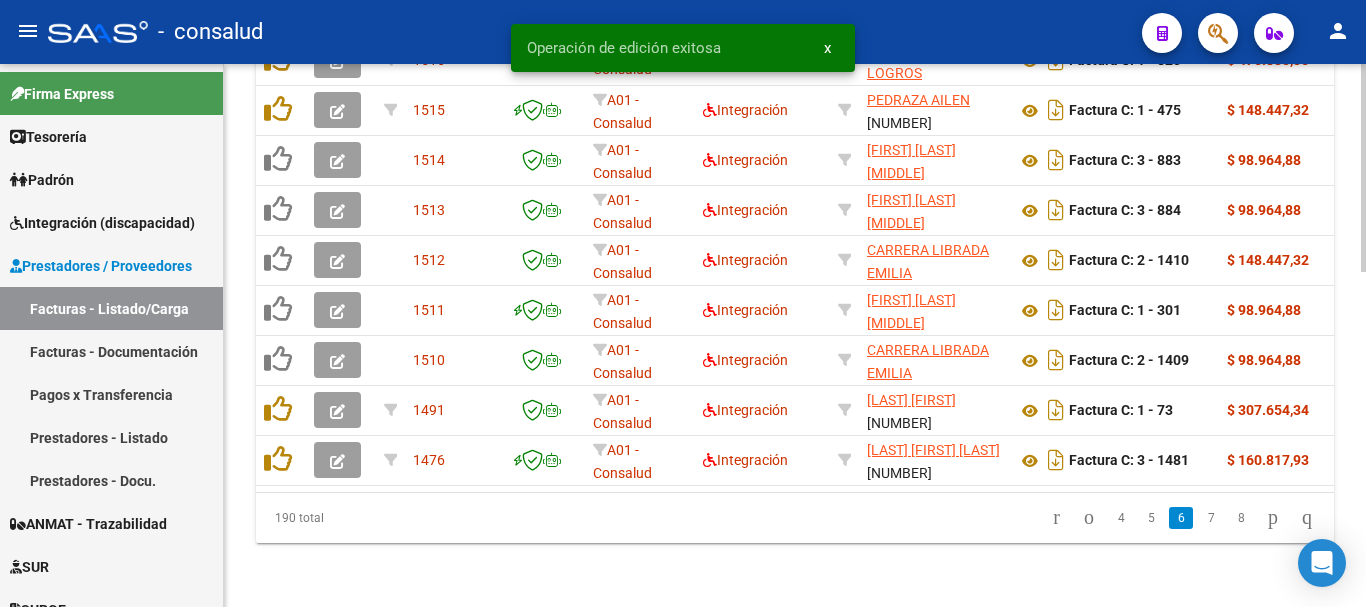 scroll, scrollTop: 877, scrollLeft: 0, axis: vertical 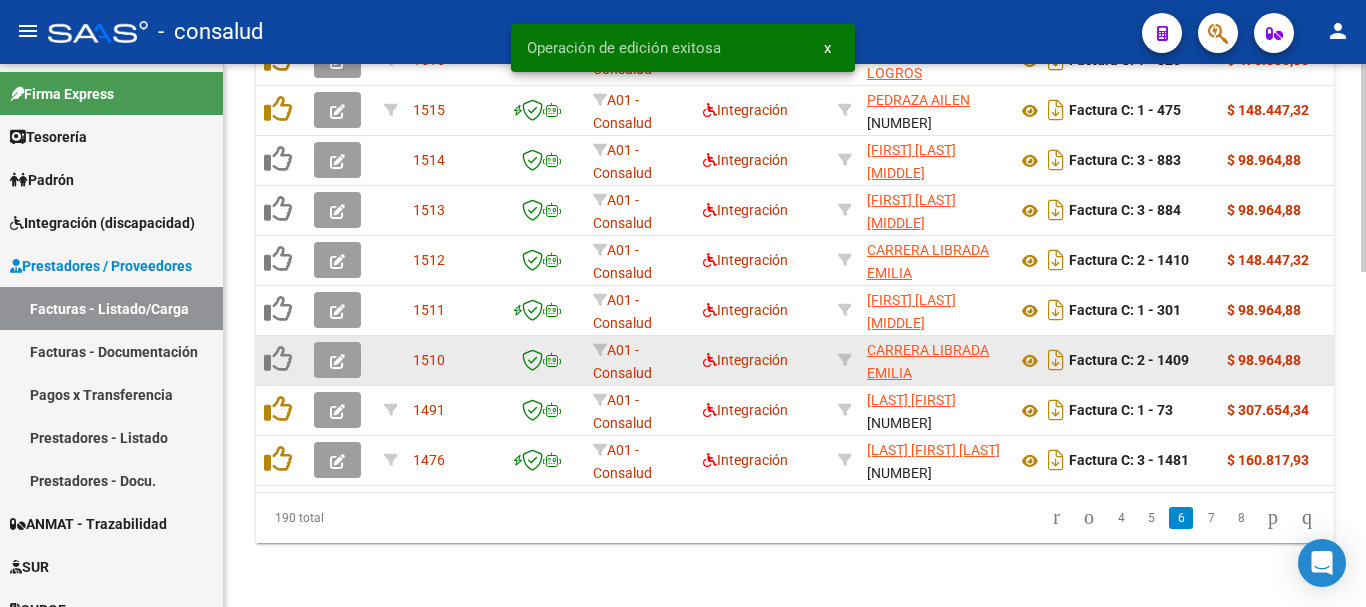 click 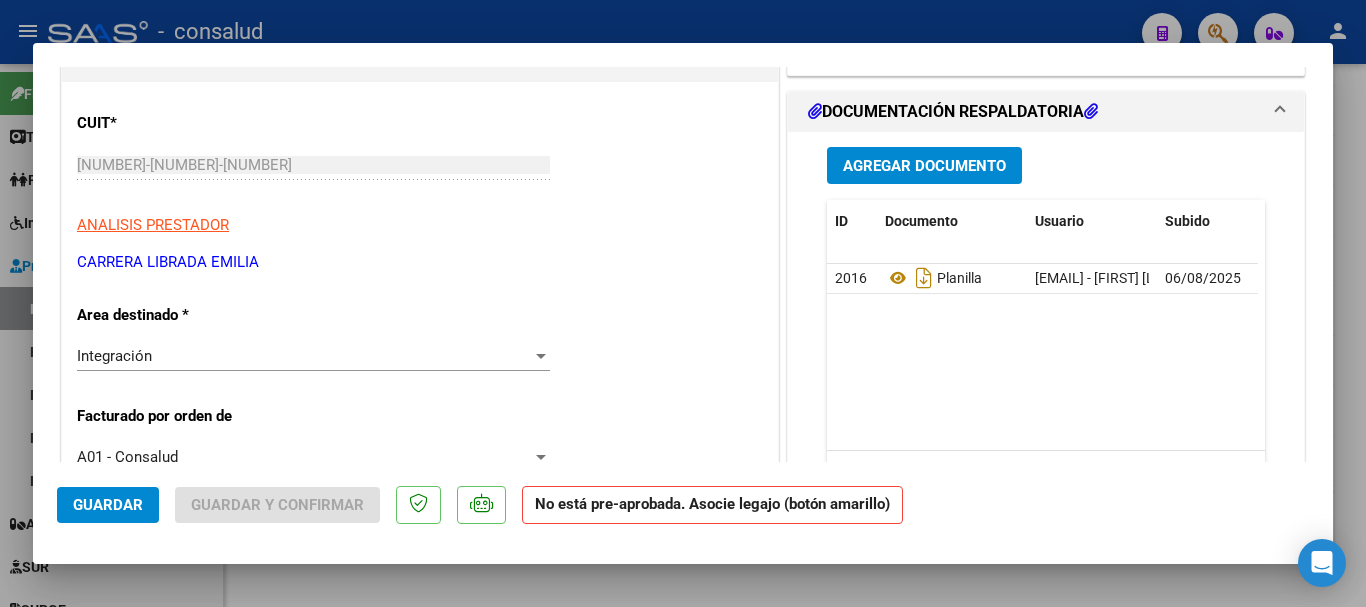 scroll, scrollTop: 0, scrollLeft: 0, axis: both 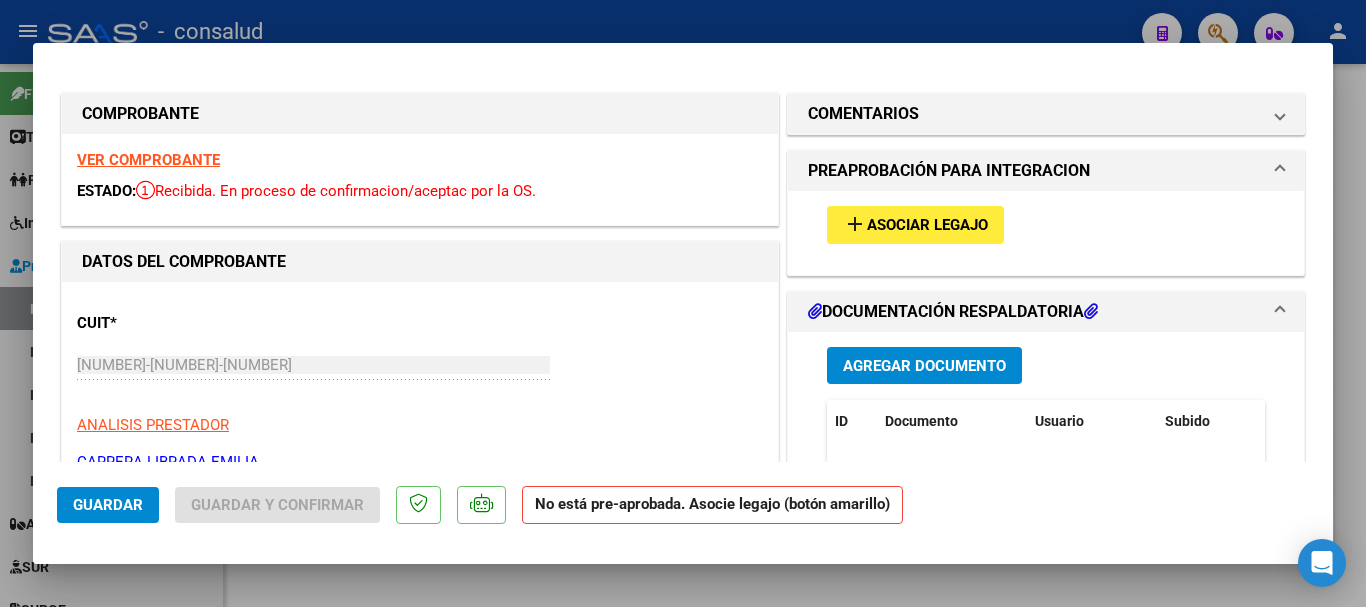 click on "add" at bounding box center (855, 224) 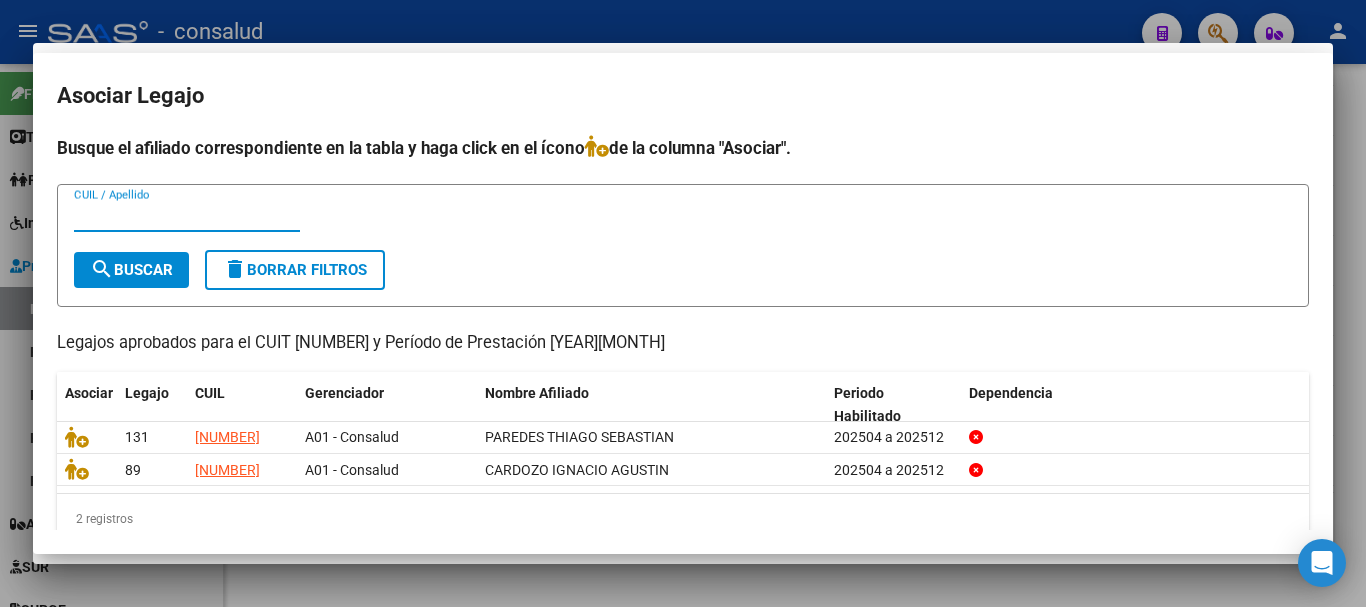 type 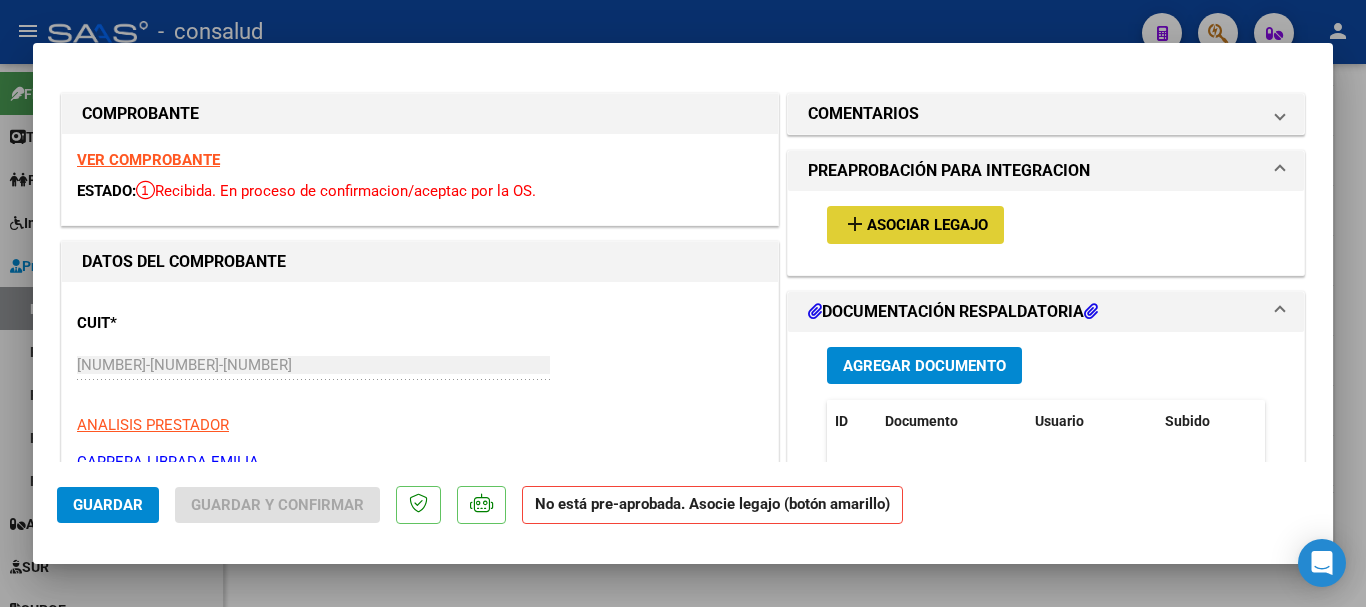click on "VER COMPROBANTE" at bounding box center (148, 160) 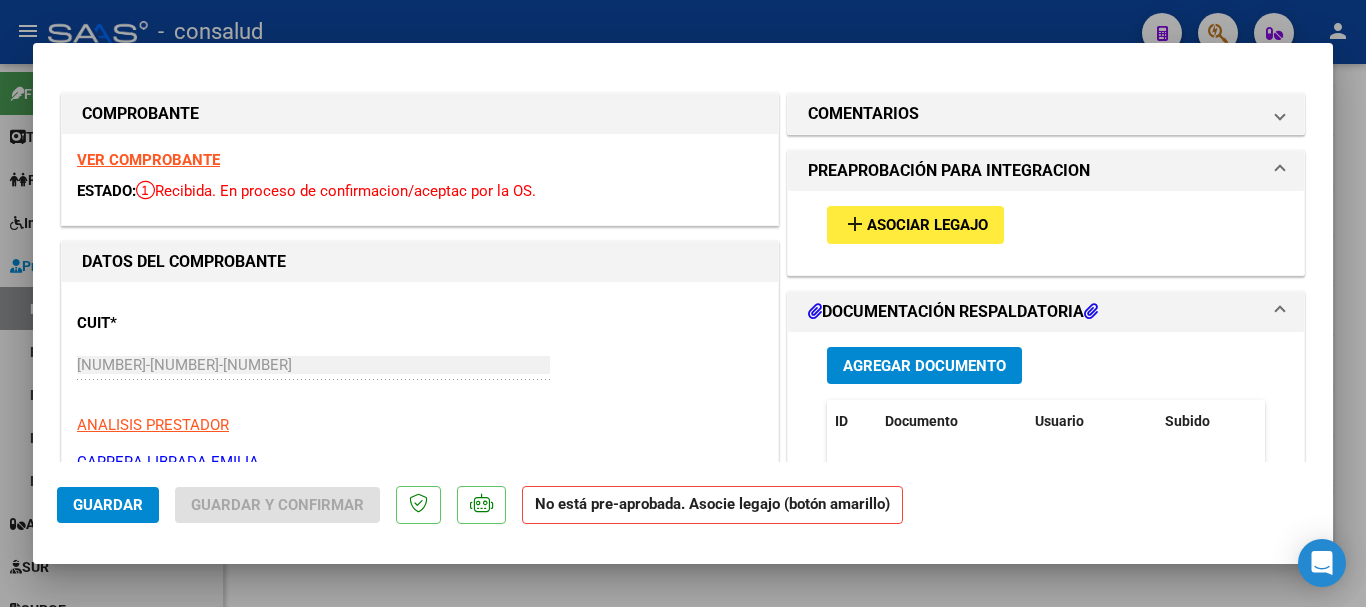 click on "Asociar Legajo" at bounding box center [927, 226] 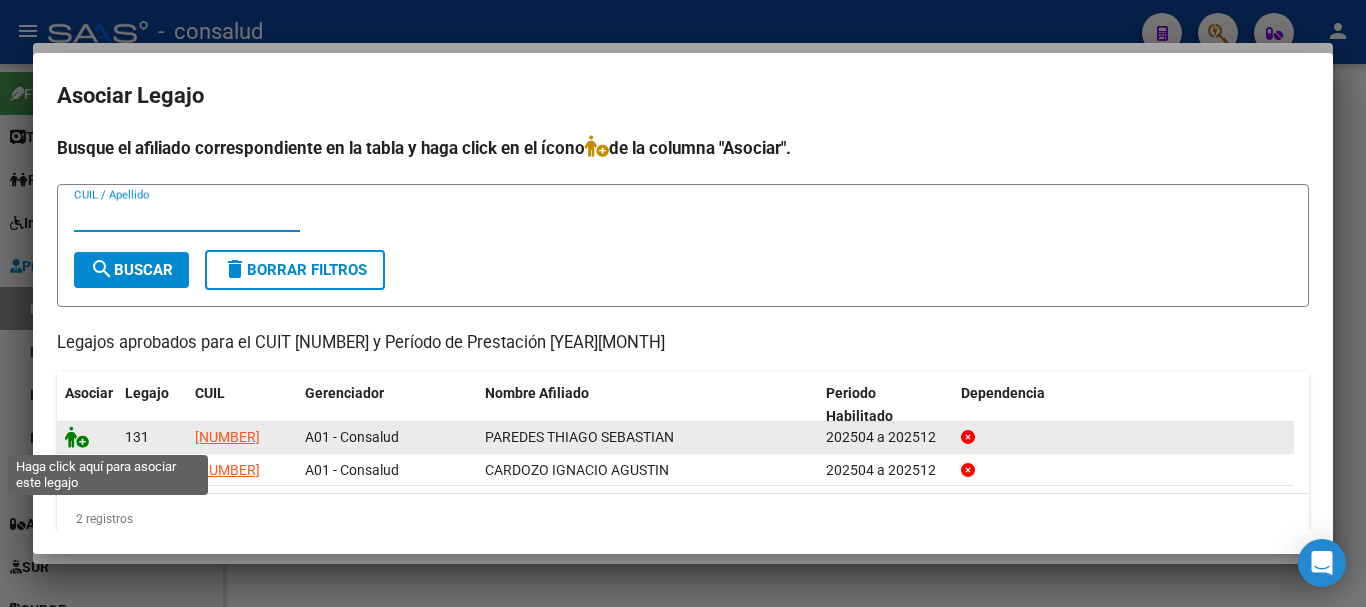 click 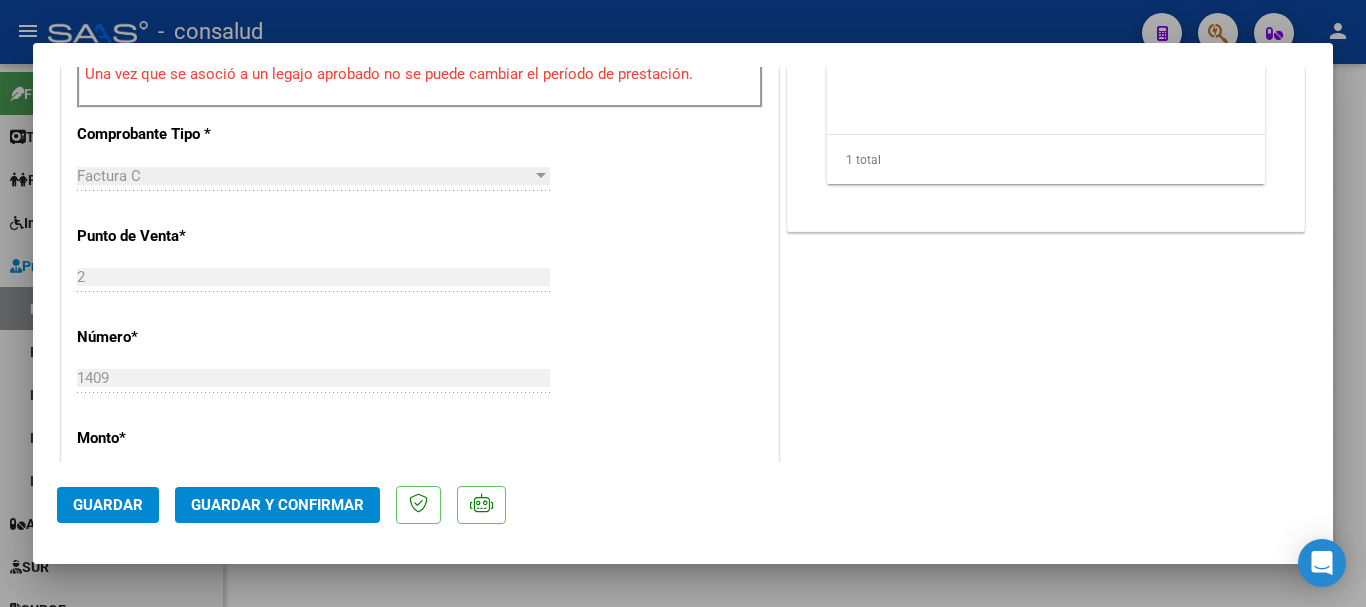 scroll, scrollTop: 900, scrollLeft: 0, axis: vertical 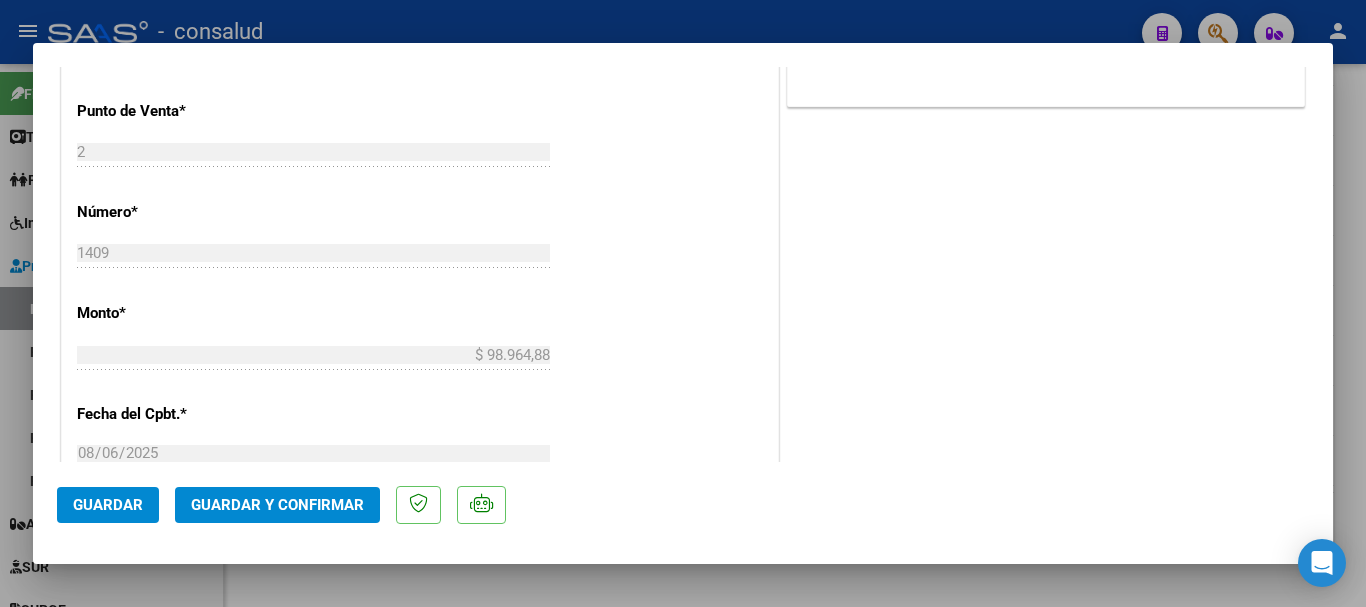 click on "Guardar y Confirmar" 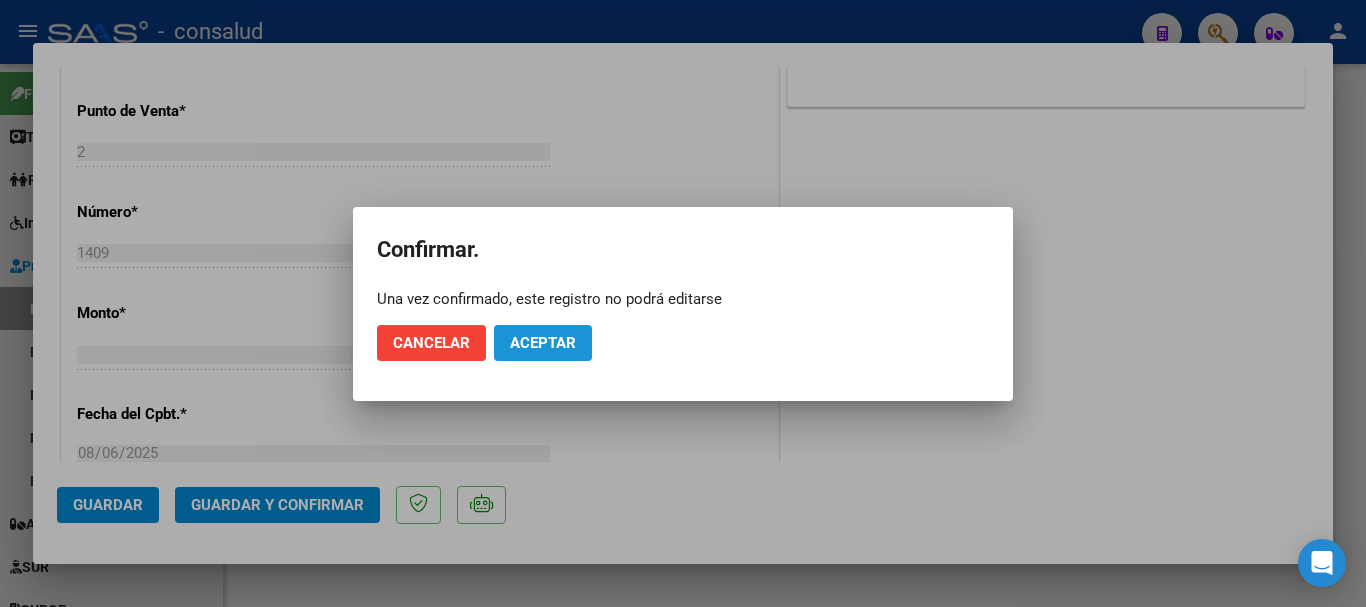click on "Aceptar" 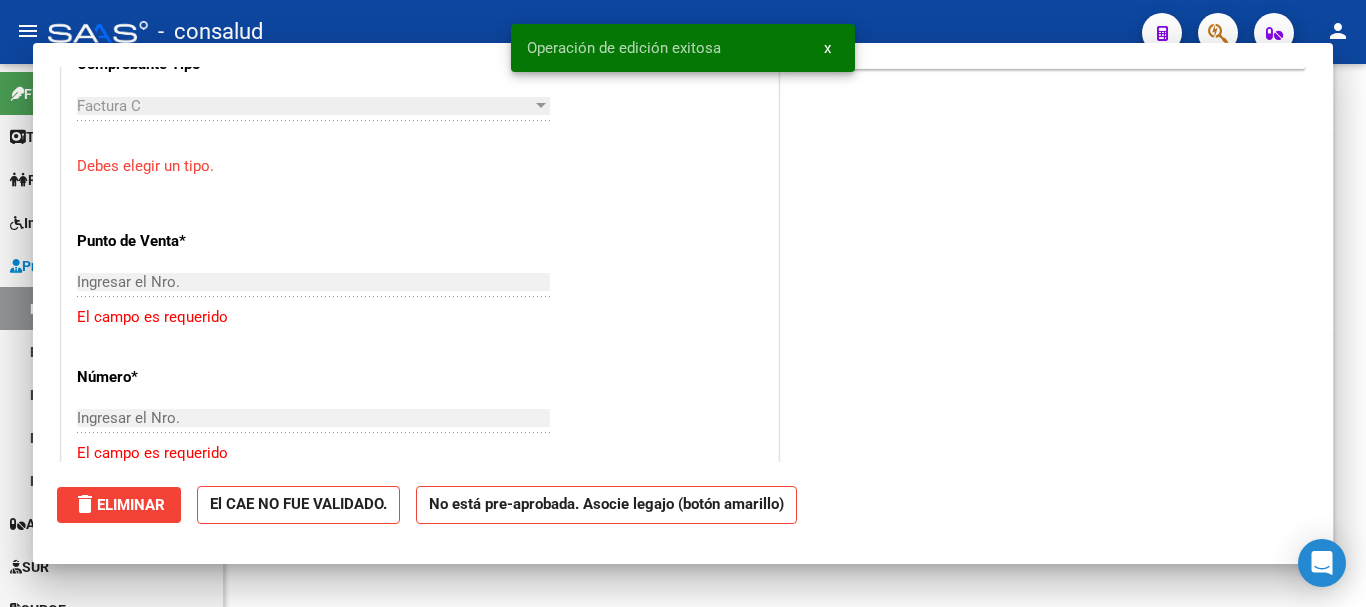 scroll, scrollTop: 882, scrollLeft: 0, axis: vertical 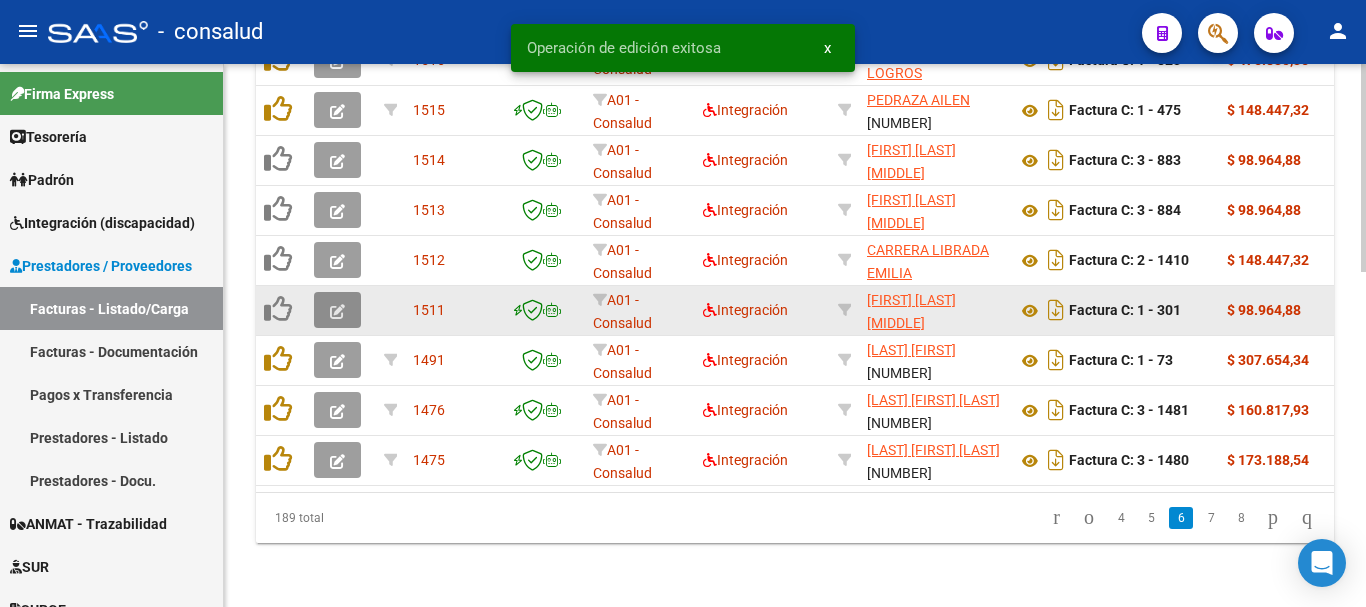 click 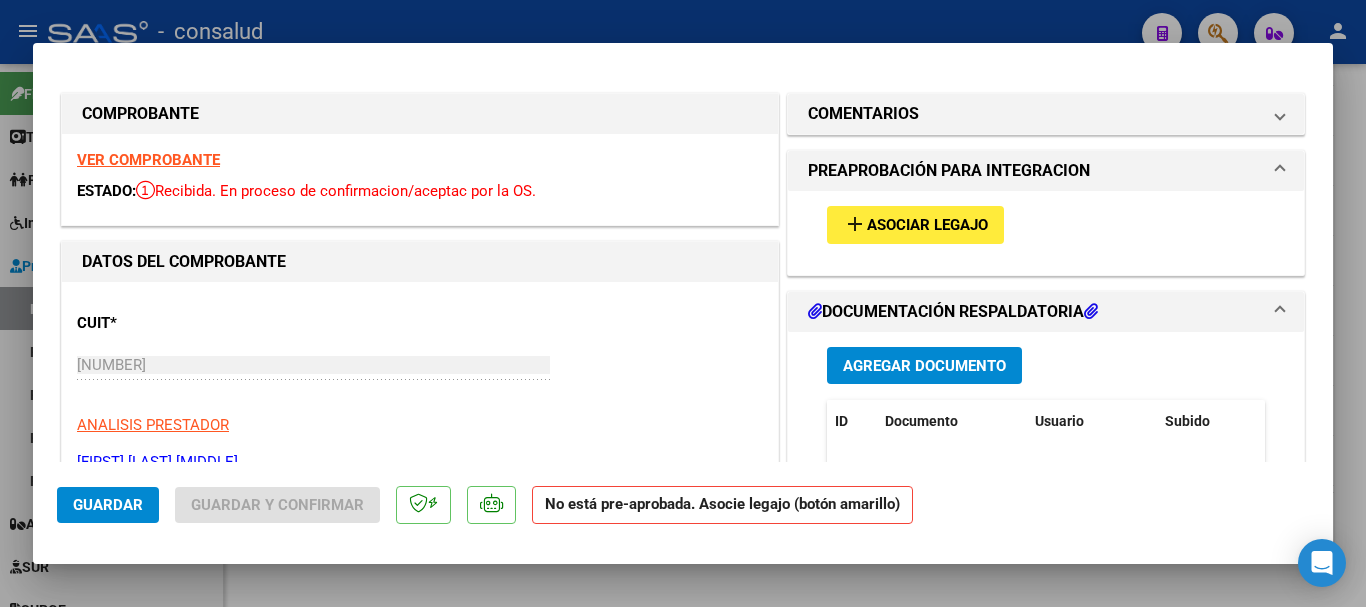 click on "add Asociar Legajo" at bounding box center [915, 224] 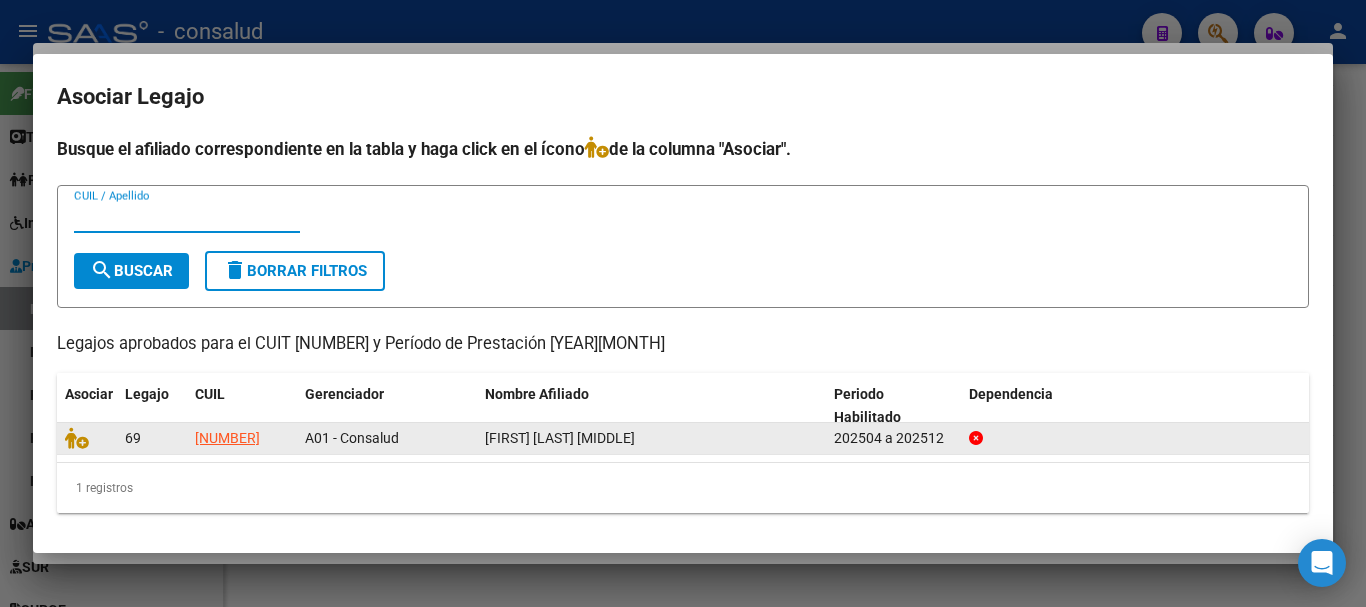 click 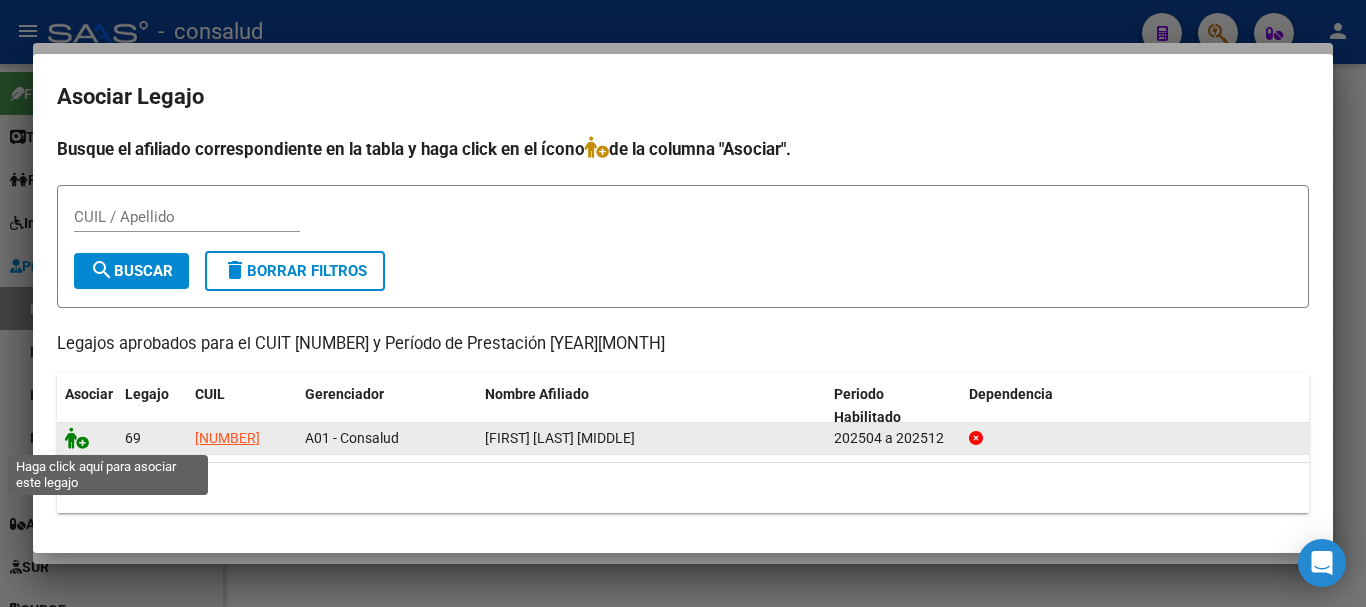 click 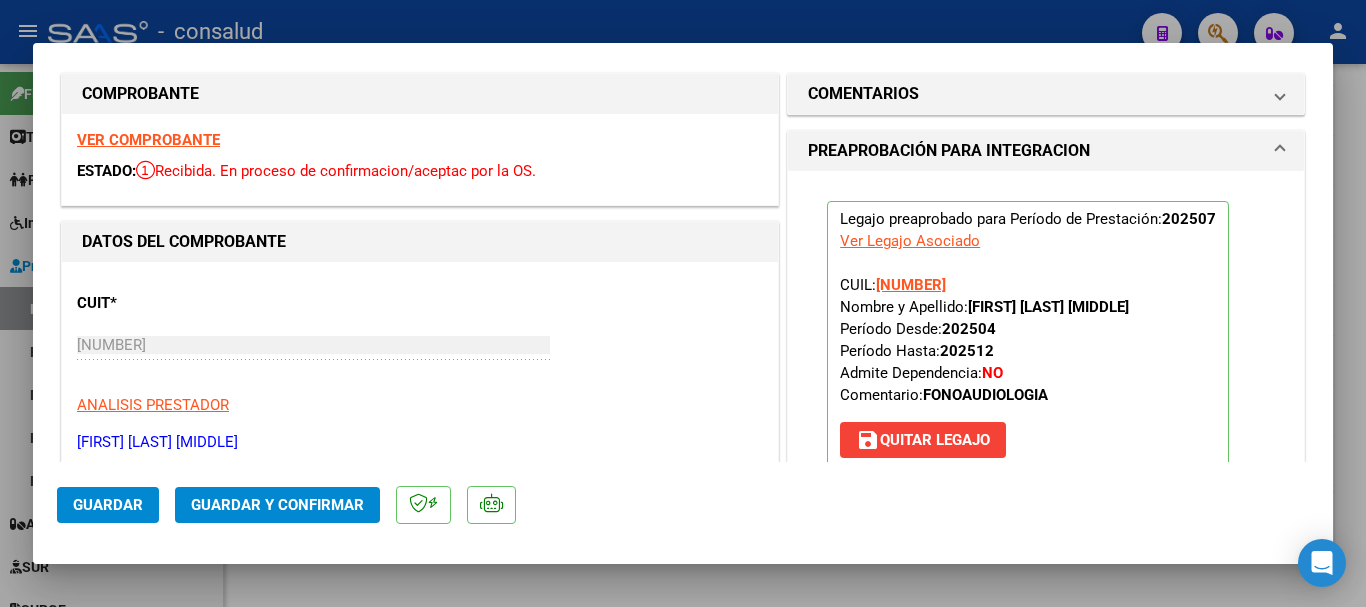 scroll, scrollTop: 0, scrollLeft: 0, axis: both 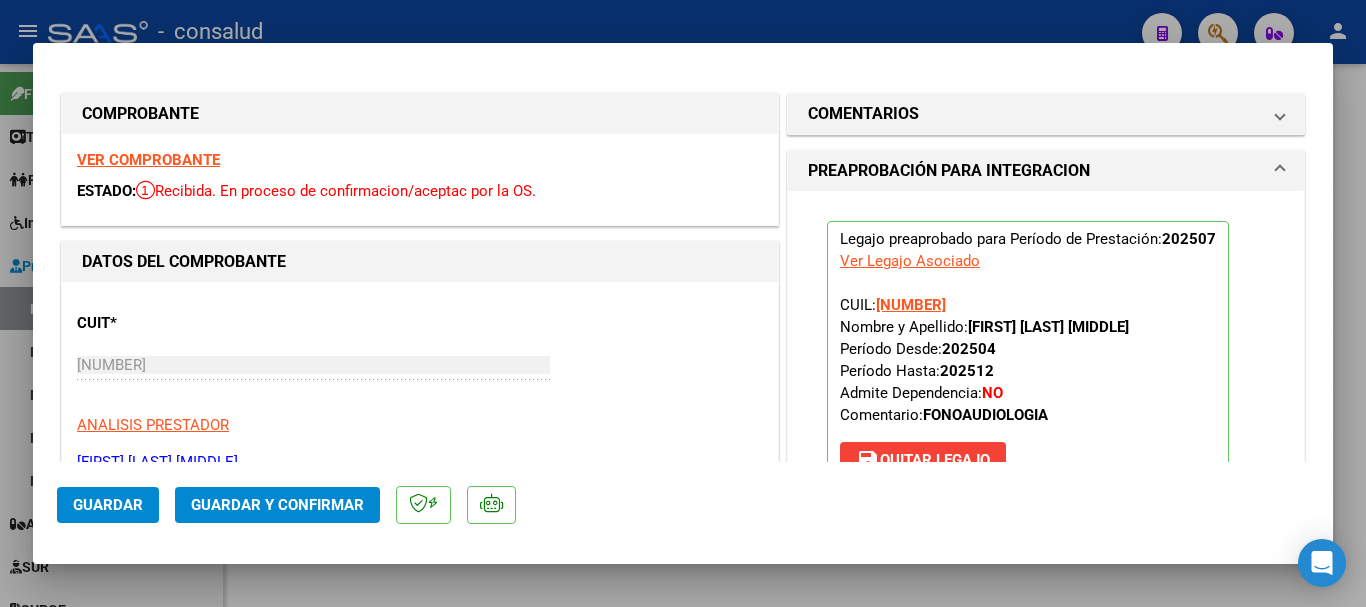 click on "VER COMPROBANTE" at bounding box center [148, 160] 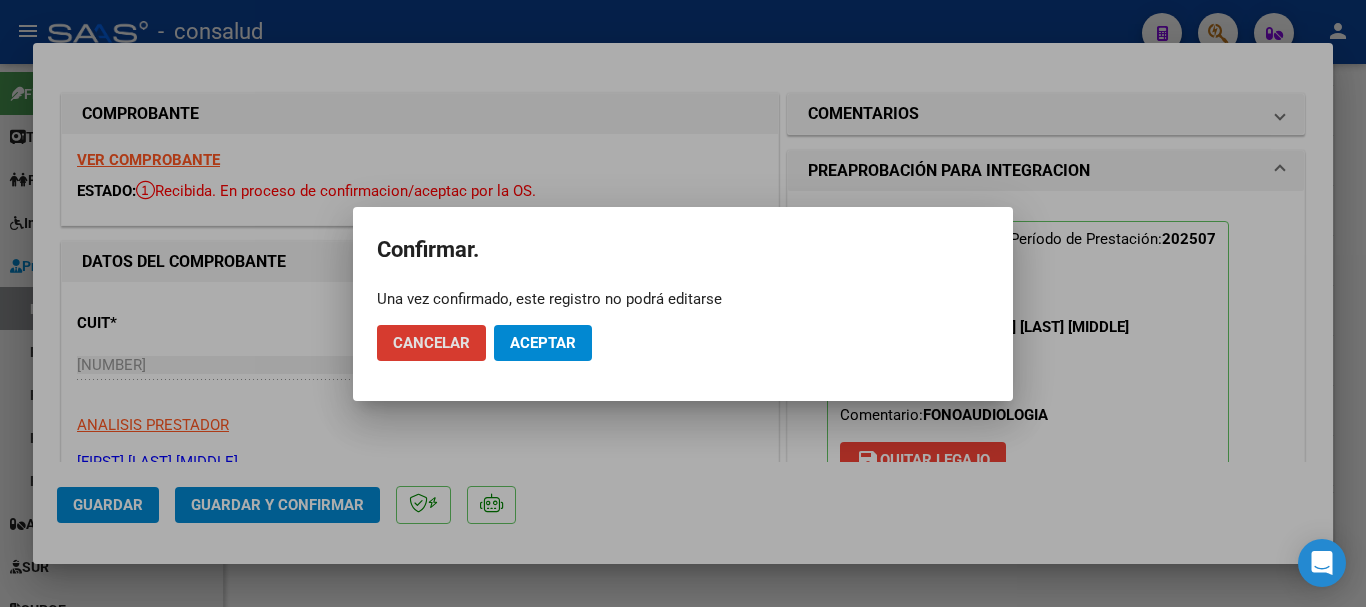 click on "Aceptar" 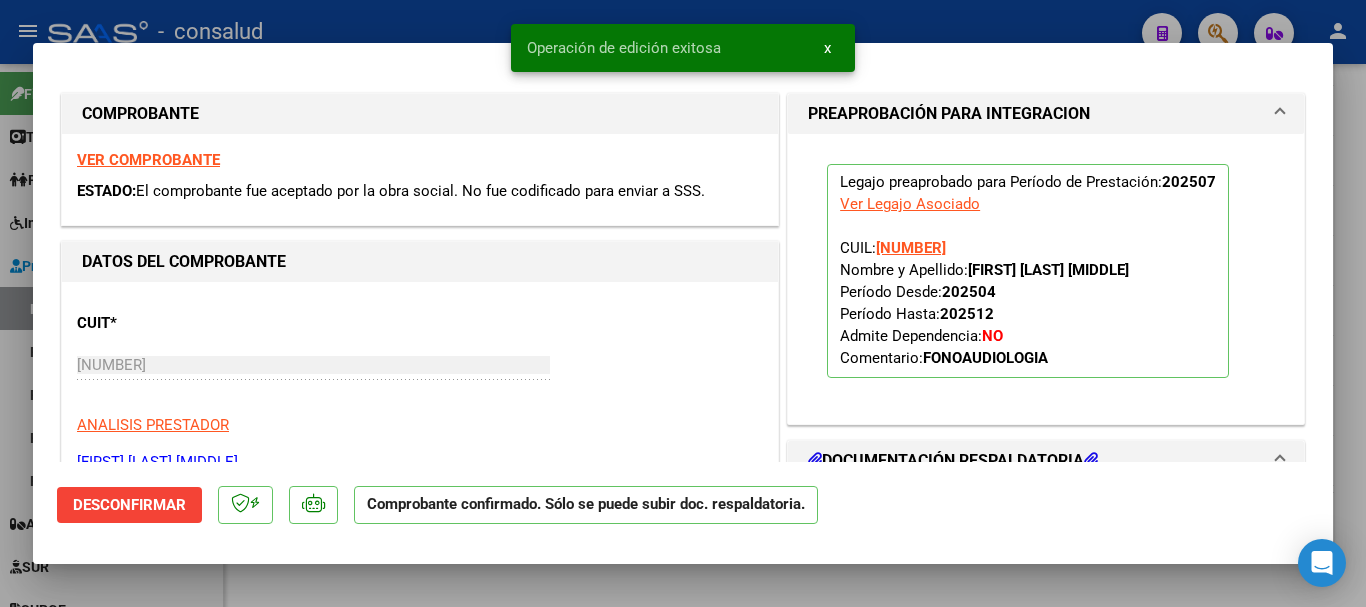type 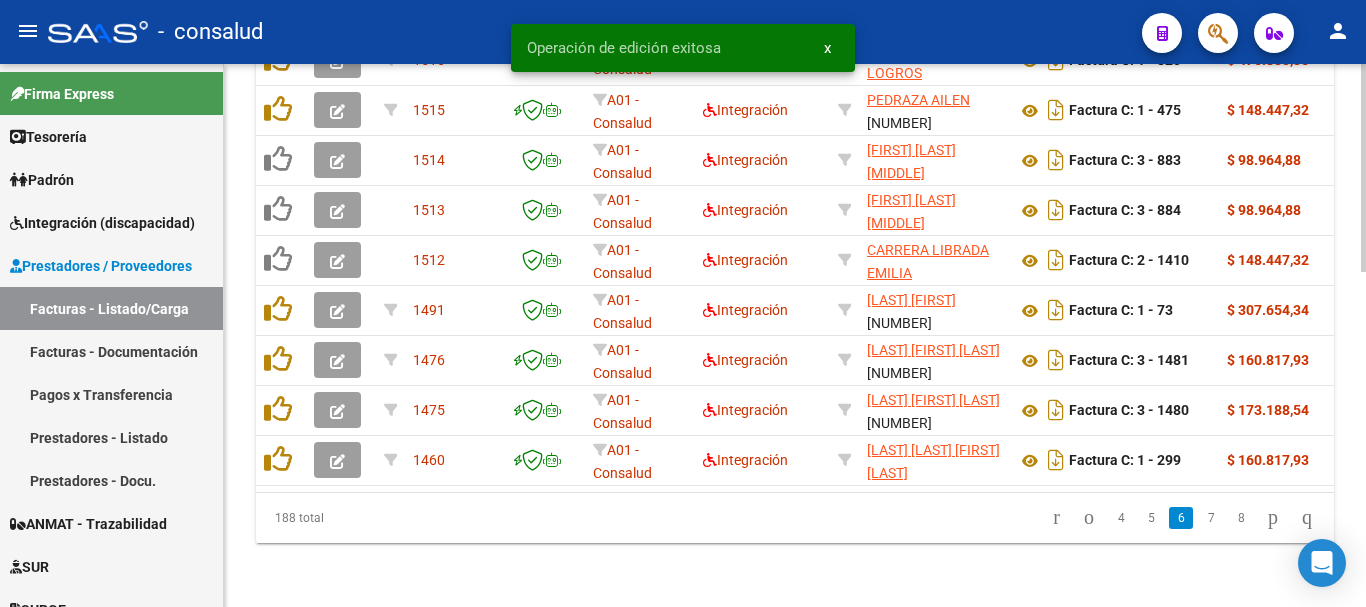 scroll, scrollTop: 877, scrollLeft: 0, axis: vertical 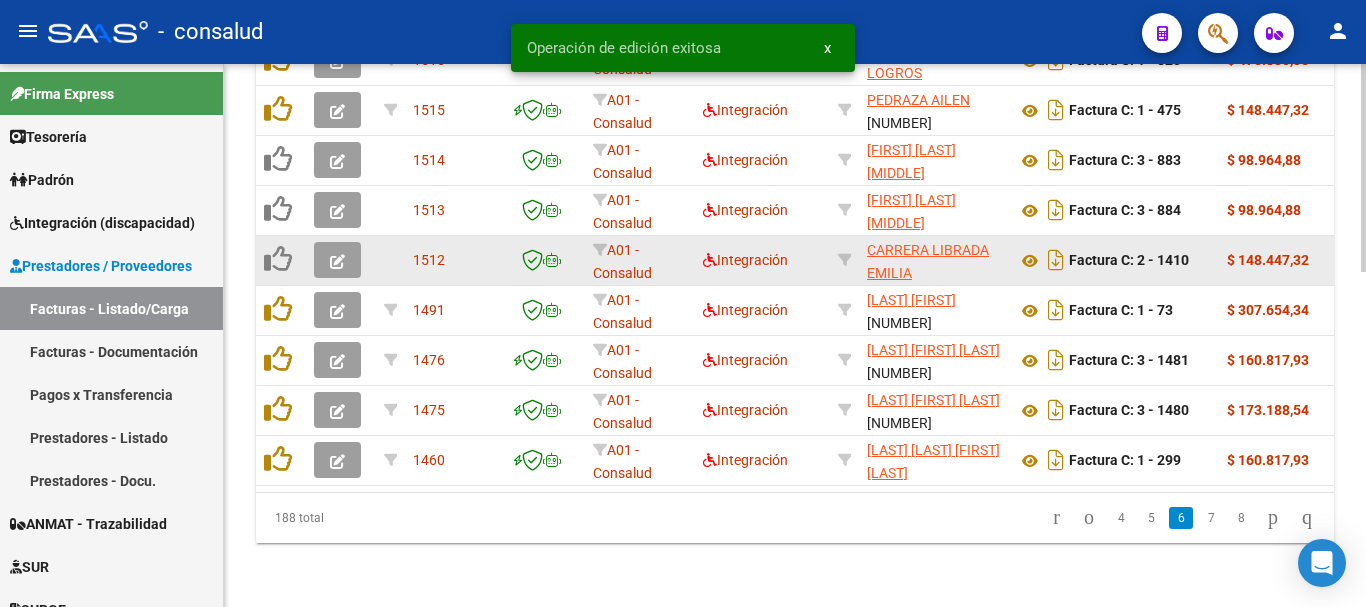 click 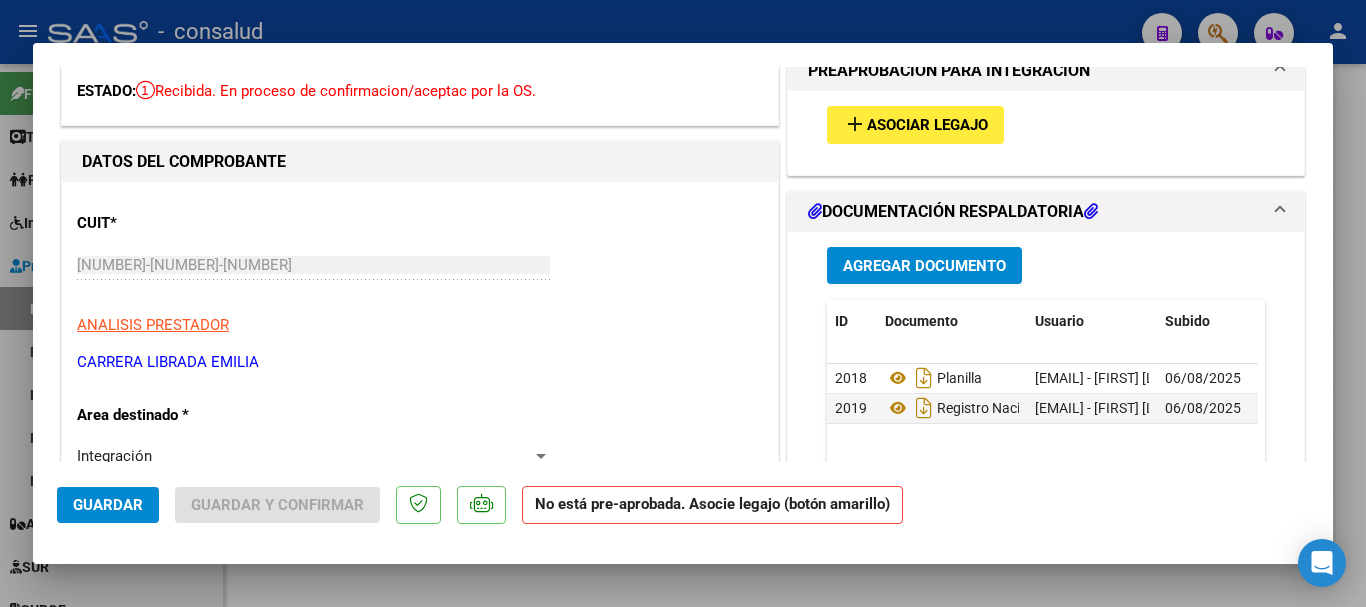 scroll, scrollTop: 0, scrollLeft: 0, axis: both 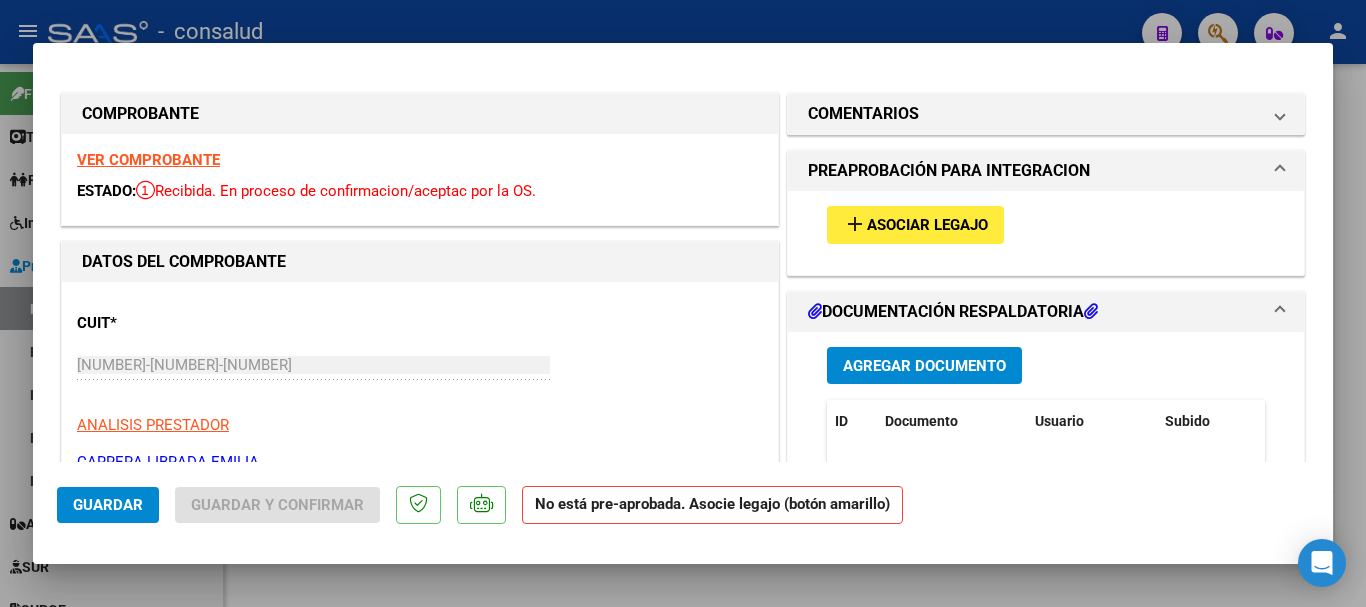 click on "VER COMPROBANTE" at bounding box center (148, 160) 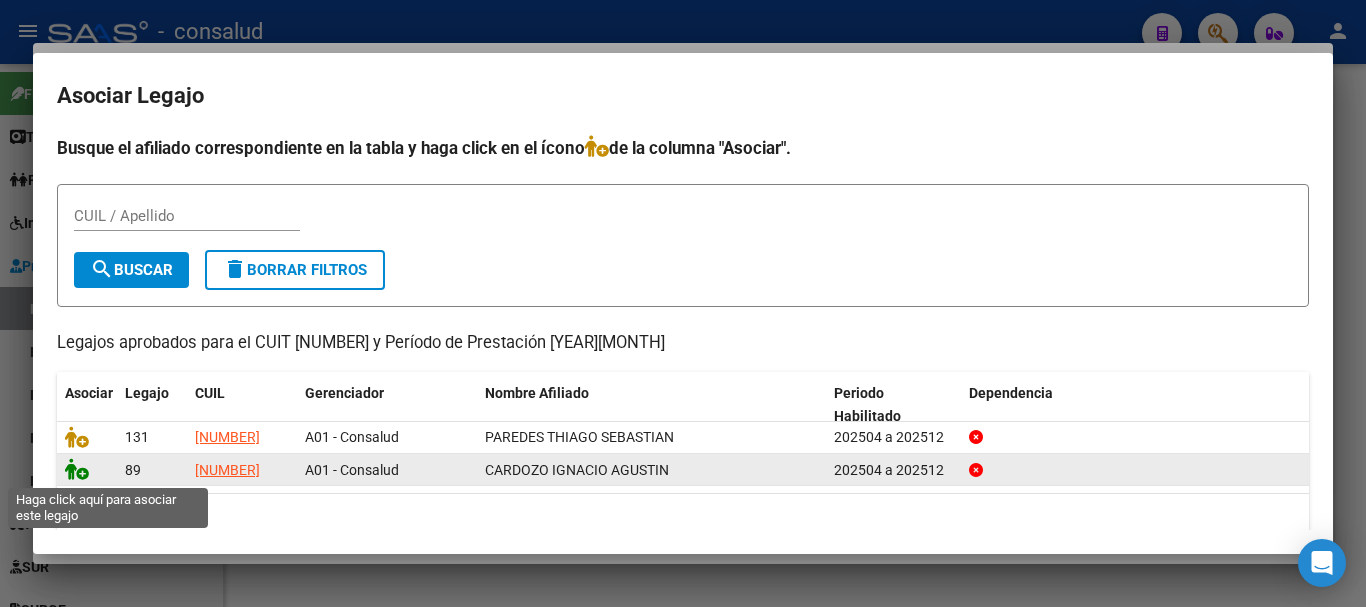 click 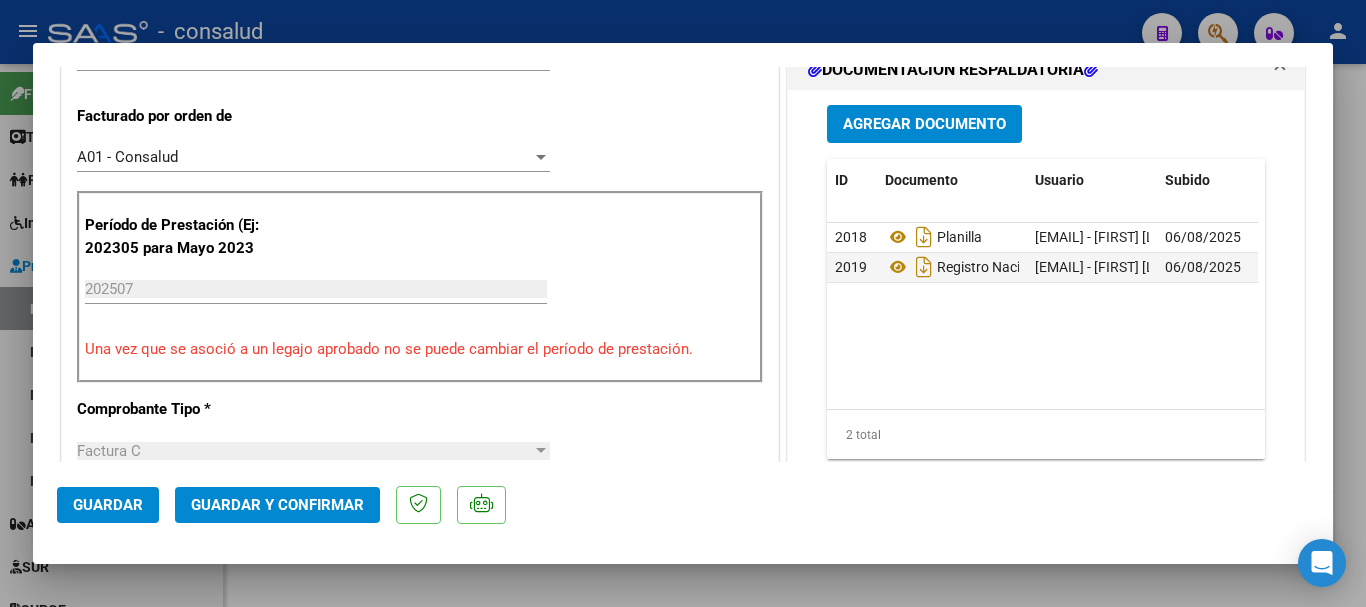 scroll, scrollTop: 600, scrollLeft: 0, axis: vertical 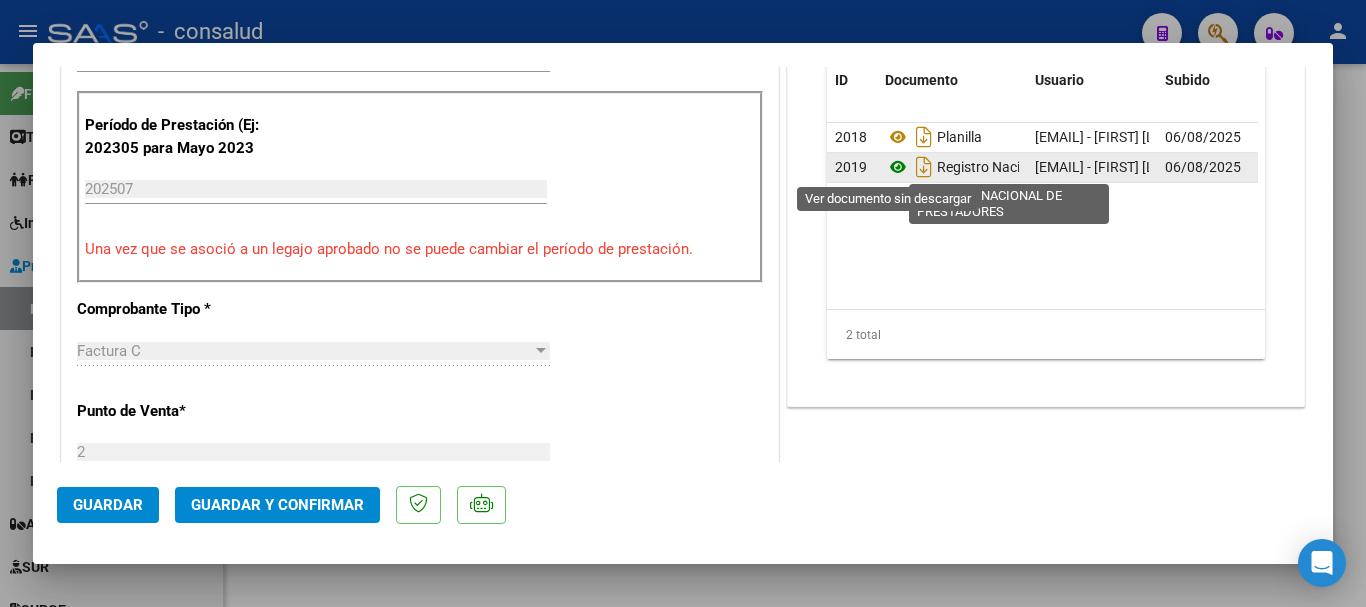 click 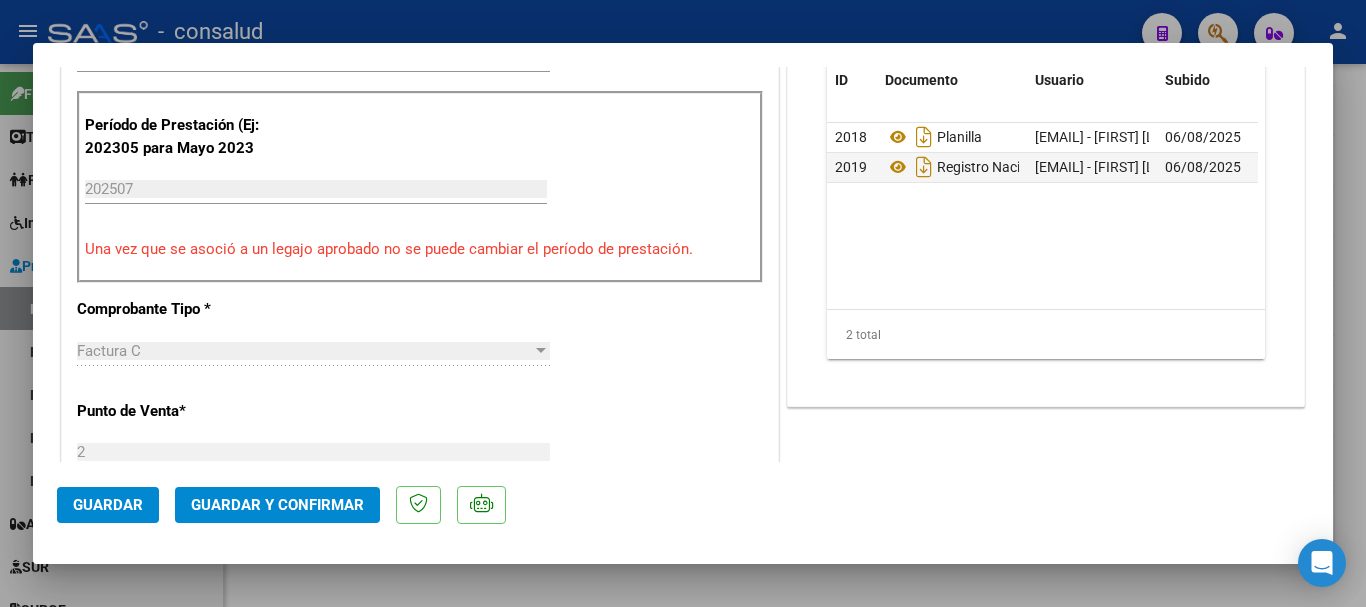 click on "Guardar y Confirmar" 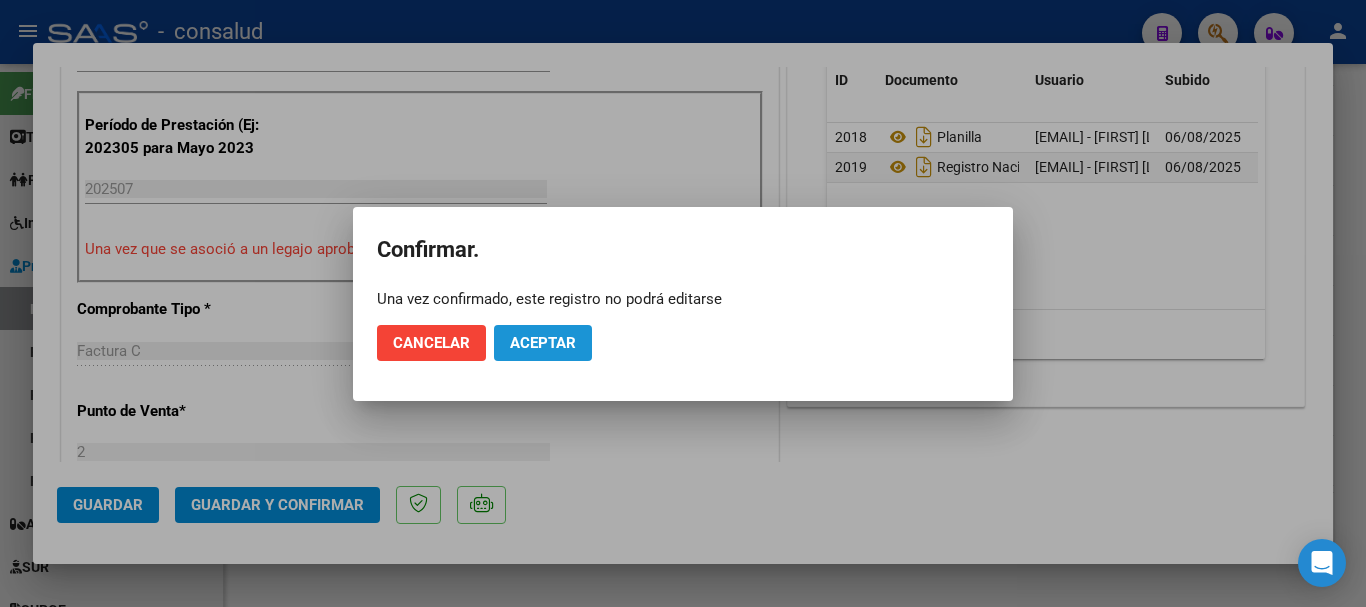 click on "Aceptar" 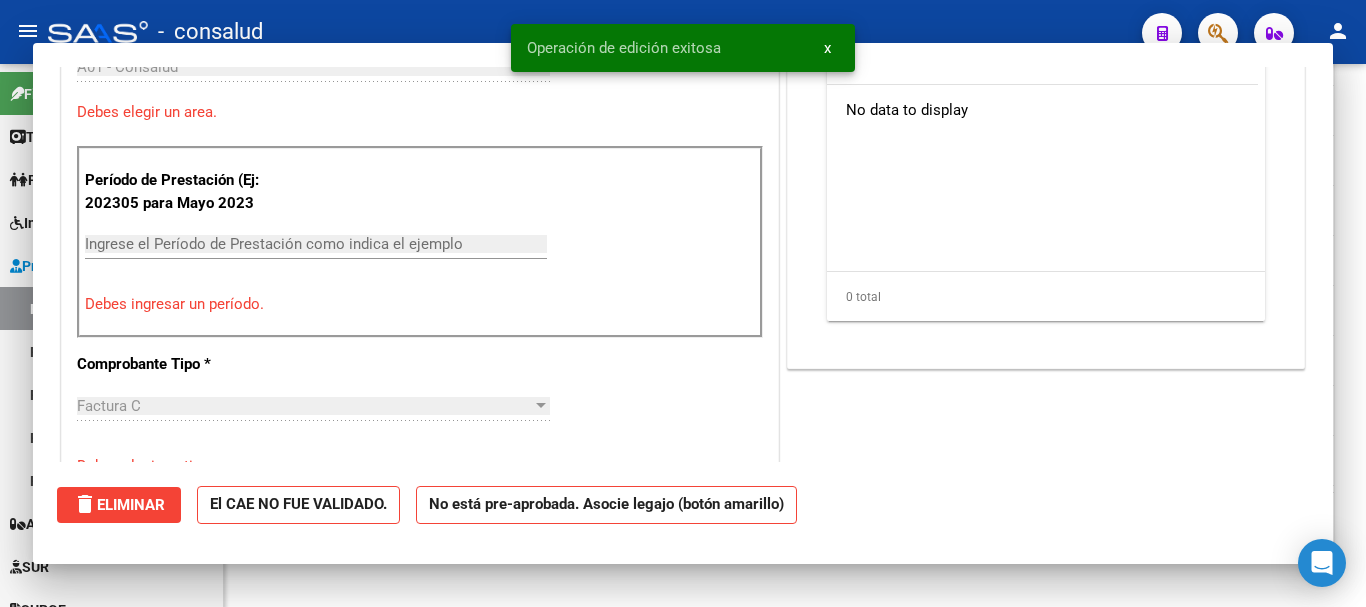 scroll, scrollTop: 882, scrollLeft: 0, axis: vertical 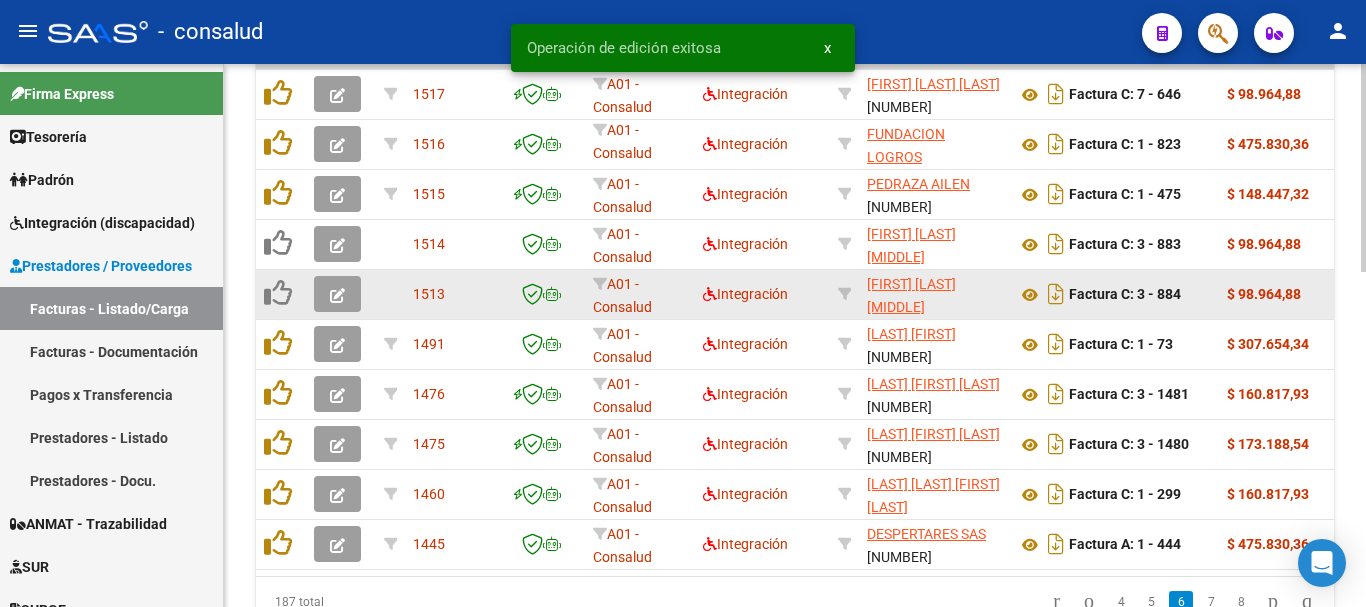 click 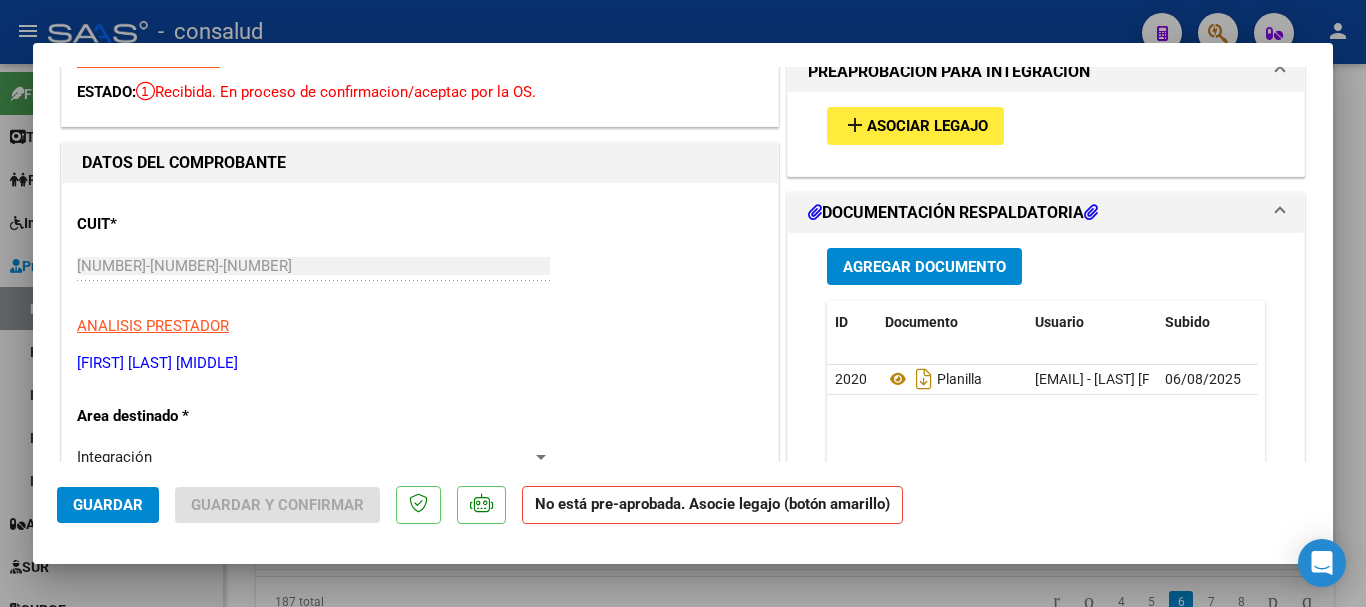 scroll, scrollTop: 0, scrollLeft: 0, axis: both 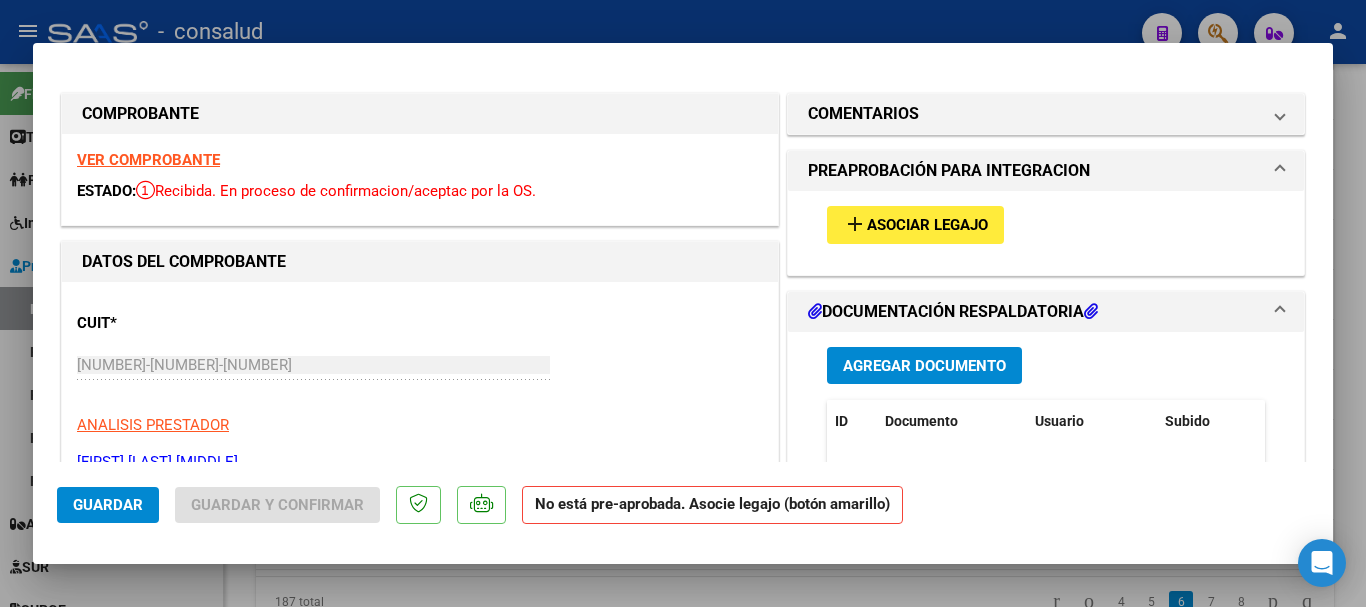 click on "Asociar Legajo" at bounding box center [927, 226] 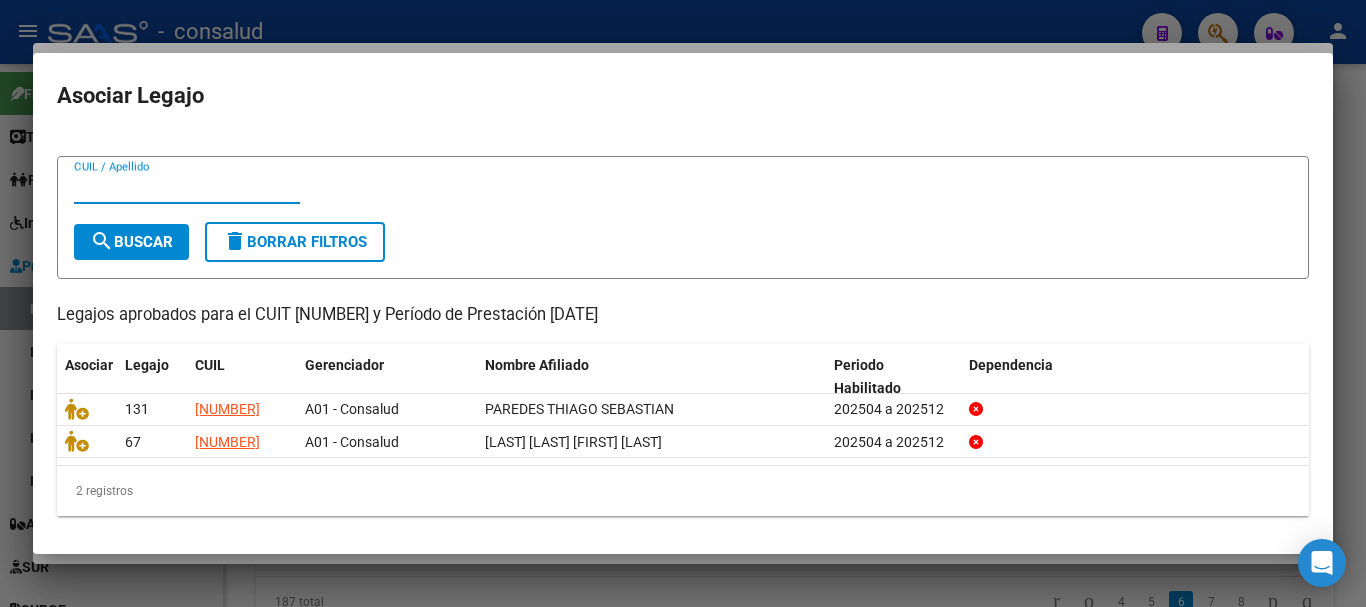 scroll, scrollTop: 32, scrollLeft: 0, axis: vertical 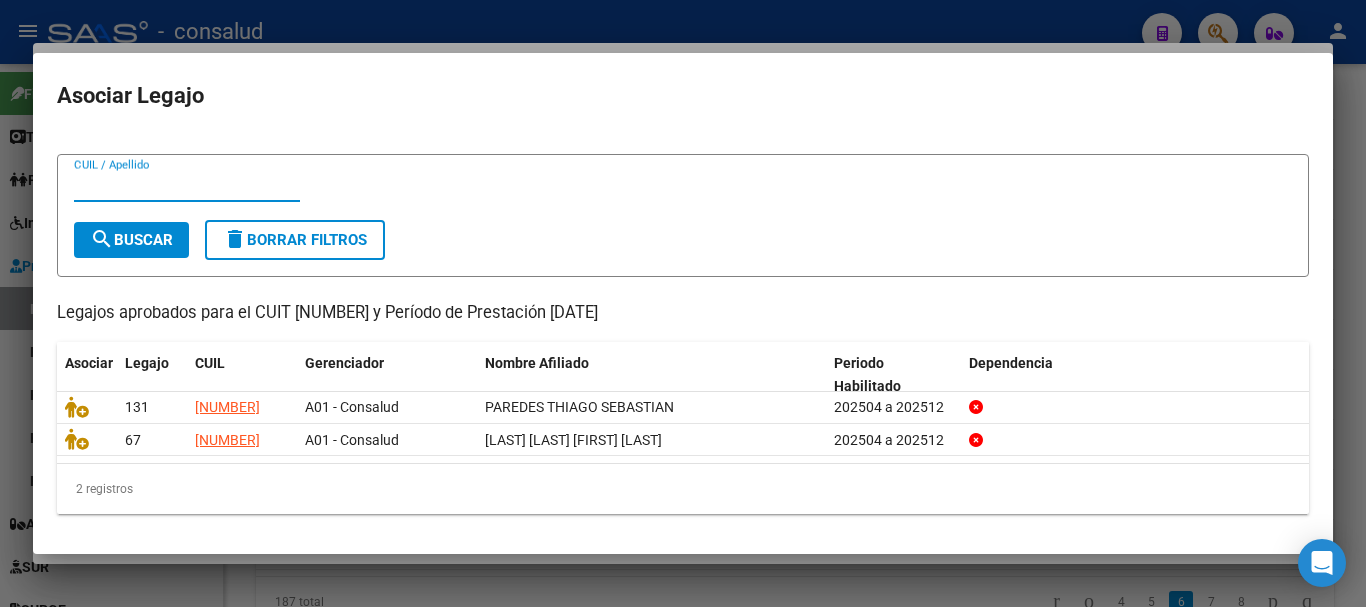 type 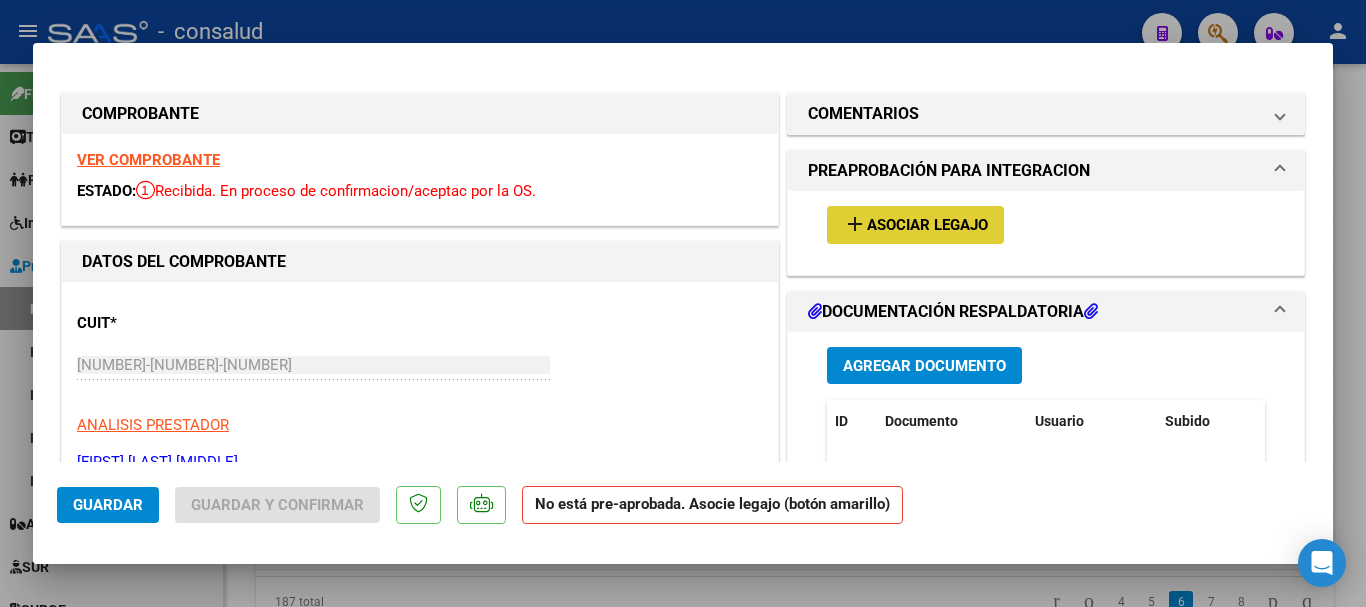 click on "VER COMPROBANTE" at bounding box center (148, 160) 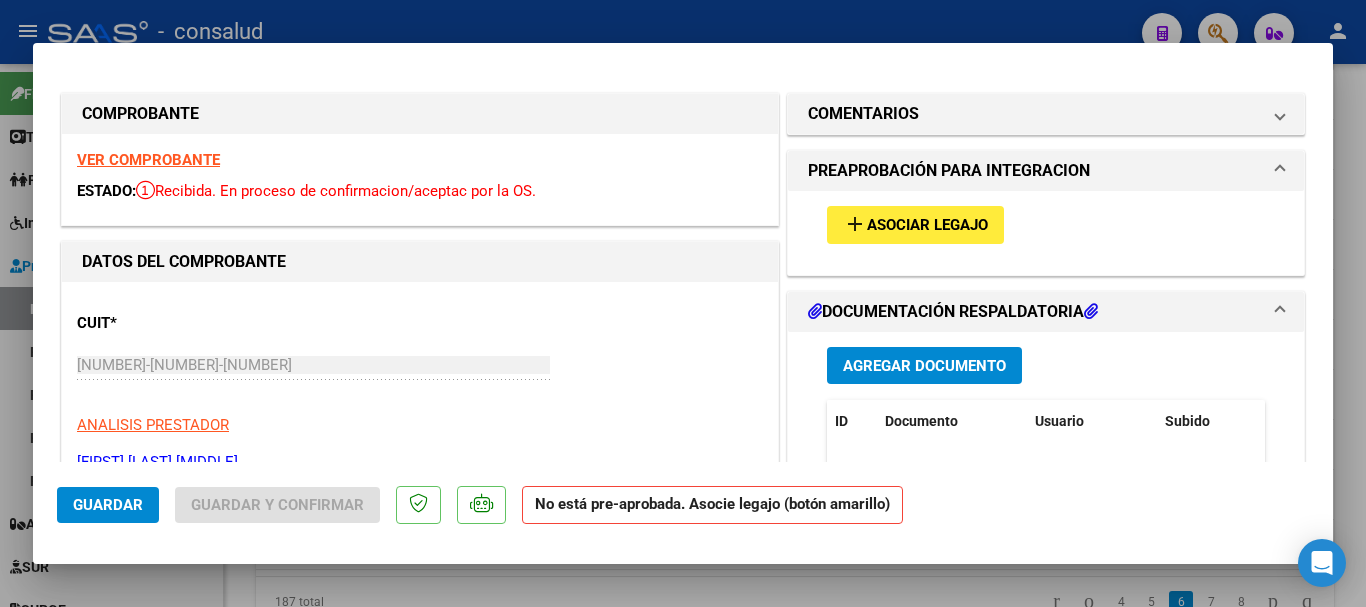 click on "Asociar Legajo" at bounding box center [927, 226] 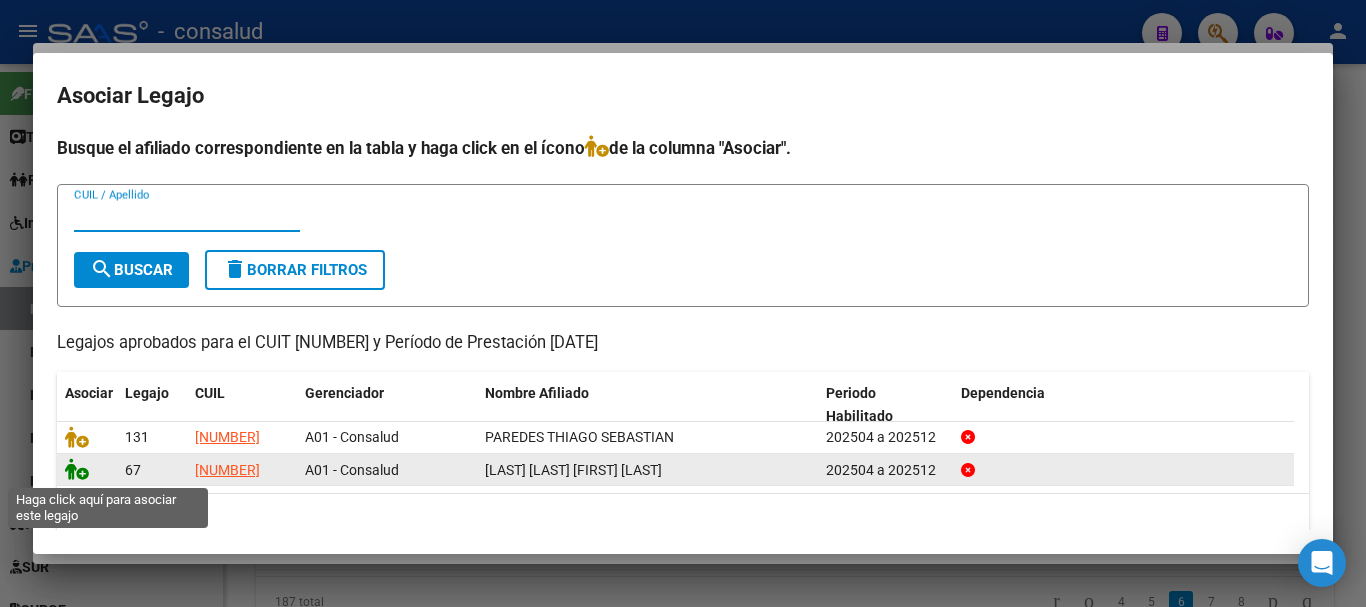 click 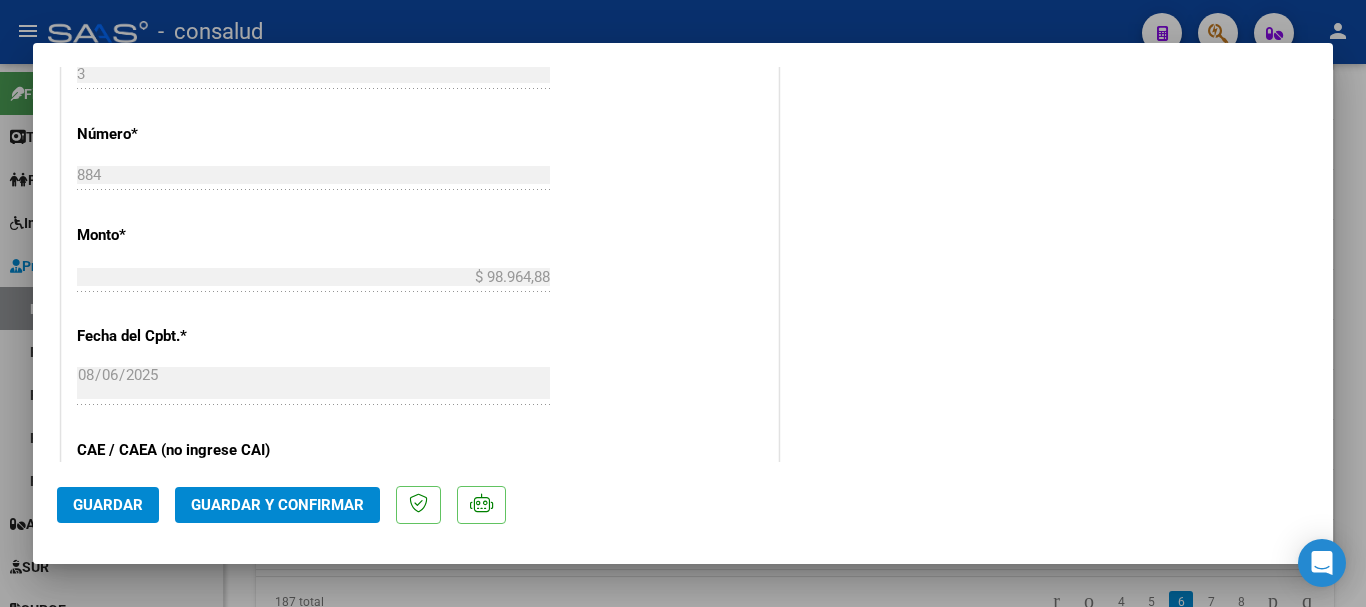 scroll, scrollTop: 1000, scrollLeft: 0, axis: vertical 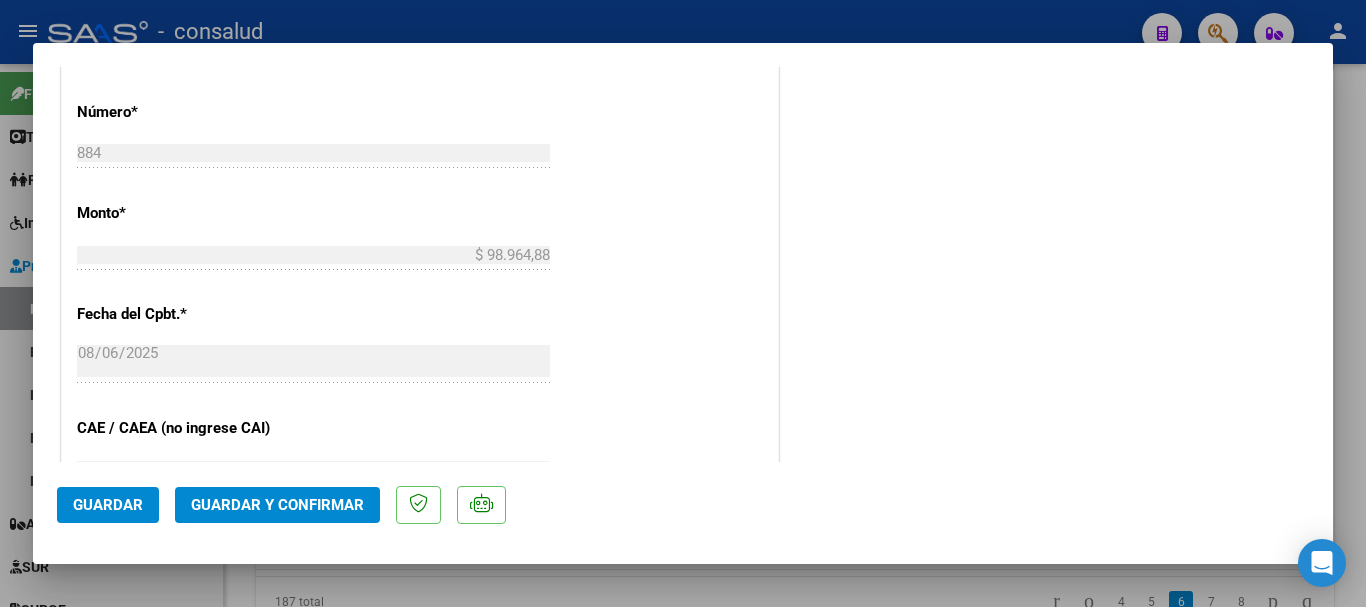 click on "Guardar y Confirmar" 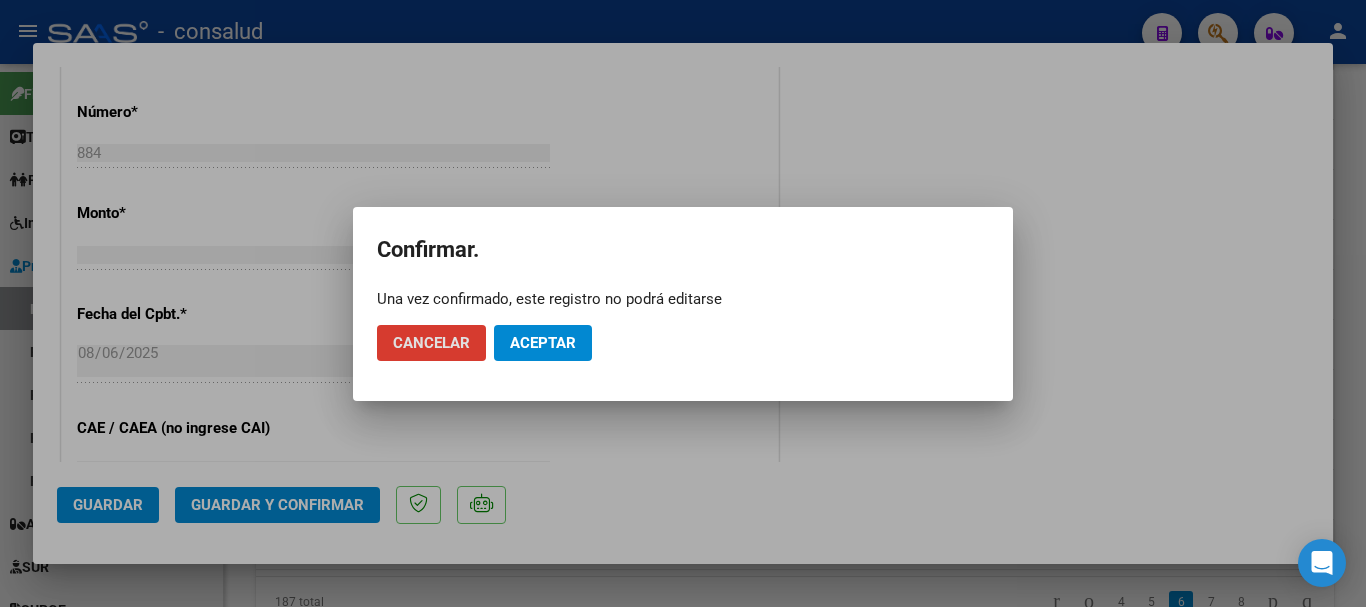 click on "Aceptar" 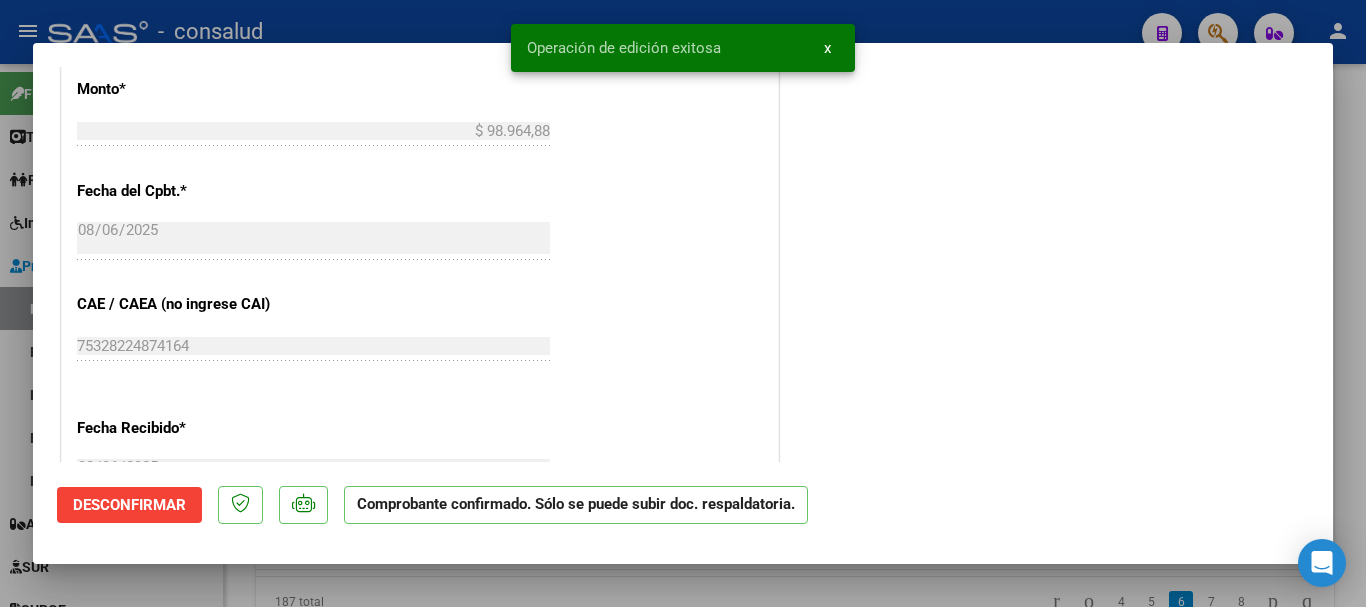 type 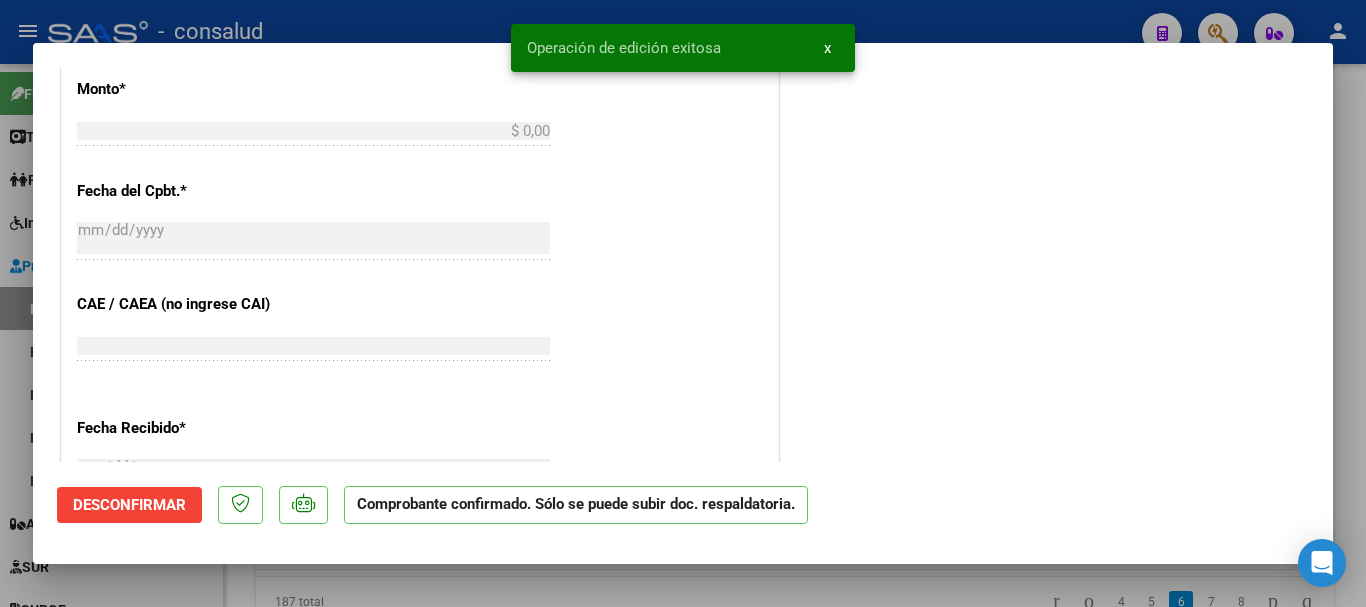 scroll, scrollTop: 782, scrollLeft: 0, axis: vertical 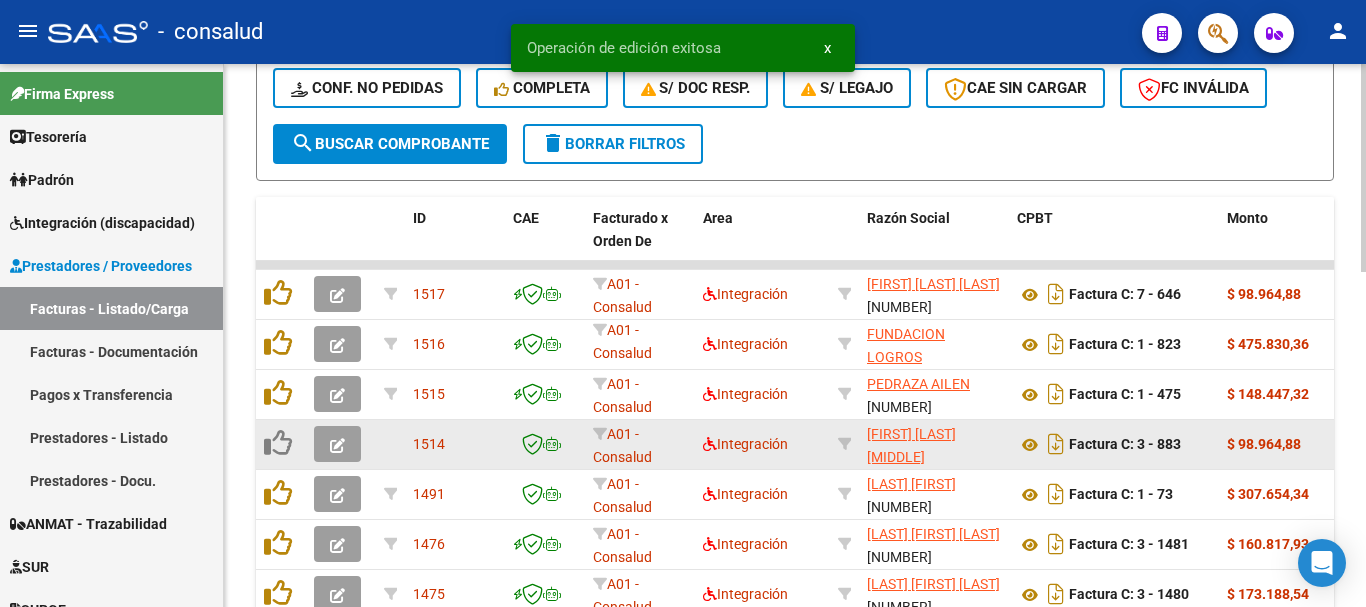 click 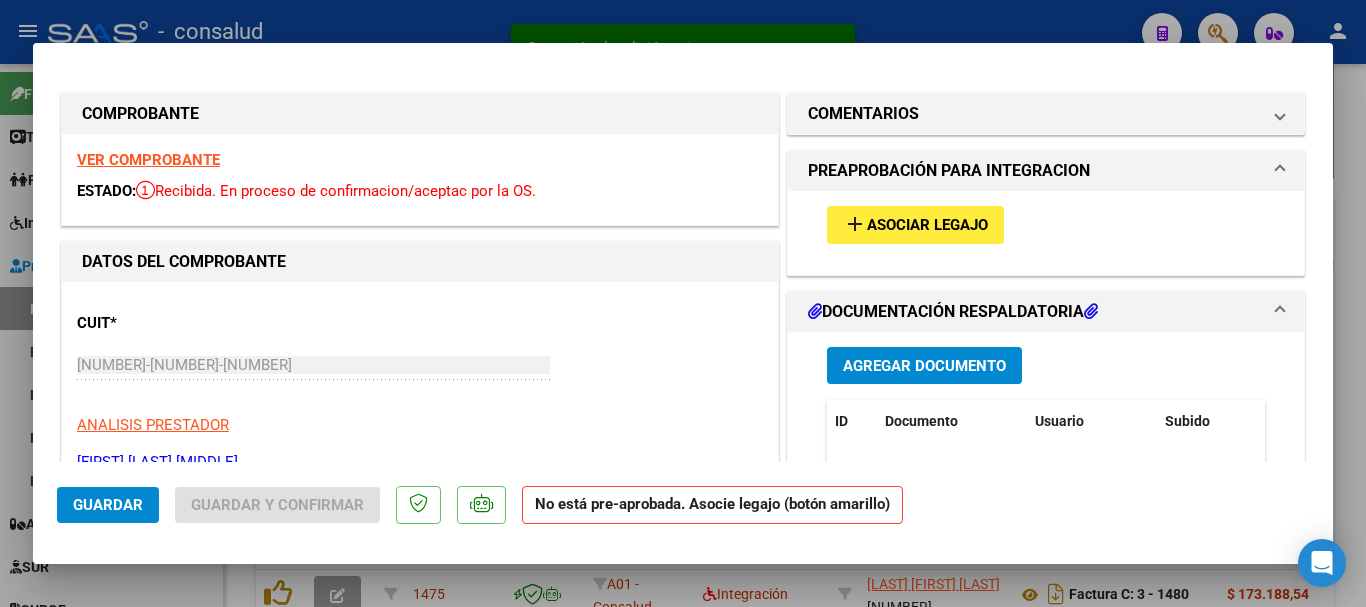 click on "add Asociar Legajo" at bounding box center [915, 224] 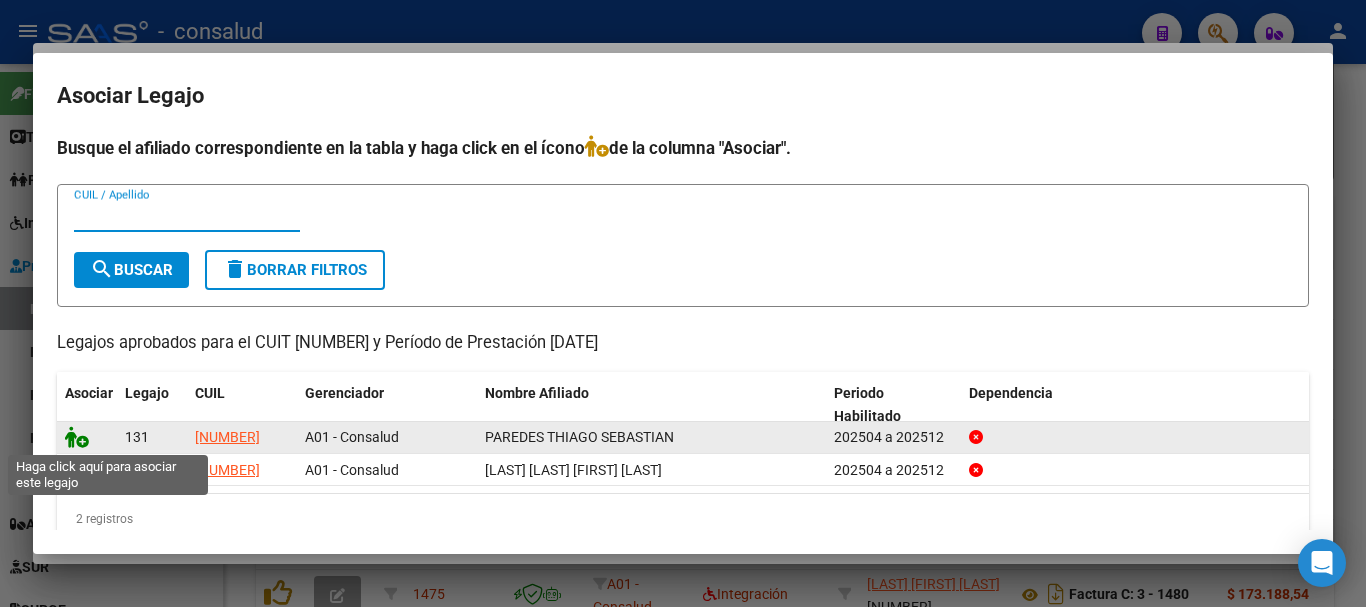click 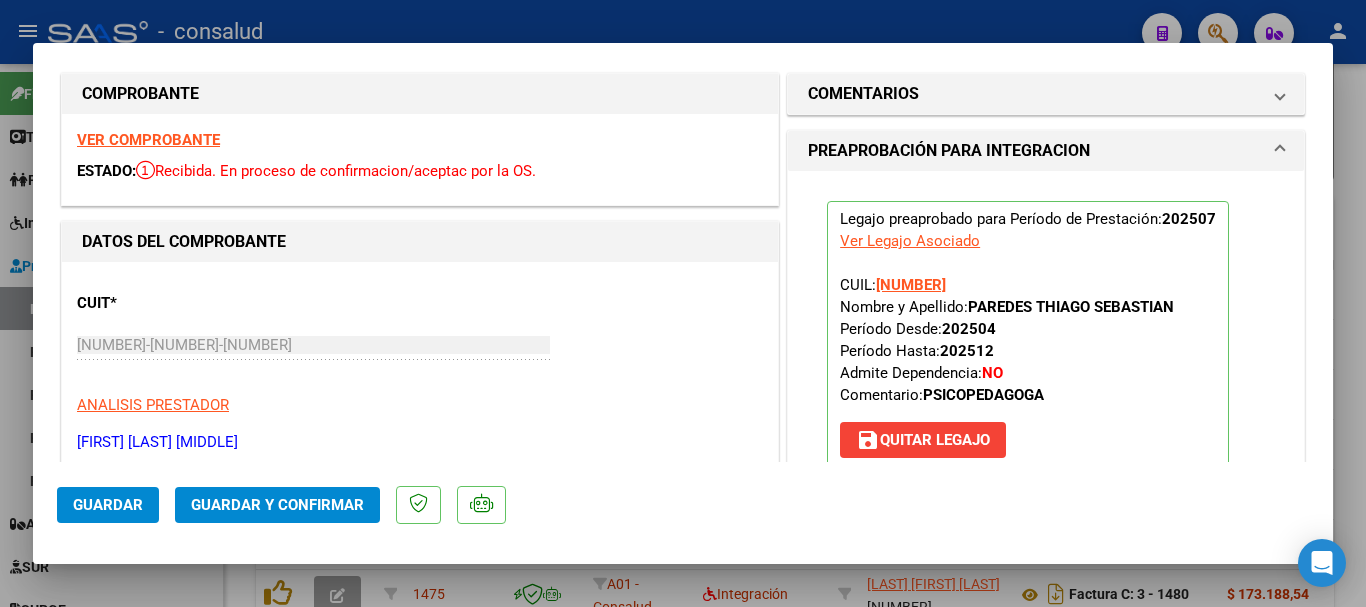 scroll, scrollTop: 0, scrollLeft: 0, axis: both 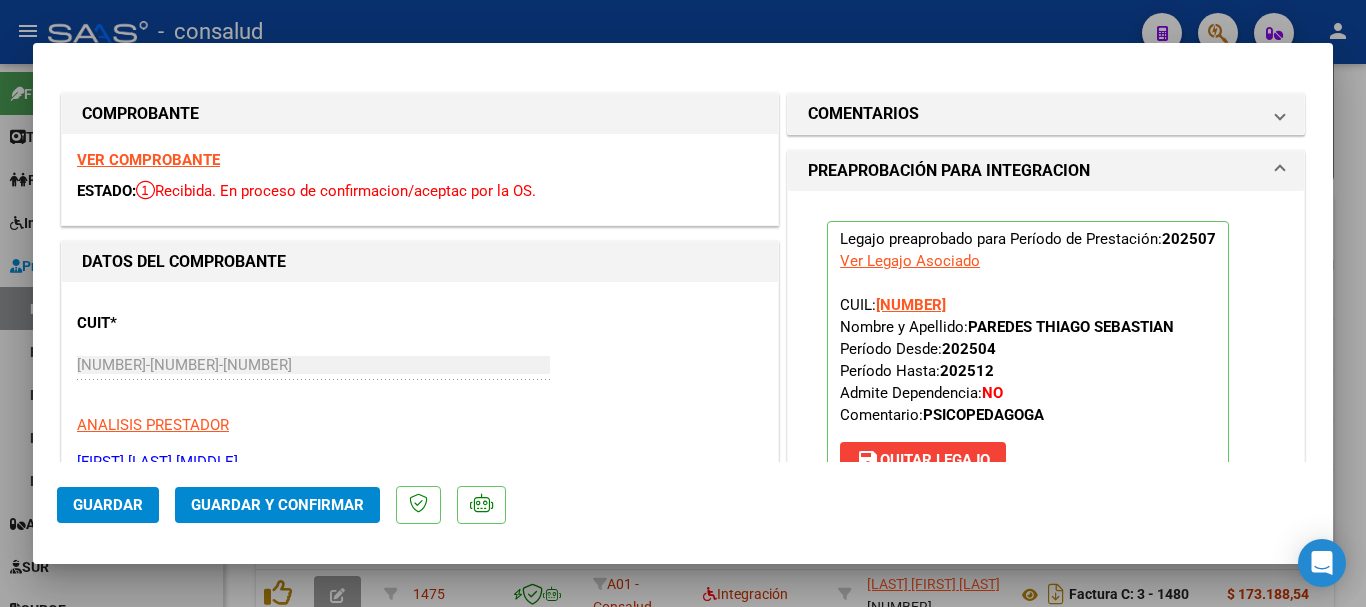 click on "VER COMPROBANTE" at bounding box center [148, 160] 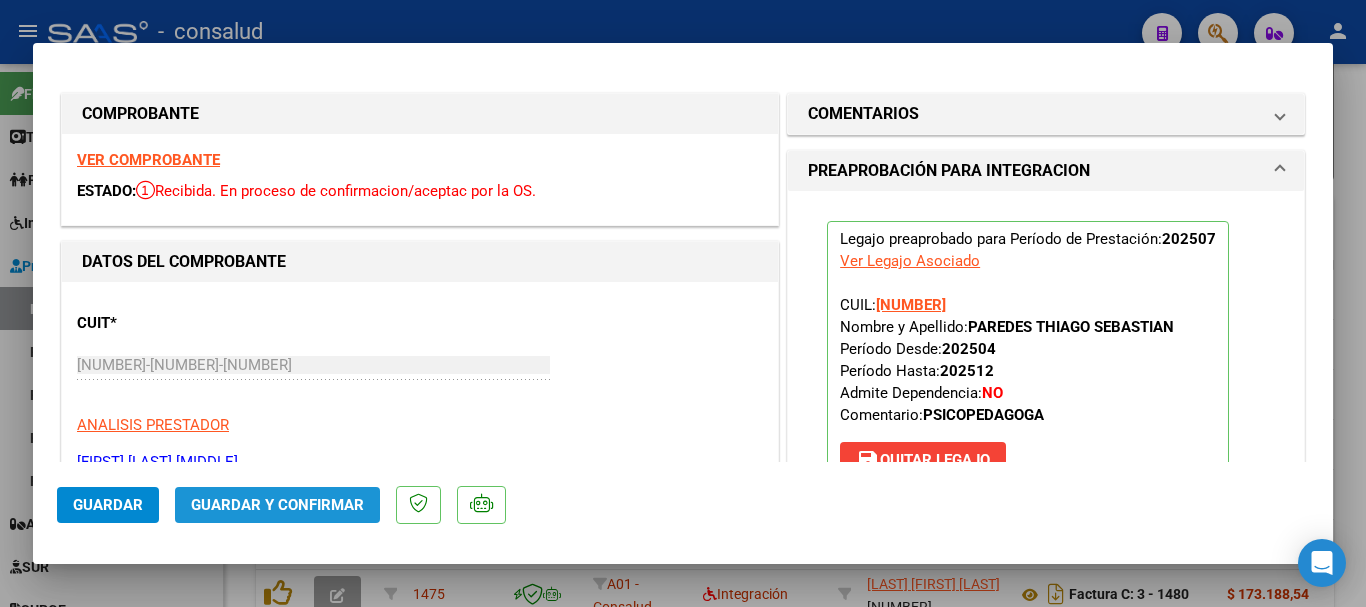 click on "Guardar y Confirmar" 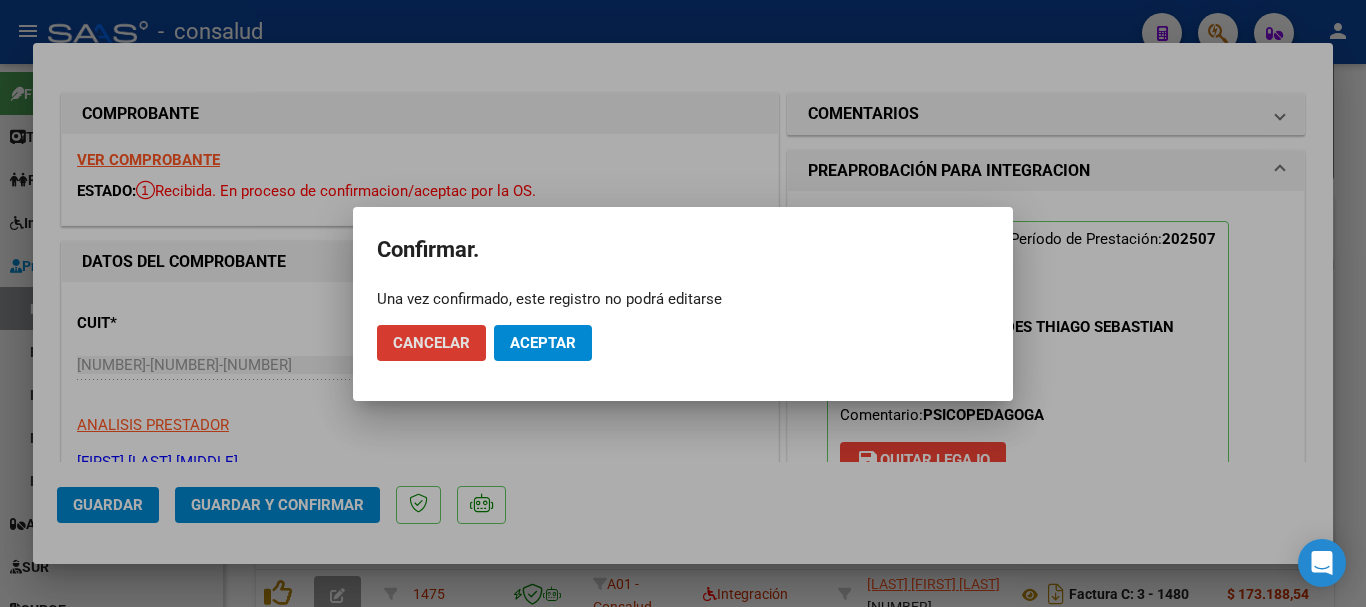 click on "Aceptar" 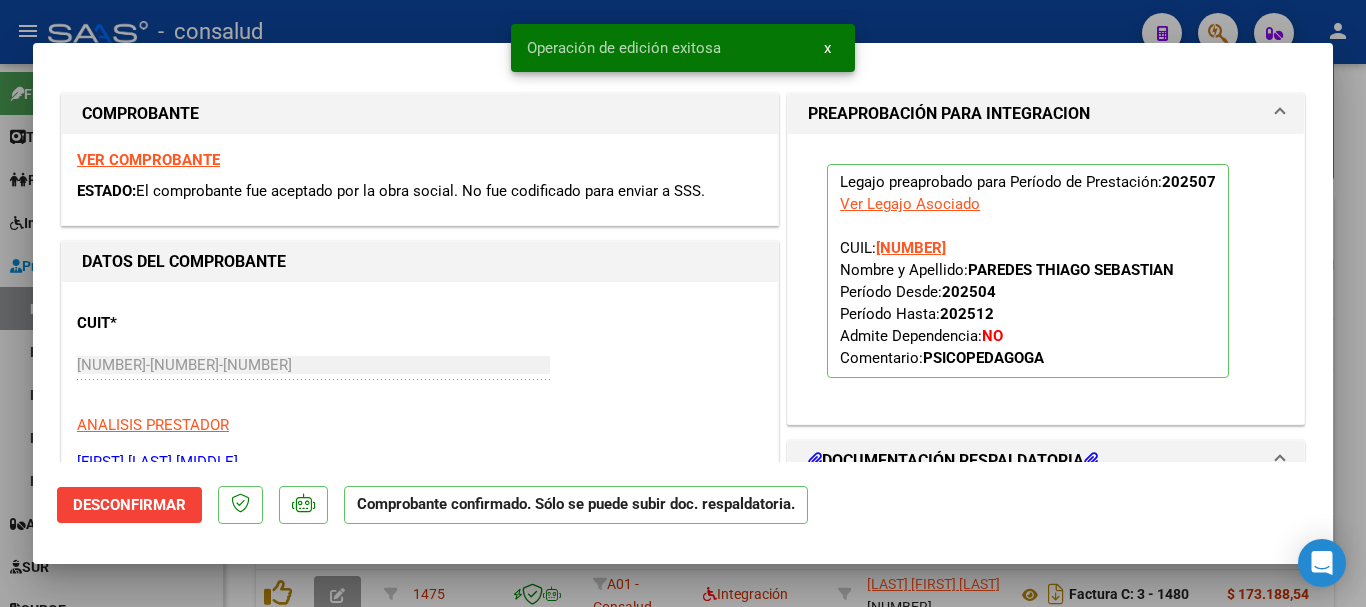 type 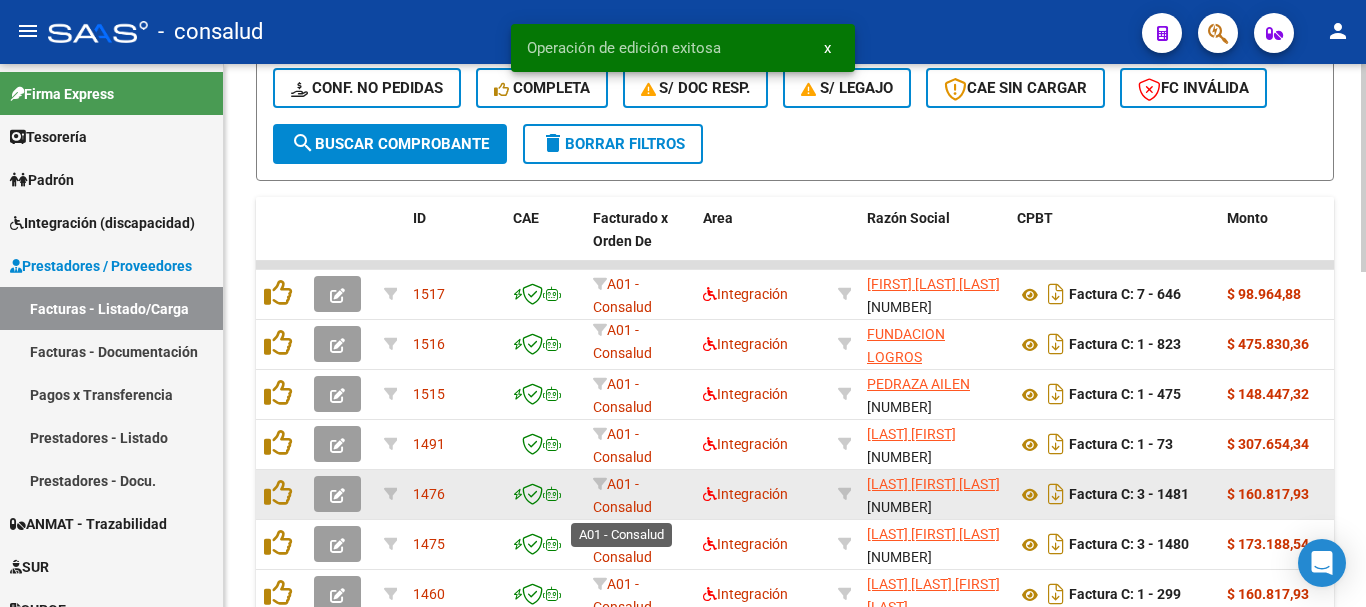 scroll, scrollTop: 477, scrollLeft: 0, axis: vertical 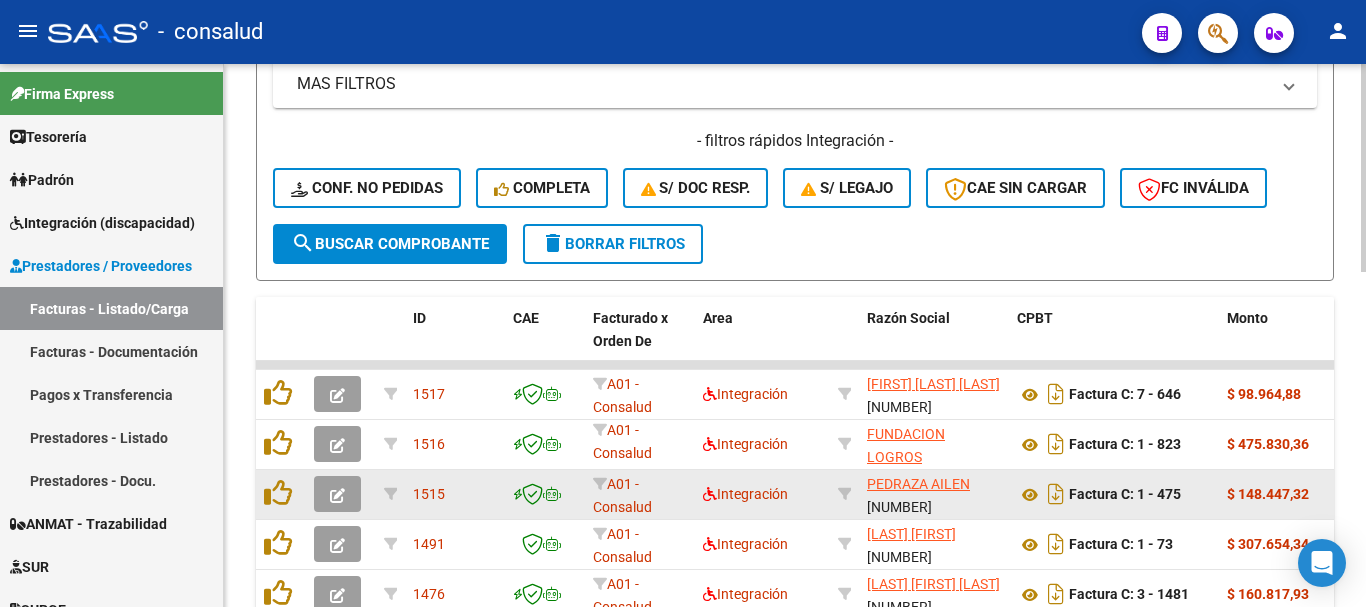 click 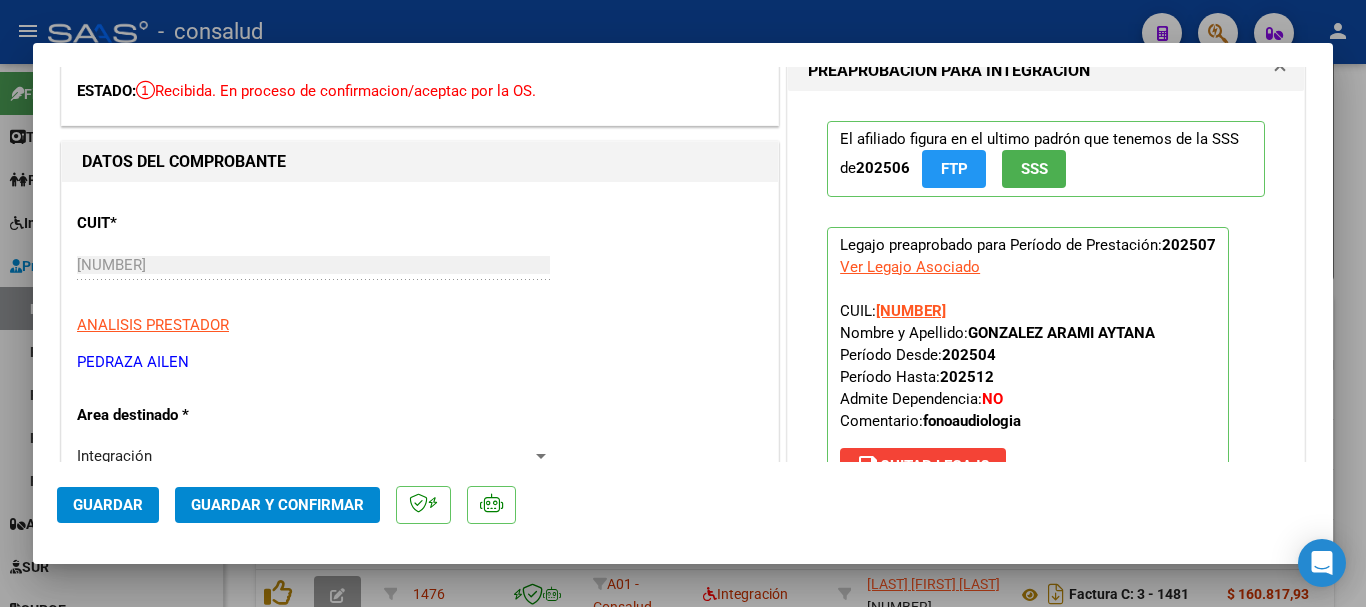 scroll, scrollTop: 0, scrollLeft: 0, axis: both 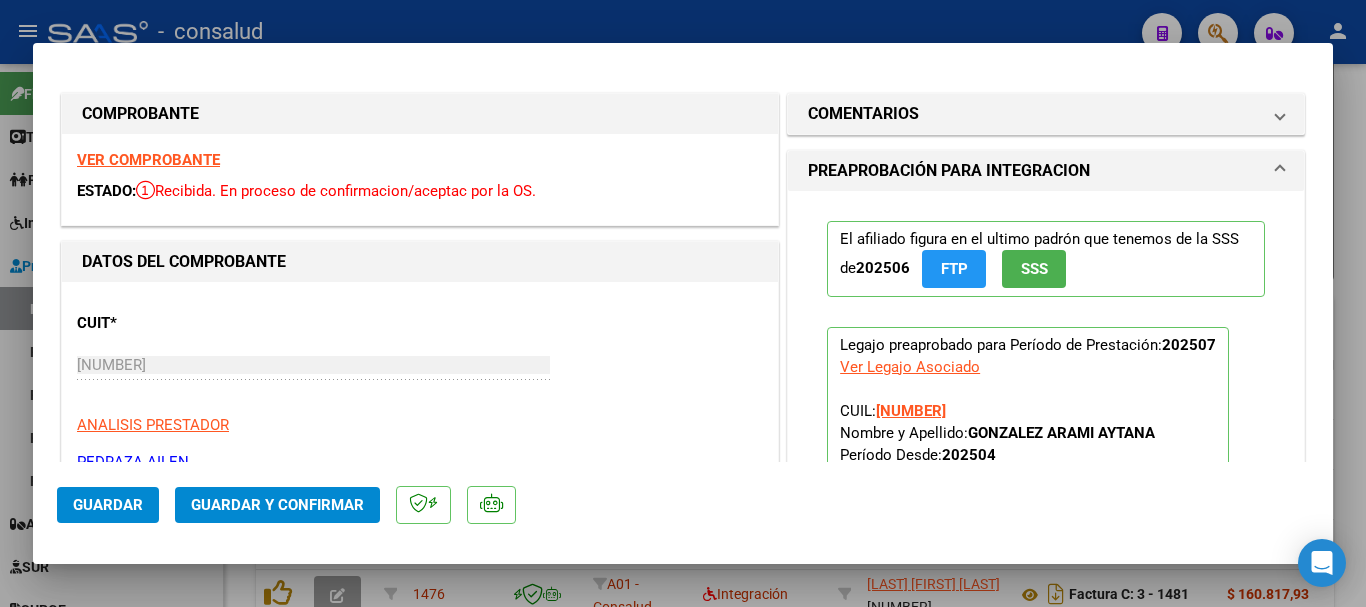 click on "VER COMPROBANTE" at bounding box center (148, 160) 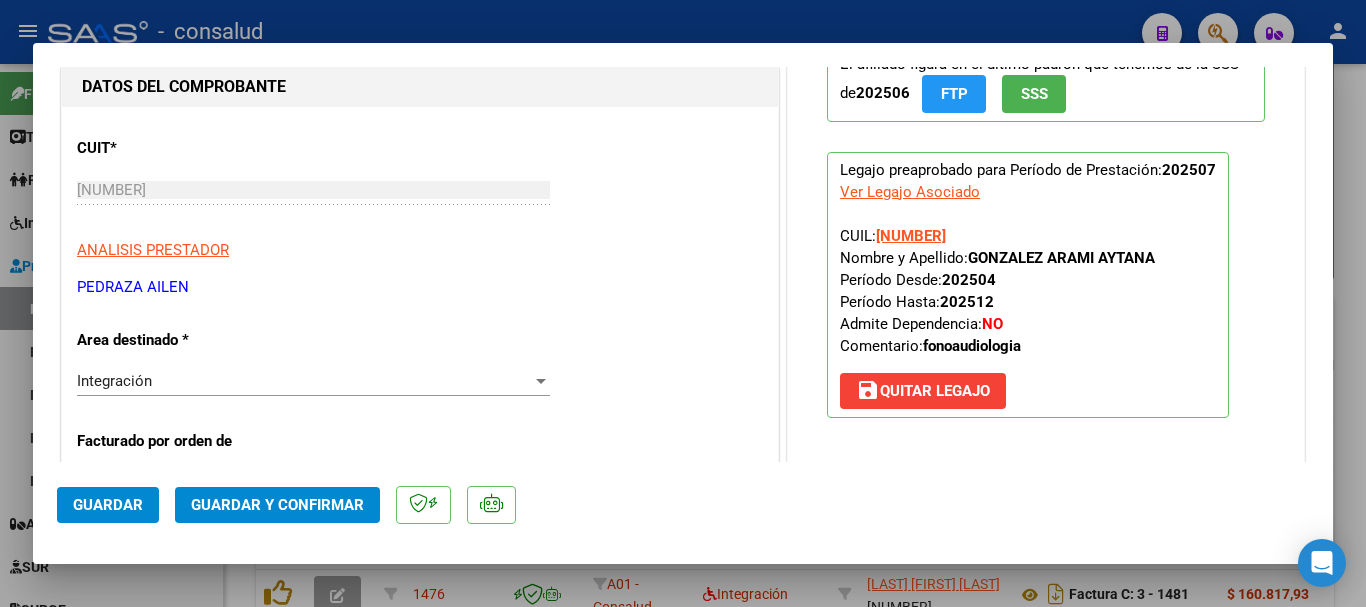 scroll, scrollTop: 200, scrollLeft: 0, axis: vertical 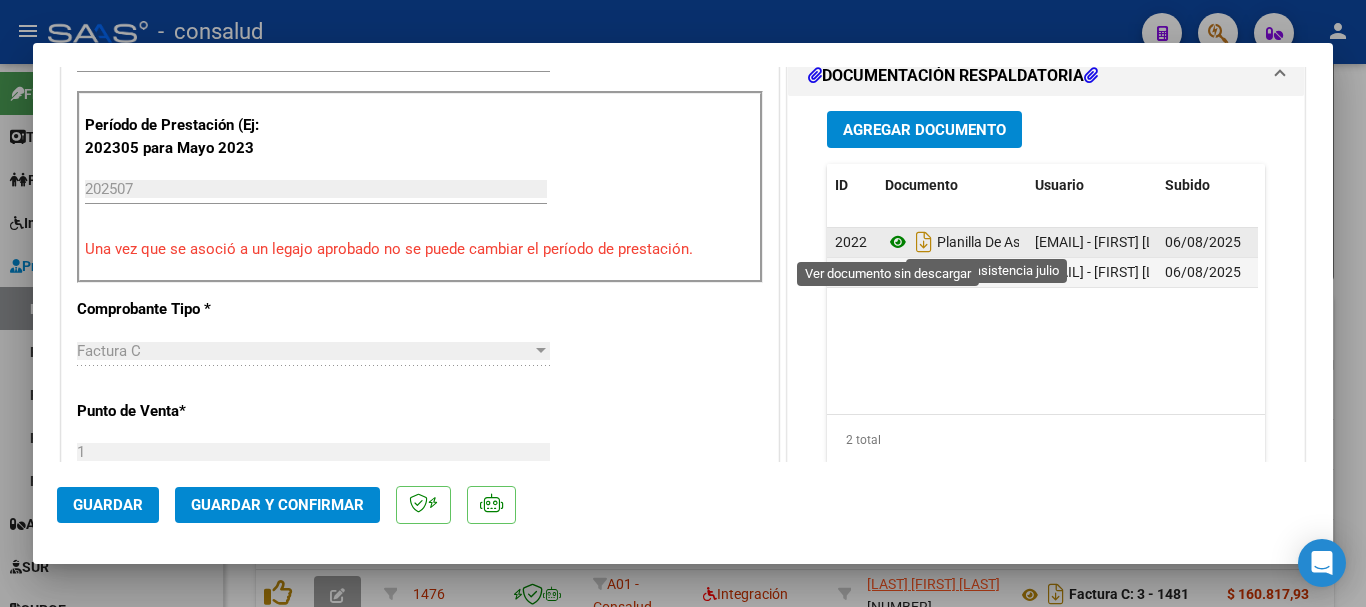 click 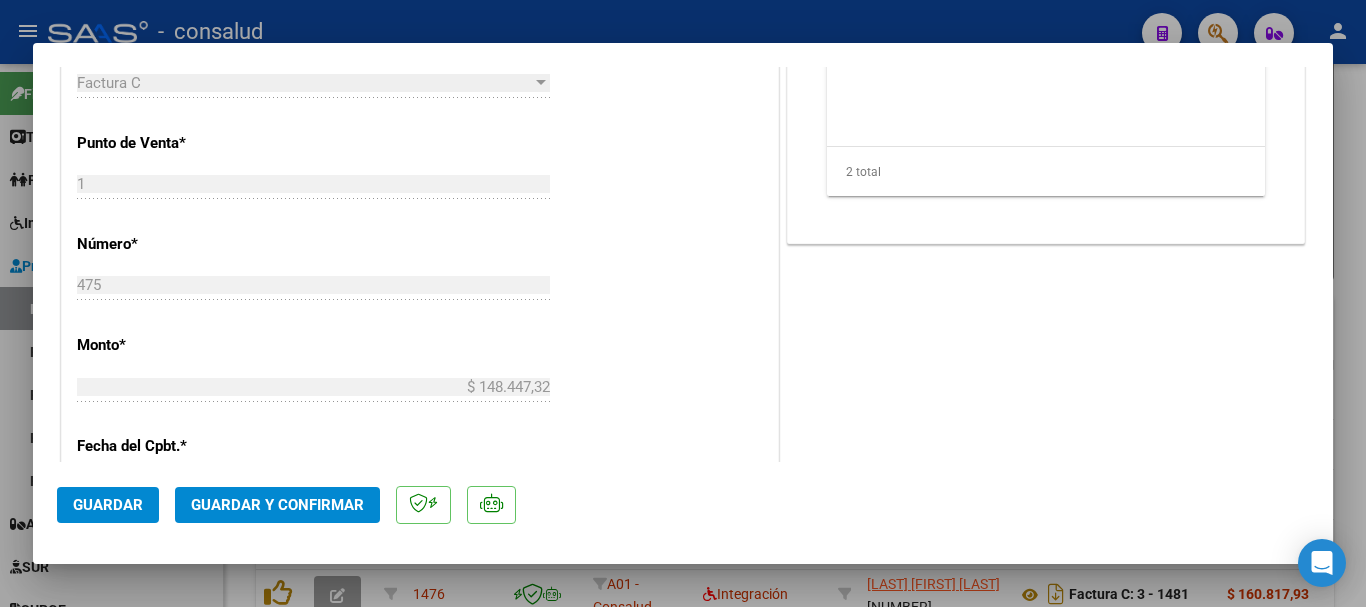 scroll, scrollTop: 1000, scrollLeft: 0, axis: vertical 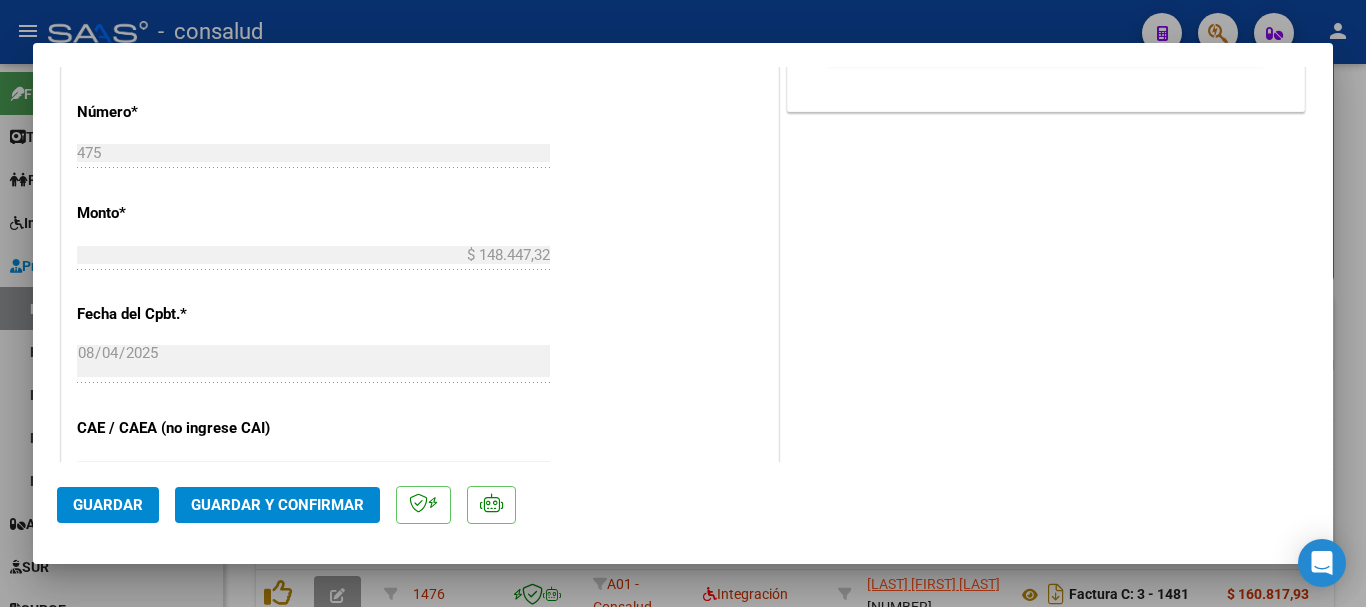 type 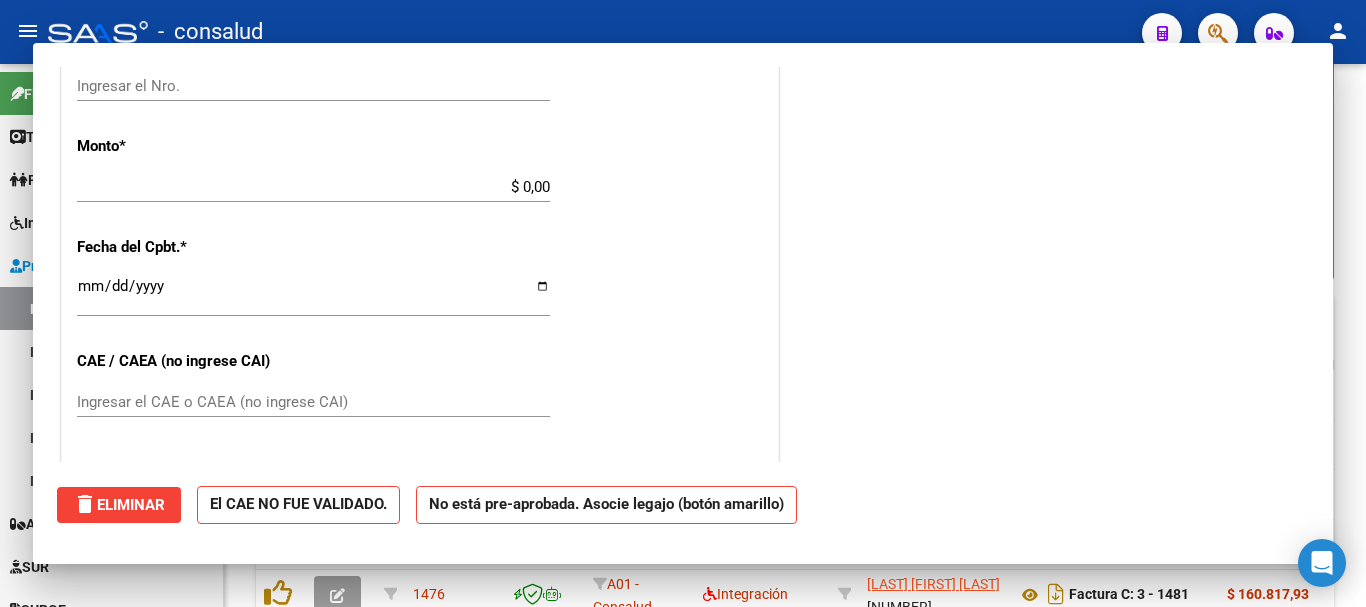 scroll, scrollTop: 0, scrollLeft: 0, axis: both 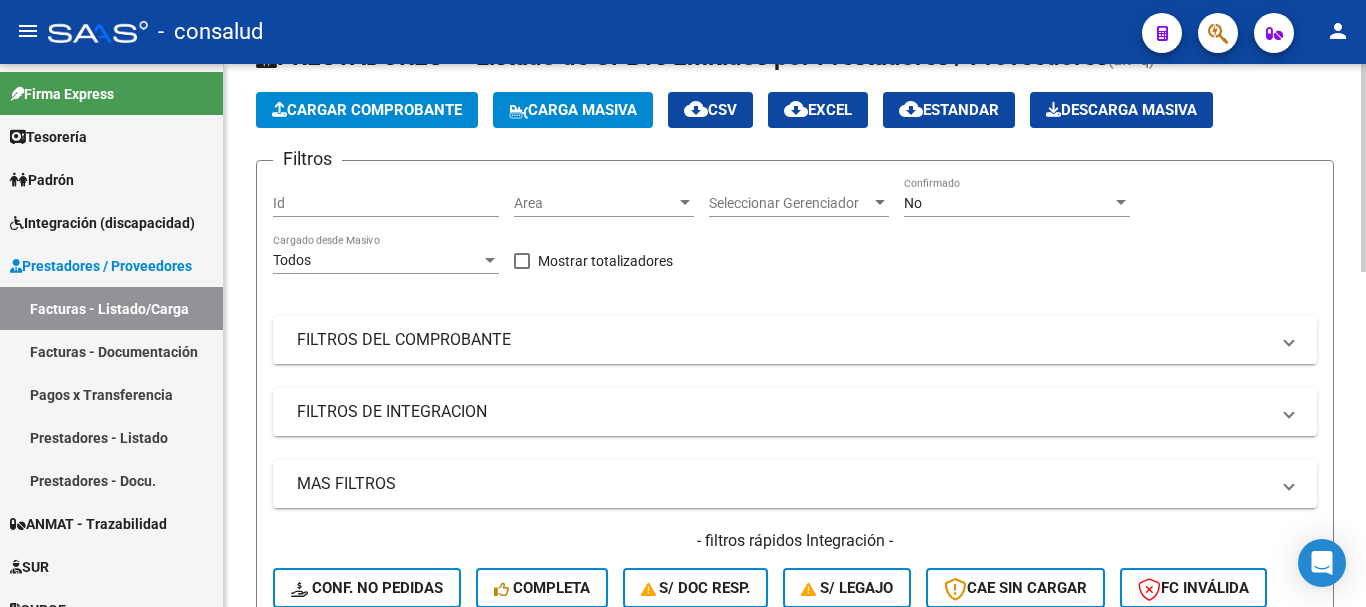 click on "FILTROS DEL COMPROBANTE" at bounding box center (783, 340) 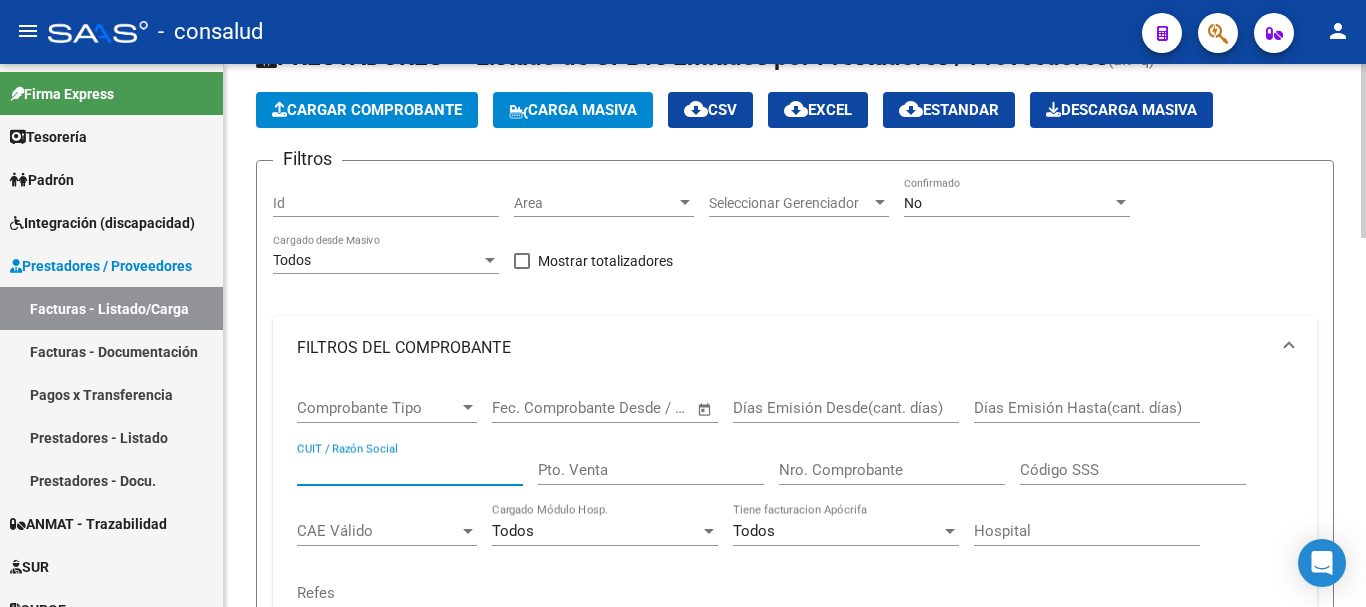 paste on "[NUMBER]" 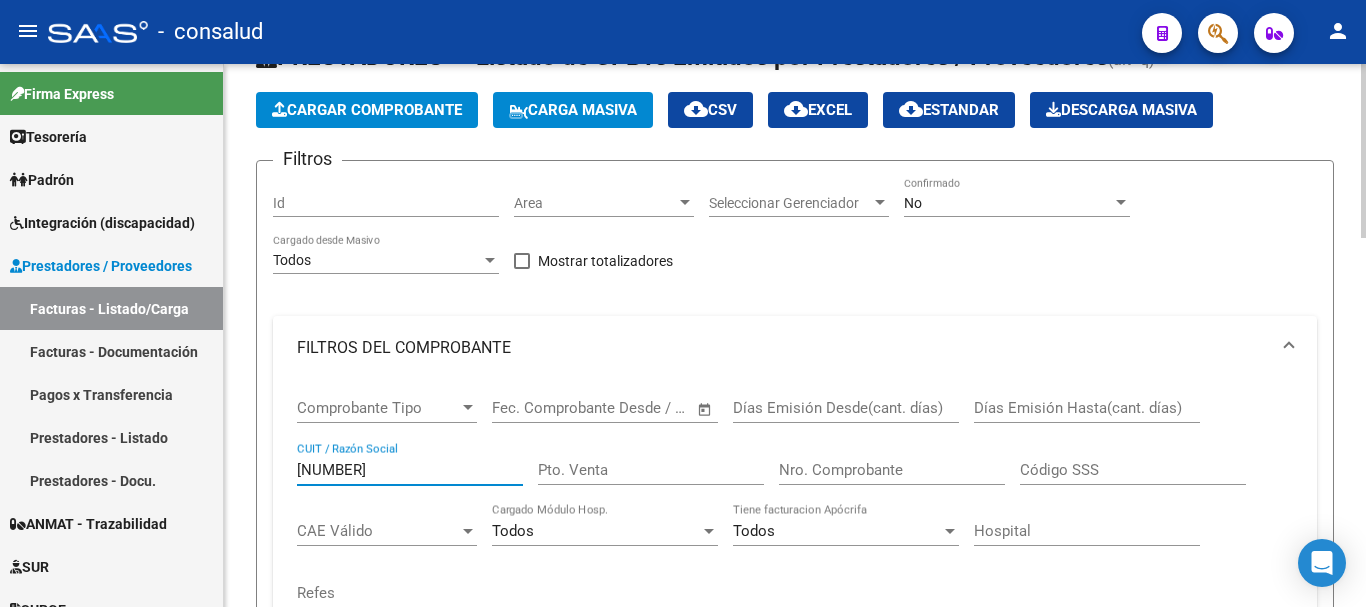 type on "[NUMBER]" 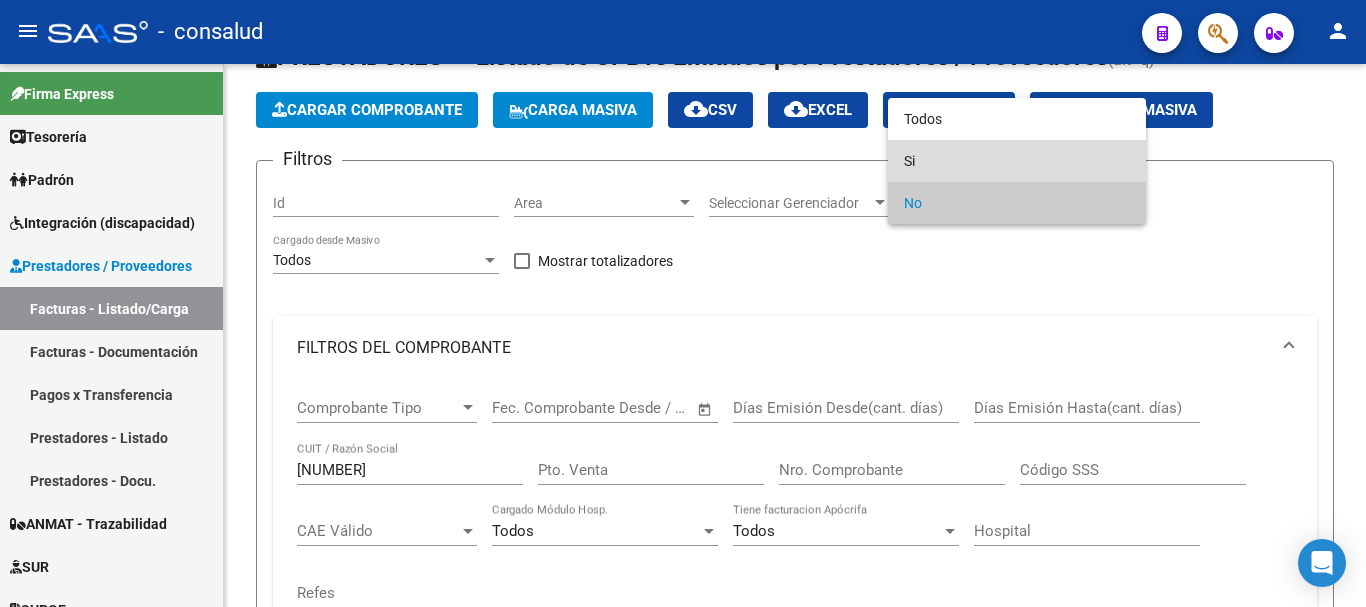 click on "Si" at bounding box center [1017, 161] 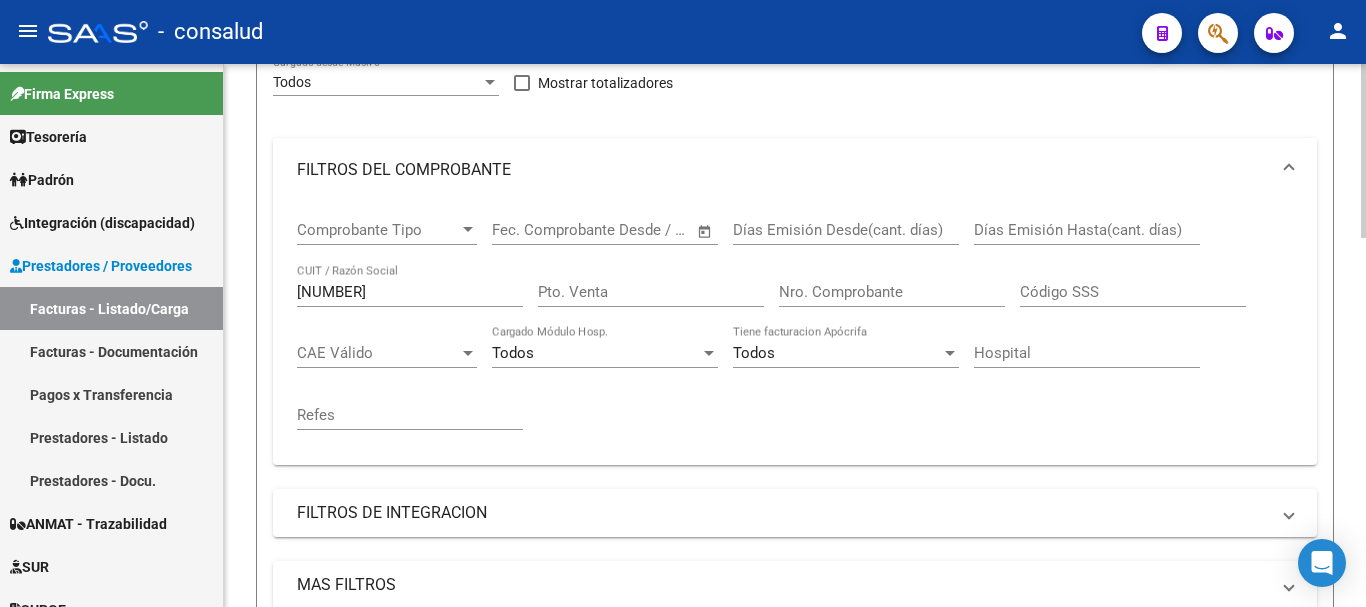 scroll, scrollTop: 477, scrollLeft: 0, axis: vertical 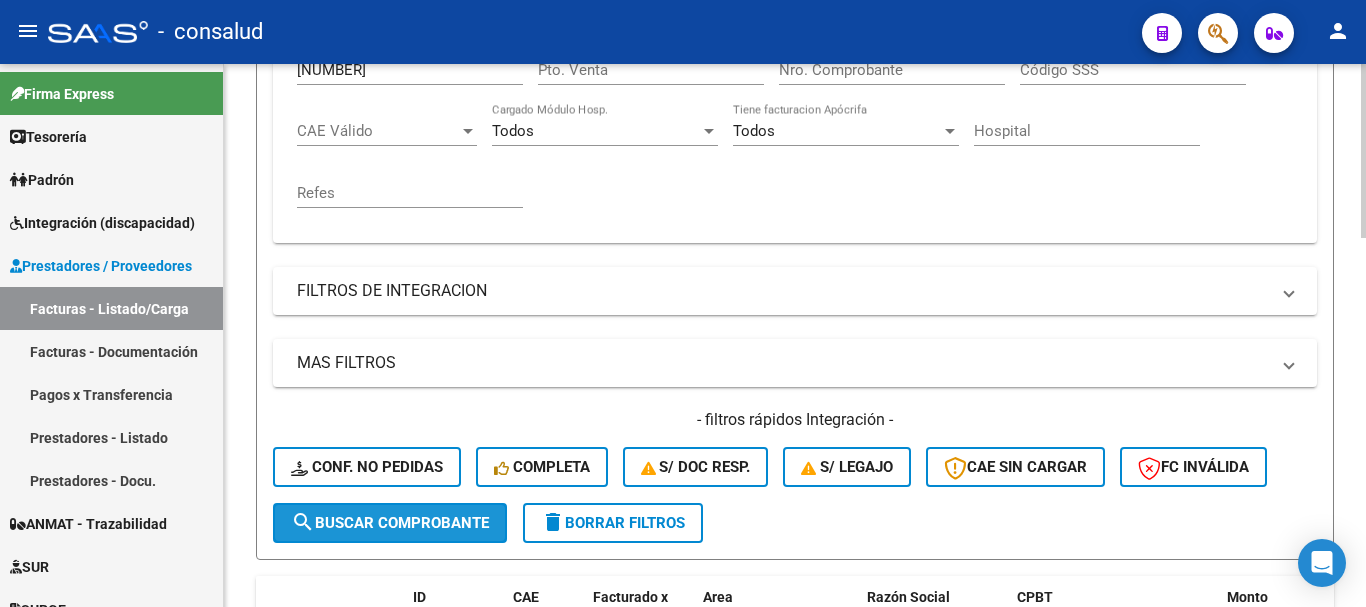 click on "search  Buscar Comprobante" 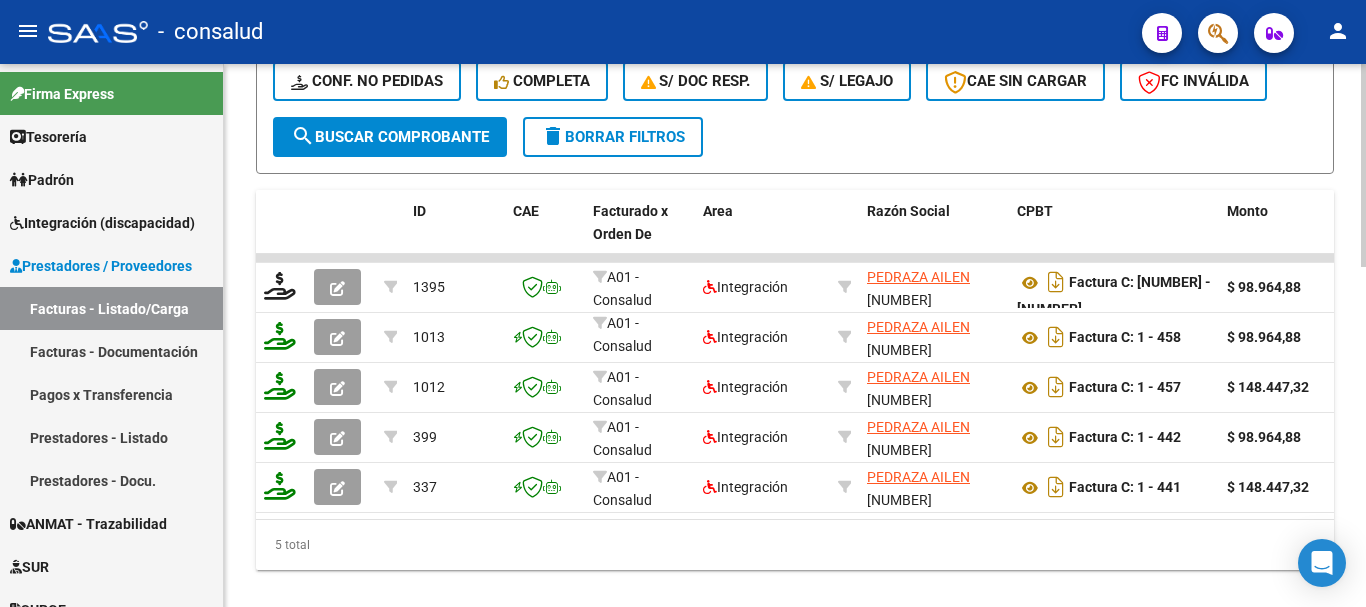 scroll, scrollTop: 906, scrollLeft: 0, axis: vertical 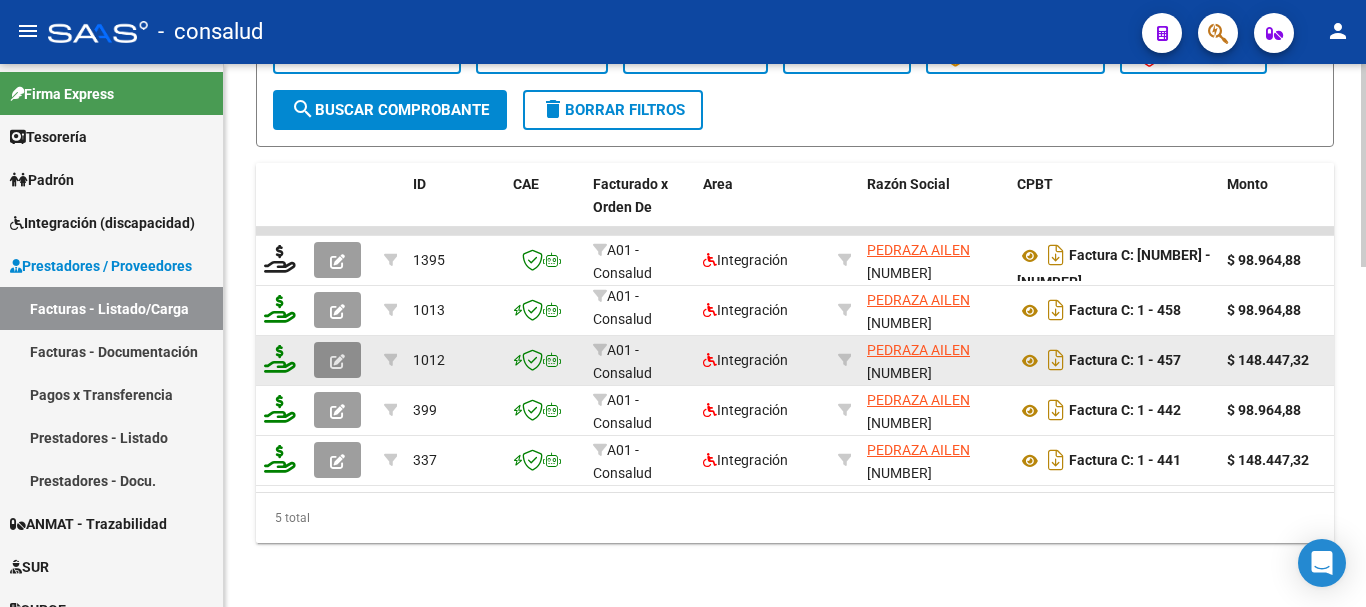 click 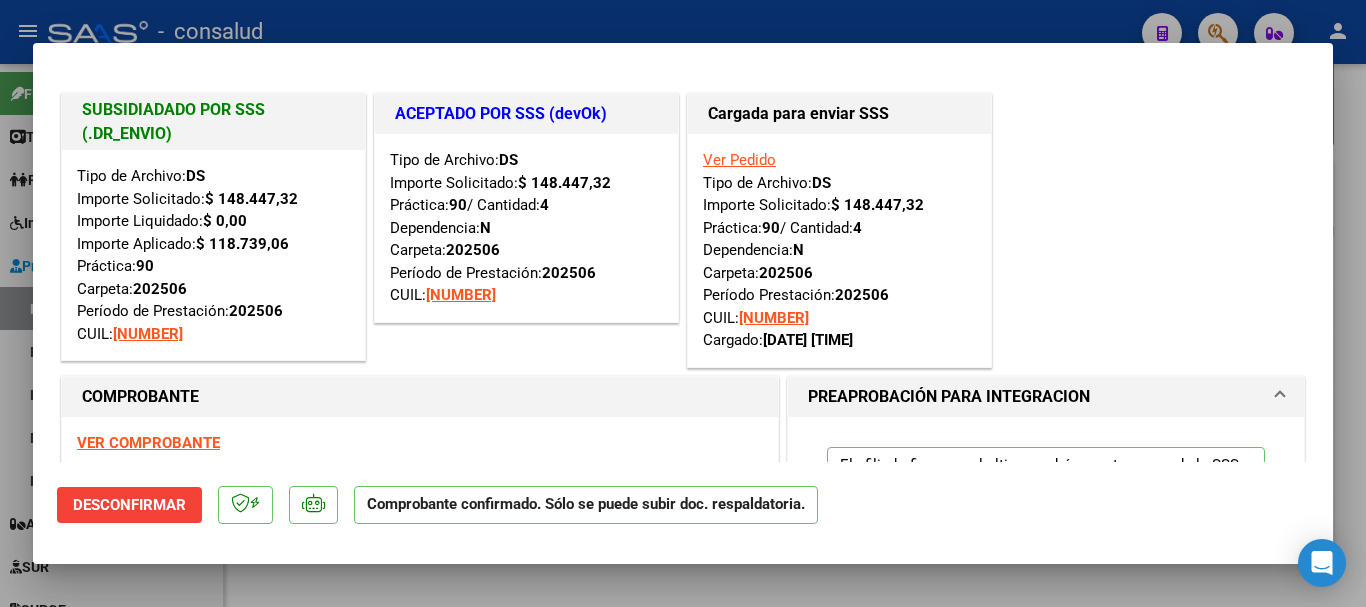 click on "VER COMPROBANTE       ESTADO:   El comprobante fue liquidado por la SSS." at bounding box center [420, 462] 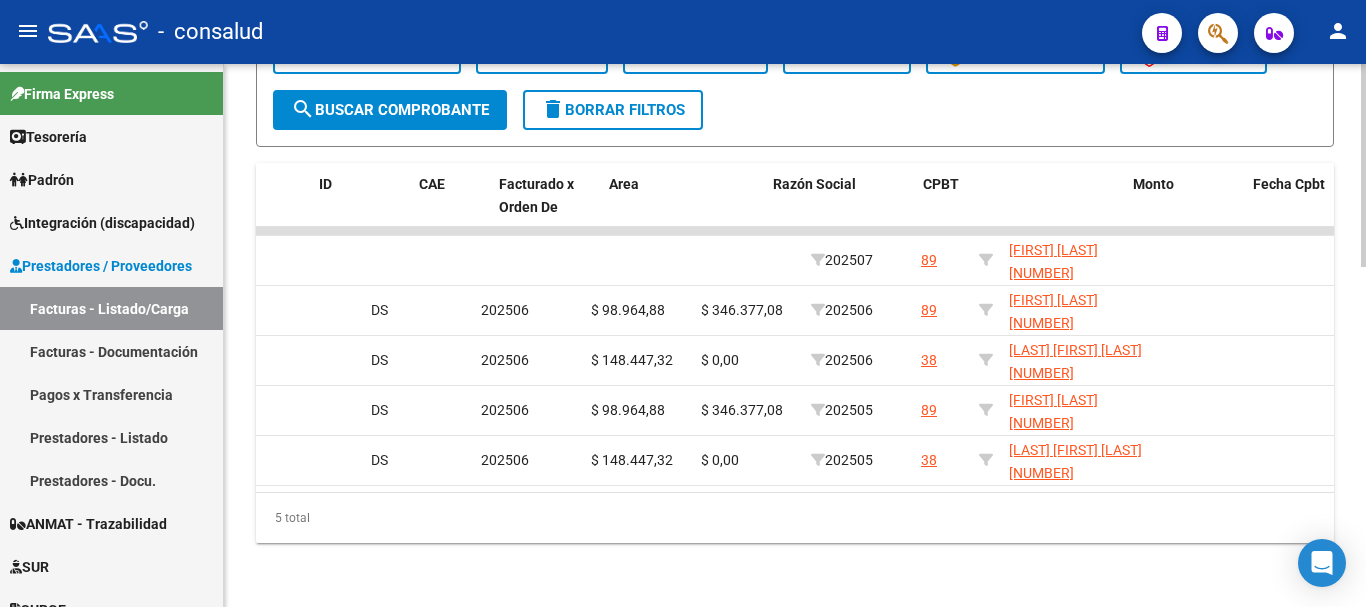 scroll, scrollTop: 0, scrollLeft: 0, axis: both 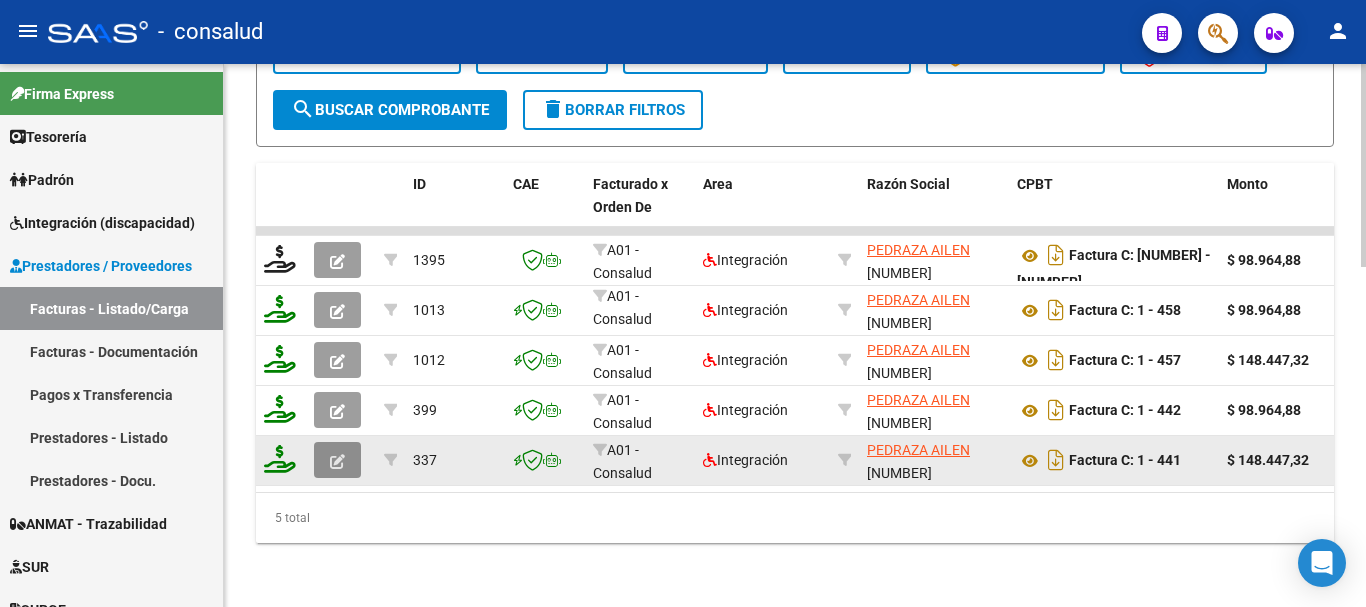 click 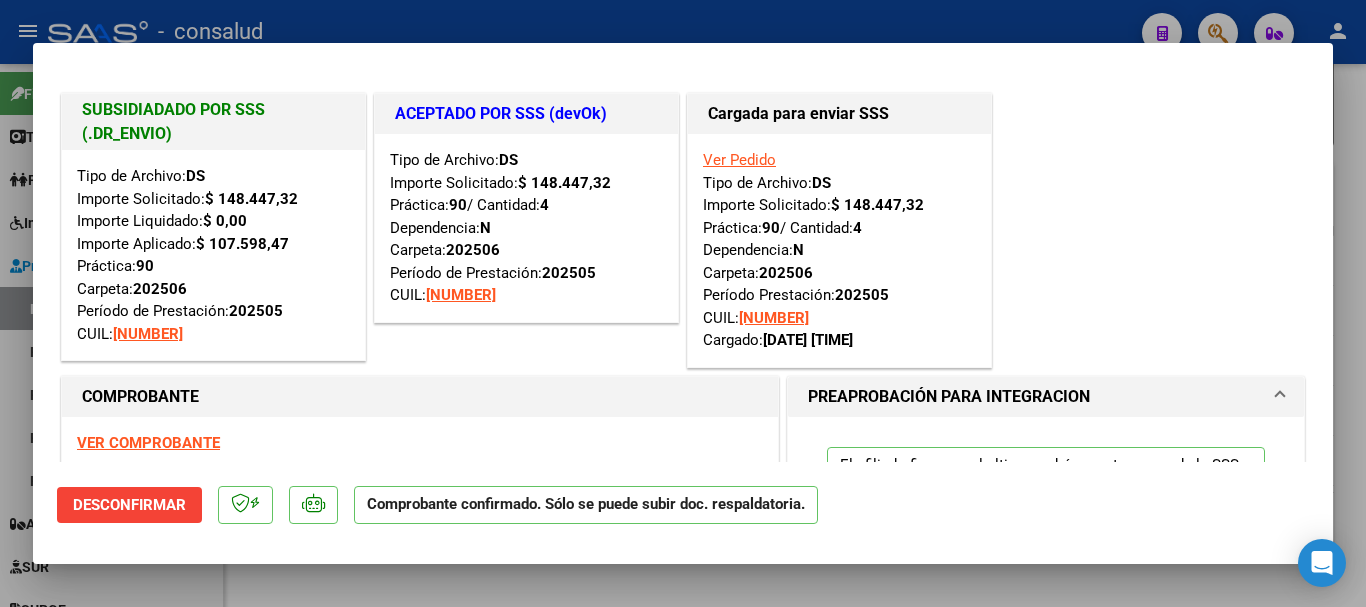 click on "VER COMPROBANTE" at bounding box center (148, 443) 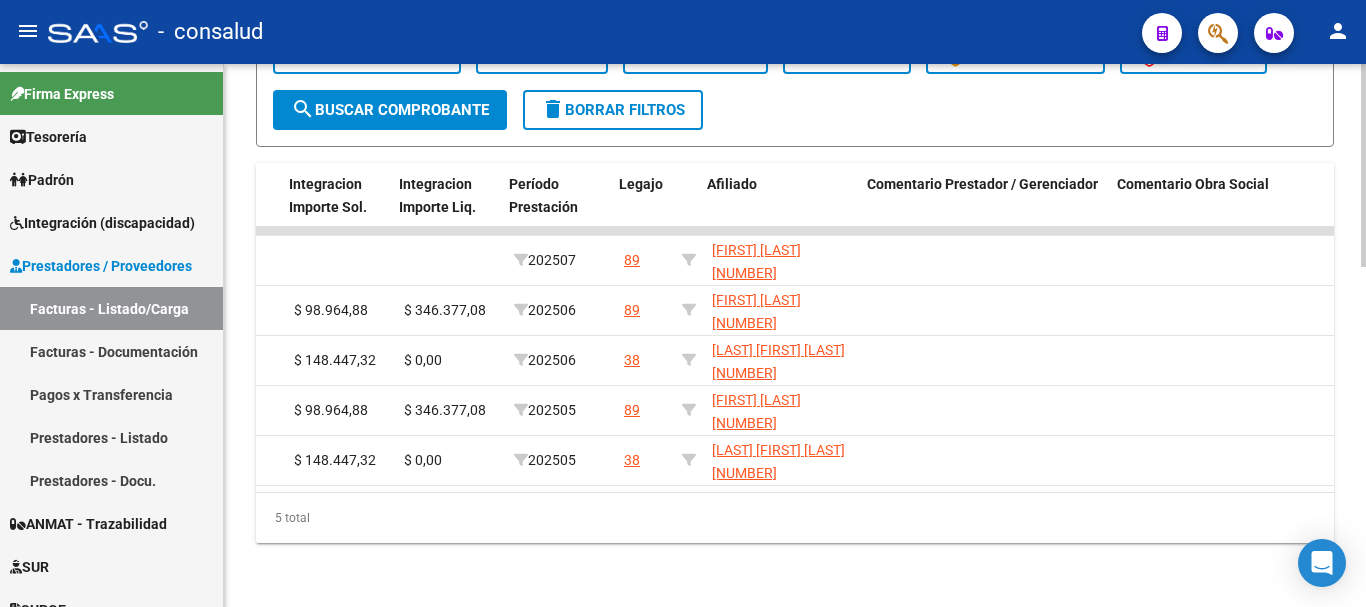 scroll, scrollTop: 0, scrollLeft: 2633, axis: horizontal 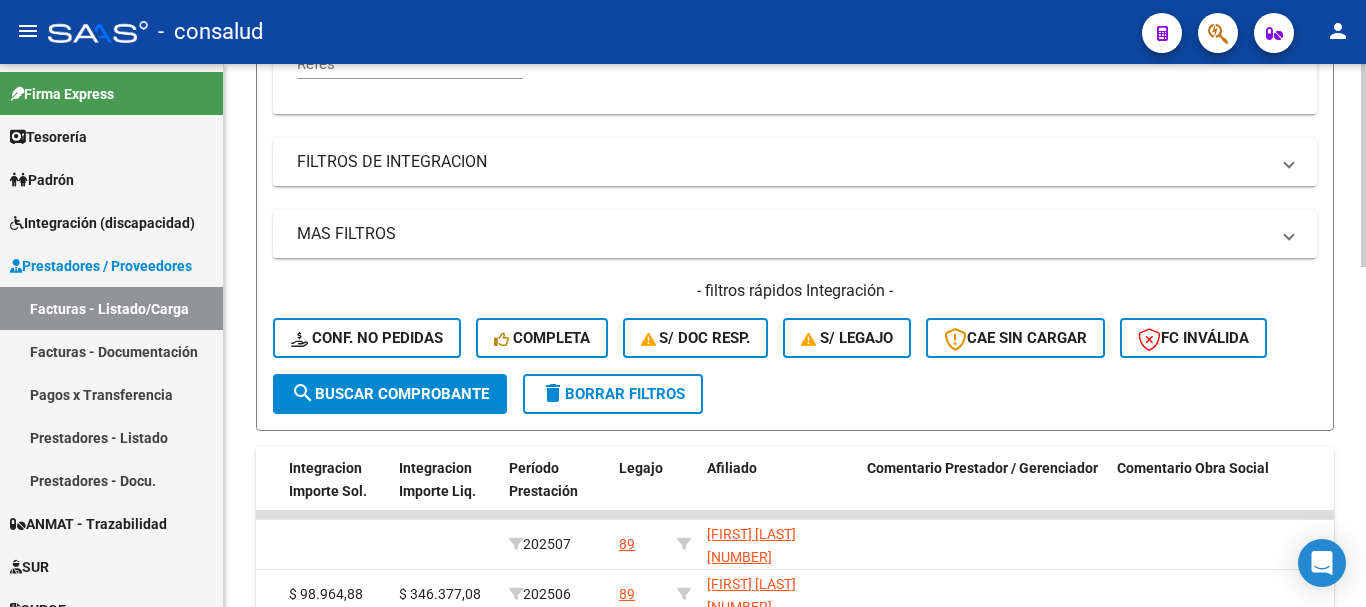 click on "delete  Borrar Filtros" 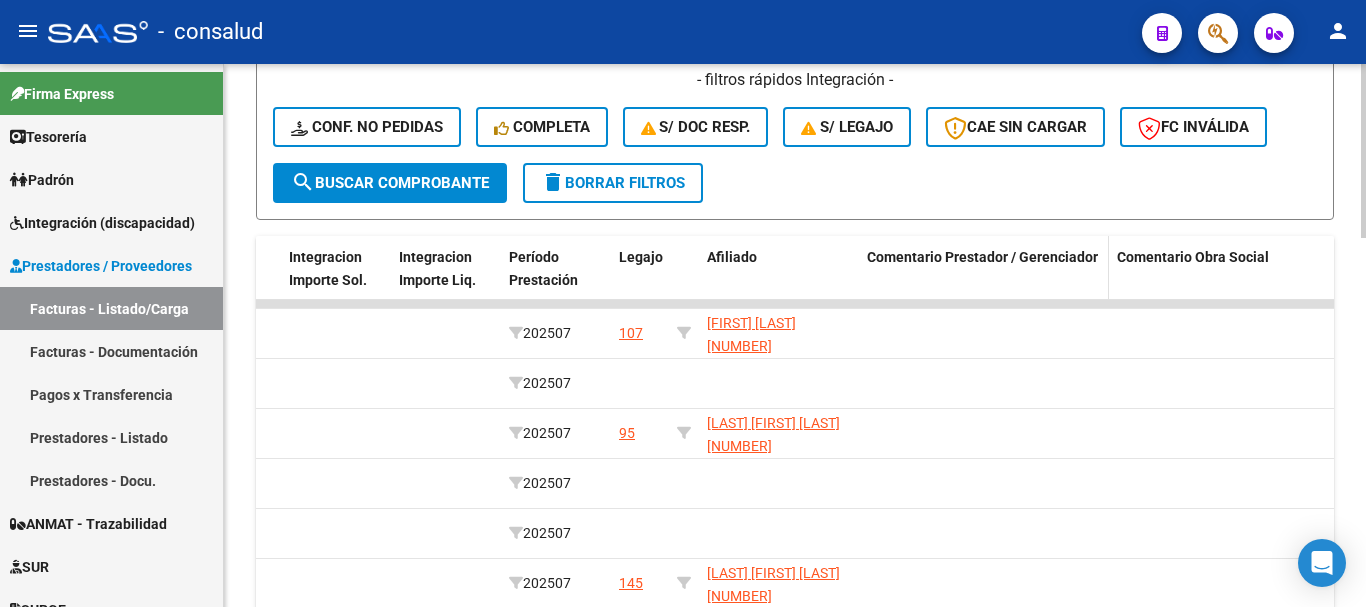scroll, scrollTop: 1106, scrollLeft: 0, axis: vertical 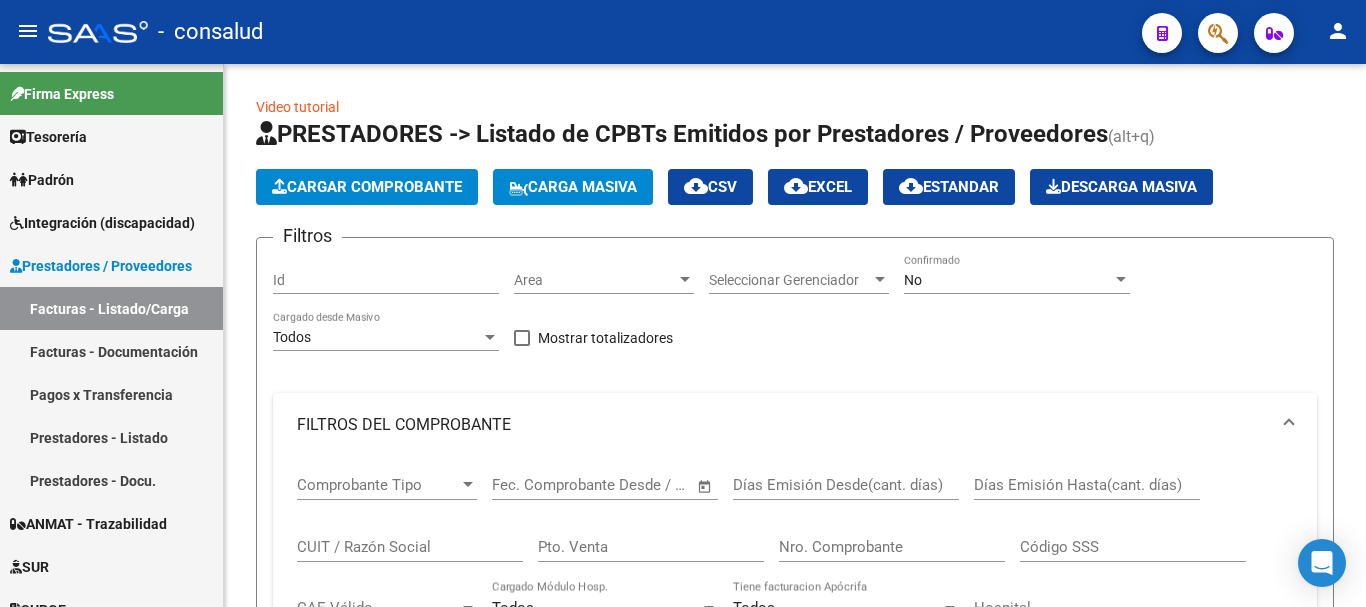 click 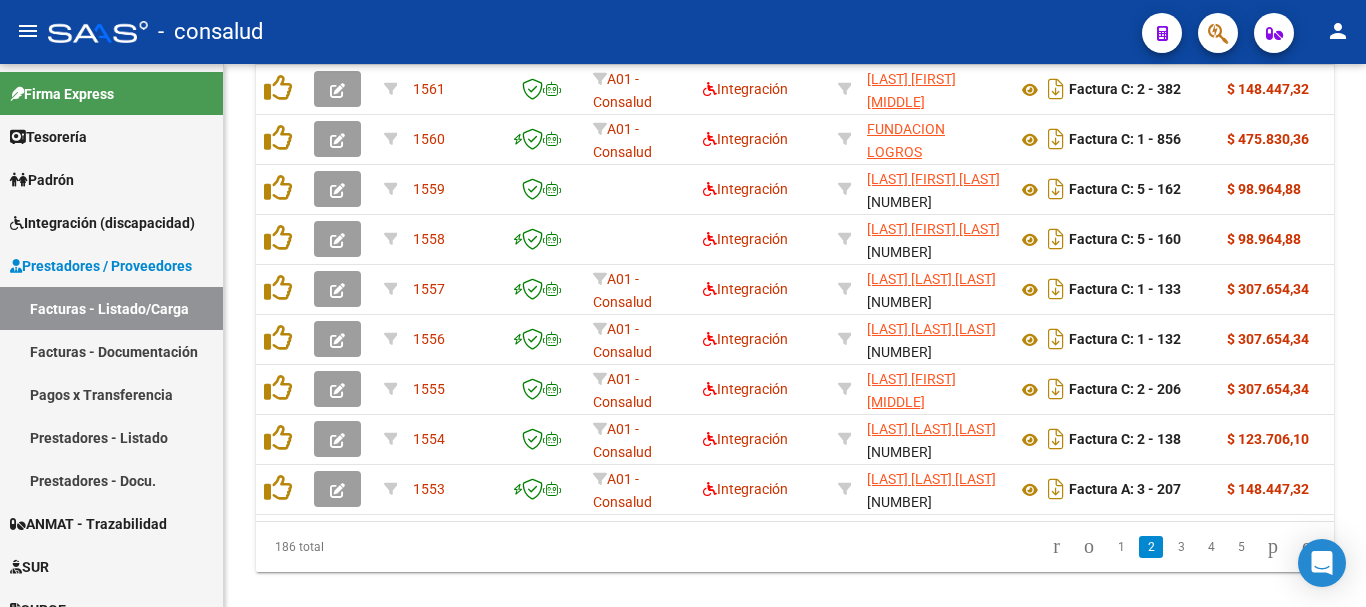 scroll, scrollTop: 1106, scrollLeft: 0, axis: vertical 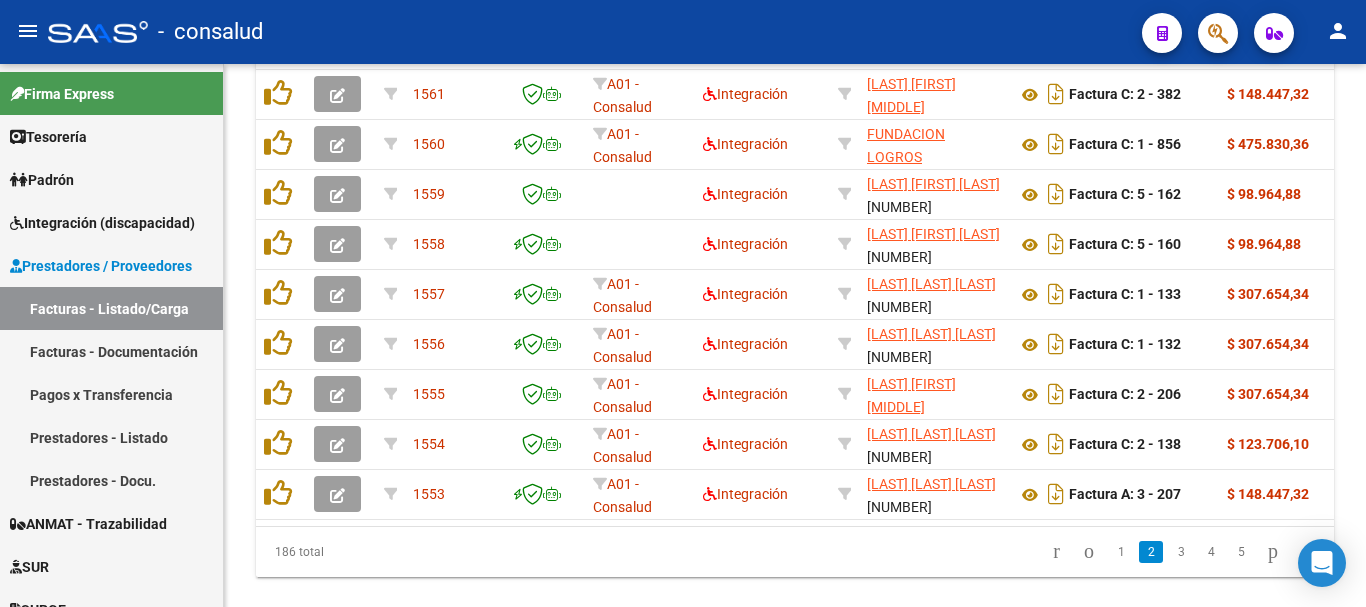 click 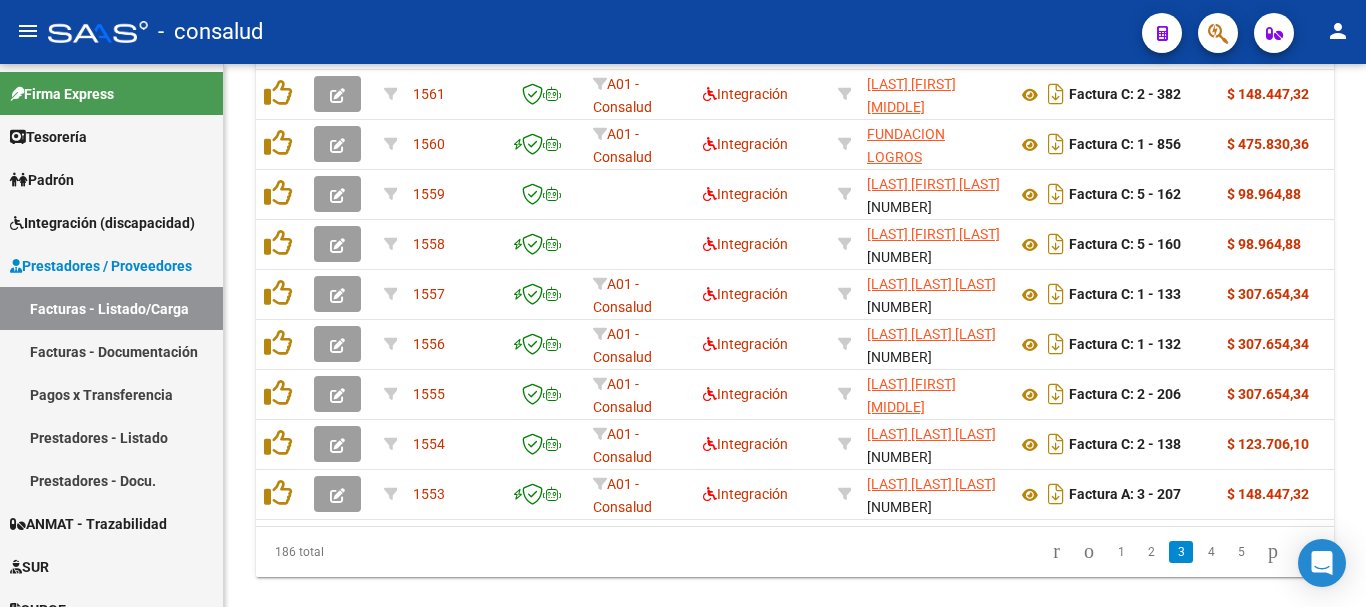 scroll, scrollTop: 1106, scrollLeft: 0, axis: vertical 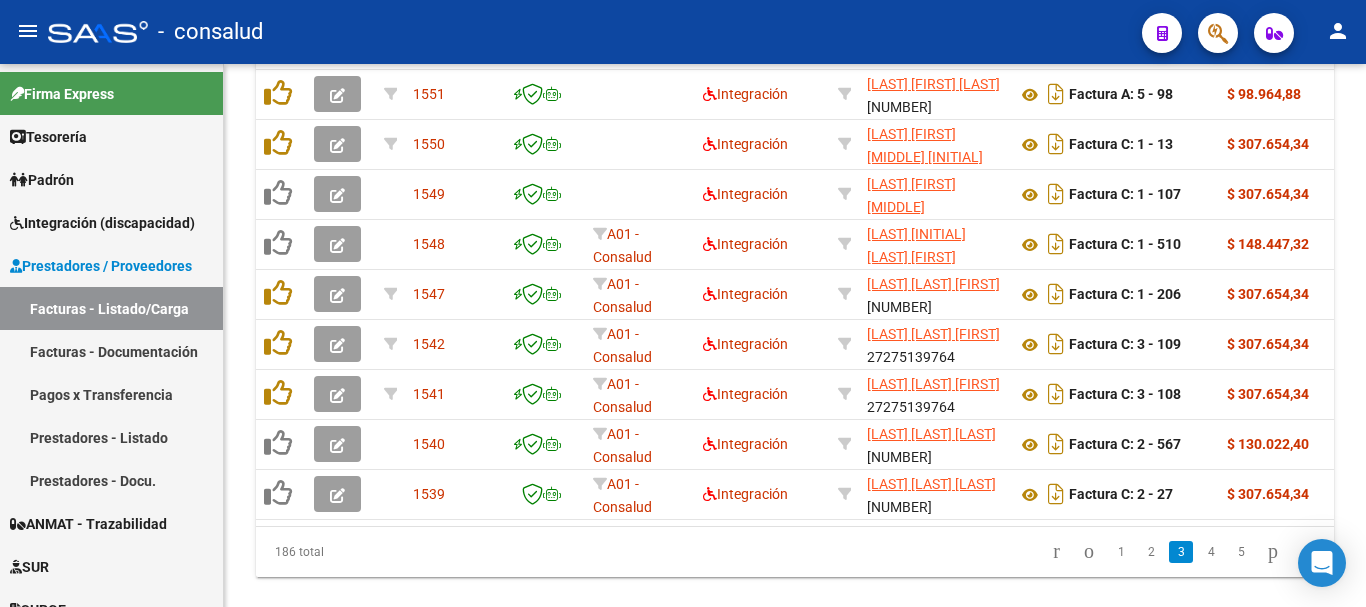 click 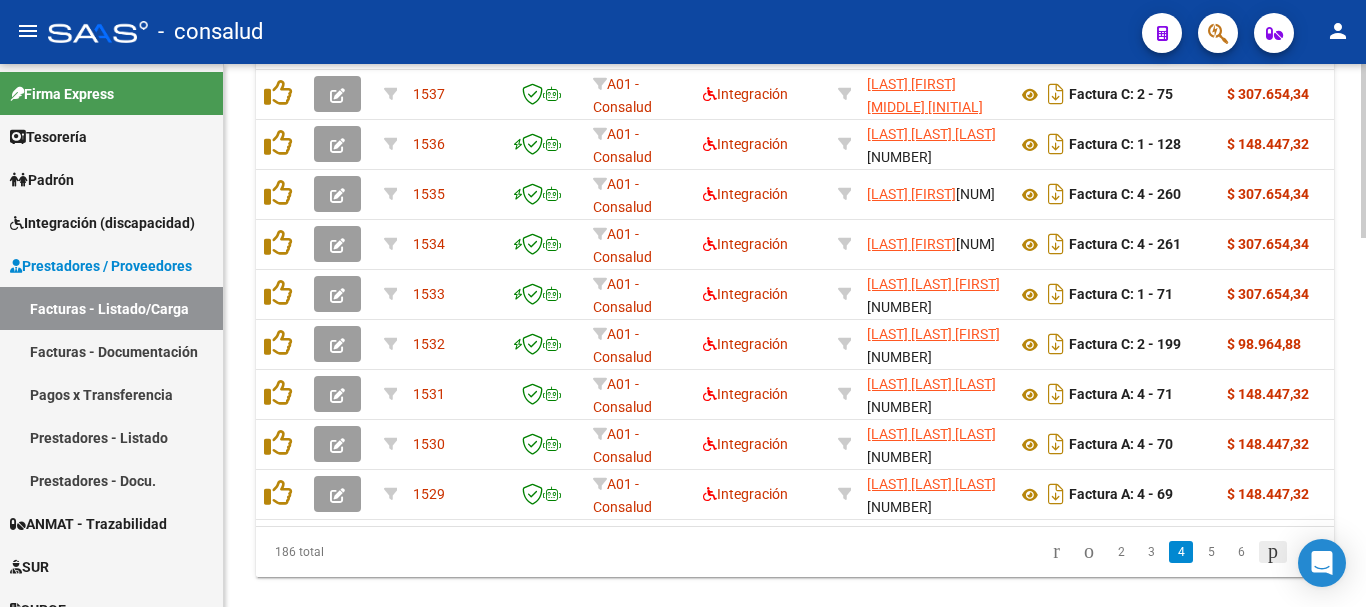 click 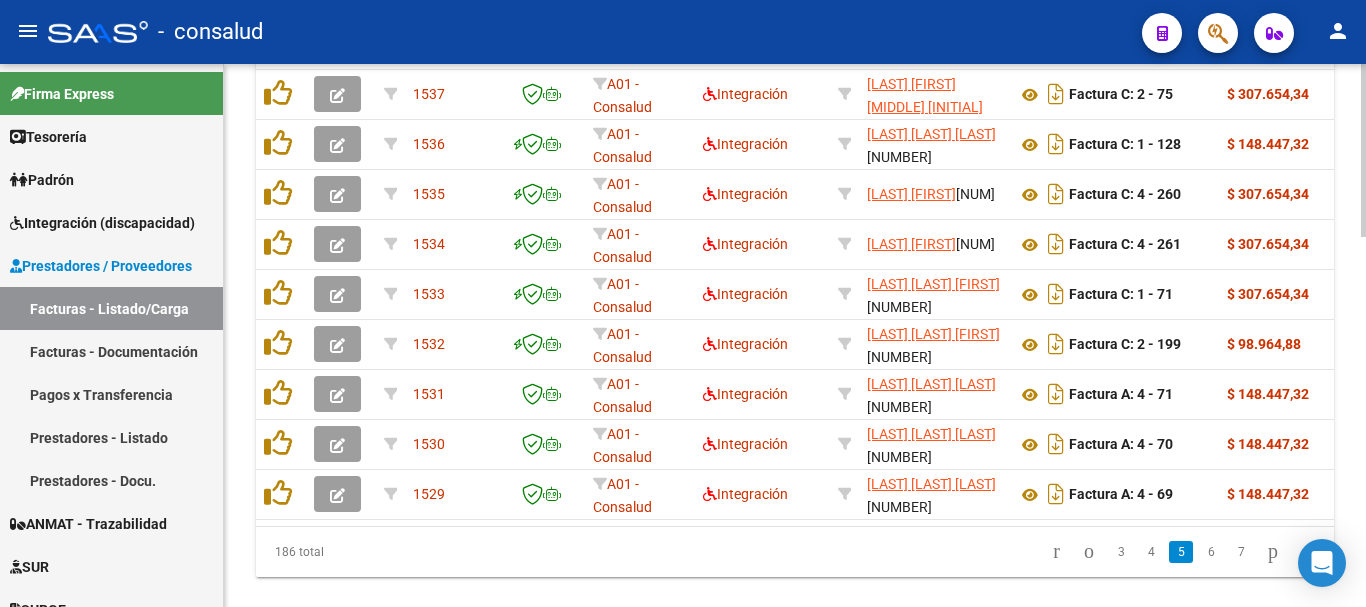 scroll, scrollTop: 1106, scrollLeft: 0, axis: vertical 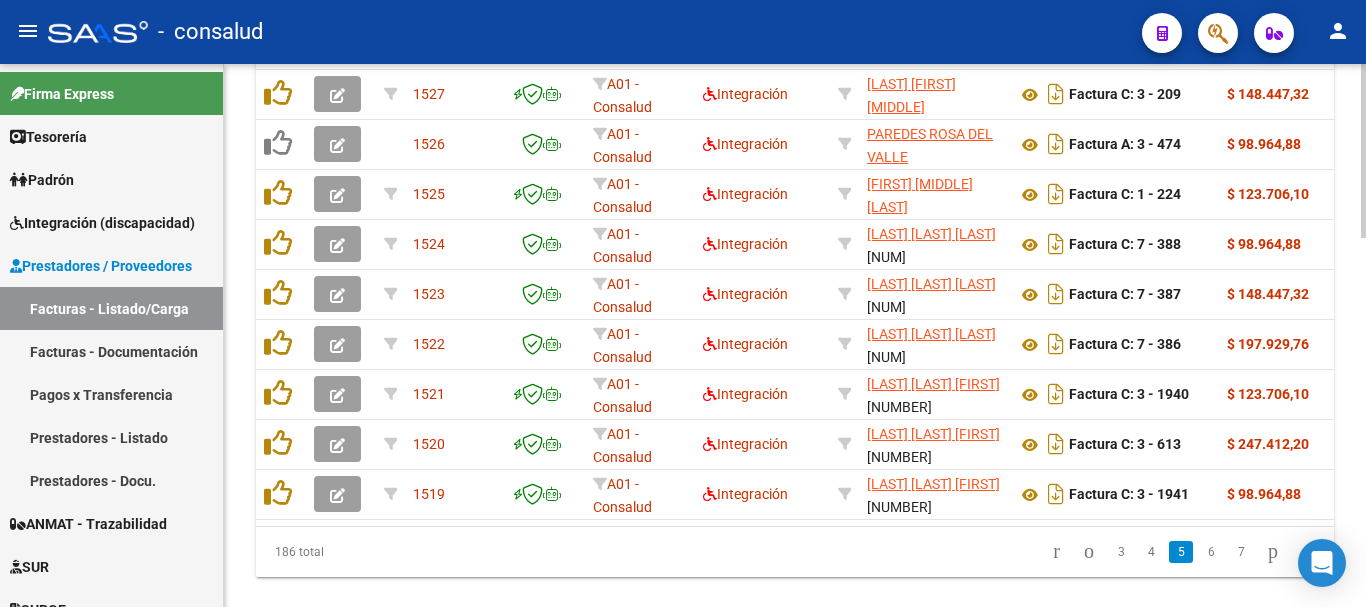 click 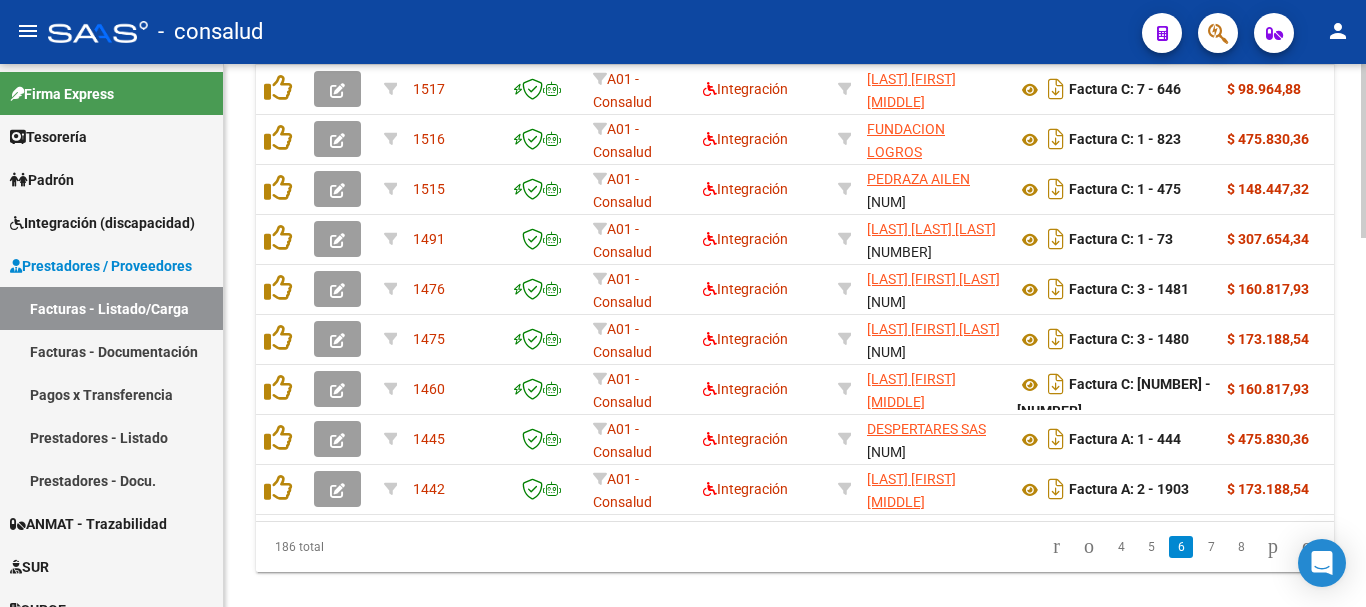 scroll, scrollTop: 1106, scrollLeft: 0, axis: vertical 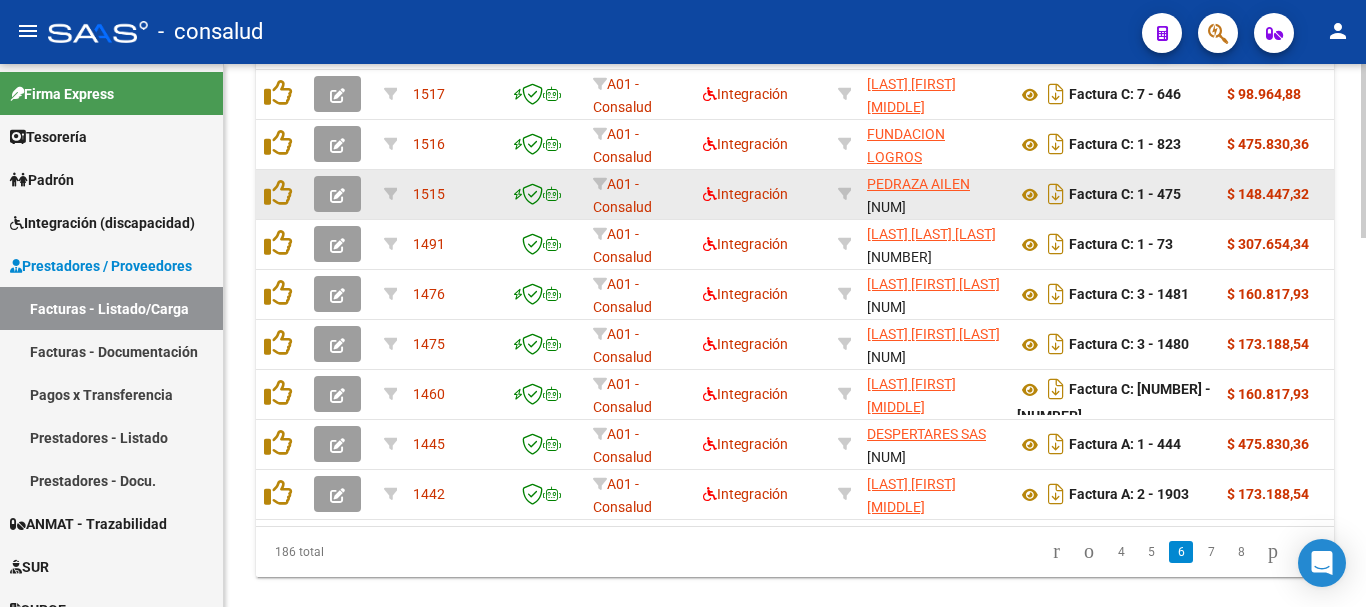 click 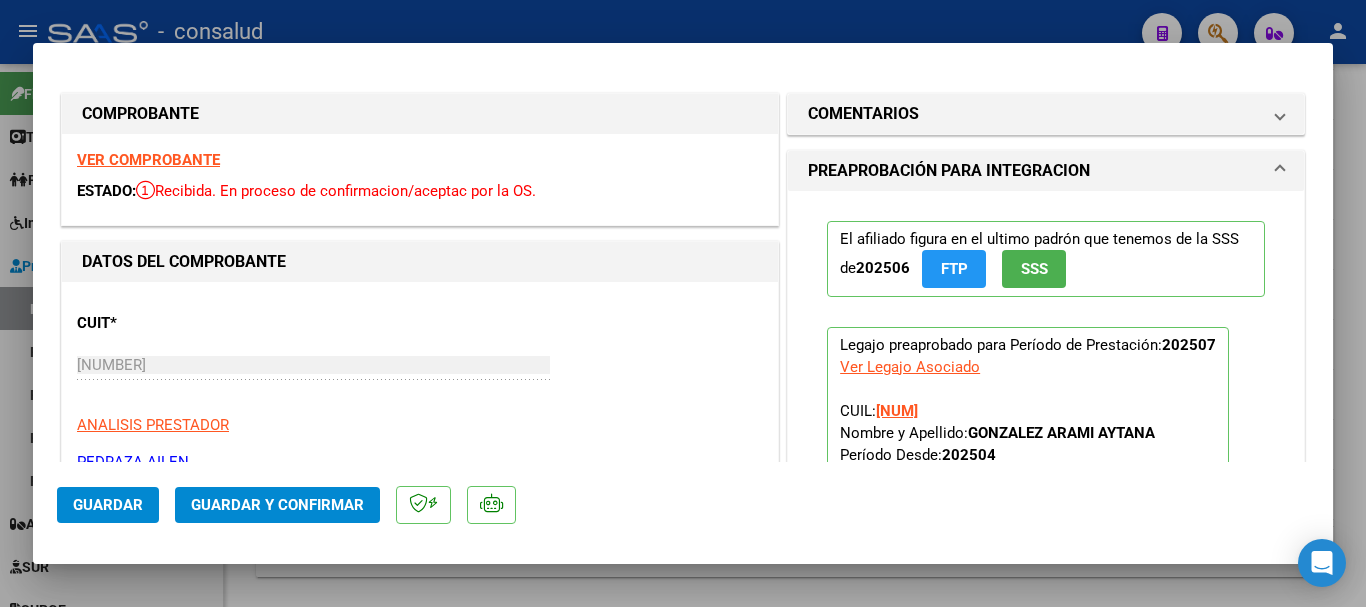scroll, scrollTop: 400, scrollLeft: 0, axis: vertical 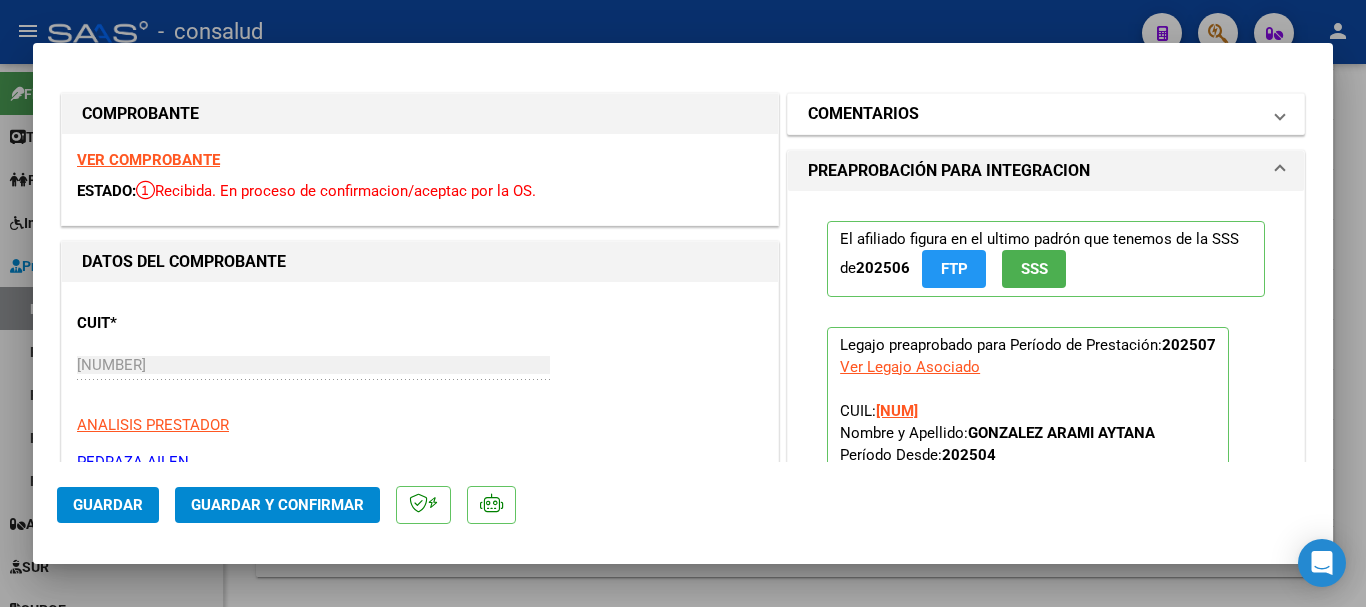 click on "COMENTARIOS" at bounding box center (1034, 114) 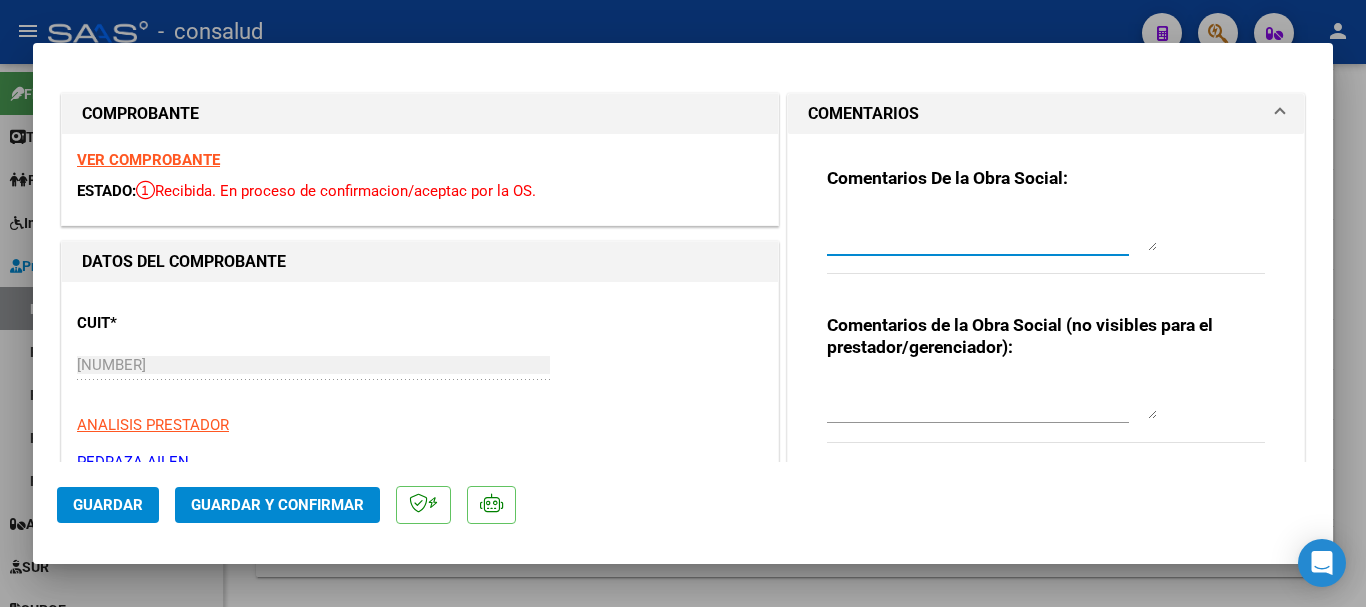 click at bounding box center [992, 231] 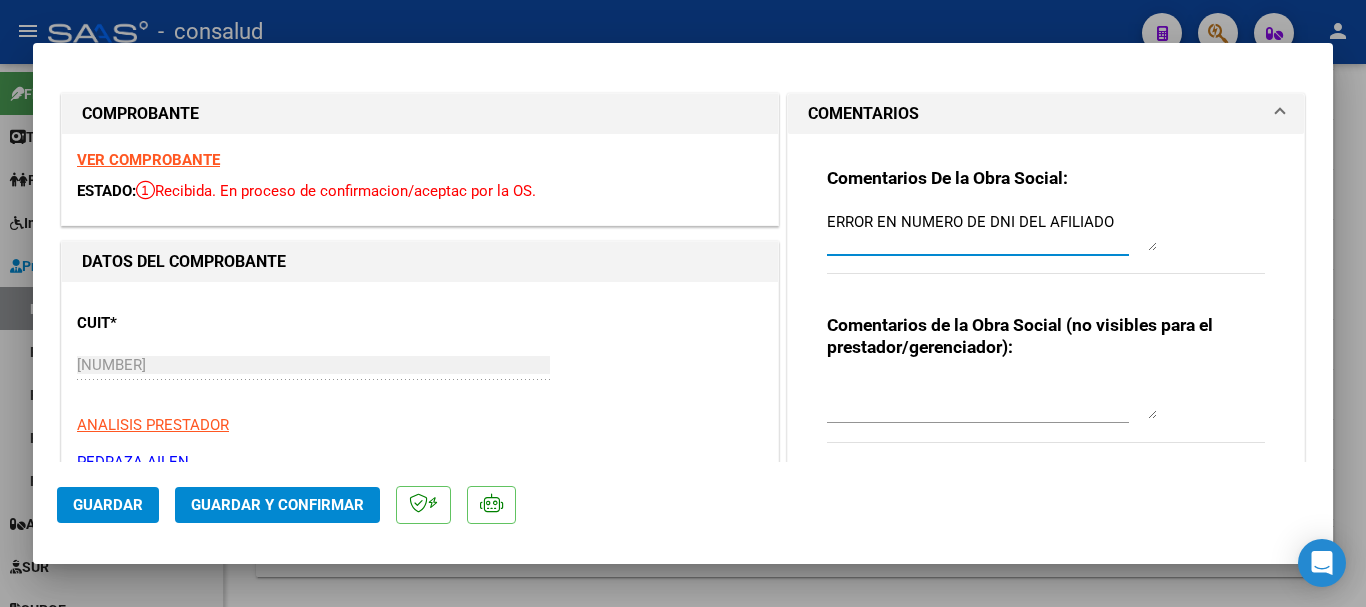 type on "ERROR EN NUMERO DE DNI DEL AFILIADO" 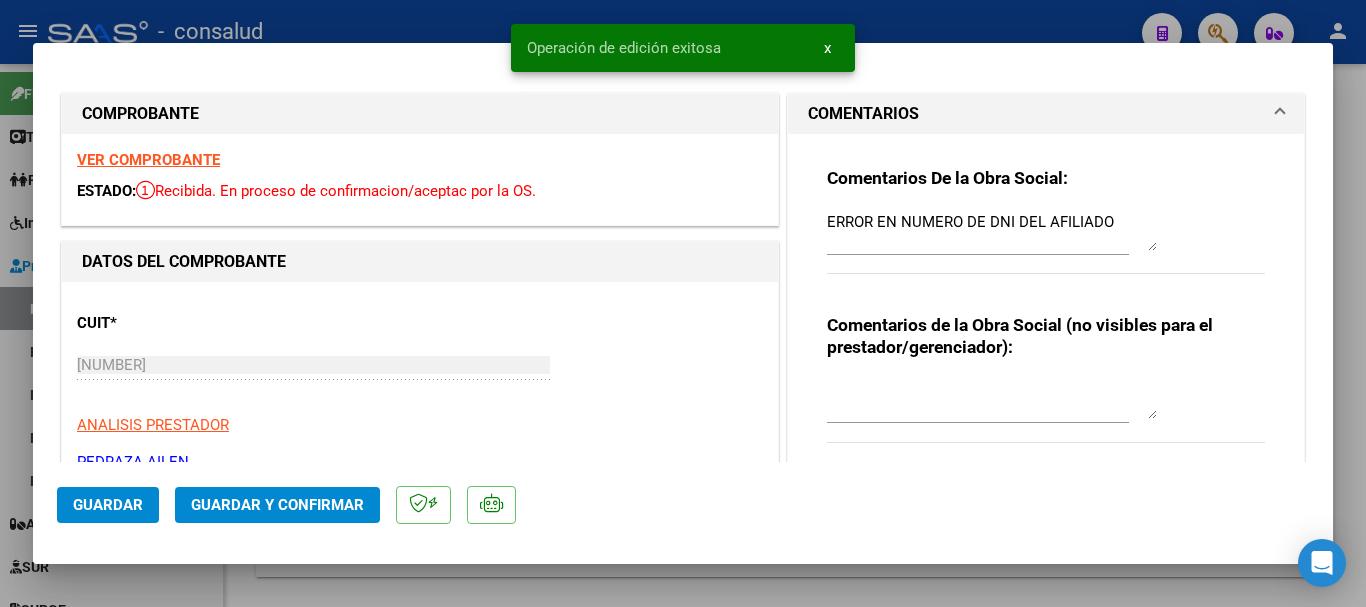 type 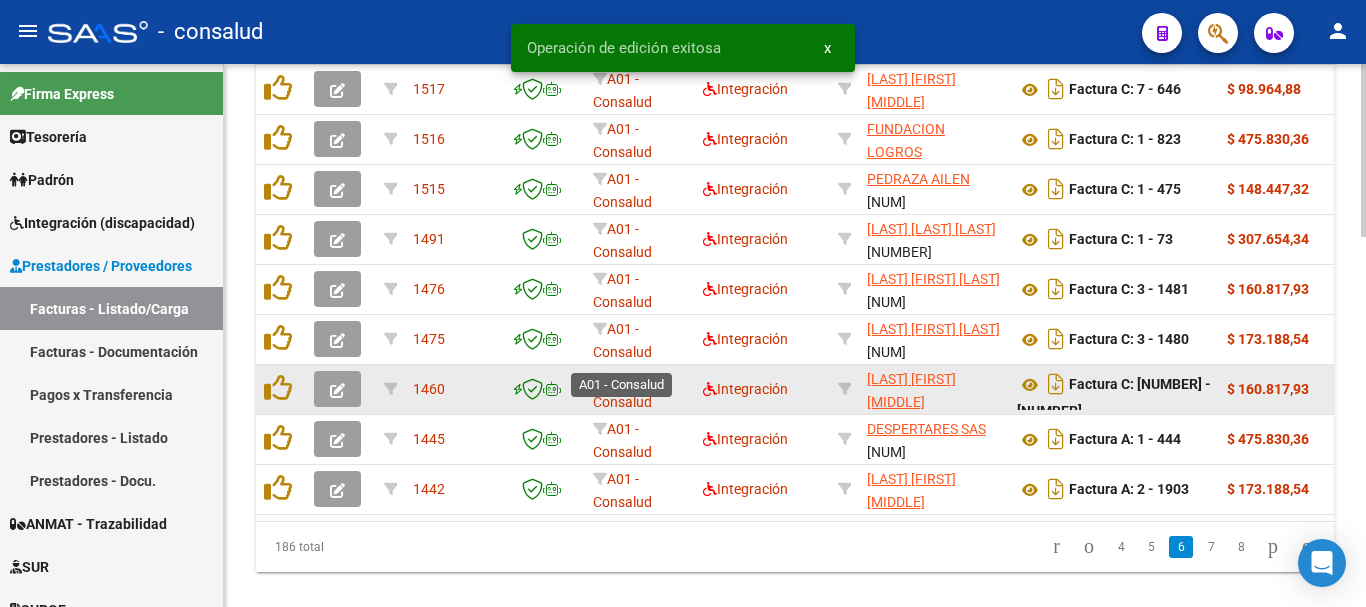 scroll, scrollTop: 1106, scrollLeft: 0, axis: vertical 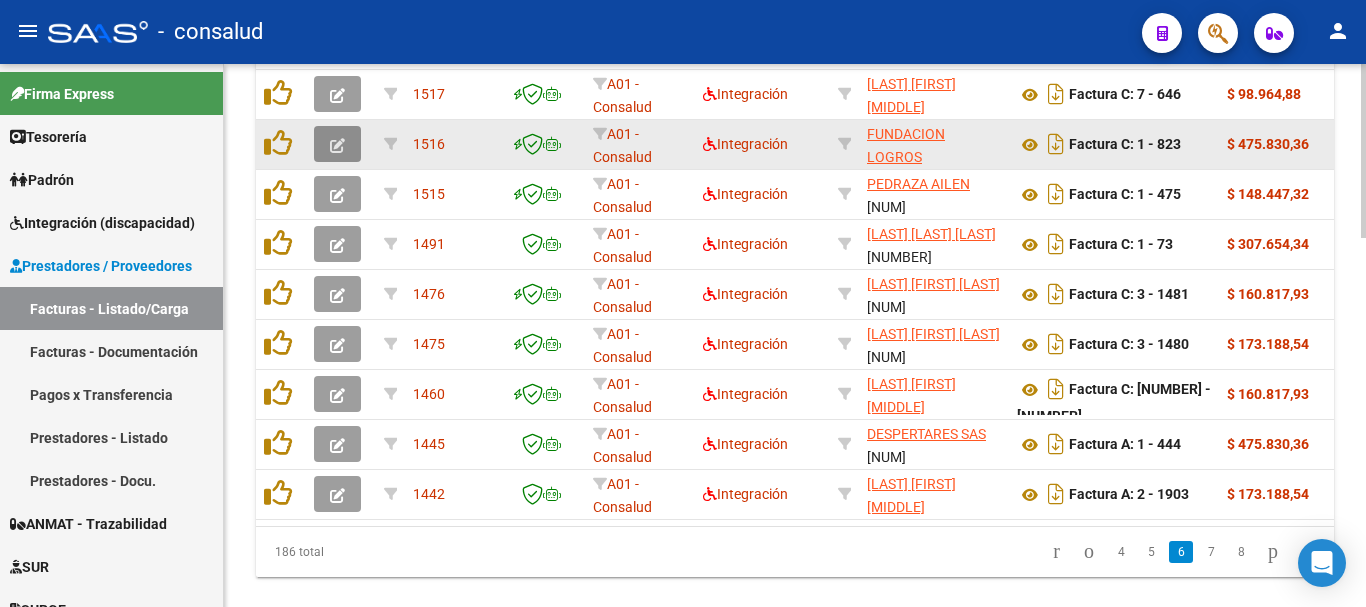 click 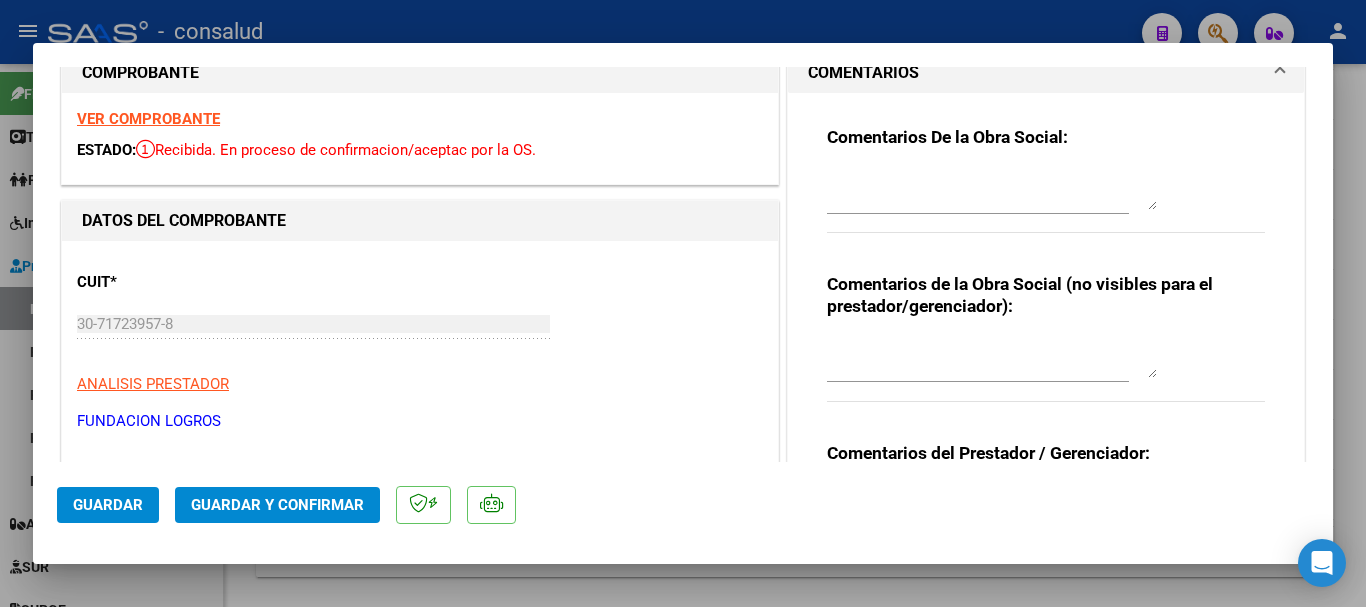 scroll, scrollTop: 0, scrollLeft: 0, axis: both 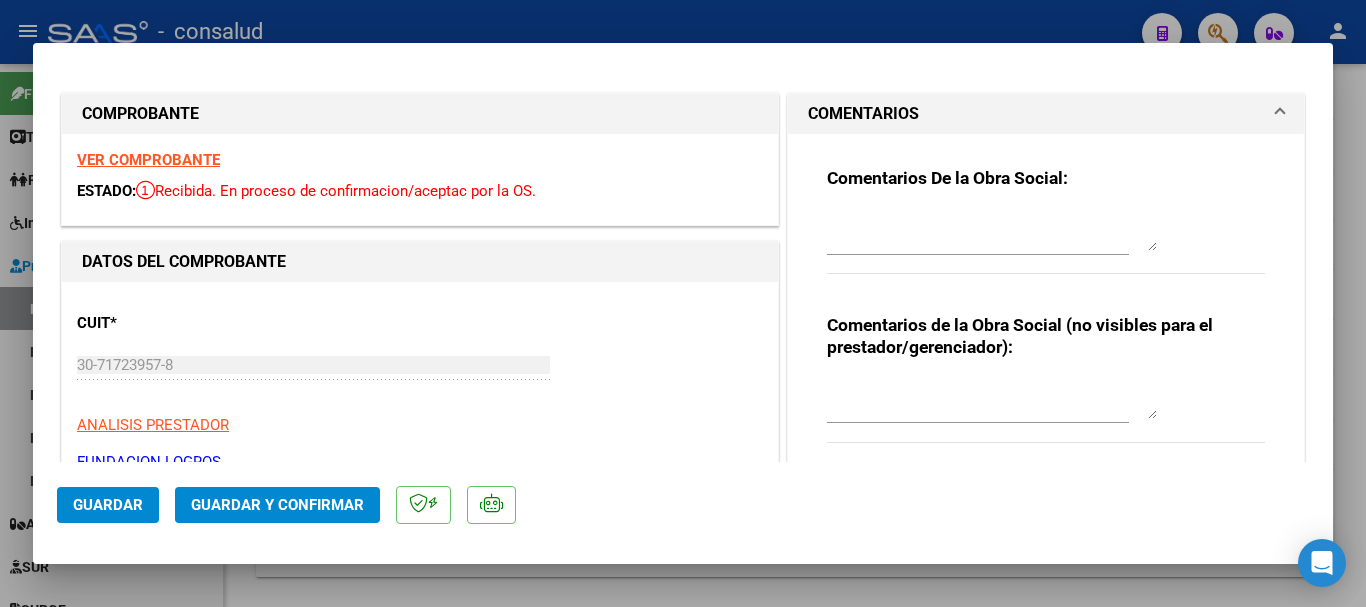 click on "VER COMPROBANTE       ESTADO:   Recibida. En proceso de confirmacion/aceptac por la OS." at bounding box center [420, 179] 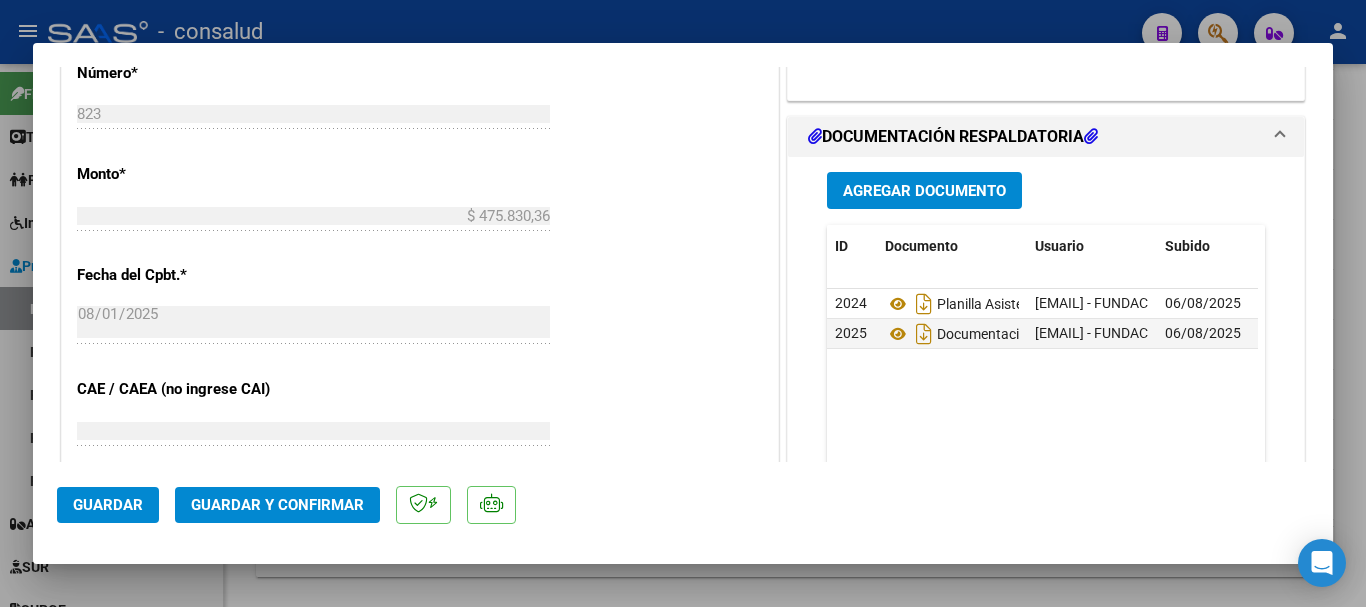 scroll, scrollTop: 1100, scrollLeft: 0, axis: vertical 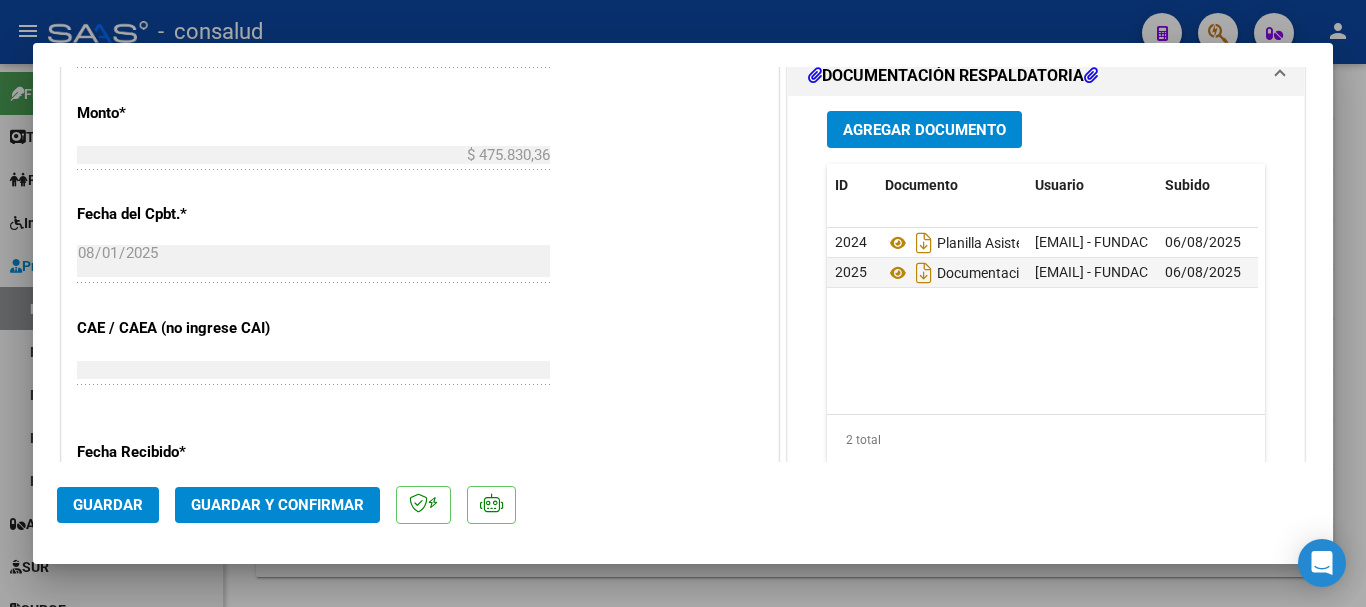 click on "Guardar y Confirmar" 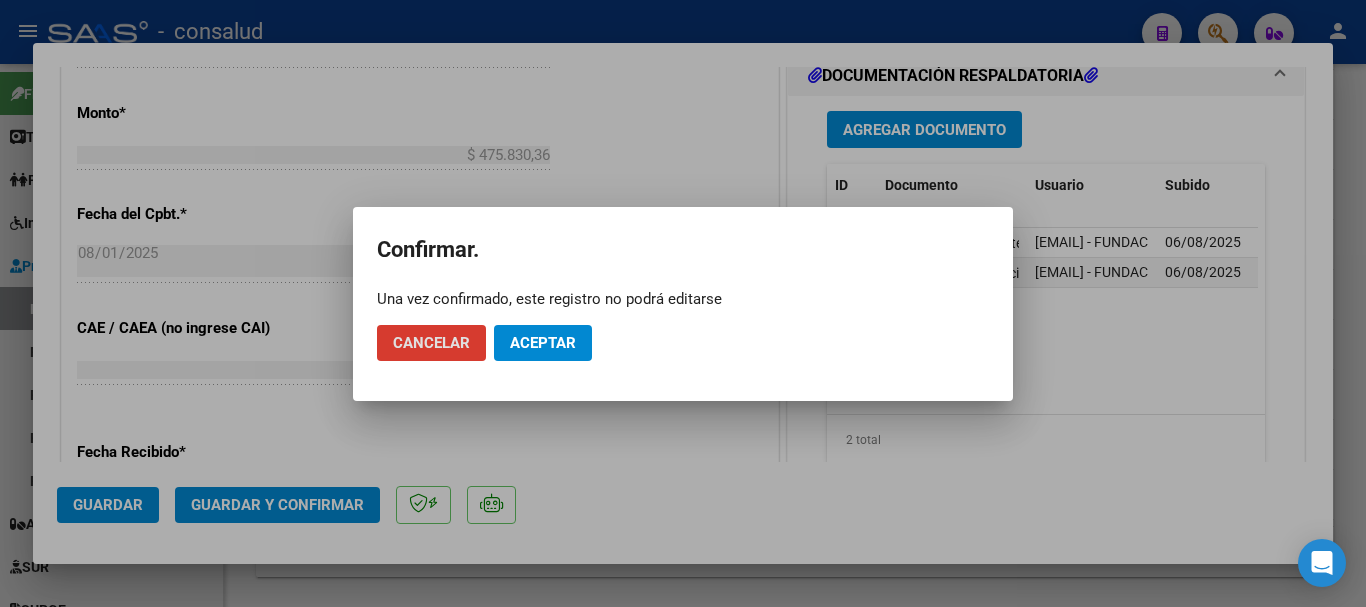 click on "Aceptar" 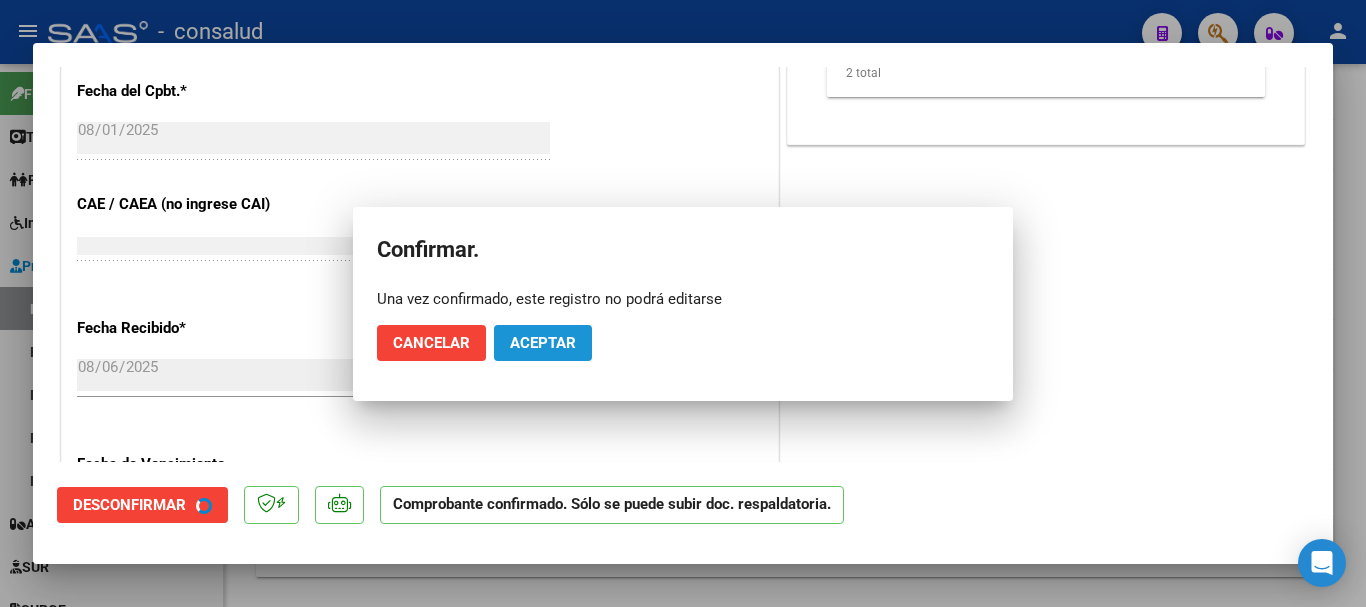 scroll, scrollTop: 976, scrollLeft: 0, axis: vertical 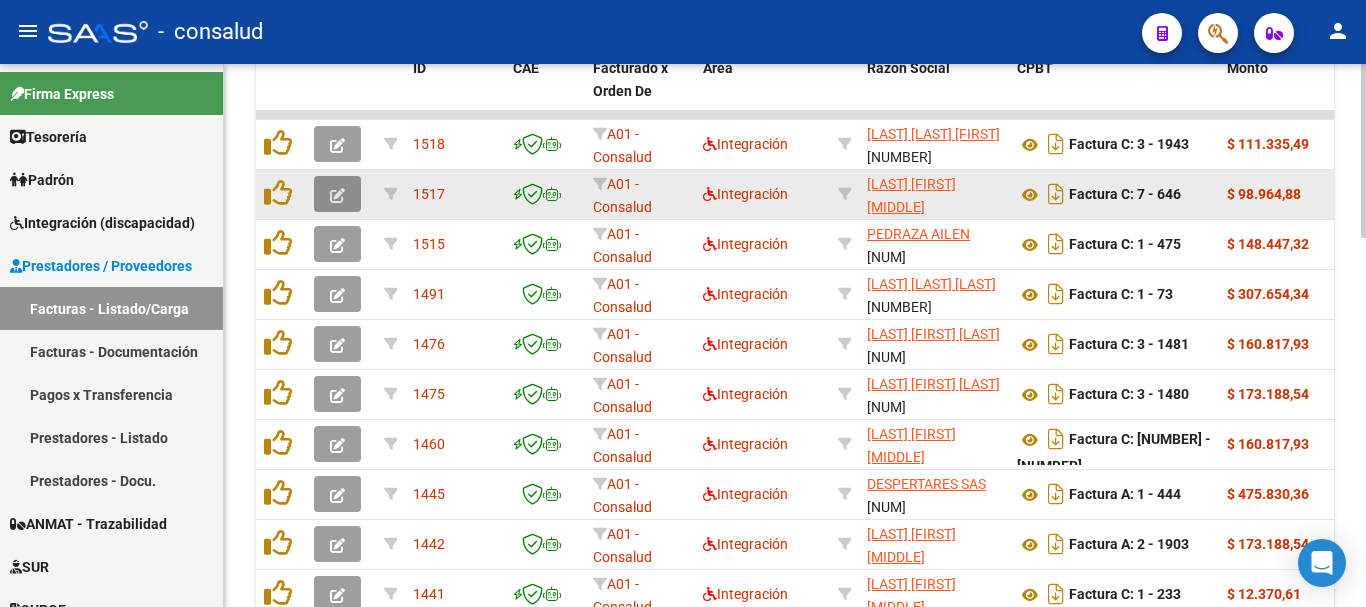 click 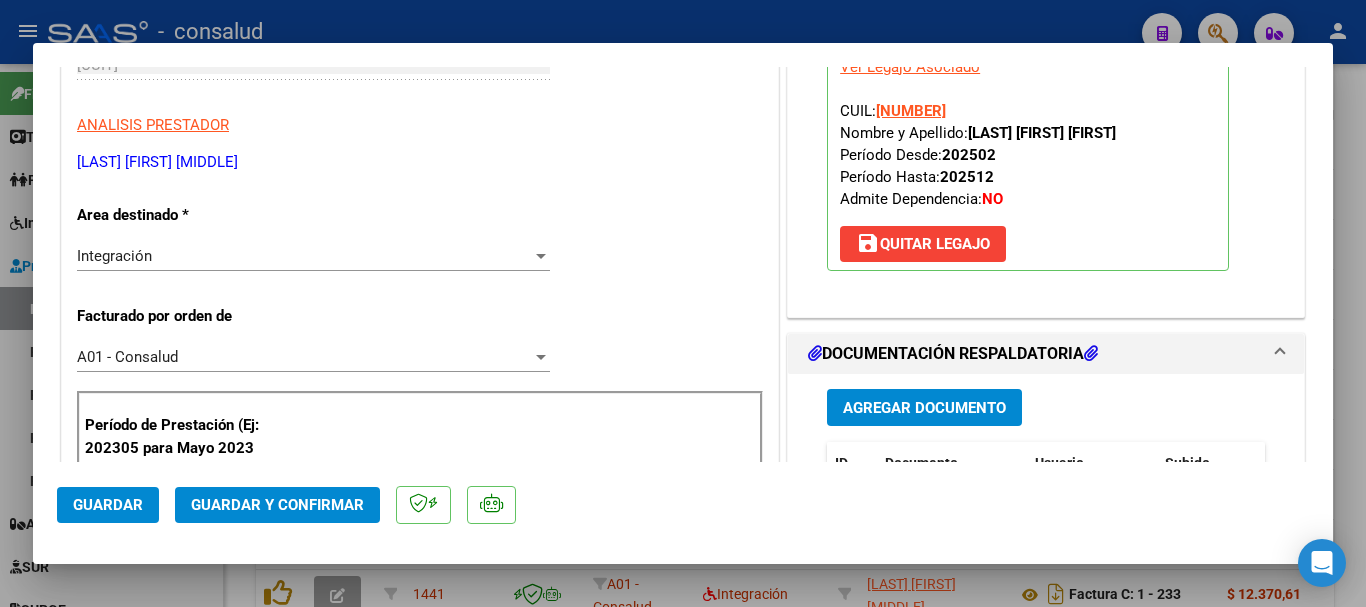 scroll, scrollTop: 500, scrollLeft: 0, axis: vertical 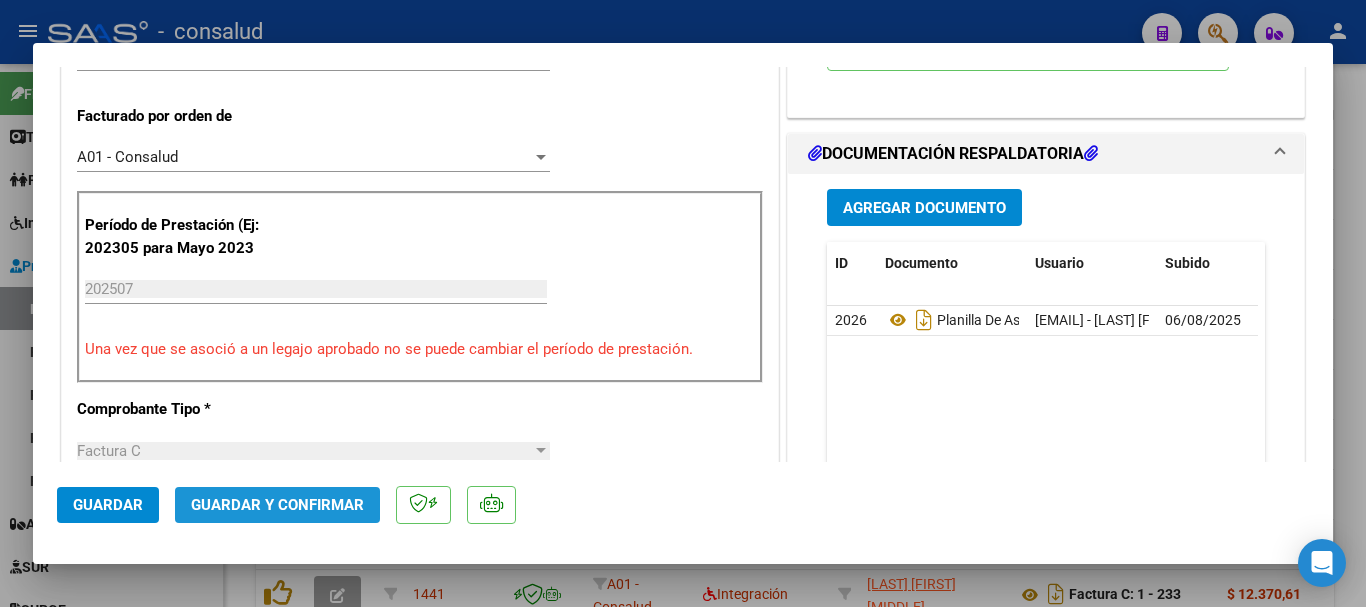 click on "Guardar y Confirmar" 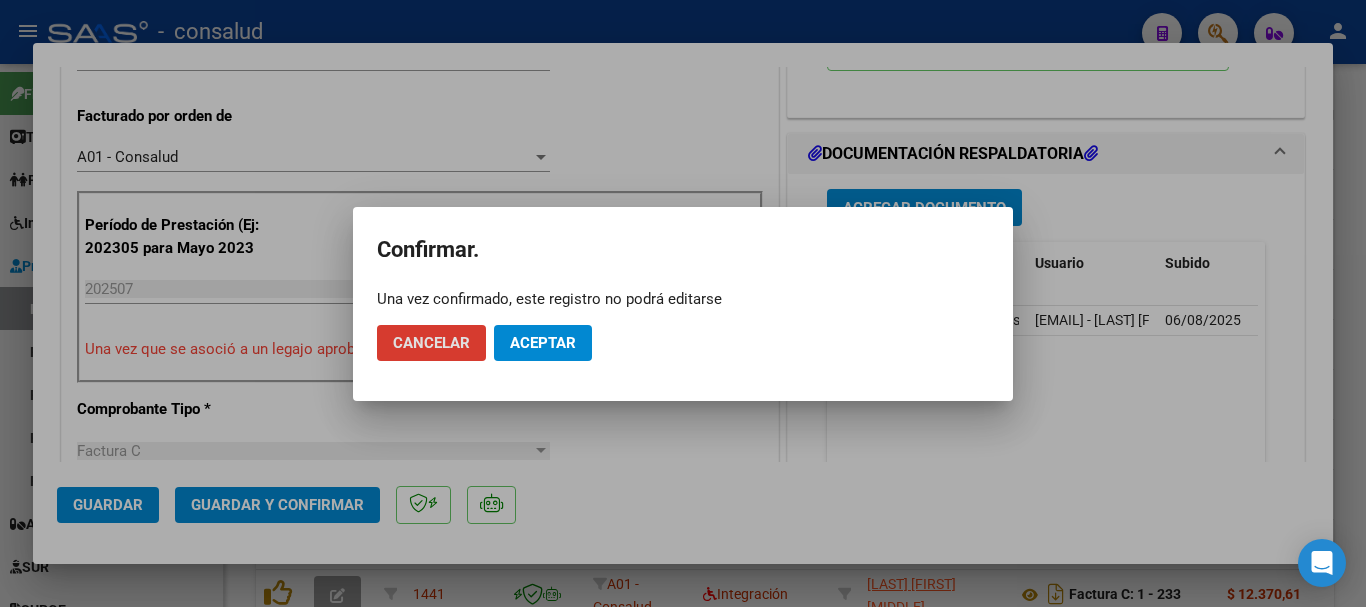 click on "Aceptar" 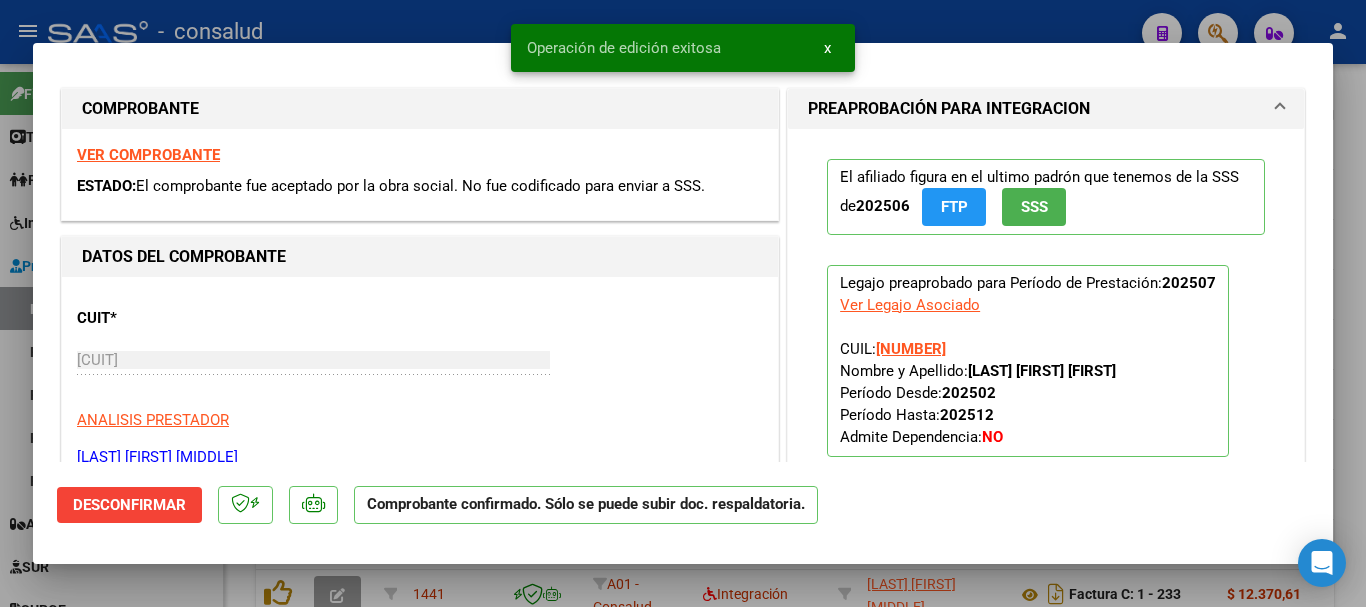 scroll, scrollTop: 0, scrollLeft: 0, axis: both 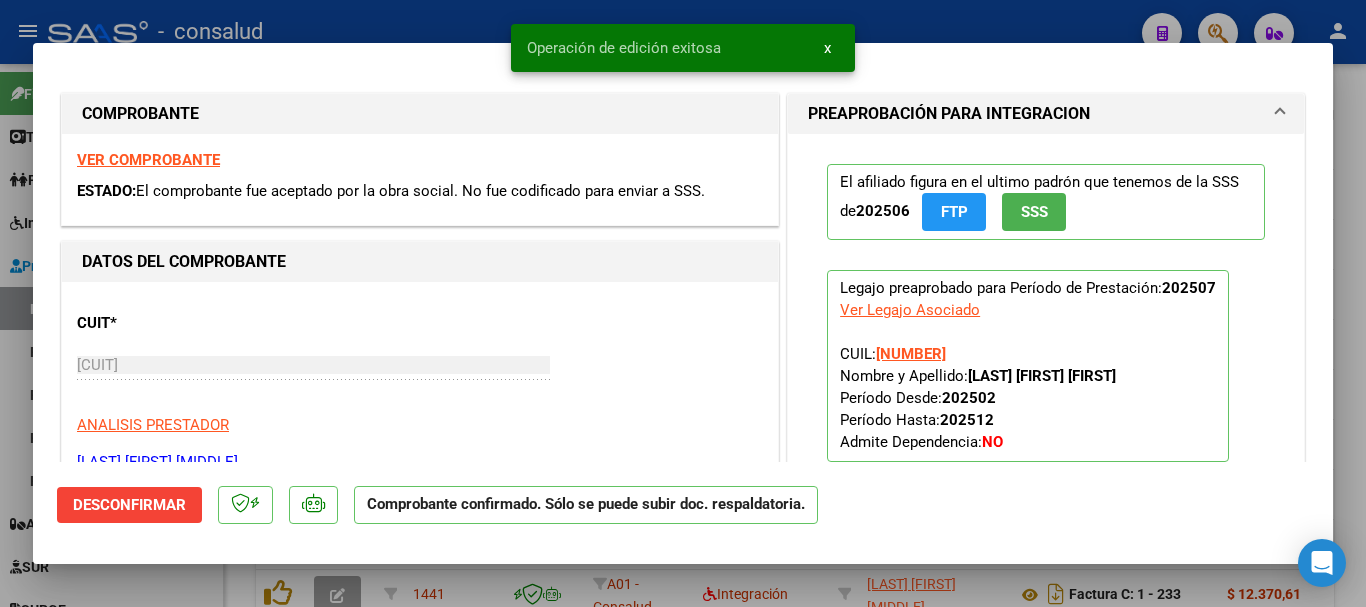 click on "VER COMPROBANTE" at bounding box center (148, 160) 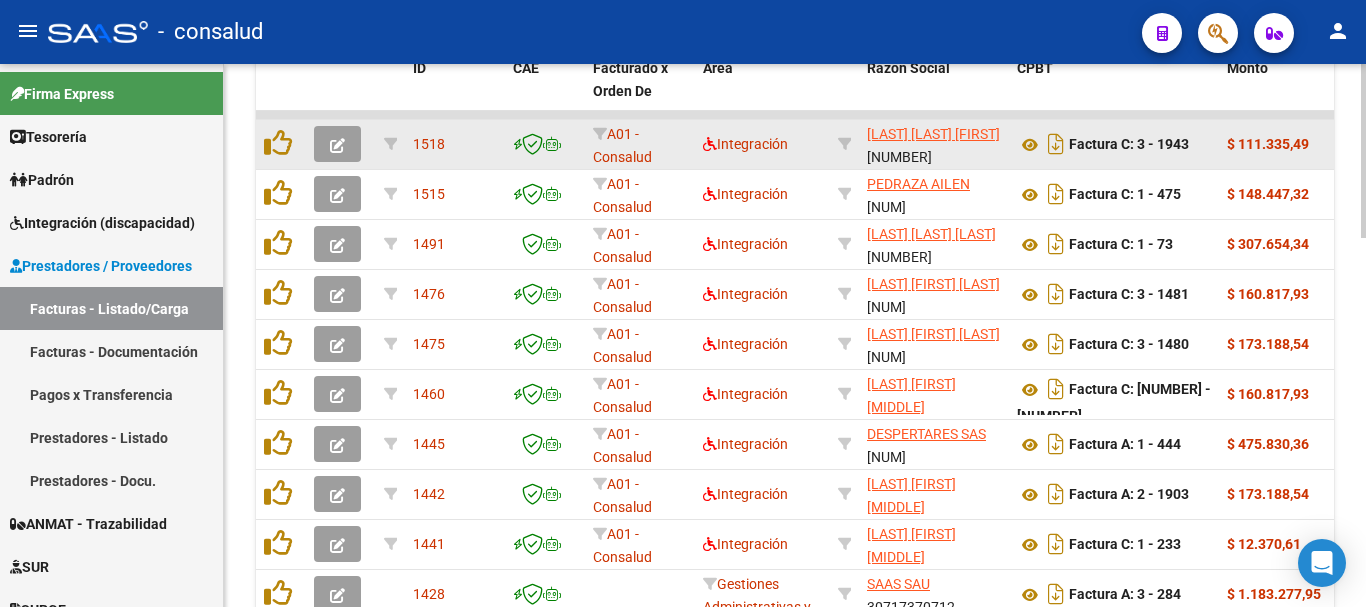 click 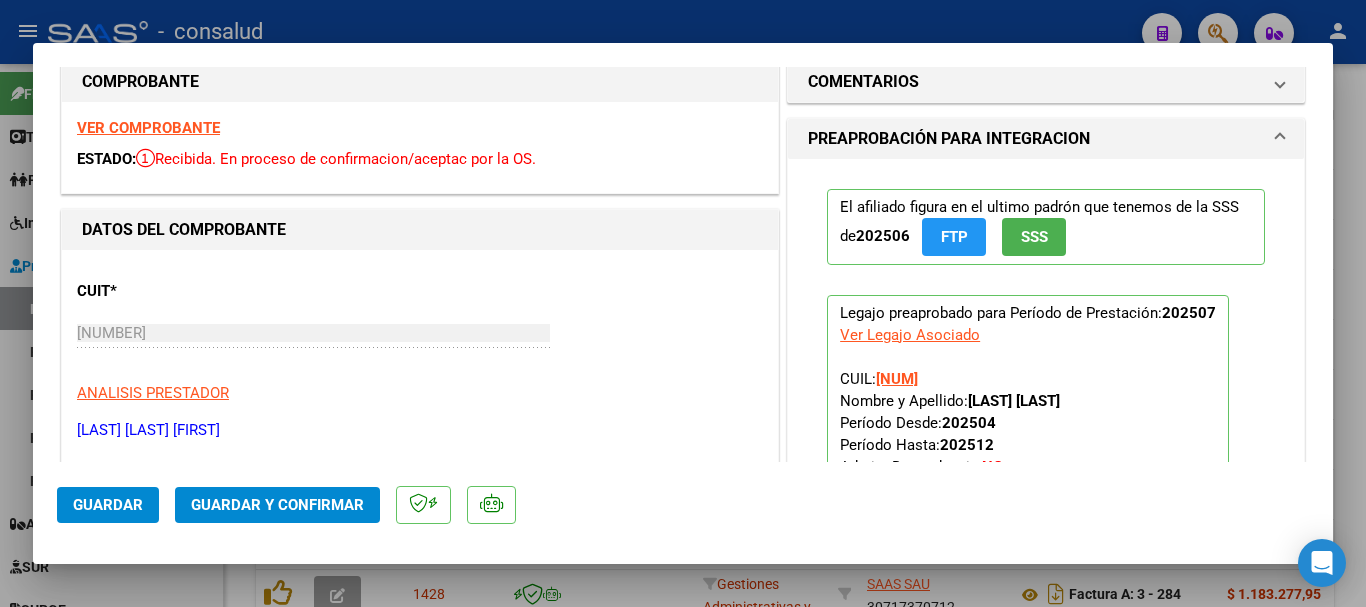 scroll, scrollTop: 0, scrollLeft: 0, axis: both 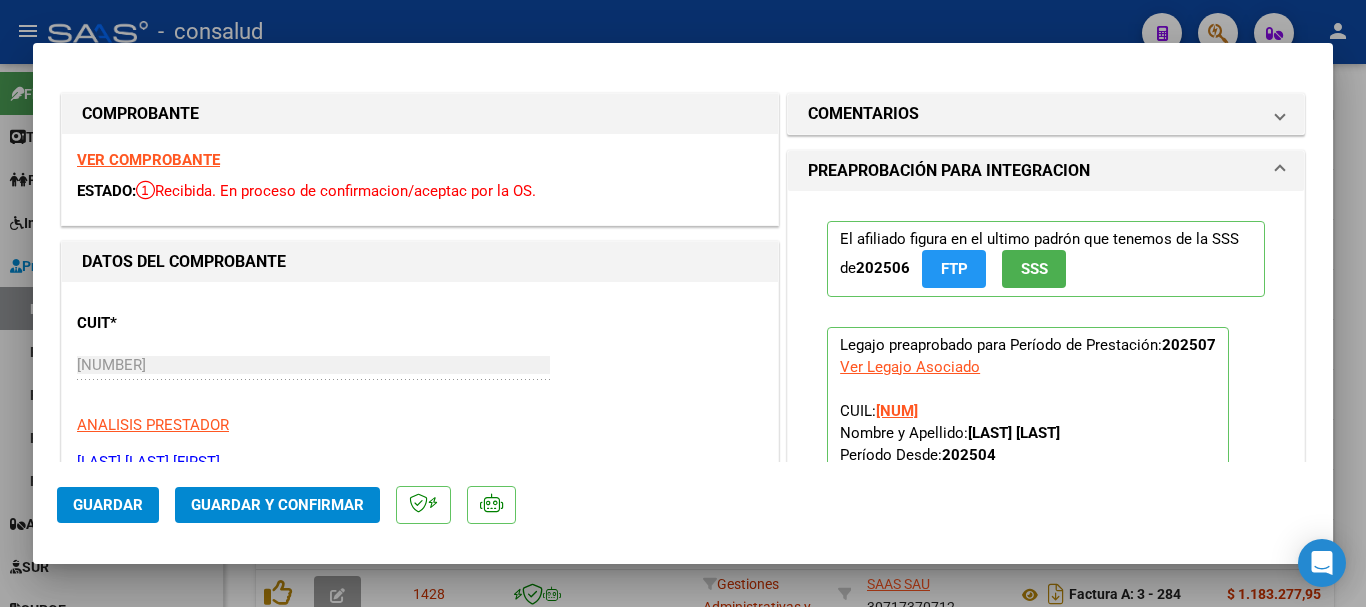 click on "VER COMPROBANTE       ESTADO:   Recibida. En proceso de confirmacion/aceptac por la OS." at bounding box center (420, 179) 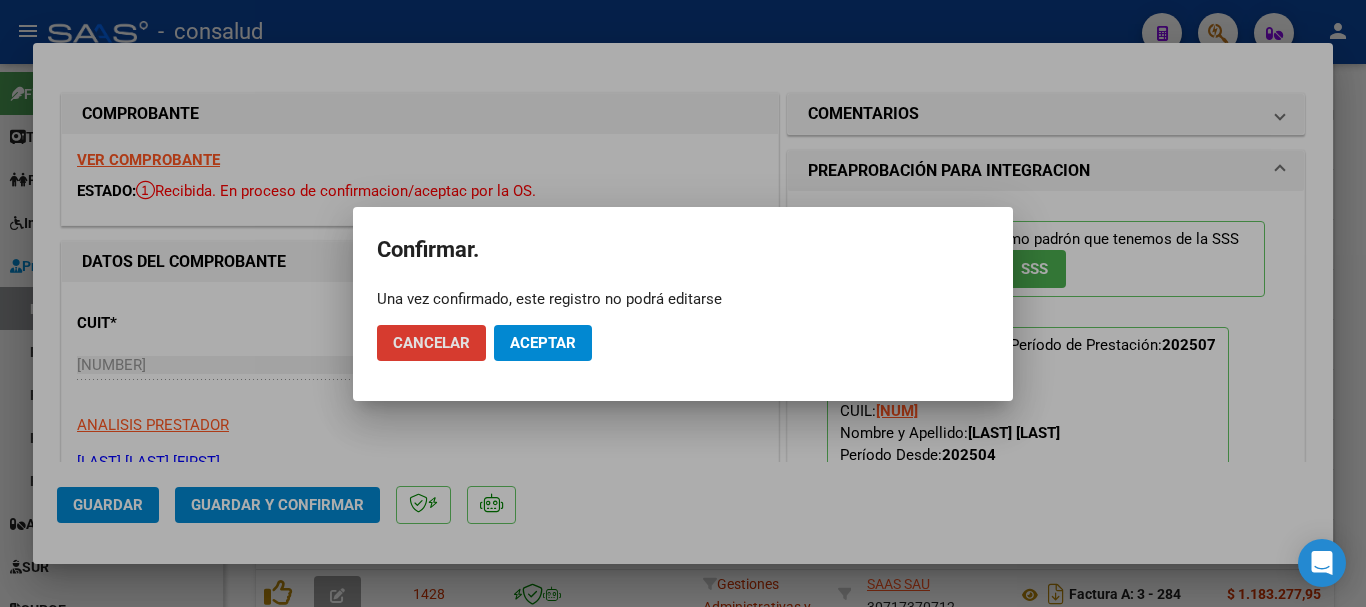 click on "Aceptar" 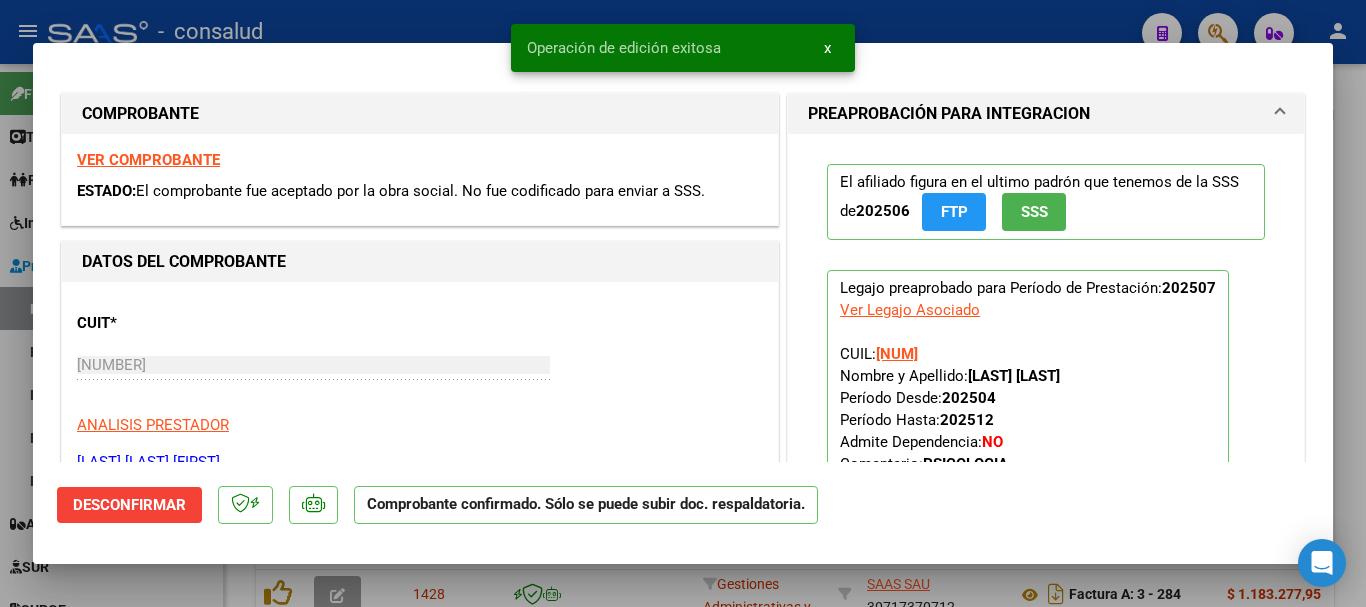 type 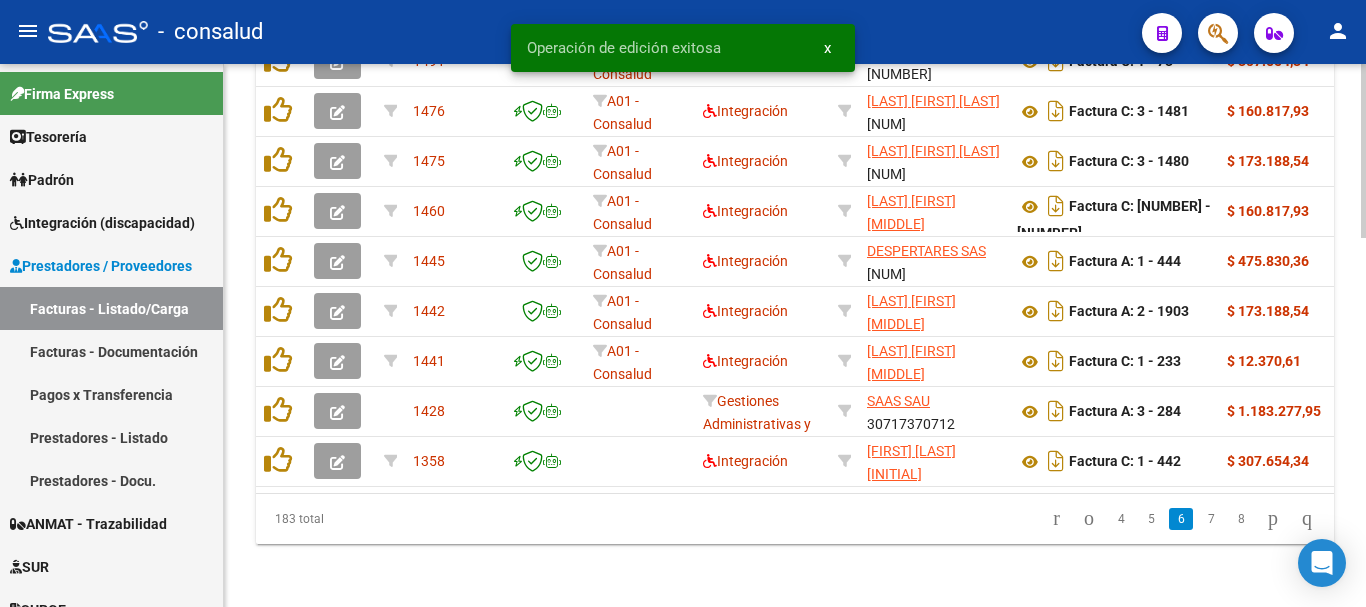 scroll, scrollTop: 1156, scrollLeft: 0, axis: vertical 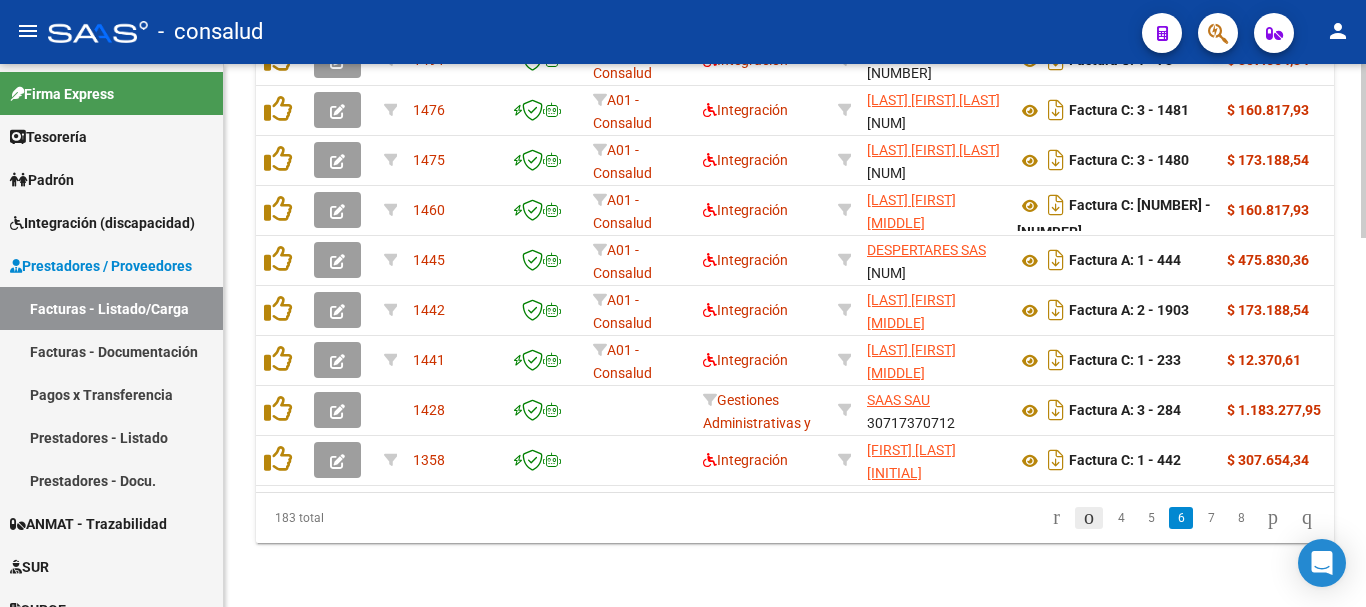 click 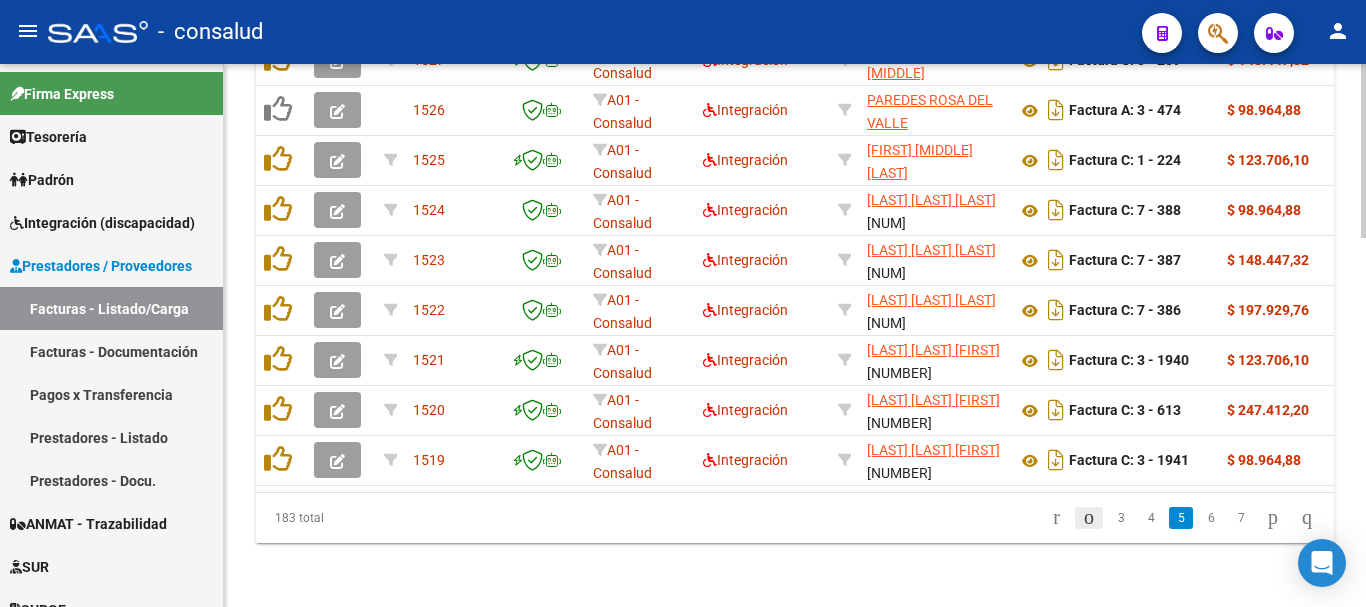 scroll, scrollTop: 1156, scrollLeft: 0, axis: vertical 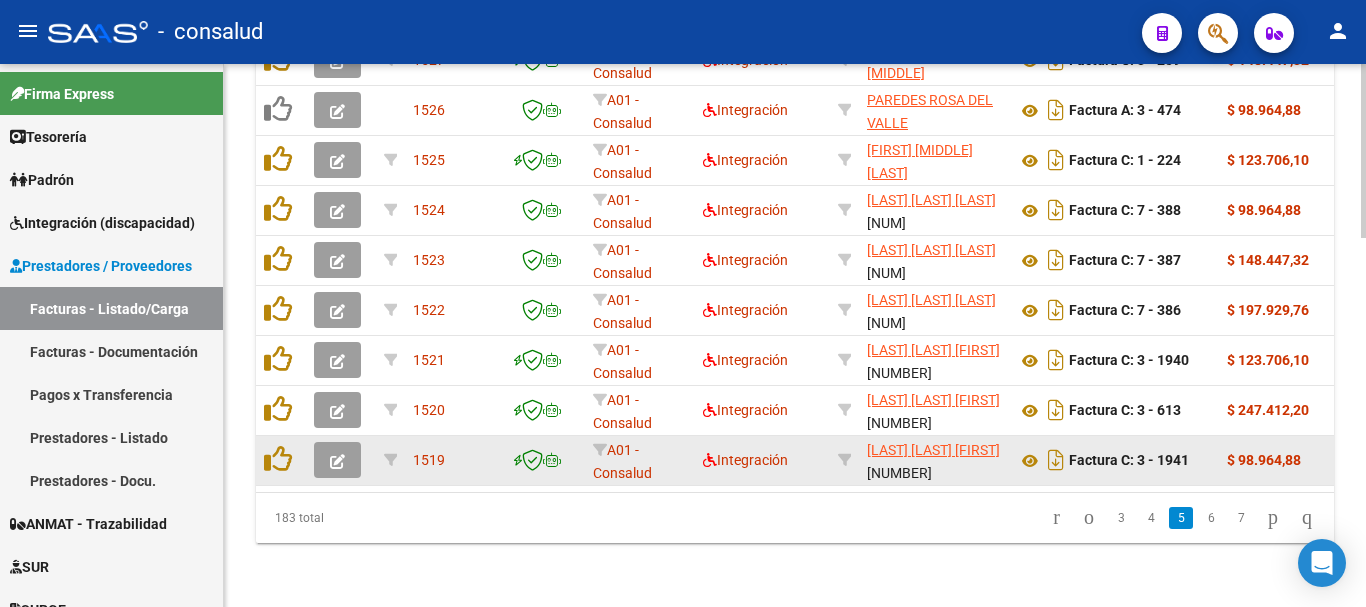 click 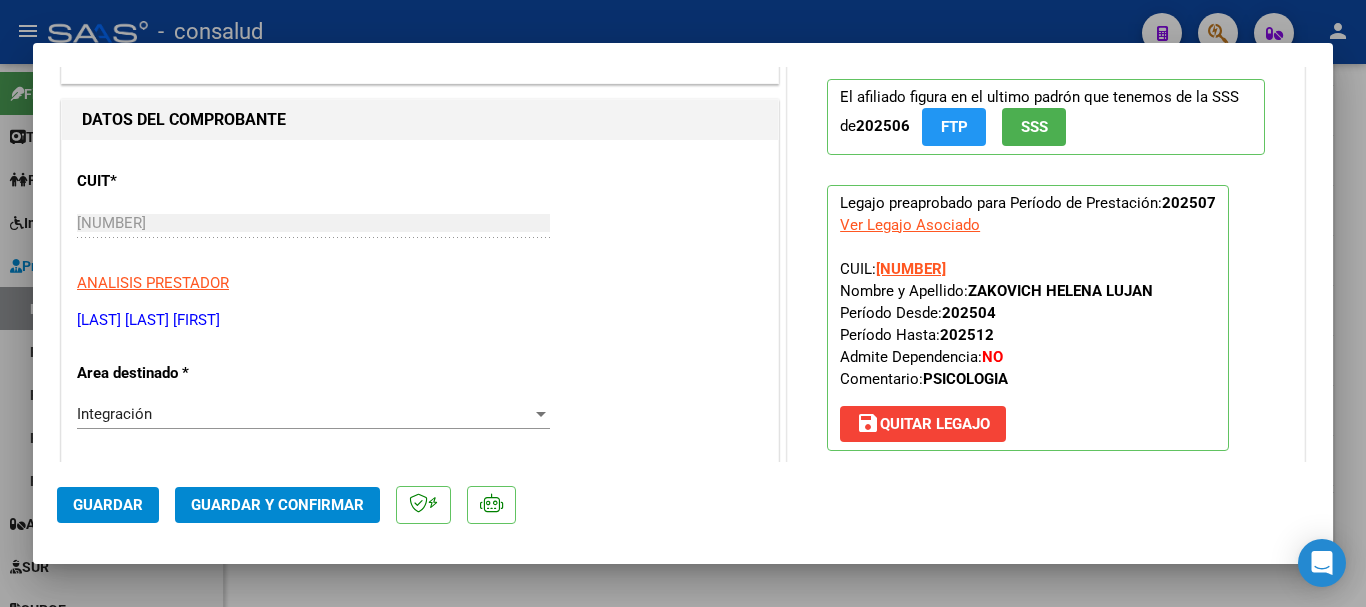 scroll, scrollTop: 0, scrollLeft: 0, axis: both 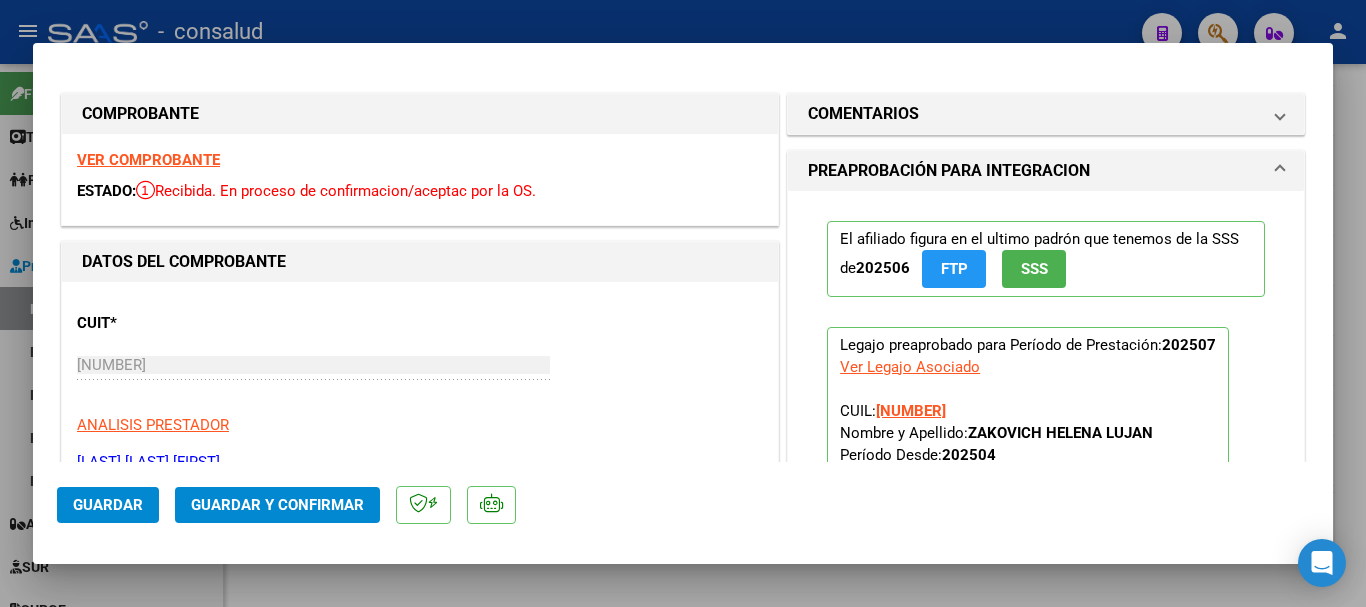 click on "VER COMPROBANTE" at bounding box center [148, 160] 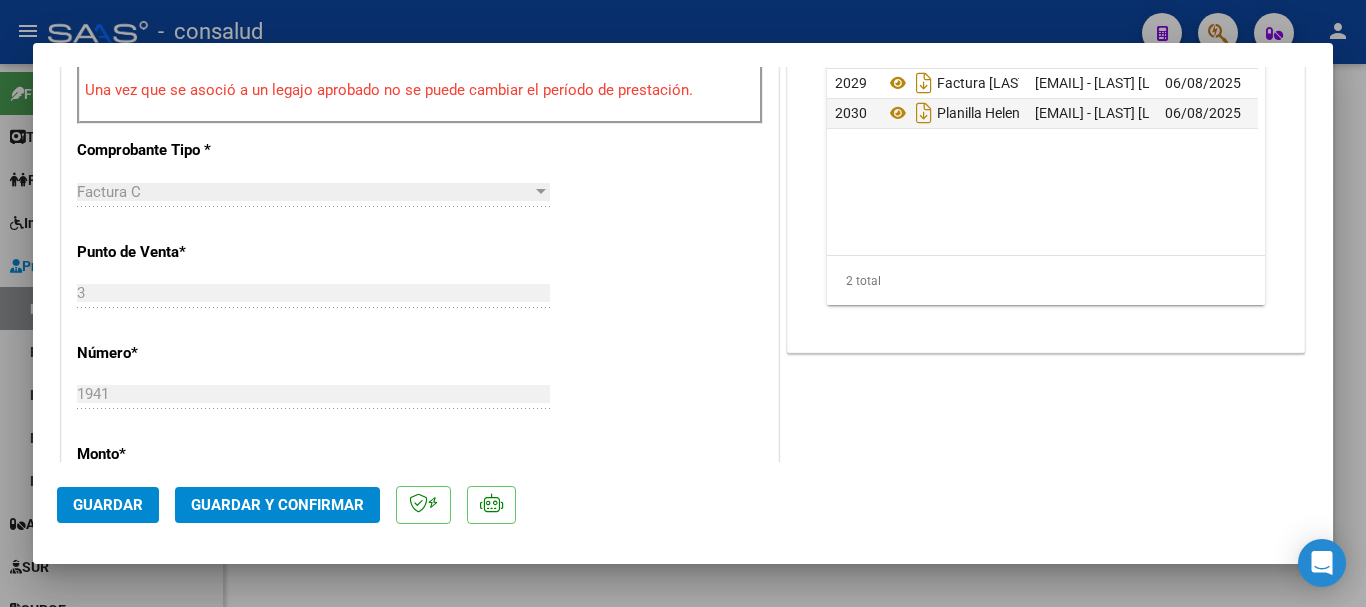 scroll, scrollTop: 900, scrollLeft: 0, axis: vertical 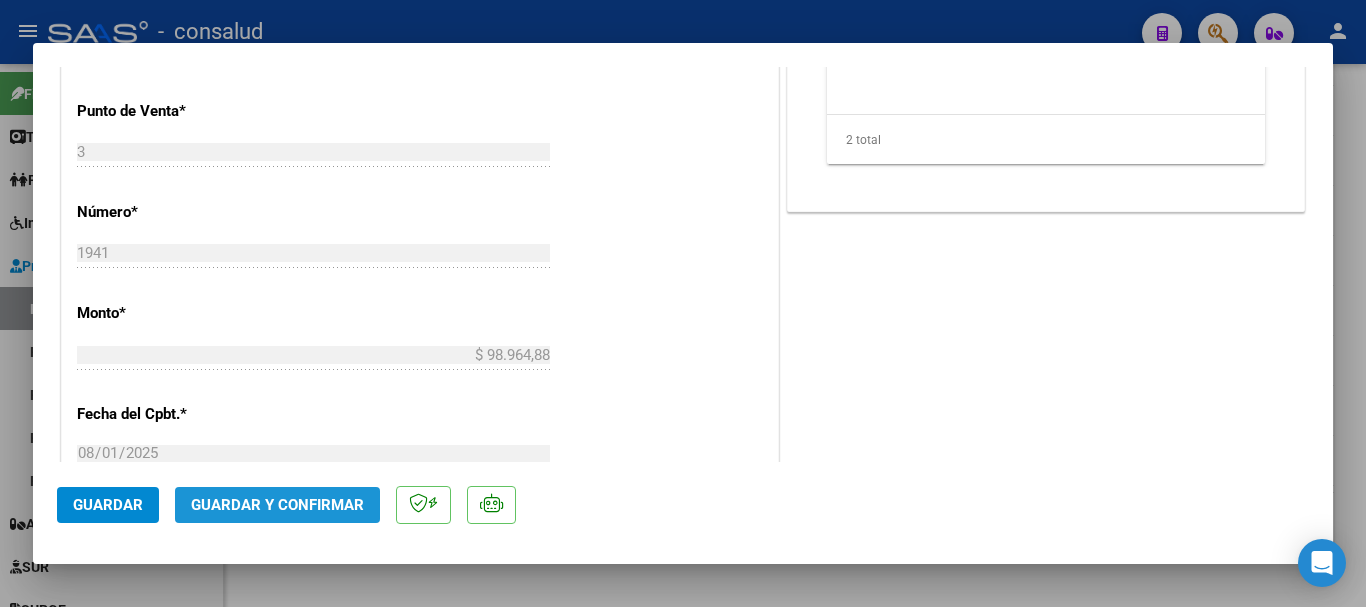 click on "Guardar y Confirmar" 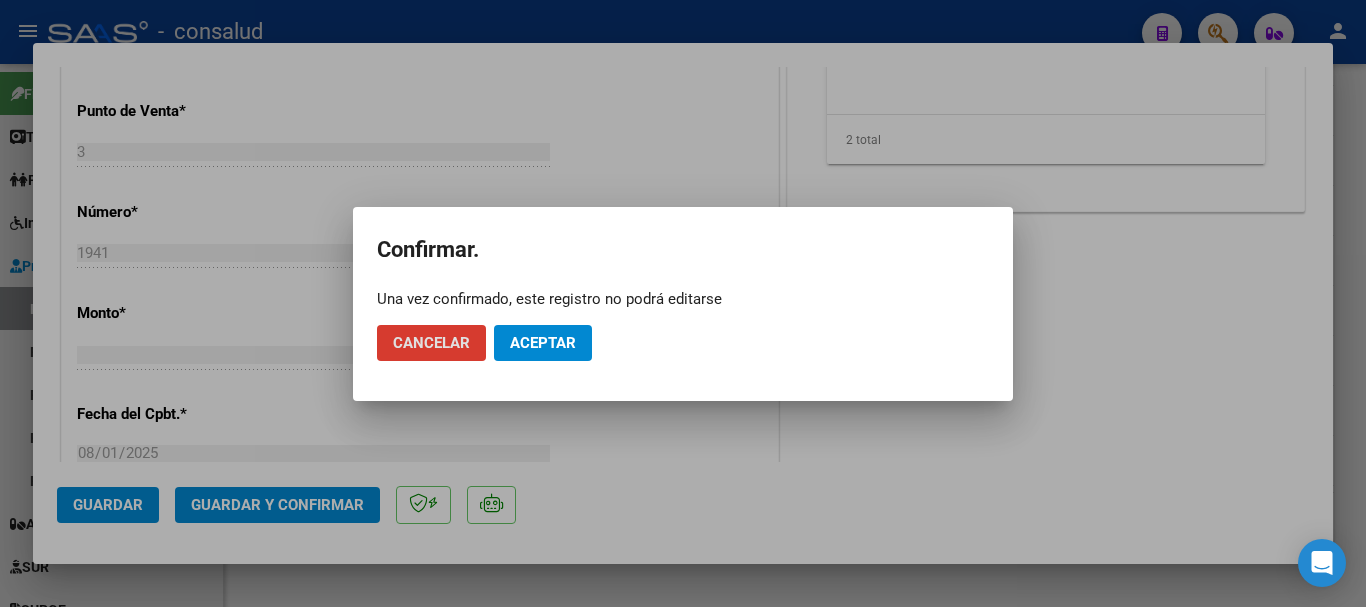 click on "Aceptar" 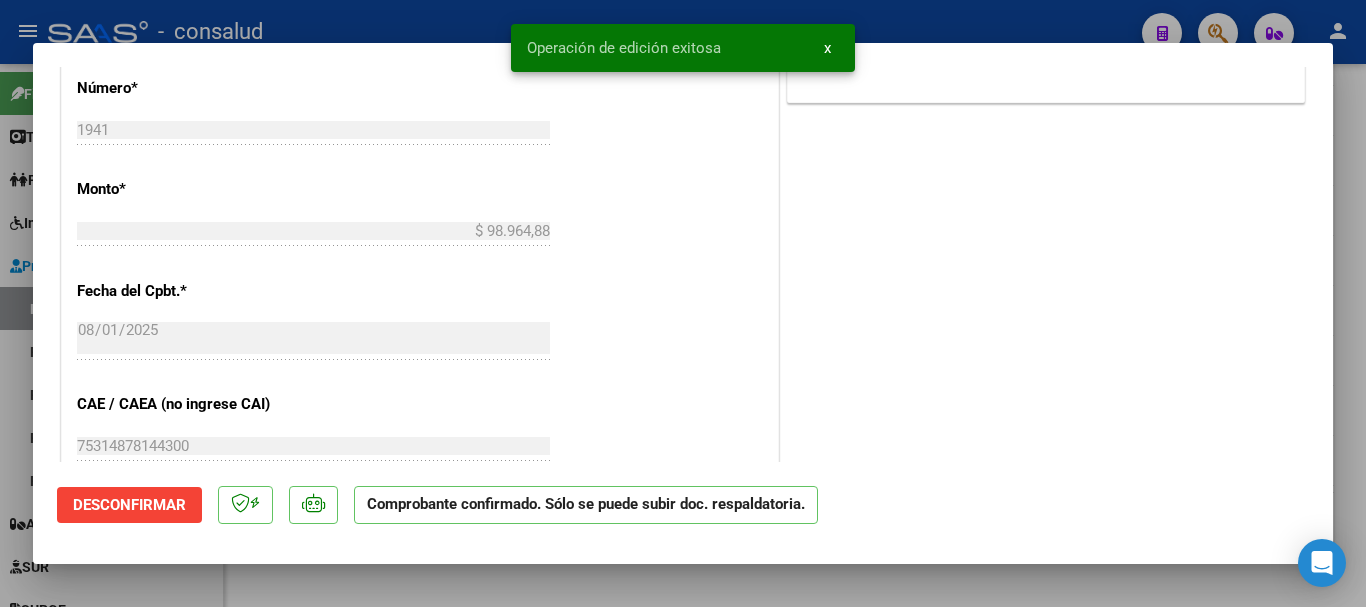 type 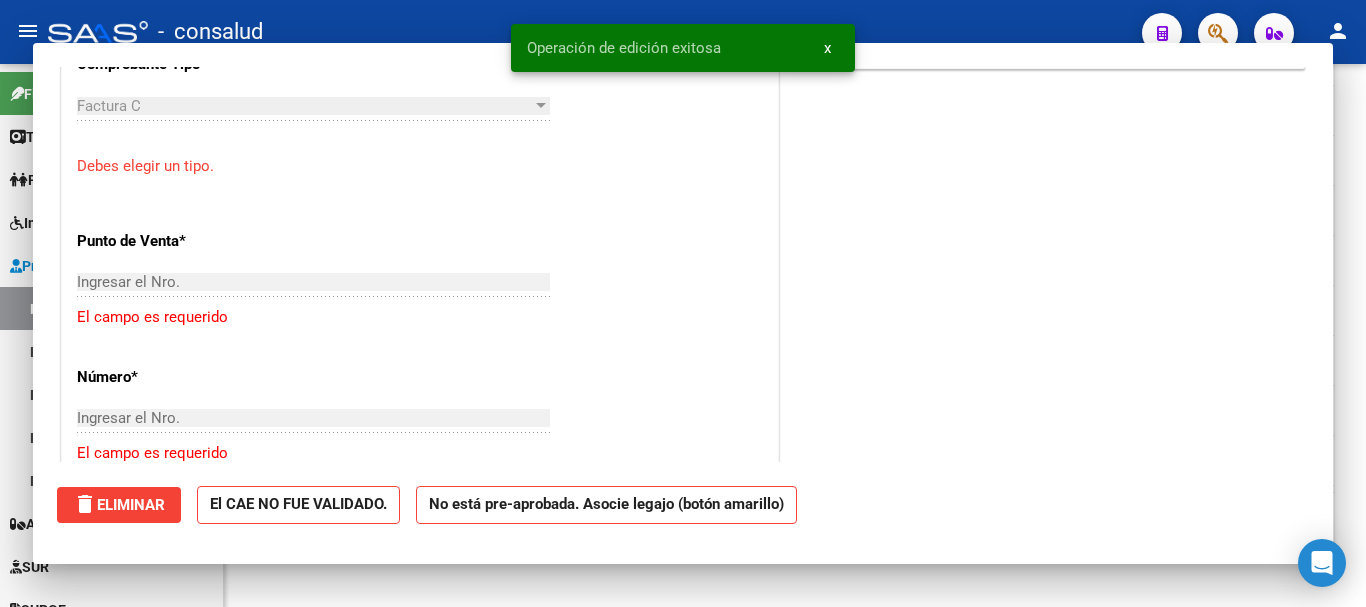 scroll, scrollTop: 1161, scrollLeft: 0, axis: vertical 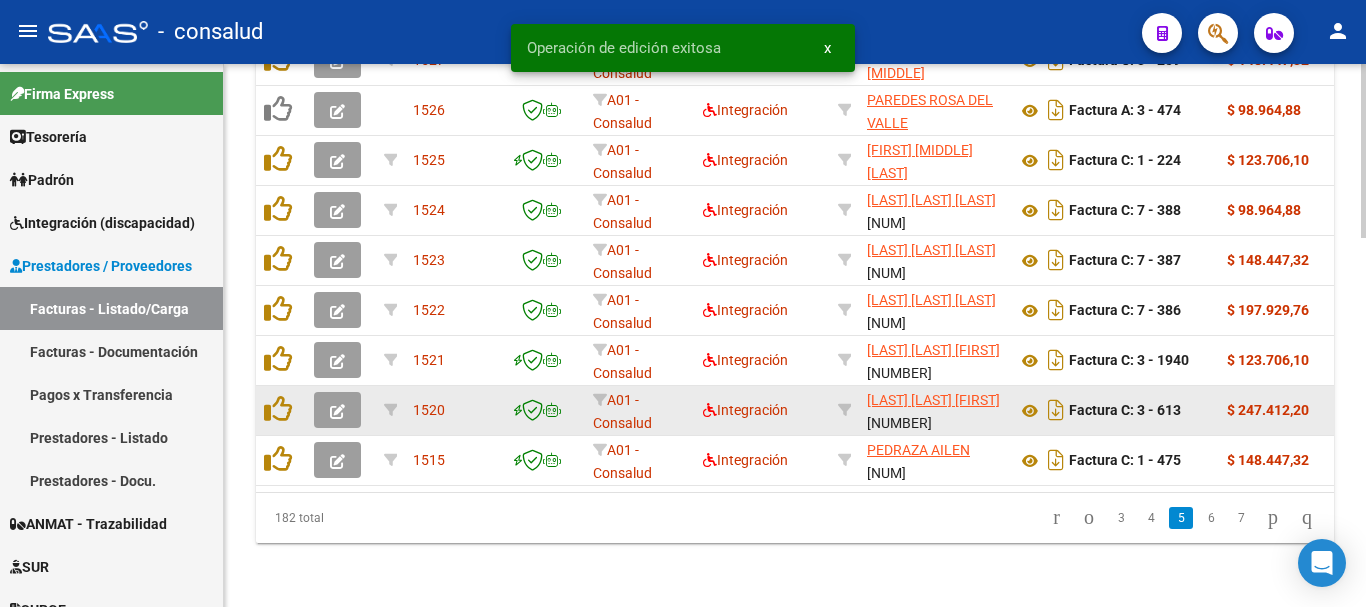 click 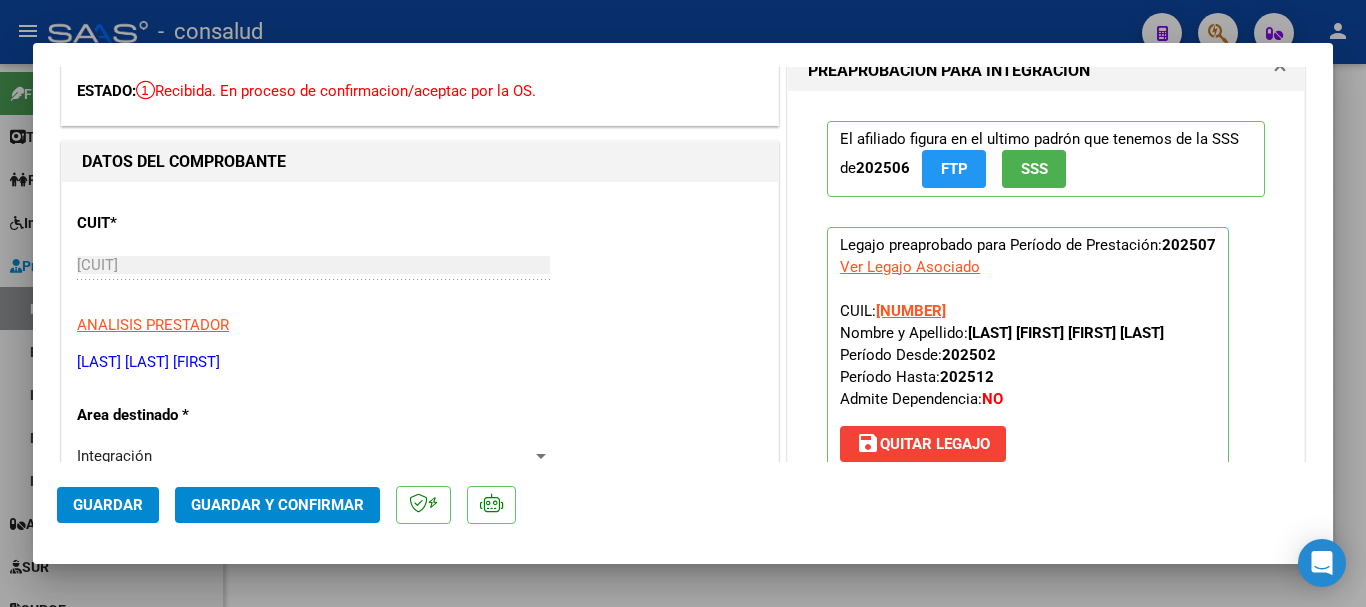 scroll, scrollTop: 0, scrollLeft: 0, axis: both 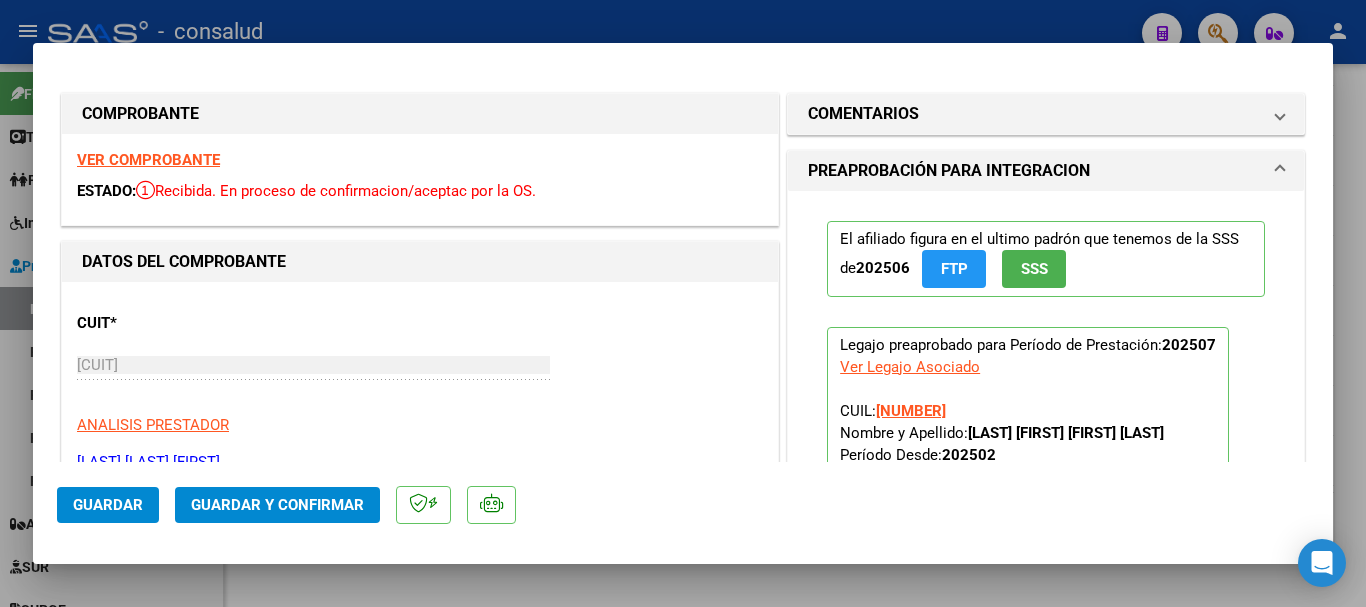 click on "VER COMPROBANTE" at bounding box center [148, 160] 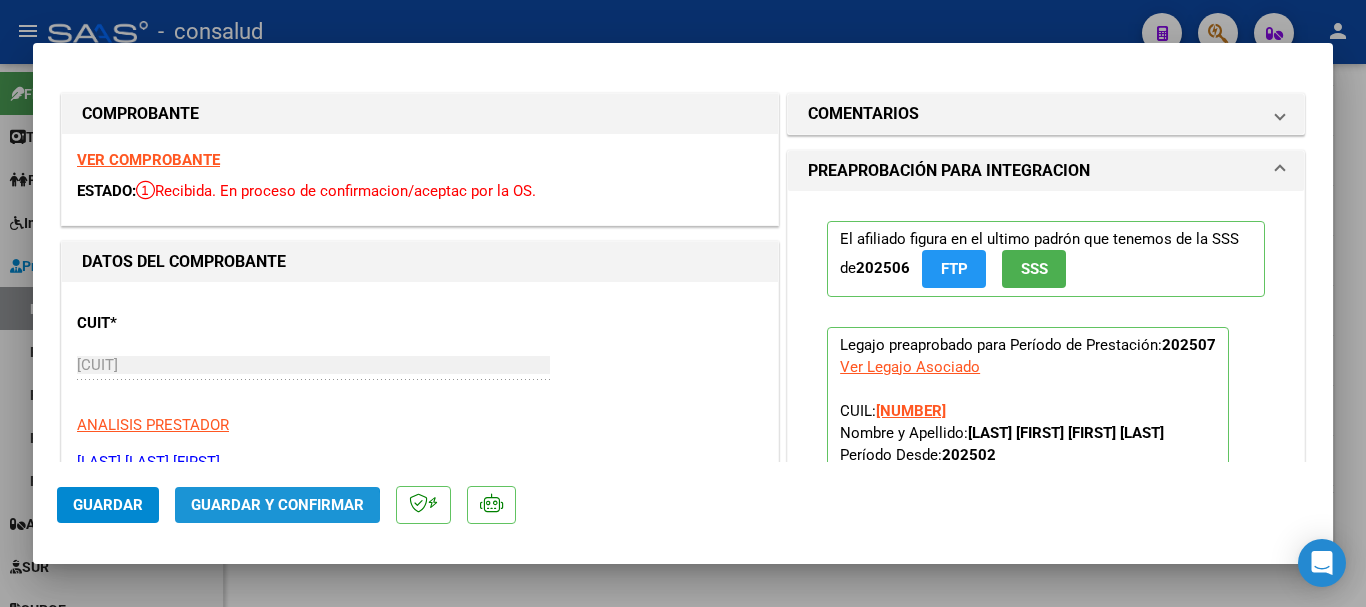 click on "Guardar y Confirmar" 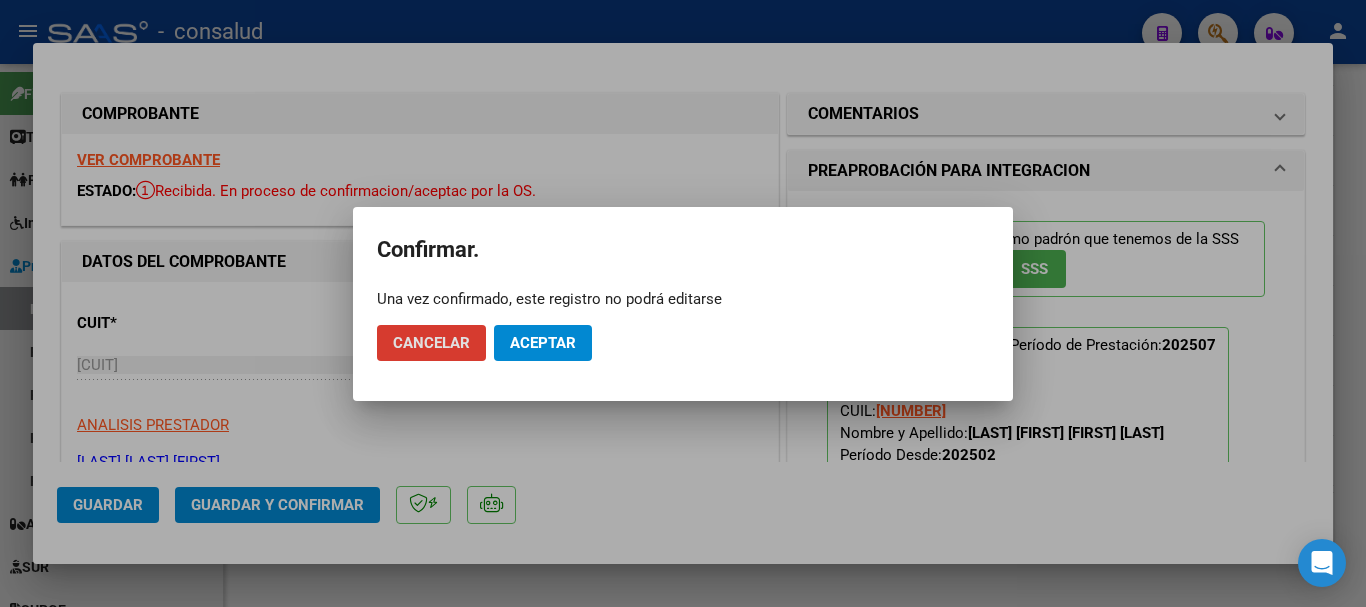 click on "Aceptar" 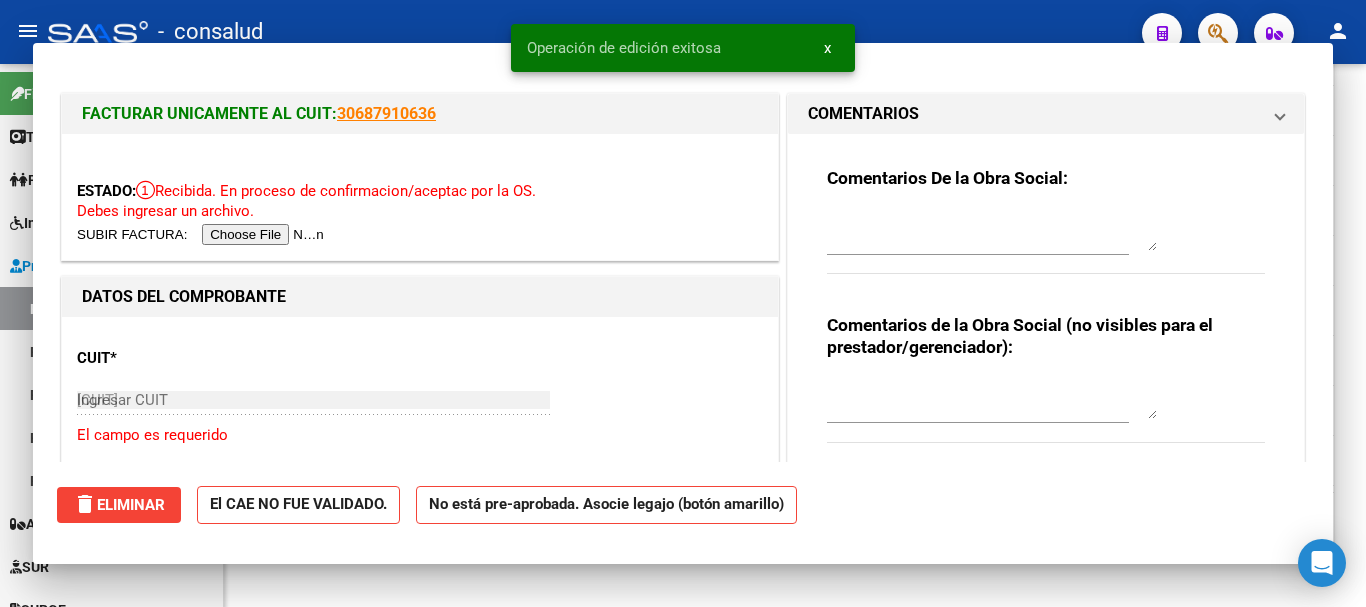type 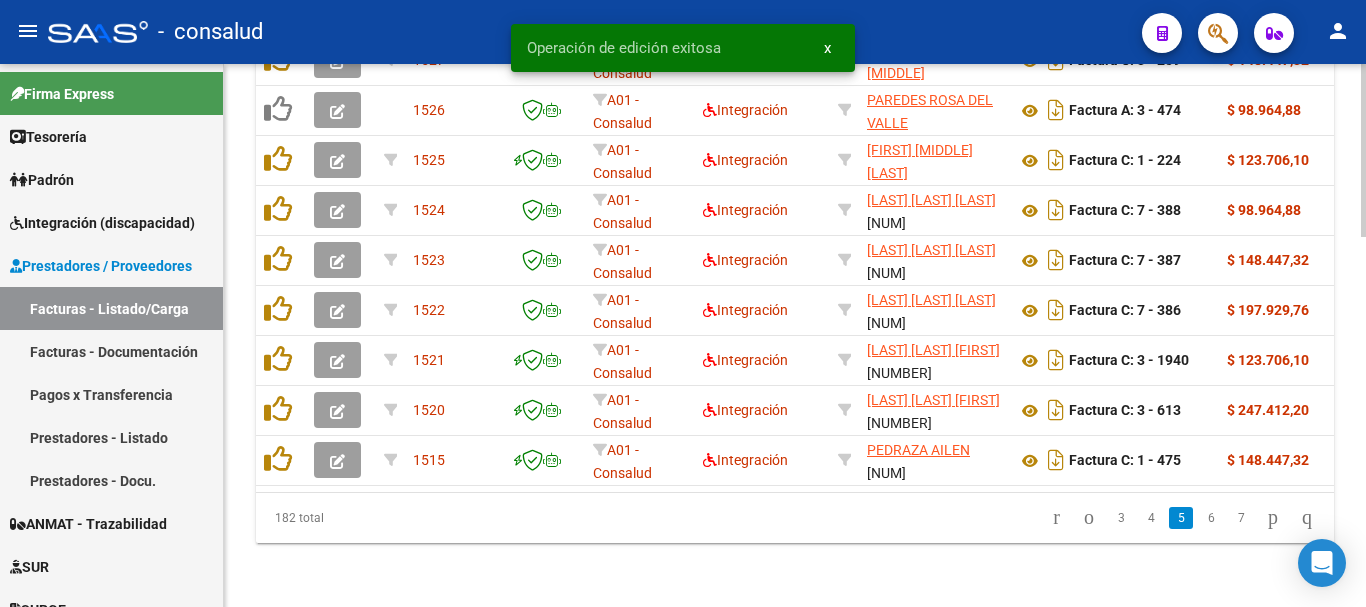 scroll, scrollTop: 1156, scrollLeft: 0, axis: vertical 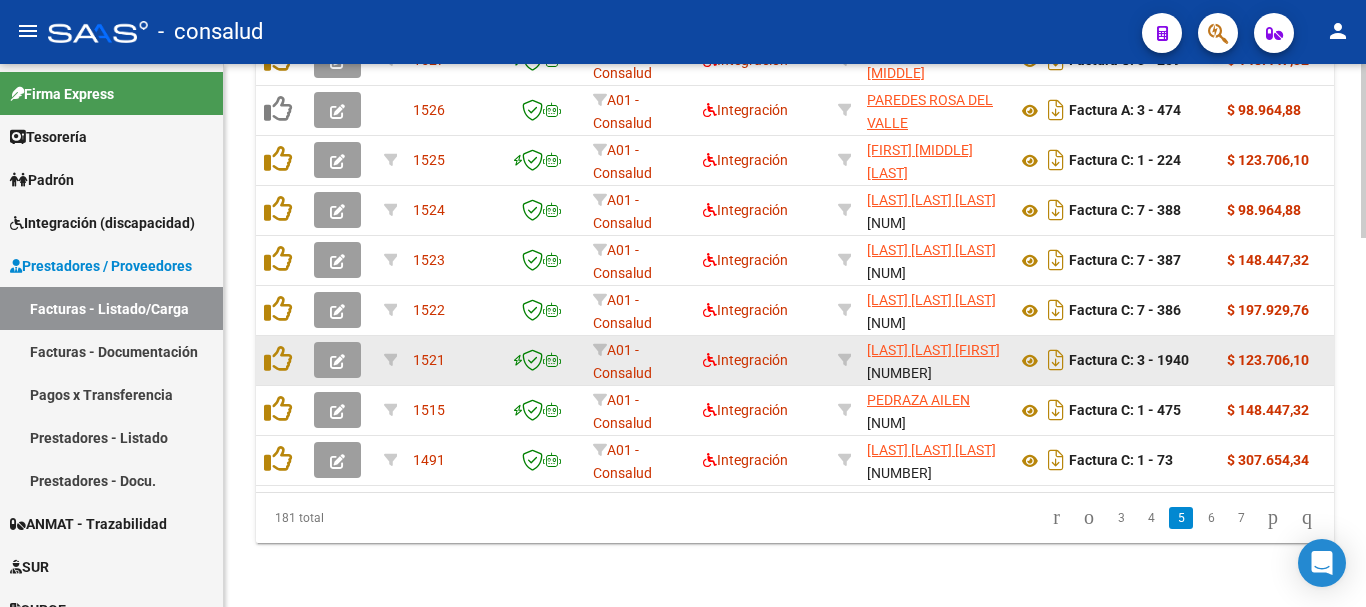 click 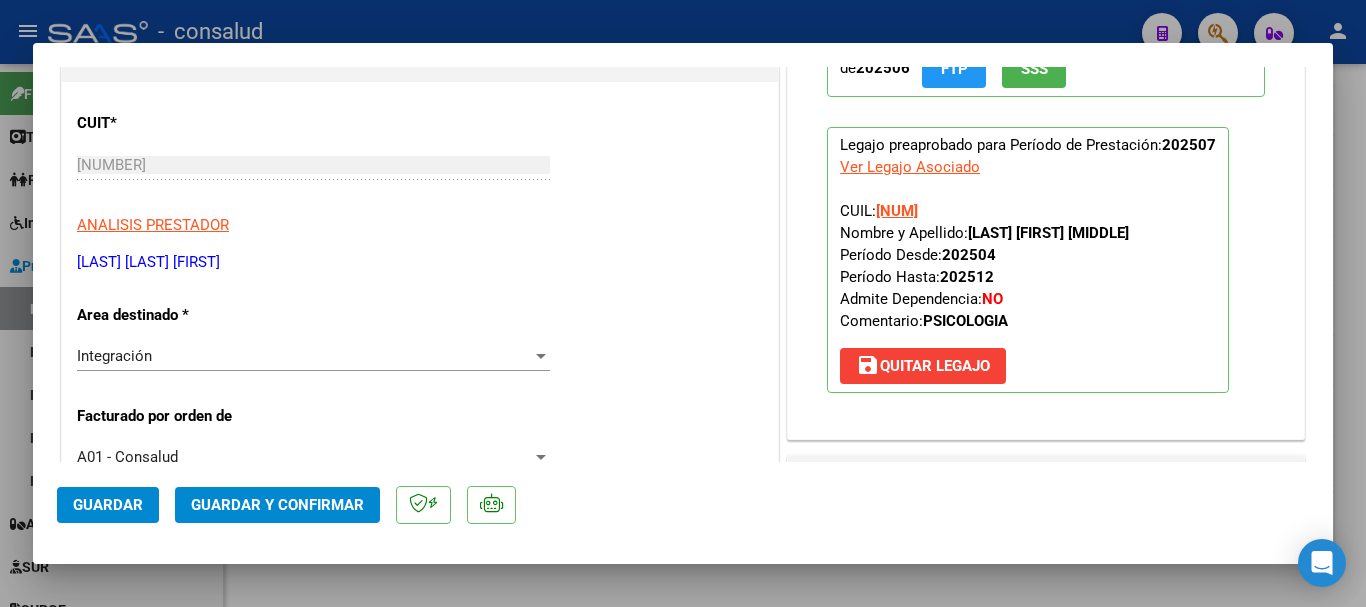 scroll, scrollTop: 0, scrollLeft: 0, axis: both 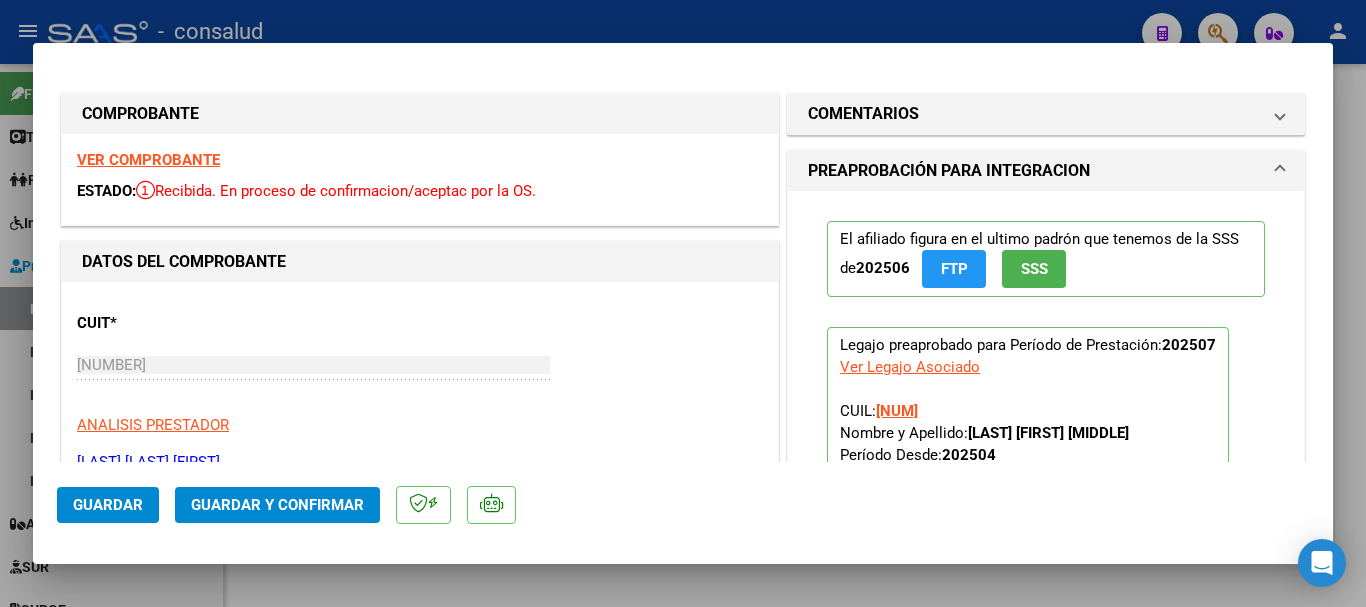 click on "VER COMPROBANTE" at bounding box center (148, 160) 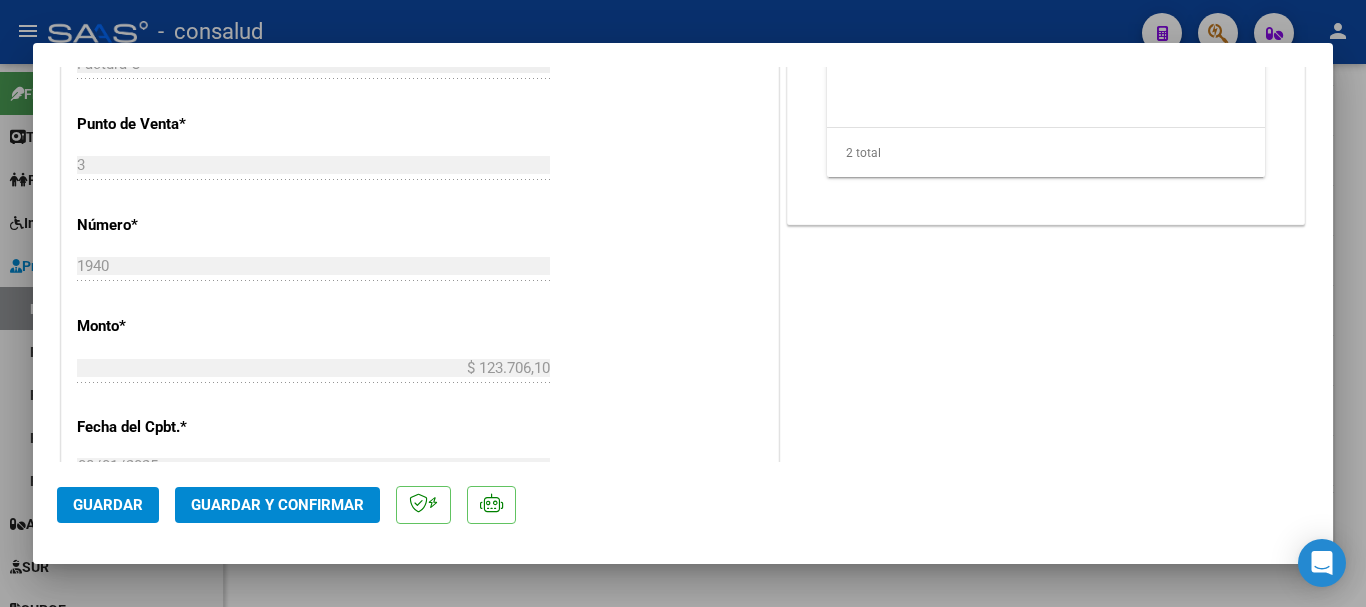 scroll, scrollTop: 900, scrollLeft: 0, axis: vertical 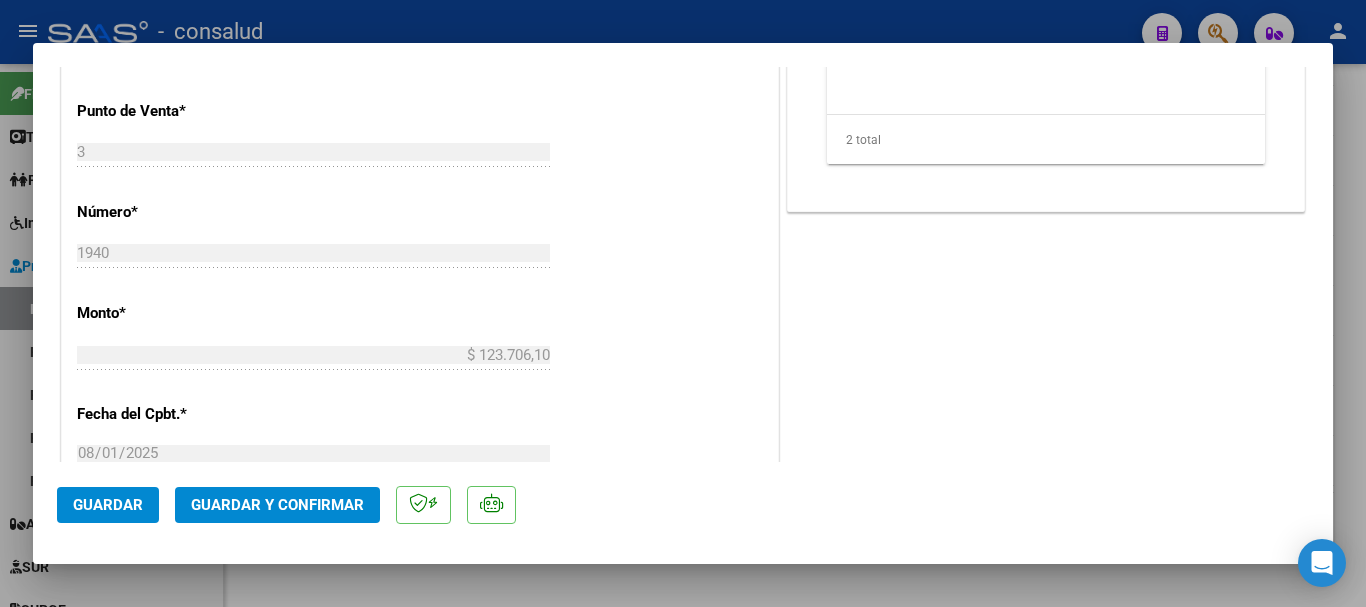 click on "Guardar y Confirmar" 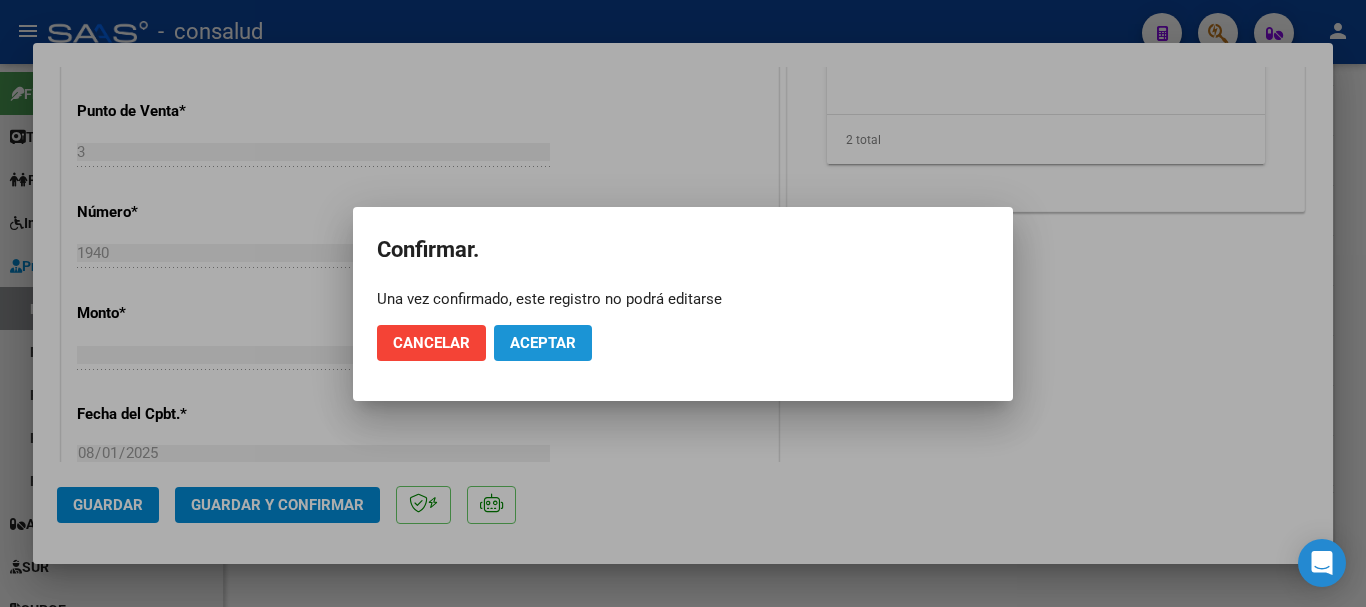 click on "Aceptar" 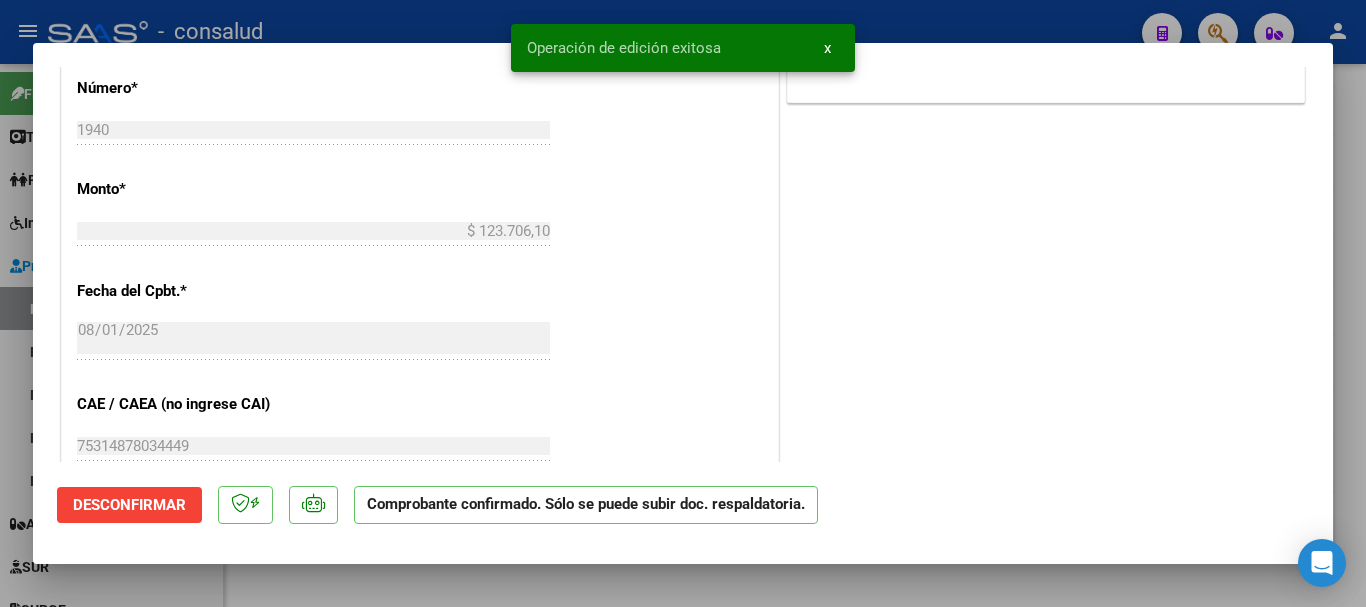 type 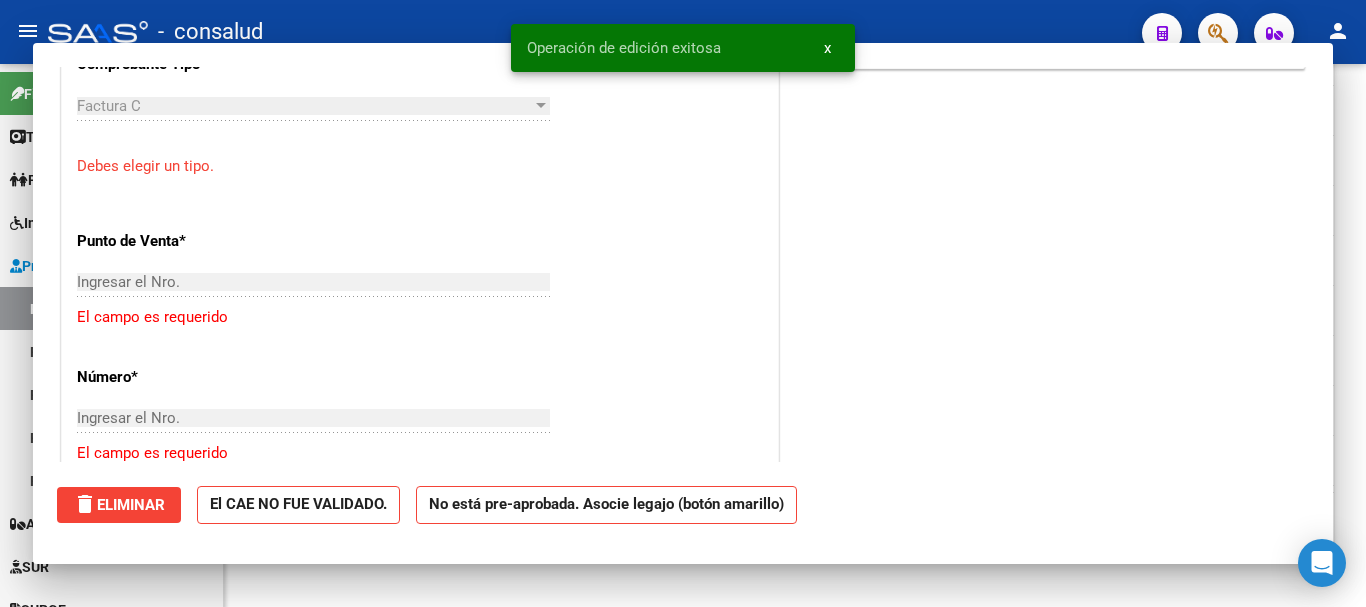scroll, scrollTop: 1161, scrollLeft: 0, axis: vertical 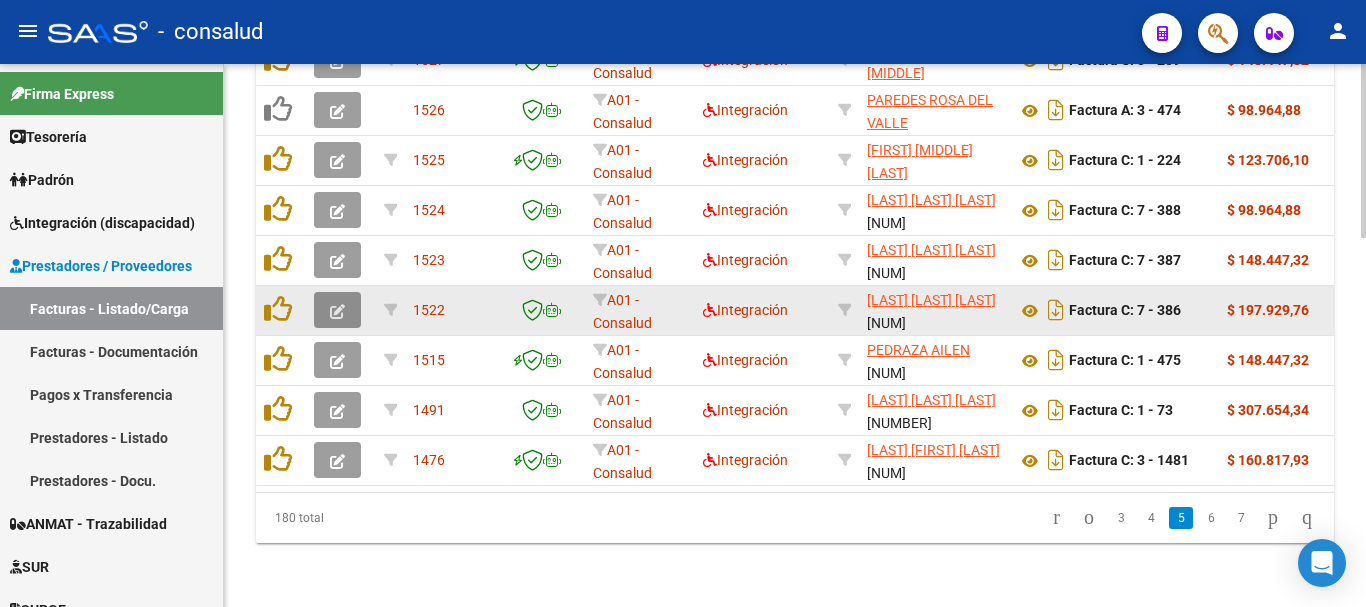 click 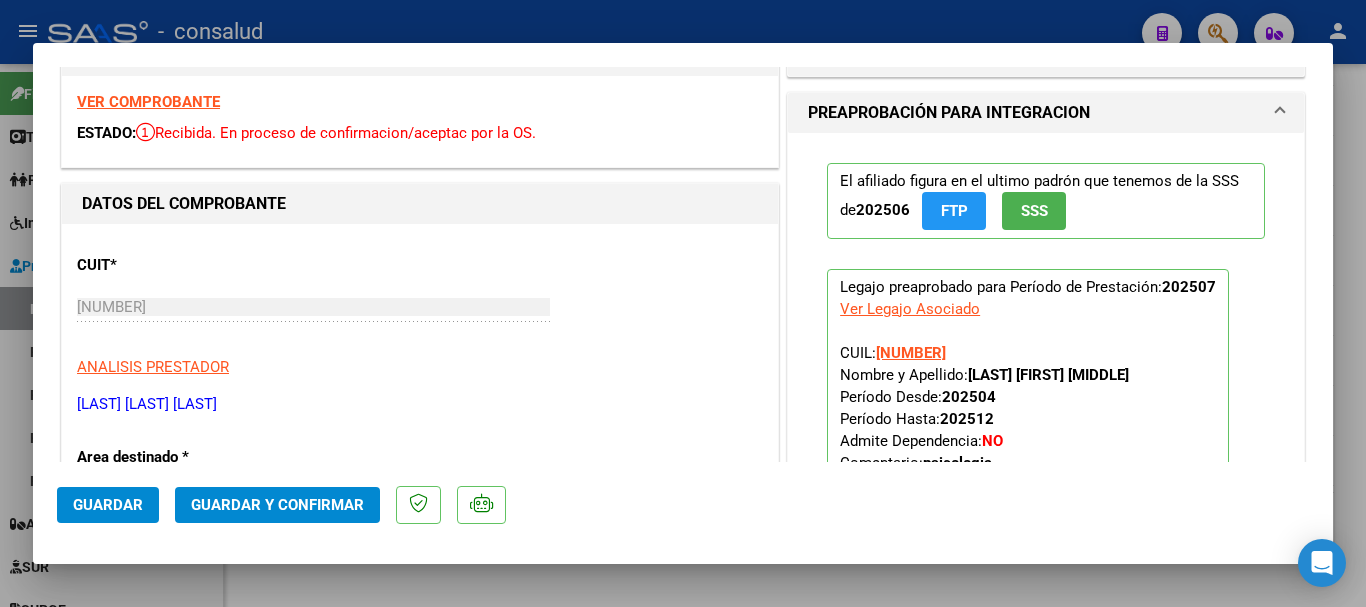 scroll, scrollTop: 0, scrollLeft: 0, axis: both 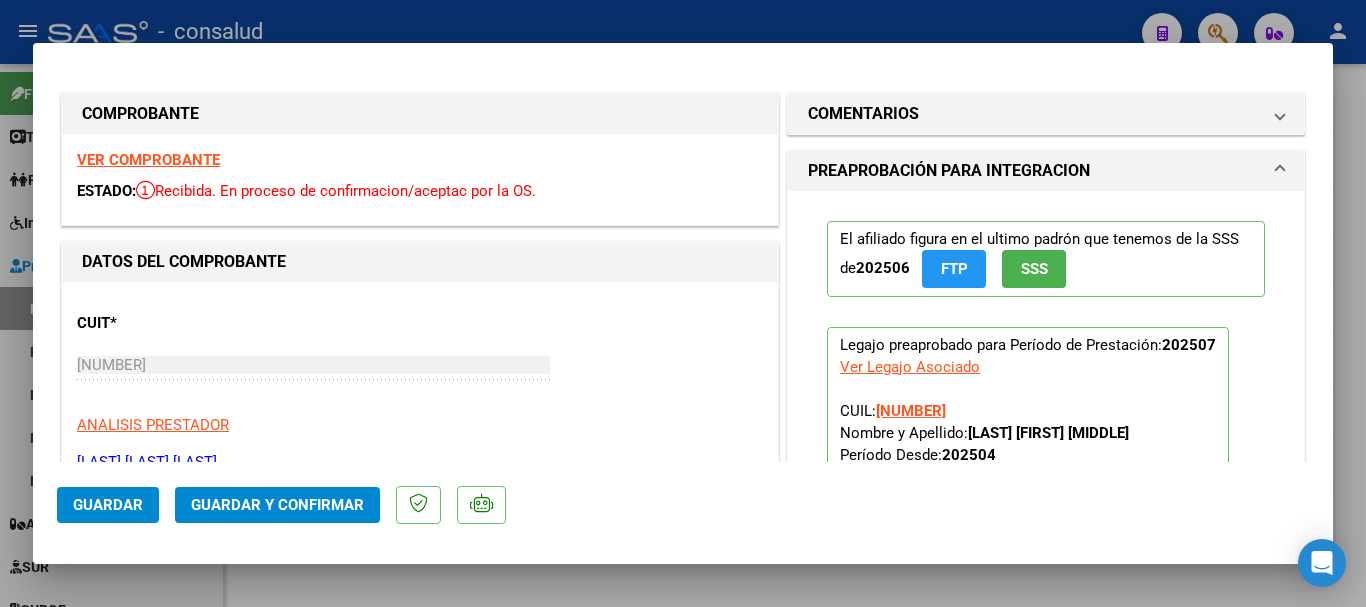 click on "VER COMPROBANTE" at bounding box center (148, 160) 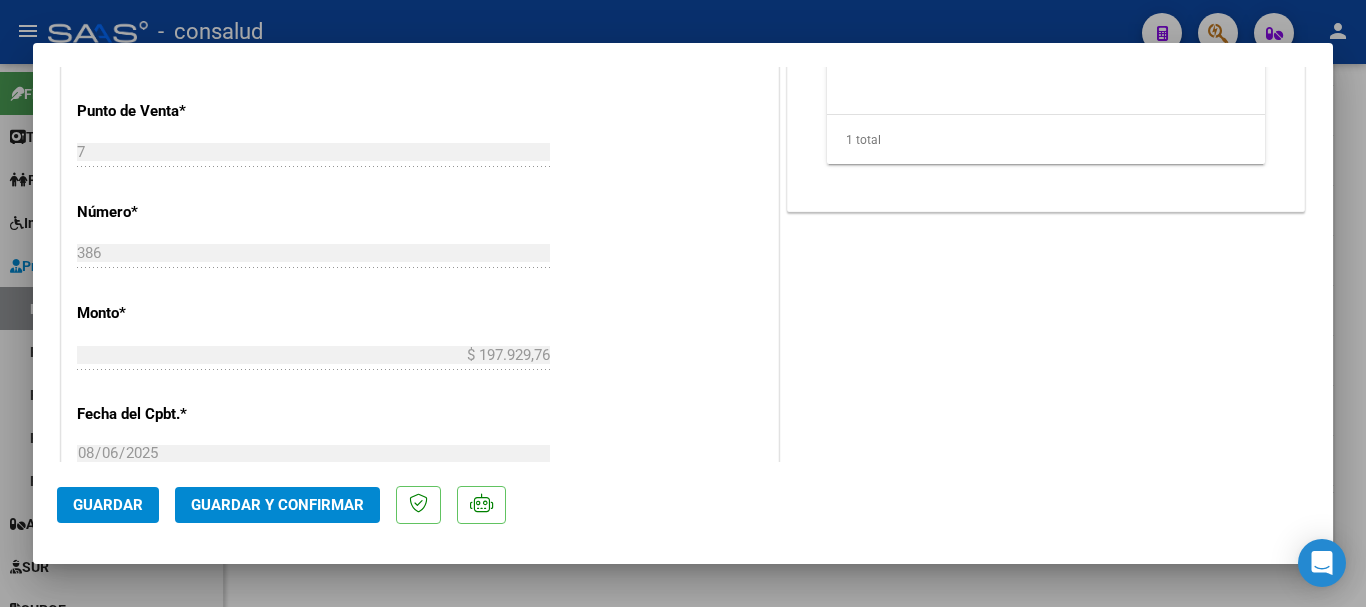 scroll, scrollTop: 1000, scrollLeft: 0, axis: vertical 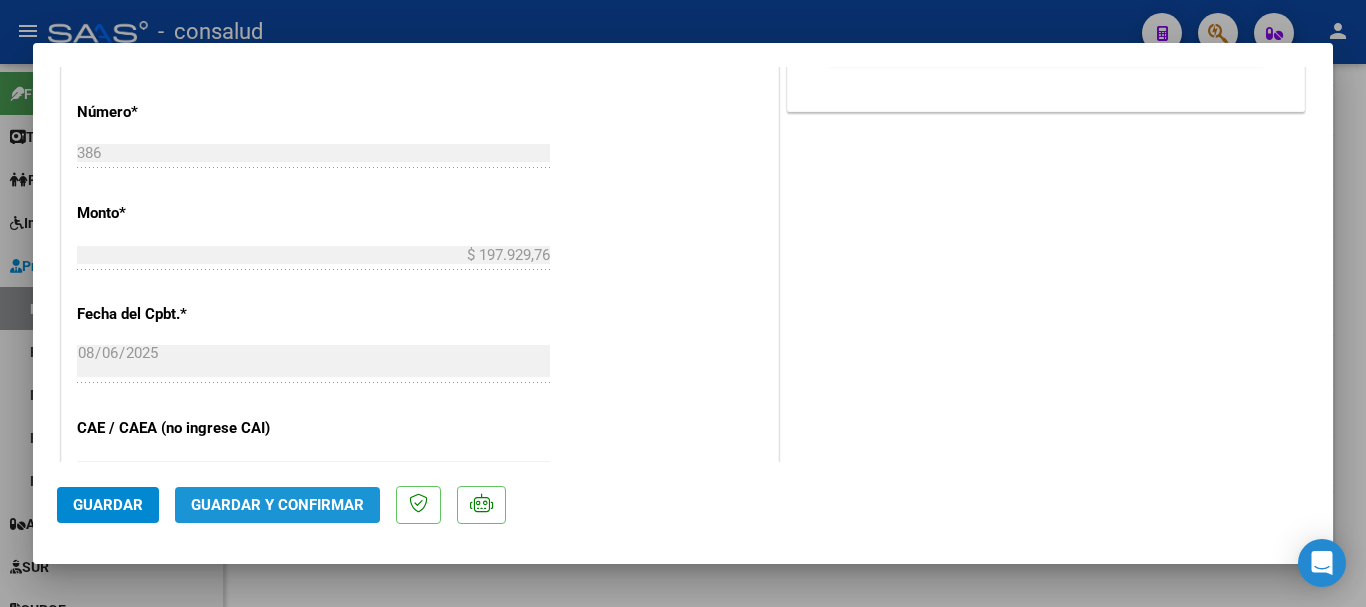 click on "Guardar y Confirmar" 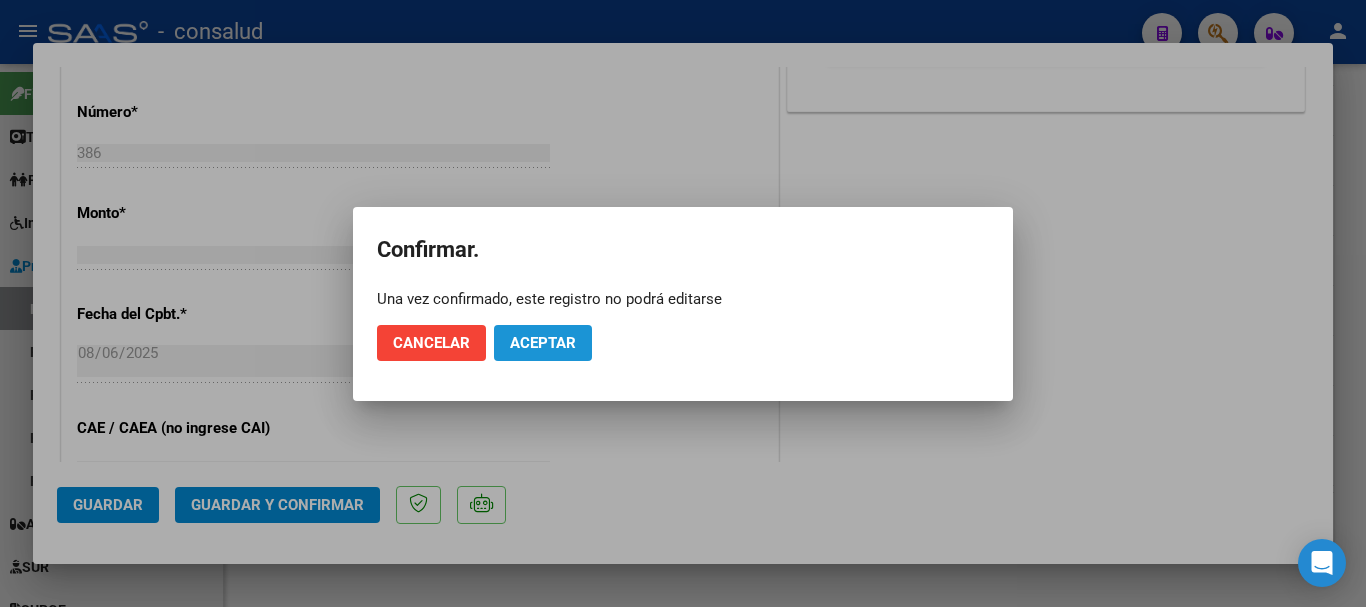 click on "Aceptar" 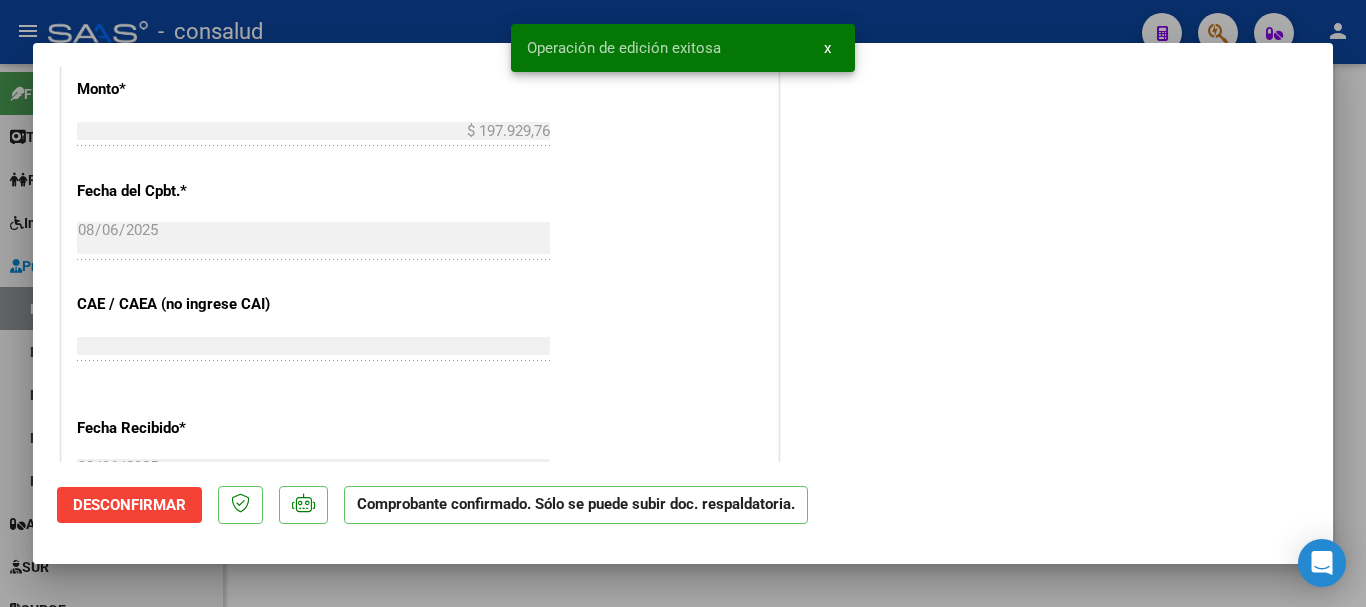 type 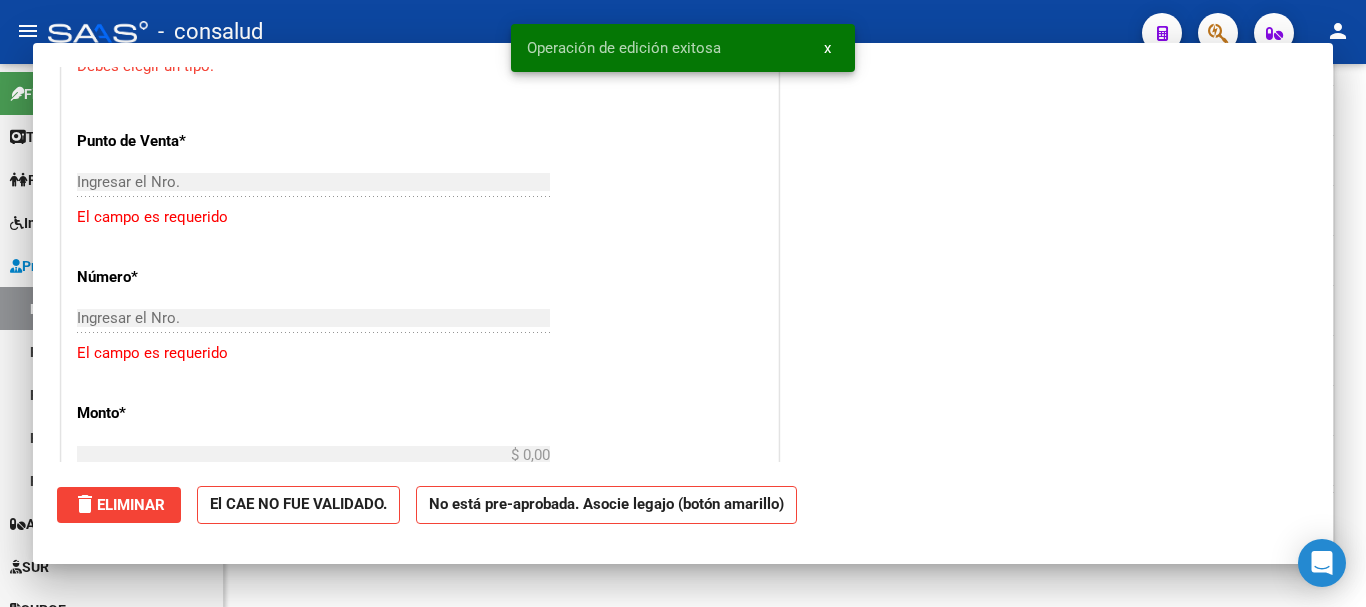 scroll, scrollTop: 1161, scrollLeft: 0, axis: vertical 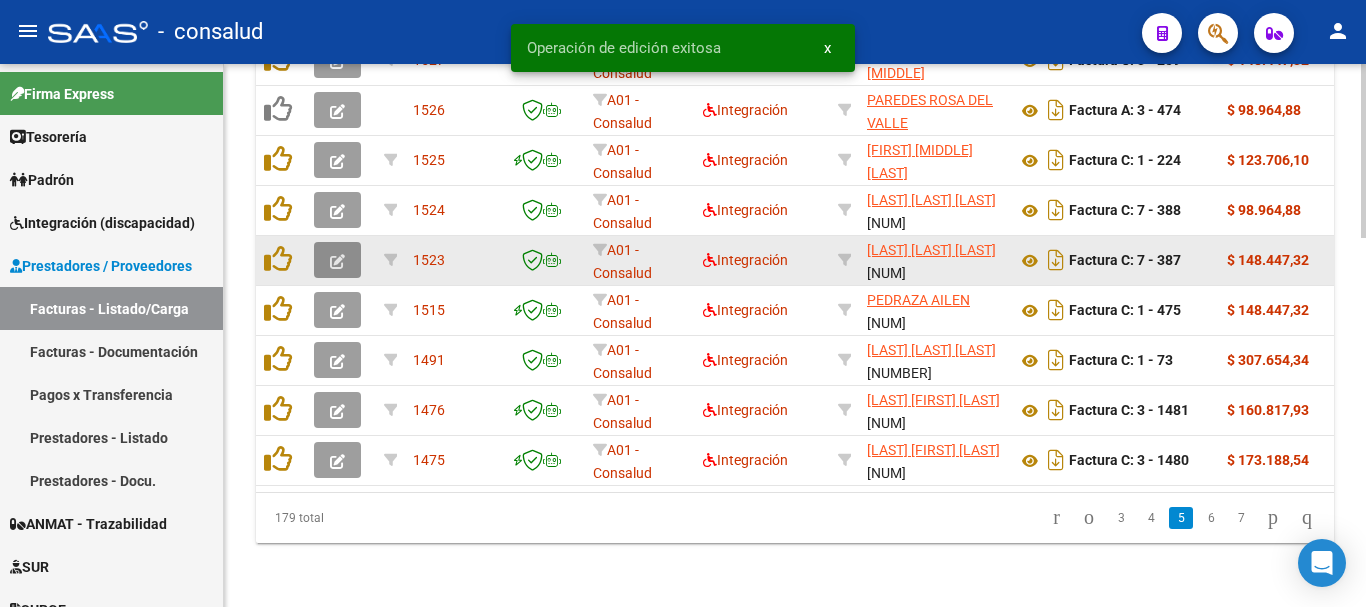 click 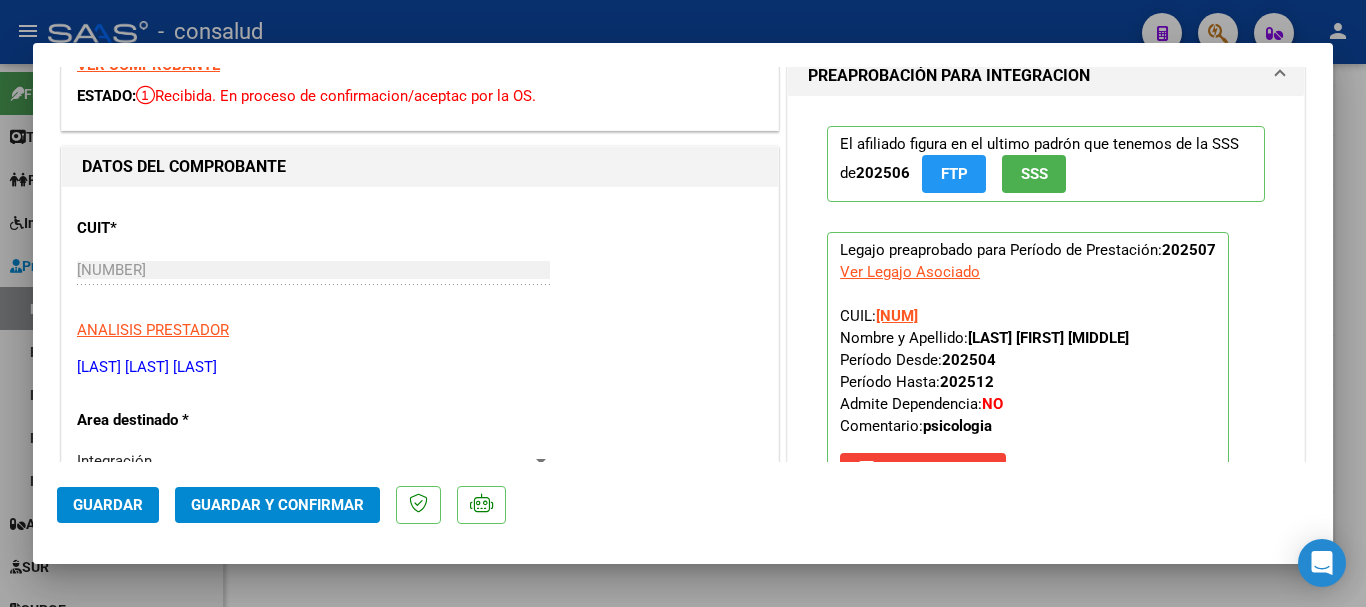 scroll, scrollTop: 0, scrollLeft: 0, axis: both 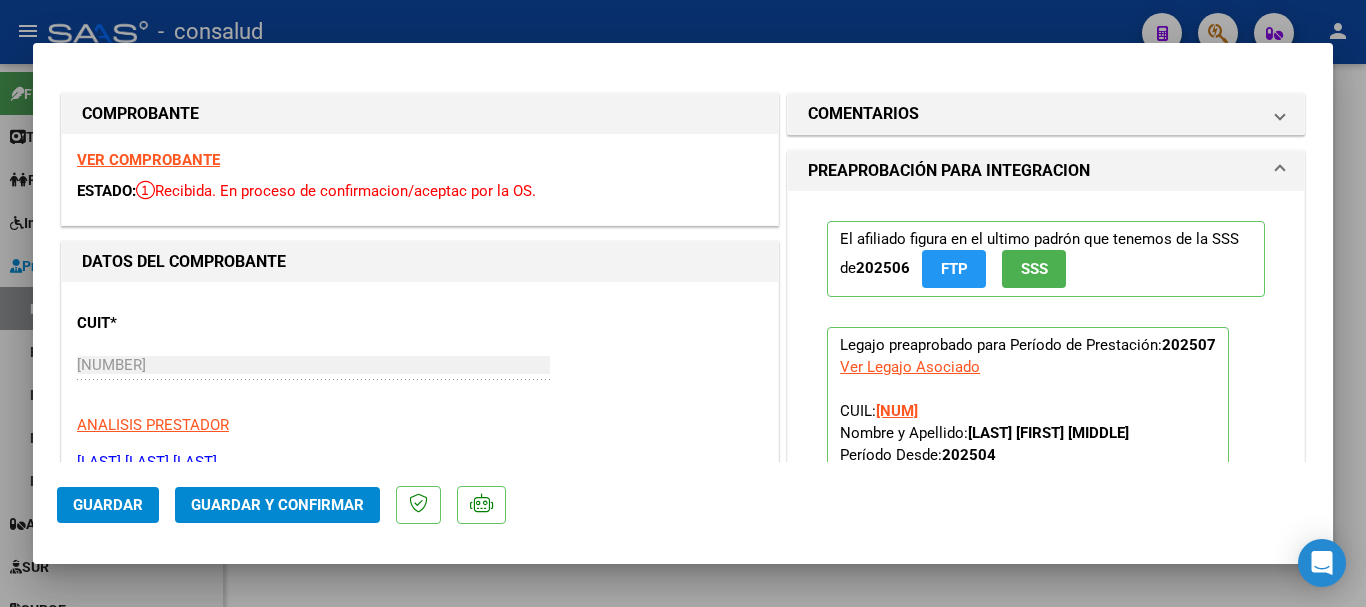 click on "VER COMPROBANTE       ESTADO:   Recibida. En proceso de confirmacion/aceptac por la OS." at bounding box center (420, 179) 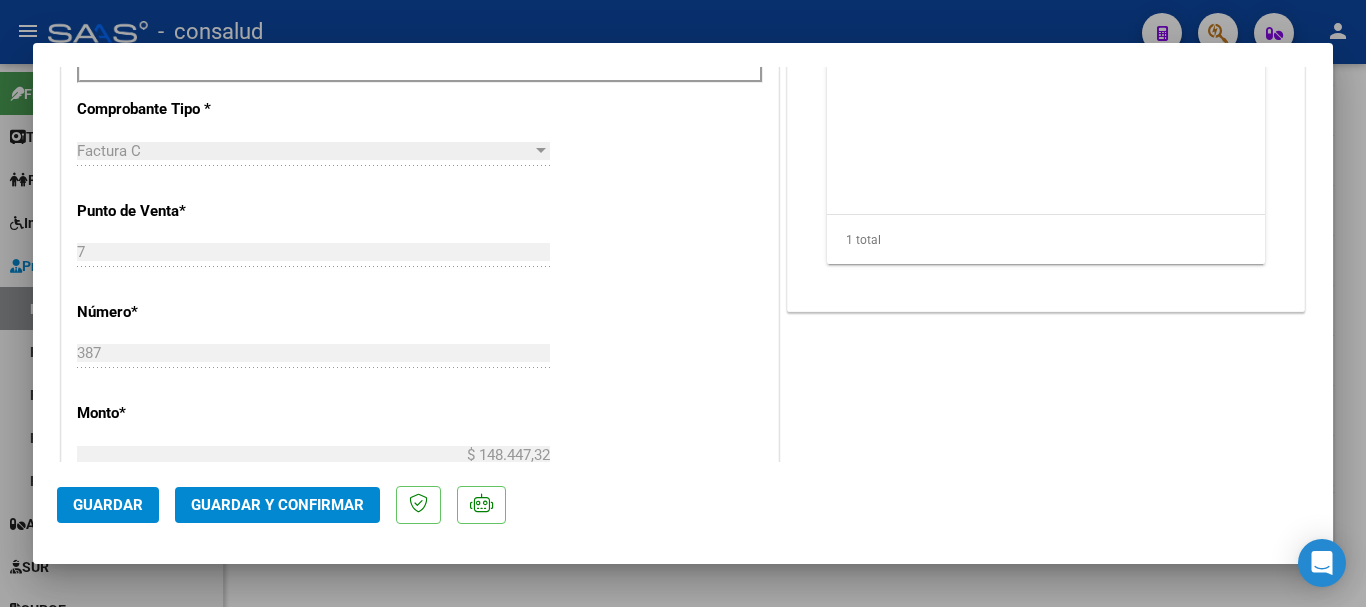 scroll, scrollTop: 1000, scrollLeft: 0, axis: vertical 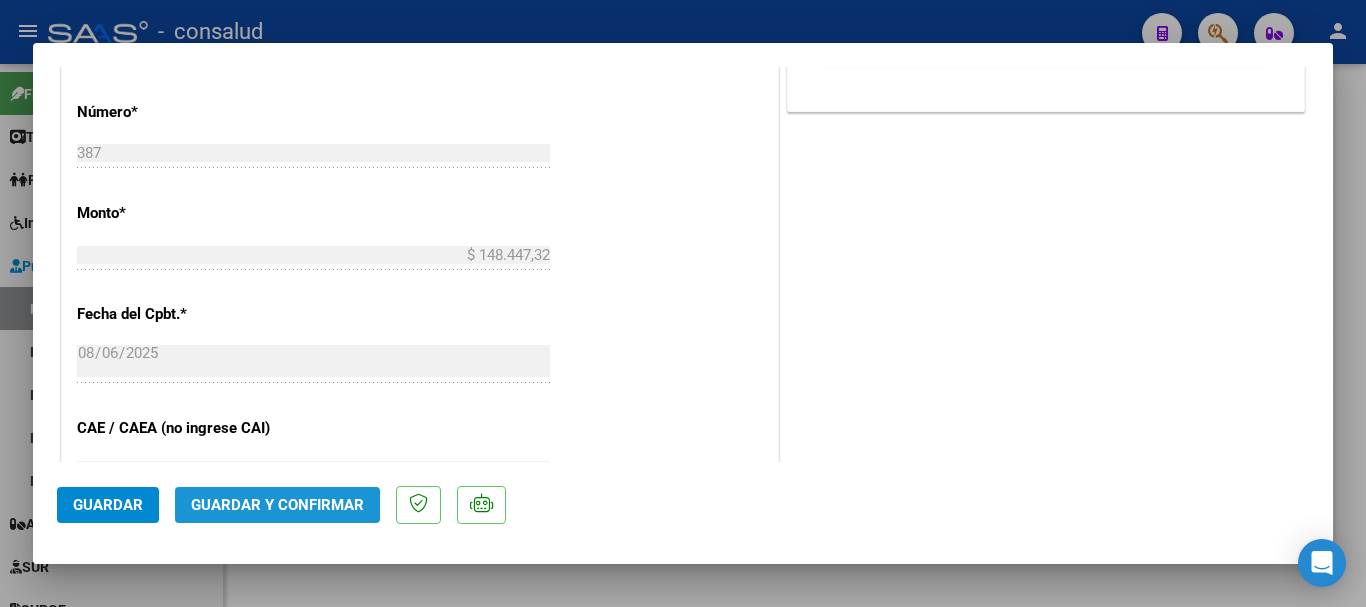 click on "Guardar y Confirmar" 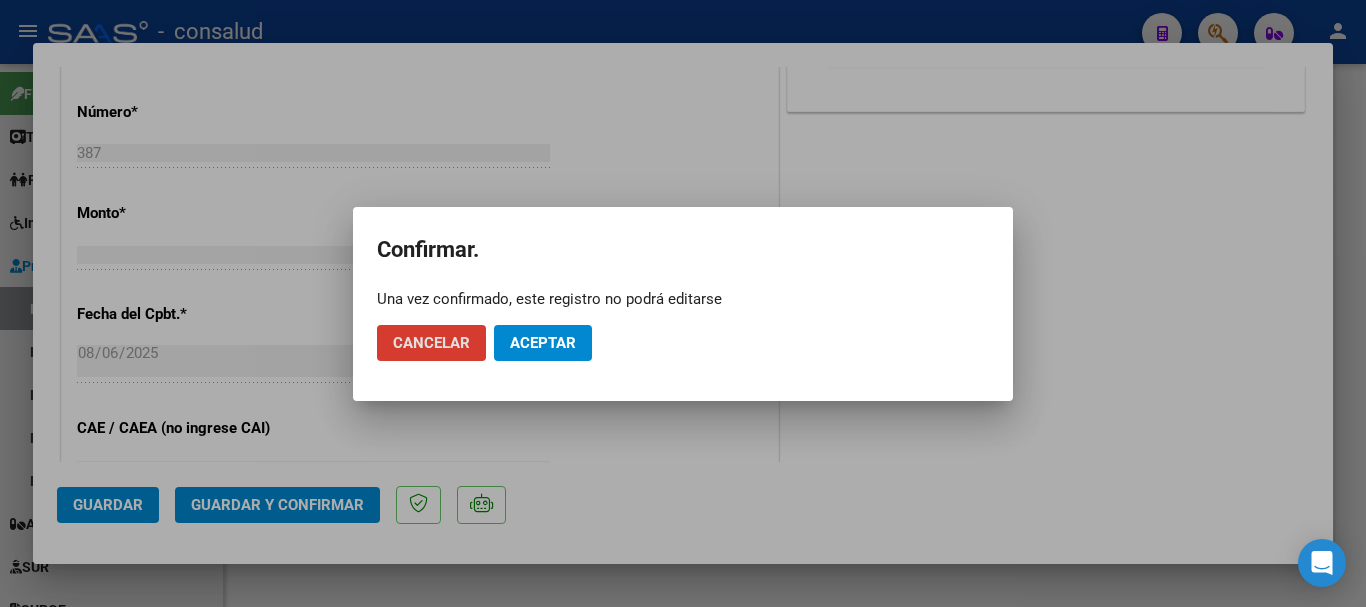click on "Aceptar" 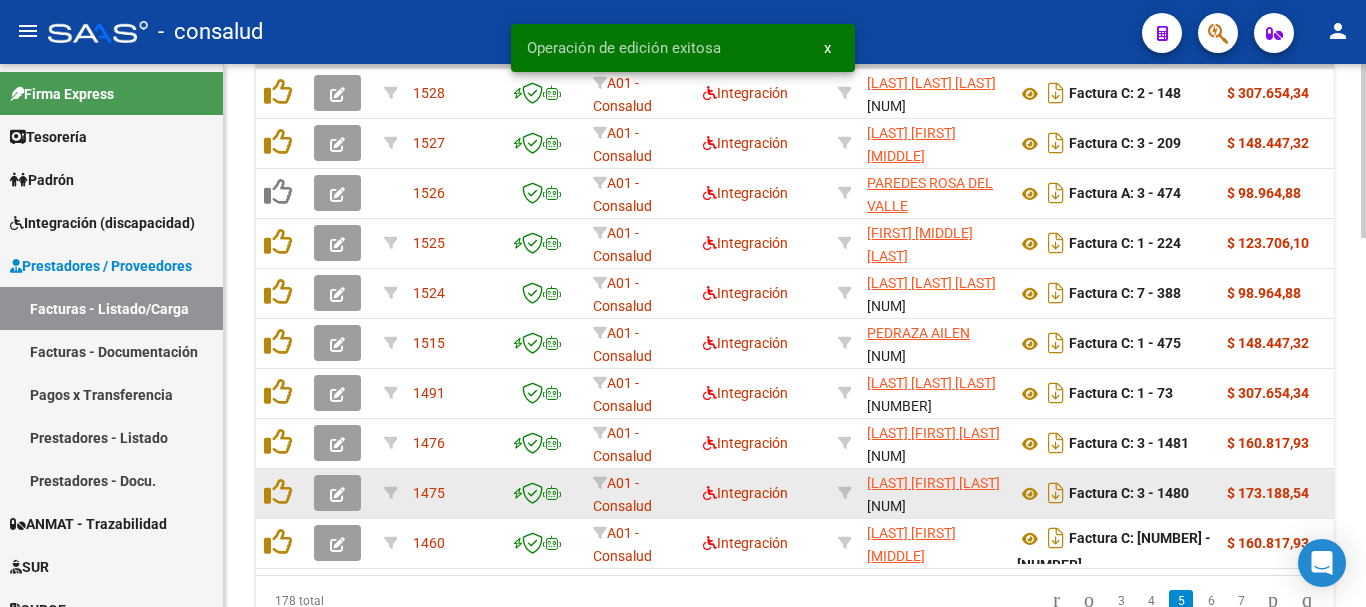 scroll, scrollTop: 1056, scrollLeft: 0, axis: vertical 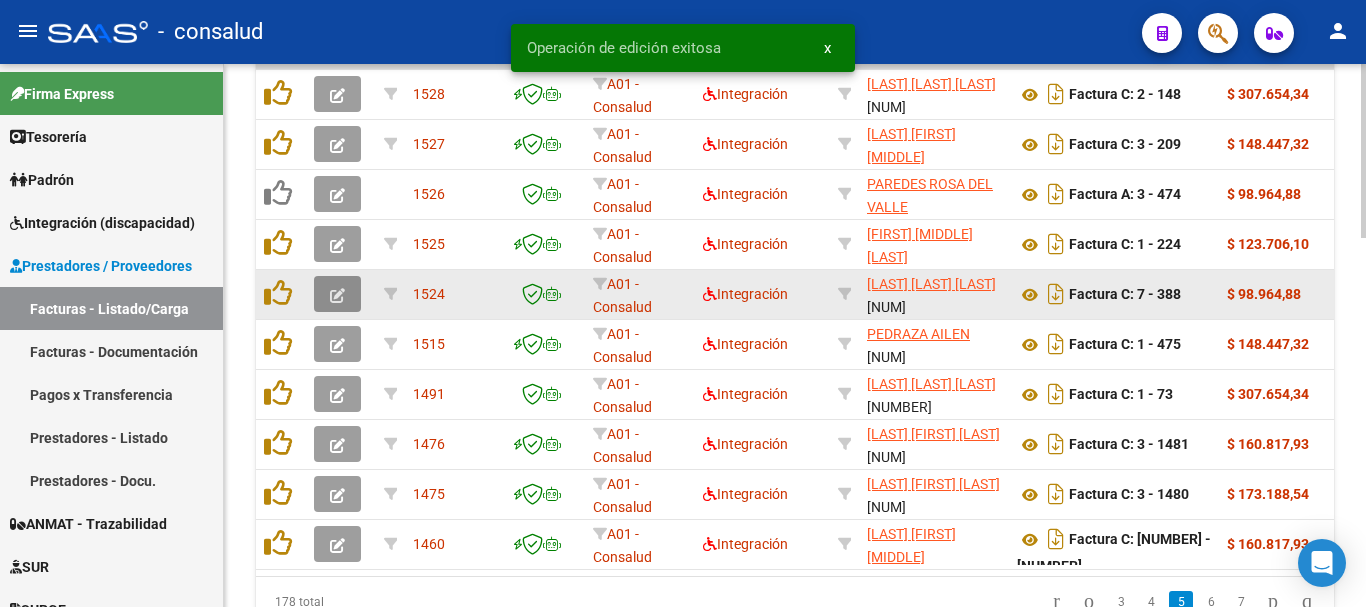 click 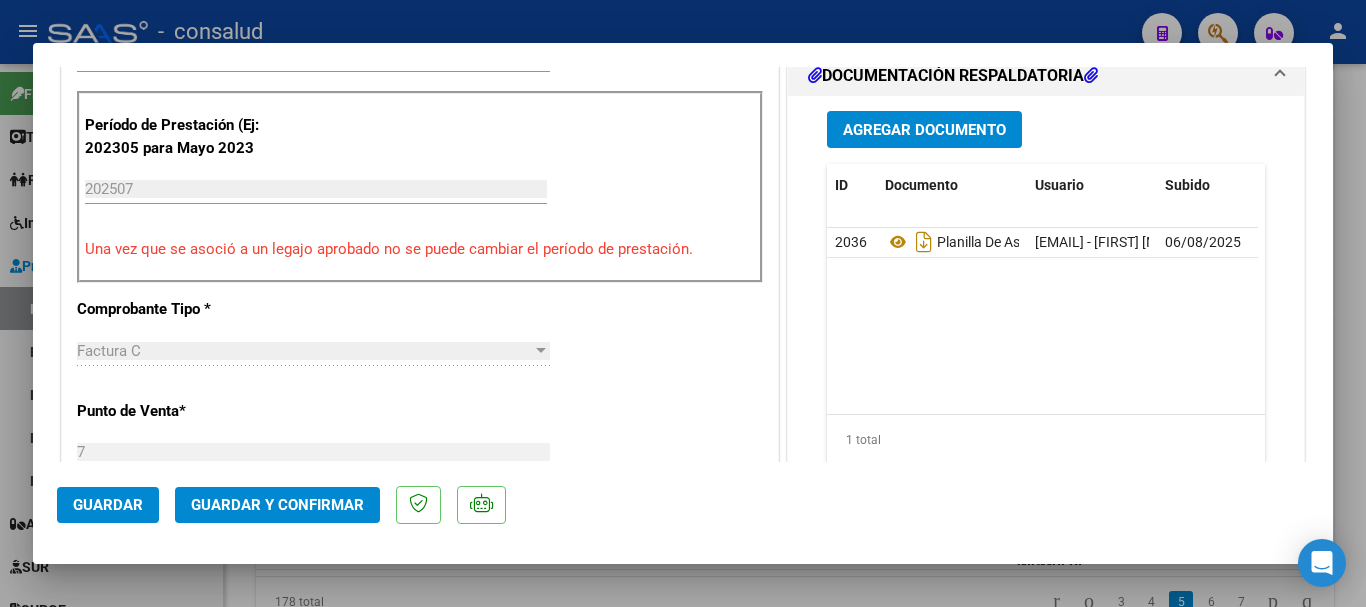 scroll, scrollTop: 900, scrollLeft: 0, axis: vertical 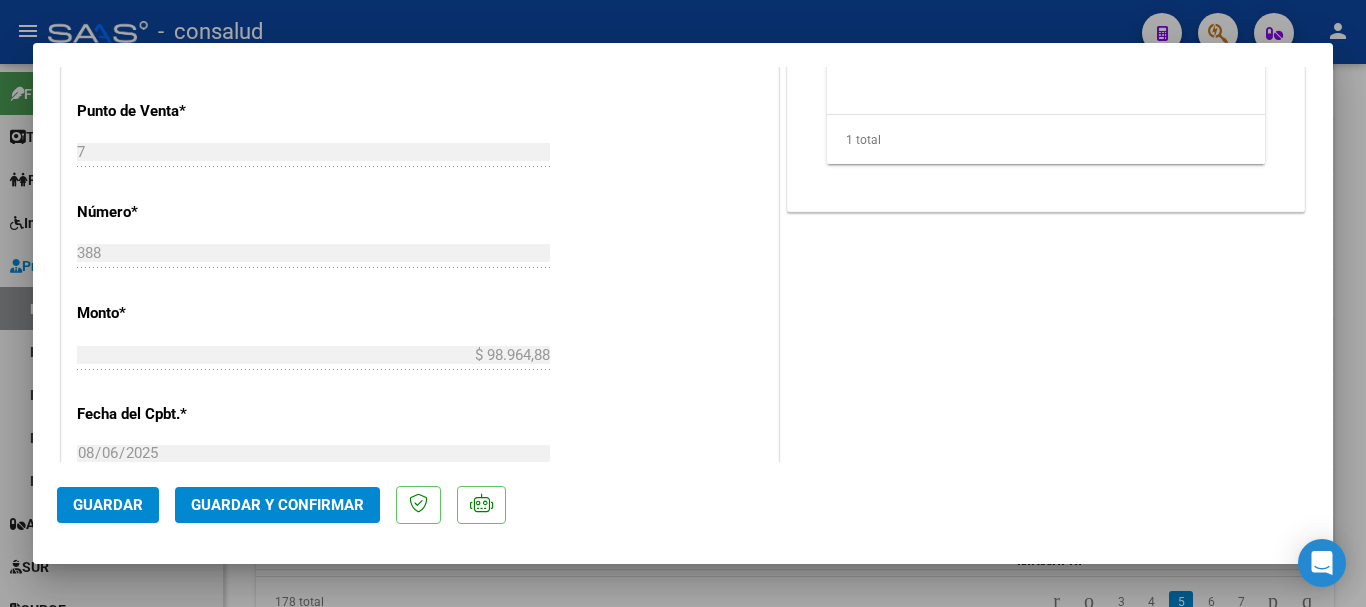 click on "Guardar y Confirmar" 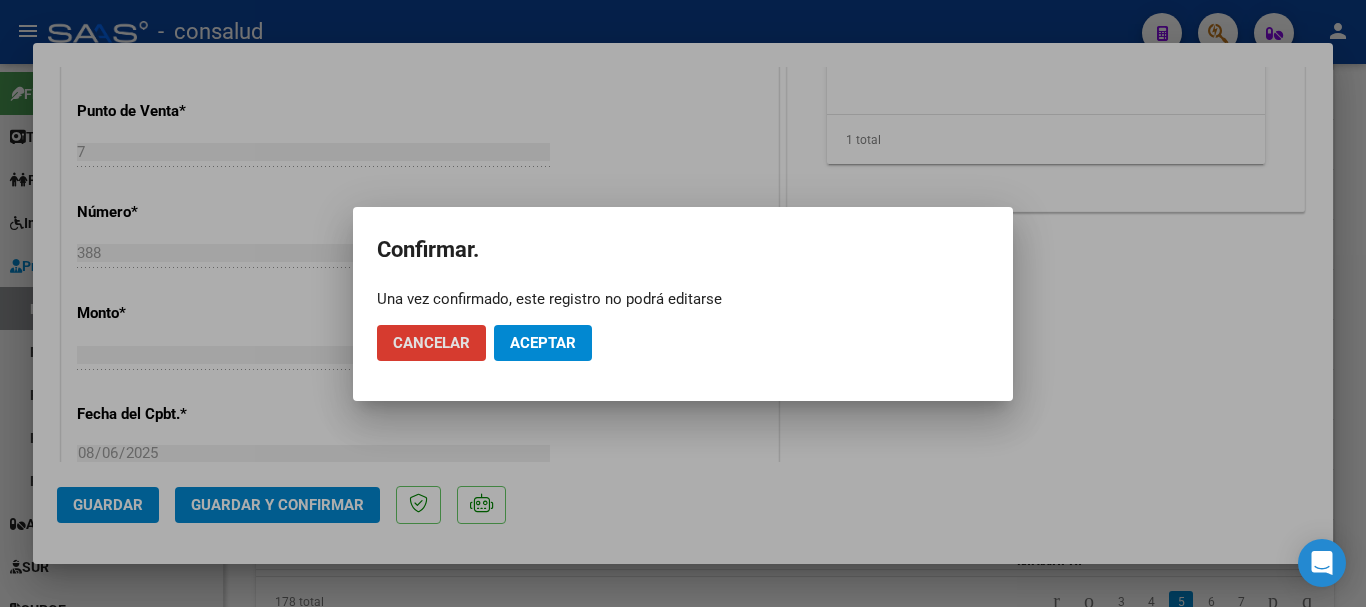 click on "Aceptar" 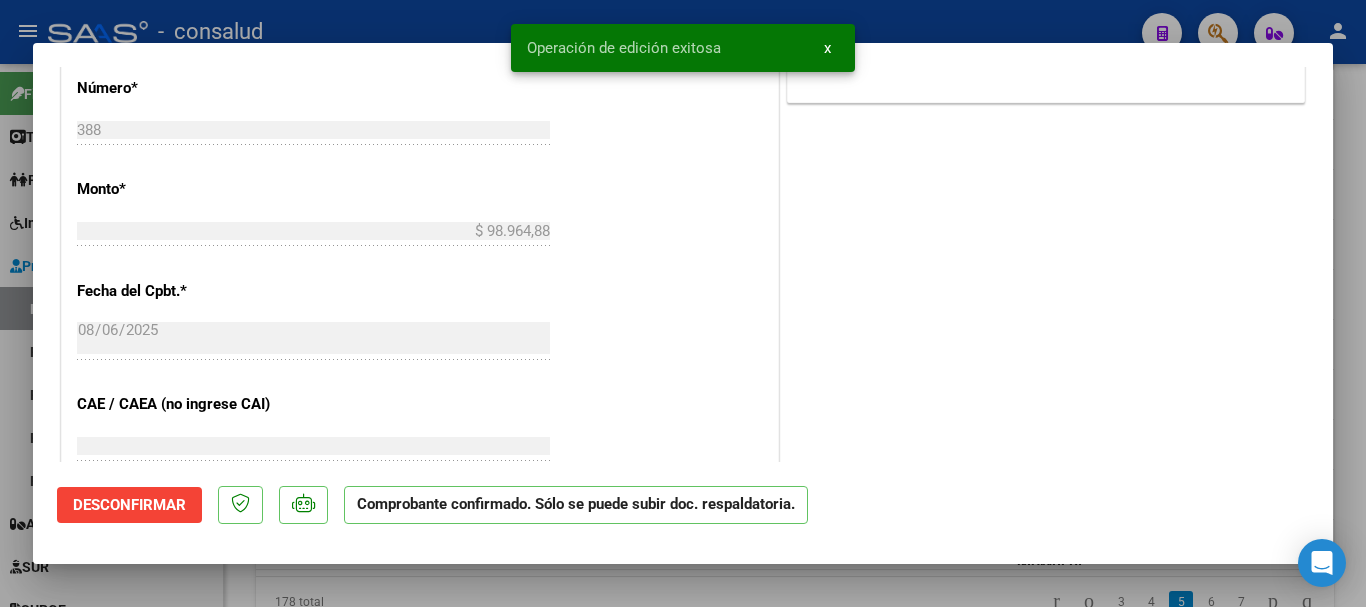 type 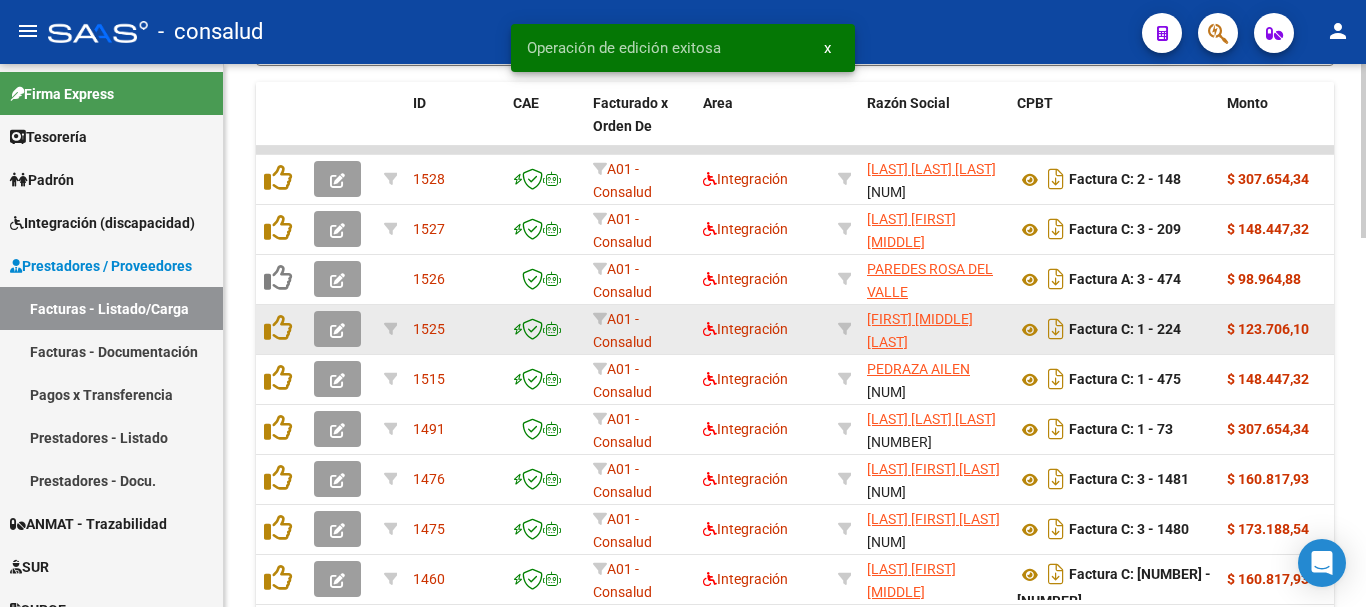scroll, scrollTop: 856, scrollLeft: 0, axis: vertical 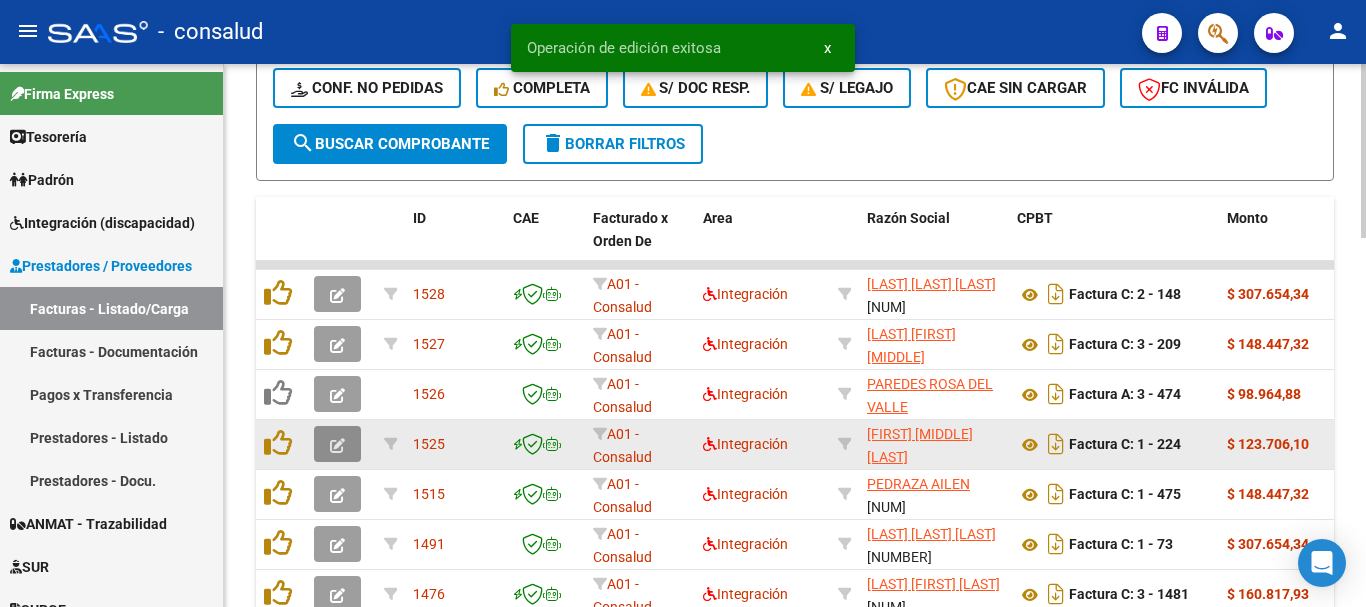 click 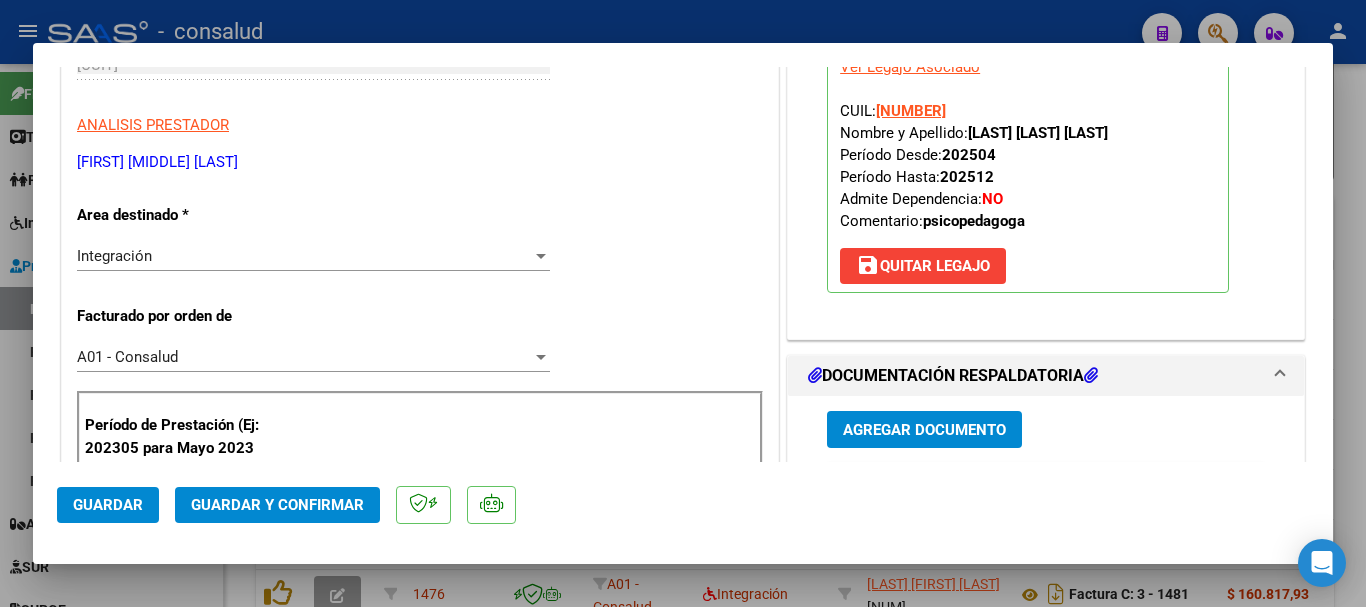 scroll, scrollTop: 0, scrollLeft: 0, axis: both 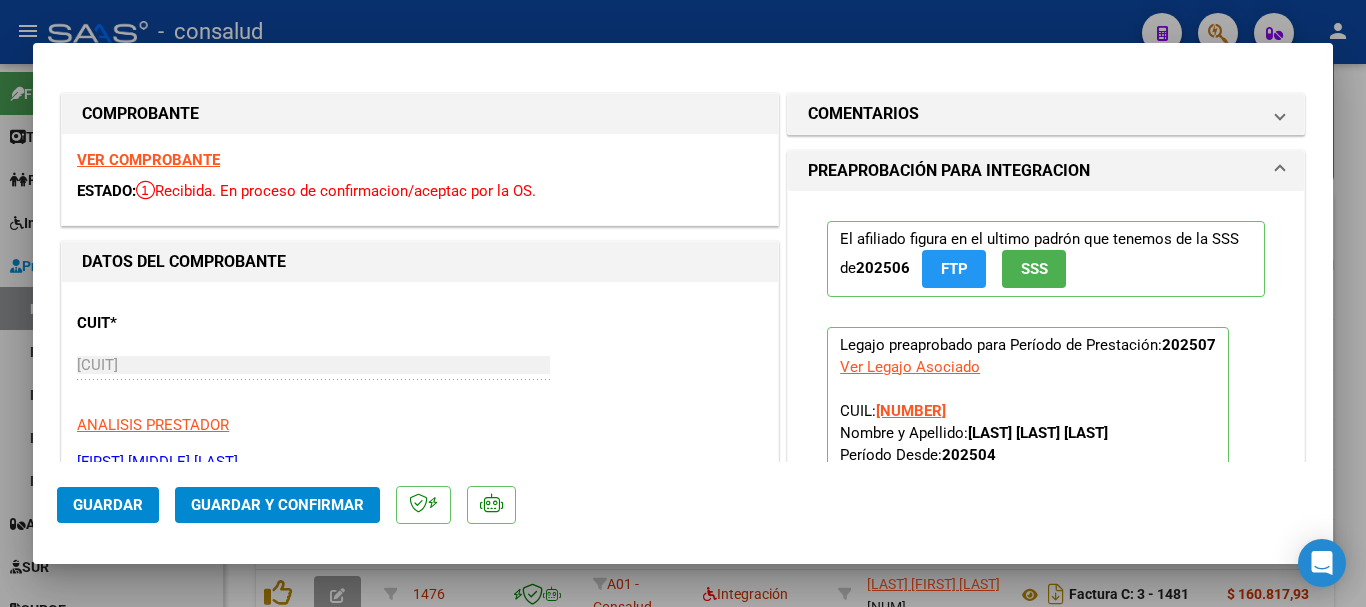 click on "VER COMPROBANTE" at bounding box center [148, 160] 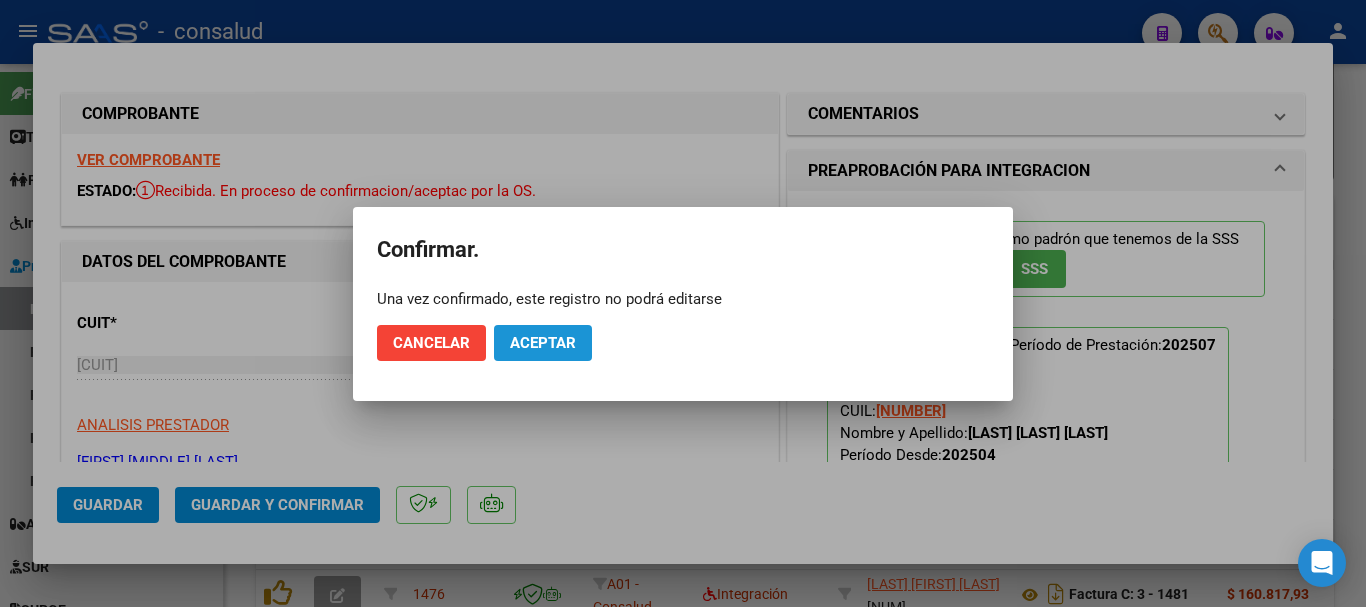 click on "Aceptar" 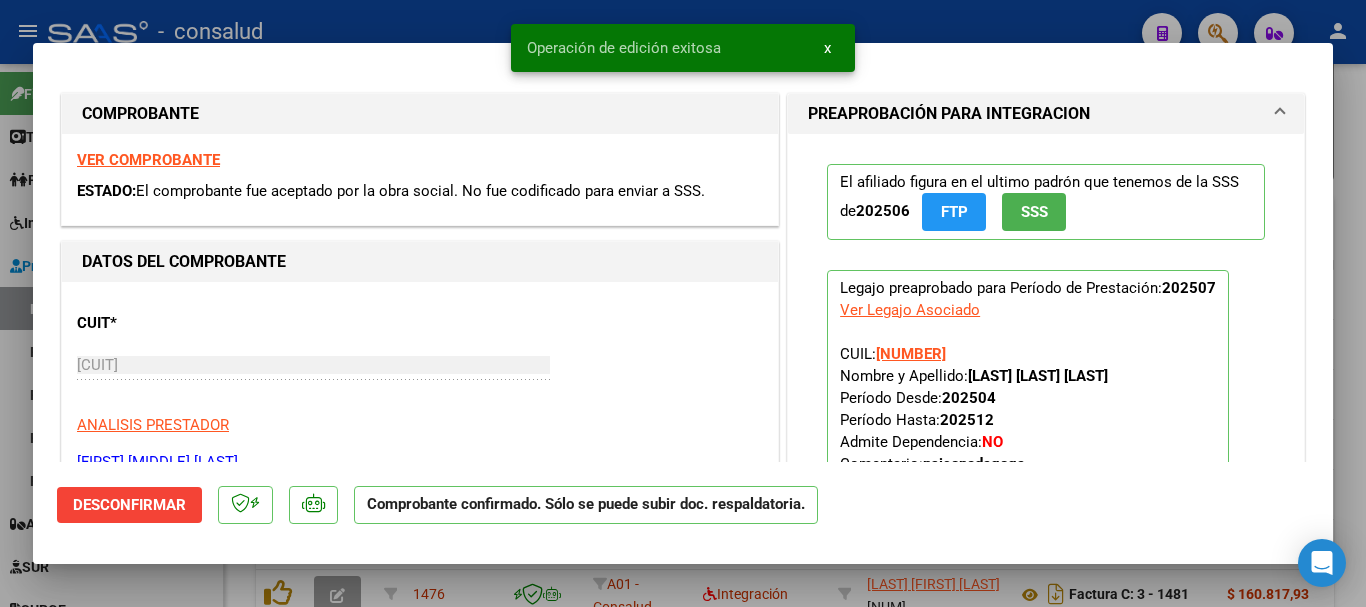 type 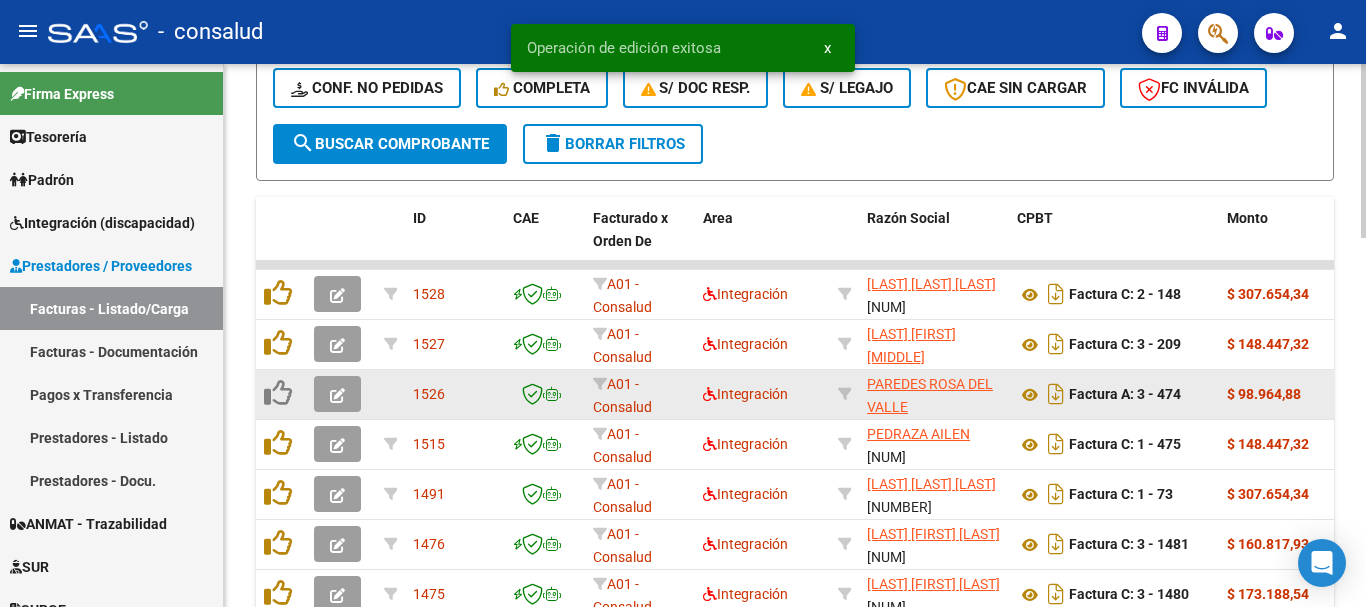 click 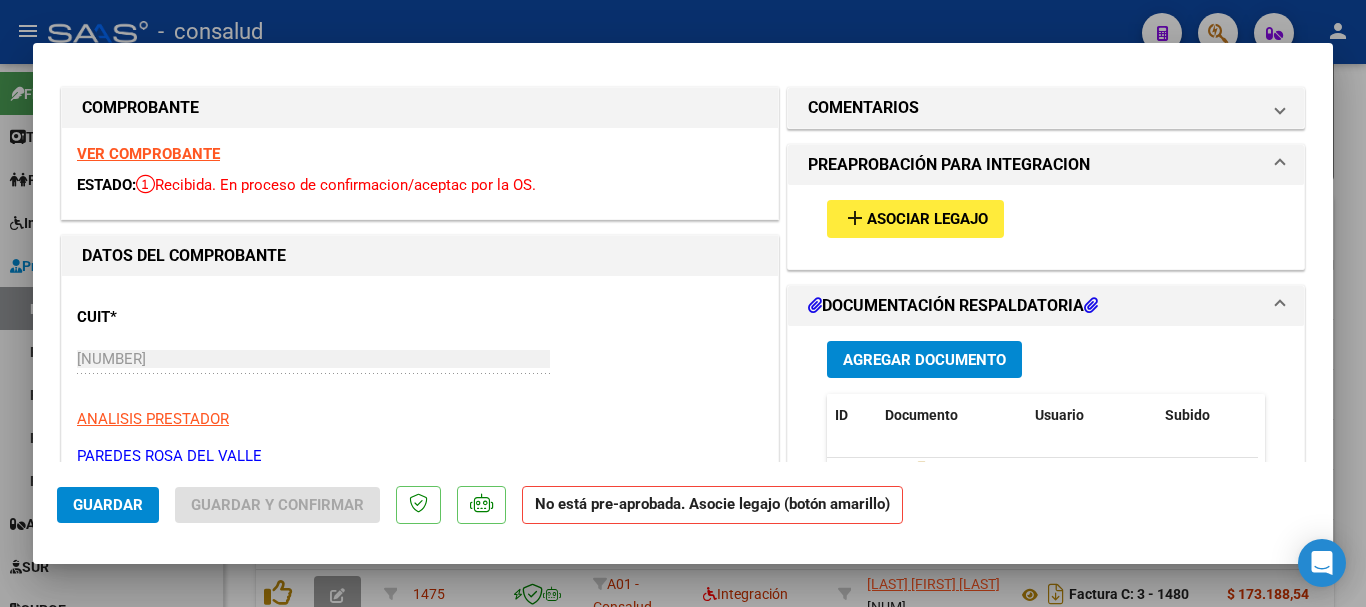 scroll, scrollTop: 0, scrollLeft: 0, axis: both 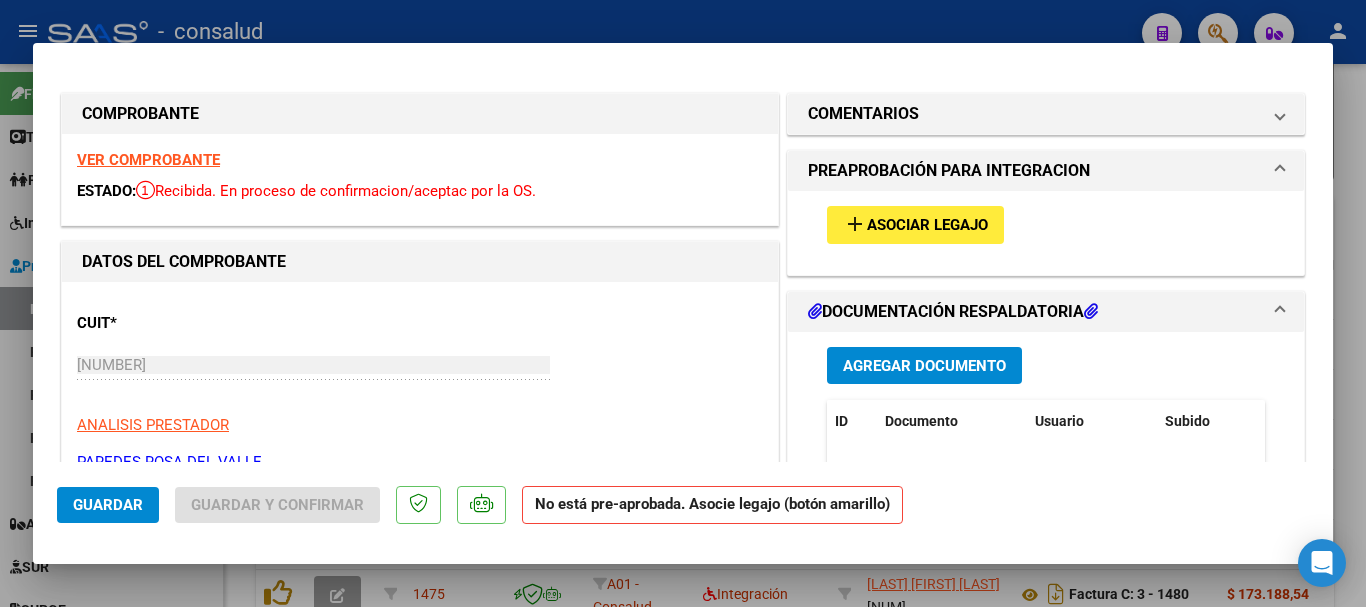 click on "add" at bounding box center (855, 224) 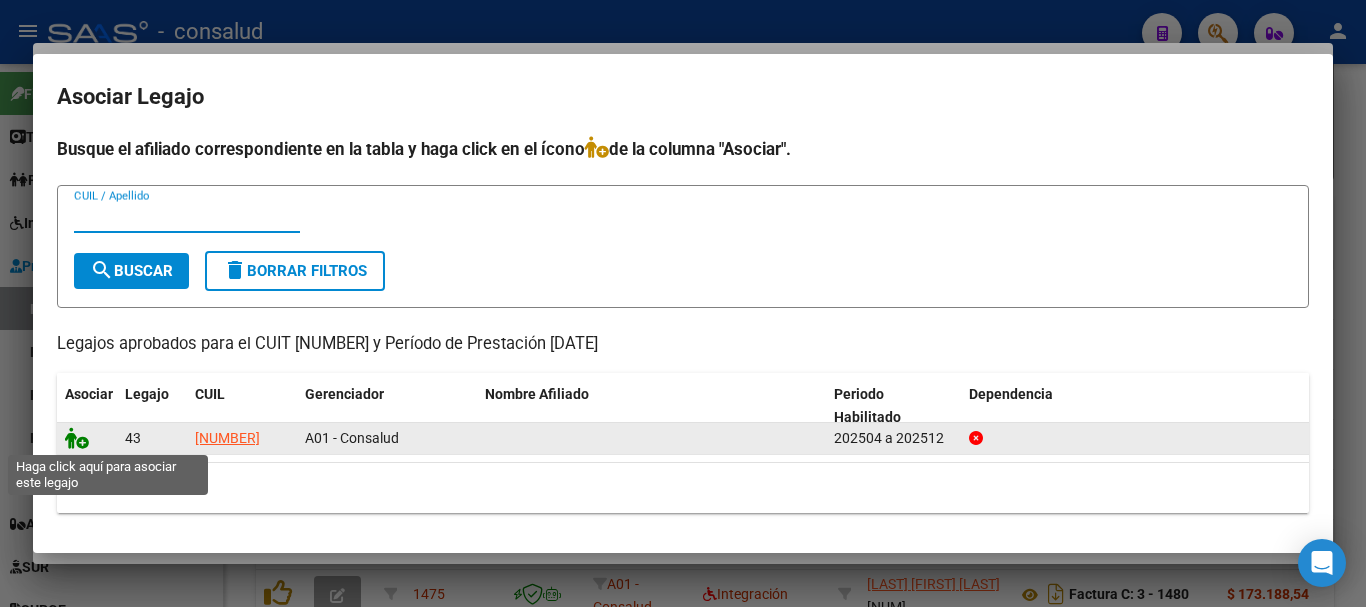 click 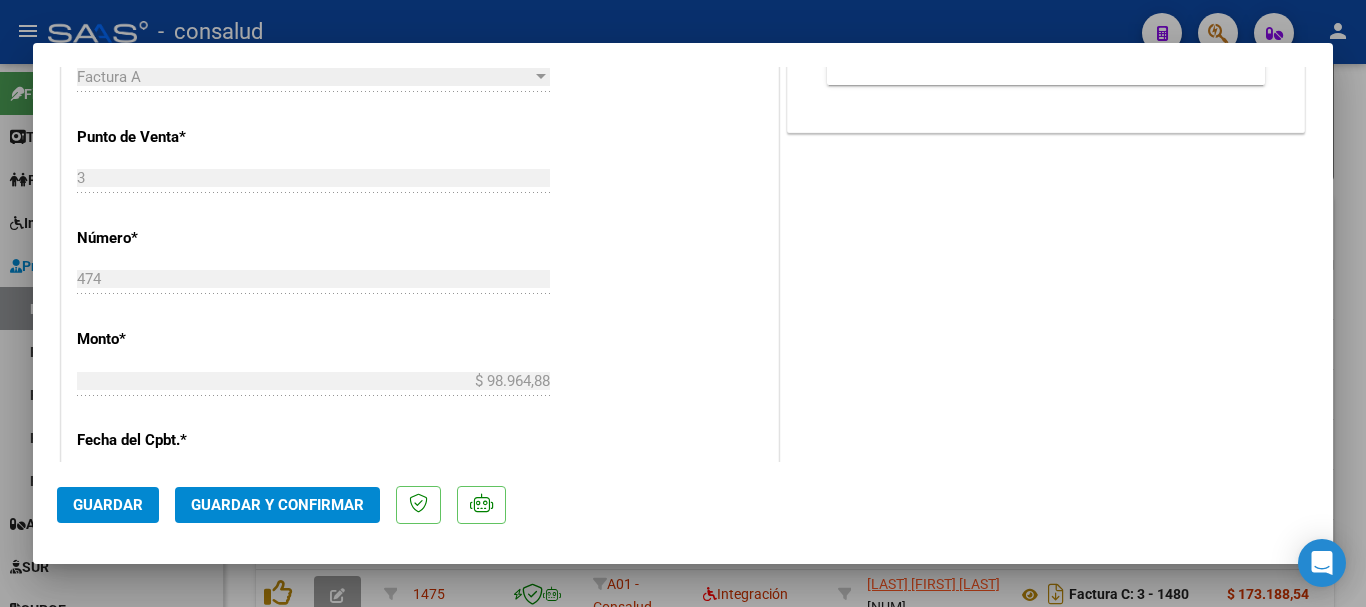 scroll, scrollTop: 1000, scrollLeft: 0, axis: vertical 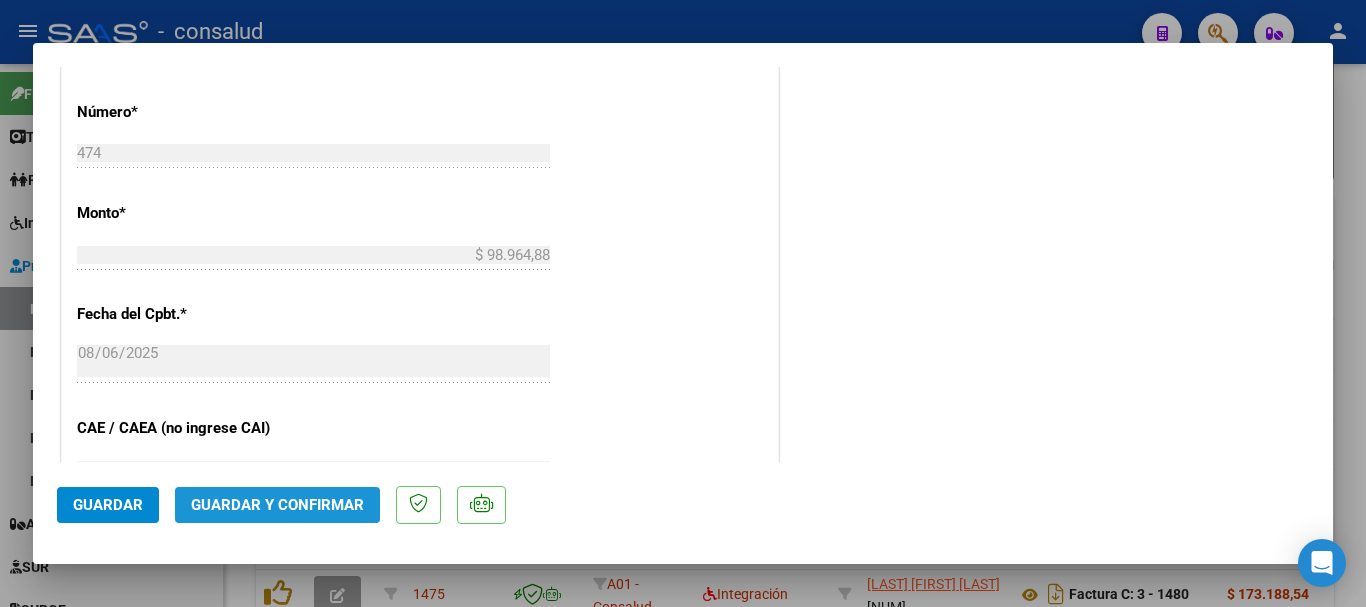 click on "Guardar y Confirmar" 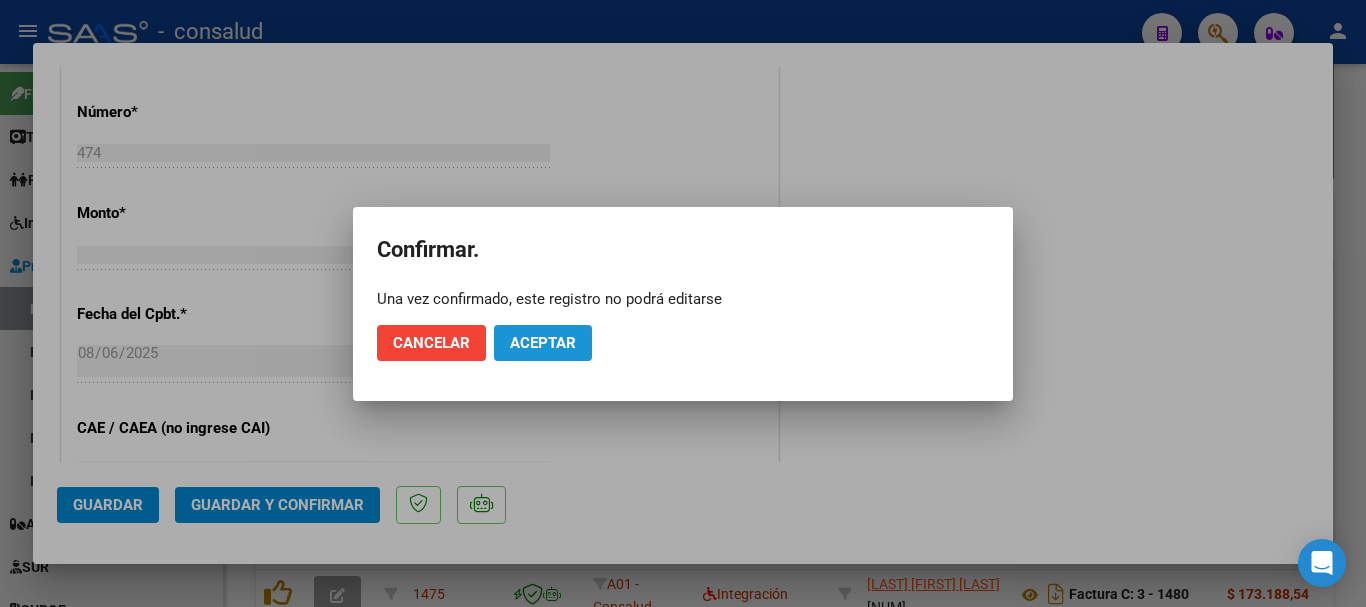 click on "Aceptar" 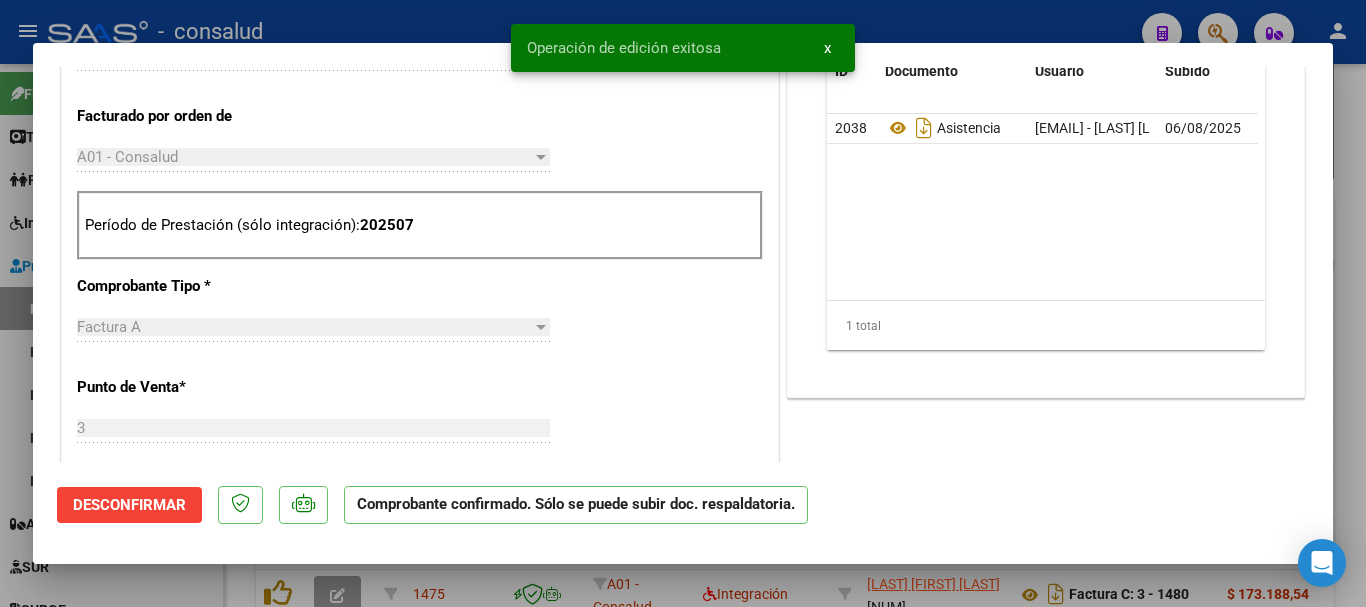 type 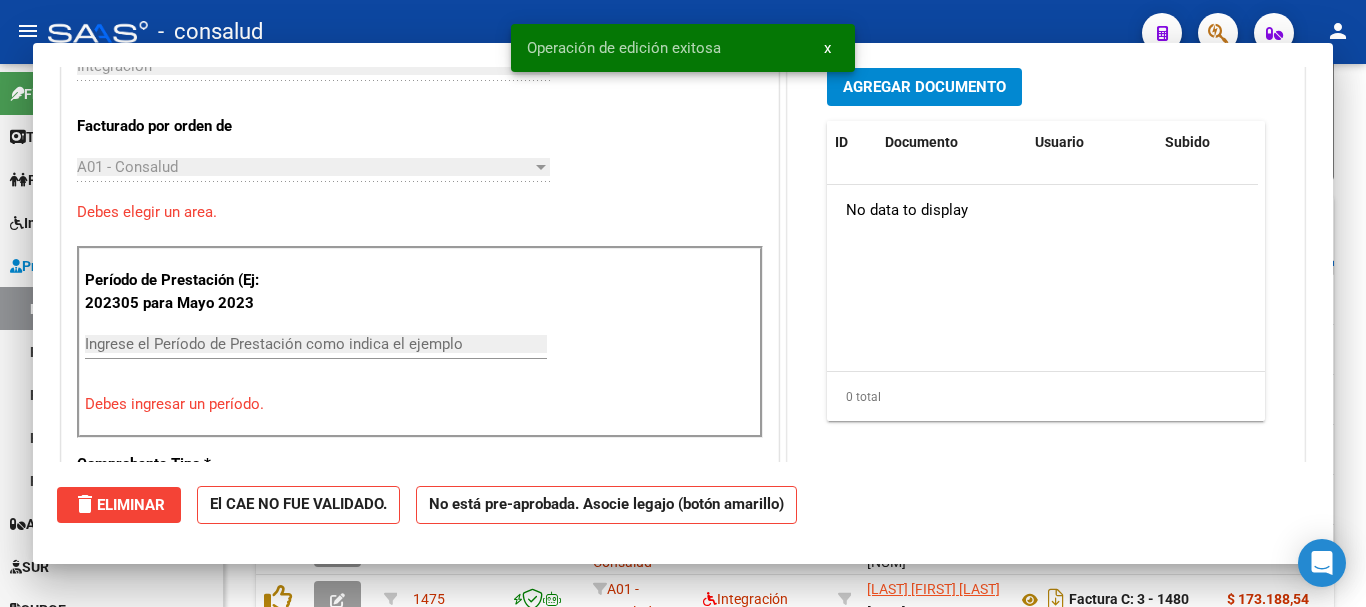 scroll, scrollTop: 748, scrollLeft: 0, axis: vertical 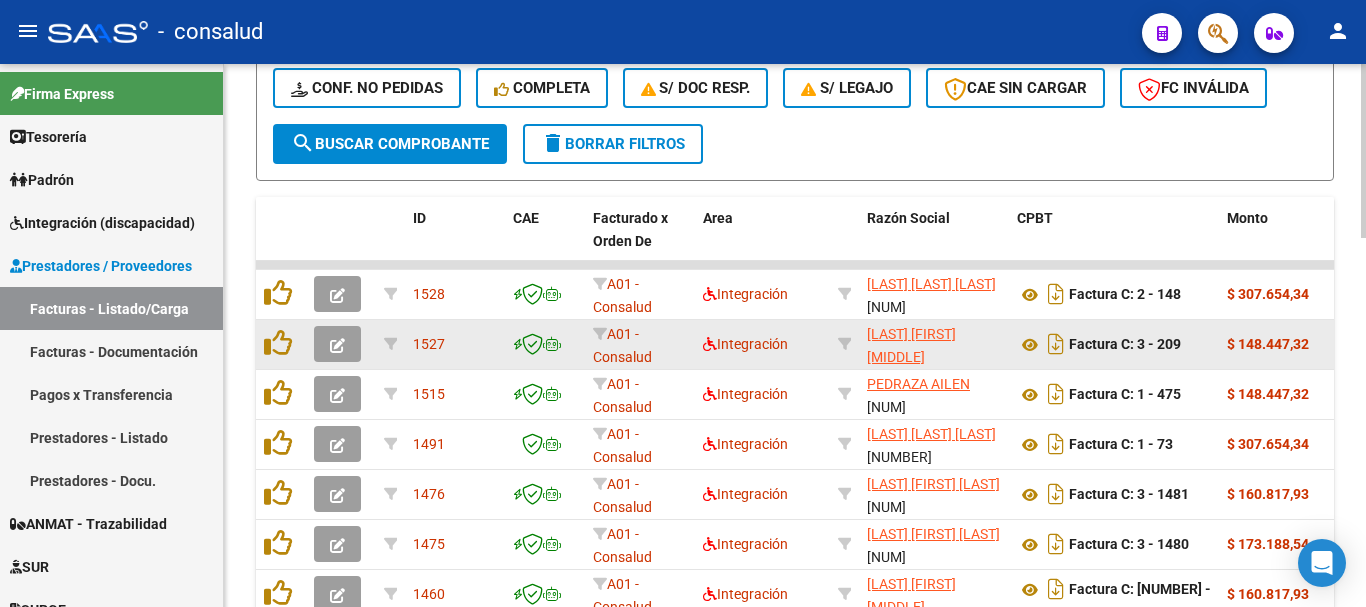 click 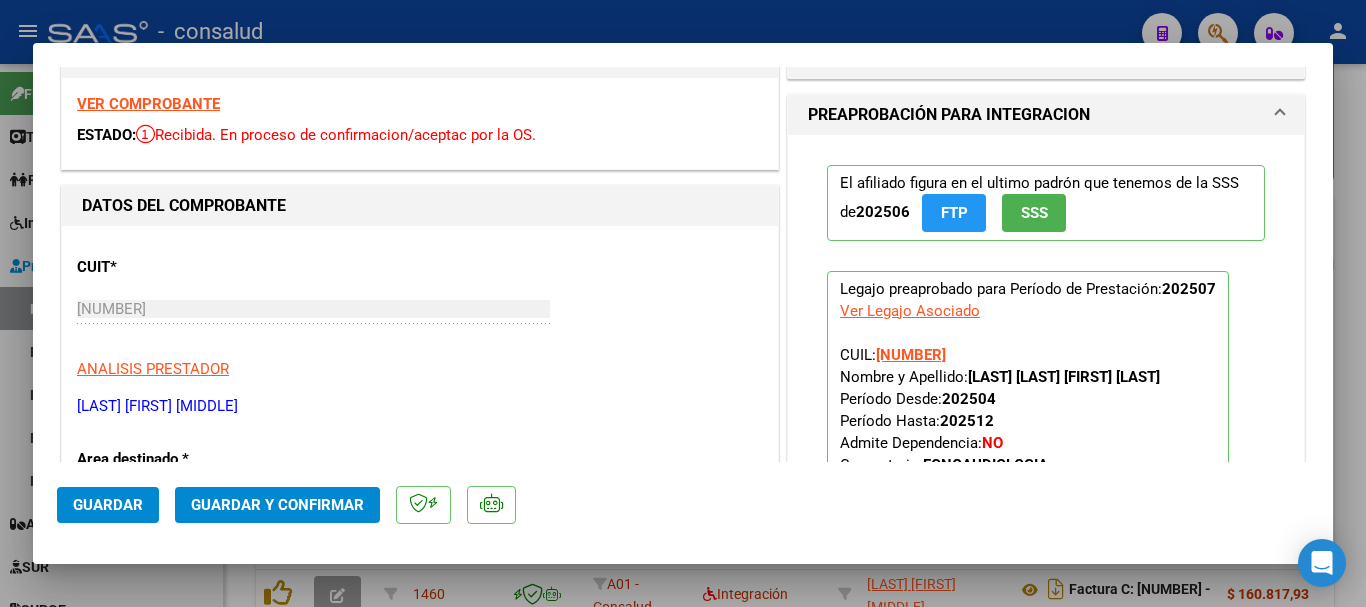 scroll, scrollTop: 0, scrollLeft: 0, axis: both 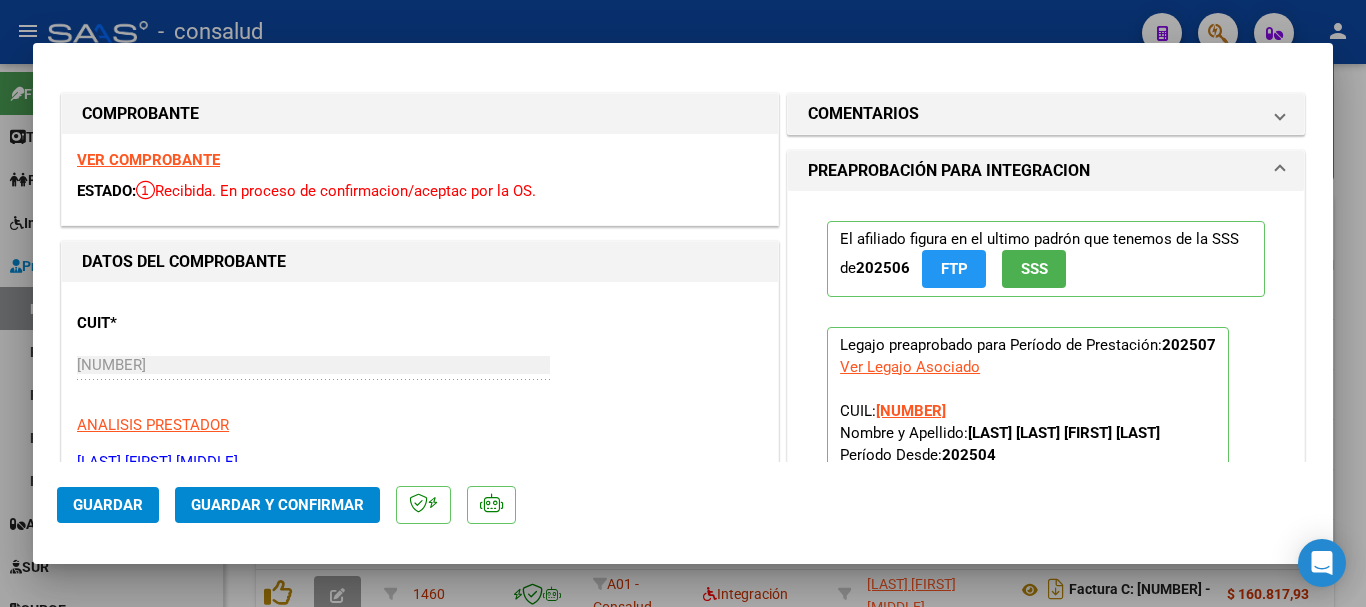 click on "VER COMPROBANTE" at bounding box center [148, 160] 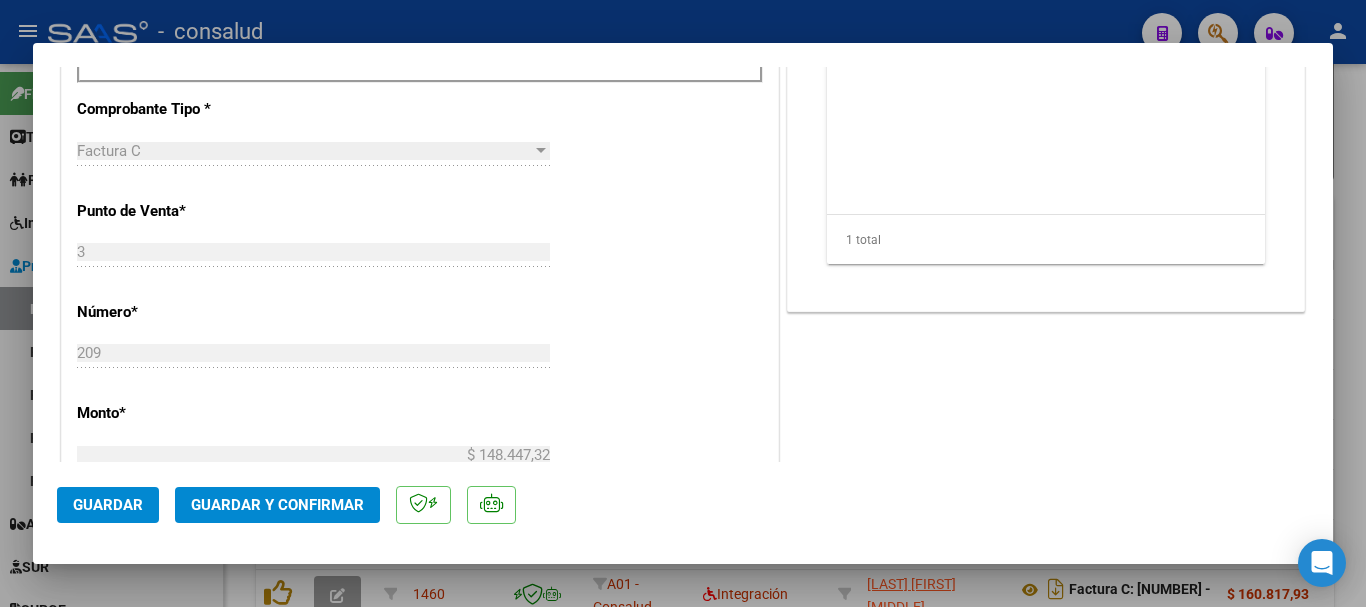 scroll, scrollTop: 900, scrollLeft: 0, axis: vertical 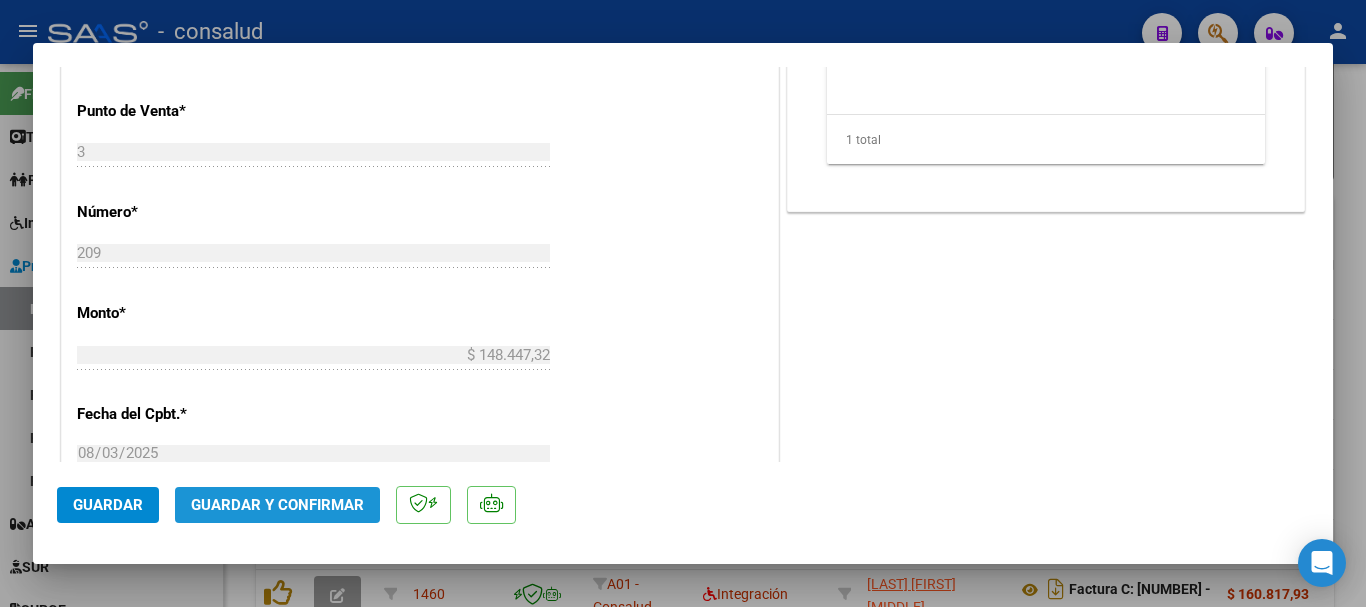 click on "Guardar y Confirmar" 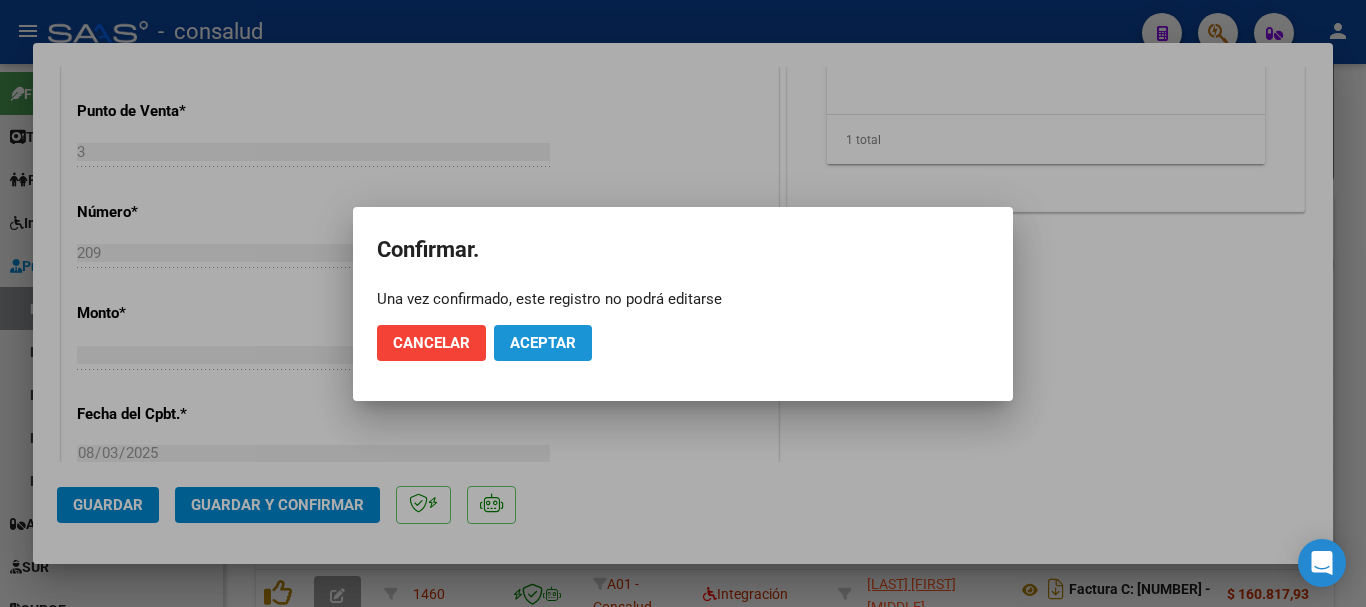 click on "Aceptar" 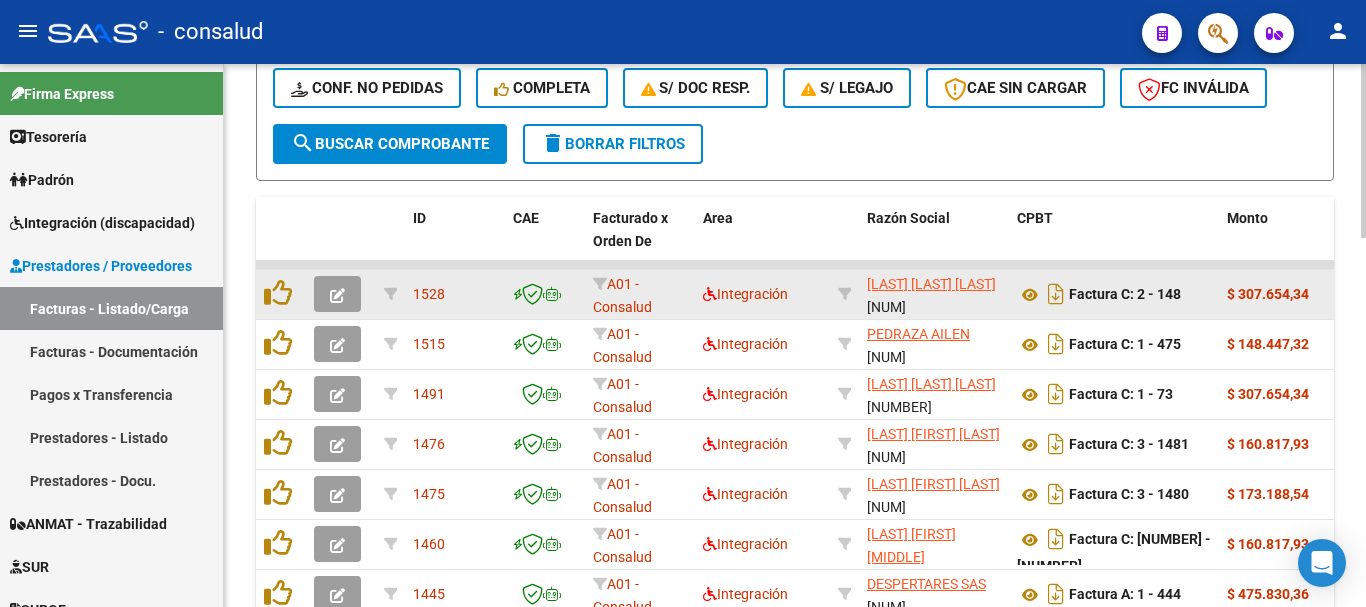 click 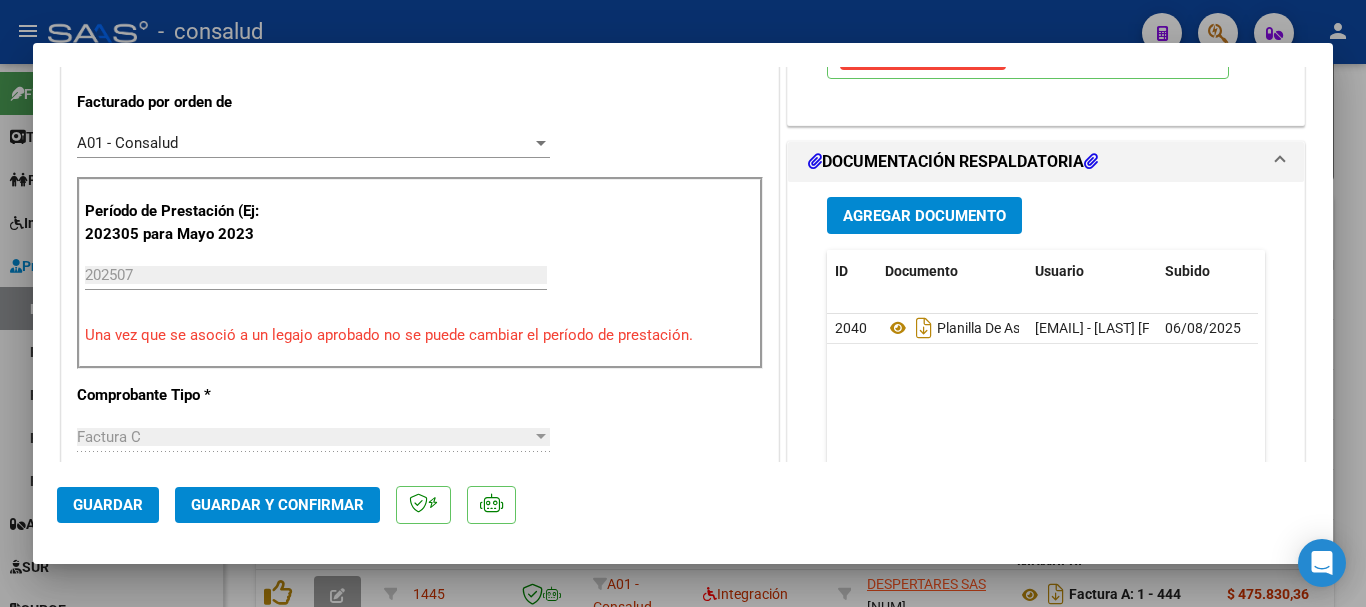 scroll, scrollTop: 0, scrollLeft: 0, axis: both 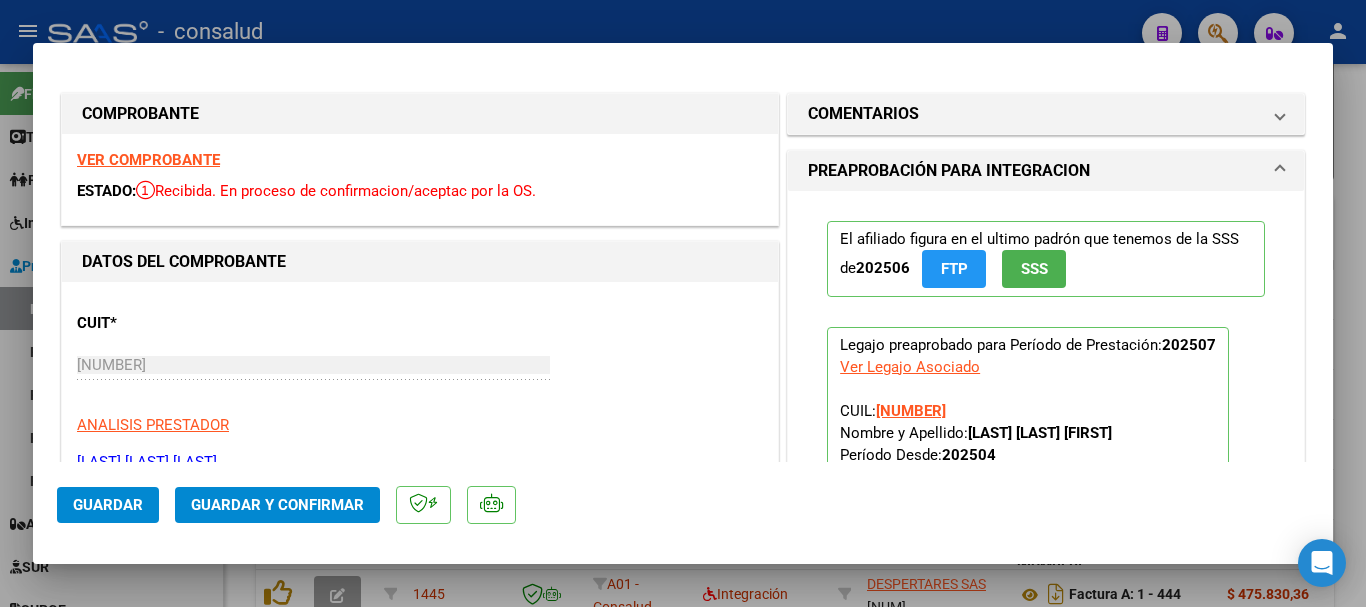 click on "VER COMPROBANTE" at bounding box center (148, 160) 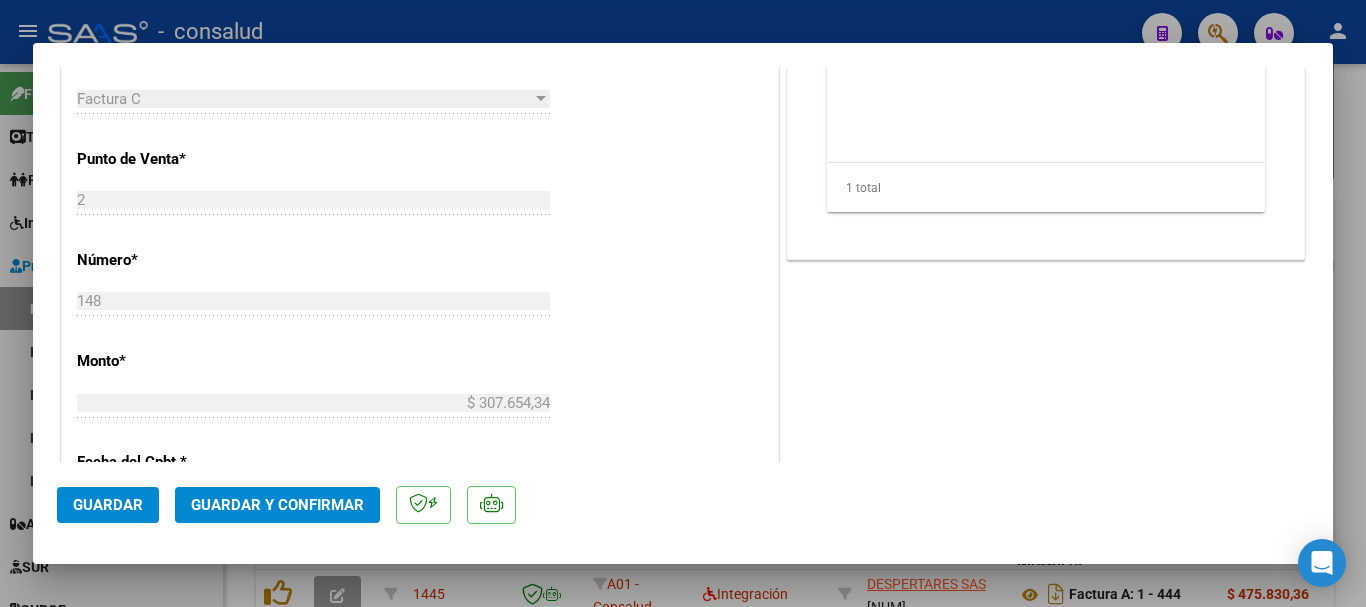 scroll, scrollTop: 900, scrollLeft: 0, axis: vertical 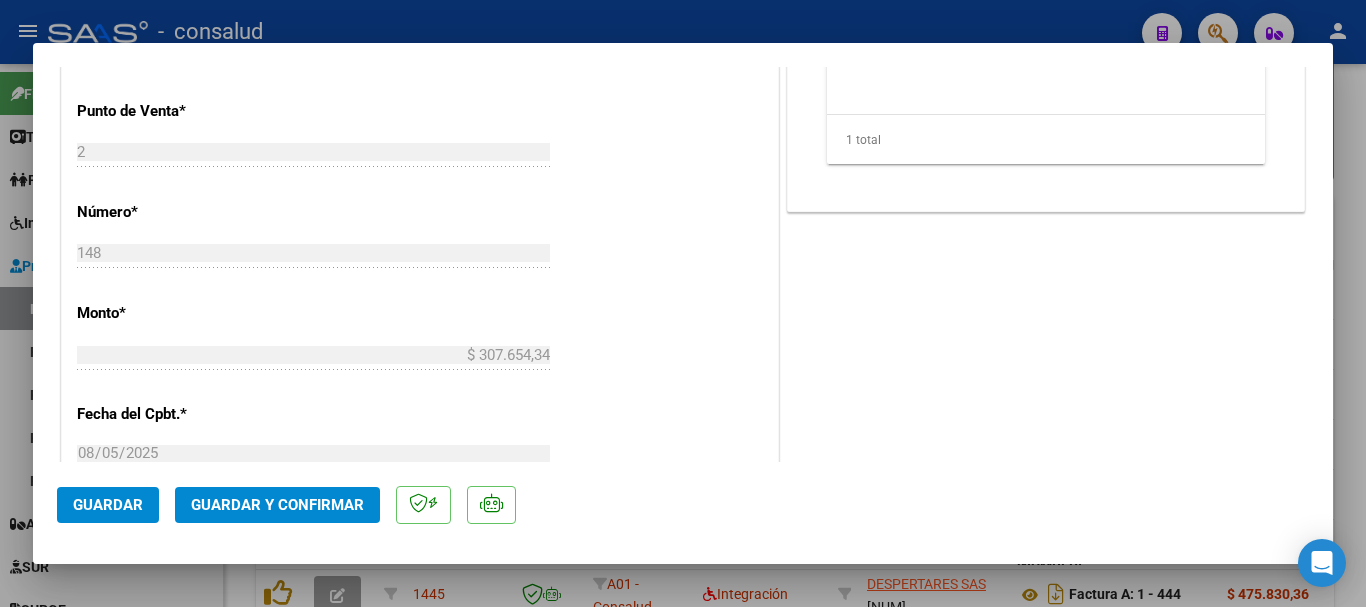 click on "Guardar y Confirmar" 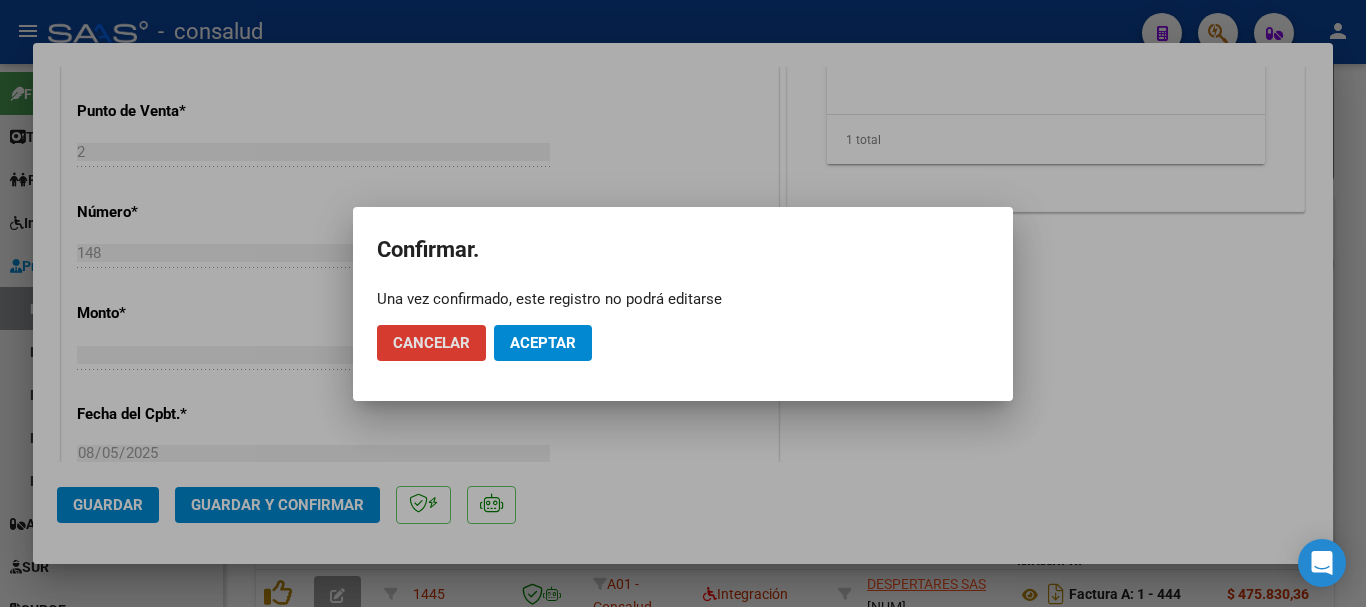 click on "Aceptar" 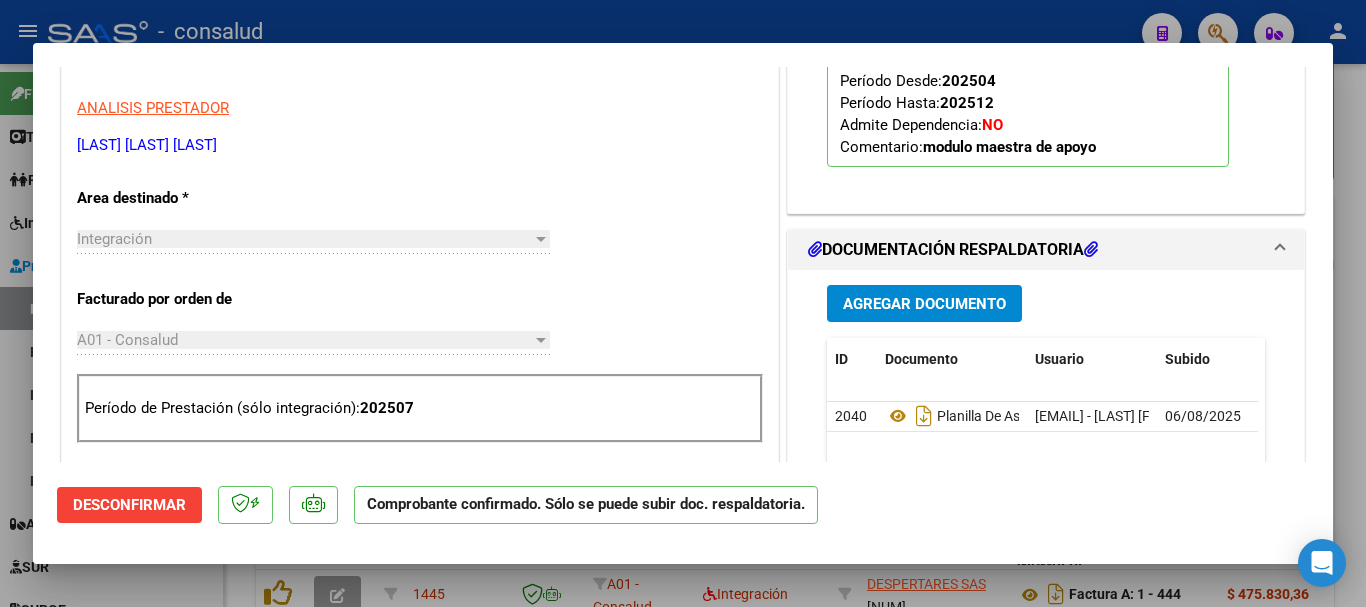 scroll, scrollTop: 300, scrollLeft: 0, axis: vertical 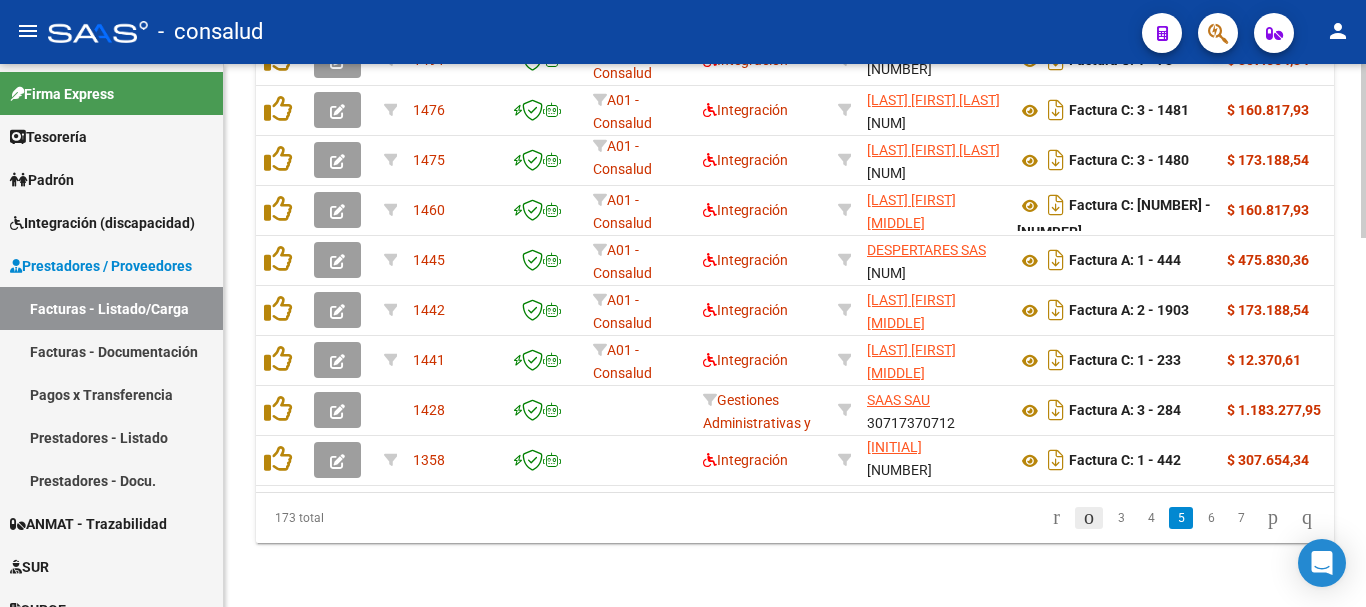 click 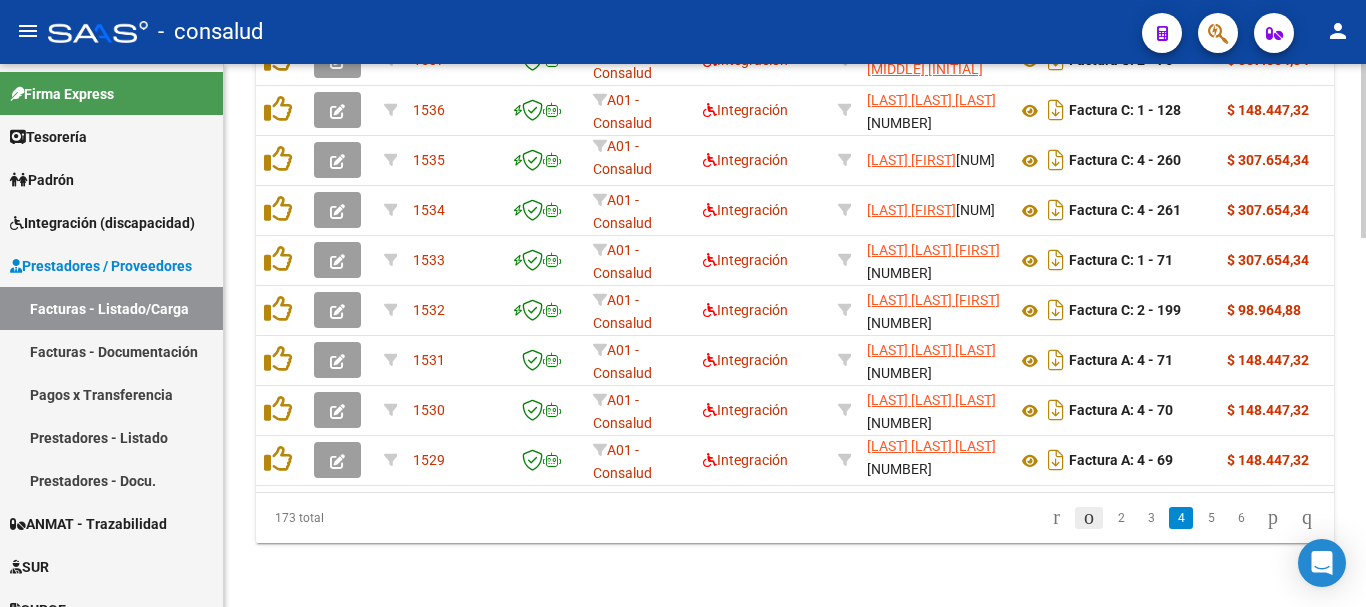 scroll, scrollTop: 1156, scrollLeft: 0, axis: vertical 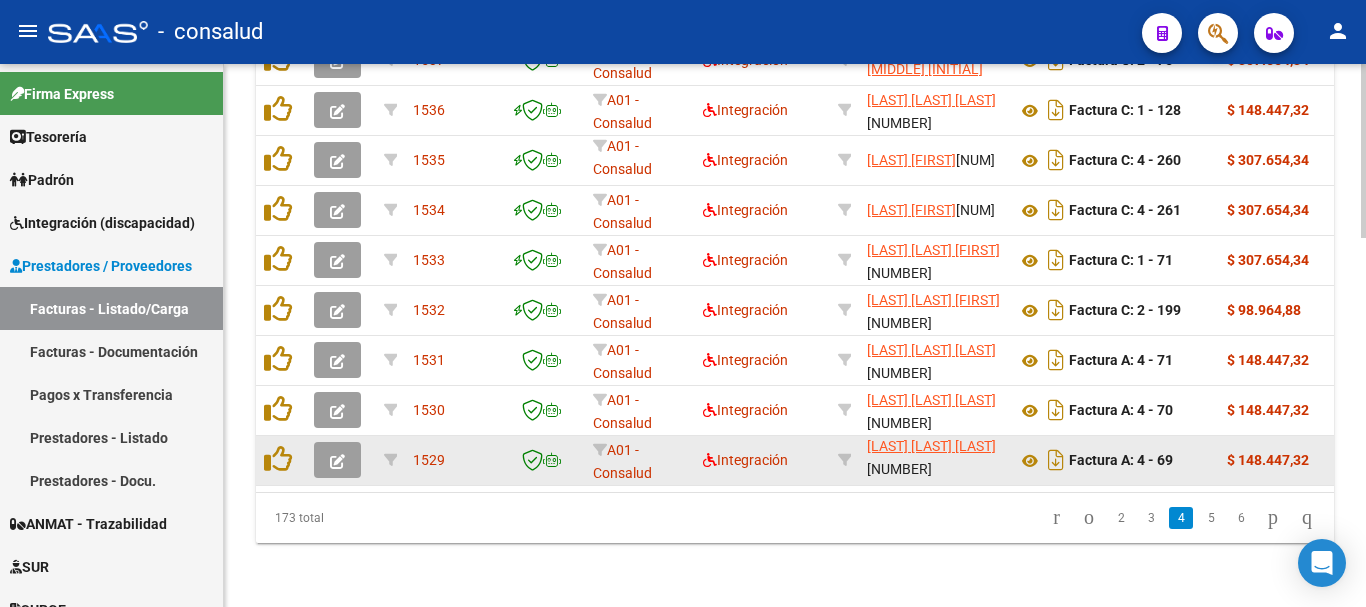 click 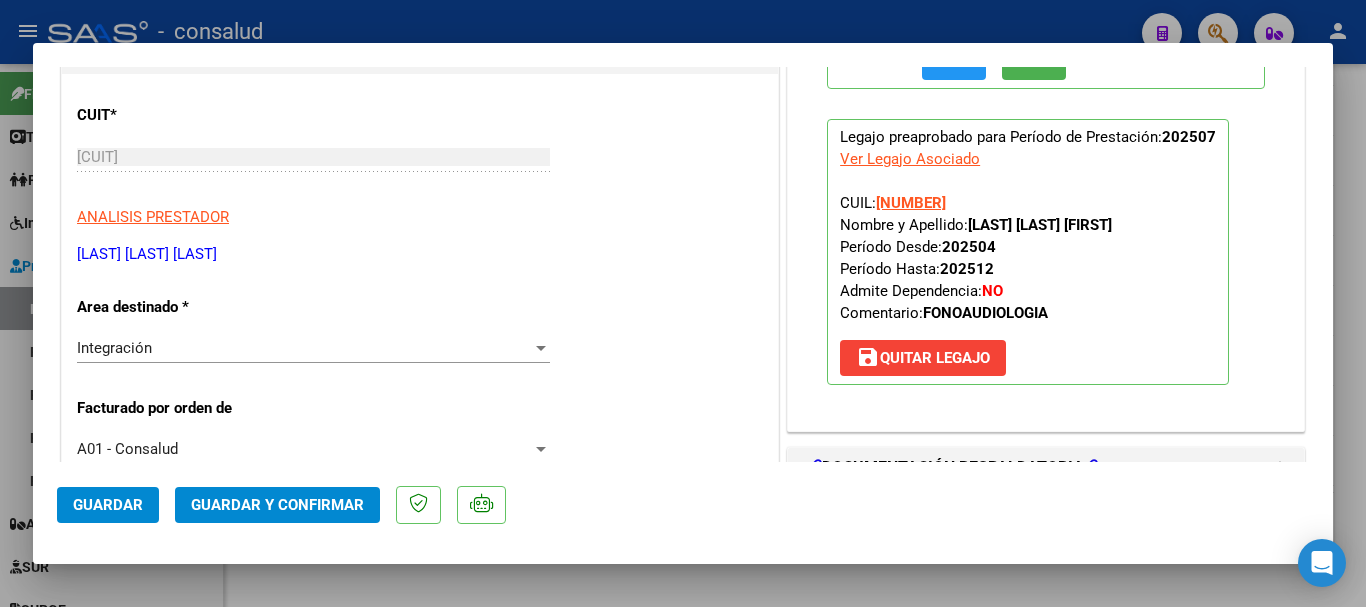 scroll, scrollTop: 0, scrollLeft: 0, axis: both 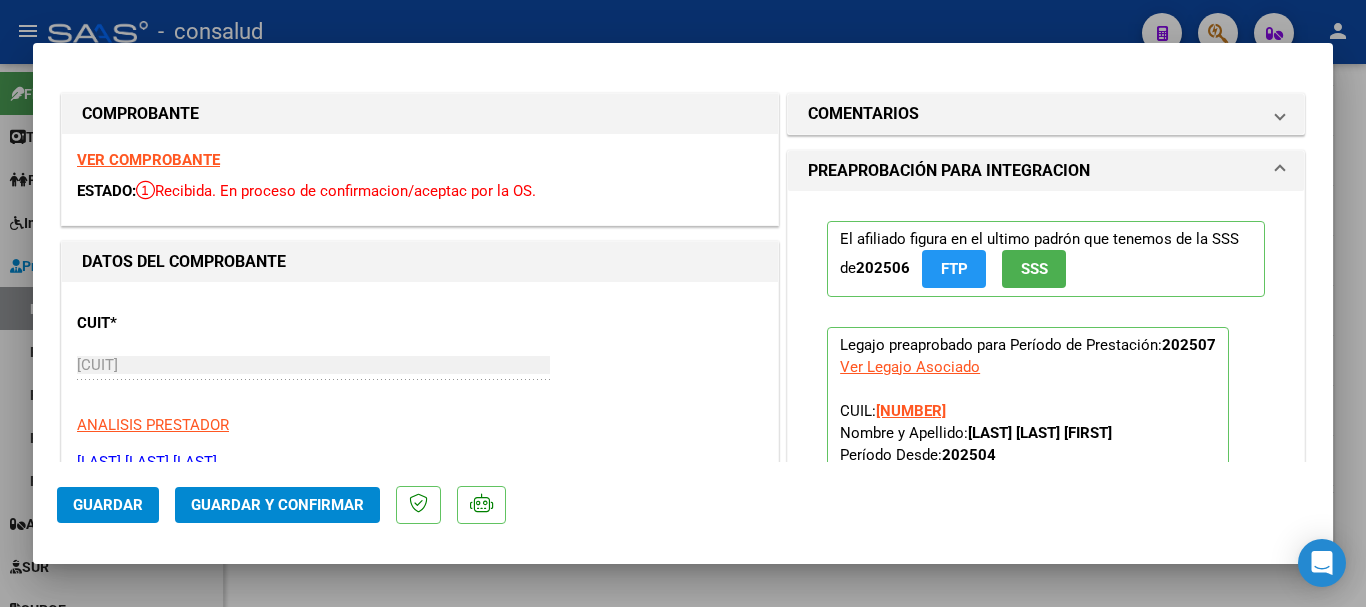click on "VER COMPROBANTE" at bounding box center (148, 160) 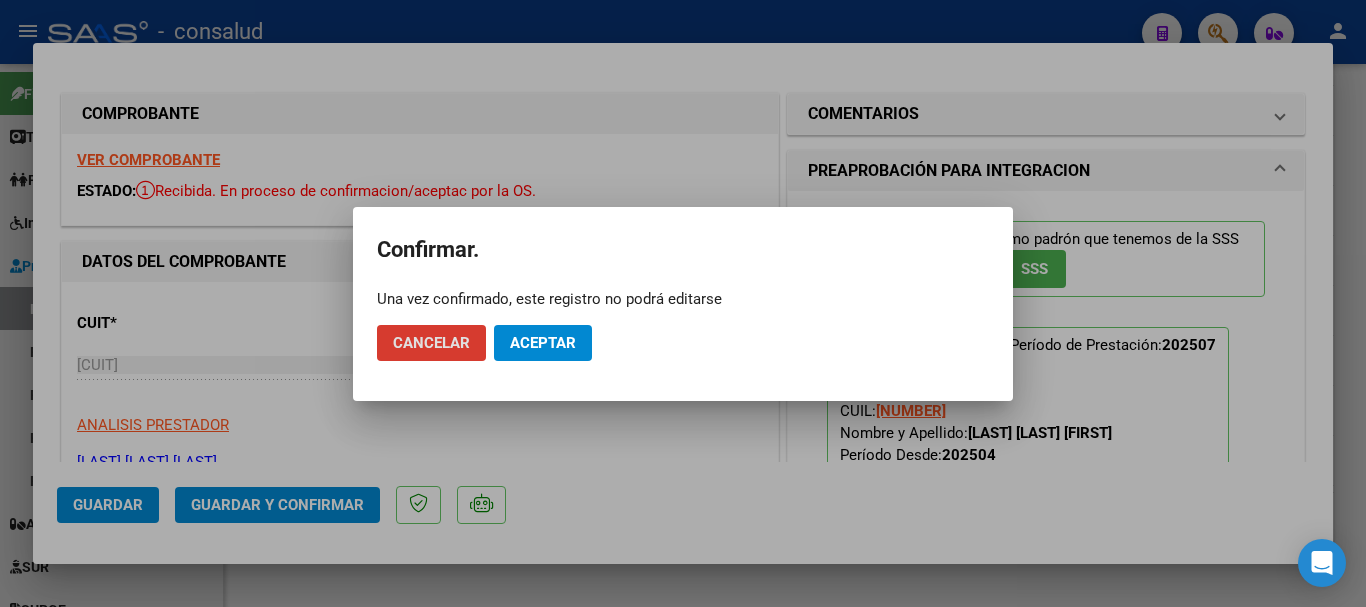 click on "Aceptar" 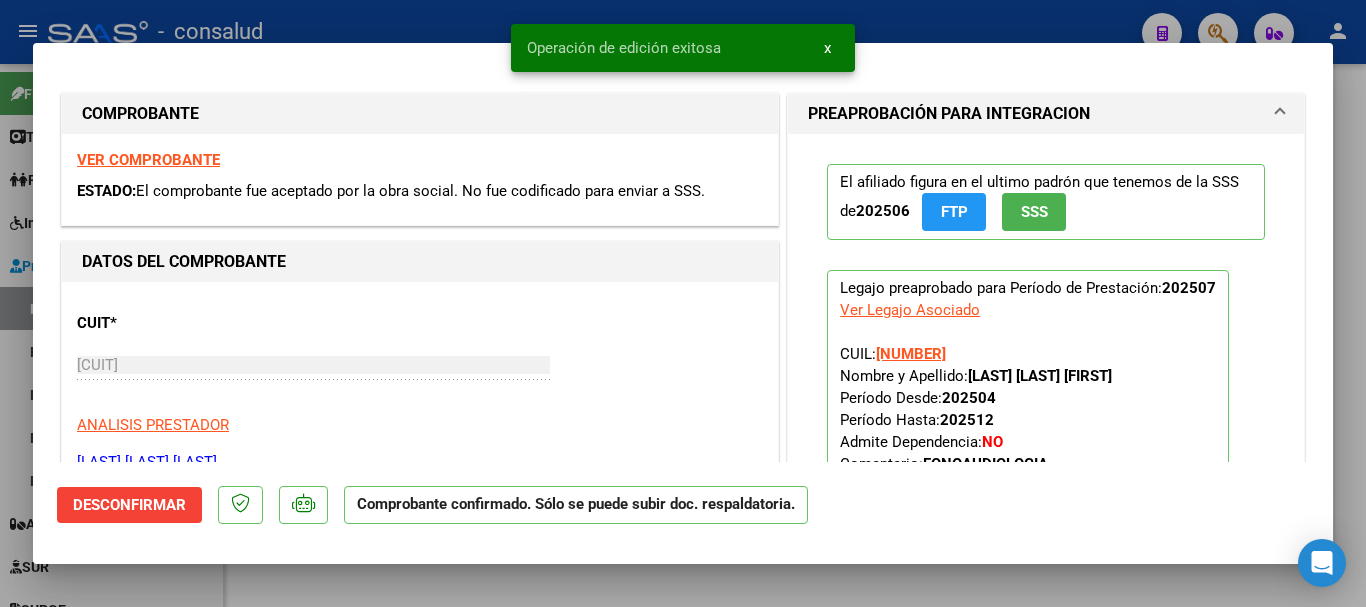 type 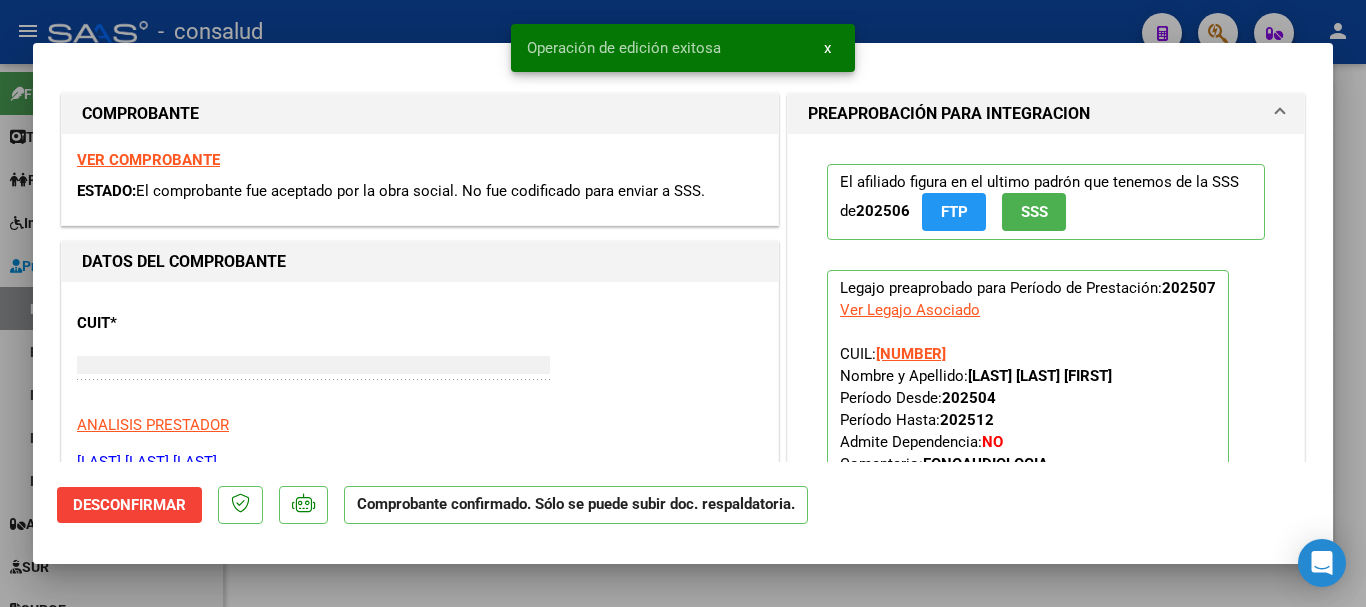 scroll, scrollTop: 1161, scrollLeft: 0, axis: vertical 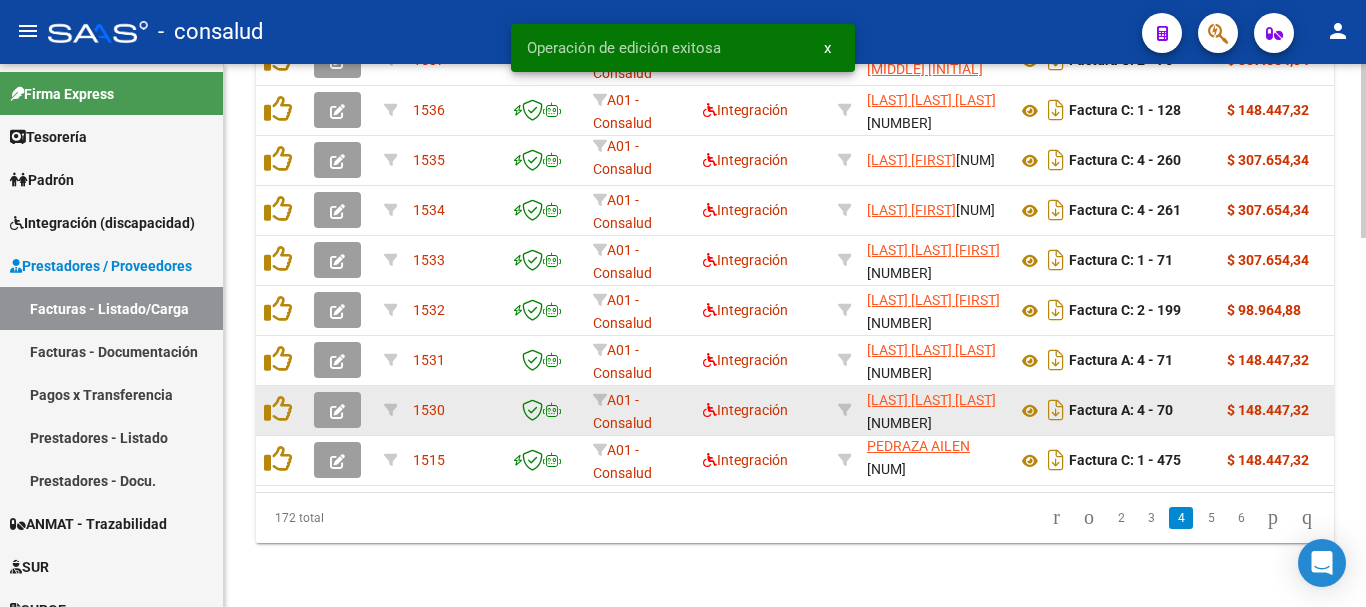 click 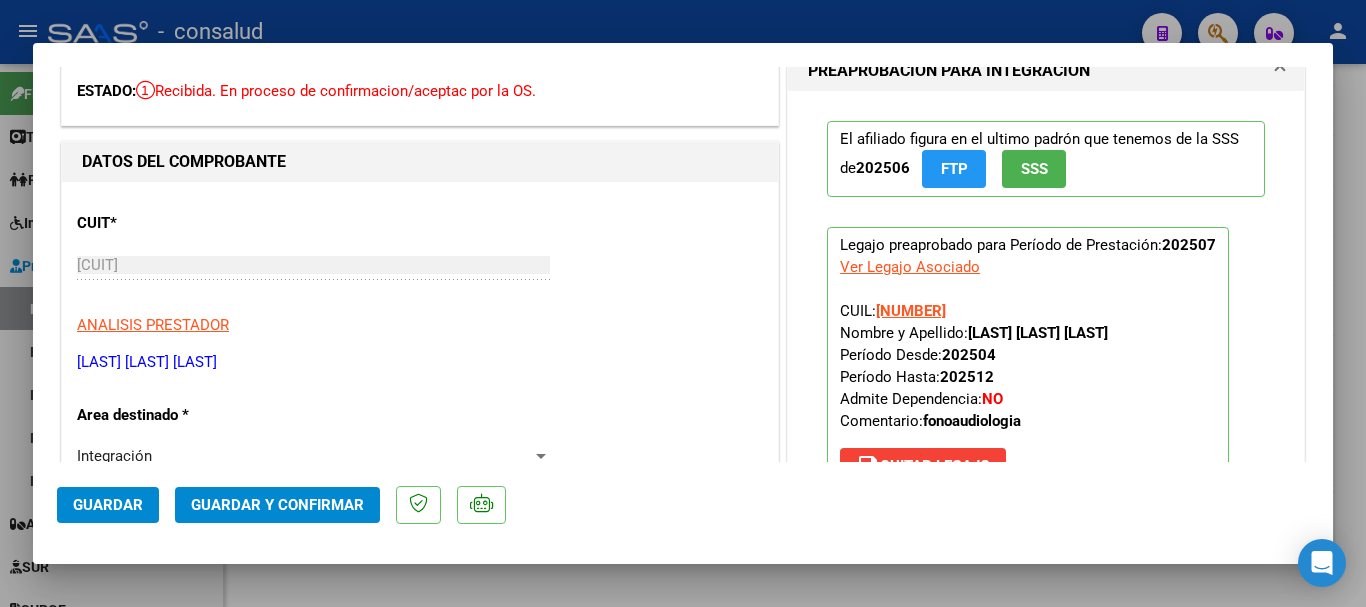 scroll, scrollTop: 0, scrollLeft: 0, axis: both 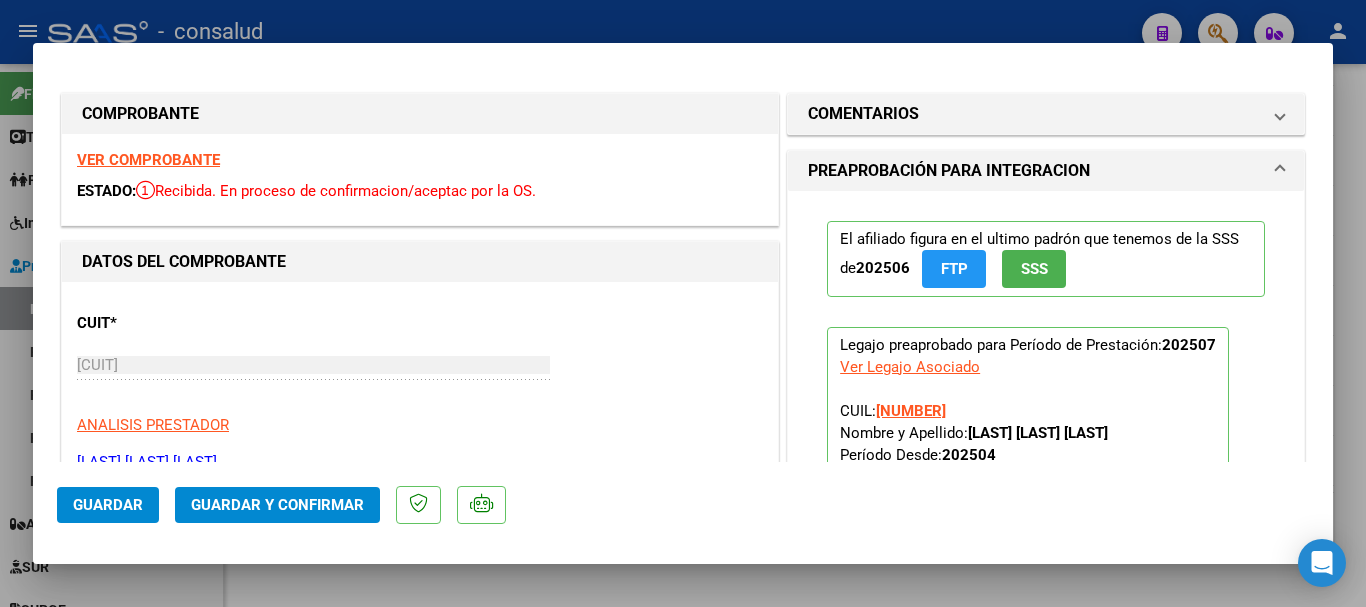 click on "VER COMPROBANTE" at bounding box center (148, 160) 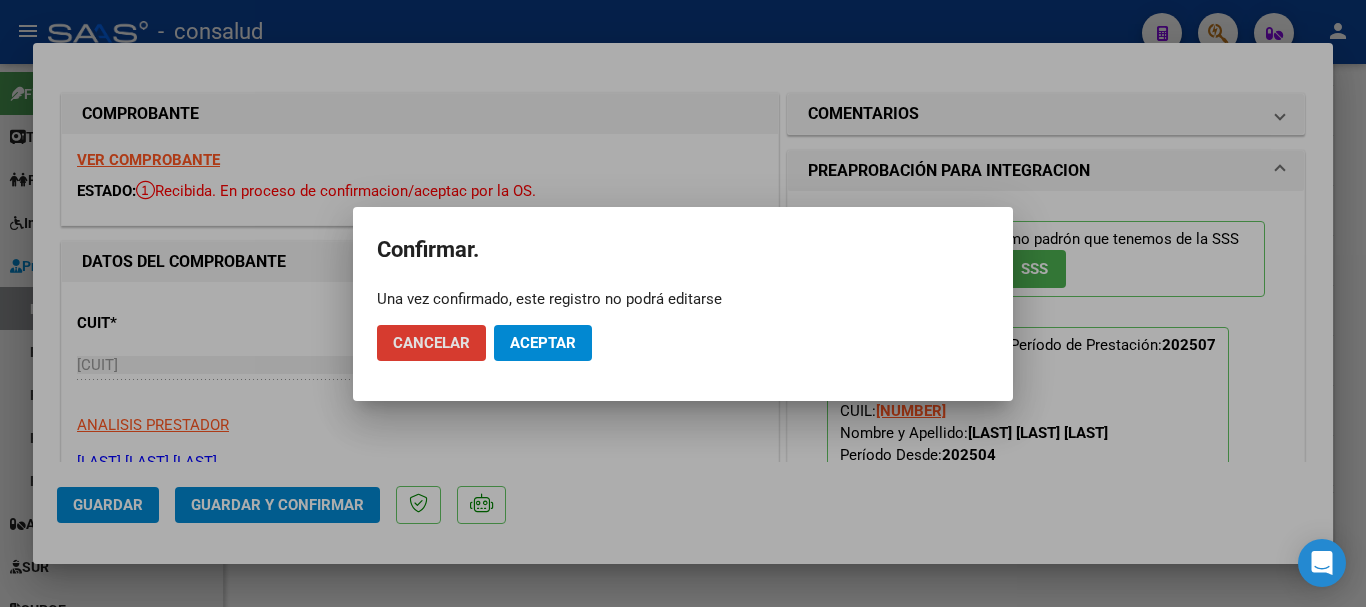 click on "Aceptar" 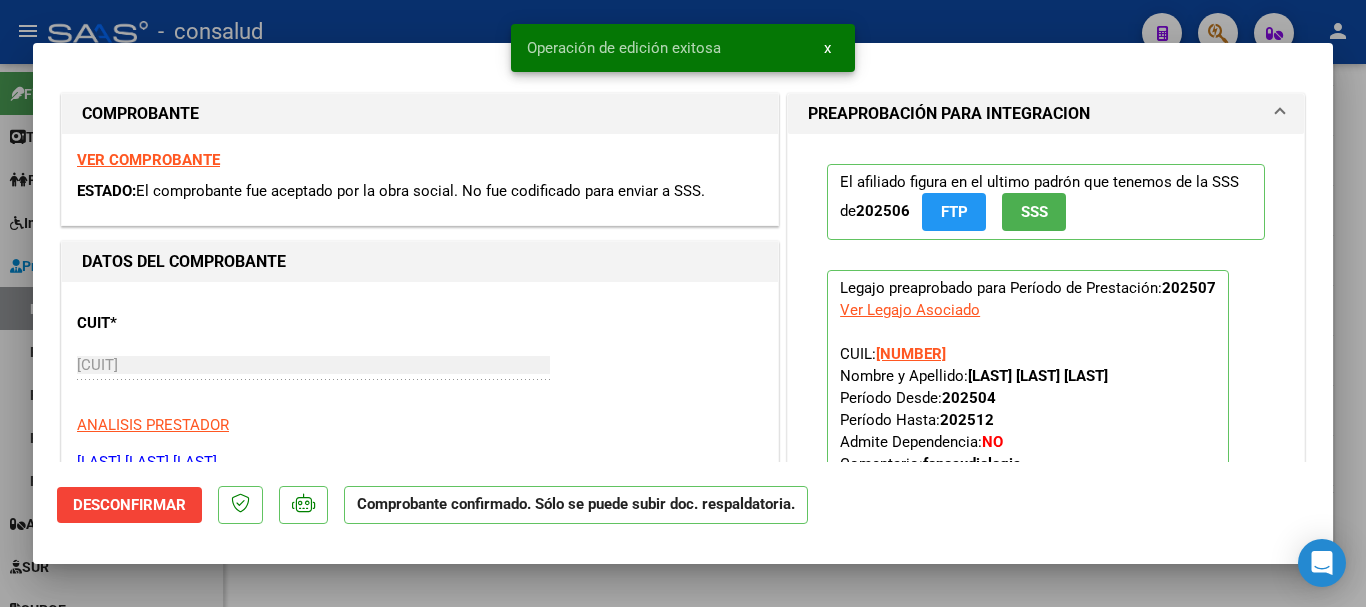 type 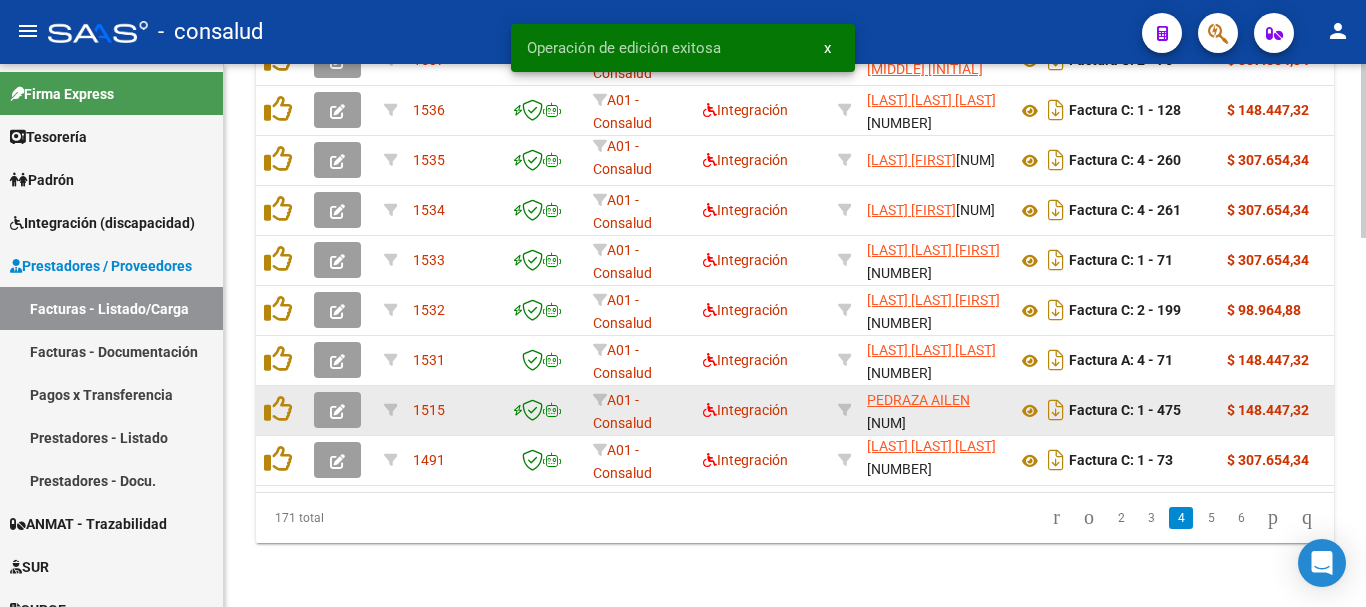 scroll, scrollTop: 1156, scrollLeft: 0, axis: vertical 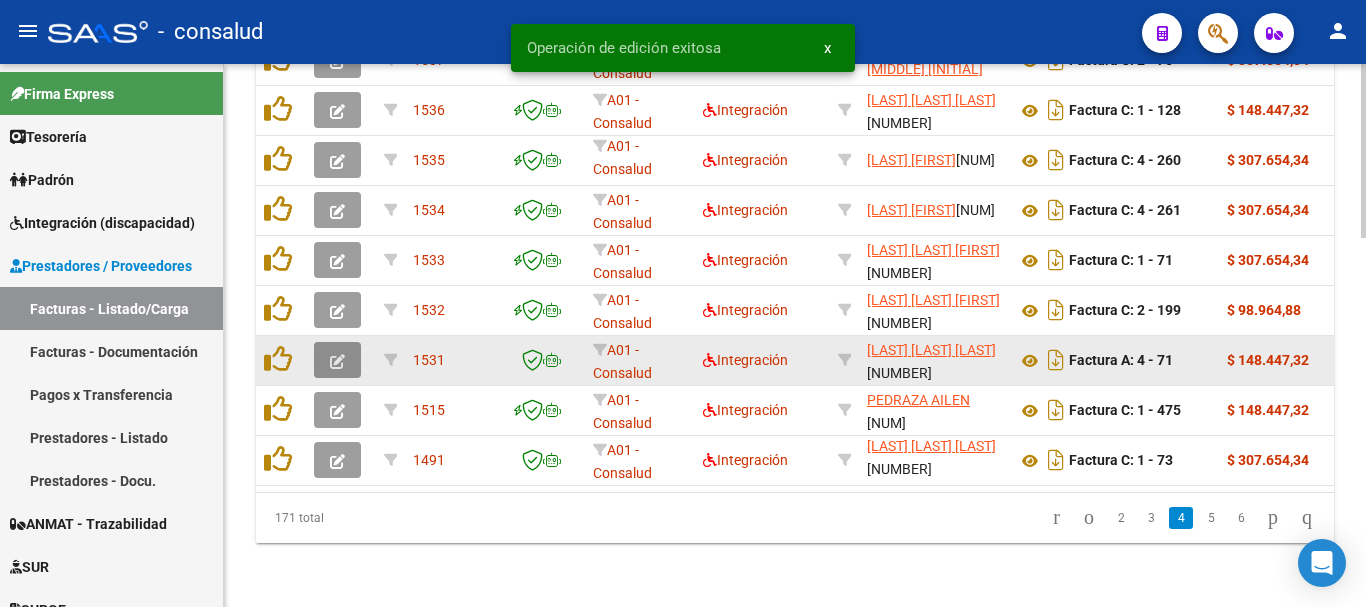 click 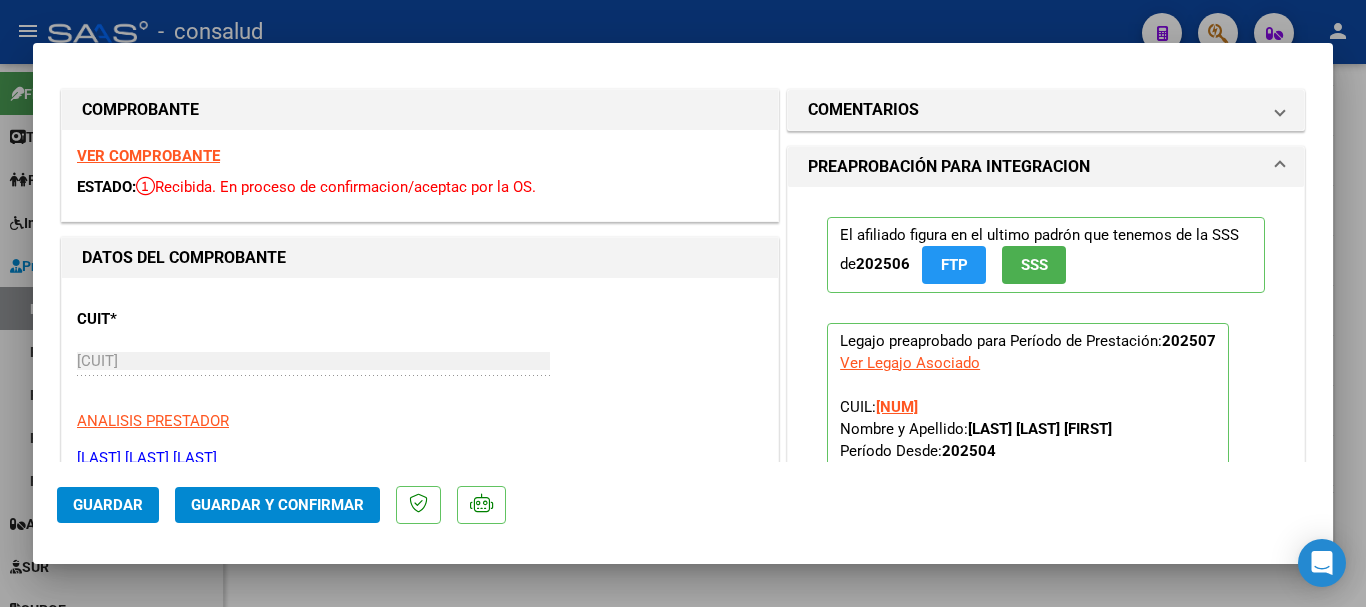 scroll, scrollTop: 0, scrollLeft: 0, axis: both 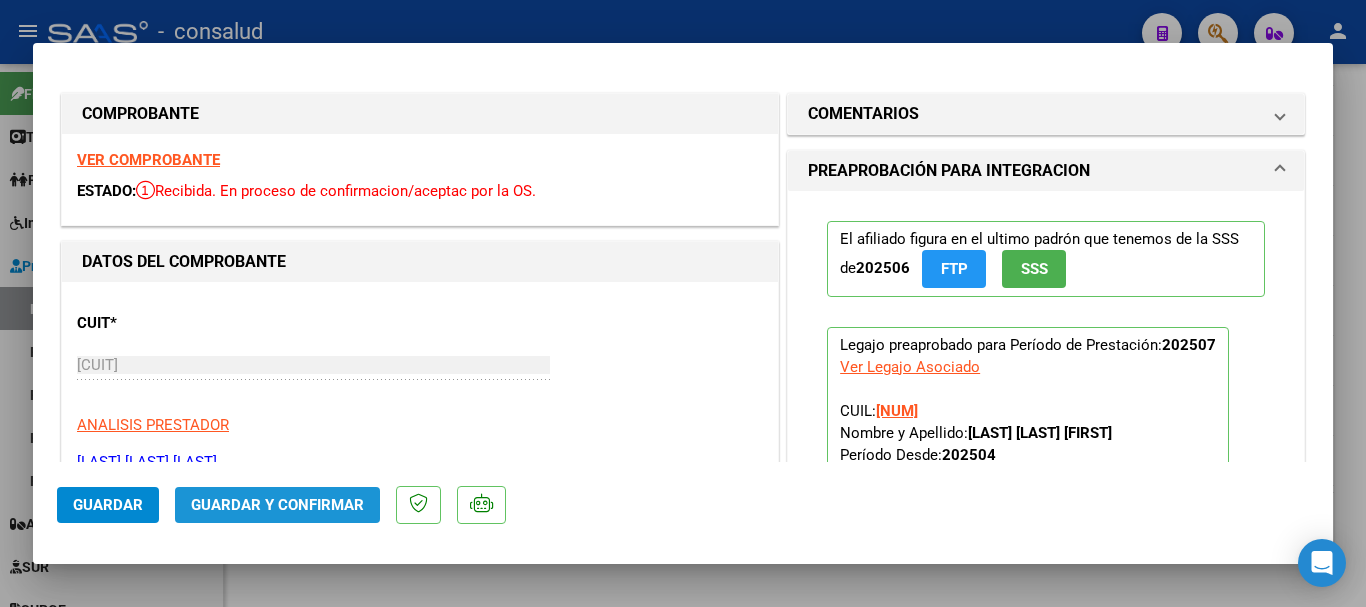 click on "Guardar y Confirmar" 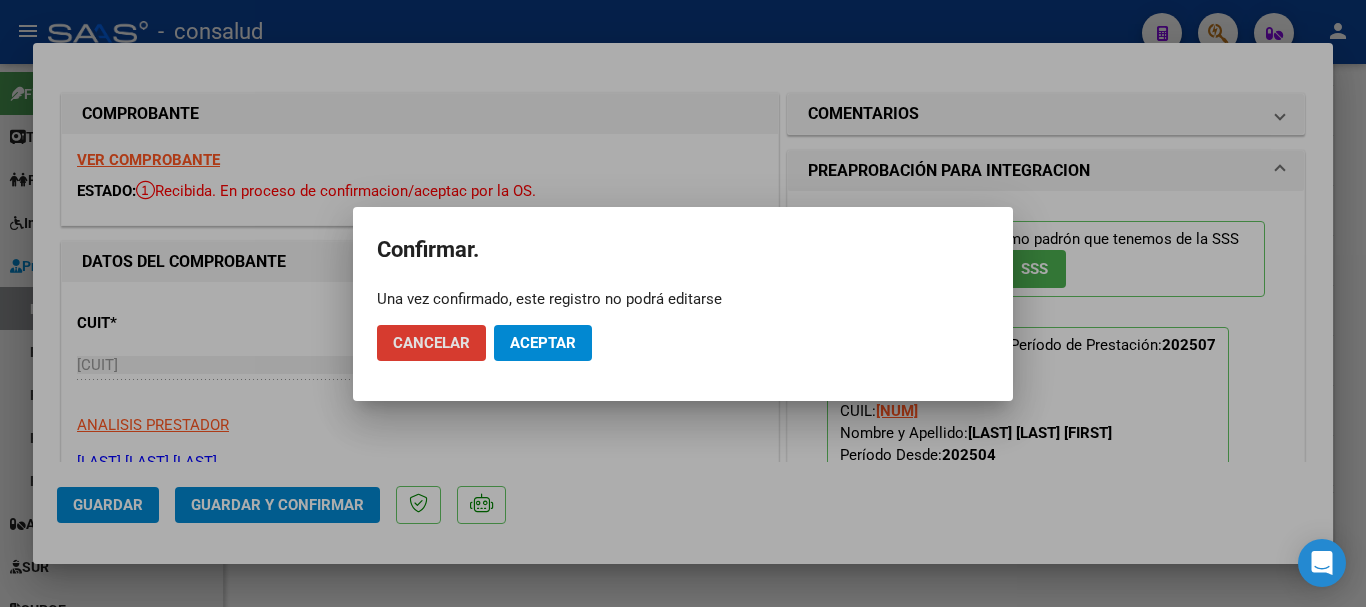 click on "Aceptar" 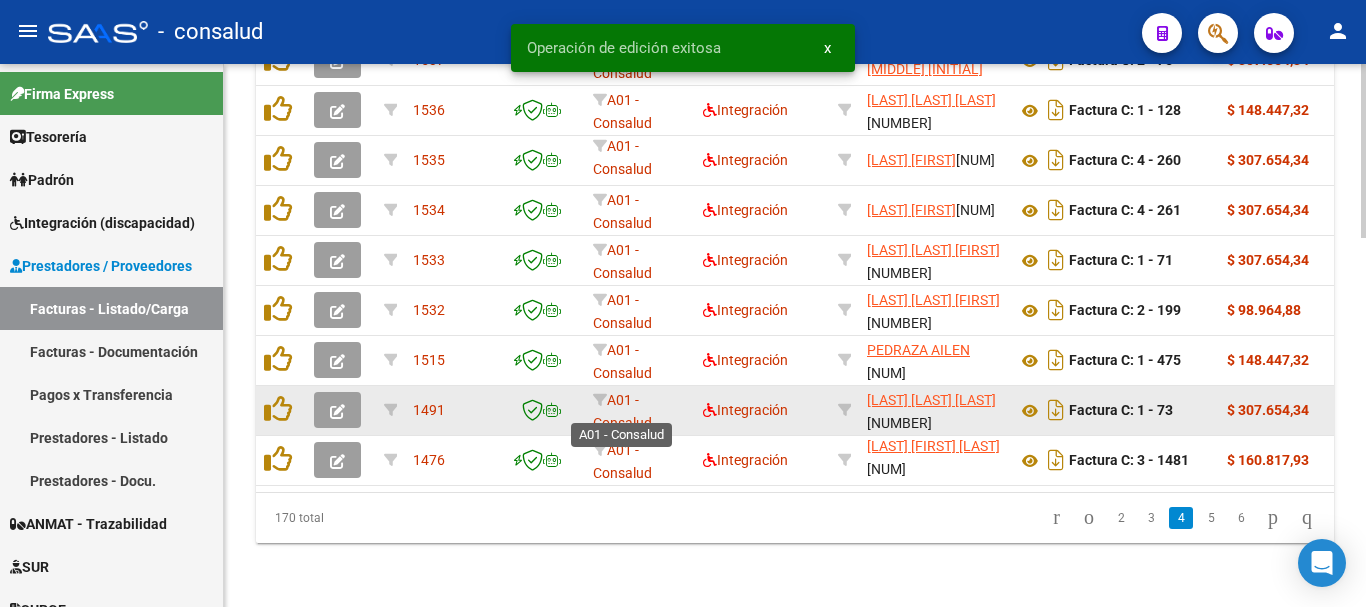 scroll, scrollTop: 1156, scrollLeft: 0, axis: vertical 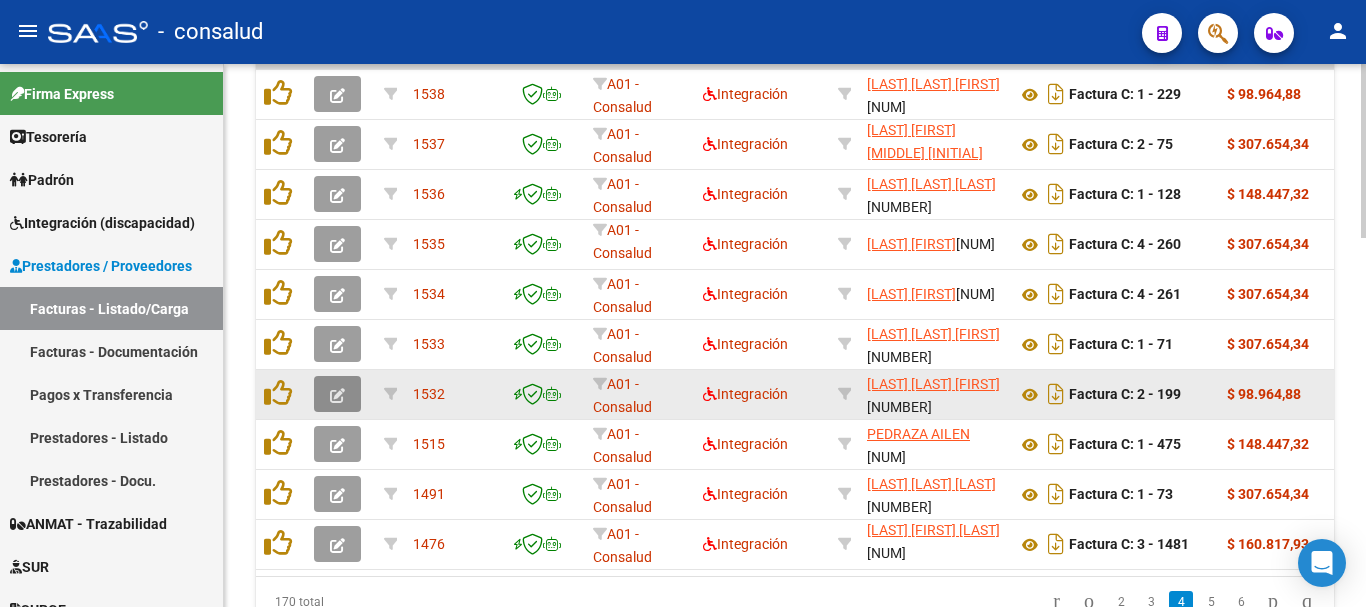 click 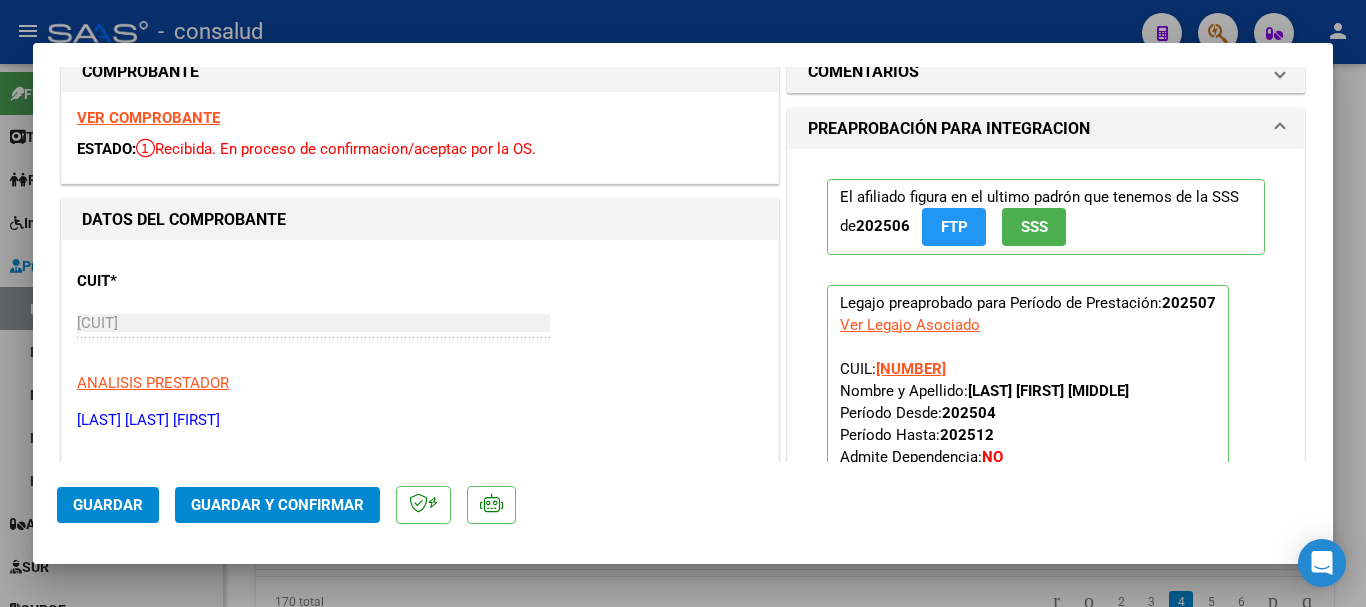 scroll, scrollTop: 0, scrollLeft: 0, axis: both 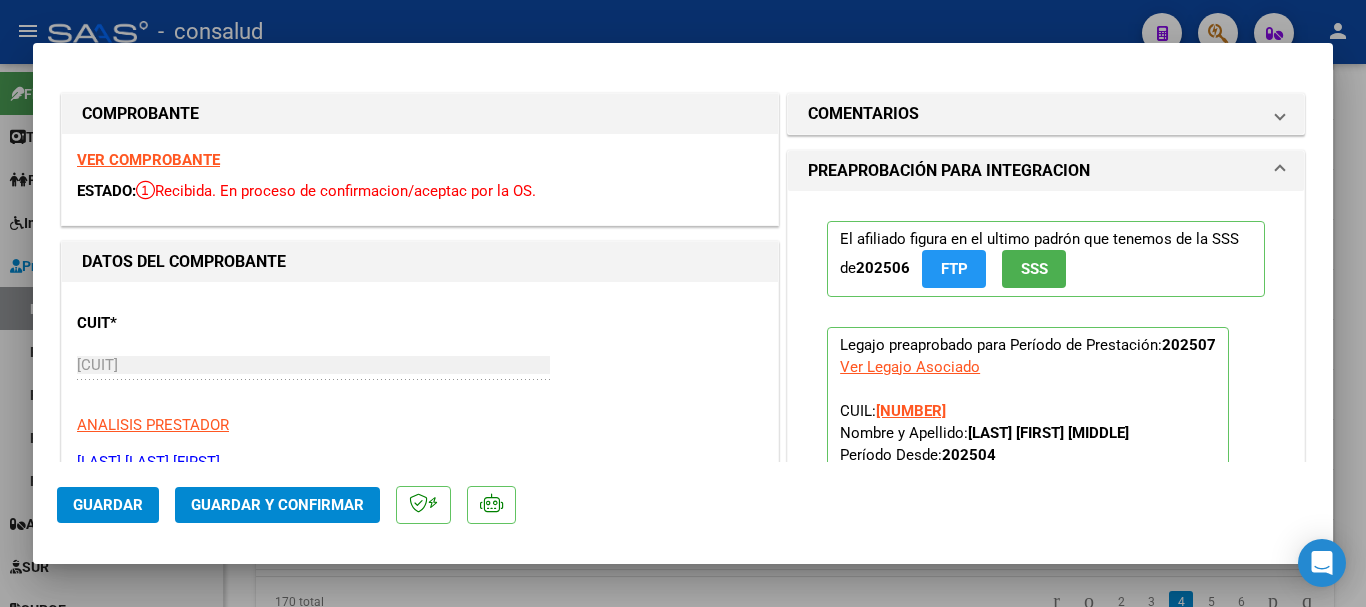 click on "VER COMPROBANTE" at bounding box center [148, 160] 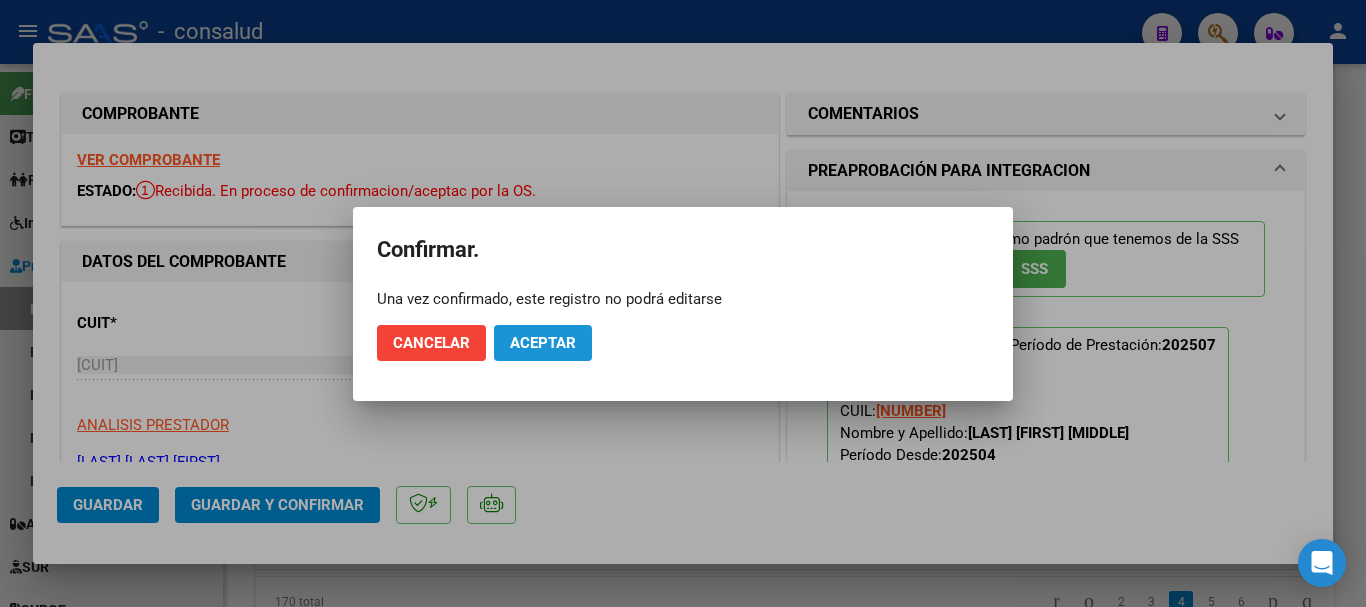 click on "Aceptar" 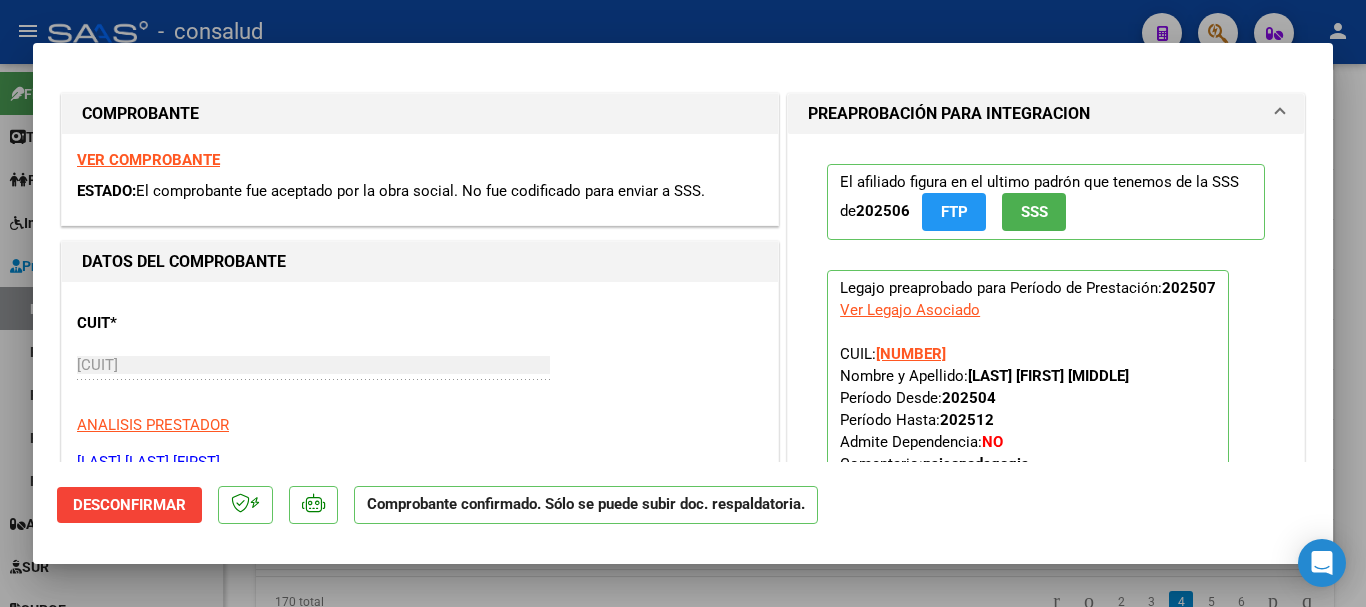 type 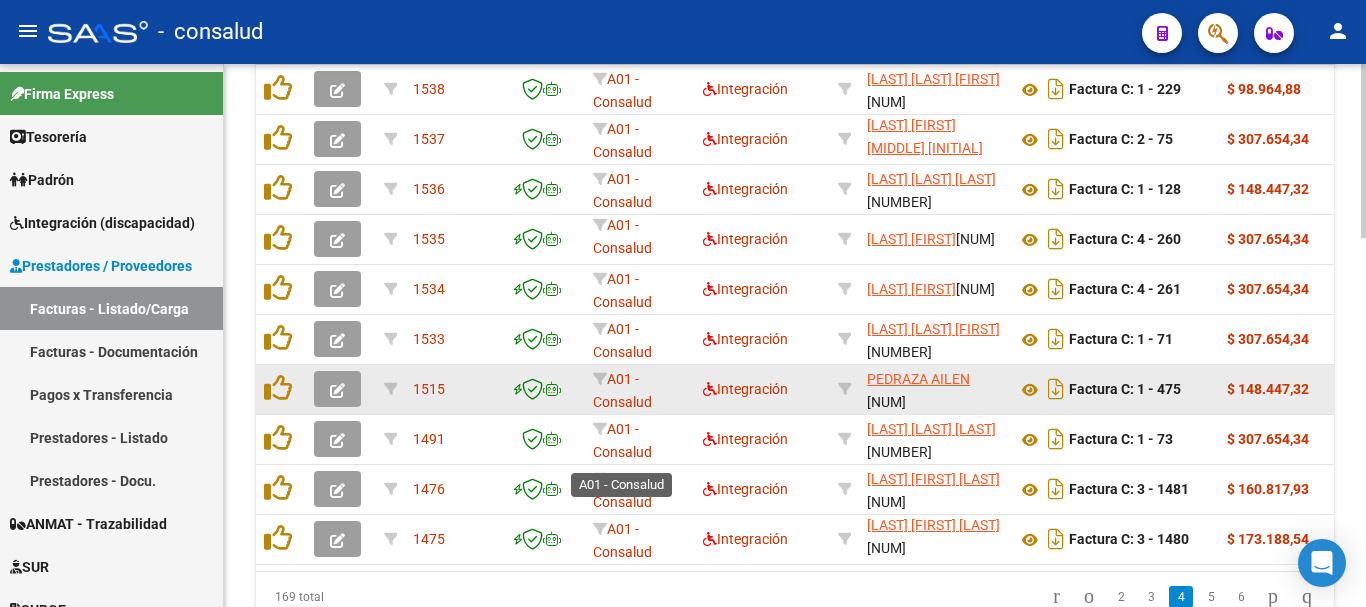 scroll, scrollTop: 1056, scrollLeft: 0, axis: vertical 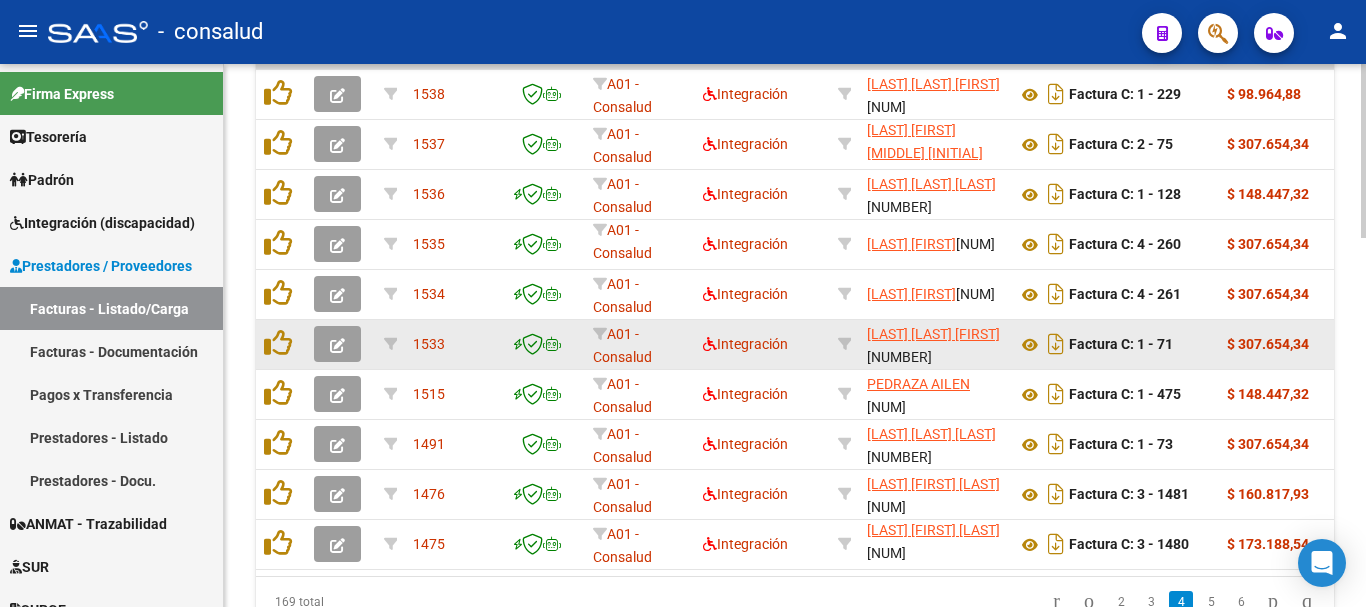 click 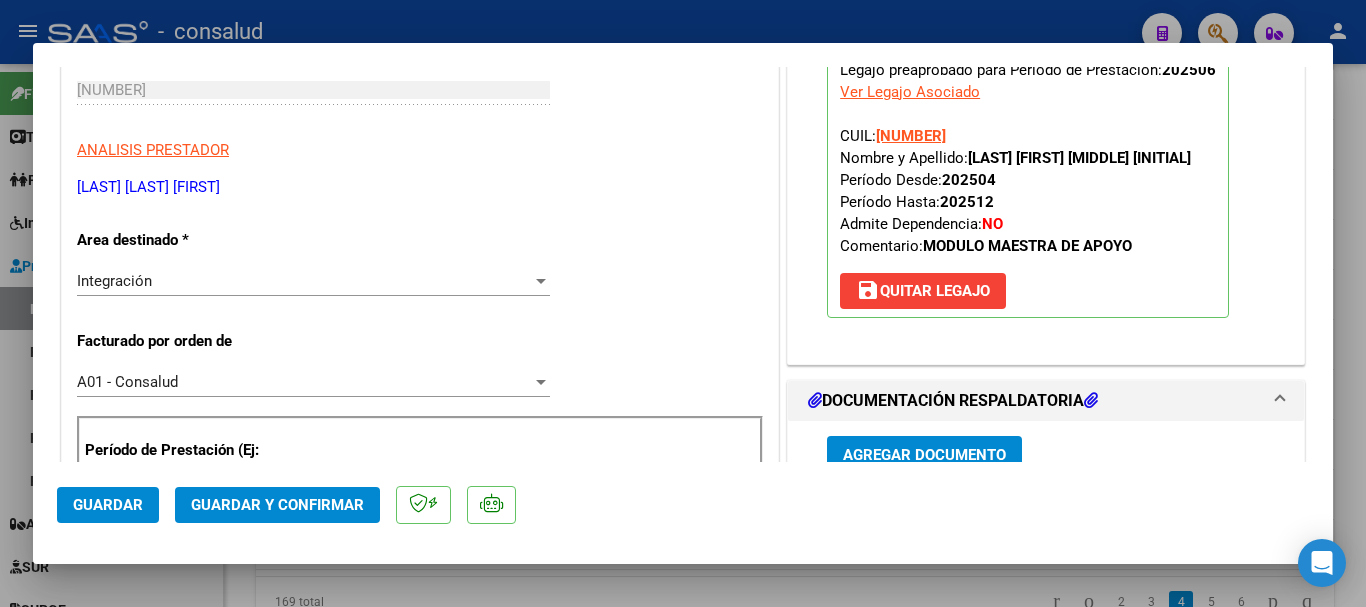 scroll, scrollTop: 0, scrollLeft: 0, axis: both 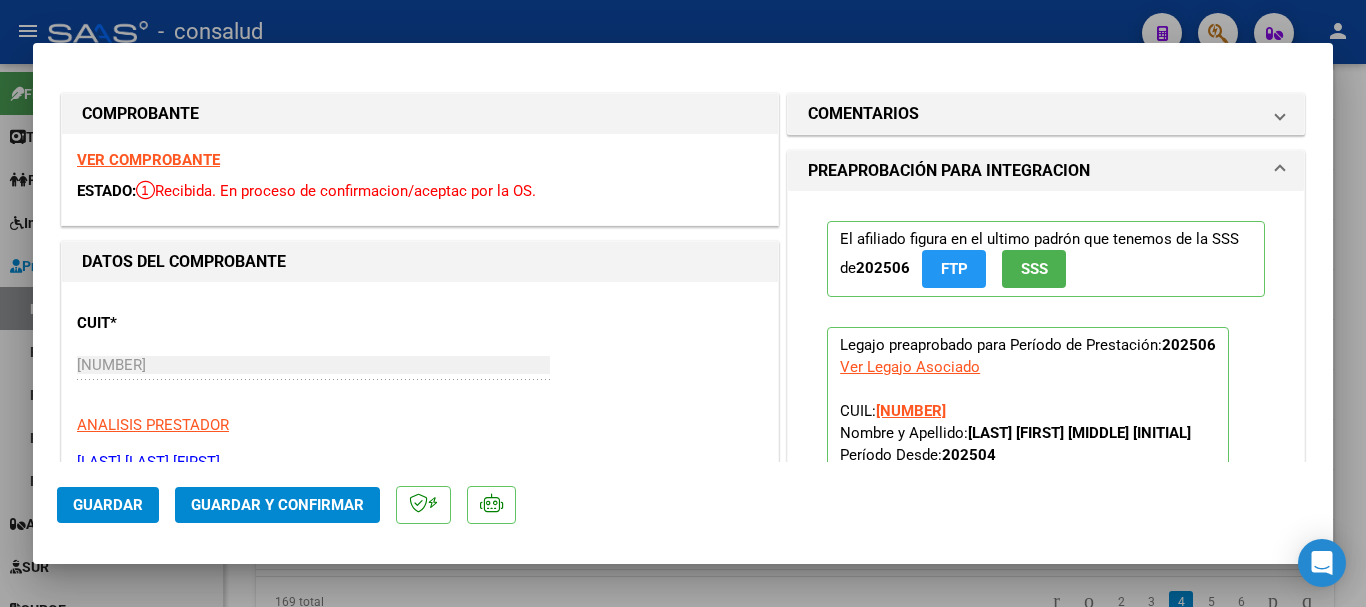 click on "VER COMPROBANTE" at bounding box center [148, 160] 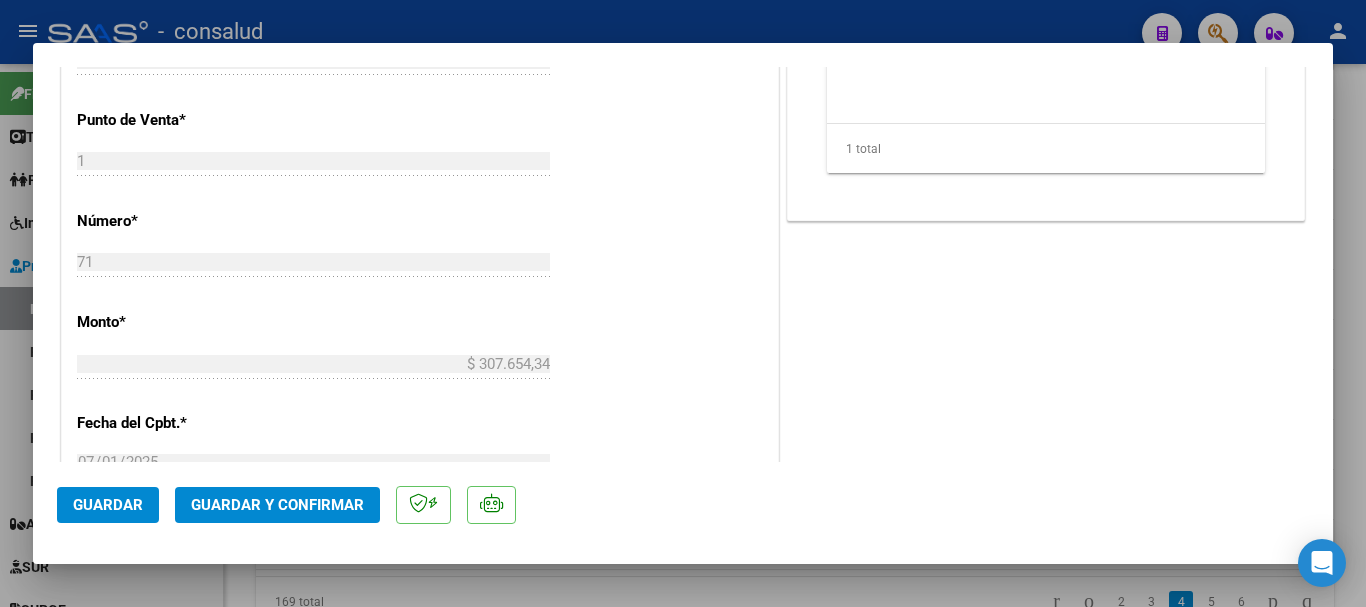 scroll, scrollTop: 900, scrollLeft: 0, axis: vertical 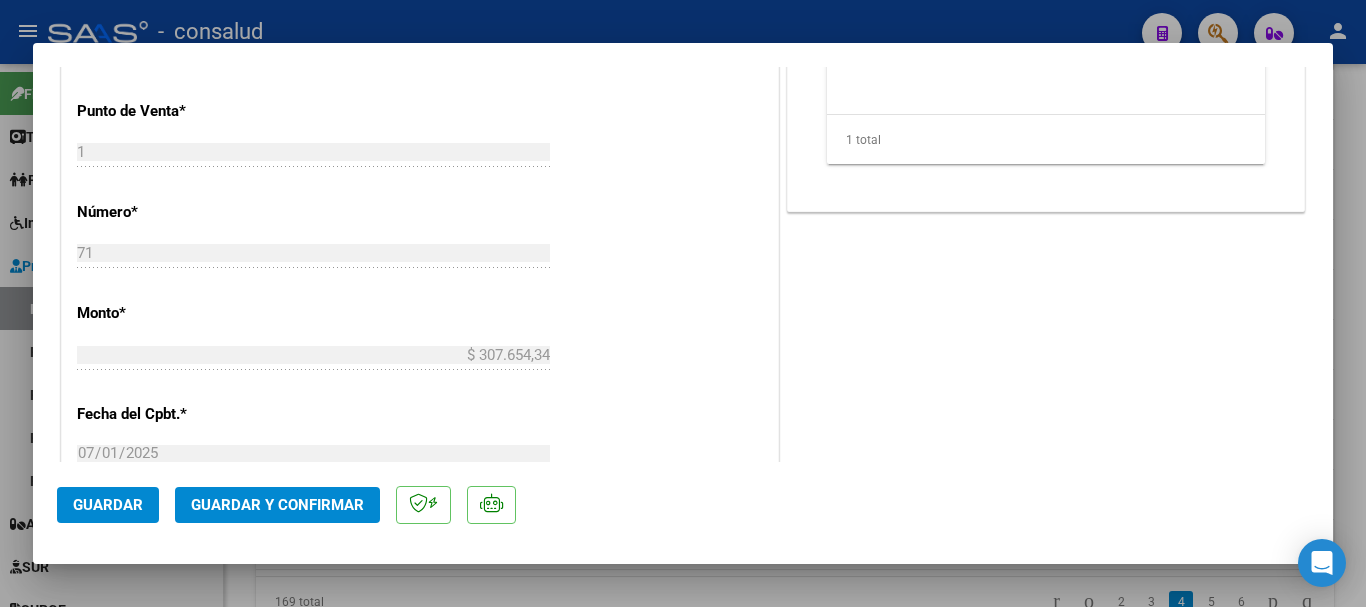 click on "Guardar y Confirmar" 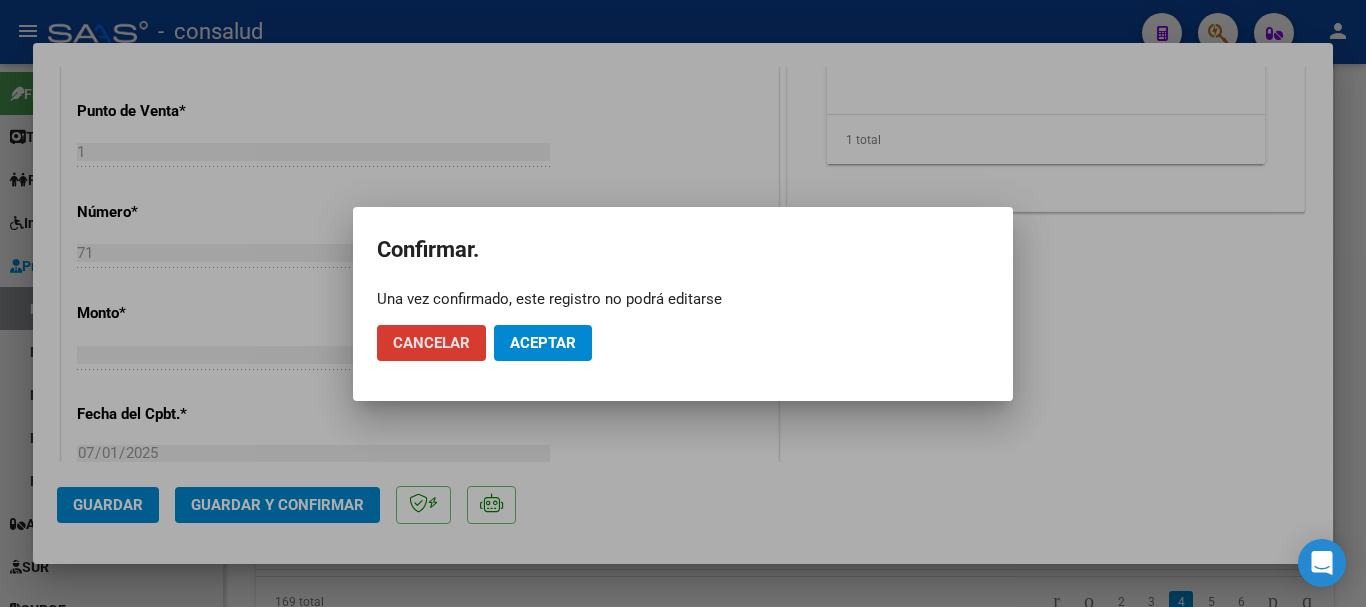 click on "Aceptar" 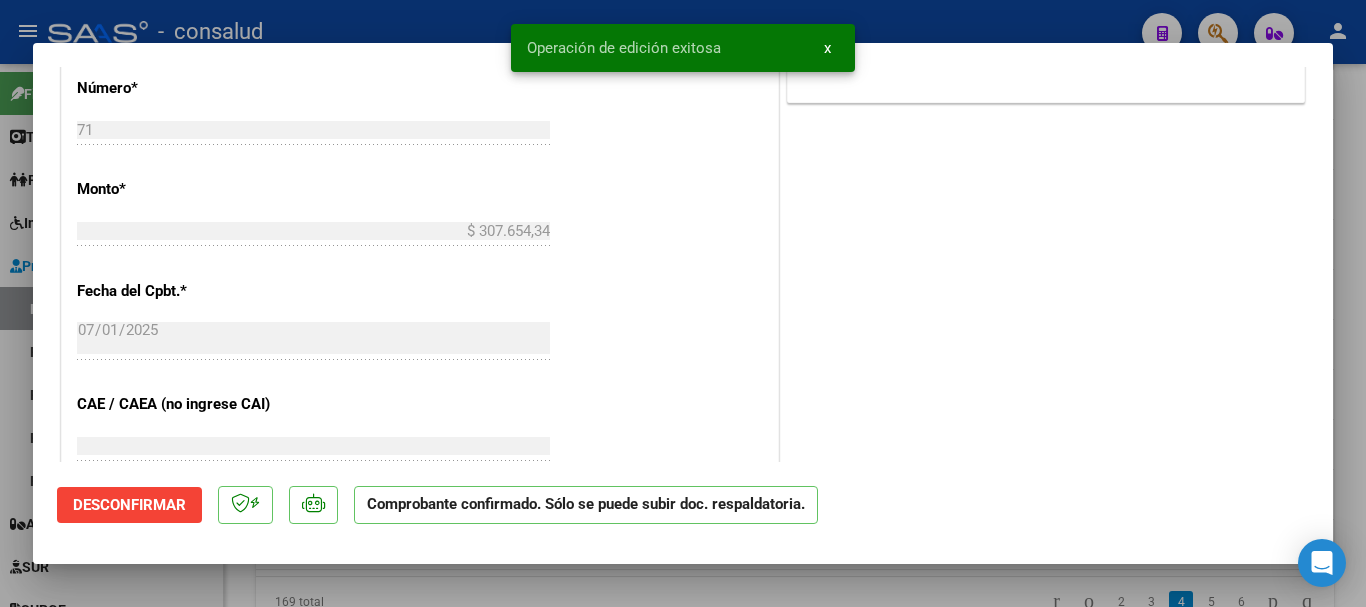 type 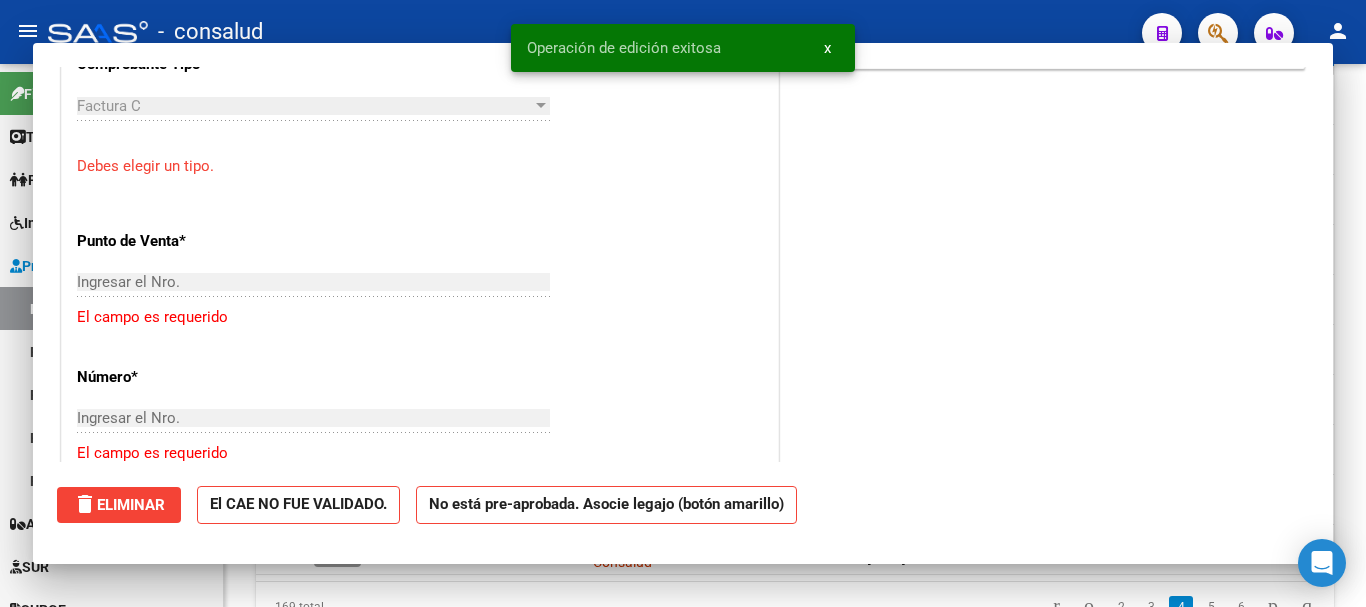 scroll, scrollTop: 1061, scrollLeft: 0, axis: vertical 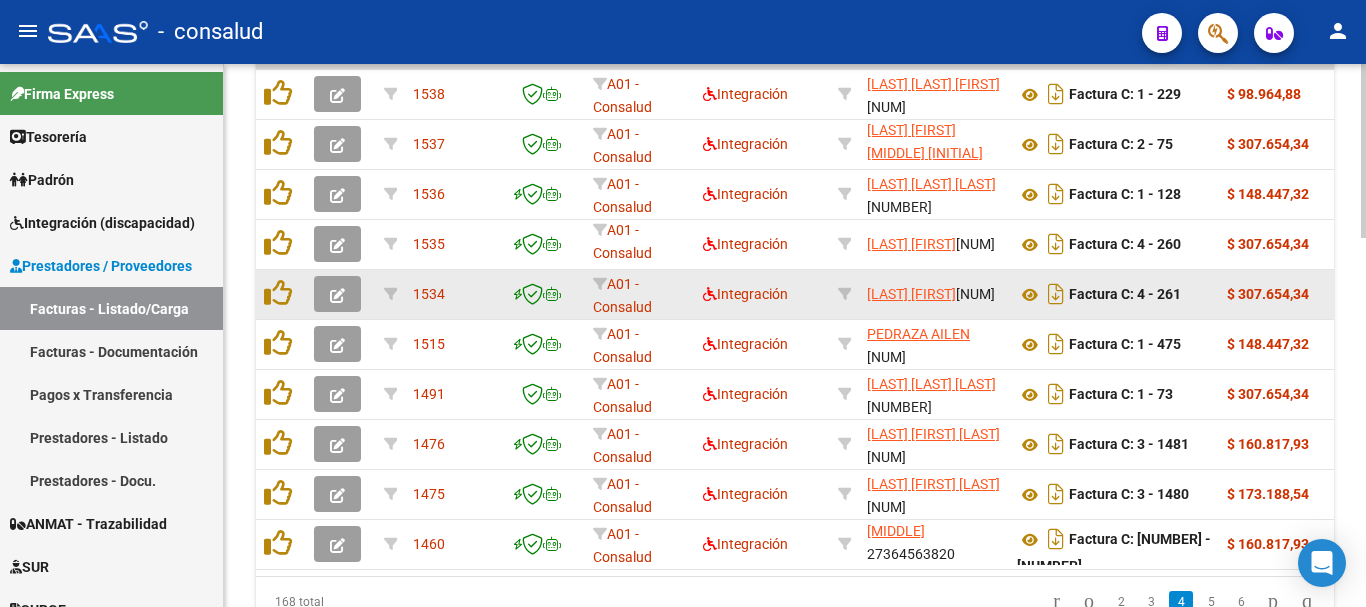 click 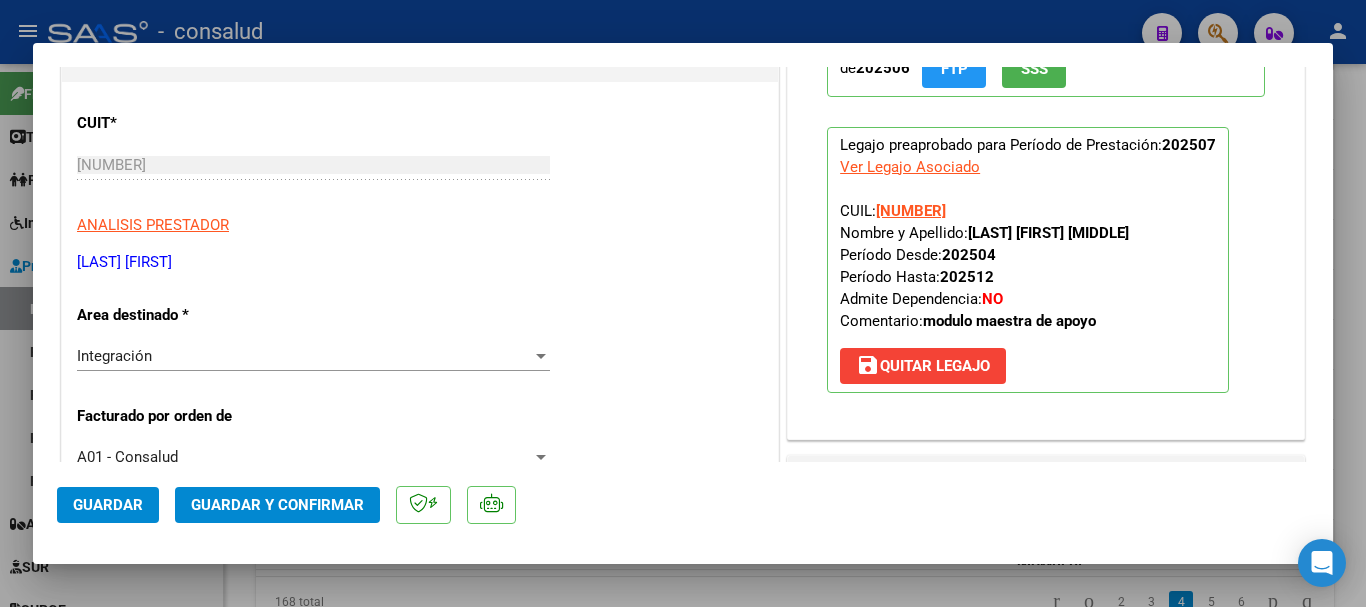 scroll, scrollTop: 0, scrollLeft: 0, axis: both 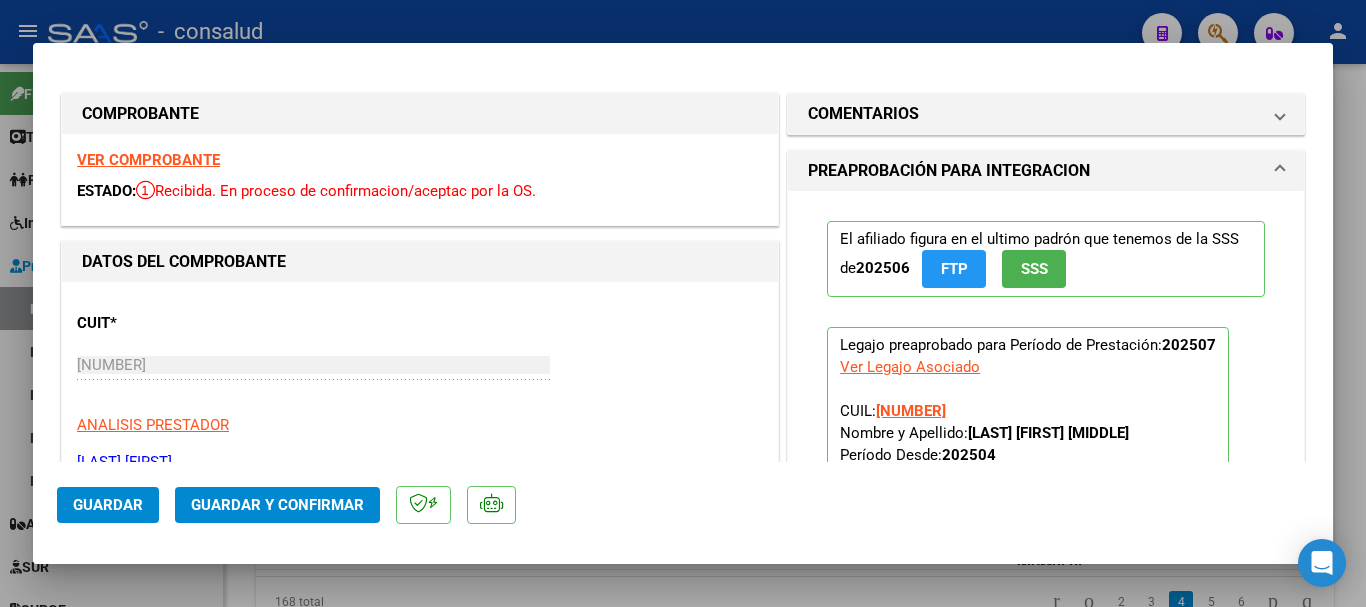 click on "VER COMPROBANTE" at bounding box center [148, 160] 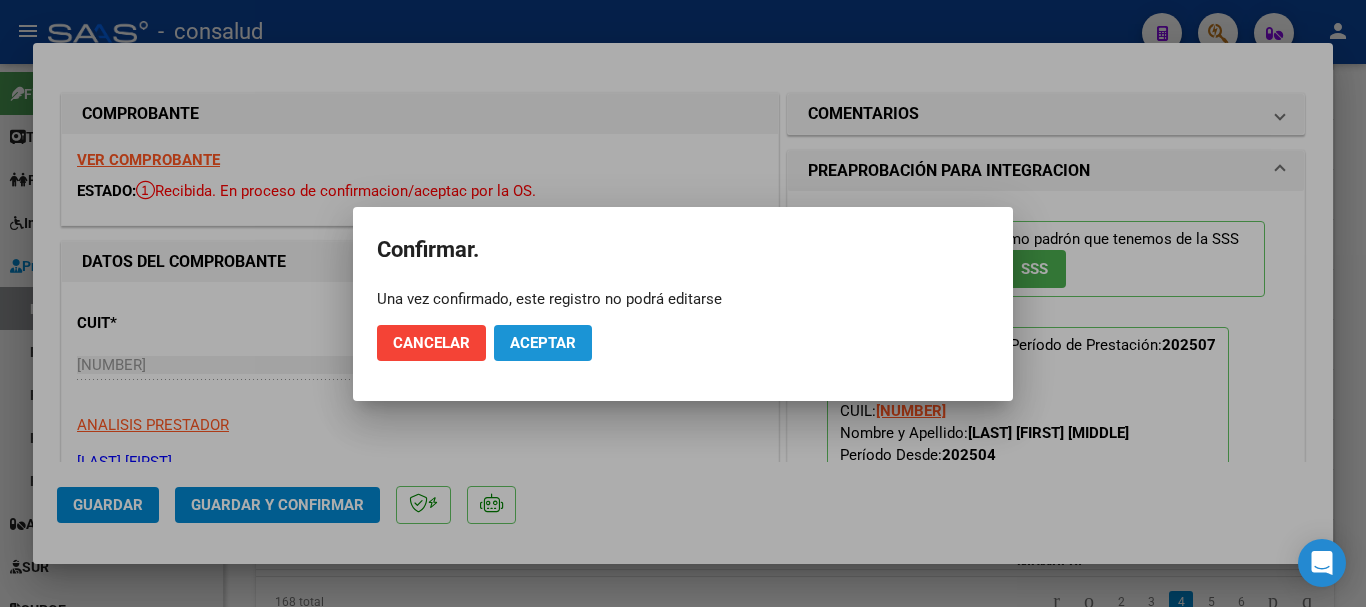 click on "Aceptar" 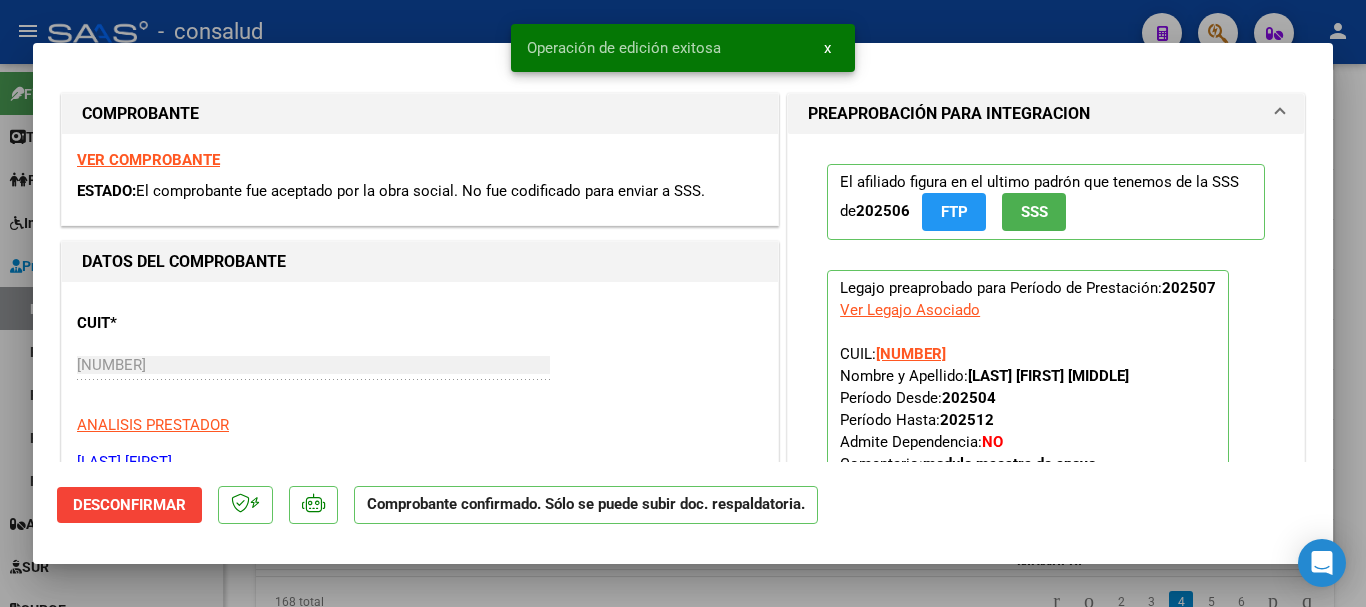type 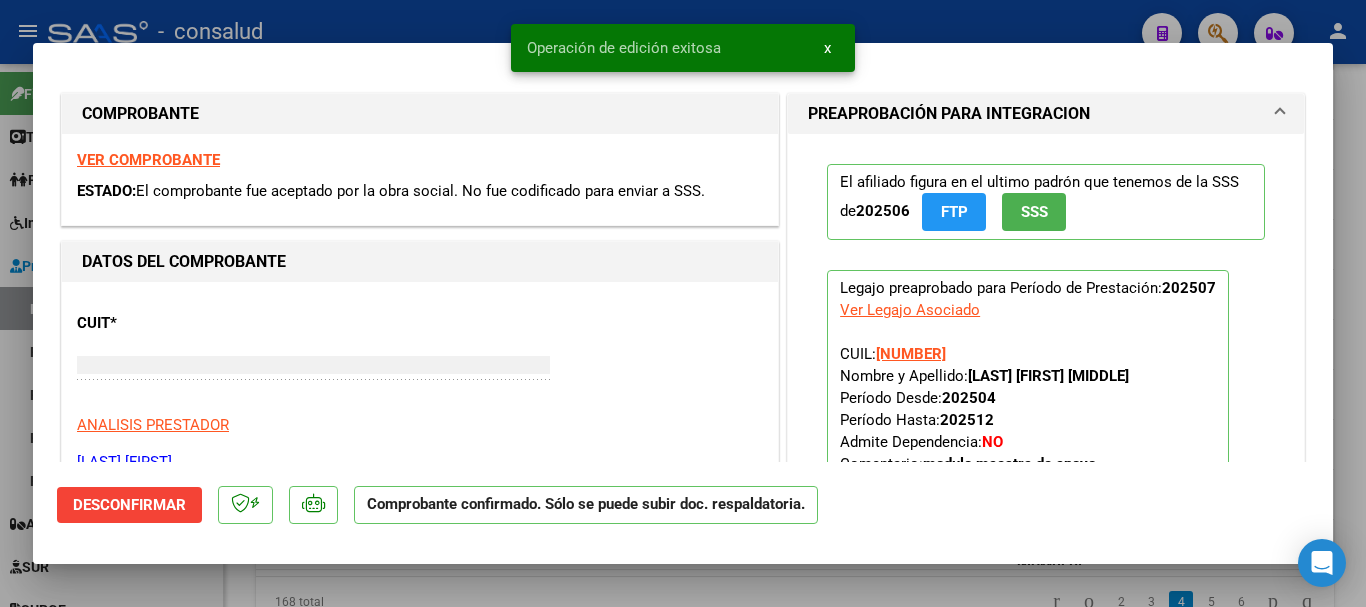 scroll, scrollTop: 1061, scrollLeft: 0, axis: vertical 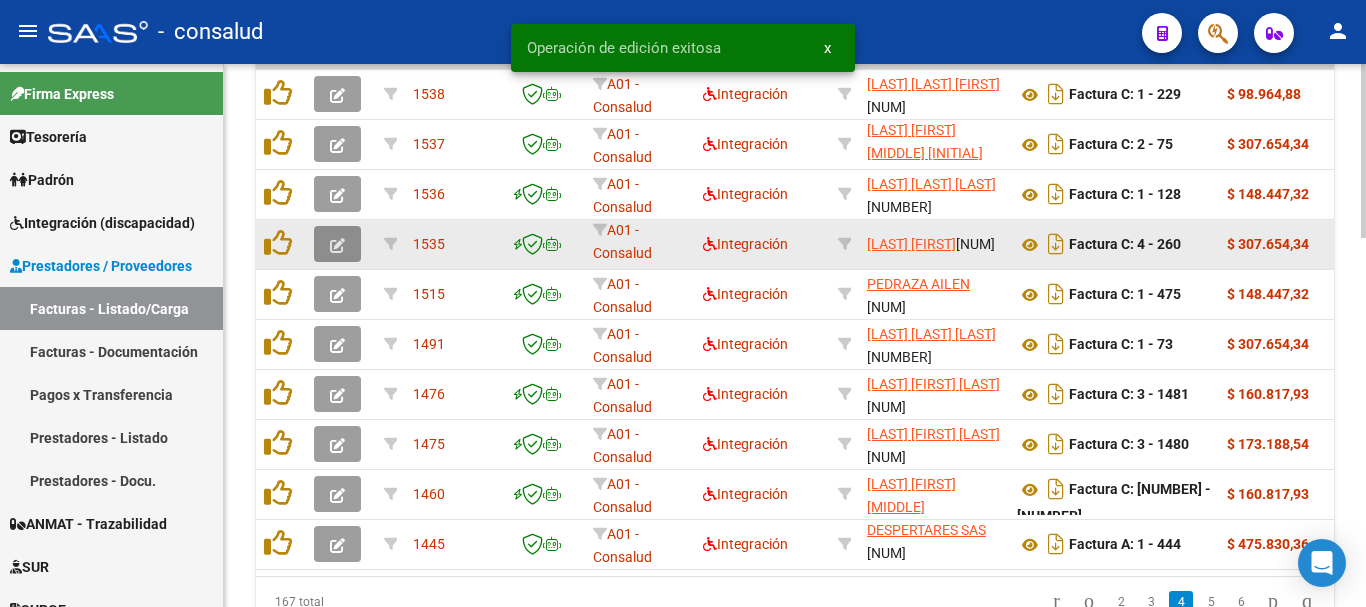 click 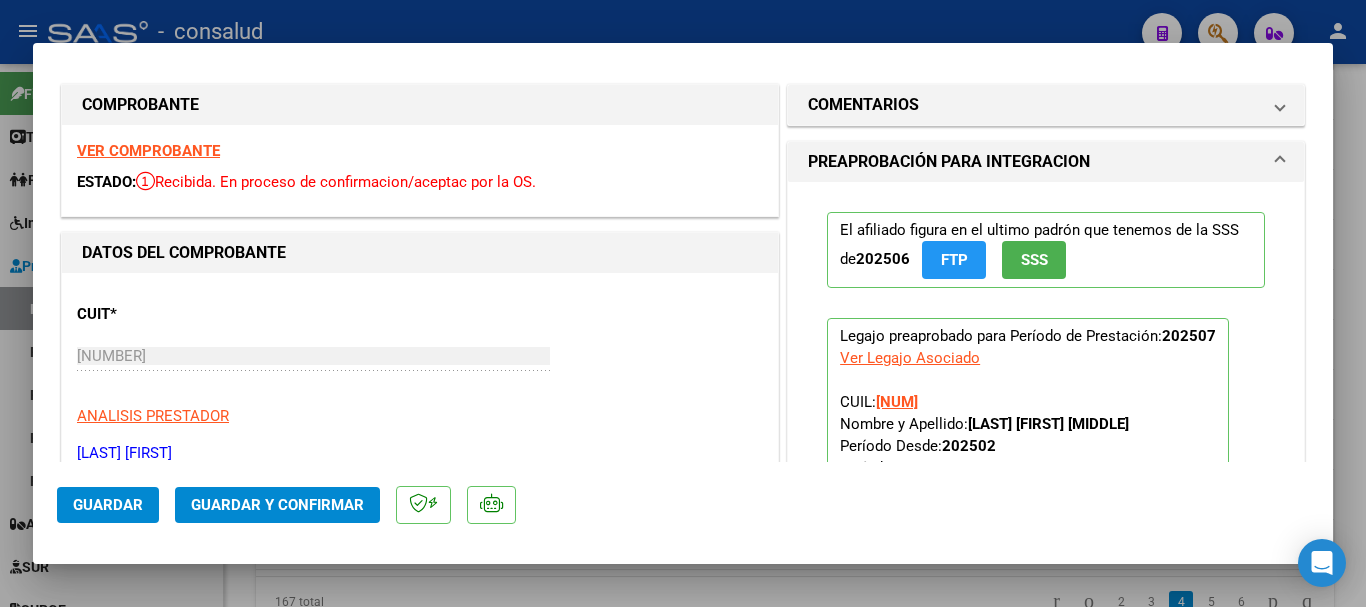 scroll, scrollTop: 0, scrollLeft: 0, axis: both 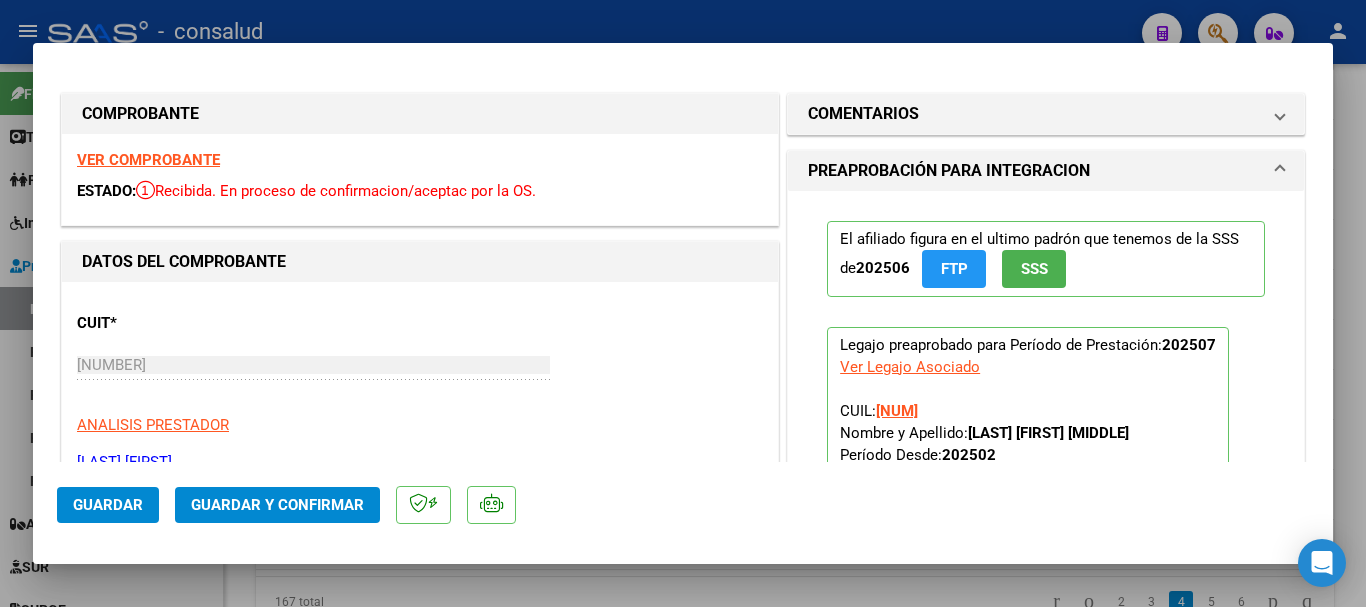 click on "VER COMPROBANTE" at bounding box center (148, 160) 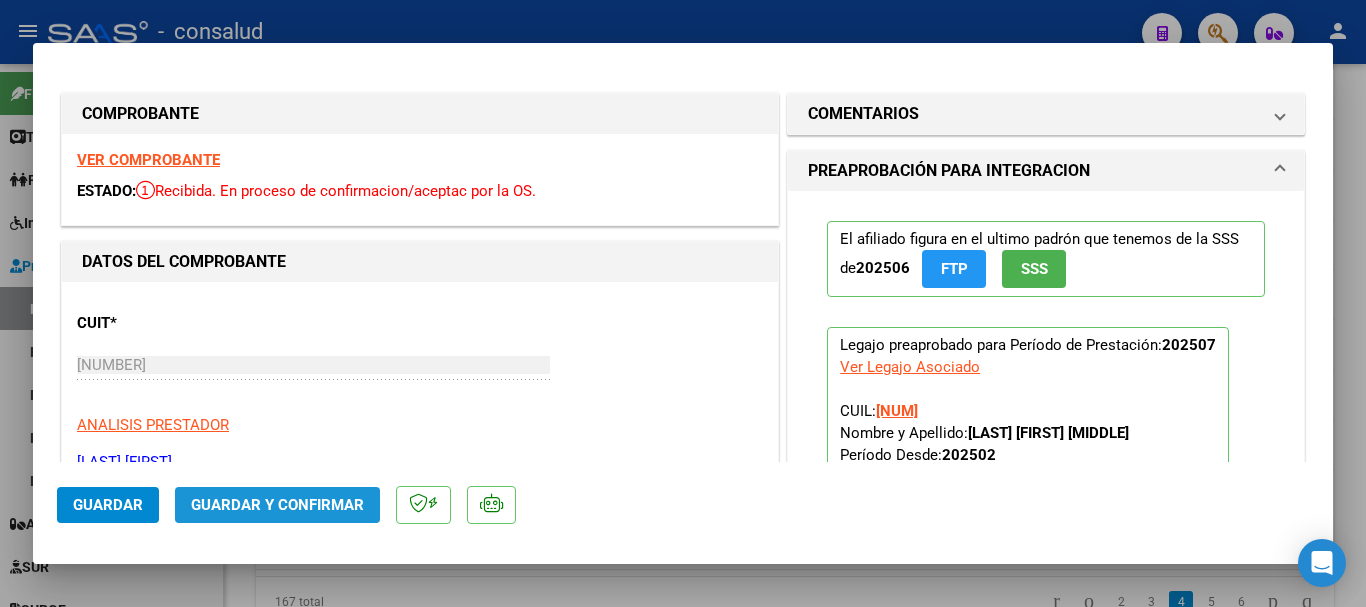 click on "Guardar y Confirmar" 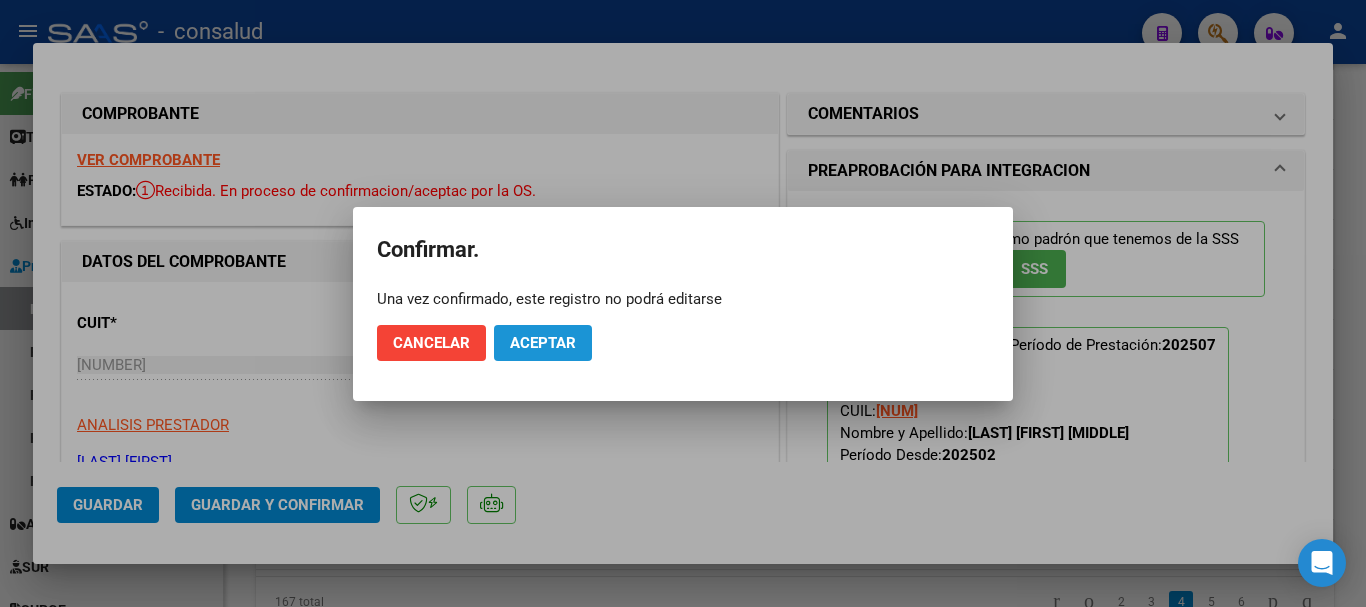 click on "Aceptar" 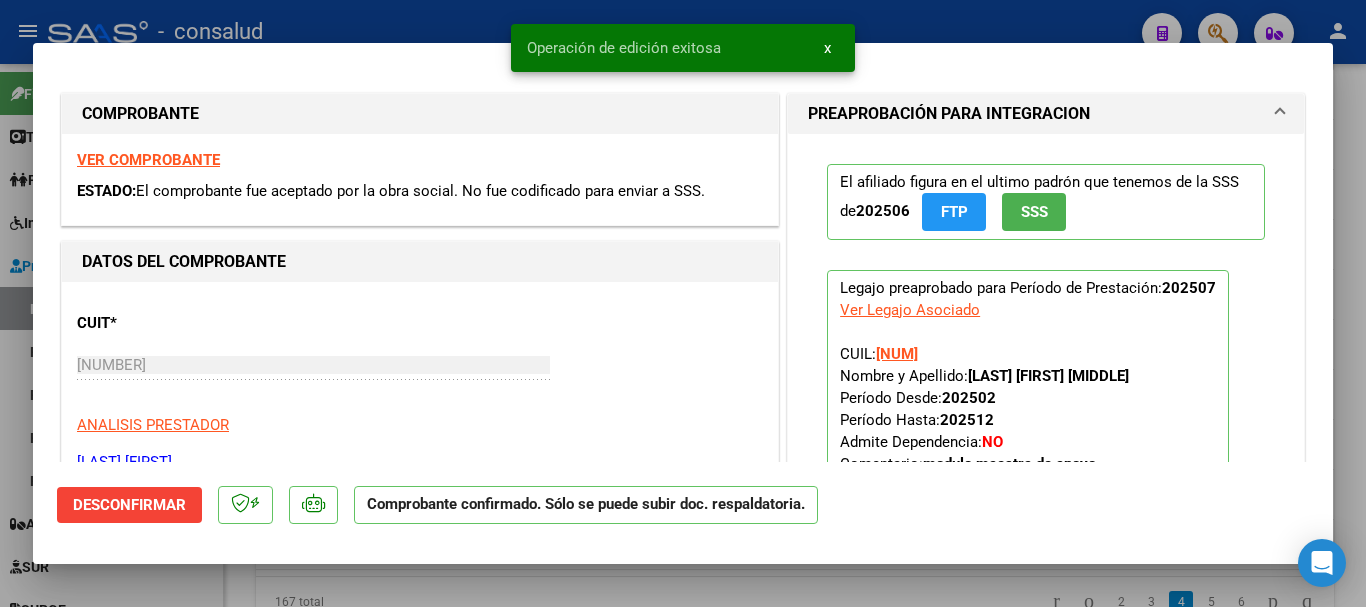 type 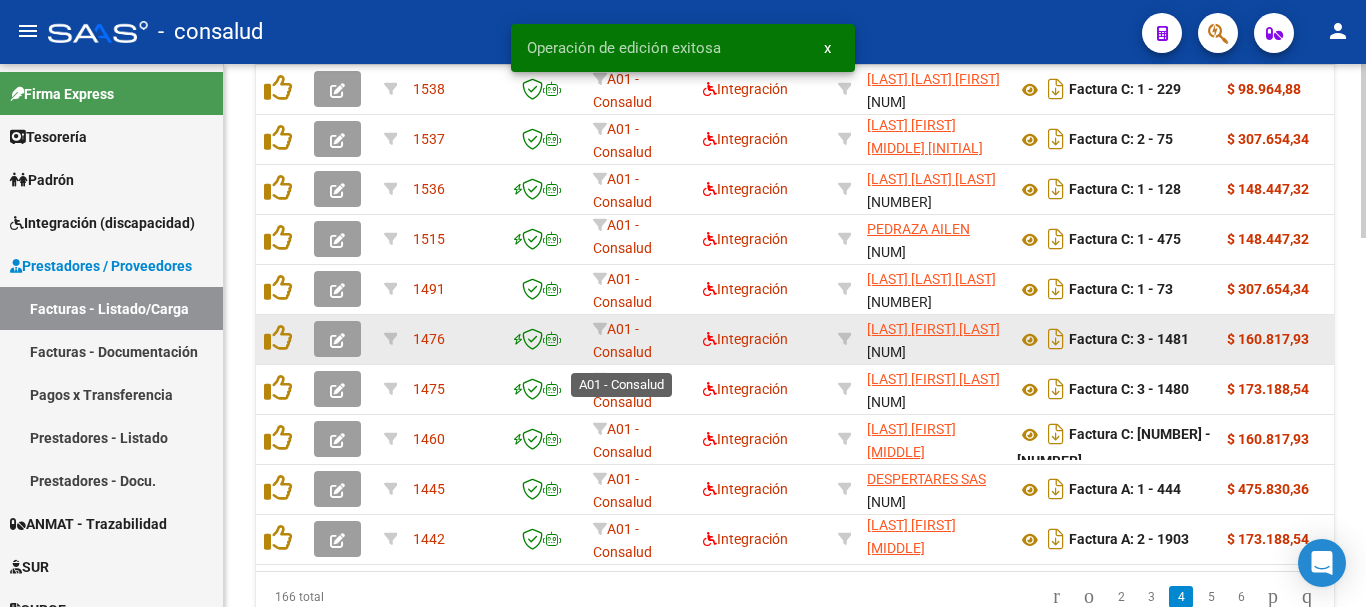 scroll, scrollTop: 1056, scrollLeft: 0, axis: vertical 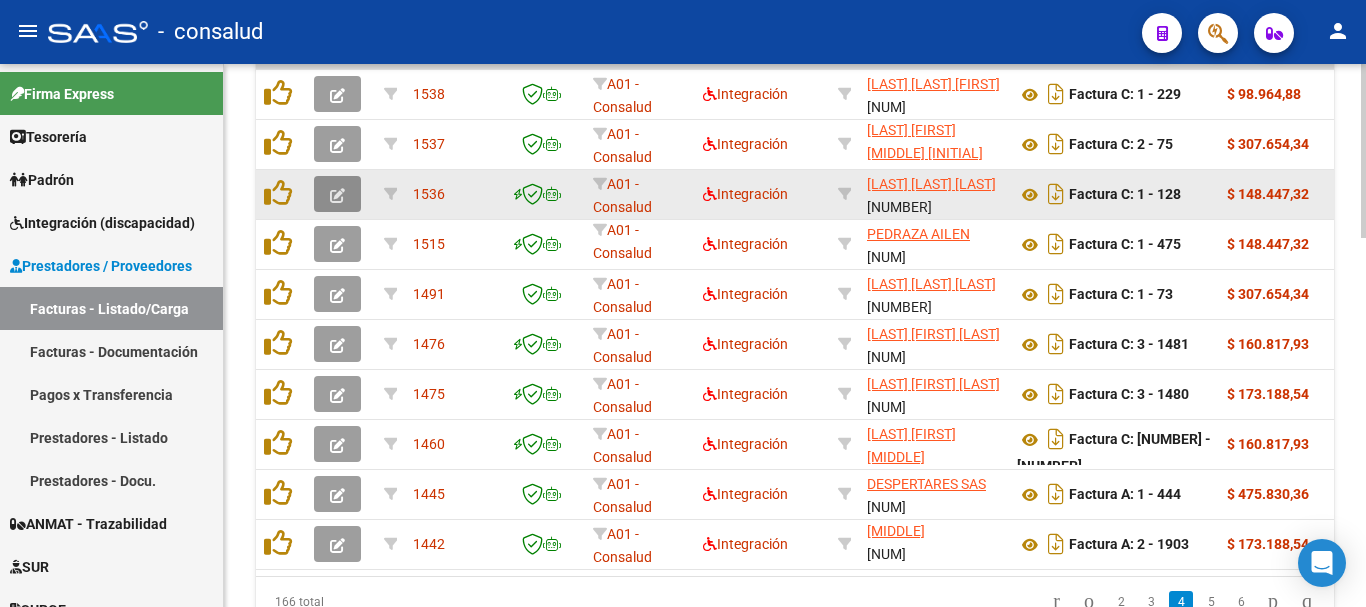 click 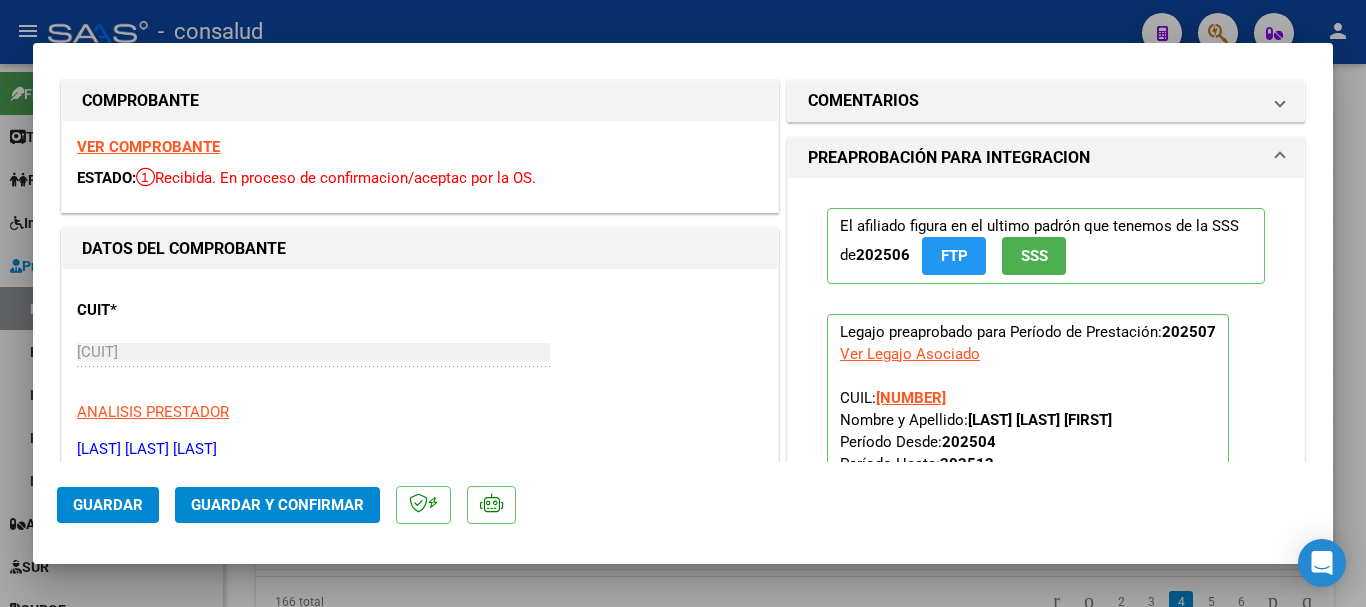 scroll, scrollTop: 0, scrollLeft: 0, axis: both 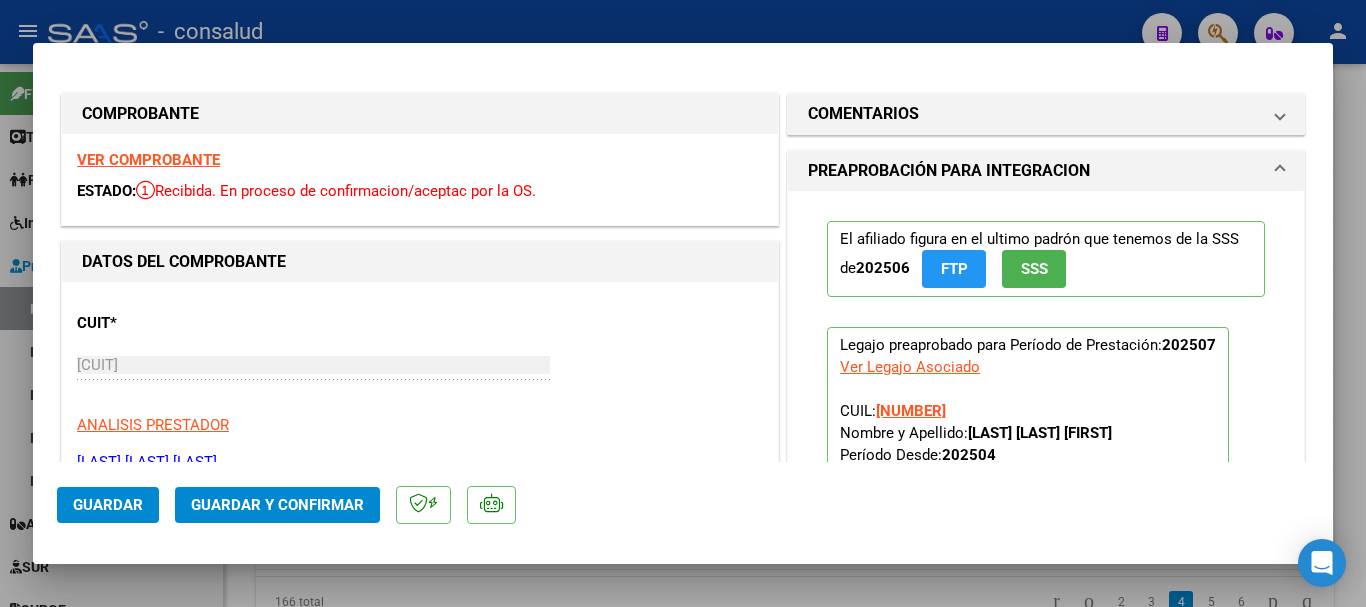 click on "VER COMPROBANTE" at bounding box center [148, 160] 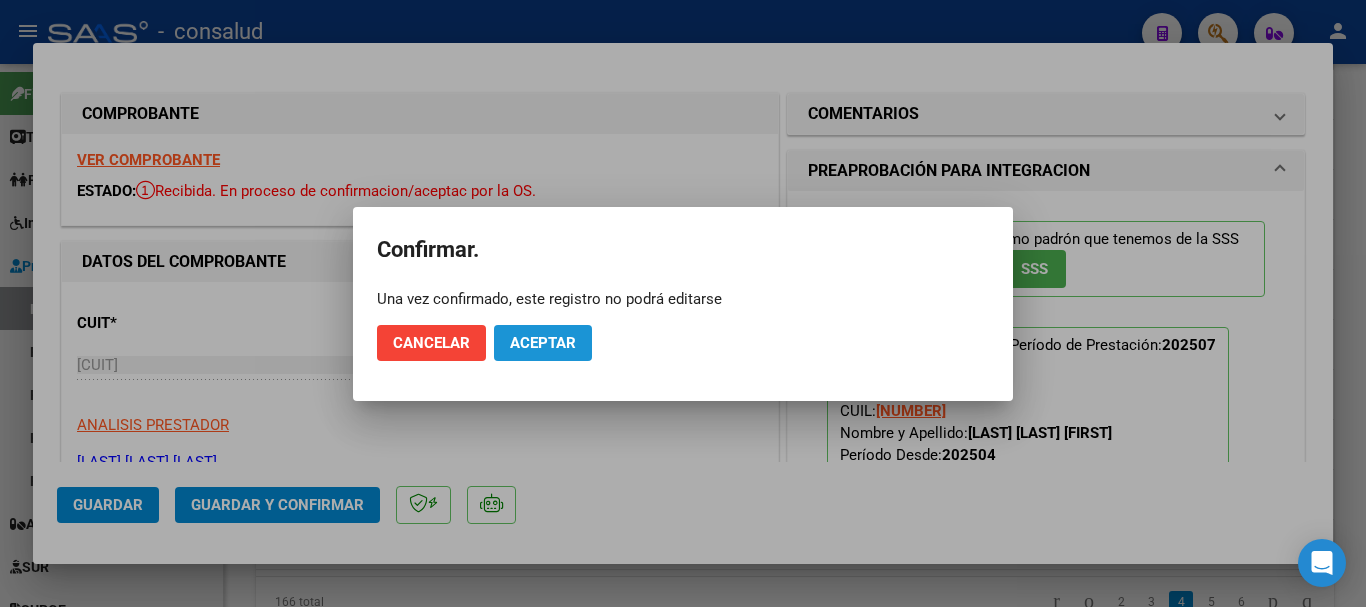 click on "Aceptar" 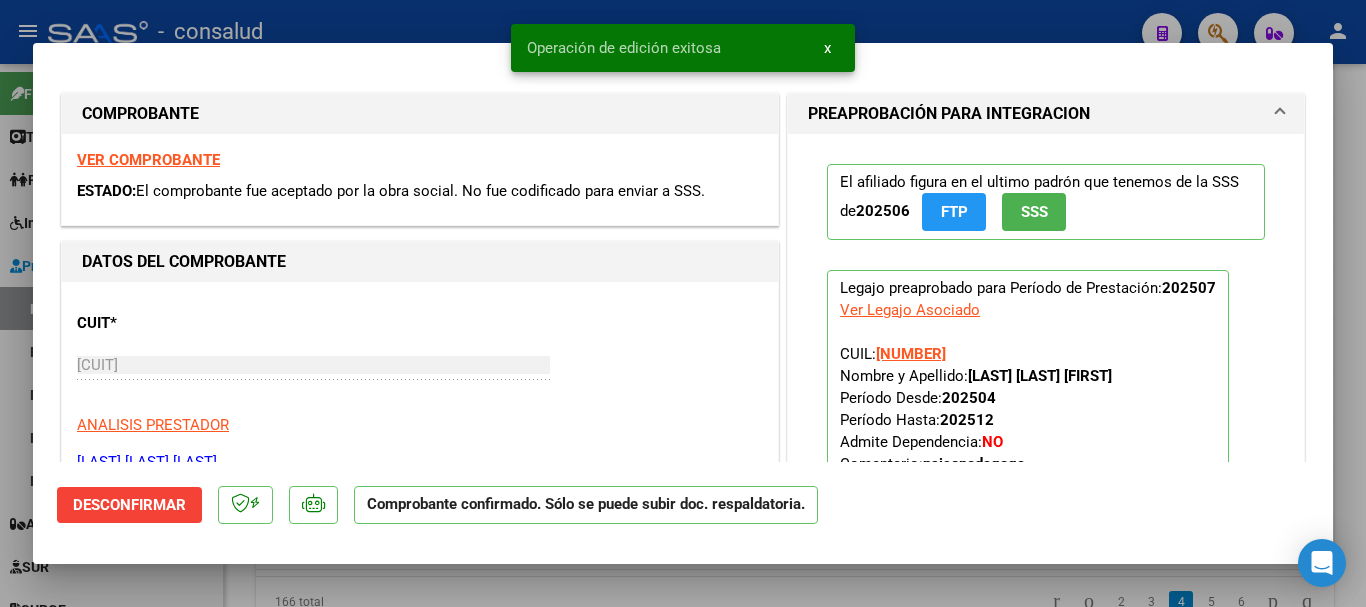type 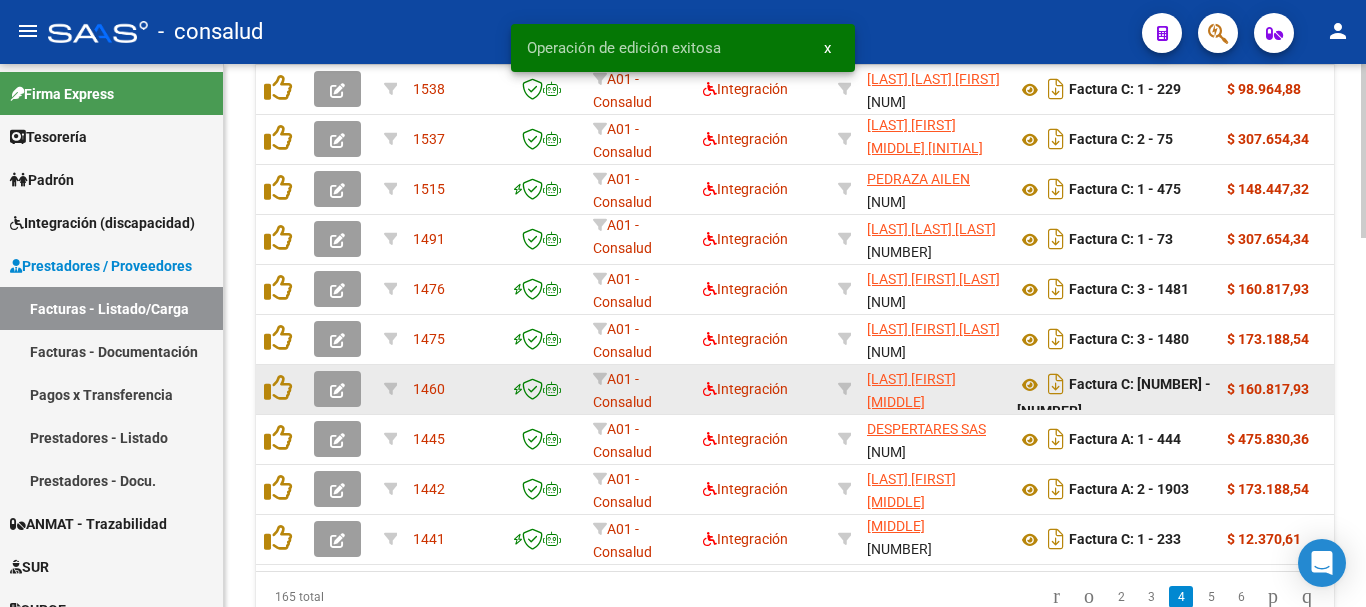 scroll, scrollTop: 1056, scrollLeft: 0, axis: vertical 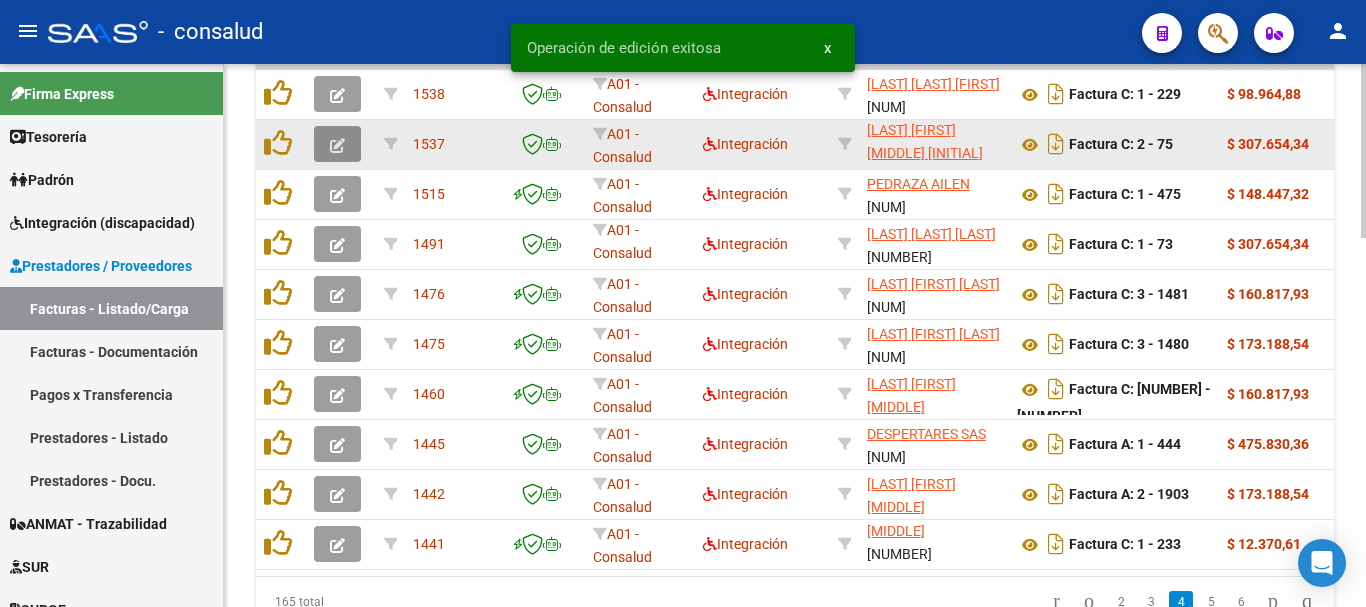 click 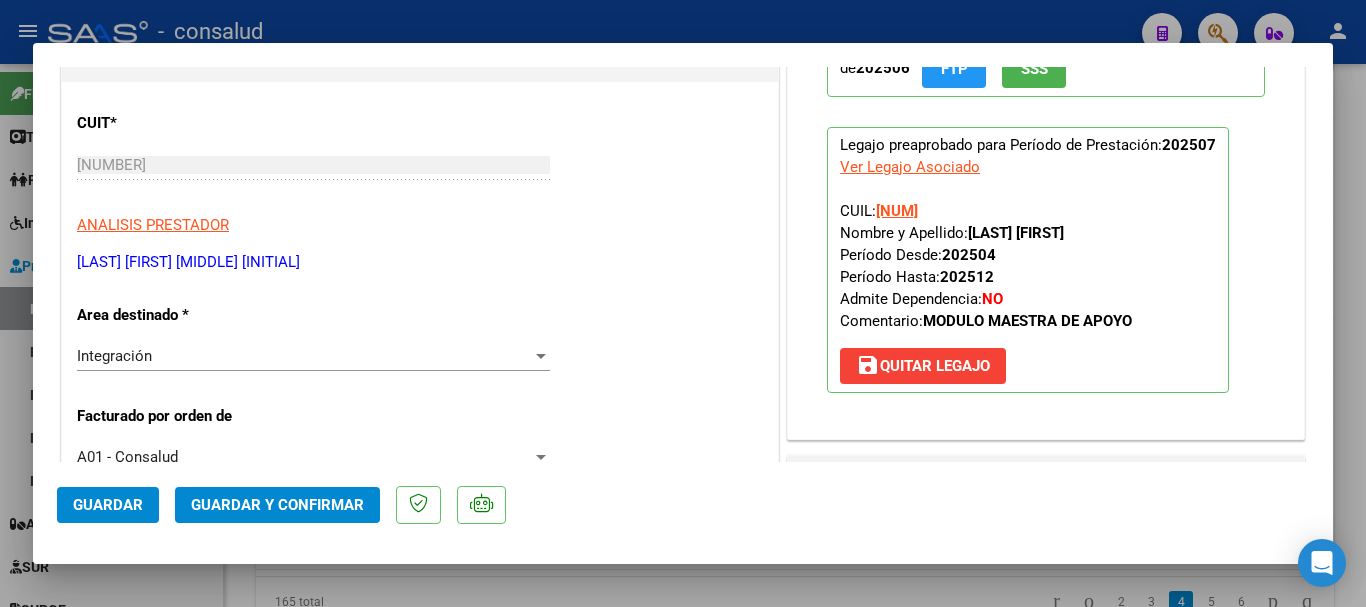 scroll, scrollTop: 0, scrollLeft: 0, axis: both 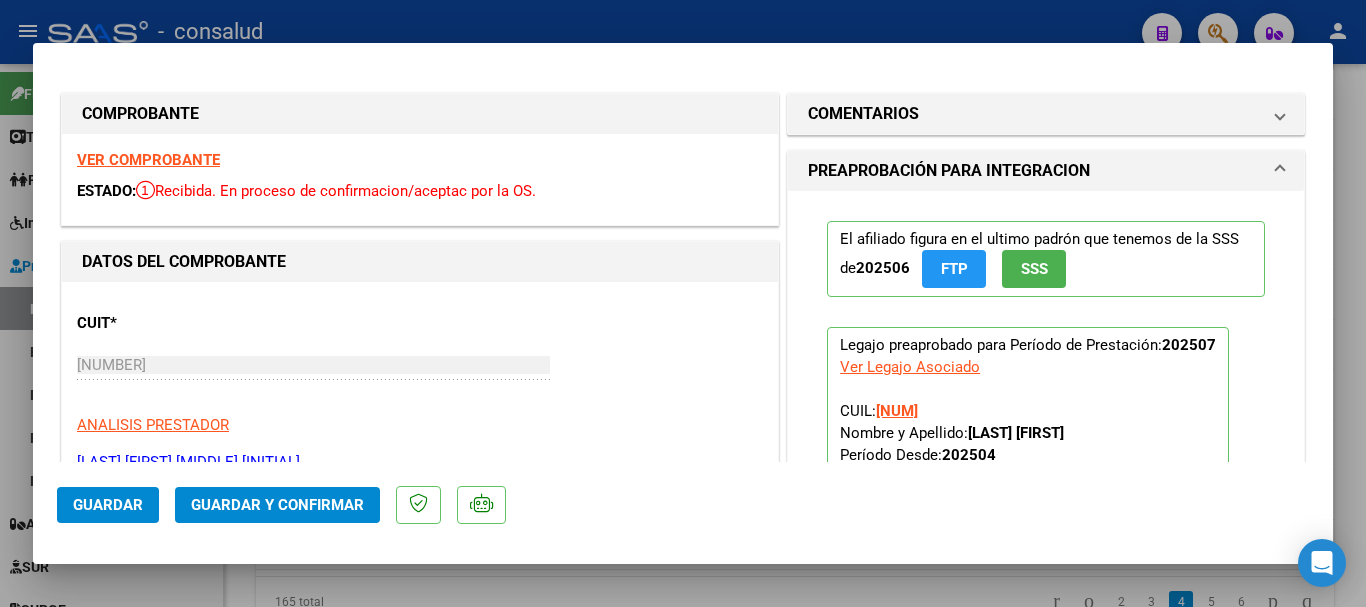 click on "VER COMPROBANTE" at bounding box center (148, 160) 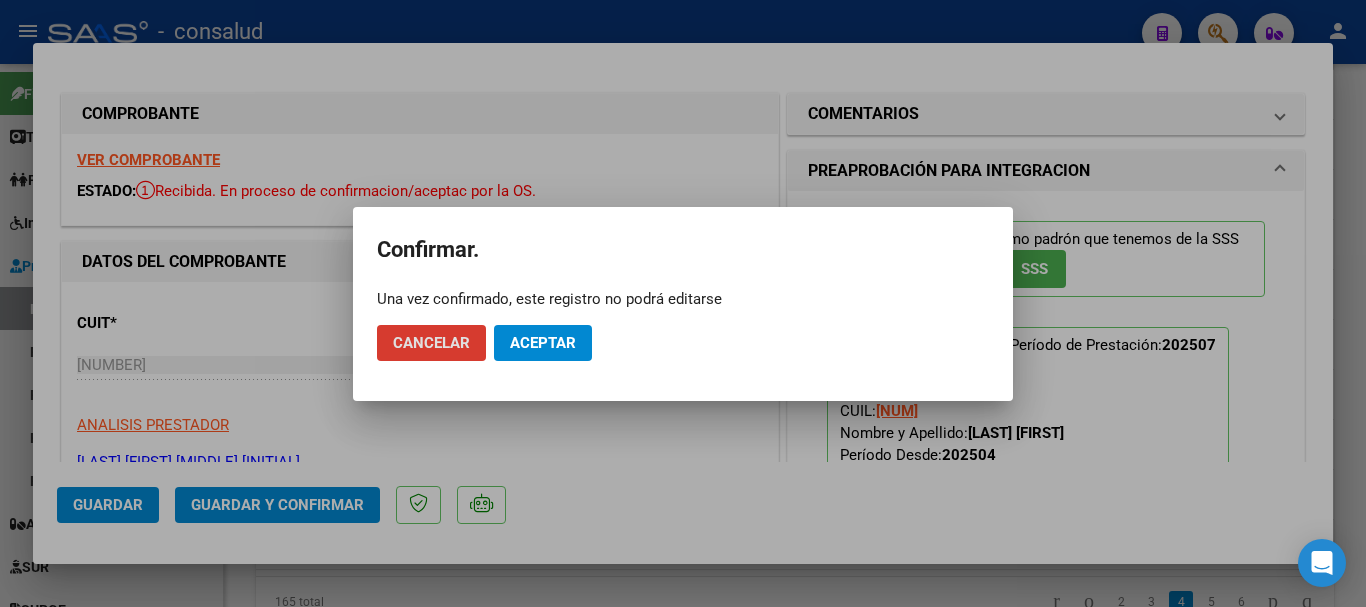click on "Aceptar" 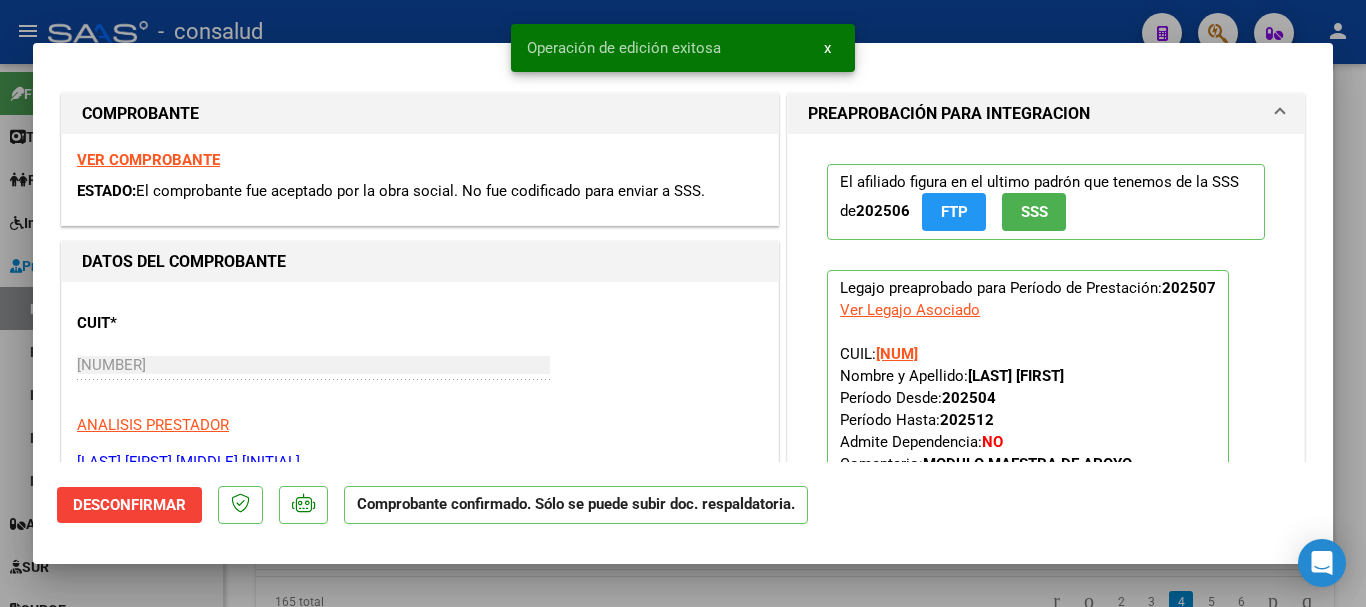 type 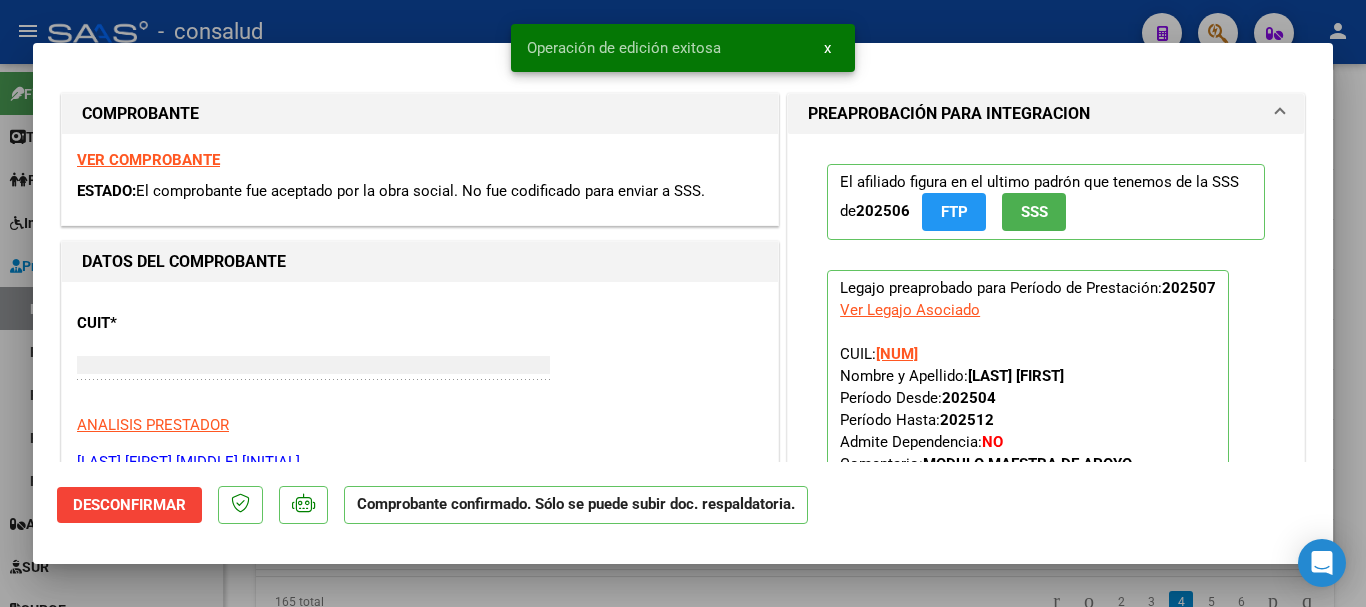scroll, scrollTop: 1061, scrollLeft: 0, axis: vertical 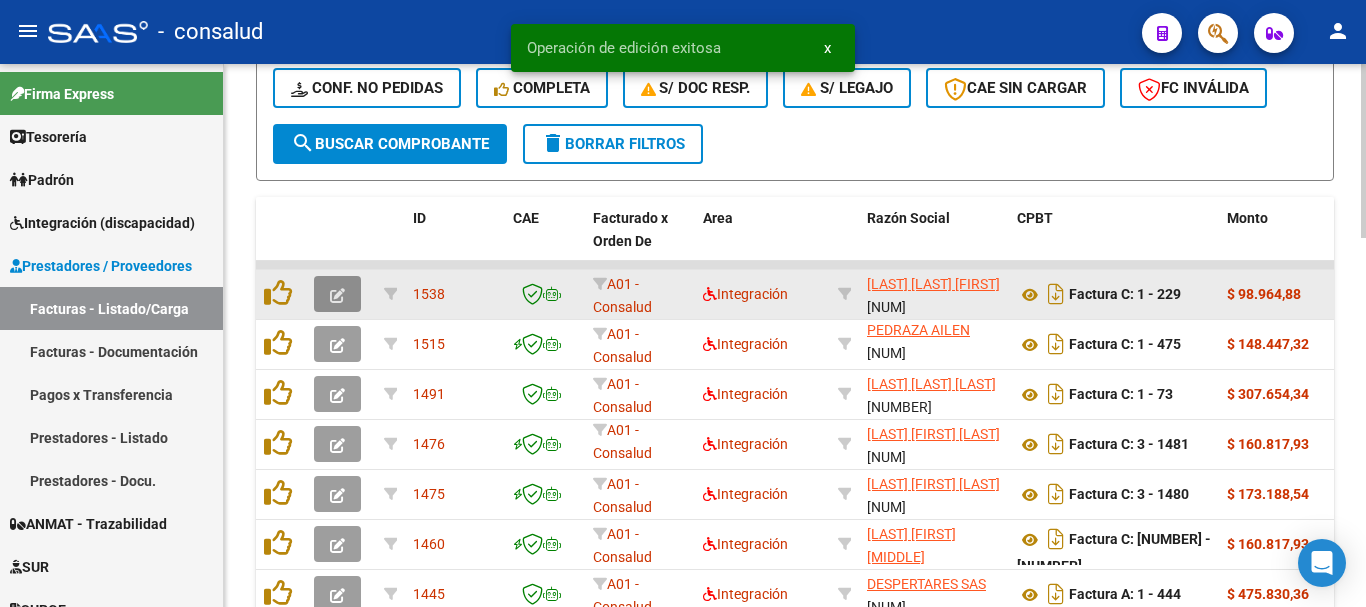 click 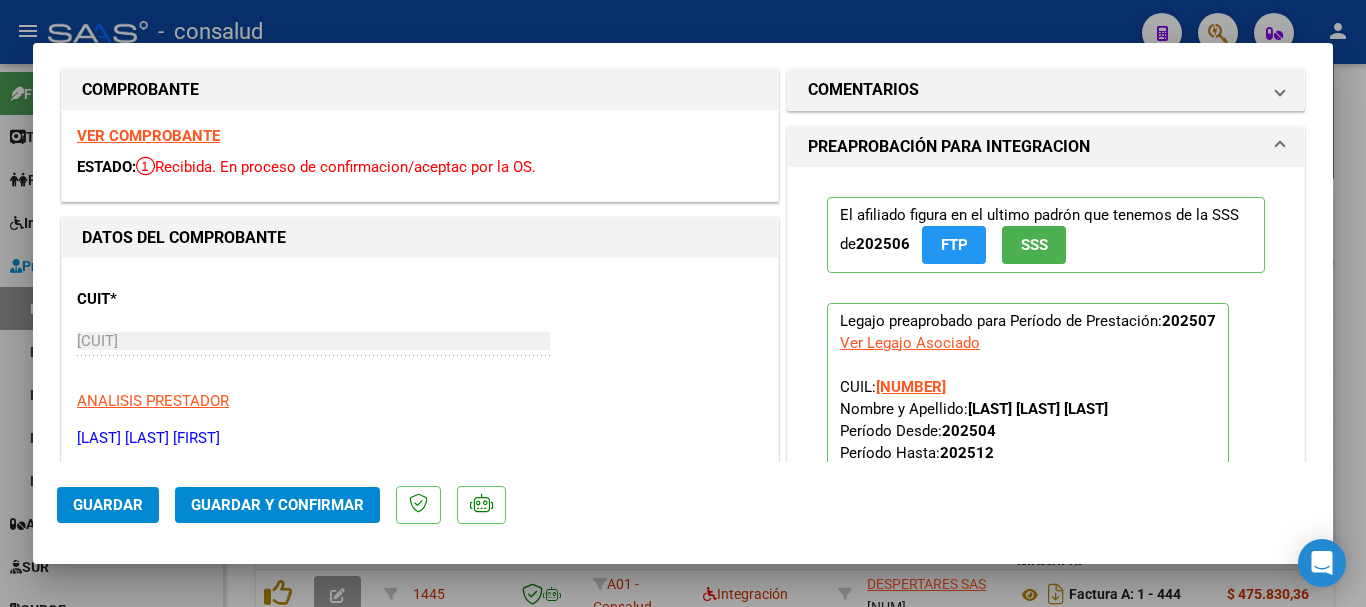 scroll, scrollTop: 0, scrollLeft: 0, axis: both 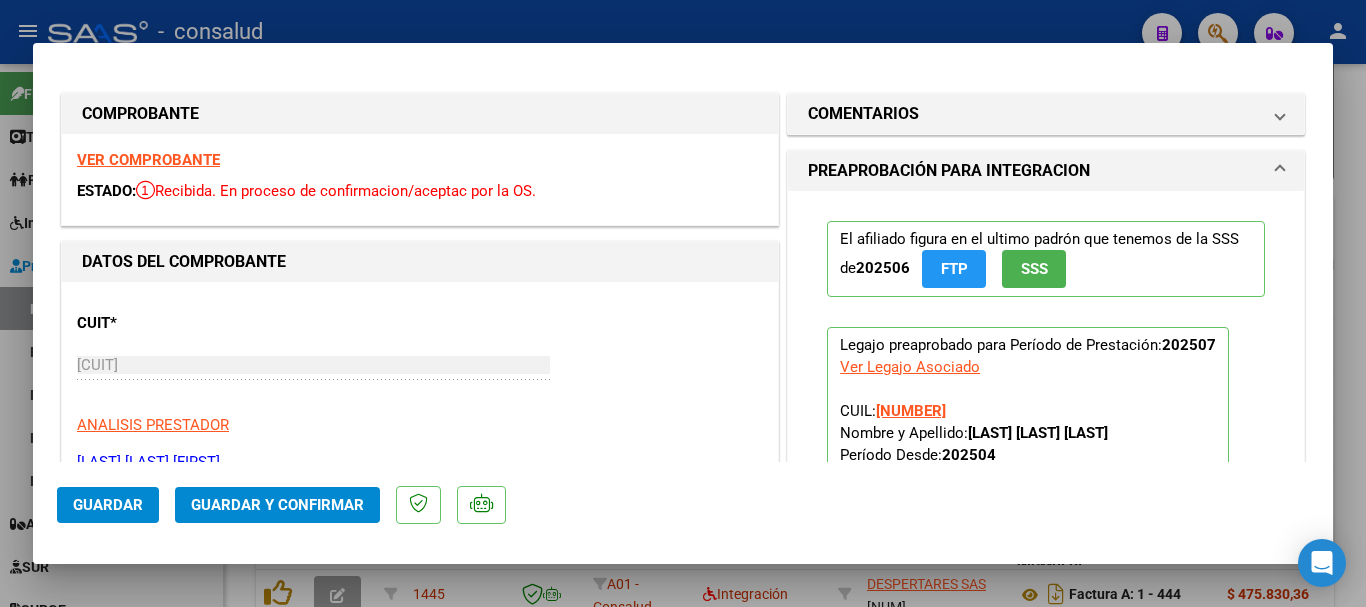 click on "VER COMPROBANTE" at bounding box center (148, 160) 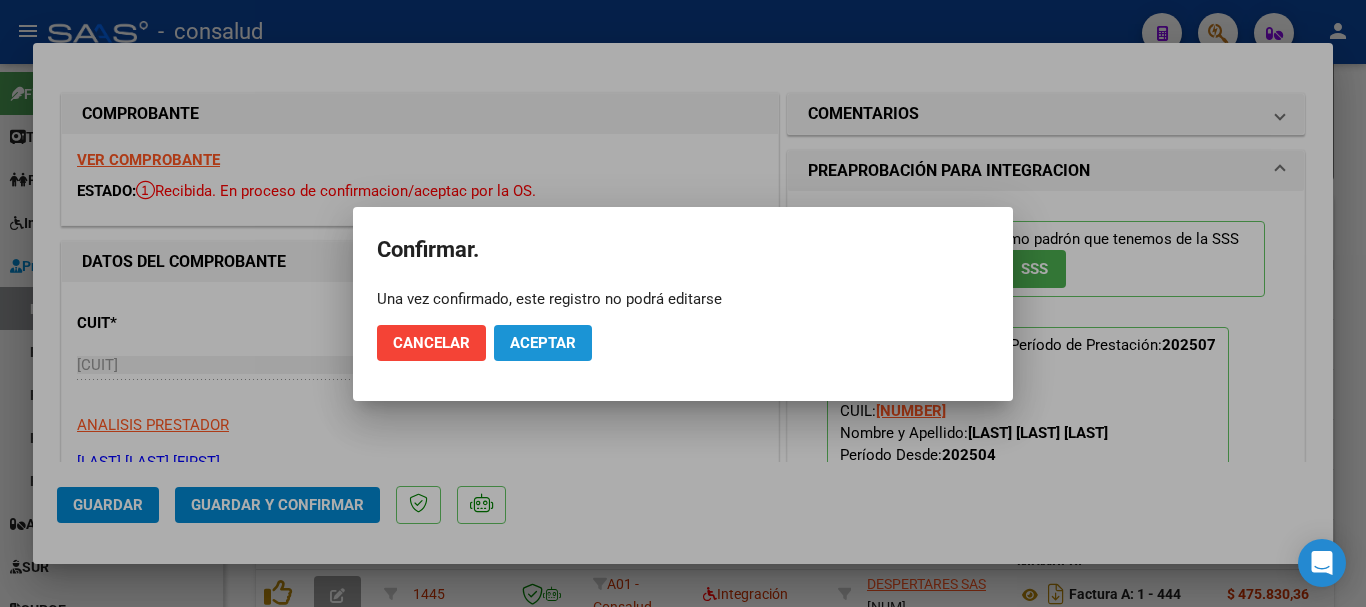 click on "Aceptar" 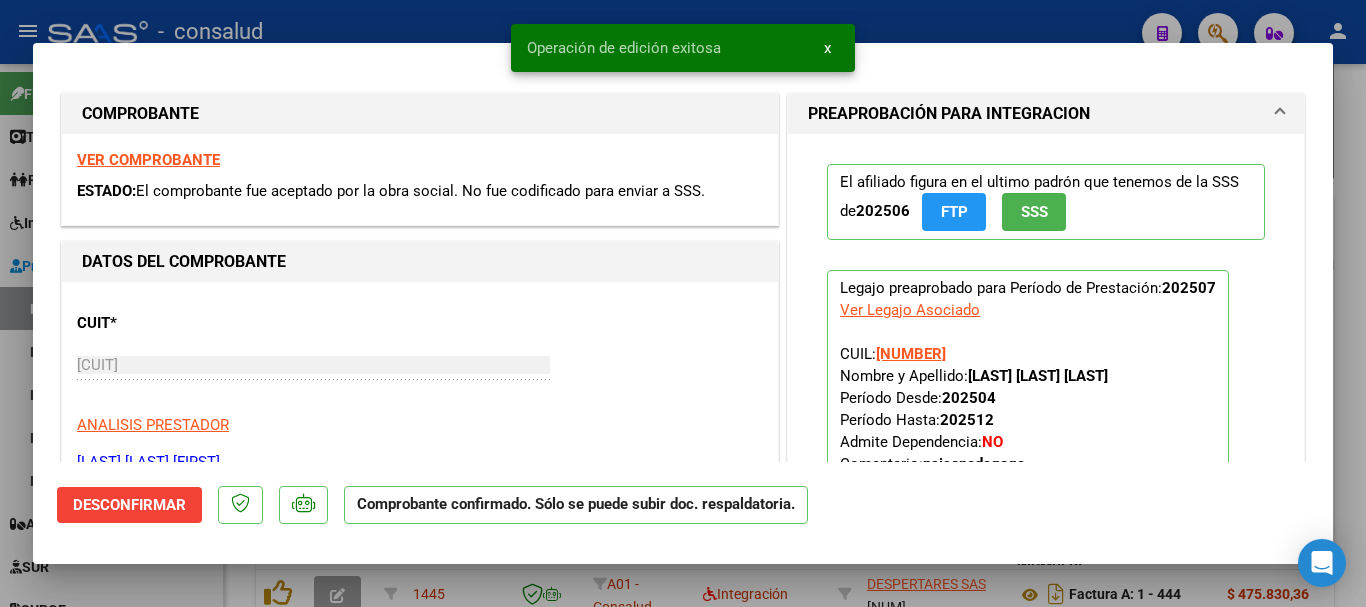 type 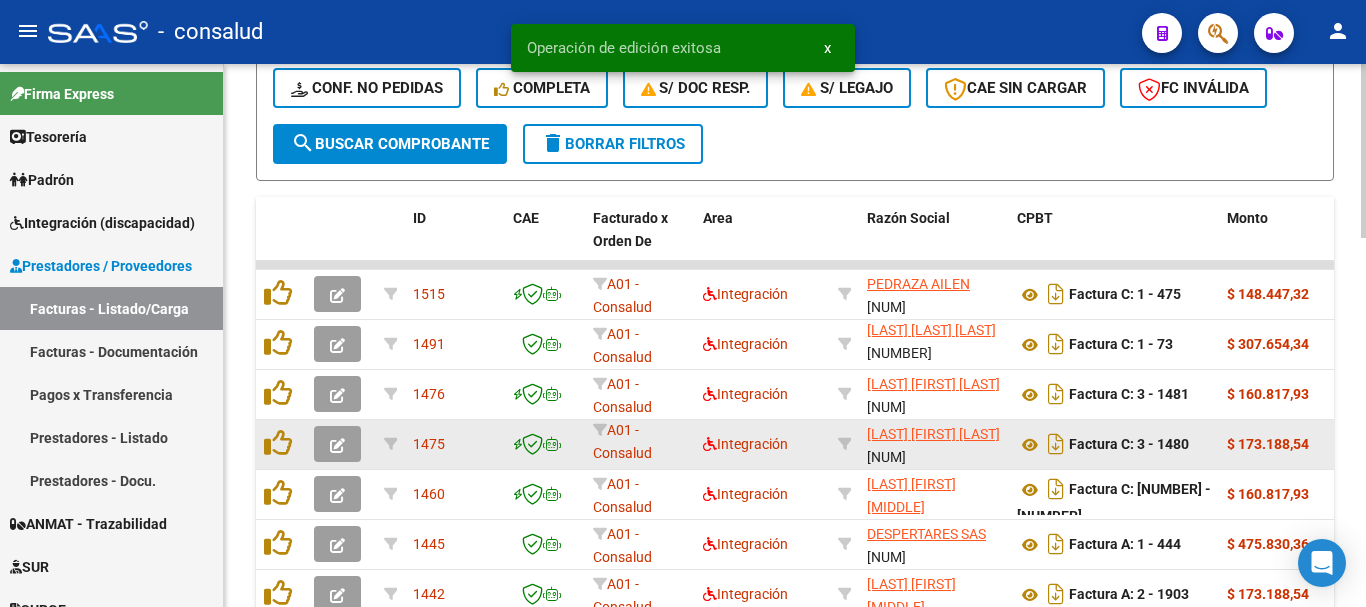 scroll, scrollTop: 26, scrollLeft: 0, axis: vertical 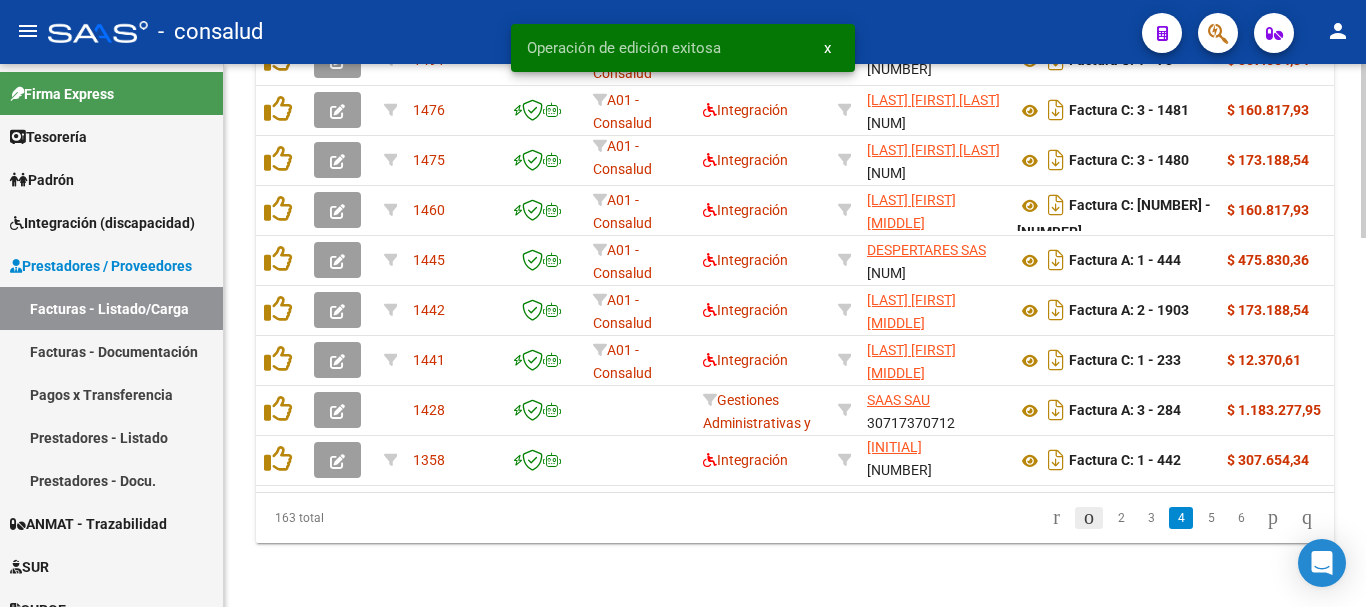 click 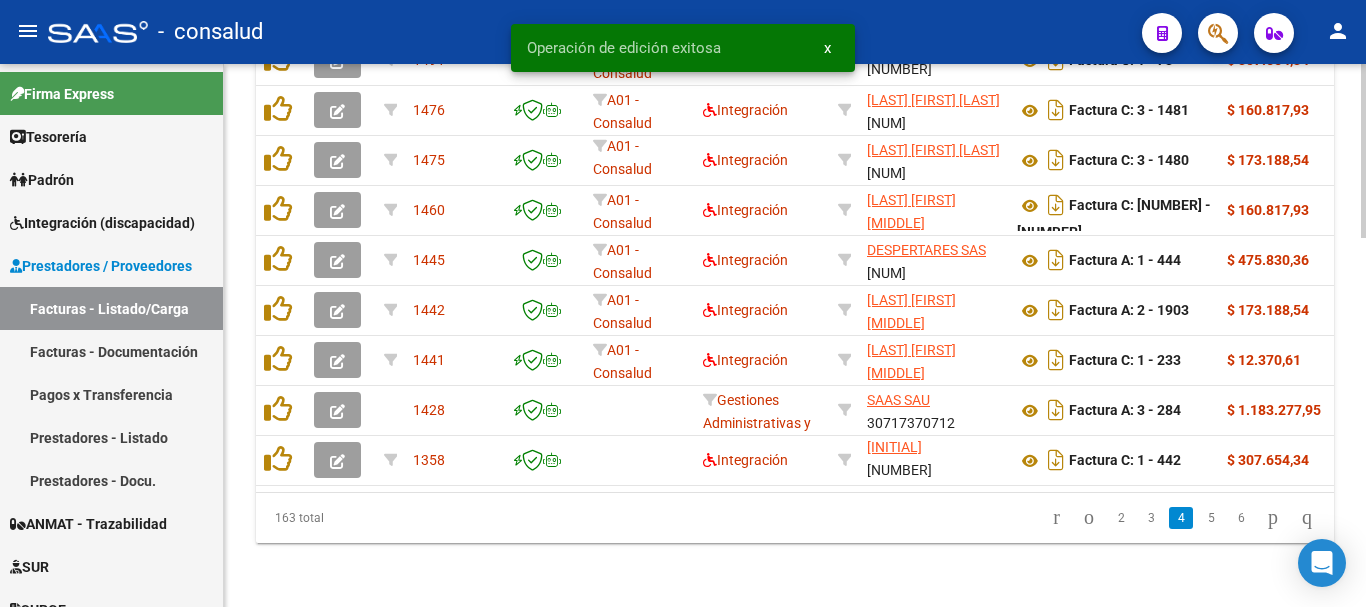 scroll, scrollTop: 1161, scrollLeft: 0, axis: vertical 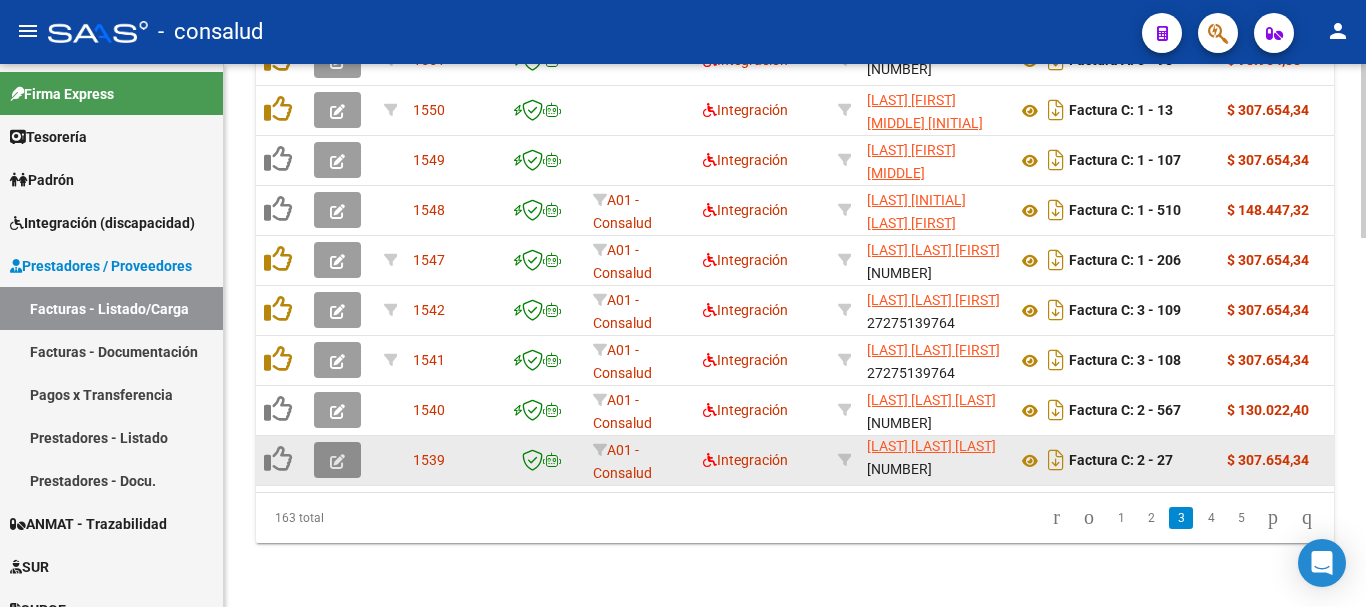click 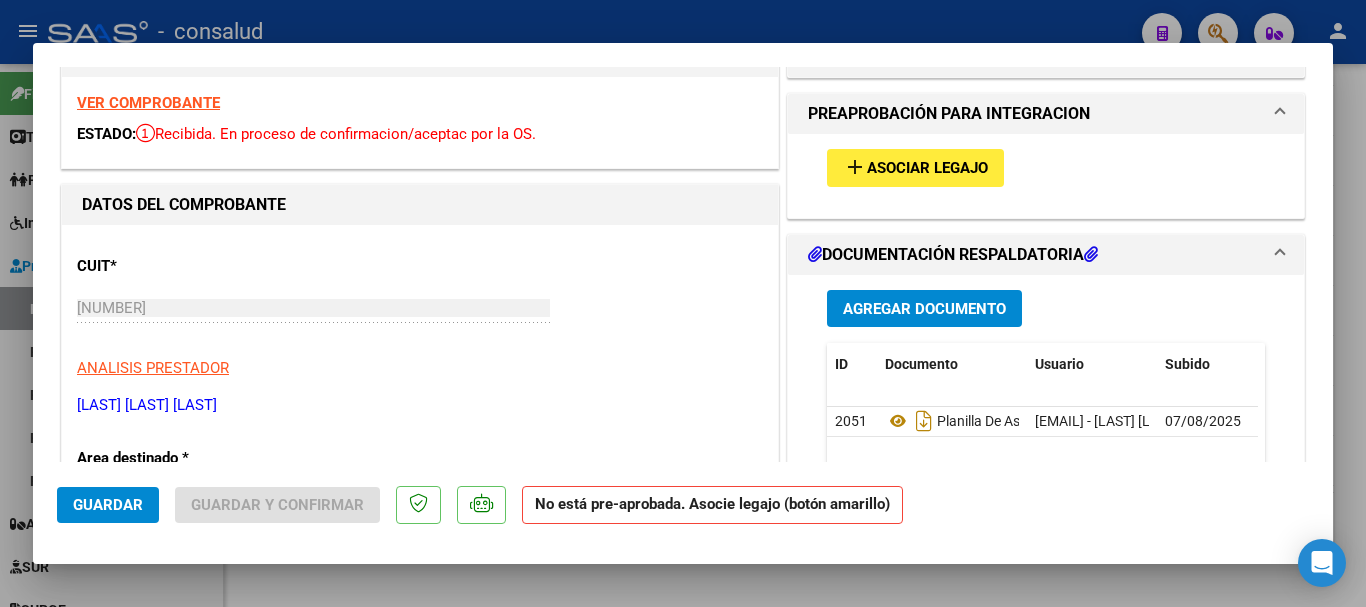 scroll, scrollTop: 0, scrollLeft: 0, axis: both 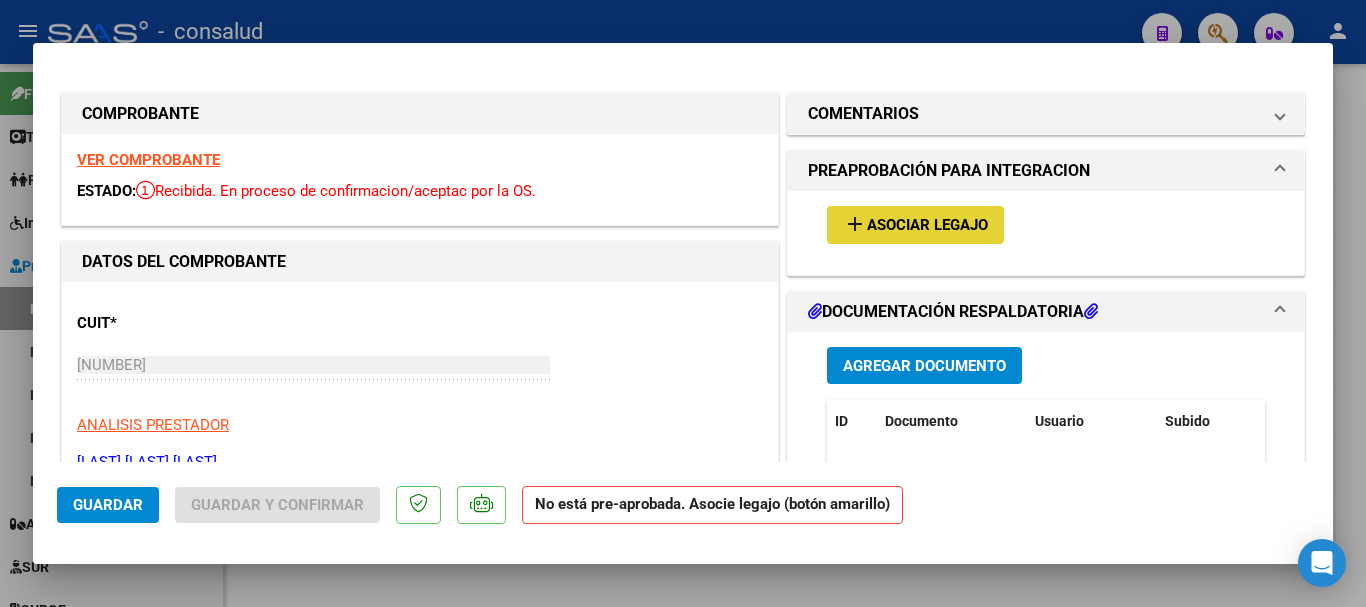 click on "Asociar Legajo" at bounding box center [927, 226] 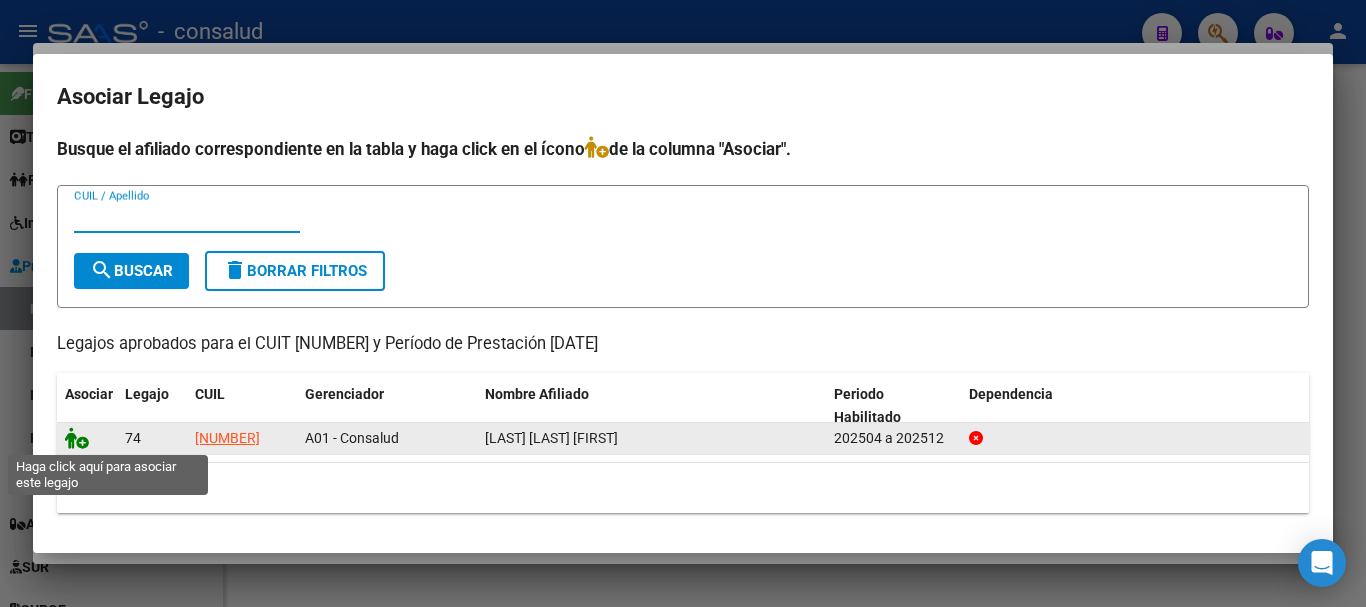 click 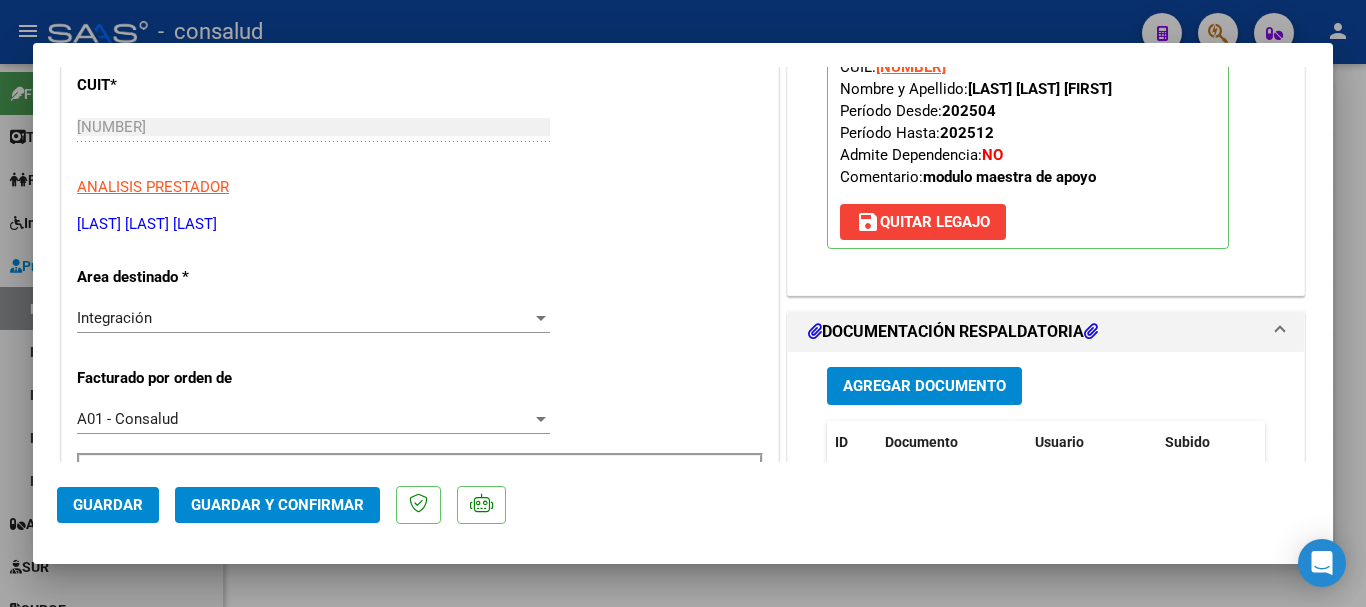 scroll, scrollTop: 0, scrollLeft: 0, axis: both 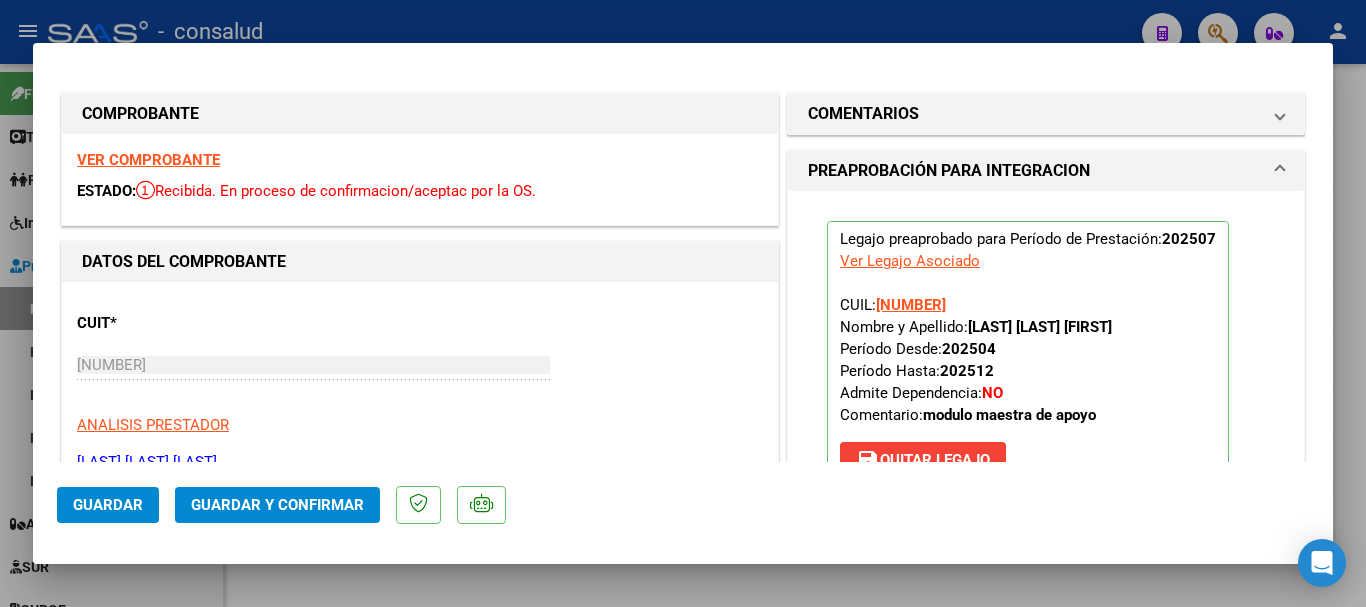click on "VER COMPROBANTE" at bounding box center (148, 160) 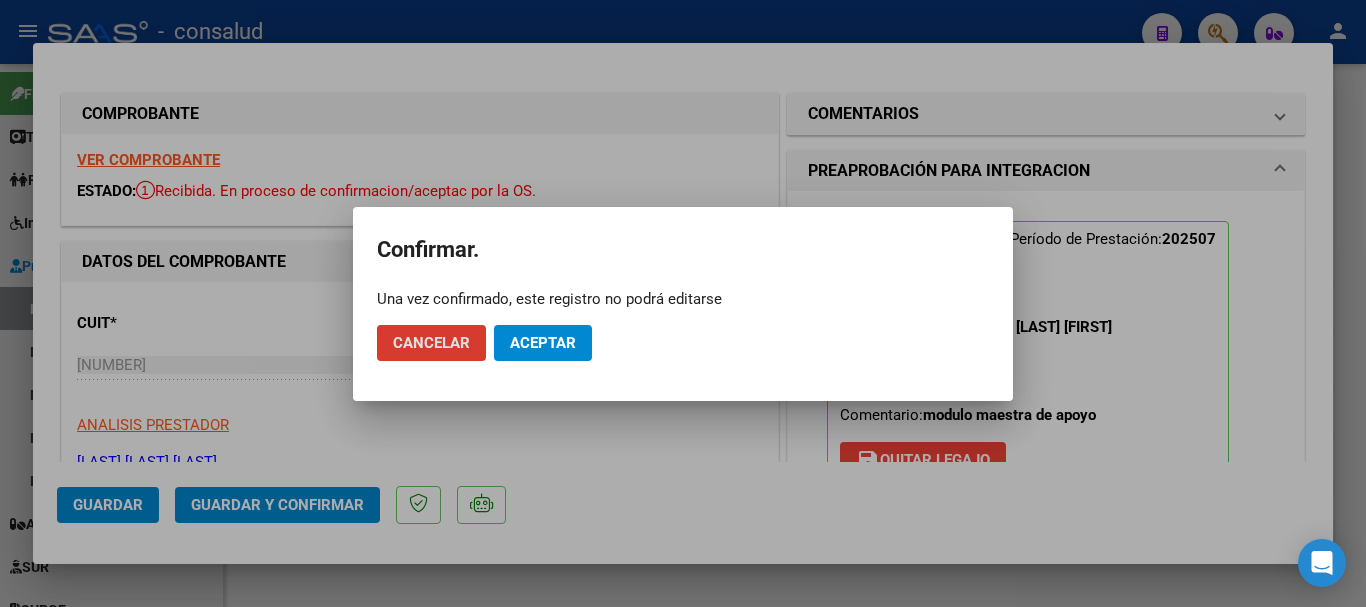 click on "Aceptar" 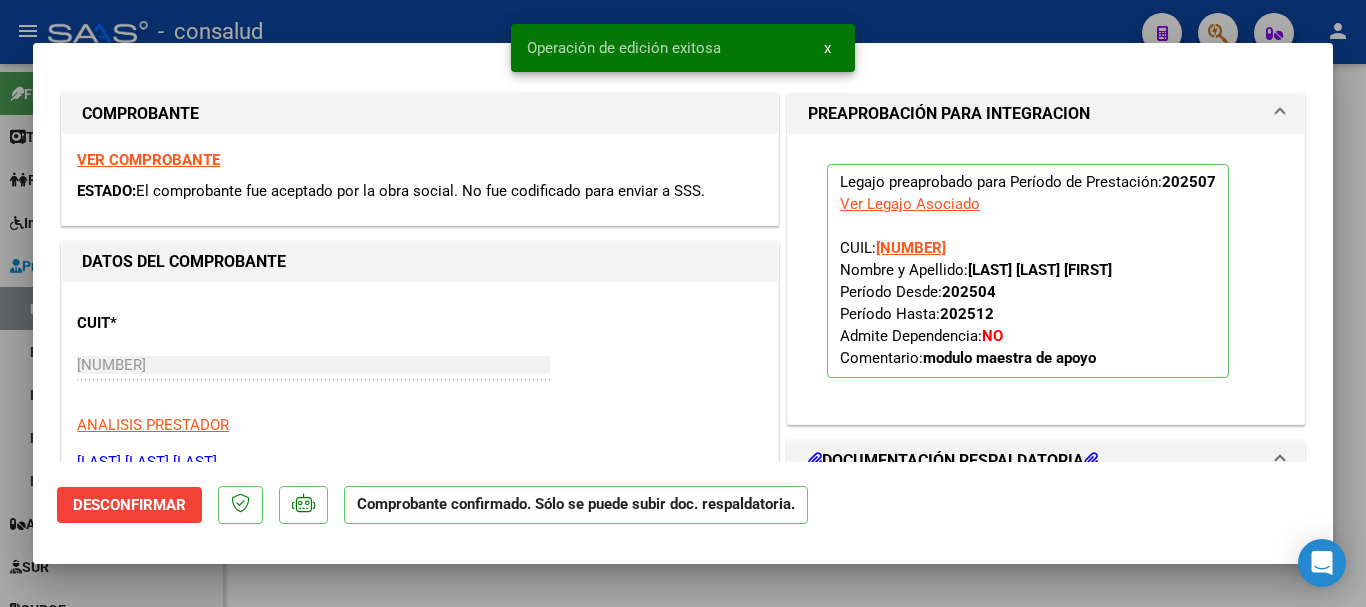 type 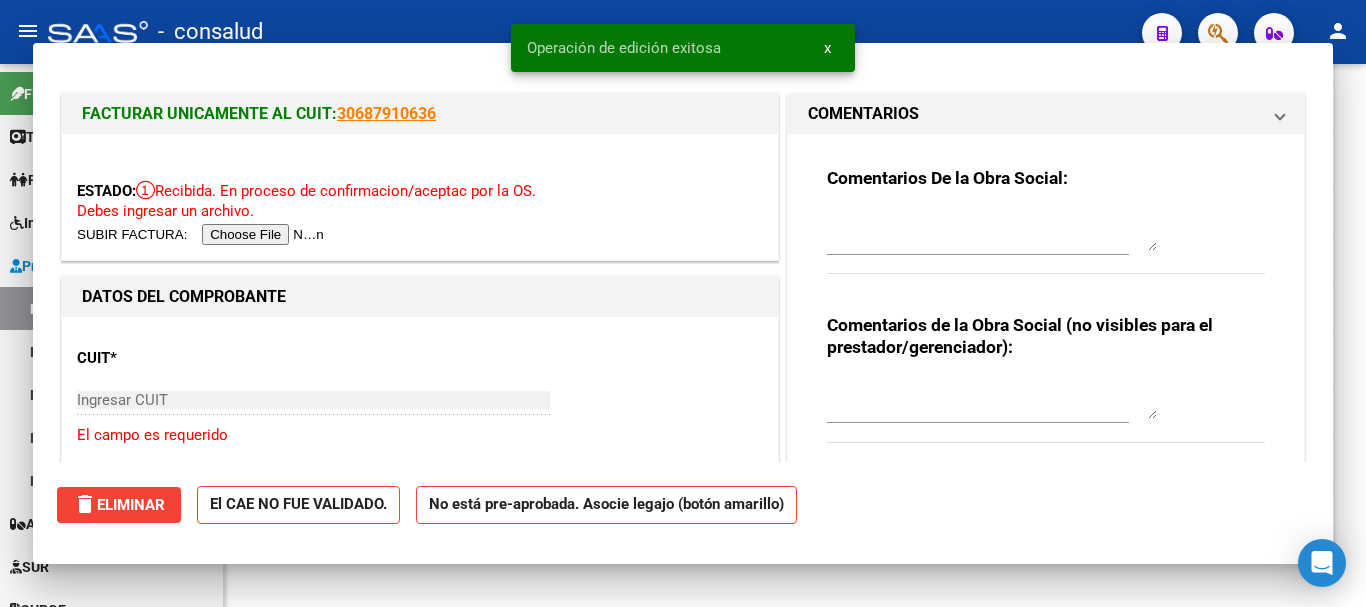 scroll, scrollTop: 1161, scrollLeft: 0, axis: vertical 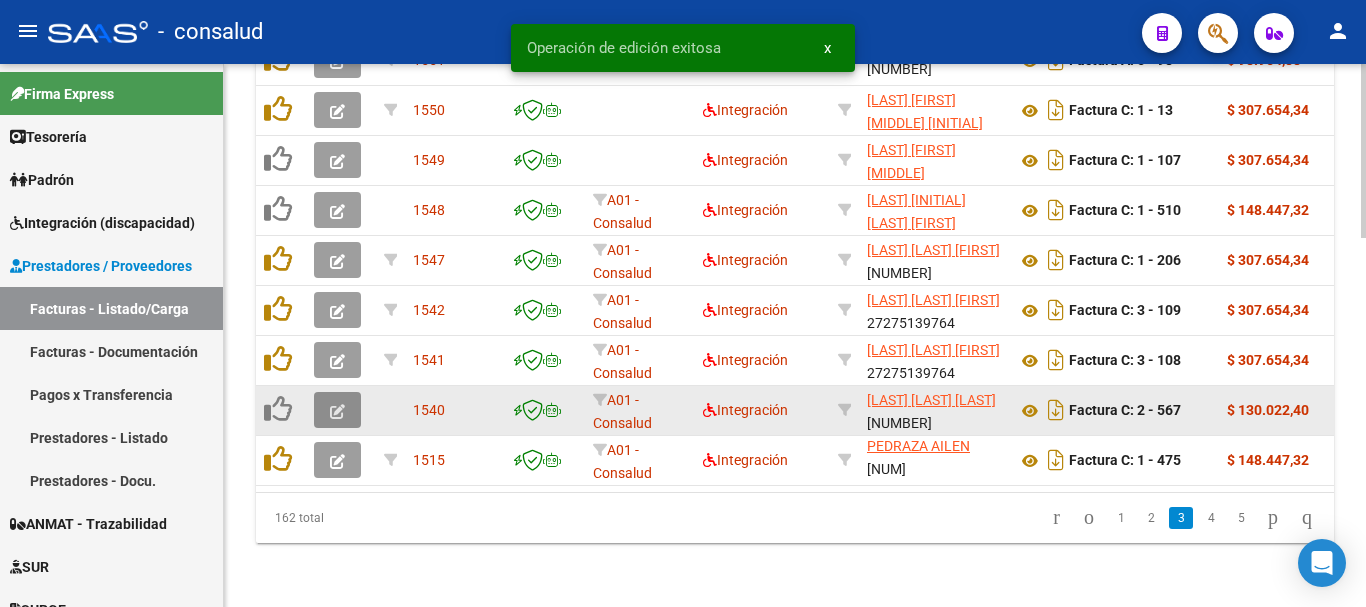 click 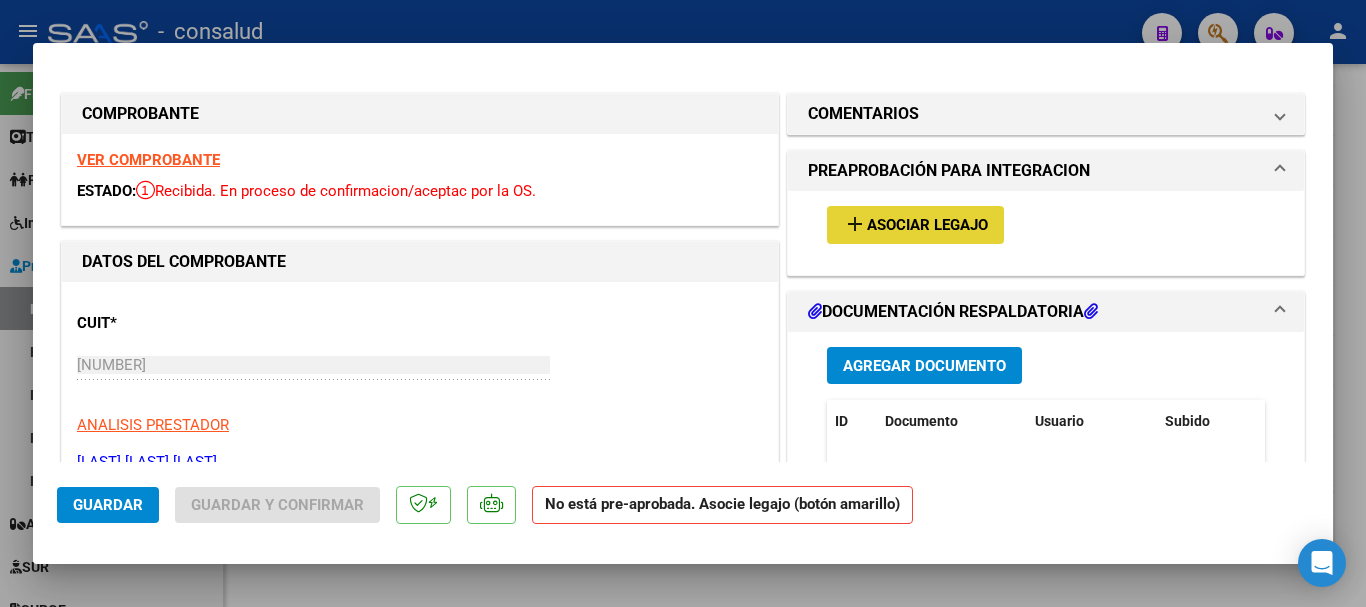 click on "Asociar Legajo" at bounding box center (927, 226) 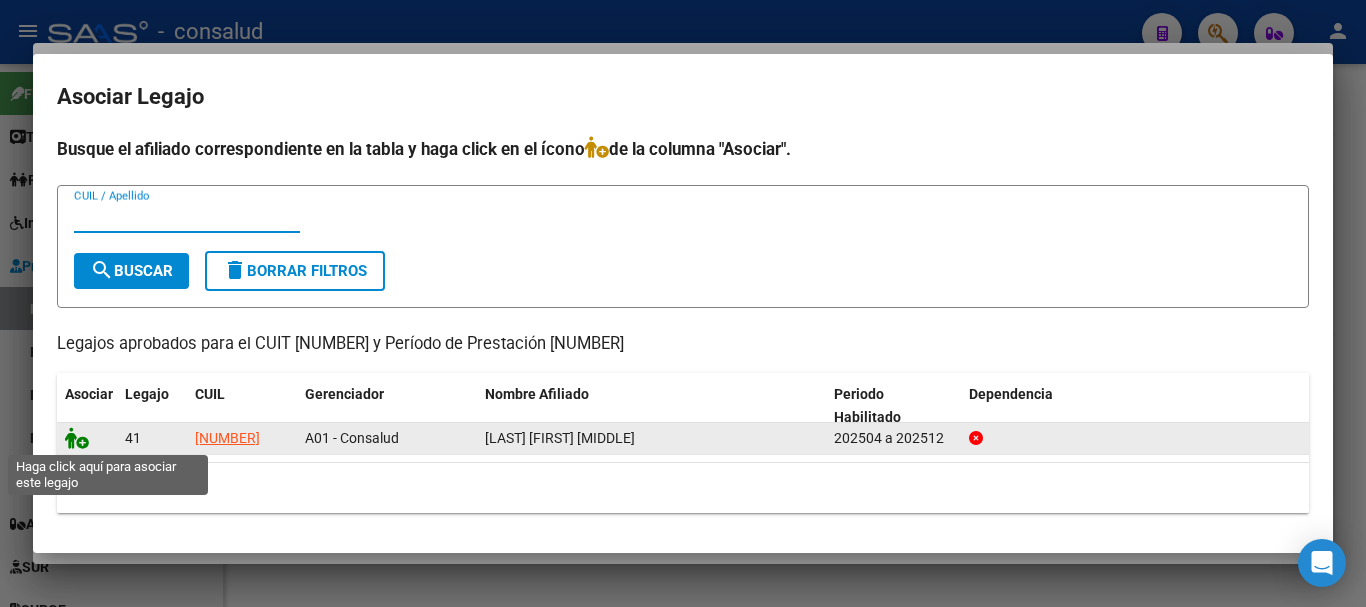 click 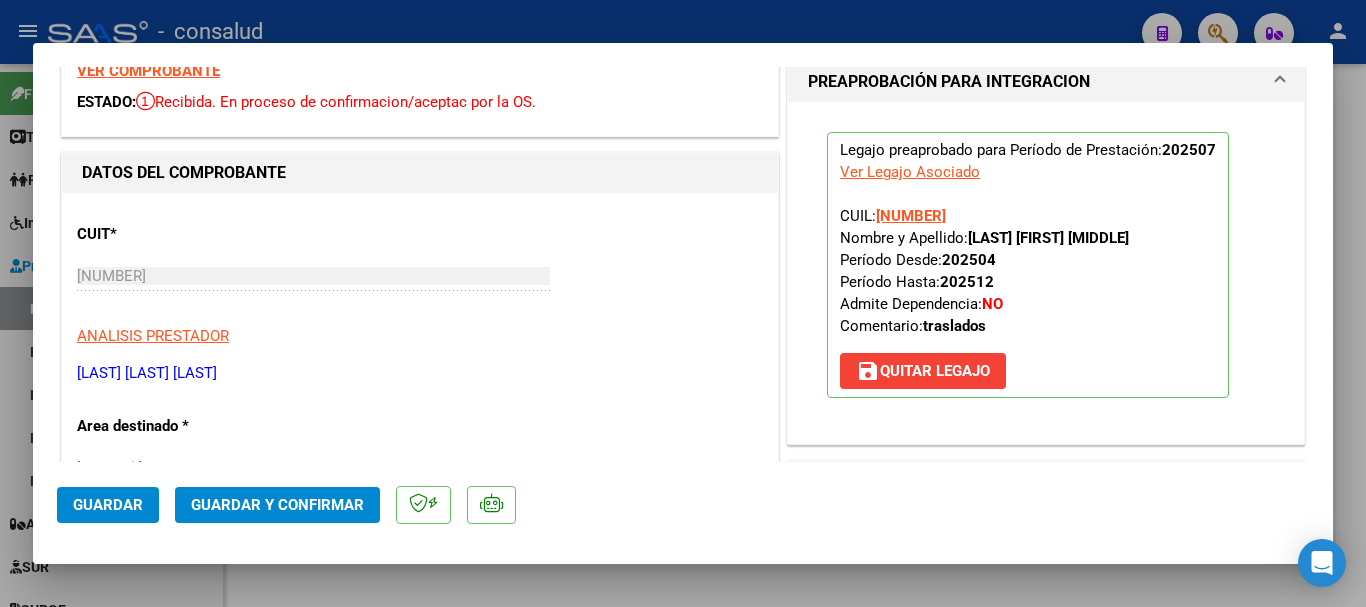 scroll, scrollTop: 0, scrollLeft: 0, axis: both 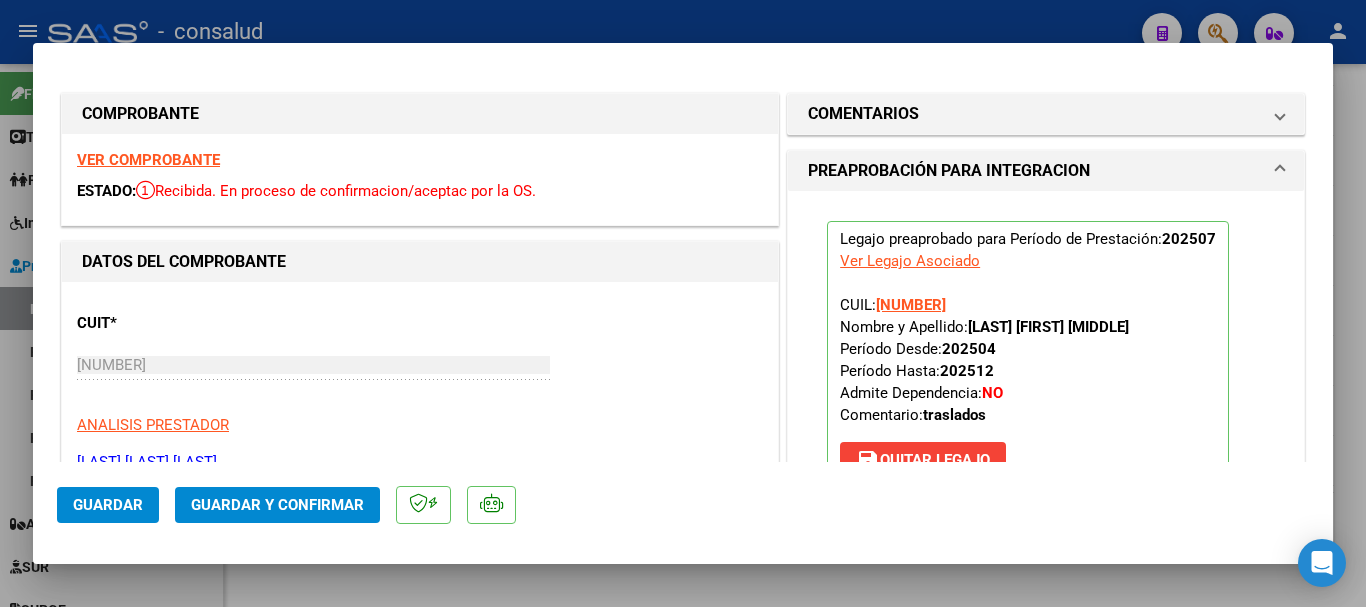 click on "VER COMPROBANTE" at bounding box center (148, 160) 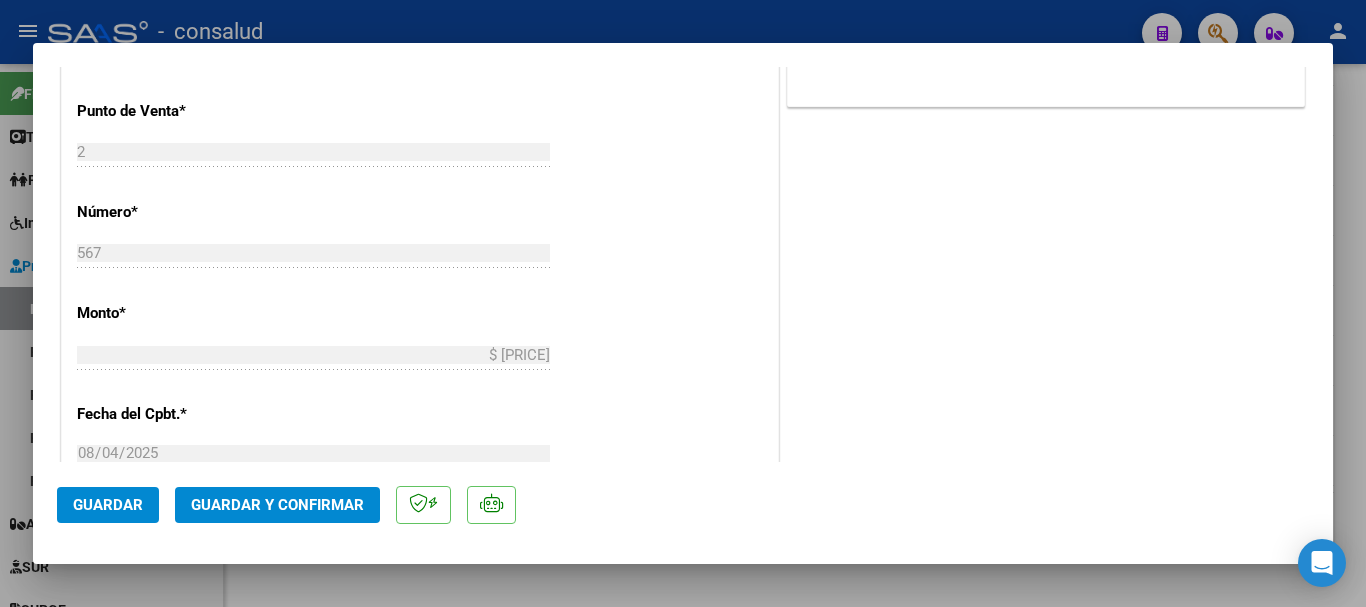 scroll, scrollTop: 1100, scrollLeft: 0, axis: vertical 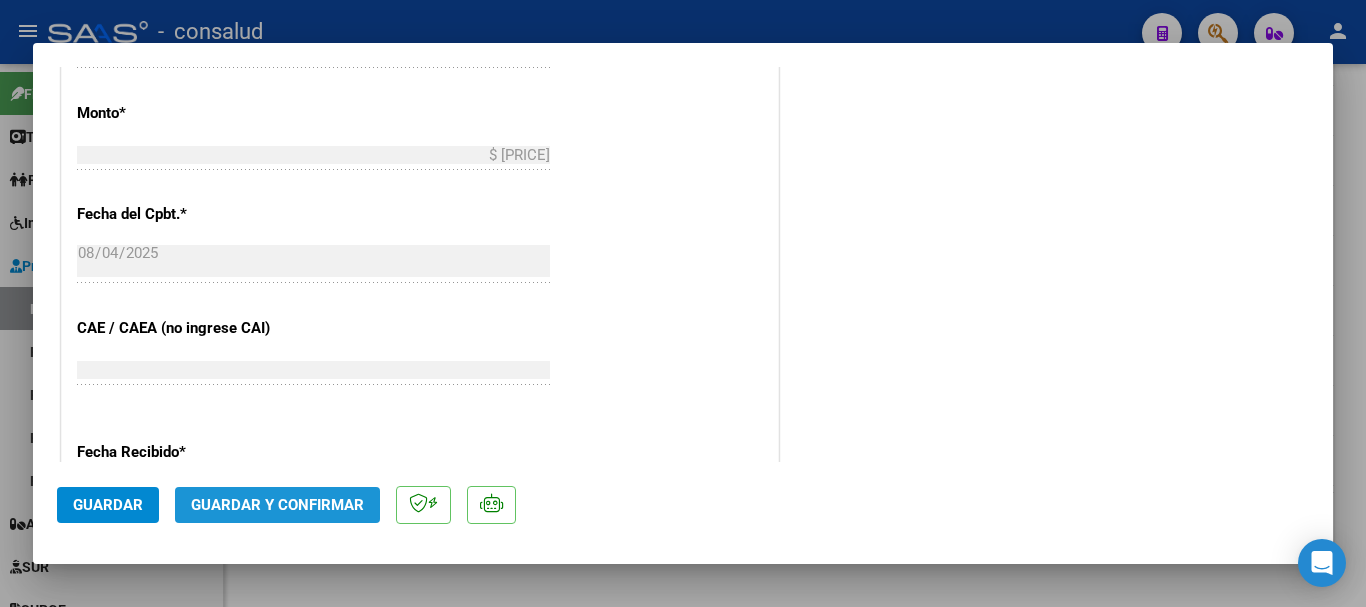click on "Guardar y Confirmar" 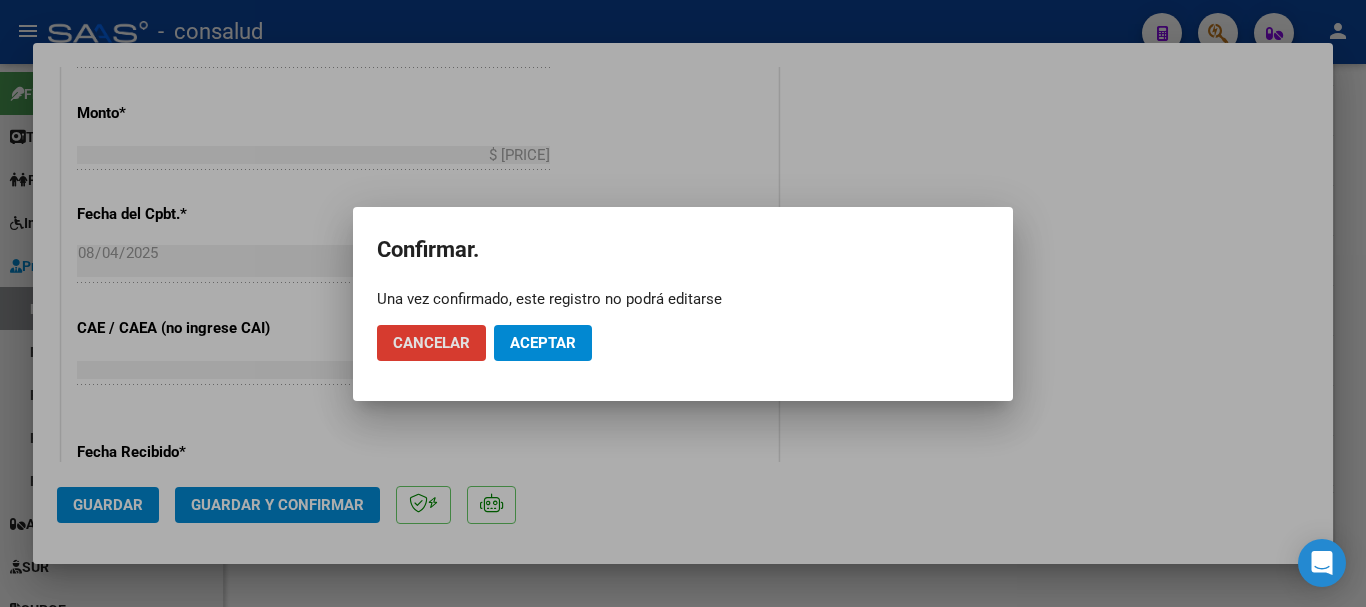 click on "Aceptar" 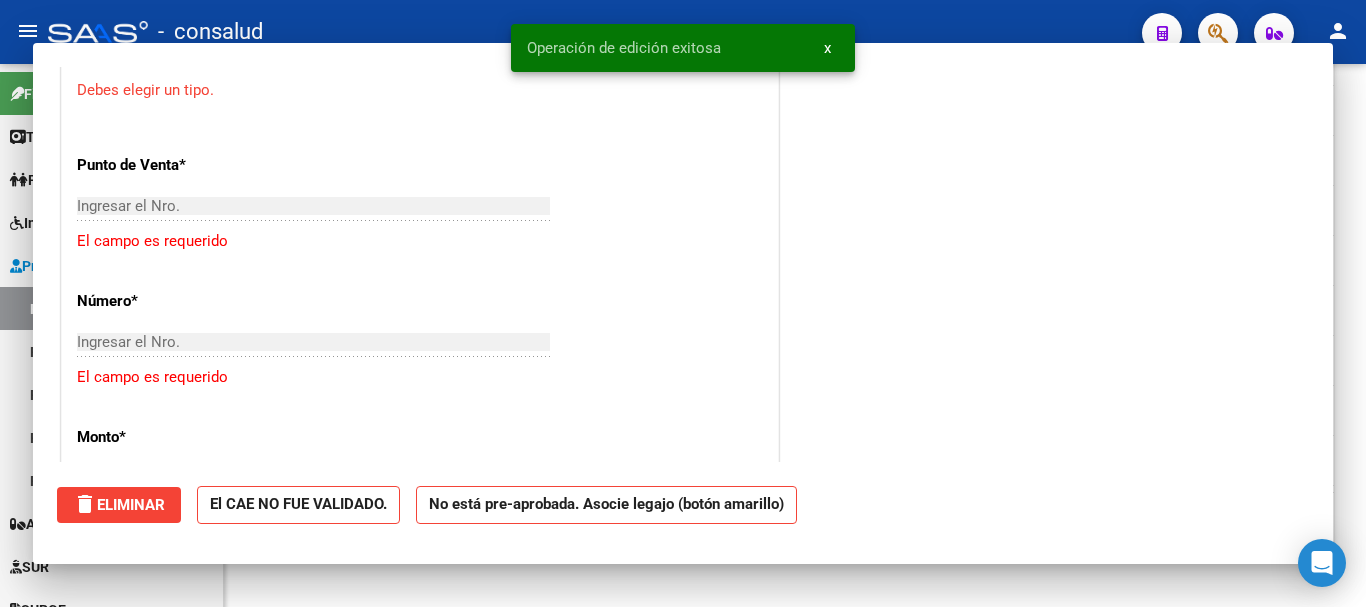 scroll, scrollTop: 1161, scrollLeft: 0, axis: vertical 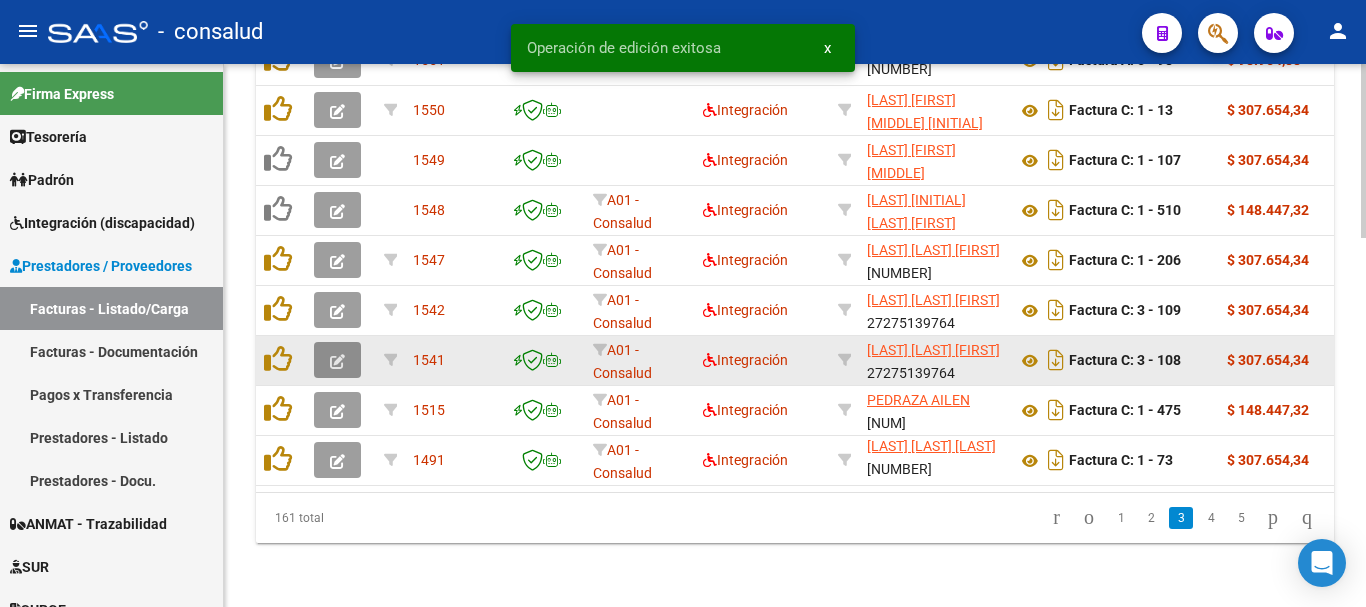 click 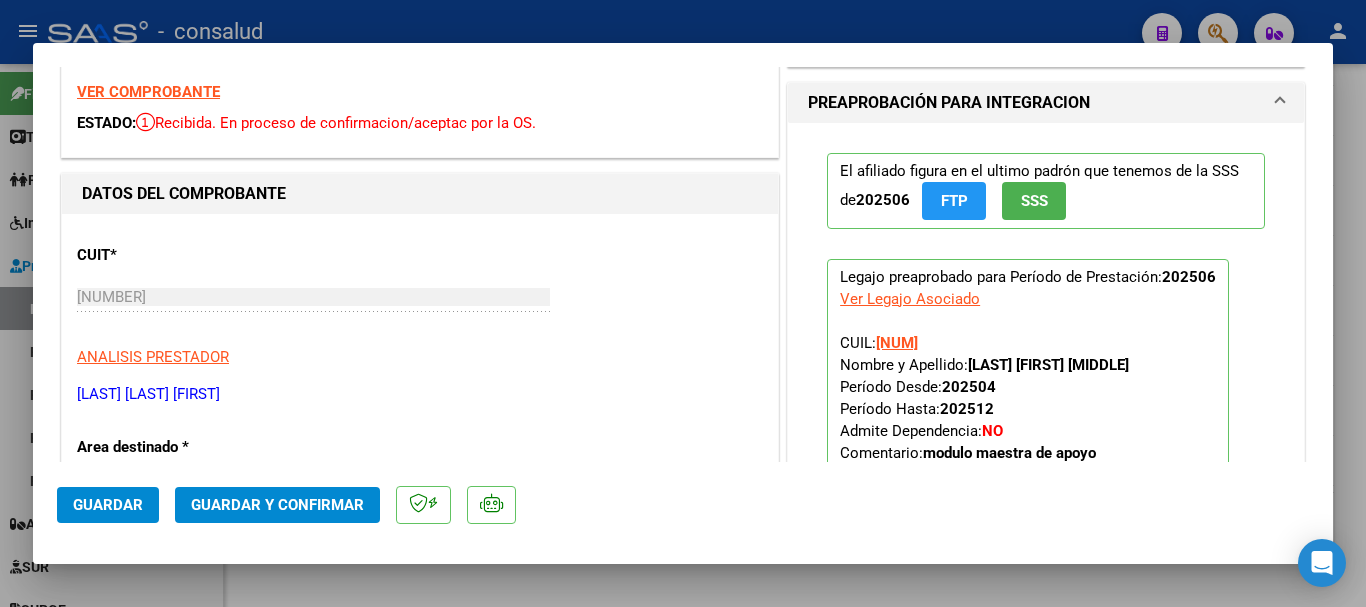 scroll, scrollTop: 0, scrollLeft: 0, axis: both 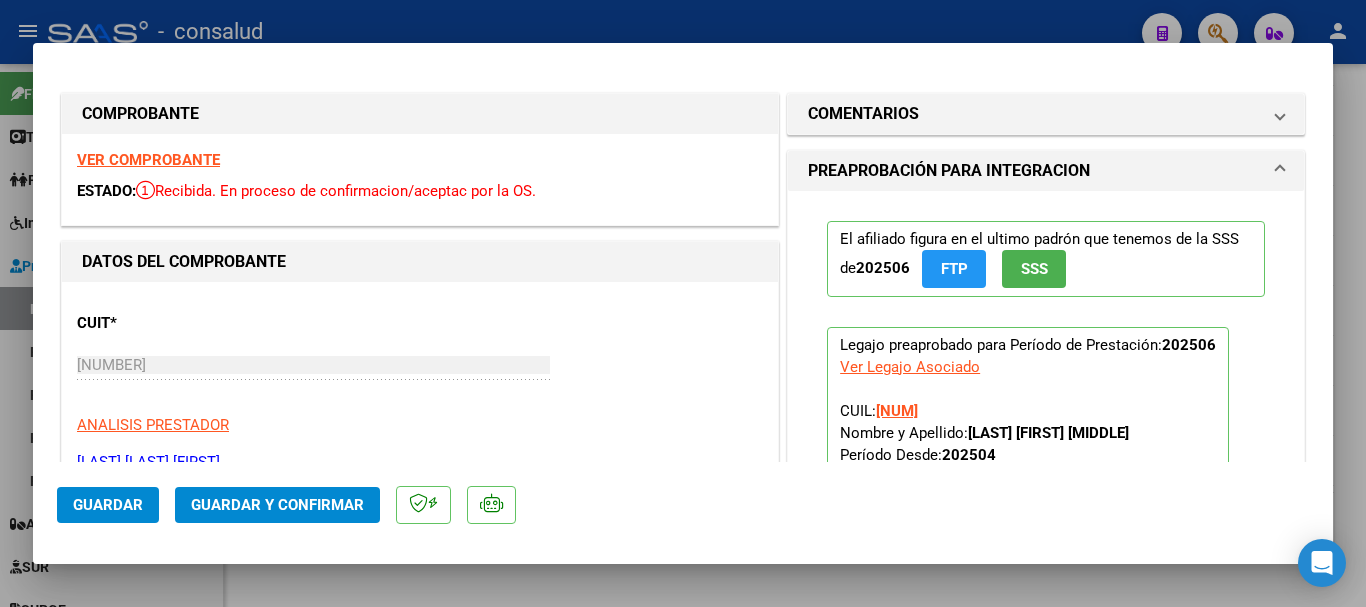click on "VER COMPROBANTE" at bounding box center [148, 160] 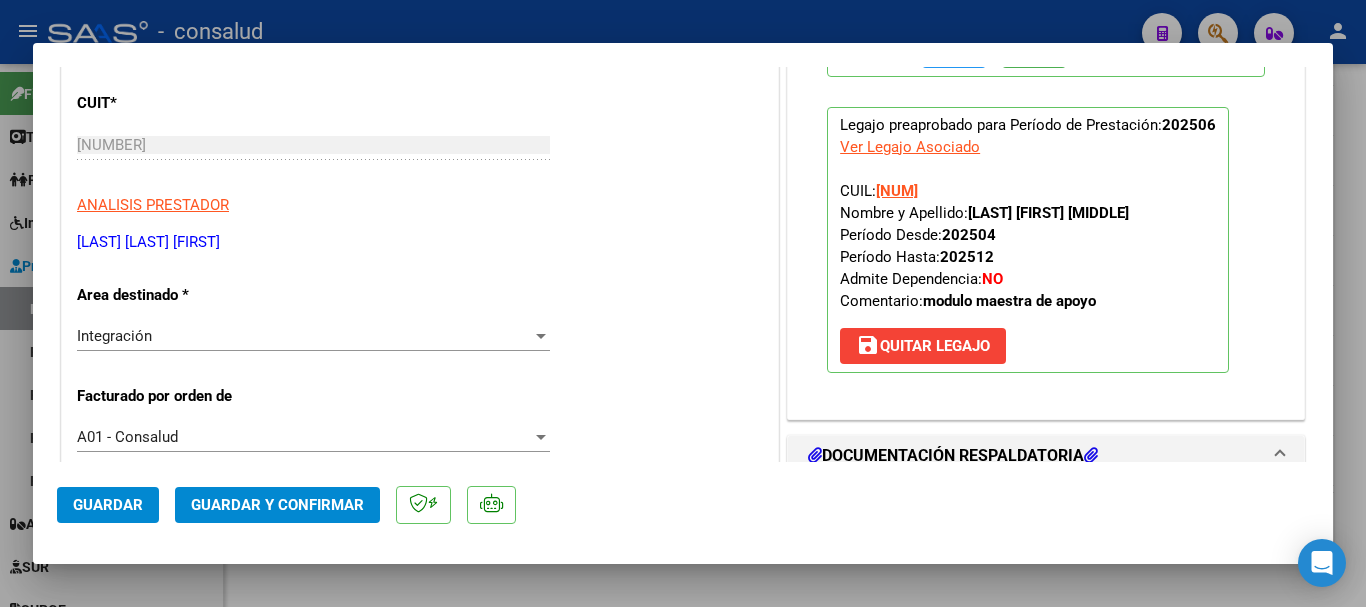 scroll, scrollTop: 0, scrollLeft: 0, axis: both 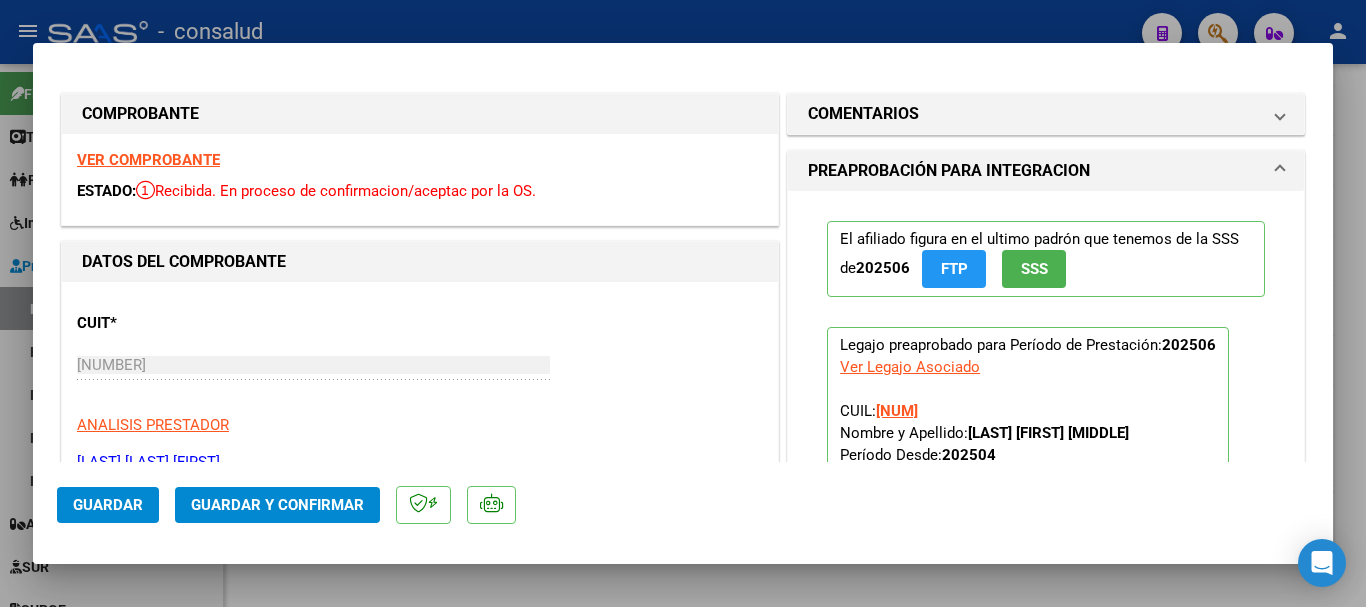 click on "VER COMPROBANTE" at bounding box center (148, 160) 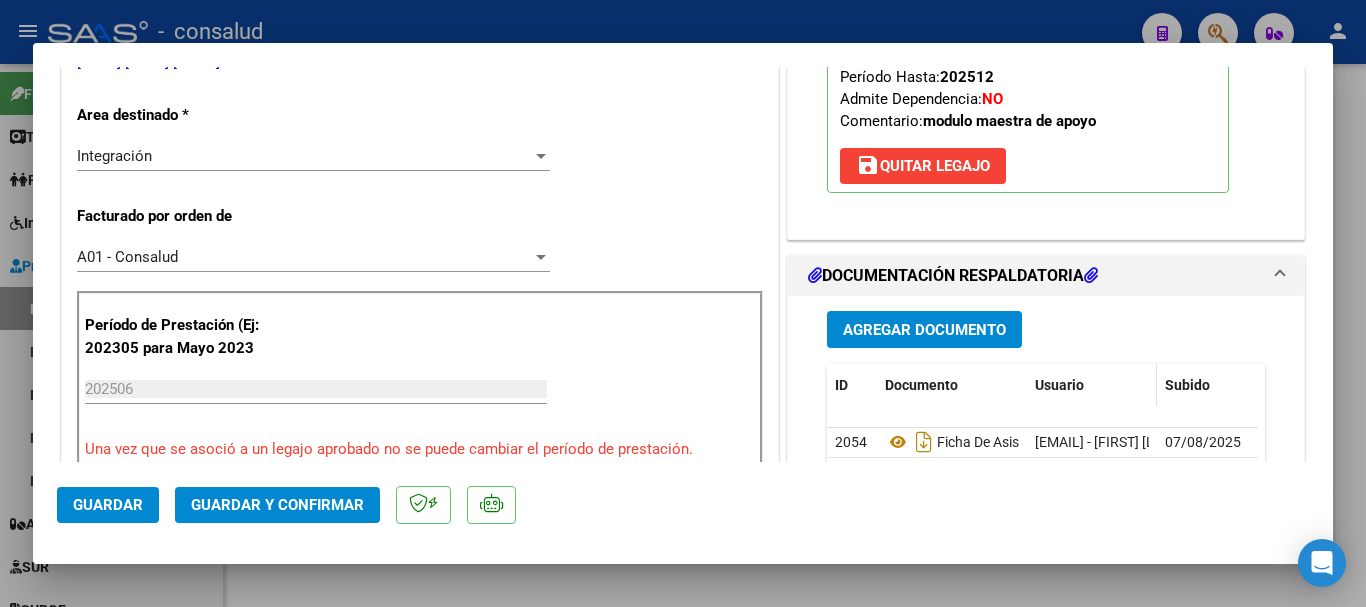 scroll, scrollTop: 600, scrollLeft: 0, axis: vertical 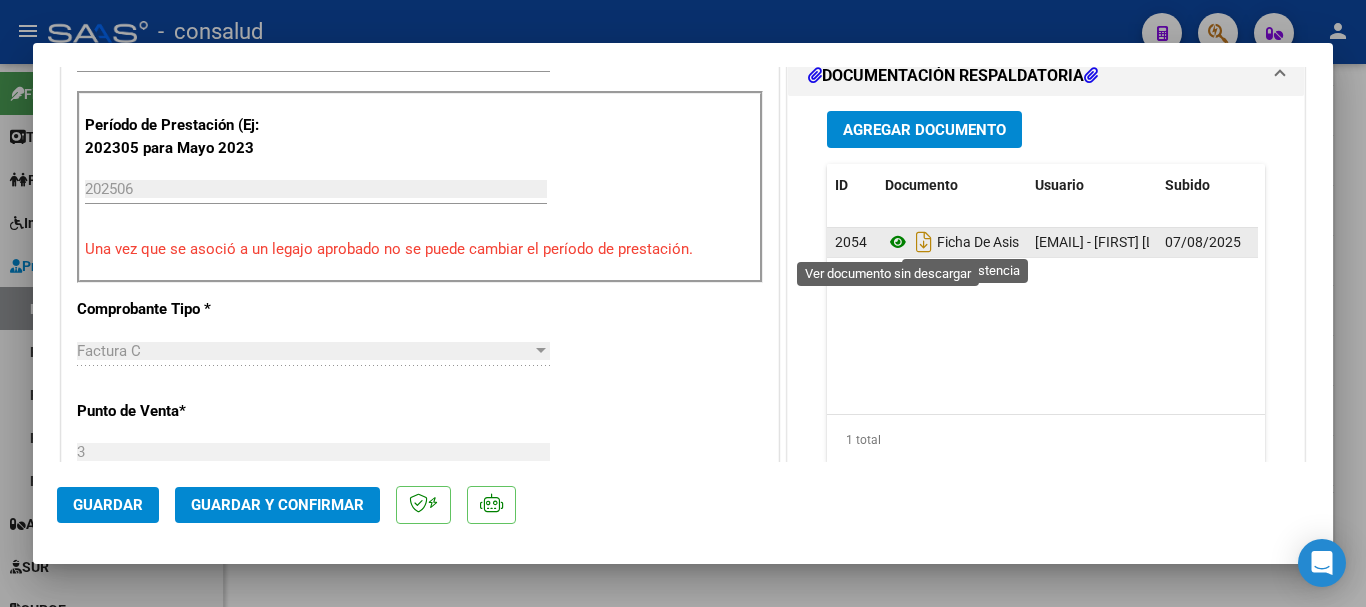 click 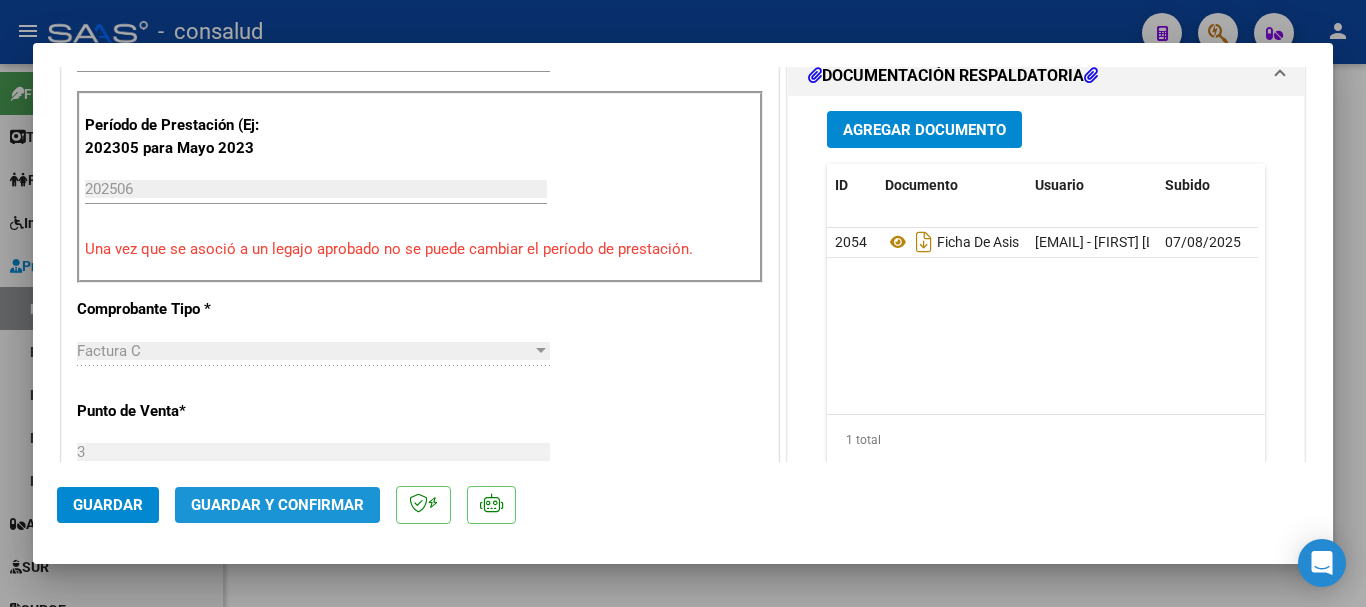 click on "Guardar y Confirmar" 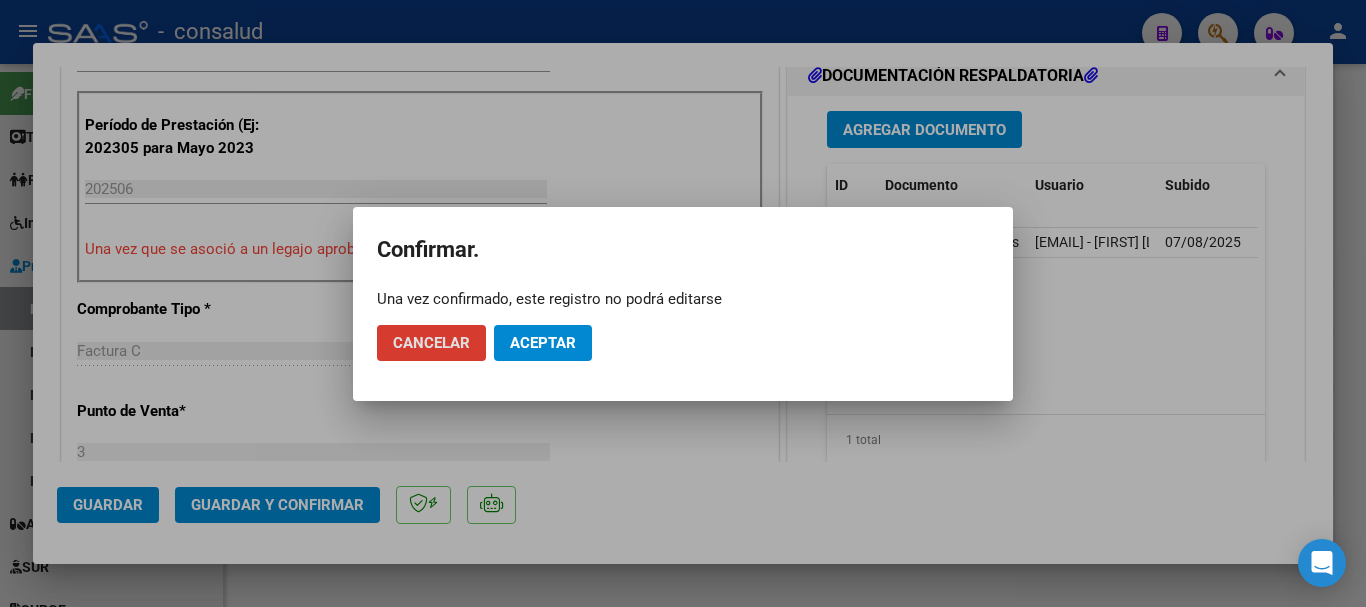click on "Aceptar" 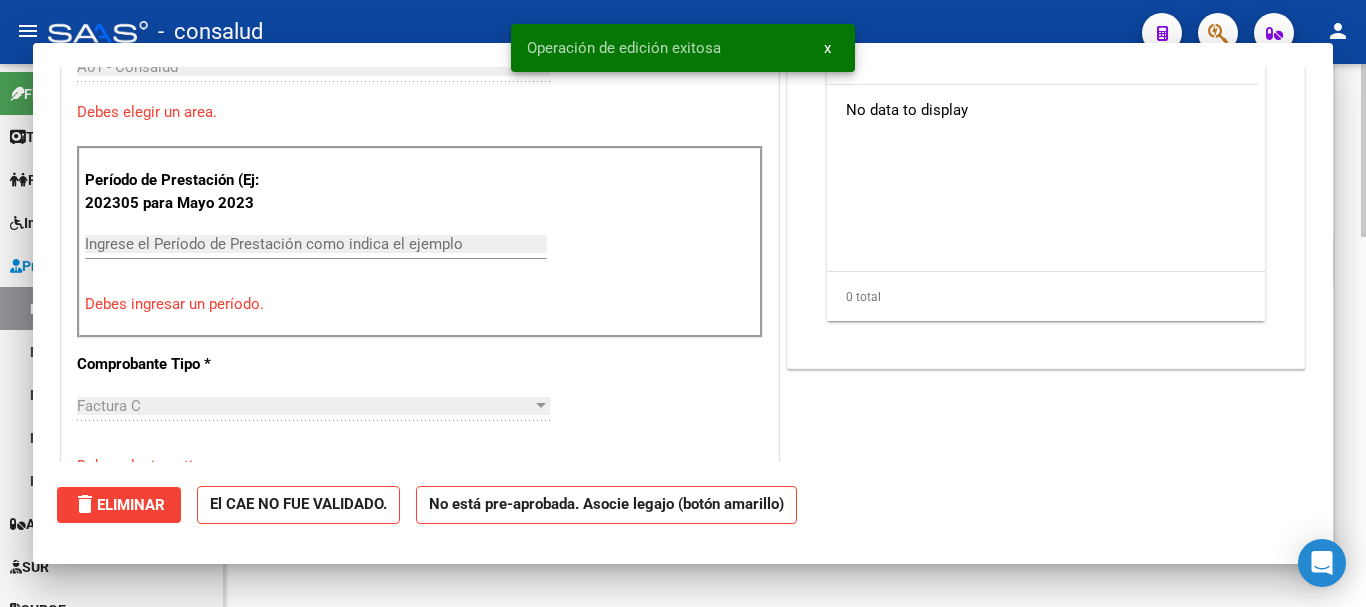scroll, scrollTop: 1161, scrollLeft: 0, axis: vertical 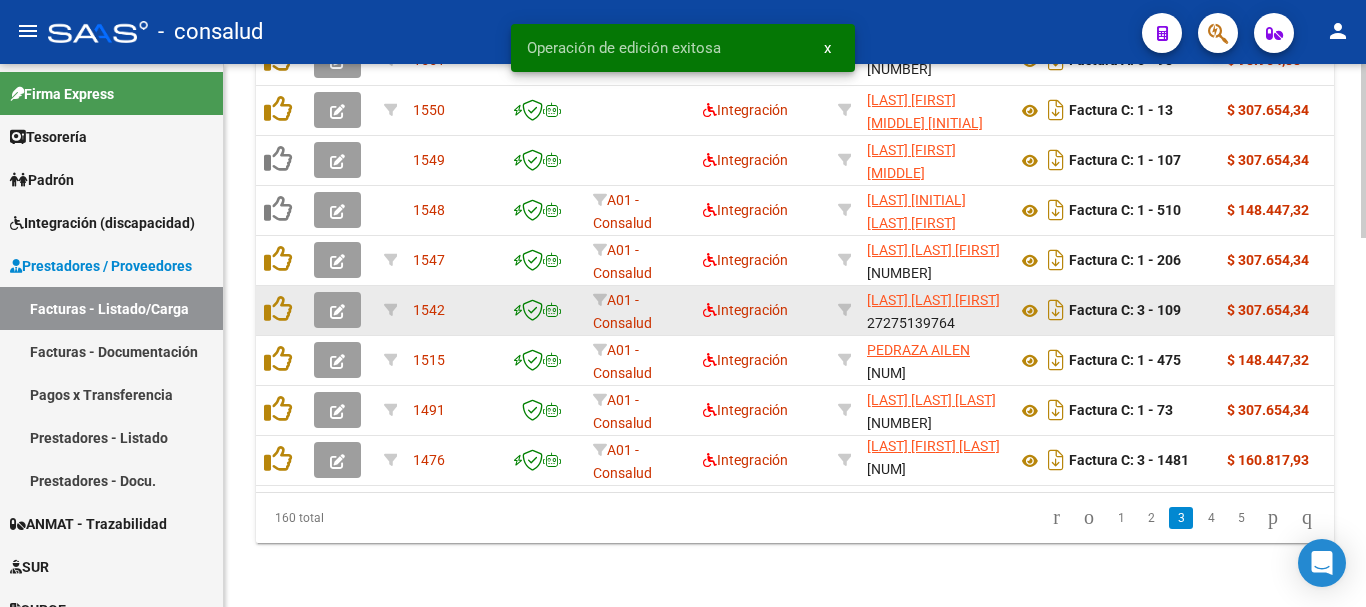 click 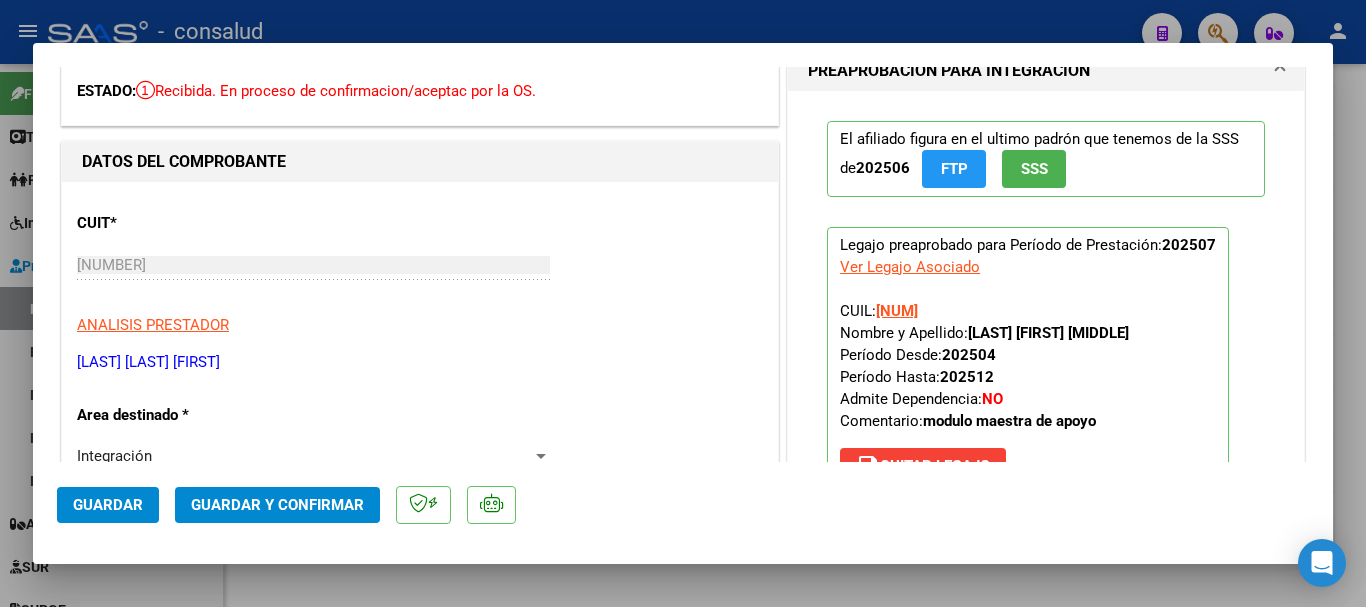 scroll, scrollTop: 0, scrollLeft: 0, axis: both 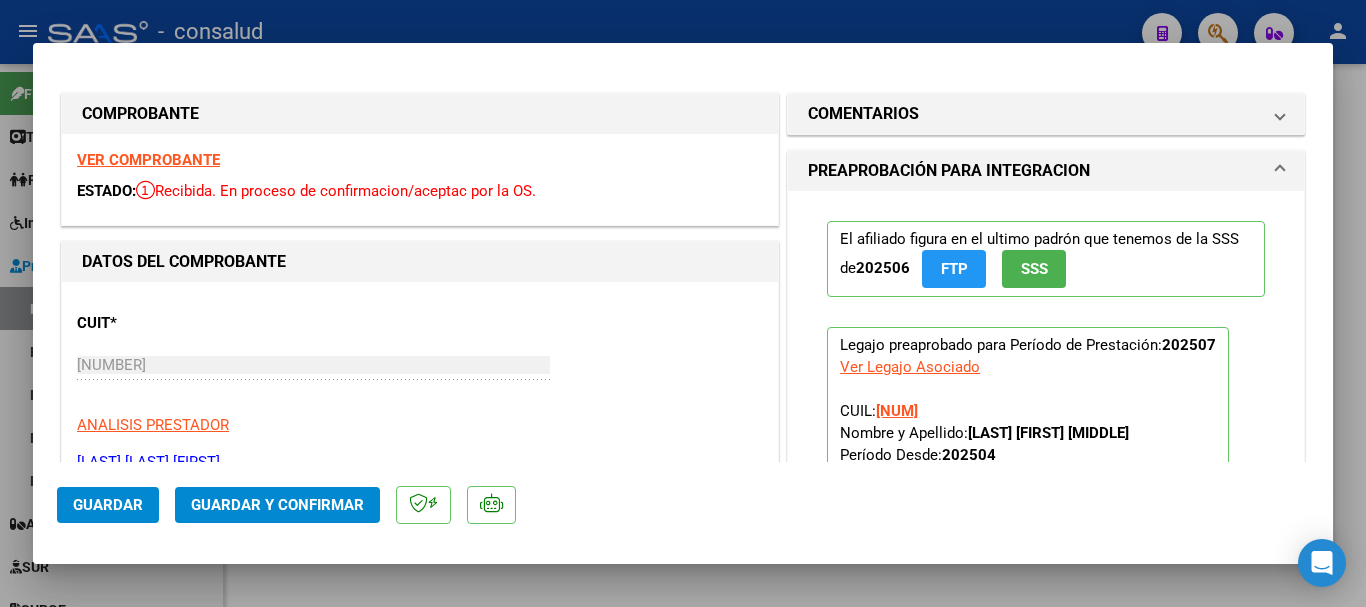 click on "VER COMPROBANTE" at bounding box center [148, 160] 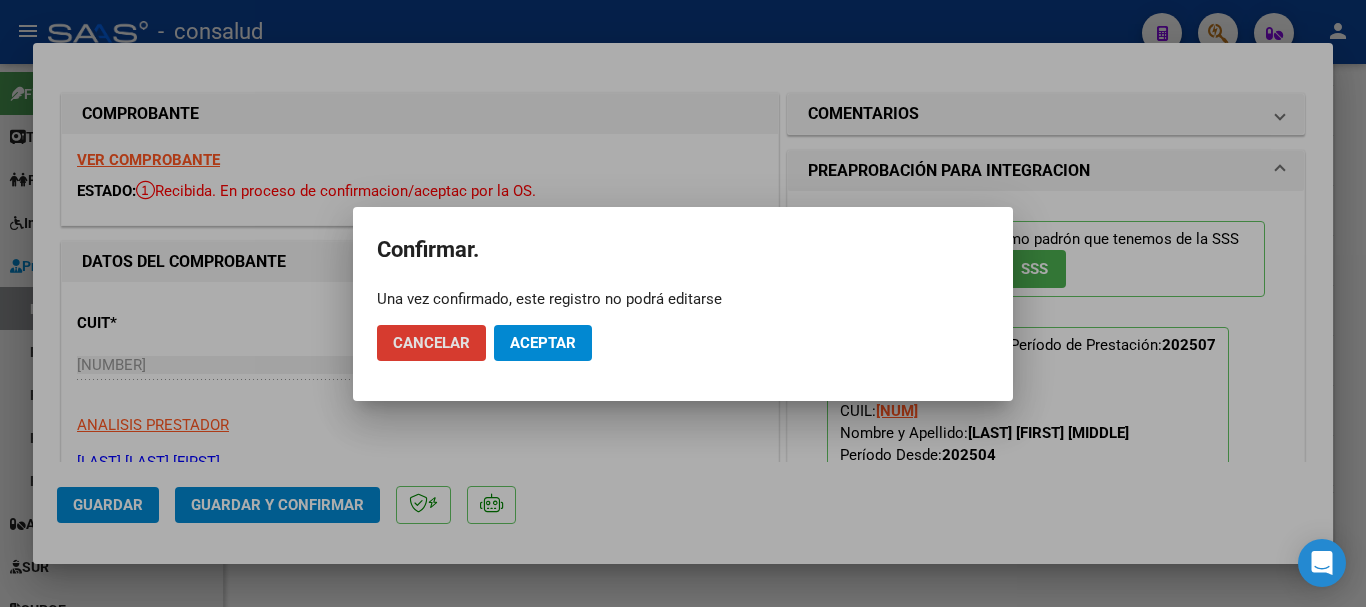 click on "Aceptar" 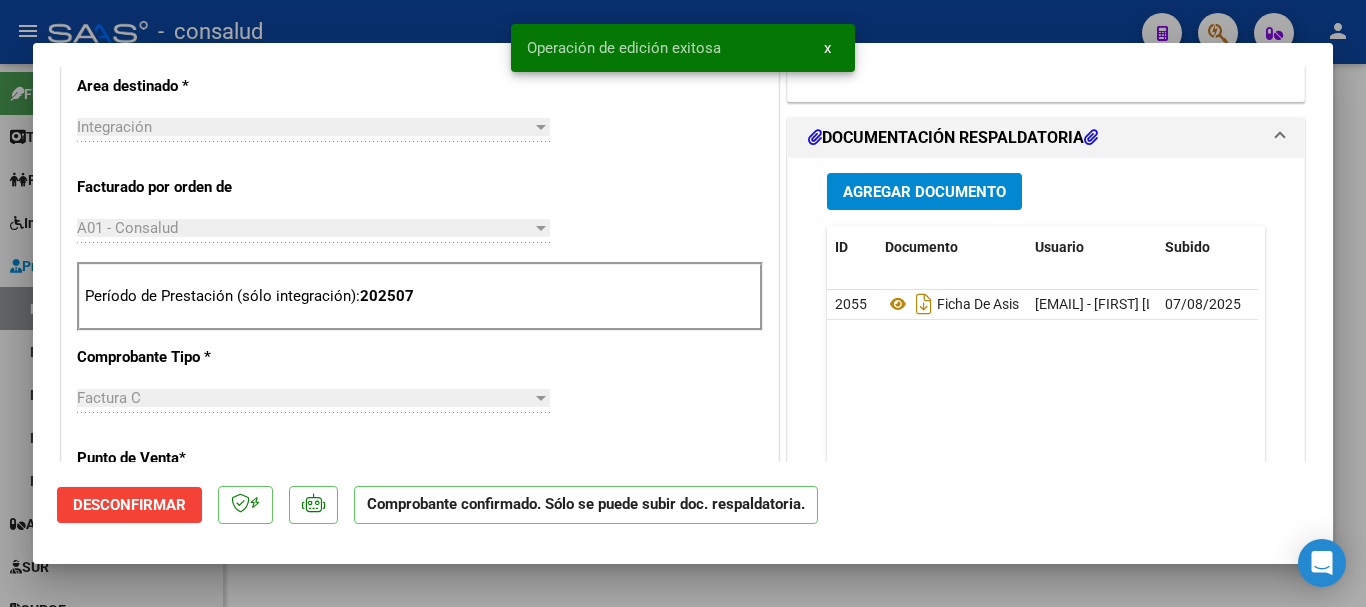 scroll, scrollTop: 600, scrollLeft: 0, axis: vertical 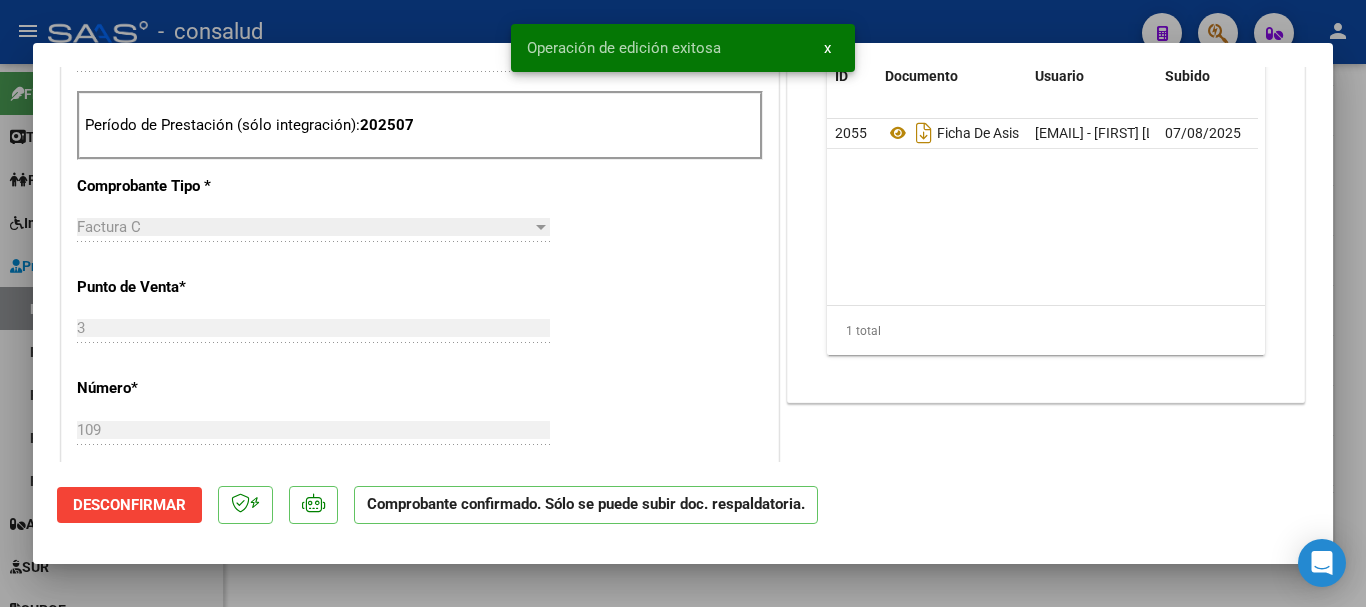 type 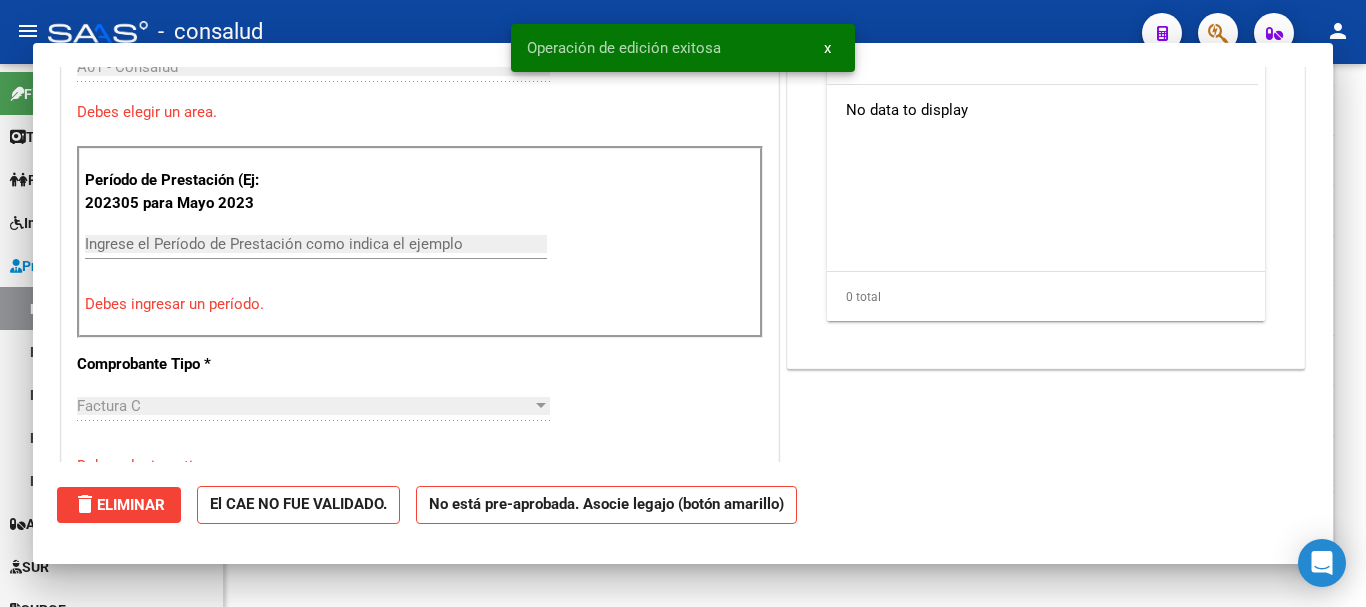 scroll, scrollTop: 1161, scrollLeft: 0, axis: vertical 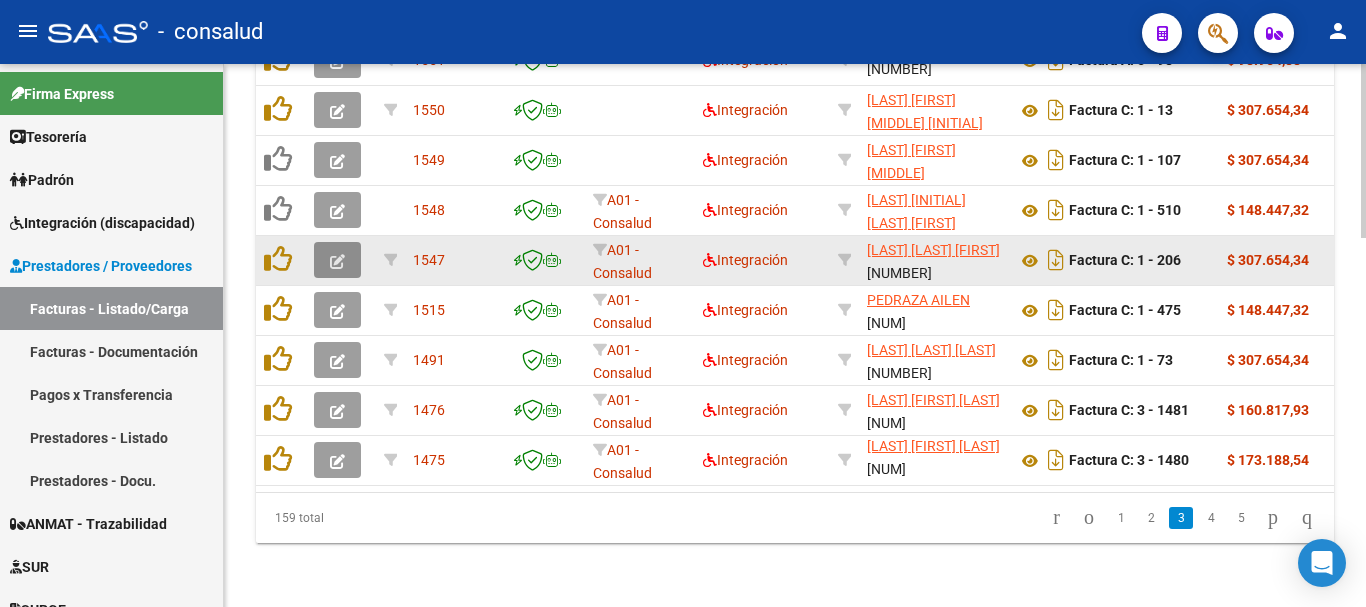 click 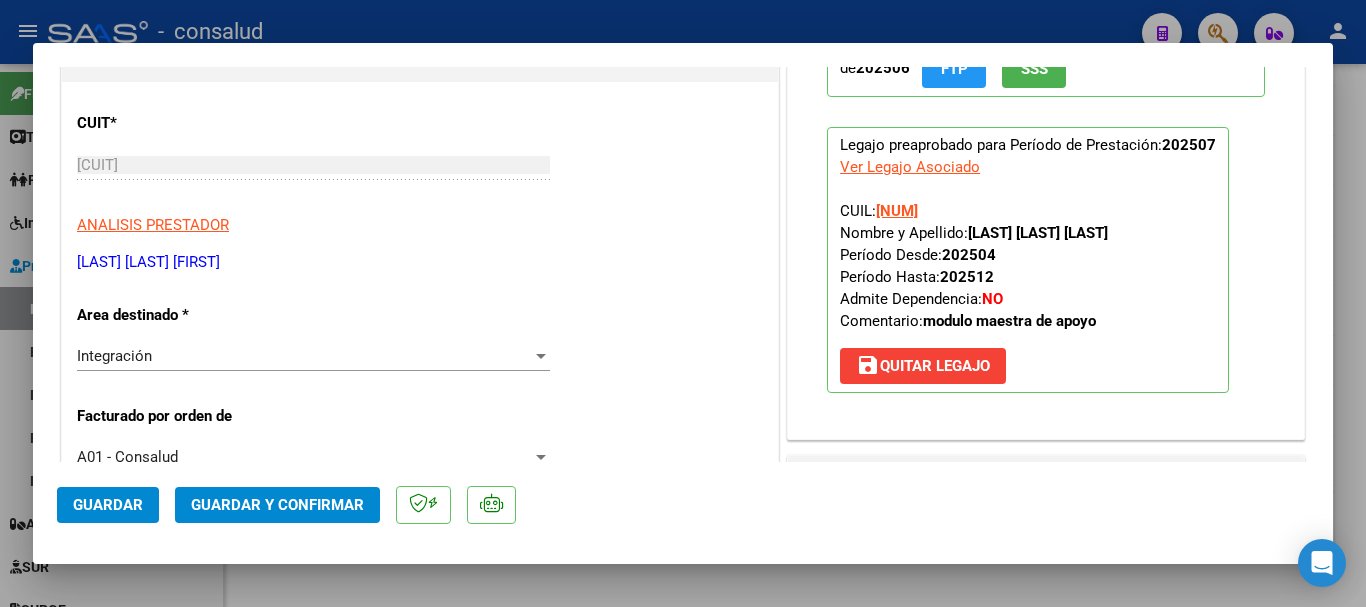 scroll, scrollTop: 0, scrollLeft: 0, axis: both 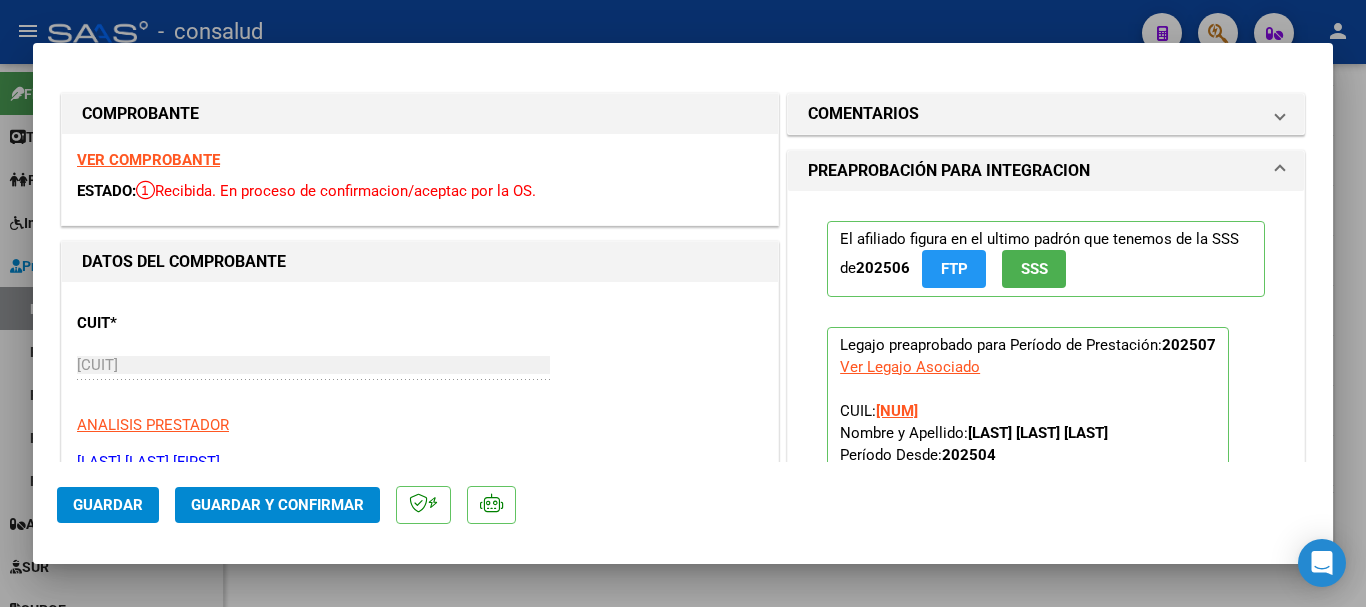 click on "VER COMPROBANTE" at bounding box center [148, 160] 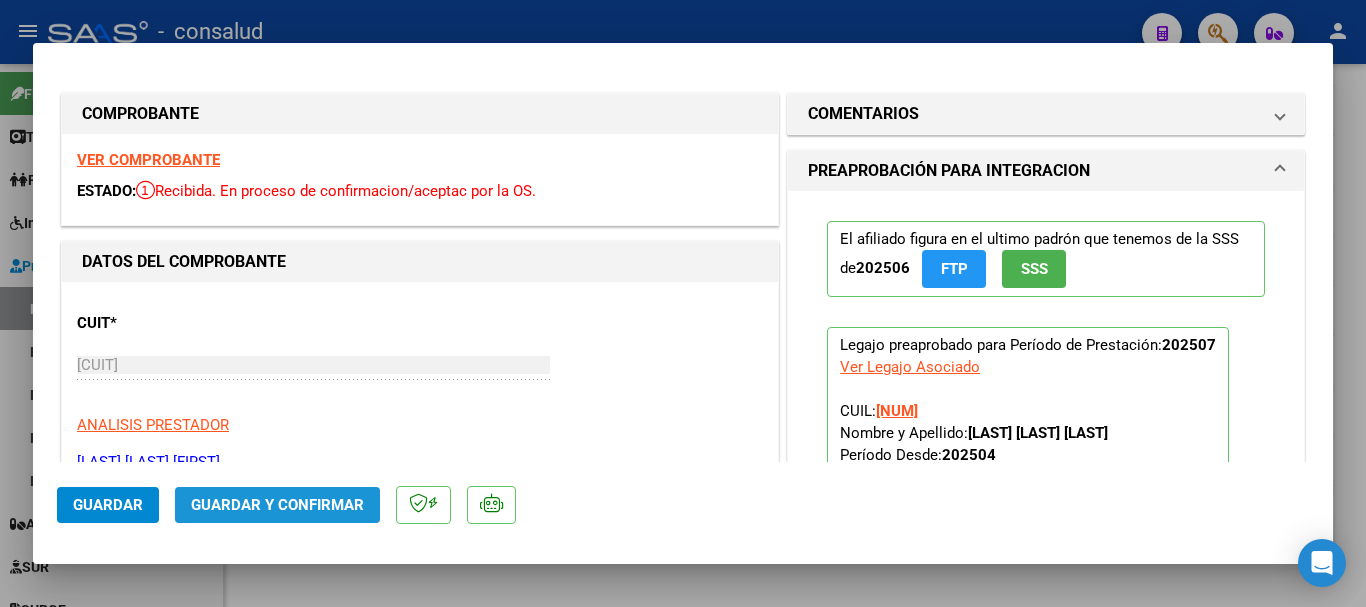 click on "Guardar y Confirmar" 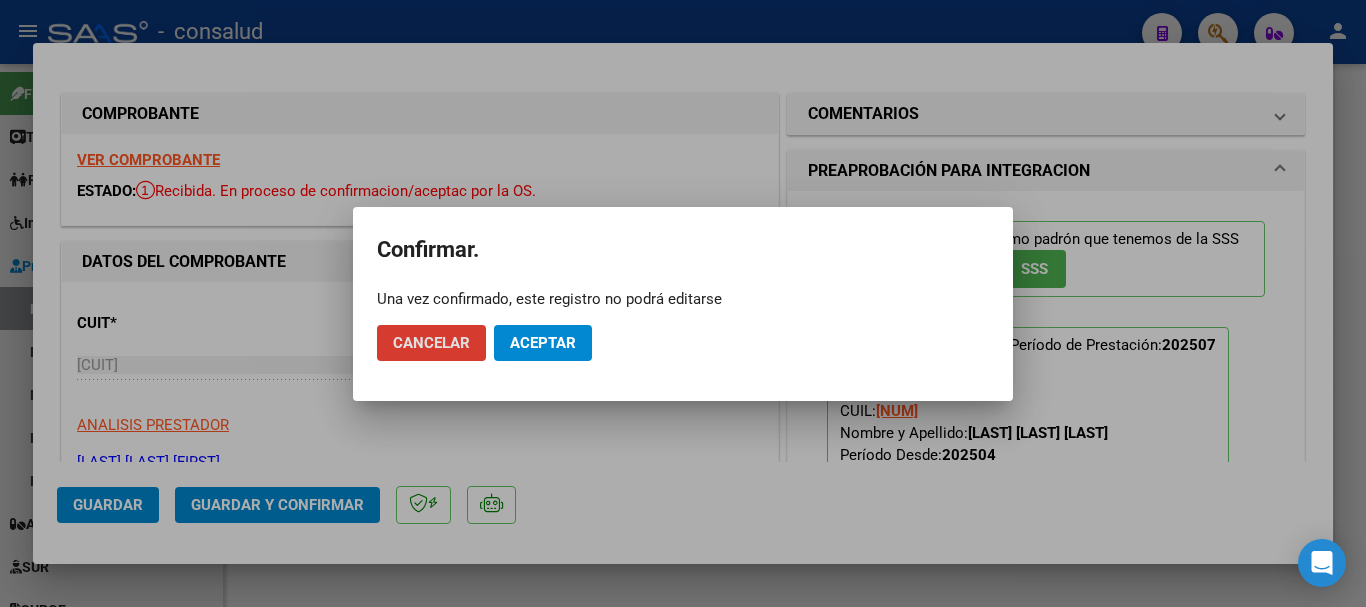 click on "Aceptar" 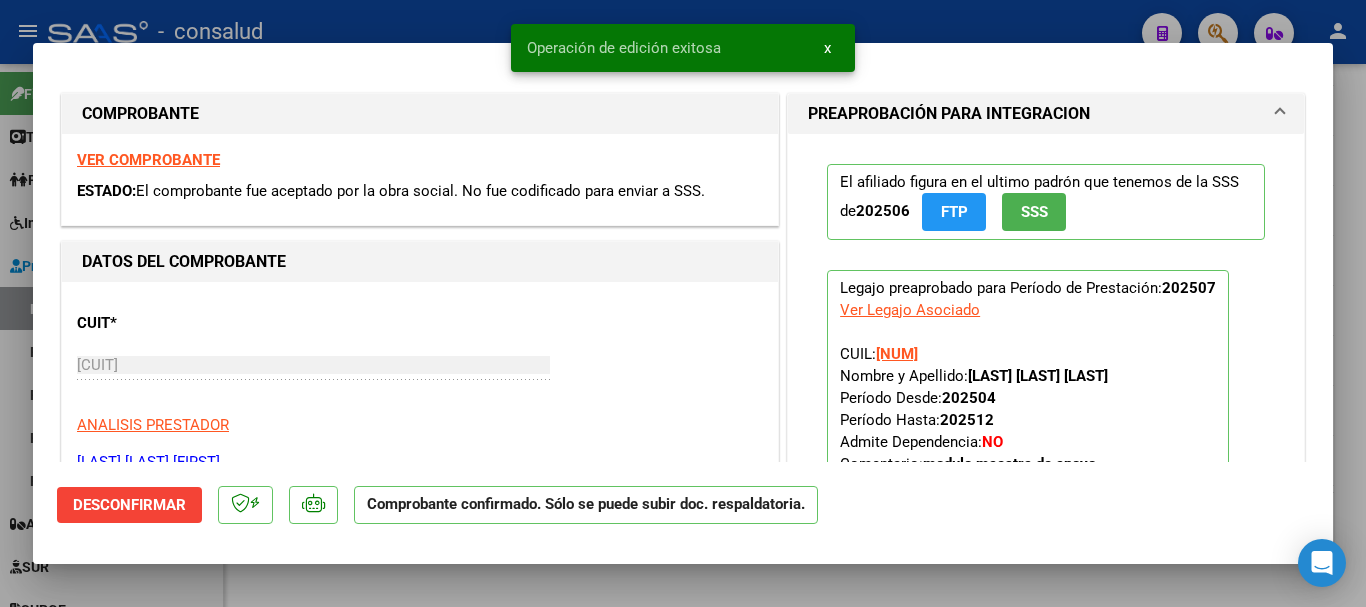 type 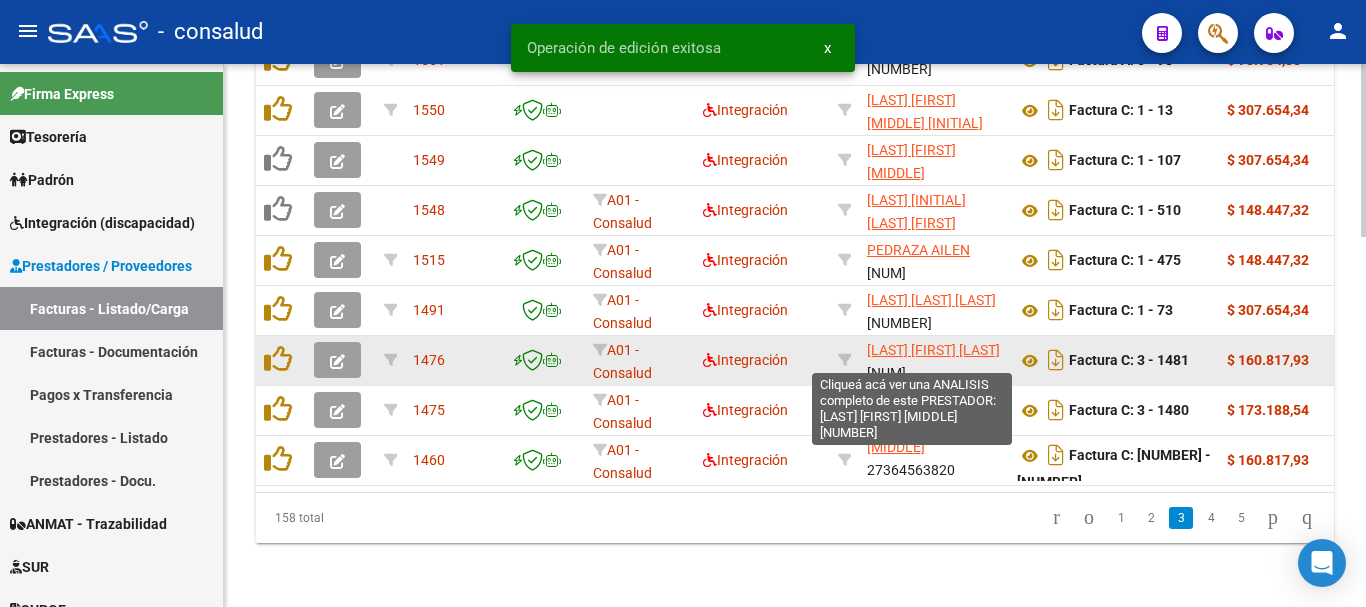 scroll, scrollTop: 1156, scrollLeft: 0, axis: vertical 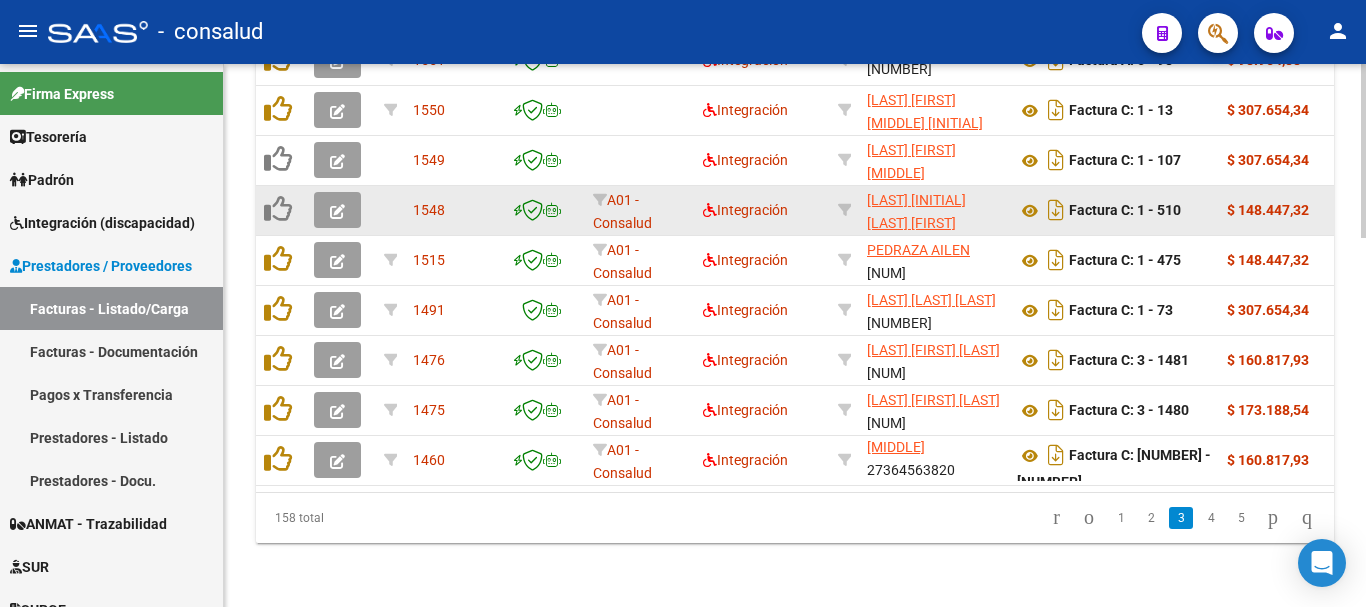 click 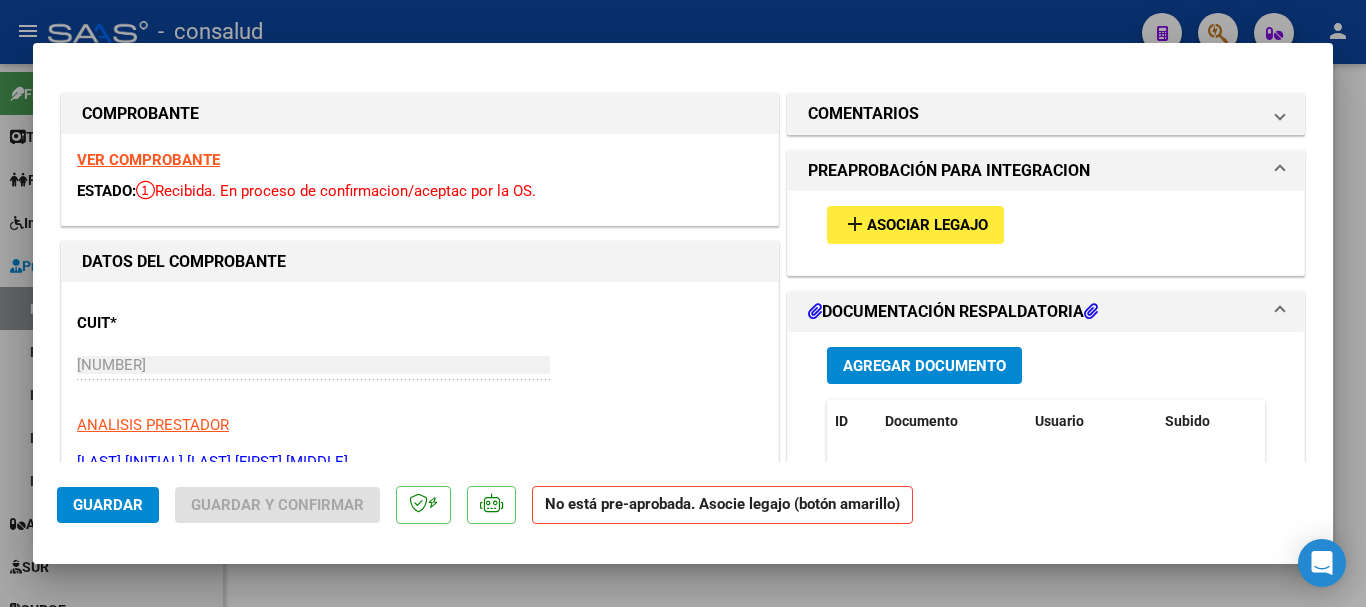 click on "Asociar Legajo" at bounding box center [927, 226] 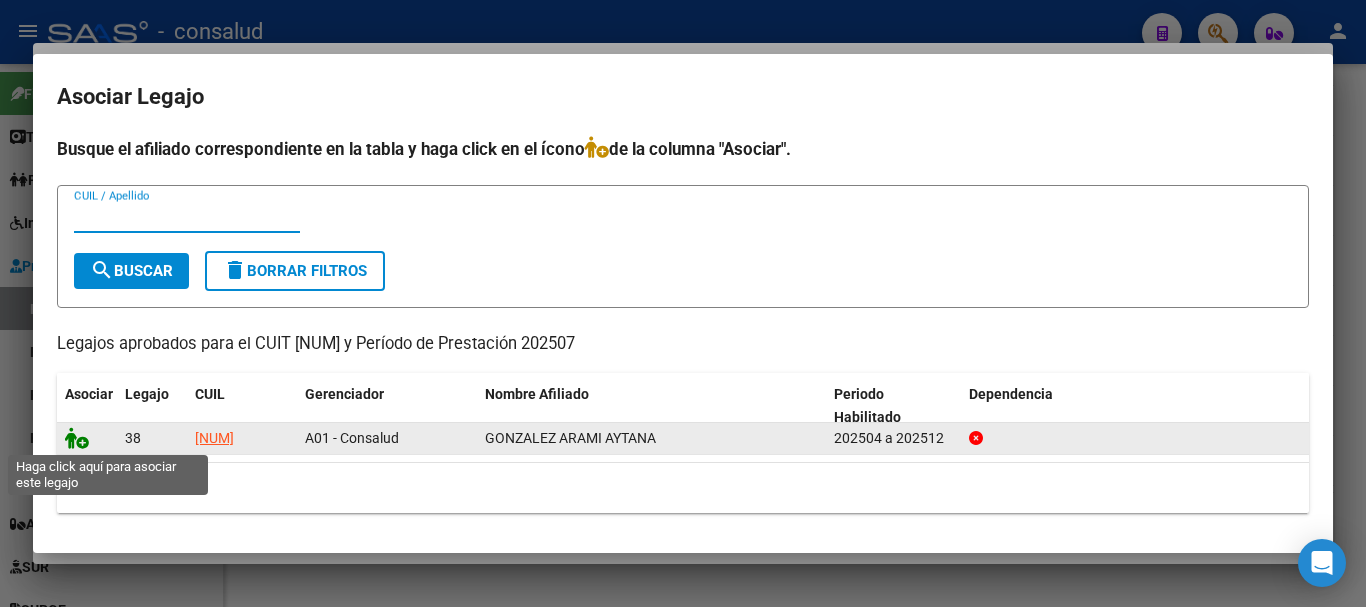 click 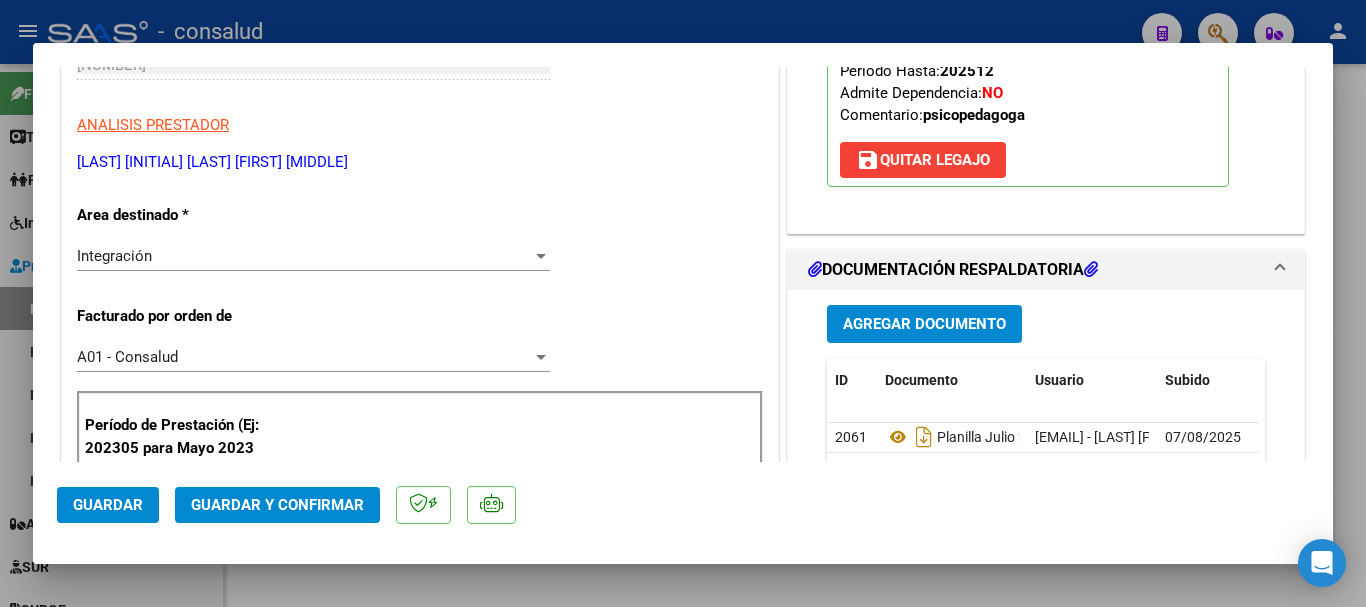 scroll, scrollTop: 0, scrollLeft: 0, axis: both 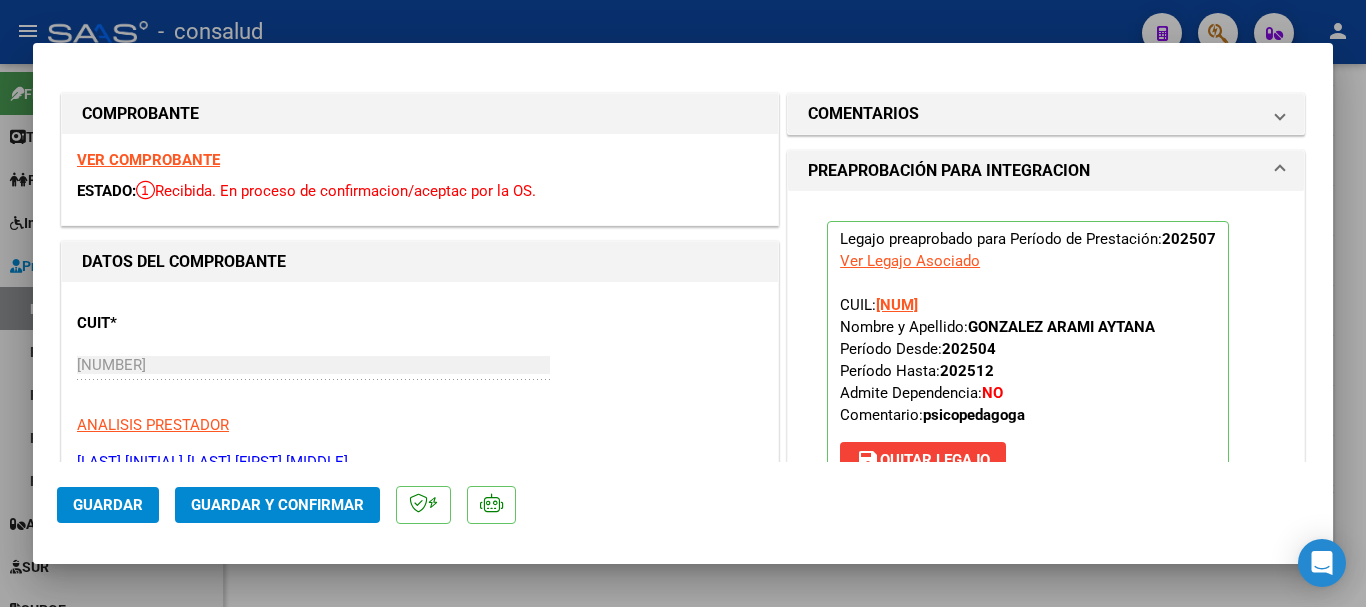 click on "VER COMPROBANTE" at bounding box center [148, 160] 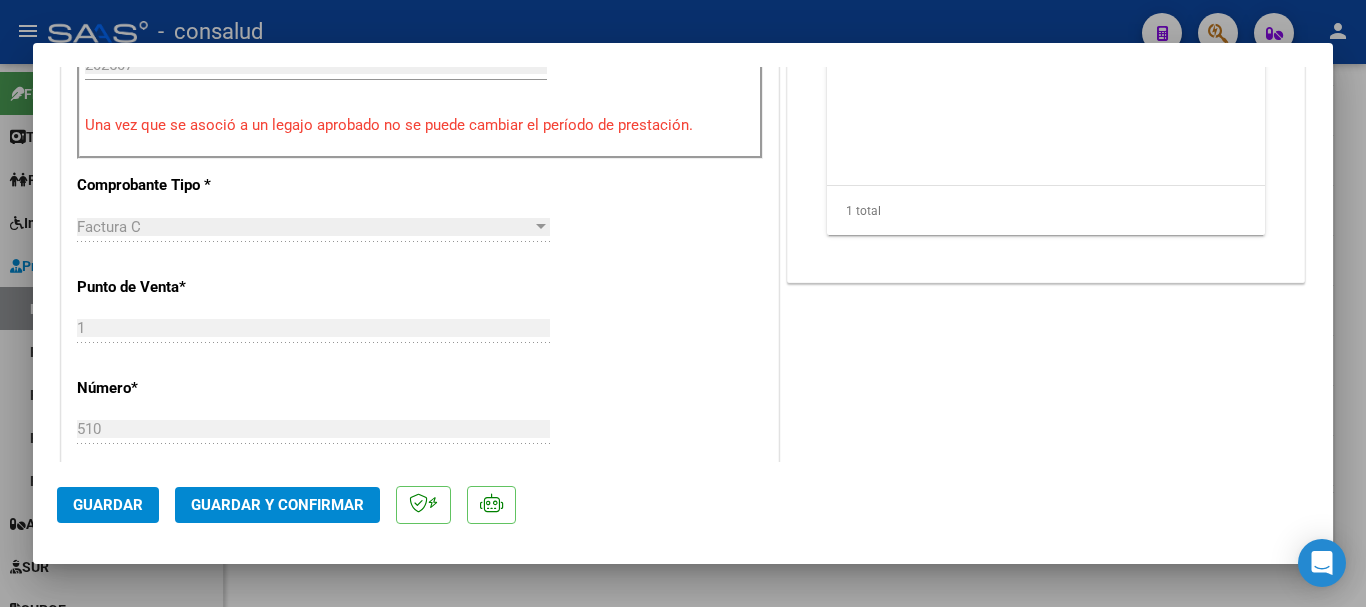 scroll, scrollTop: 900, scrollLeft: 0, axis: vertical 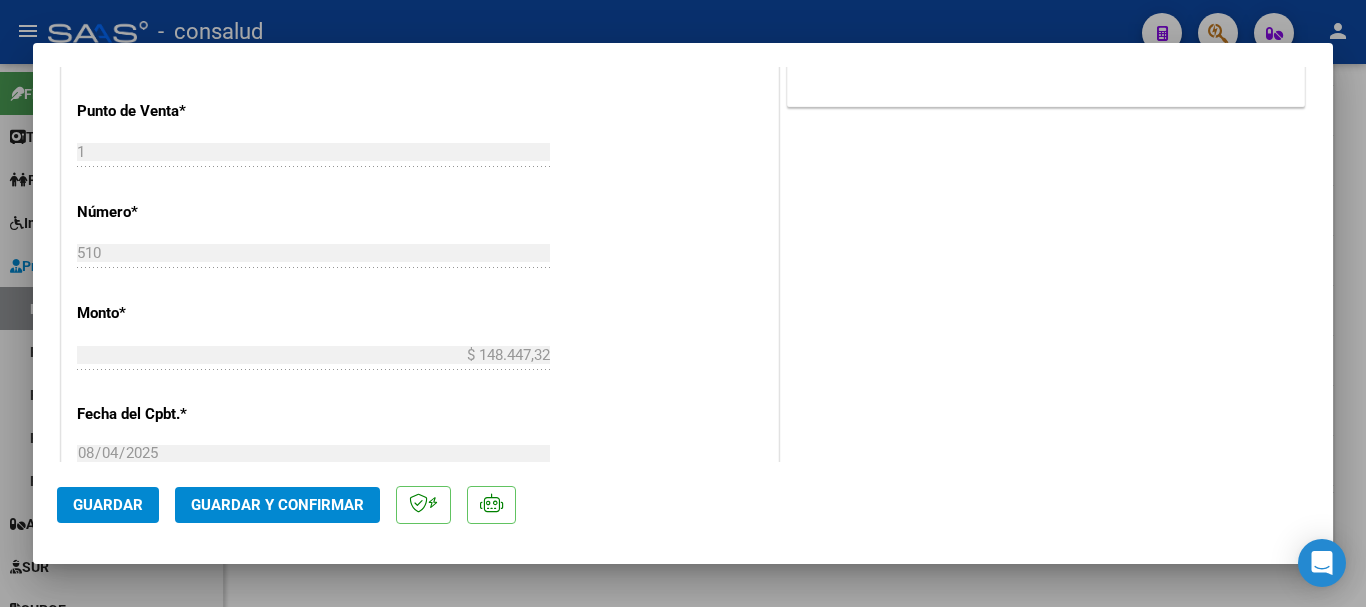click on "Guardar y Confirmar" 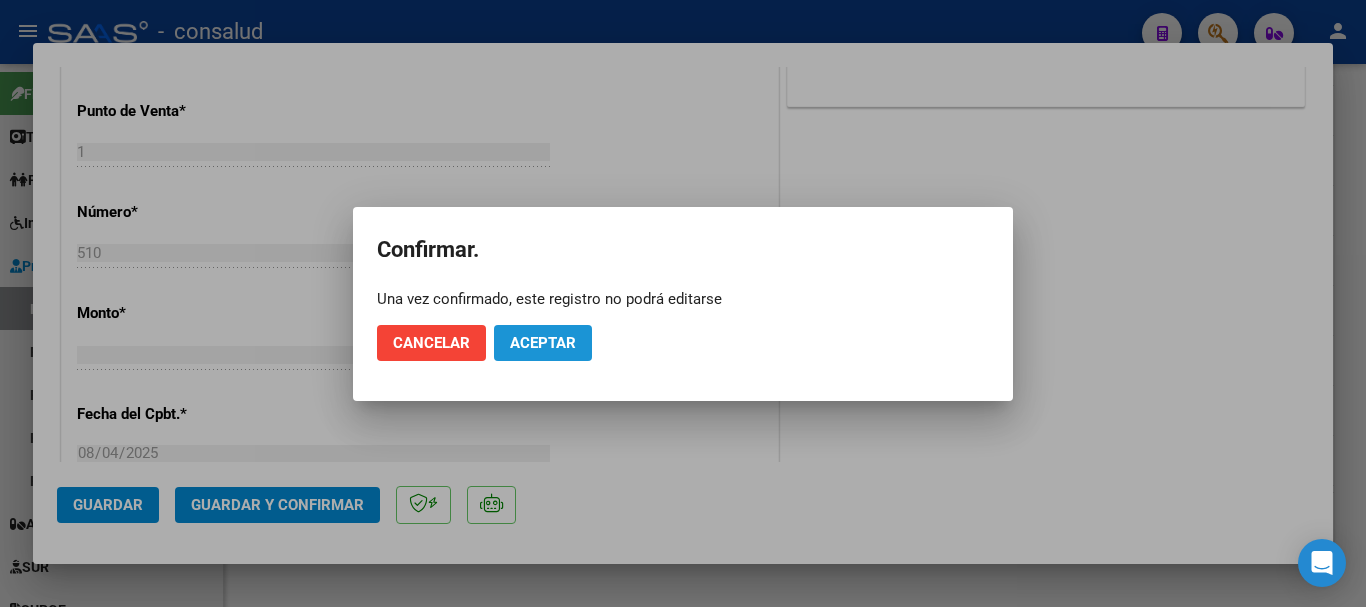 click on "Aceptar" 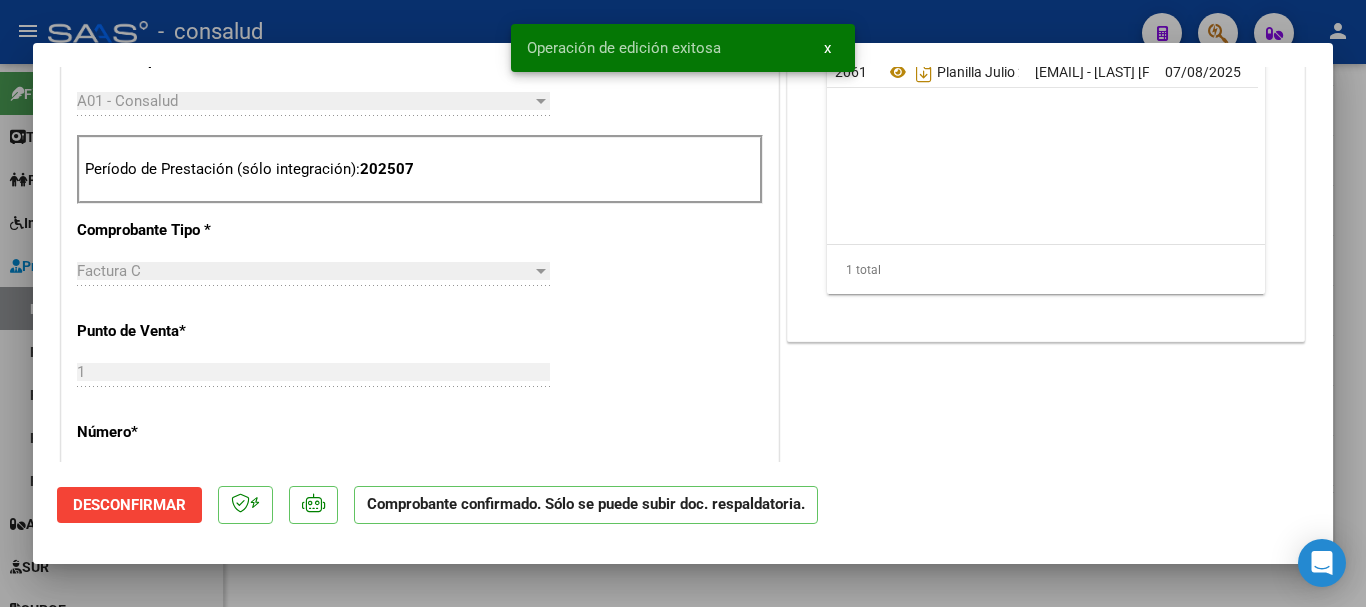 scroll, scrollTop: 500, scrollLeft: 0, axis: vertical 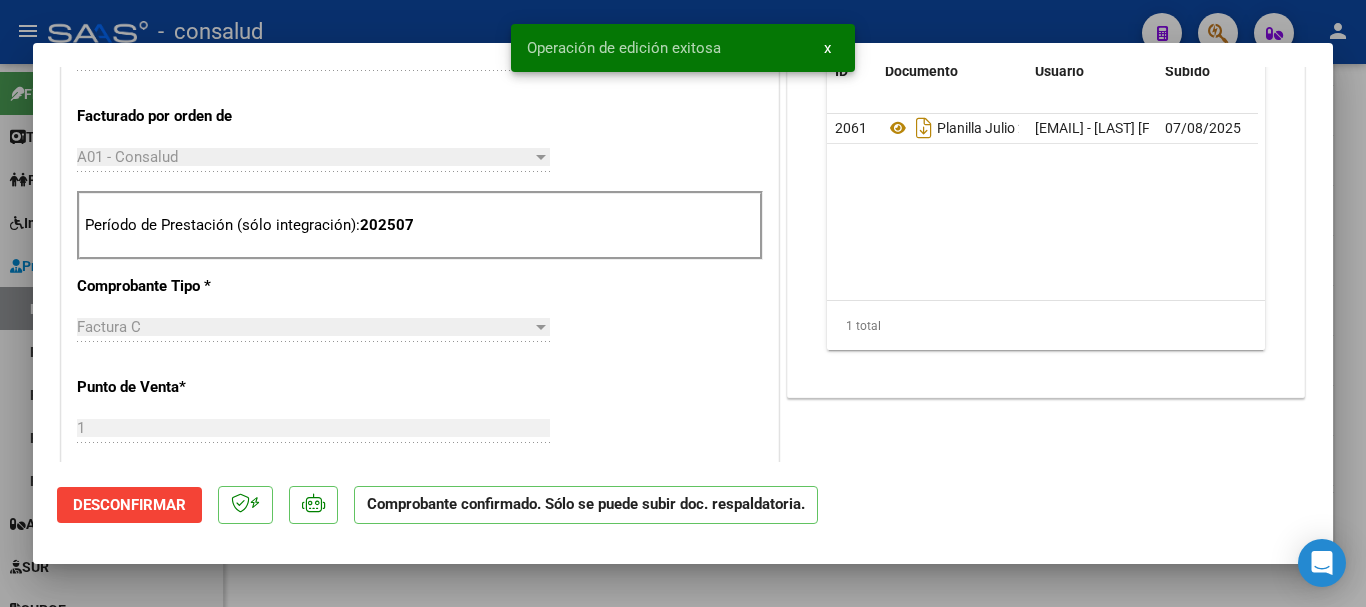 type 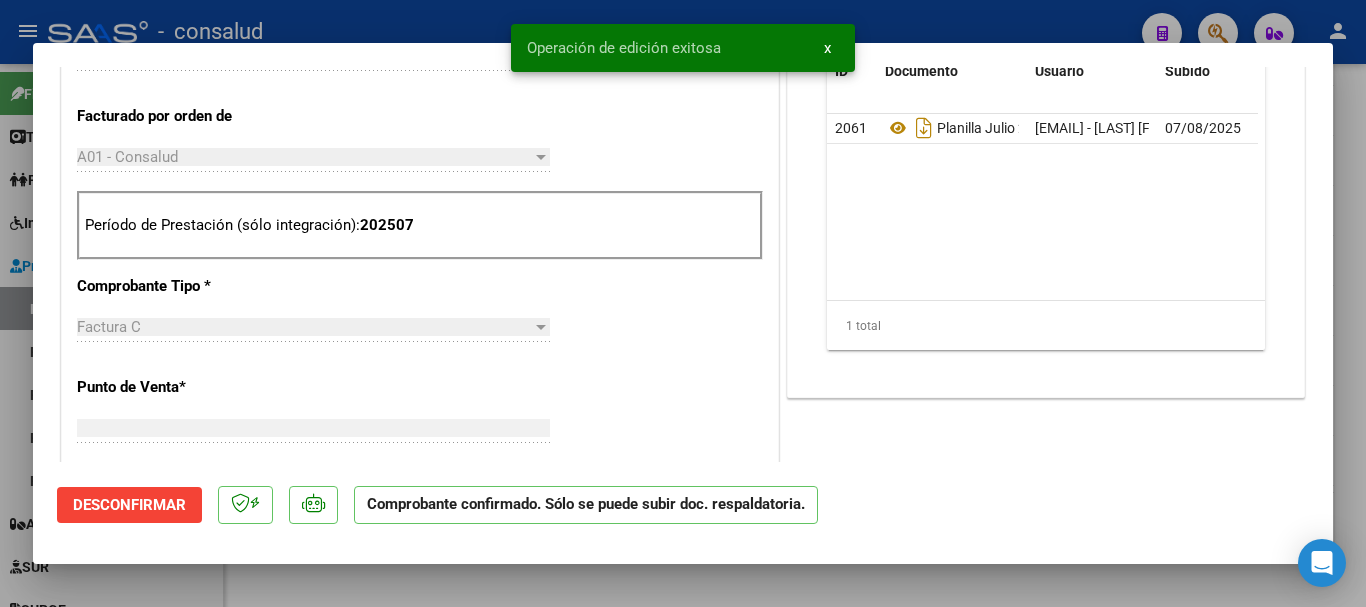 scroll, scrollTop: 1161, scrollLeft: 0, axis: vertical 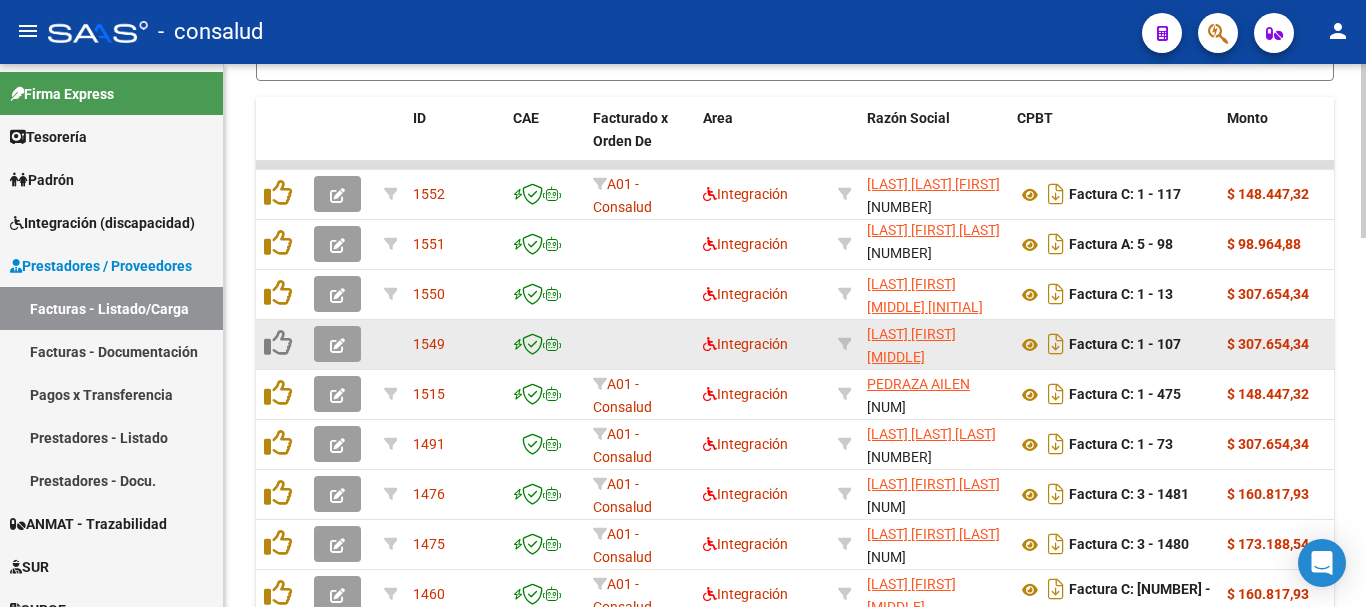 click 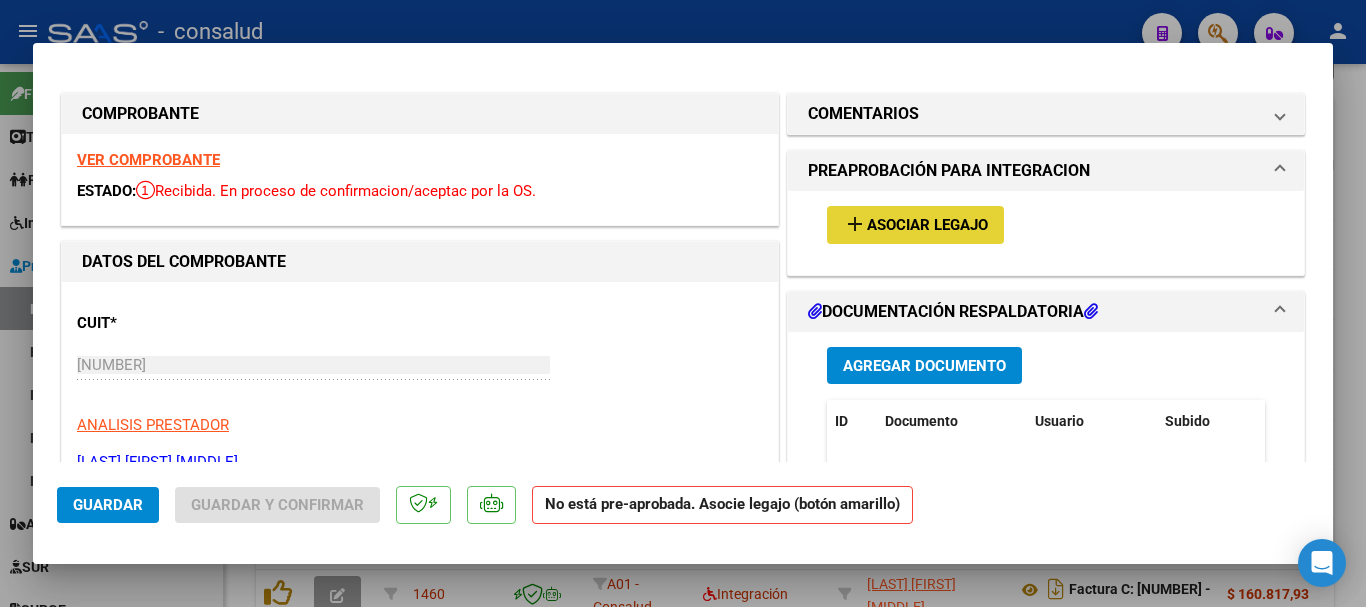 click on "Asociar Legajo" at bounding box center [927, 226] 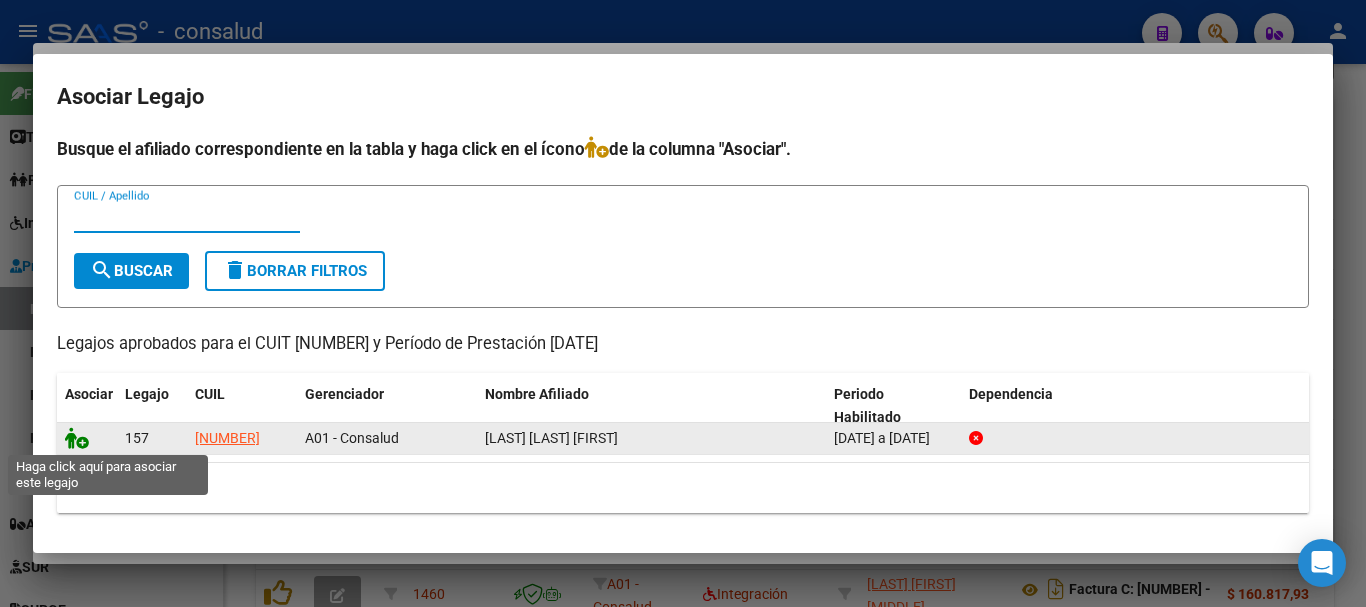 click 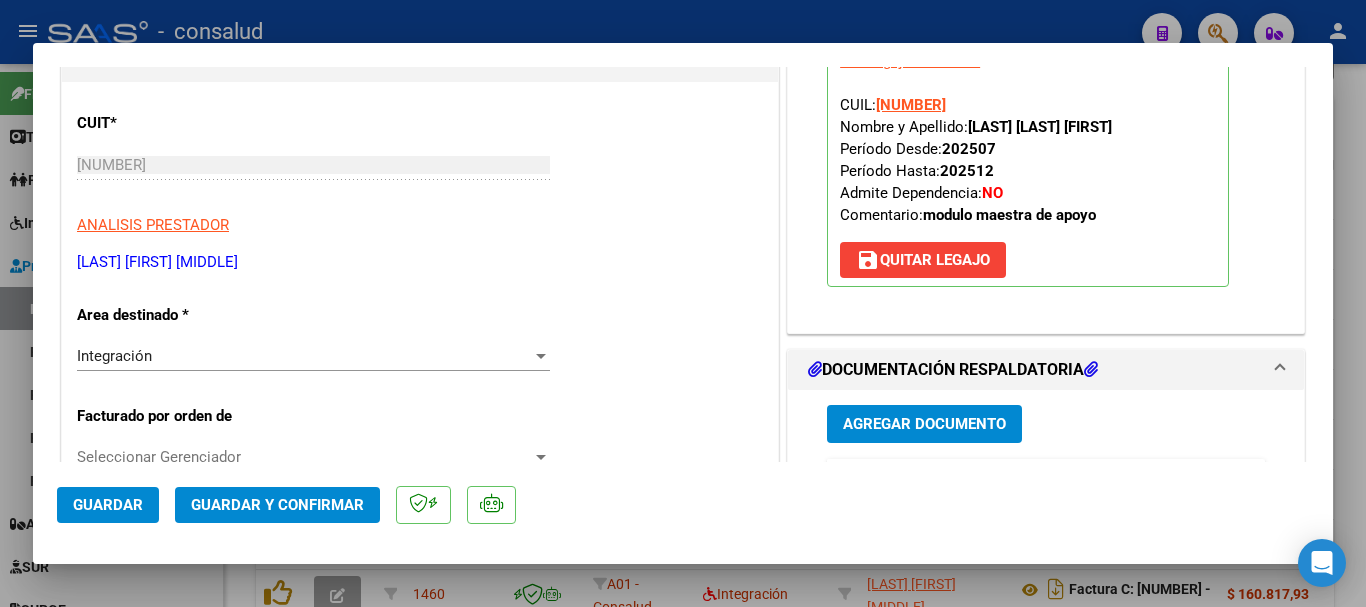 scroll, scrollTop: 400, scrollLeft: 0, axis: vertical 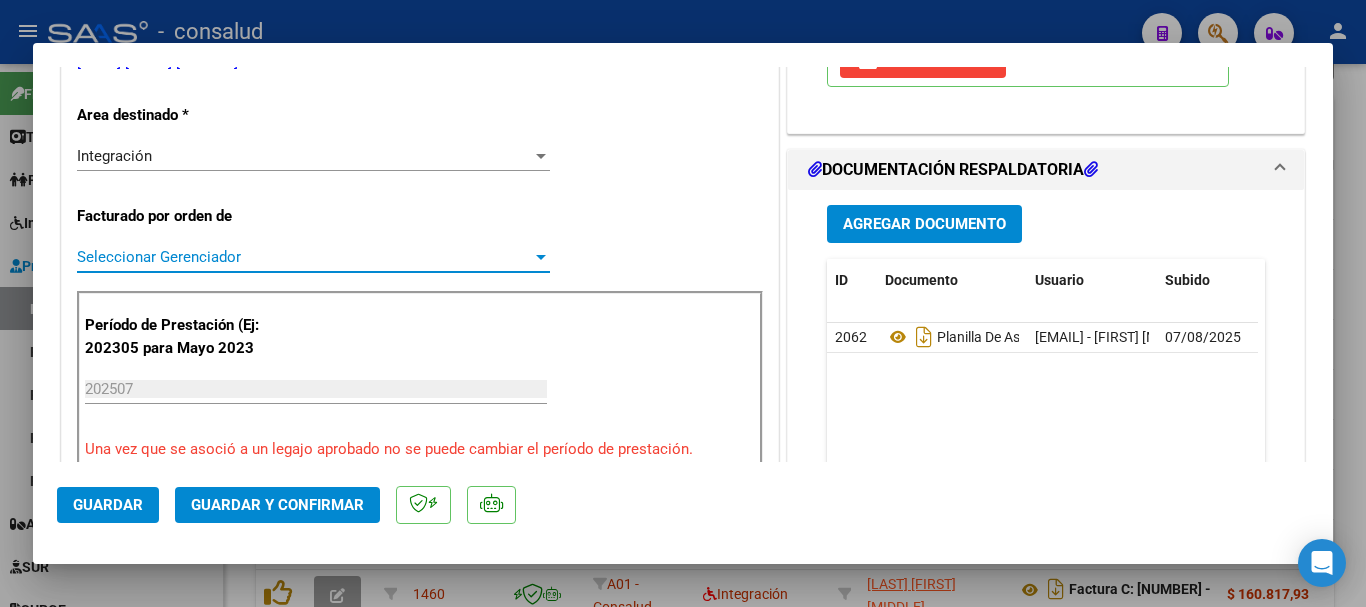 click on "Seleccionar Gerenciador" at bounding box center (304, 257) 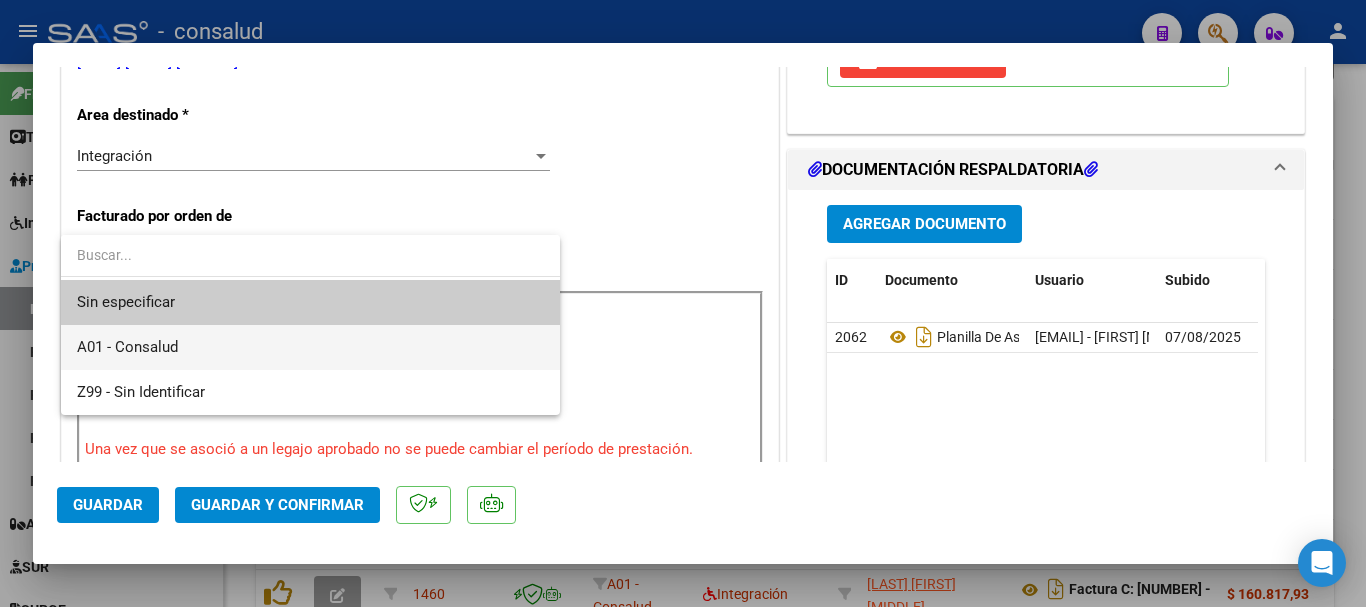 click on "A01 - Consalud" at bounding box center [310, 347] 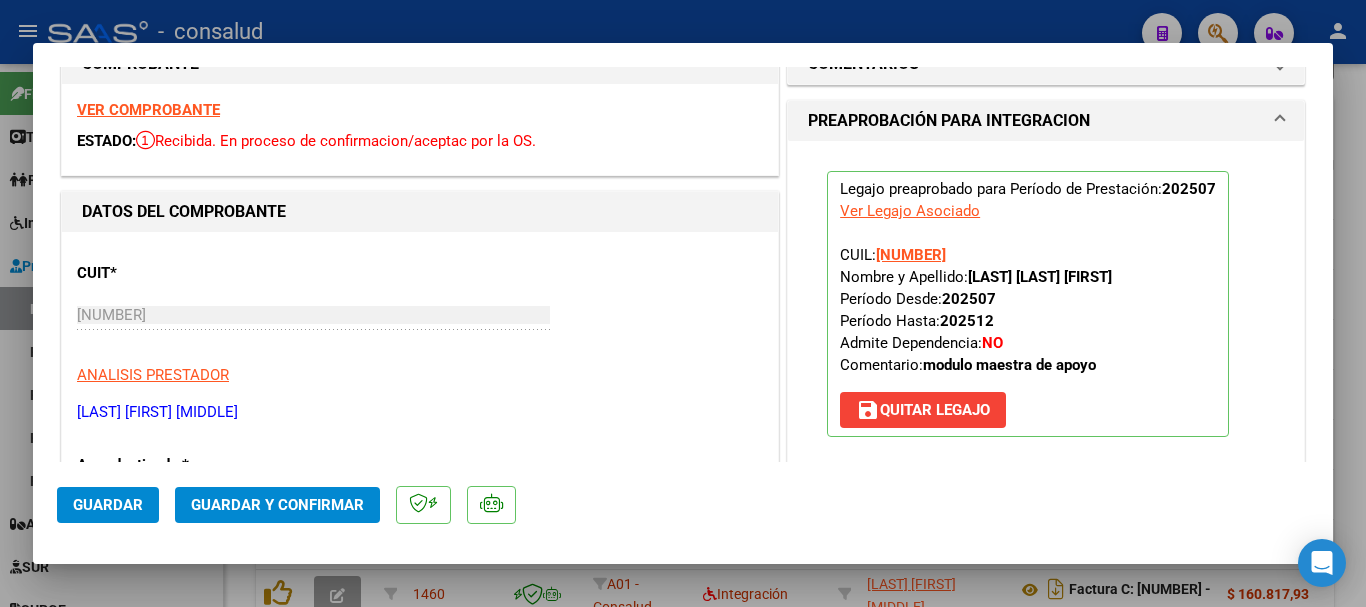 scroll, scrollTop: 0, scrollLeft: 0, axis: both 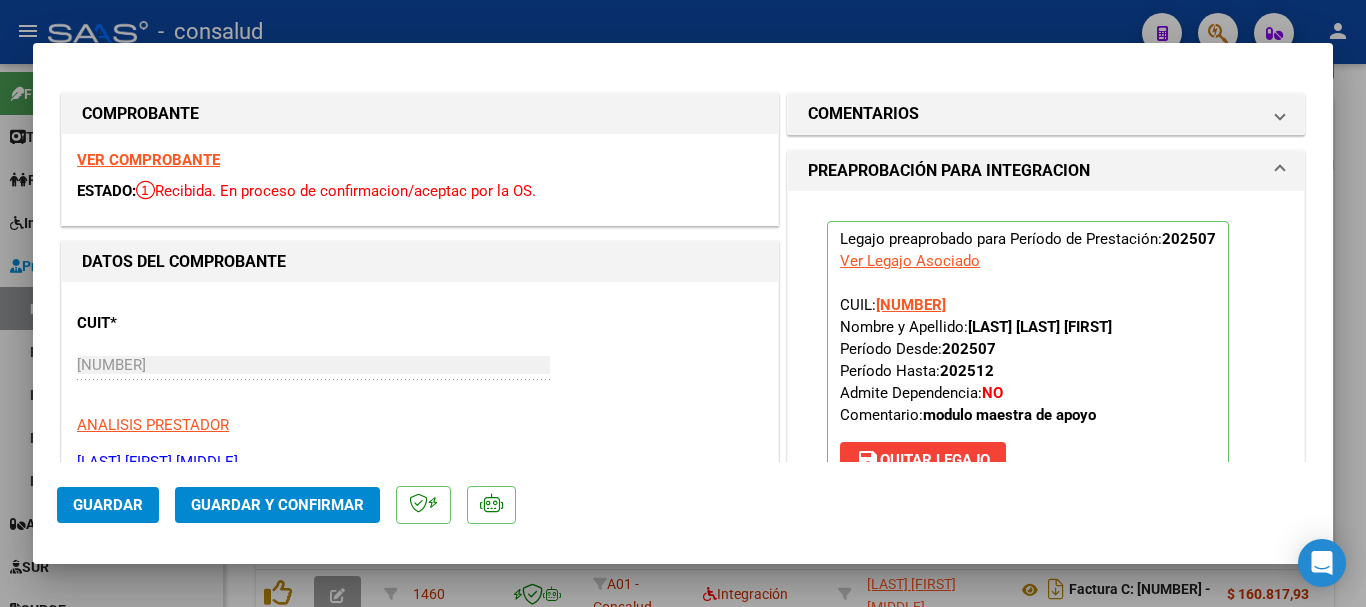 click on "VER COMPROBANTE" at bounding box center [148, 160] 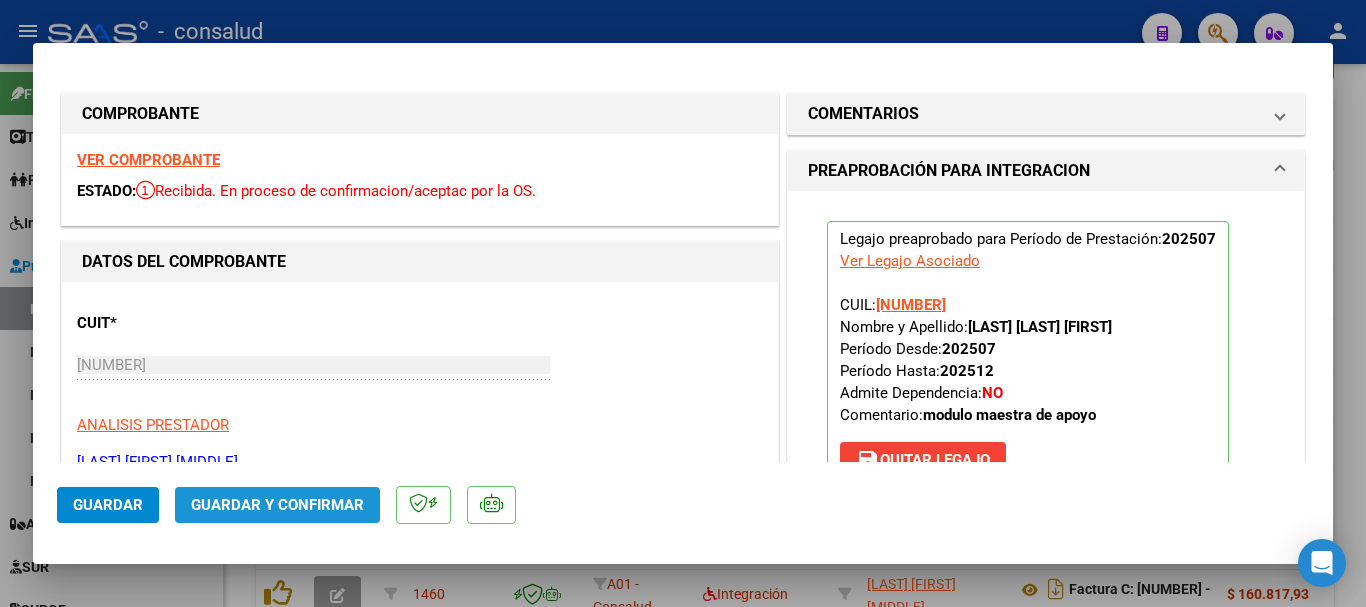 click on "Guardar y Confirmar" 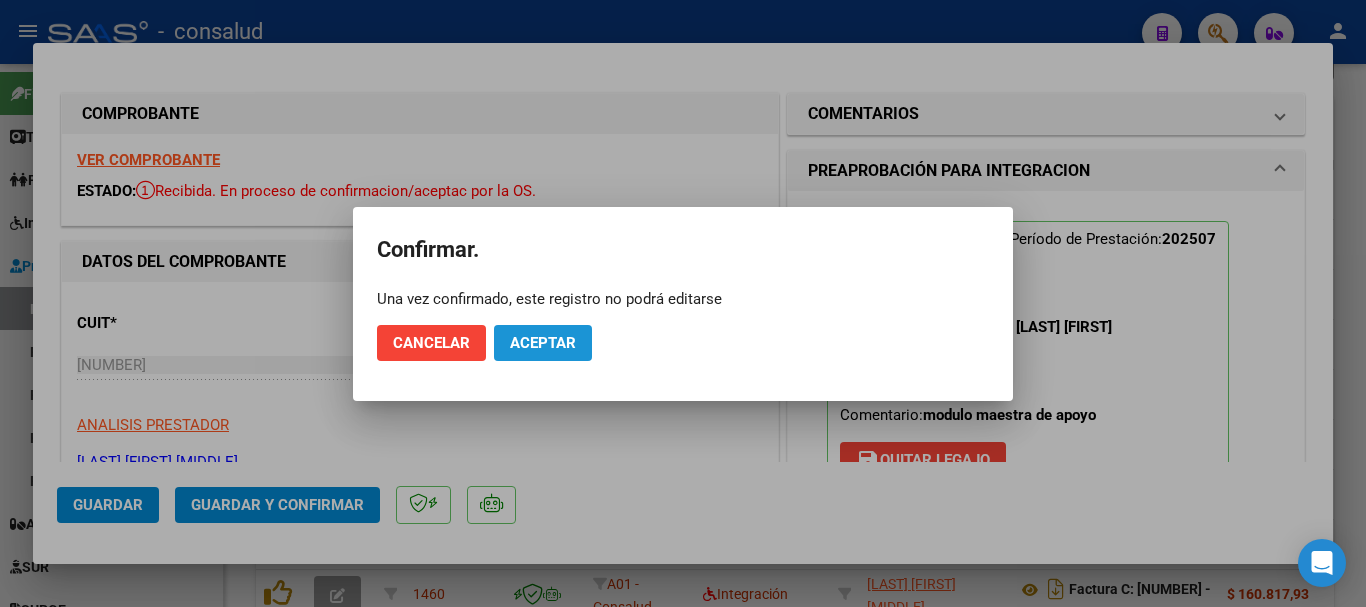click on "Aceptar" 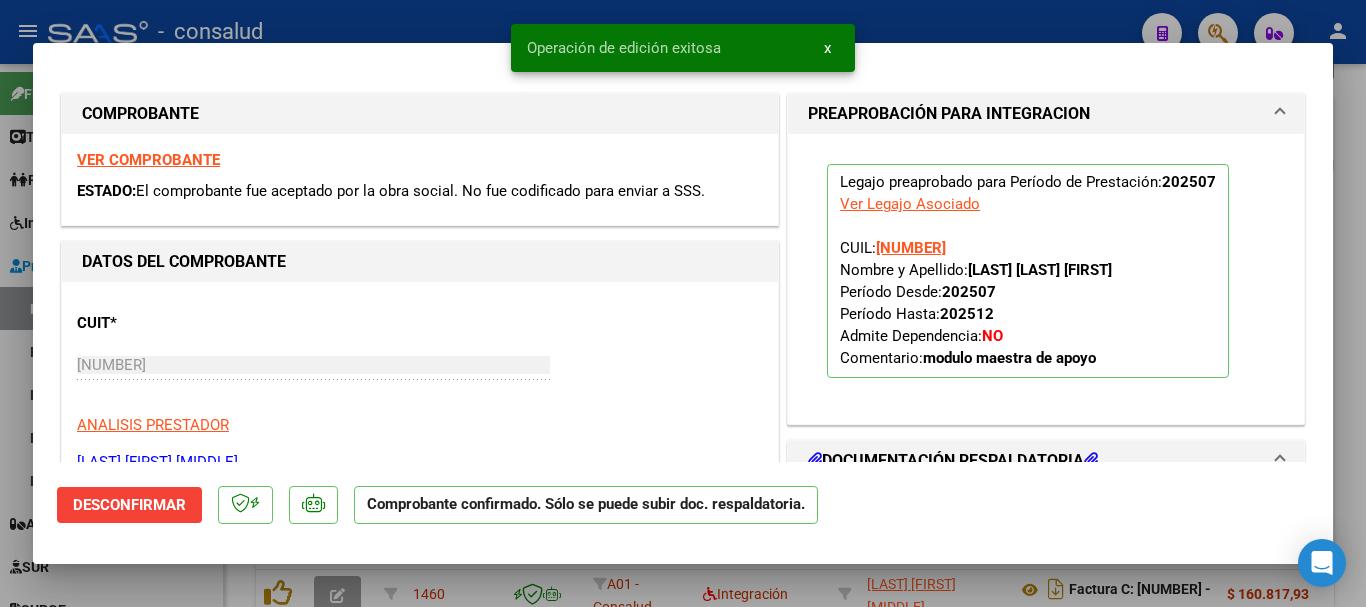 type 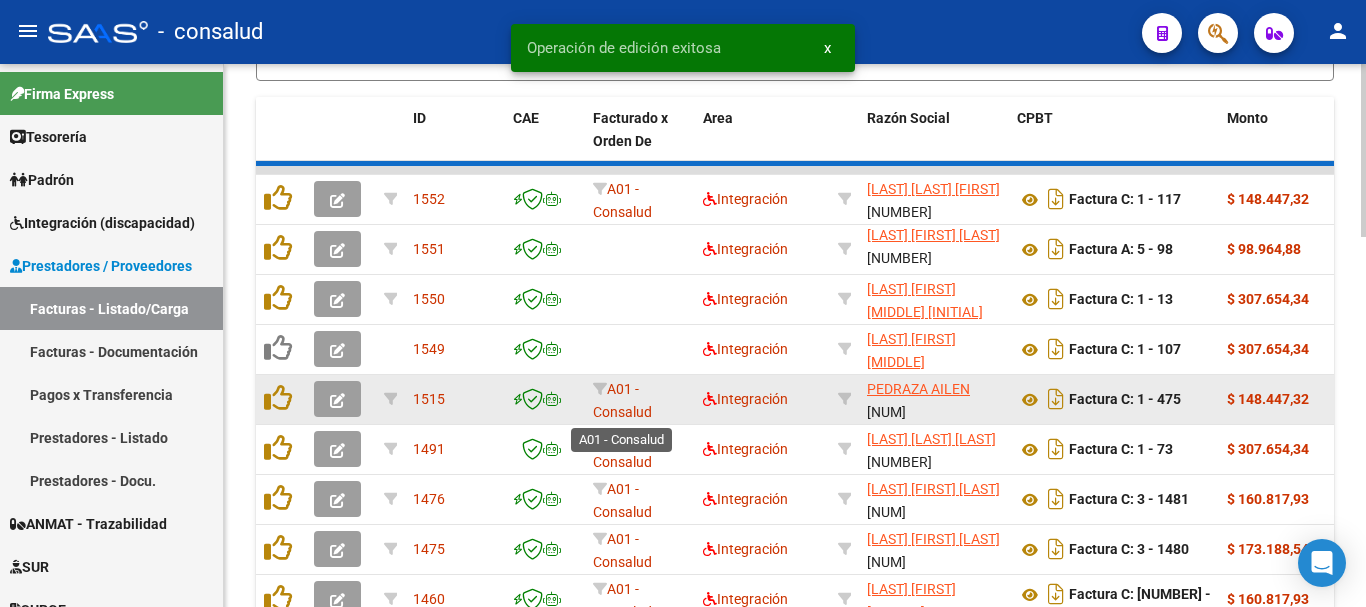 scroll, scrollTop: 26, scrollLeft: 0, axis: vertical 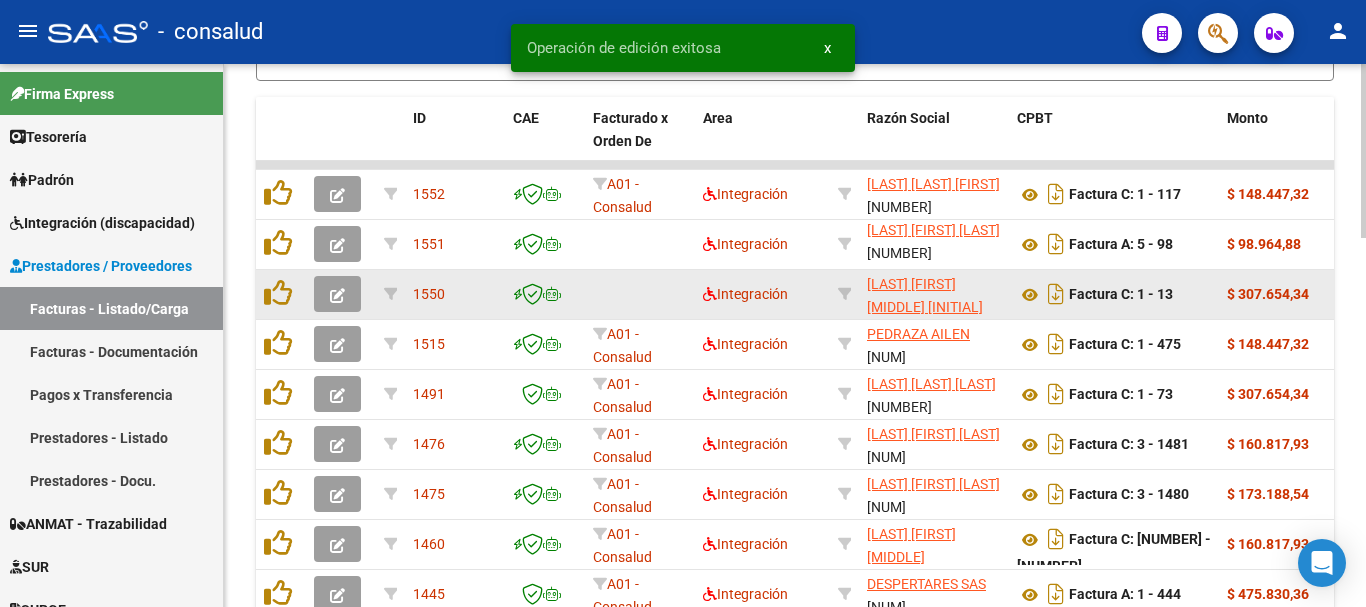 click 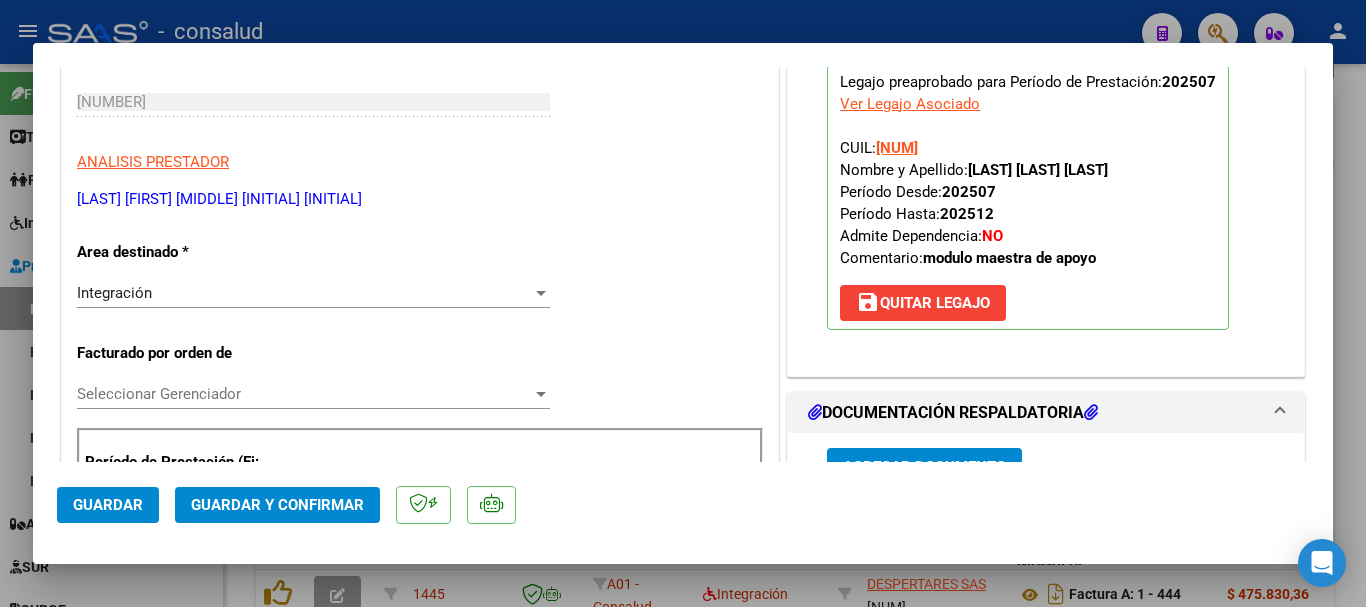 scroll, scrollTop: 400, scrollLeft: 0, axis: vertical 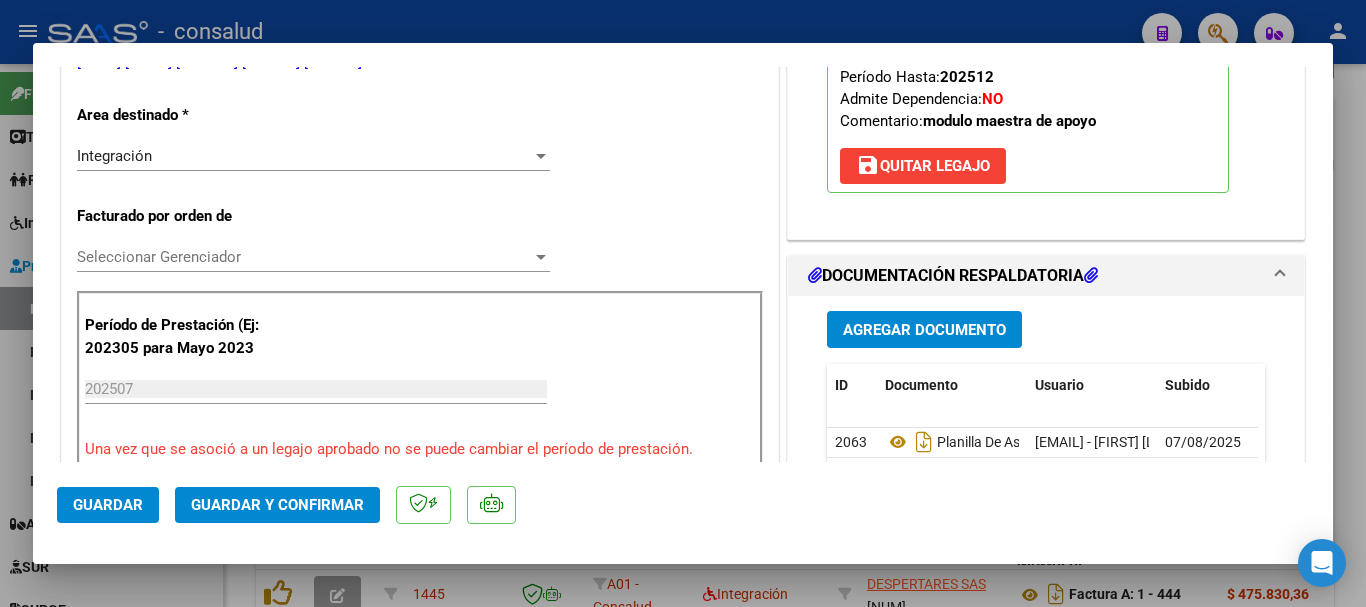 click on "Seleccionar Gerenciador" at bounding box center [304, 257] 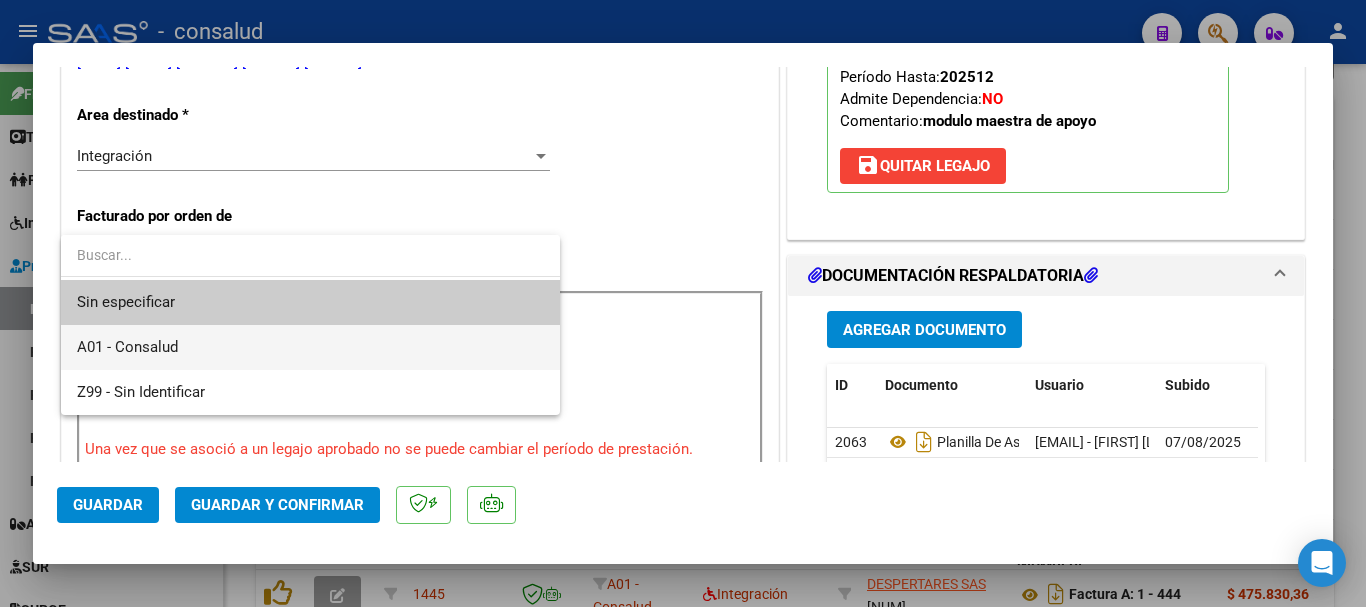 click on "A01 - Consalud" at bounding box center (310, 347) 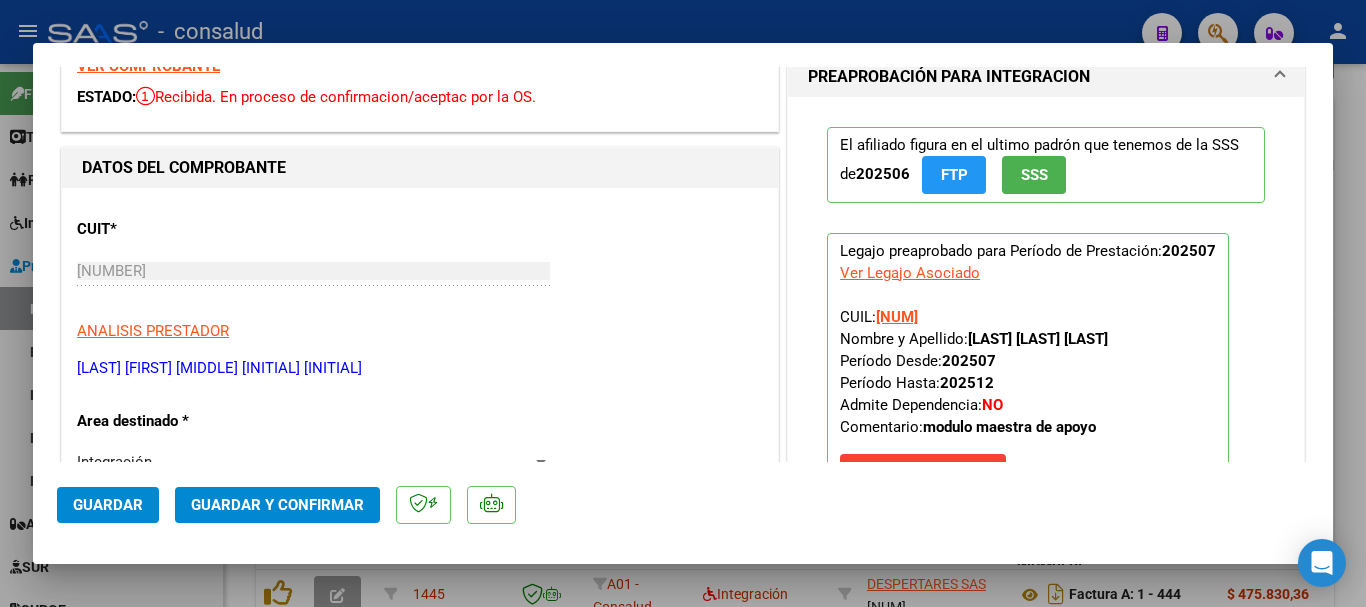 scroll, scrollTop: 0, scrollLeft: 0, axis: both 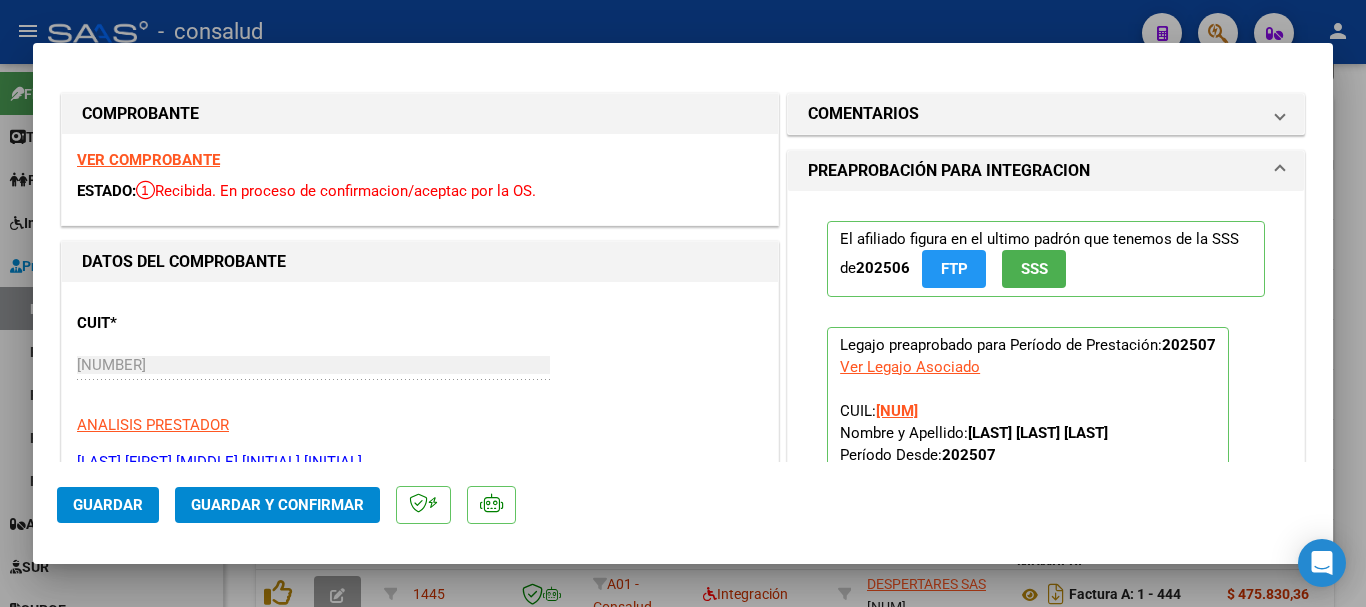 click on "VER COMPROBANTE" at bounding box center (148, 160) 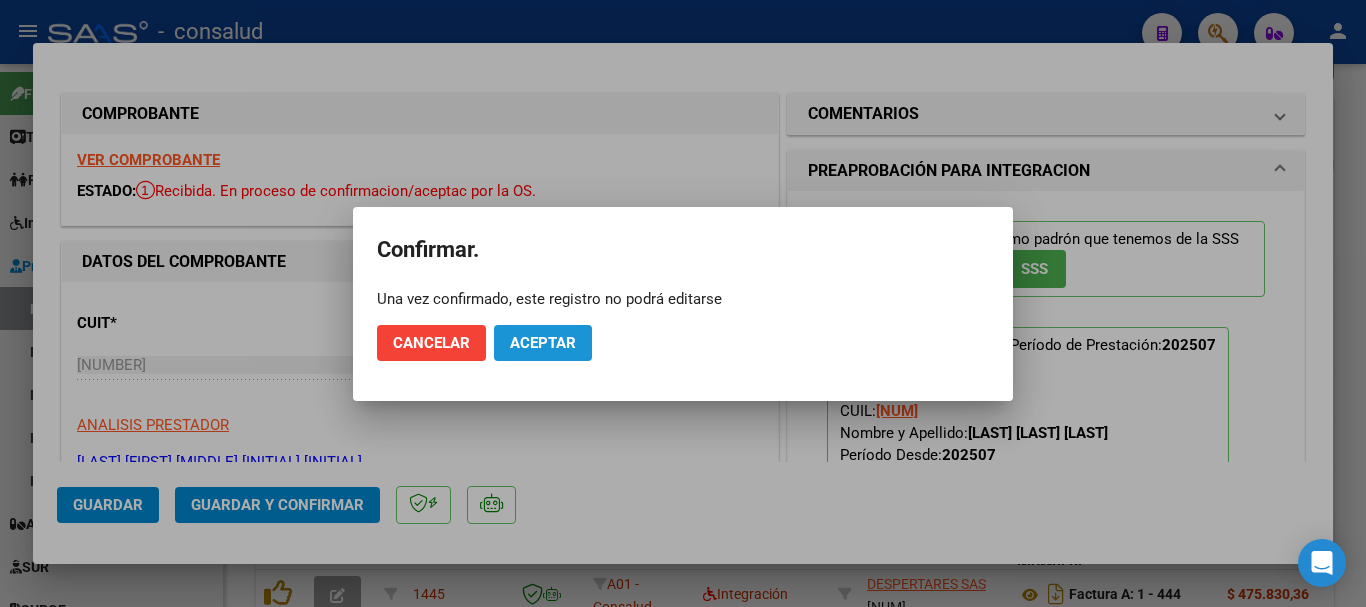 click on "Aceptar" 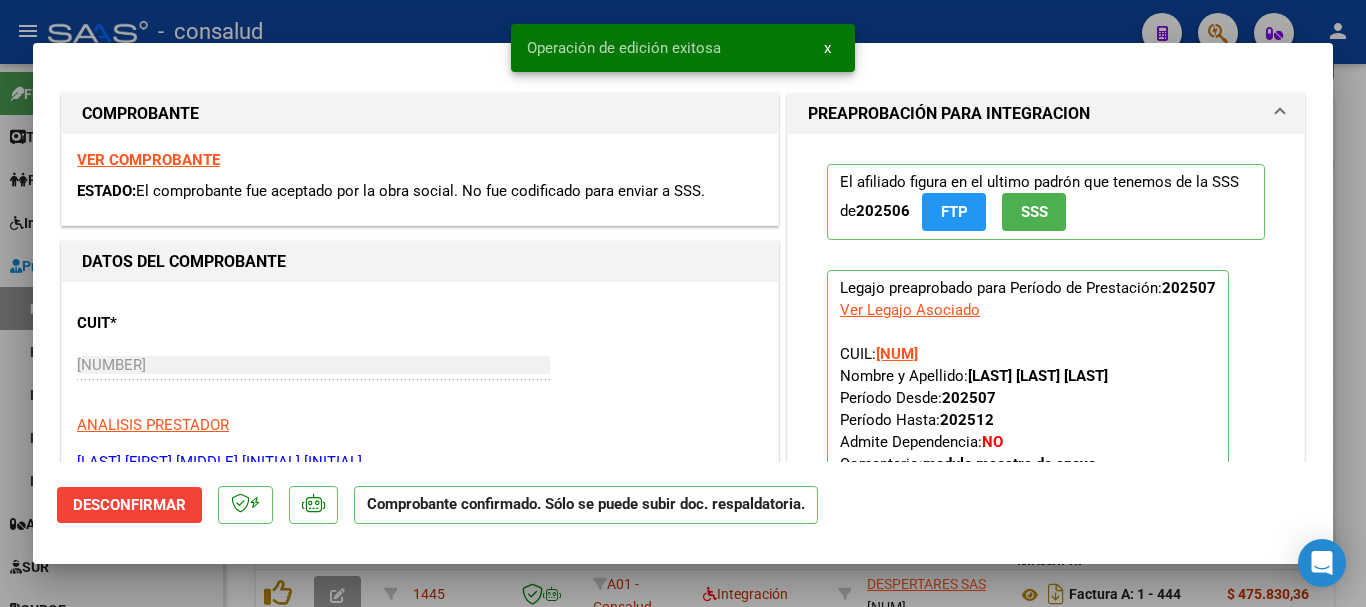 type 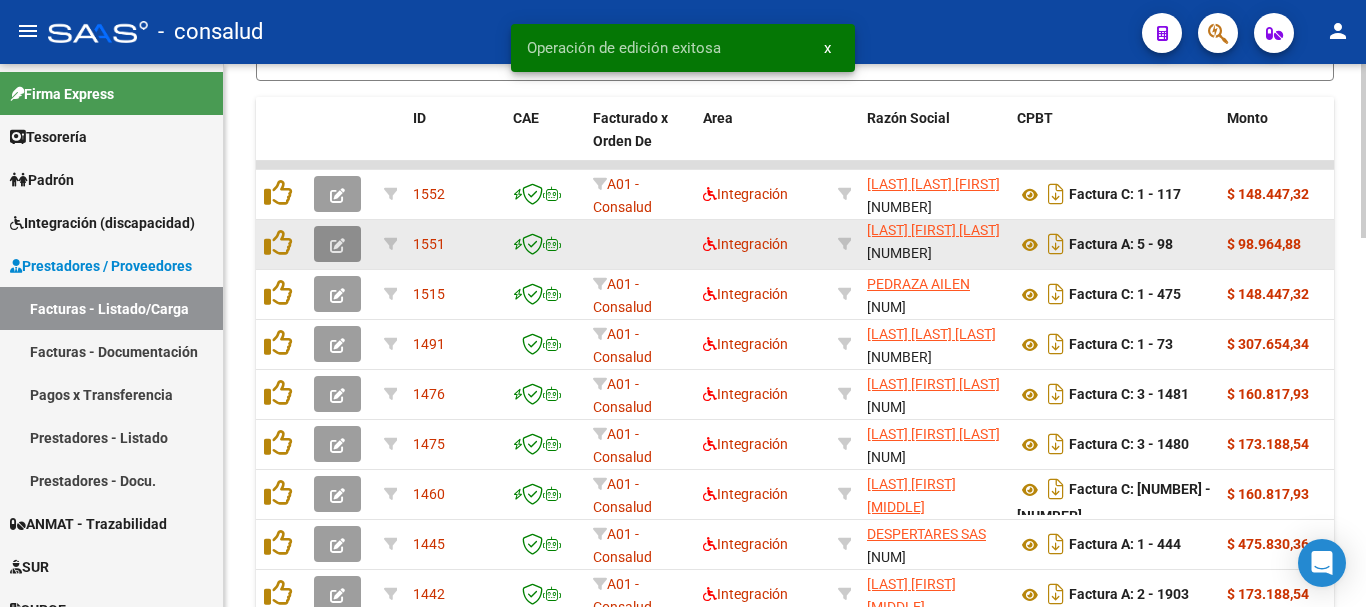 click 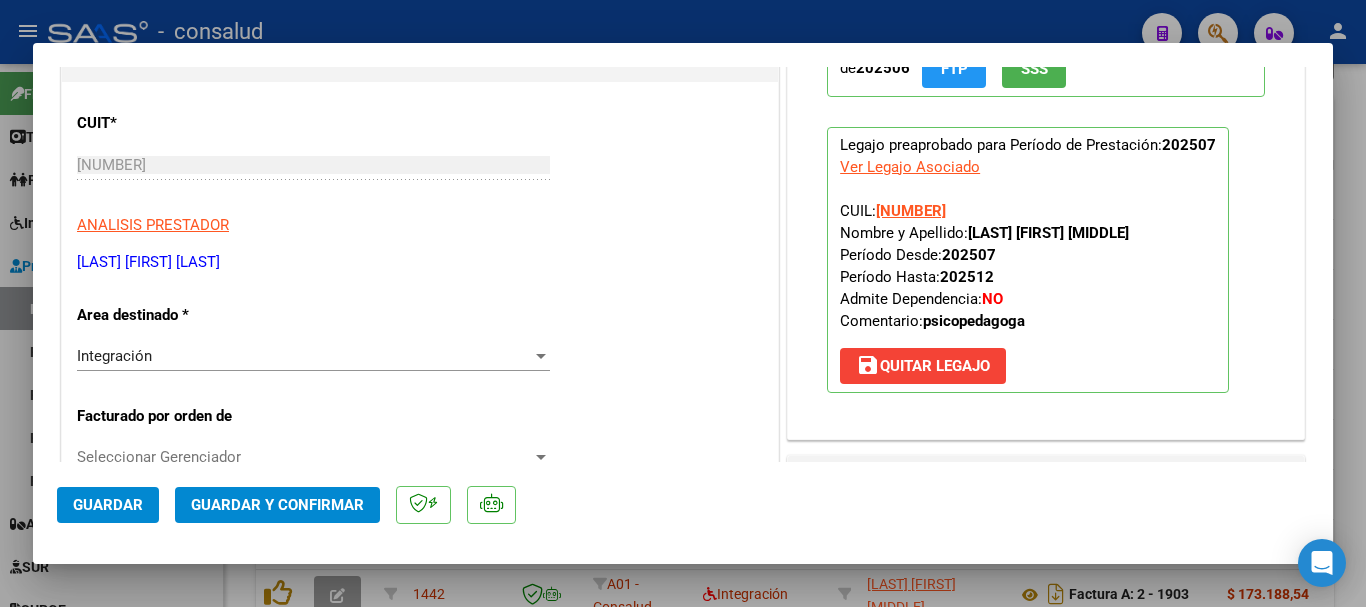 scroll, scrollTop: 0, scrollLeft: 0, axis: both 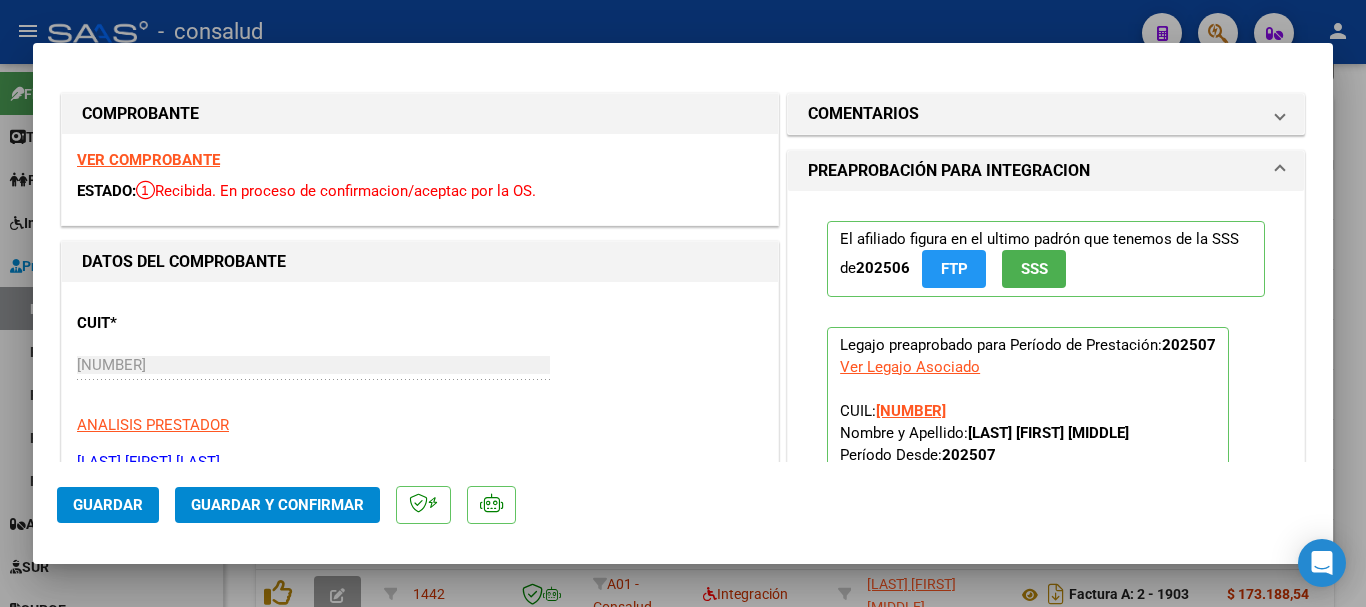 click on "VER COMPROBANTE" at bounding box center (148, 160) 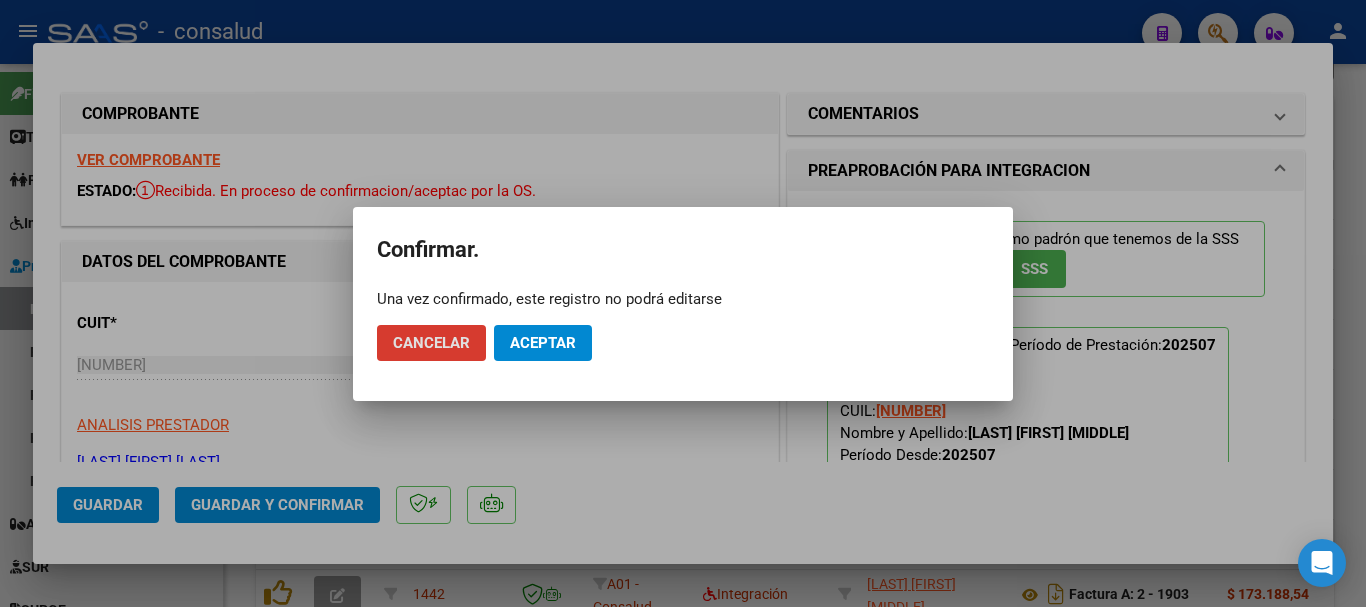 click on "Aceptar" 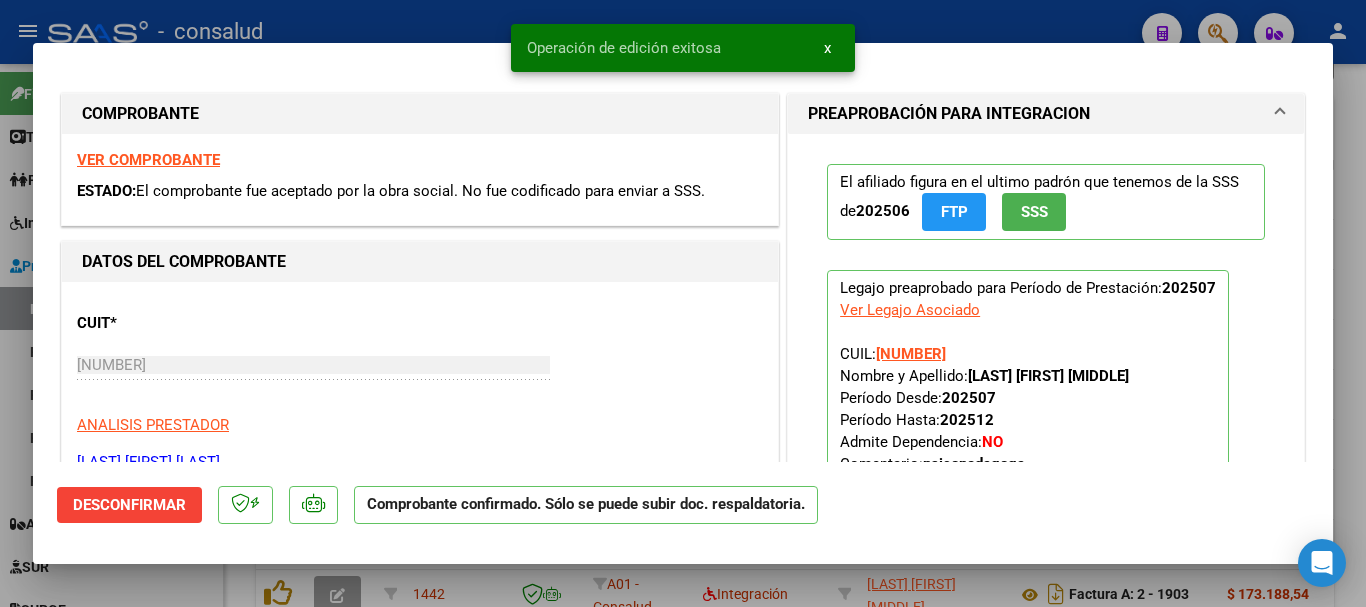 type 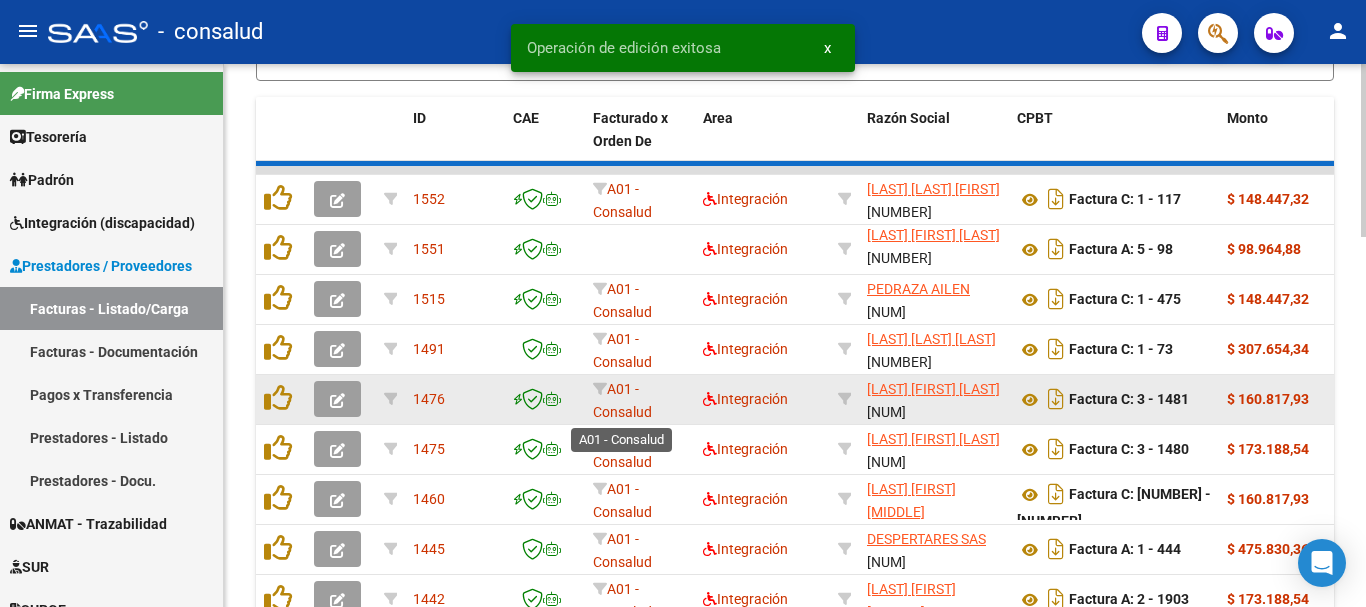 scroll, scrollTop: 4, scrollLeft: 0, axis: vertical 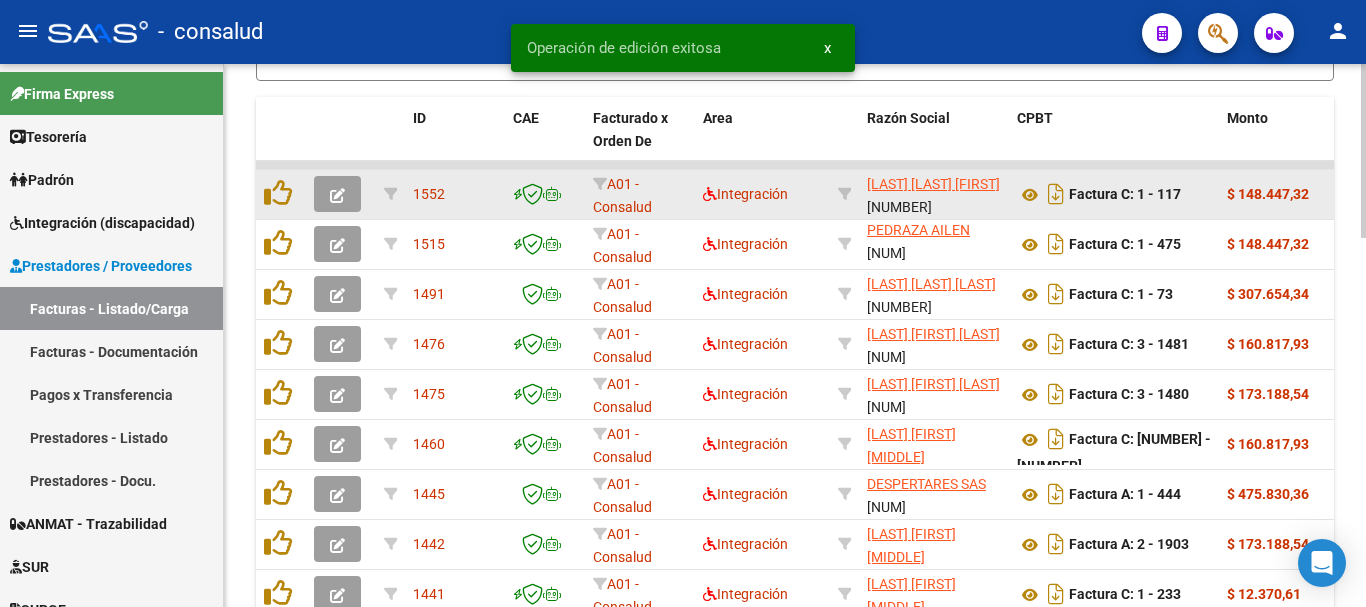 click 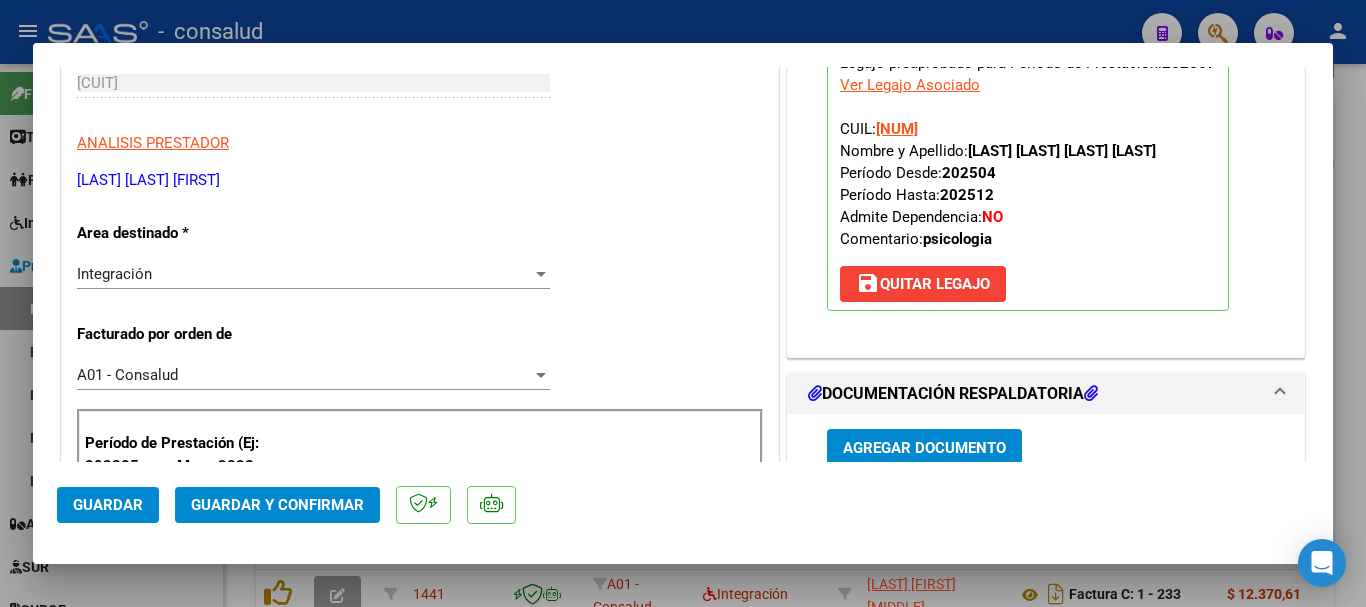 scroll, scrollTop: 0, scrollLeft: 0, axis: both 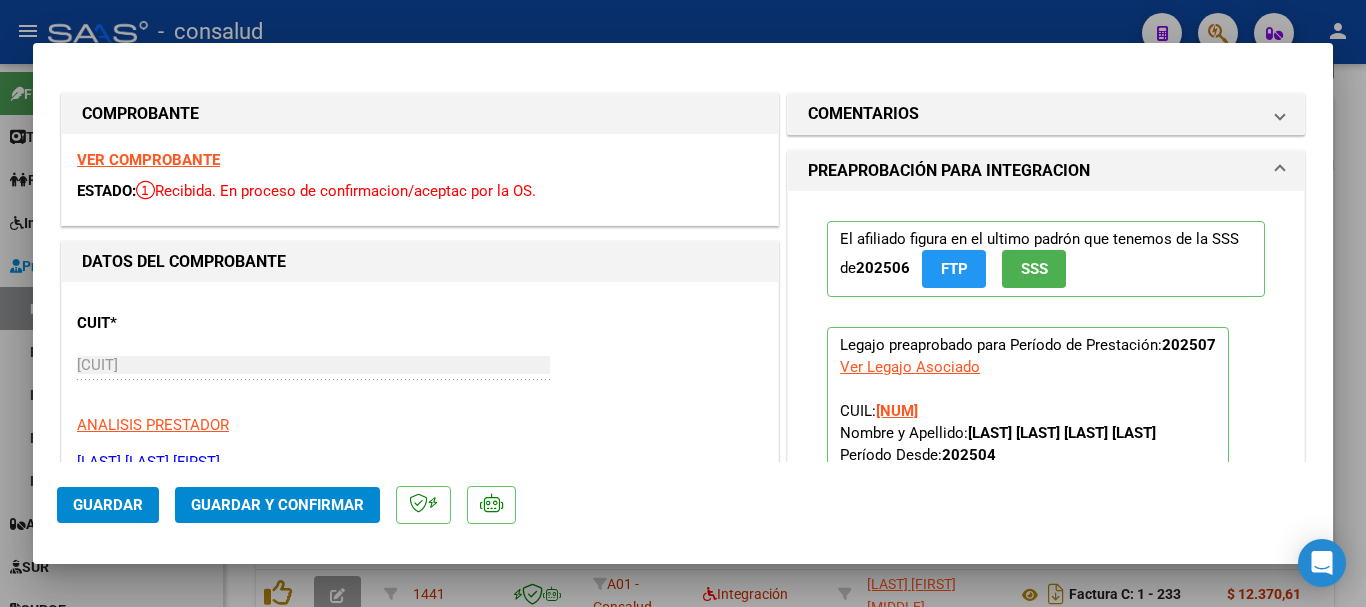 click on "VER COMPROBANTE" at bounding box center [148, 160] 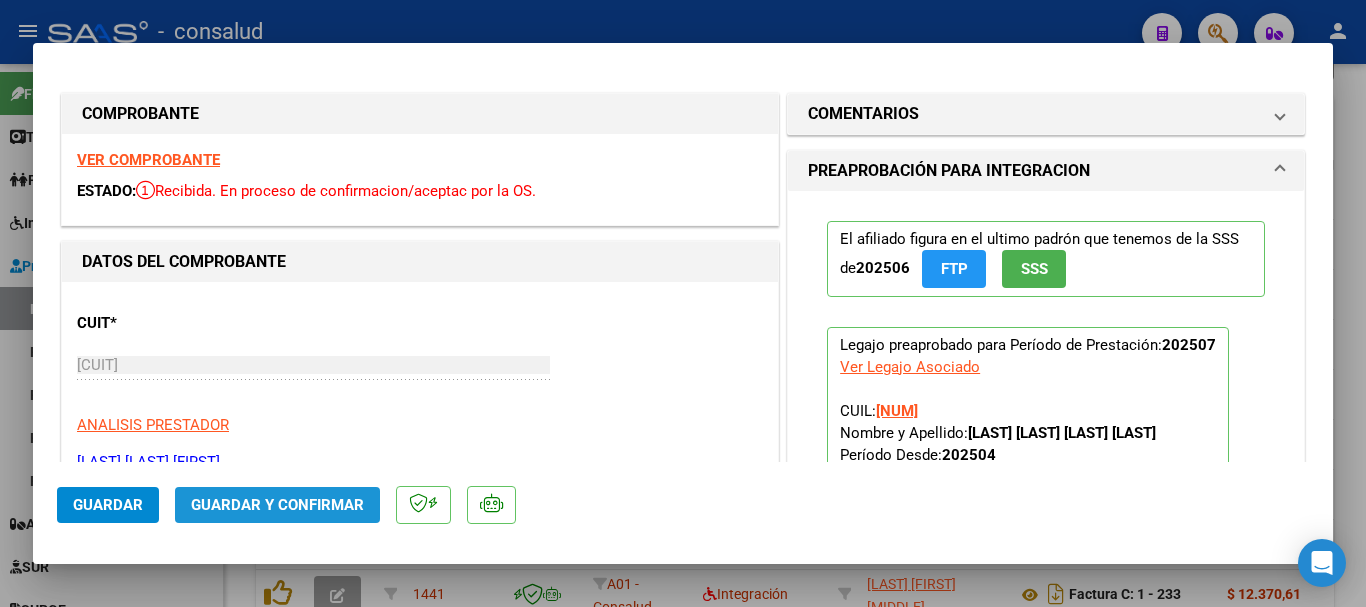 click on "Guardar y Confirmar" 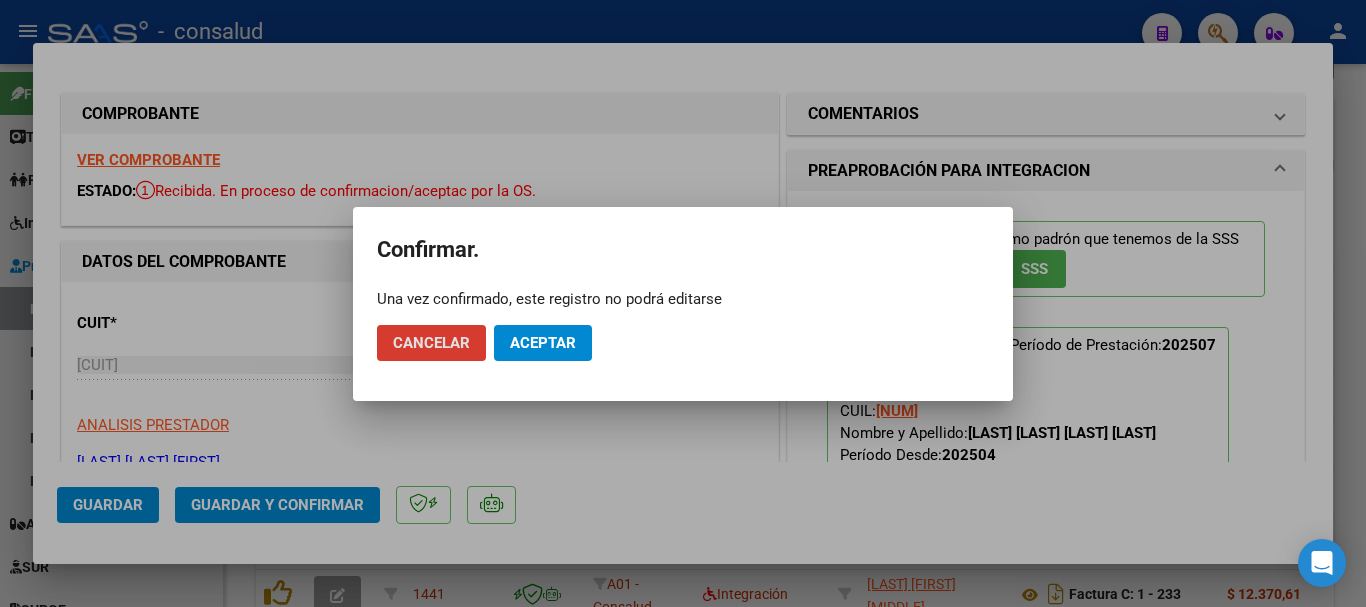 click on "Aceptar" 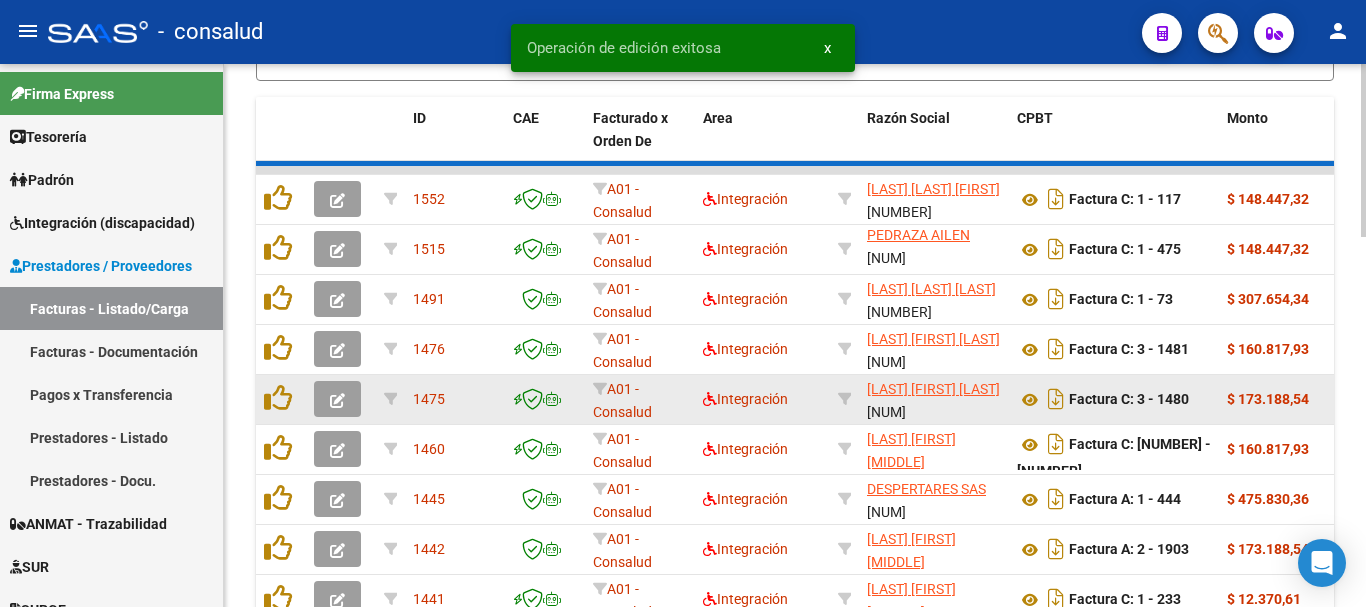 scroll, scrollTop: 26, scrollLeft: 0, axis: vertical 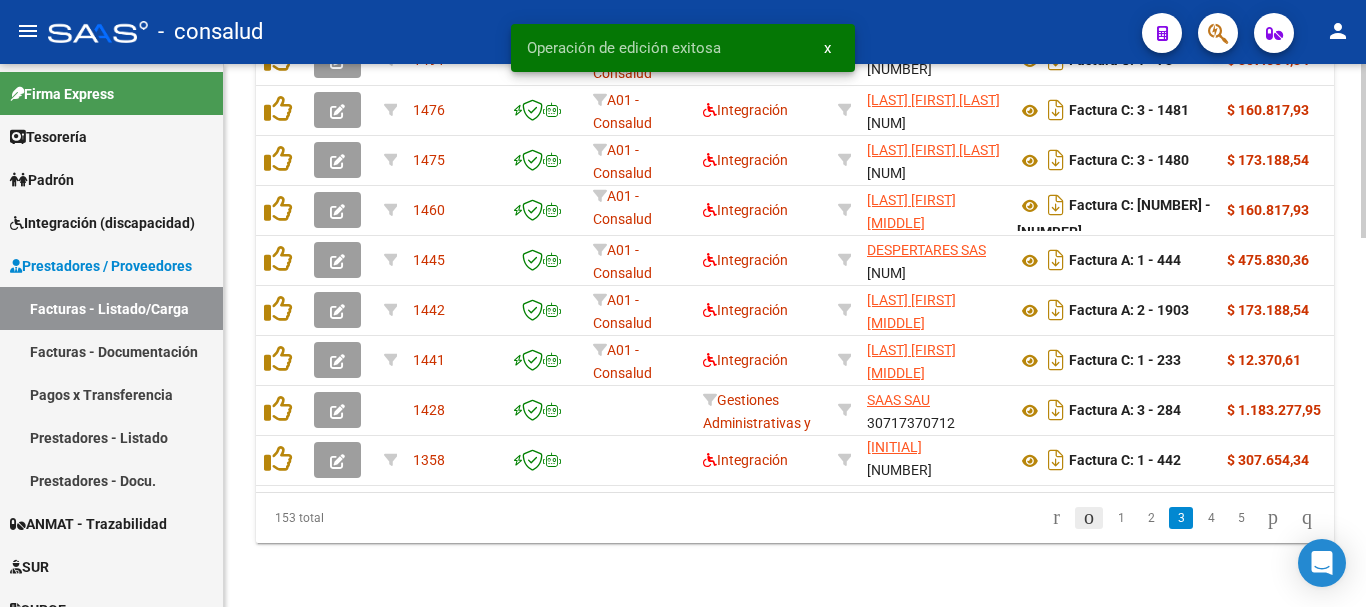 click 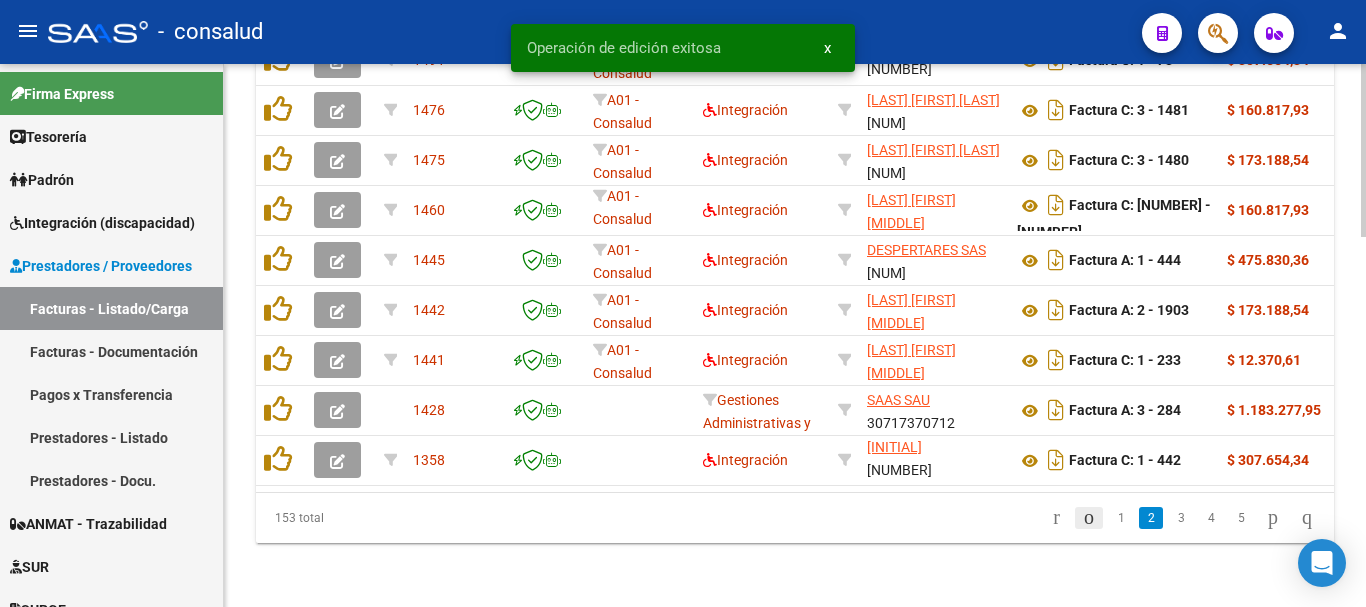scroll, scrollTop: 1161, scrollLeft: 0, axis: vertical 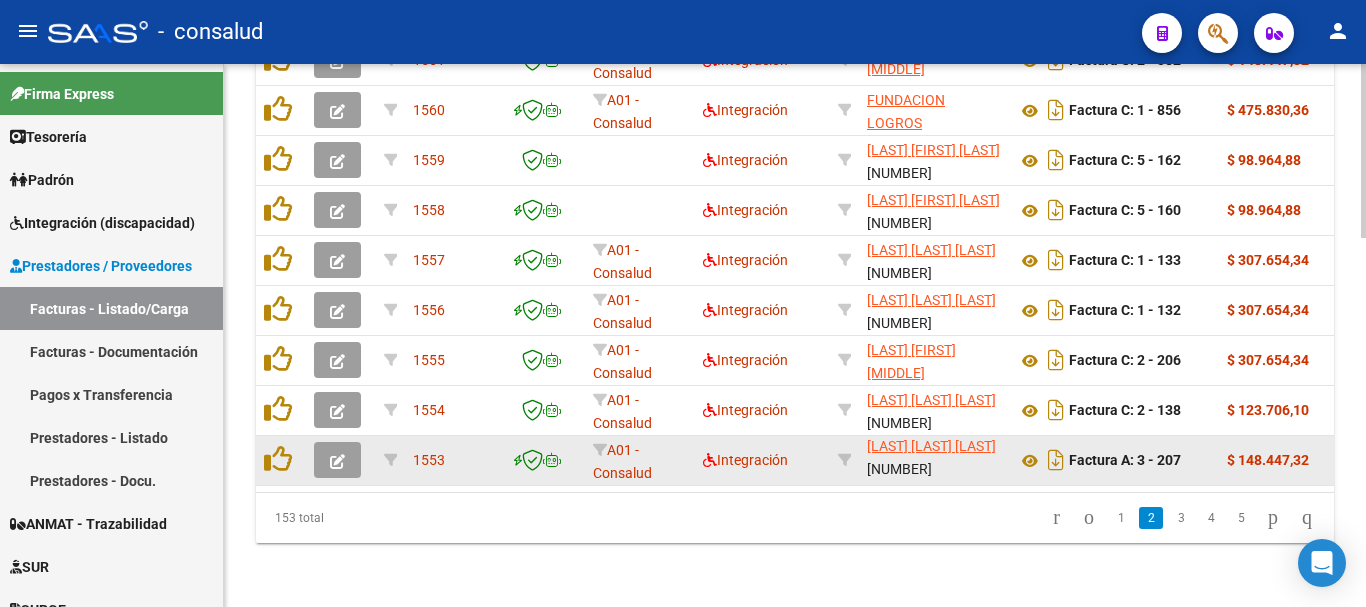 click 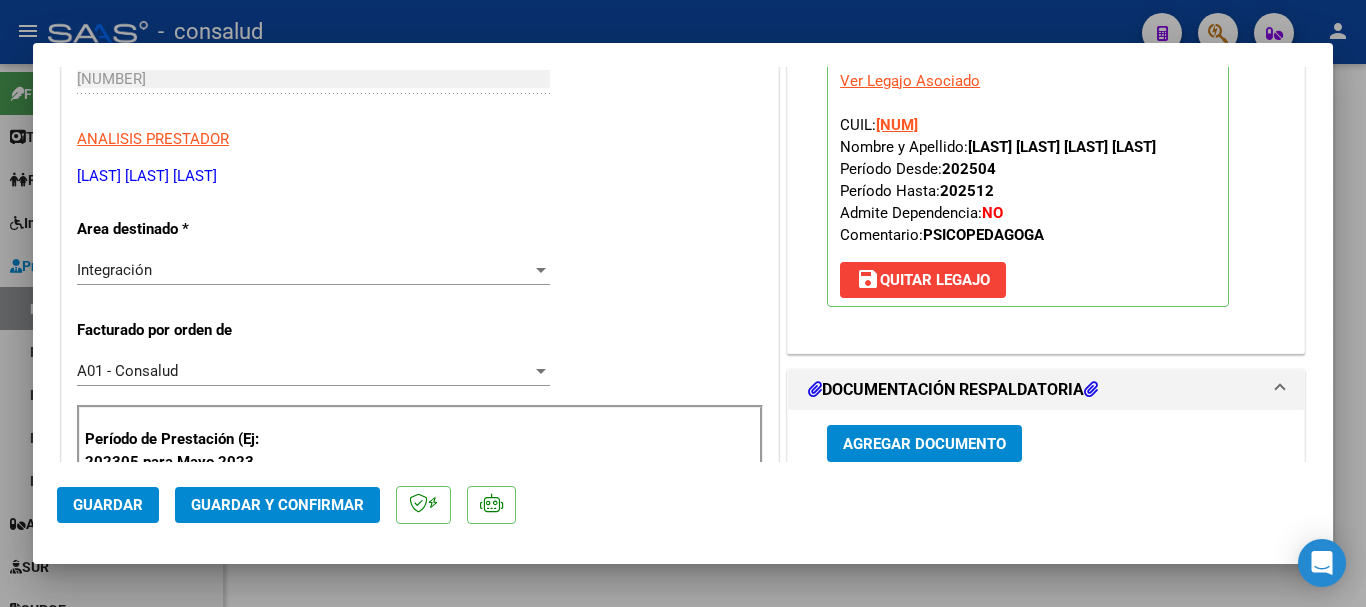 scroll, scrollTop: 0, scrollLeft: 0, axis: both 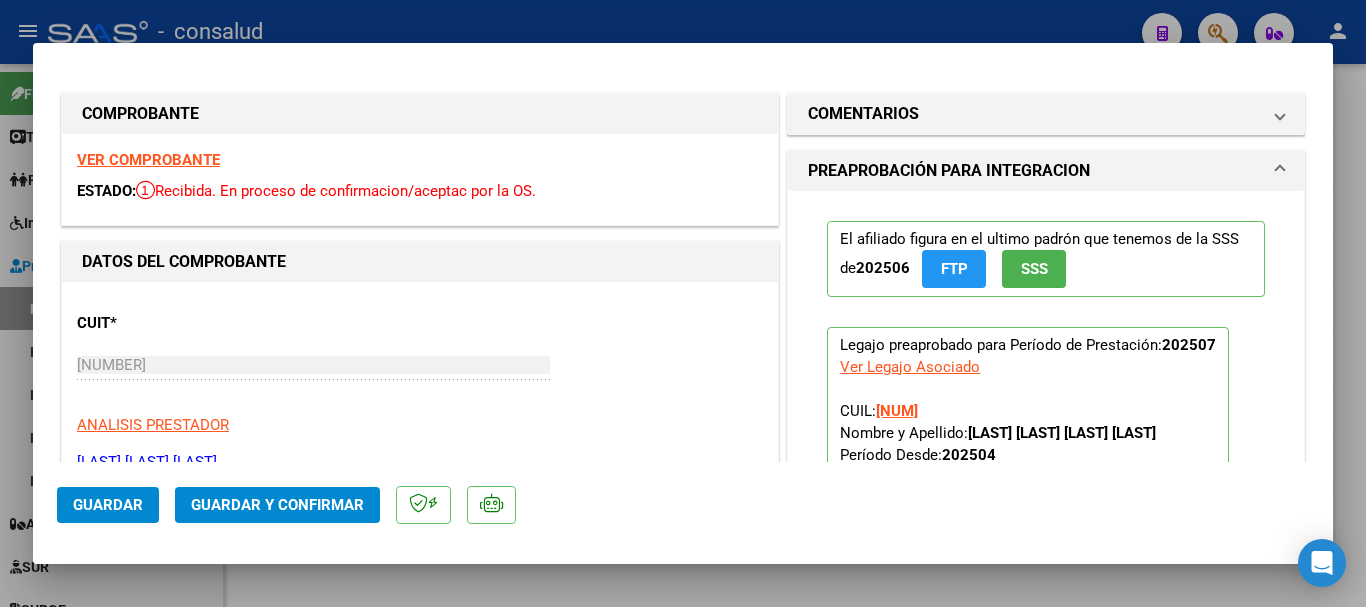 click on "VER COMPROBANTE" at bounding box center [148, 160] 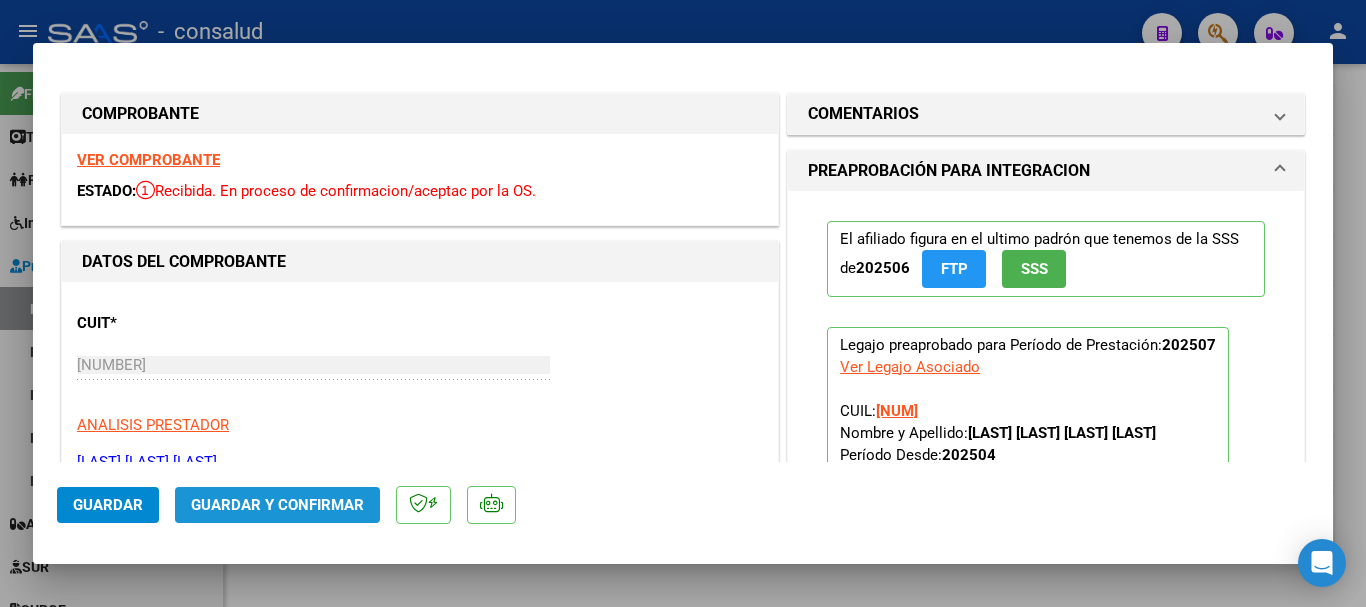 click on "Guardar y Confirmar" 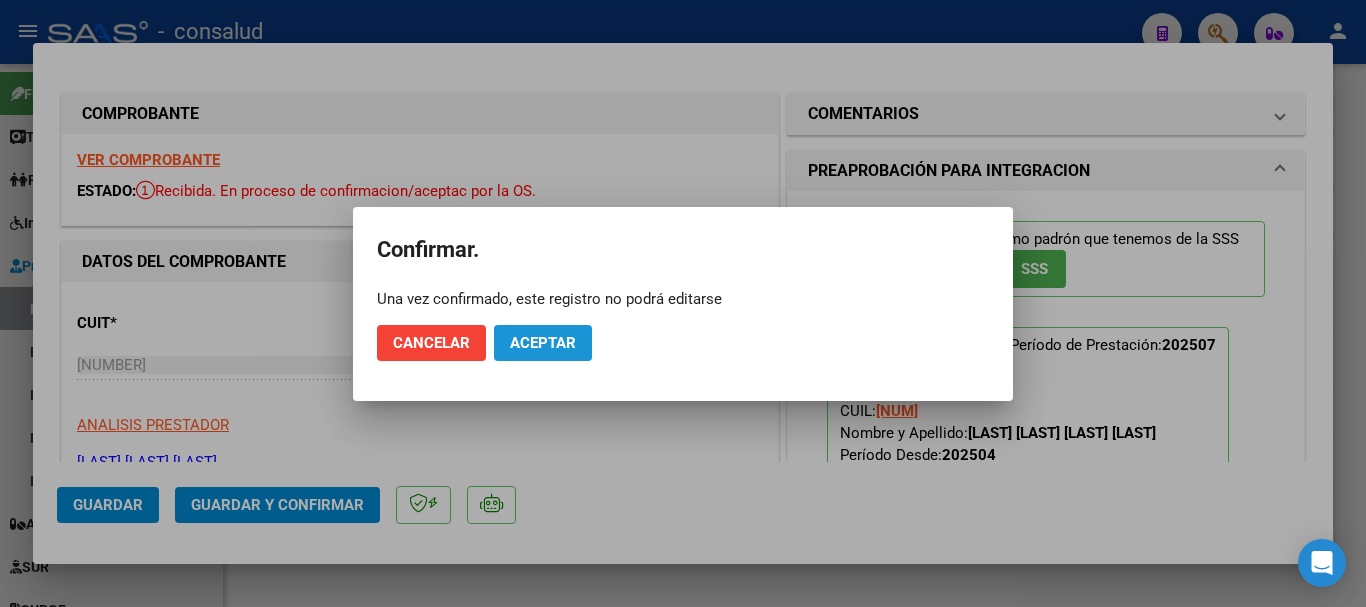 click on "Aceptar" 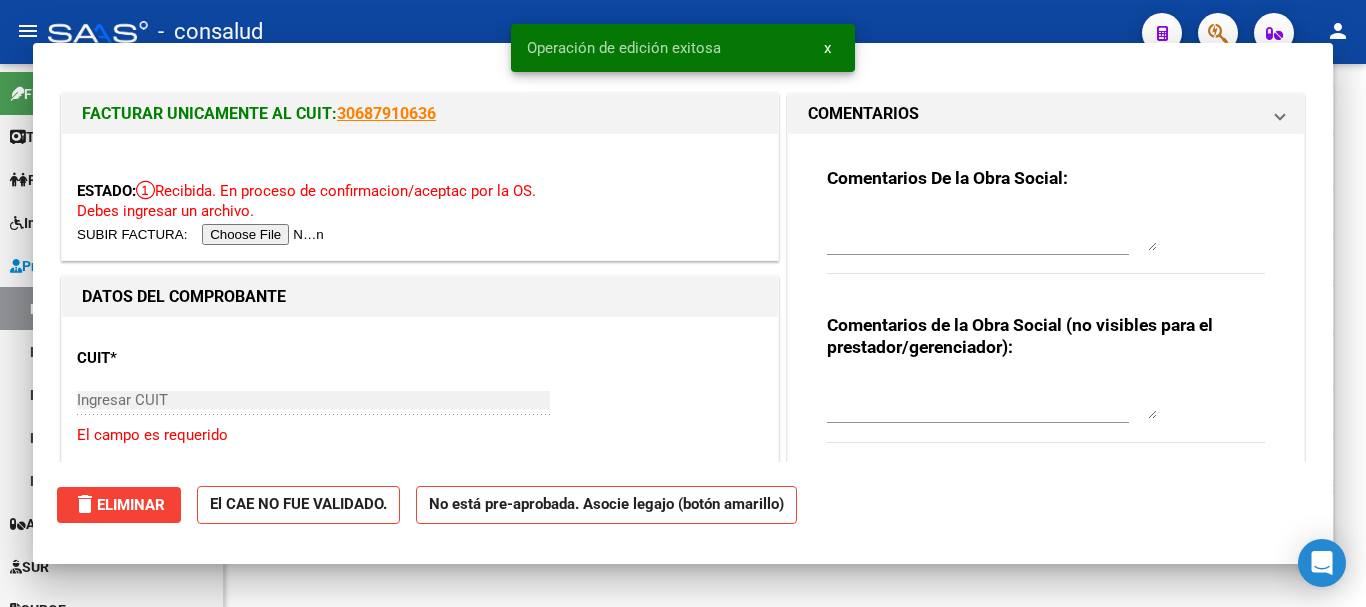 scroll, scrollTop: 1161, scrollLeft: 0, axis: vertical 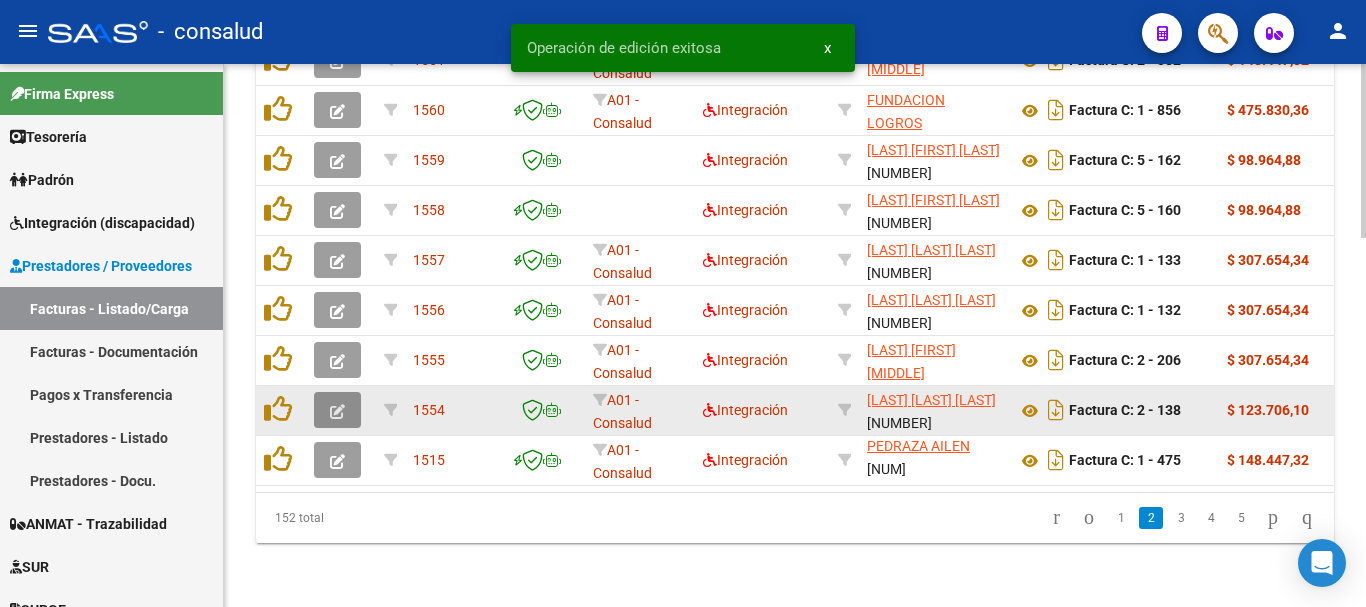 click 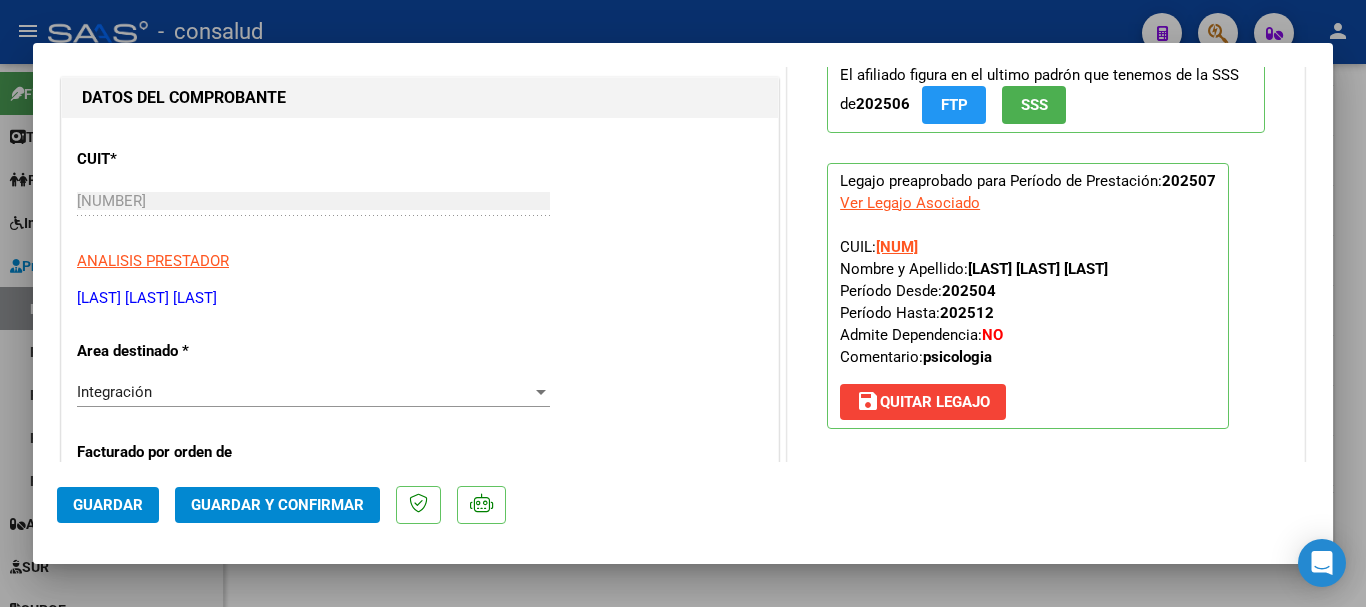 scroll, scrollTop: 0, scrollLeft: 0, axis: both 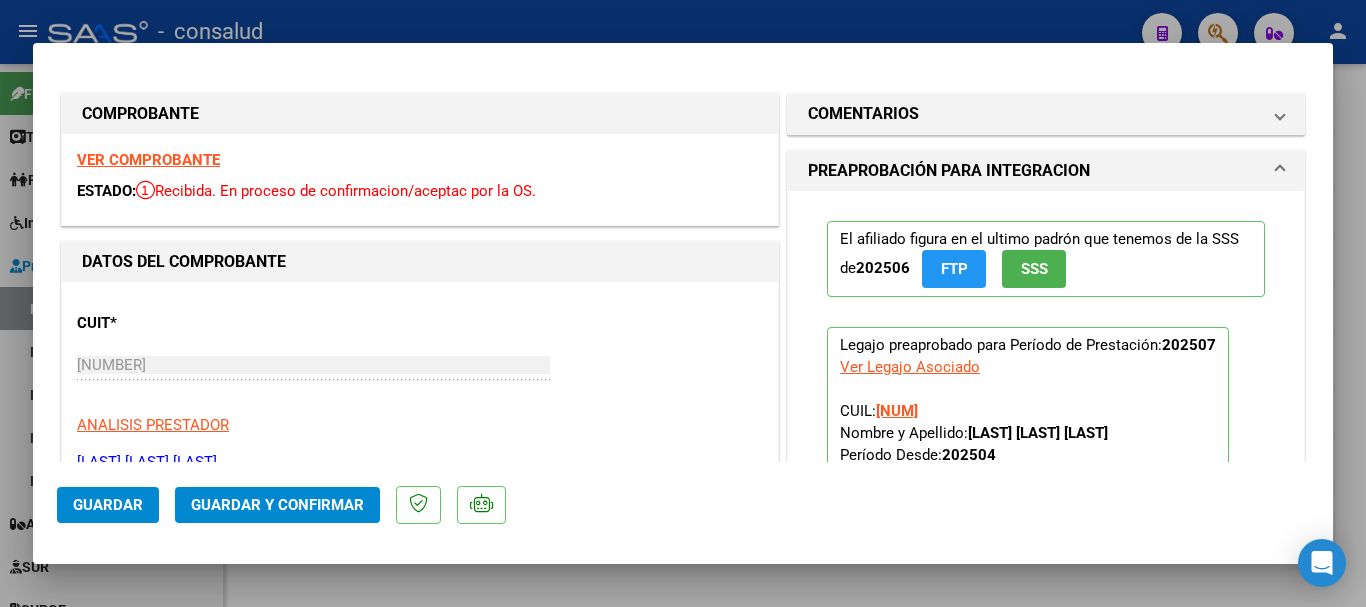 click on "VER COMPROBANTE" at bounding box center [148, 160] 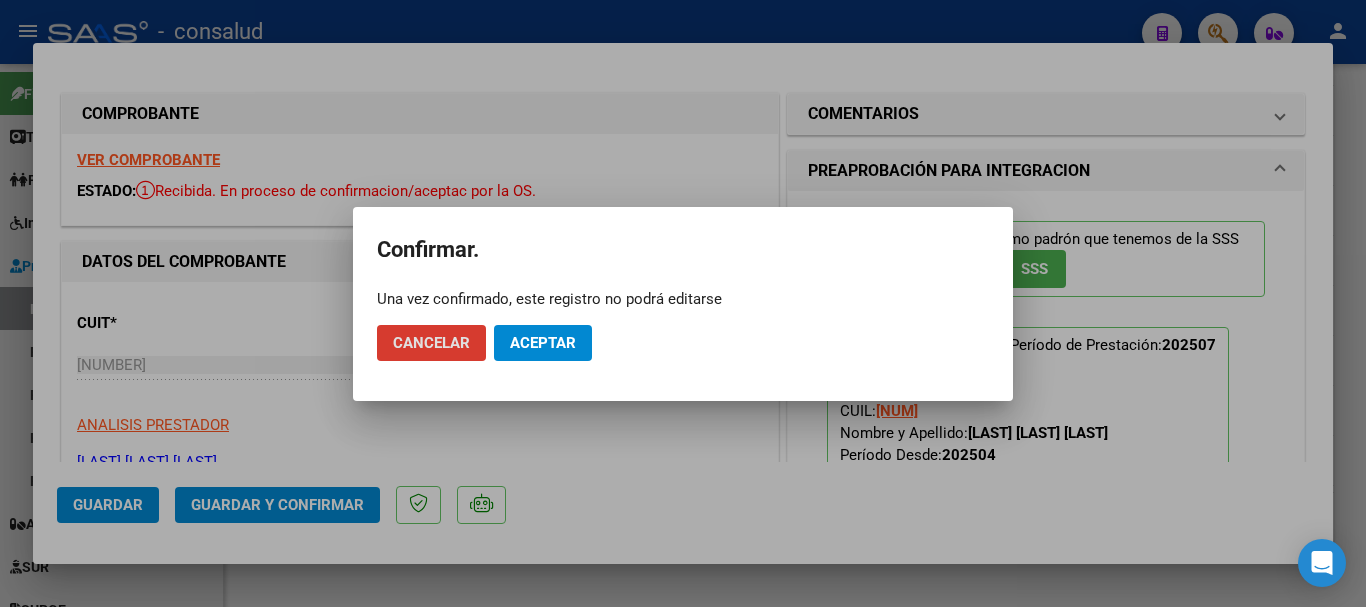 click on "Aceptar" 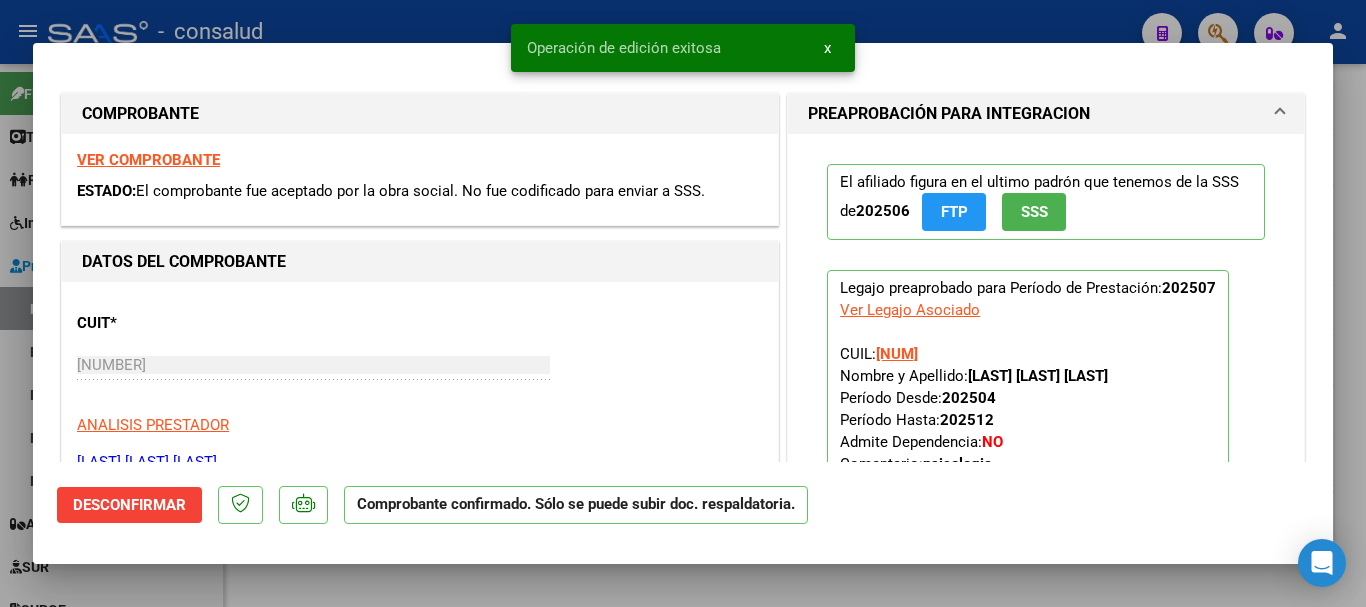 type 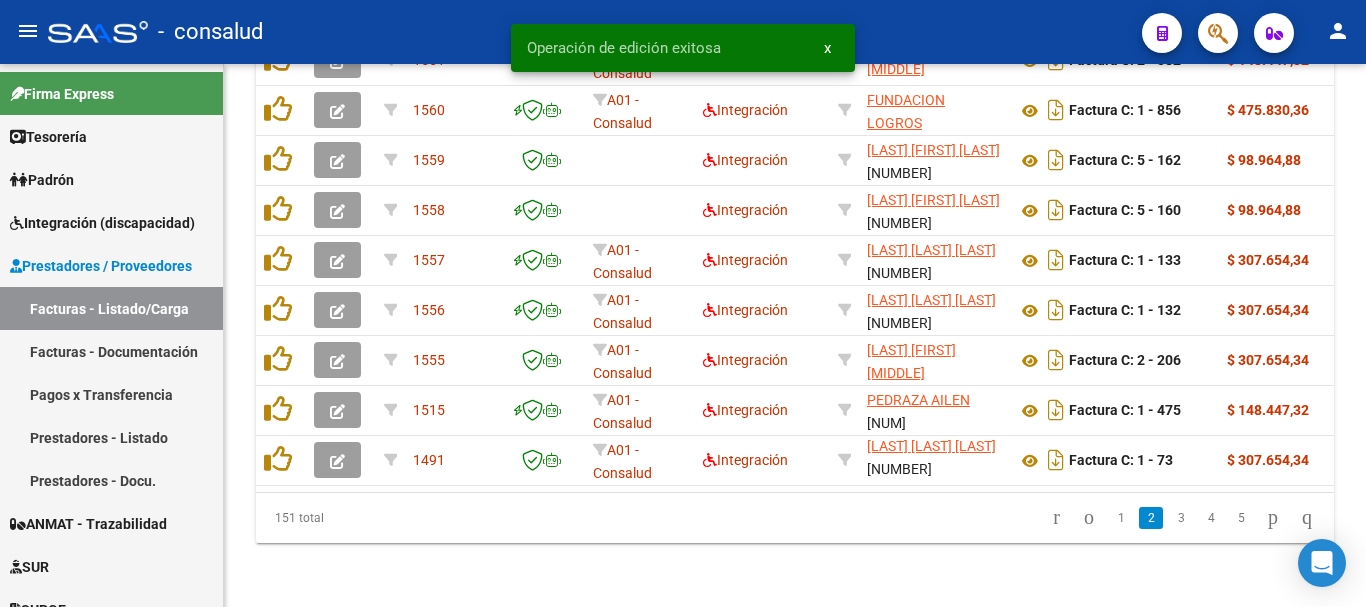 scroll, scrollTop: 1156, scrollLeft: 0, axis: vertical 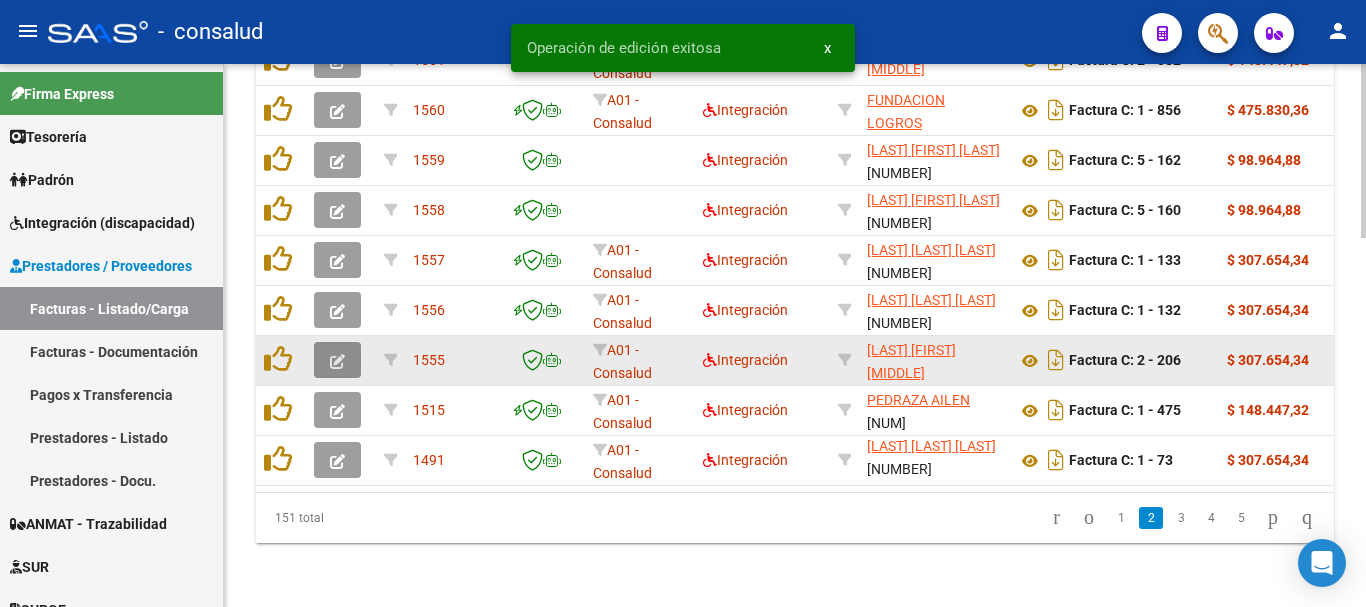 click 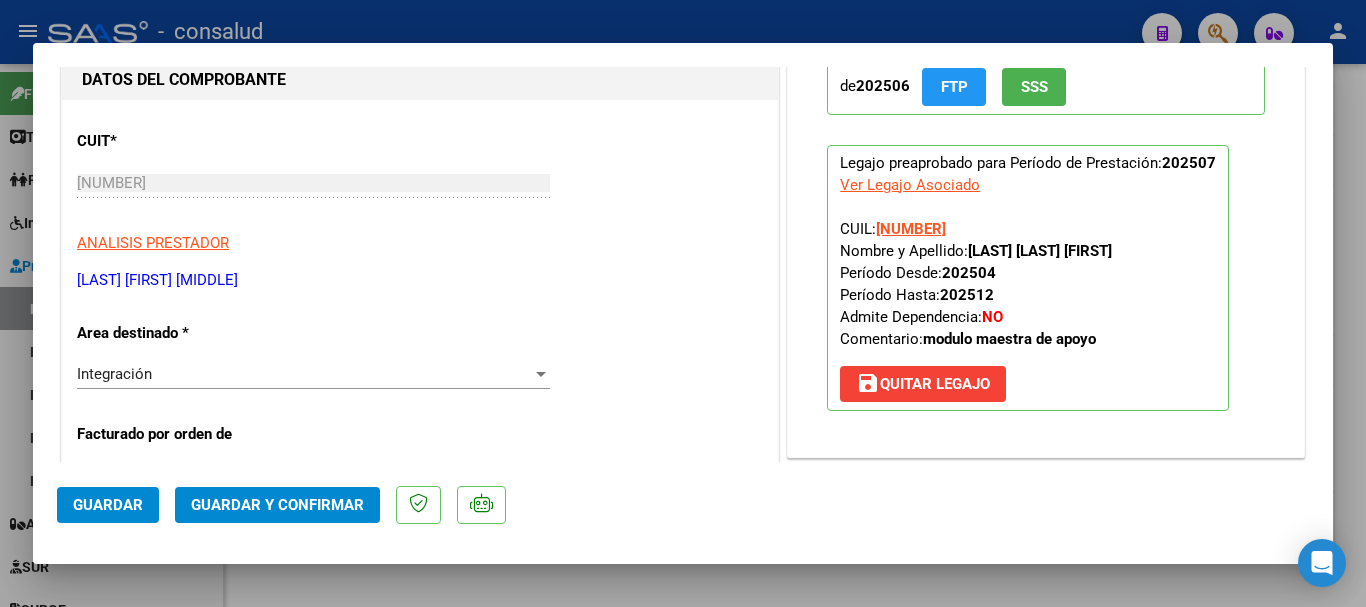 scroll, scrollTop: 0, scrollLeft: 0, axis: both 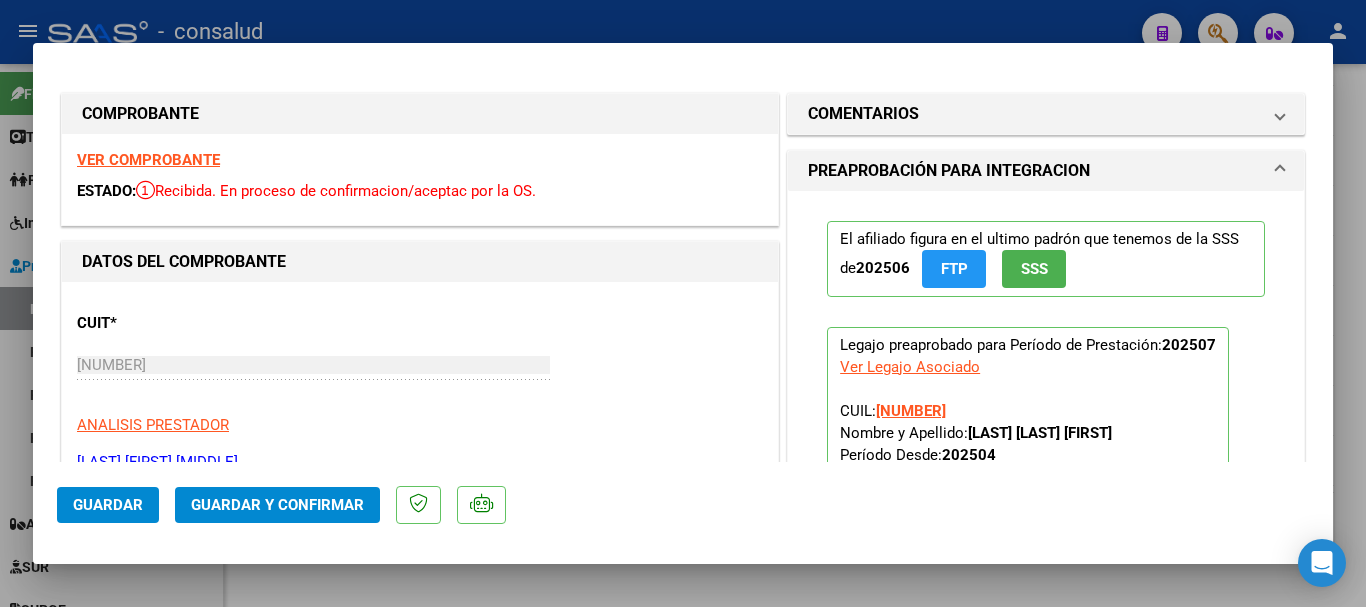 click on "VER COMPROBANTE" at bounding box center [148, 160] 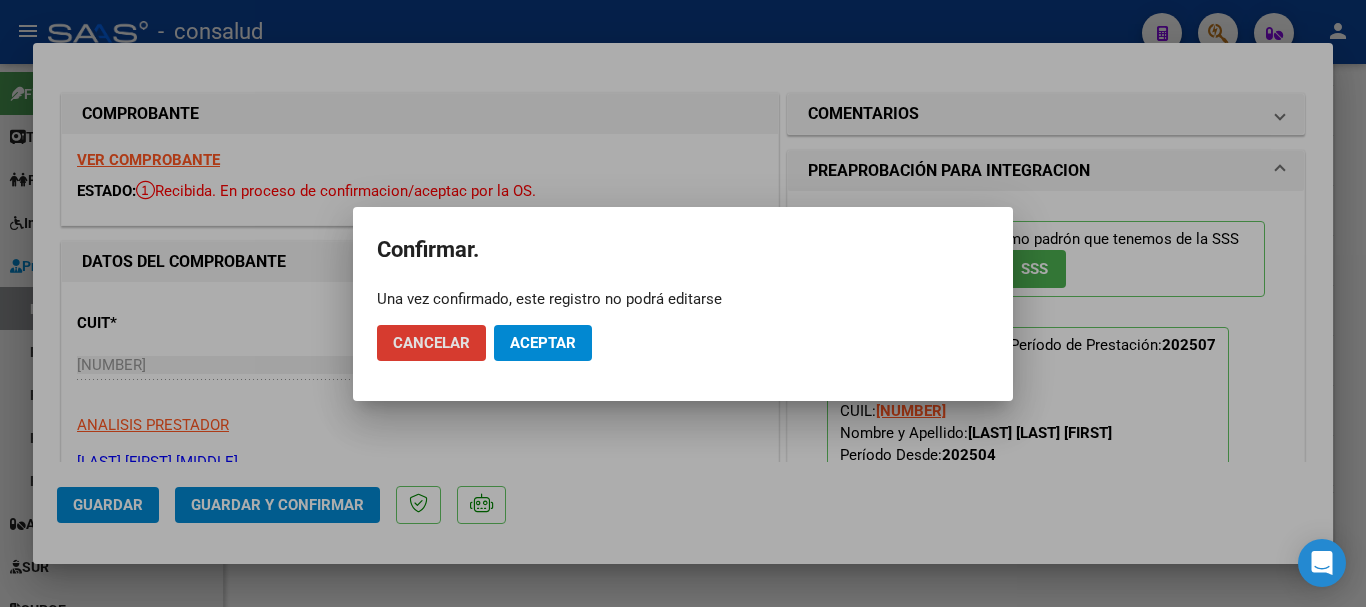 click on "Aceptar" 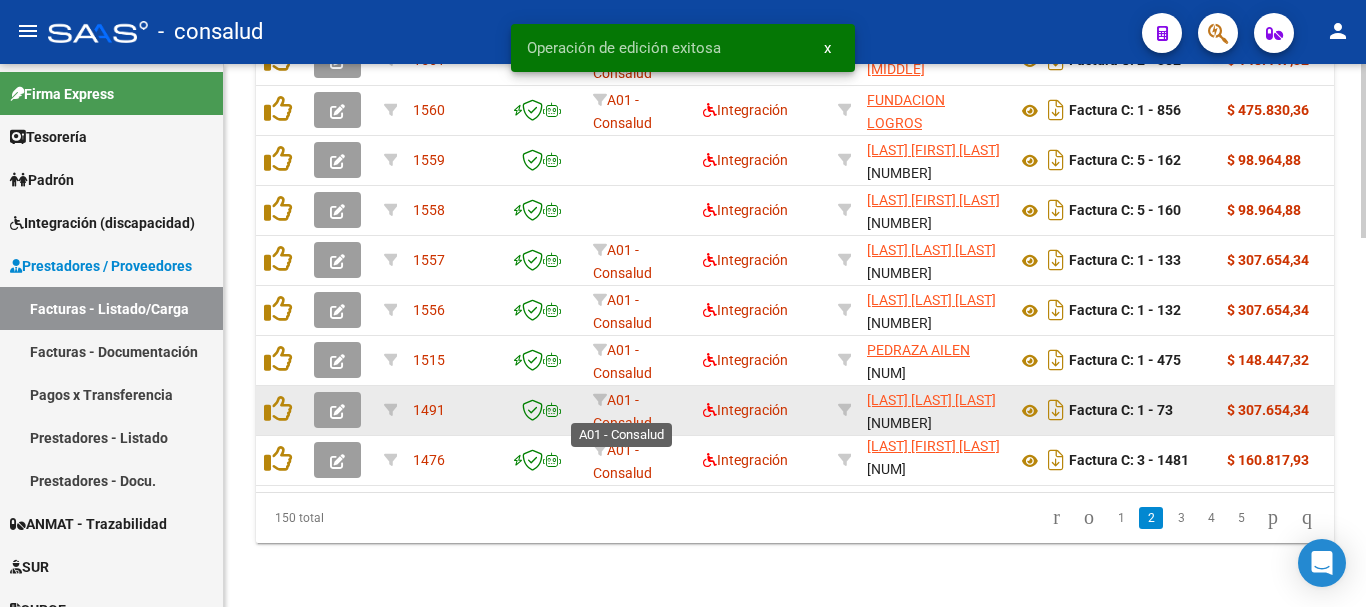 scroll, scrollTop: 1156, scrollLeft: 0, axis: vertical 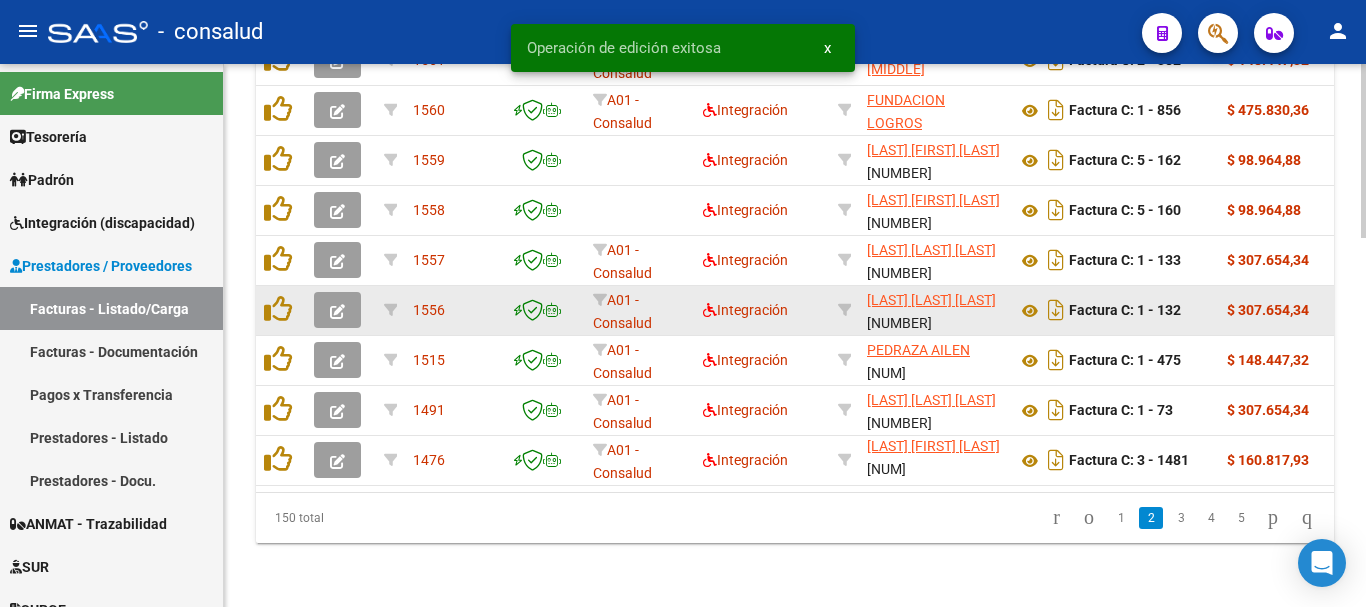 click 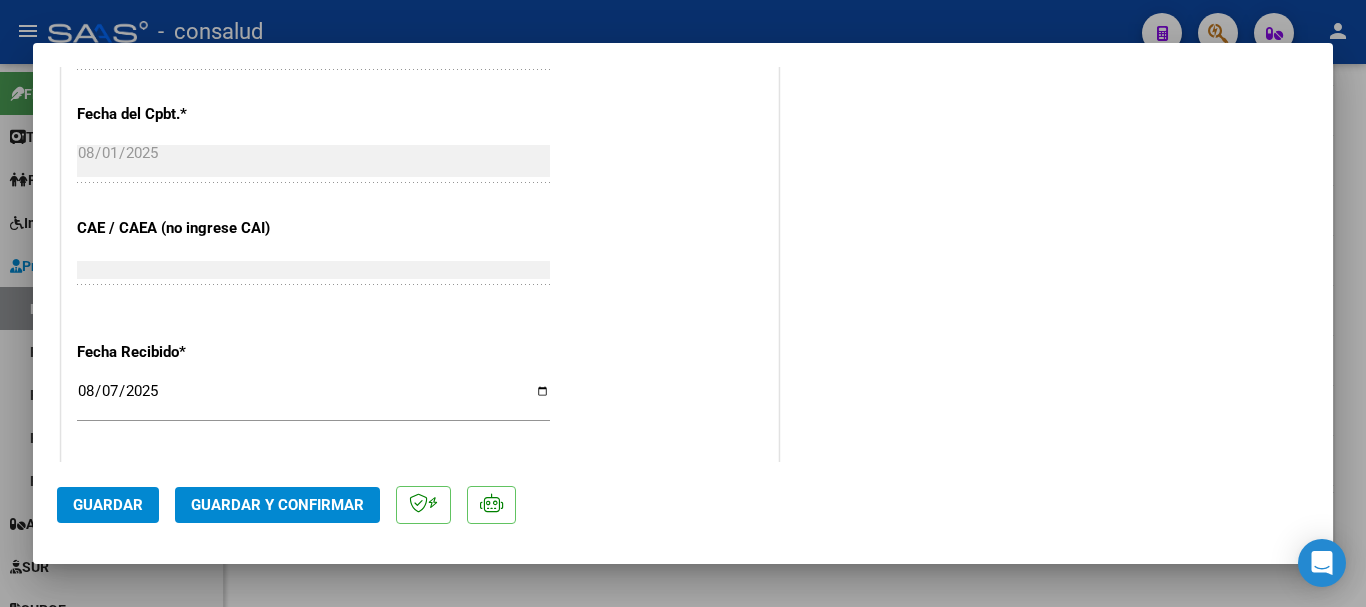 scroll, scrollTop: 900, scrollLeft: 0, axis: vertical 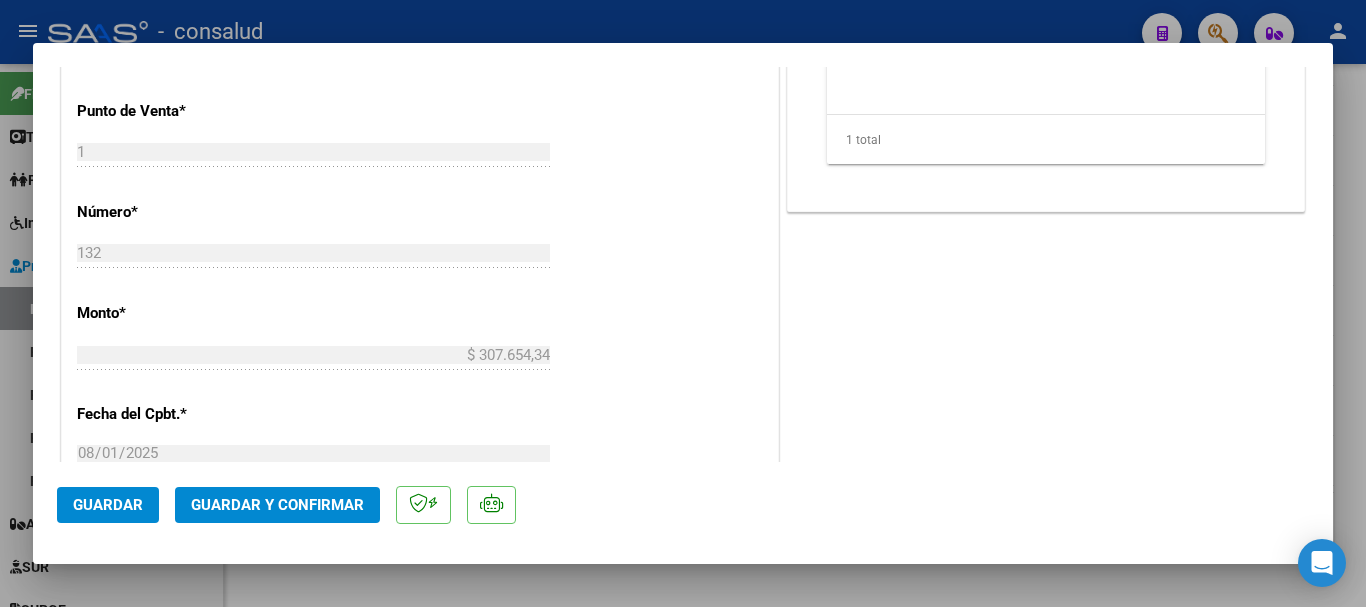 click on "Guardar y Confirmar" 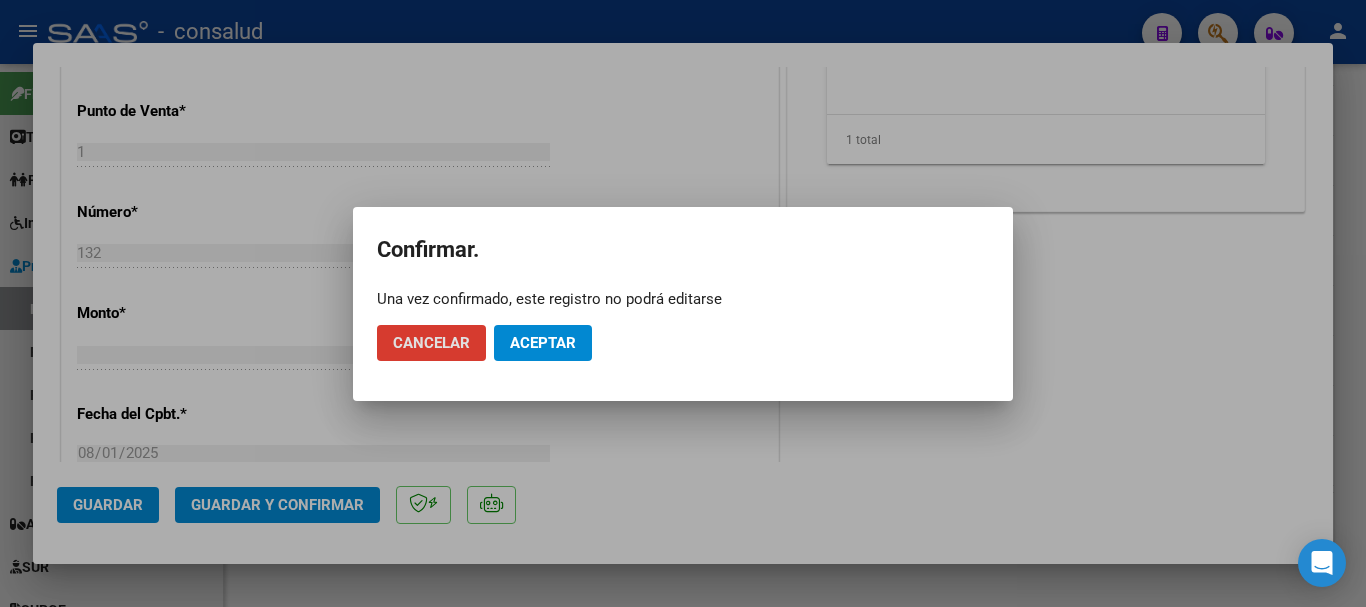 click on "Aceptar" 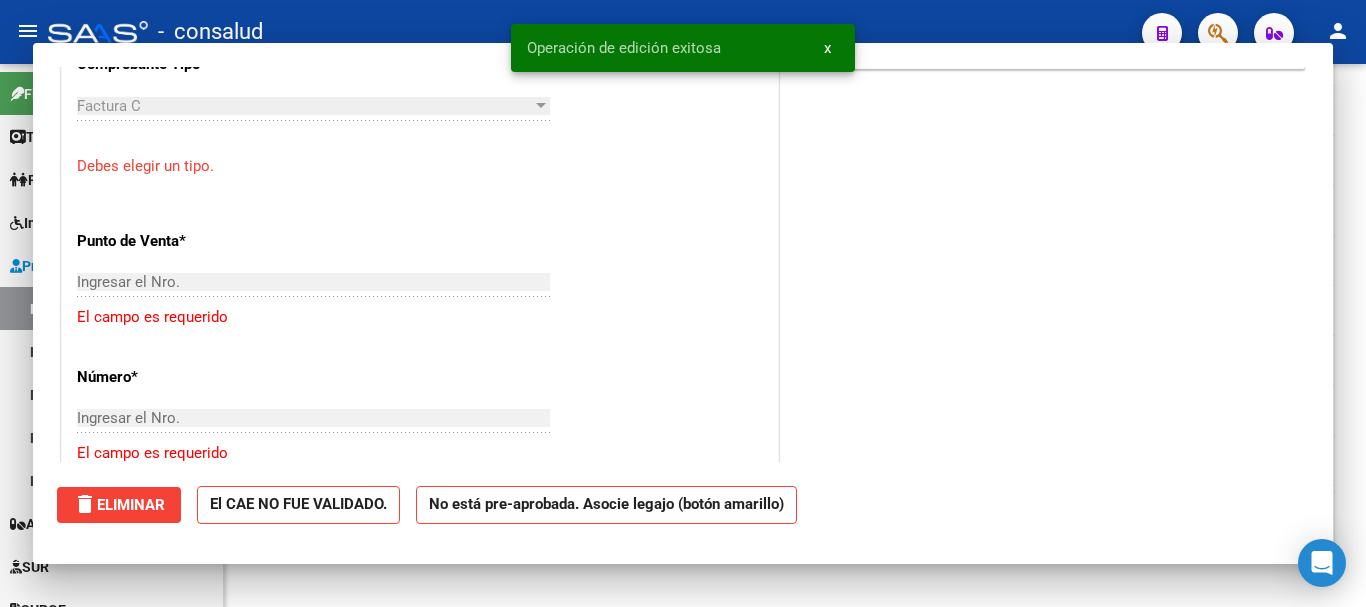 scroll, scrollTop: 1161, scrollLeft: 0, axis: vertical 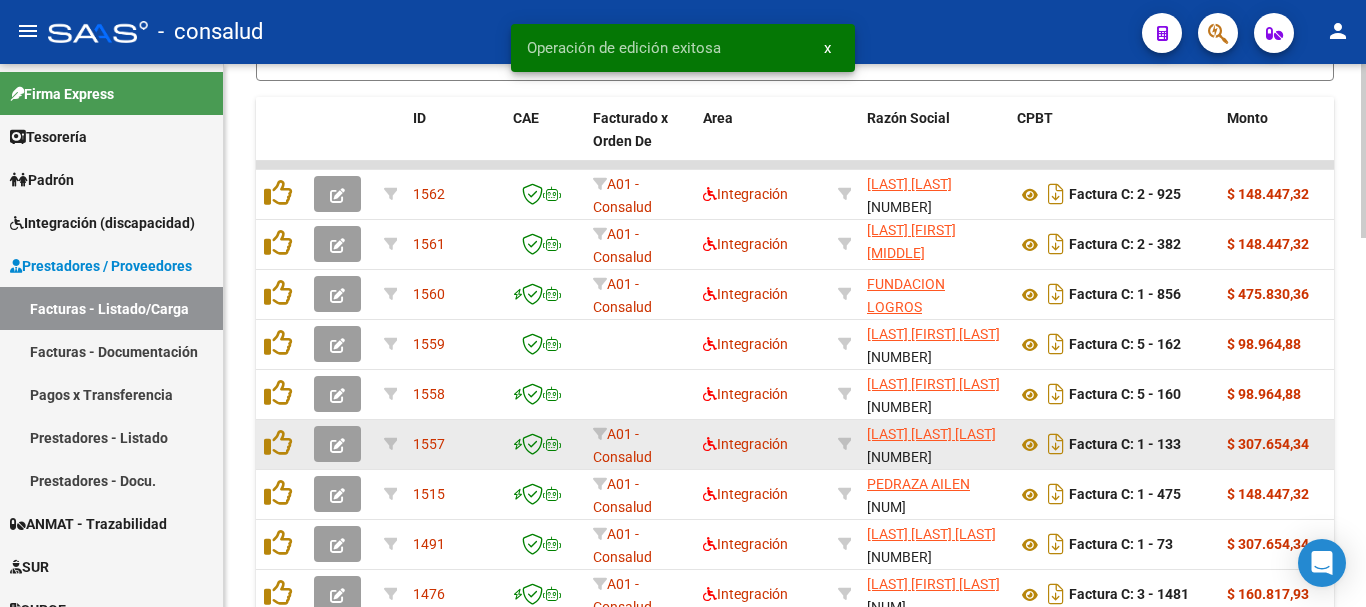 click 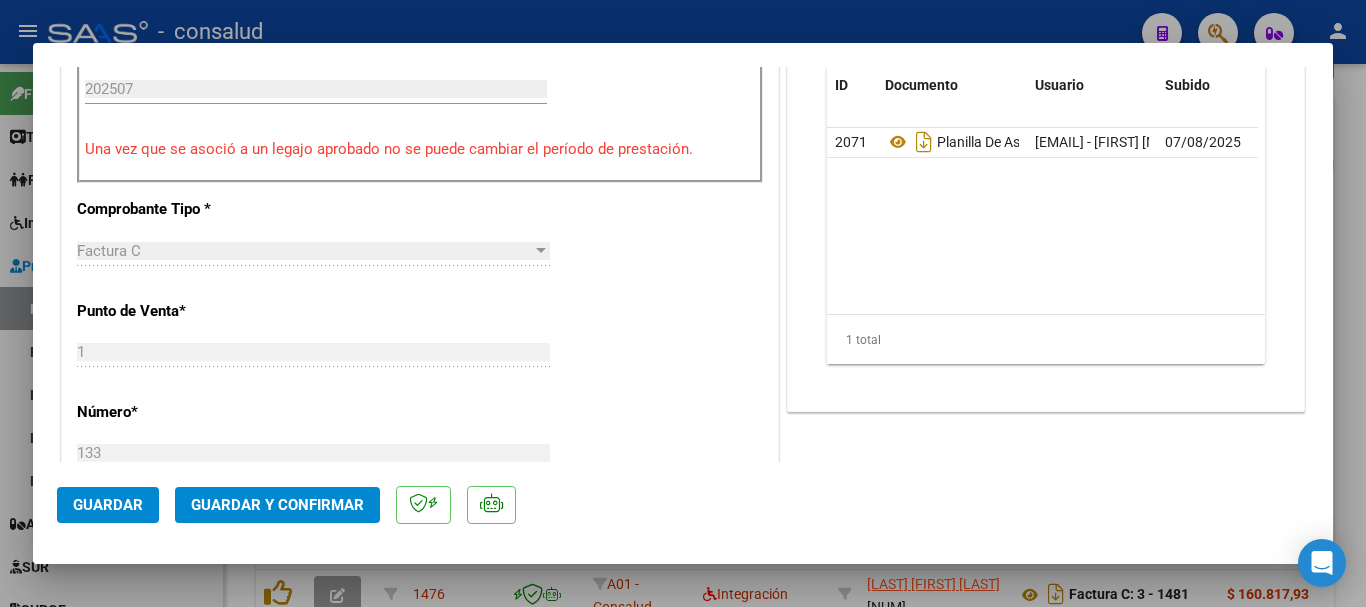 scroll, scrollTop: 800, scrollLeft: 0, axis: vertical 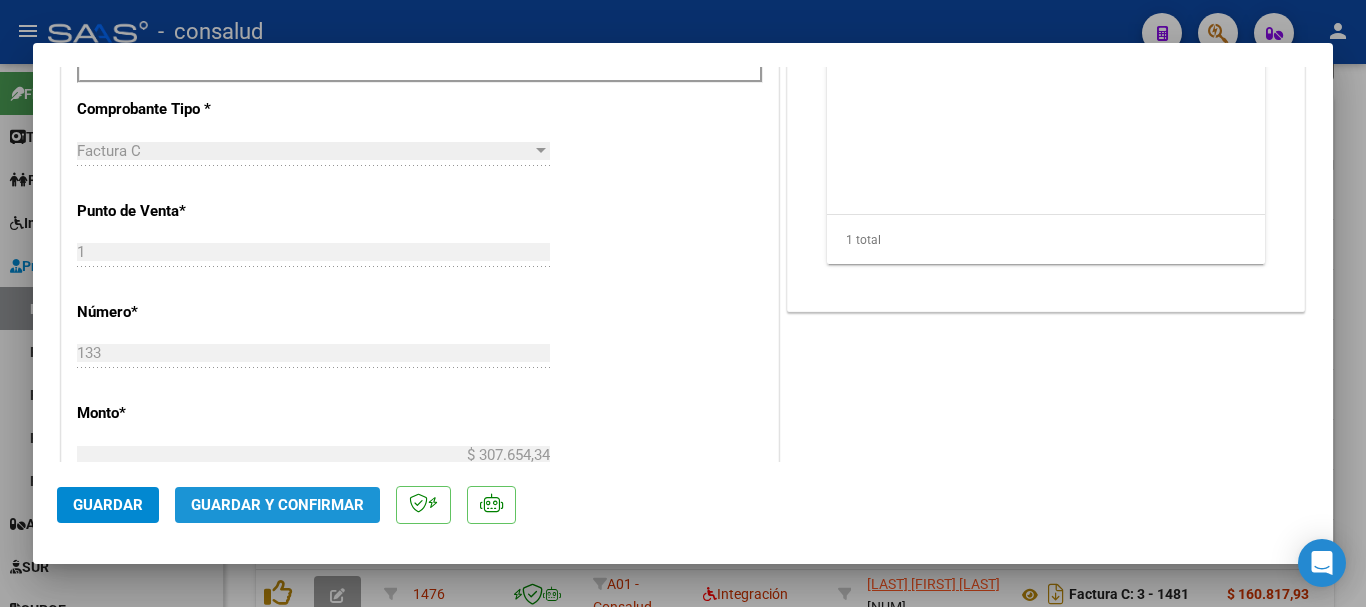 click on "Guardar y Confirmar" 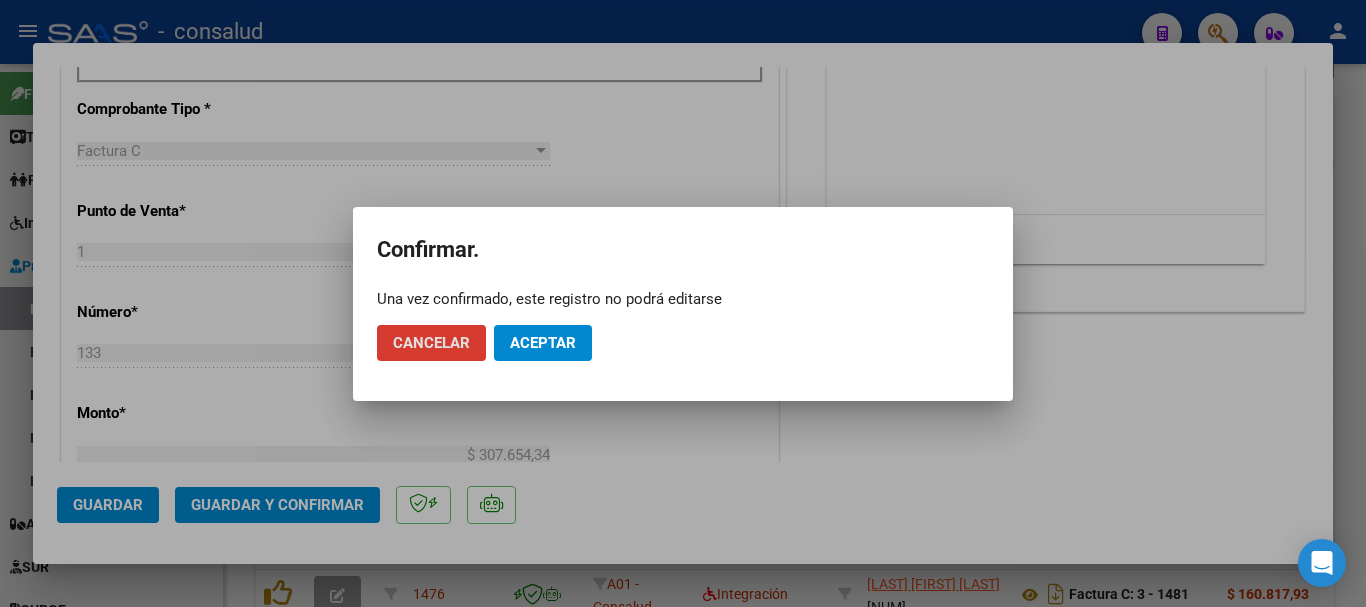 click on "Aceptar" 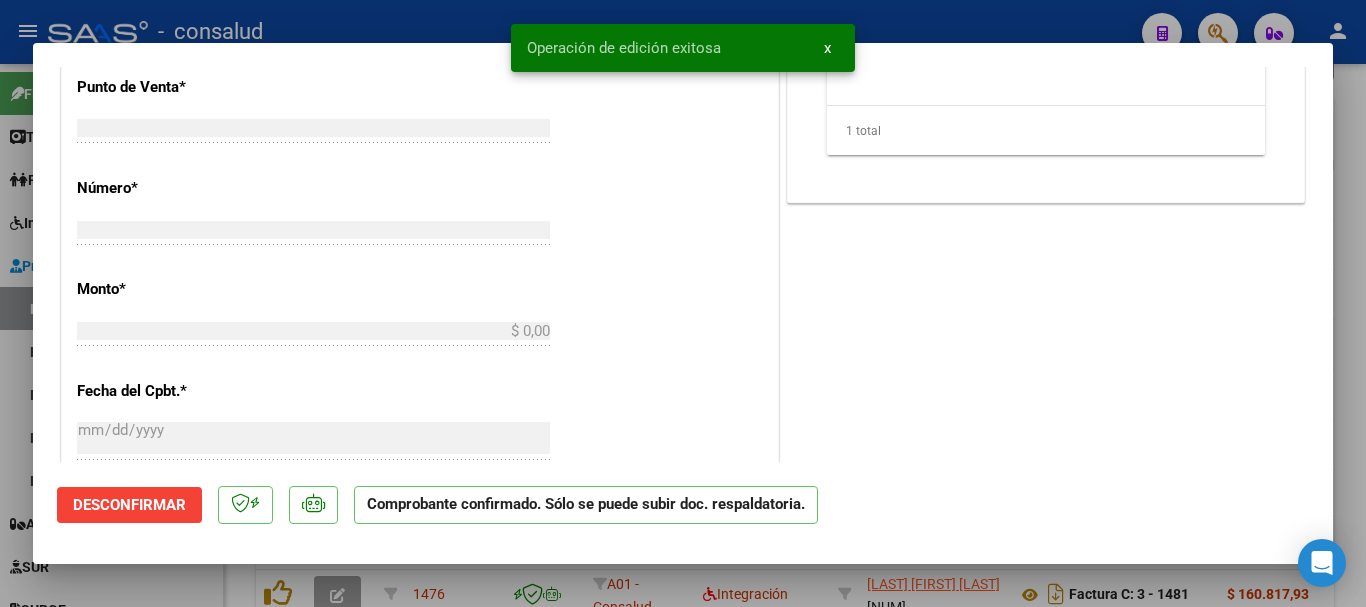 scroll, scrollTop: 0, scrollLeft: 0, axis: both 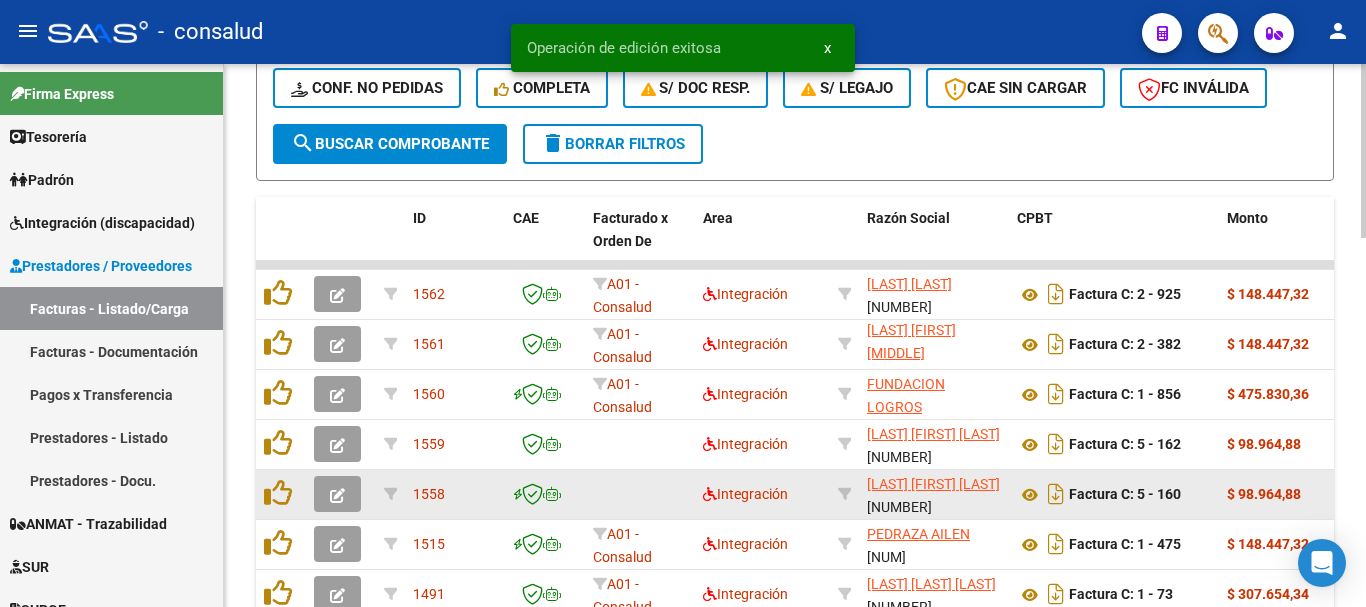 click 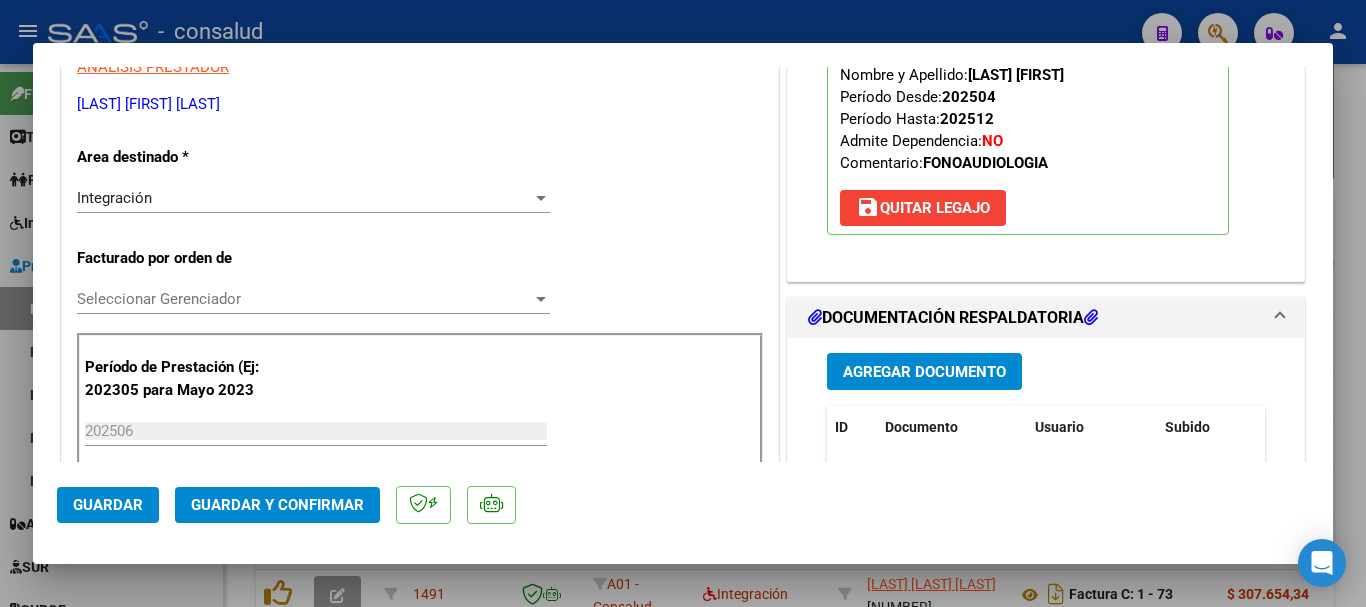 scroll, scrollTop: 400, scrollLeft: 0, axis: vertical 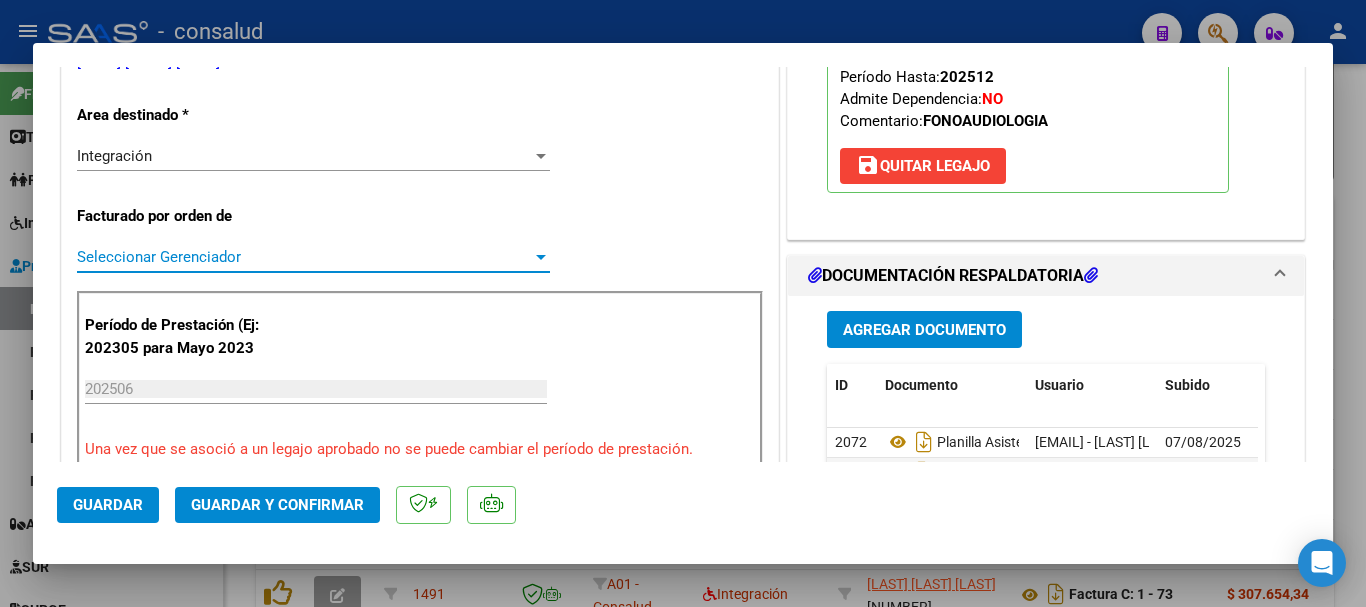 click on "Seleccionar Gerenciador" at bounding box center (304, 257) 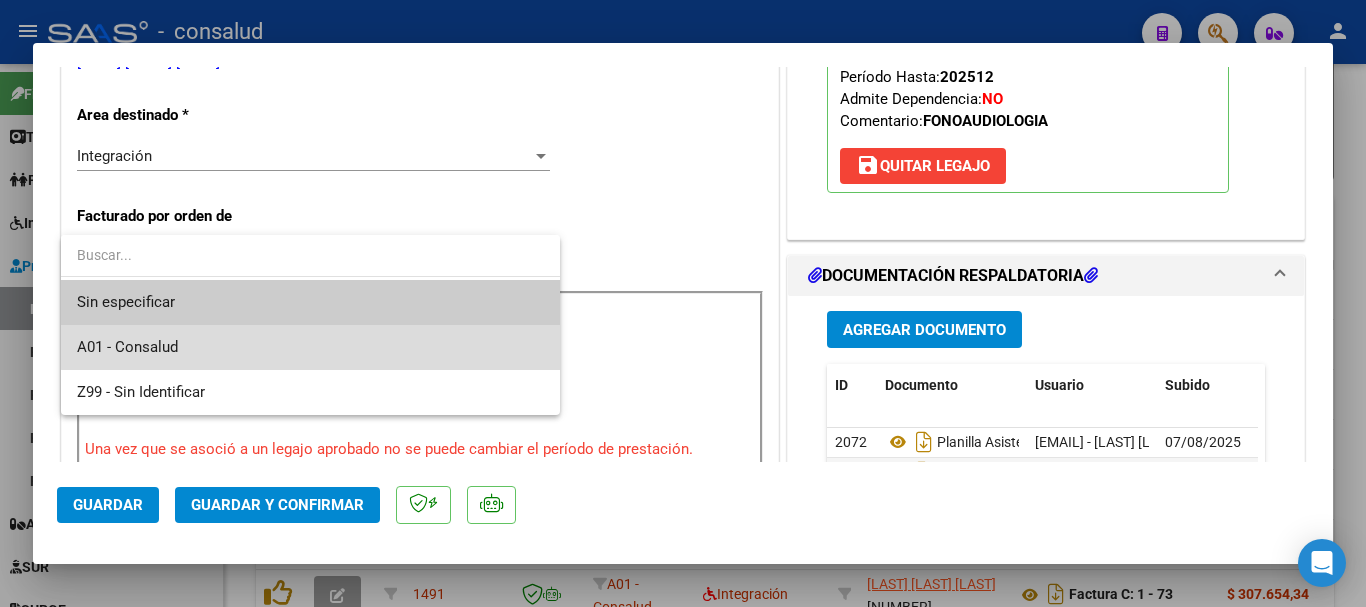 click on "A01 - Consalud" at bounding box center [310, 347] 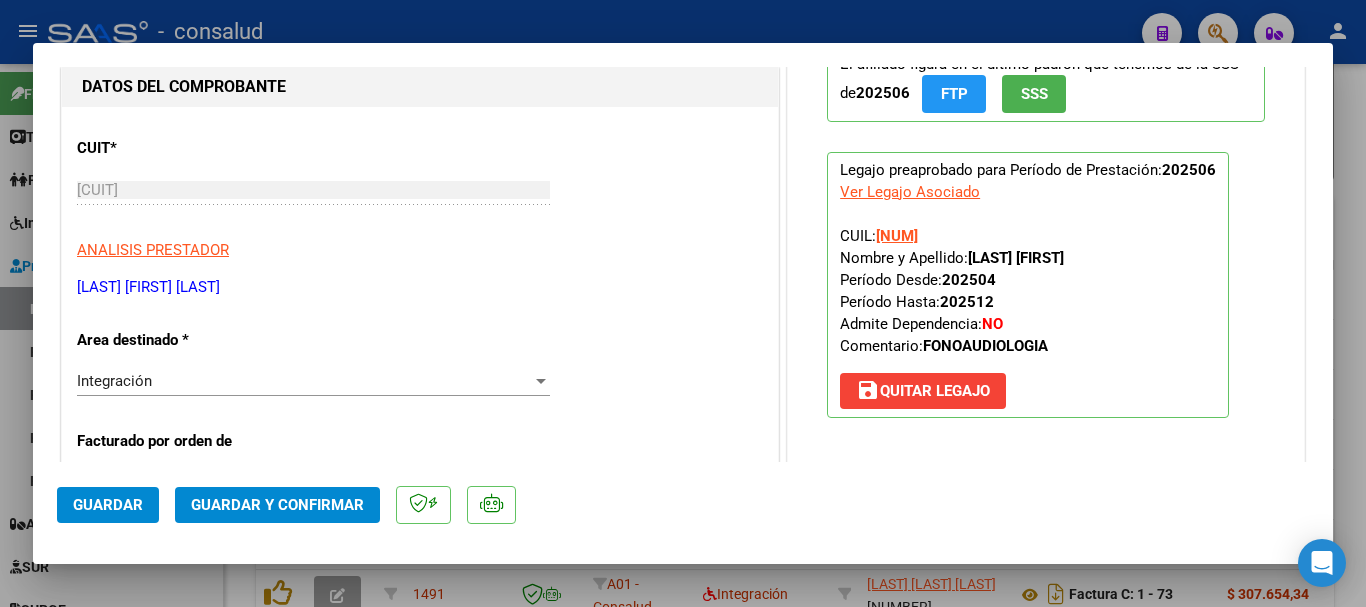 scroll, scrollTop: 0, scrollLeft: 0, axis: both 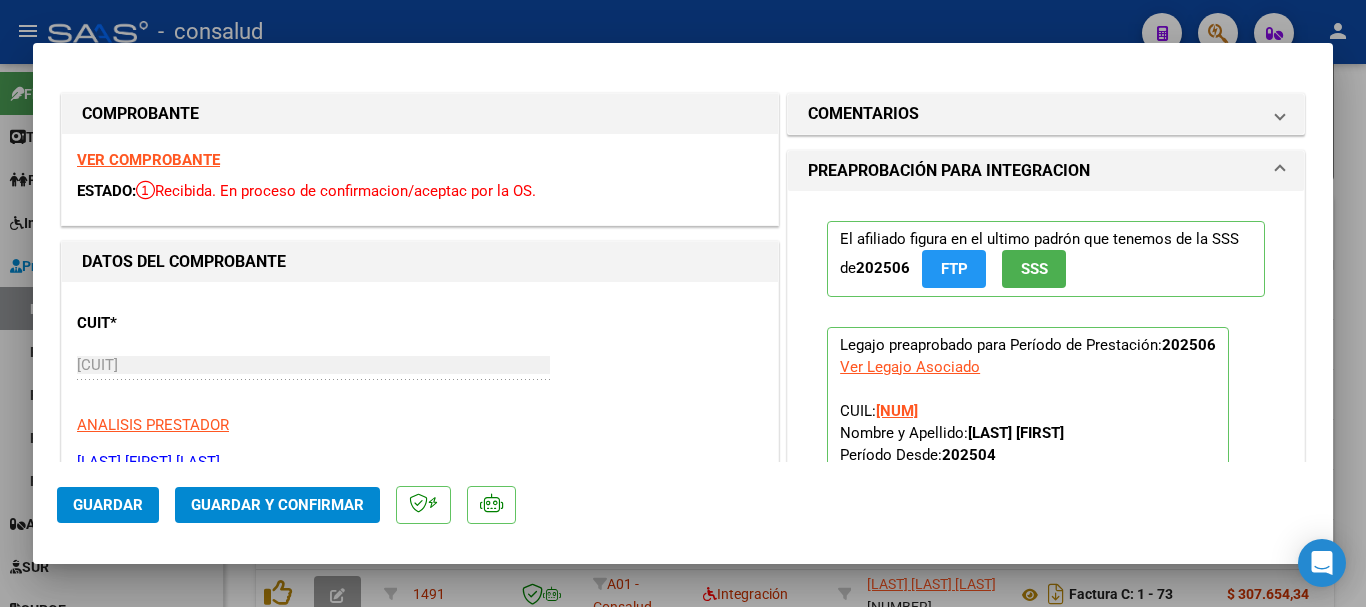 click on "VER COMPROBANTE" at bounding box center [148, 160] 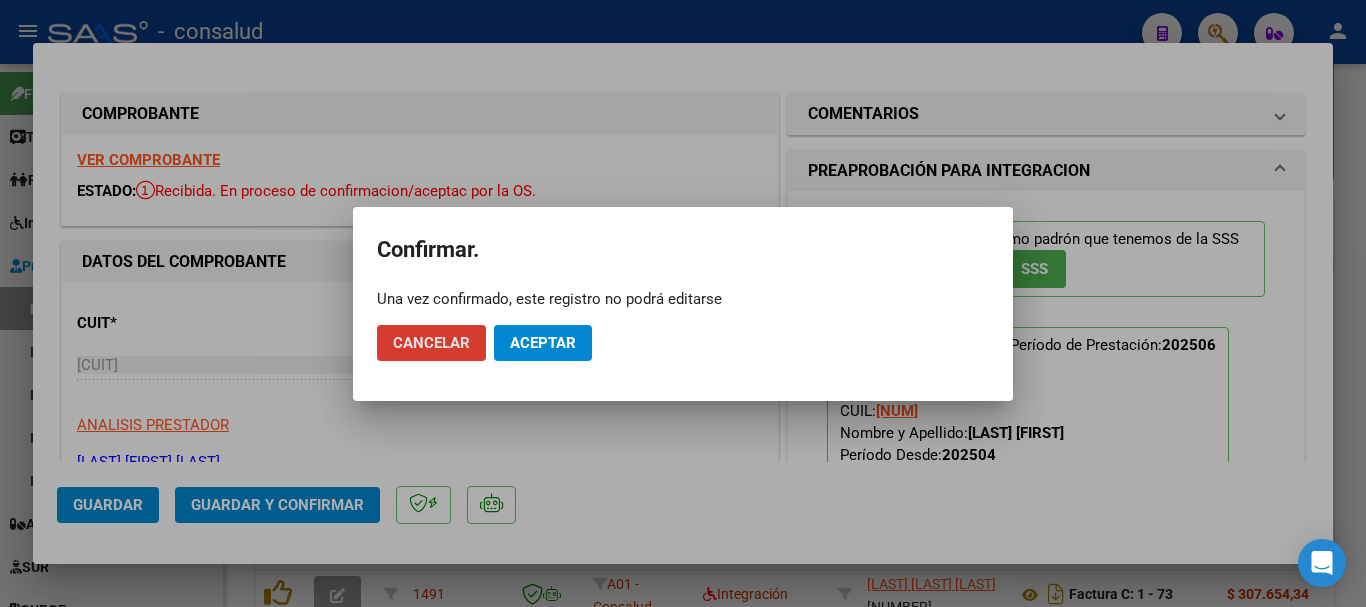 click on "Aceptar" 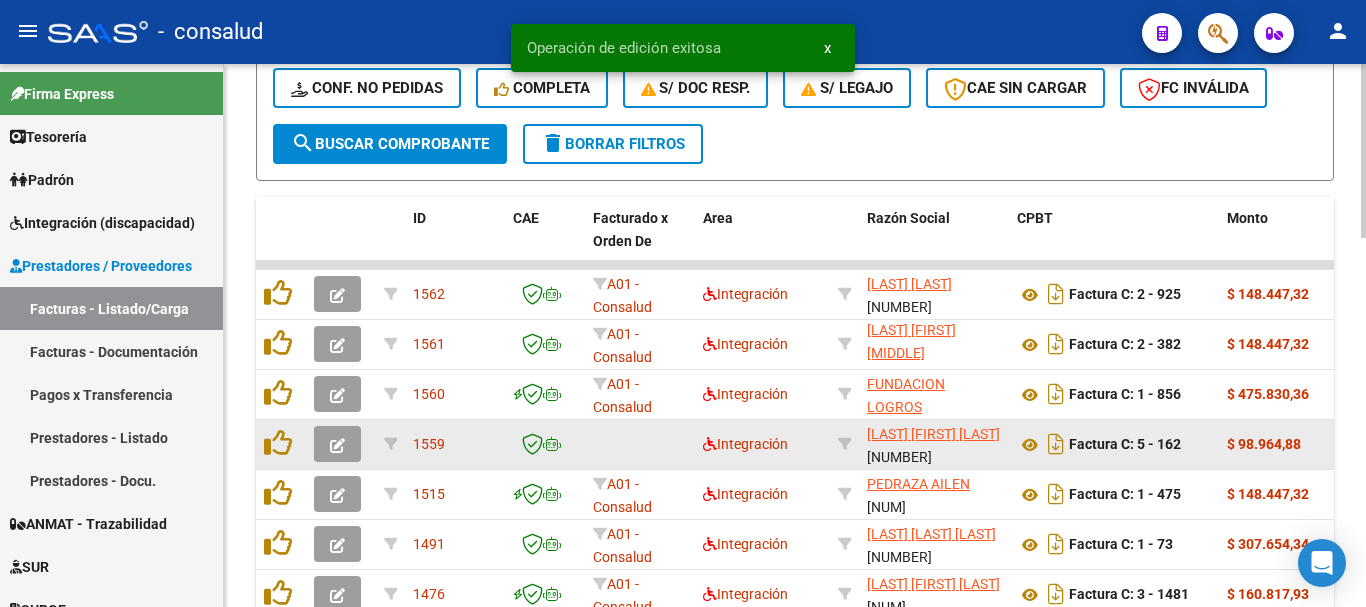scroll, scrollTop: 4, scrollLeft: 0, axis: vertical 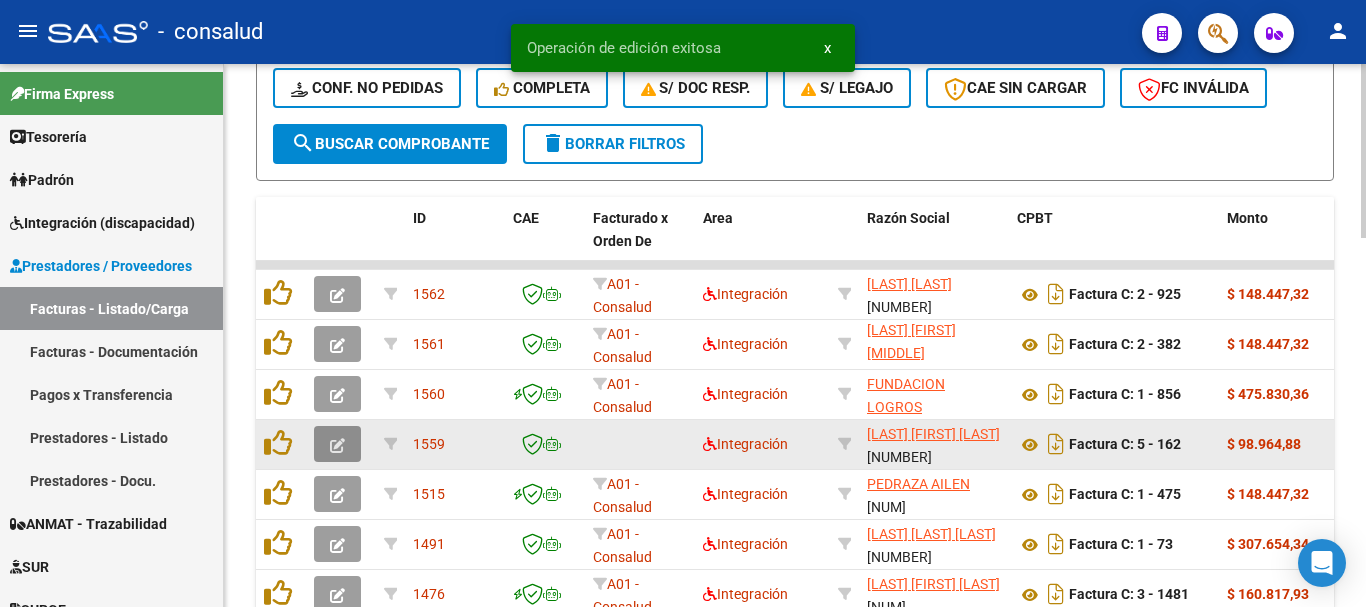 click 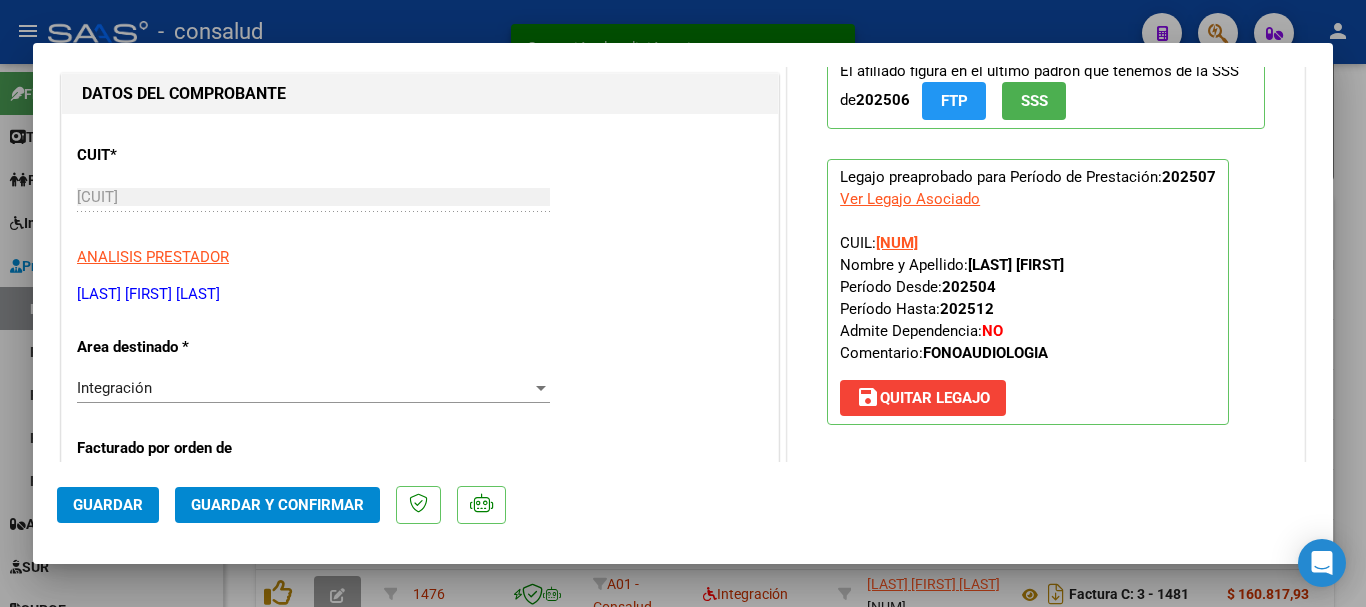 scroll, scrollTop: 300, scrollLeft: 0, axis: vertical 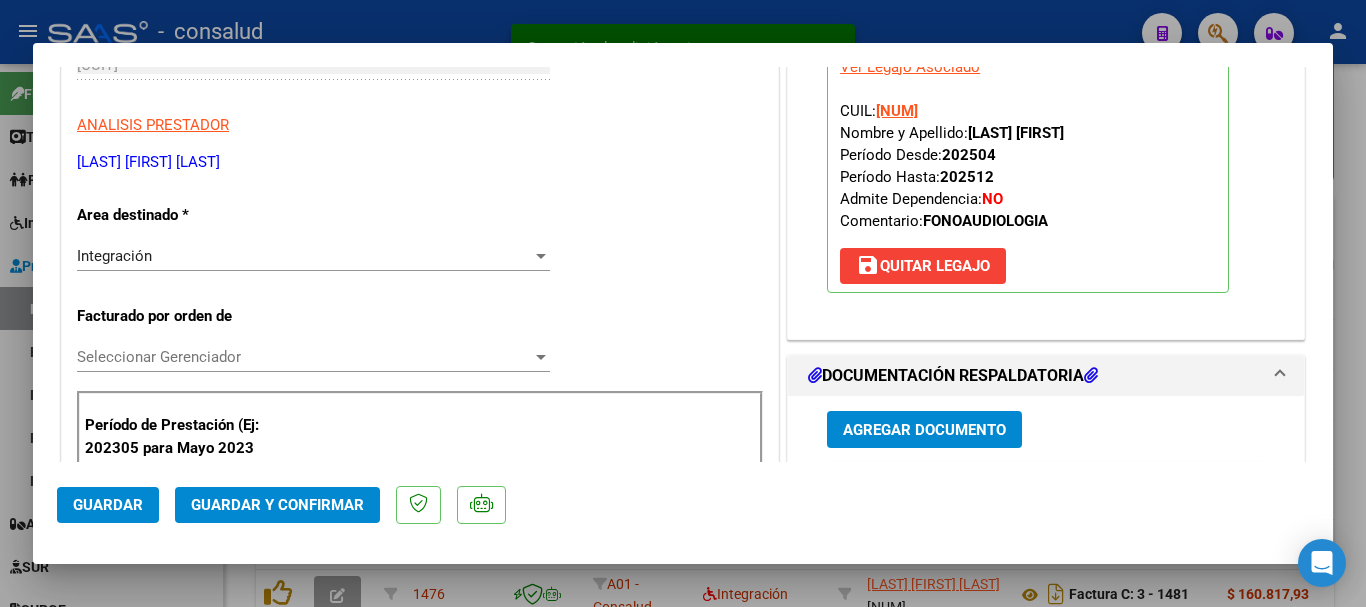 click on "Seleccionar Gerenciador" at bounding box center (304, 357) 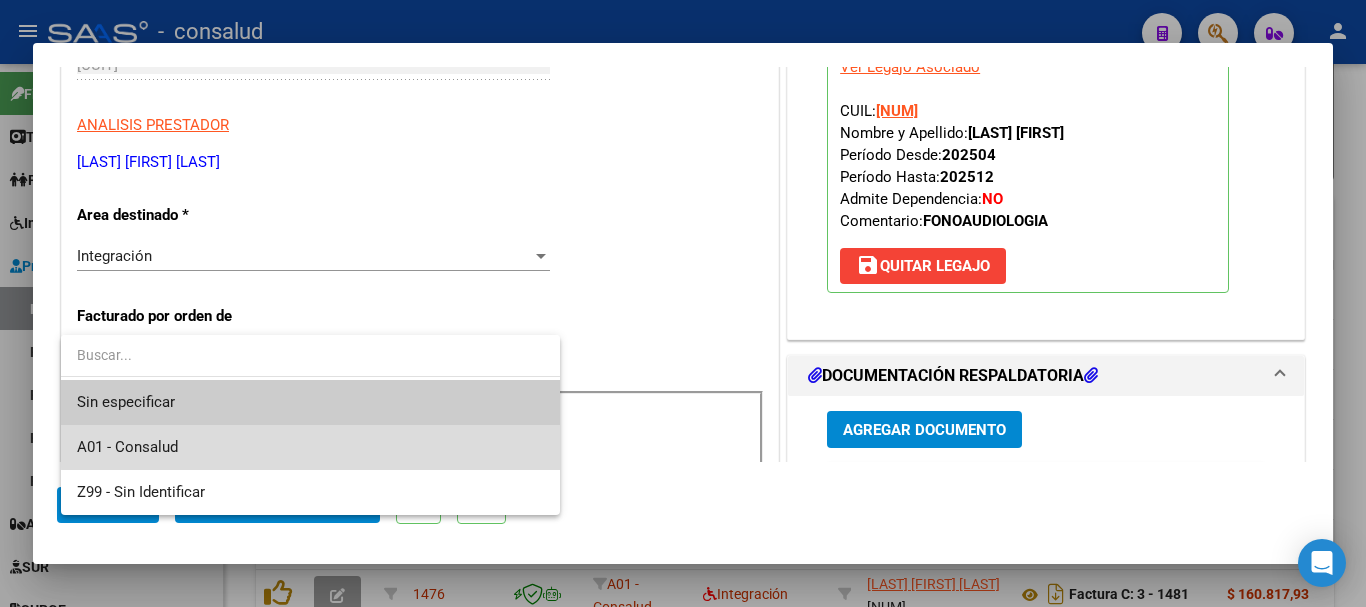 click on "A01 - Consalud" at bounding box center [310, 447] 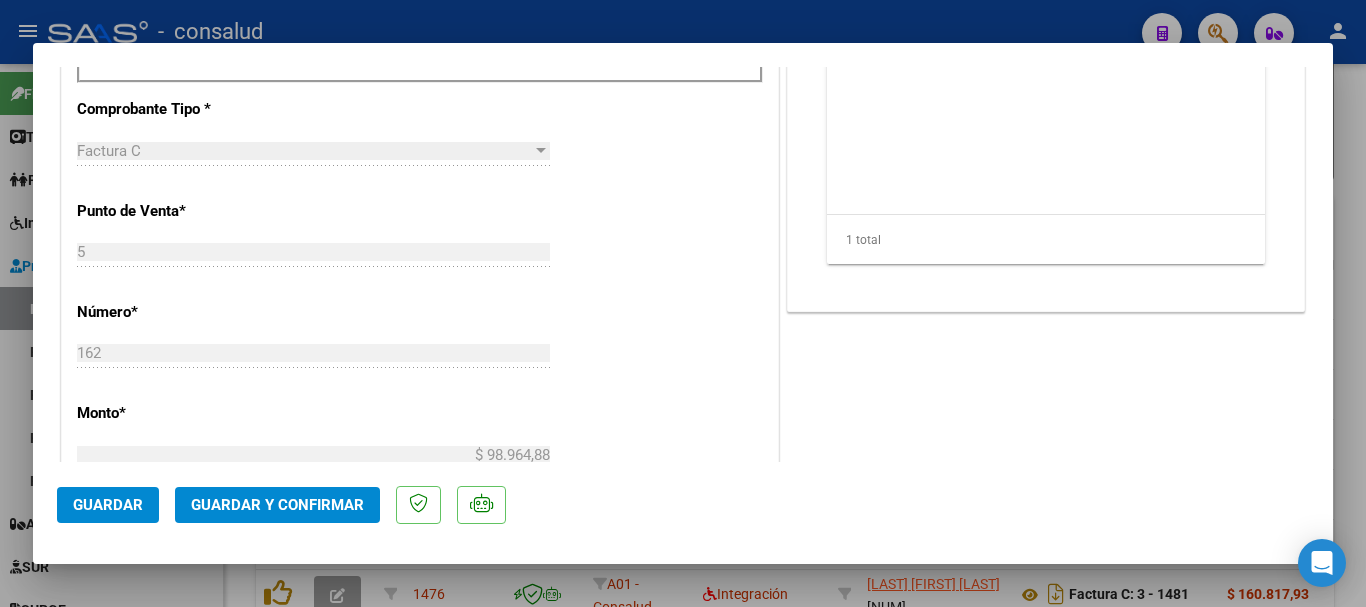 scroll, scrollTop: 900, scrollLeft: 0, axis: vertical 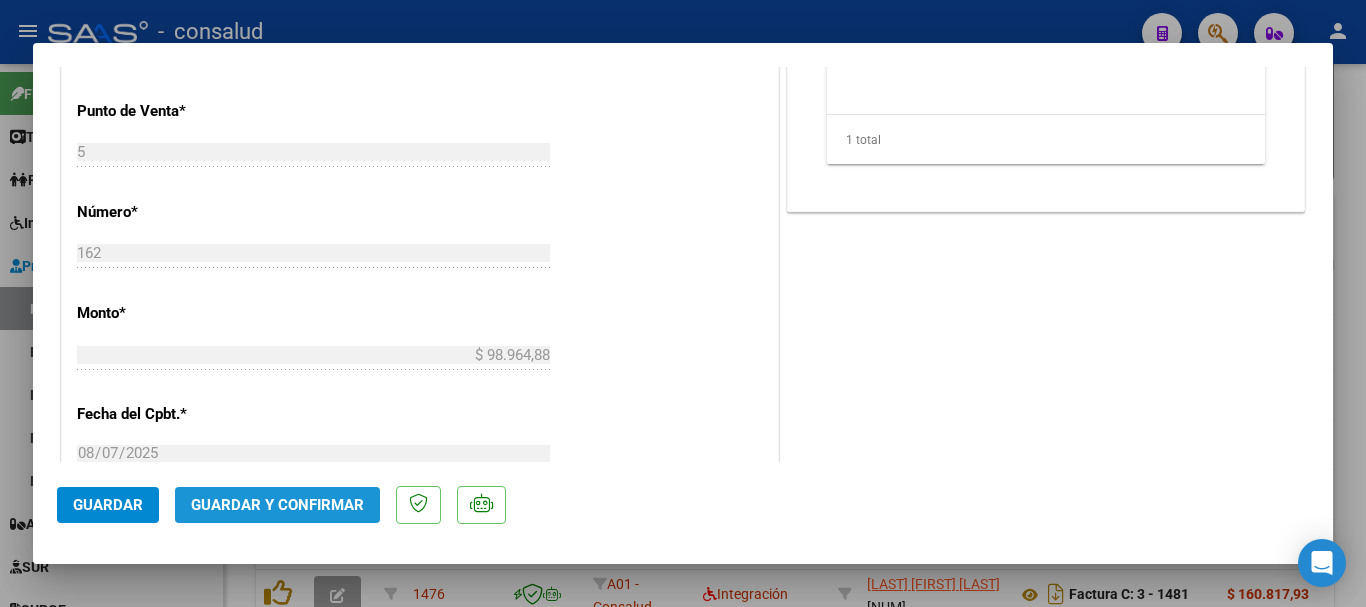 click on "Guardar y Confirmar" 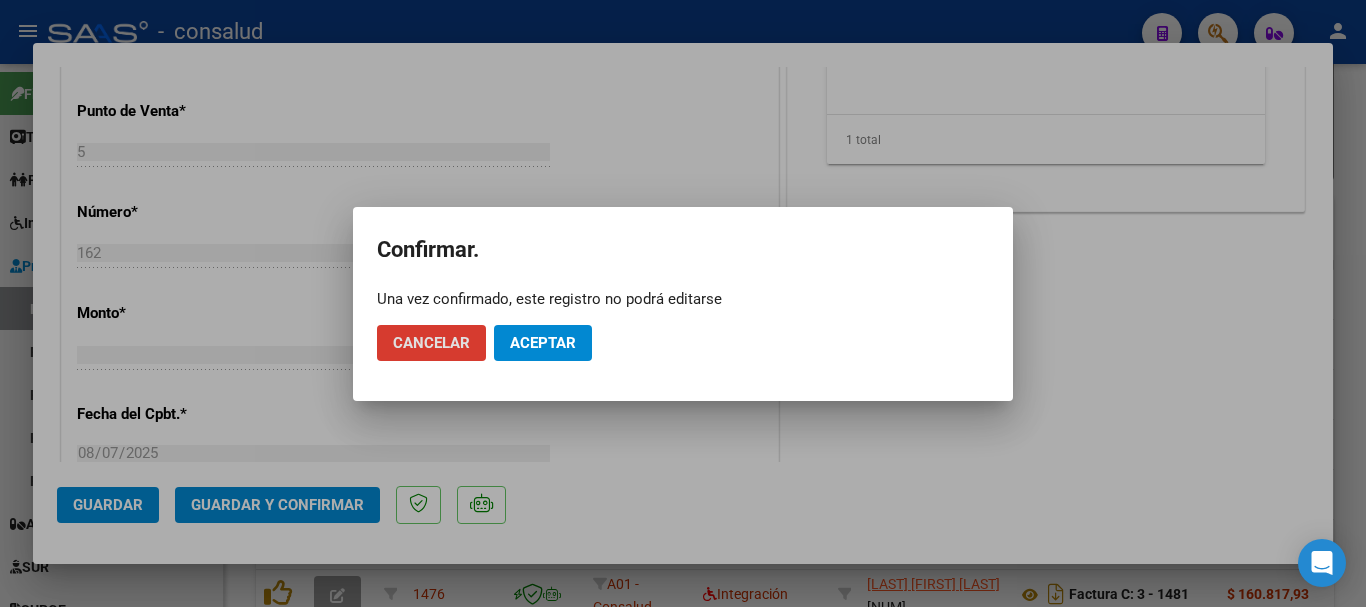 click on "Aceptar" 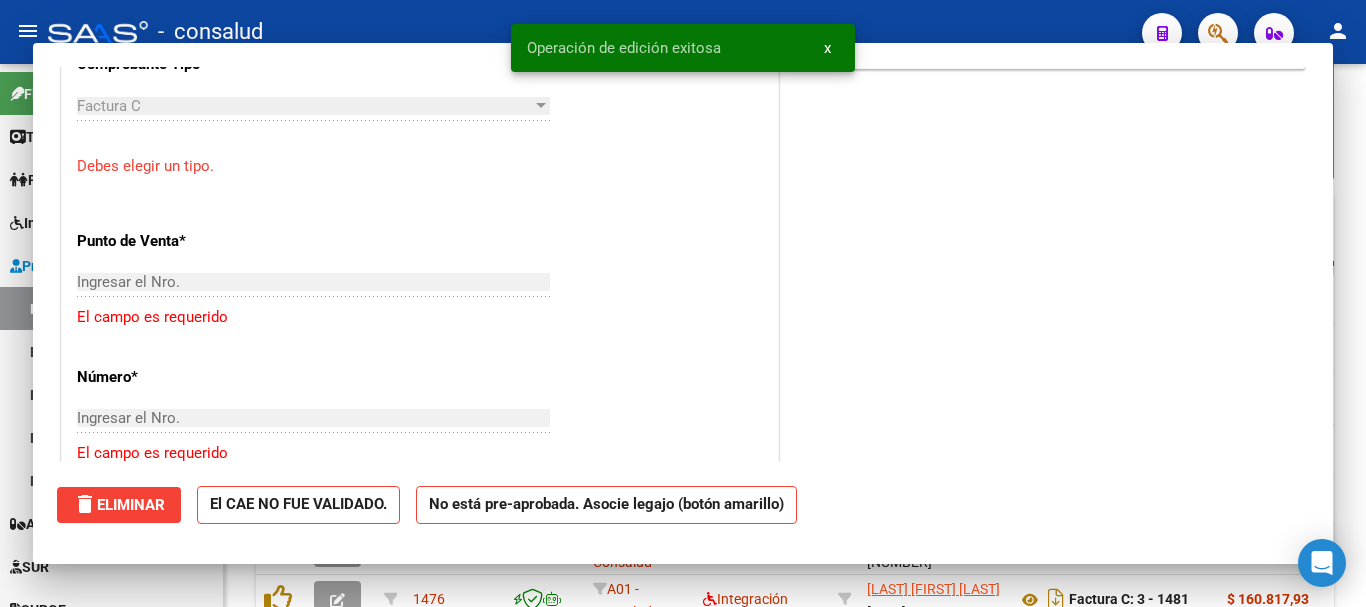 scroll, scrollTop: 0, scrollLeft: 0, axis: both 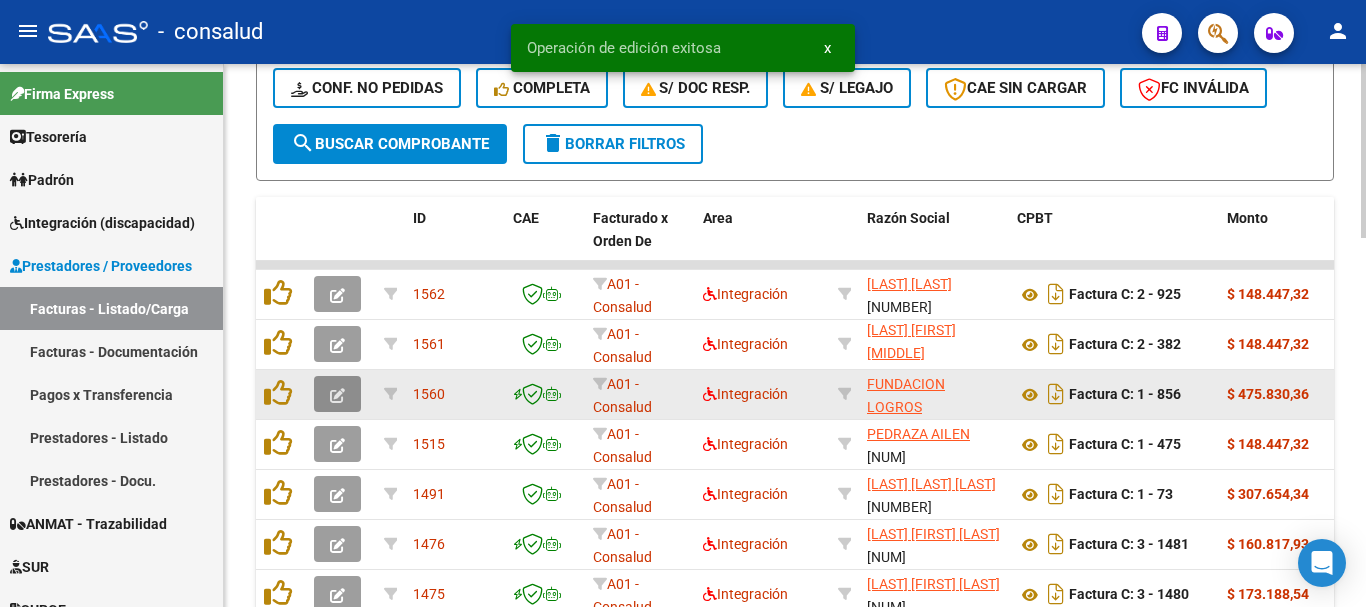 click 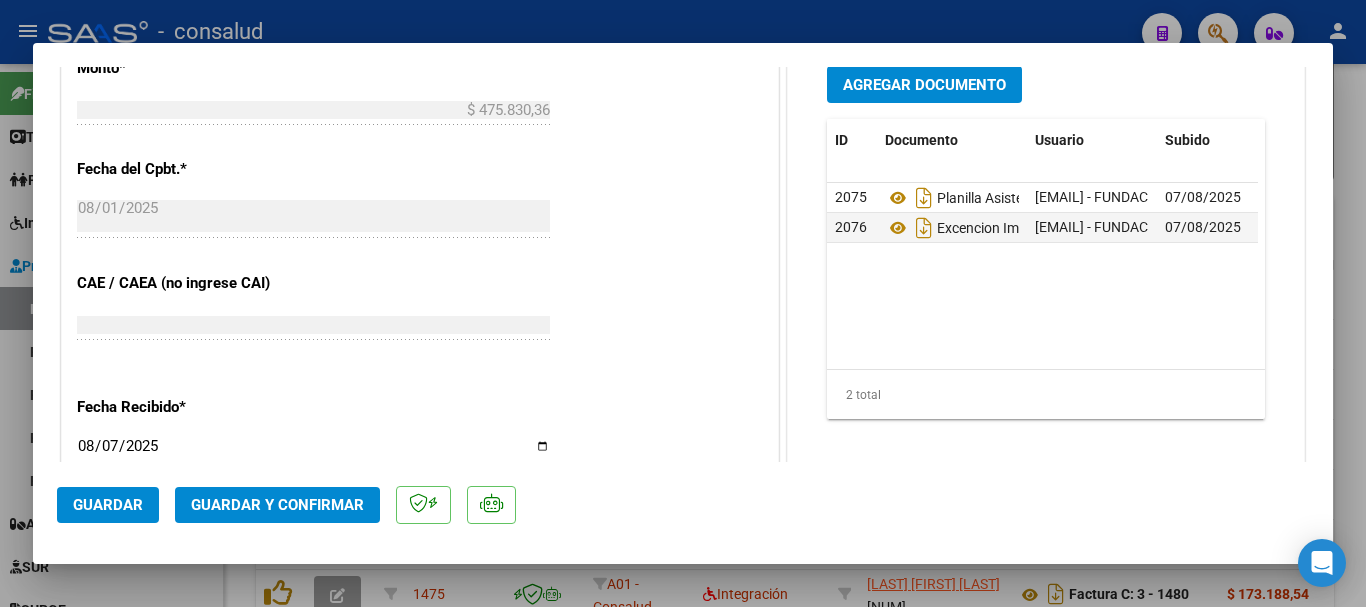 scroll, scrollTop: 1300, scrollLeft: 0, axis: vertical 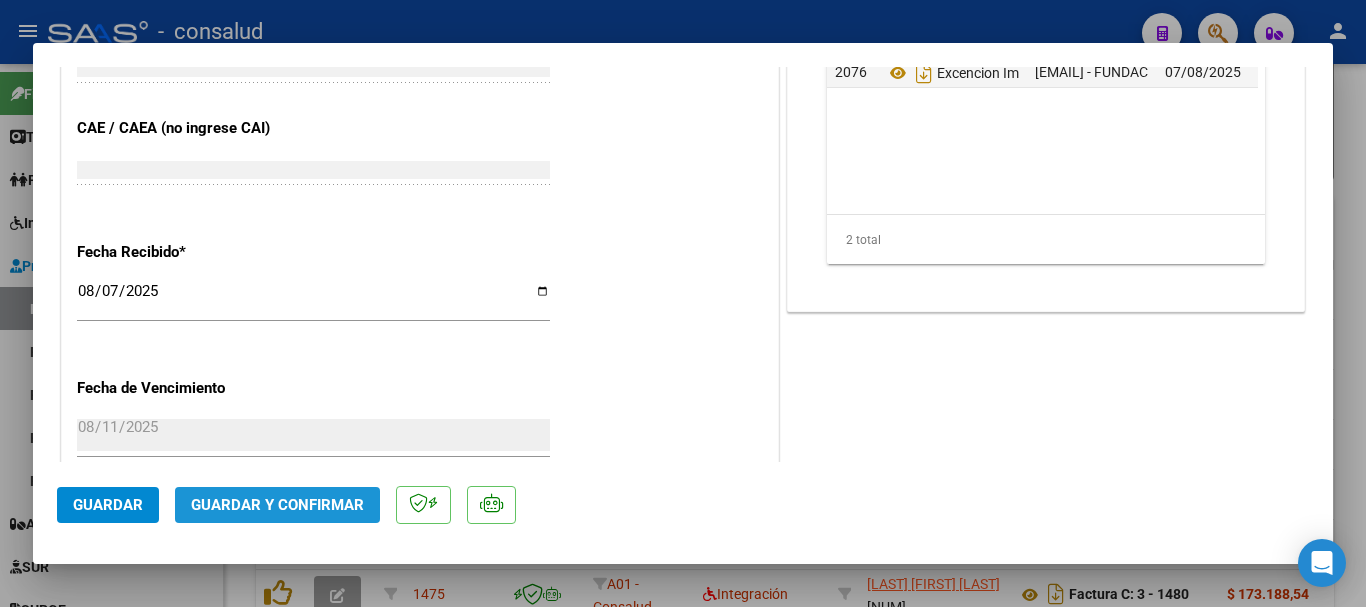 click on "Guardar y Confirmar" 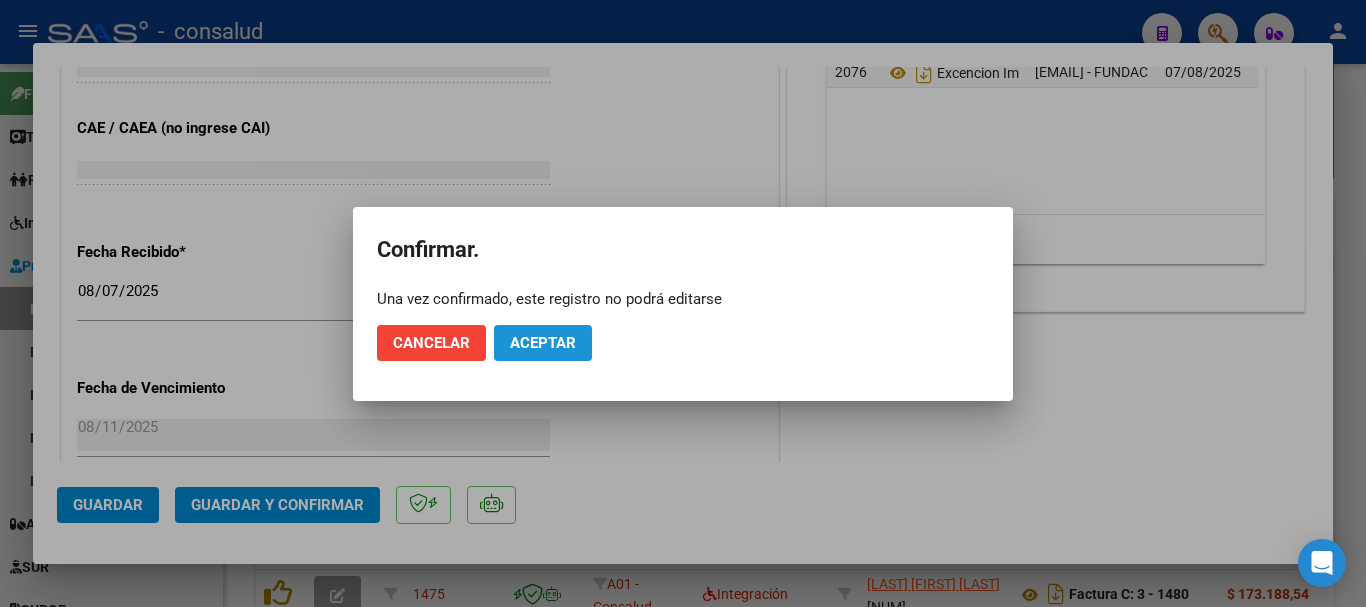click on "Aceptar" 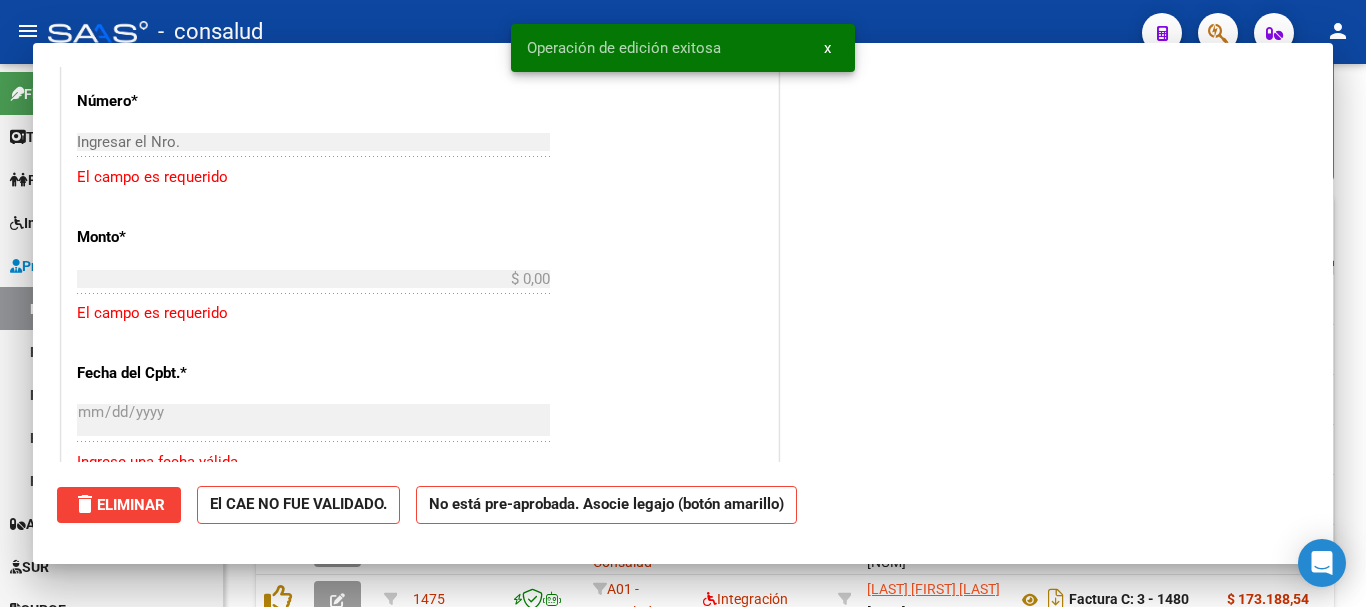 scroll, scrollTop: 1548, scrollLeft: 0, axis: vertical 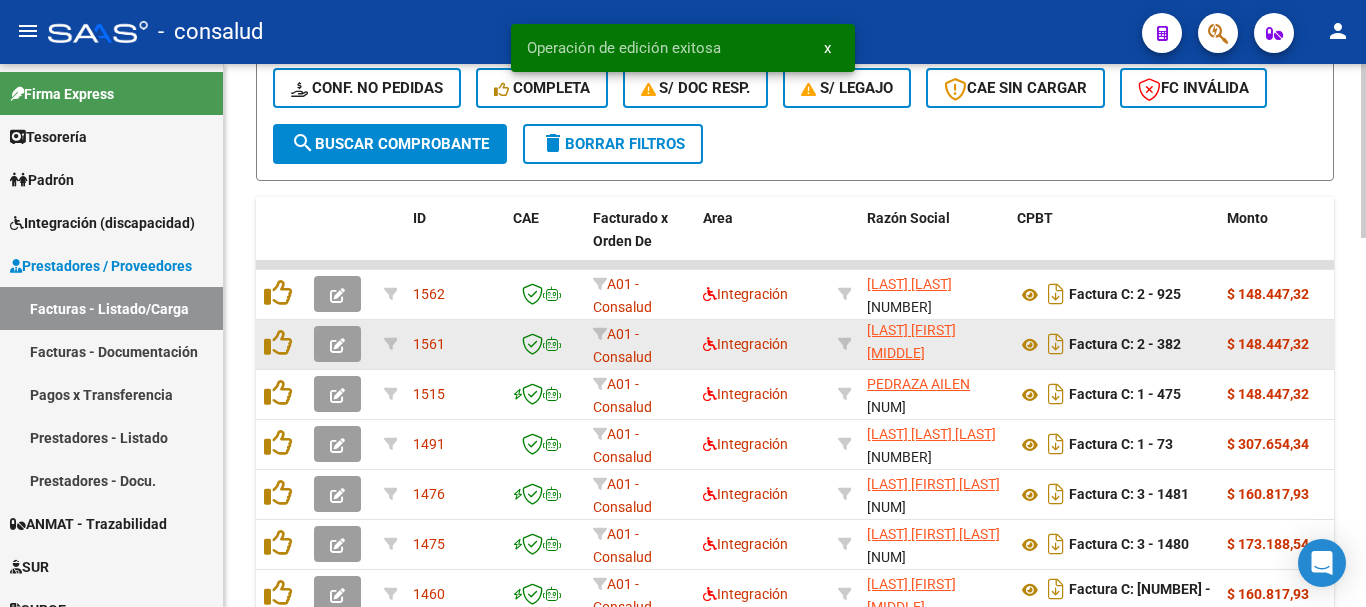 click 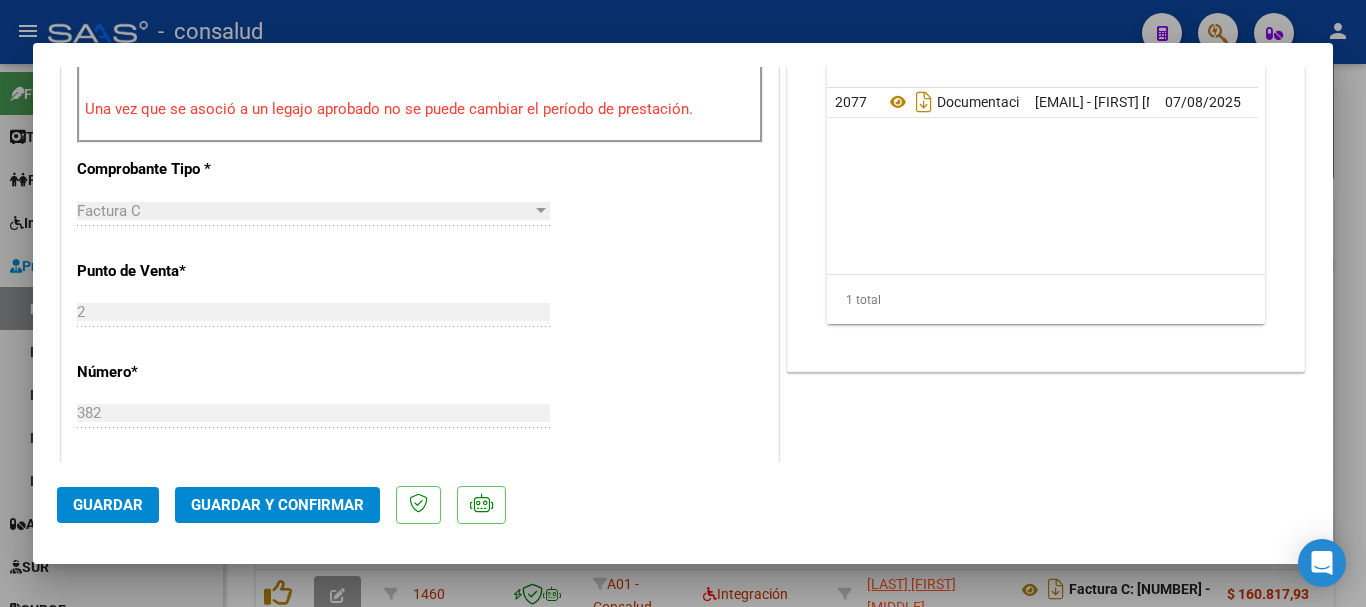 scroll, scrollTop: 900, scrollLeft: 0, axis: vertical 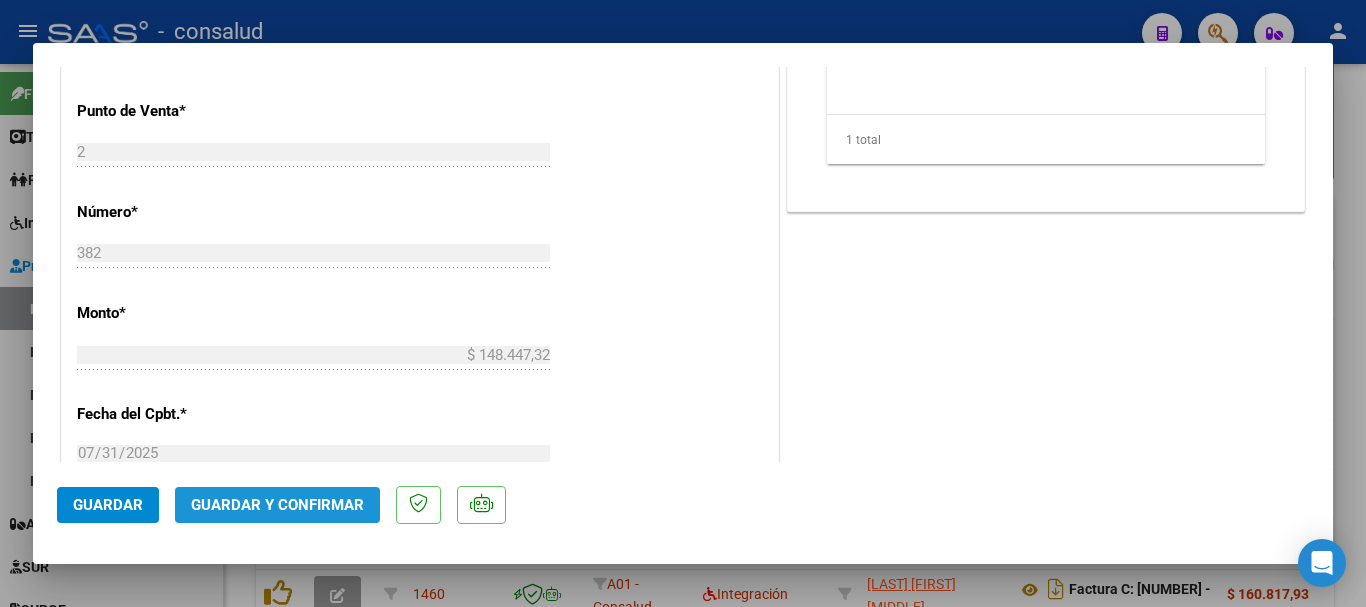 click on "Guardar y Confirmar" 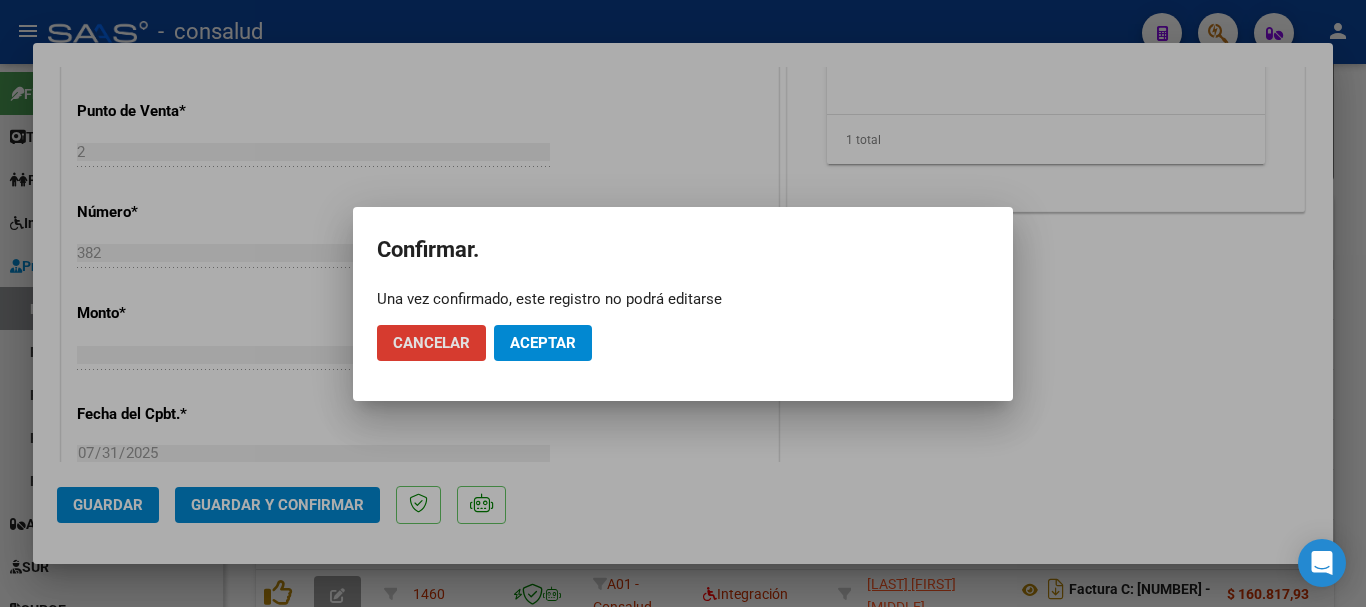 click on "Aceptar" 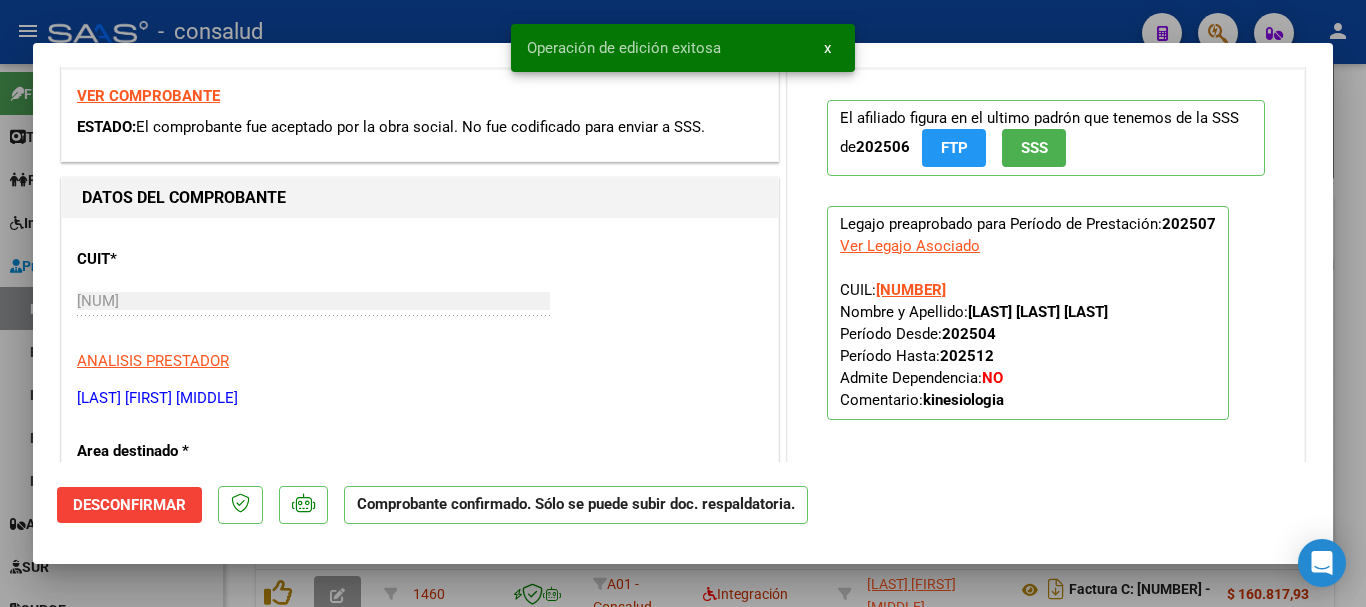 scroll, scrollTop: 0, scrollLeft: 0, axis: both 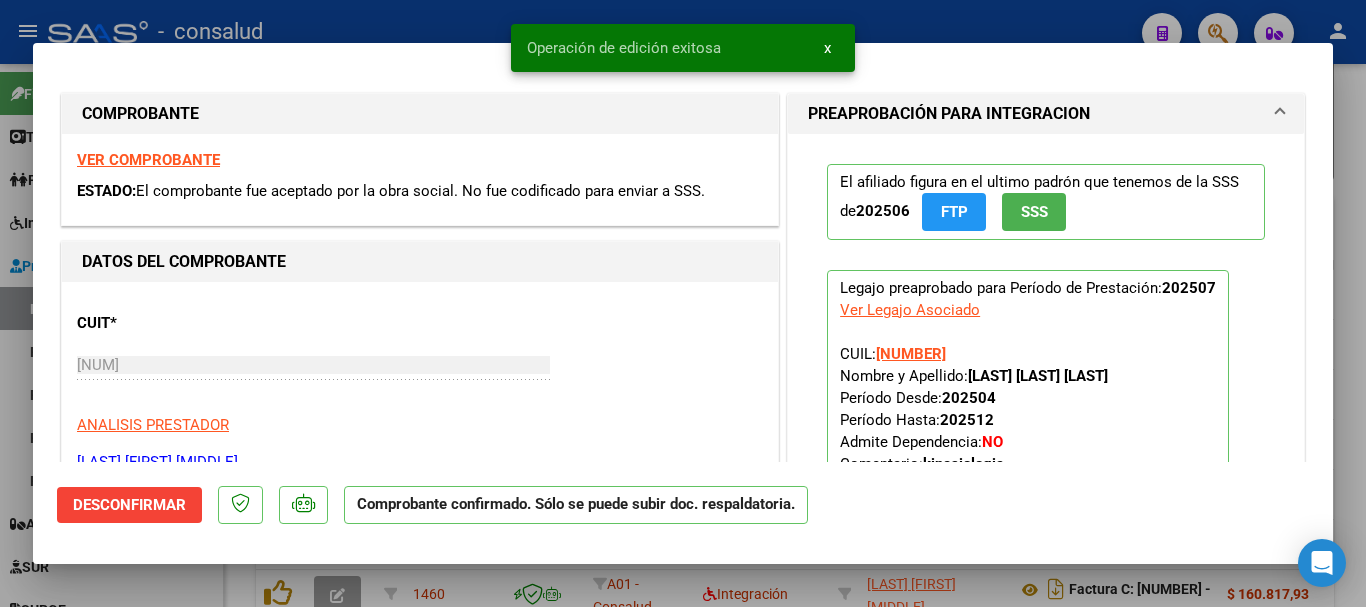 click on "VER COMPROBANTE" at bounding box center [148, 160] 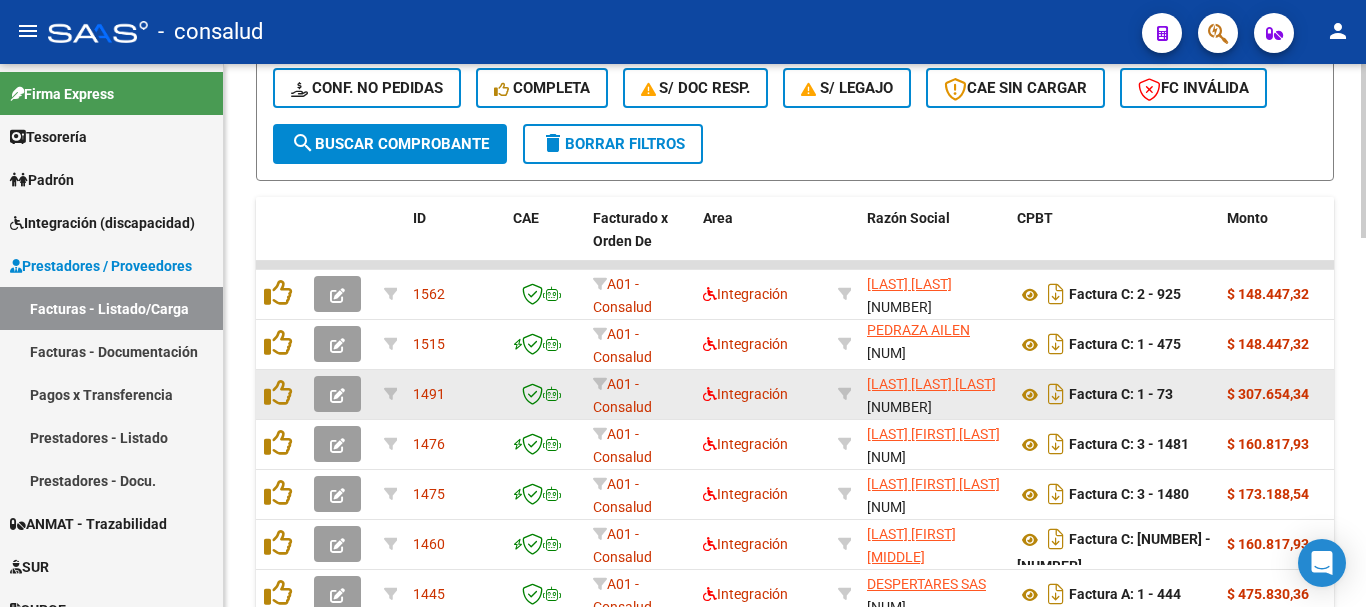 scroll, scrollTop: 4, scrollLeft: 0, axis: vertical 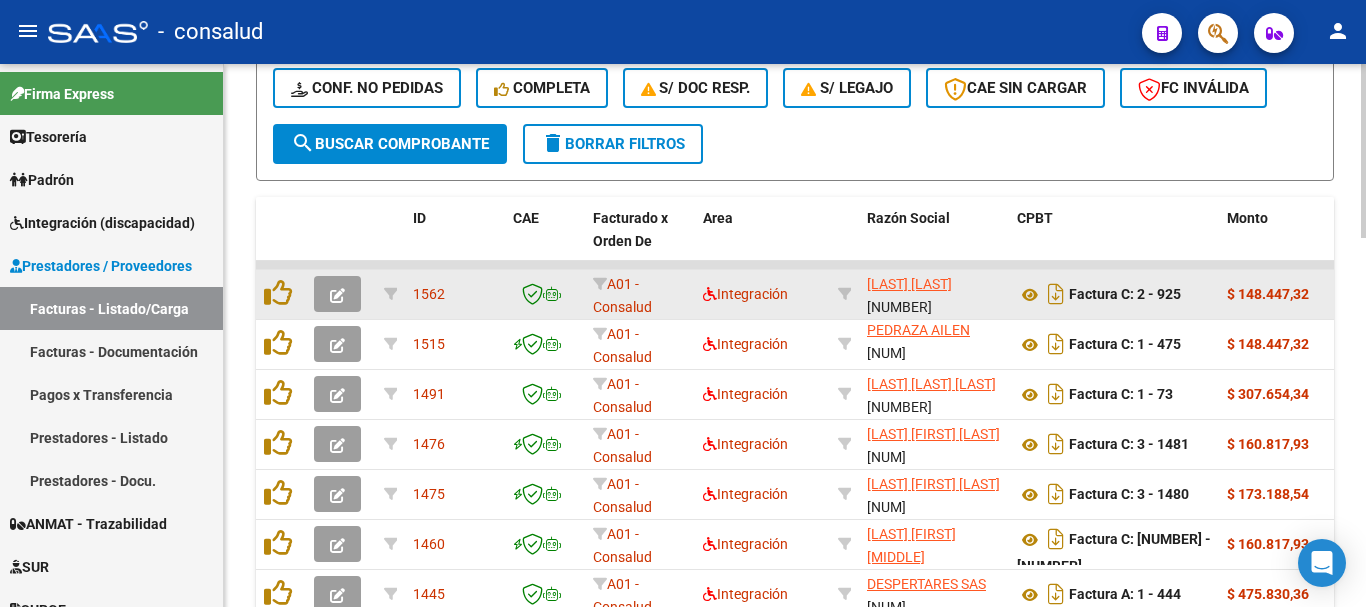 click 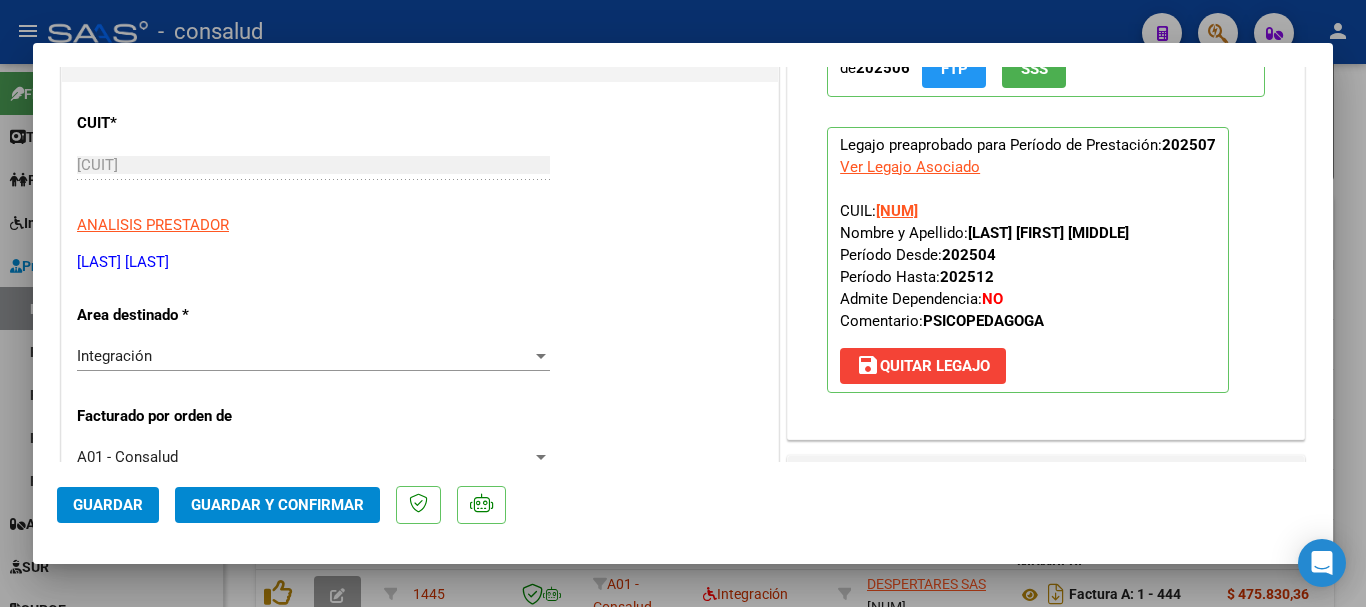 scroll, scrollTop: 0, scrollLeft: 0, axis: both 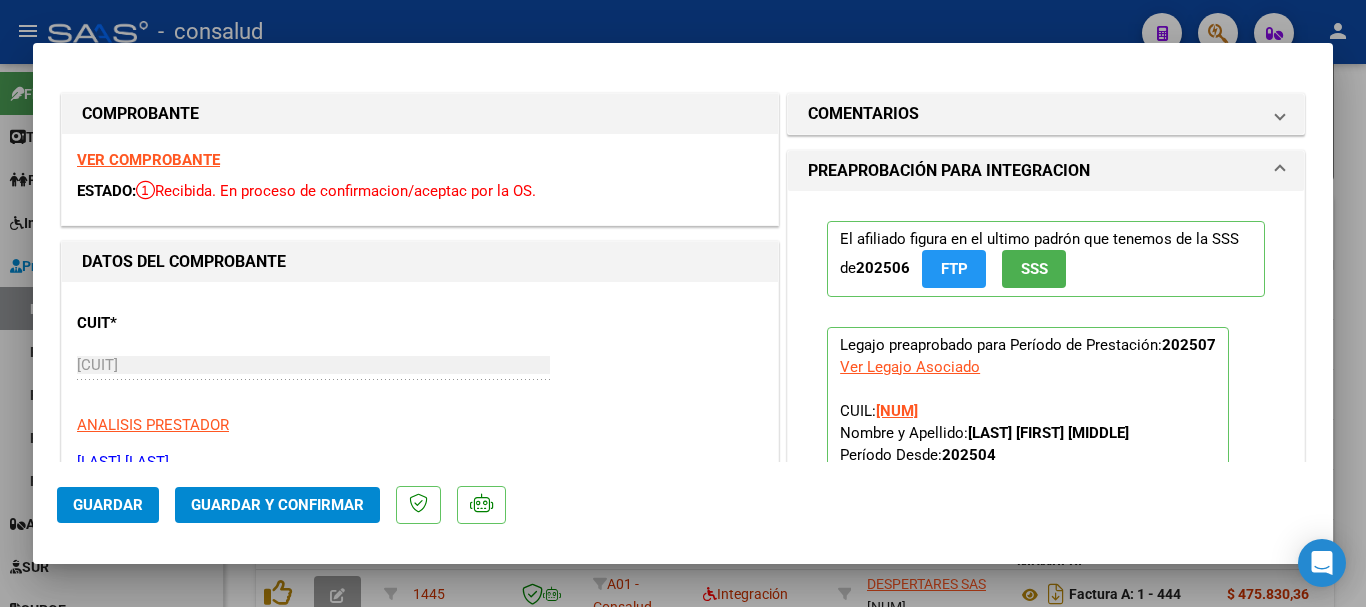 click on "VER COMPROBANTE" at bounding box center [148, 160] 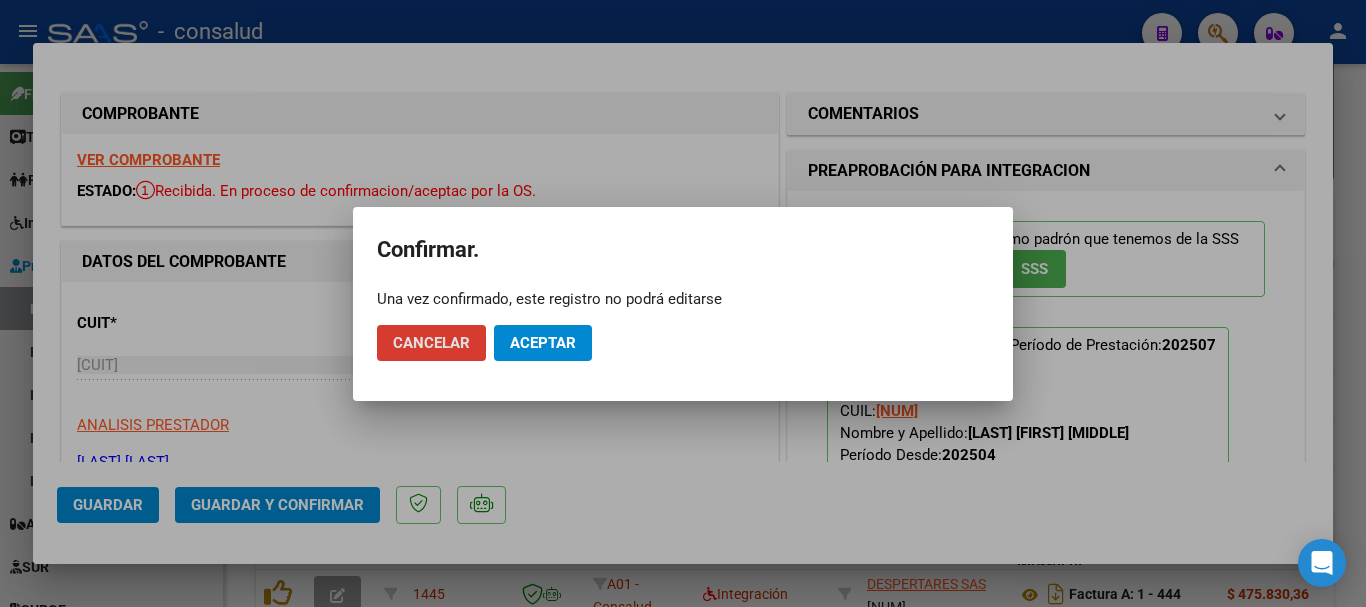 click on "Aceptar" 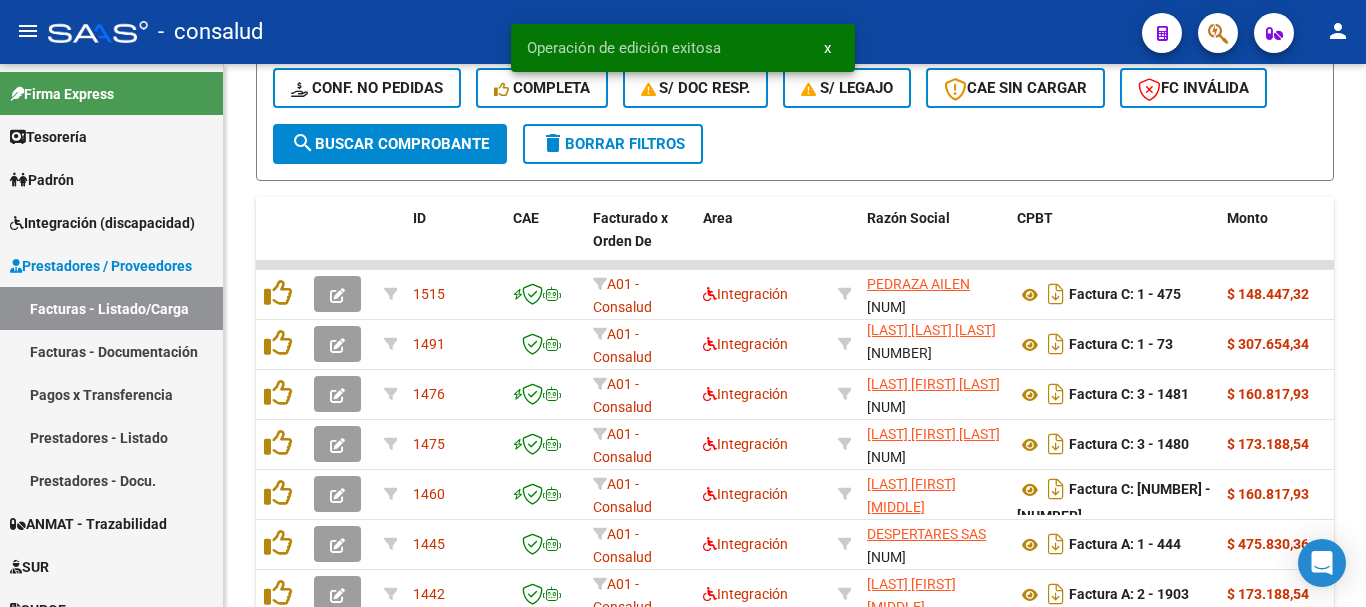 scroll, scrollTop: 26, scrollLeft: 0, axis: vertical 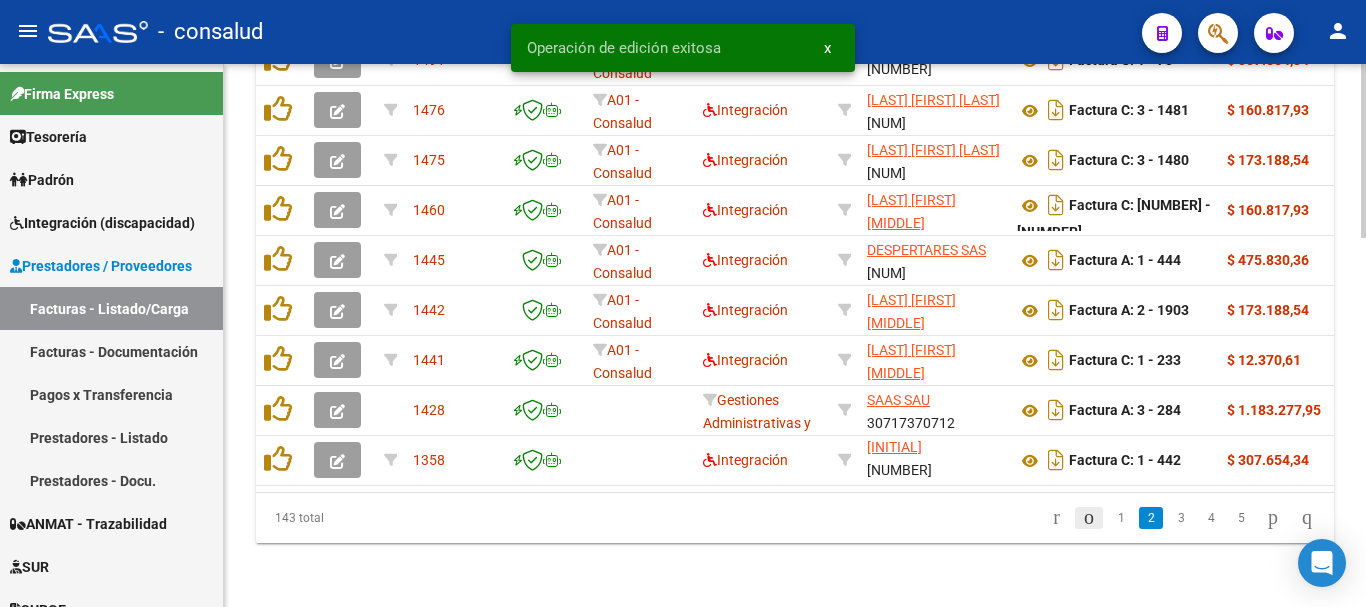 click 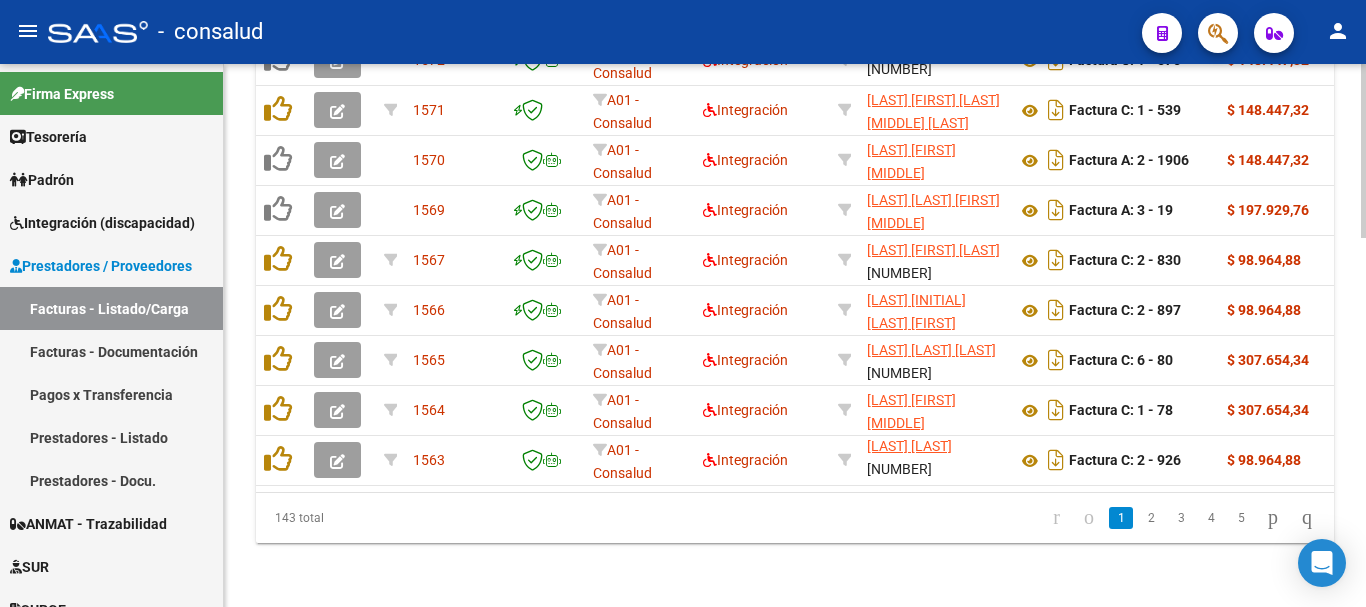scroll, scrollTop: 4, scrollLeft: 0, axis: vertical 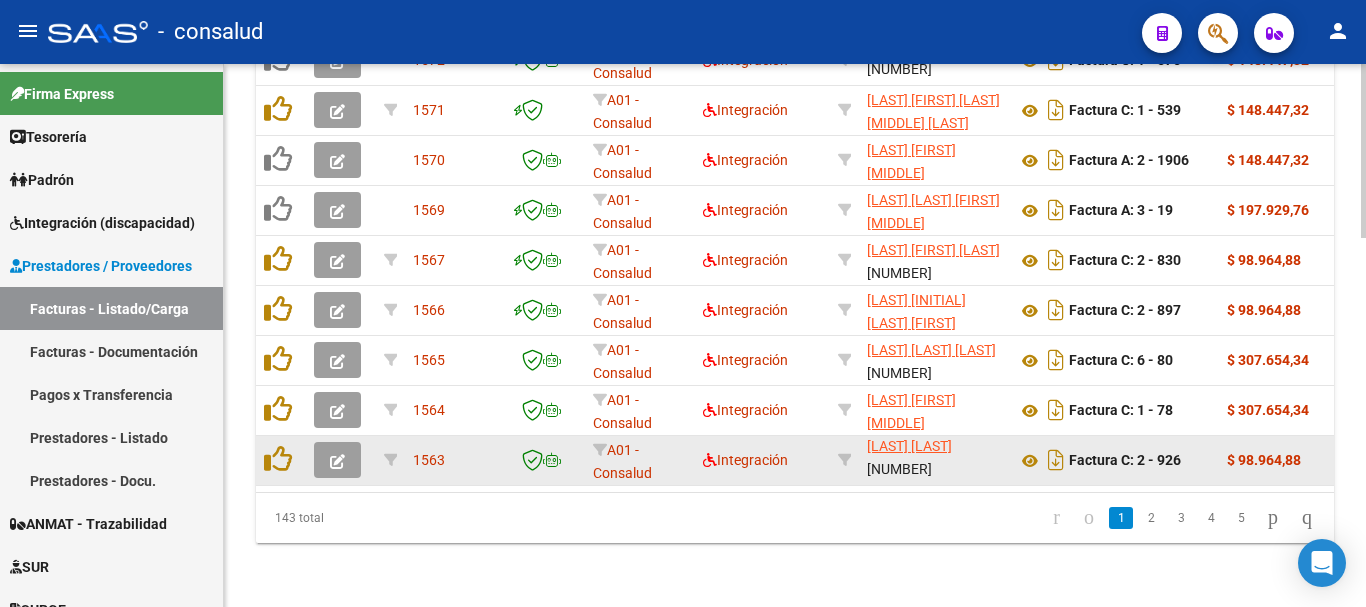 click 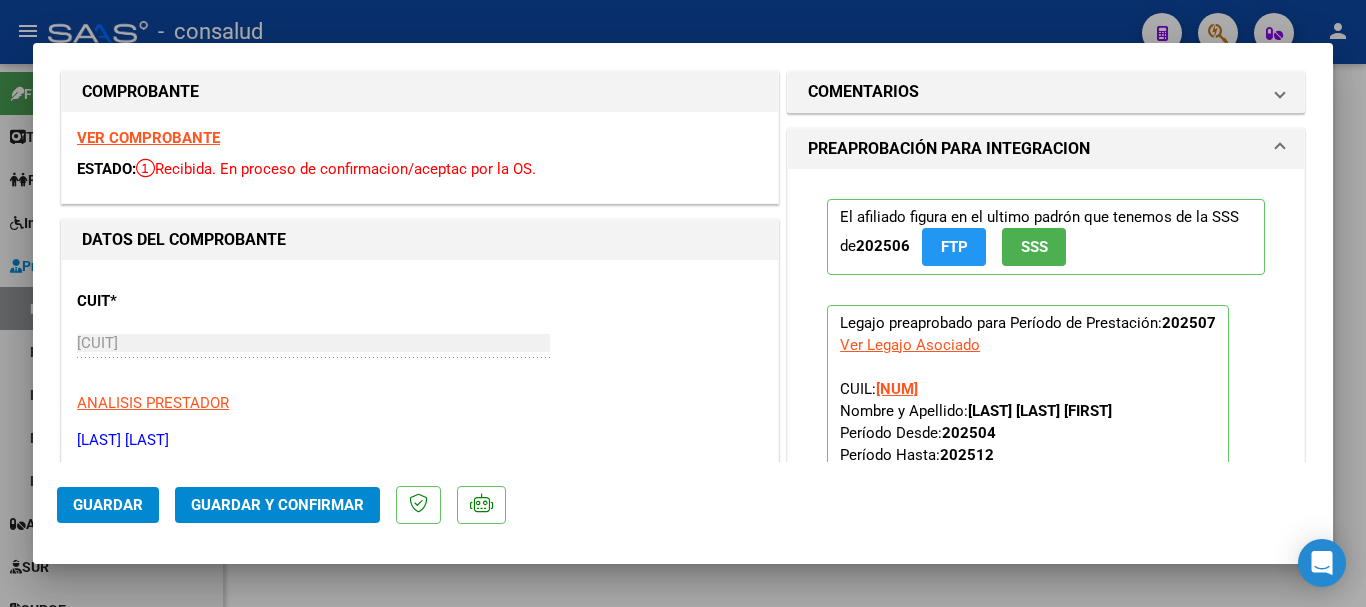 scroll, scrollTop: 0, scrollLeft: 0, axis: both 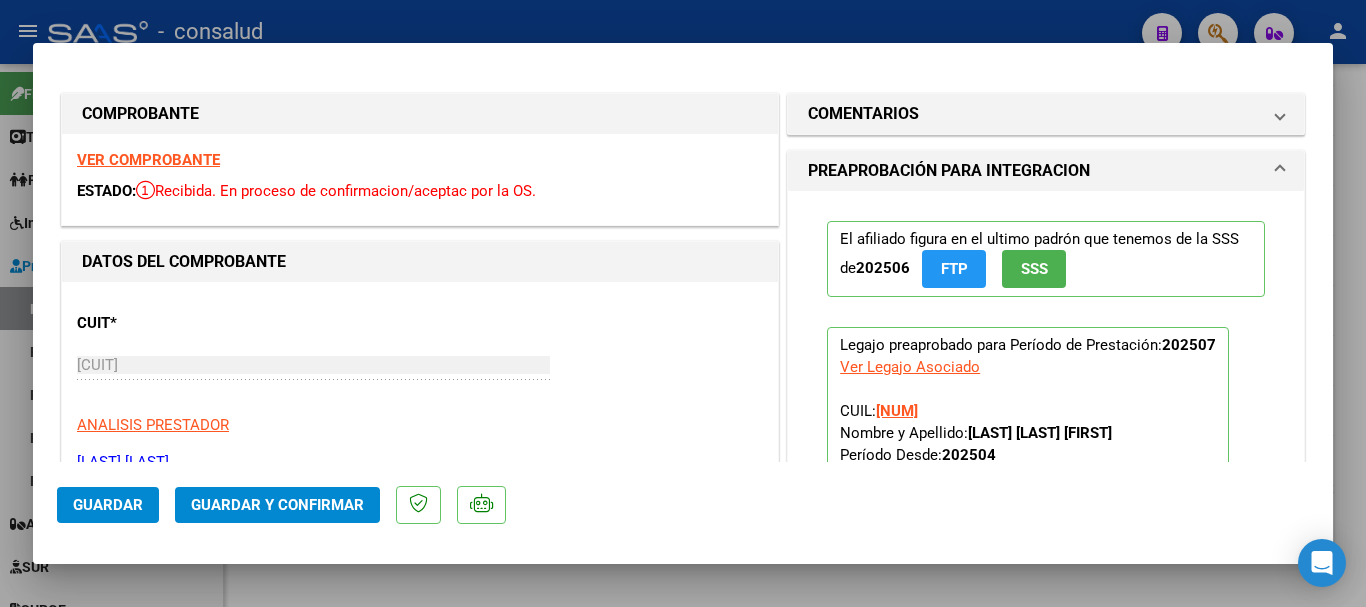 click on "VER COMPROBANTE" at bounding box center [148, 160] 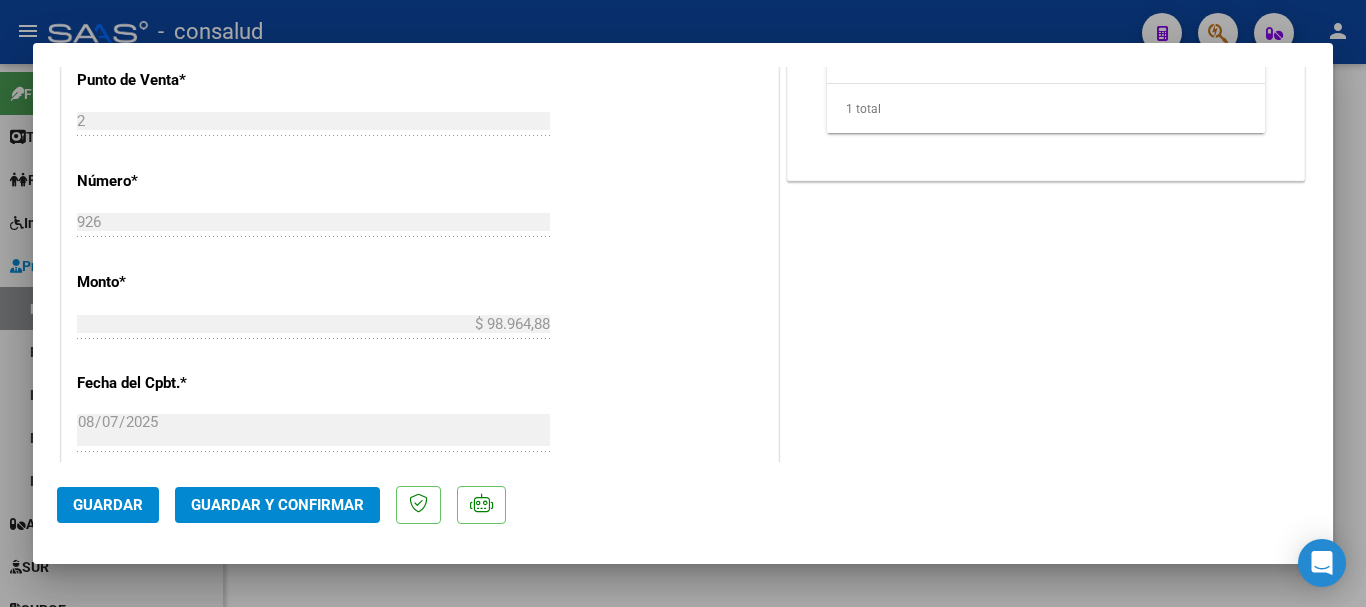 scroll, scrollTop: 1000, scrollLeft: 0, axis: vertical 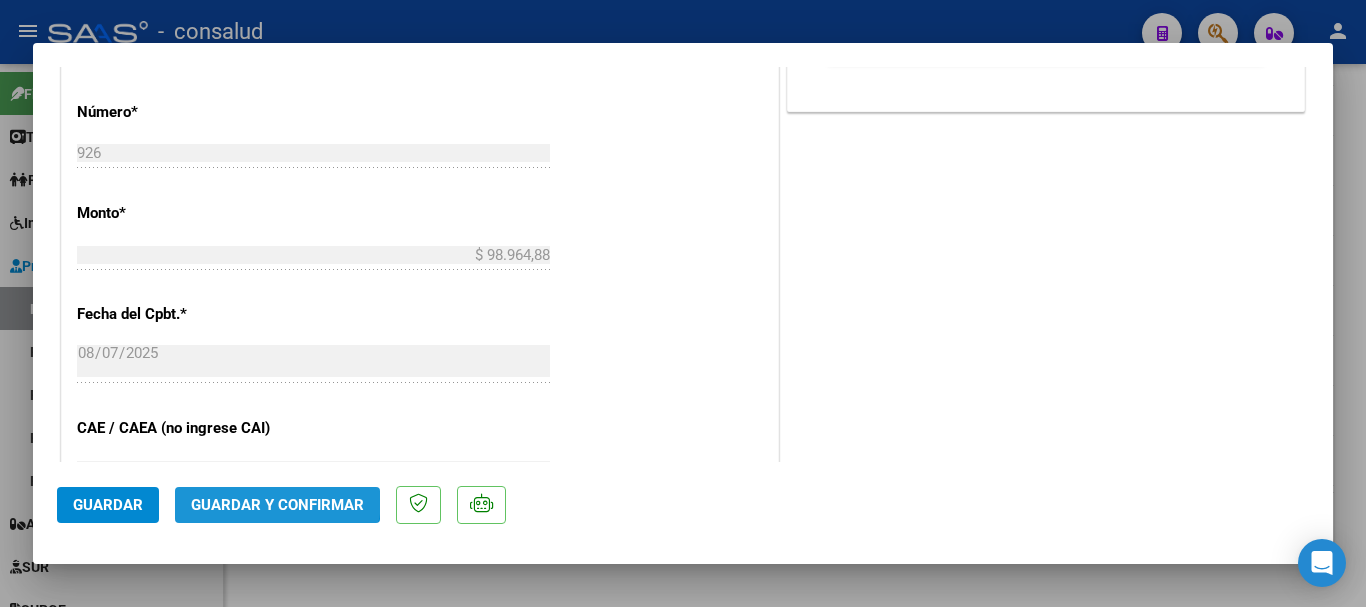 click on "Guardar y Confirmar" 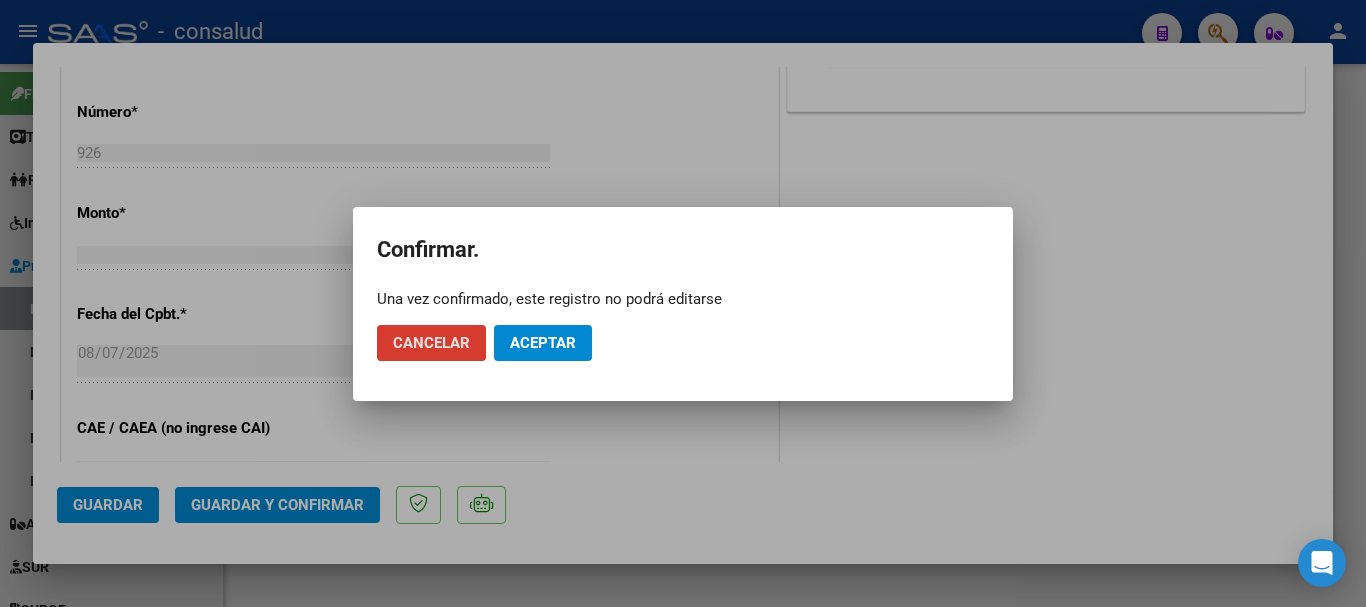 click on "Aceptar" 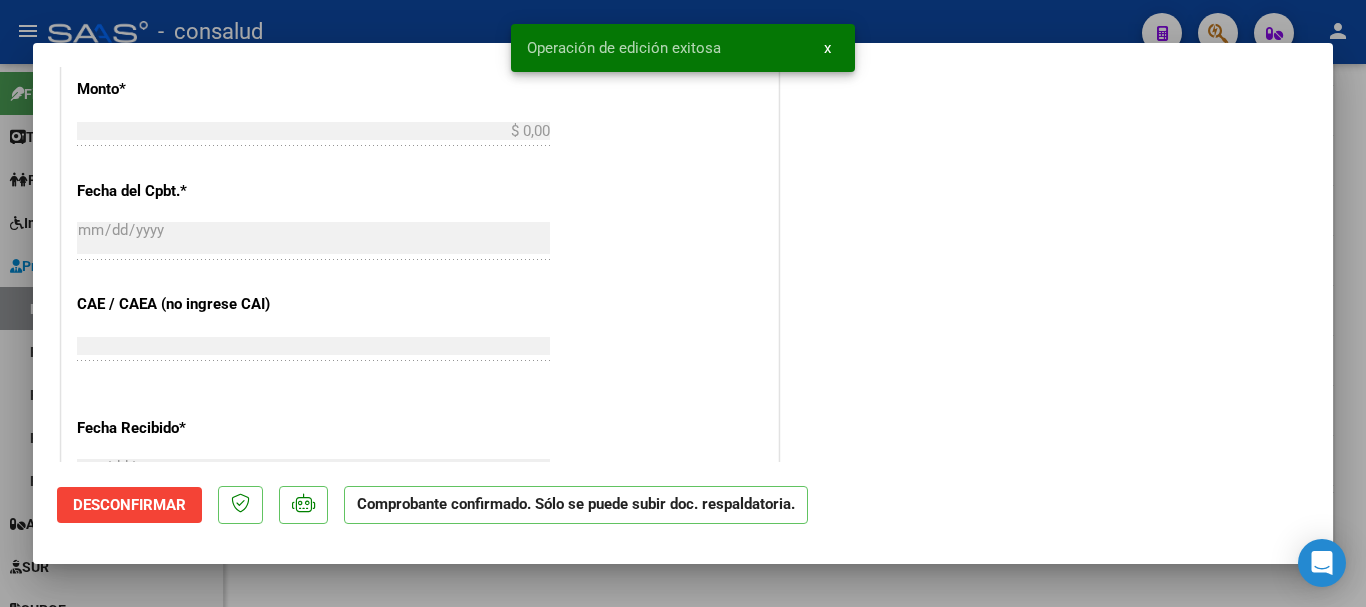 scroll, scrollTop: 1161, scrollLeft: 0, axis: vertical 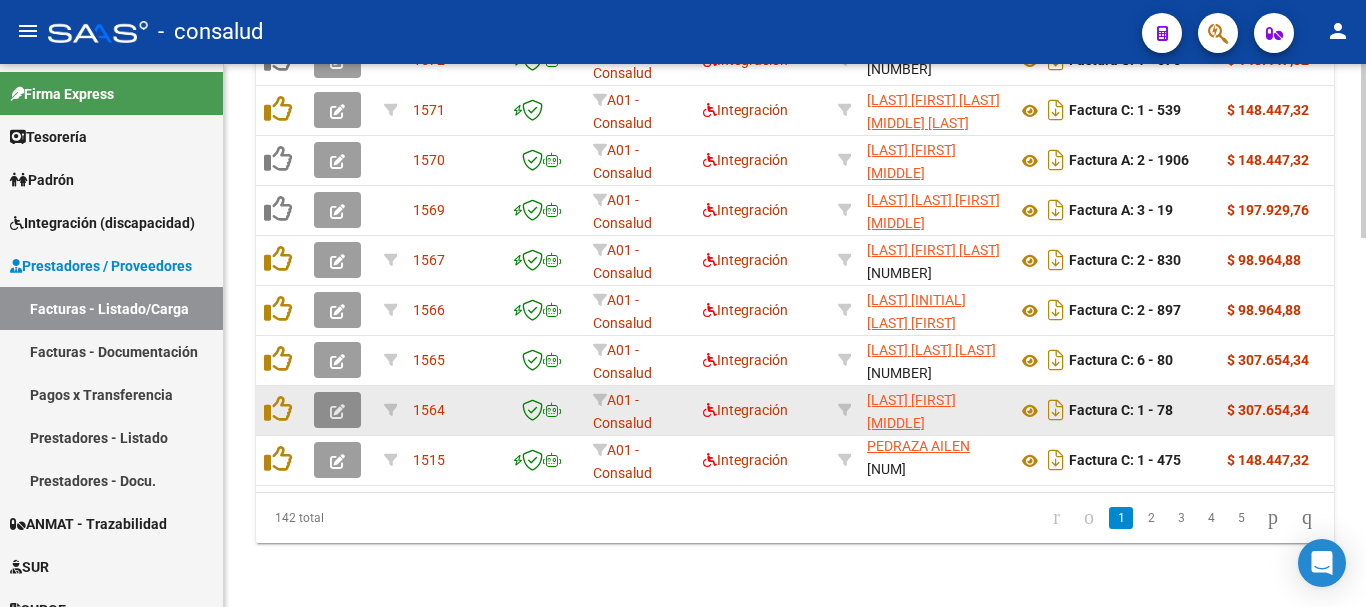 click 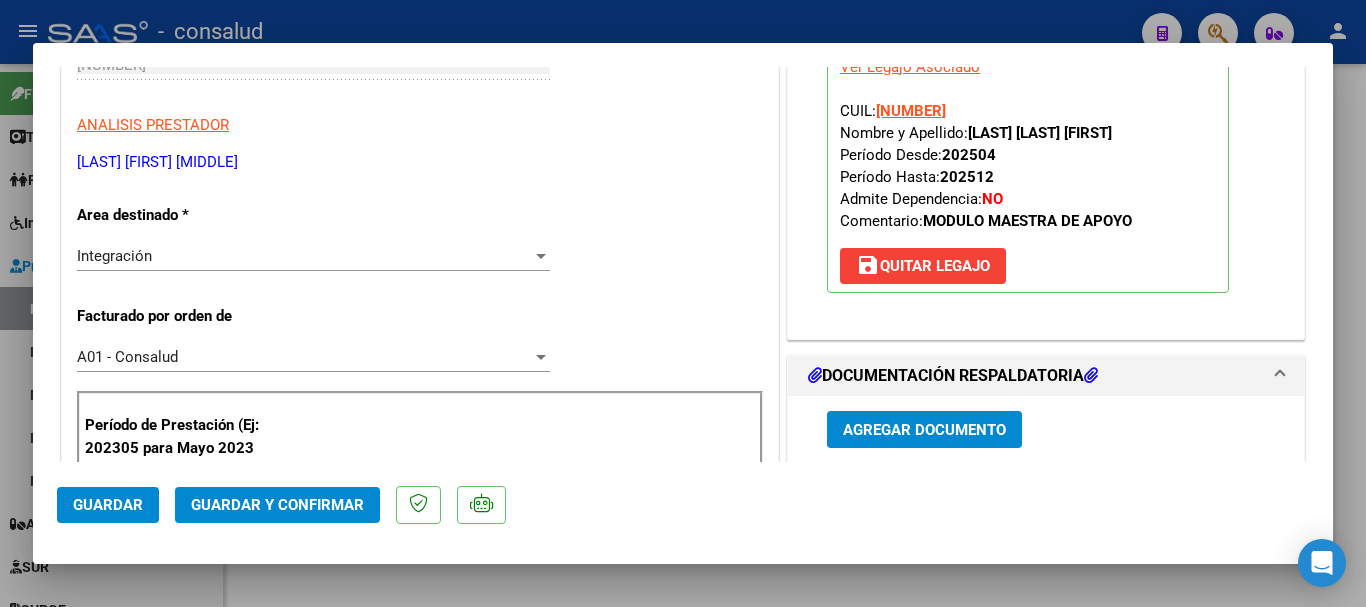 scroll, scrollTop: 0, scrollLeft: 0, axis: both 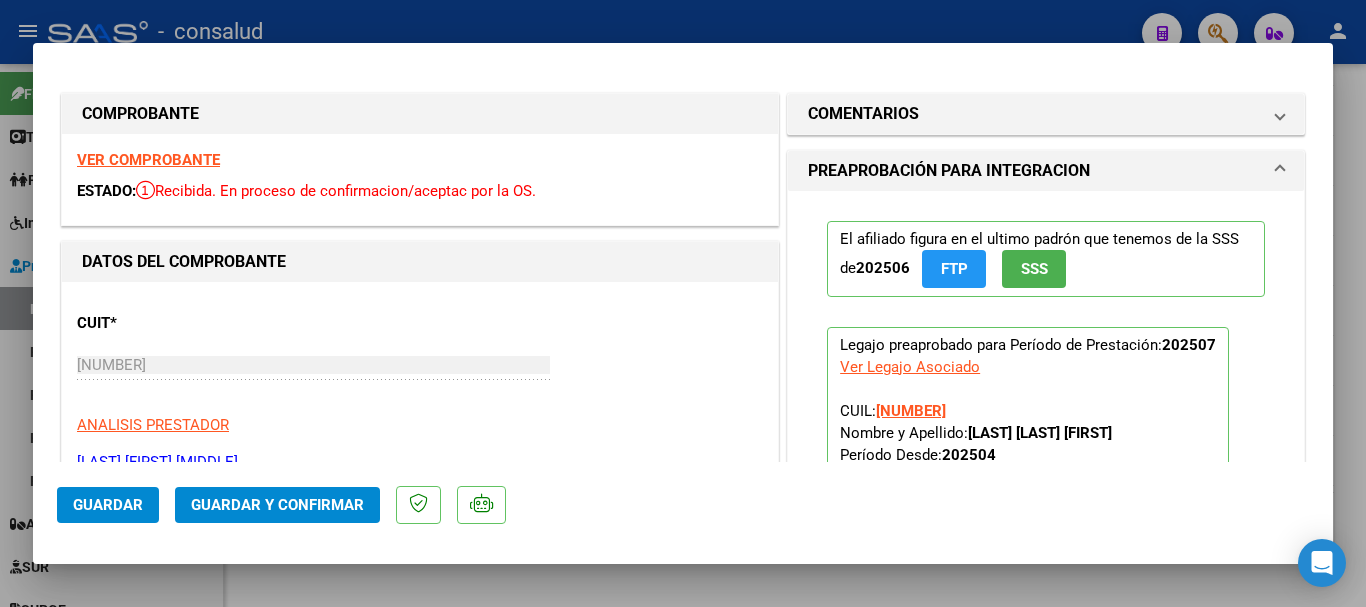 click on "VER COMPROBANTE" at bounding box center (148, 160) 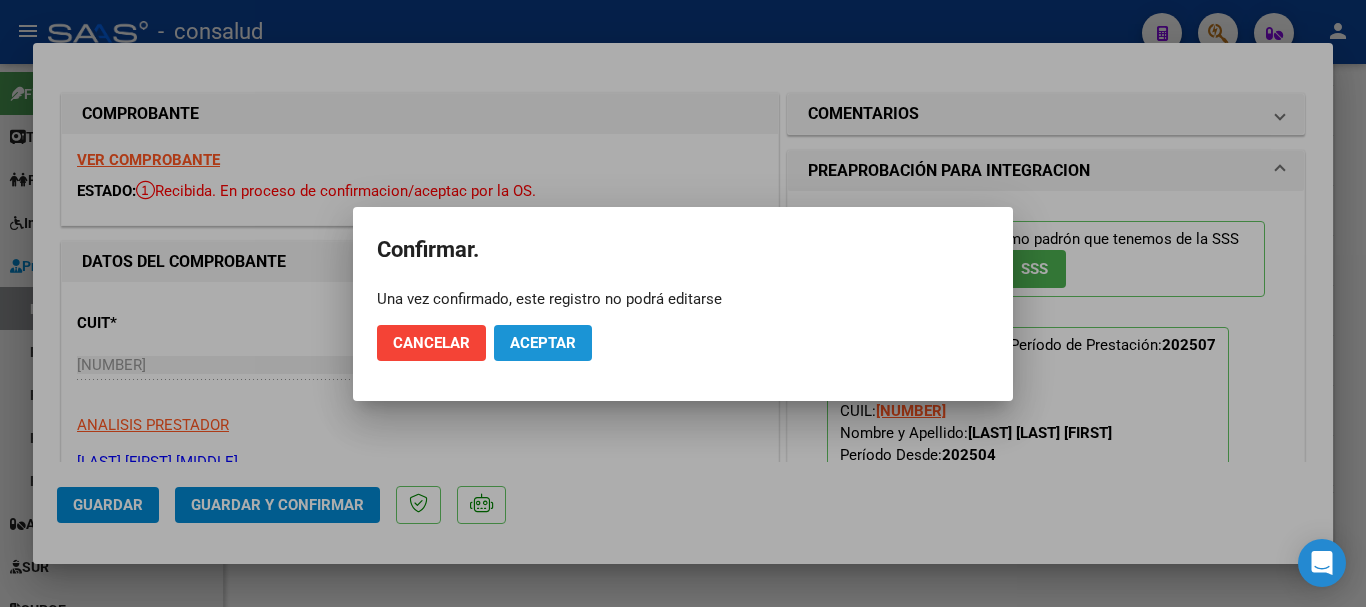 click on "Aceptar" 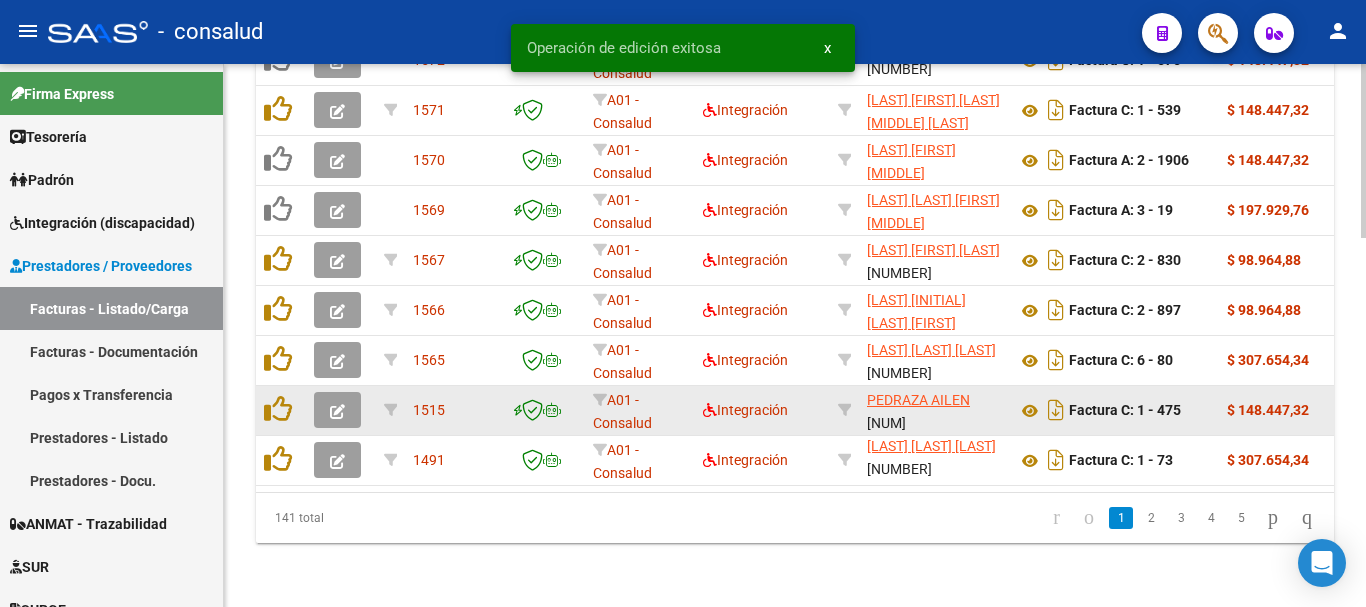 scroll, scrollTop: 1156, scrollLeft: 0, axis: vertical 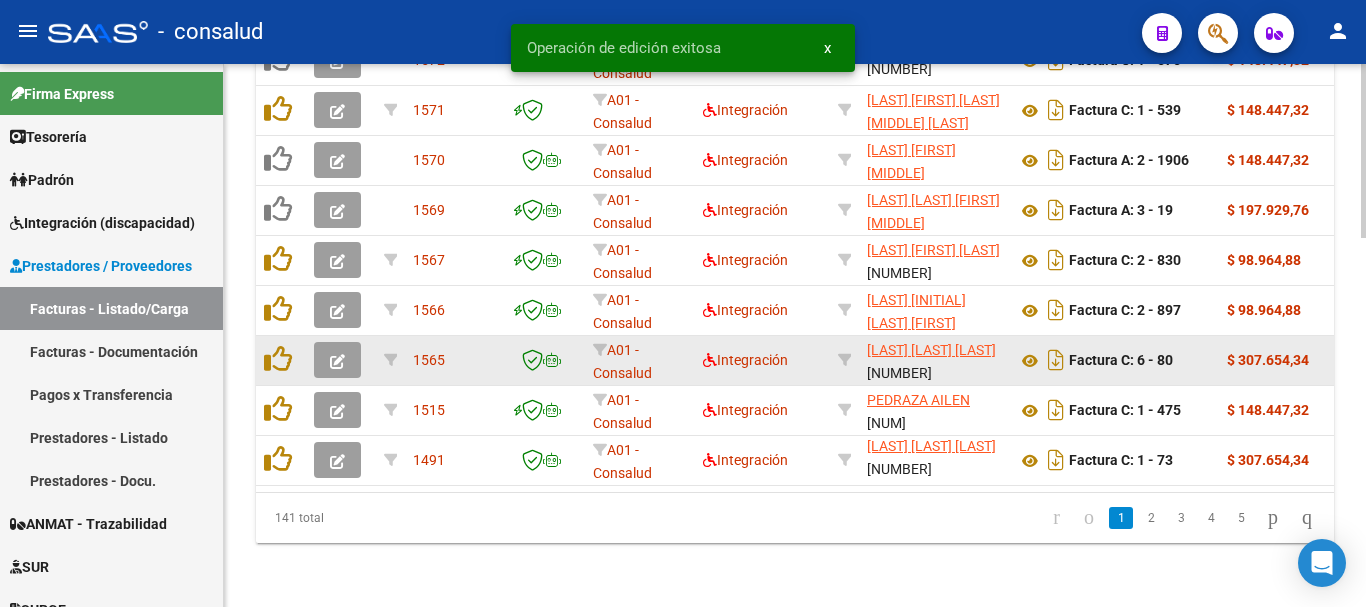 click 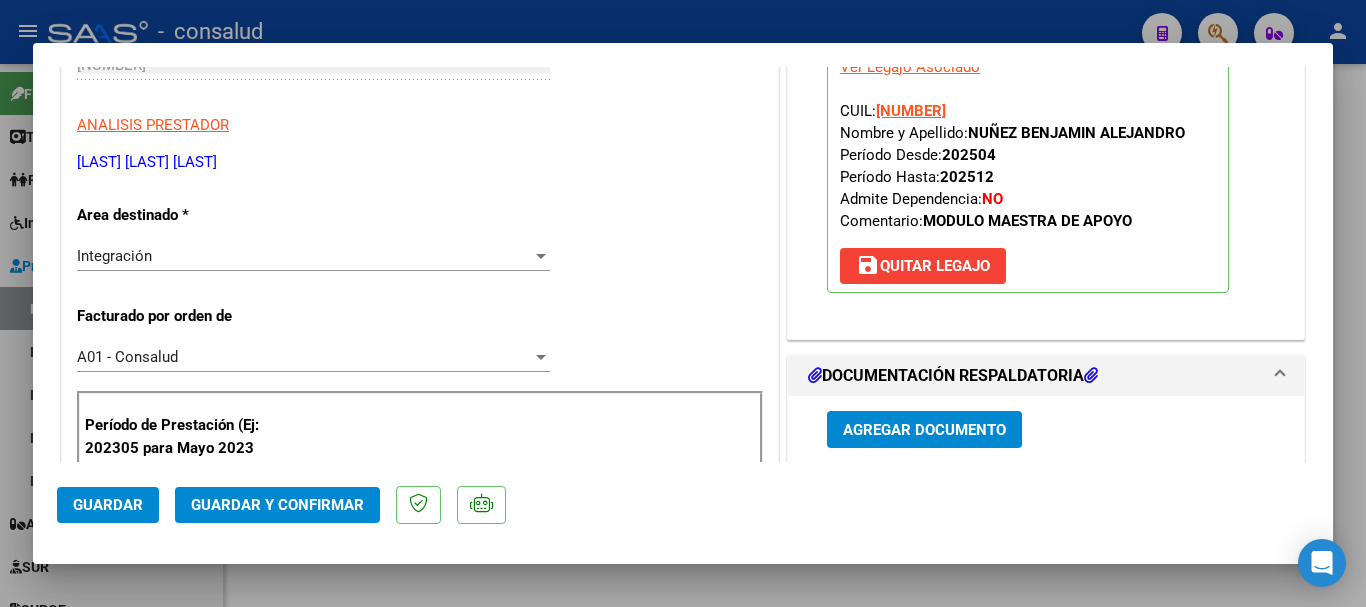 scroll, scrollTop: 0, scrollLeft: 0, axis: both 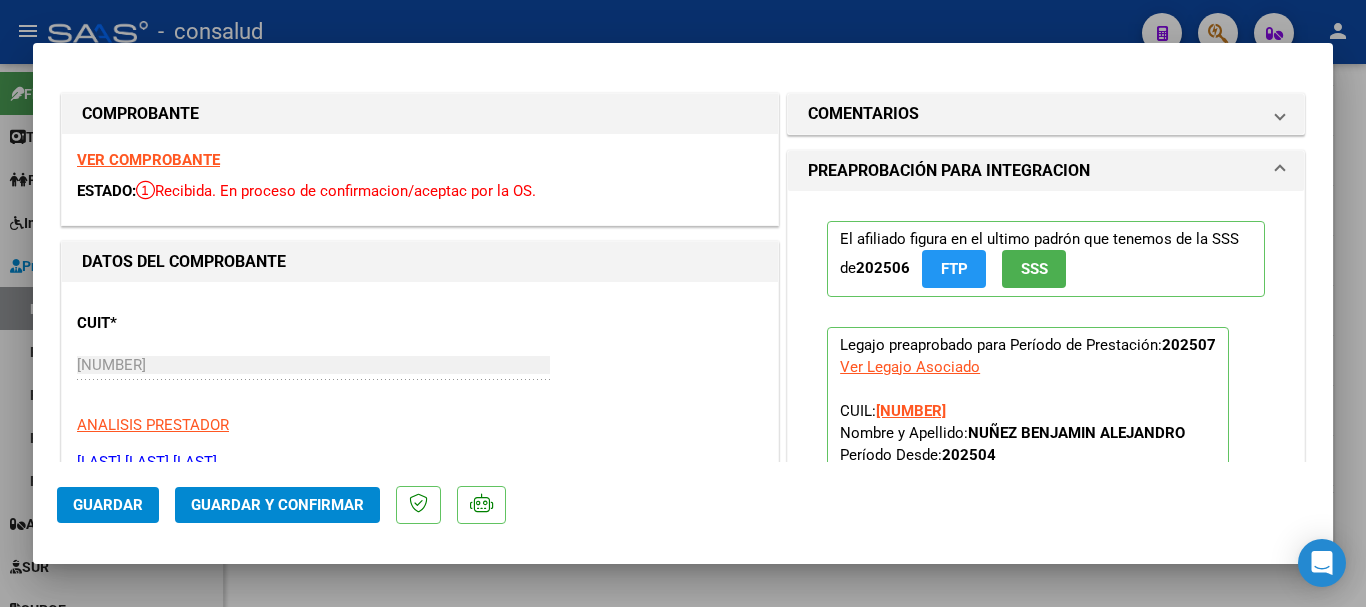 click on "VER COMPROBANTE" at bounding box center (148, 160) 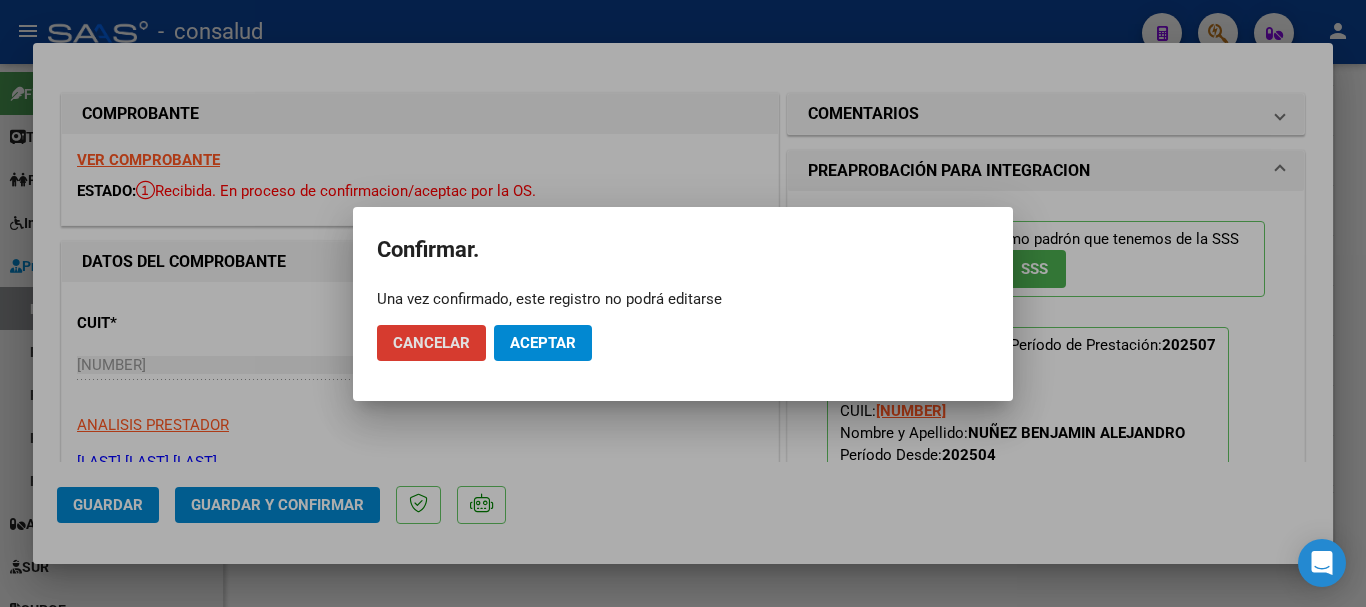 click on "Aceptar" 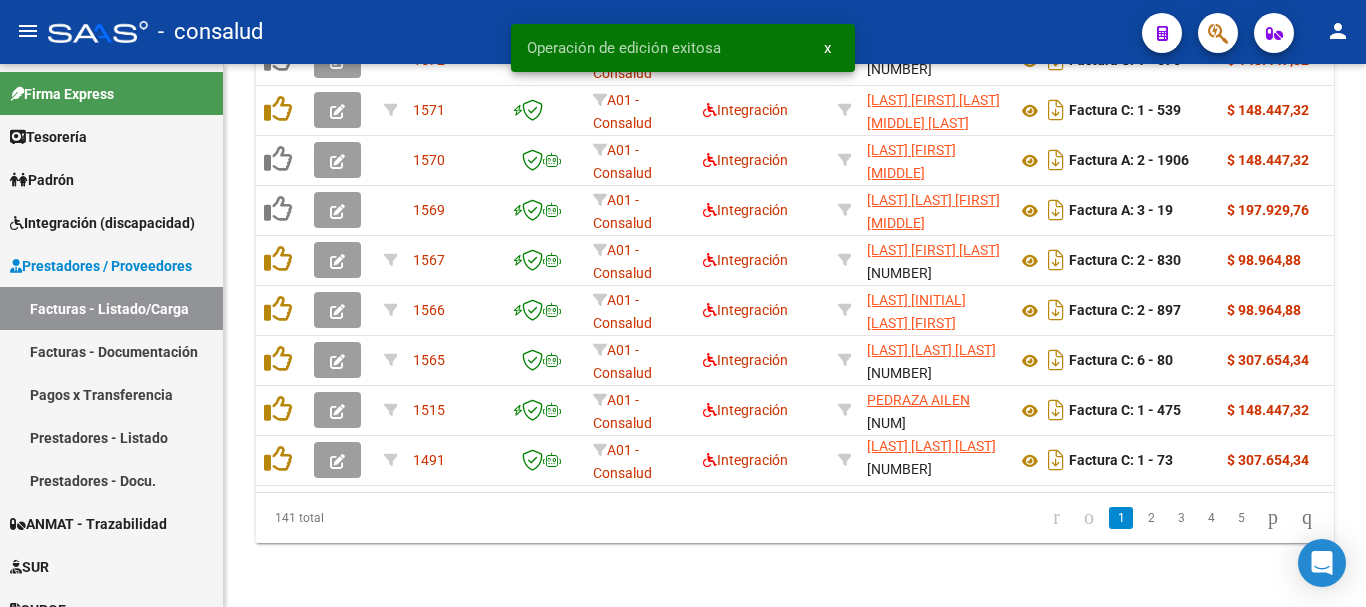 scroll, scrollTop: 1156, scrollLeft: 0, axis: vertical 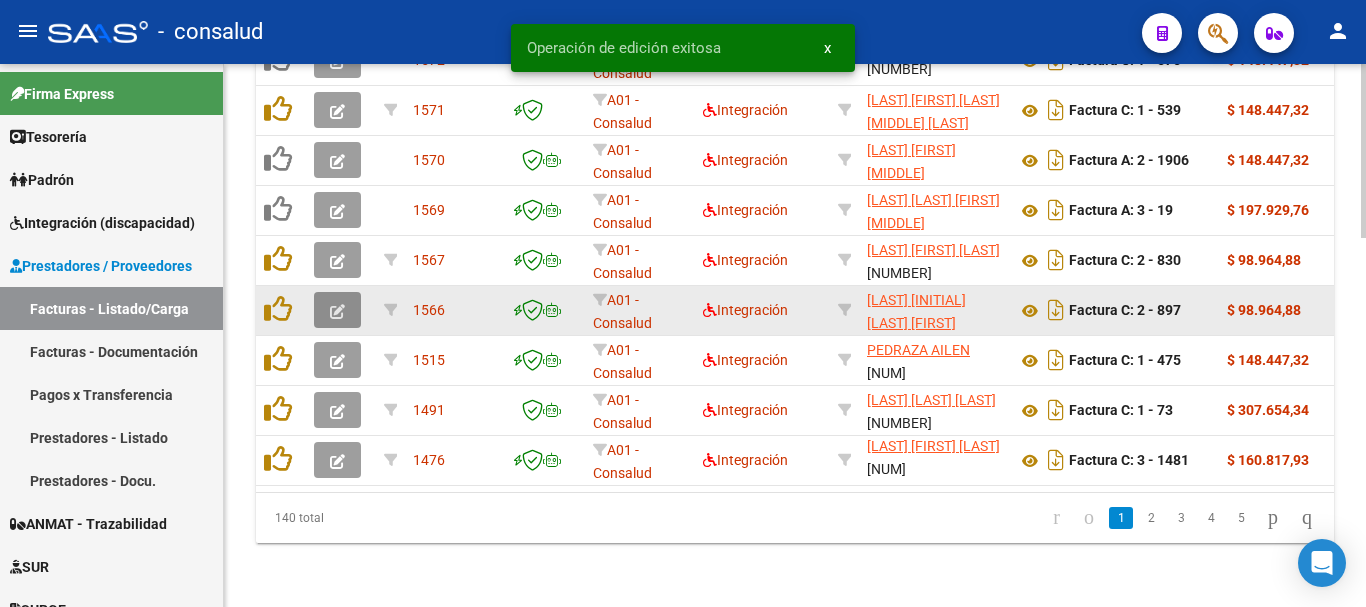 click 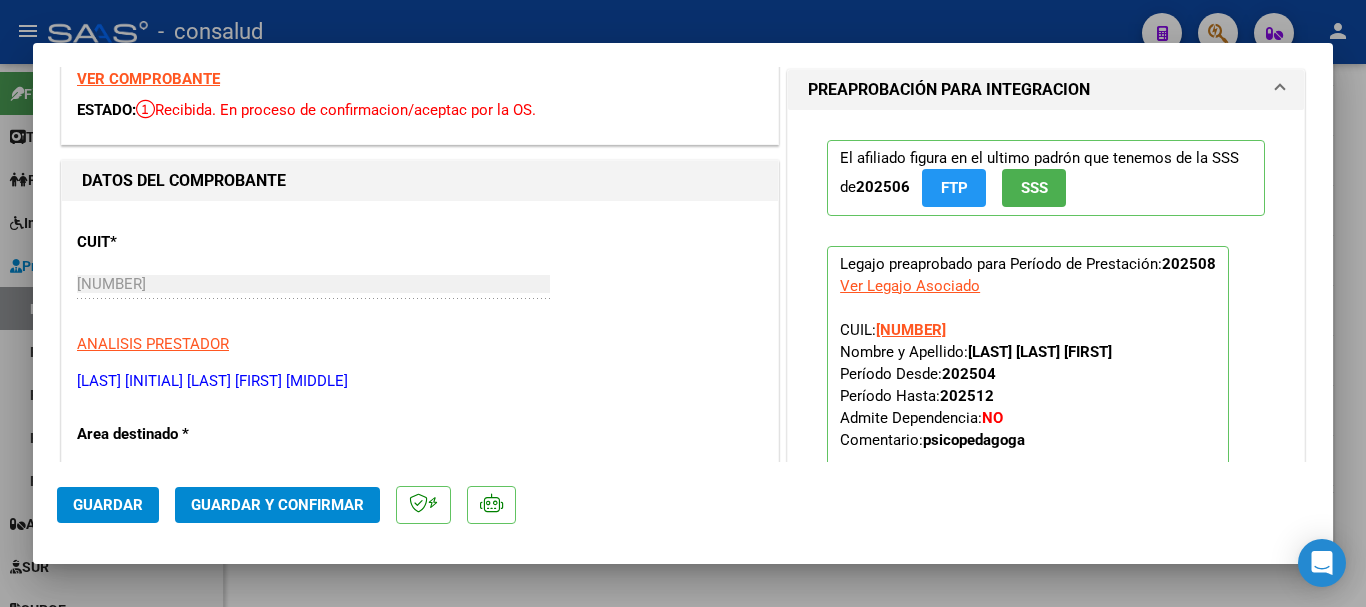 scroll, scrollTop: 0, scrollLeft: 0, axis: both 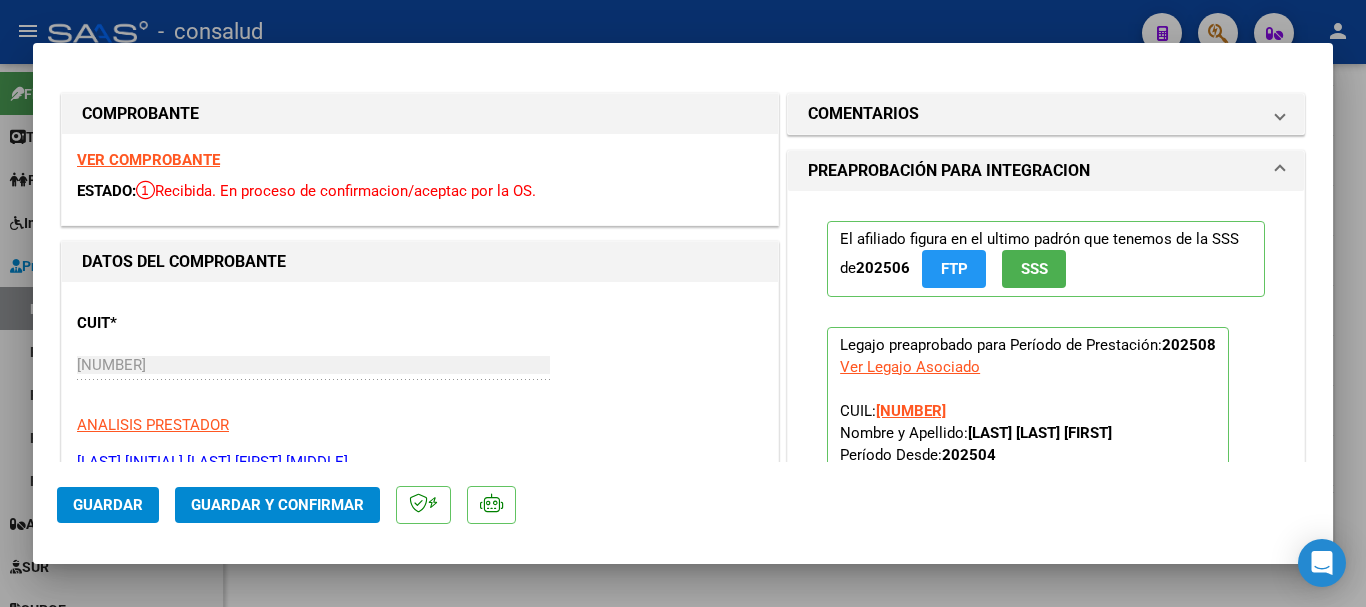 click on "VER COMPROBANTE" at bounding box center (148, 160) 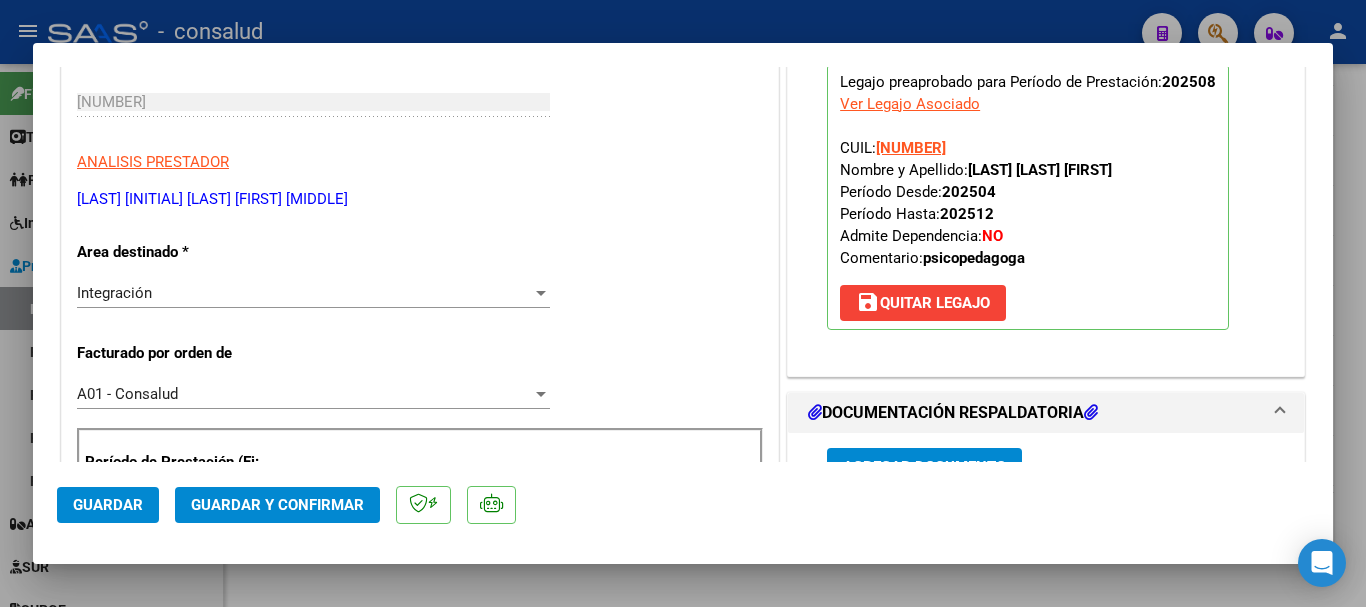 scroll, scrollTop: 300, scrollLeft: 0, axis: vertical 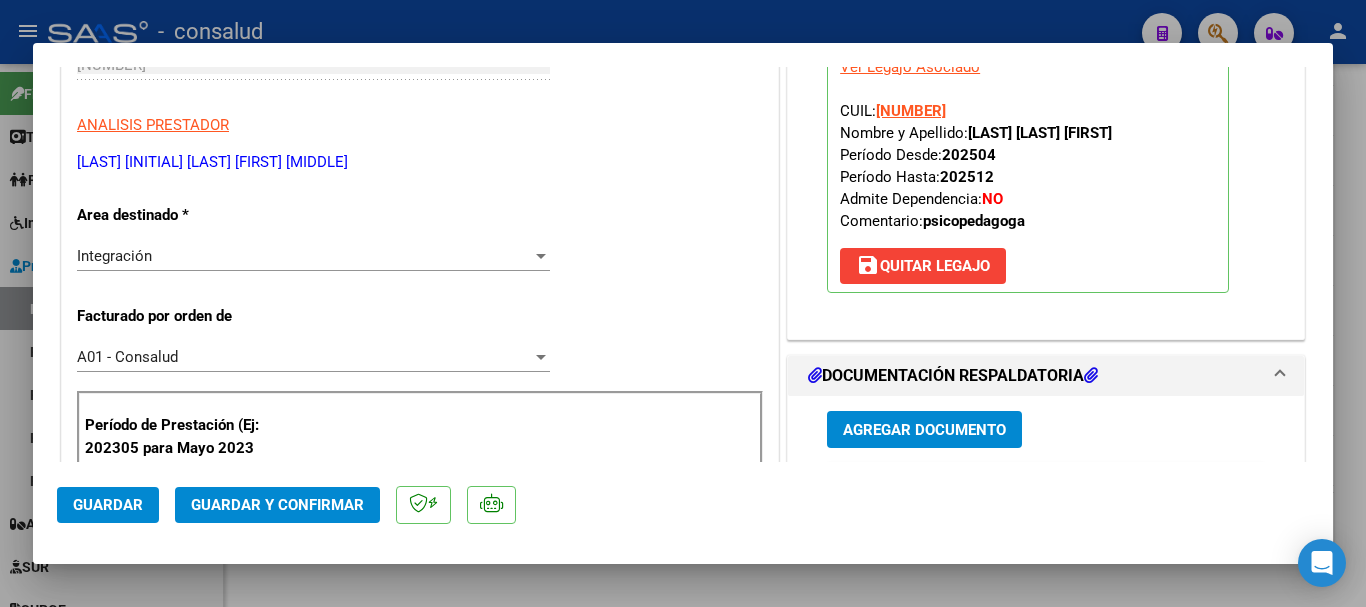 click on "save  Quitar Legajo" at bounding box center [923, 266] 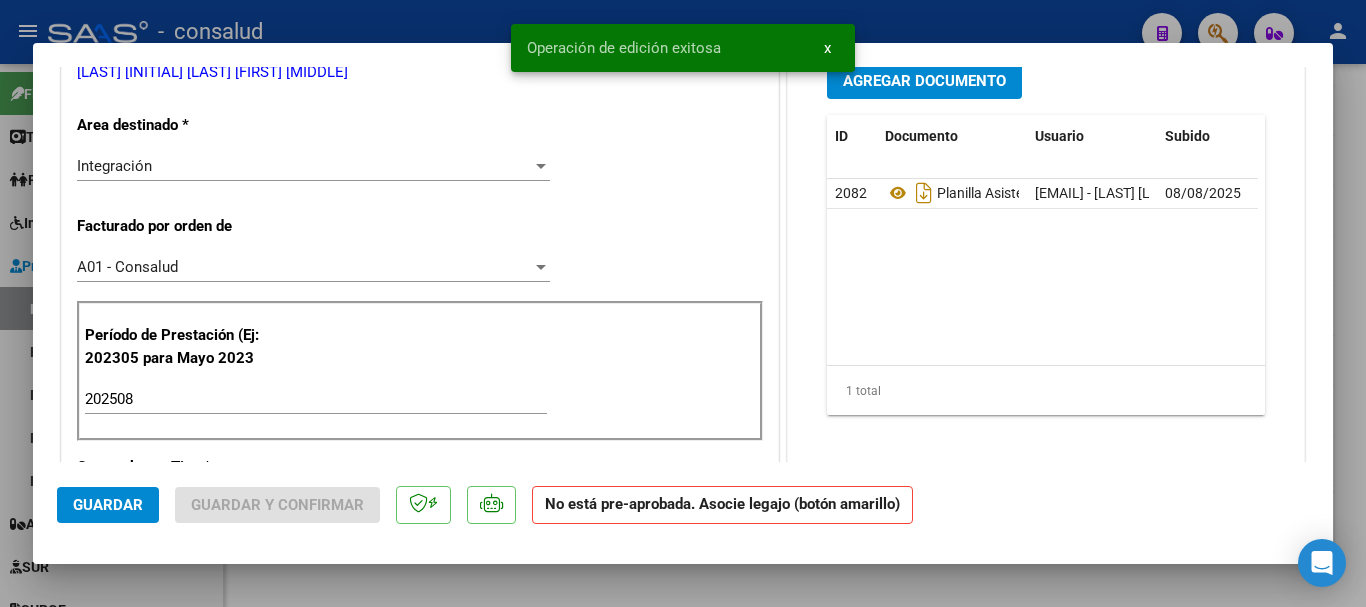 scroll, scrollTop: 400, scrollLeft: 0, axis: vertical 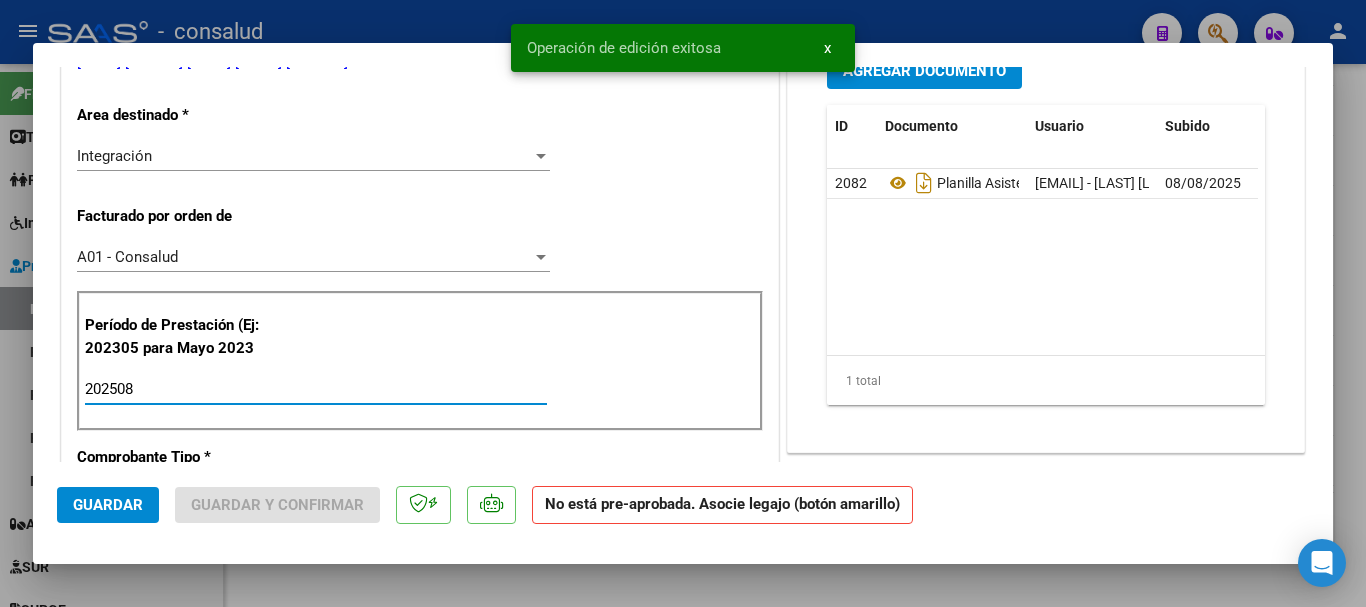 click on "202508" at bounding box center [316, 389] 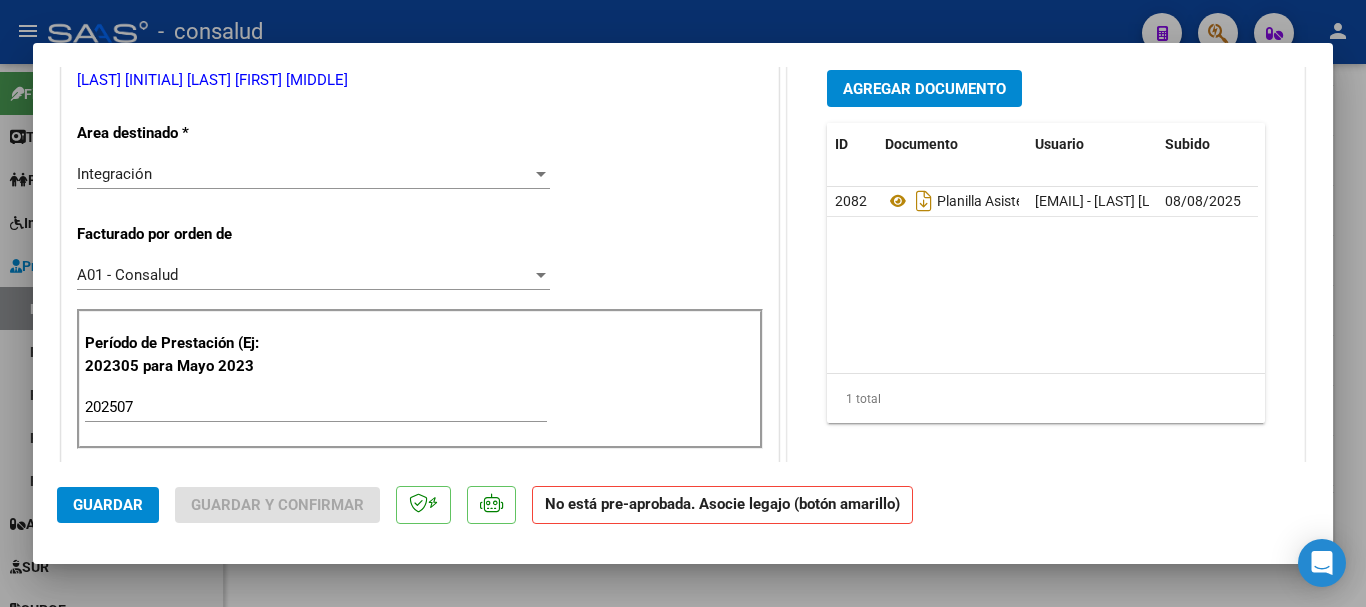 scroll, scrollTop: 82, scrollLeft: 0, axis: vertical 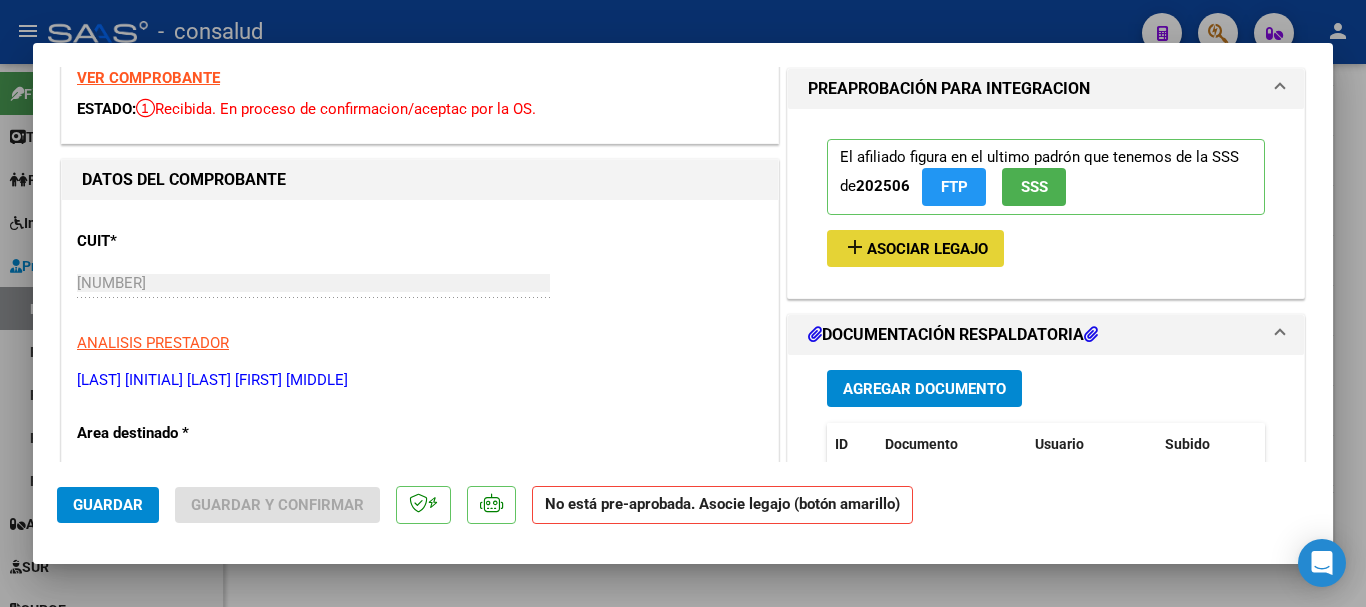 click on "Asociar Legajo" at bounding box center [927, 249] 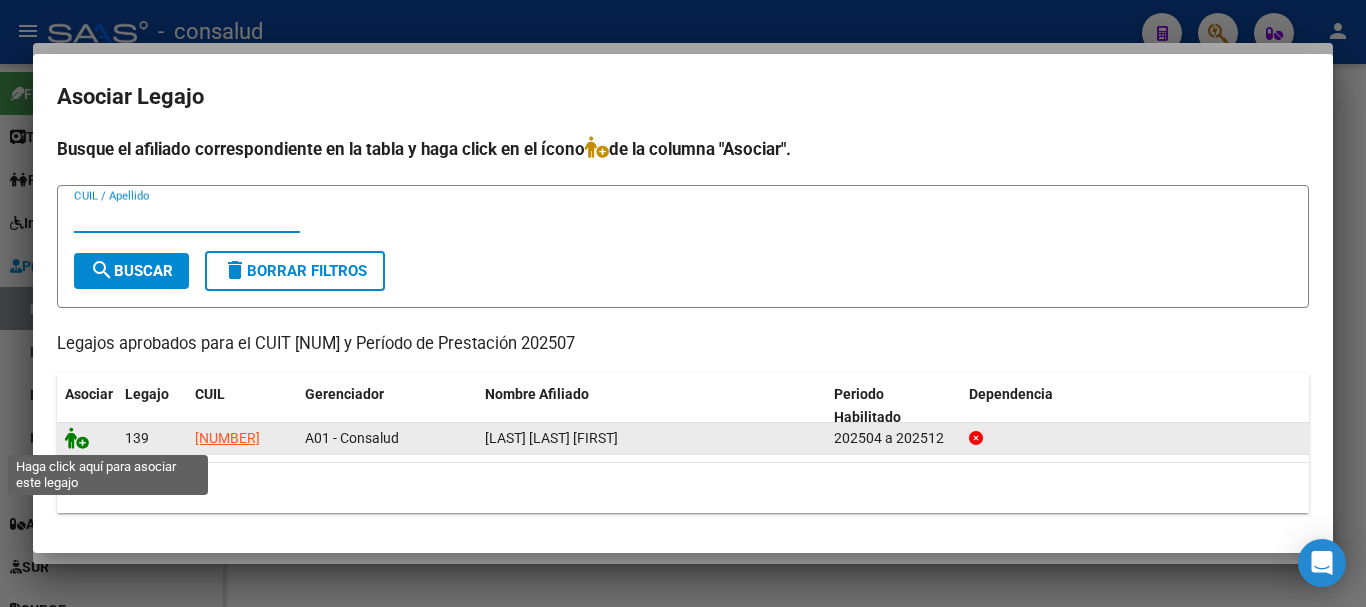 click 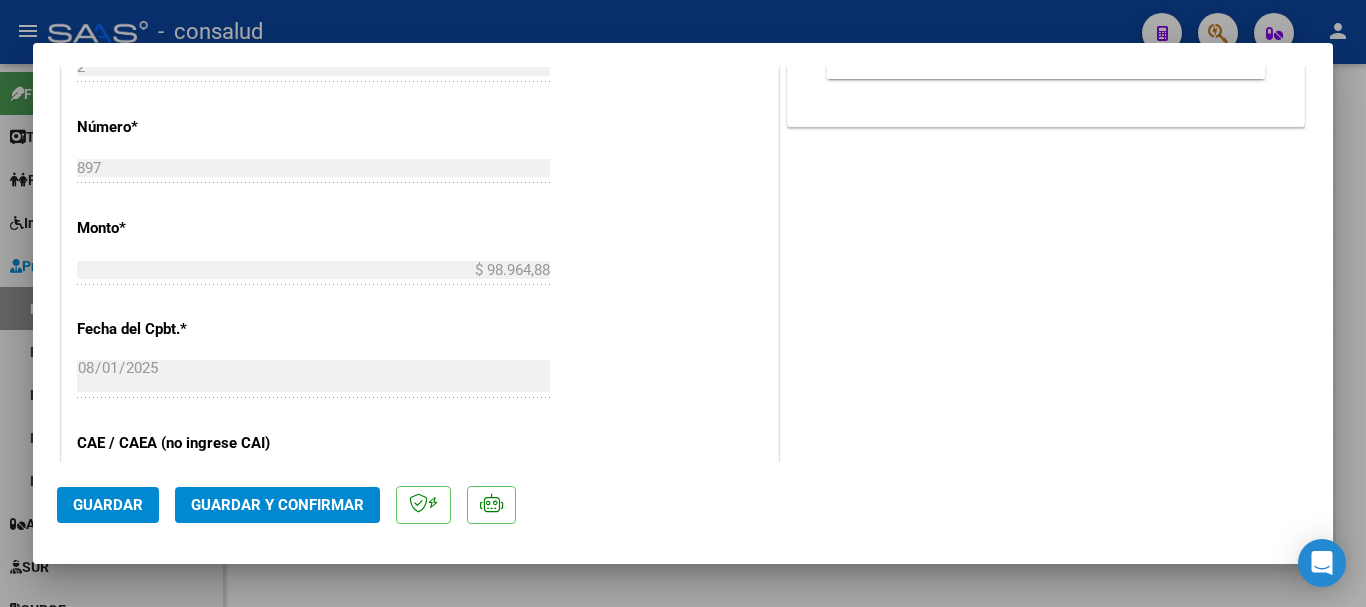 scroll, scrollTop: 1082, scrollLeft: 0, axis: vertical 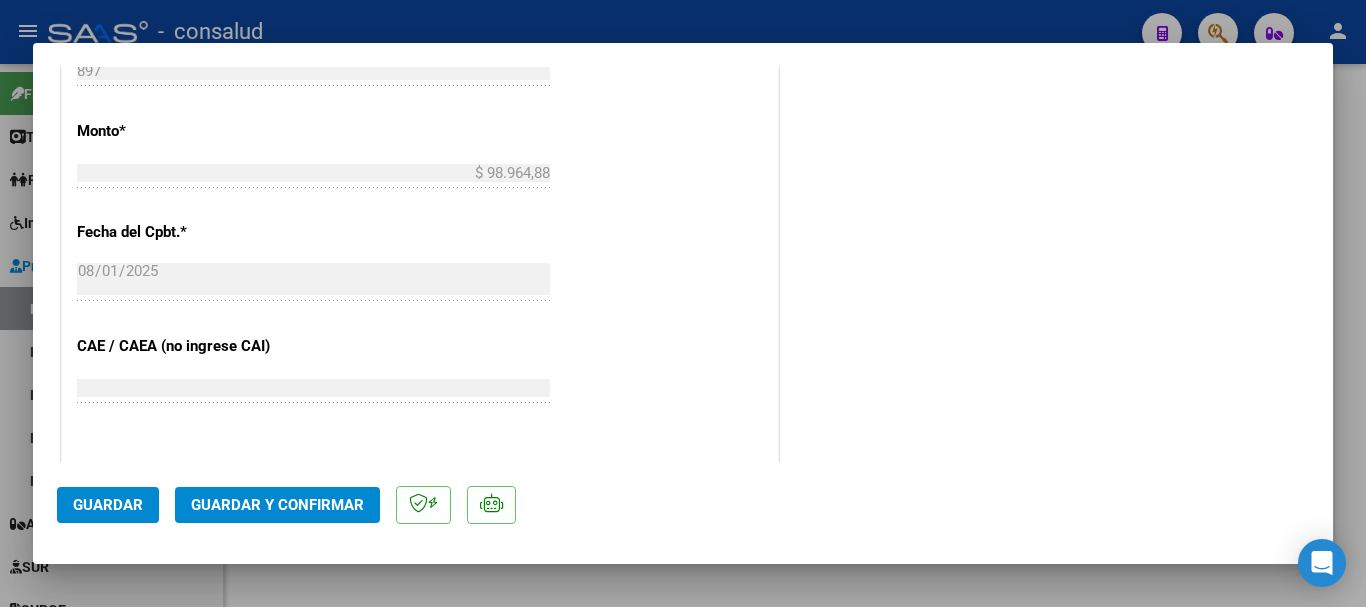 click on "Guardar y Confirmar" 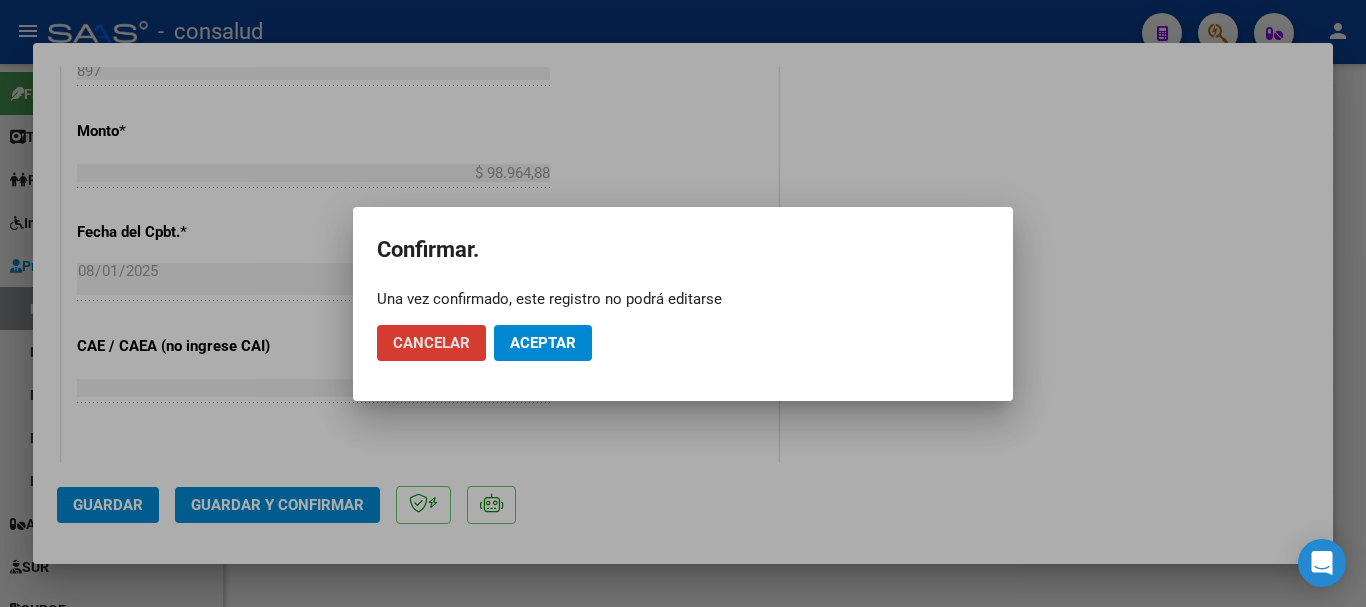 click on "Aceptar" 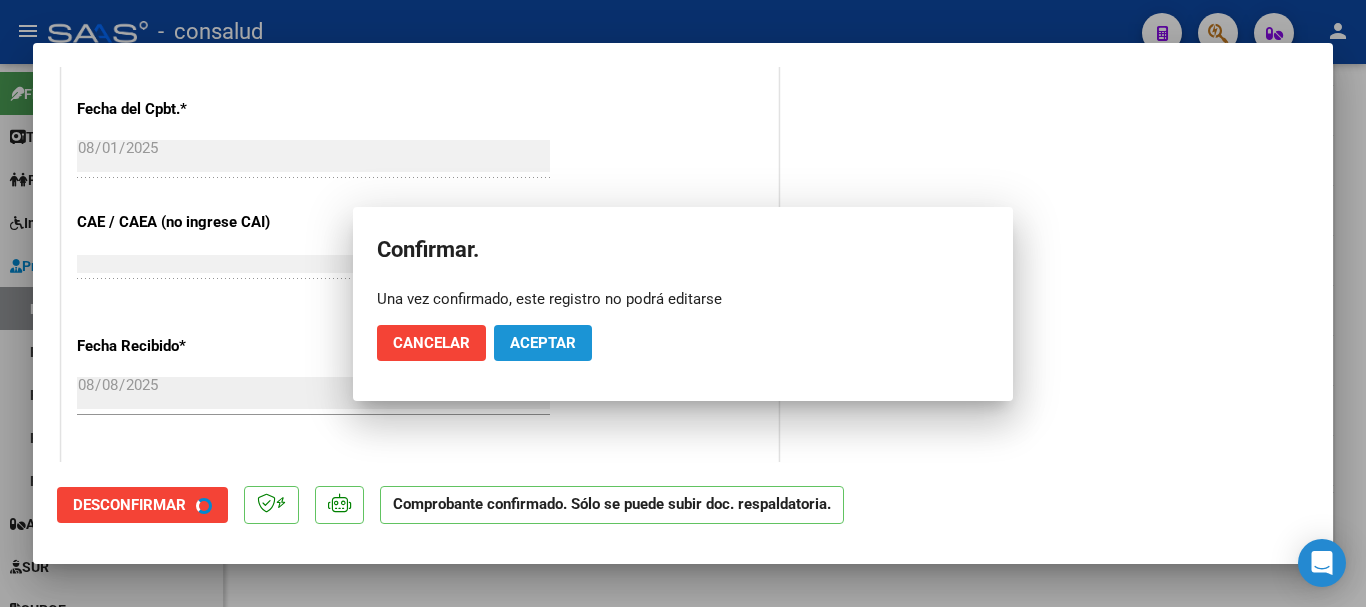scroll, scrollTop: 958, scrollLeft: 0, axis: vertical 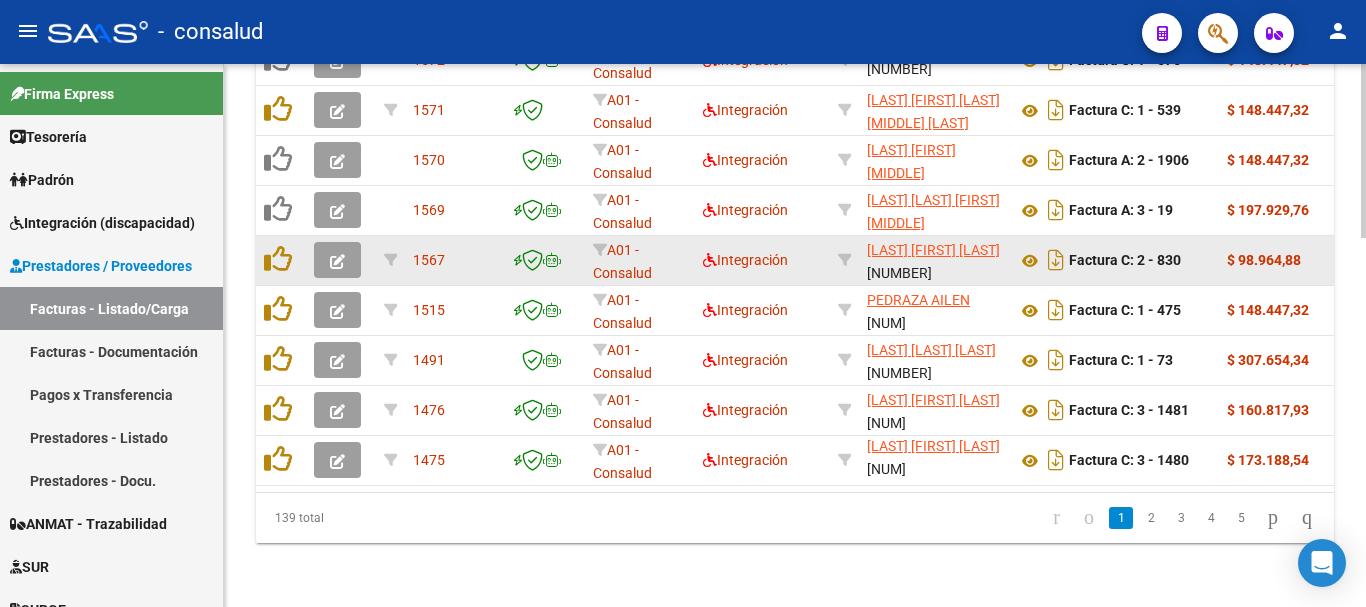 click 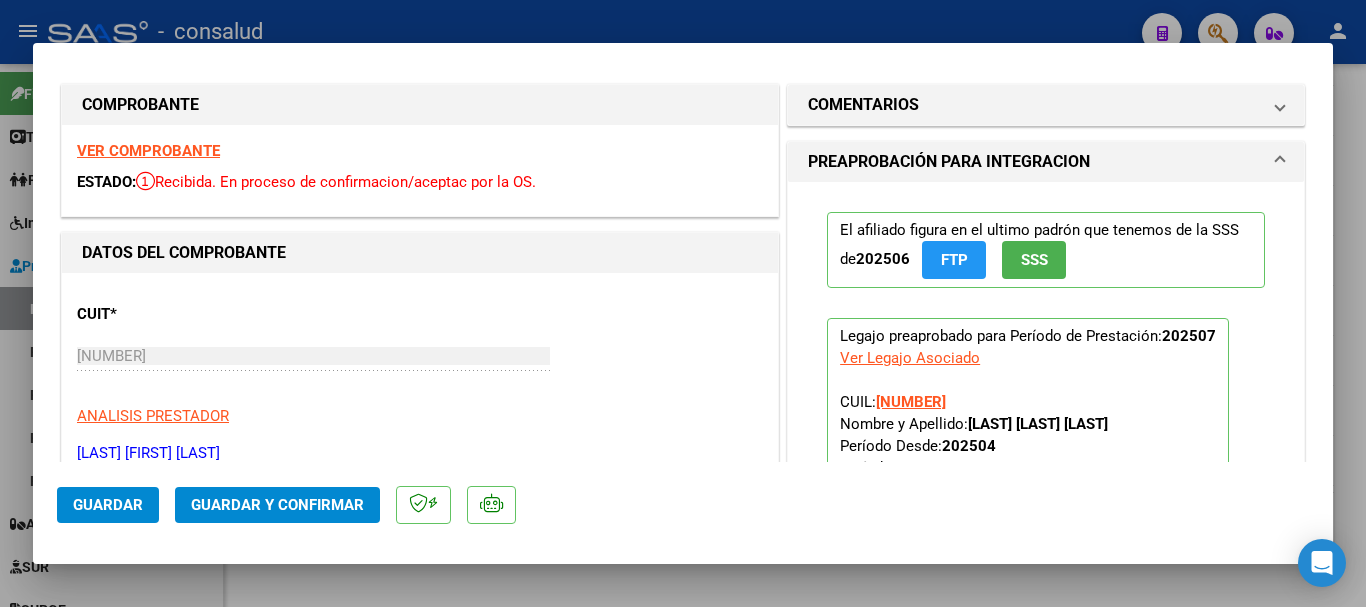scroll, scrollTop: 0, scrollLeft: 0, axis: both 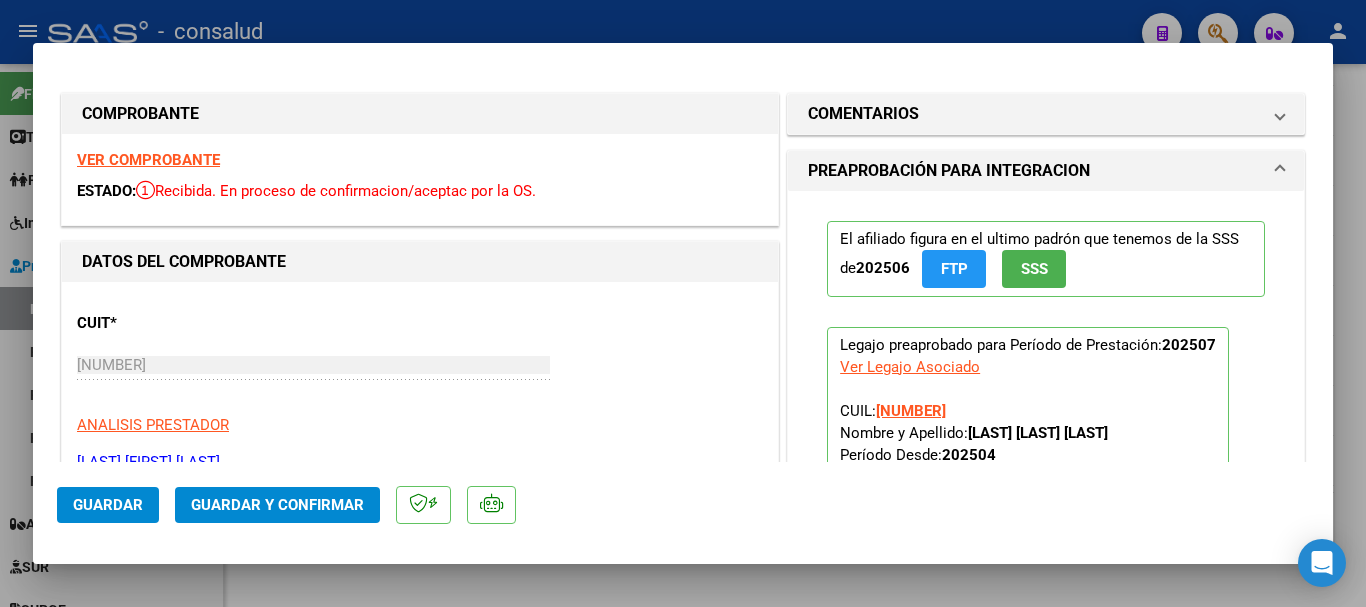 click on "VER COMPROBANTE" at bounding box center [148, 160] 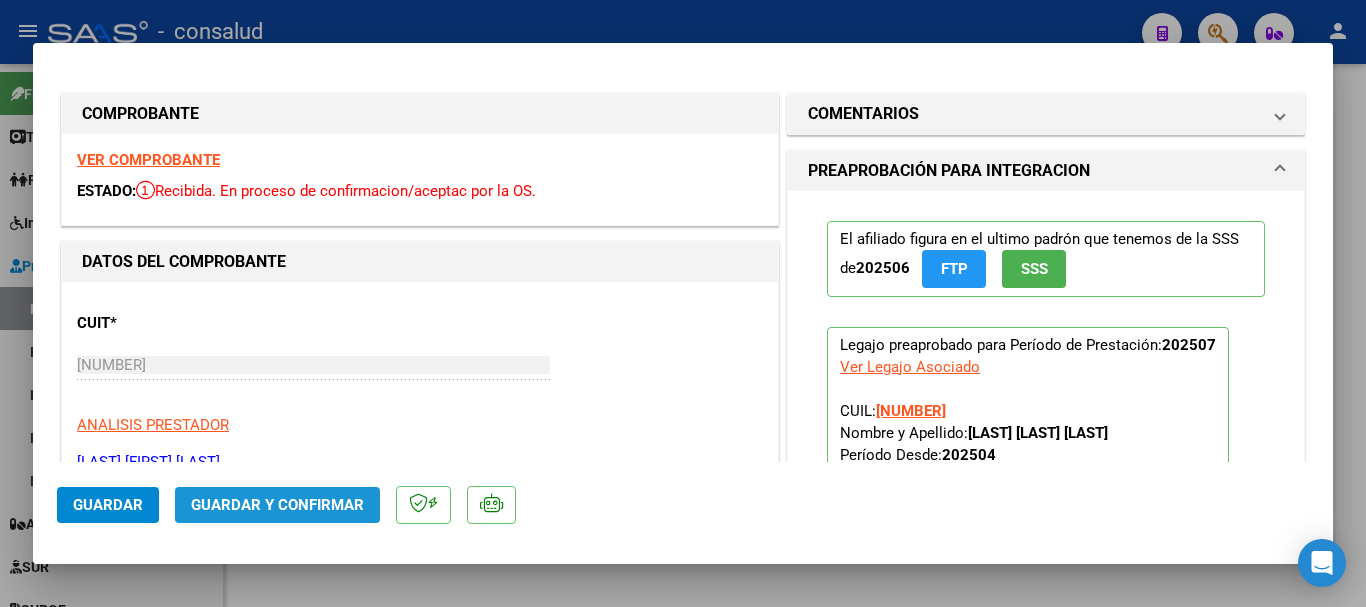 click on "Guardar y Confirmar" 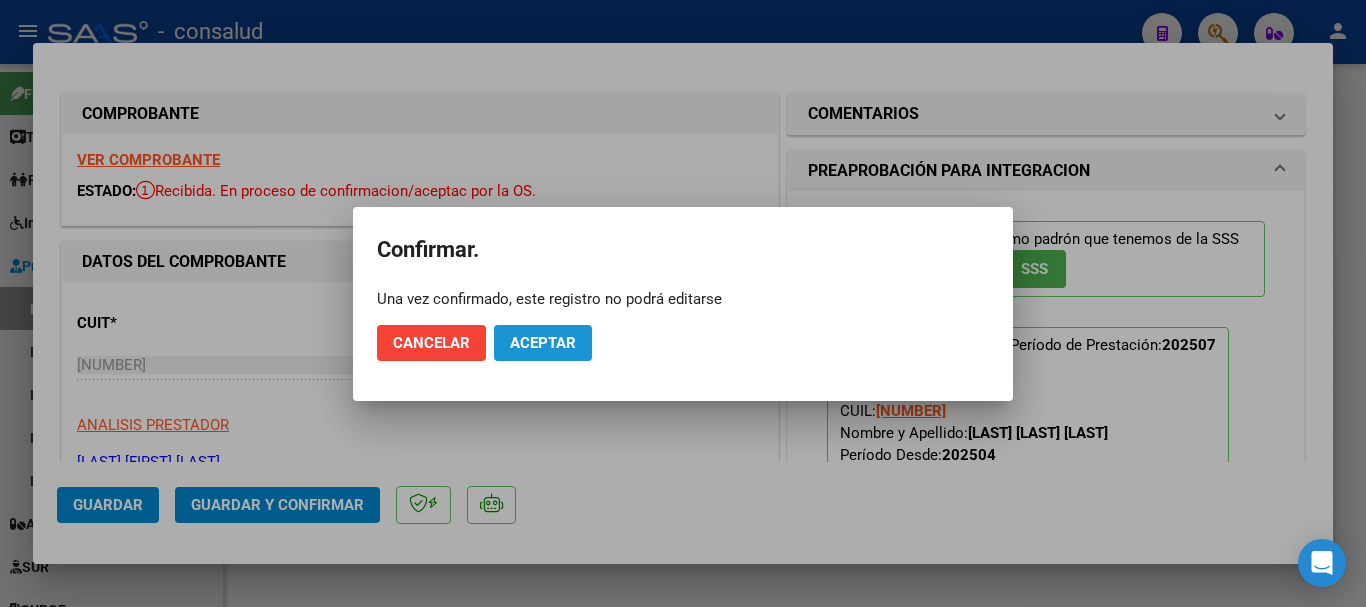 click on "Aceptar" 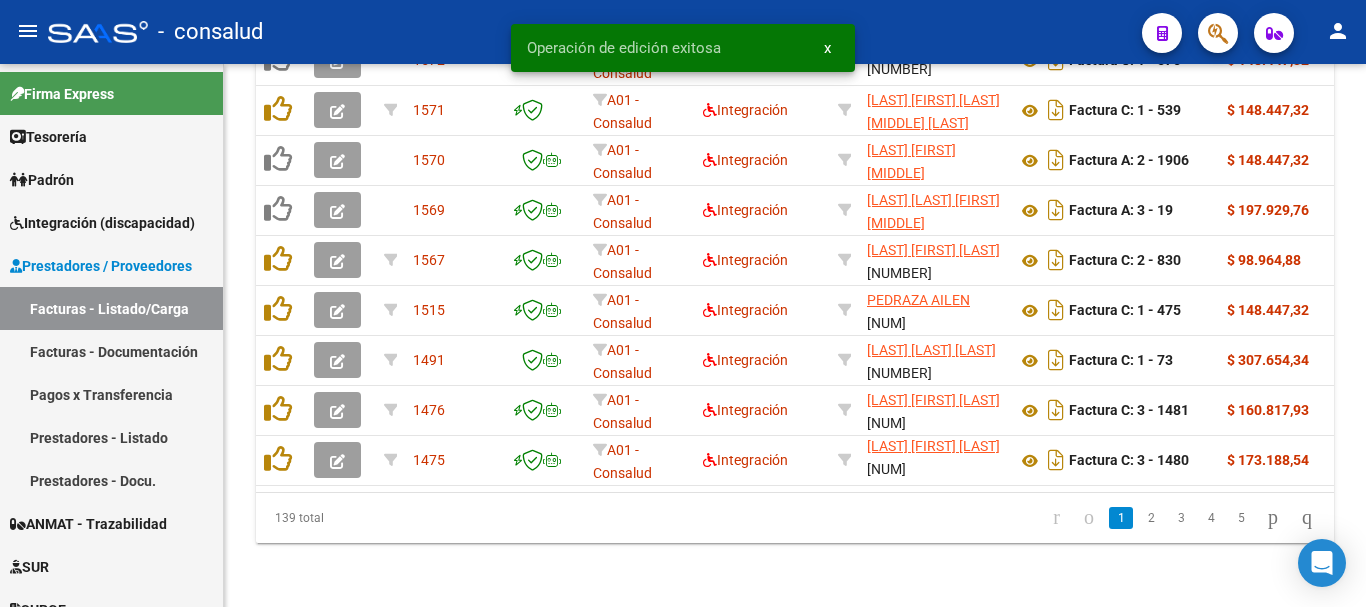 scroll, scrollTop: 1156, scrollLeft: 0, axis: vertical 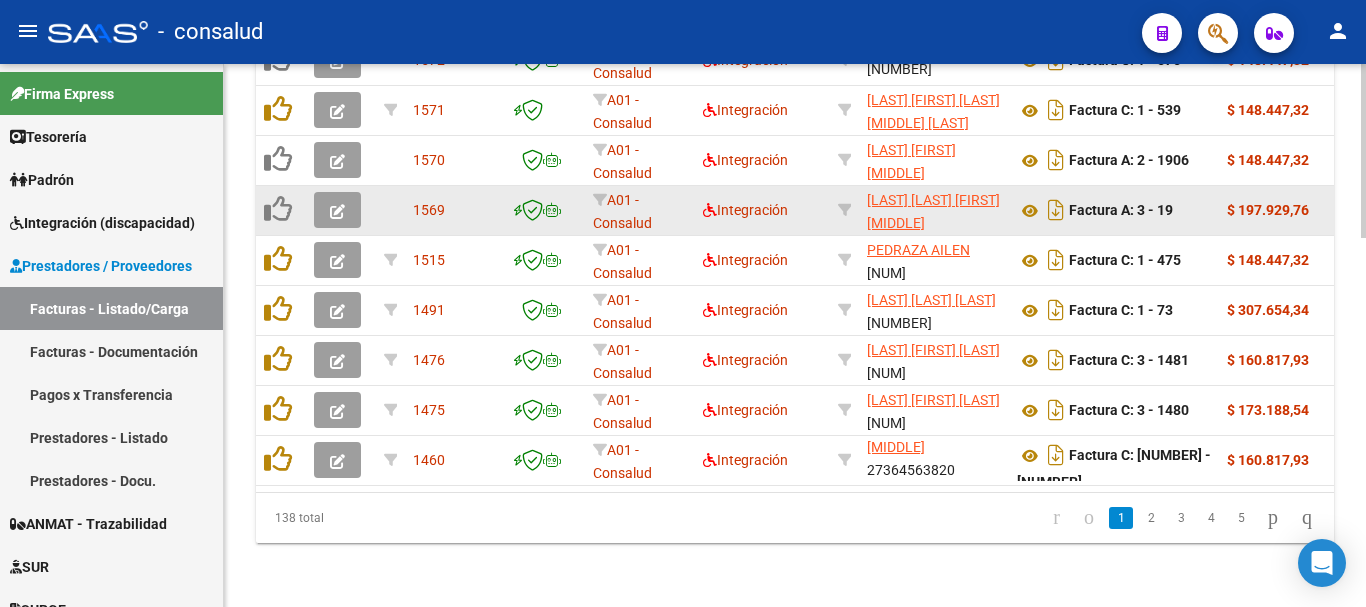 click 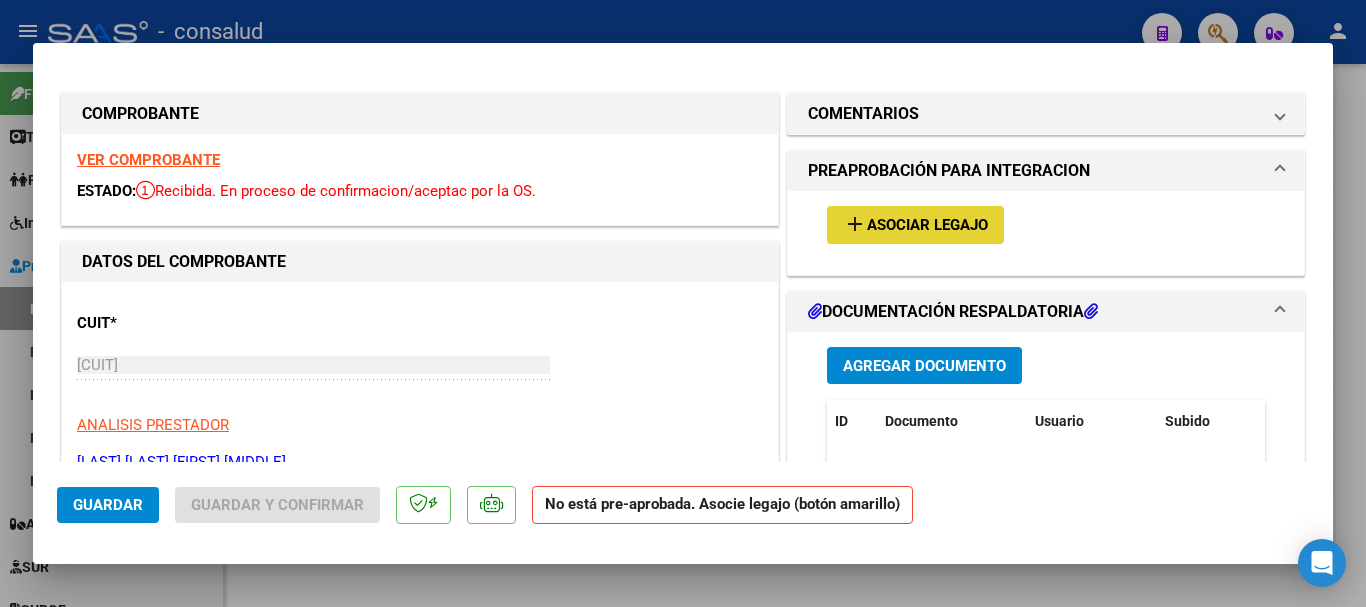 click on "Asociar Legajo" at bounding box center (927, 226) 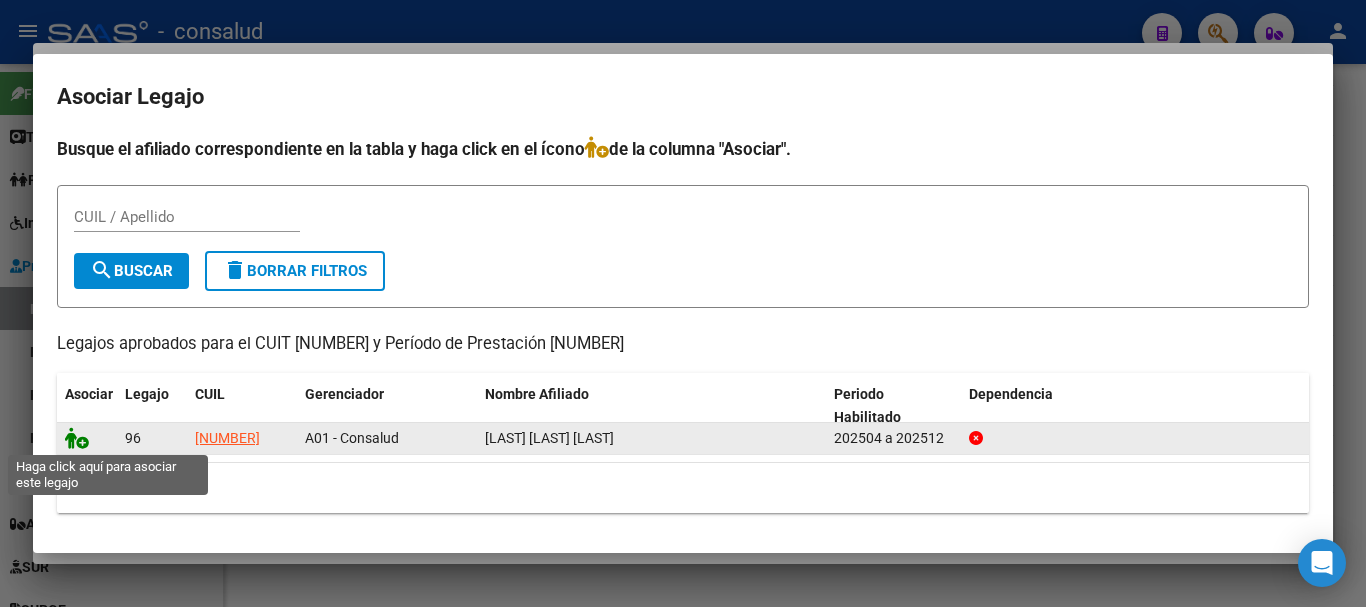 click 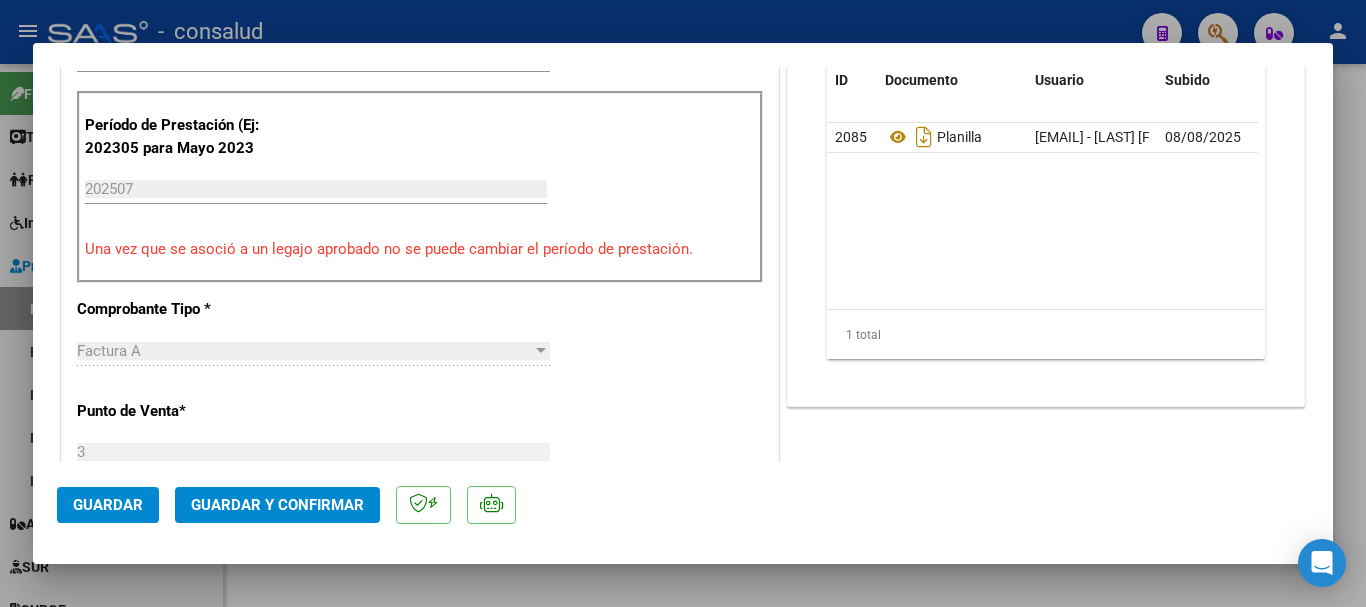 scroll, scrollTop: 900, scrollLeft: 0, axis: vertical 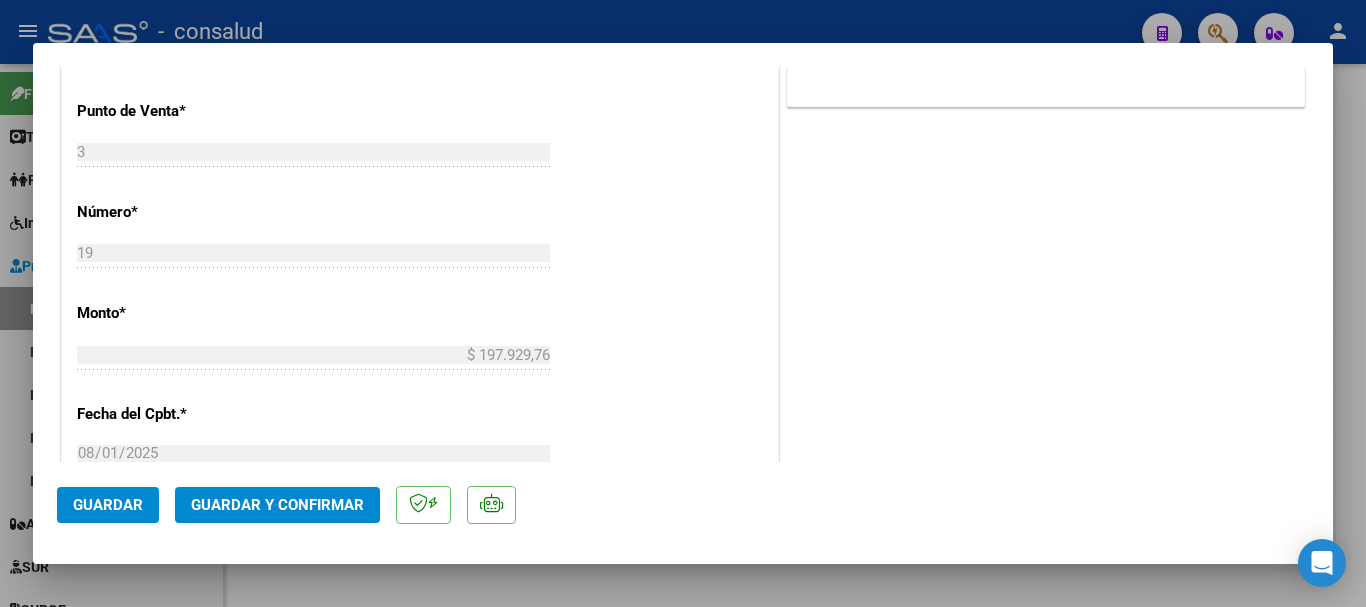click on "Guardar y Confirmar" 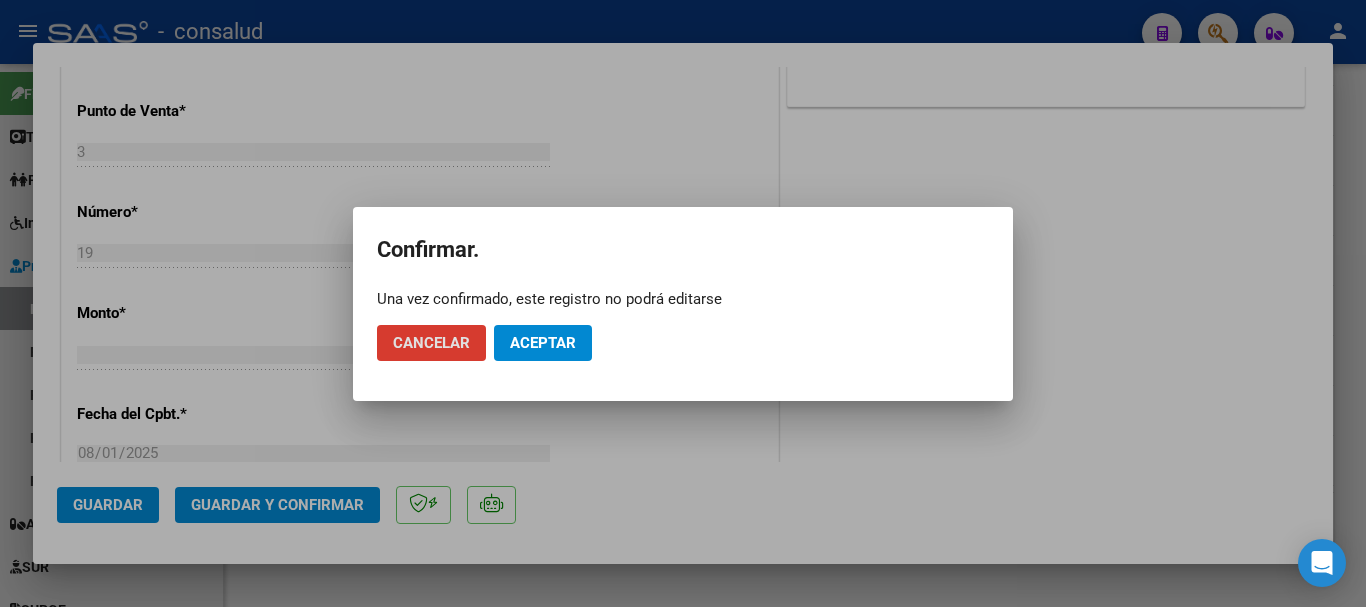click on "Aceptar" 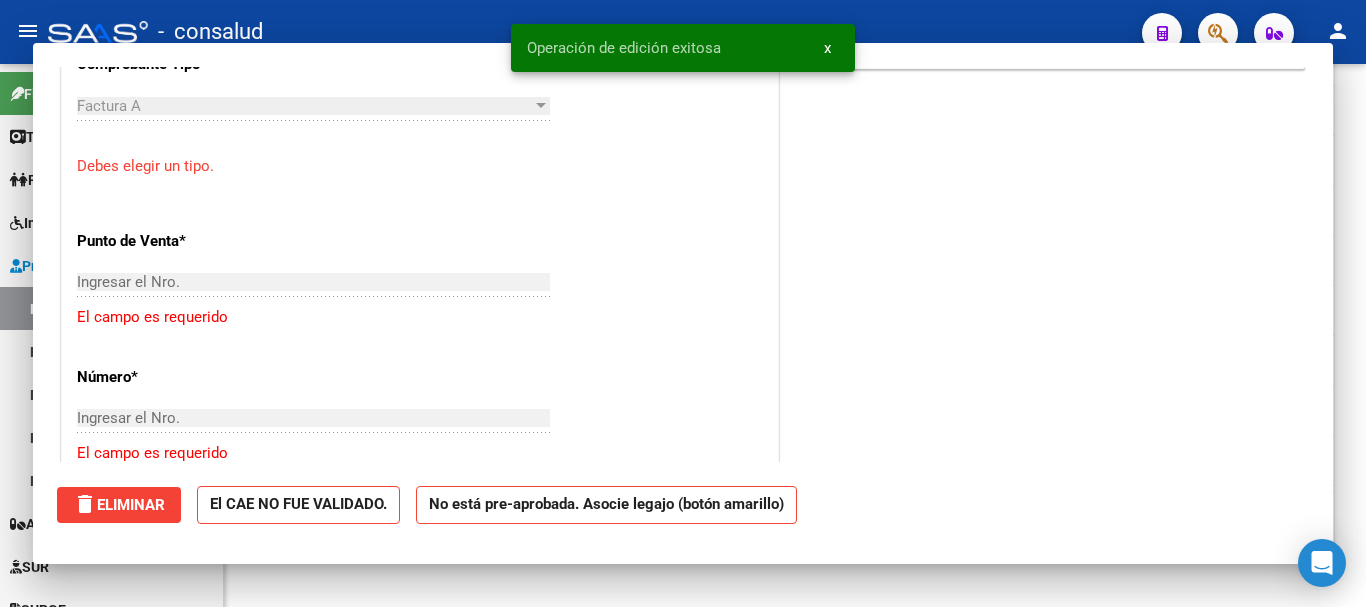 scroll, scrollTop: 1161, scrollLeft: 0, axis: vertical 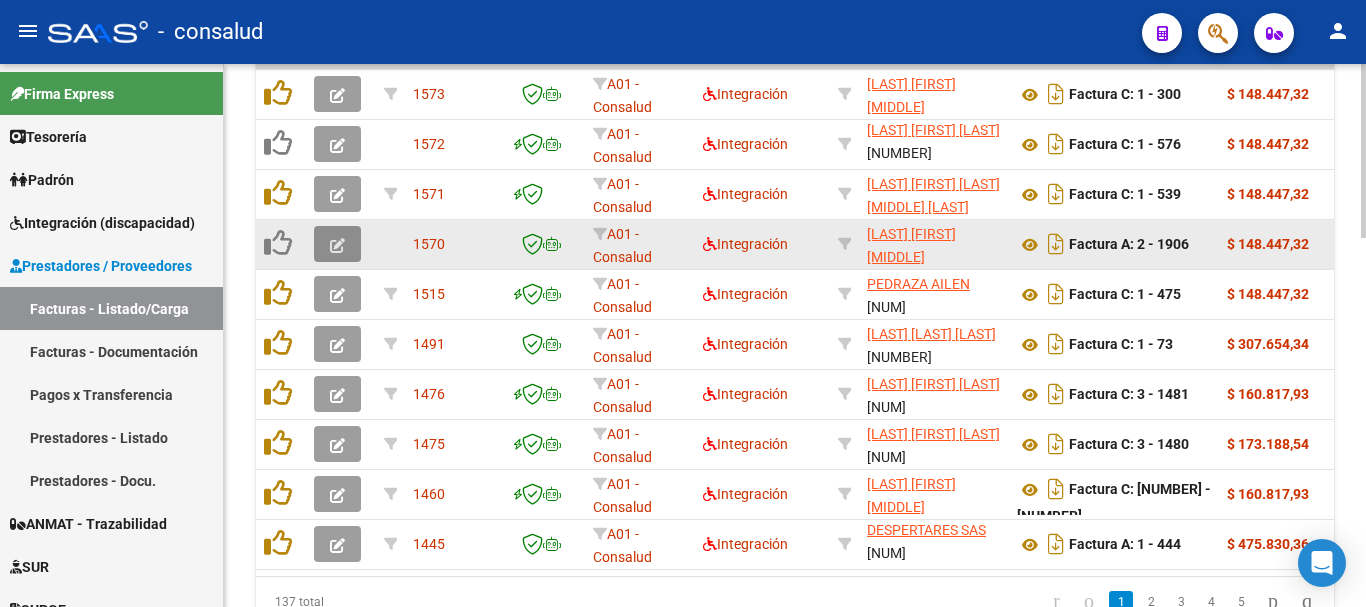 click 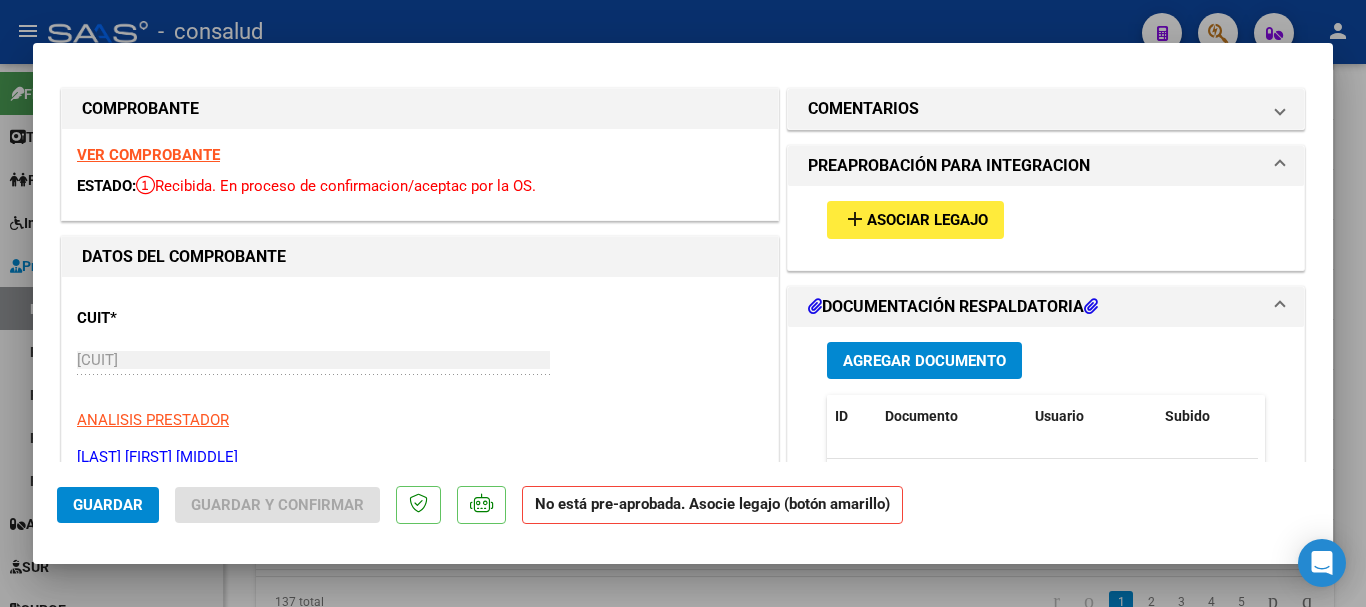scroll, scrollTop: 0, scrollLeft: 0, axis: both 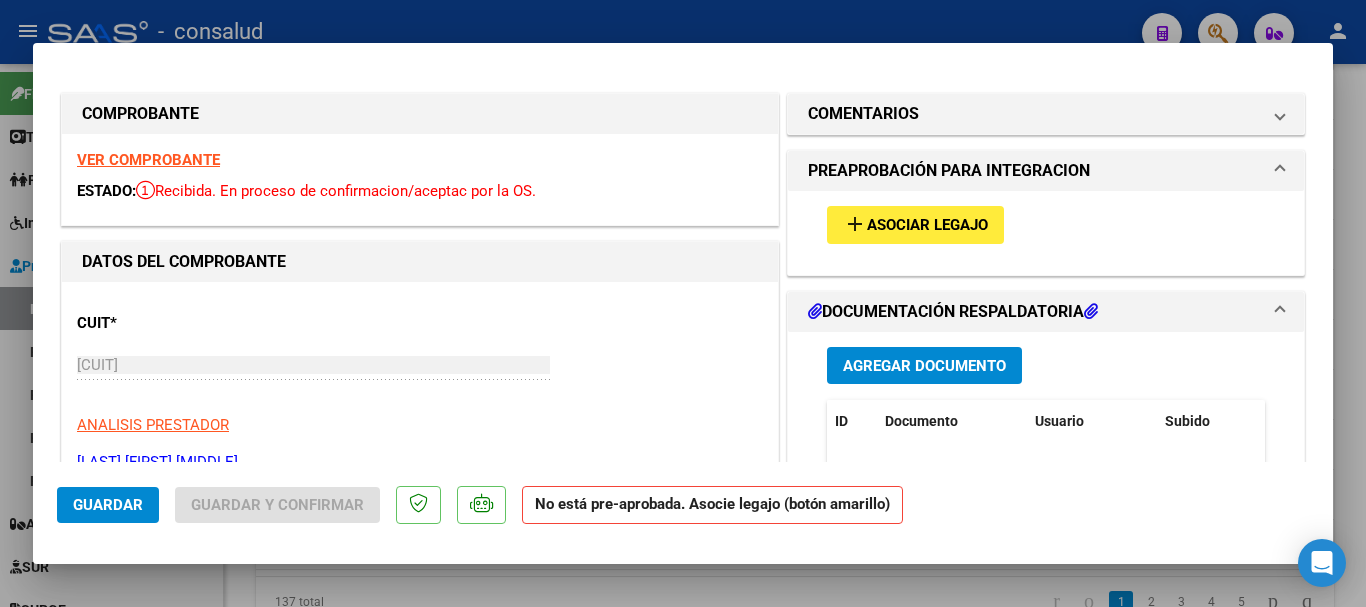 click on "VER COMPROBANTE" at bounding box center (148, 160) 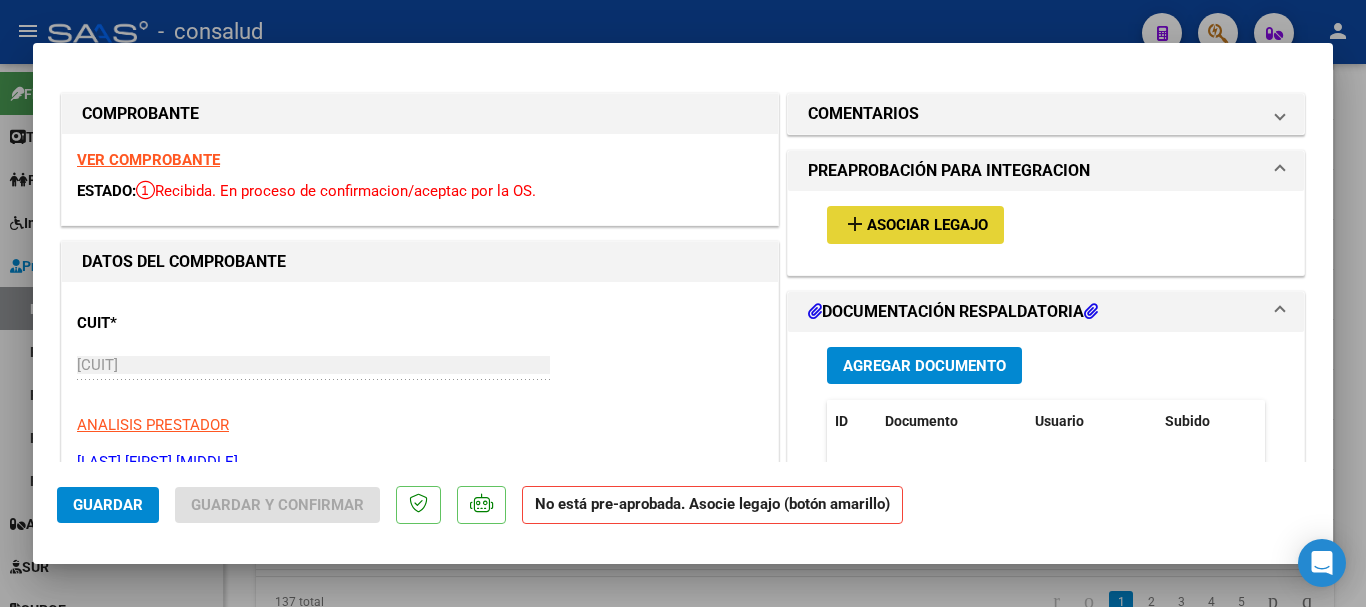 click on "Asociar Legajo" at bounding box center [927, 226] 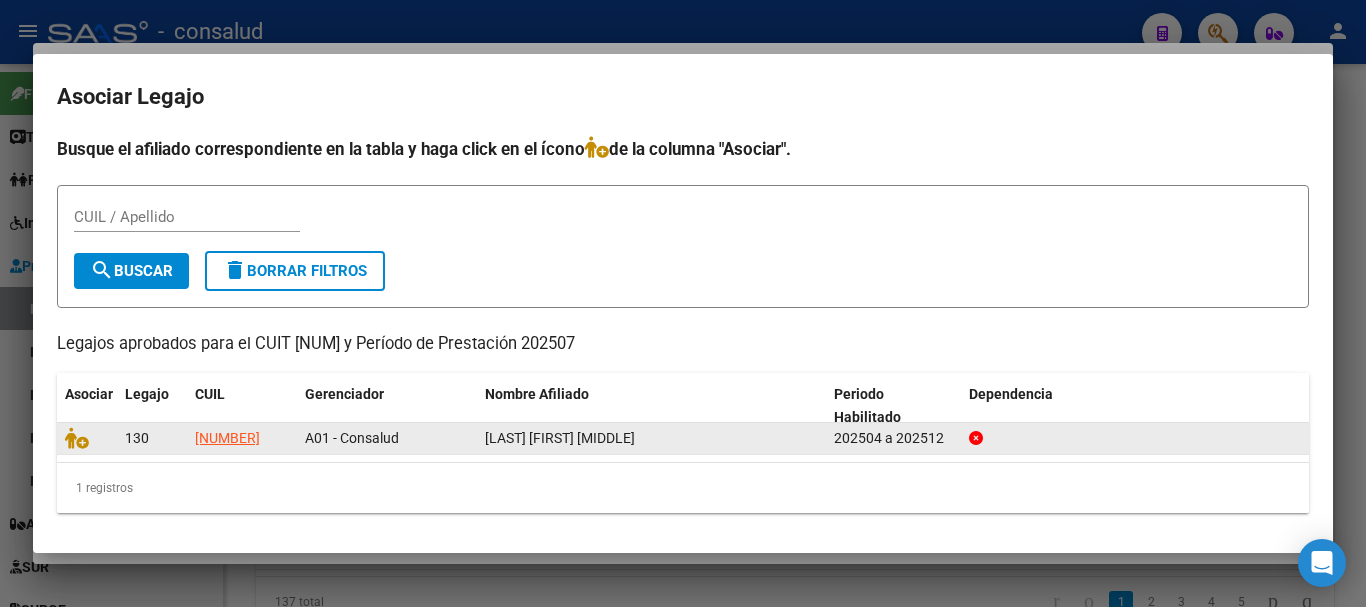 click 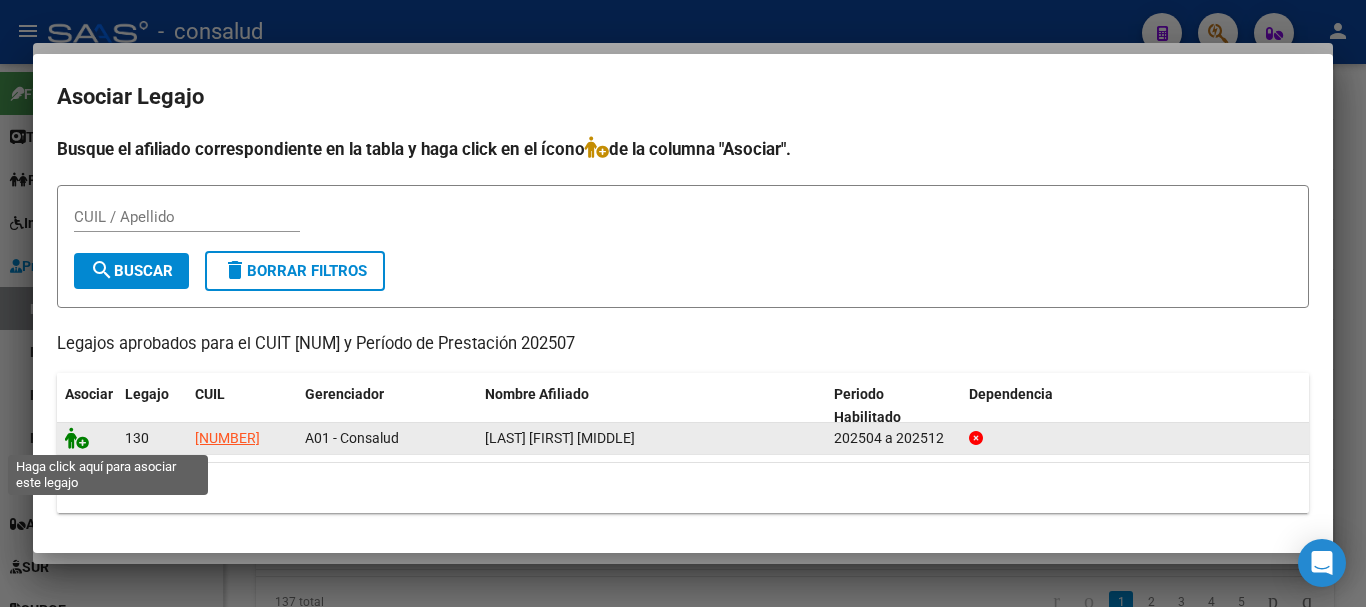 click 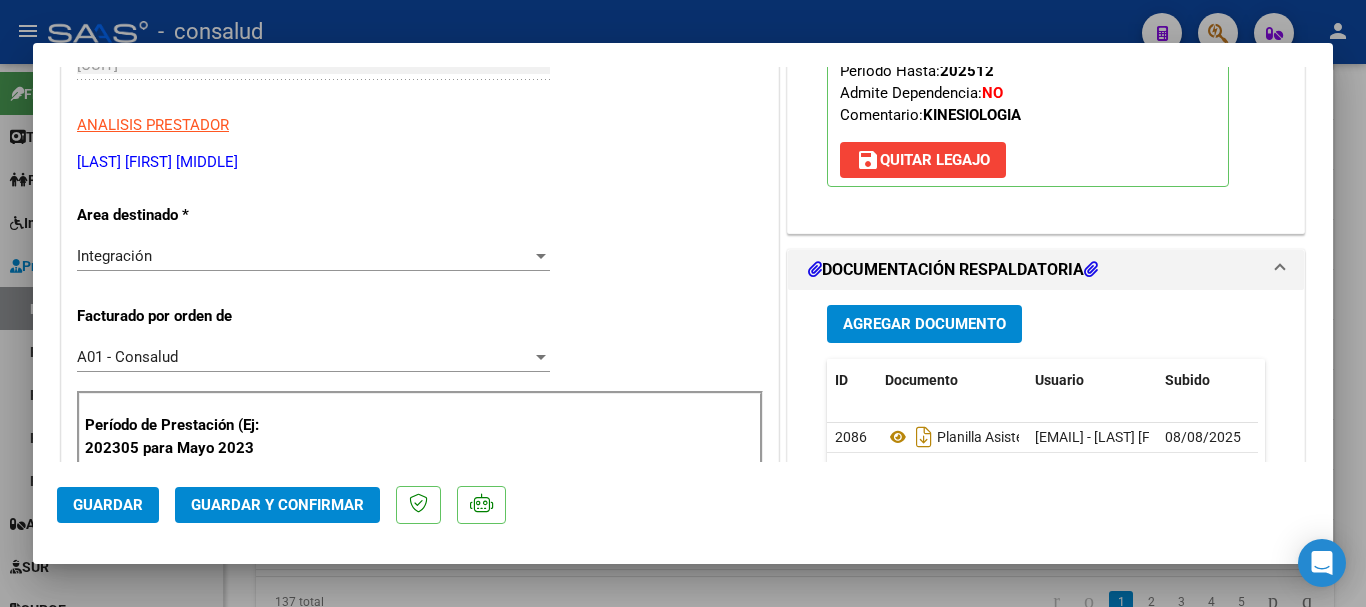 scroll, scrollTop: 500, scrollLeft: 0, axis: vertical 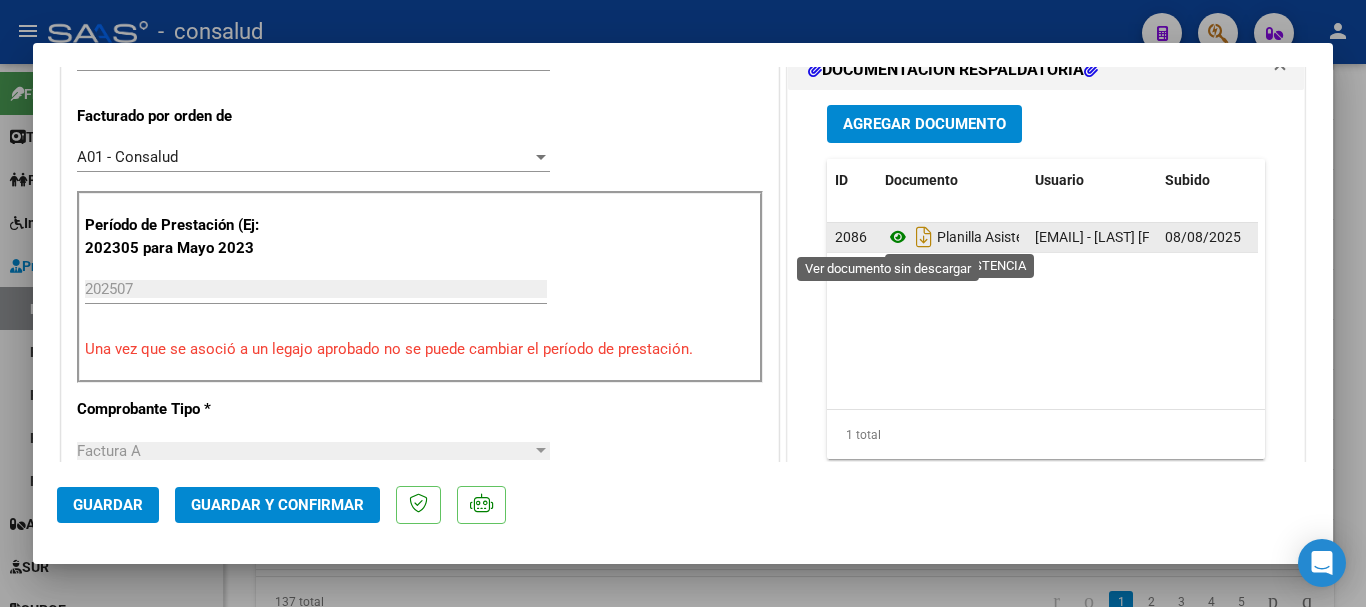 click 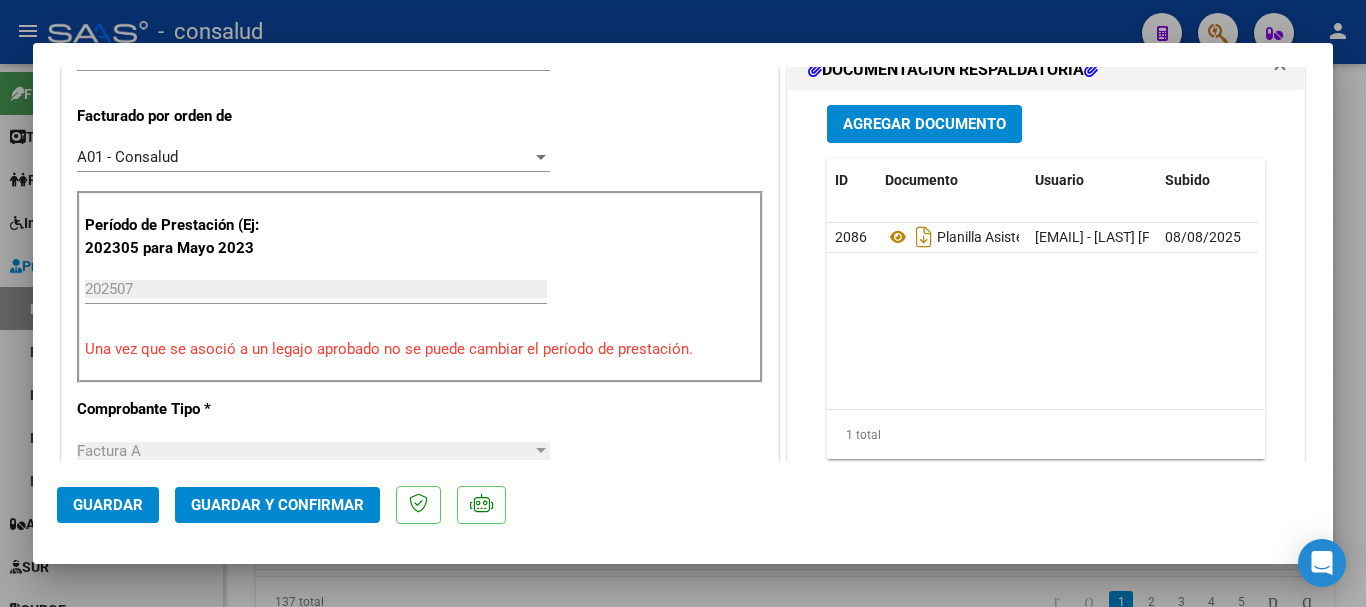 click on "Guardar y Confirmar" 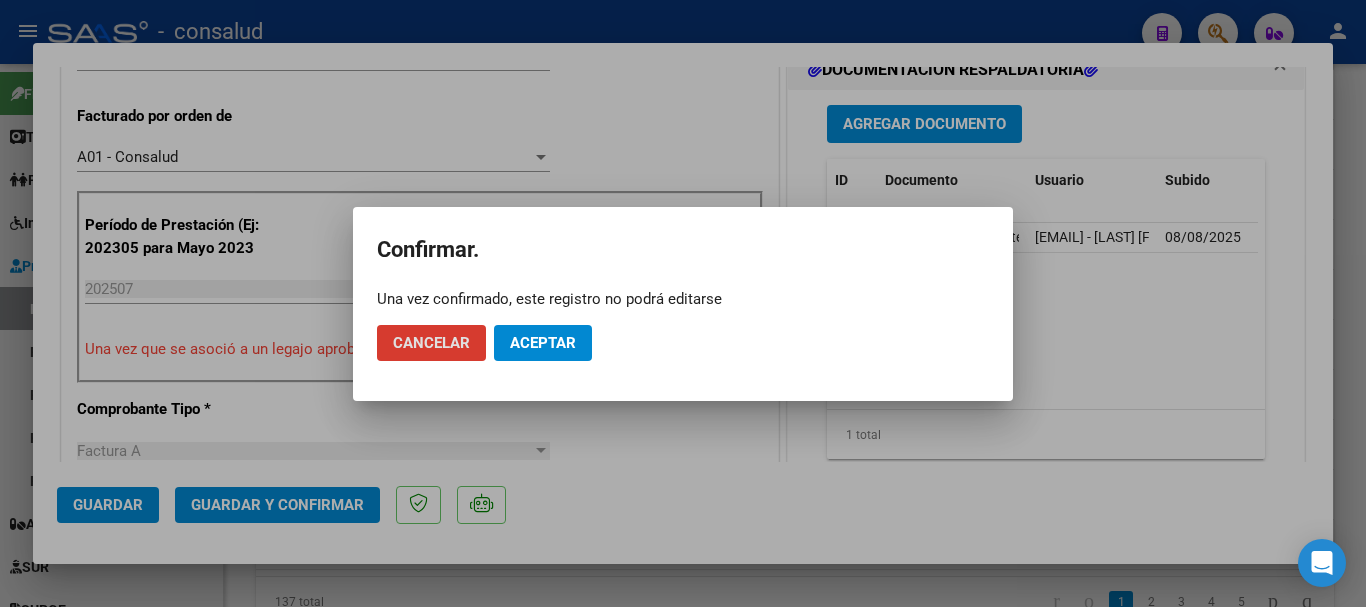 click on "Aceptar" 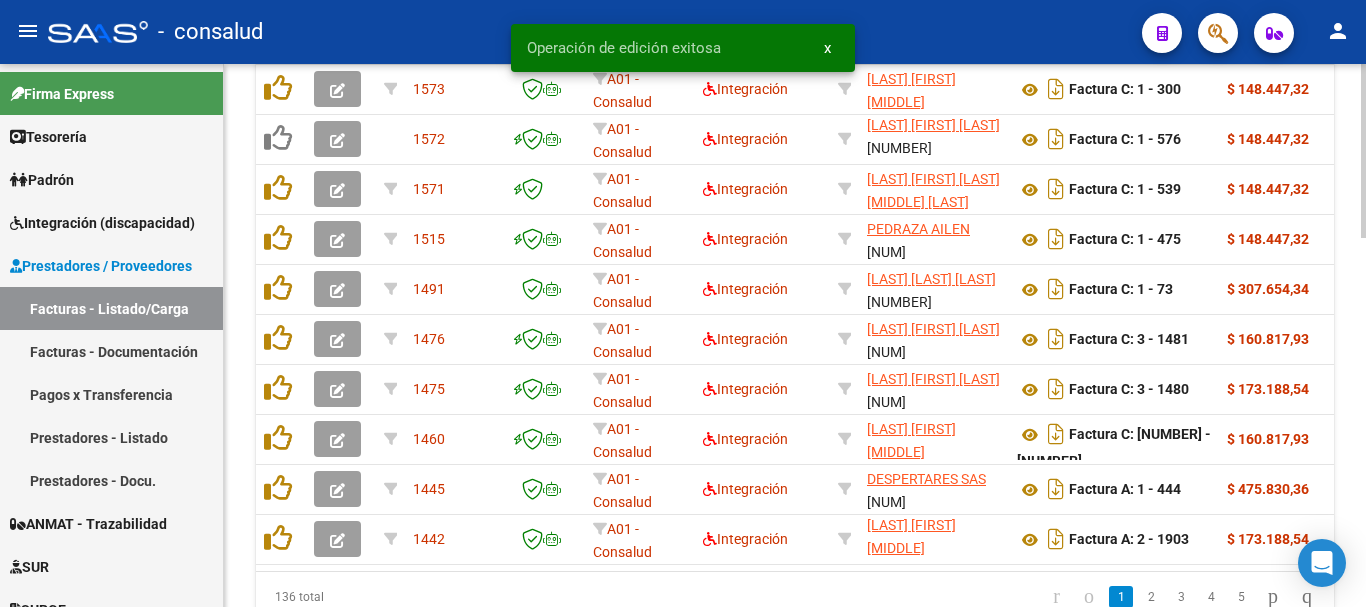 scroll, scrollTop: 1056, scrollLeft: 0, axis: vertical 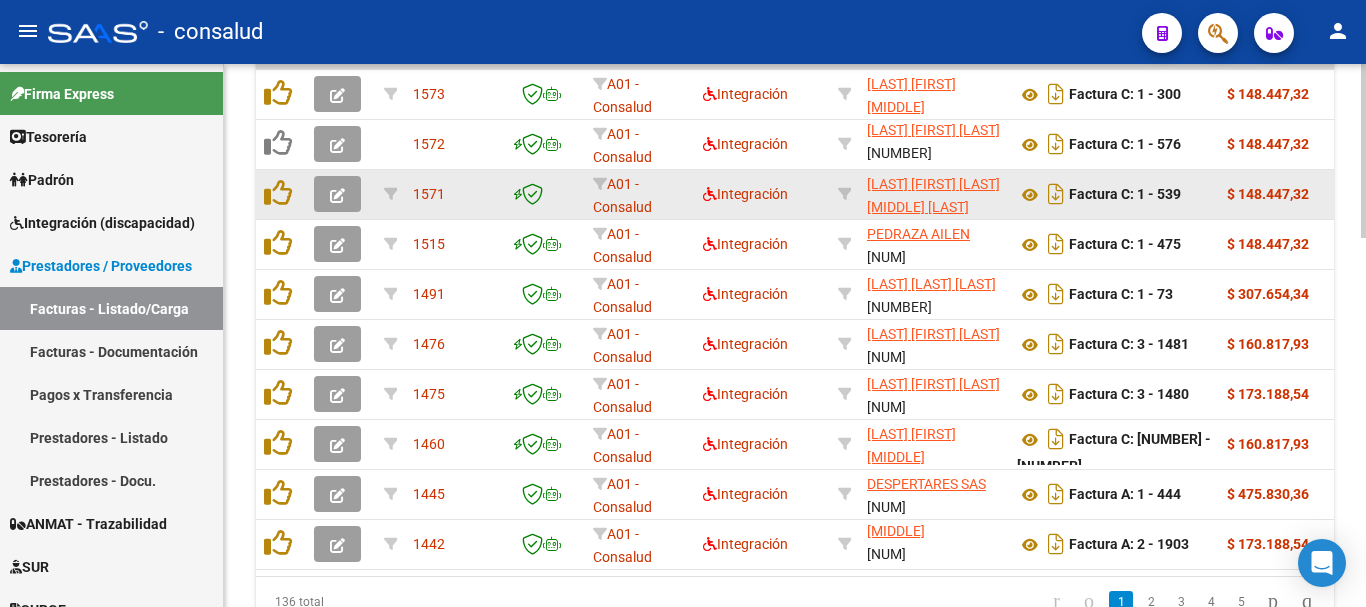 click 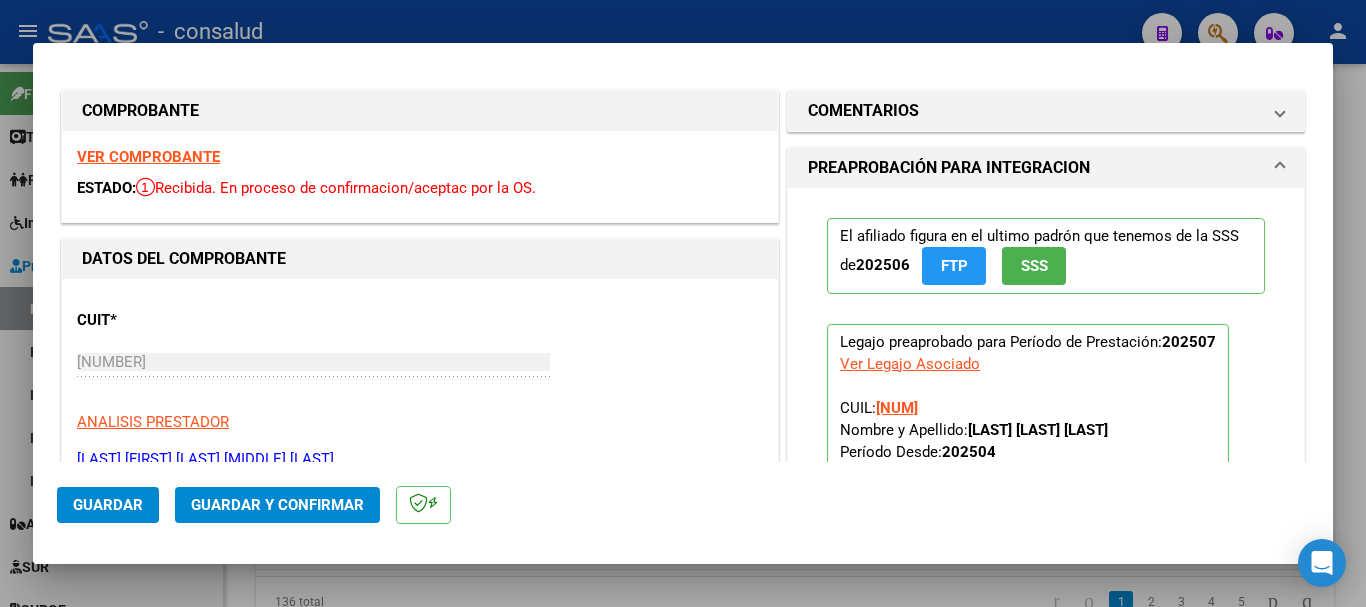 scroll, scrollTop: 0, scrollLeft: 0, axis: both 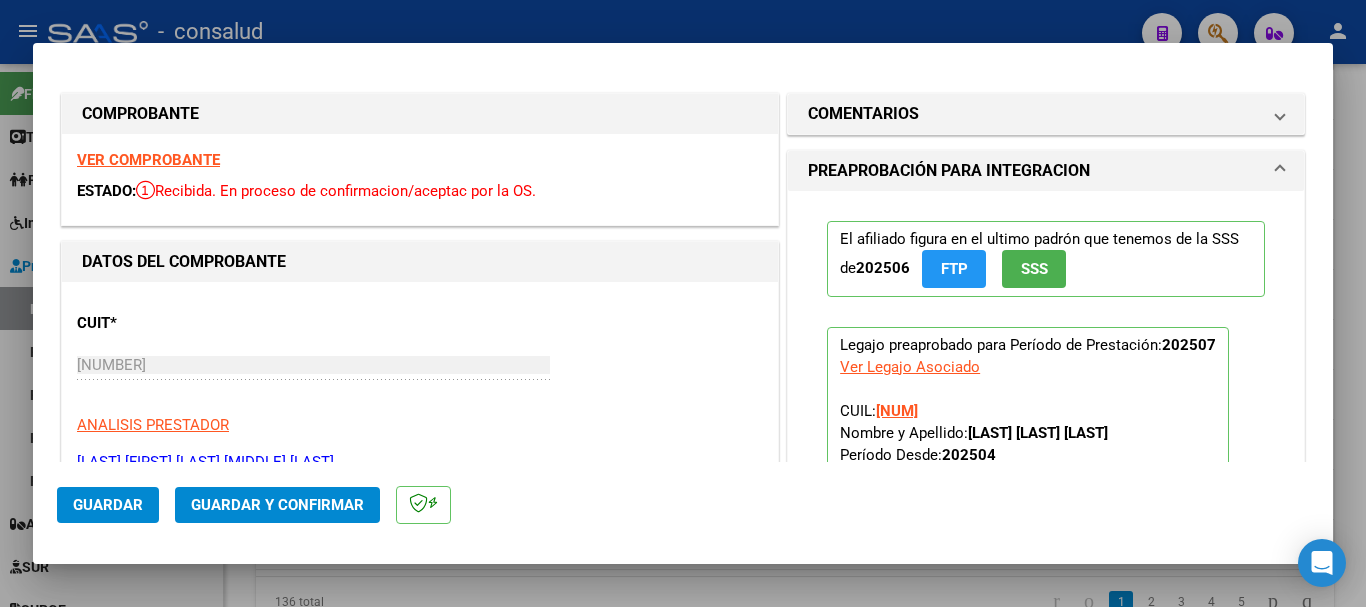 click on "VER COMPROBANTE" at bounding box center (148, 160) 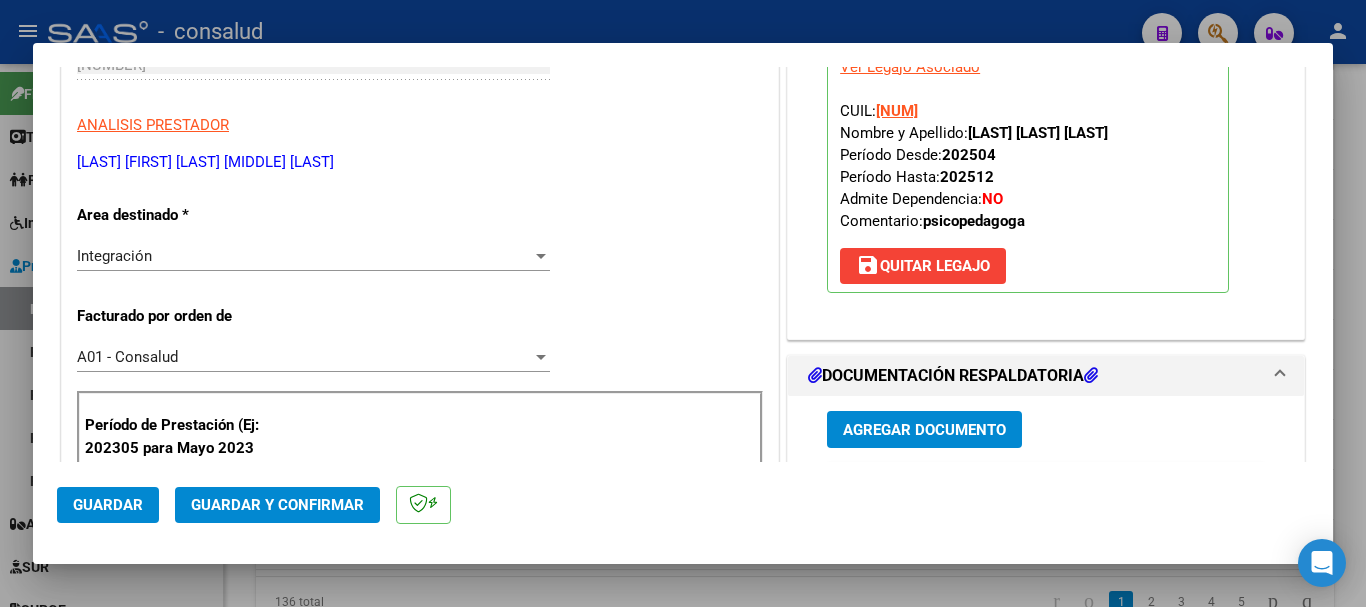 scroll, scrollTop: 600, scrollLeft: 0, axis: vertical 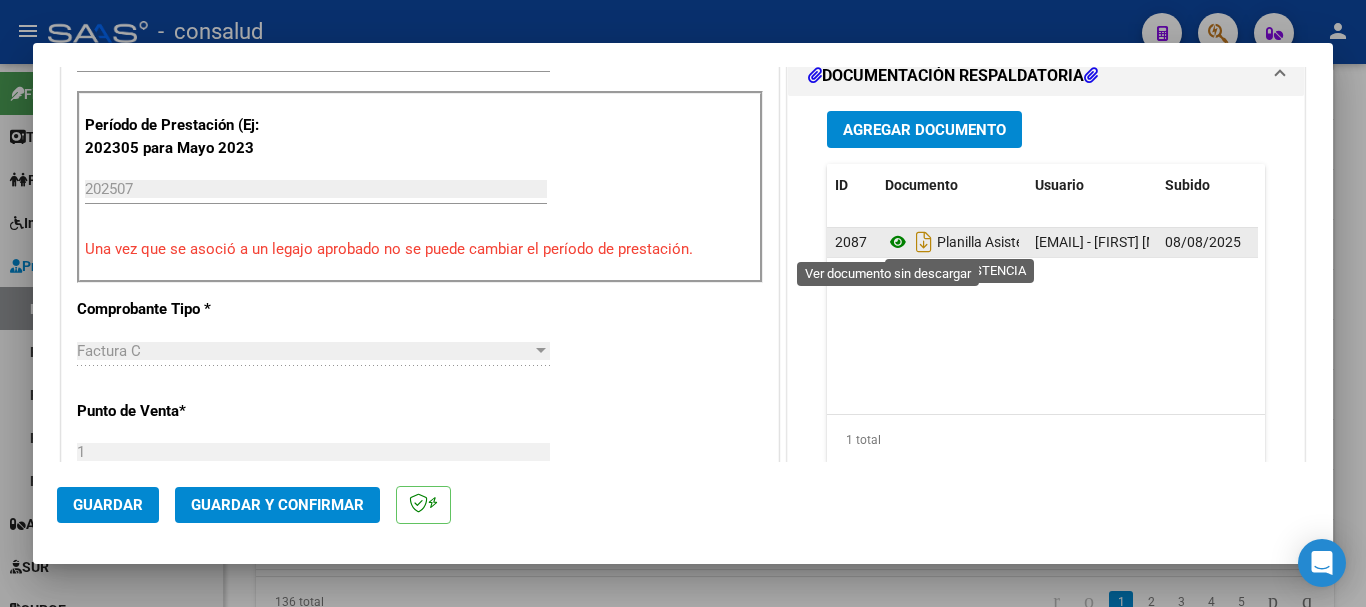 click 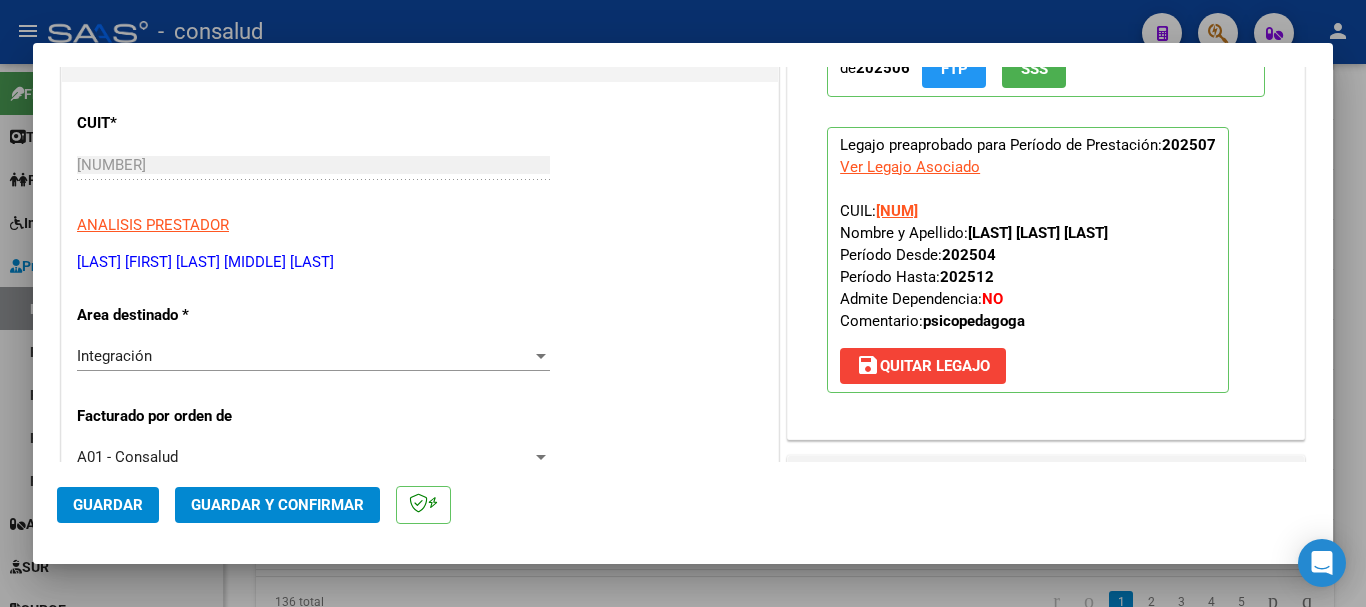 scroll, scrollTop: 0, scrollLeft: 0, axis: both 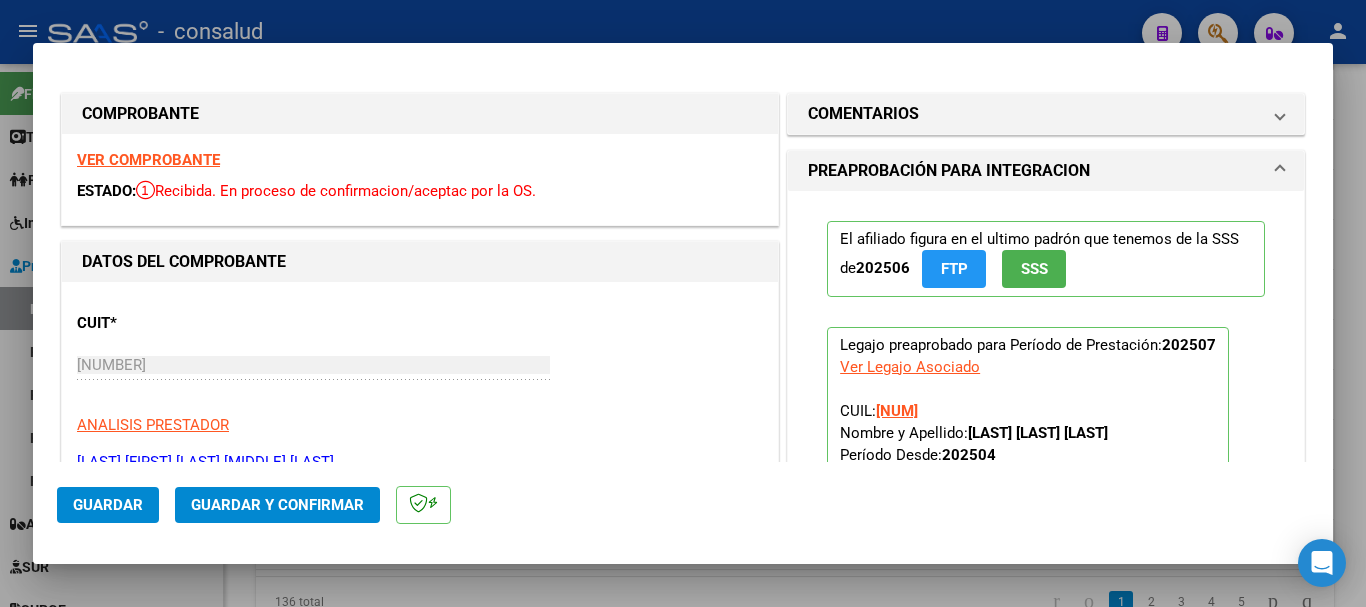 click on "VER COMPROBANTE" at bounding box center [148, 160] 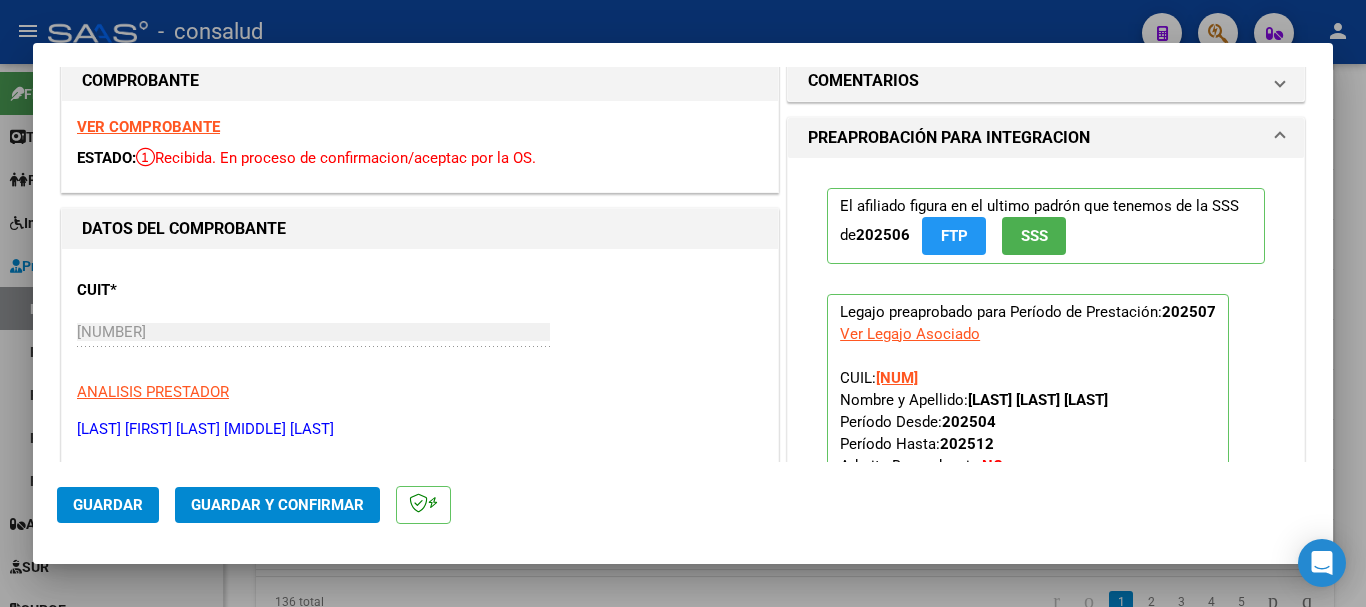 scroll, scrollTop: 0, scrollLeft: 0, axis: both 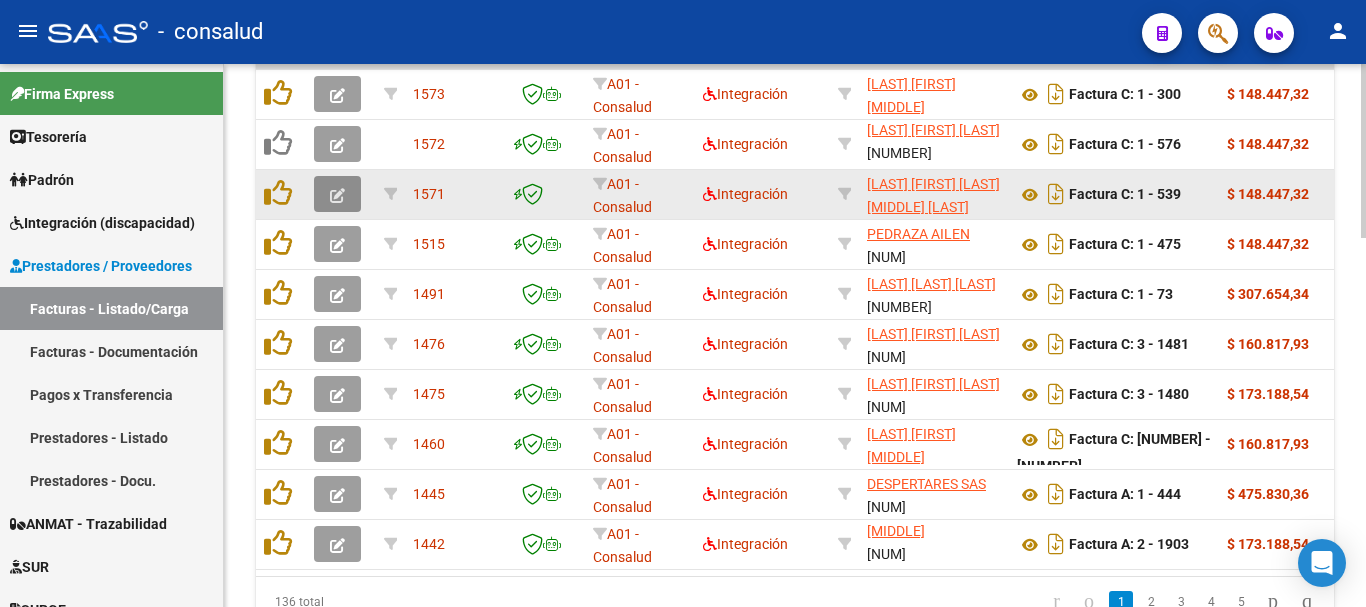 click 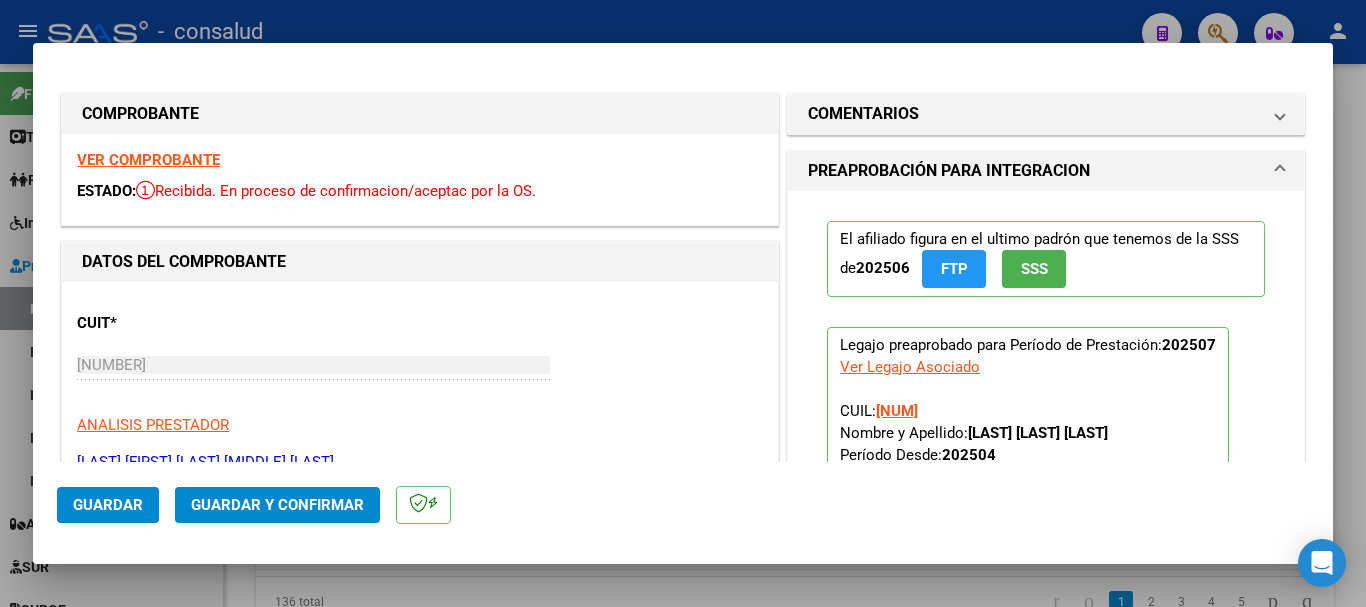 click on "VER COMPROBANTE" at bounding box center (148, 160) 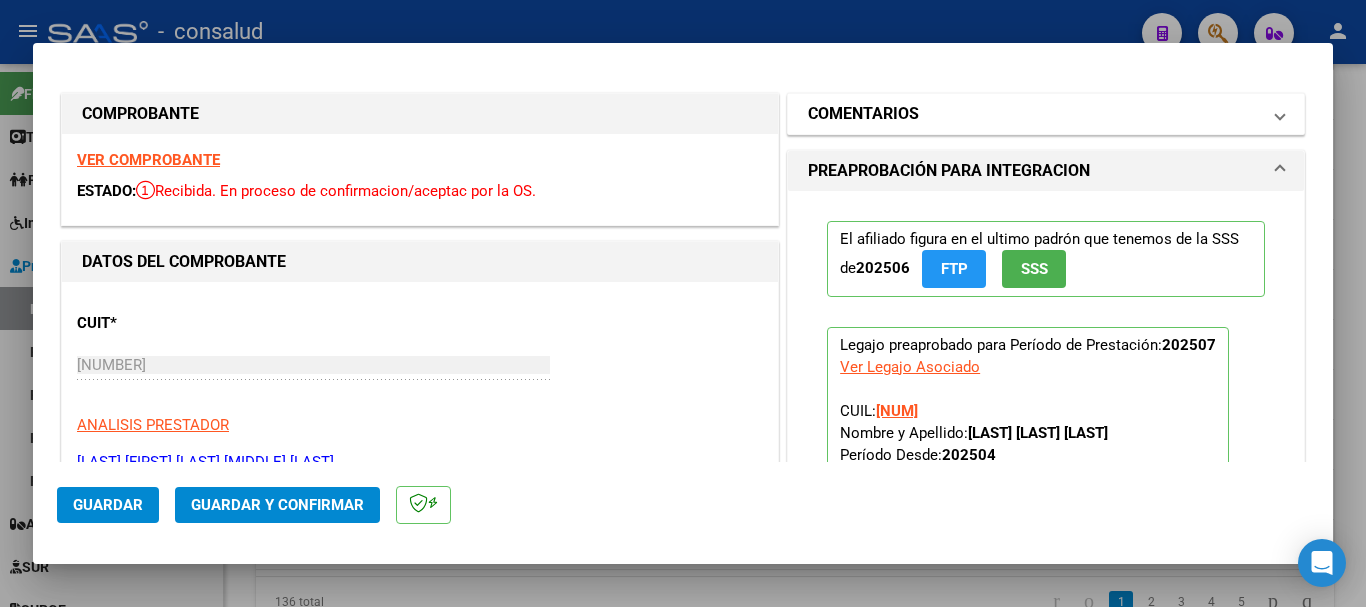 click on "COMENTARIOS" at bounding box center [1034, 114] 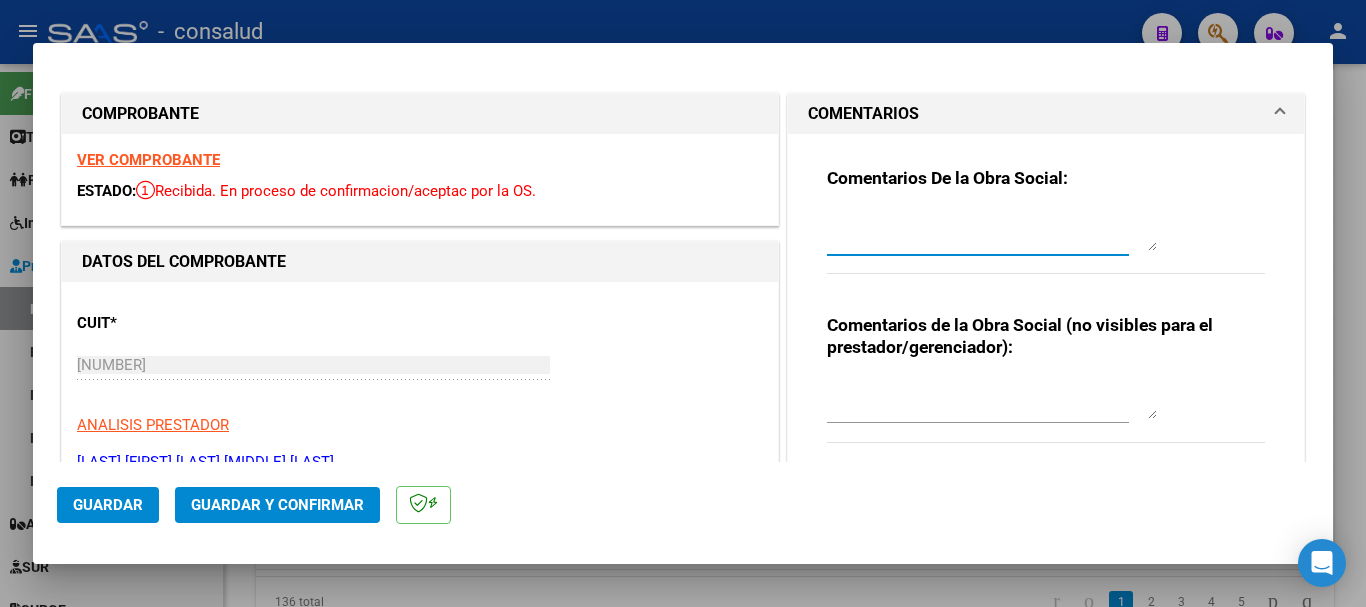 click at bounding box center (992, 231) 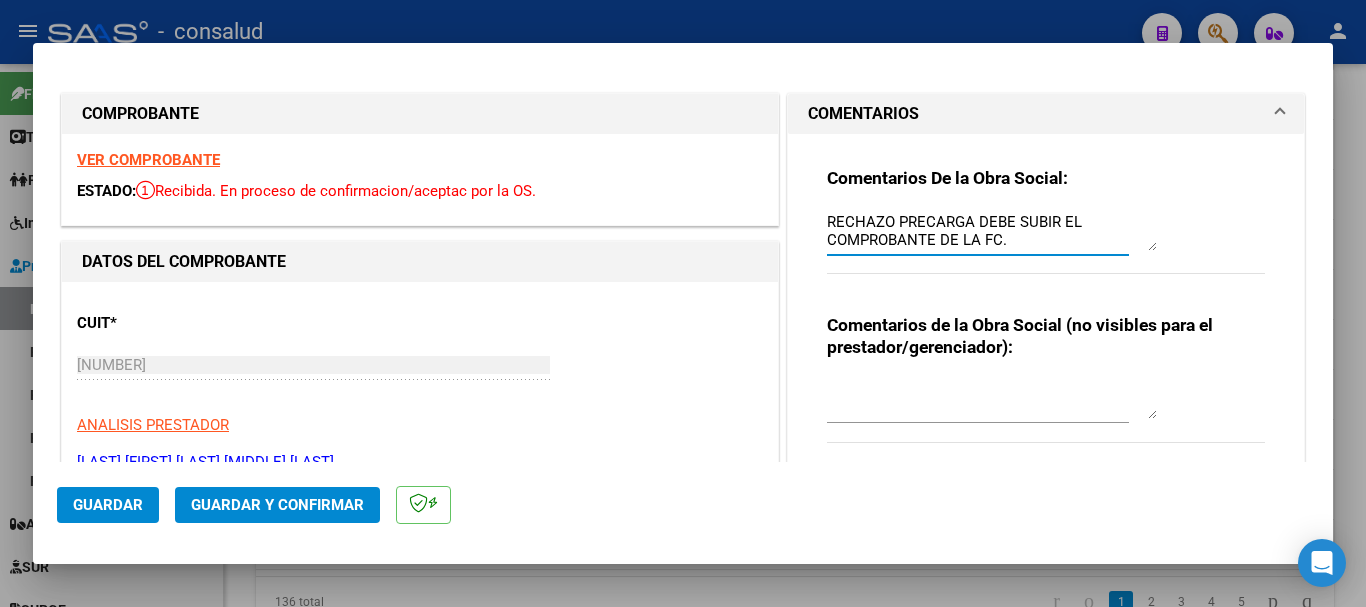 click on "Guardar" 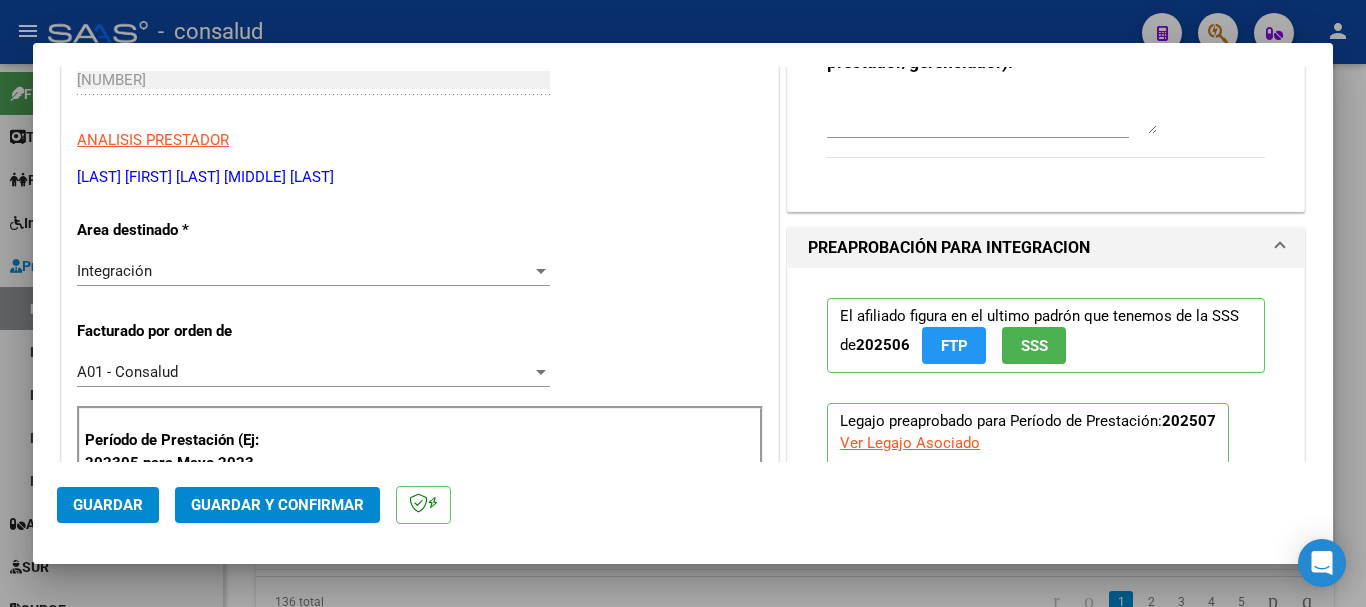 scroll, scrollTop: 0, scrollLeft: 0, axis: both 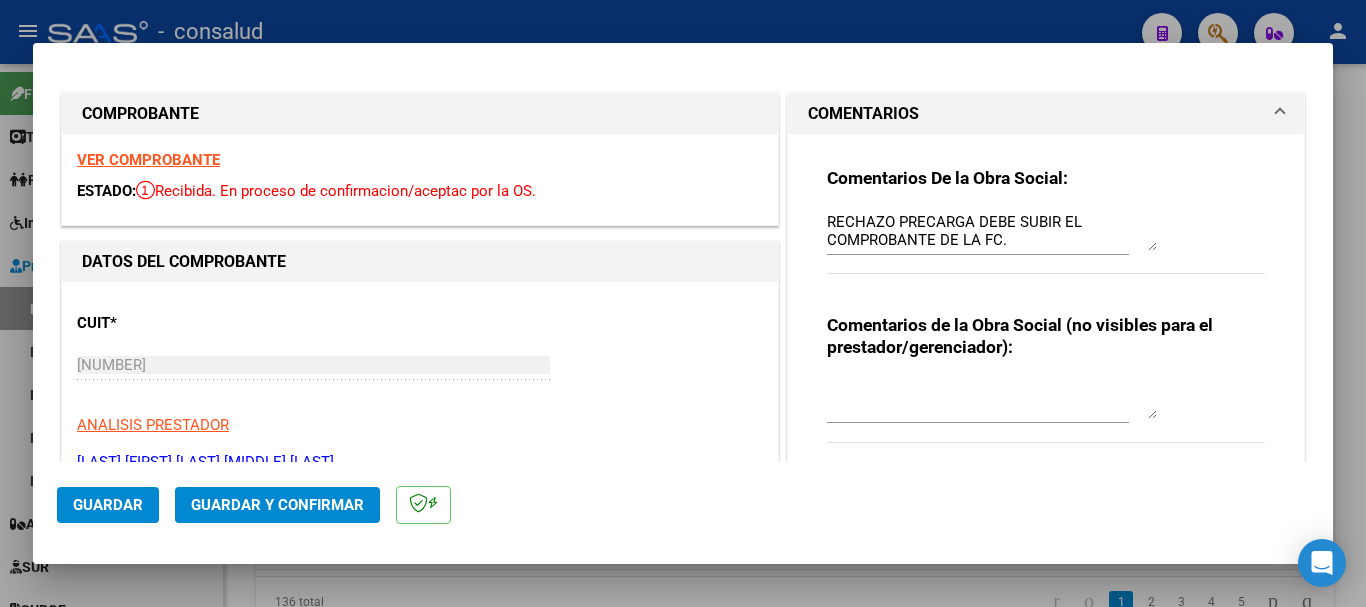 click on "Guardar" 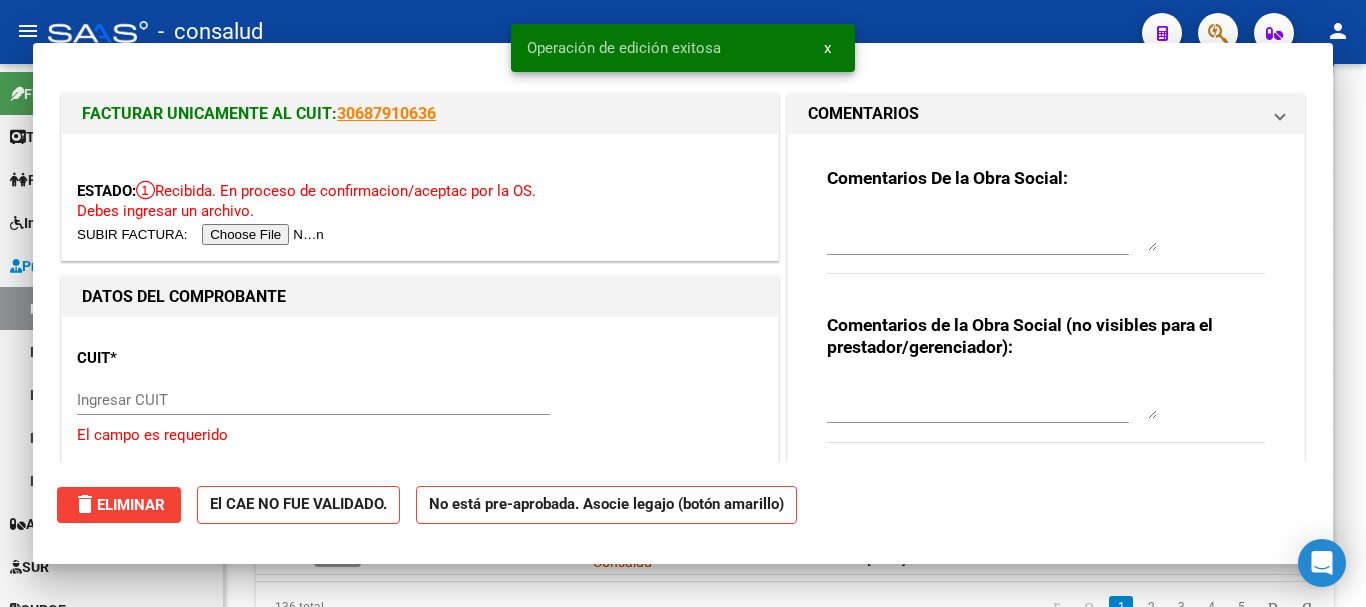 scroll, scrollTop: 1061, scrollLeft: 0, axis: vertical 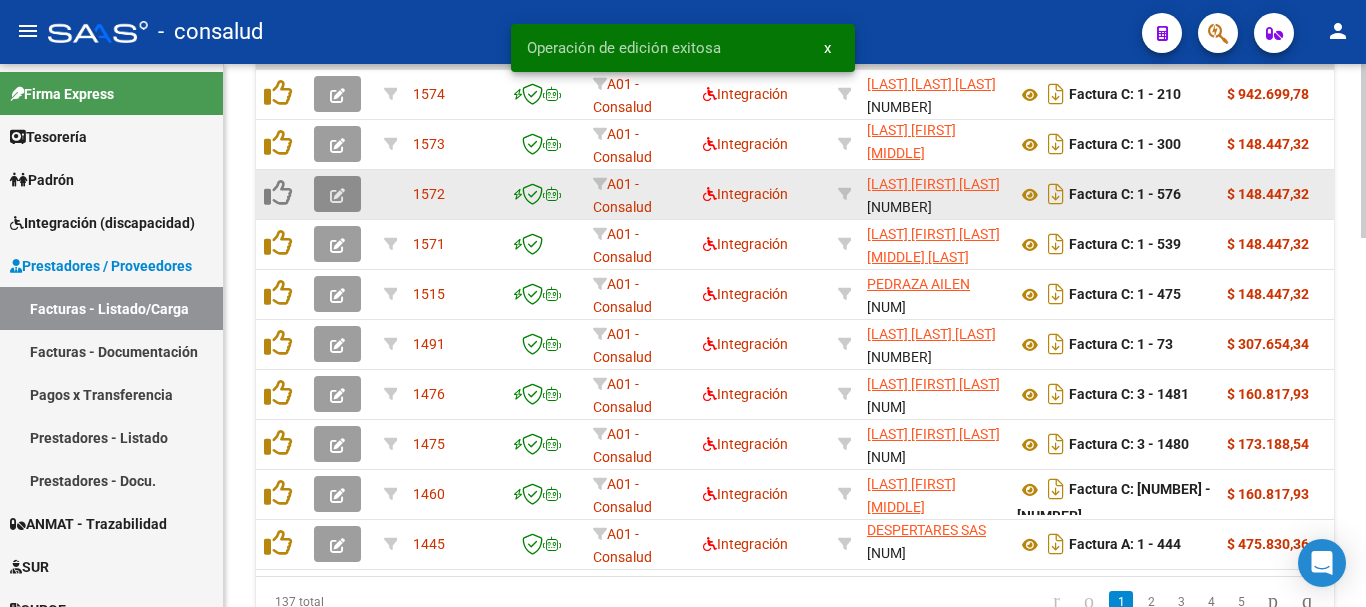 click 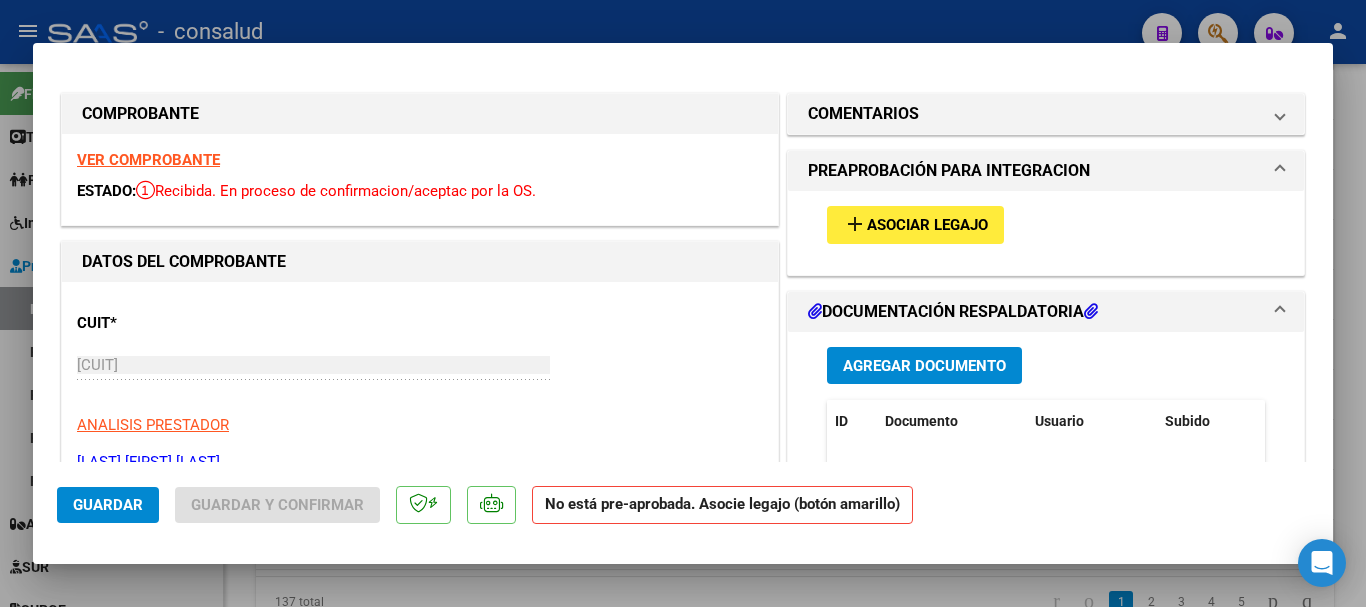 click on "add Asociar Legajo" at bounding box center (915, 224) 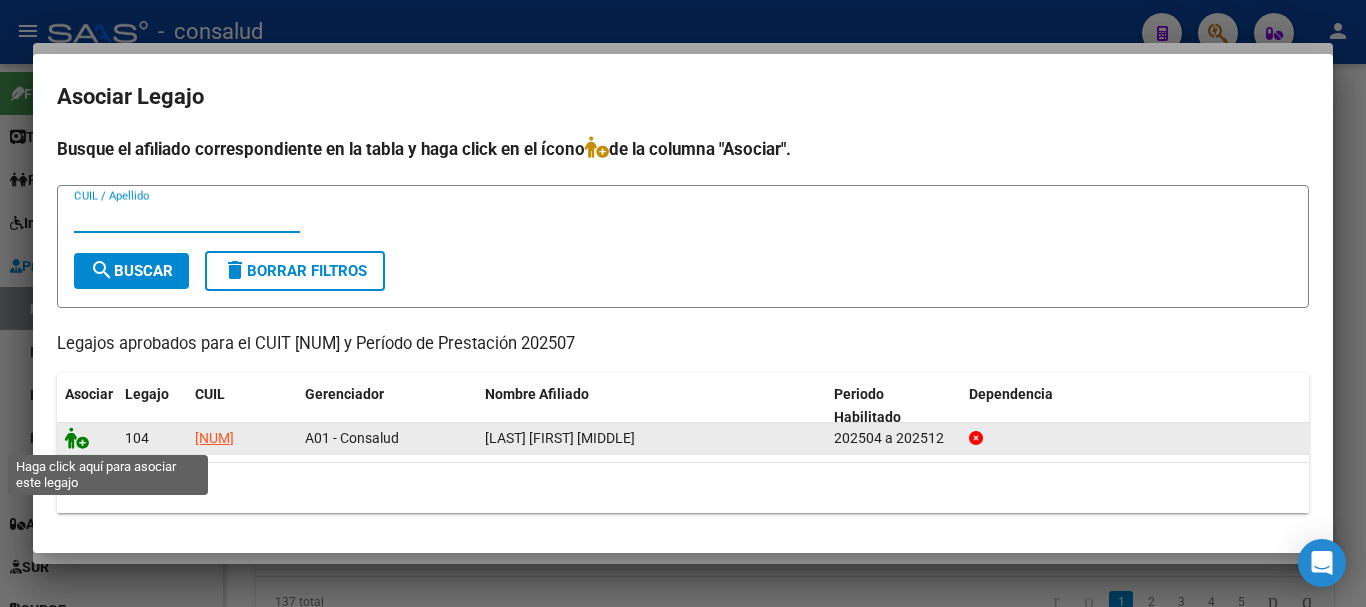 click 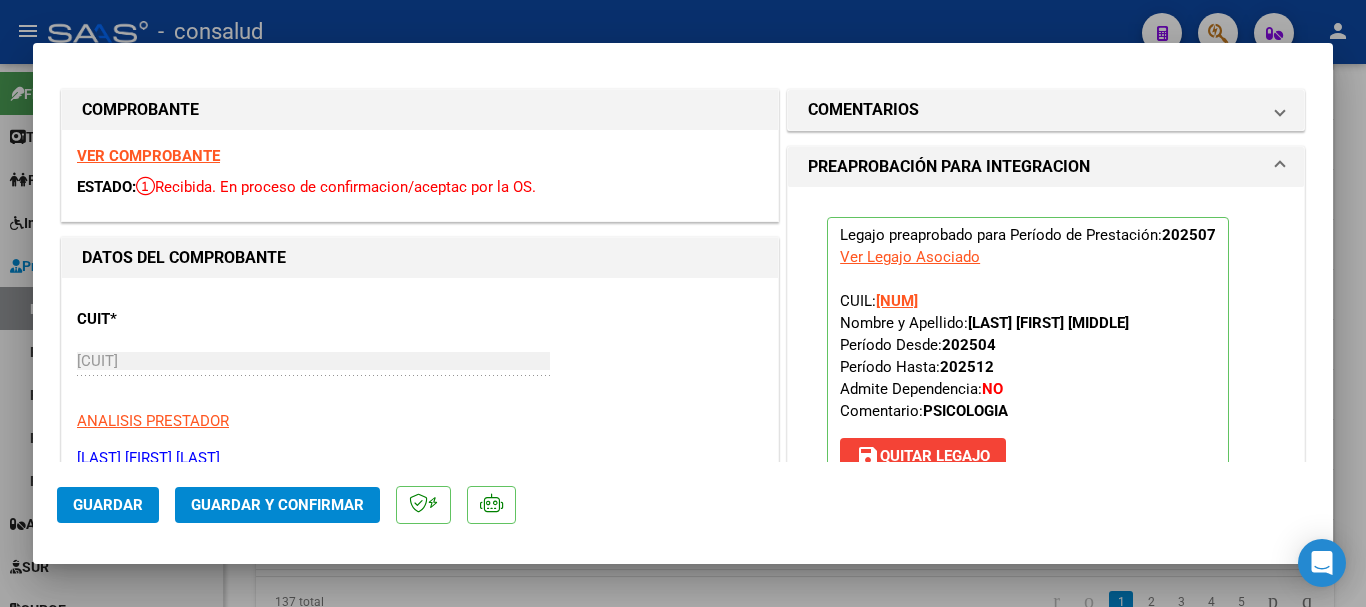 scroll, scrollTop: 0, scrollLeft: 0, axis: both 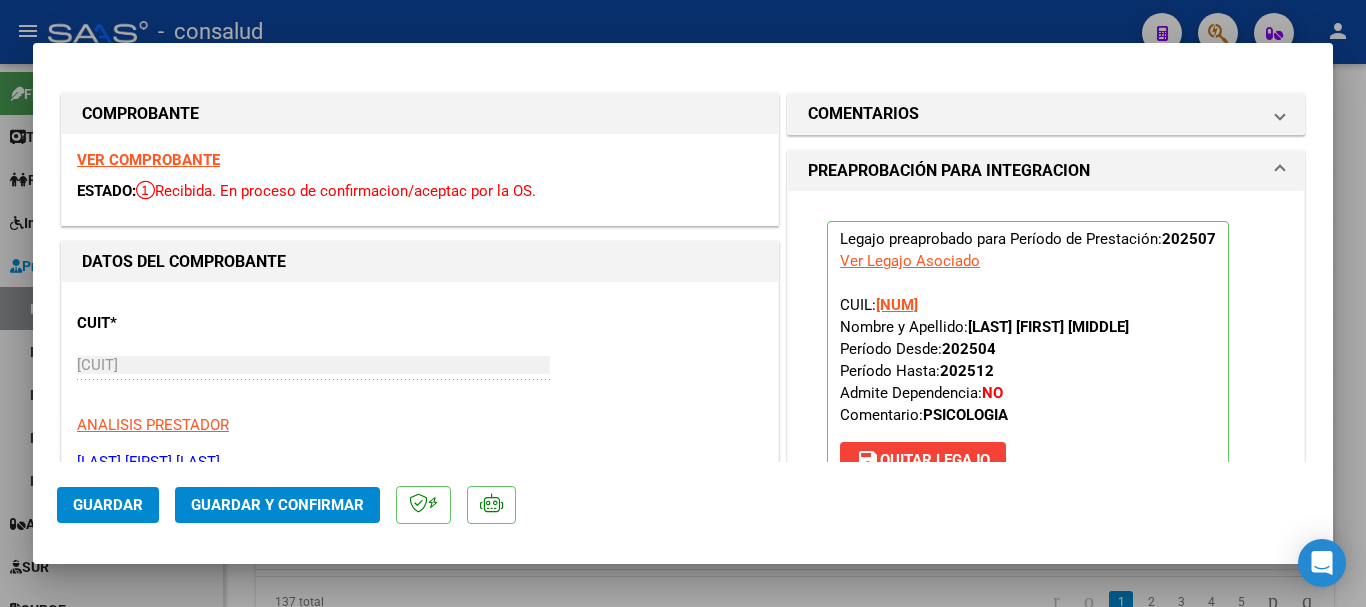 click on "VER COMPROBANTE" at bounding box center (148, 160) 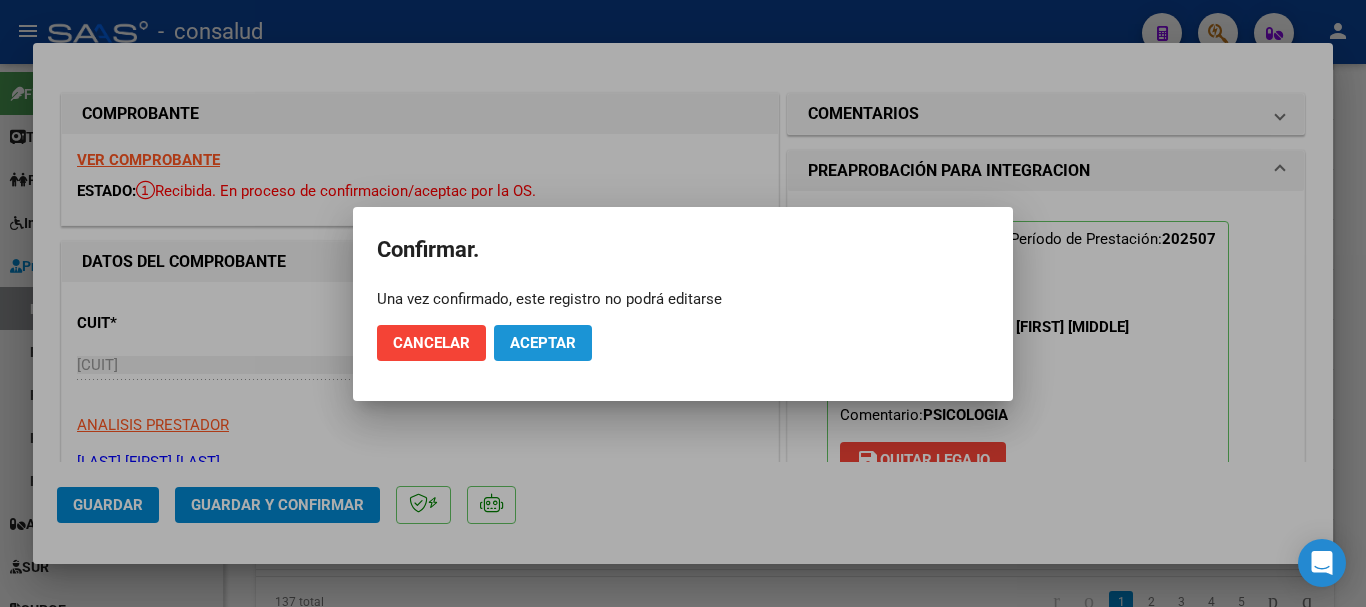 click on "Aceptar" 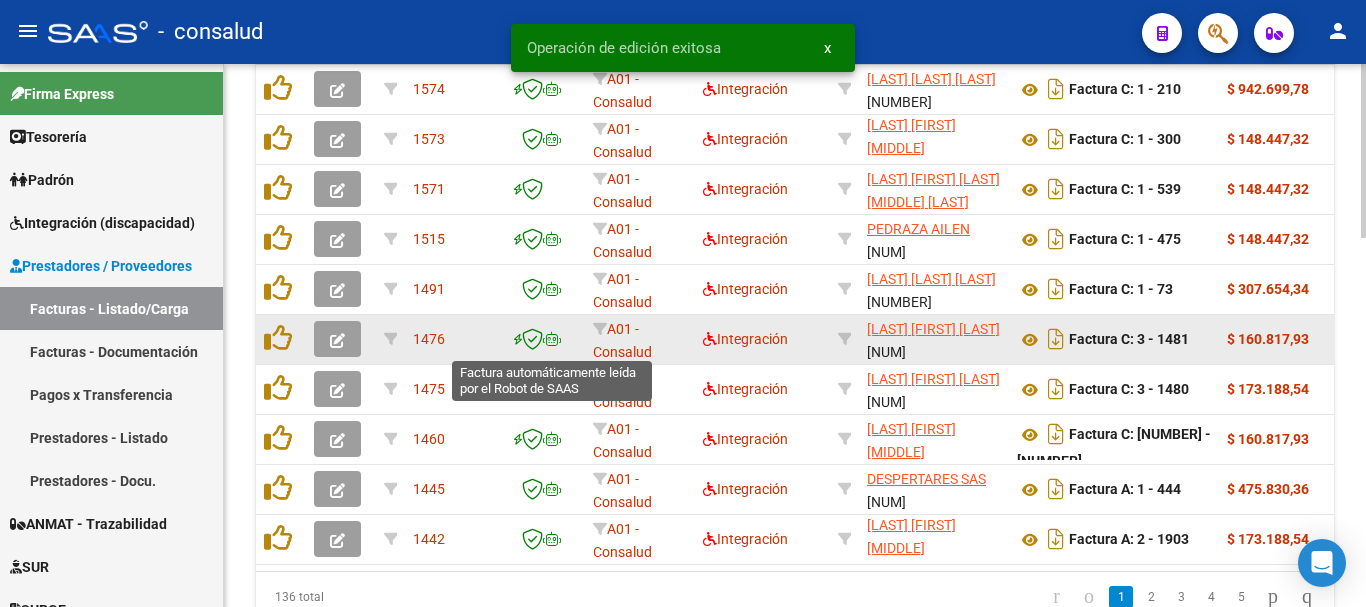 scroll, scrollTop: 1056, scrollLeft: 0, axis: vertical 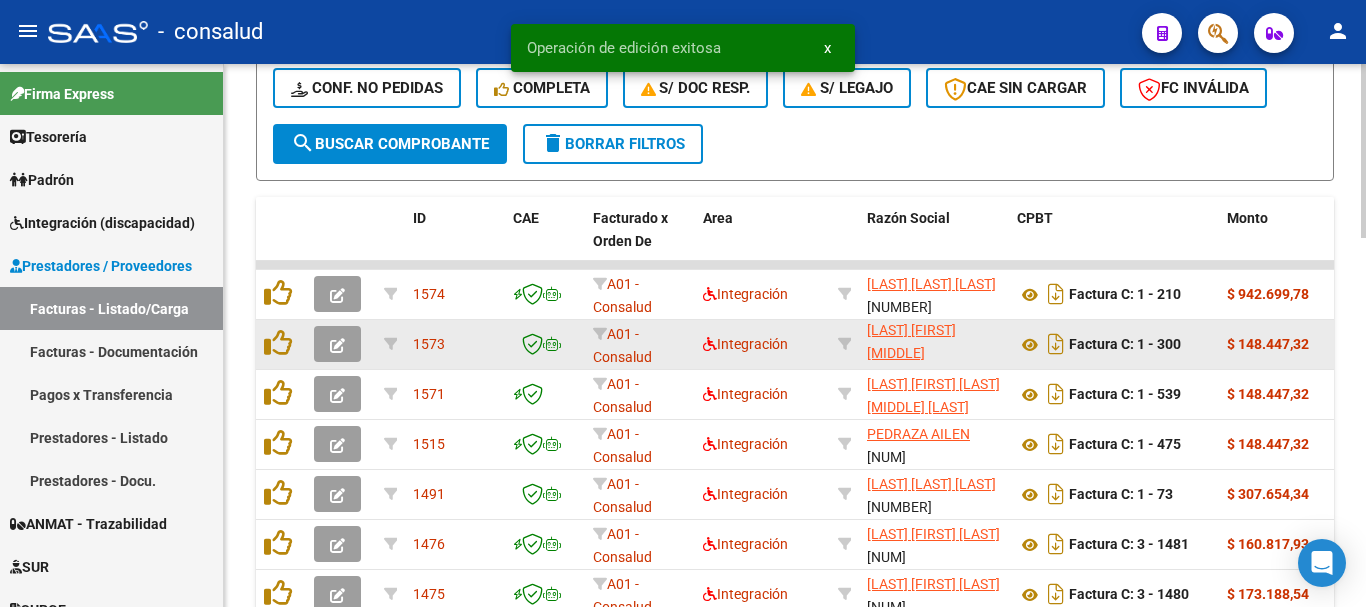 click 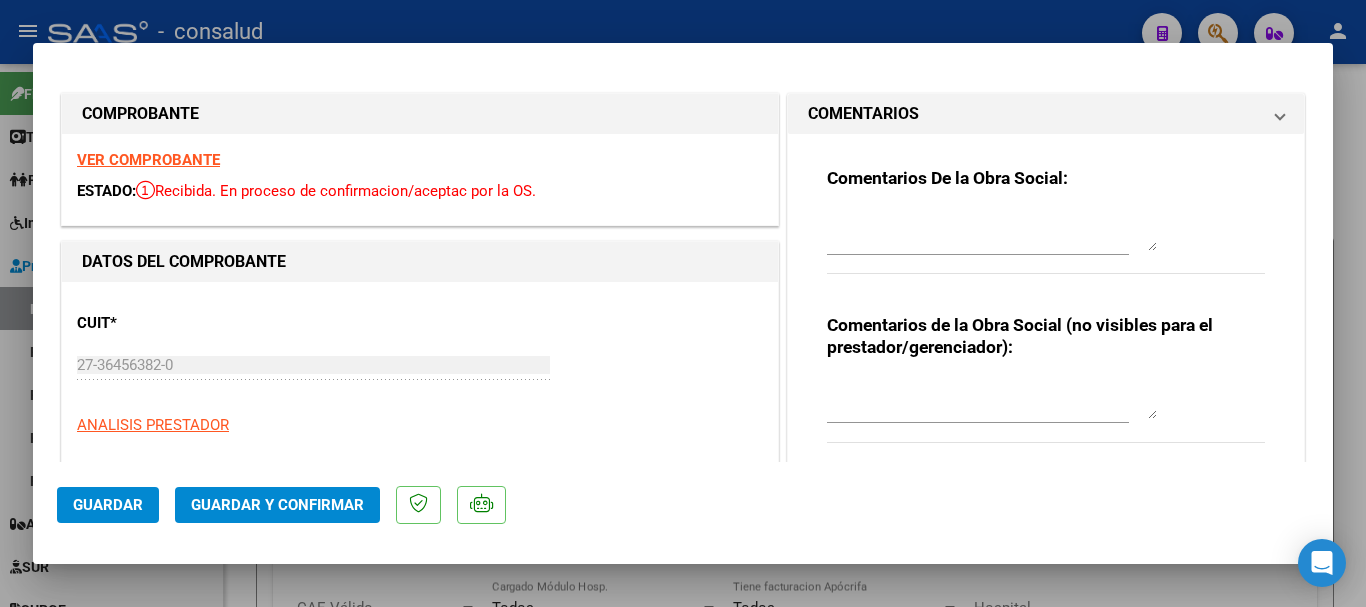 scroll, scrollTop: 0, scrollLeft: 0, axis: both 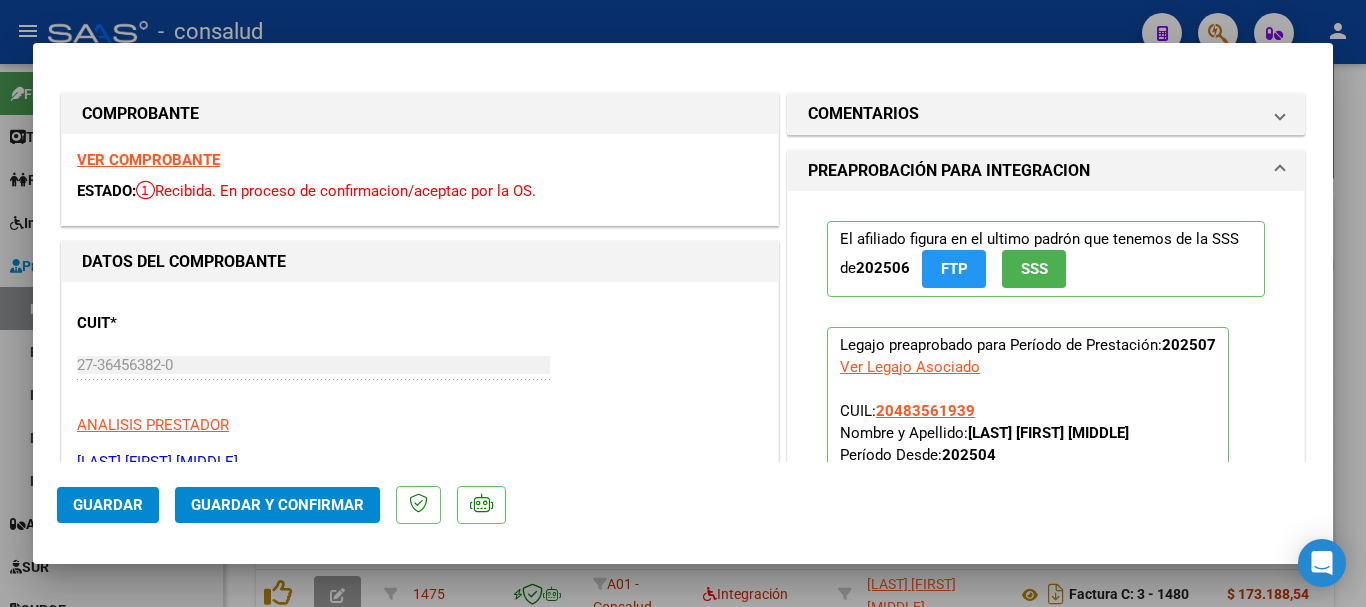 click on "VER COMPROBANTE" at bounding box center (148, 160) 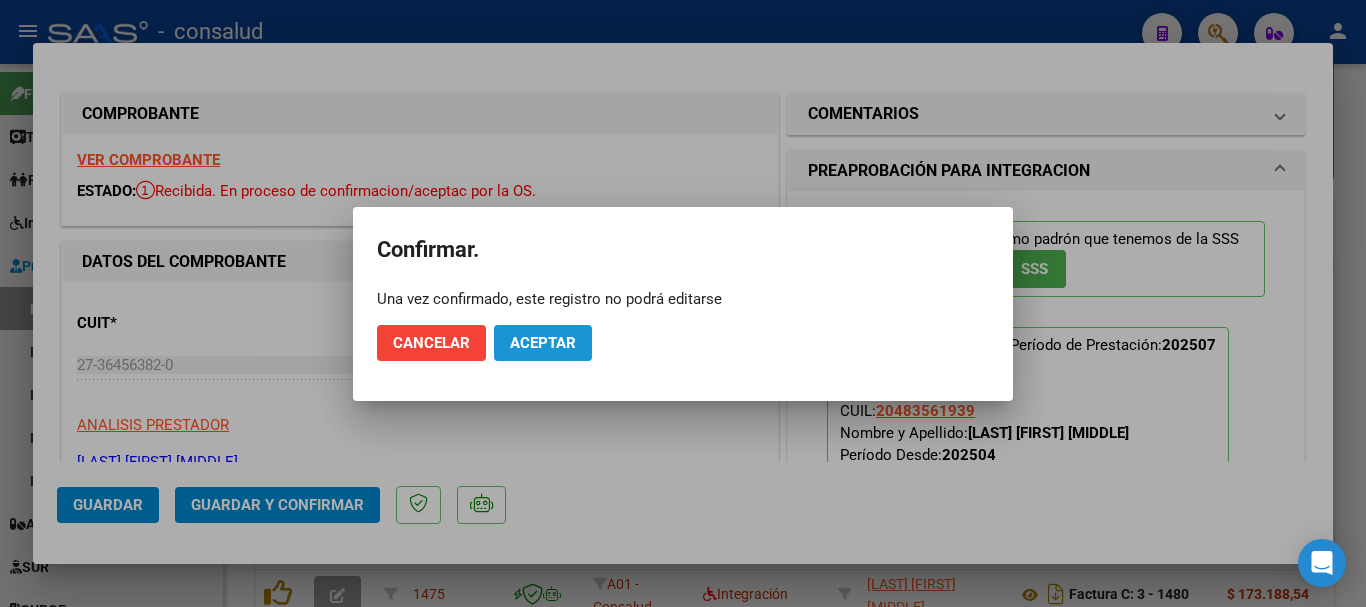 click on "Aceptar" 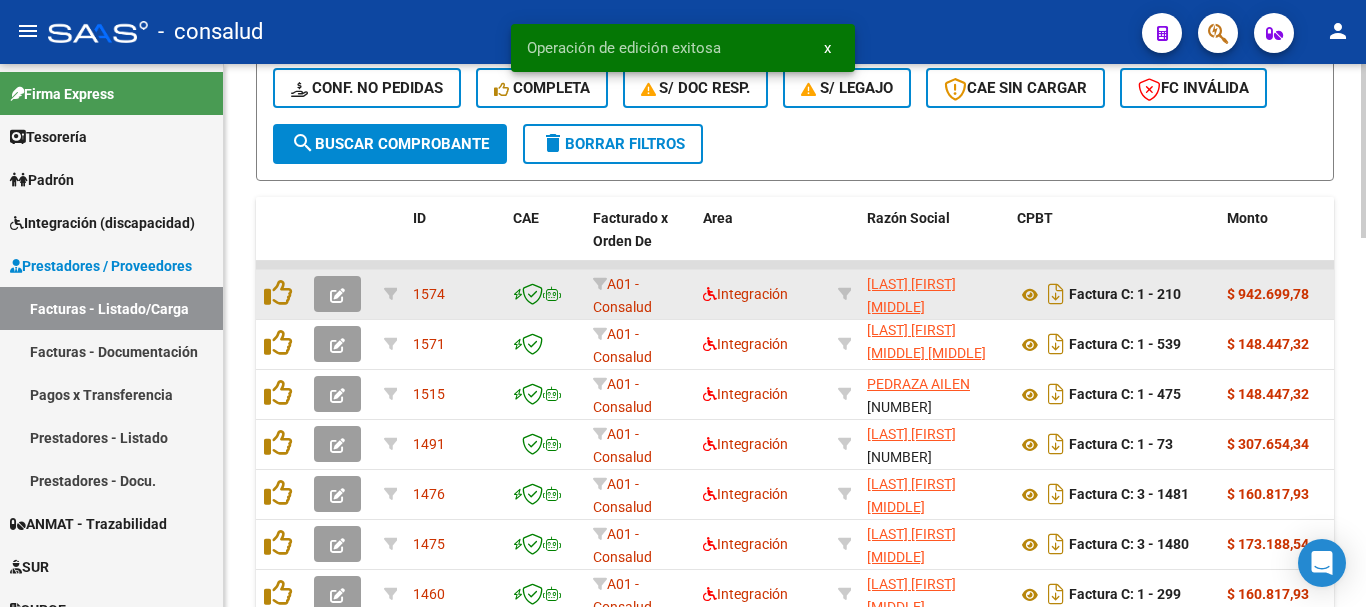 click 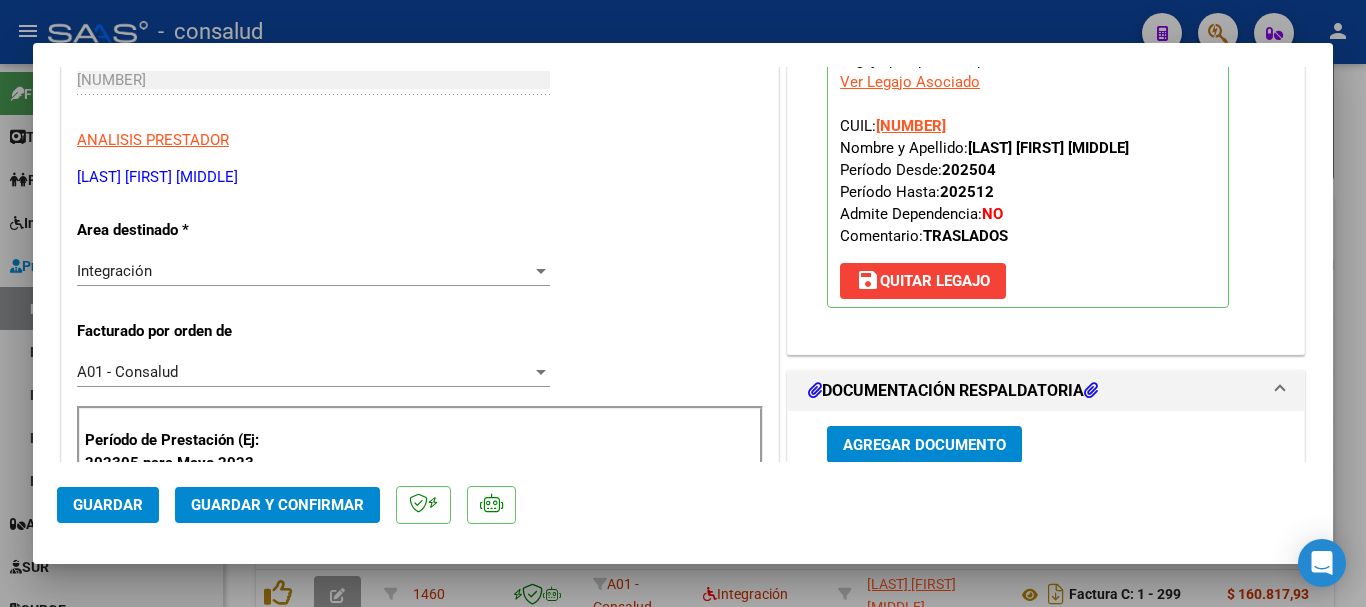 scroll, scrollTop: 0, scrollLeft: 0, axis: both 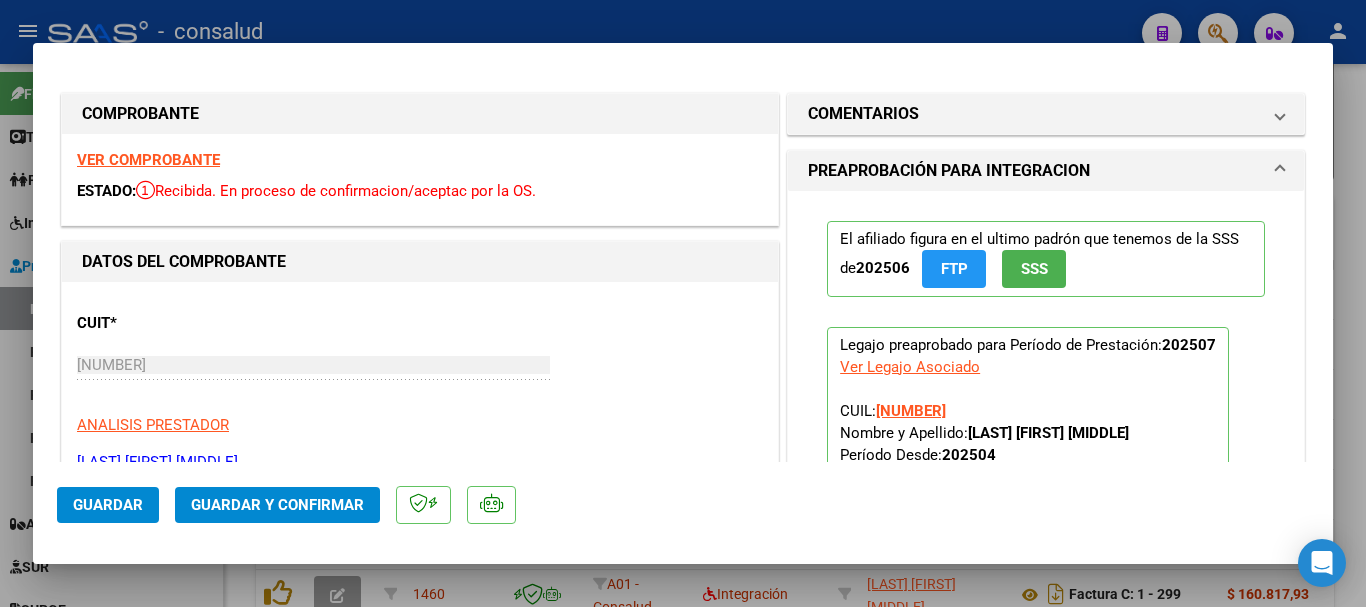 click on "VER COMPROBANTE" at bounding box center (148, 160) 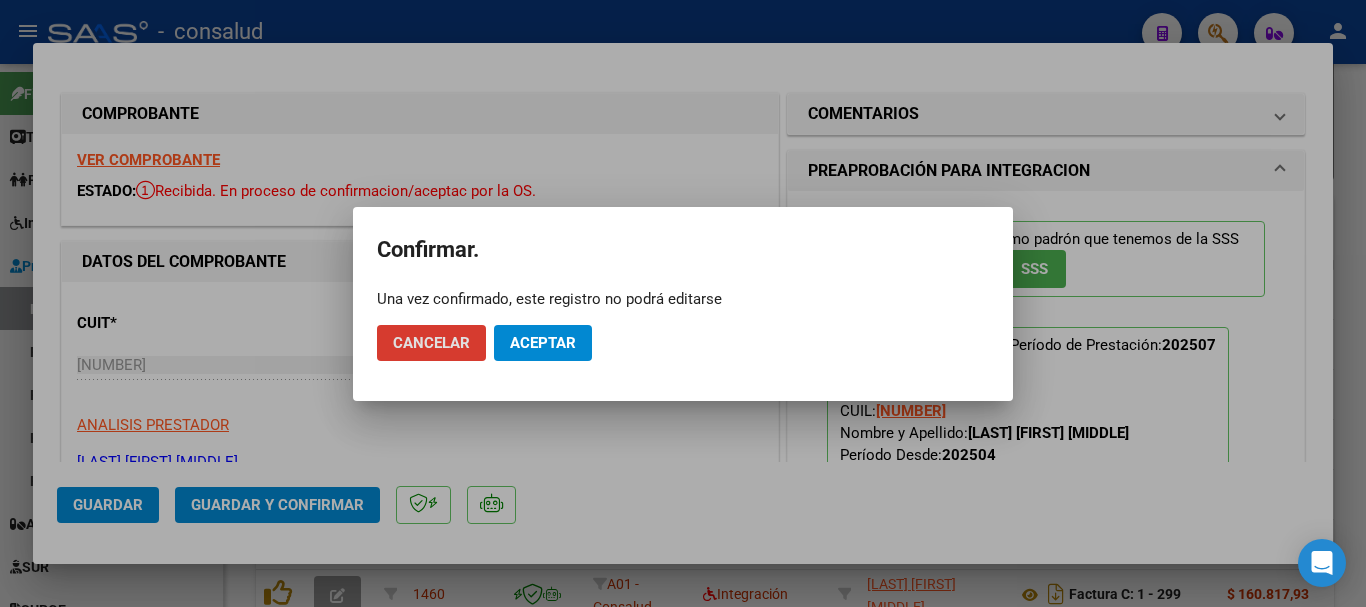 click on "Aceptar" 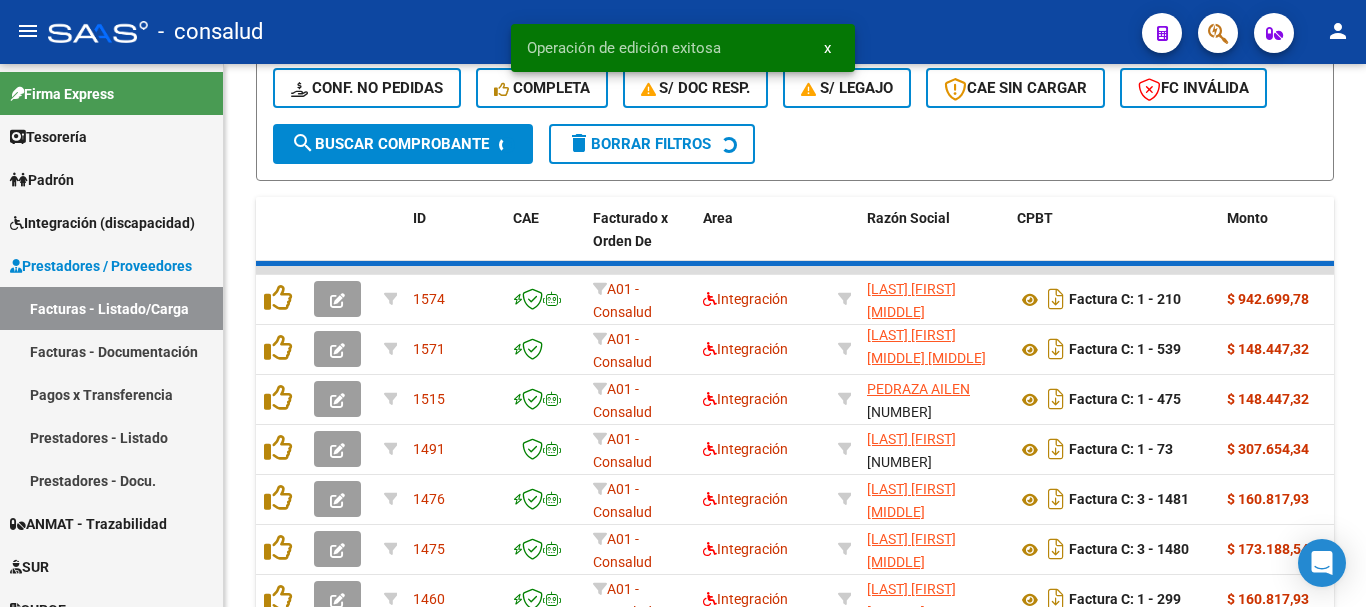 scroll, scrollTop: 4, scrollLeft: 0, axis: vertical 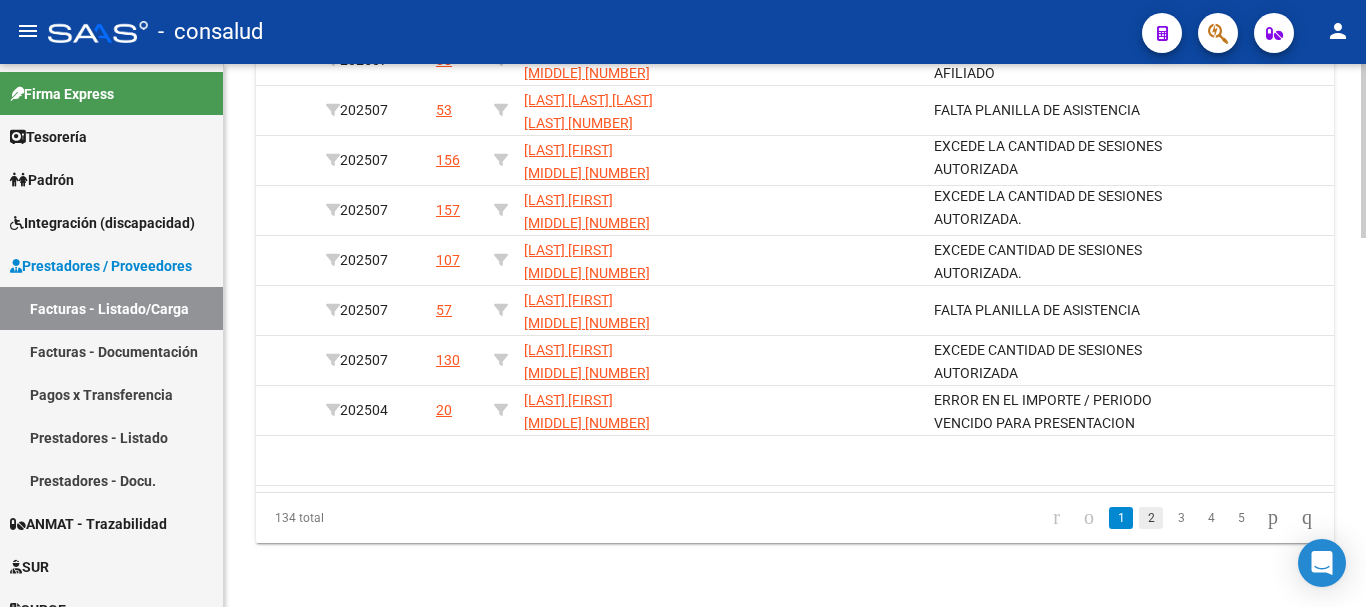 click on "2" 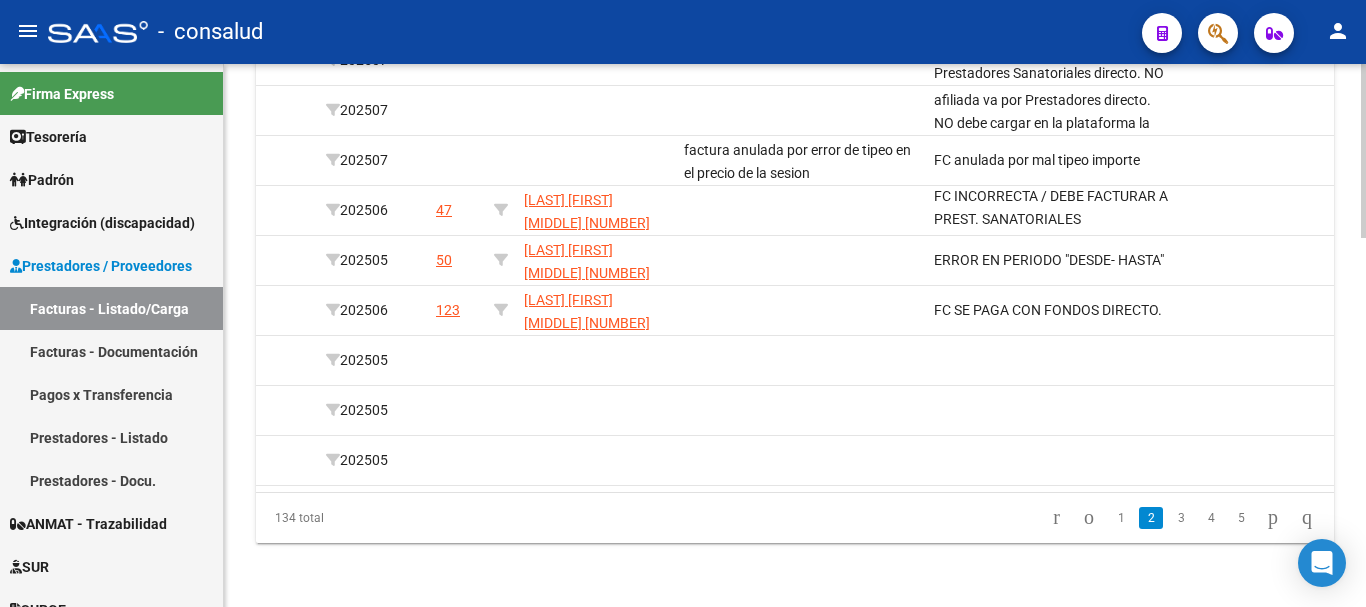 scroll, scrollTop: 0, scrollLeft: 0, axis: both 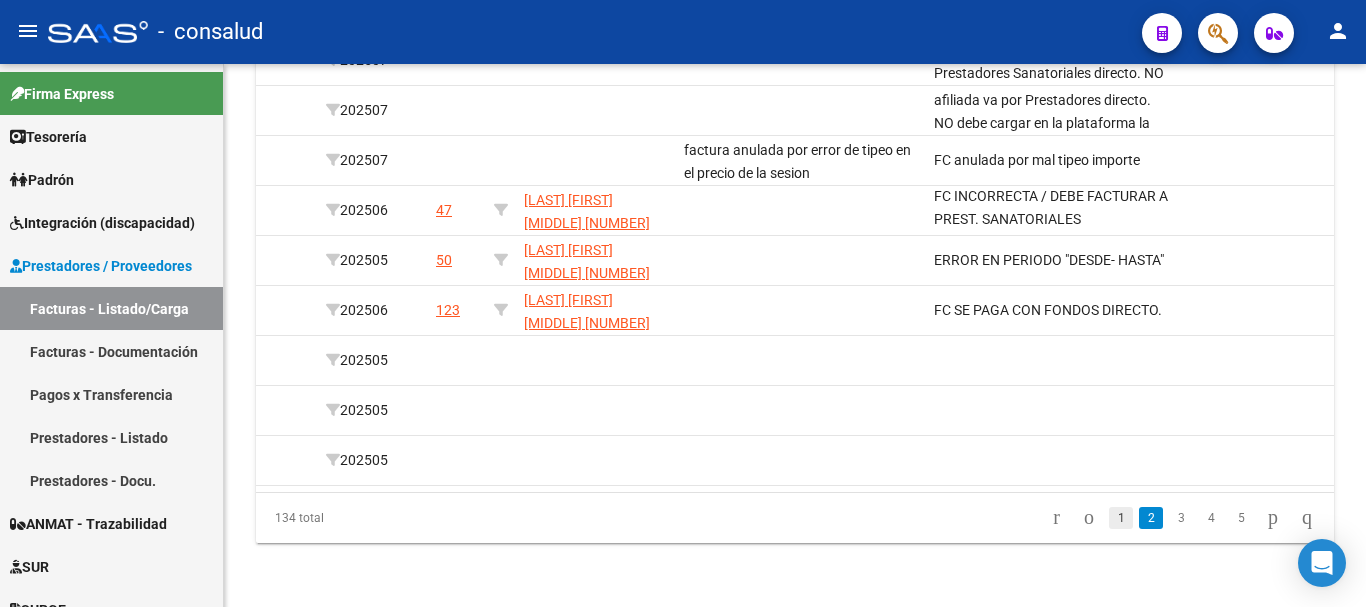click on "1" 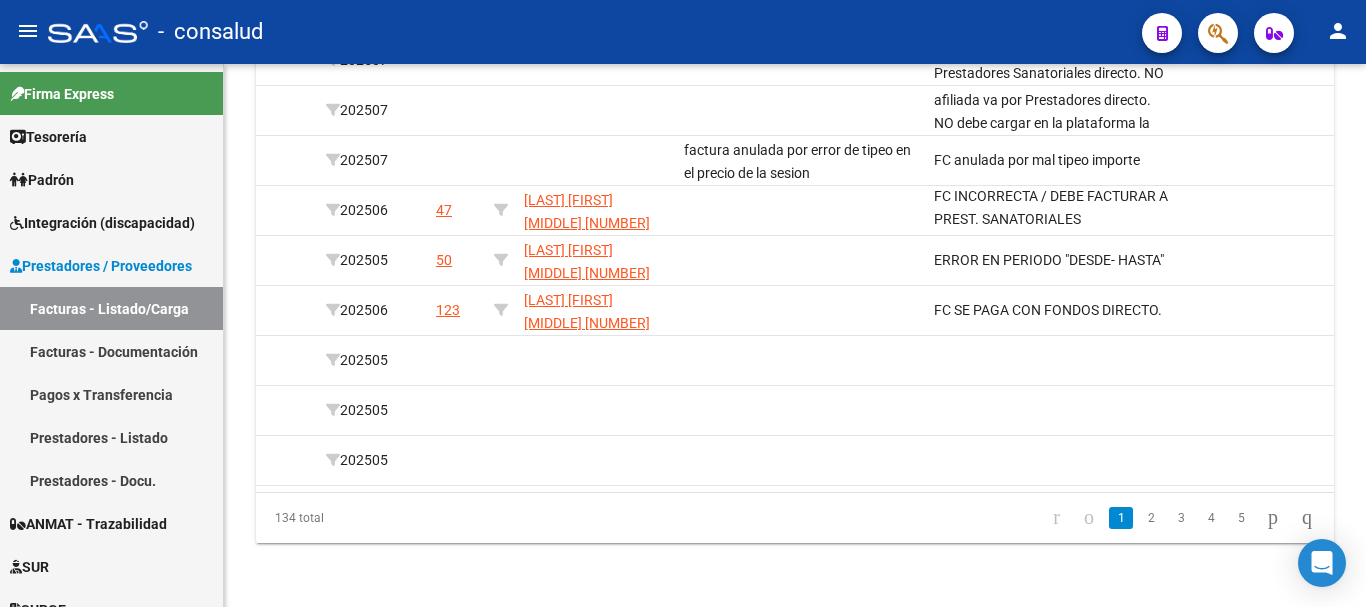 scroll, scrollTop: 4, scrollLeft: 0, axis: vertical 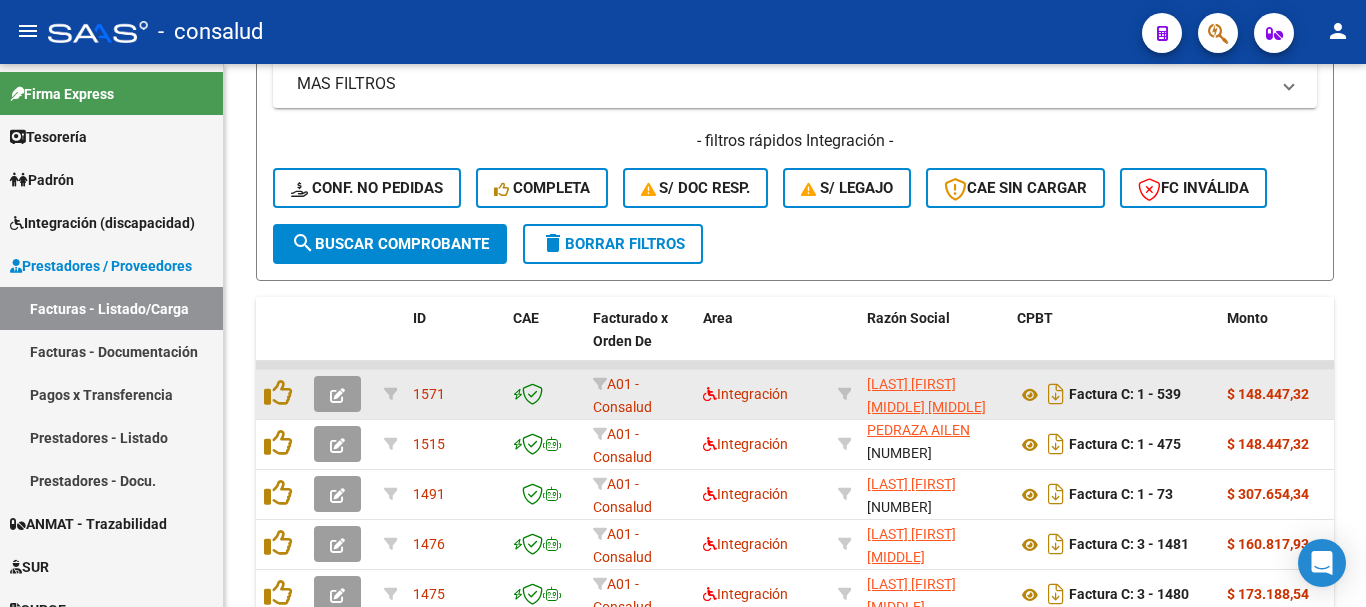 click 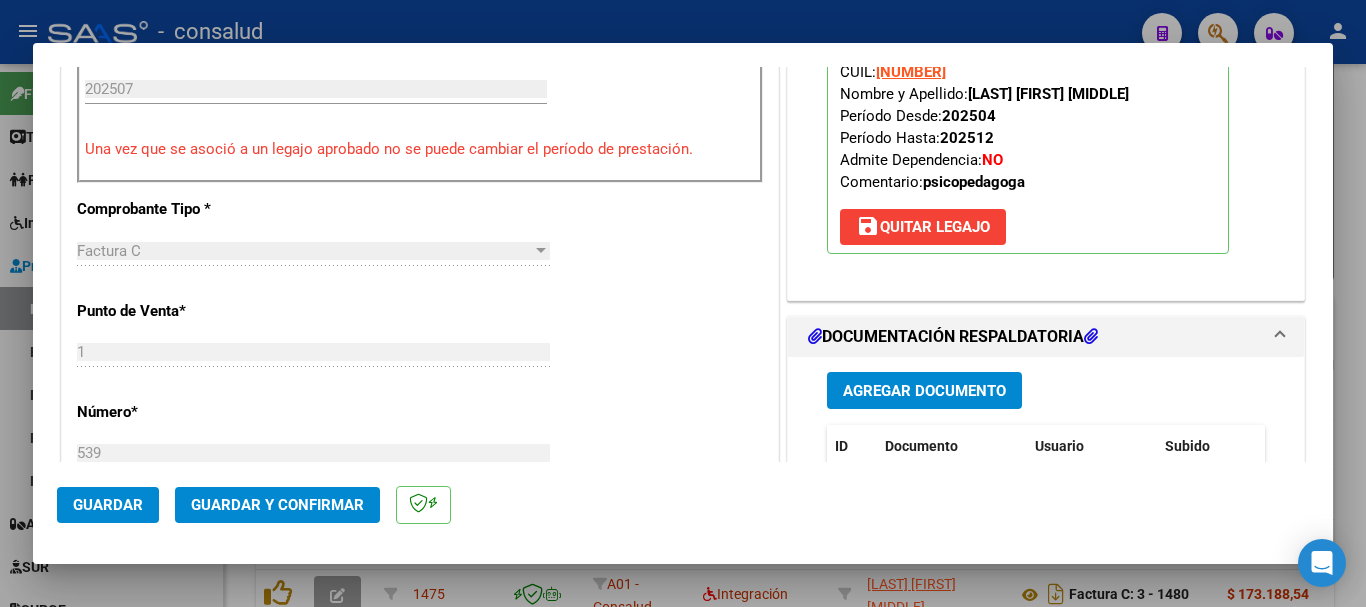 scroll, scrollTop: 1000, scrollLeft: 0, axis: vertical 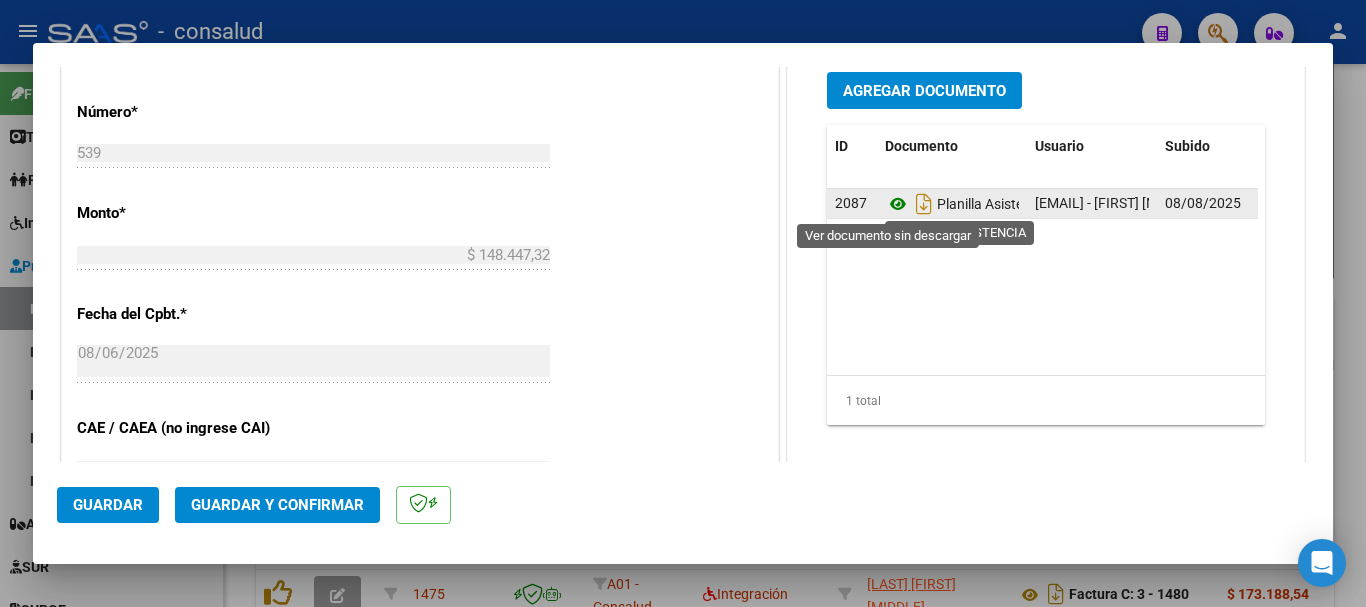 click 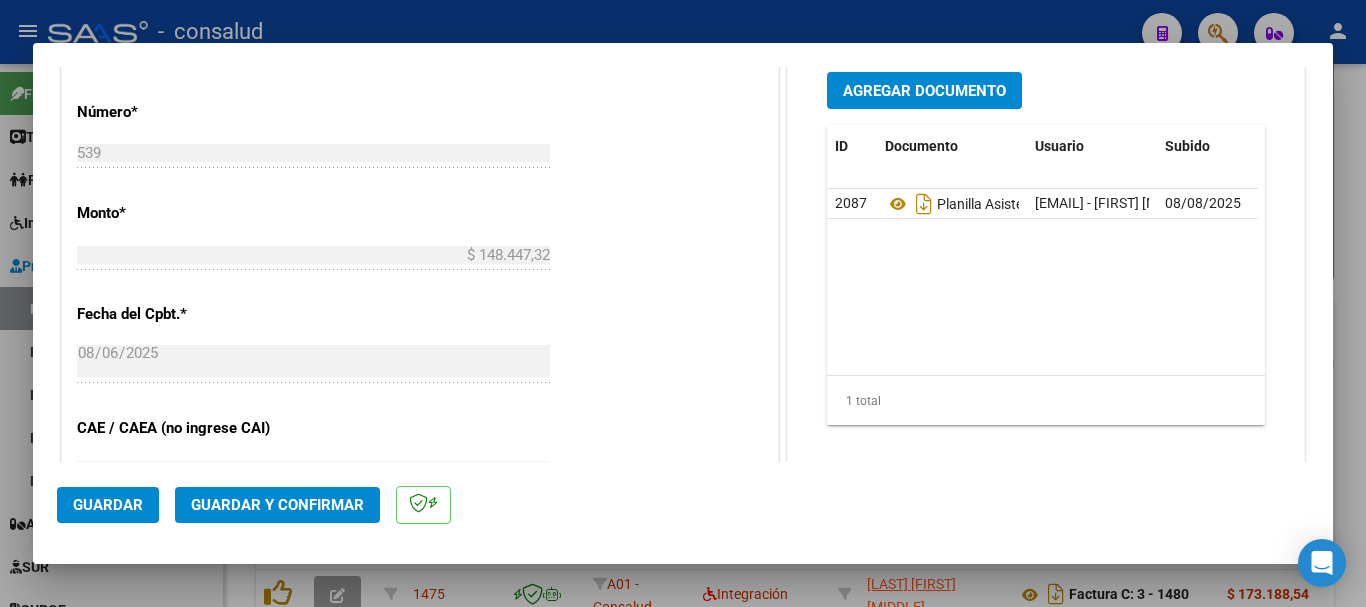 type 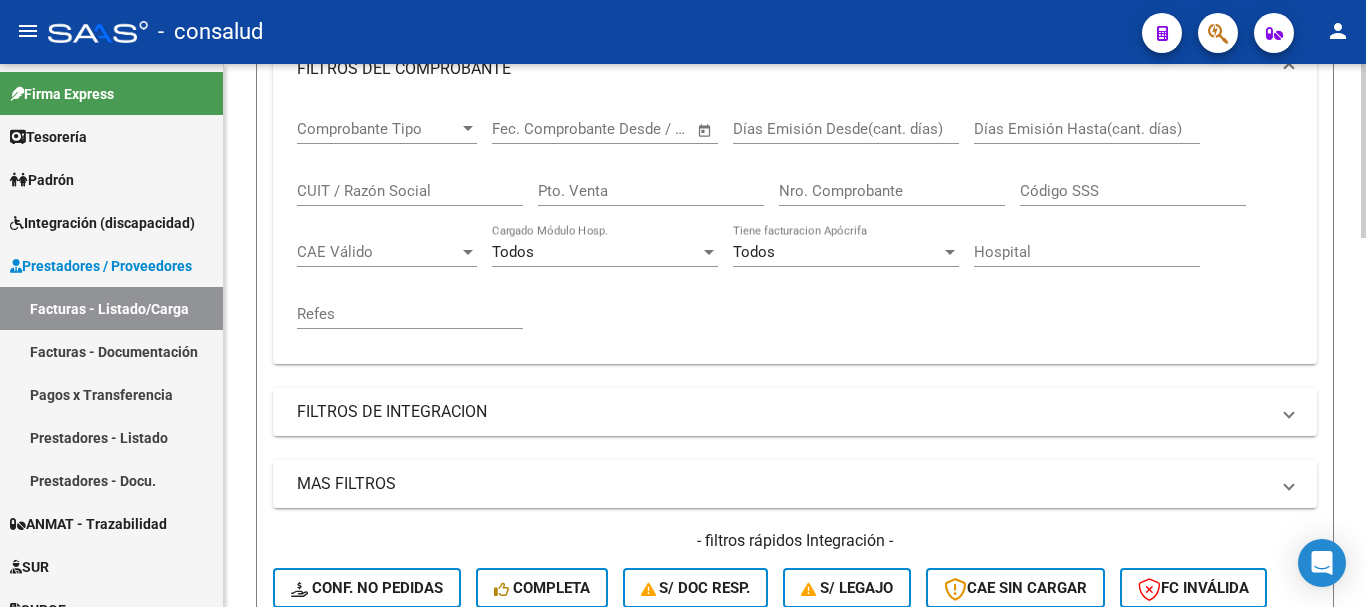 scroll, scrollTop: 156, scrollLeft: 0, axis: vertical 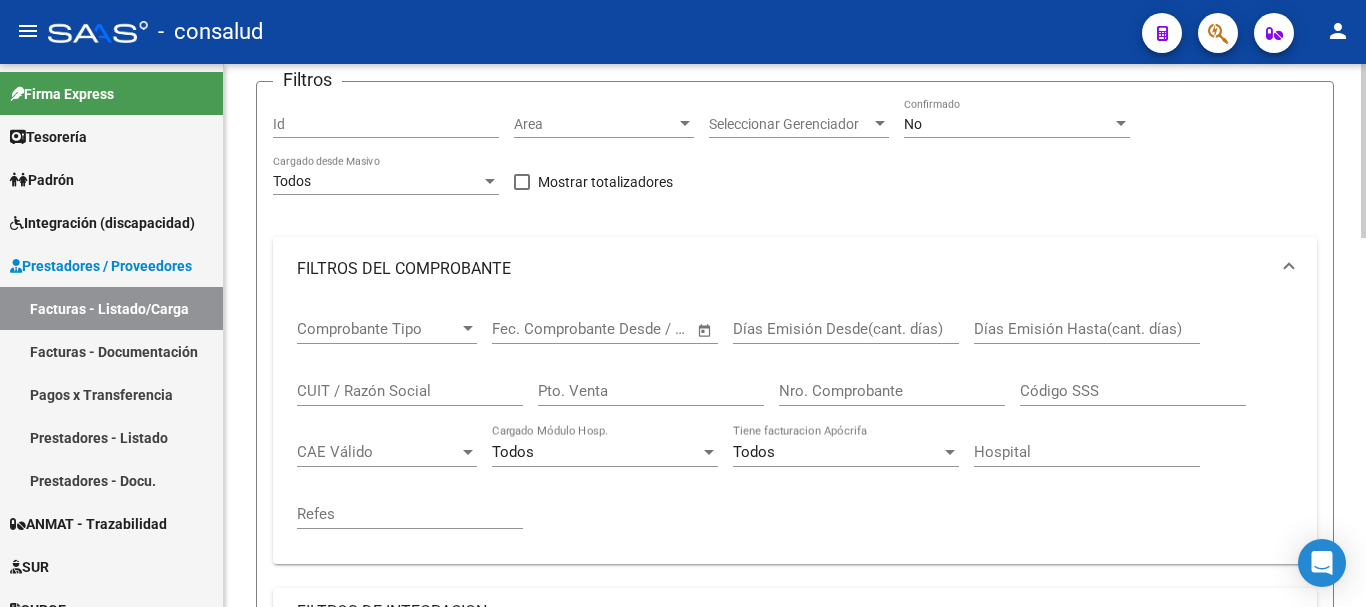click on "CUIT / Razón Social" at bounding box center [410, 391] 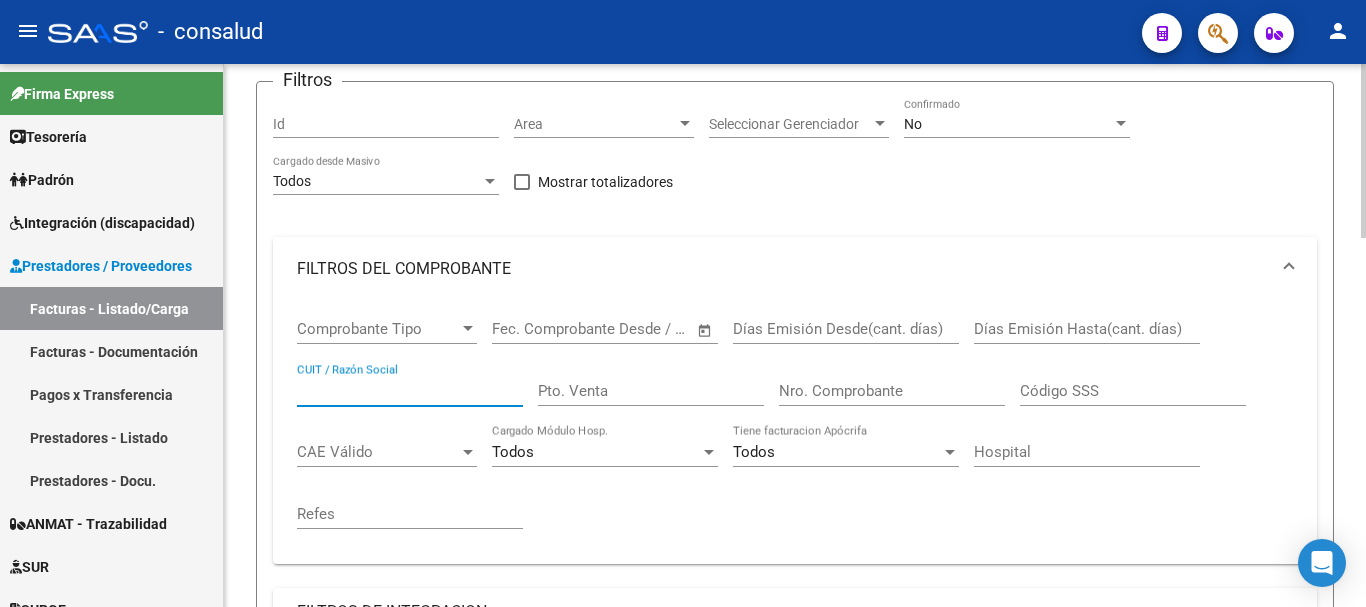 paste on "27354400001" 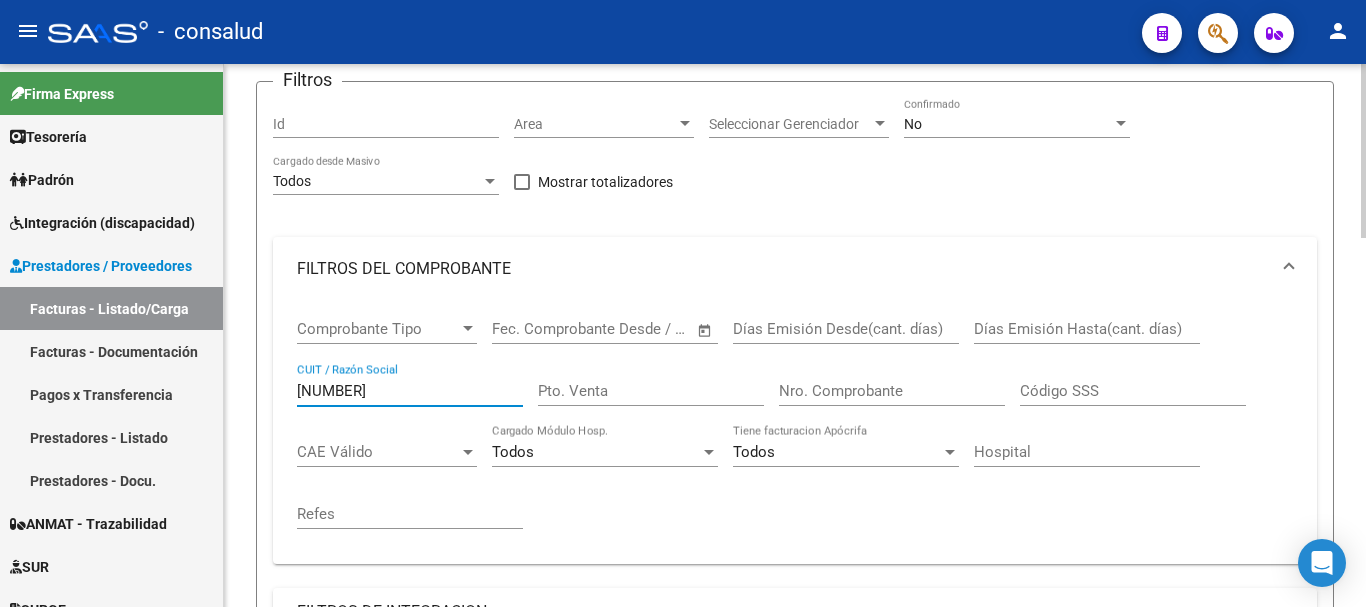type on "27354400001" 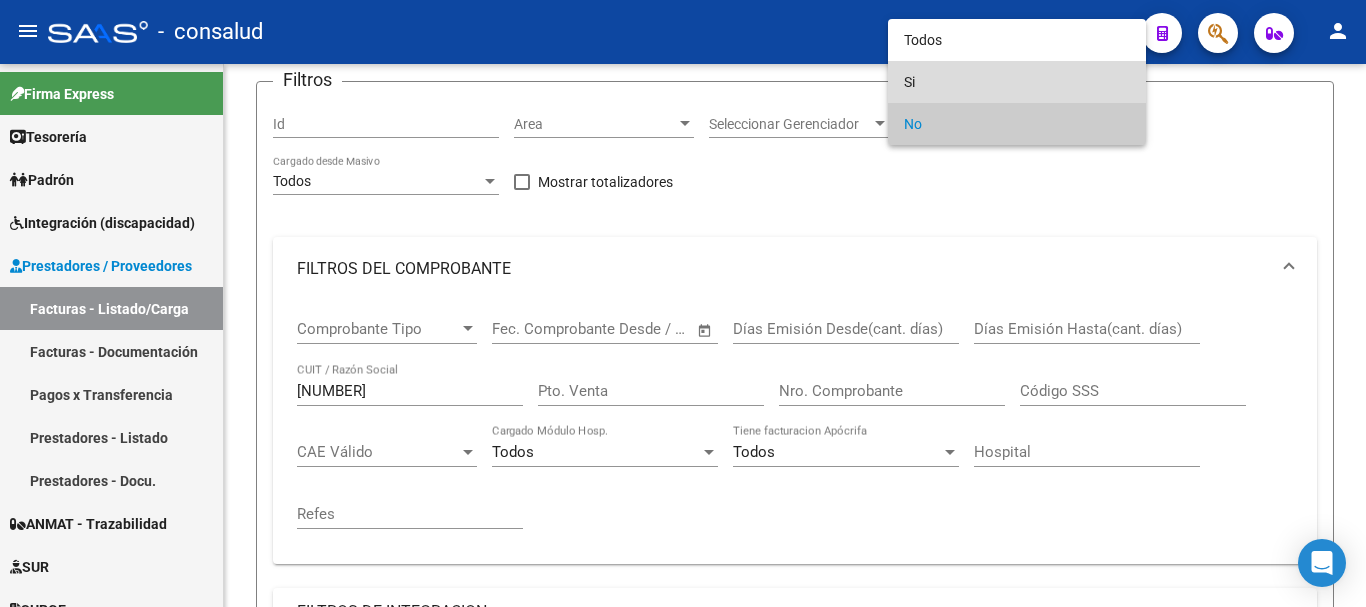 click on "Si" at bounding box center (1017, 82) 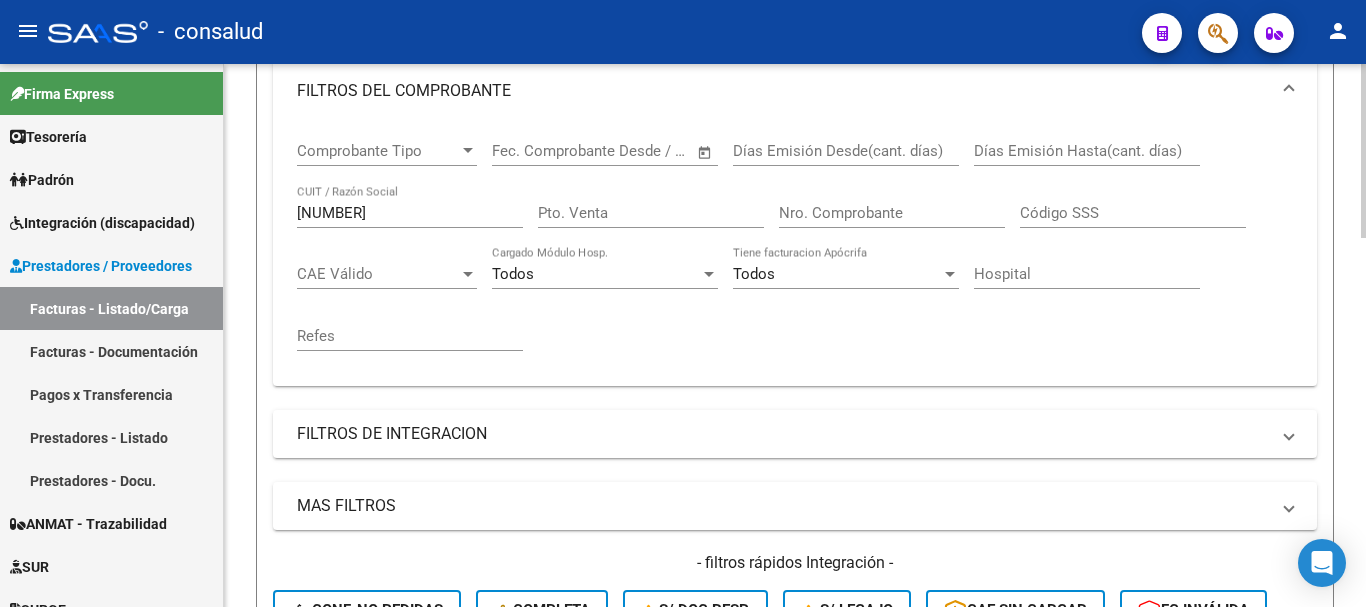 scroll, scrollTop: 556, scrollLeft: 0, axis: vertical 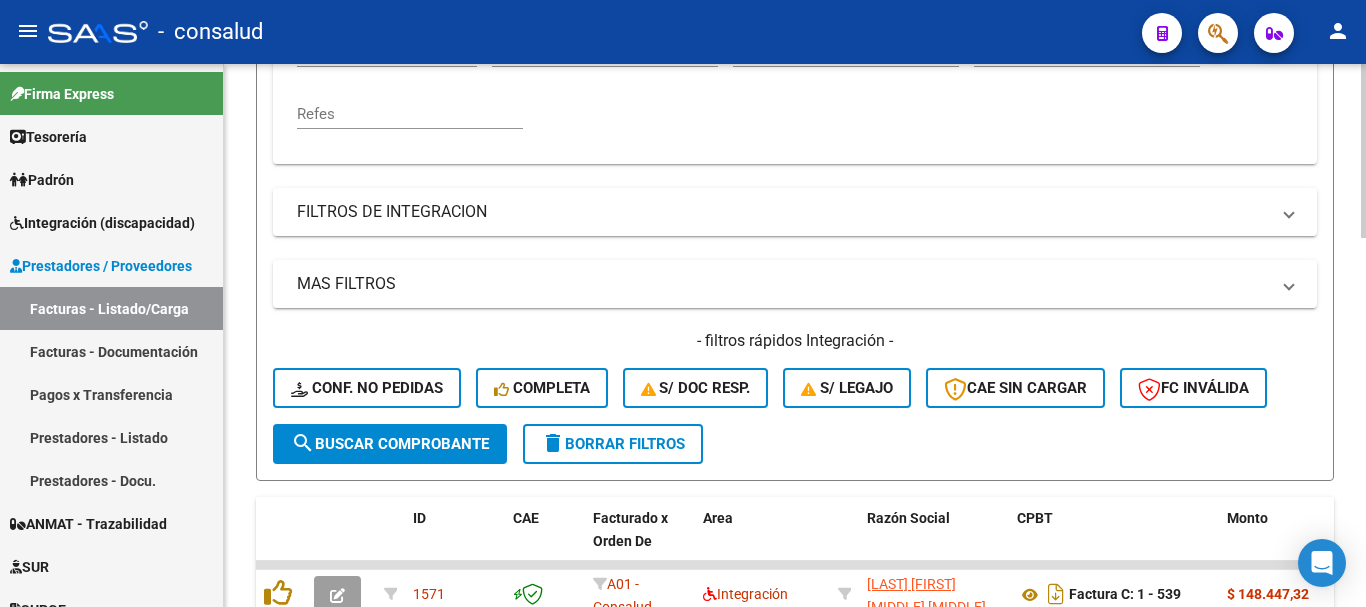 click on "search  Buscar Comprobante" 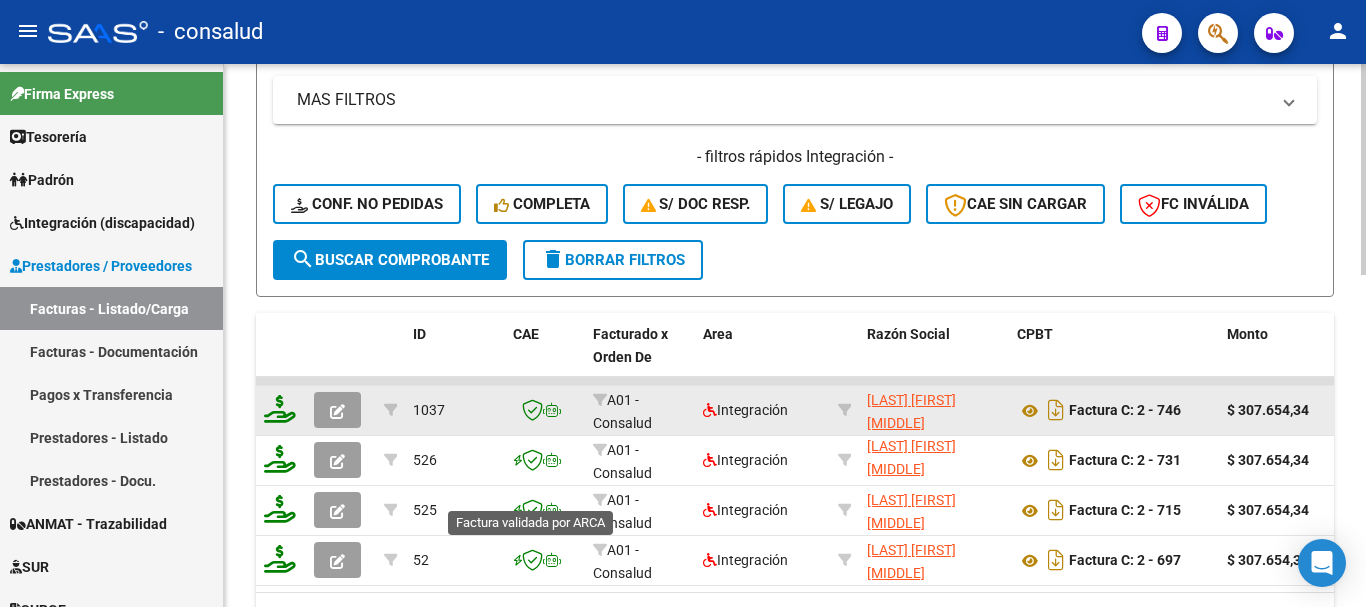 scroll, scrollTop: 856, scrollLeft: 0, axis: vertical 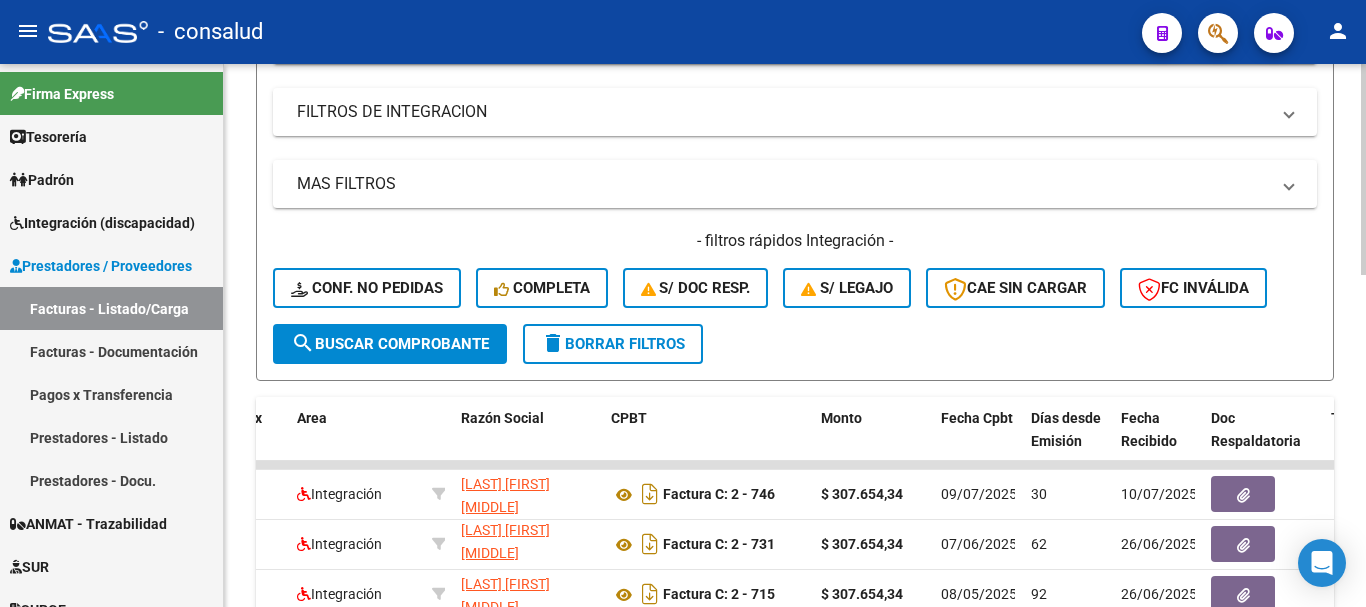 click on "delete  Borrar Filtros" 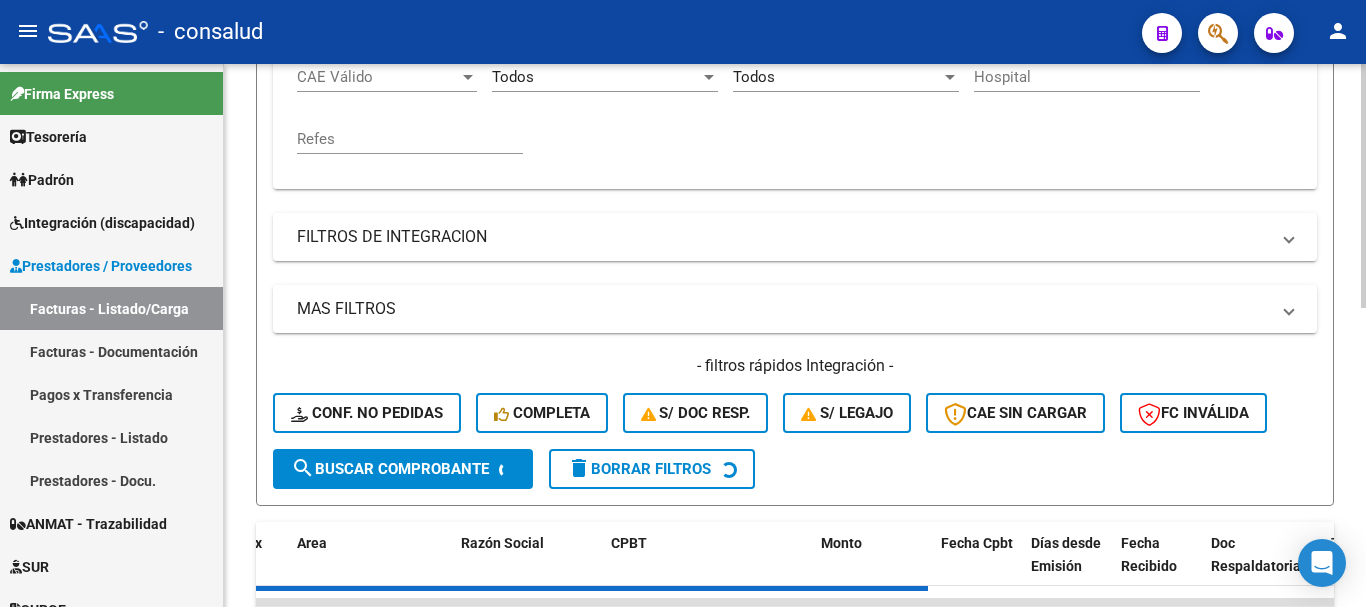 scroll, scrollTop: 256, scrollLeft: 0, axis: vertical 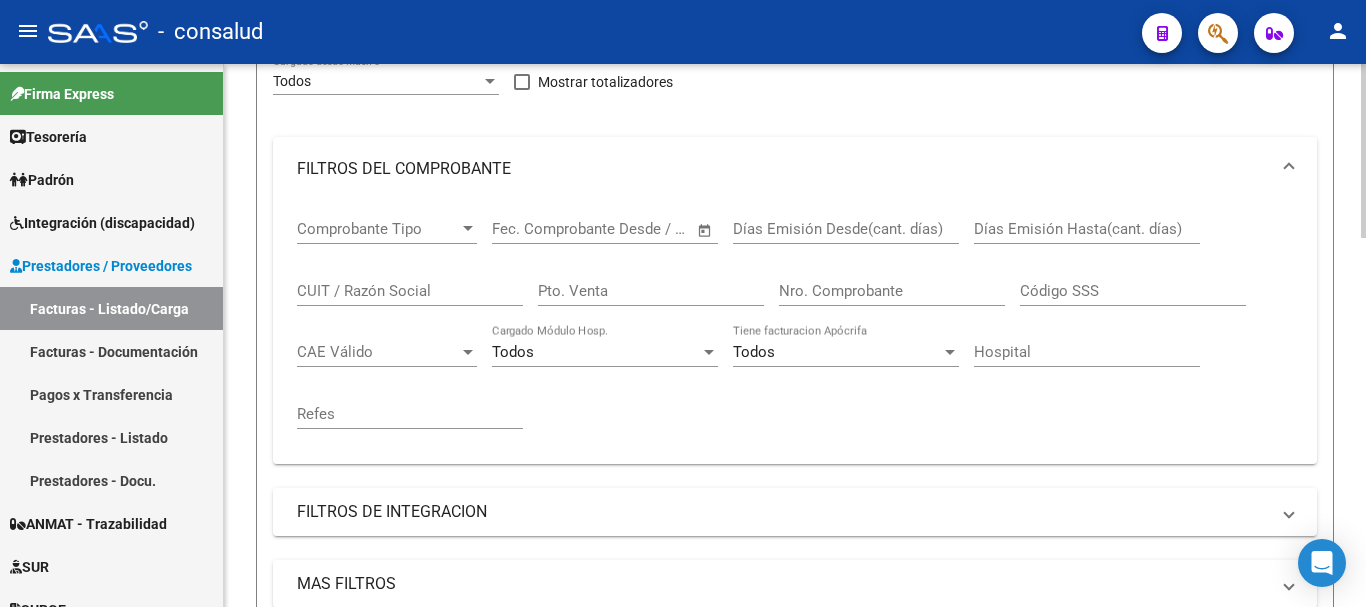 click on "Comprobante Tipo Comprobante Tipo" at bounding box center [387, 222] 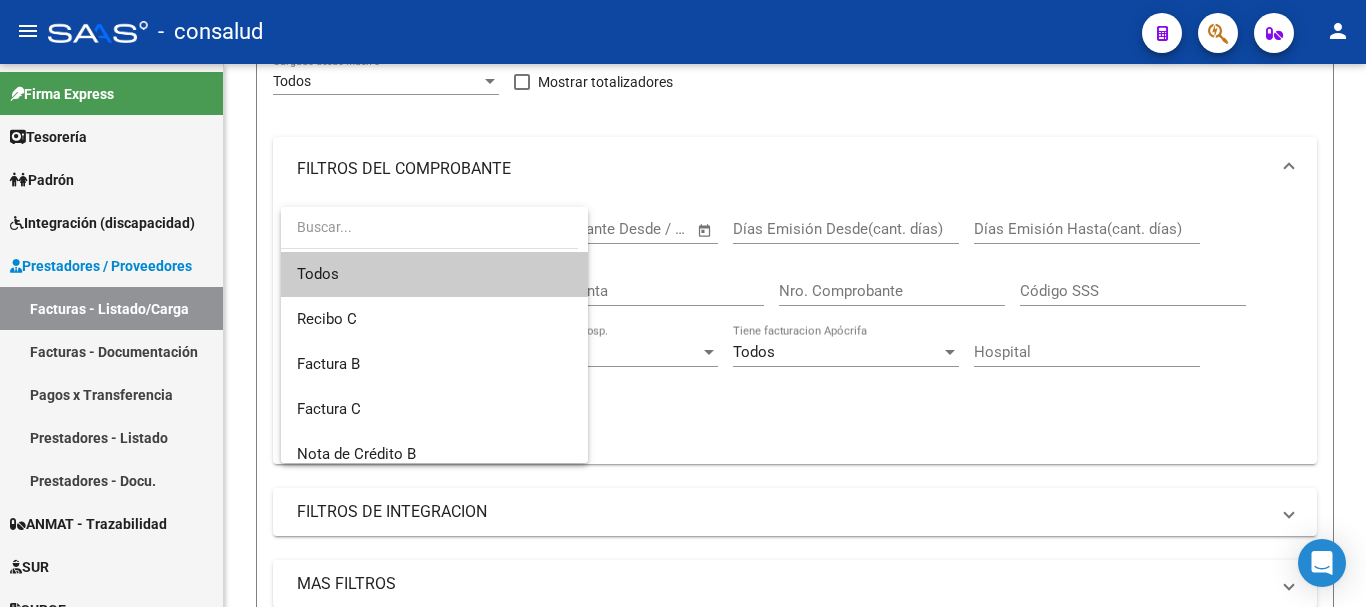 click at bounding box center [429, 227] 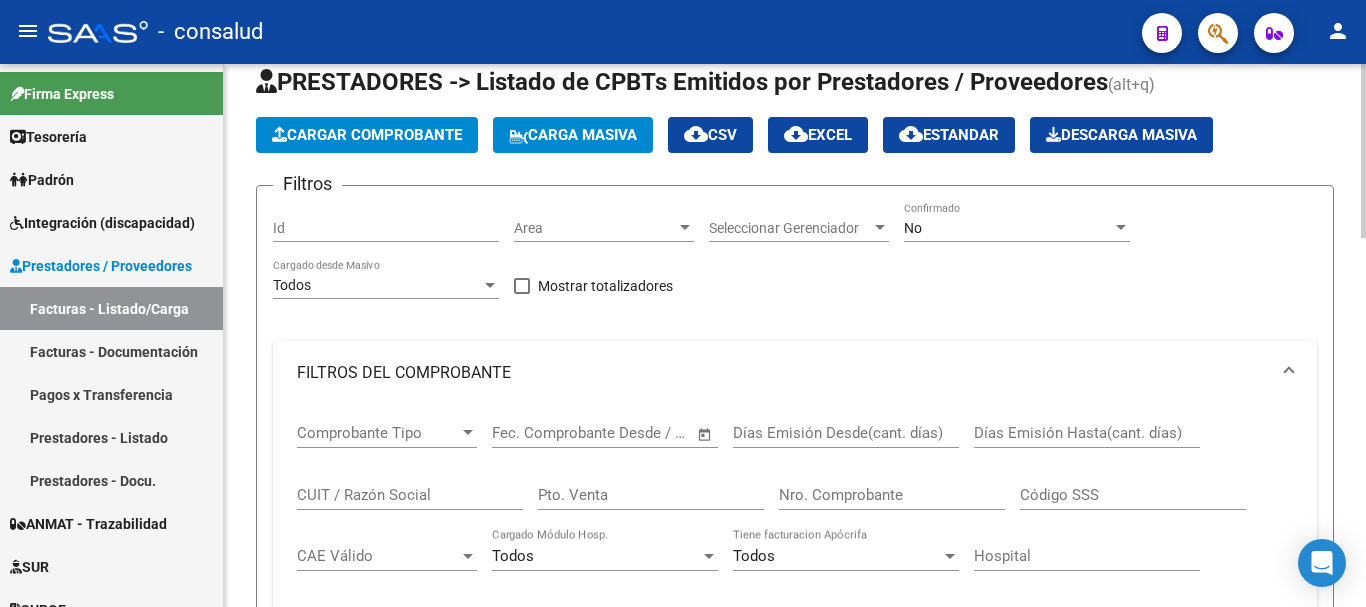 scroll, scrollTop: 0, scrollLeft: 0, axis: both 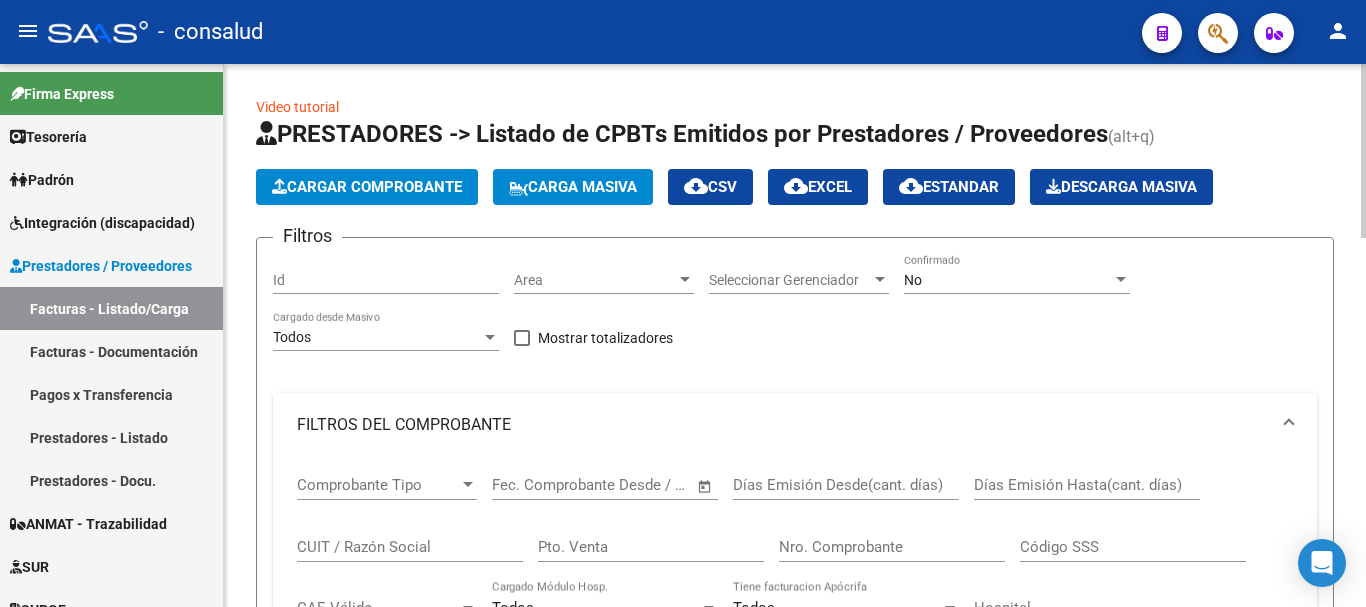 click on "Cargar Comprobante" 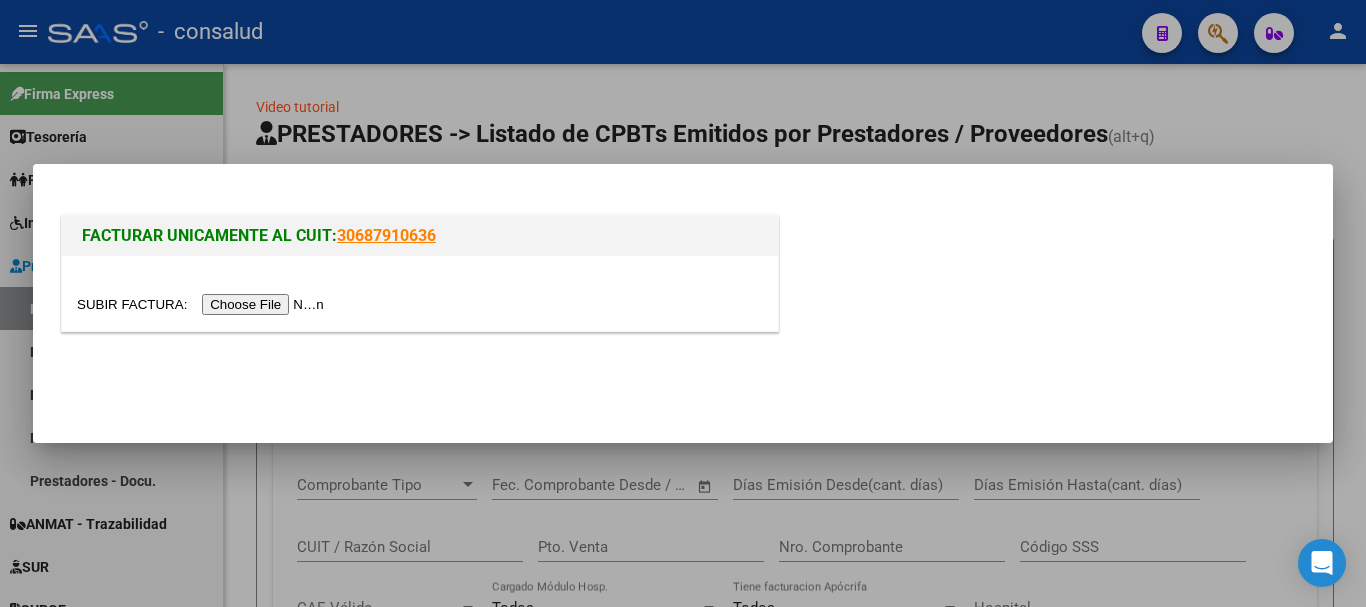 click at bounding box center [203, 304] 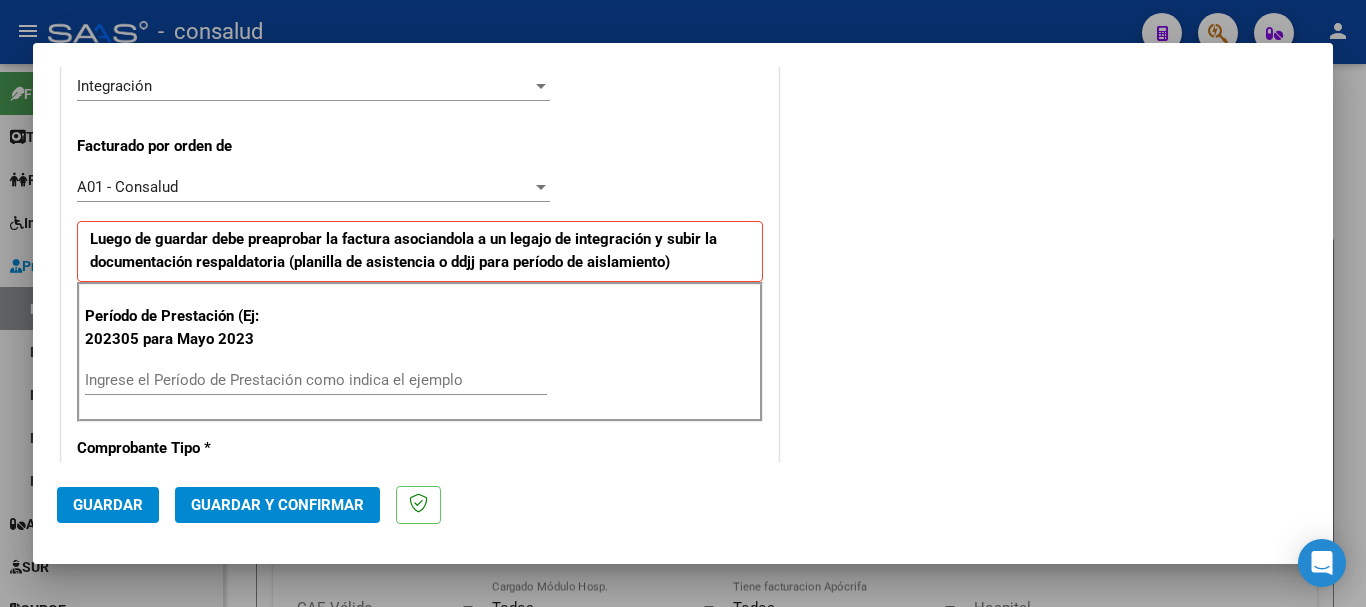 scroll, scrollTop: 600, scrollLeft: 0, axis: vertical 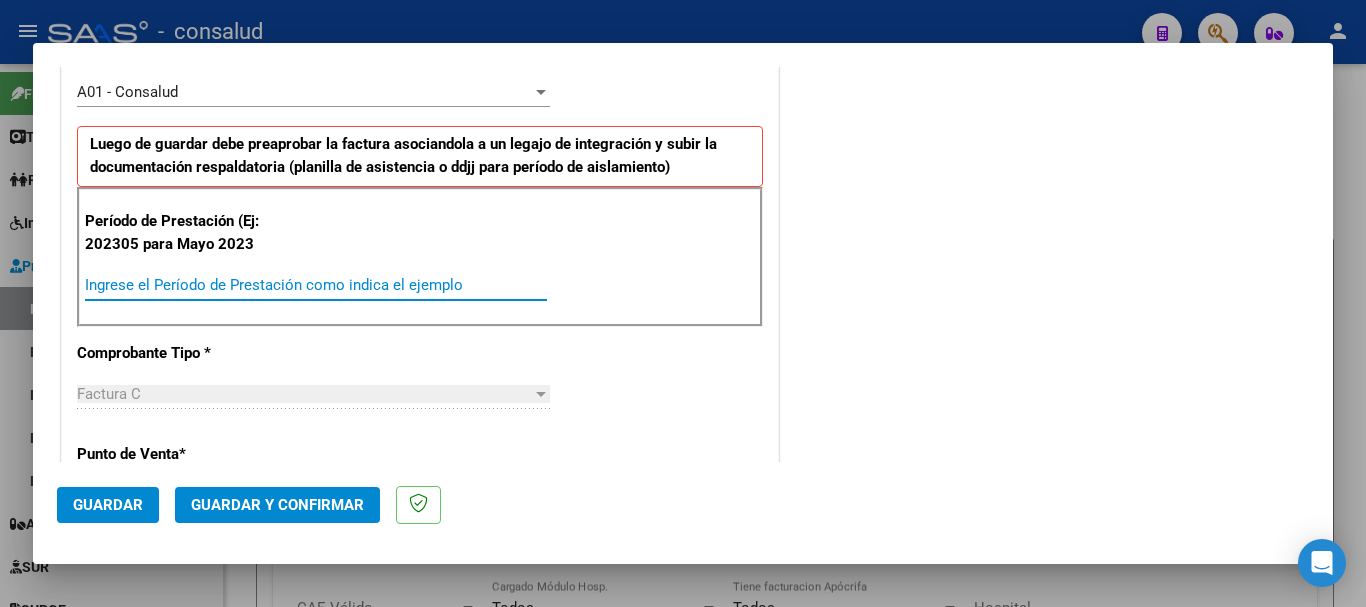 click on "Ingrese el Período de Prestación como indica el ejemplo" at bounding box center [316, 285] 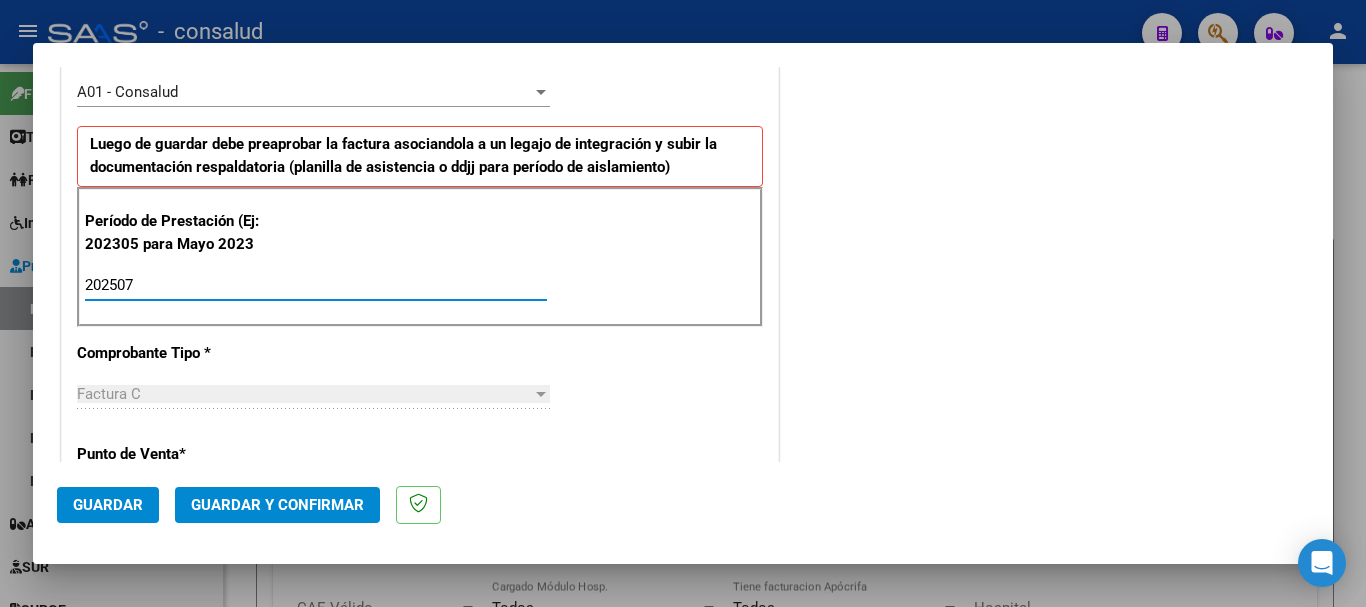 type on "202507" 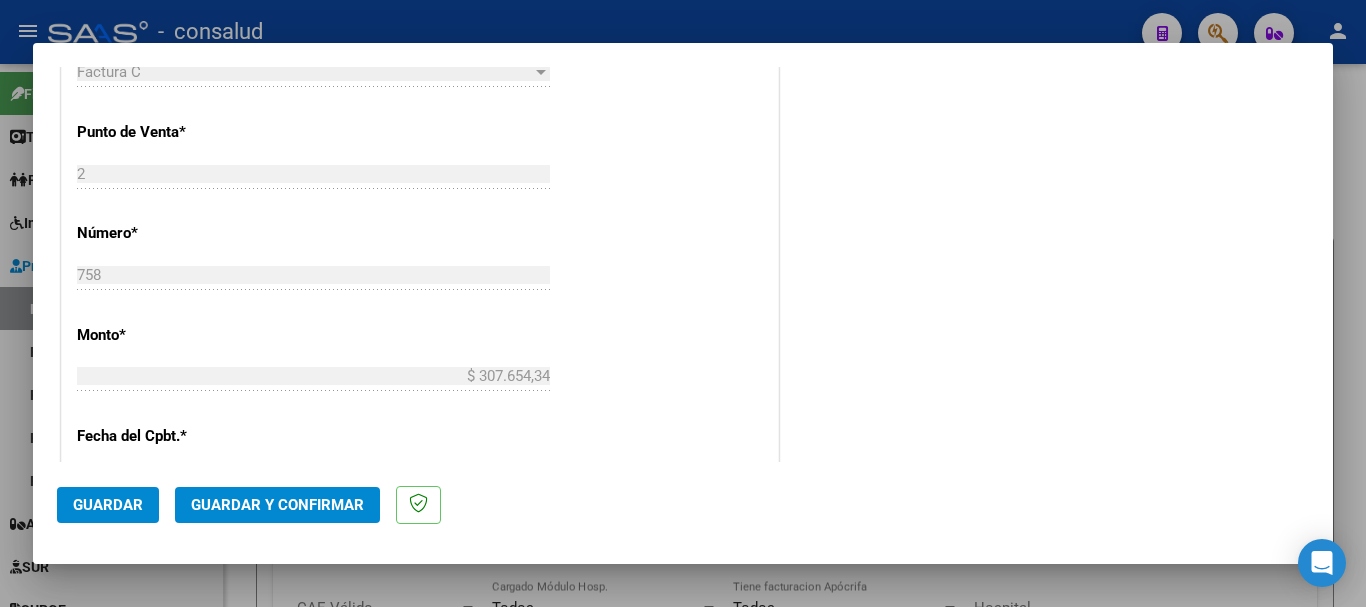 scroll, scrollTop: 780, scrollLeft: 0, axis: vertical 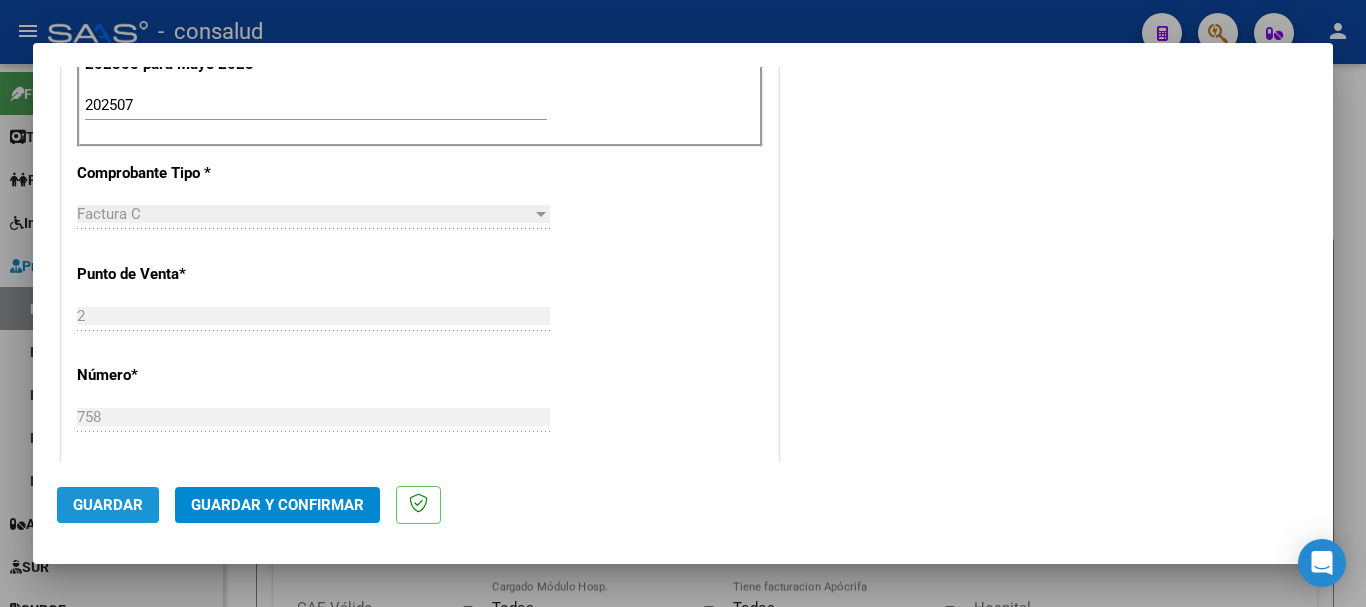 click on "Guardar" 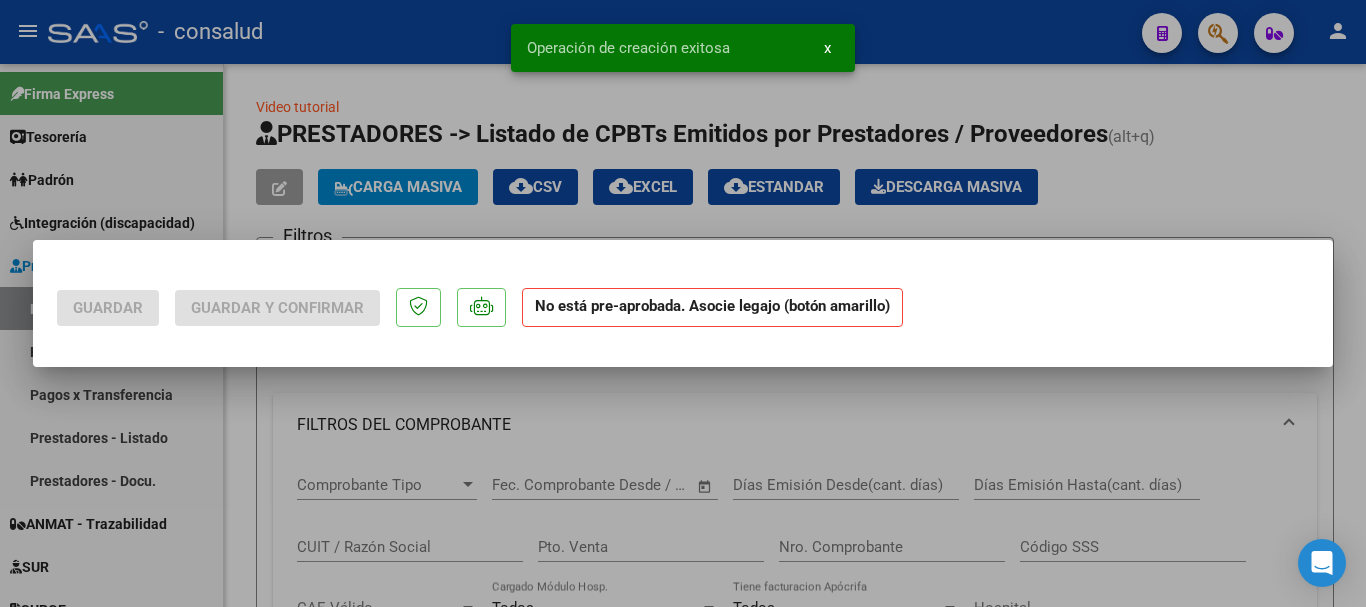 scroll, scrollTop: 0, scrollLeft: 0, axis: both 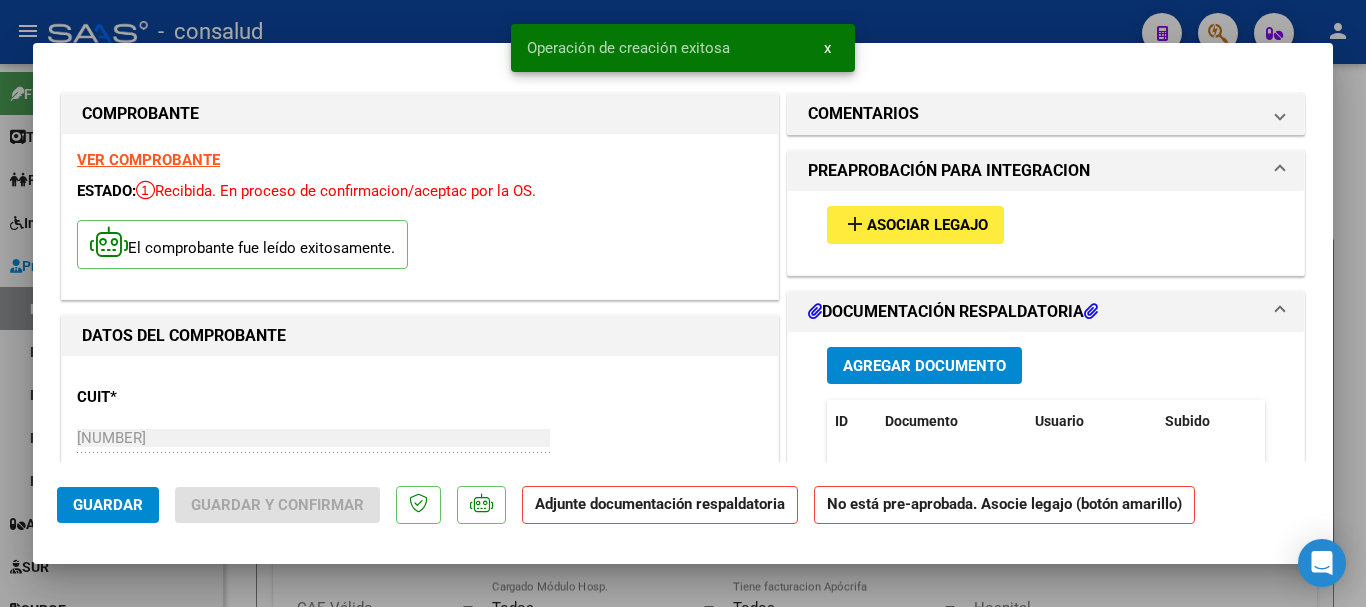 click on "add Asociar Legajo" at bounding box center (915, 224) 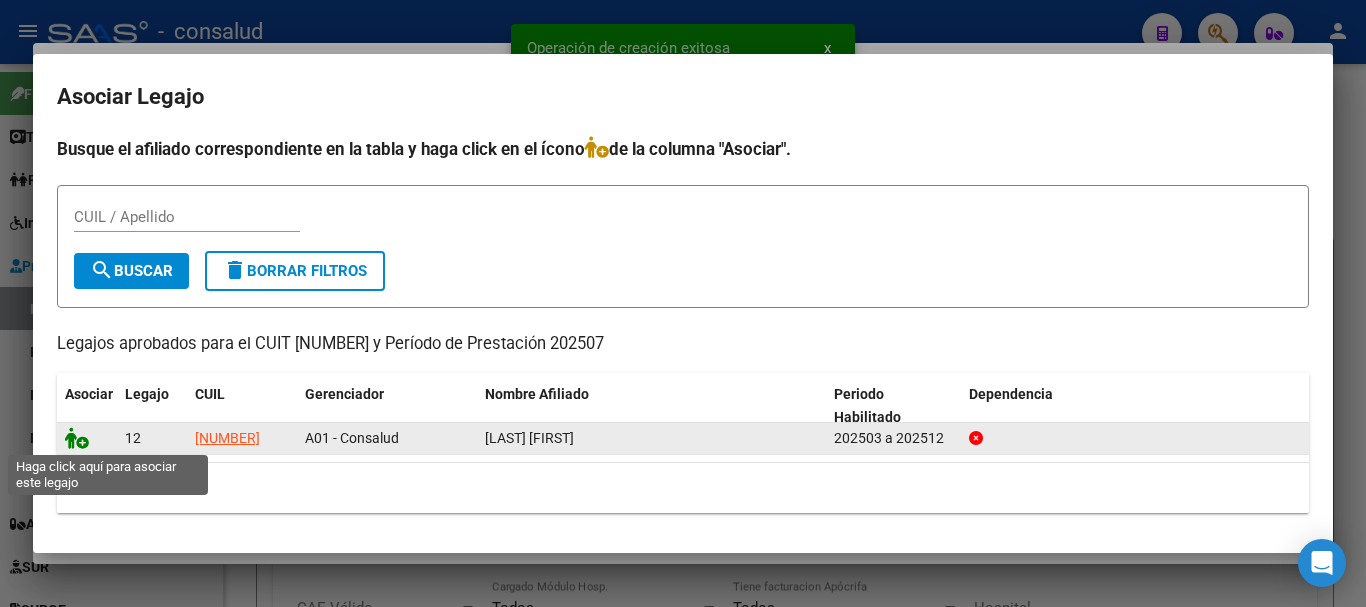 click 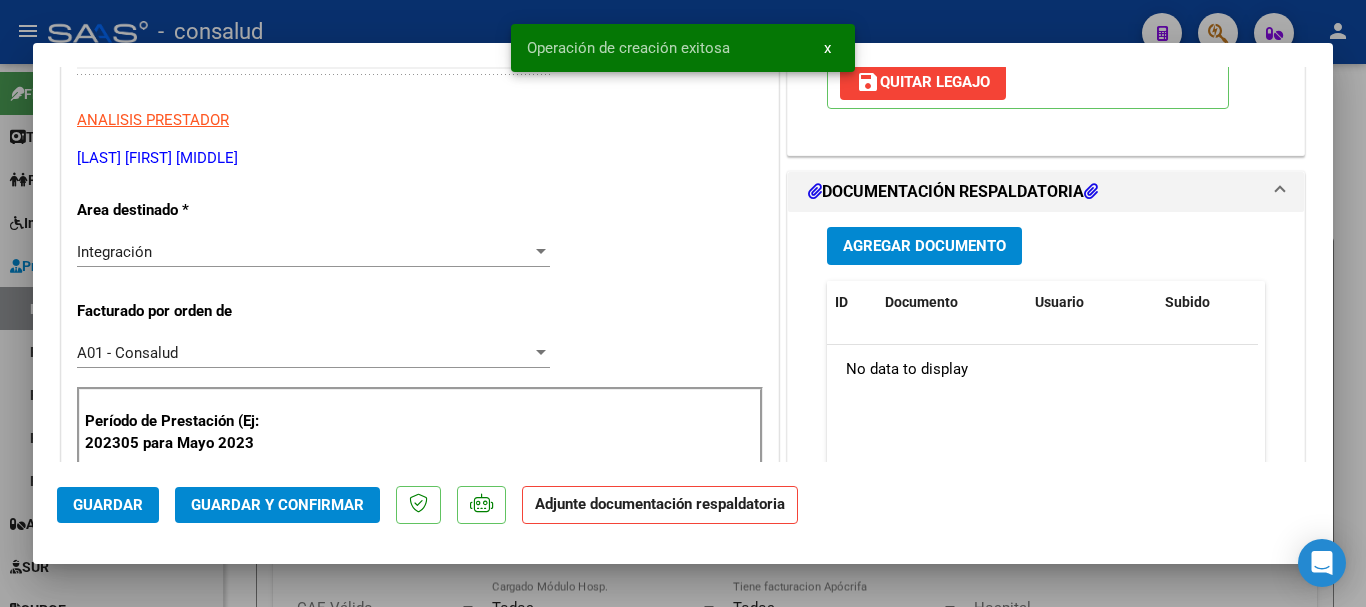 scroll, scrollTop: 500, scrollLeft: 0, axis: vertical 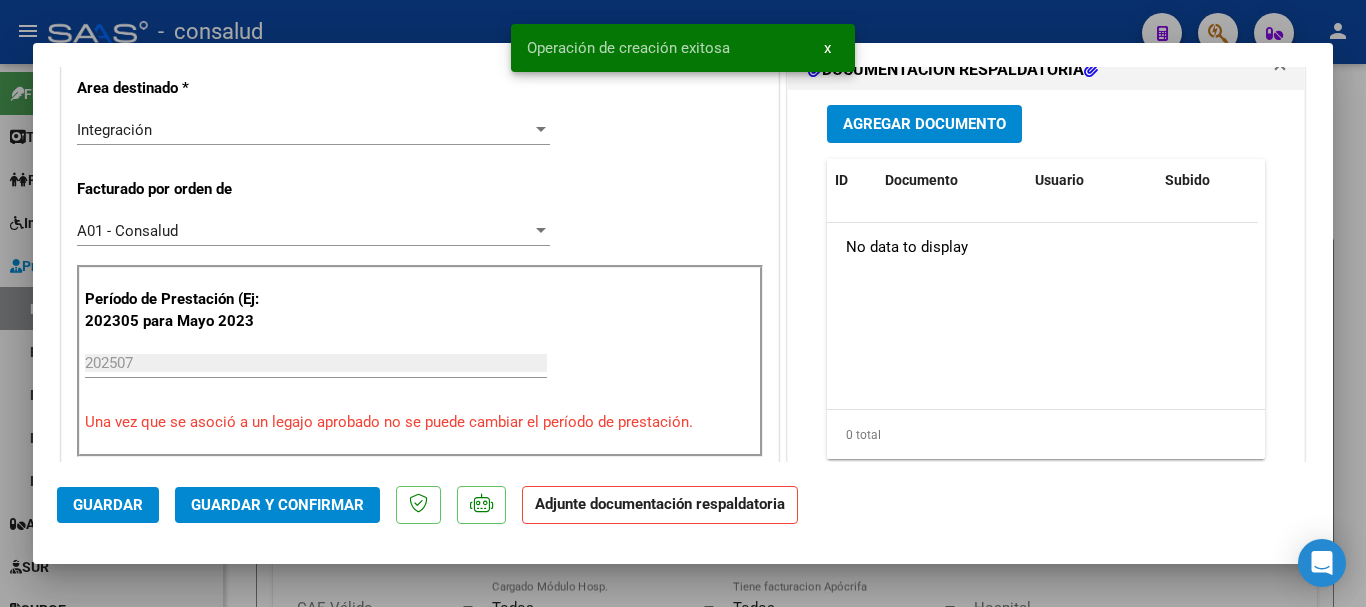 click on "Agregar Documento" at bounding box center (924, 123) 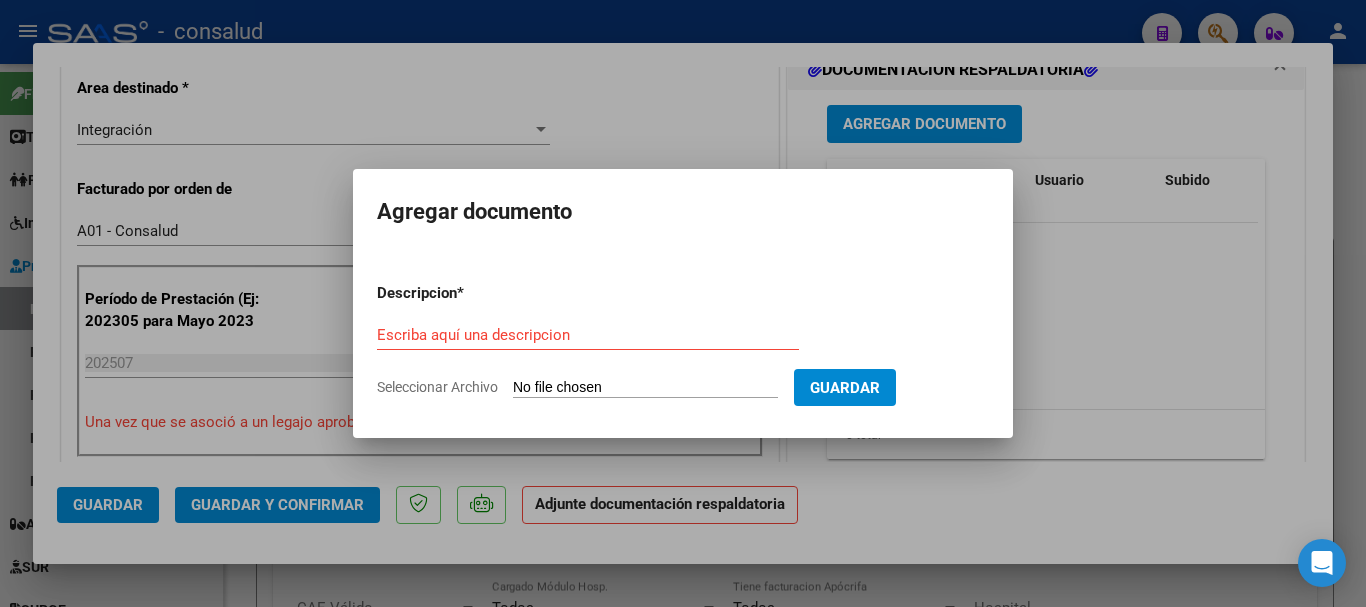 click on "Seleccionar Archivo" at bounding box center (645, 388) 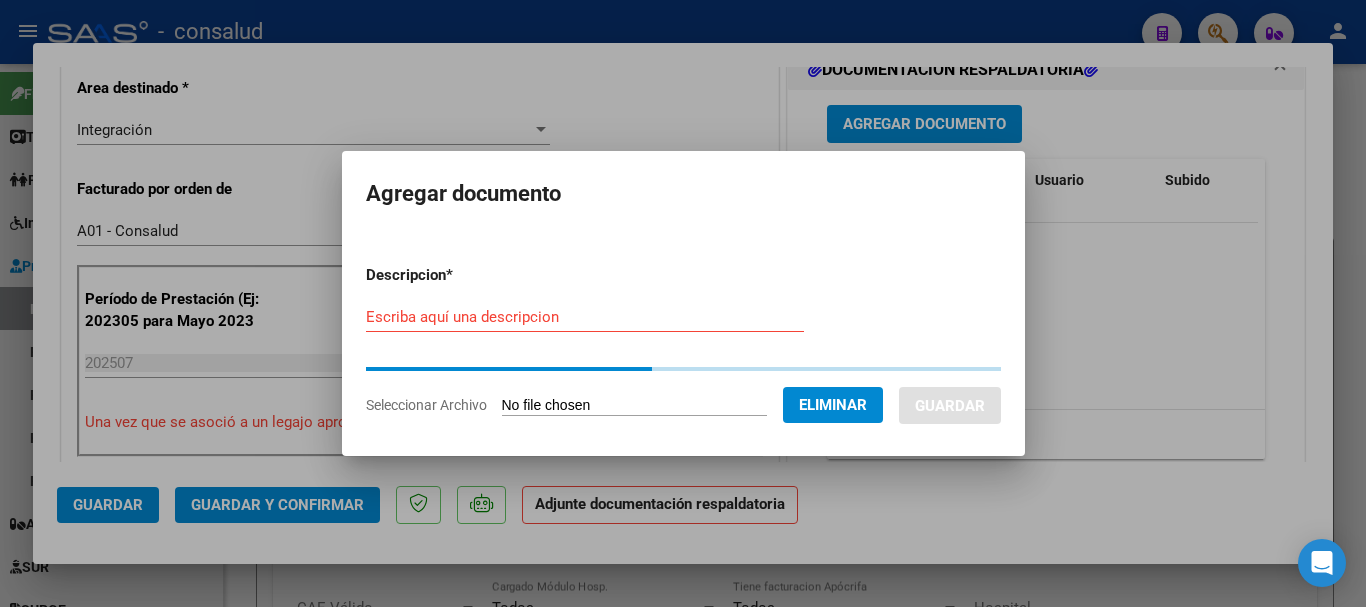 click on "Descripcion  *   Escriba aquí una descripcion  Seleccionar Archivo Eliminar Guardar" at bounding box center [683, 340] 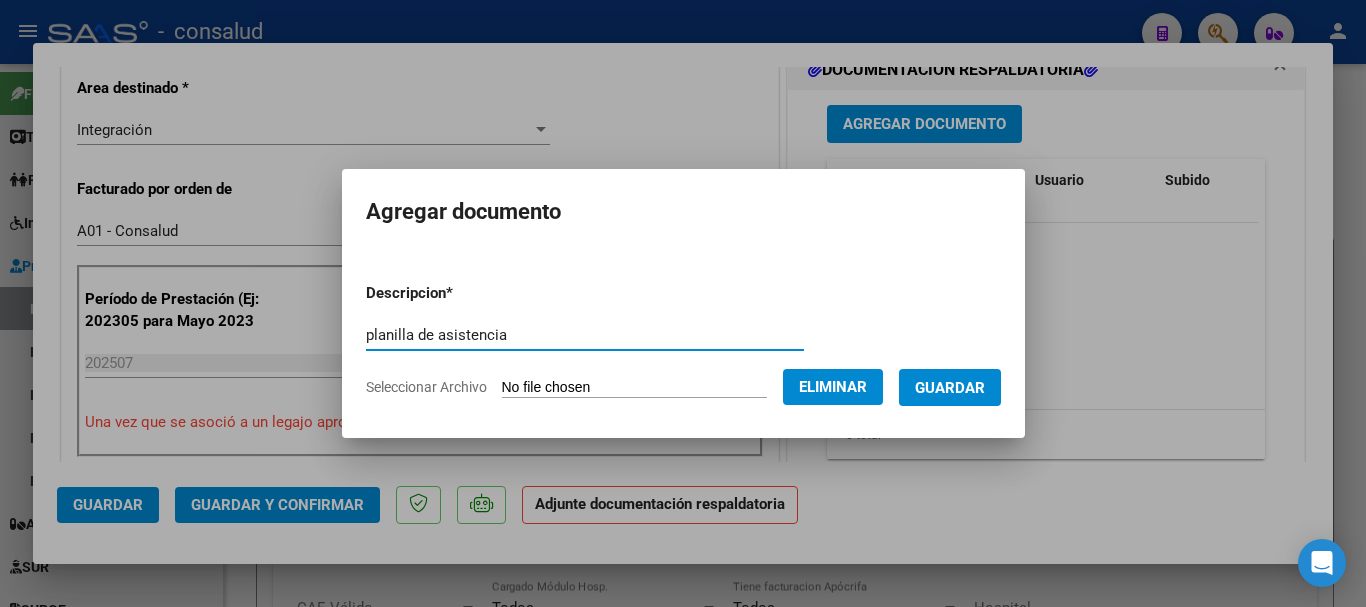 type on "planilla de asistencia" 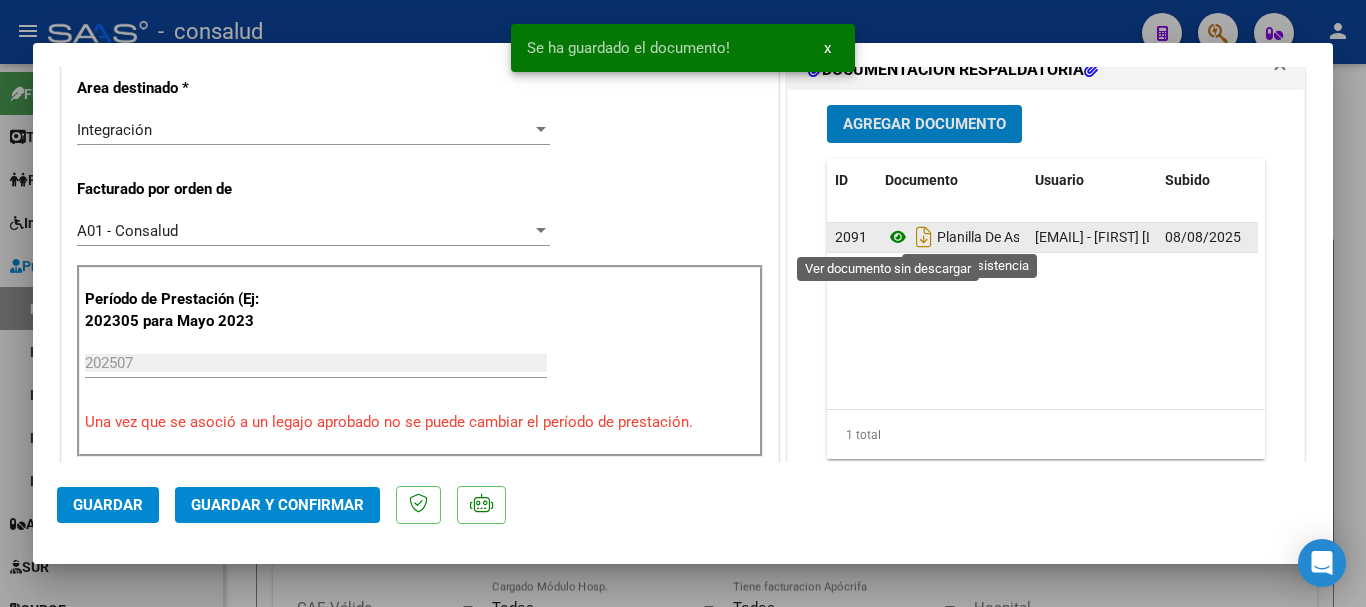 click 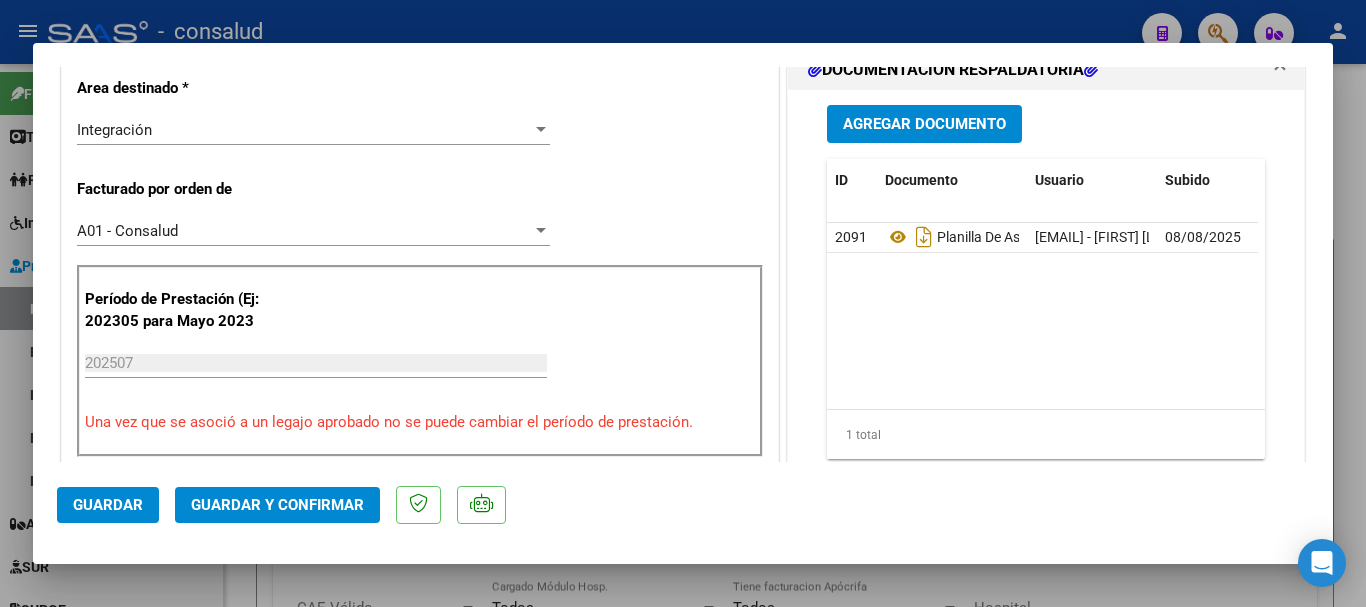 click on "Guardar" 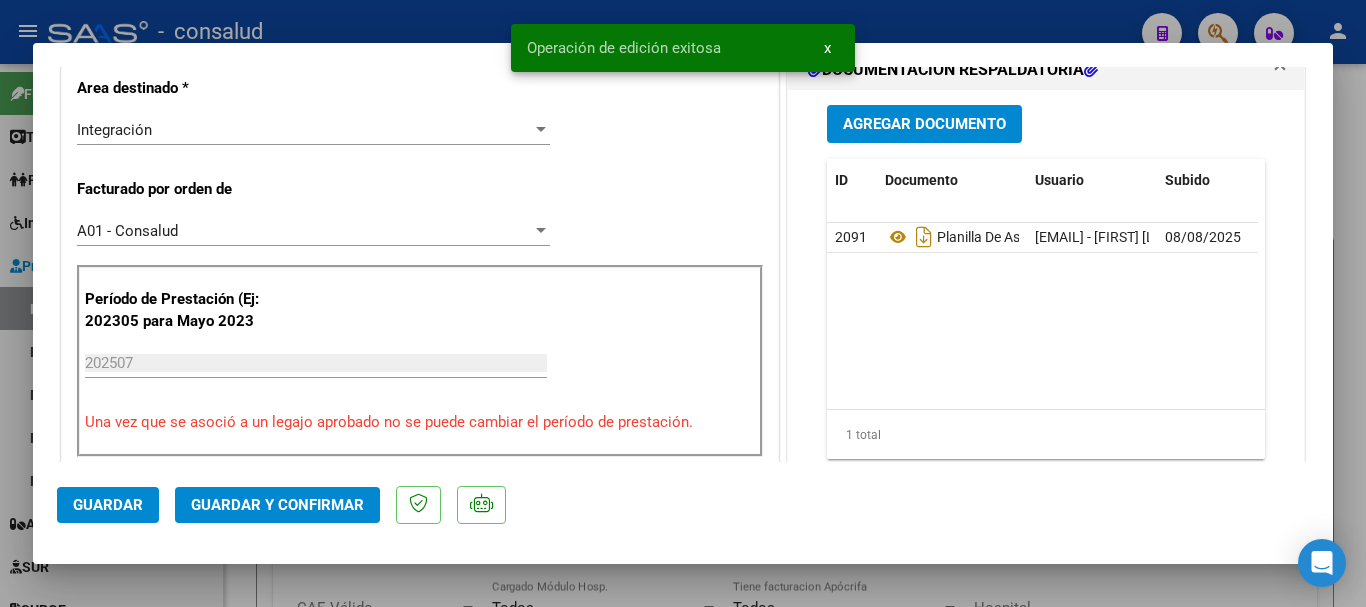 click on "Guardar Guardar y Confirmar" 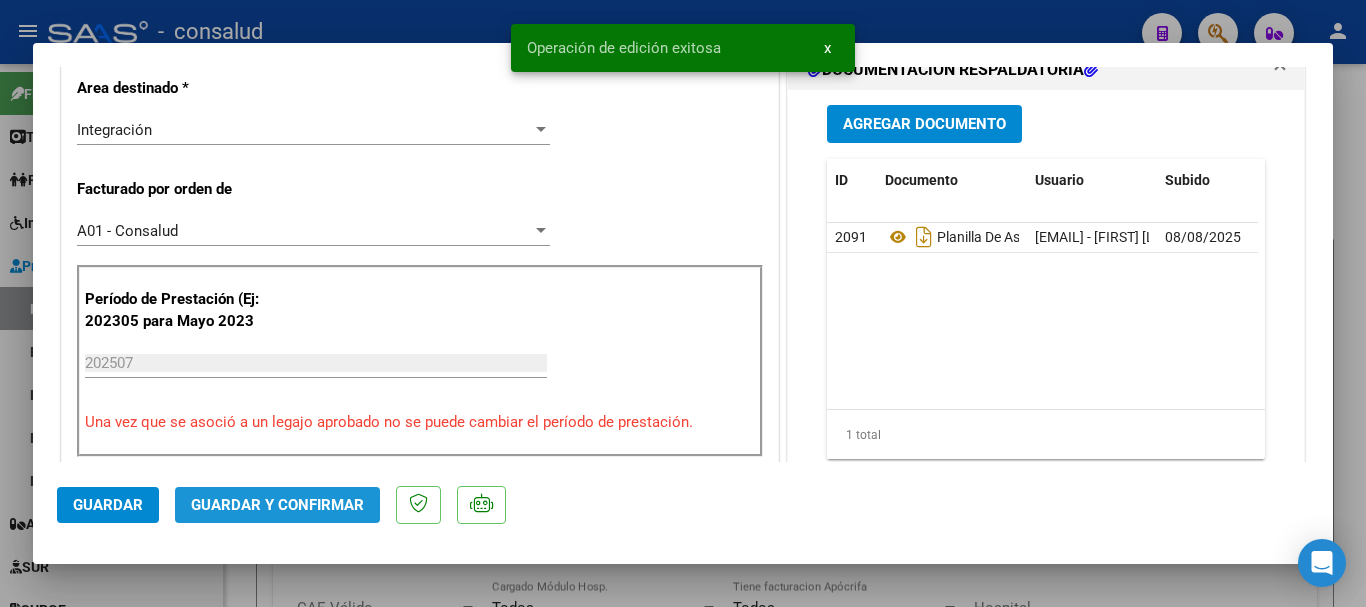 click on "Guardar y Confirmar" 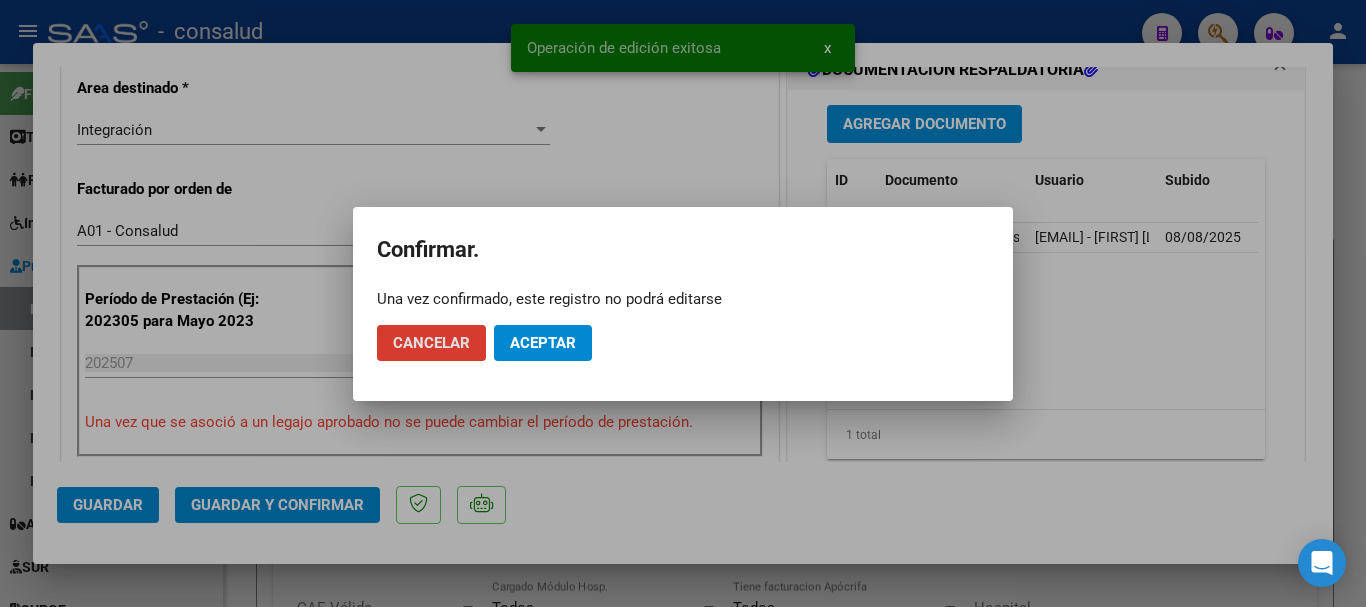 click on "Aceptar" 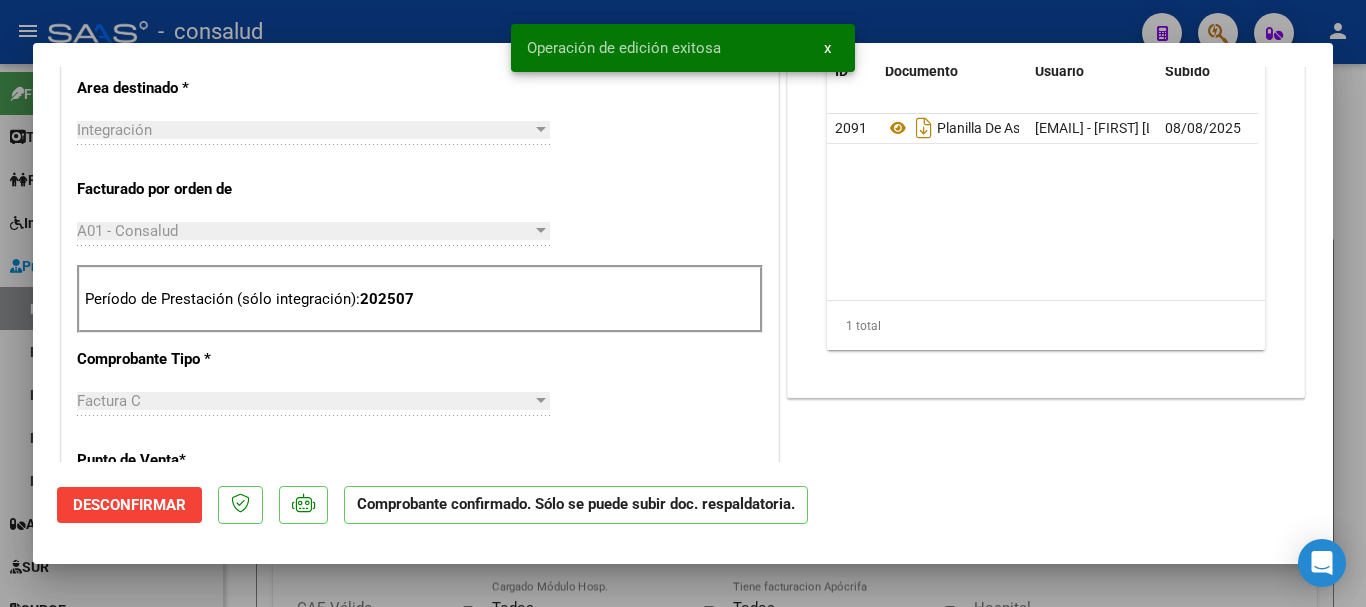 type 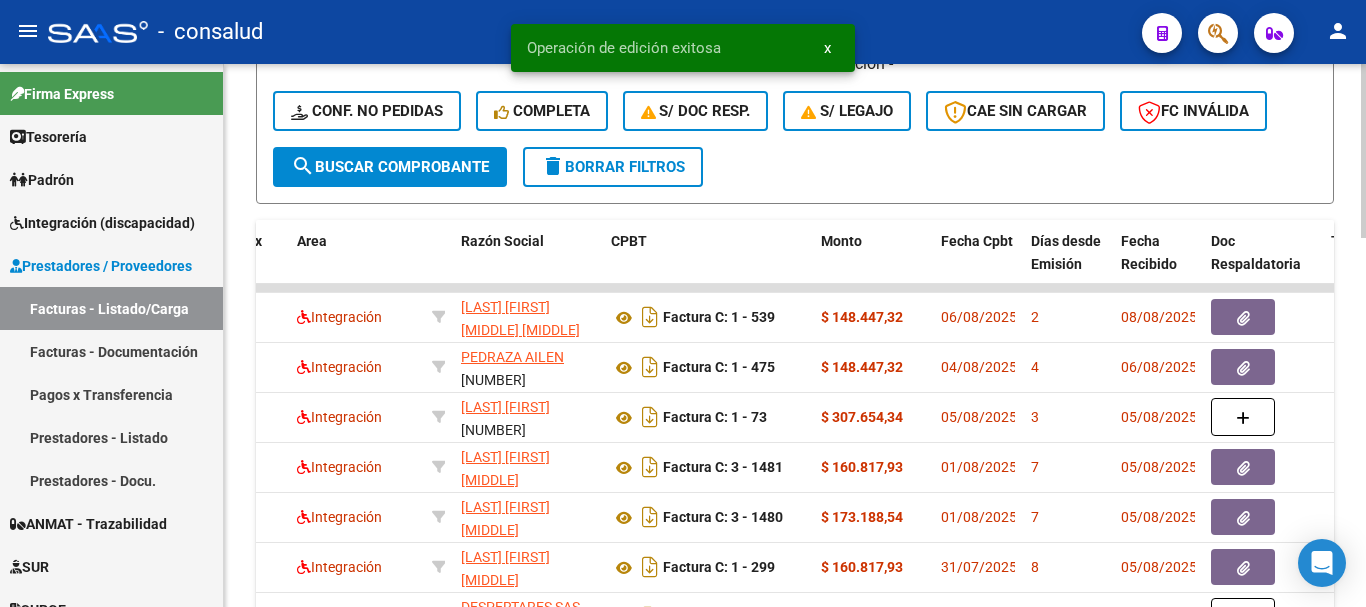 scroll, scrollTop: 900, scrollLeft: 0, axis: vertical 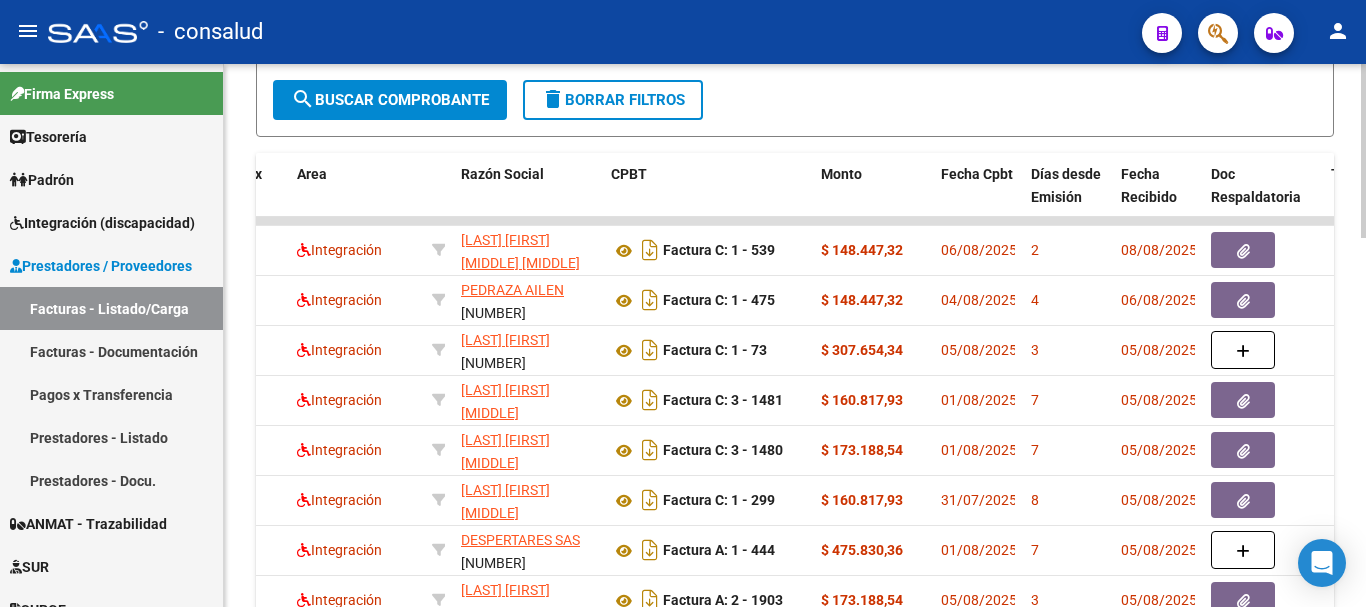 click on "delete  Borrar Filtros" 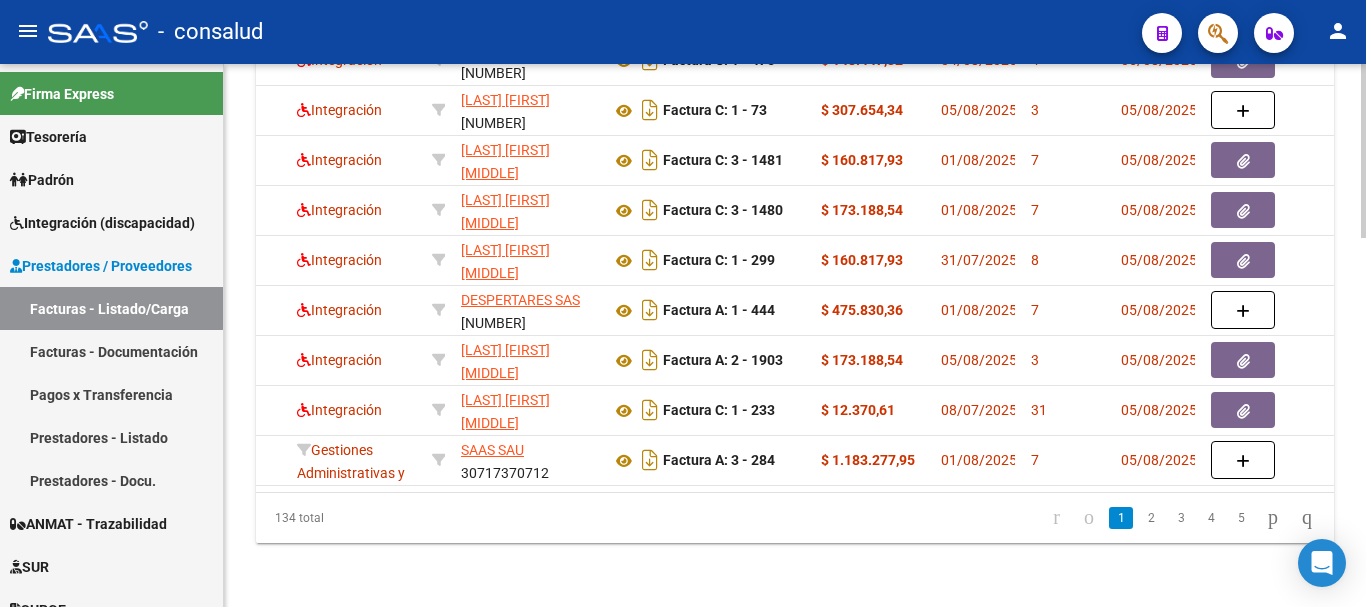 scroll, scrollTop: 1156, scrollLeft: 0, axis: vertical 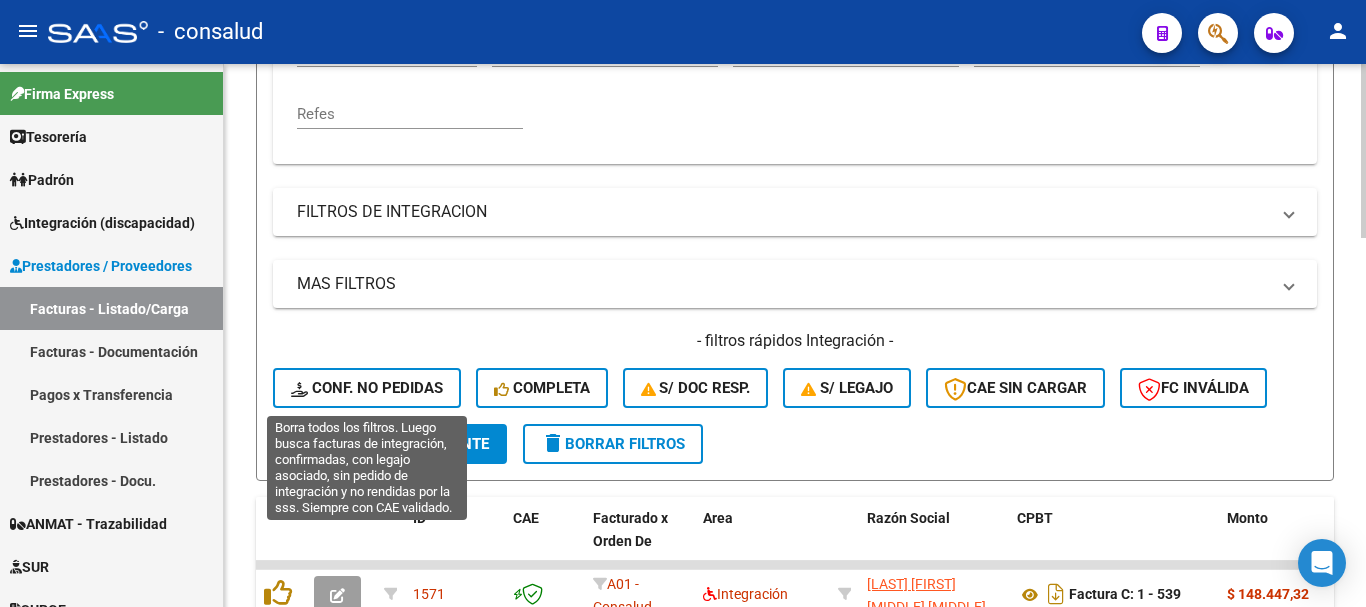 click on "Conf. no pedidas" 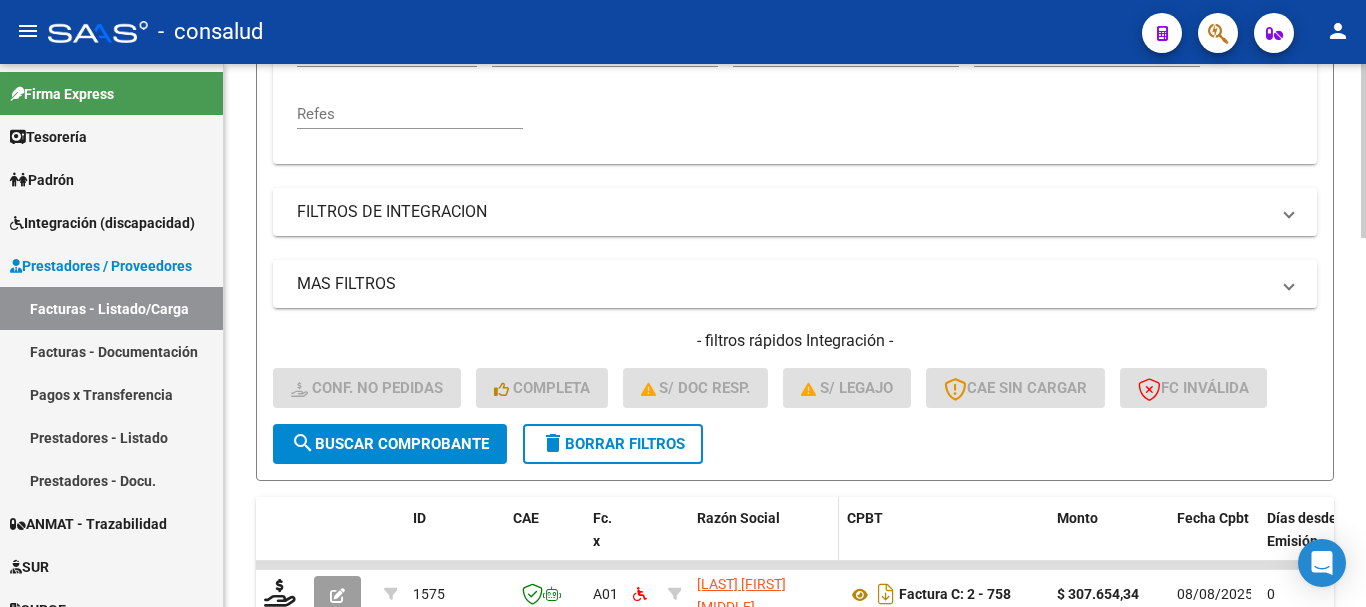 scroll, scrollTop: 756, scrollLeft: 0, axis: vertical 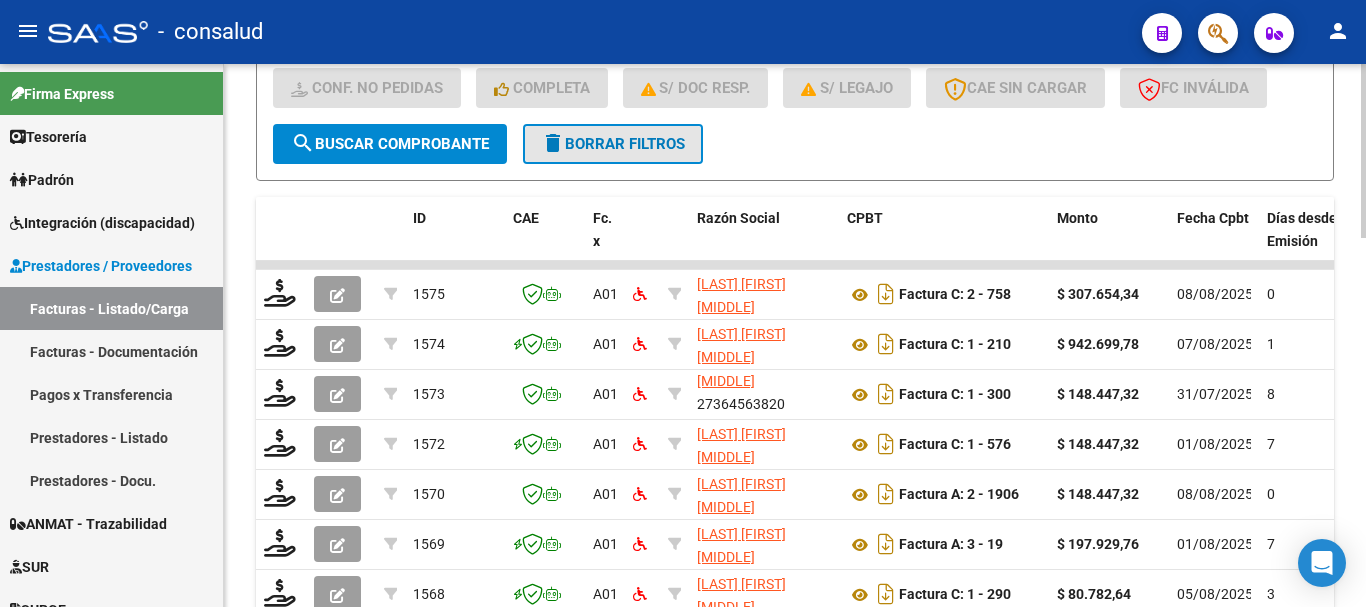 click on "delete  Borrar Filtros" 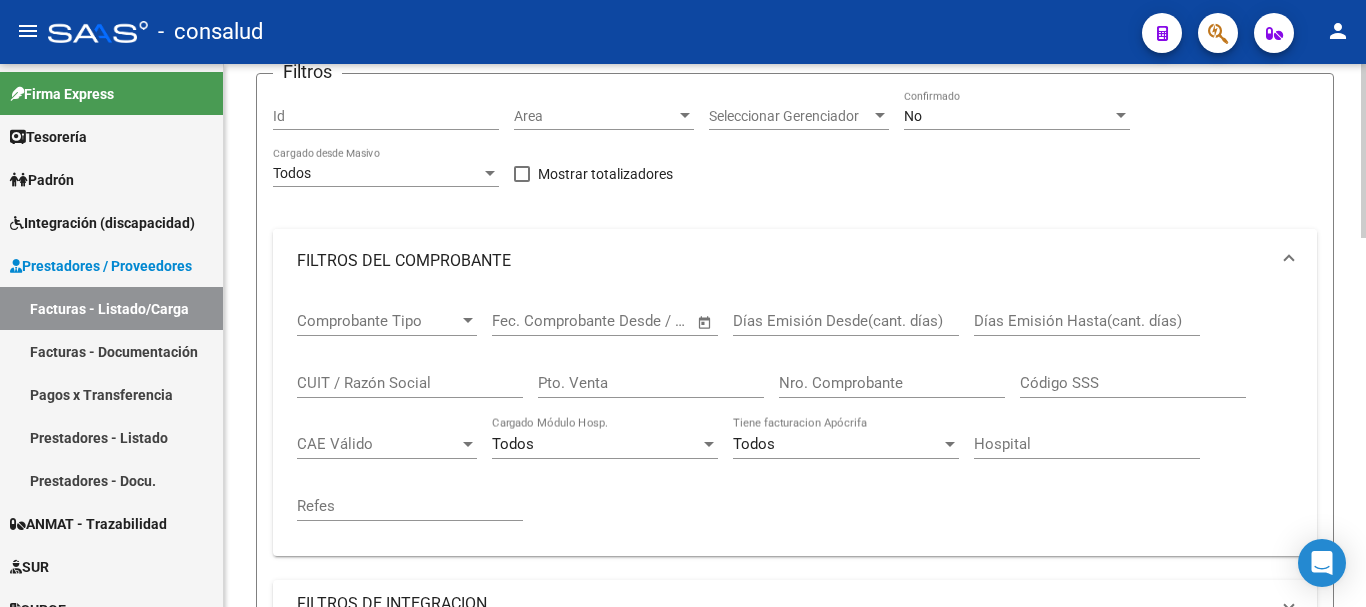 scroll, scrollTop: 156, scrollLeft: 0, axis: vertical 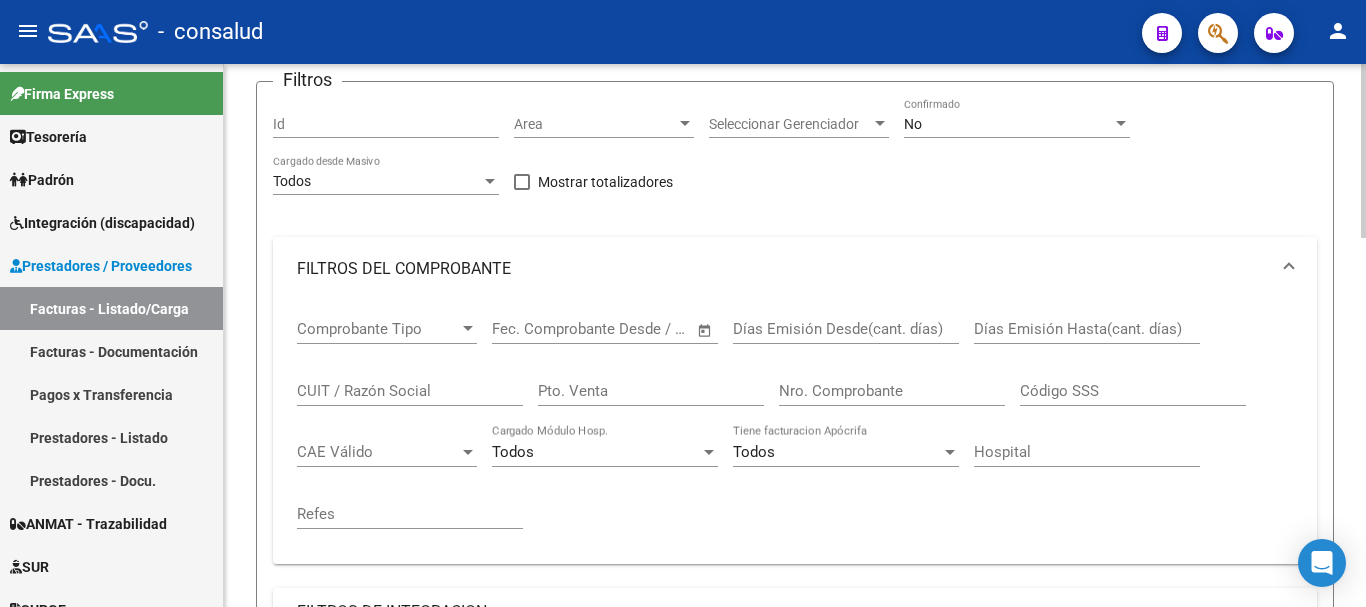 click on "FILTROS DEL COMPROBANTE" at bounding box center [795, 269] 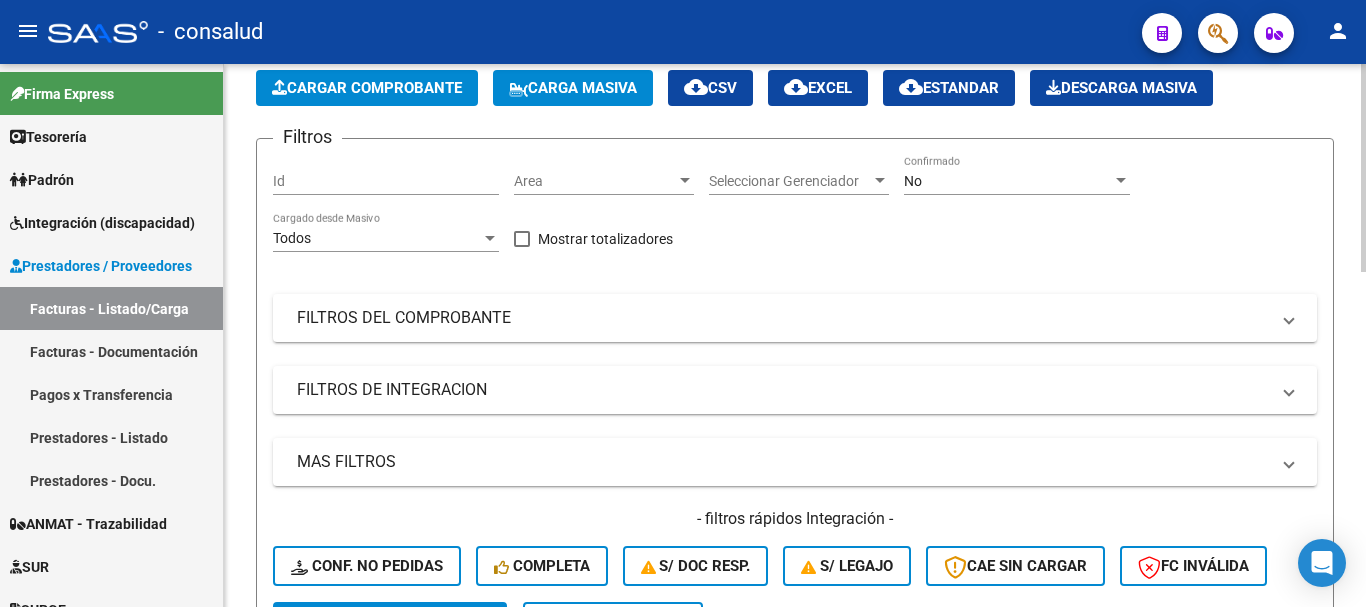 scroll, scrollTop: 0, scrollLeft: 0, axis: both 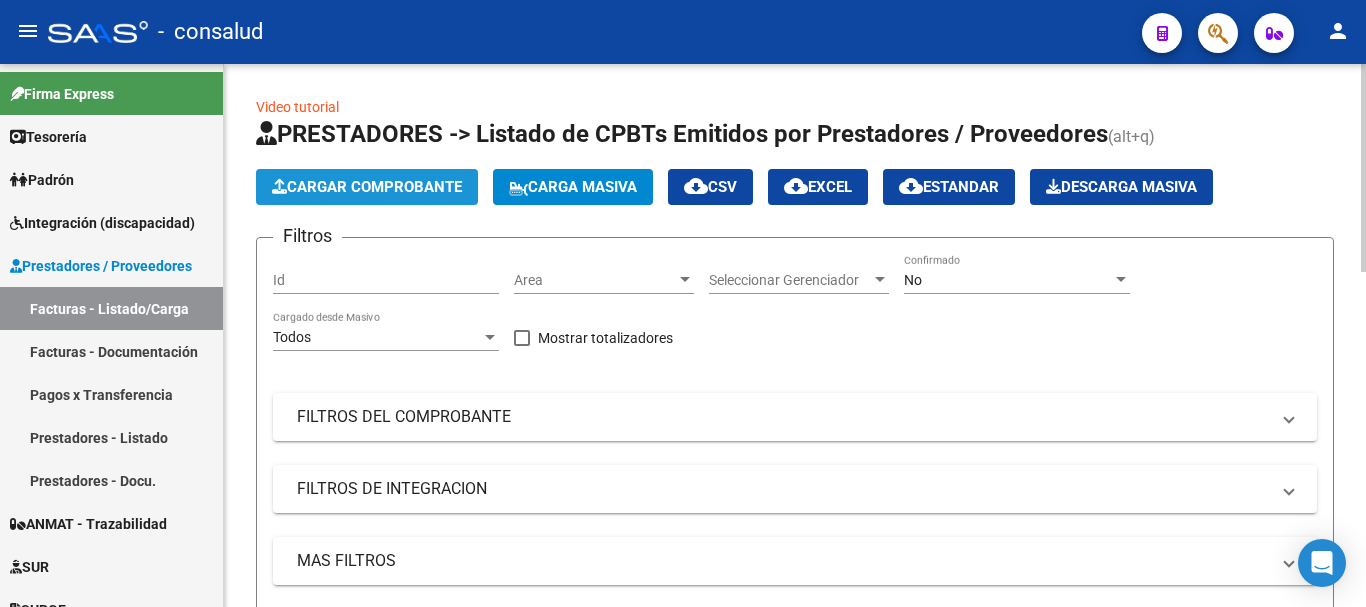 click on "Cargar Comprobante" 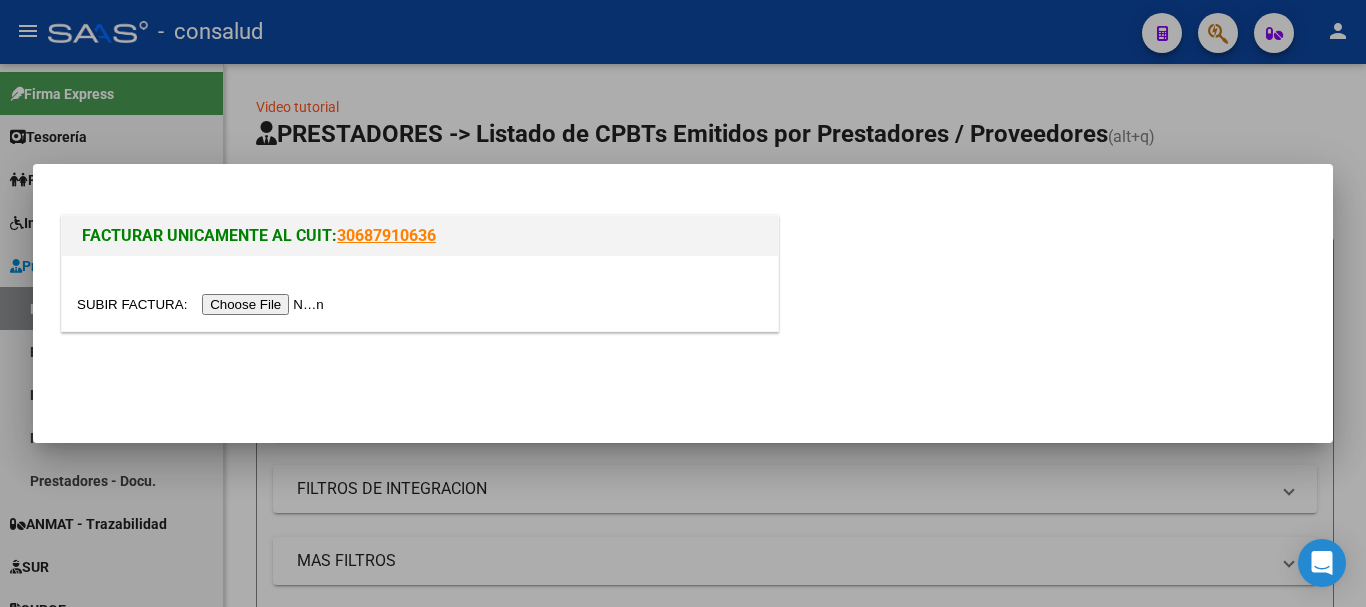click at bounding box center [203, 304] 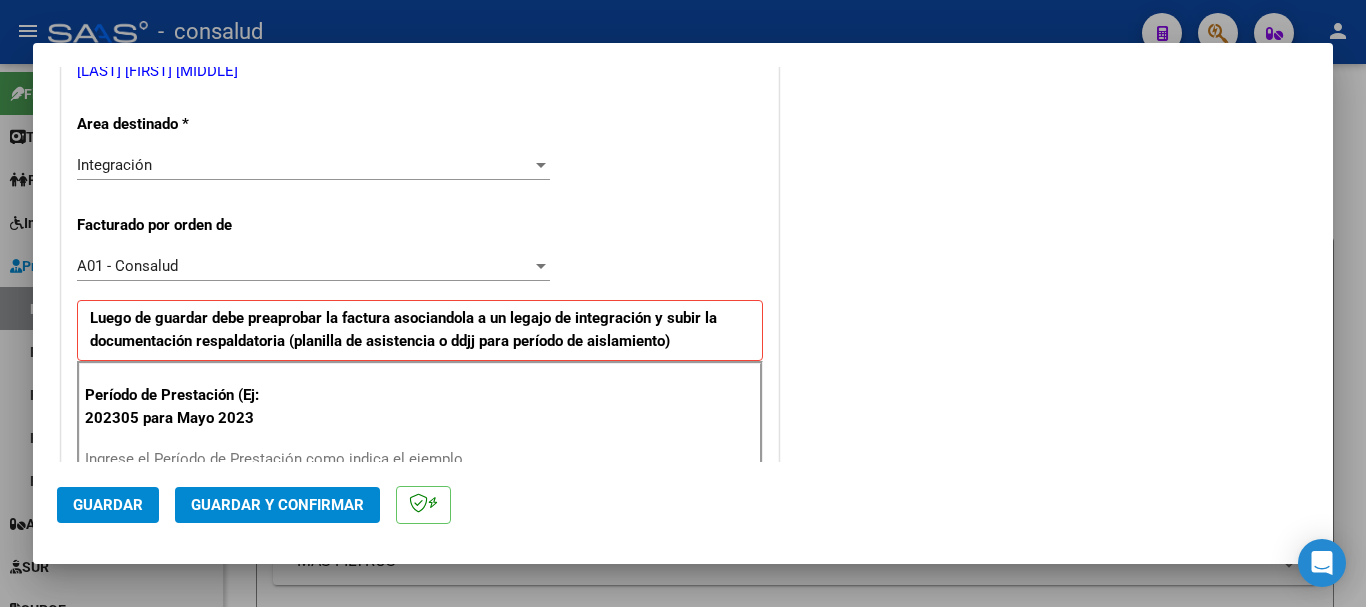 scroll, scrollTop: 500, scrollLeft: 0, axis: vertical 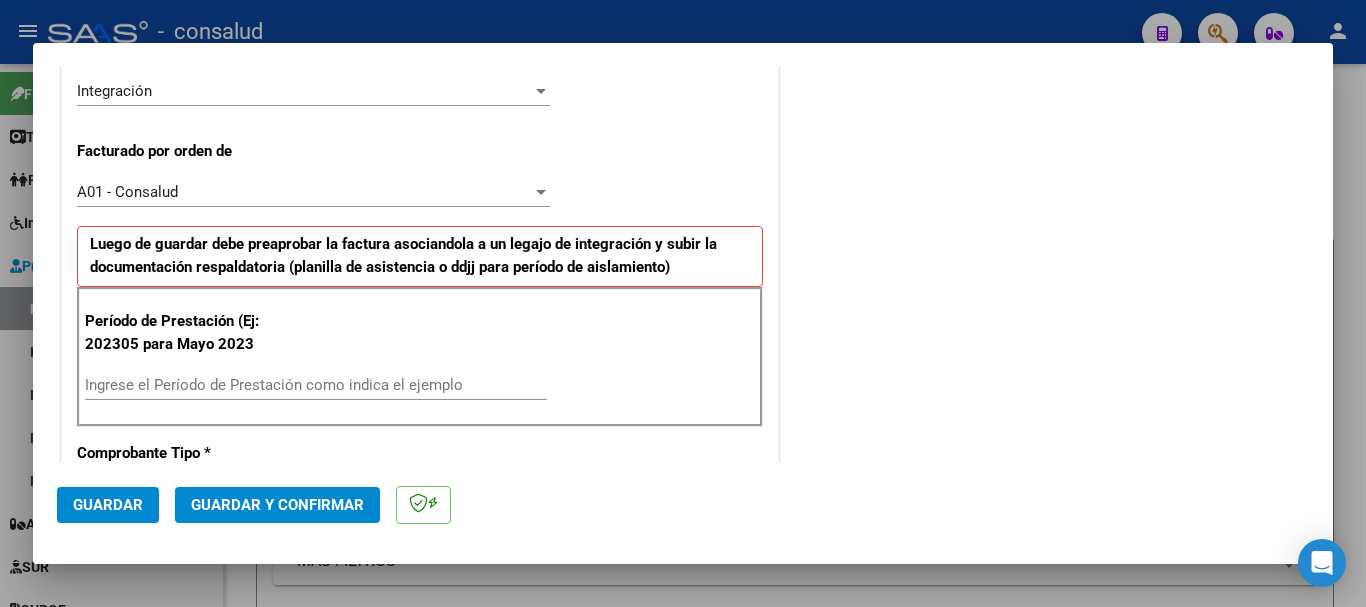 click on "Ingrese el Período de Prestación como indica el ejemplo" at bounding box center (316, 385) 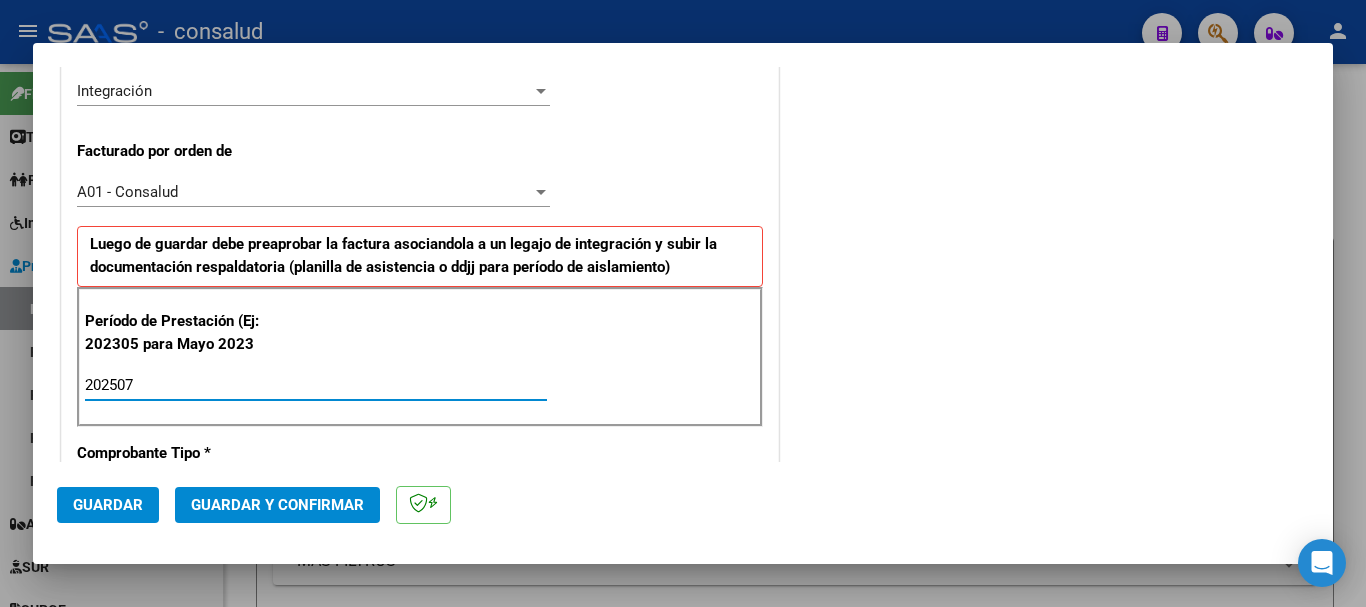 type on "202507" 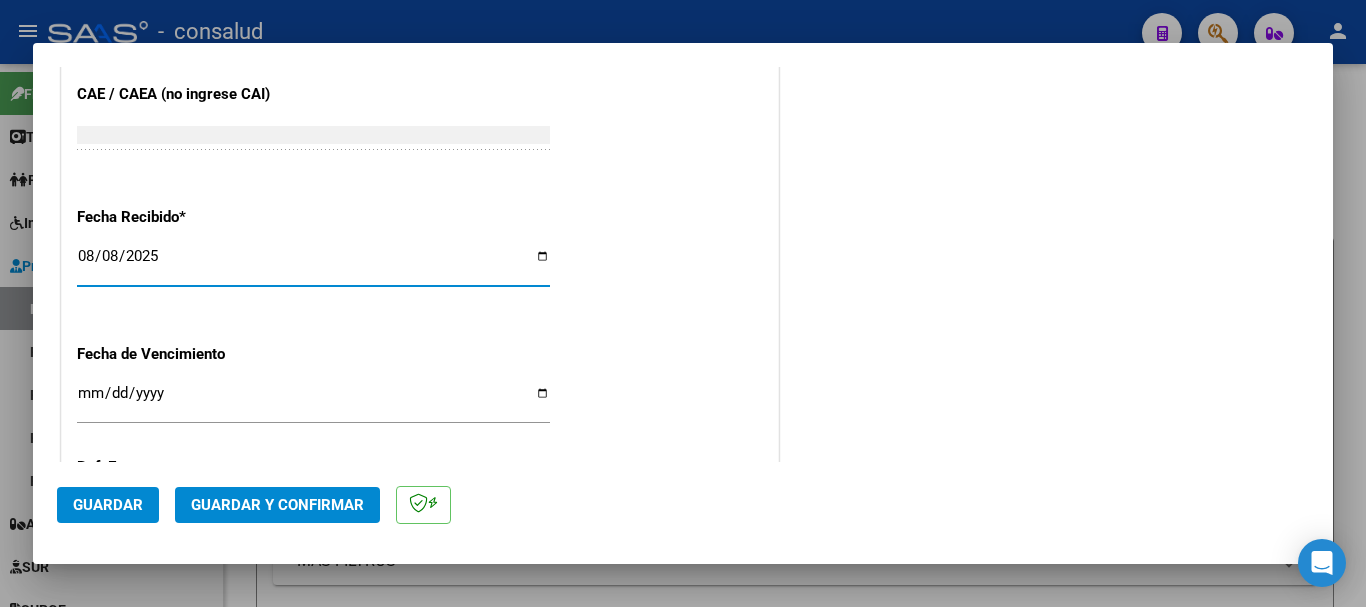 scroll, scrollTop: 1478, scrollLeft: 0, axis: vertical 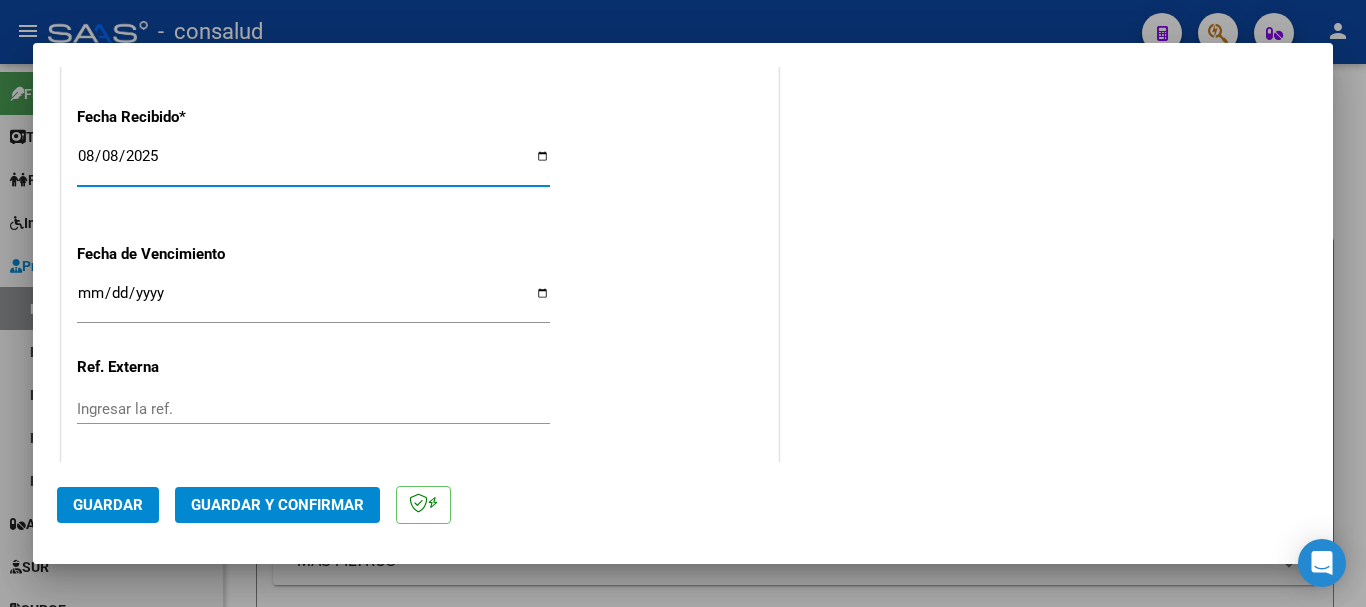 click on "Guardar" 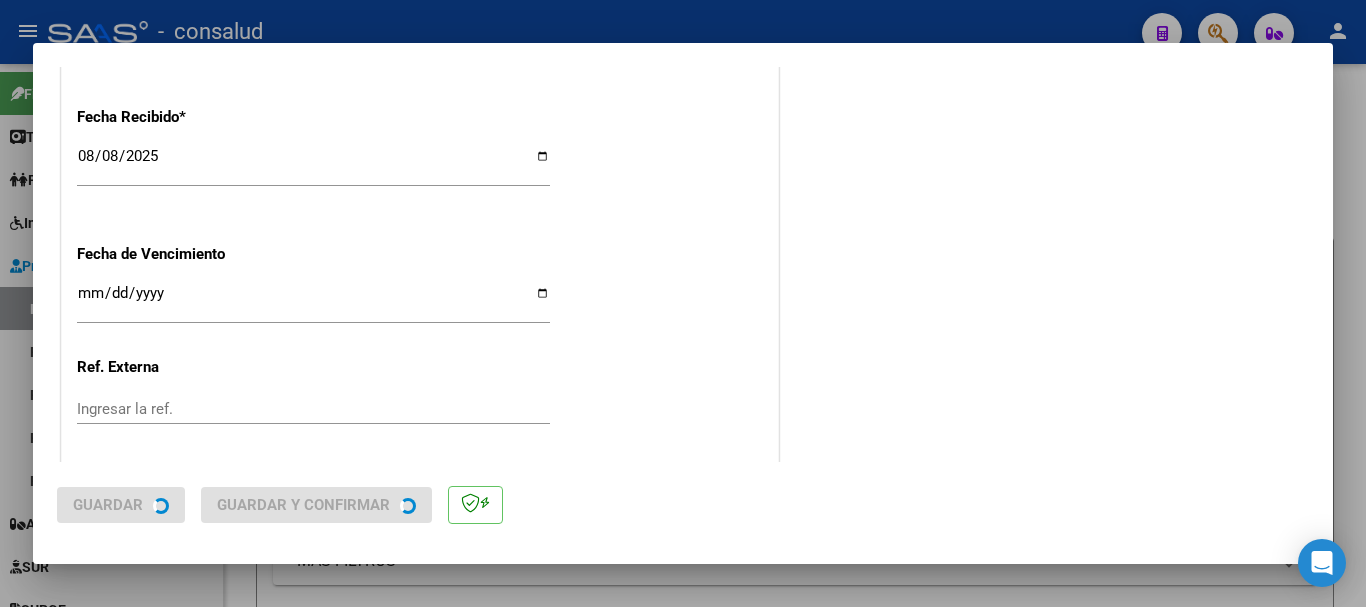 scroll, scrollTop: 0, scrollLeft: 0, axis: both 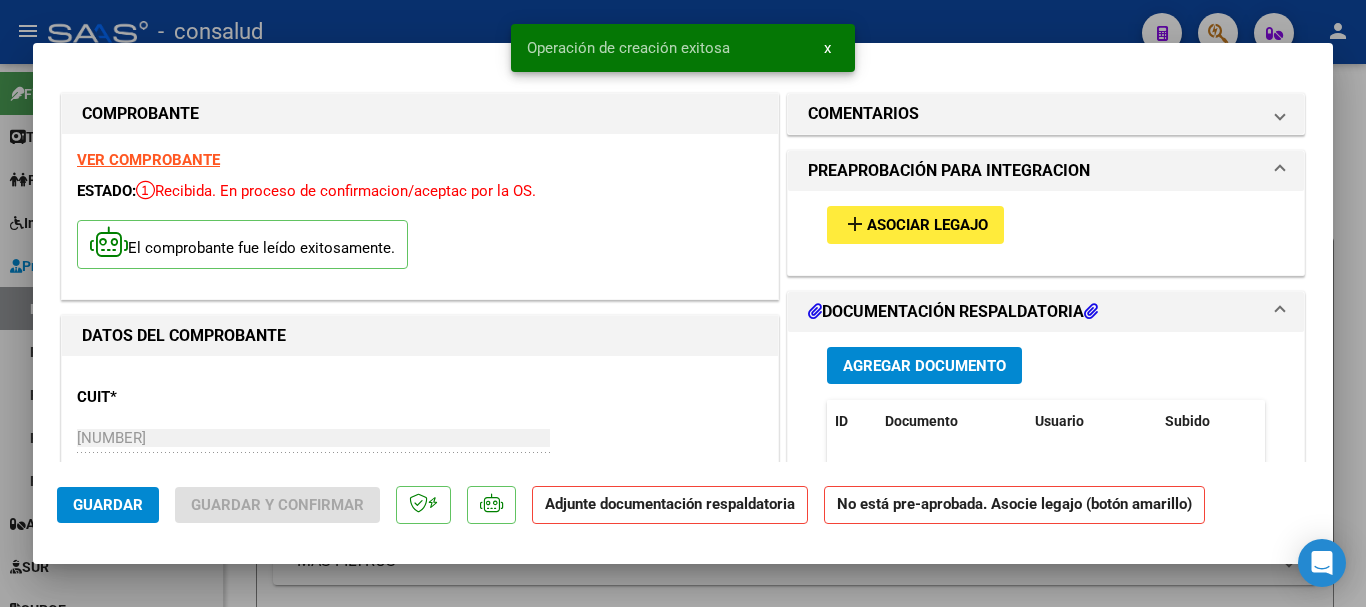 click on "Asociar Legajo" at bounding box center [927, 226] 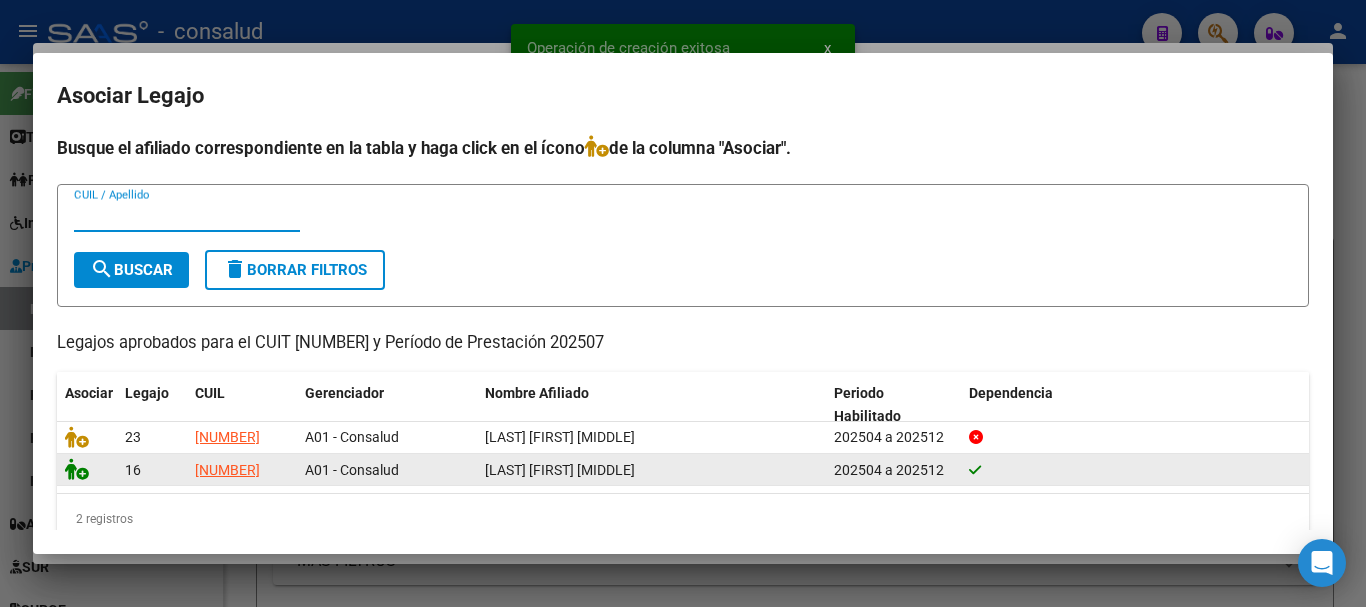 click 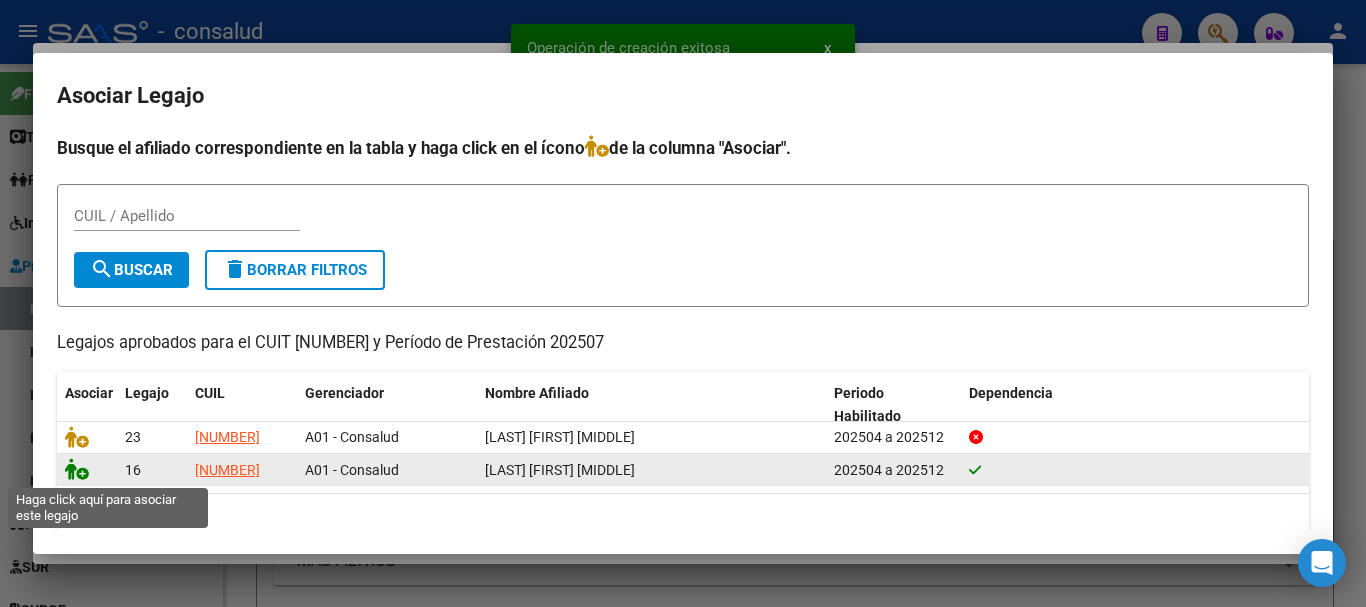 click 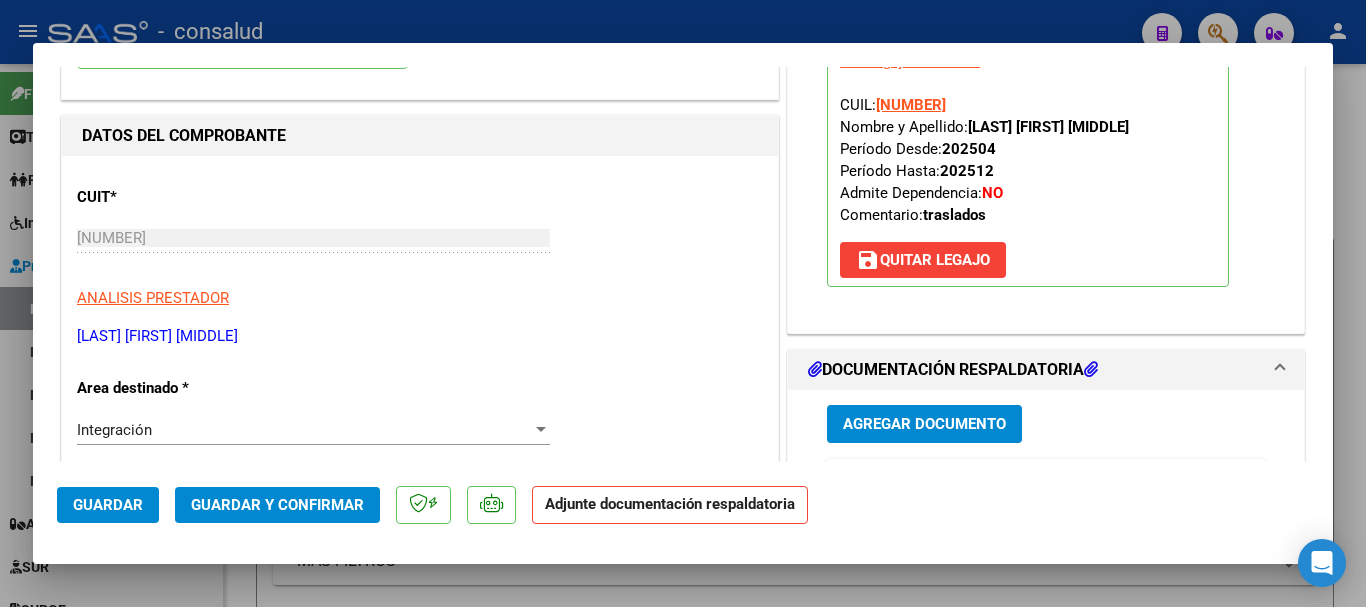 scroll, scrollTop: 0, scrollLeft: 0, axis: both 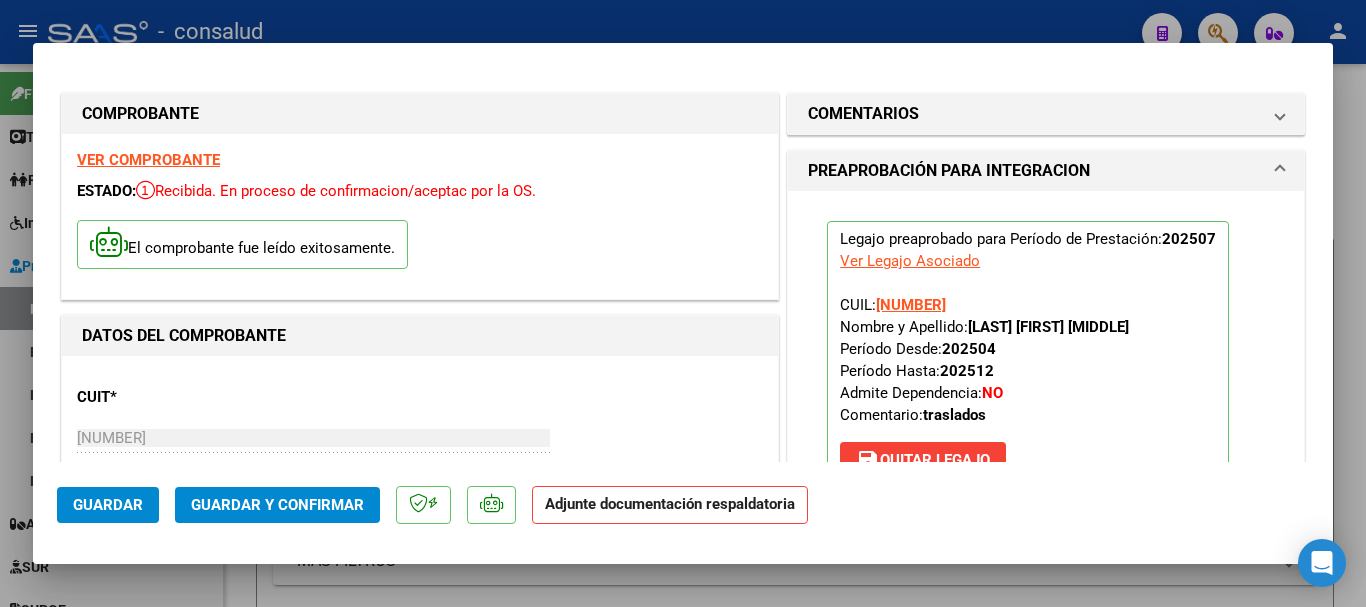 click on "VER COMPROBANTE" at bounding box center [148, 160] 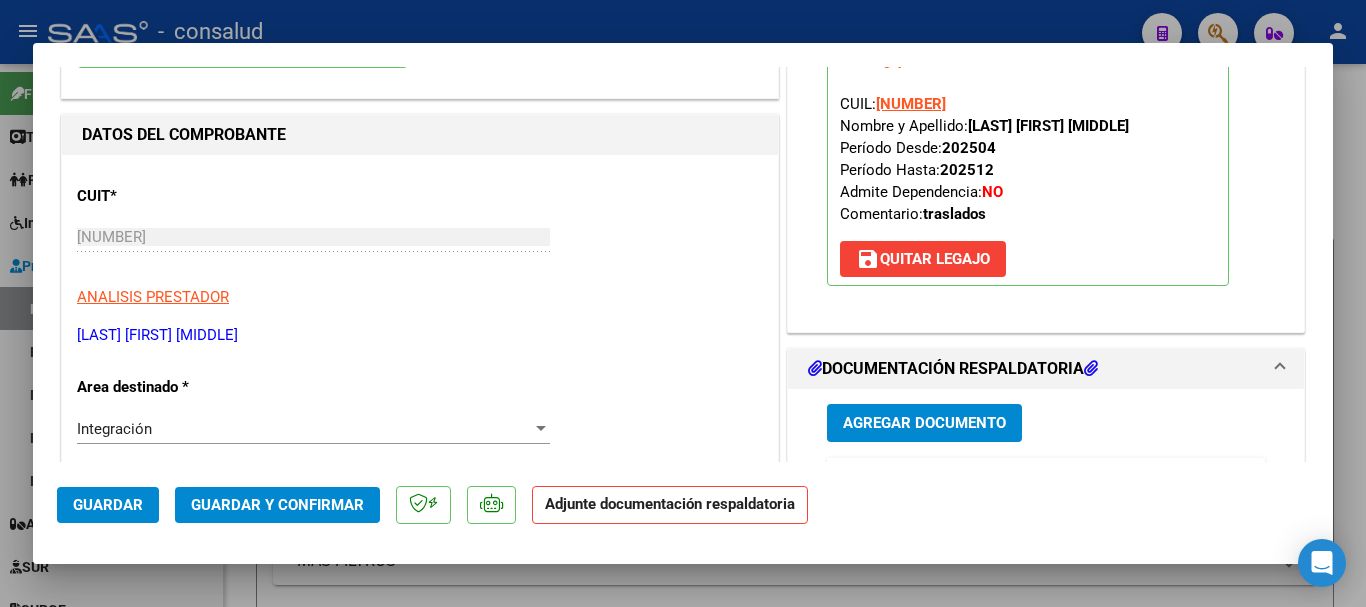 scroll, scrollTop: 400, scrollLeft: 0, axis: vertical 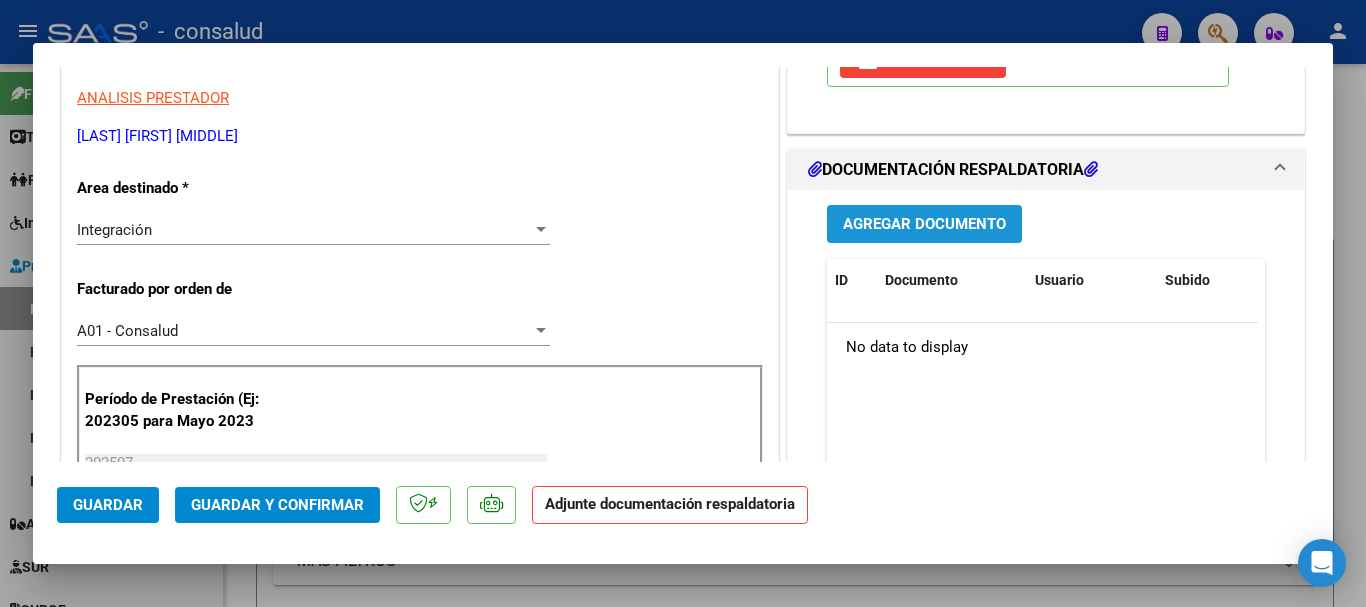 click on "Agregar Documento" at bounding box center (924, 223) 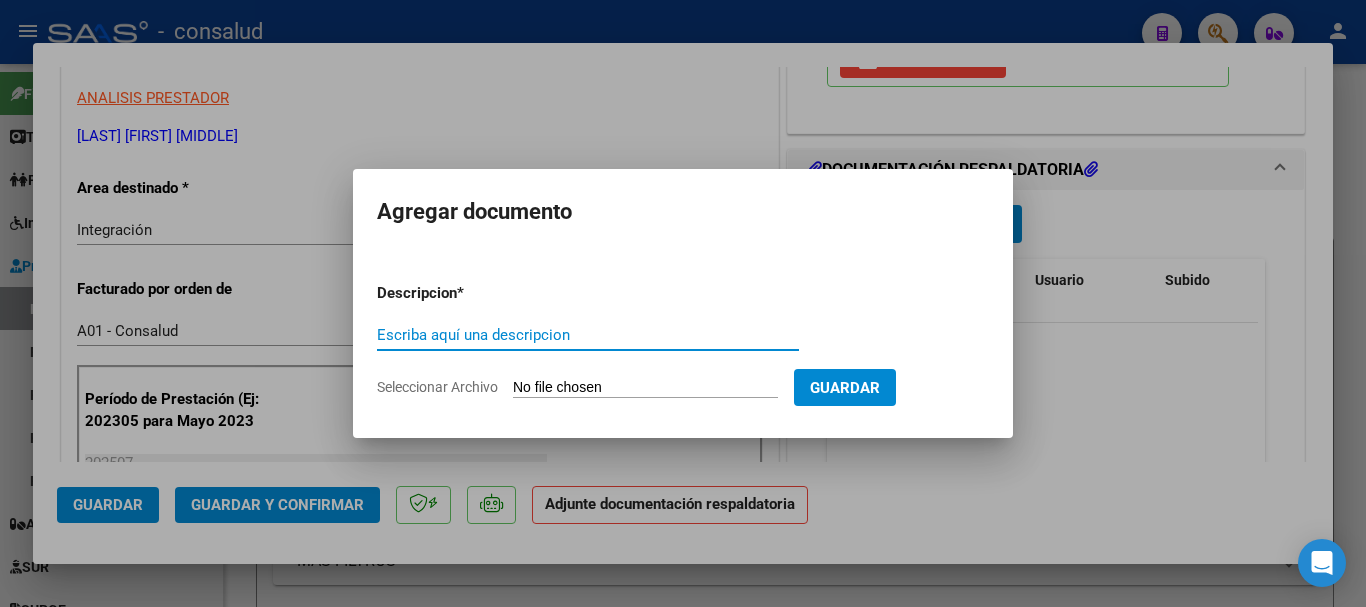 click on "Seleccionar Archivo" at bounding box center (645, 388) 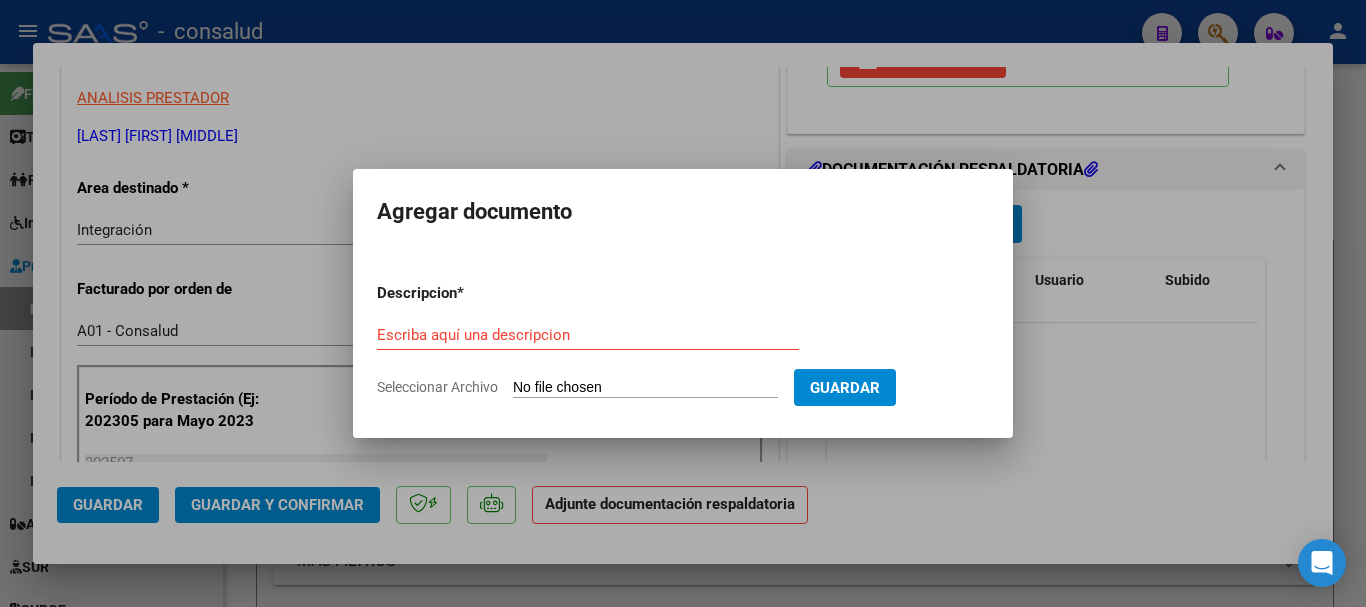 type on "C:\fakepath\Brother-Internaciones_08082025_132454_150125.pdf" 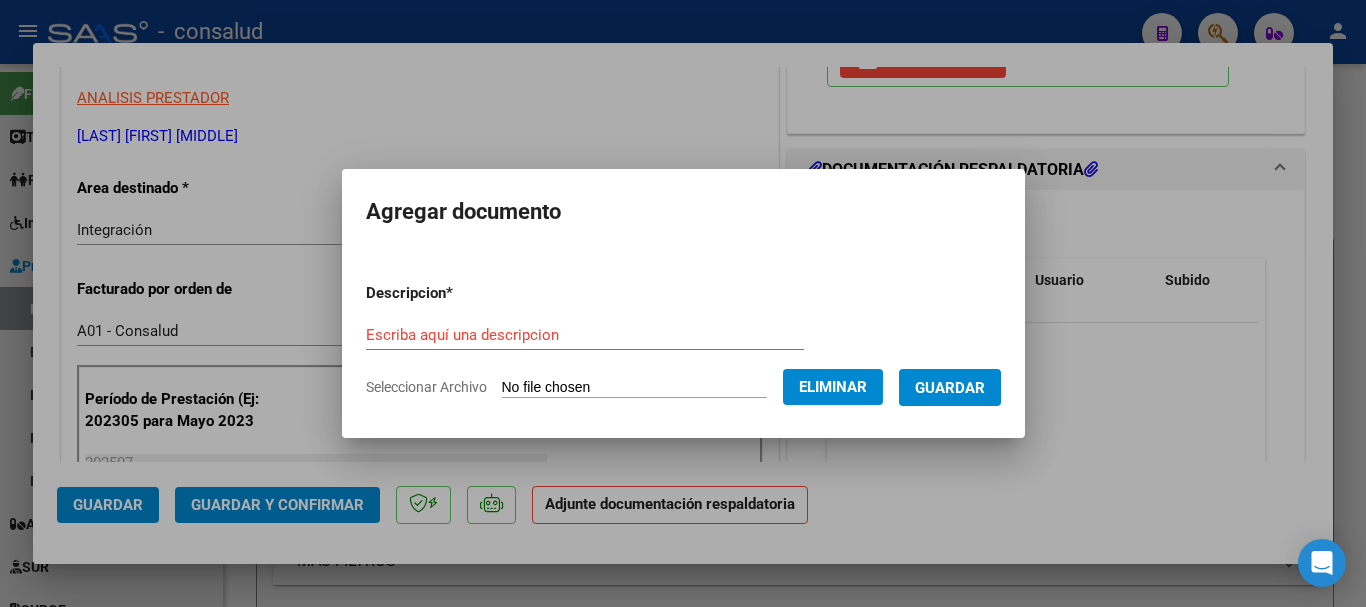 click on "Escriba aquí una descripcion" at bounding box center (585, 335) 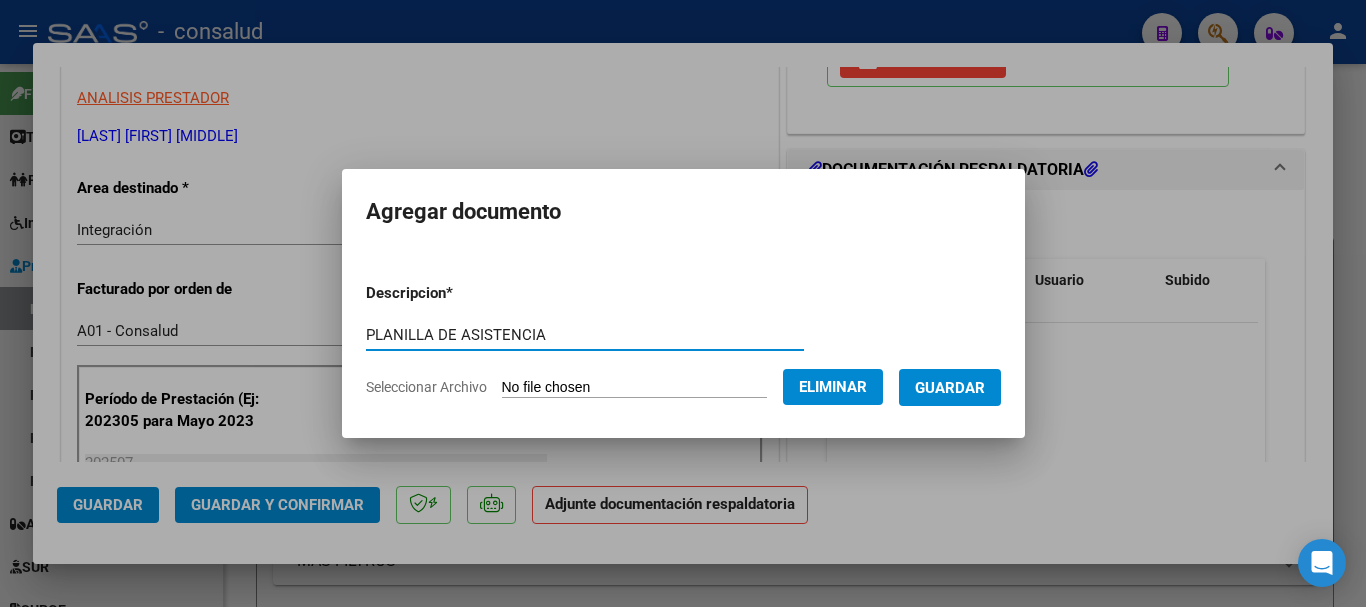 type on "PLANILLA DE ASISTENCIA" 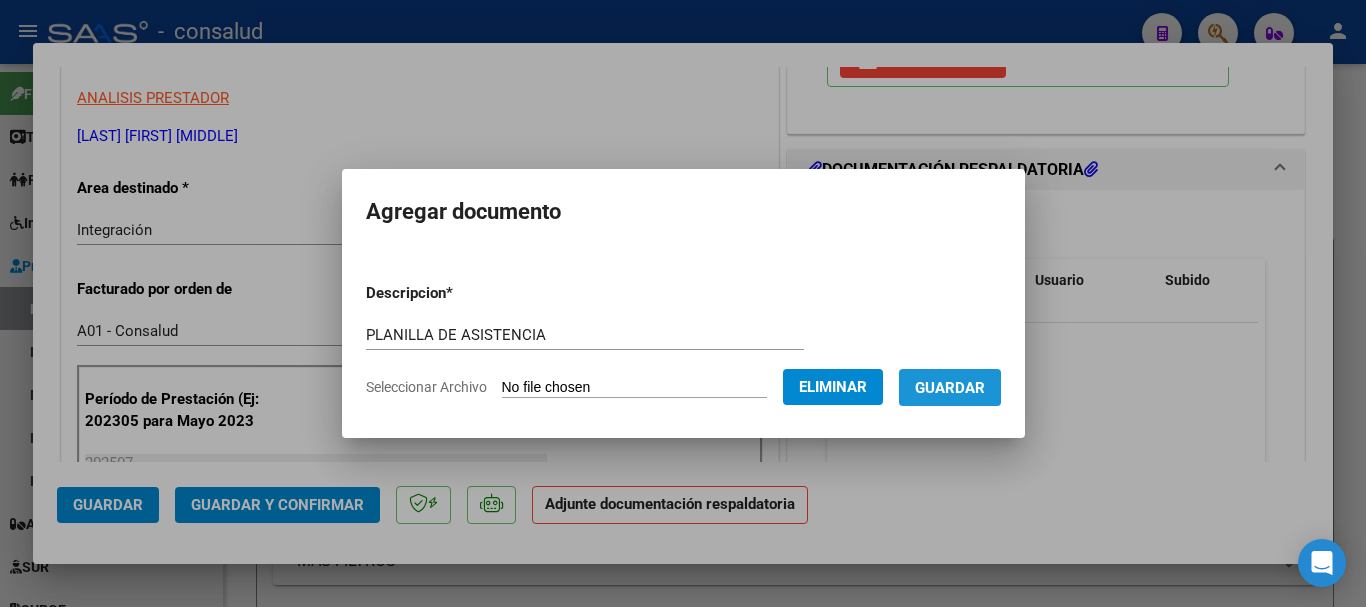 click on "Guardar" at bounding box center [950, 387] 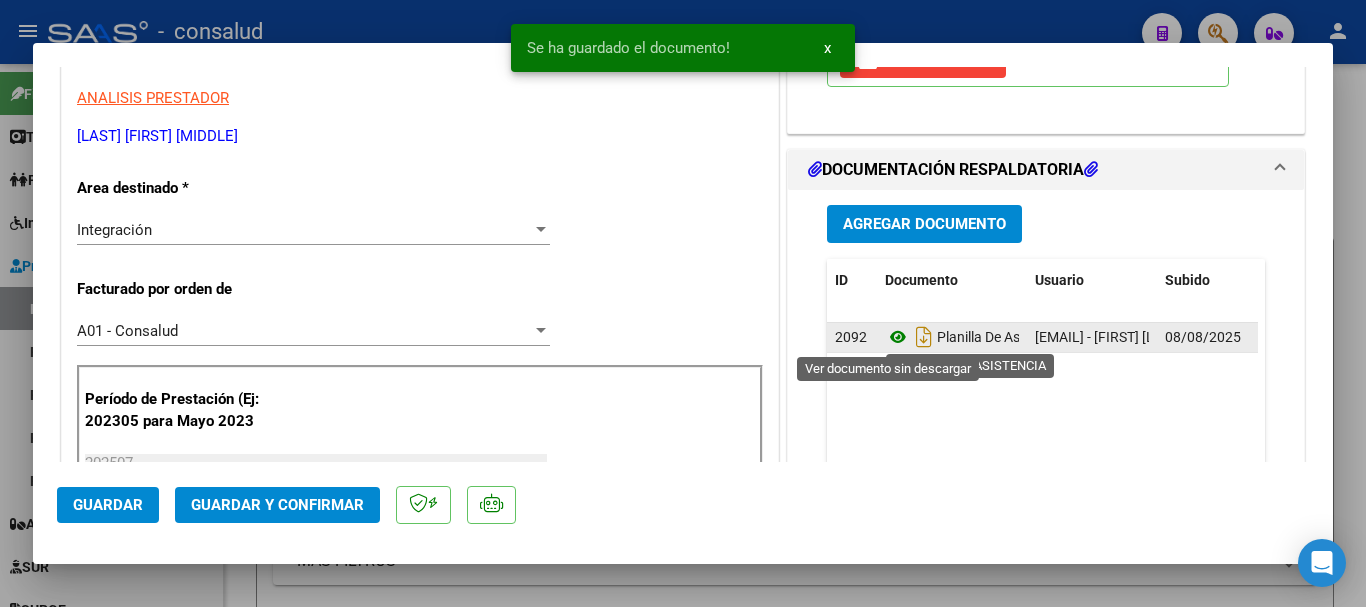 click 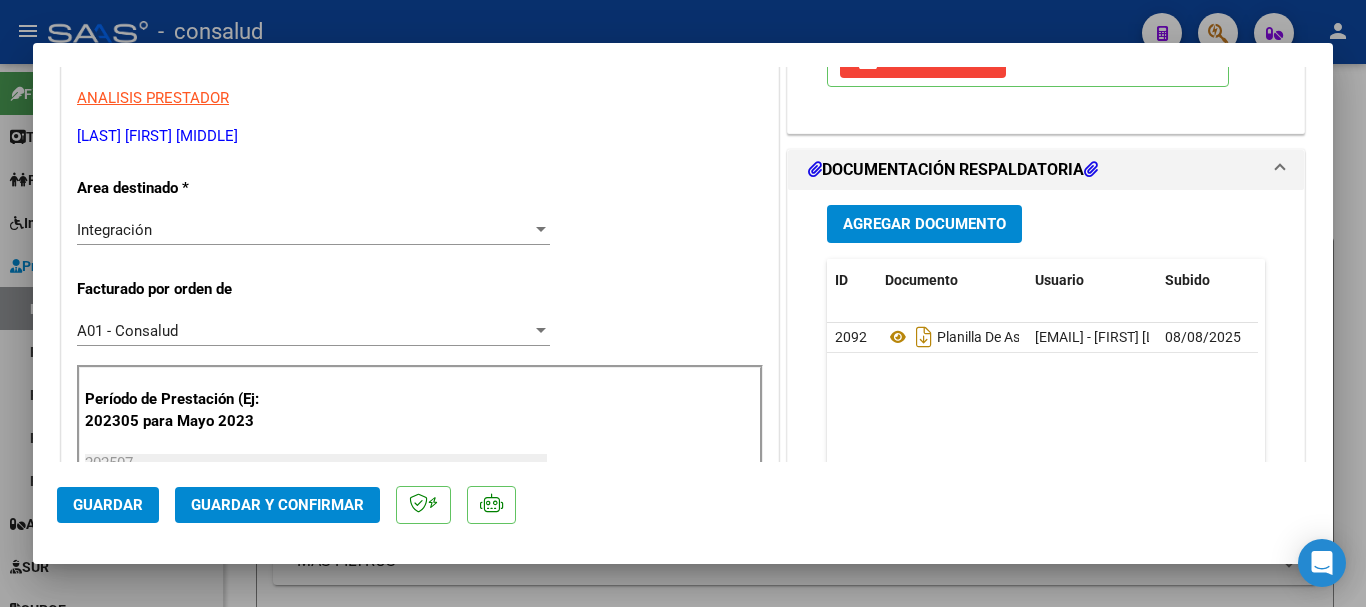 scroll, scrollTop: 700, scrollLeft: 0, axis: vertical 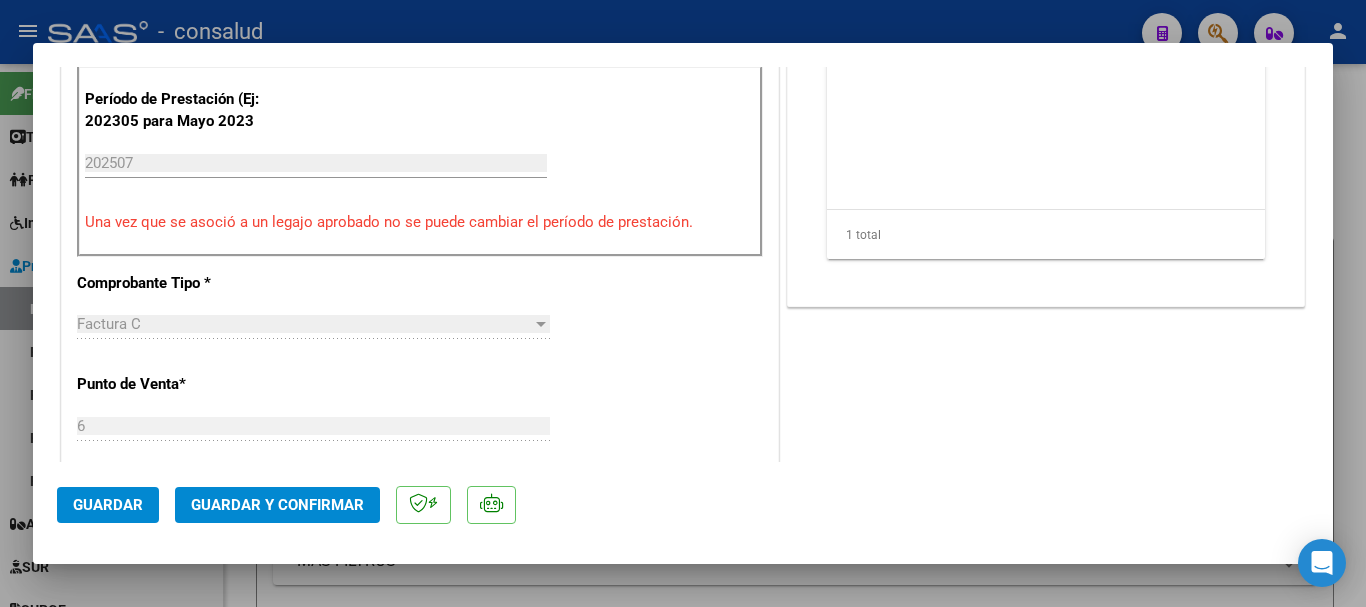 click on "Guardar y Confirmar" 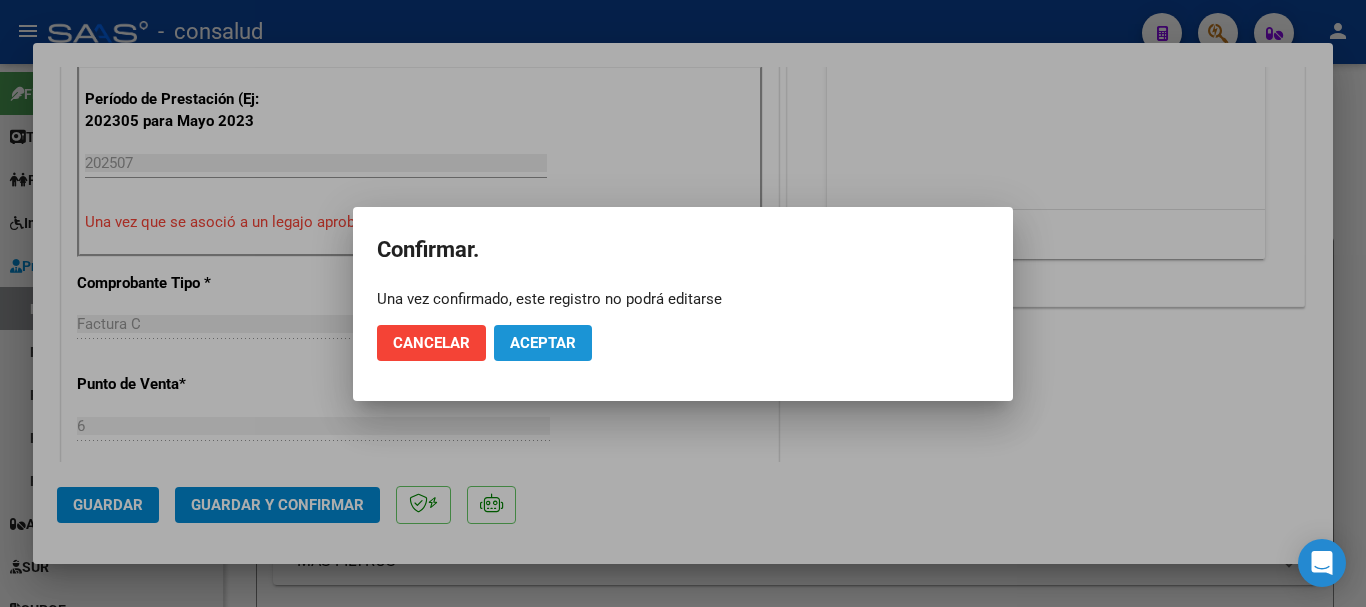 click on "Aceptar" 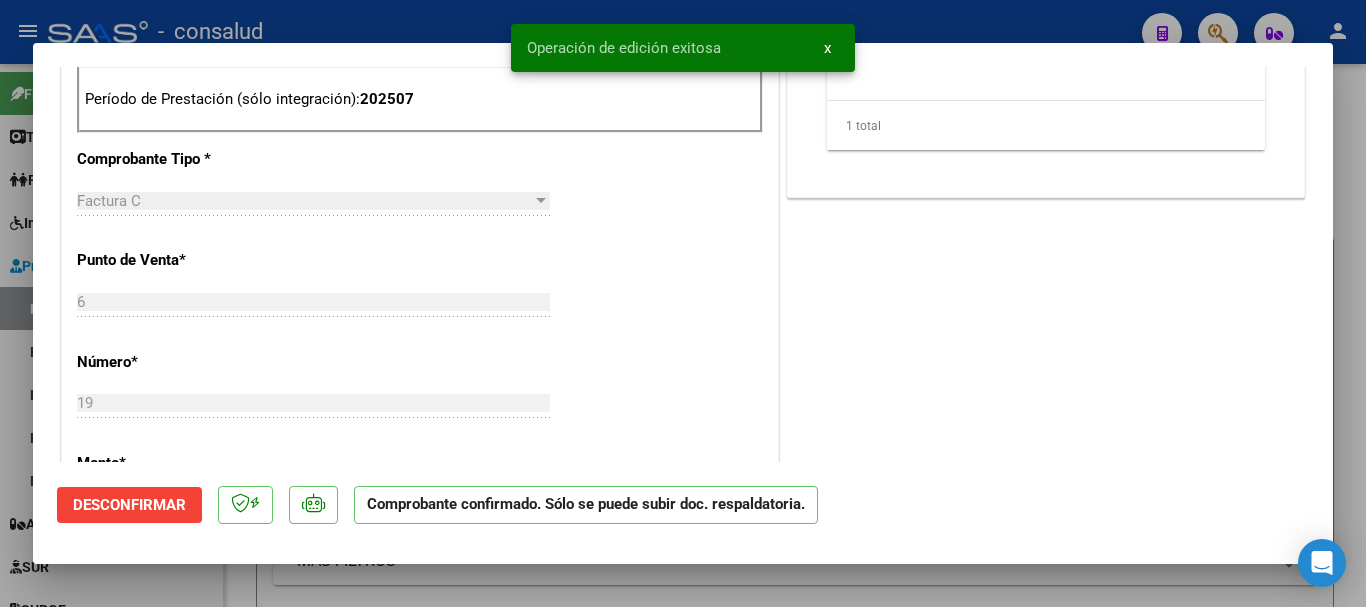 type 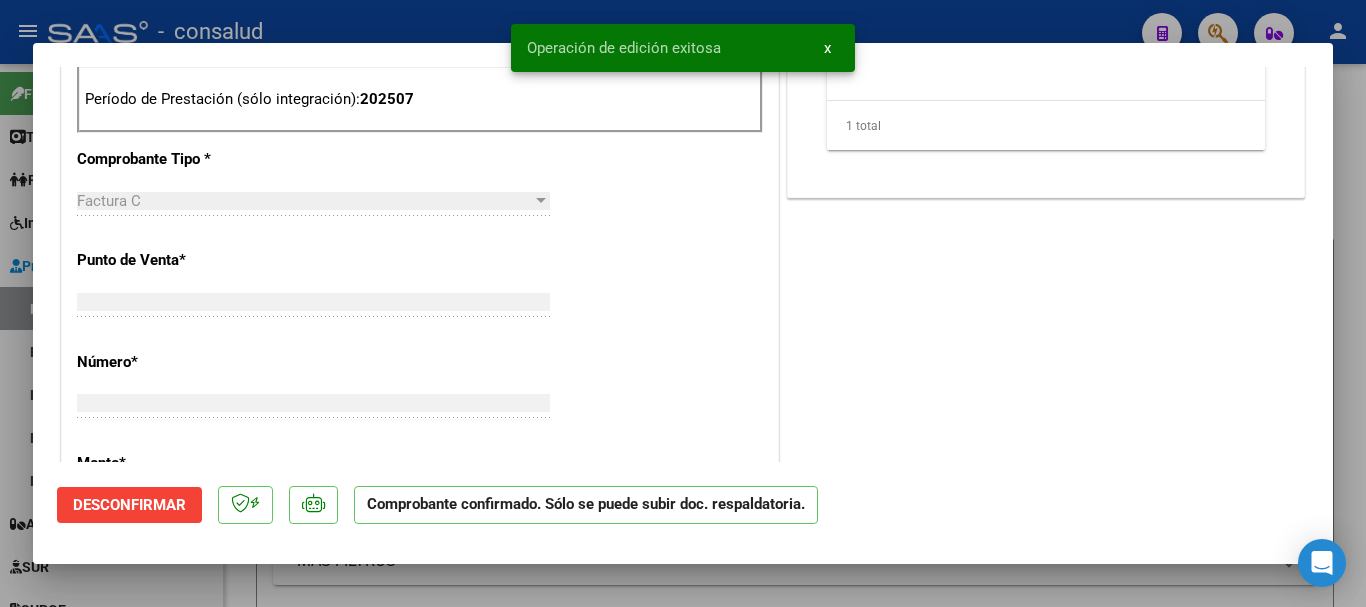 scroll, scrollTop: 639, scrollLeft: 0, axis: vertical 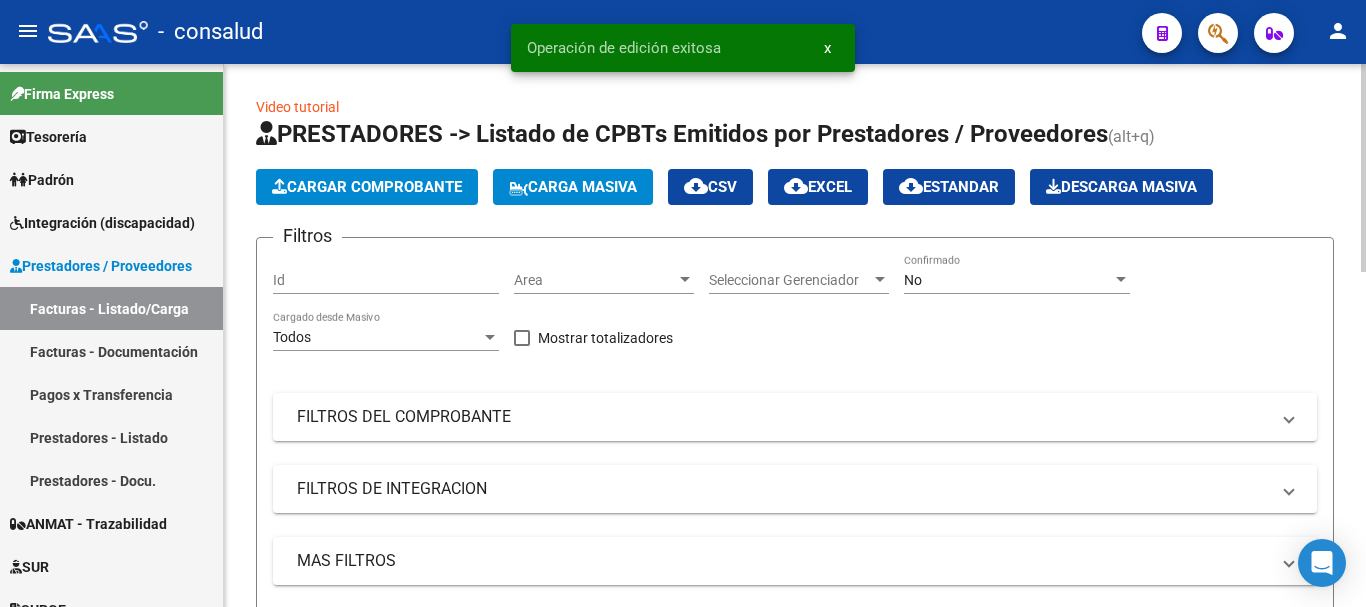 click on "Cargar Comprobante" 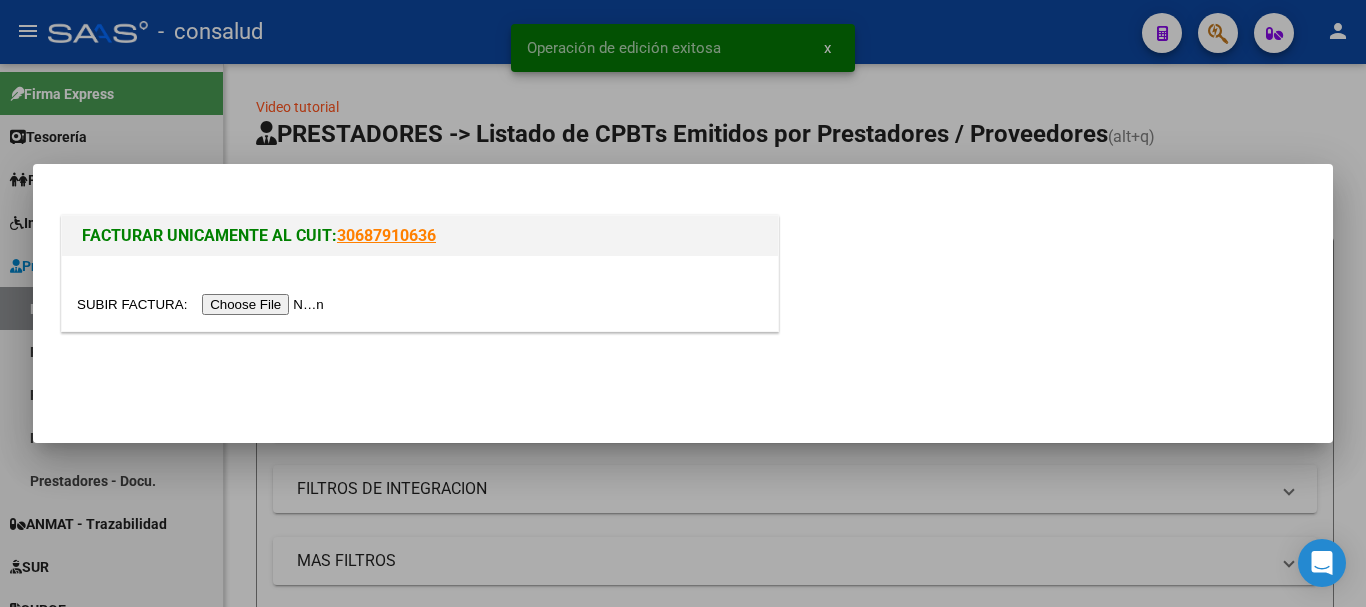 click at bounding box center [203, 304] 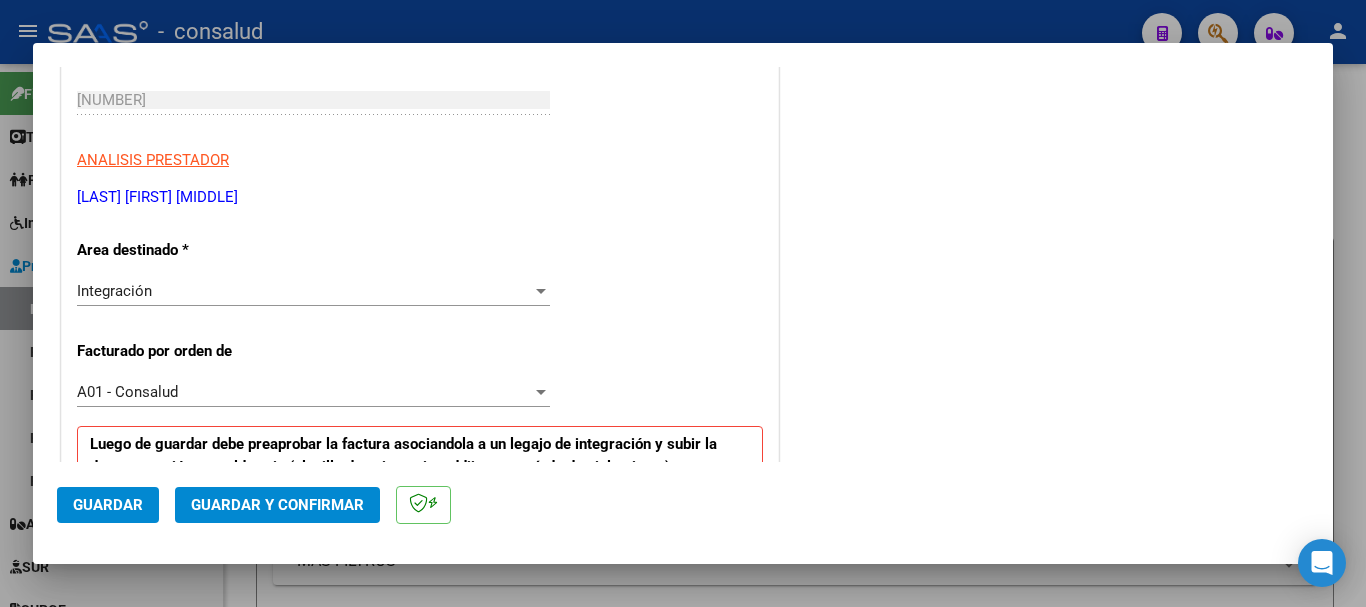scroll, scrollTop: 500, scrollLeft: 0, axis: vertical 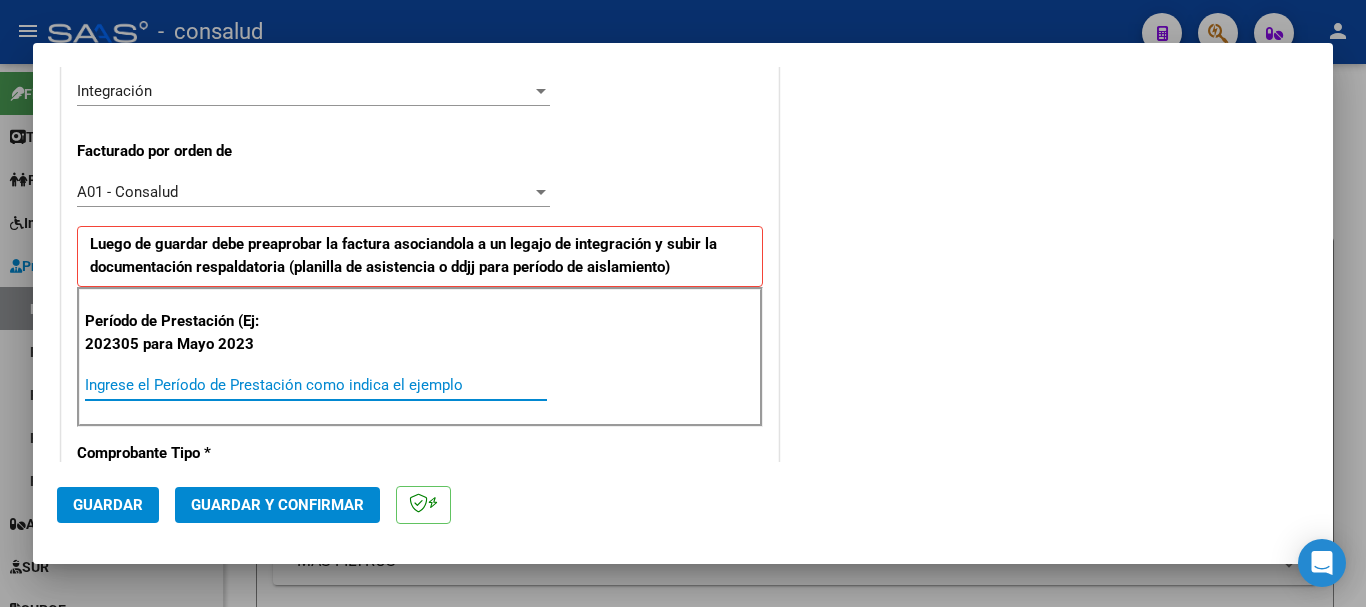 click on "Ingrese el Período de Prestación como indica el ejemplo" at bounding box center [316, 385] 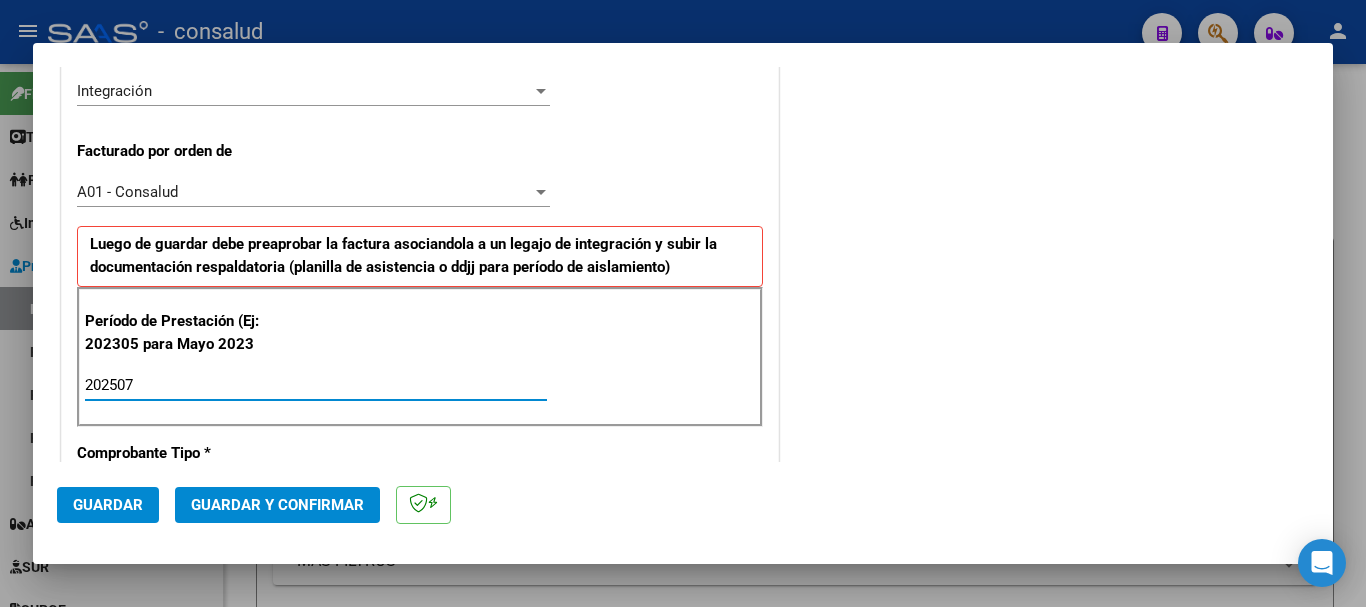 type on "202507" 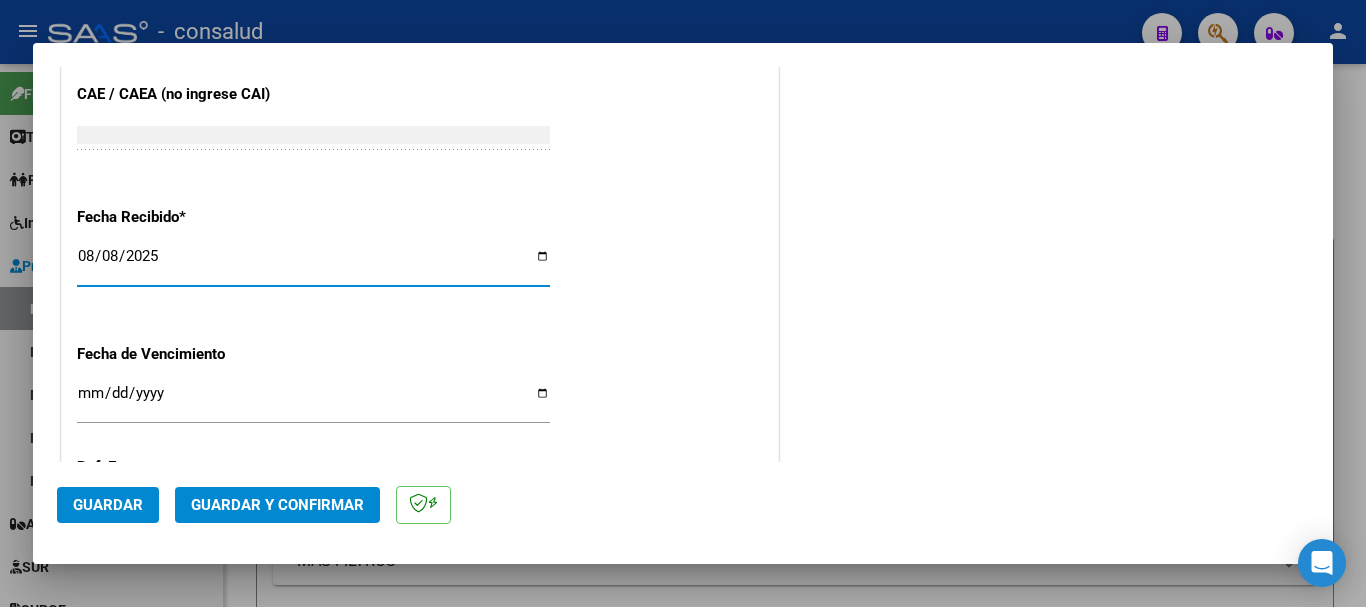 click on "Guardar" 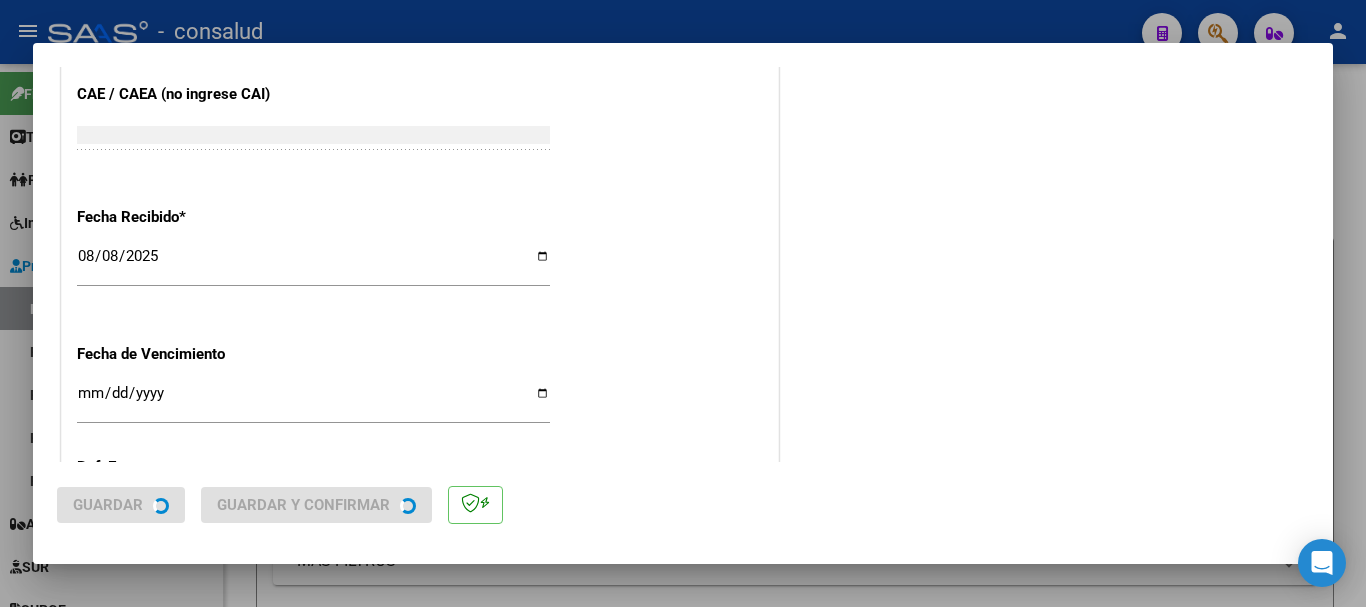 scroll, scrollTop: 0, scrollLeft: 0, axis: both 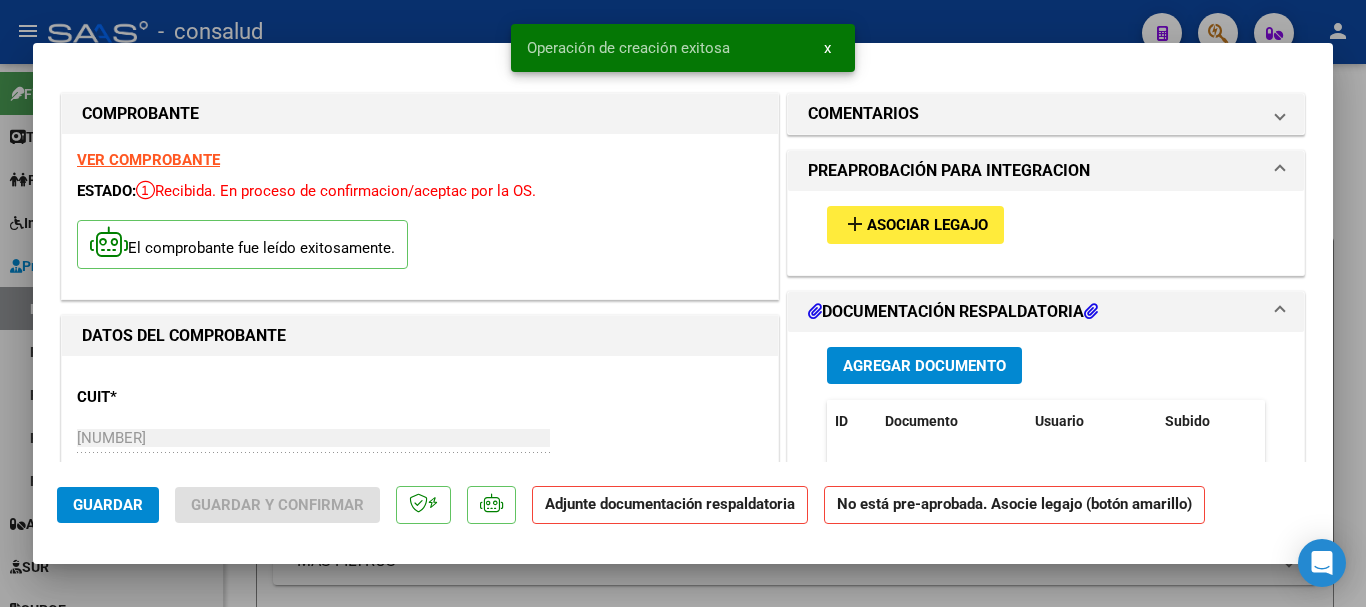 click on "Asociar Legajo" at bounding box center (927, 226) 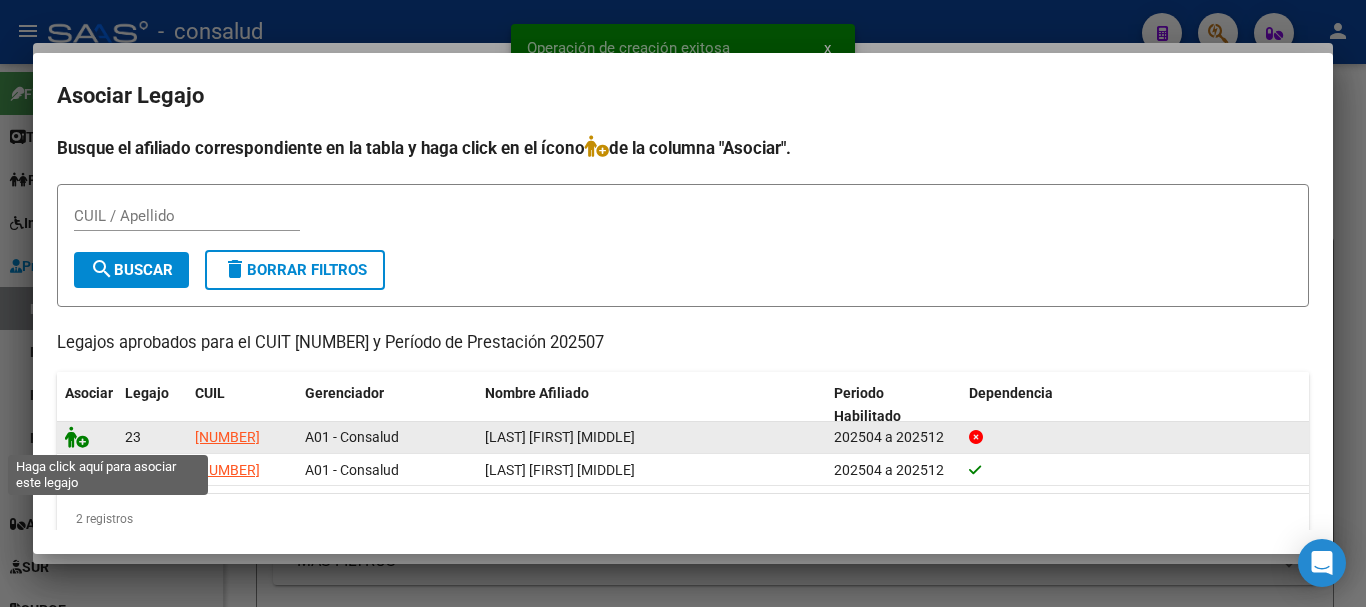 click 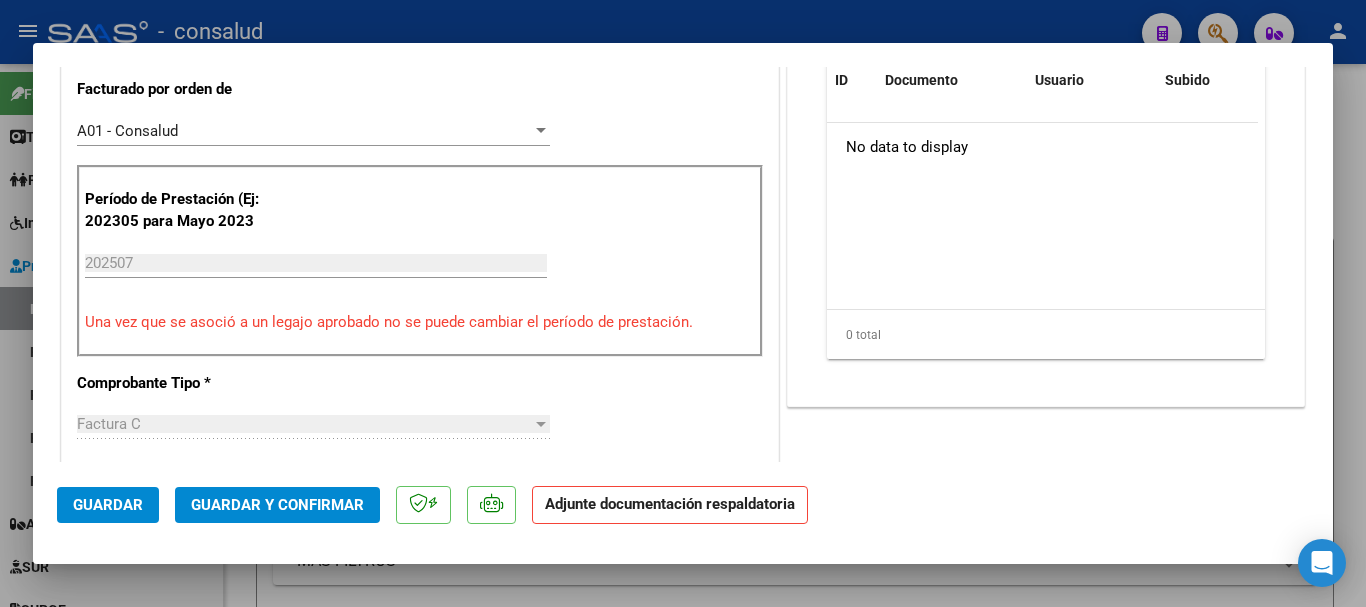 scroll, scrollTop: 400, scrollLeft: 0, axis: vertical 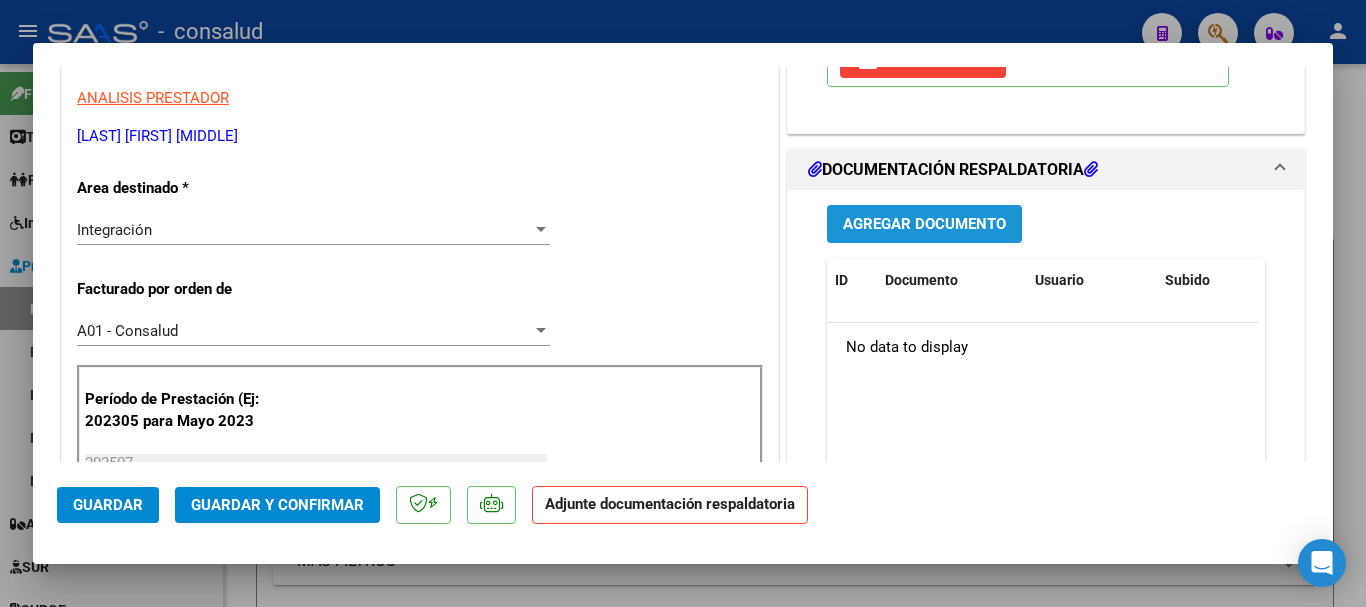 click on "Agregar Documento" at bounding box center [924, 225] 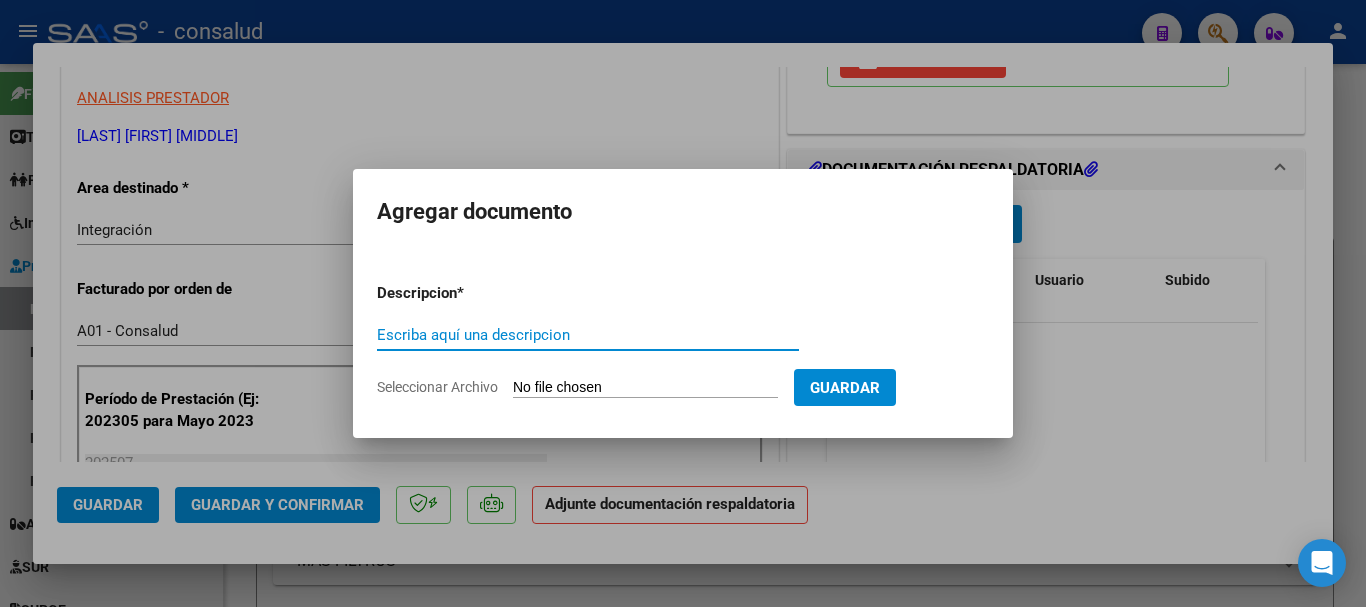 click on "Seleccionar Archivo" at bounding box center (645, 388) 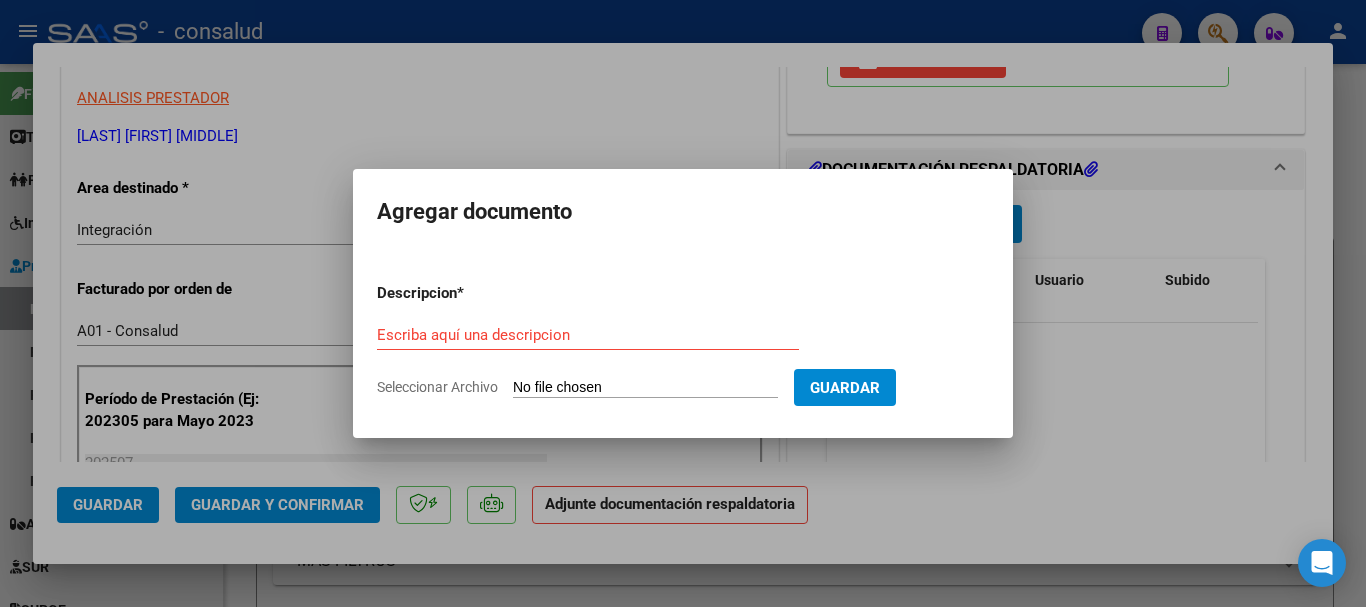 type on "C:\fakepath\Brother-Internaciones_08082025_132234_150122.pdf" 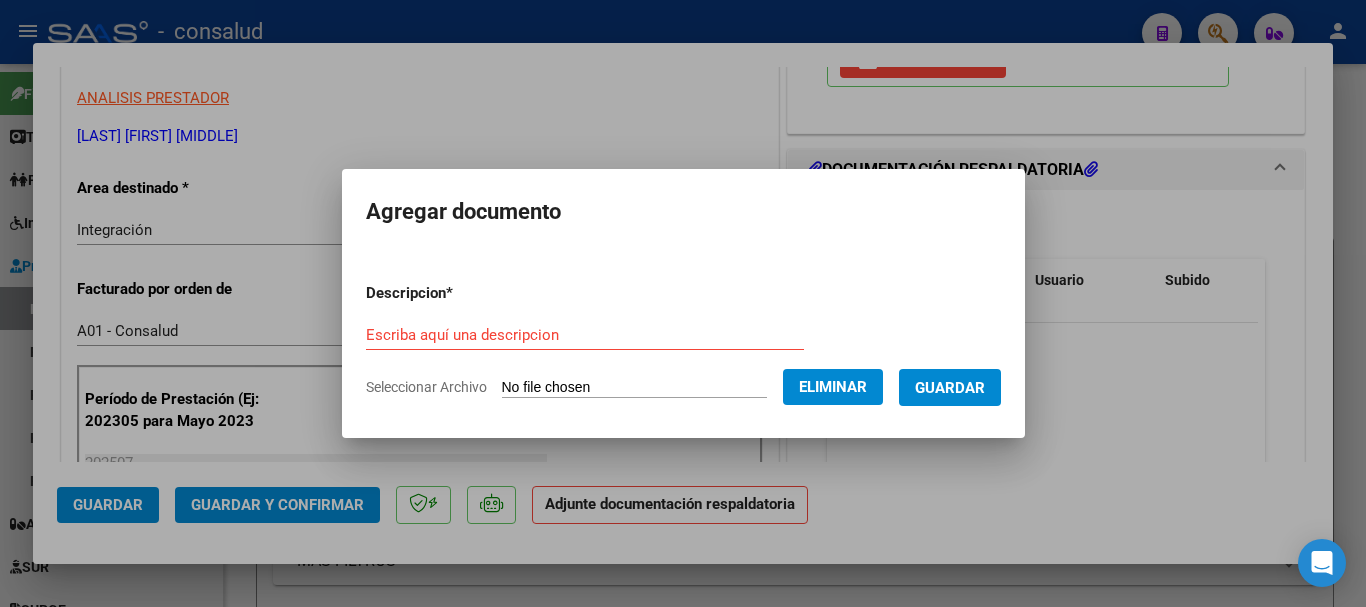 click on "Escriba aquí una descripcion" at bounding box center [585, 335] 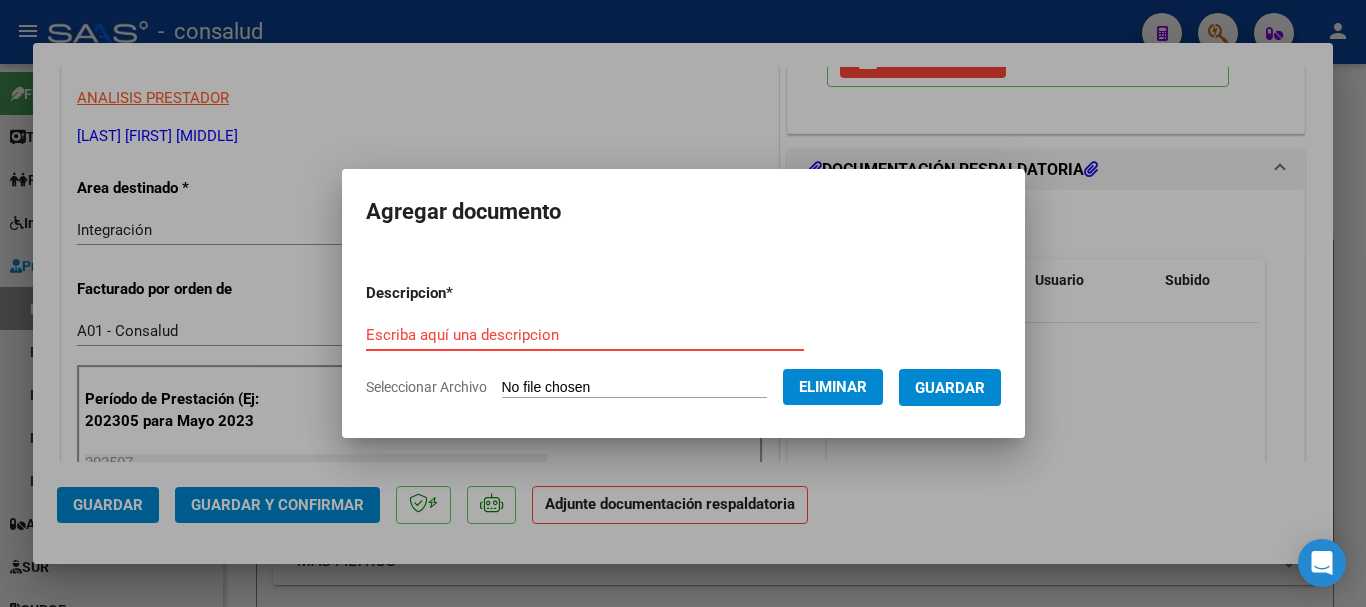 click on "Escriba aquí una descripcion" at bounding box center (585, 335) 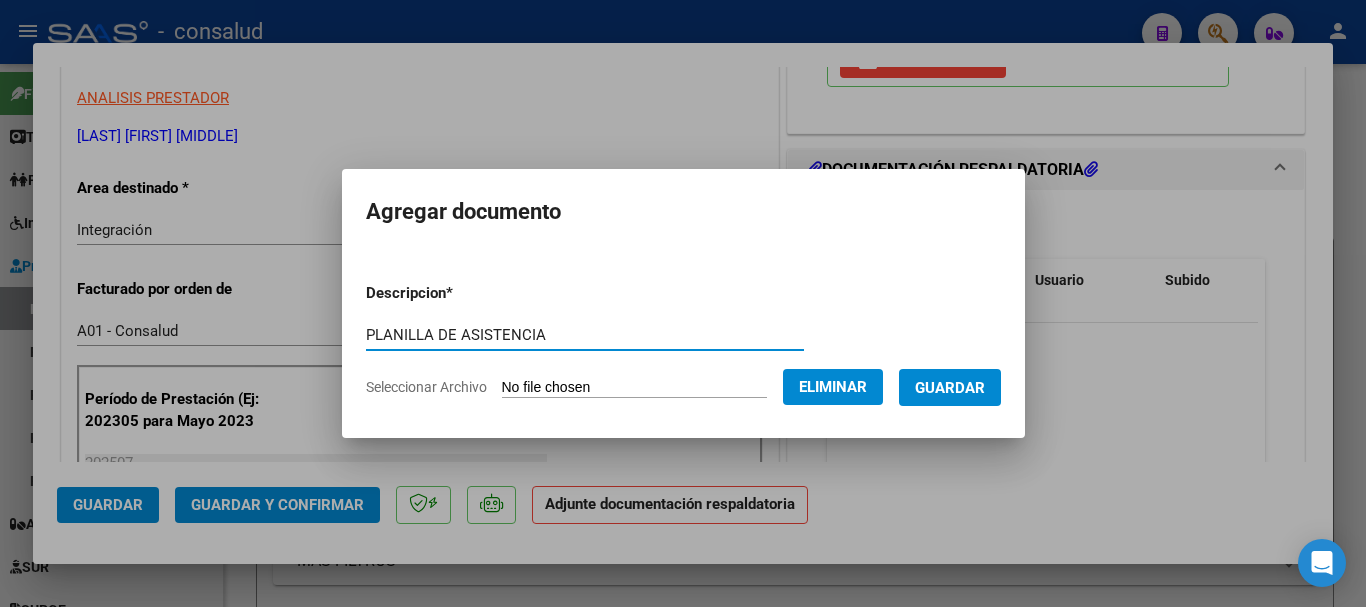 type on "PLANILLA DE ASISTENCIA" 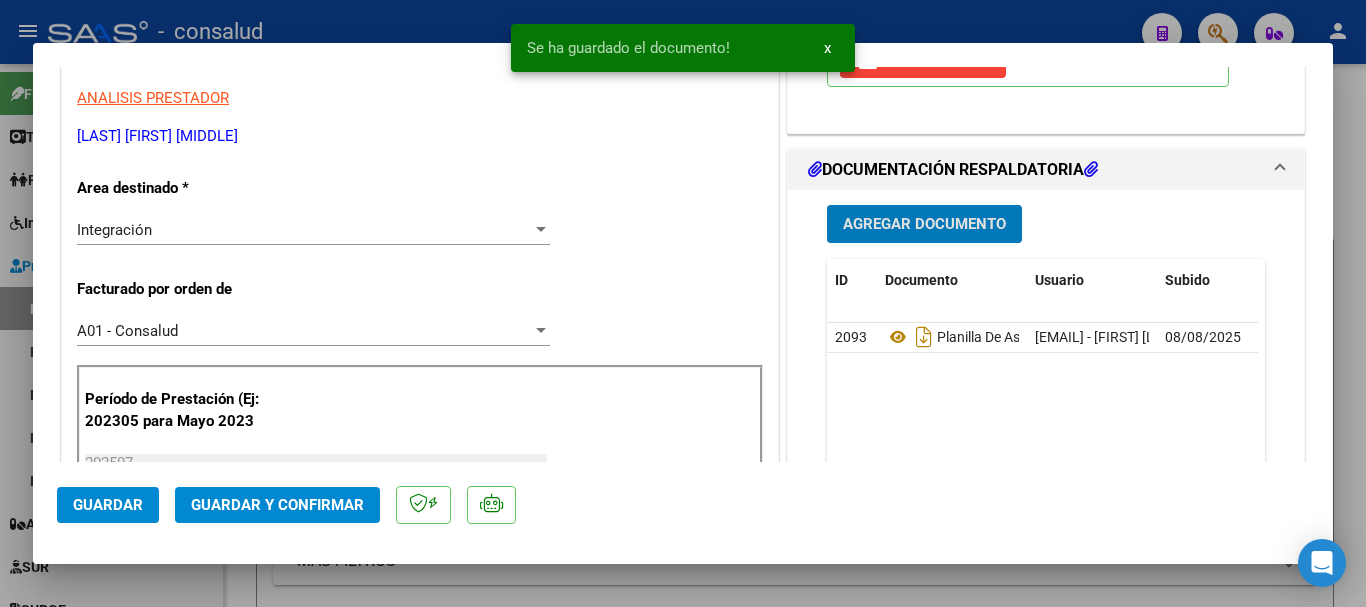 click on "Guardar" 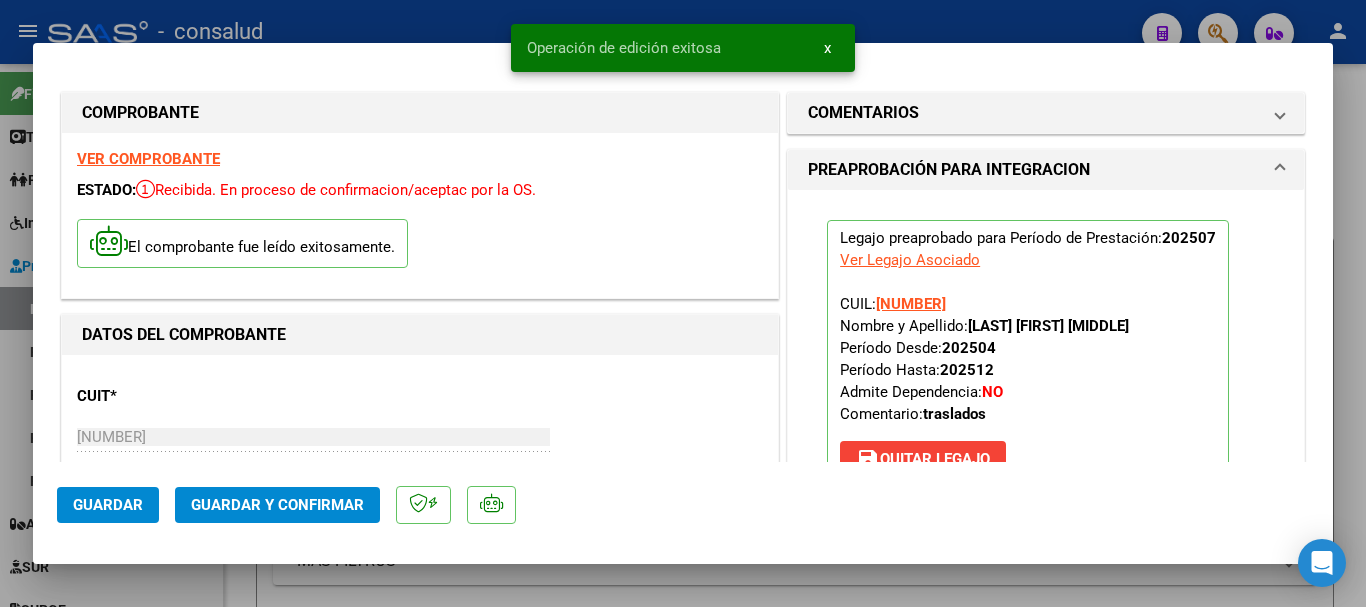 scroll, scrollTop: 0, scrollLeft: 0, axis: both 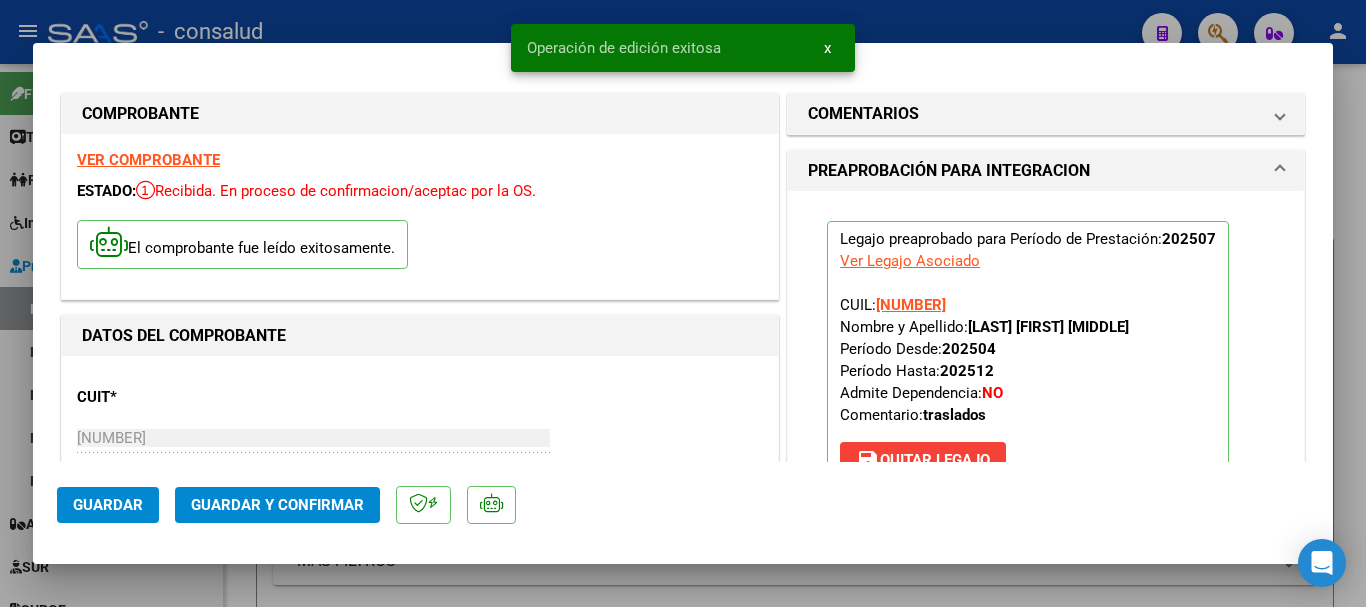 click on "Guardar y Confirmar" 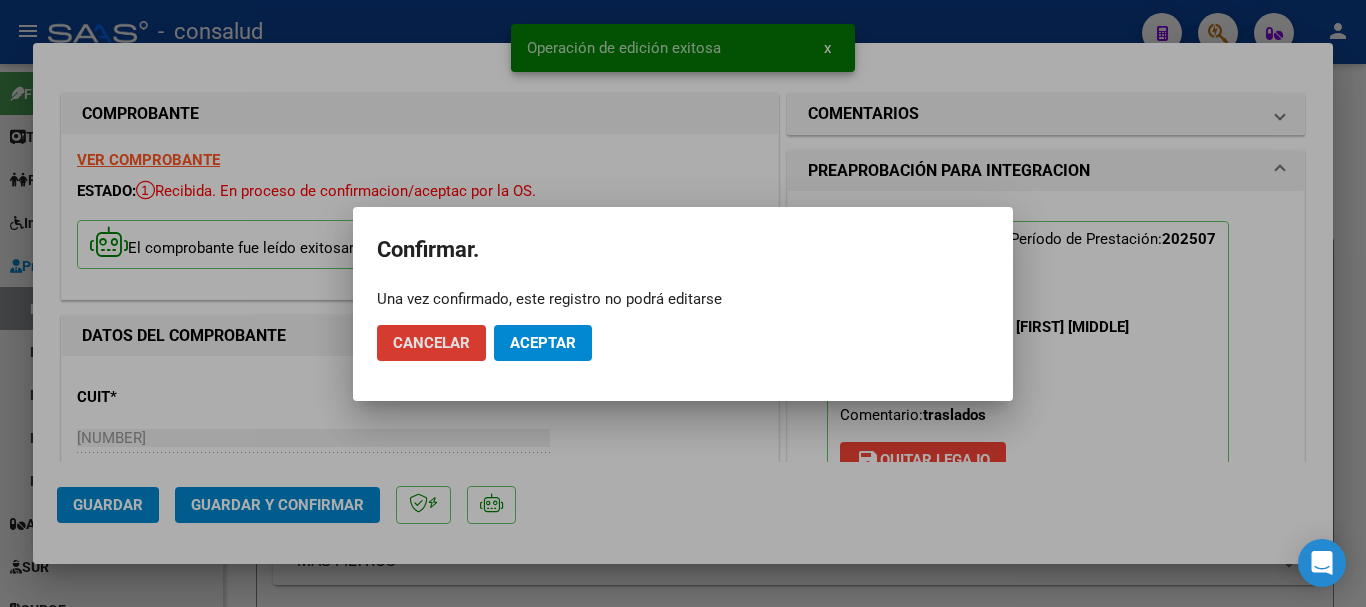 click on "Aceptar" 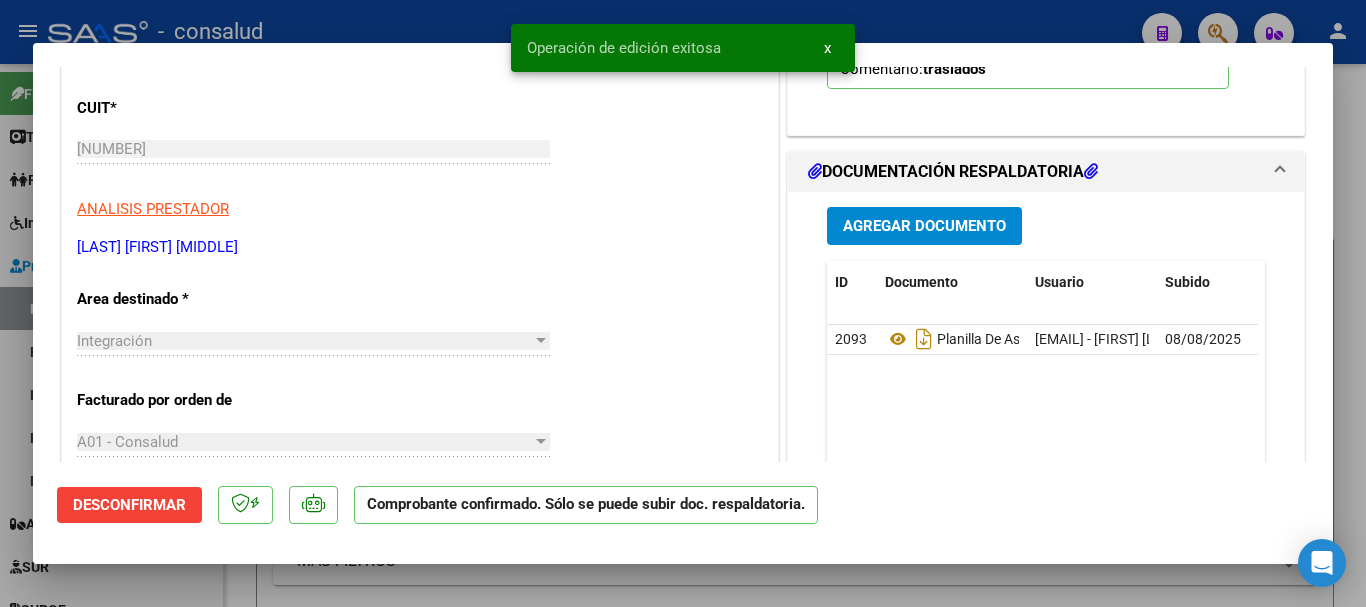 scroll, scrollTop: 400, scrollLeft: 0, axis: vertical 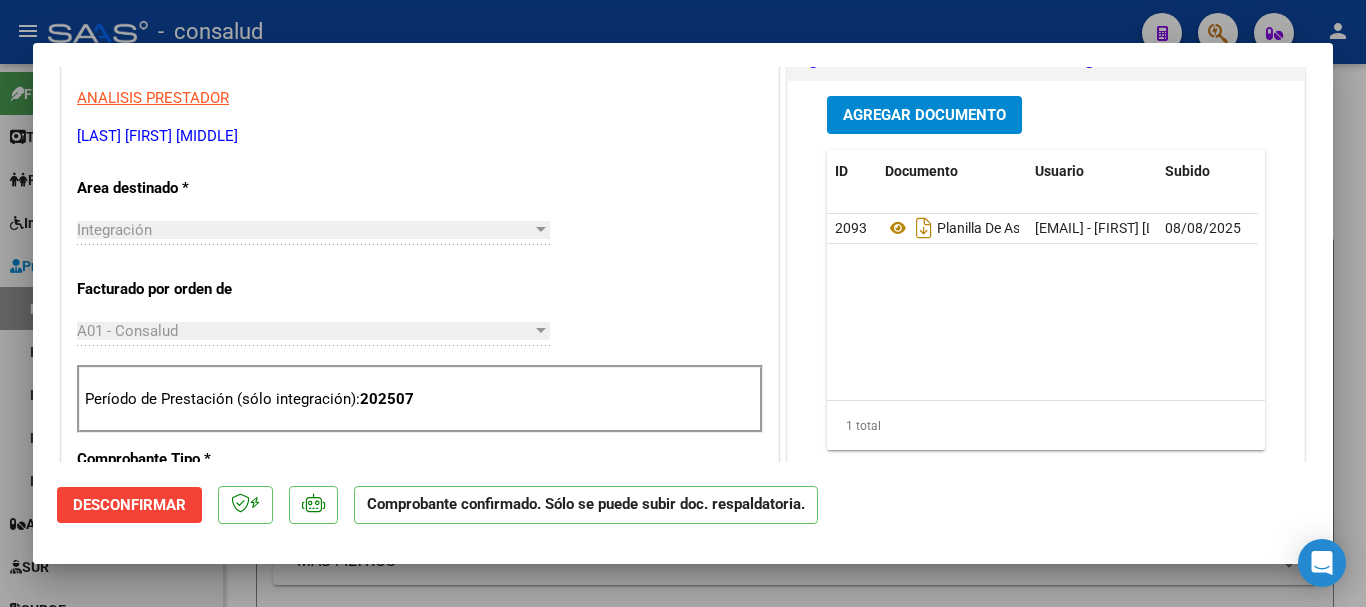type 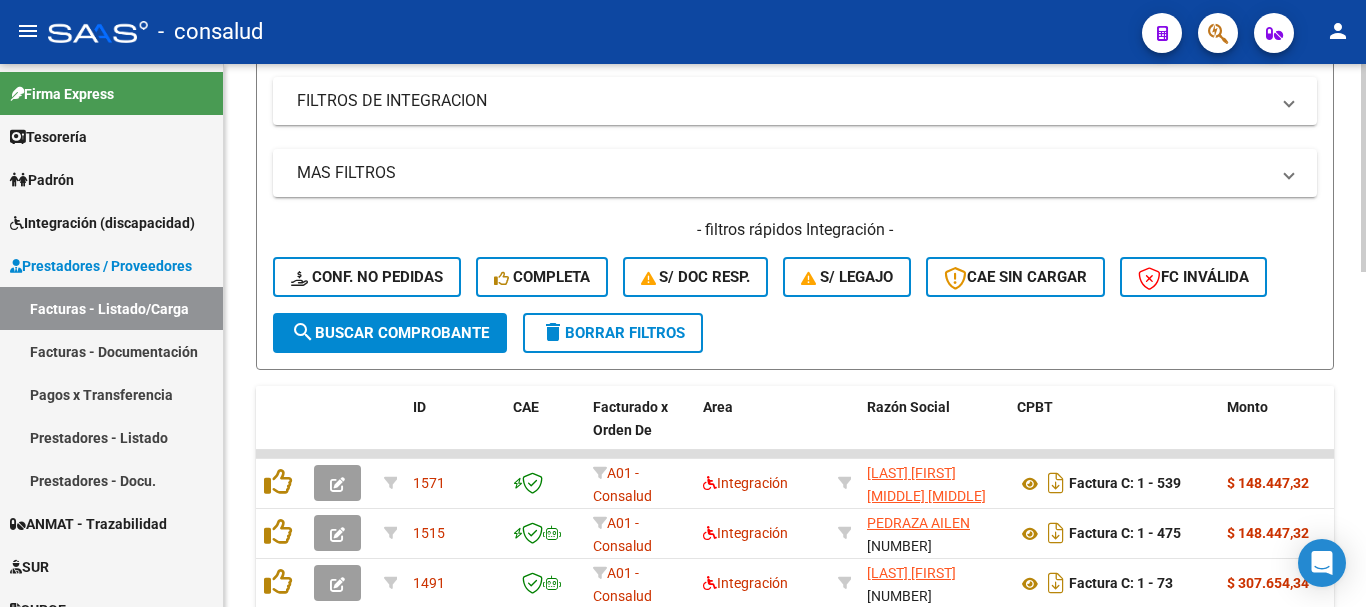 scroll, scrollTop: 400, scrollLeft: 0, axis: vertical 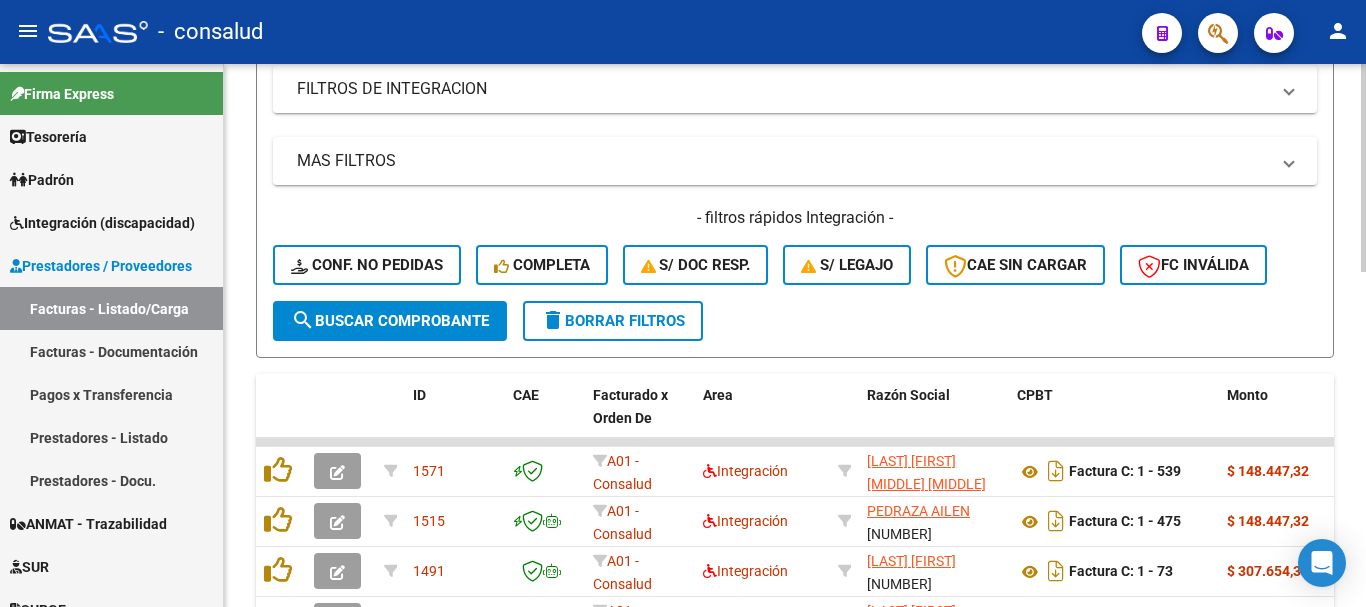 click on "delete  Borrar Filtros" 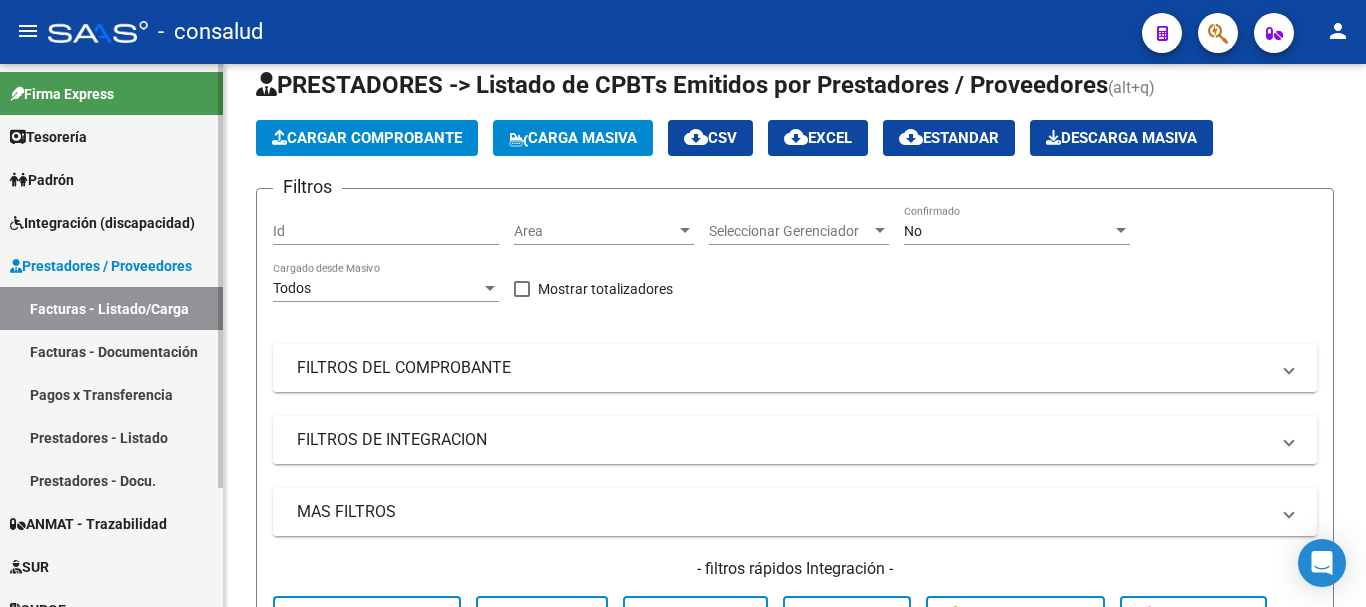 scroll, scrollTop: 0, scrollLeft: 0, axis: both 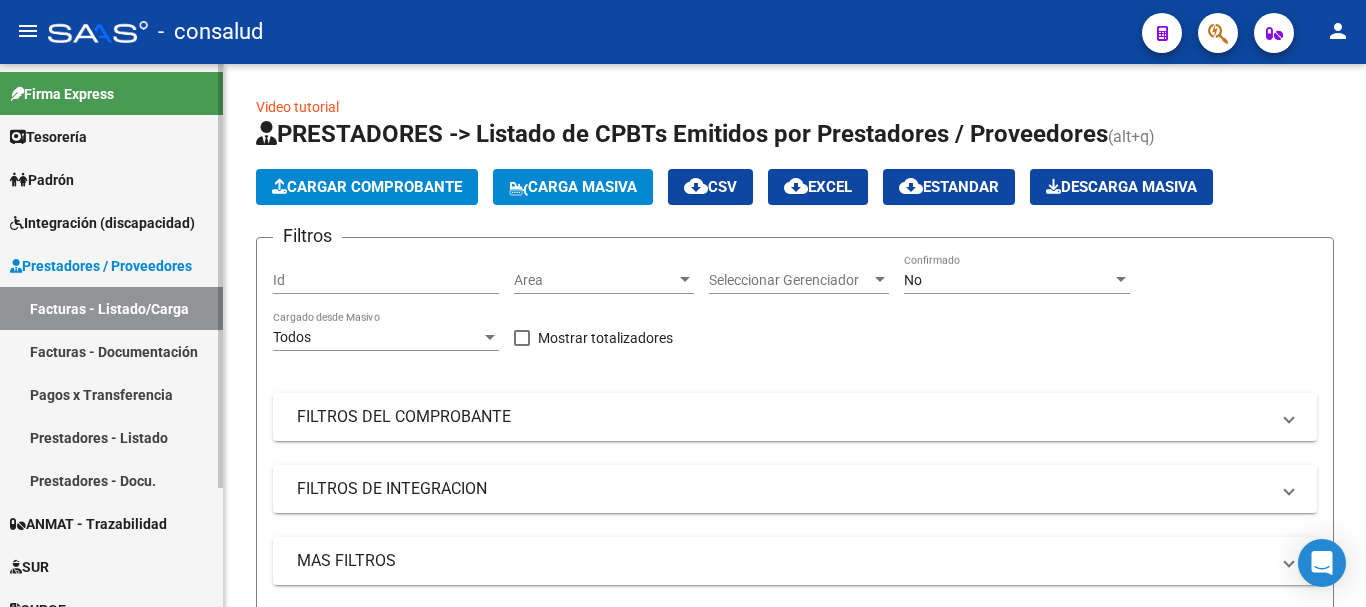 click on "Facturas - Listado/Carga" at bounding box center [111, 308] 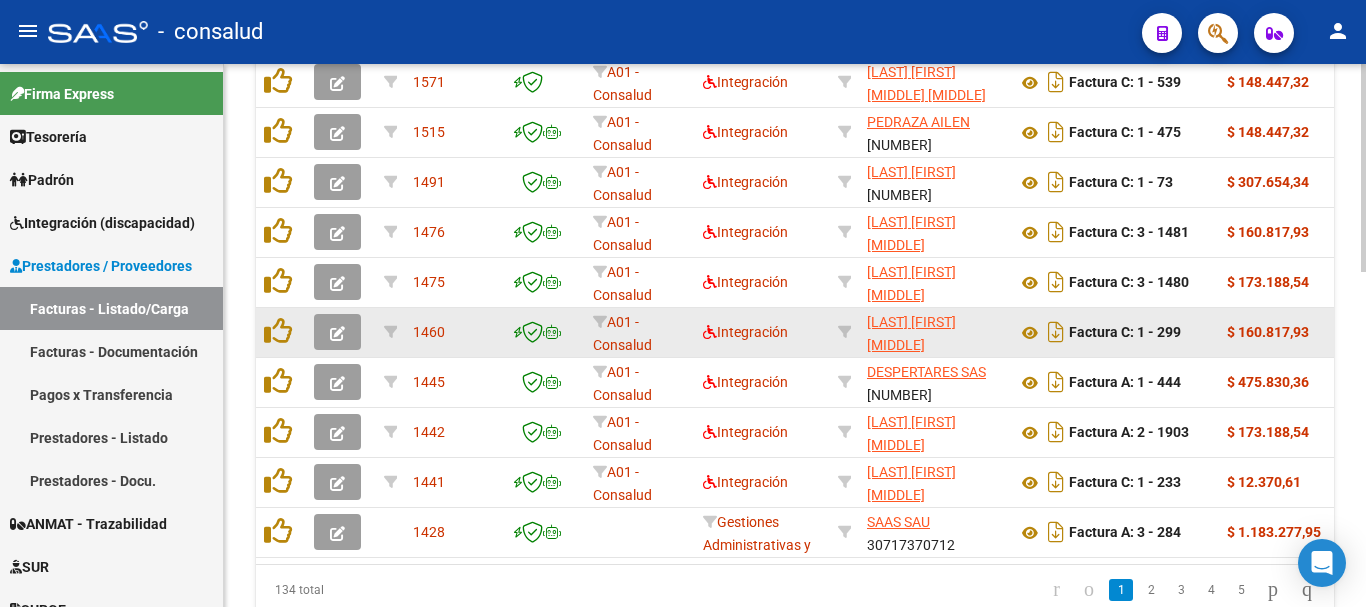 scroll, scrollTop: 877, scrollLeft: 0, axis: vertical 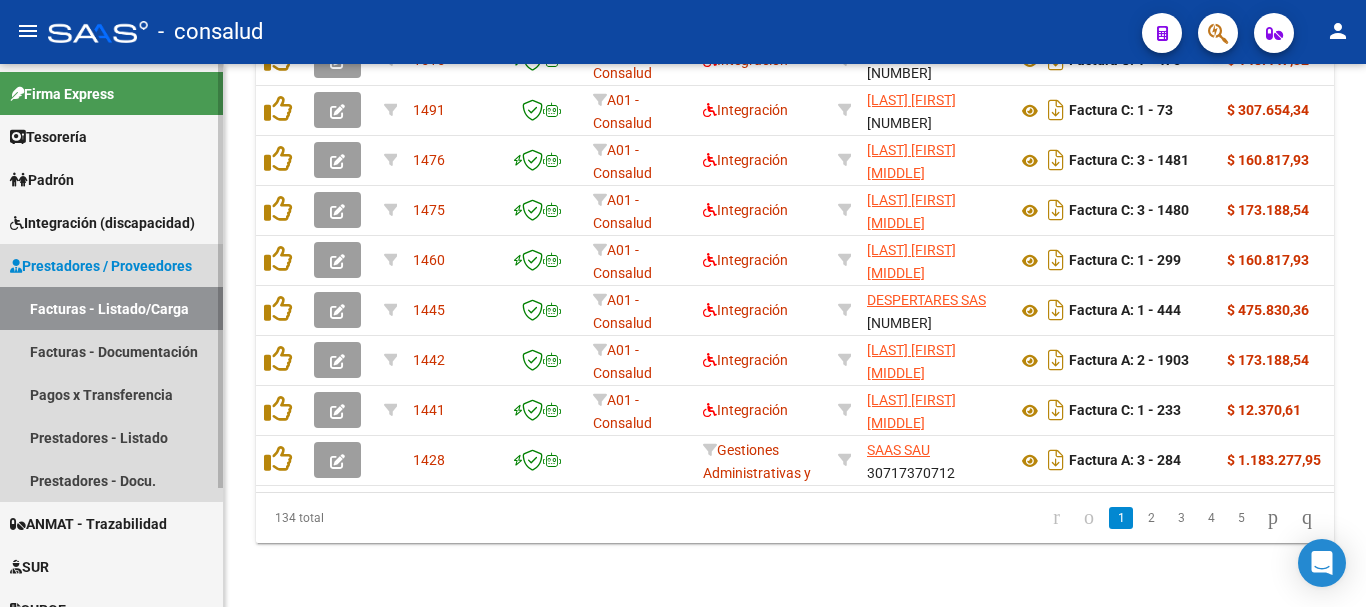 click on "Facturas - Listado/Carga" at bounding box center [111, 308] 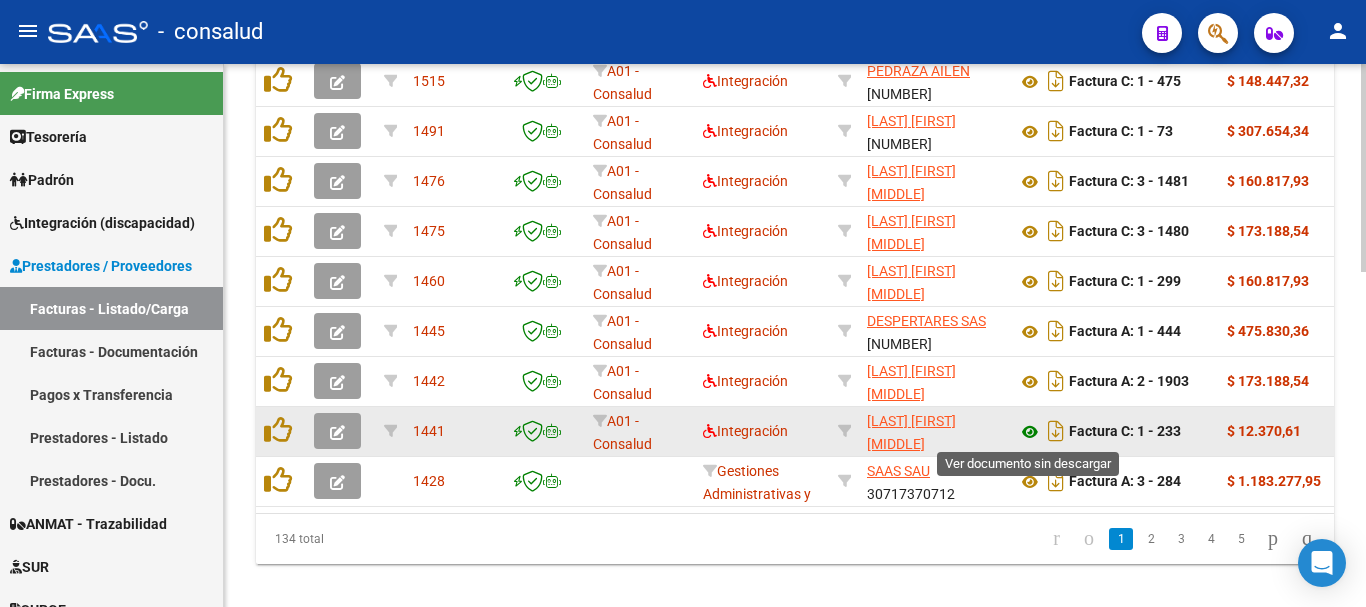 scroll, scrollTop: 877, scrollLeft: 0, axis: vertical 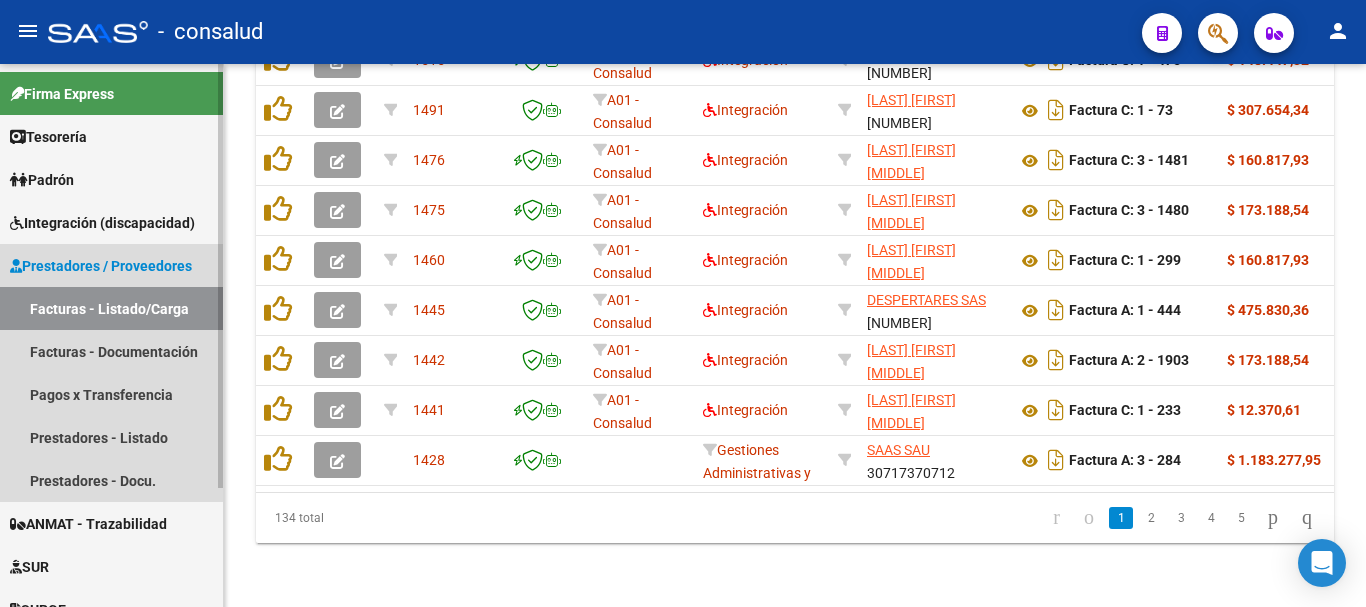 click on "Prestadores / Proveedores" at bounding box center (101, 266) 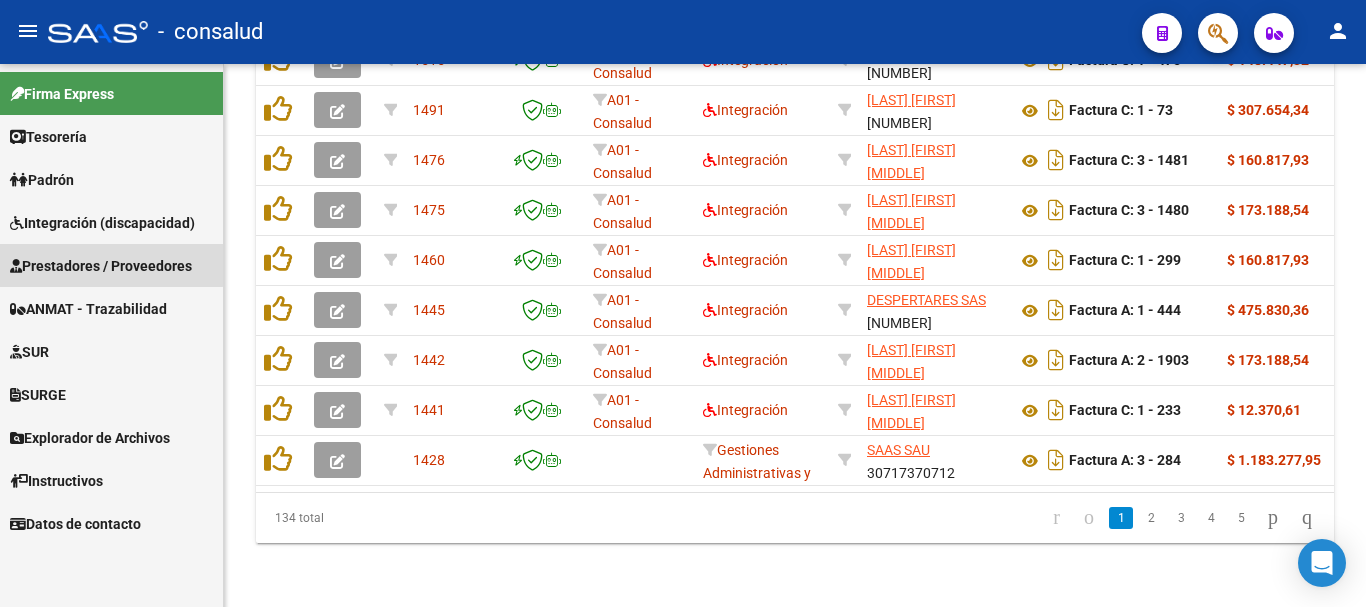 click on "Prestadores / Proveedores" at bounding box center (101, 266) 